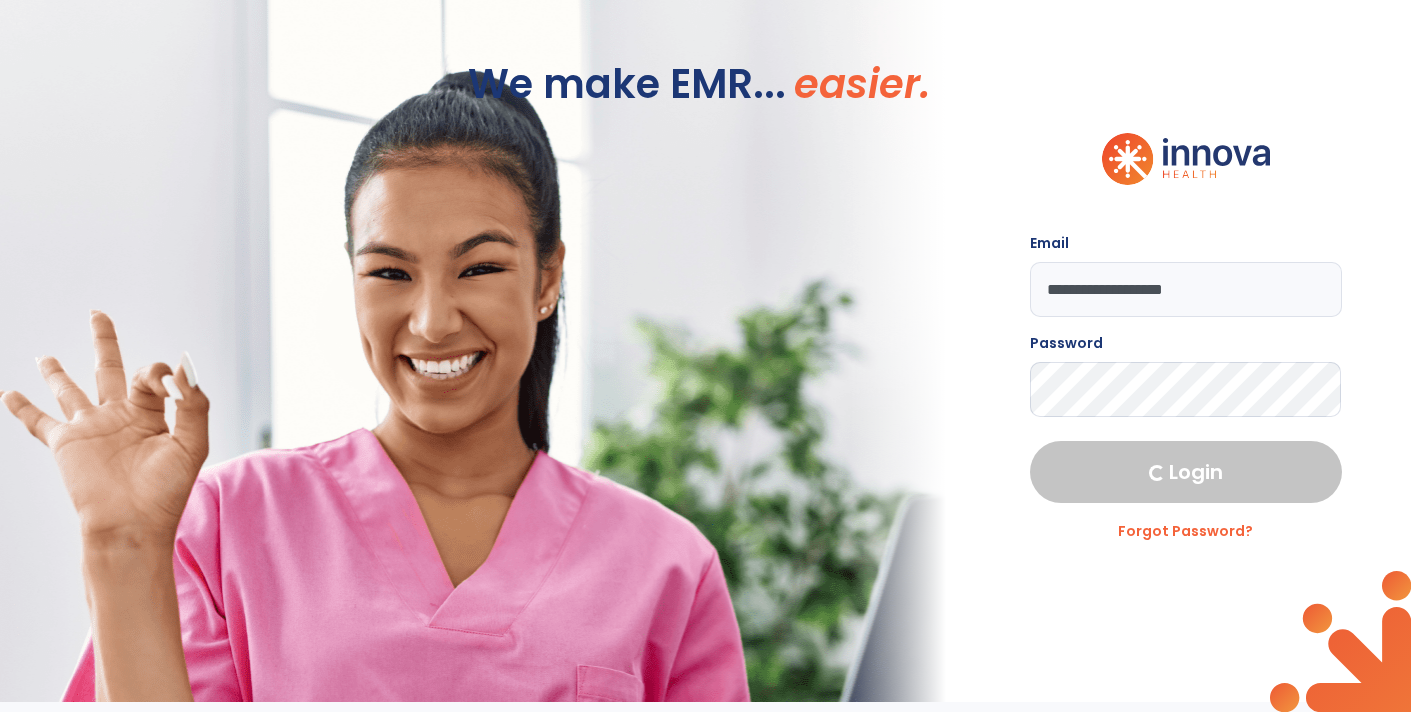 scroll, scrollTop: 0, scrollLeft: 0, axis: both 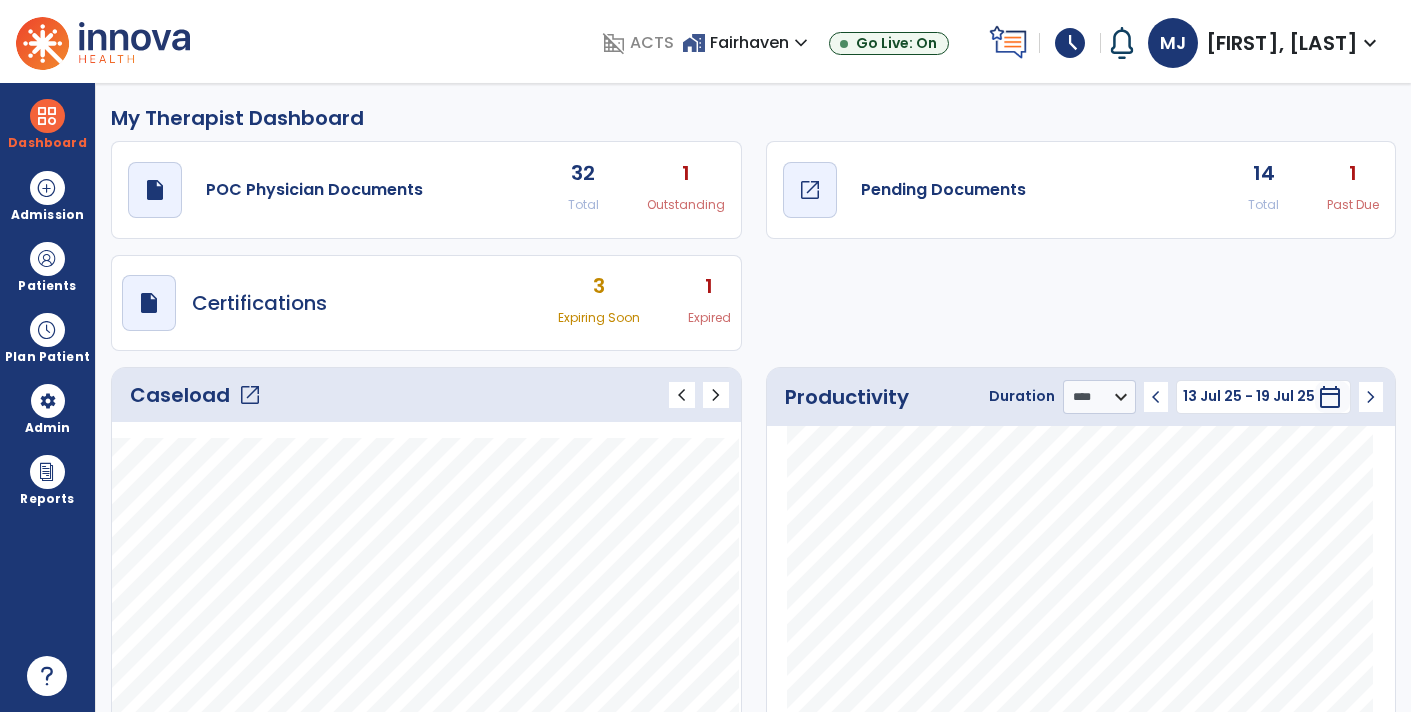 click on "draft   open_in_new  Pending Documents" 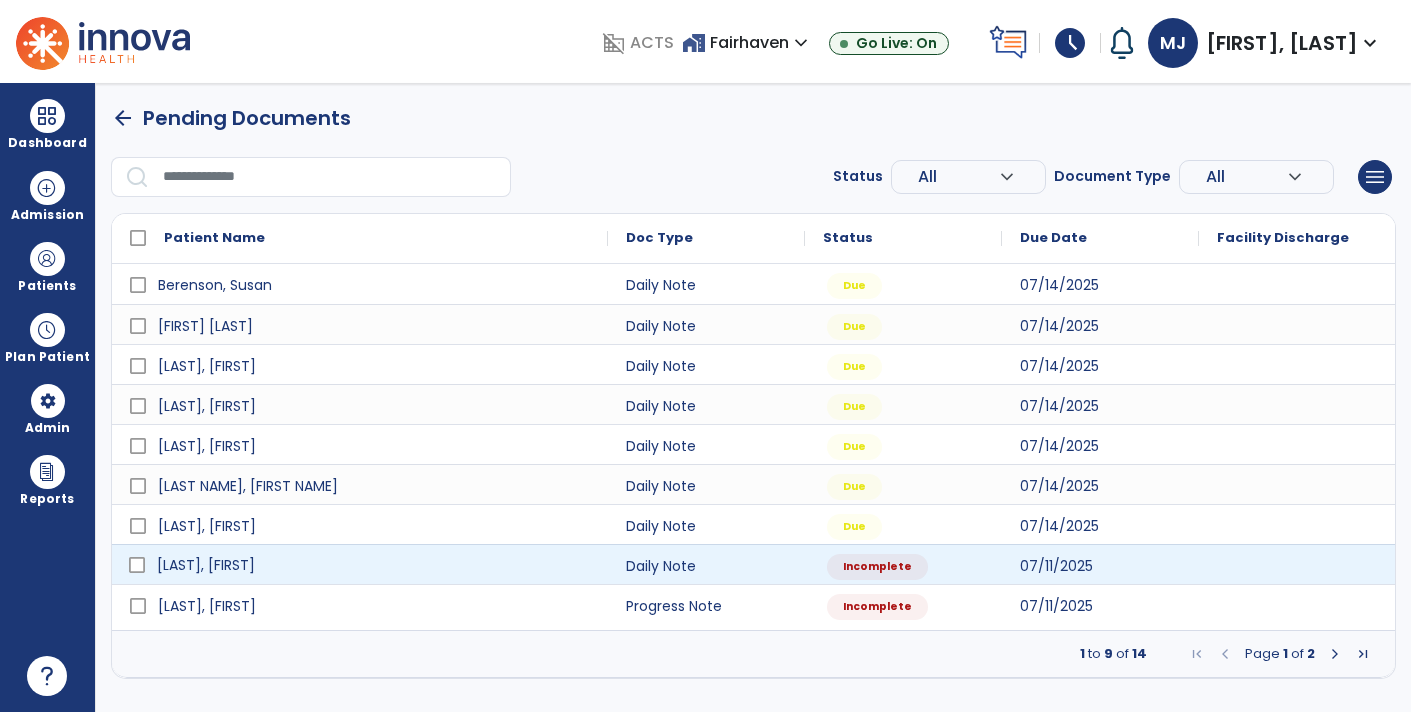 click on "[LAST], [FIRST]" at bounding box center [206, 565] 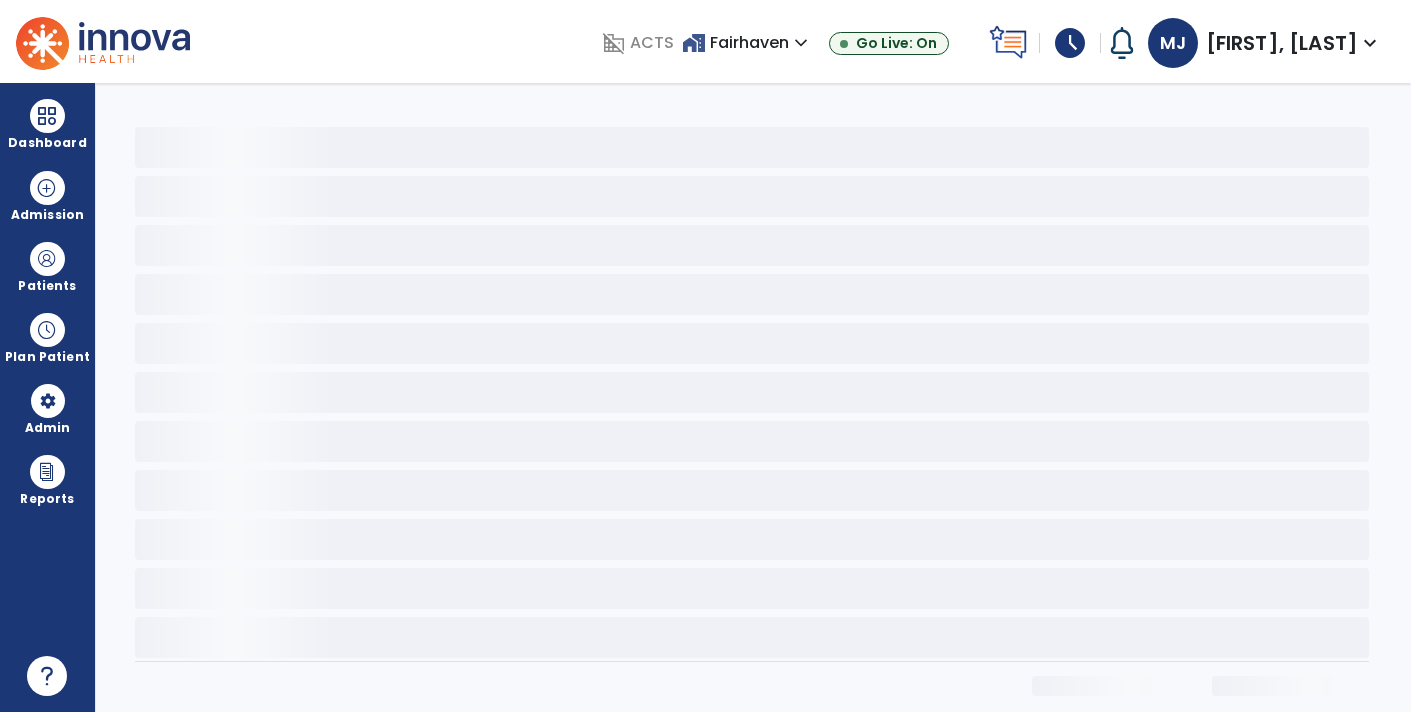 select on "*" 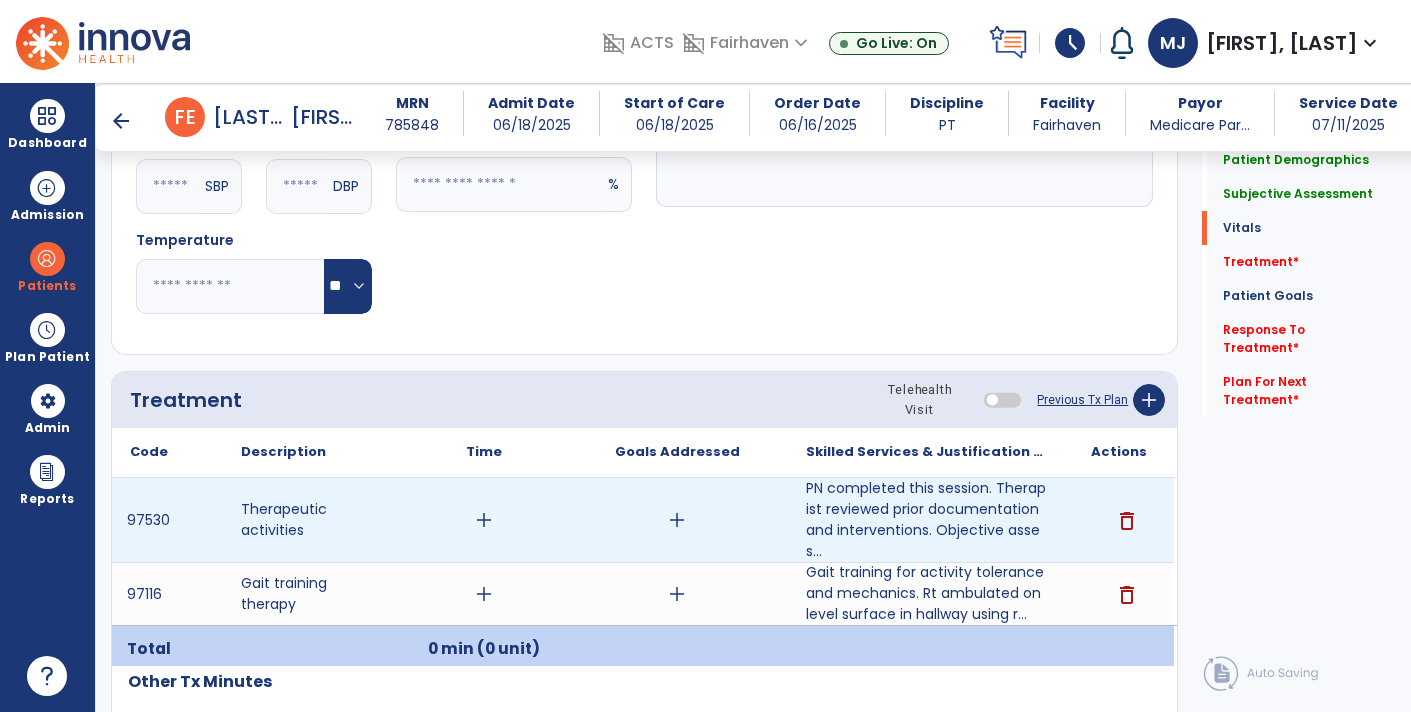 scroll, scrollTop: 885, scrollLeft: 0, axis: vertical 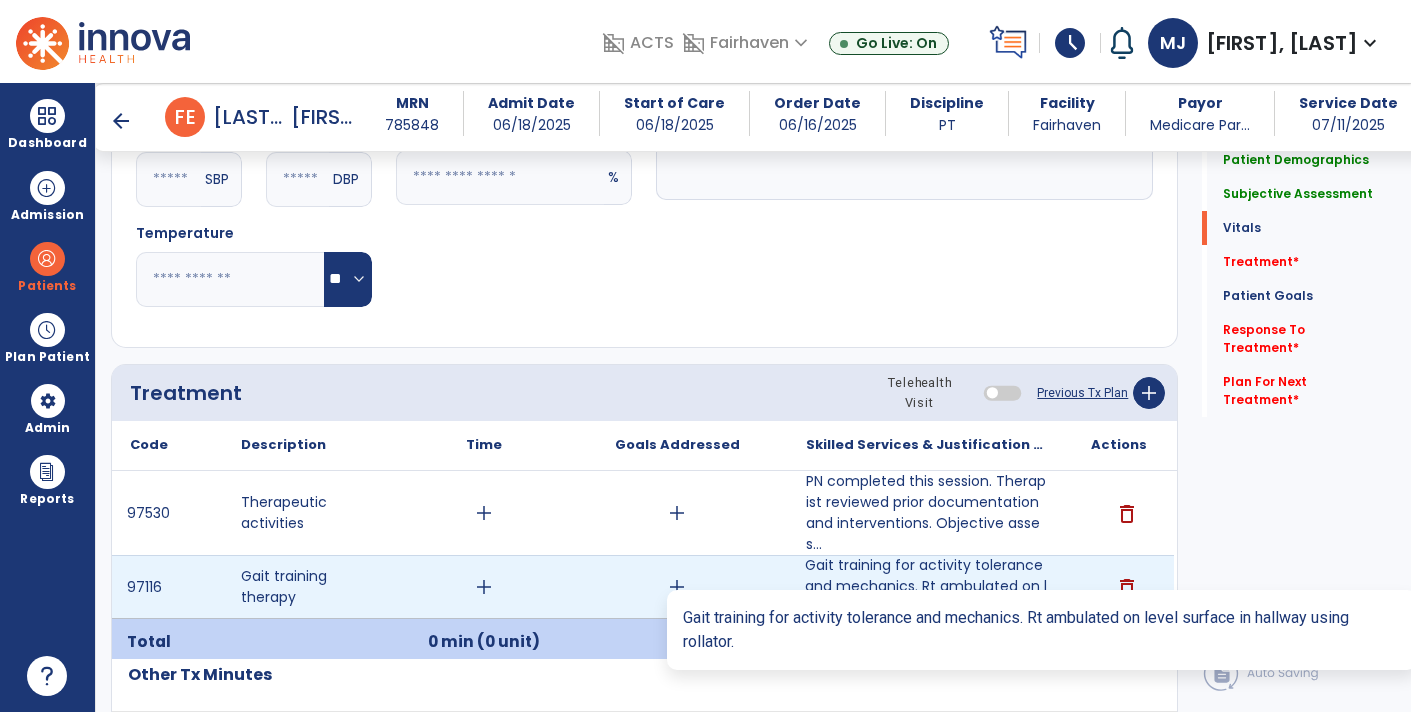 click on "Gait training for activity tolerance and mechanics. Rt ambulated on level surface in hallway using r..." at bounding box center (926, 586) 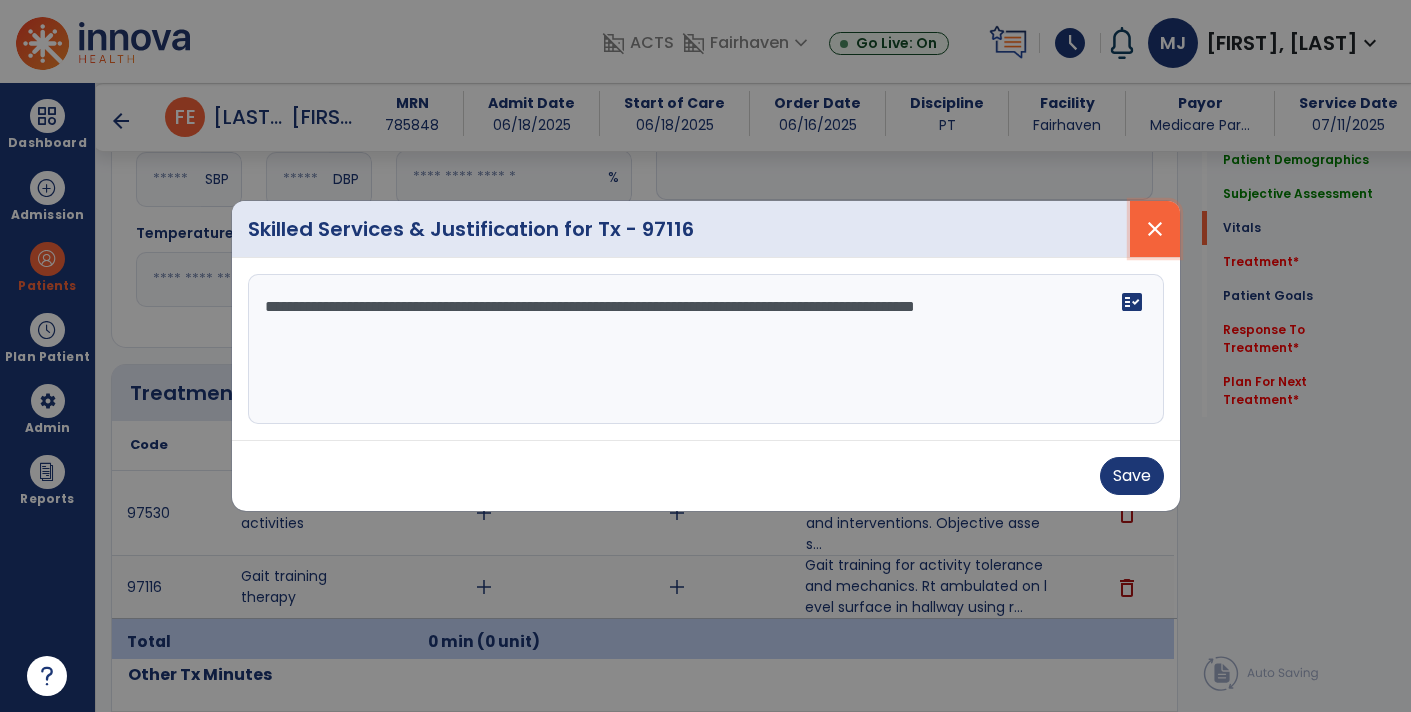 click on "close" at bounding box center (1155, 229) 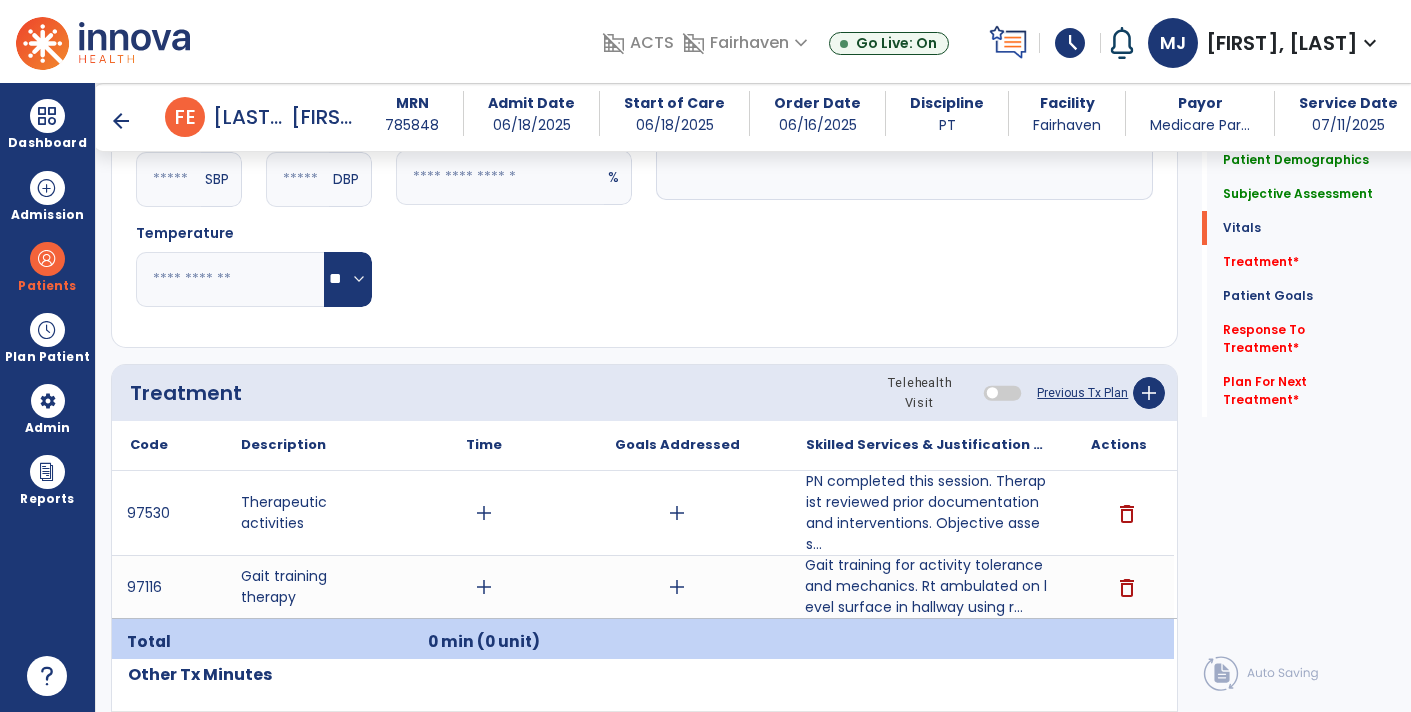 click on "arrow_back" at bounding box center [121, 121] 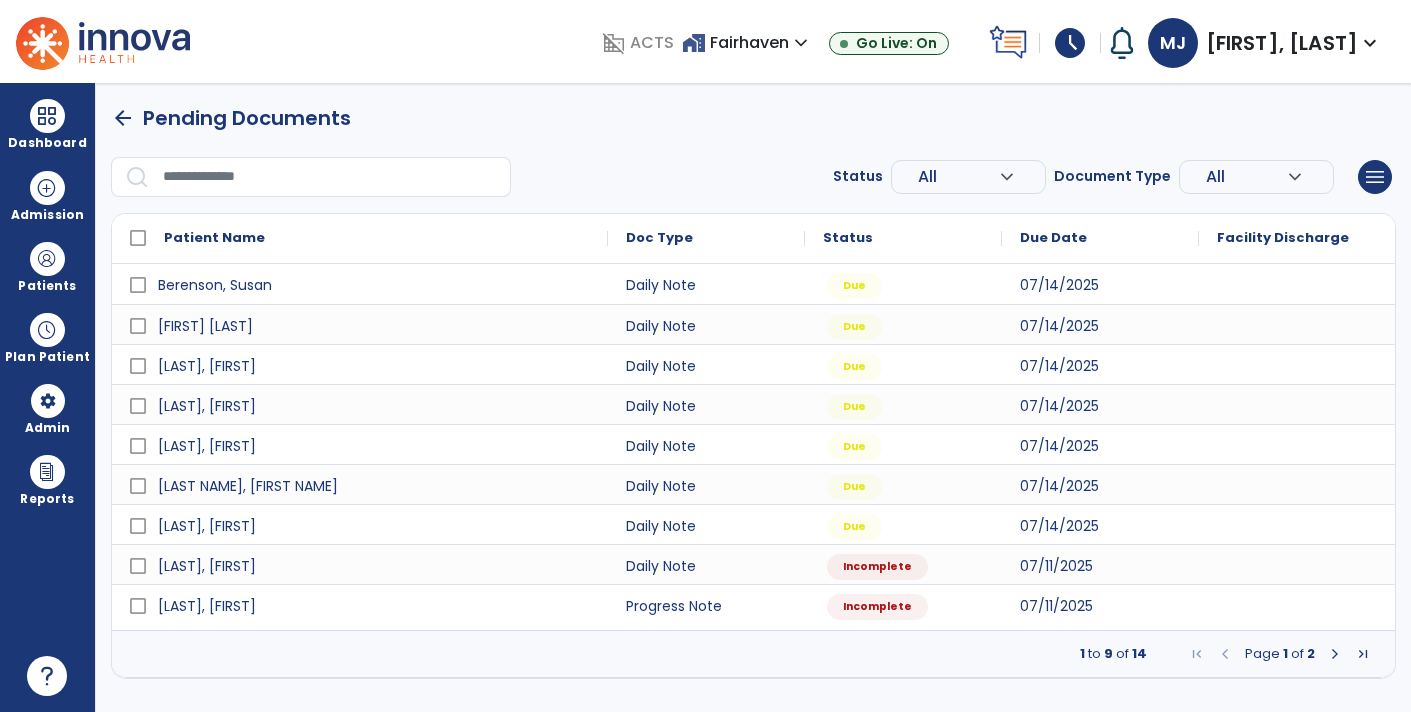 scroll, scrollTop: 0, scrollLeft: 0, axis: both 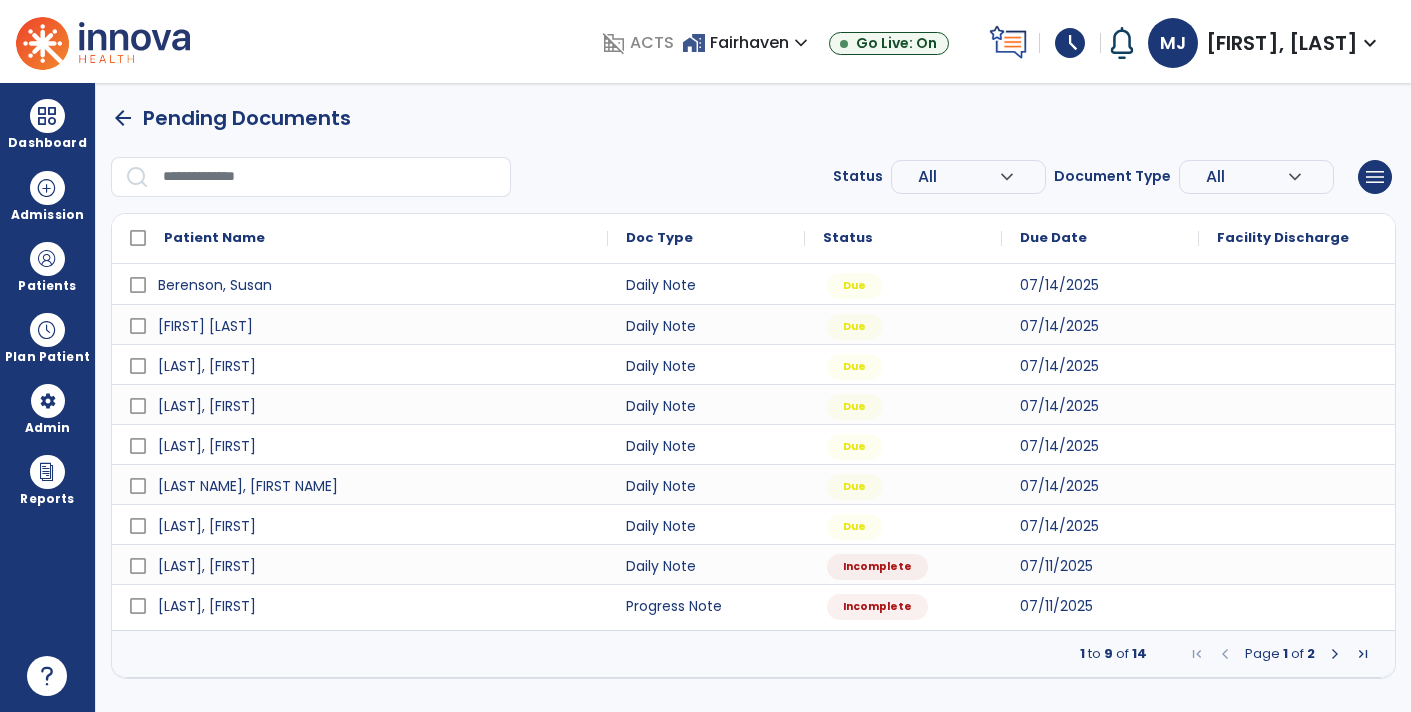 click on "arrow_back" at bounding box center (123, 118) 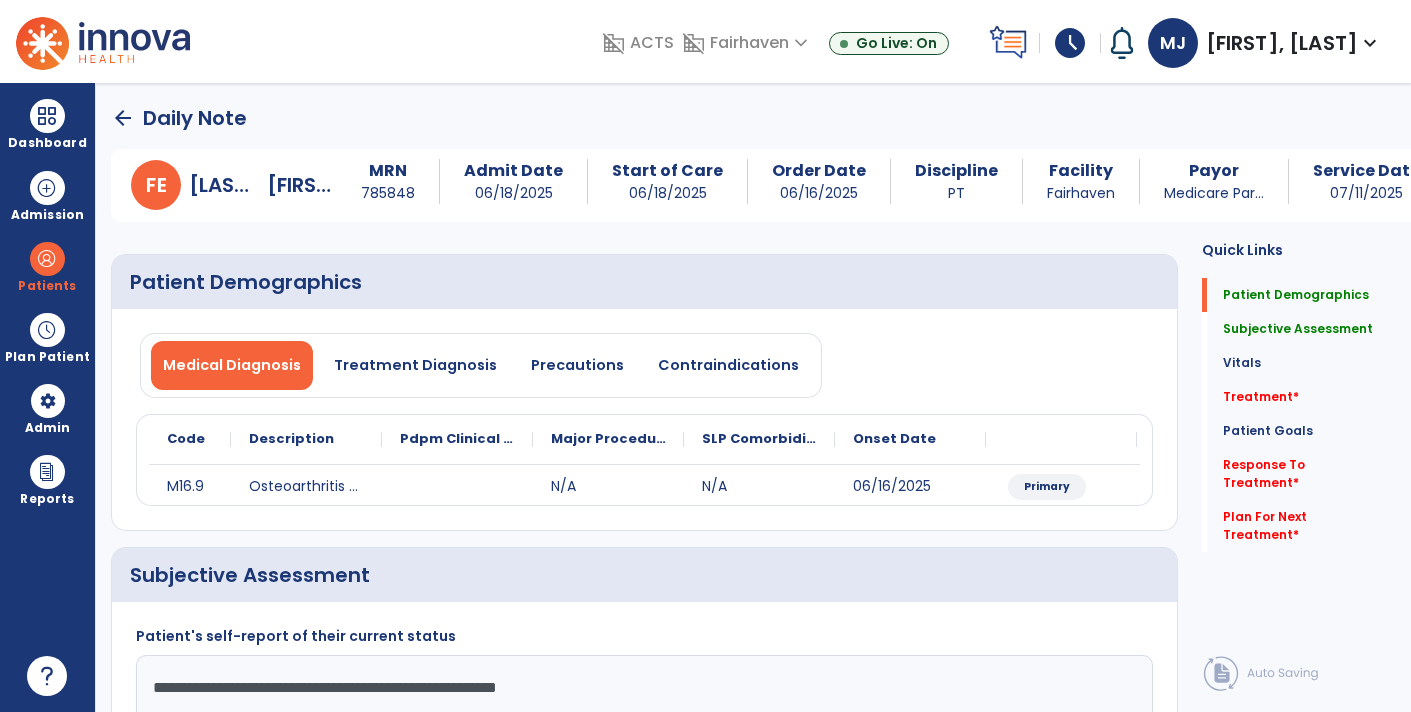 click on "arrow_back" 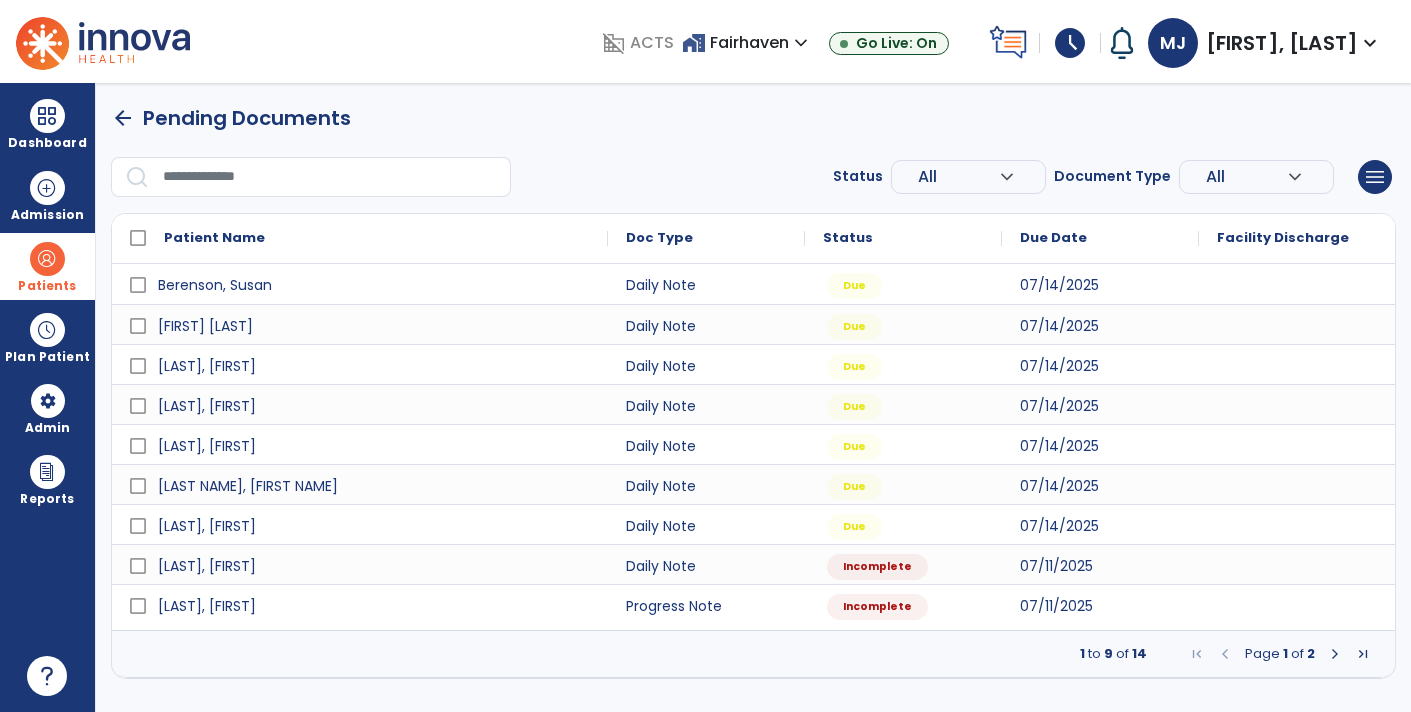 click on "Patients" at bounding box center (47, 286) 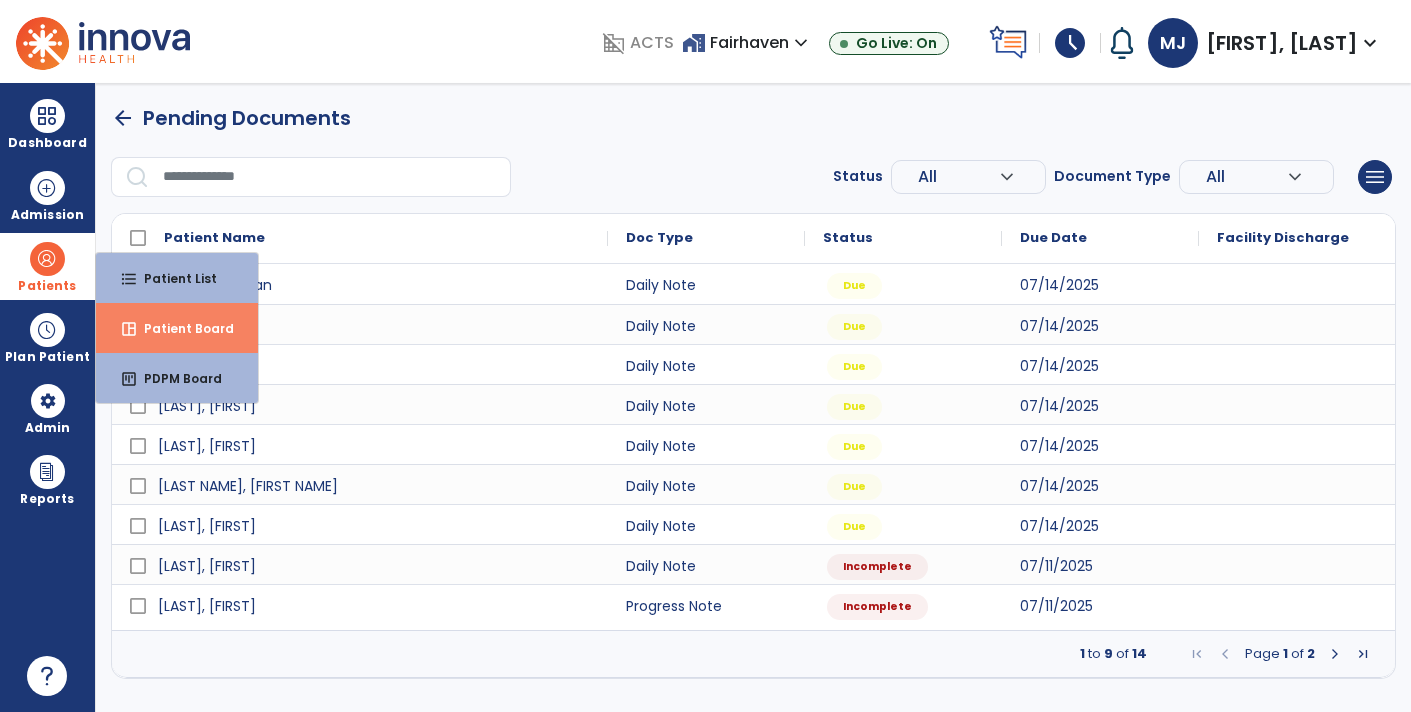 click on "space_dashboard  Patient Board" at bounding box center [177, 328] 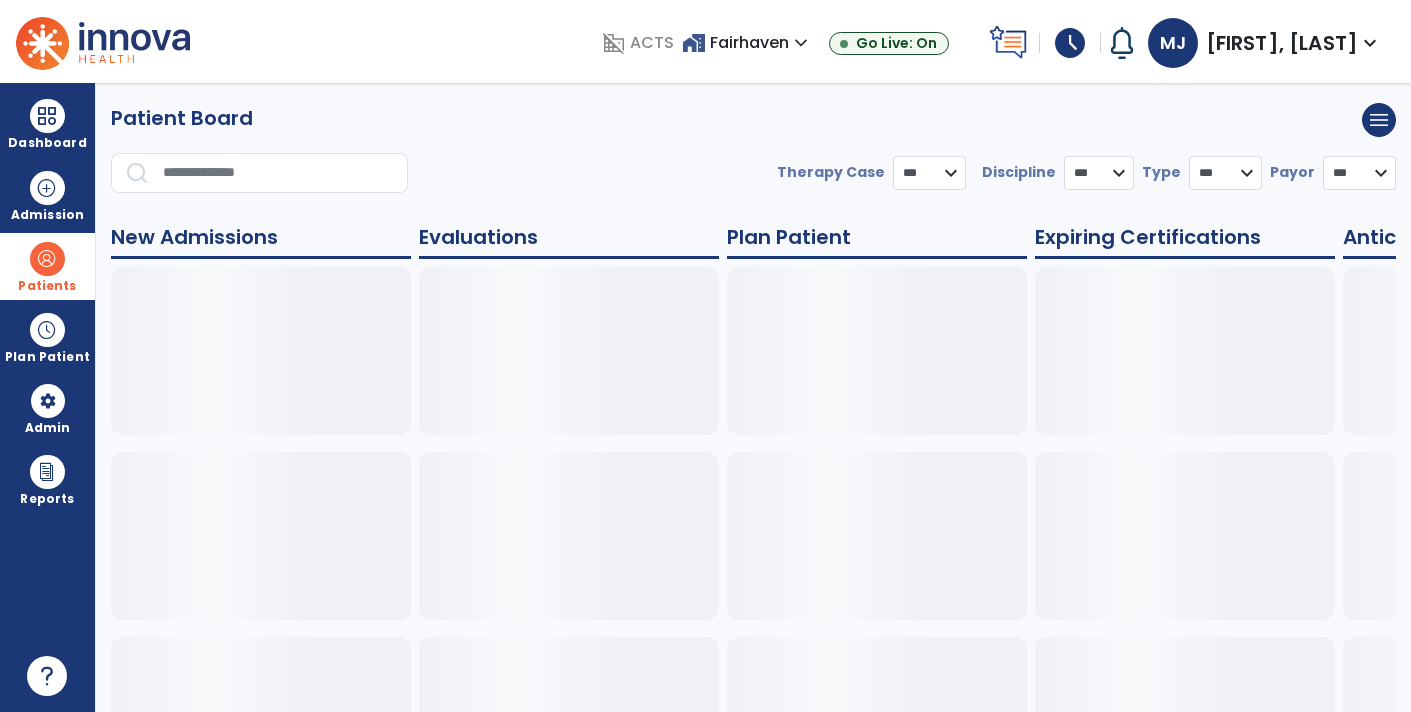 select on "***" 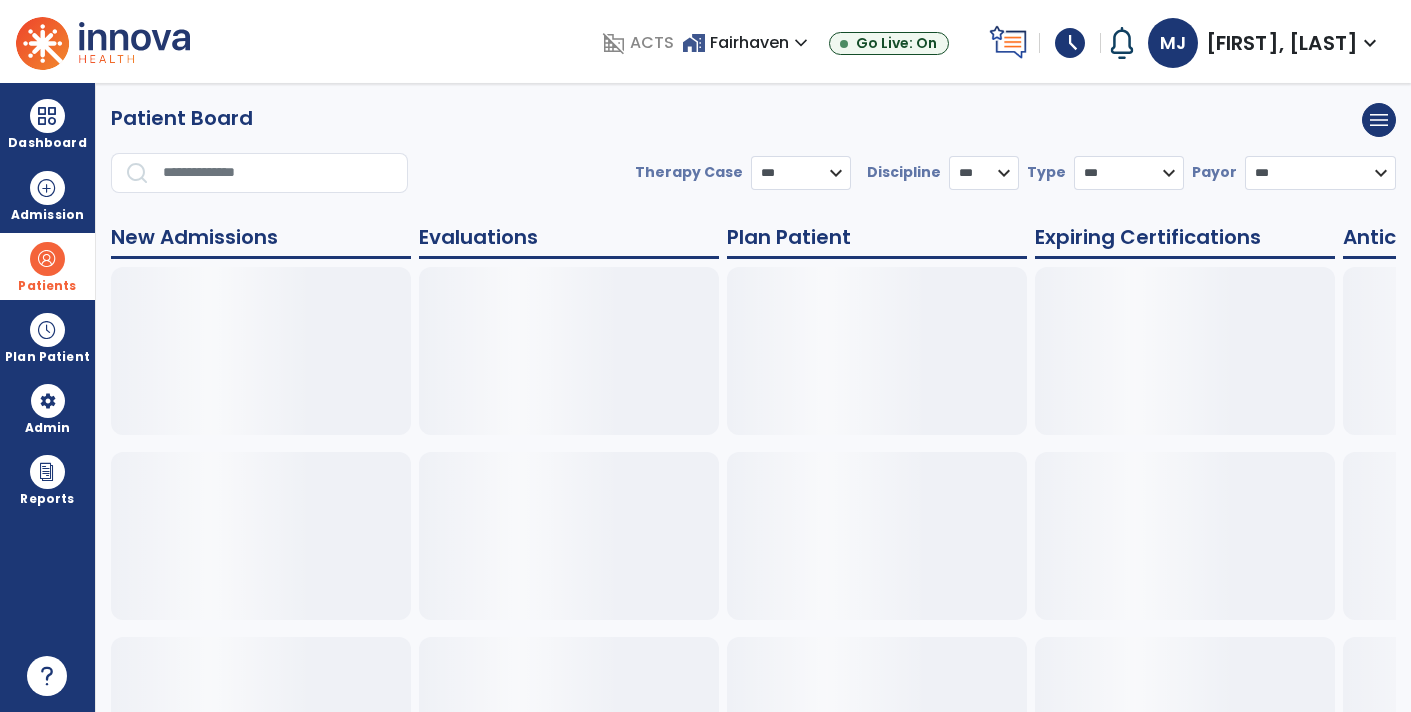 click at bounding box center (47, 259) 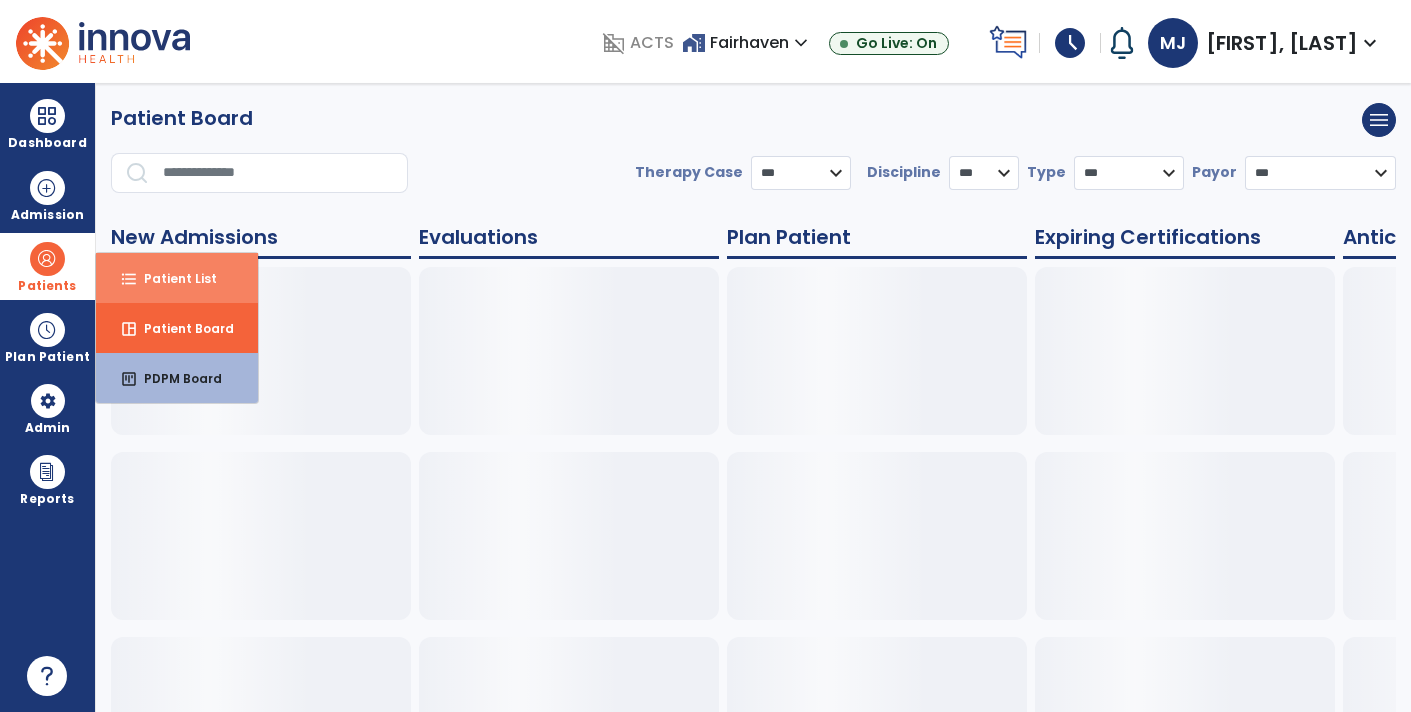 click on "format_list_bulleted" at bounding box center (129, 279) 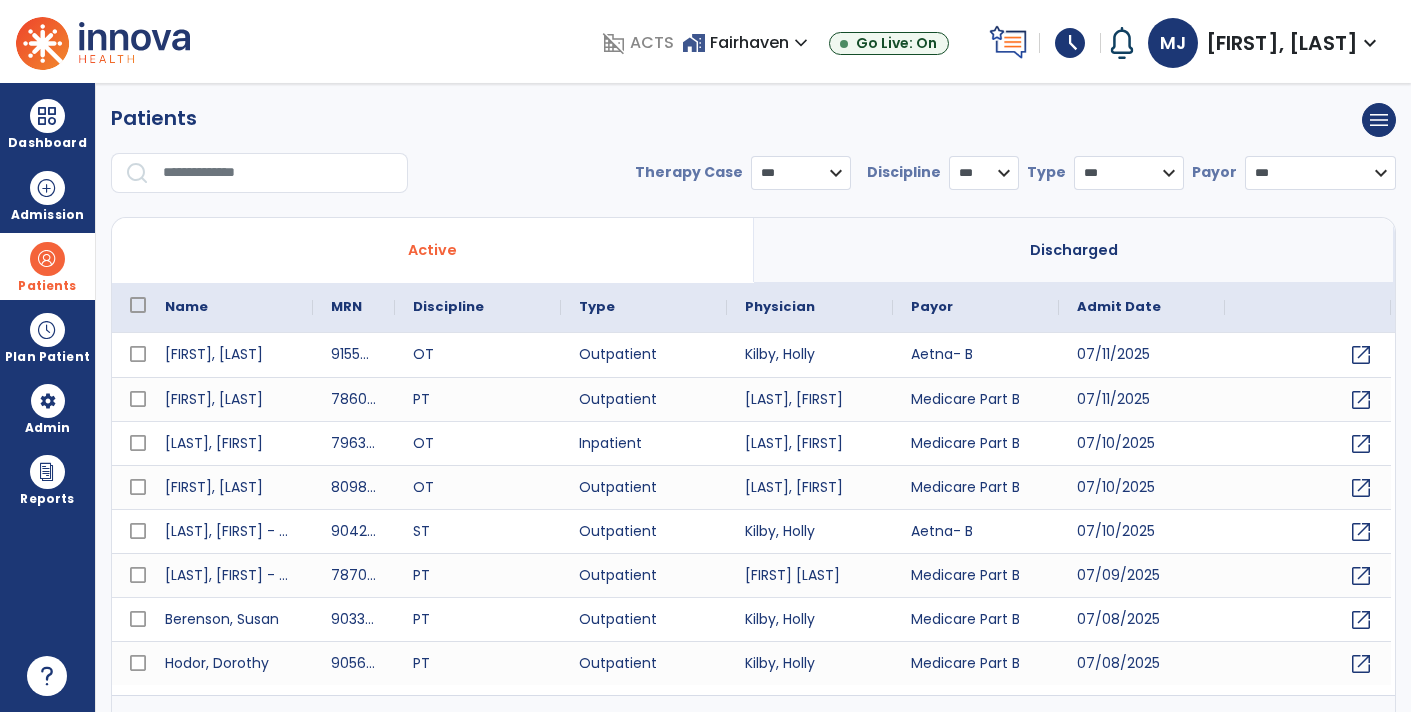click at bounding box center (278, 173) 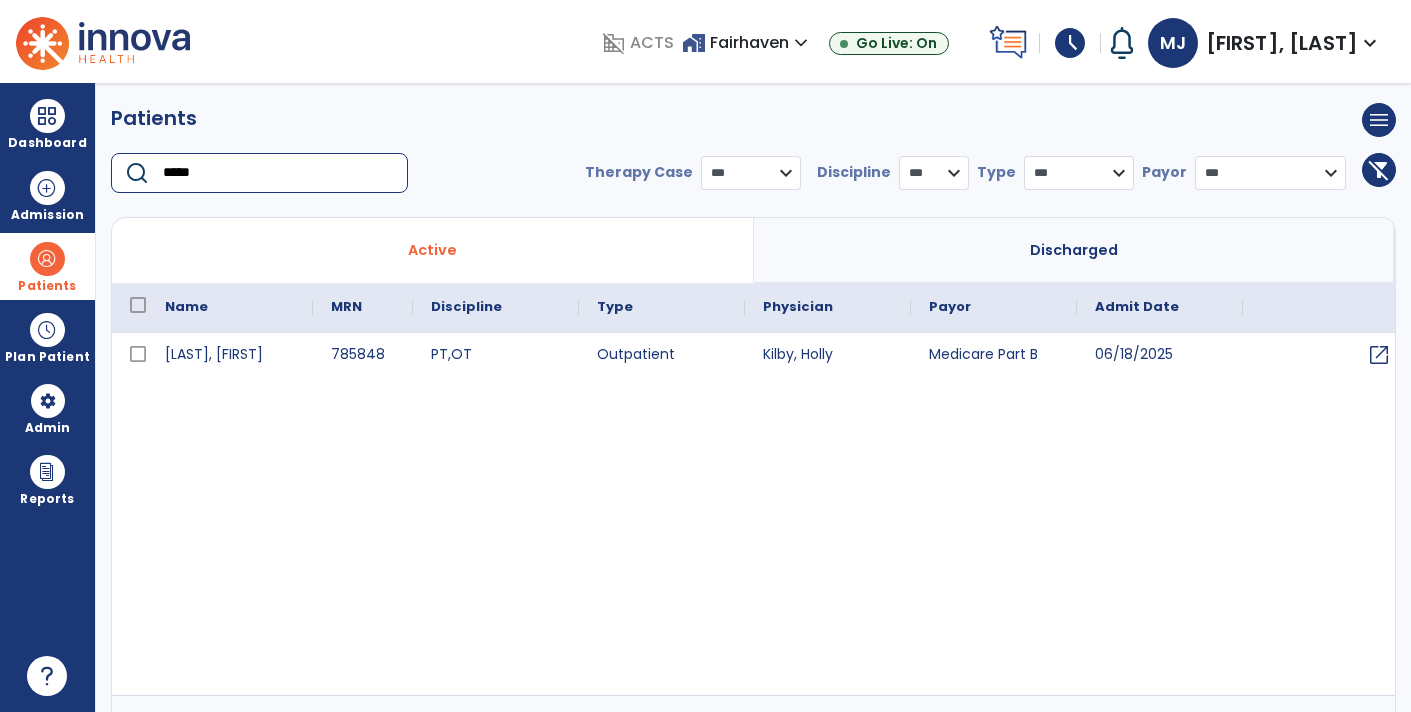 type on "*****" 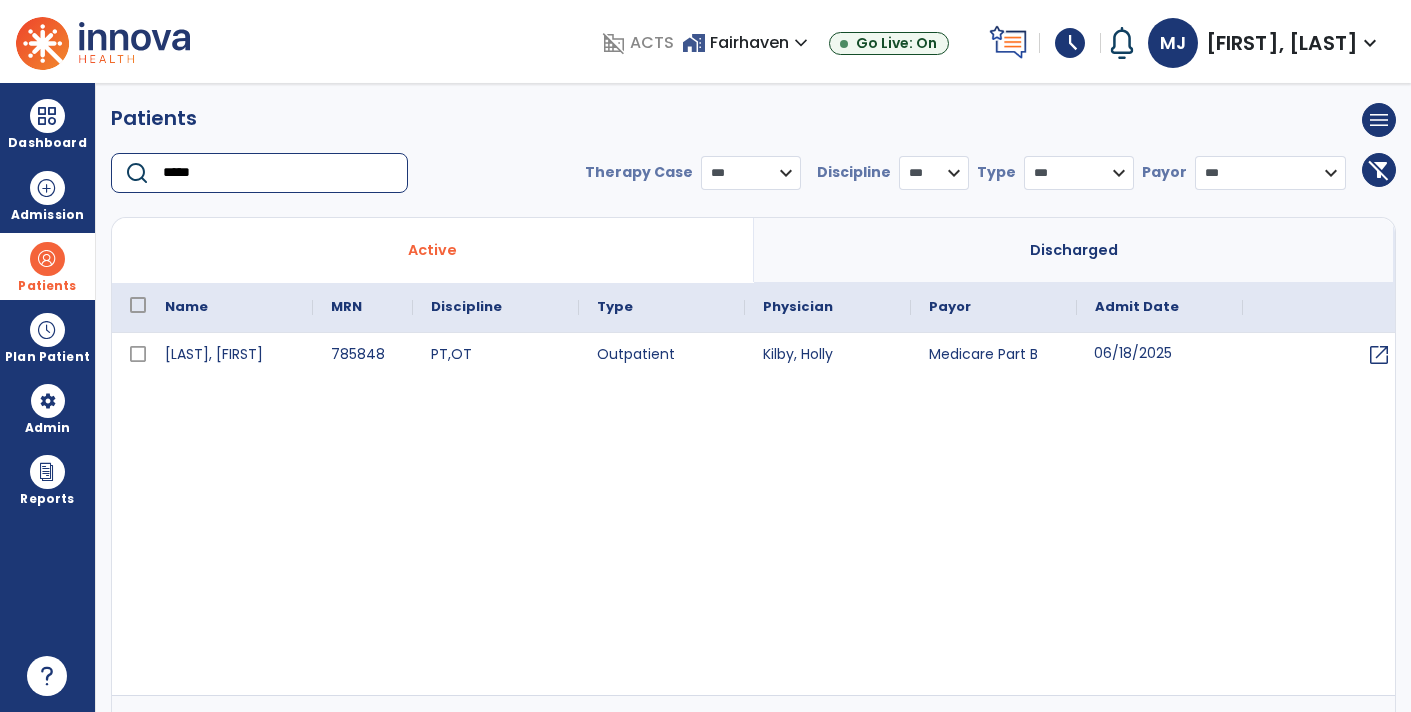 click on "06/18/2025" at bounding box center [1160, 355] 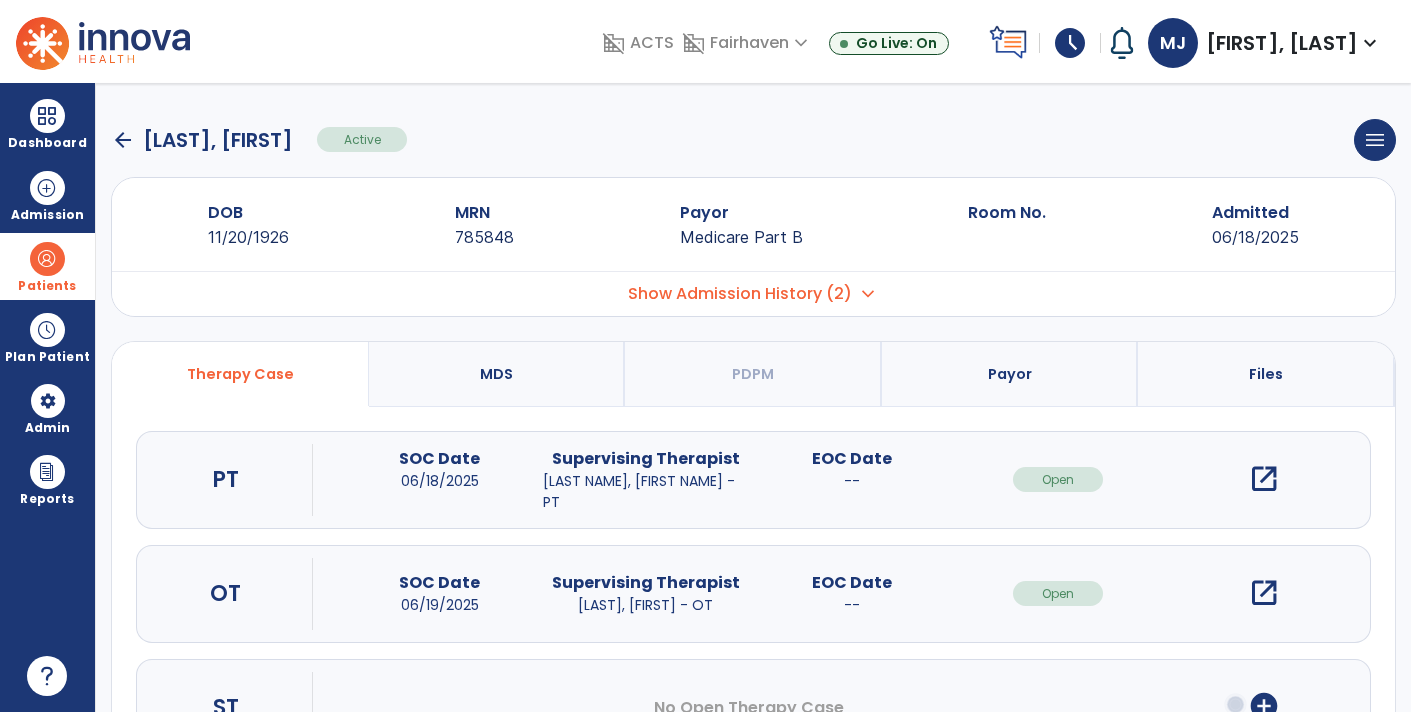 click on "open_in_new" at bounding box center (1264, 479) 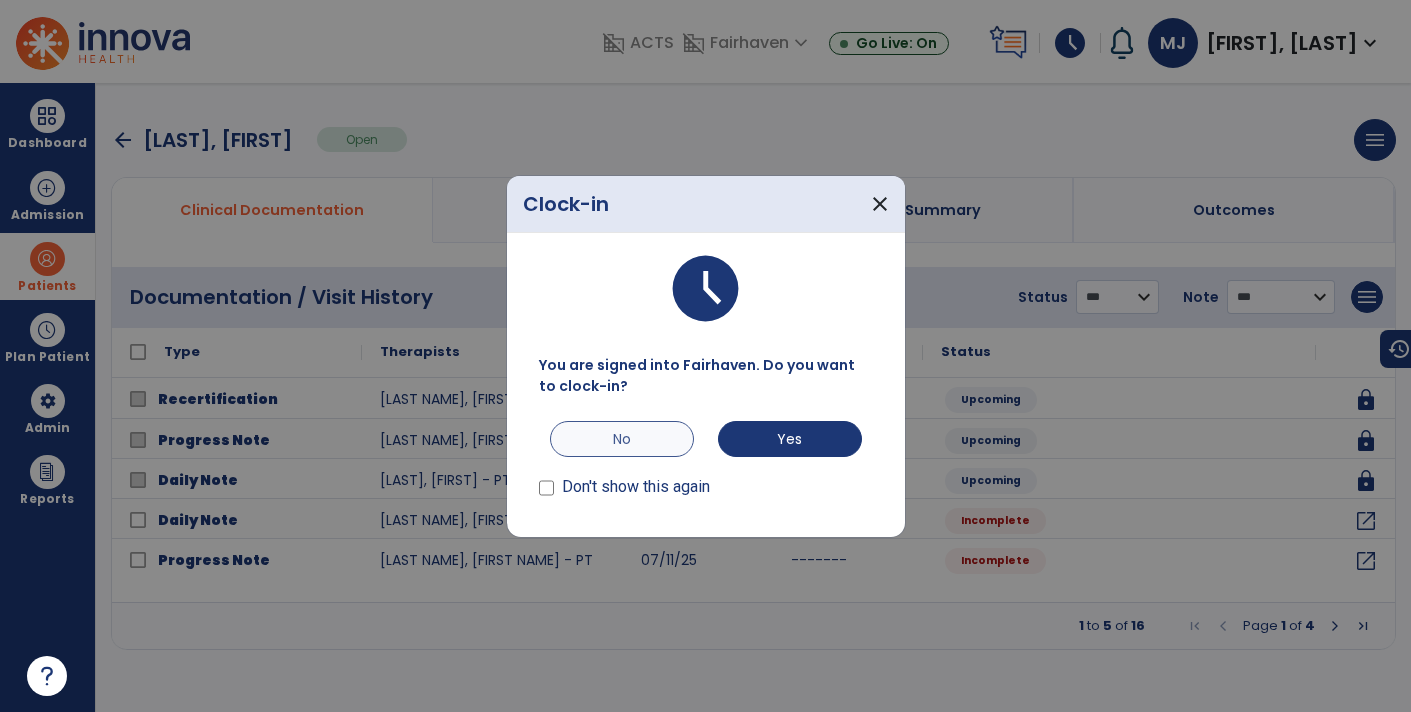 click on "No" at bounding box center (622, 439) 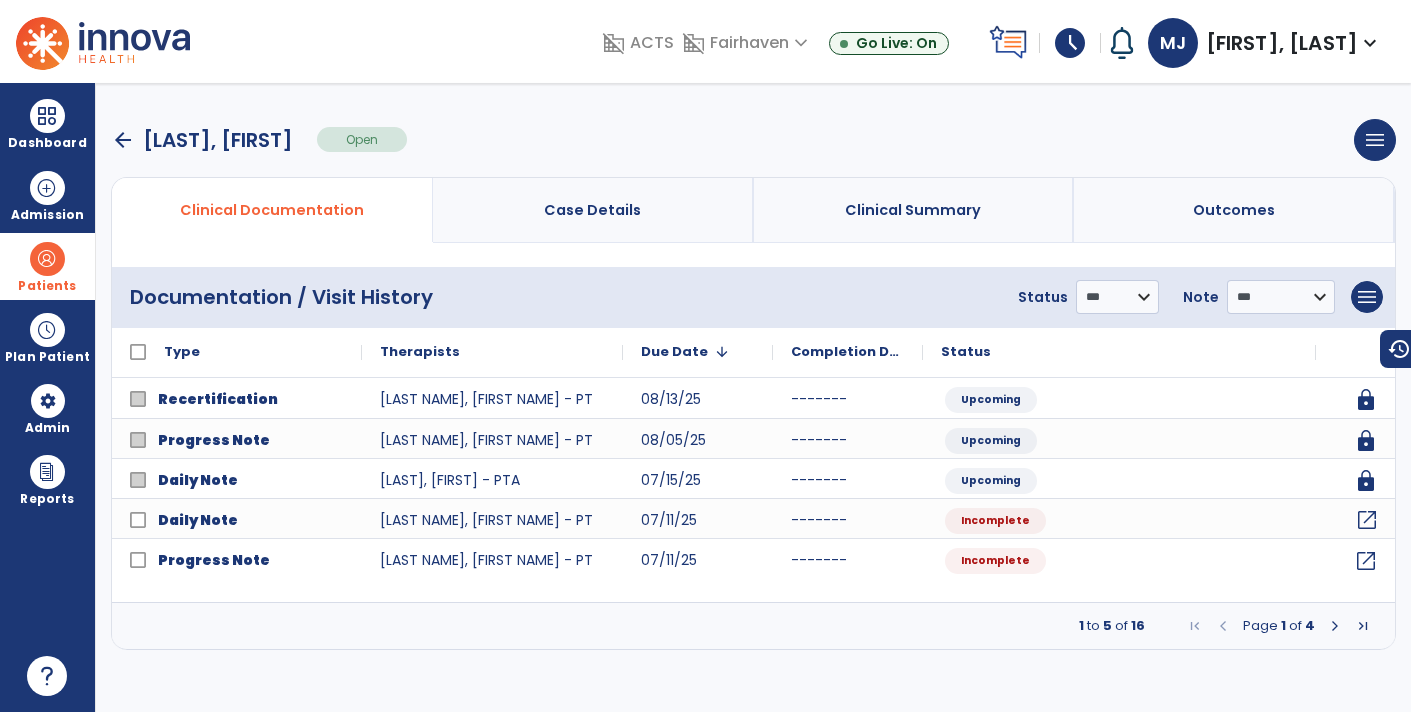 click on "open_in_new" 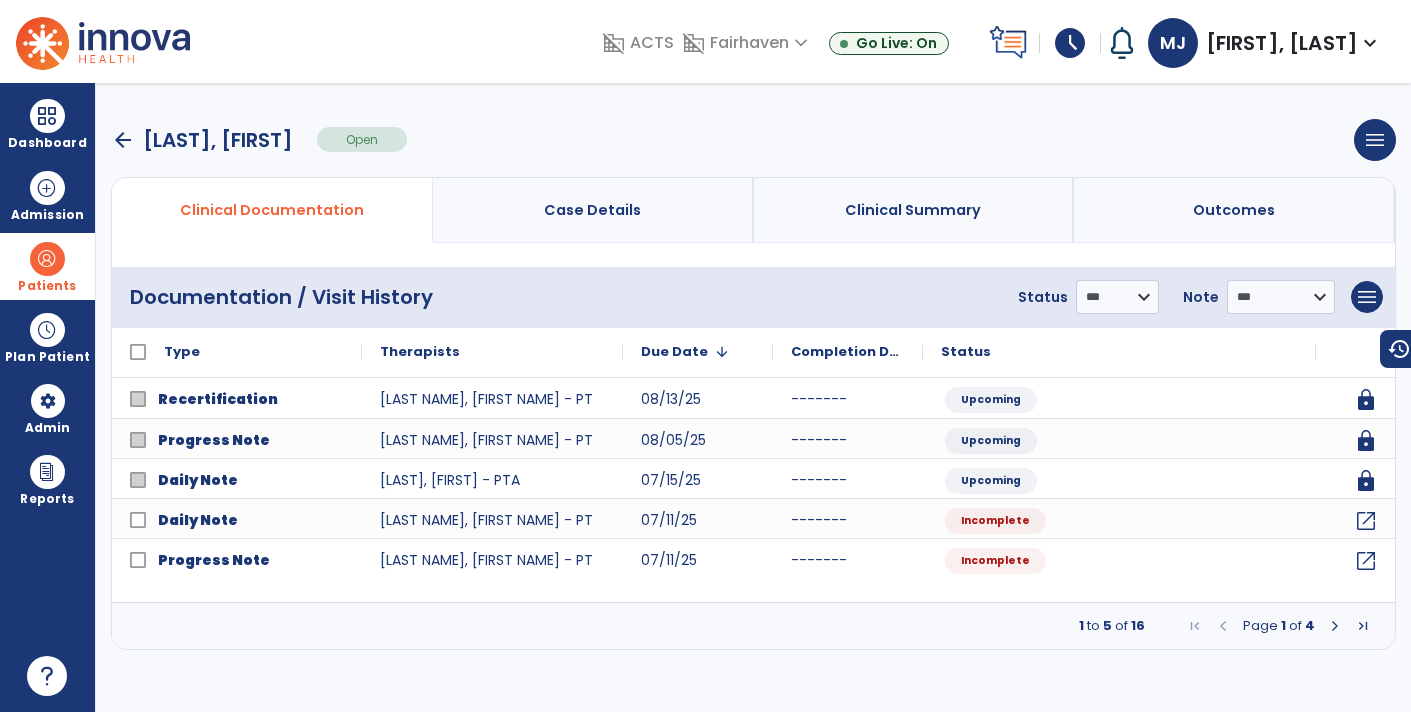 select on "*" 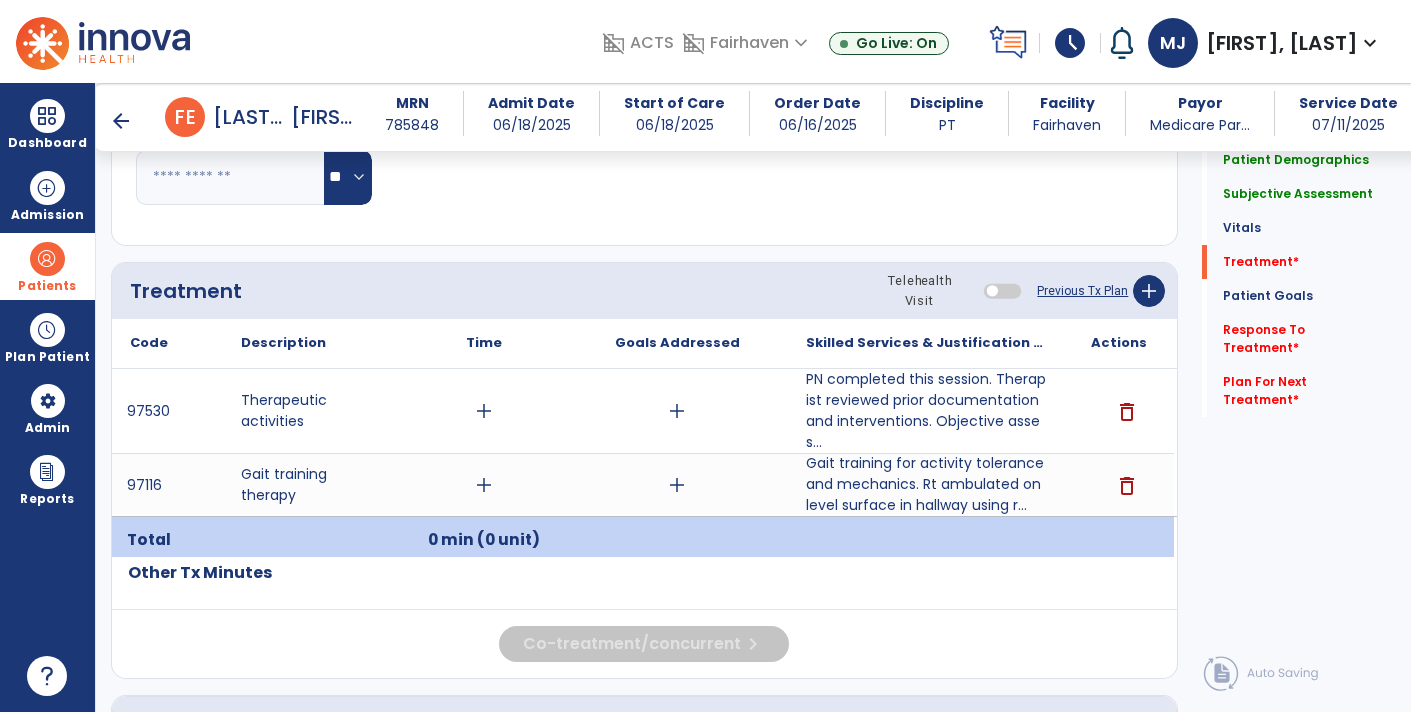 scroll, scrollTop: 1014, scrollLeft: 0, axis: vertical 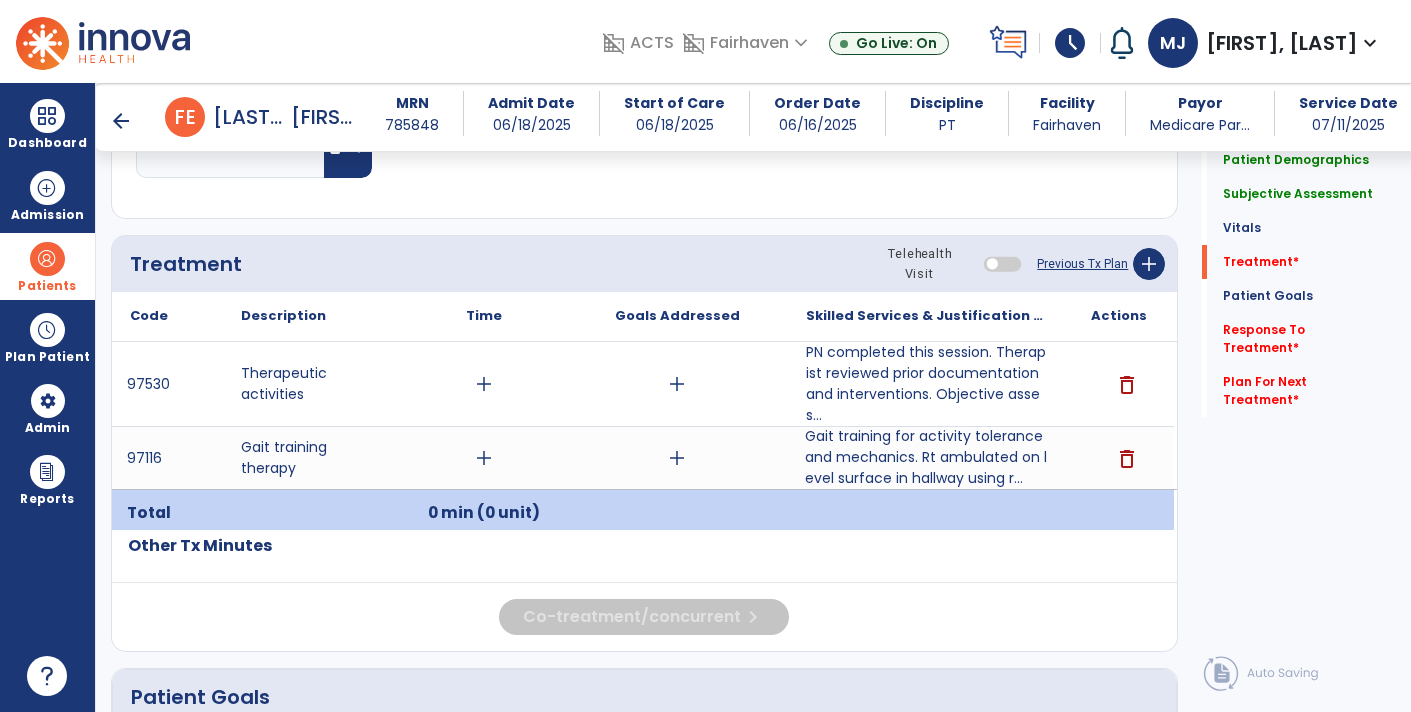 click on "Gait training for activity tolerance and mechanics. Rt ambulated on level surface in hallway using r..." at bounding box center [926, 457] 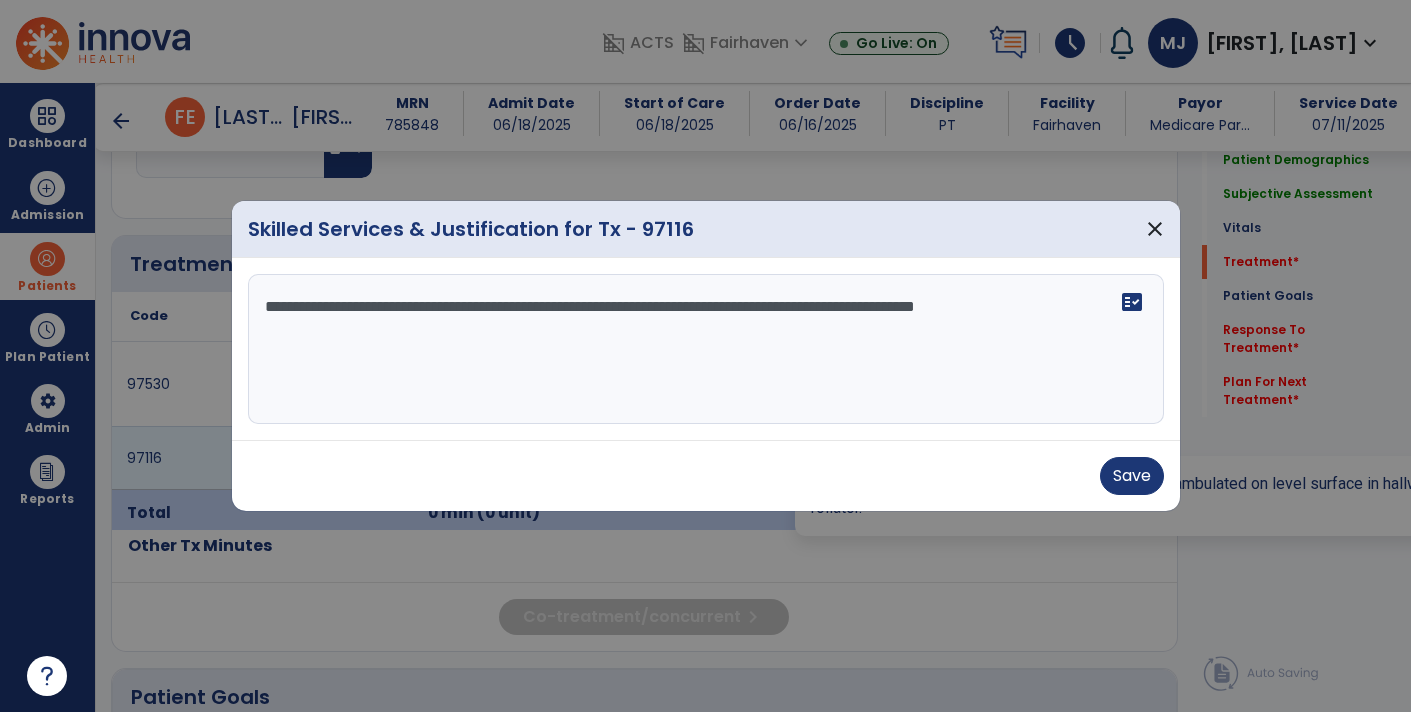 click on "**********" at bounding box center (706, 349) 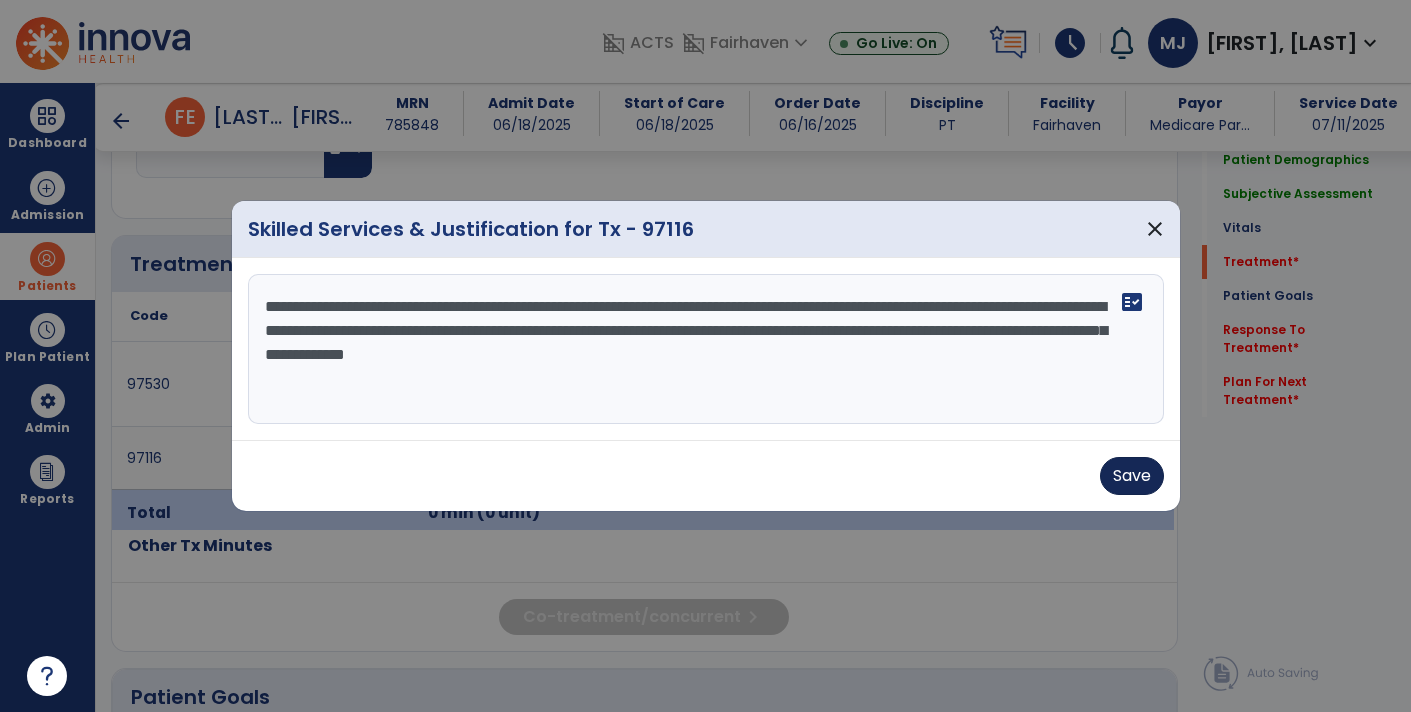 type on "**********" 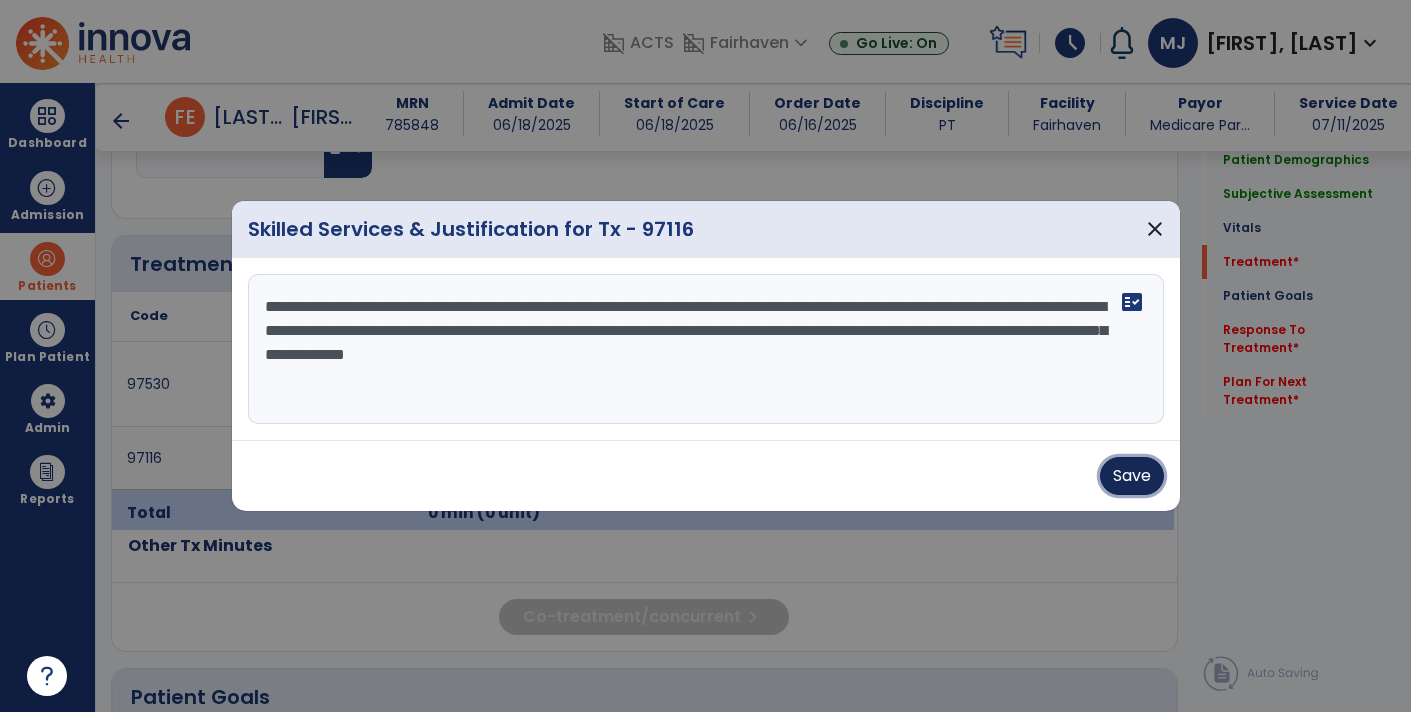 click on "Save" at bounding box center [1132, 476] 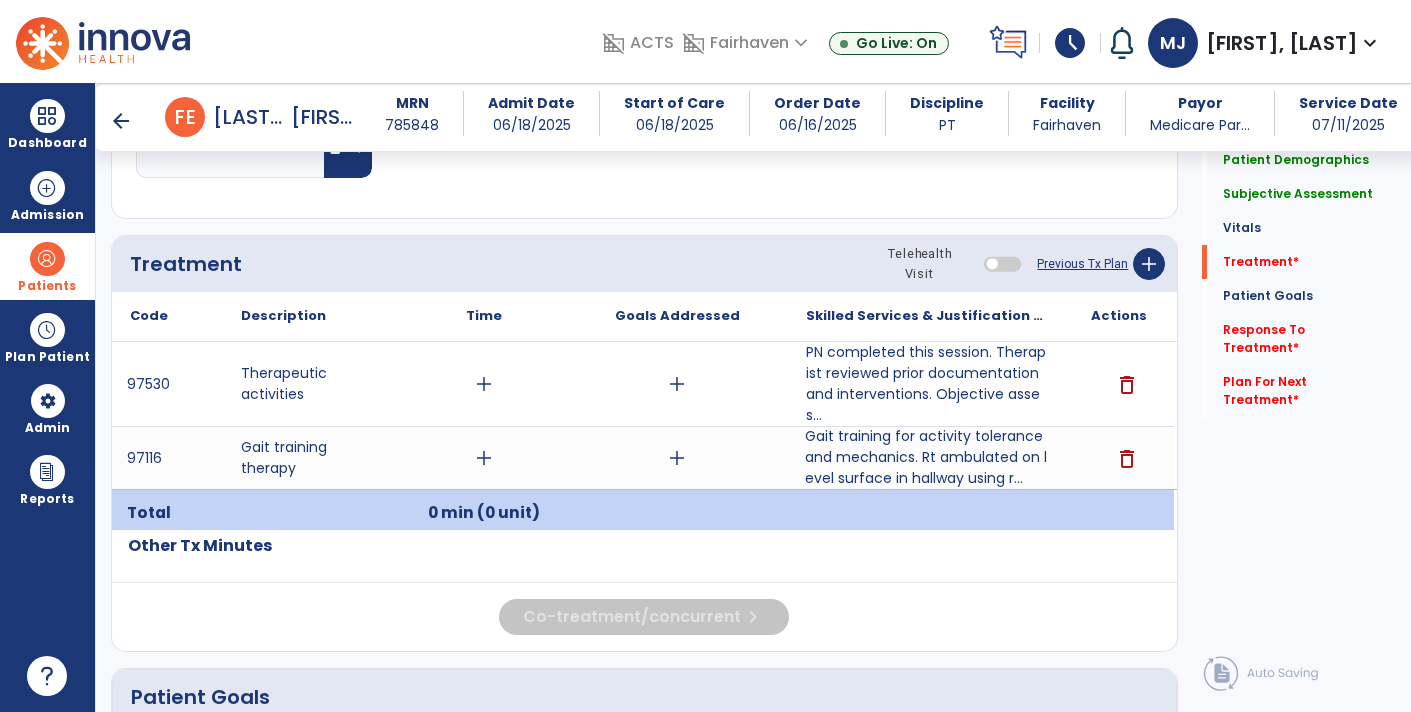 click on "add" at bounding box center (484, 458) 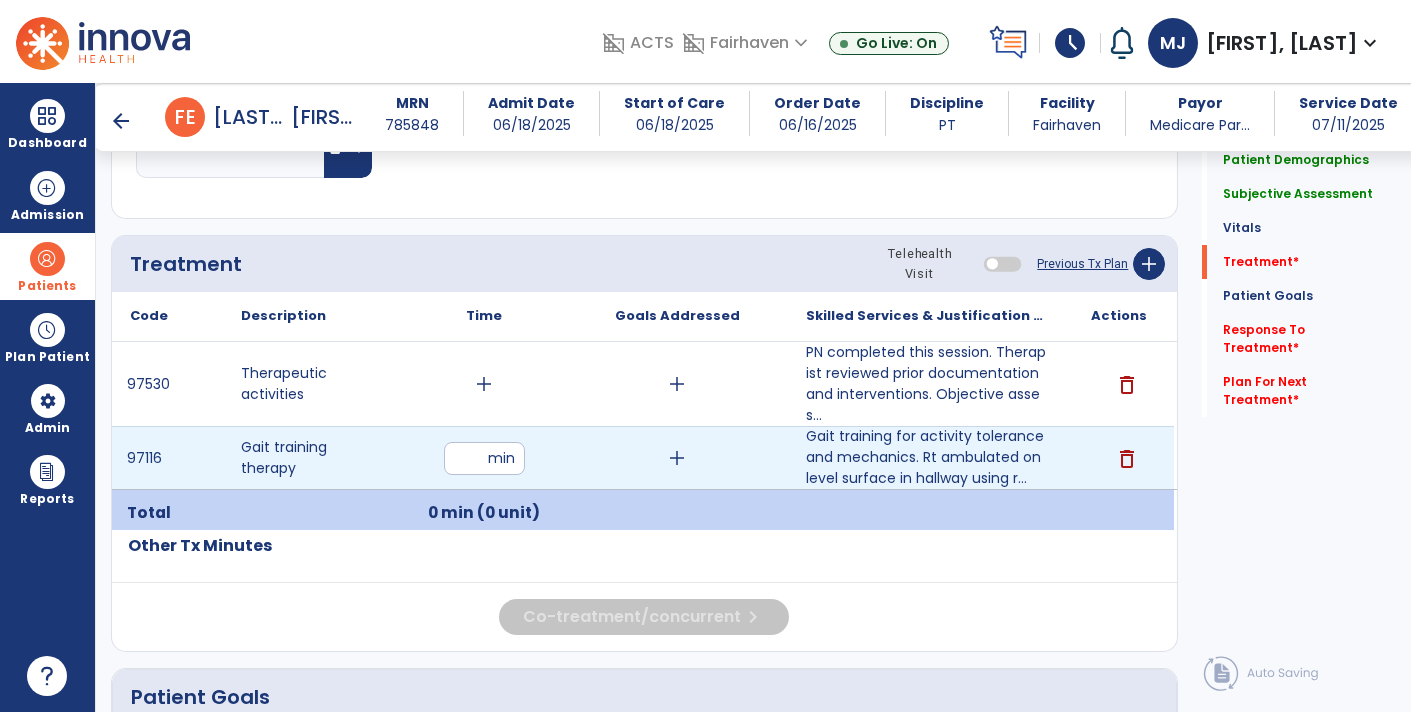 type on "**" 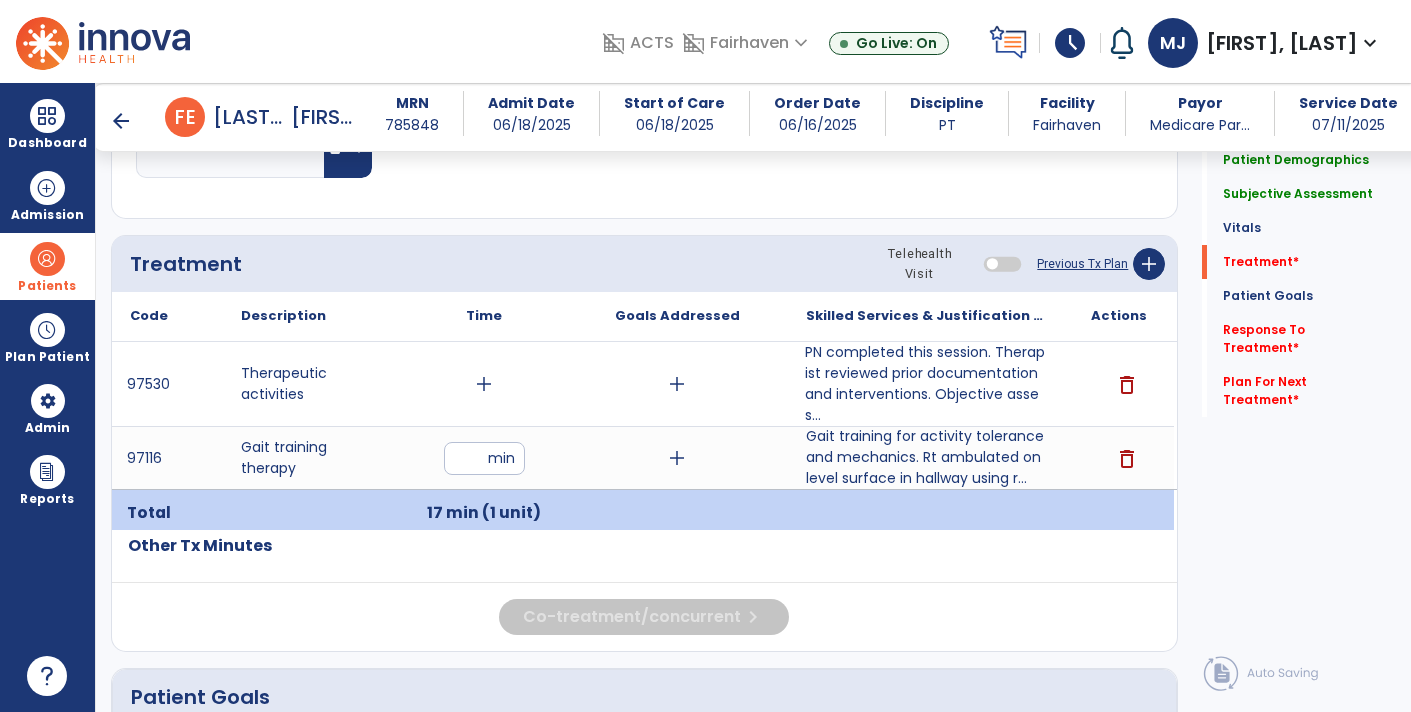 click on "PN completed this session. Therapist reviewed prior documentation and interventions. Objective asses..." at bounding box center (926, 384) 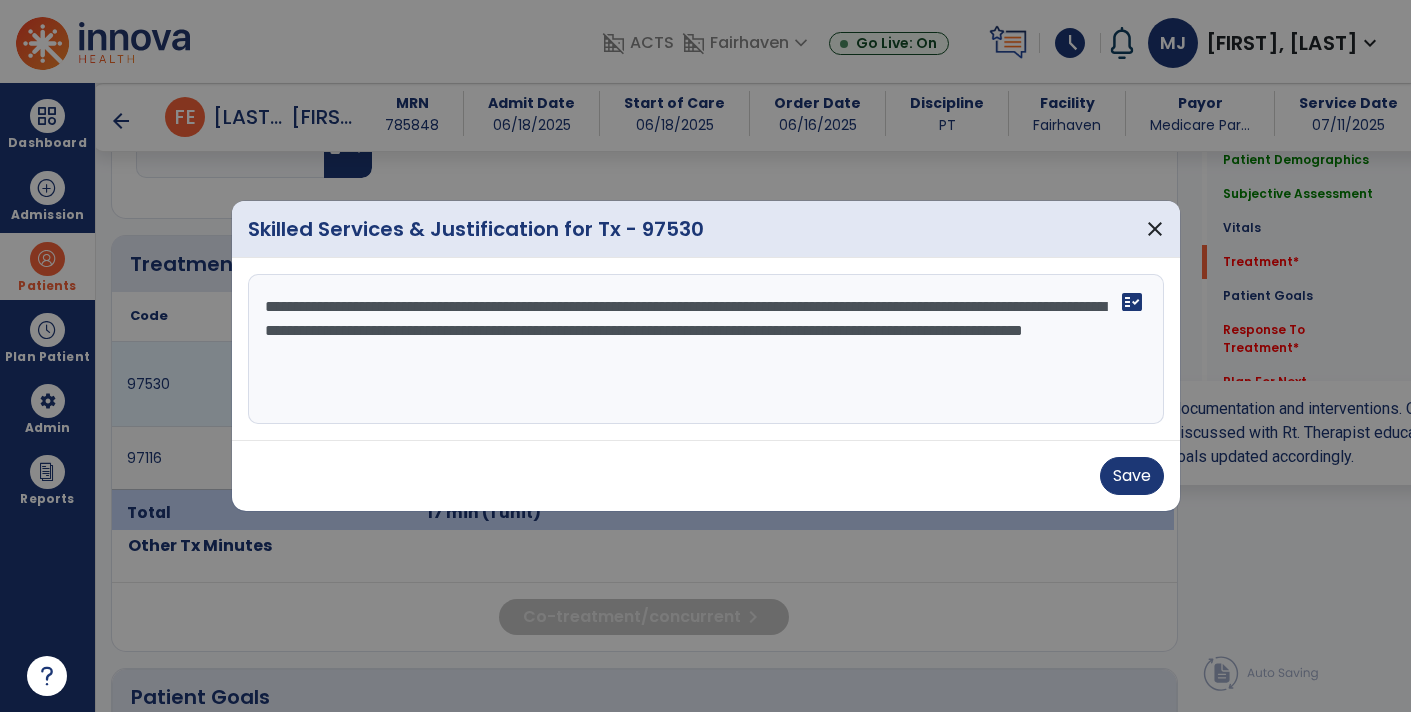 click on "**********" at bounding box center [706, 349] 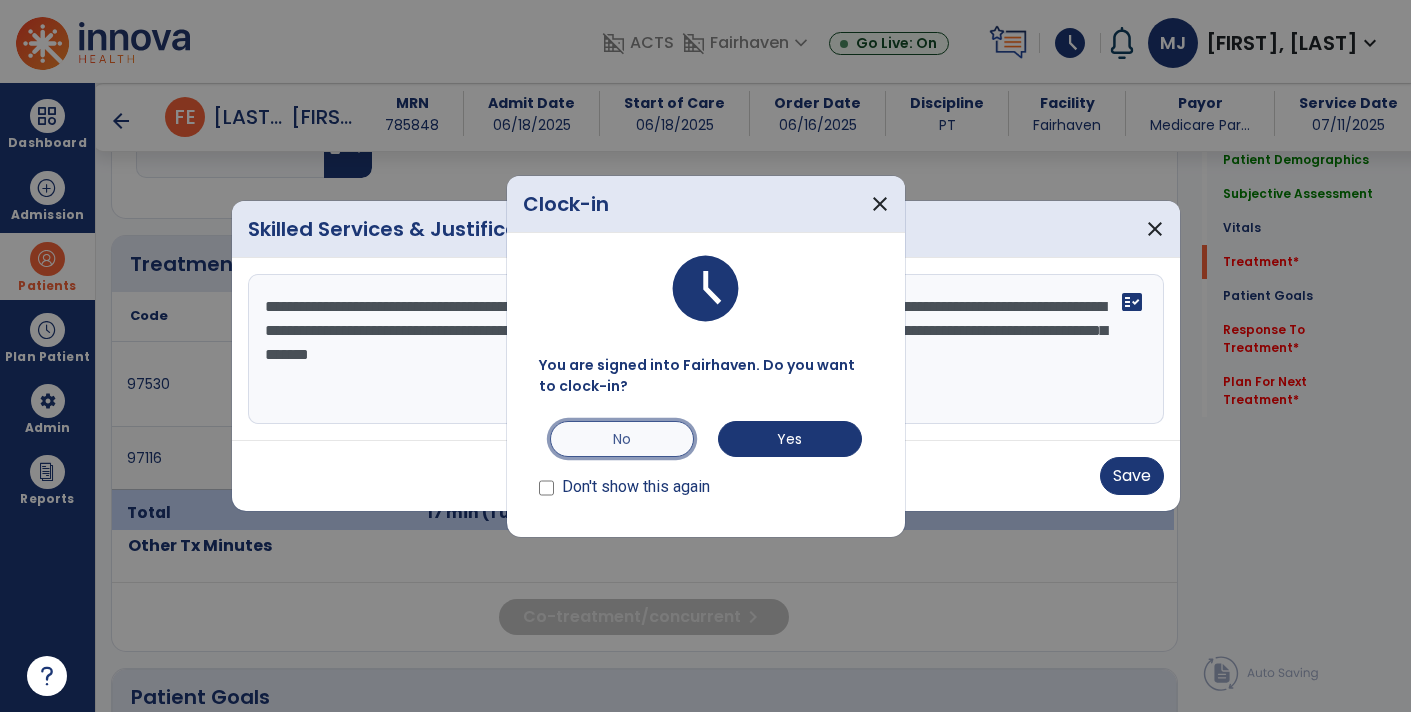 click on "No" at bounding box center [622, 439] 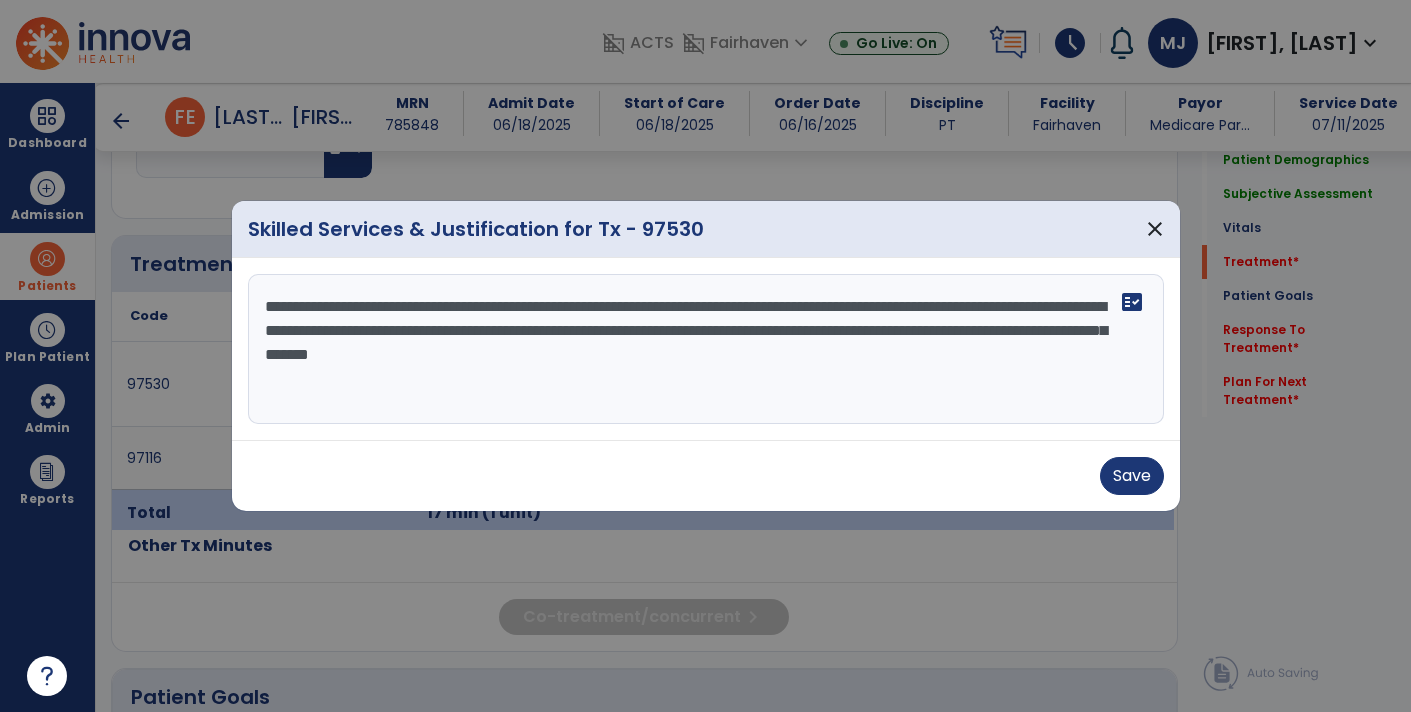 click on "**********" at bounding box center (706, 349) 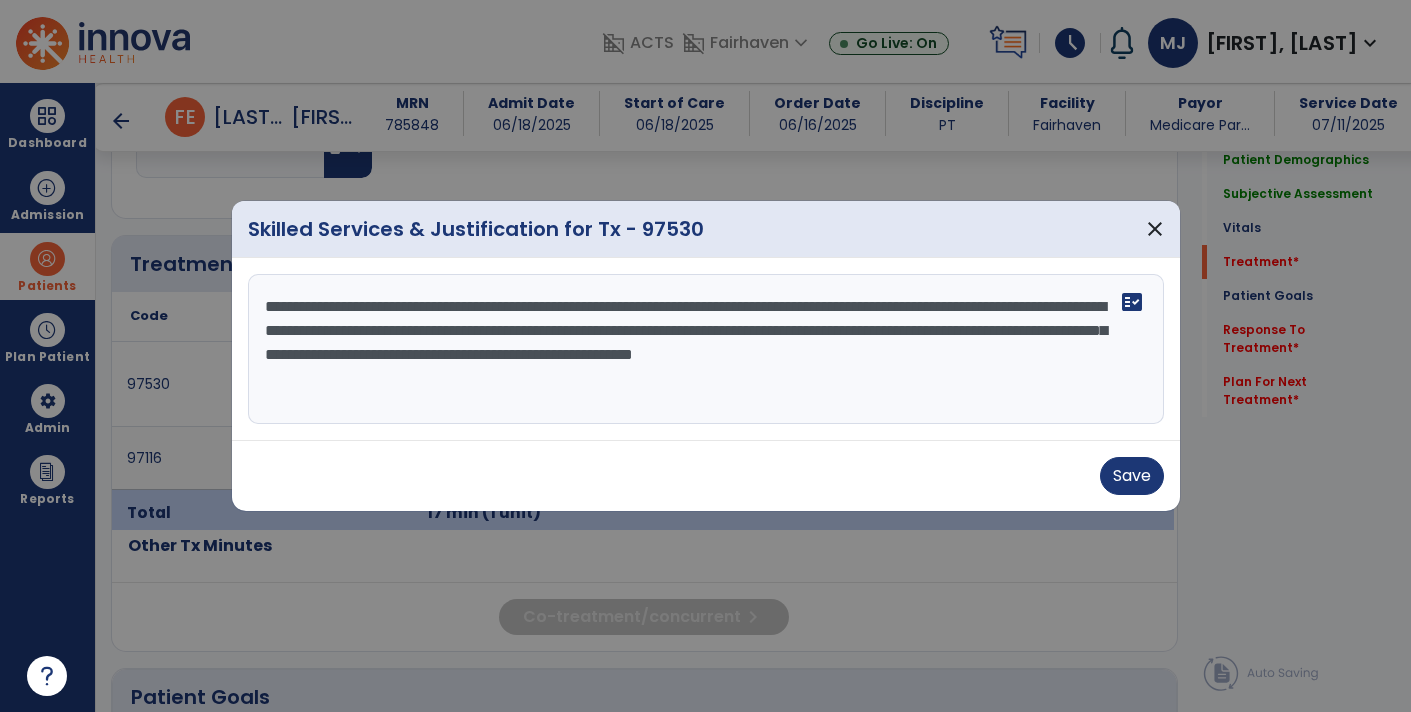 click on "**********" at bounding box center (706, 349) 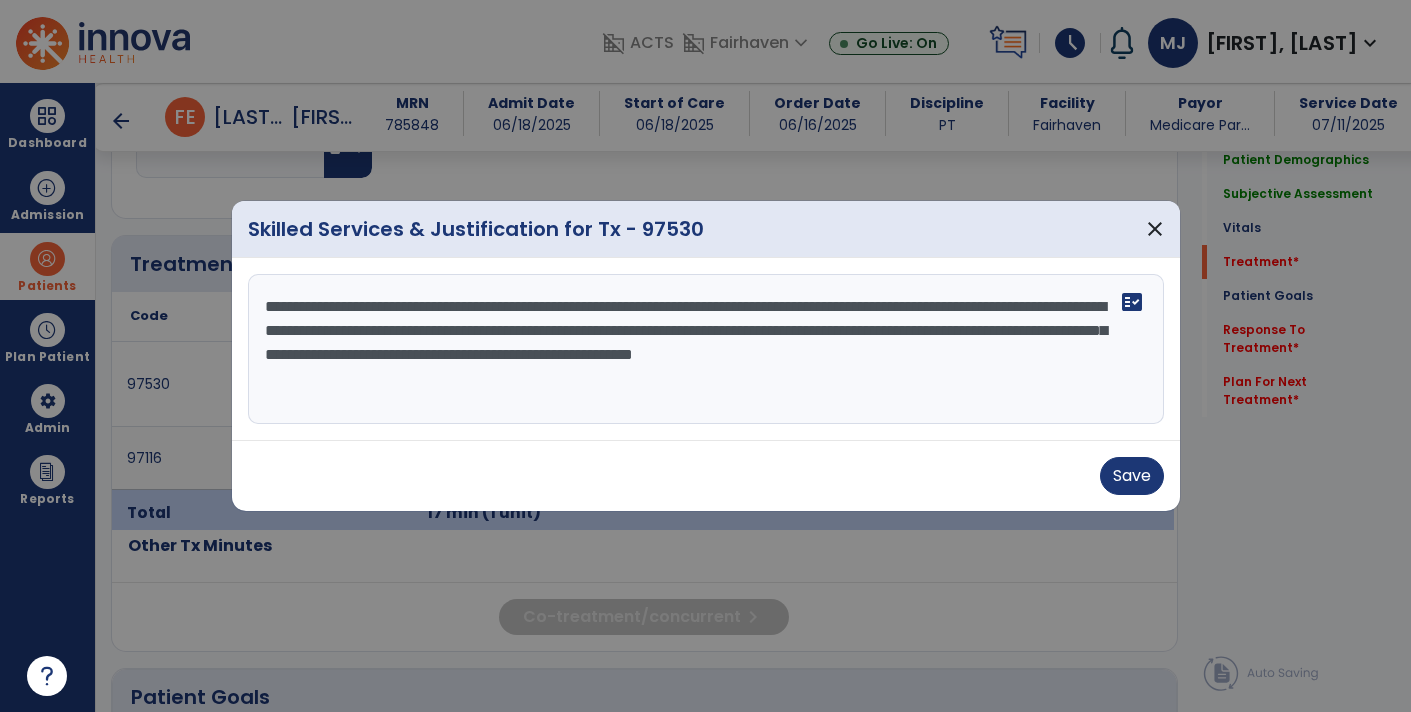 click on "**********" at bounding box center [706, 349] 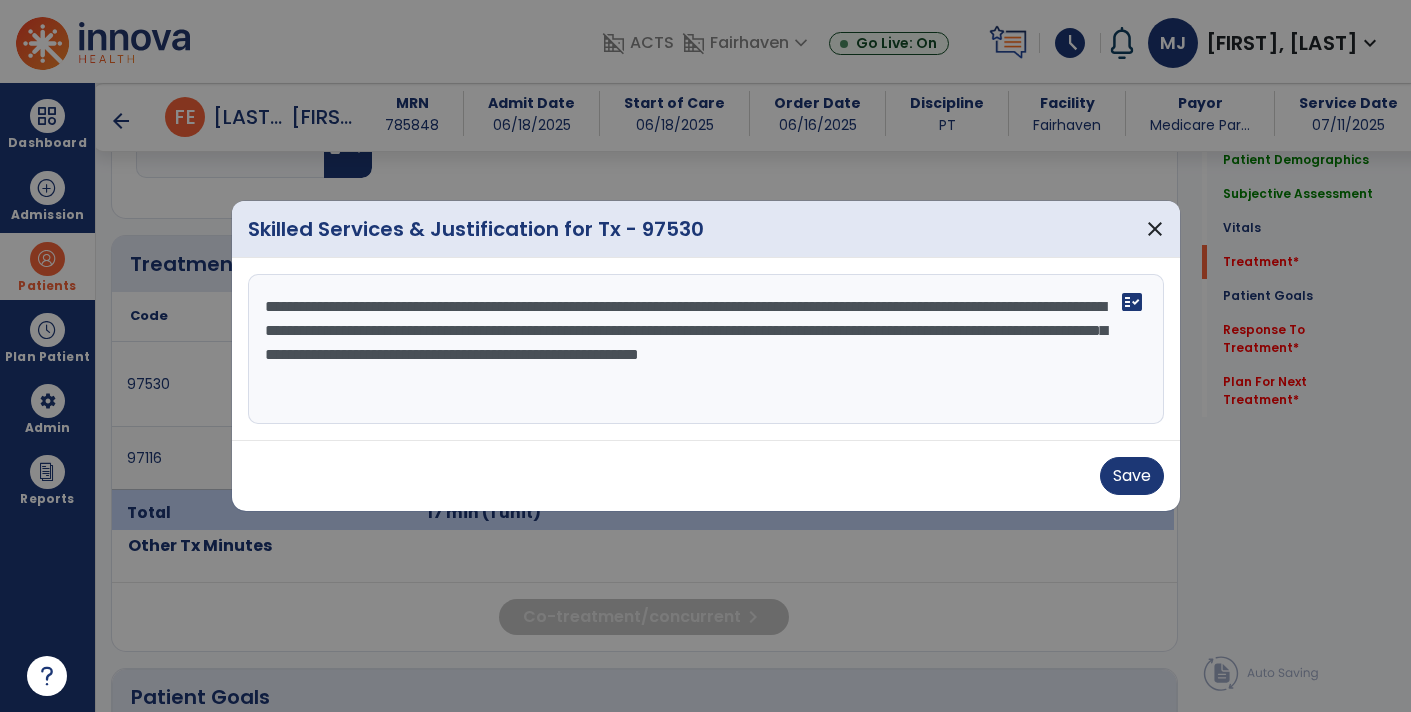 click on "**********" at bounding box center (706, 349) 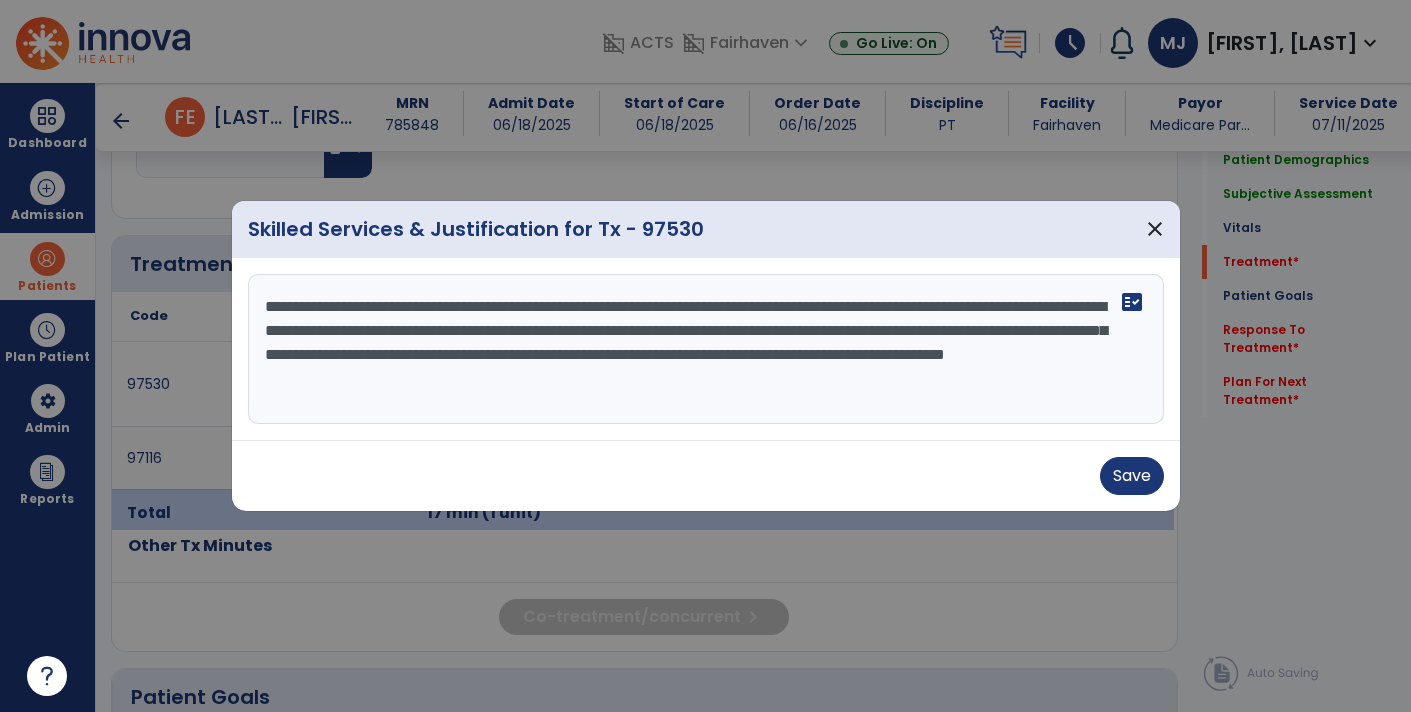 type on "**********" 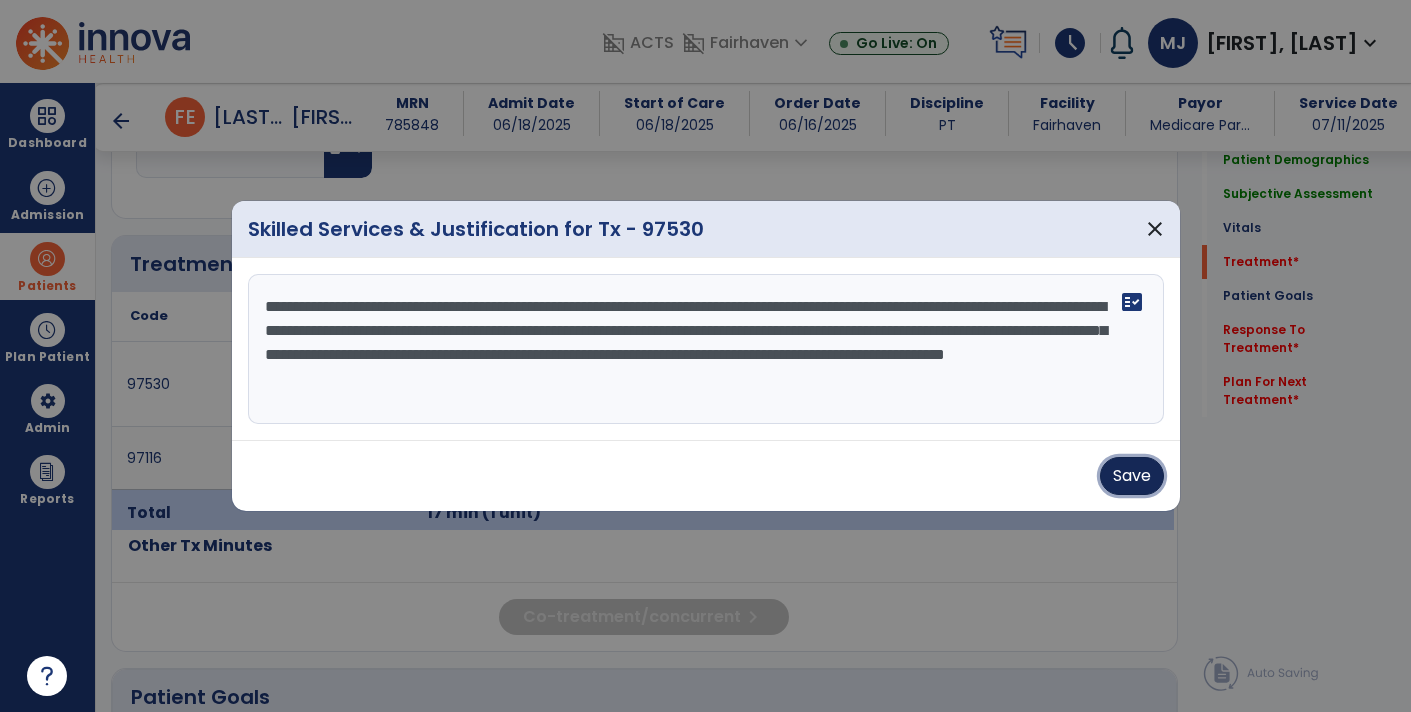 click on "Save" at bounding box center (1132, 476) 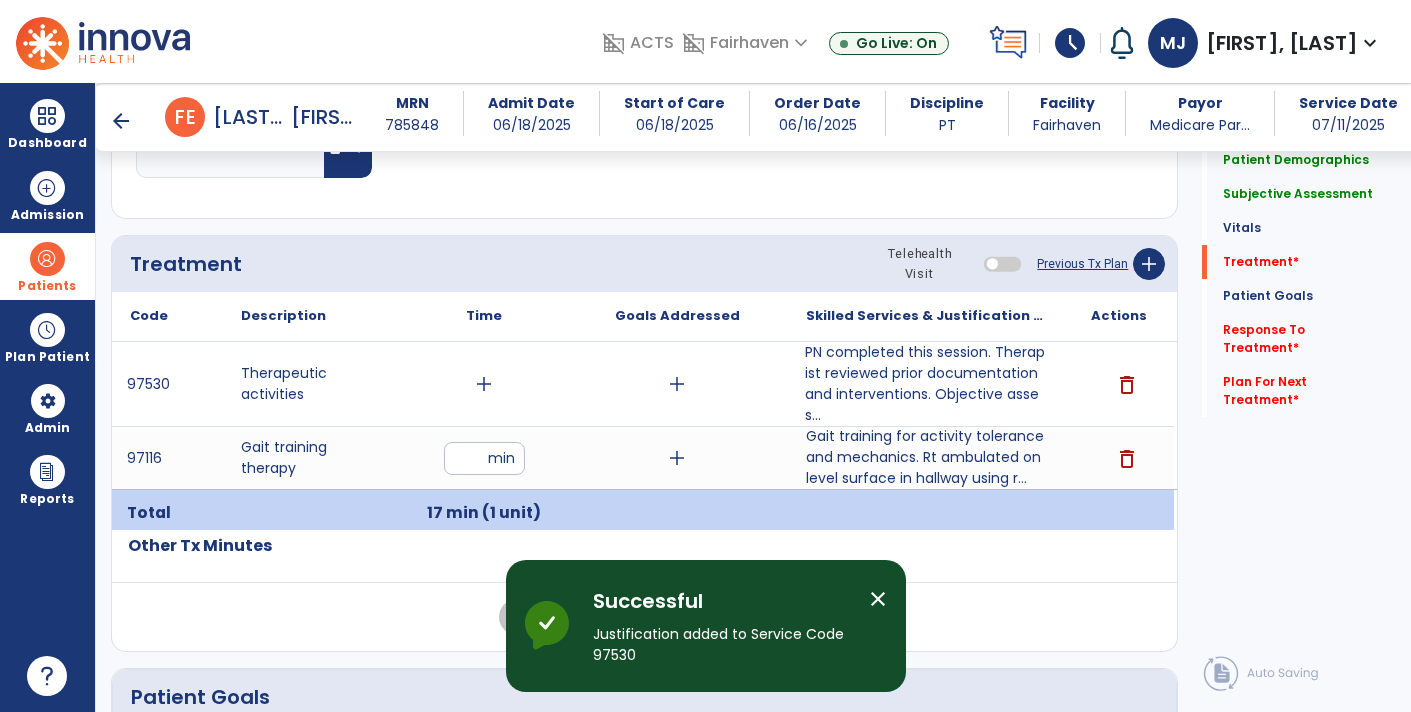 click on "add" at bounding box center [484, 384] 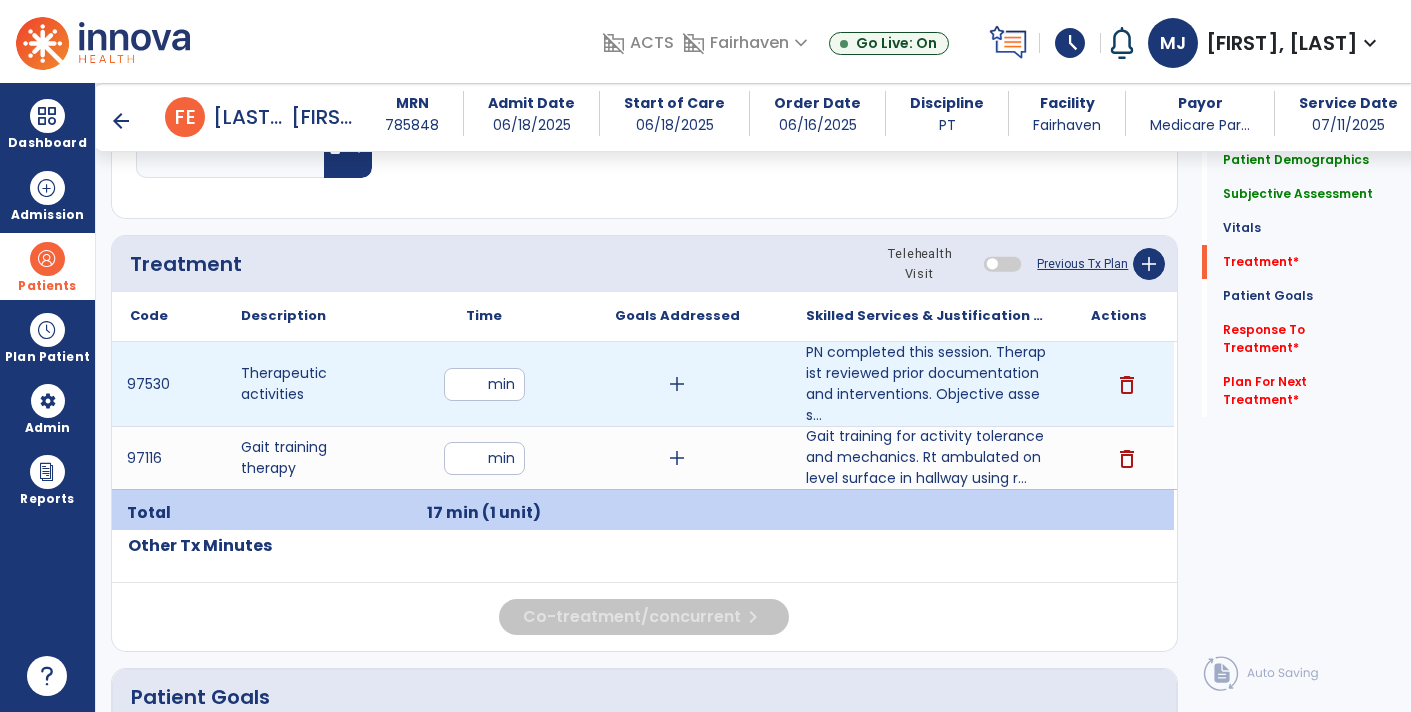 type on "**" 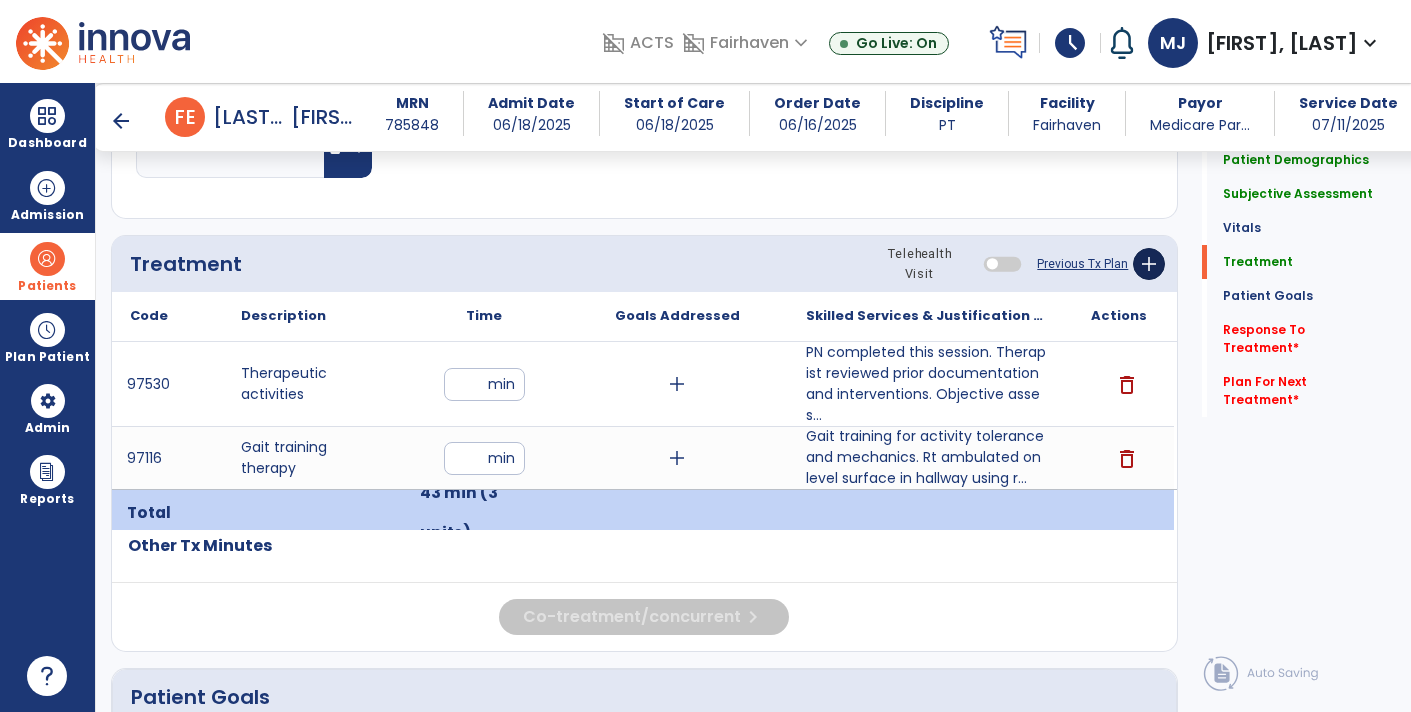 click on "add" 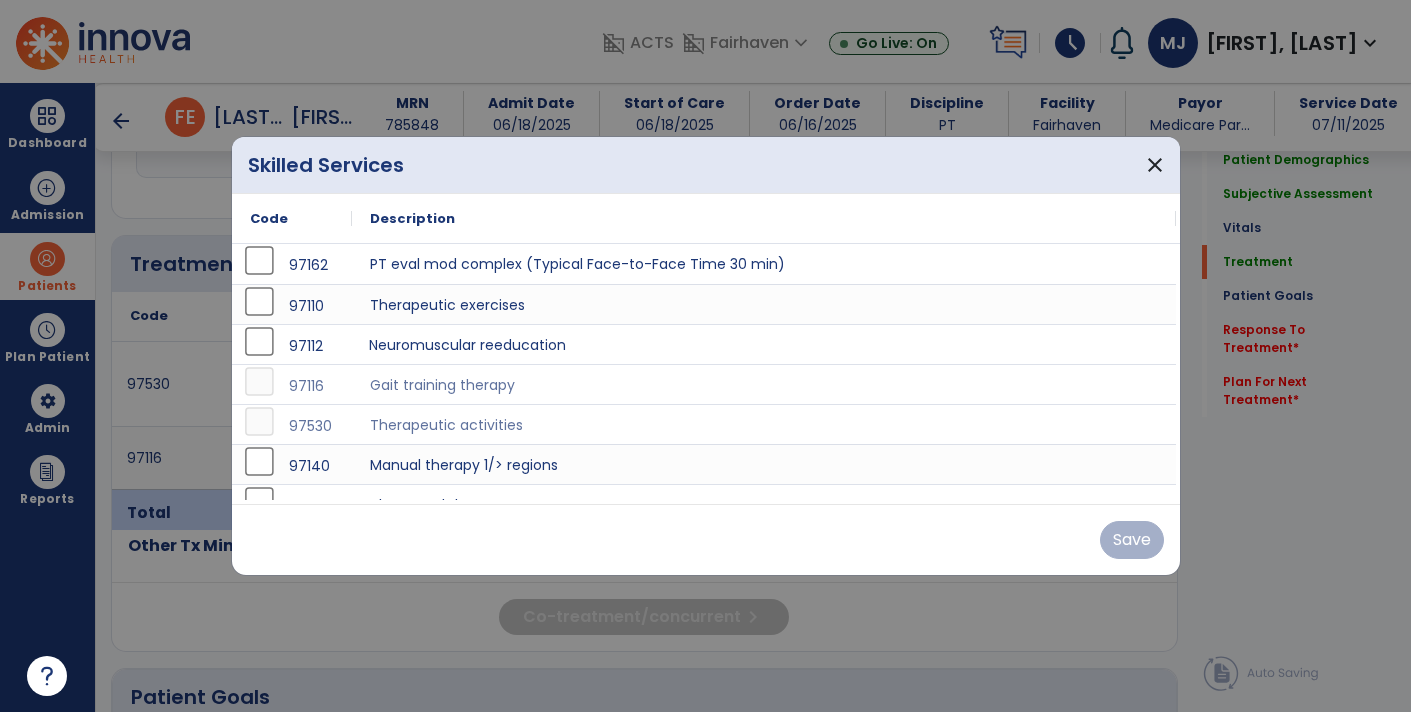 click on "Neuromuscular reeducation" at bounding box center [764, 344] 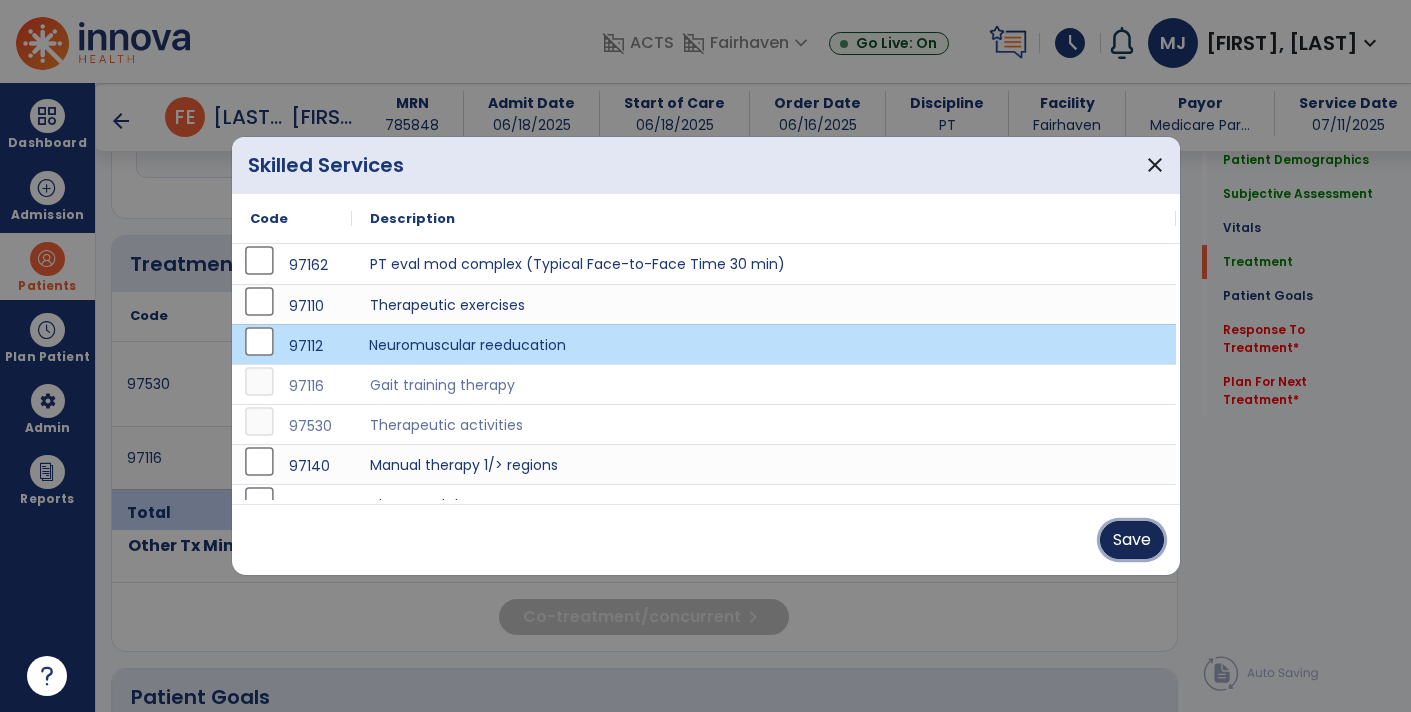 click on "Save" at bounding box center (1132, 540) 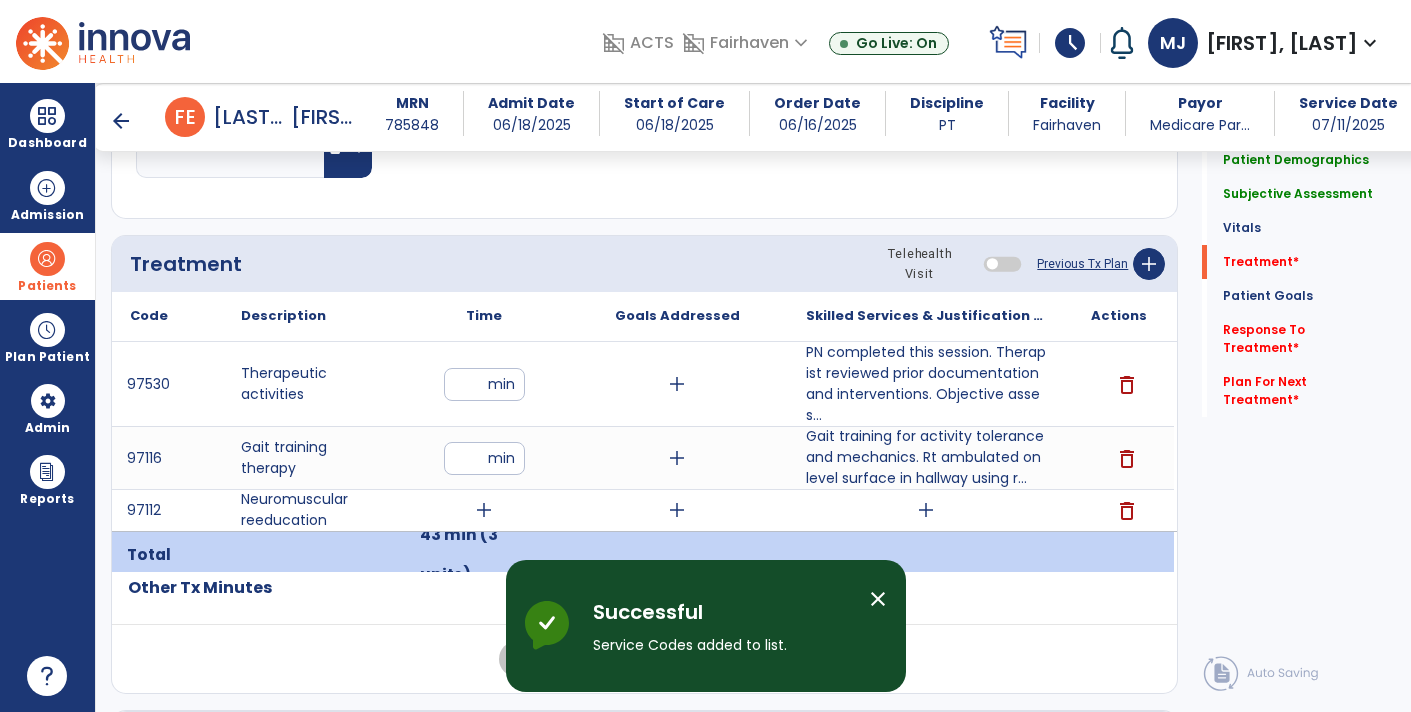 click on "**" at bounding box center [484, 384] 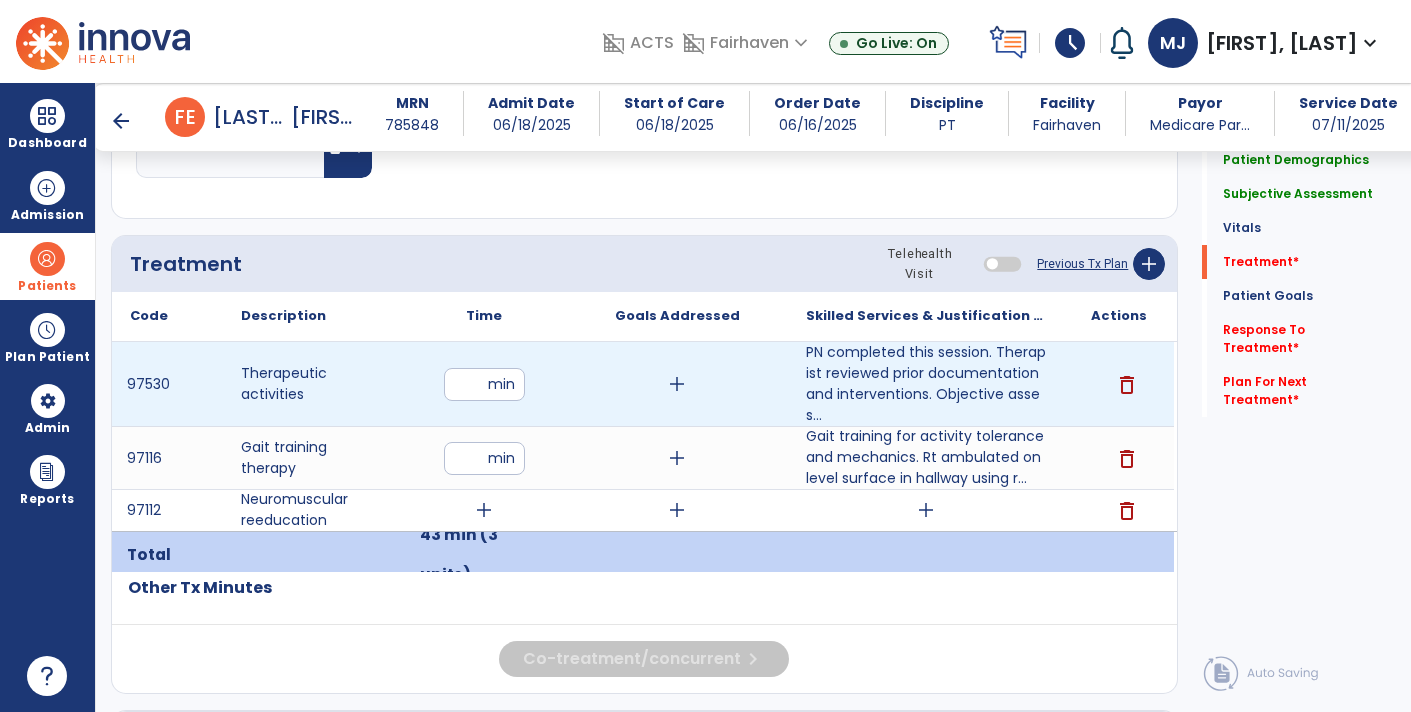 type on "**" 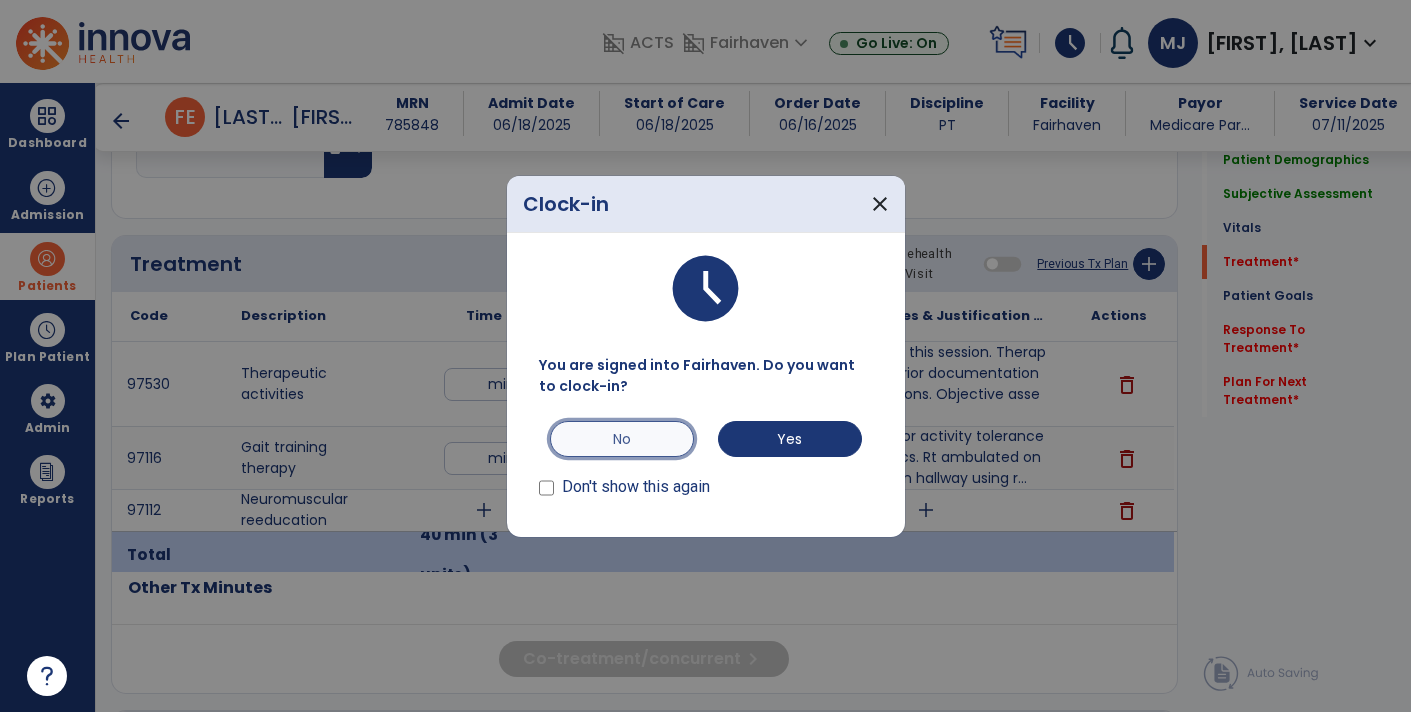 click on "No" at bounding box center [622, 439] 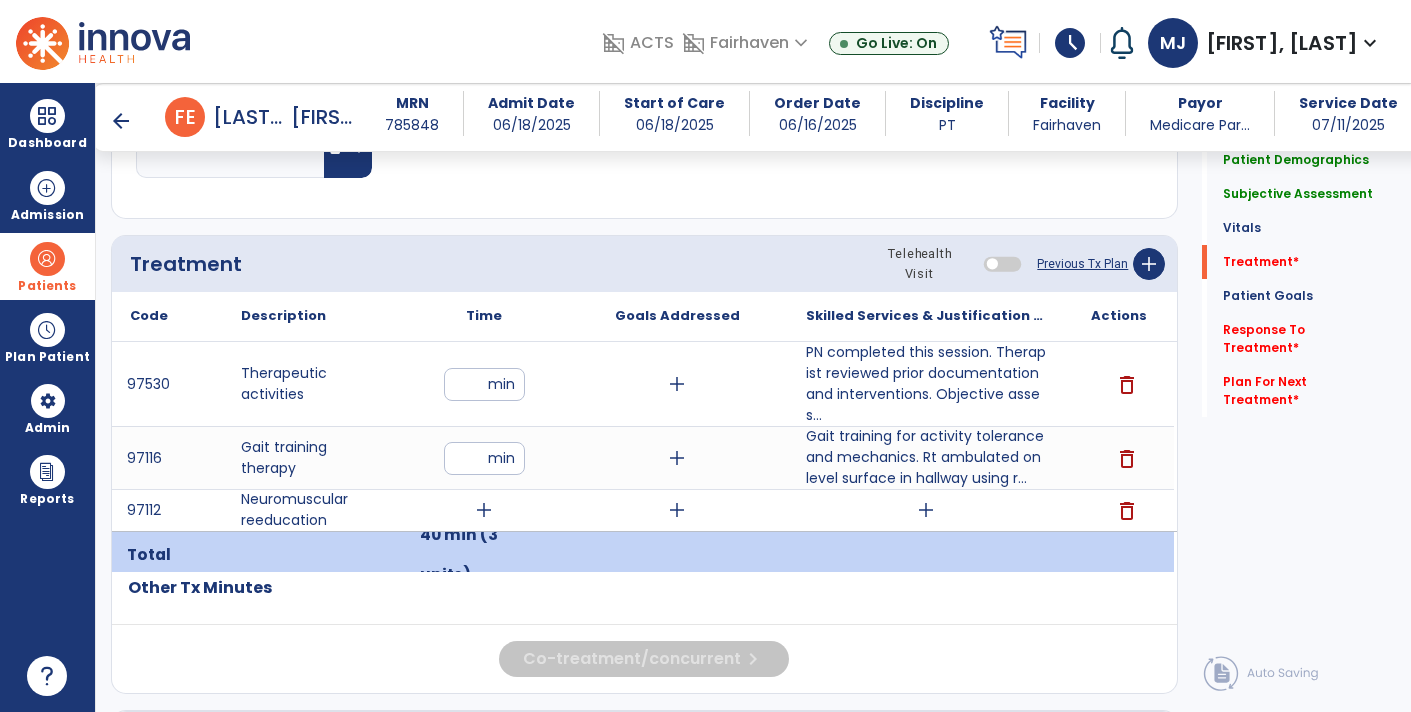 click on "**" at bounding box center (484, 384) 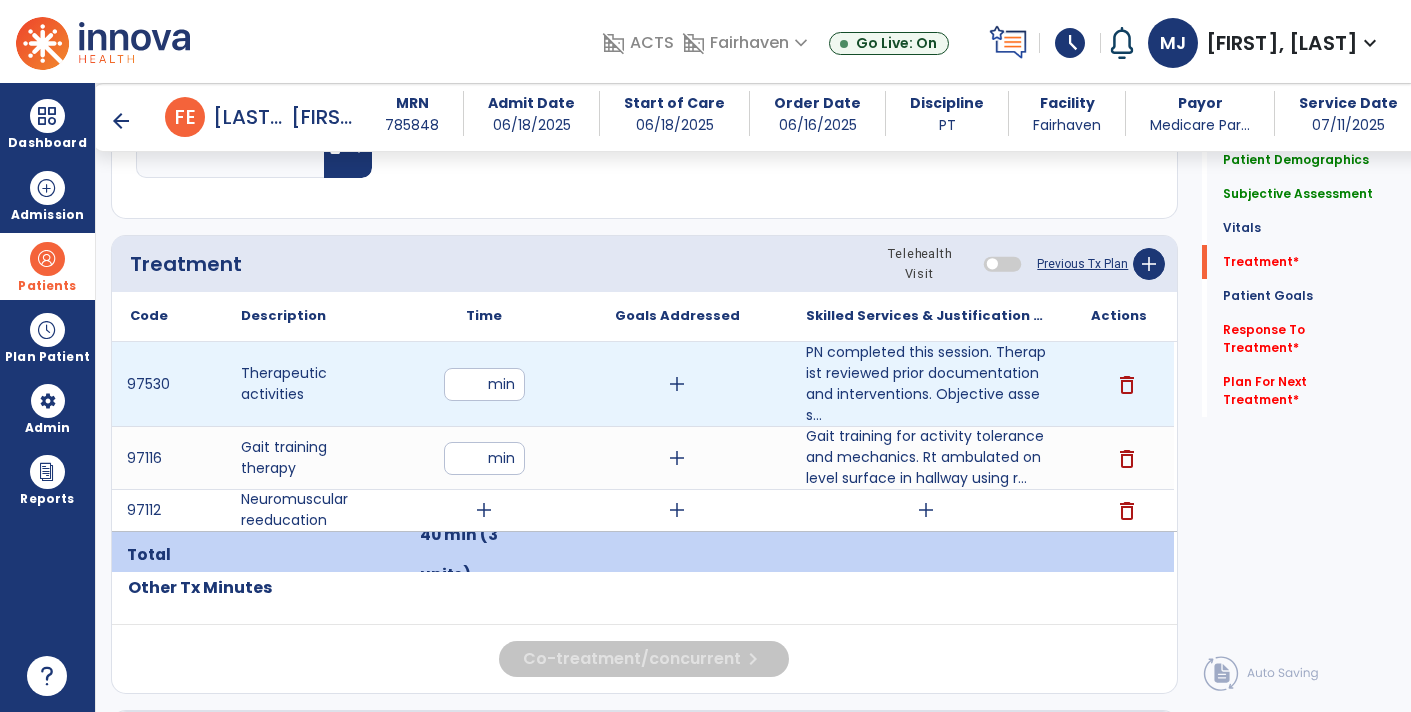 click on "**" at bounding box center (484, 384) 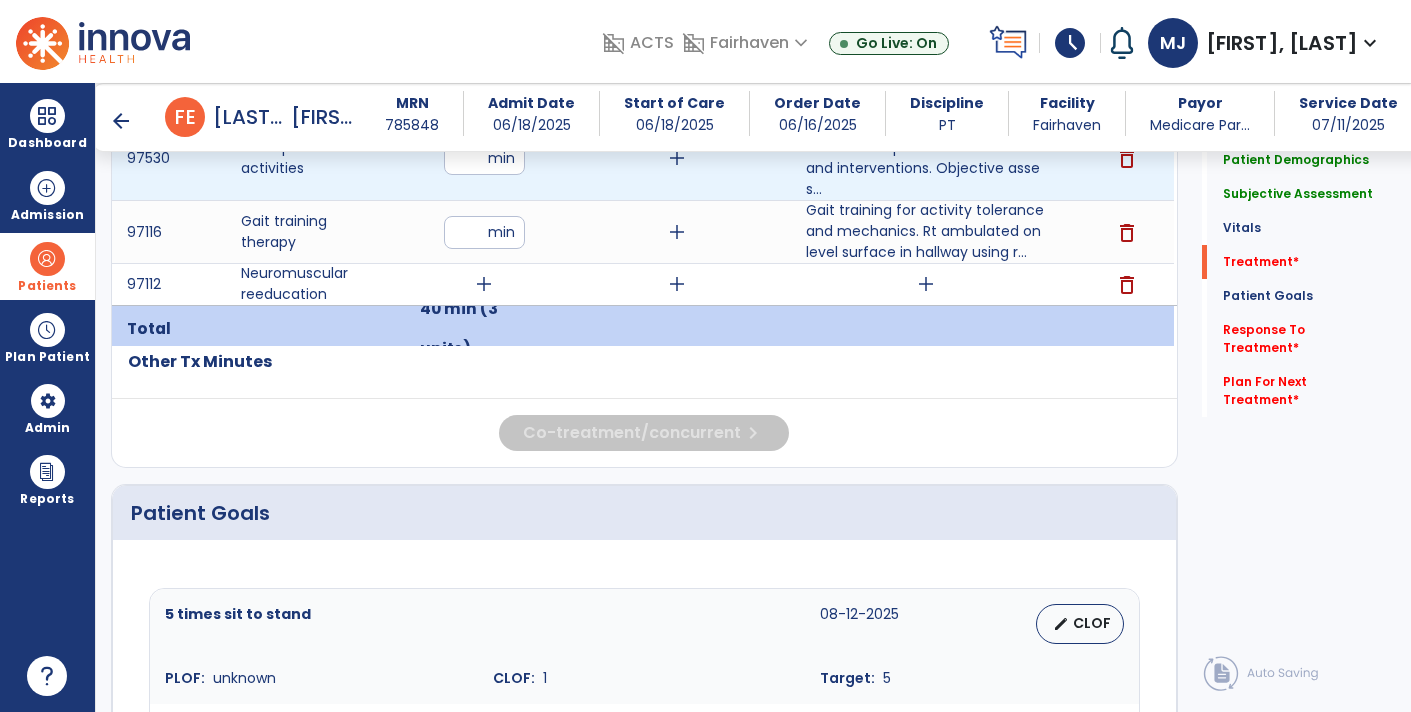 scroll, scrollTop: 1236, scrollLeft: 0, axis: vertical 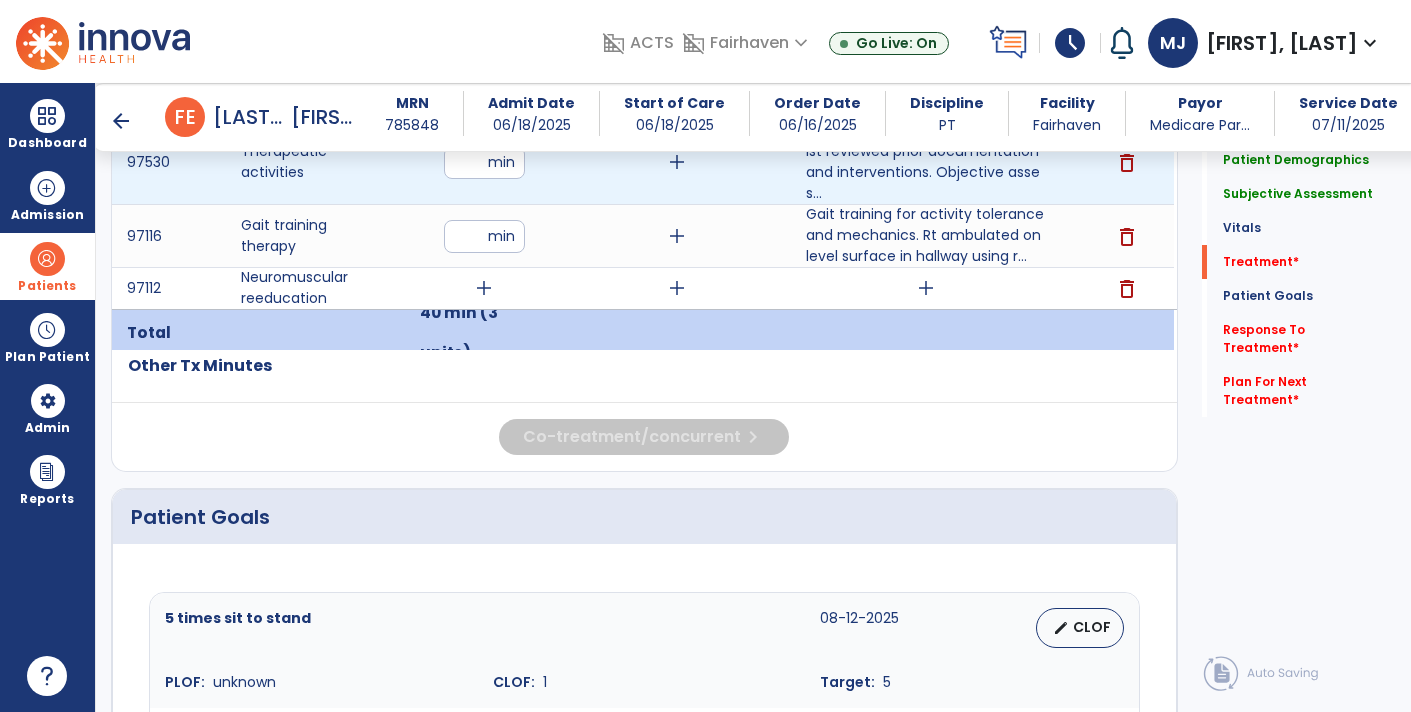 click on "Treatment Telehealth Visit  Previous Tx Plan   add
Code
Description
Time" 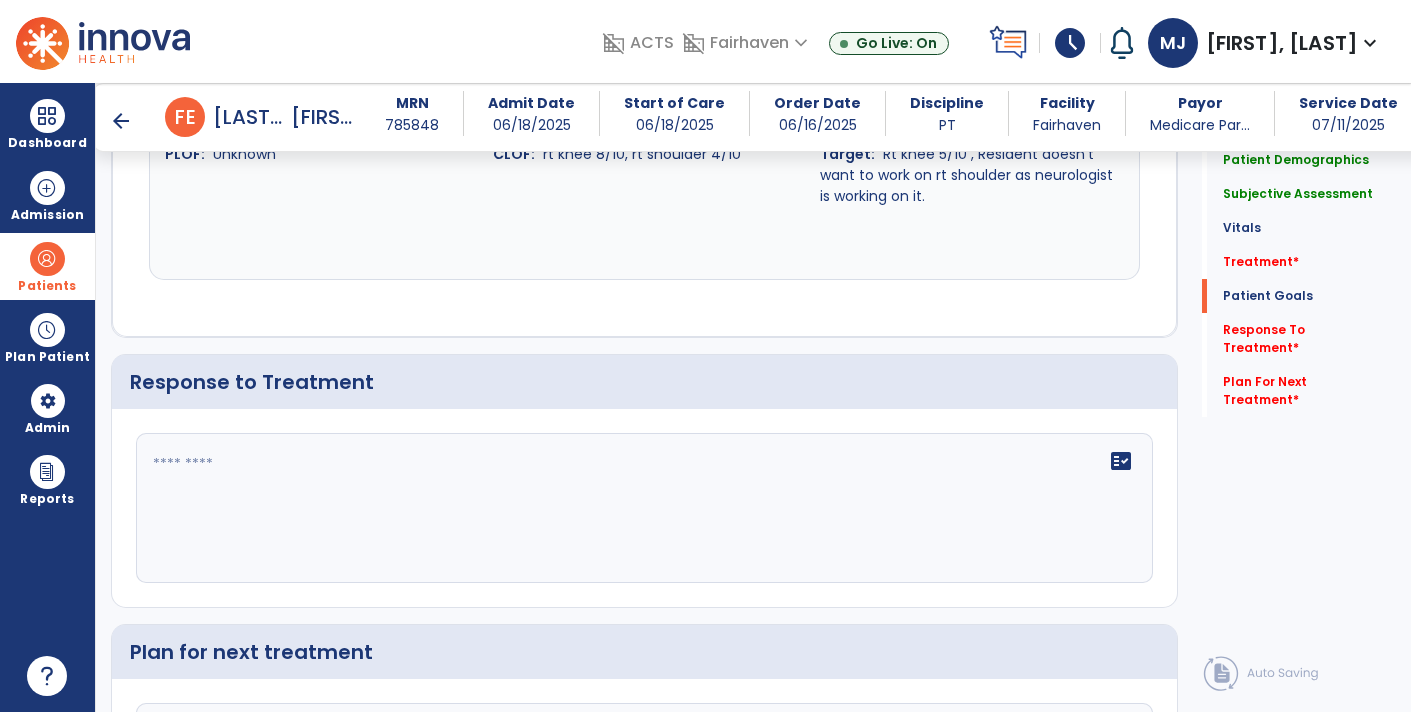 scroll, scrollTop: 2576, scrollLeft: 0, axis: vertical 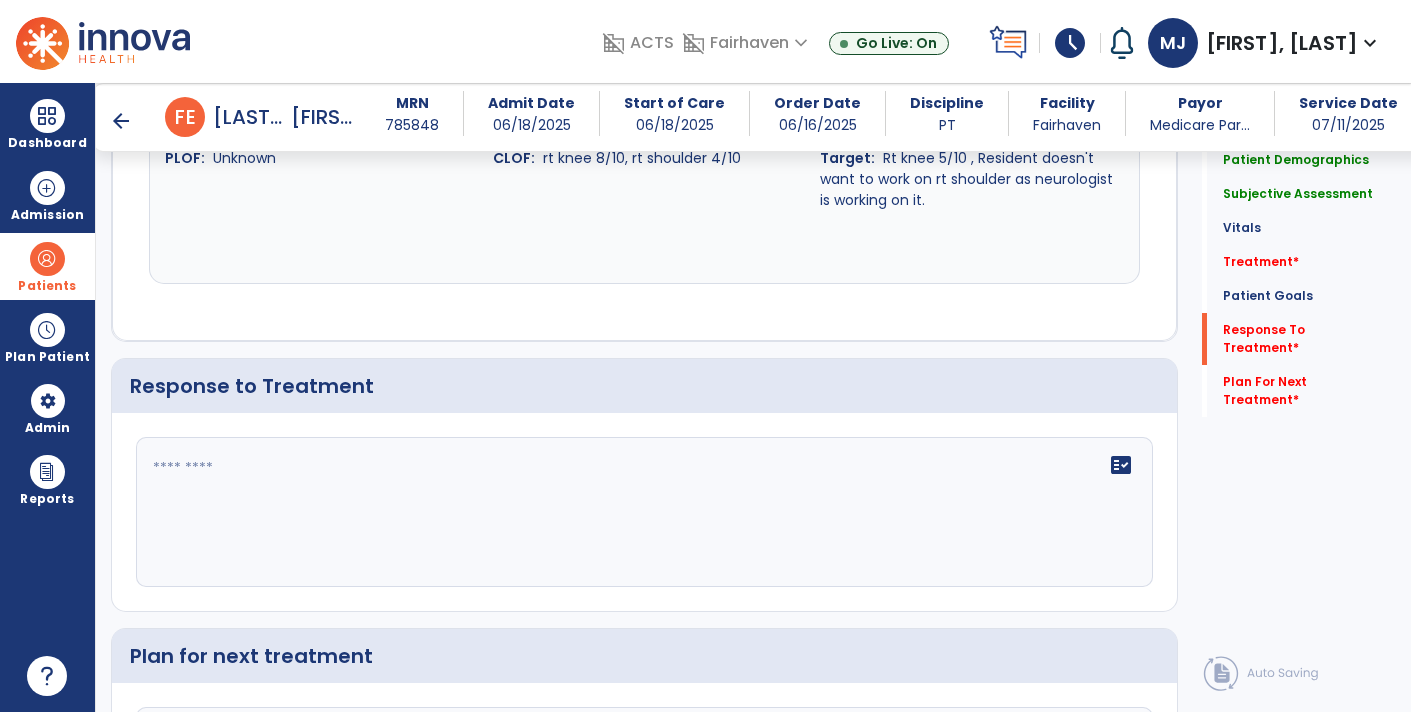 click 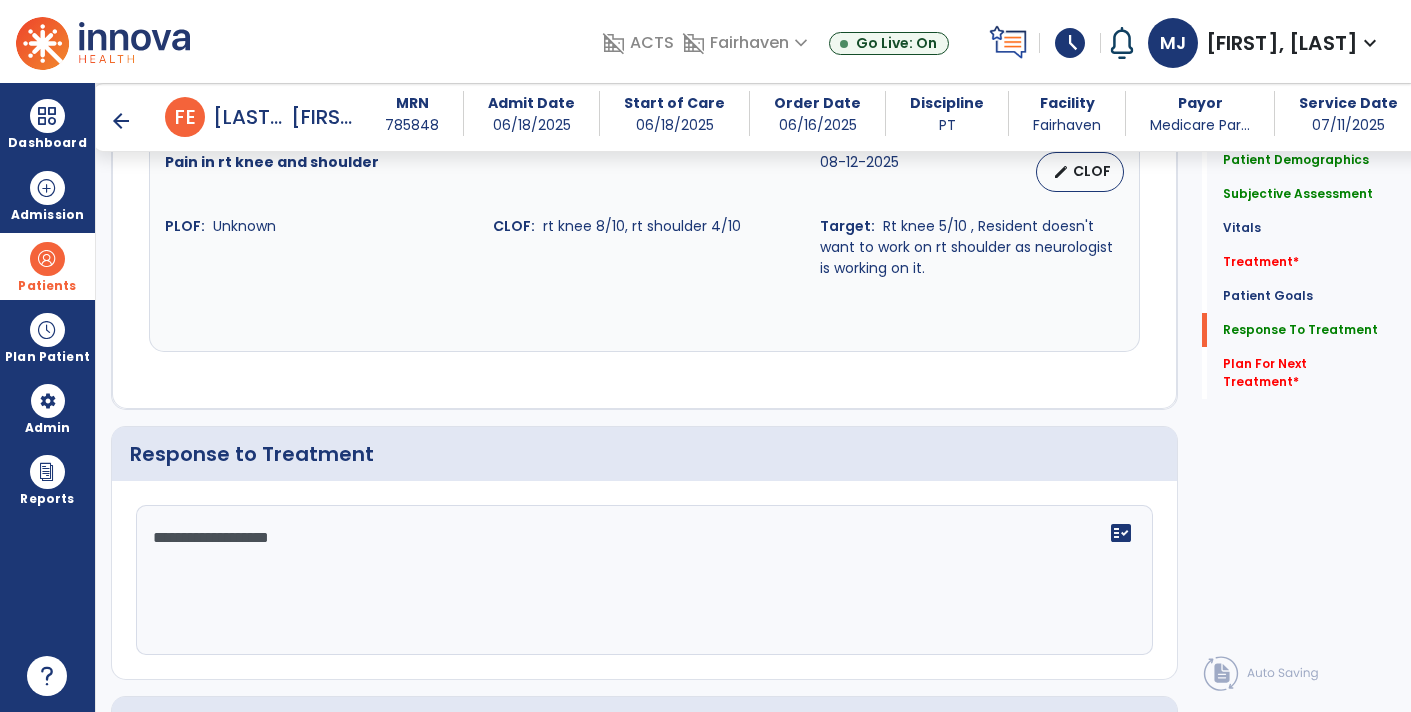 scroll, scrollTop: 2577, scrollLeft: 0, axis: vertical 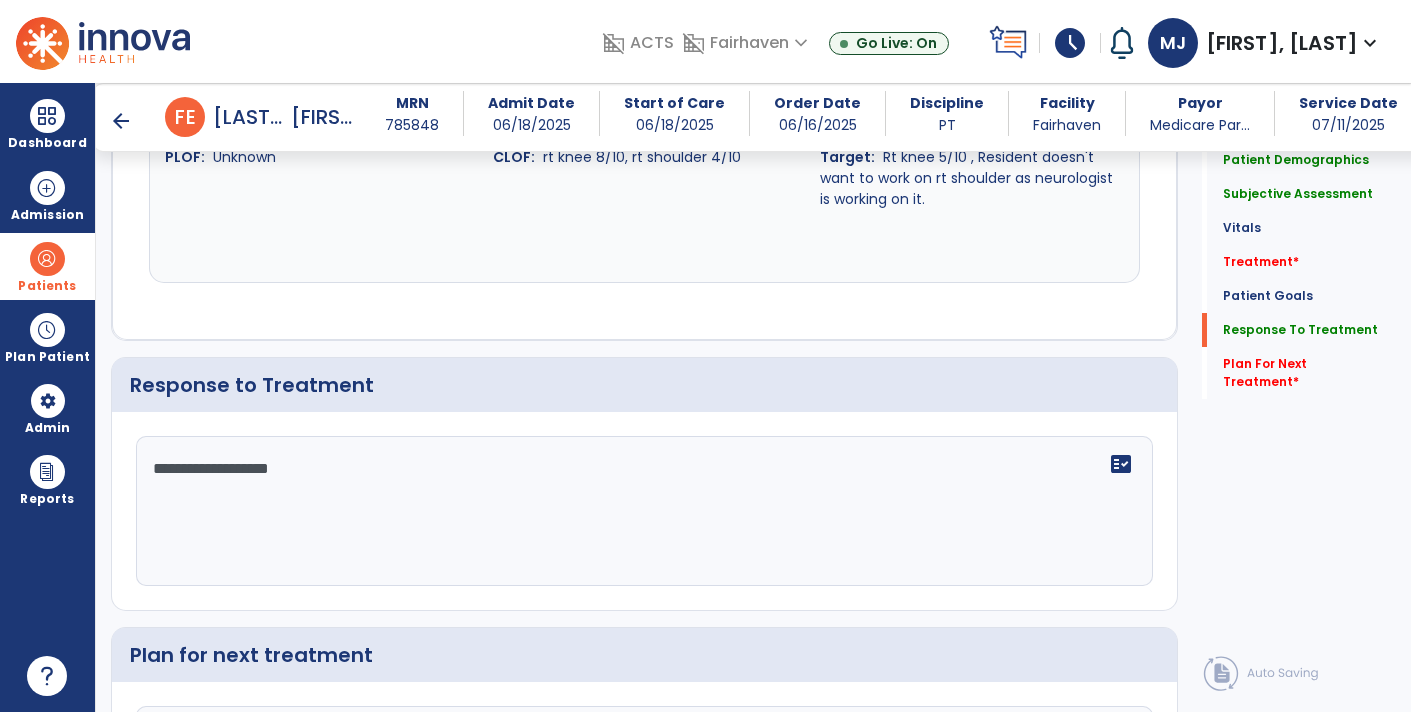 click on "**********" 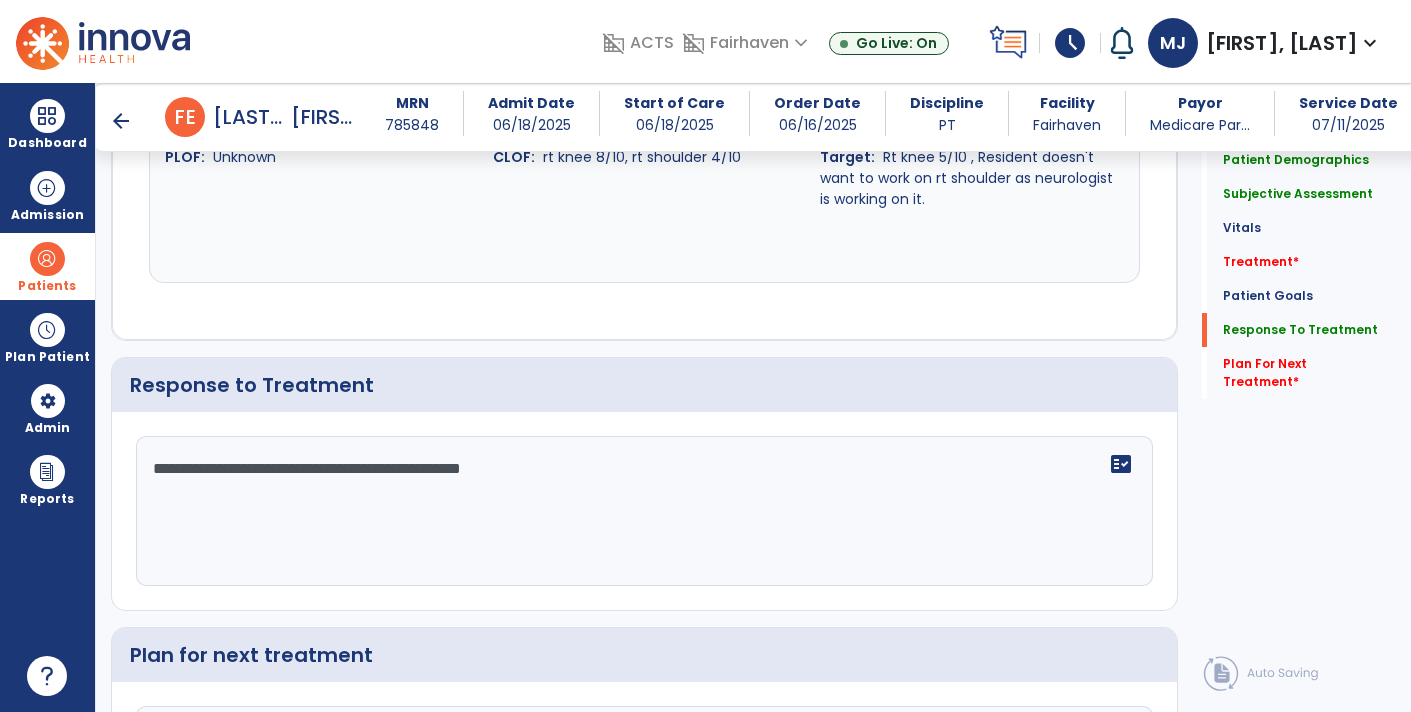 scroll, scrollTop: 2577, scrollLeft: 0, axis: vertical 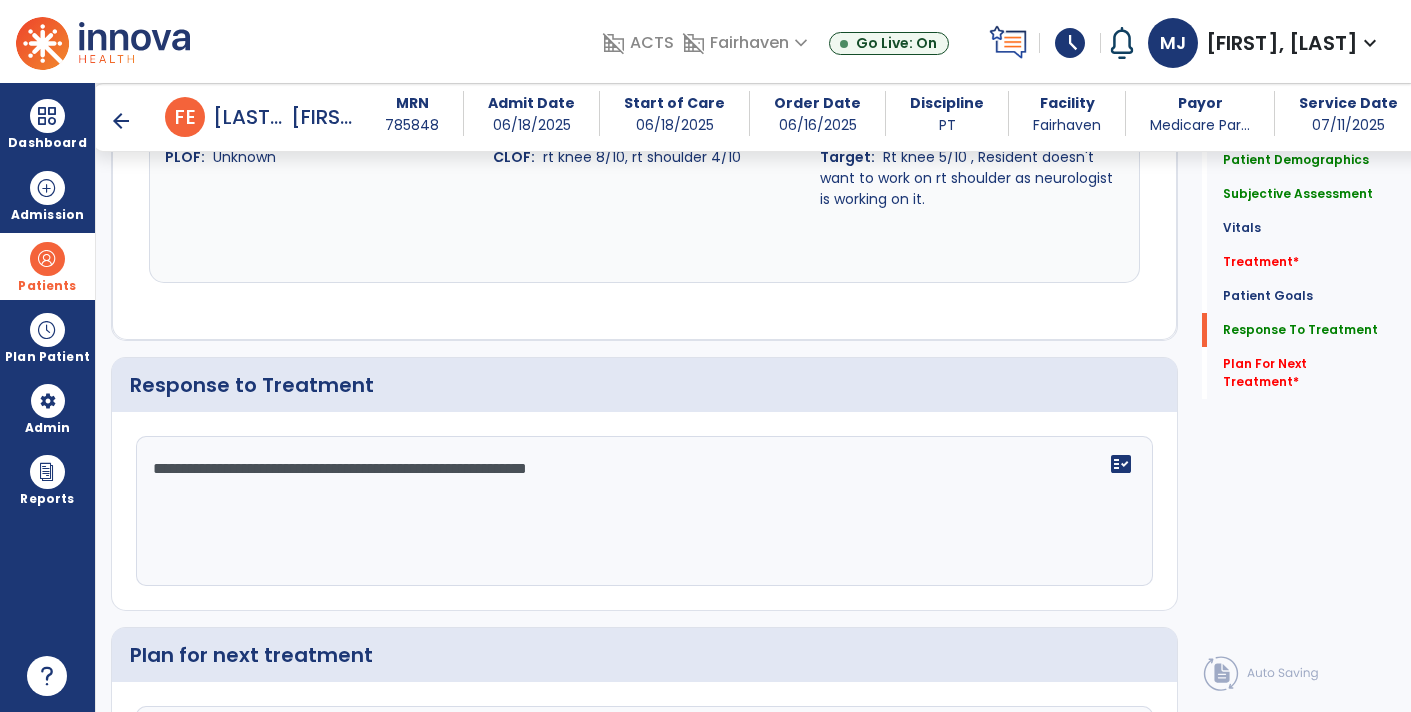 click on "**********" 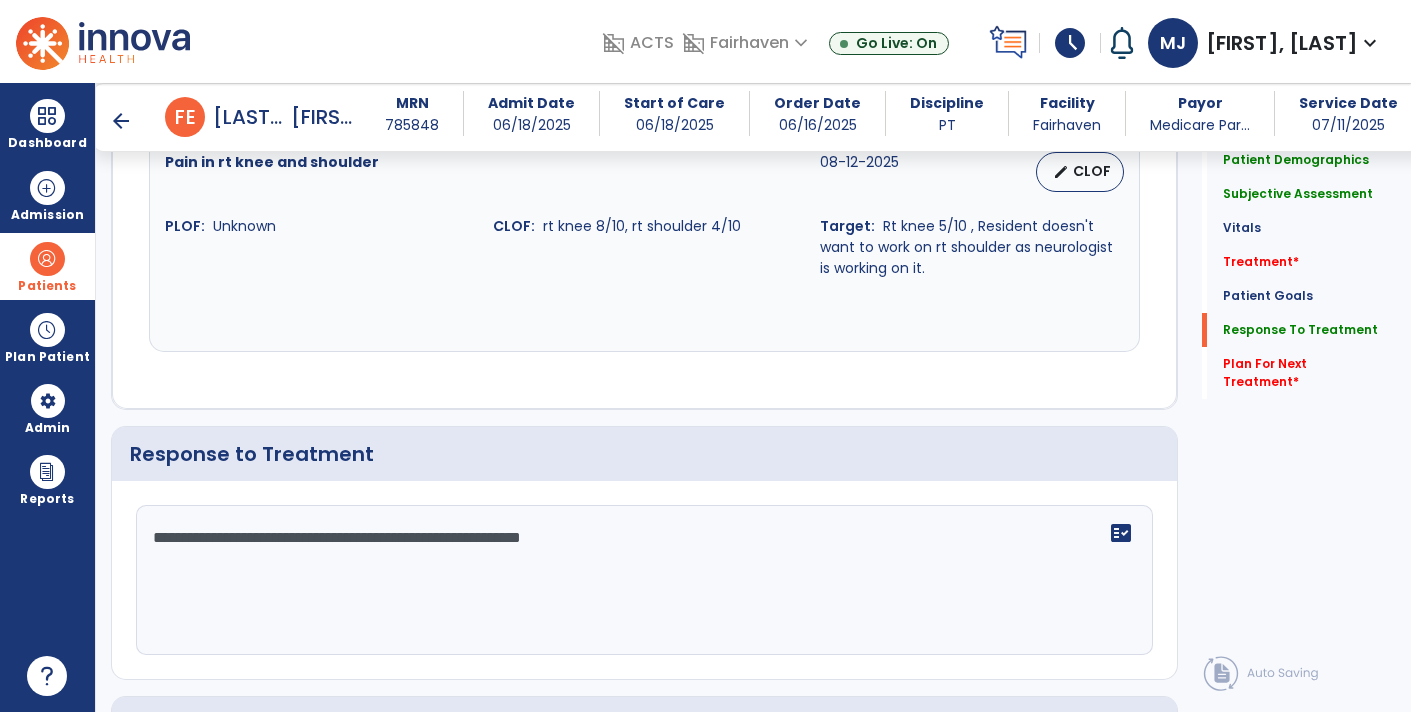 scroll, scrollTop: 2577, scrollLeft: 0, axis: vertical 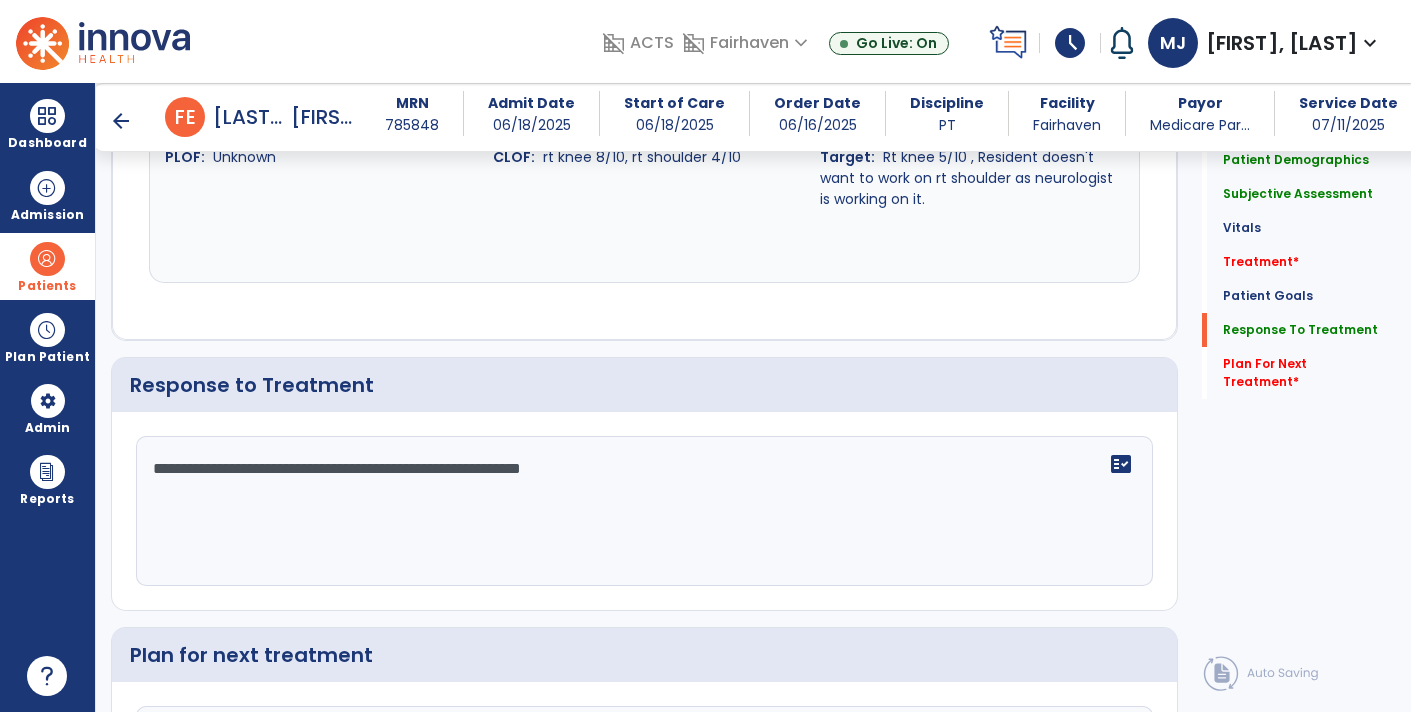 click on "**********" 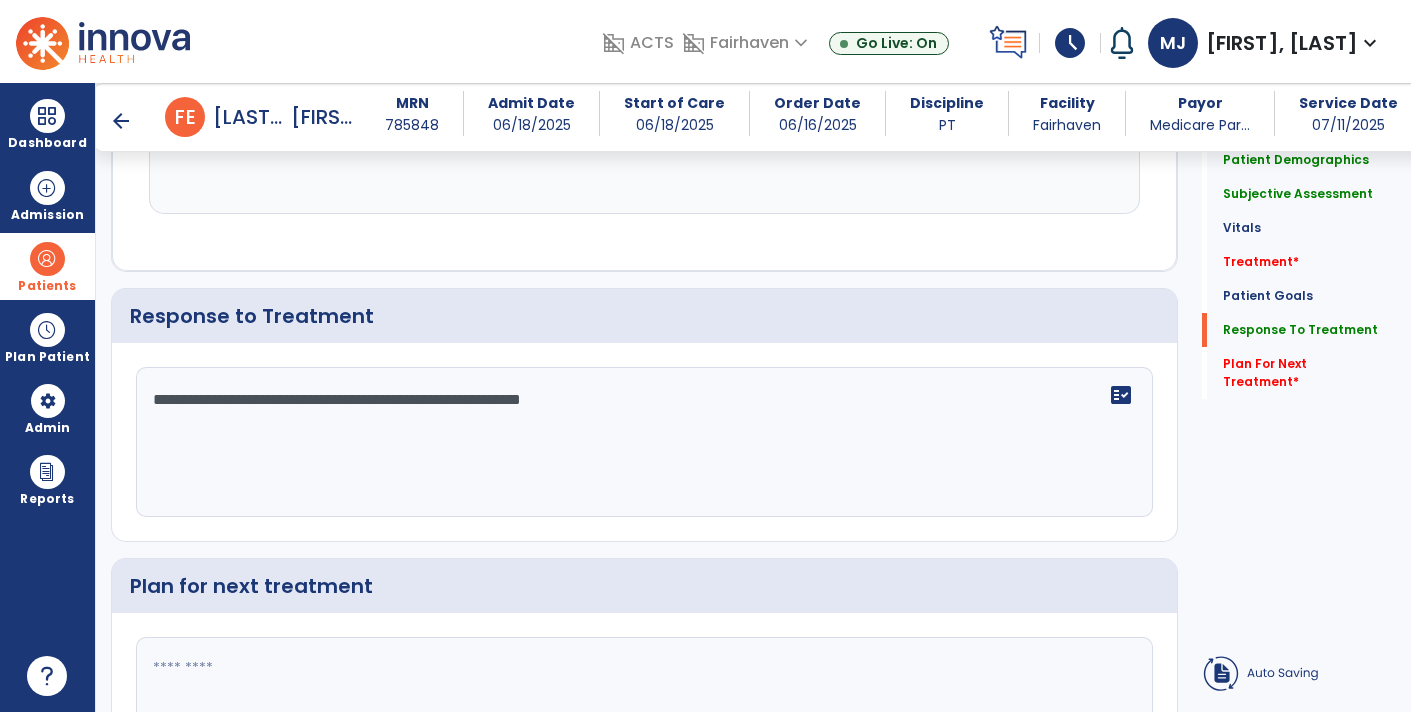 click on "**********" 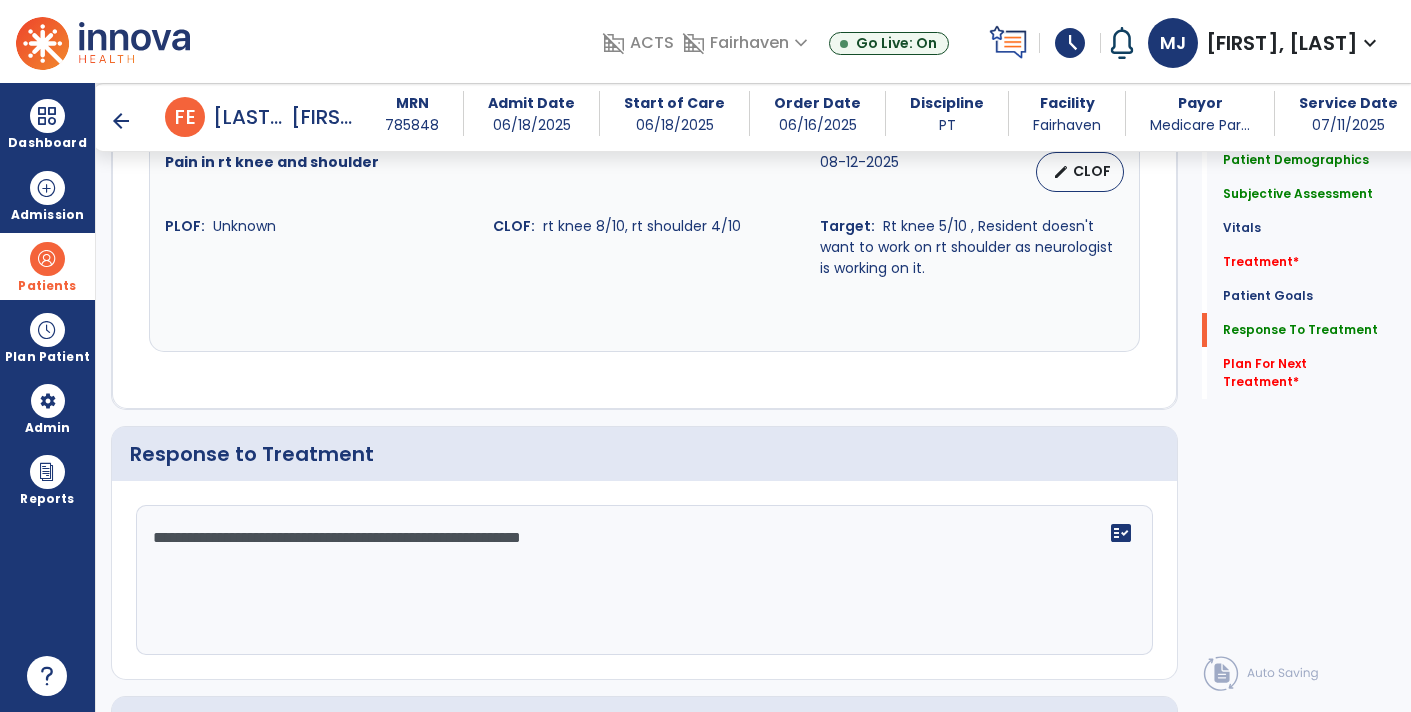 scroll, scrollTop: 2577, scrollLeft: 0, axis: vertical 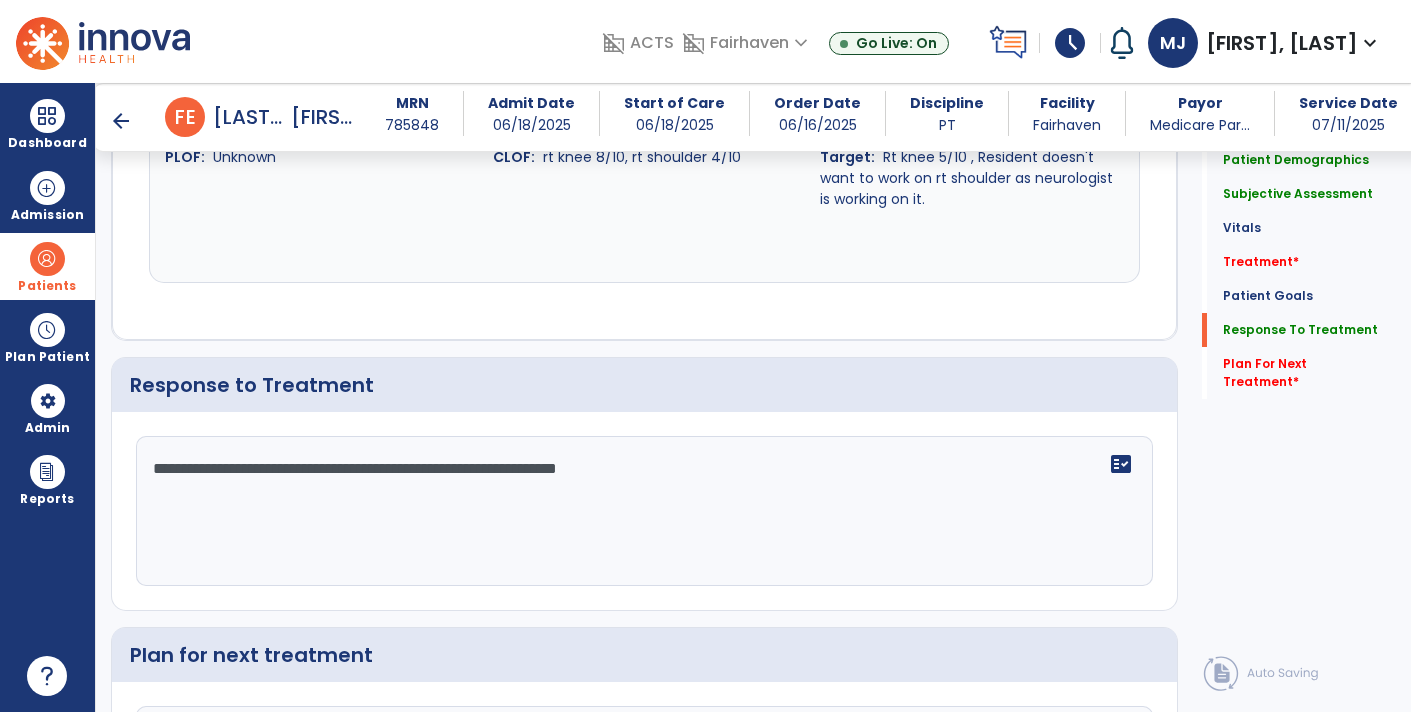 click on "**********" 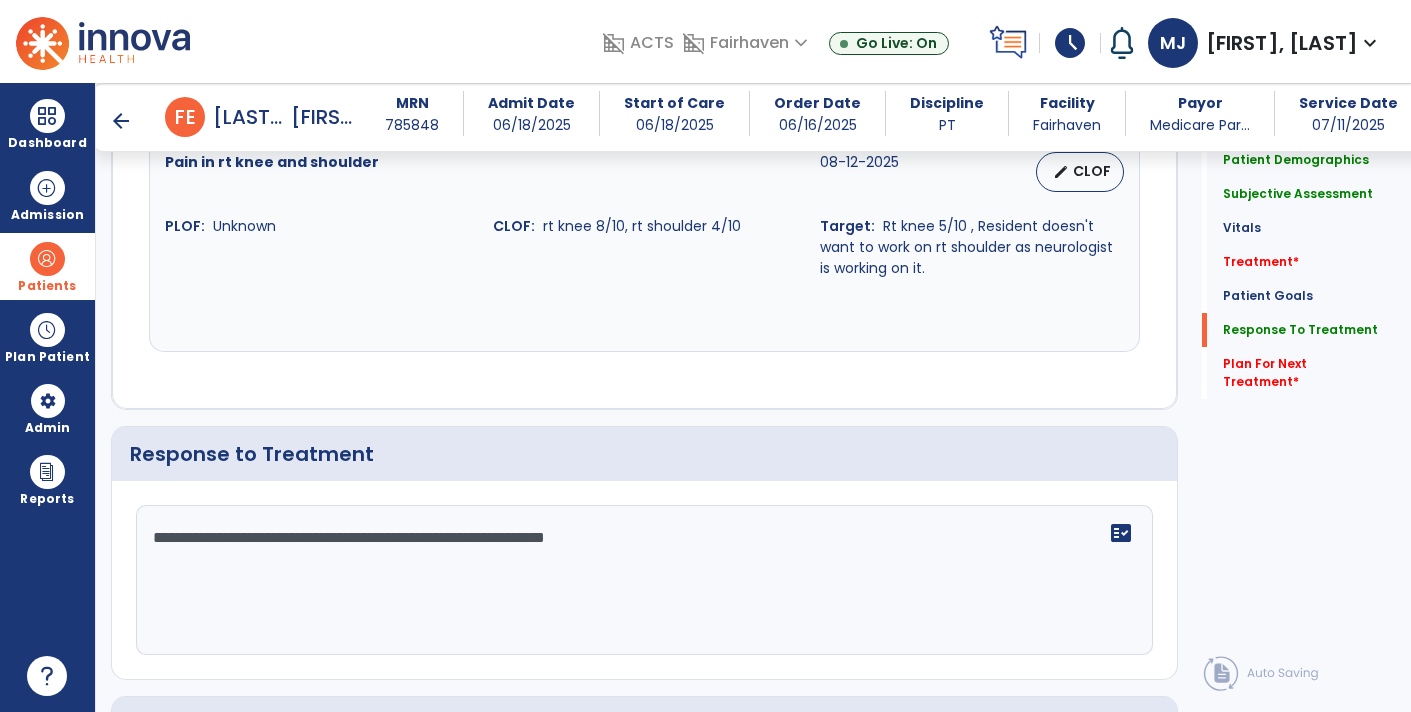 scroll, scrollTop: 2577, scrollLeft: 0, axis: vertical 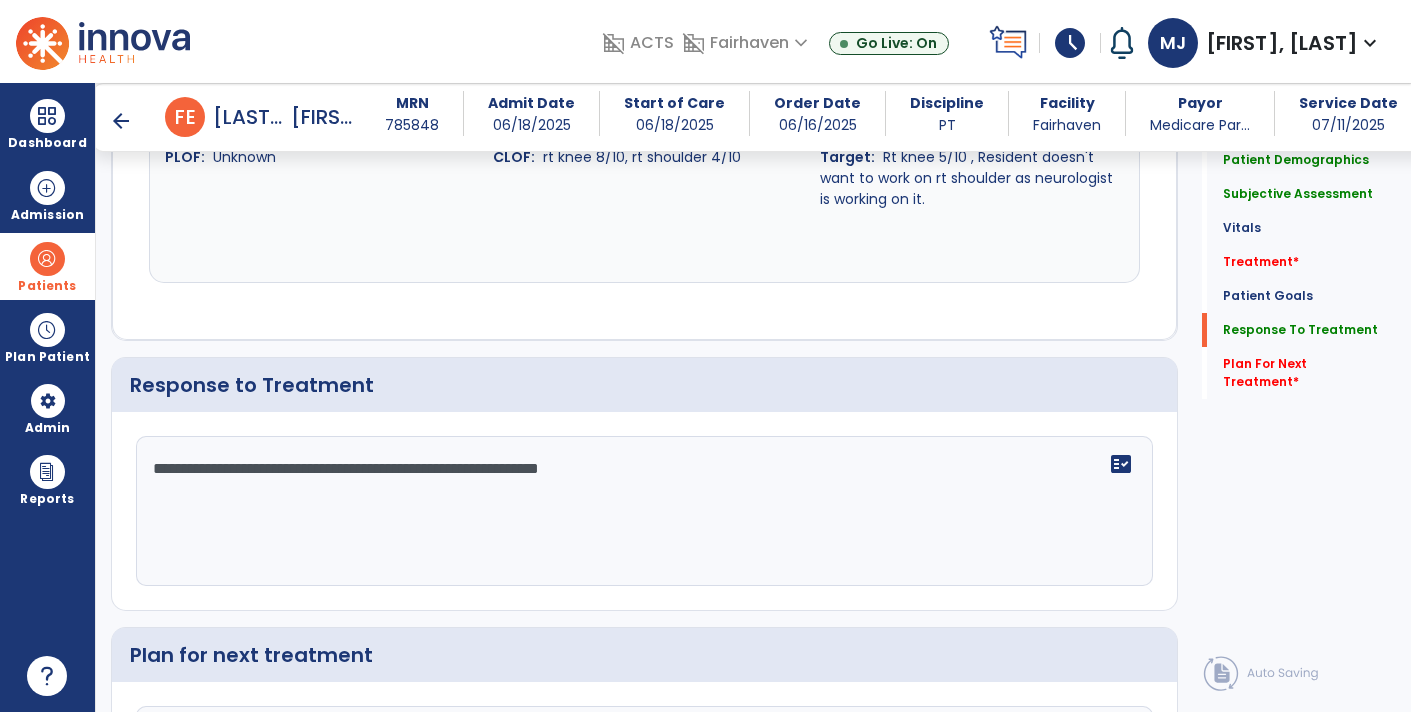 click on "**********" 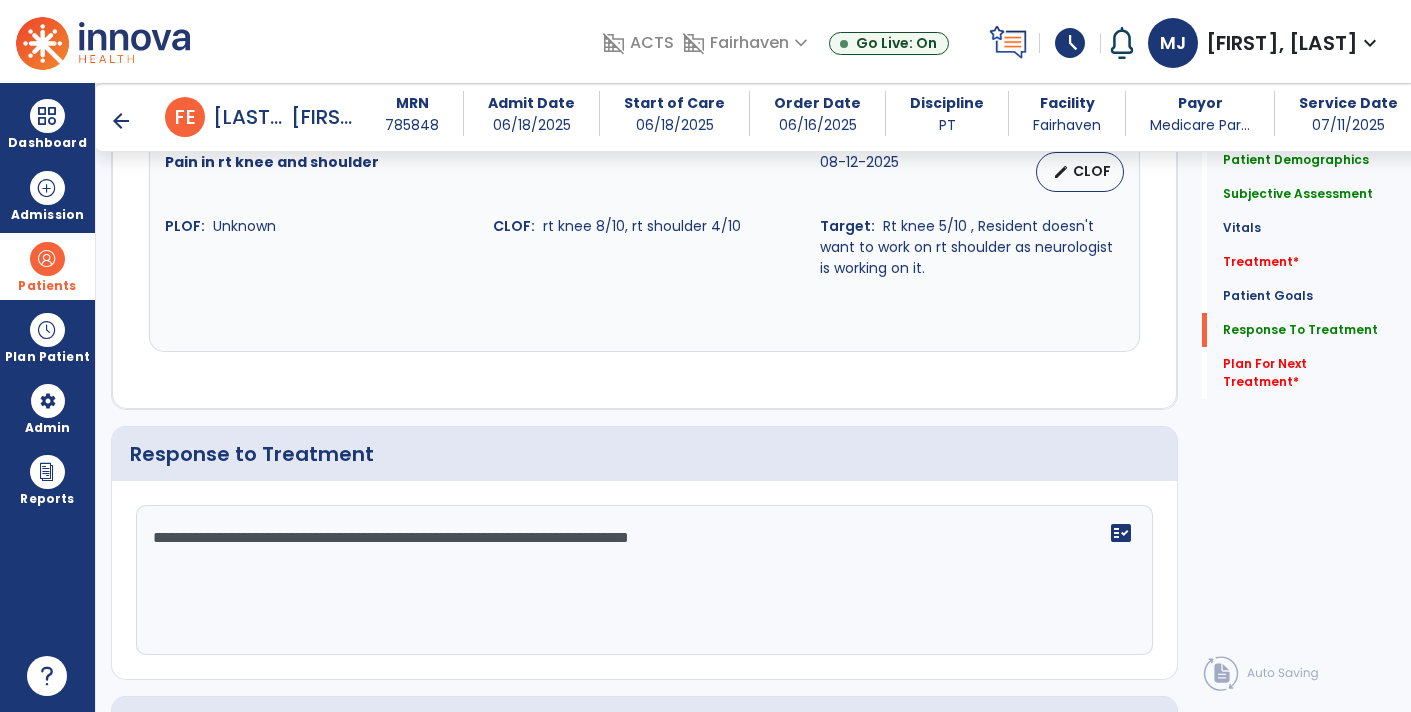 scroll, scrollTop: 2577, scrollLeft: 0, axis: vertical 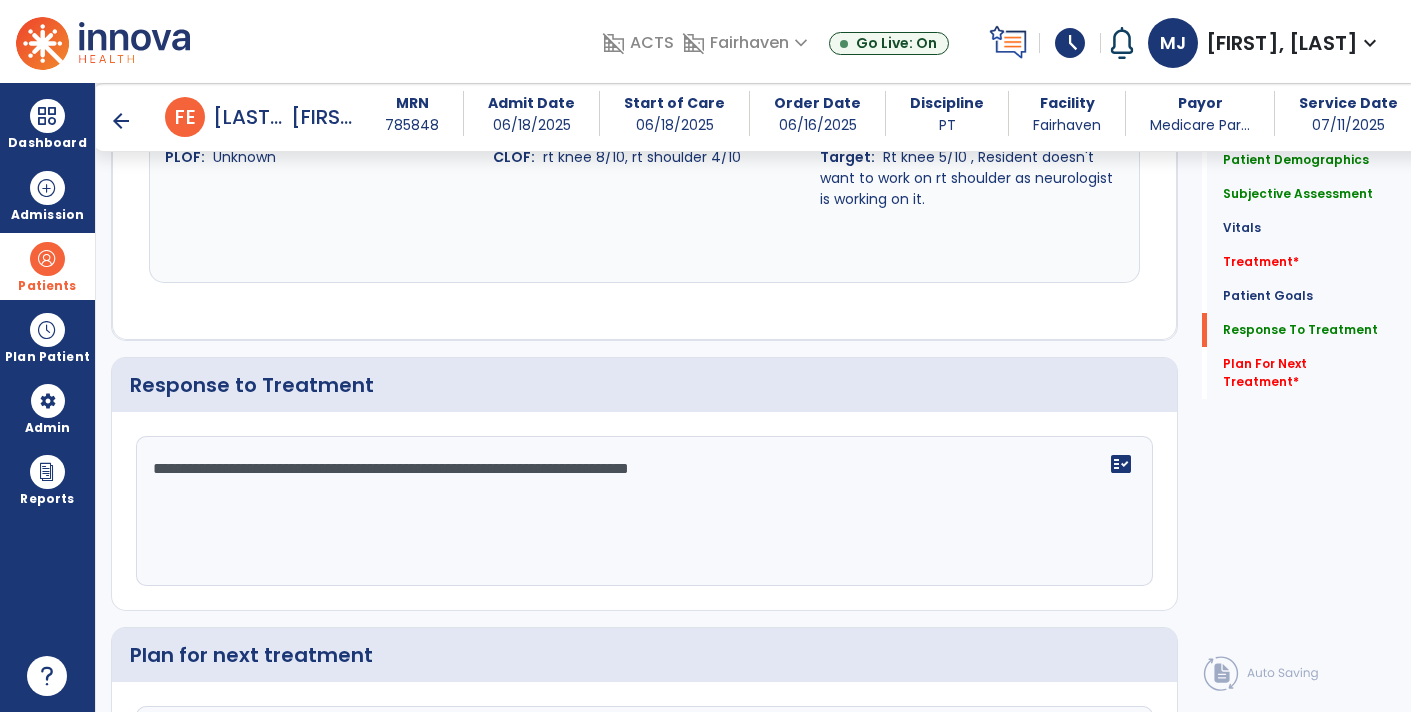 click on "**********" 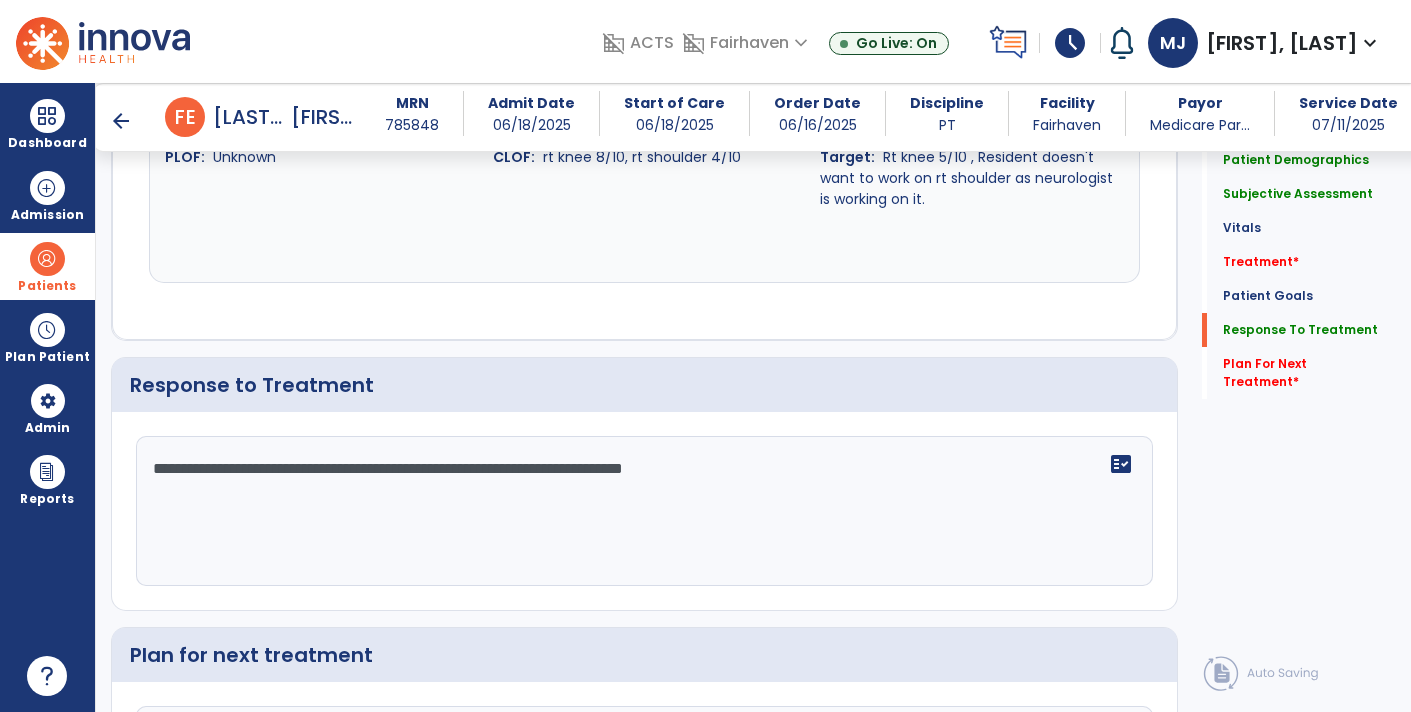 click on "**********" 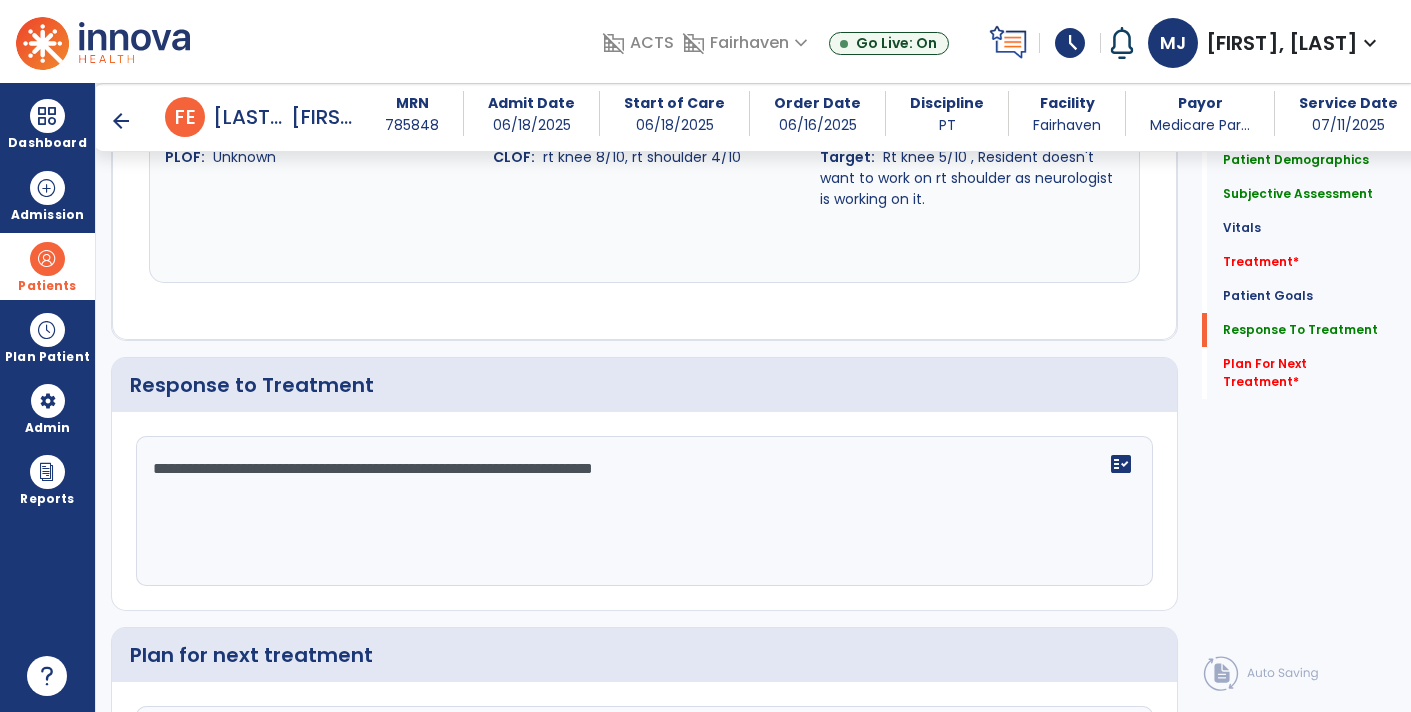 click on "**********" 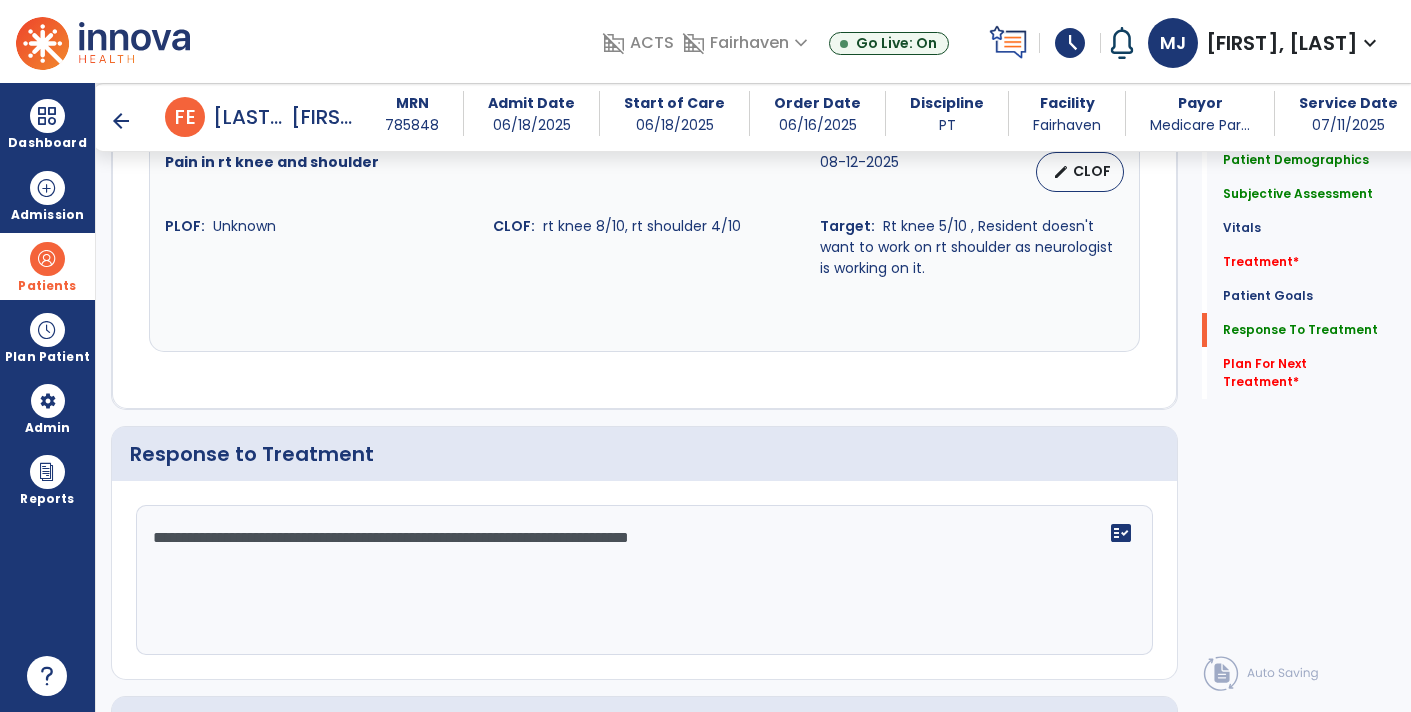 scroll, scrollTop: 2577, scrollLeft: 0, axis: vertical 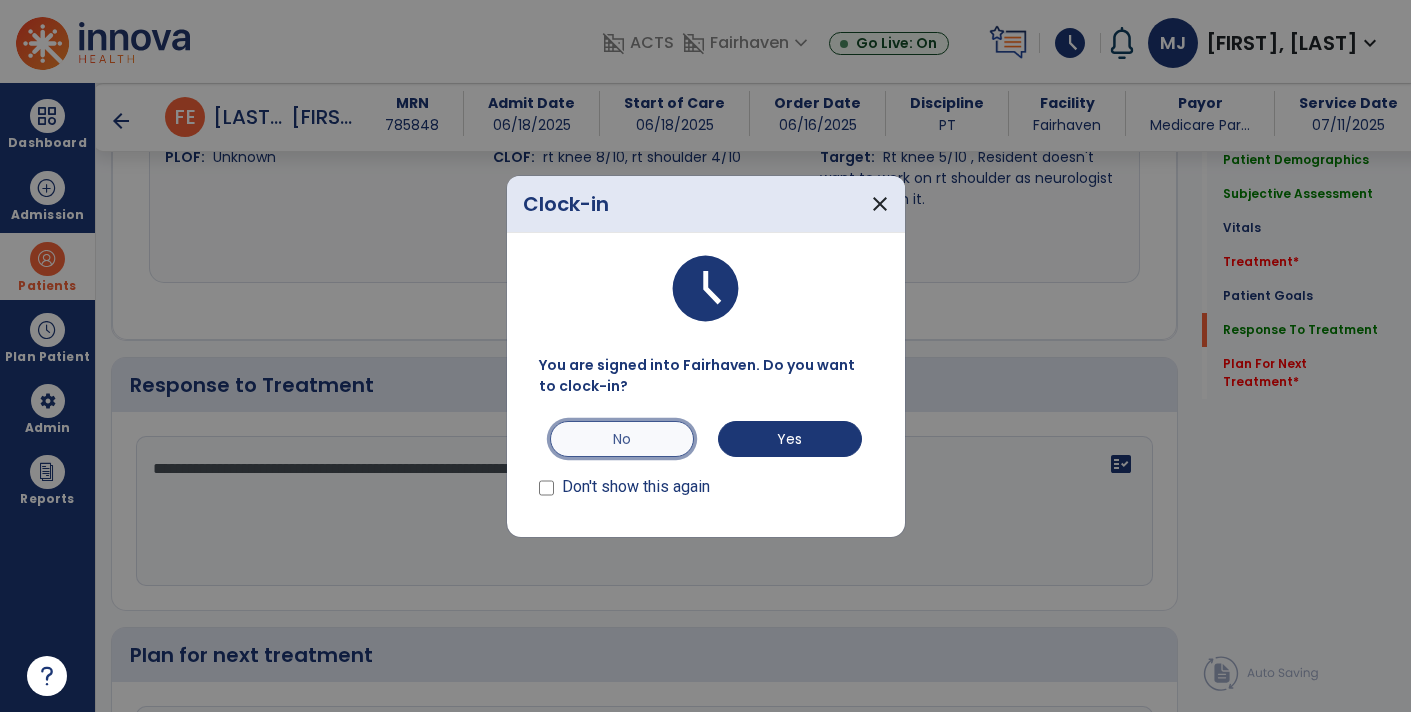 click on "No" at bounding box center (622, 439) 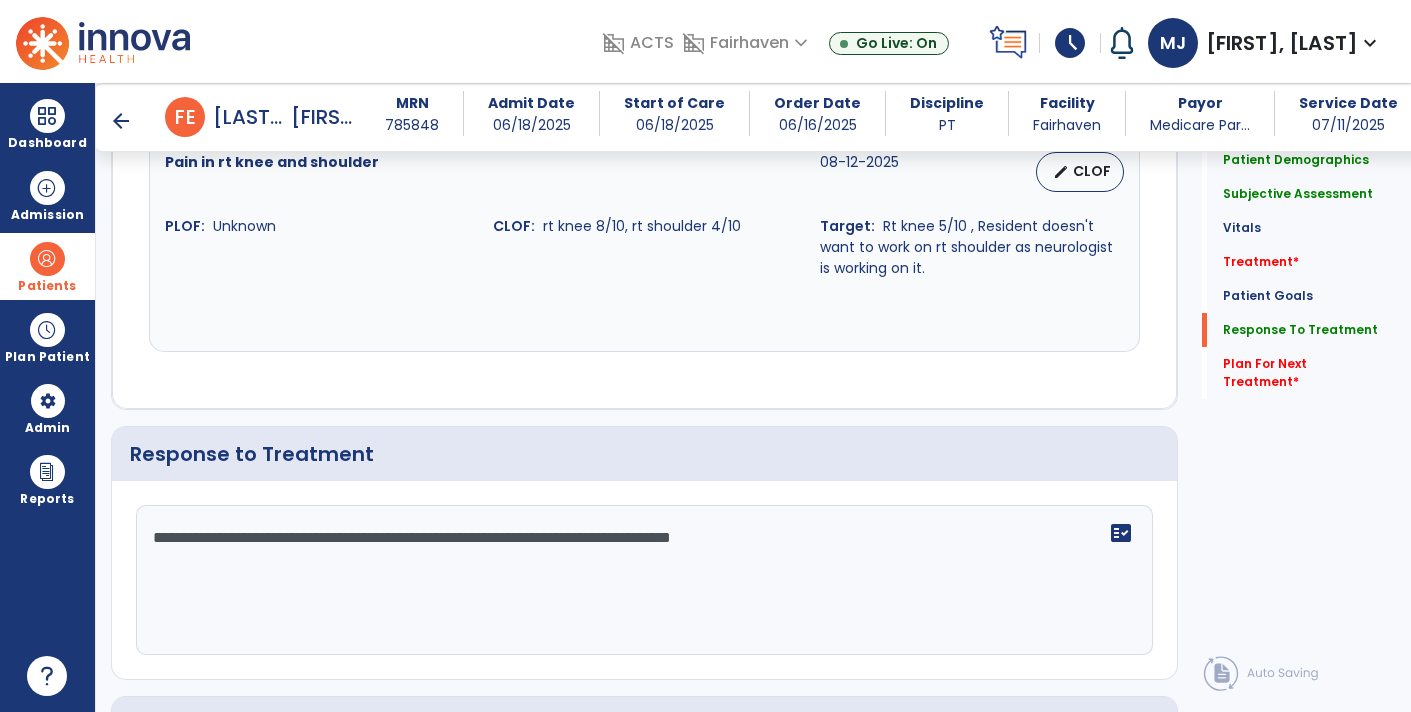 scroll, scrollTop: 2578, scrollLeft: 0, axis: vertical 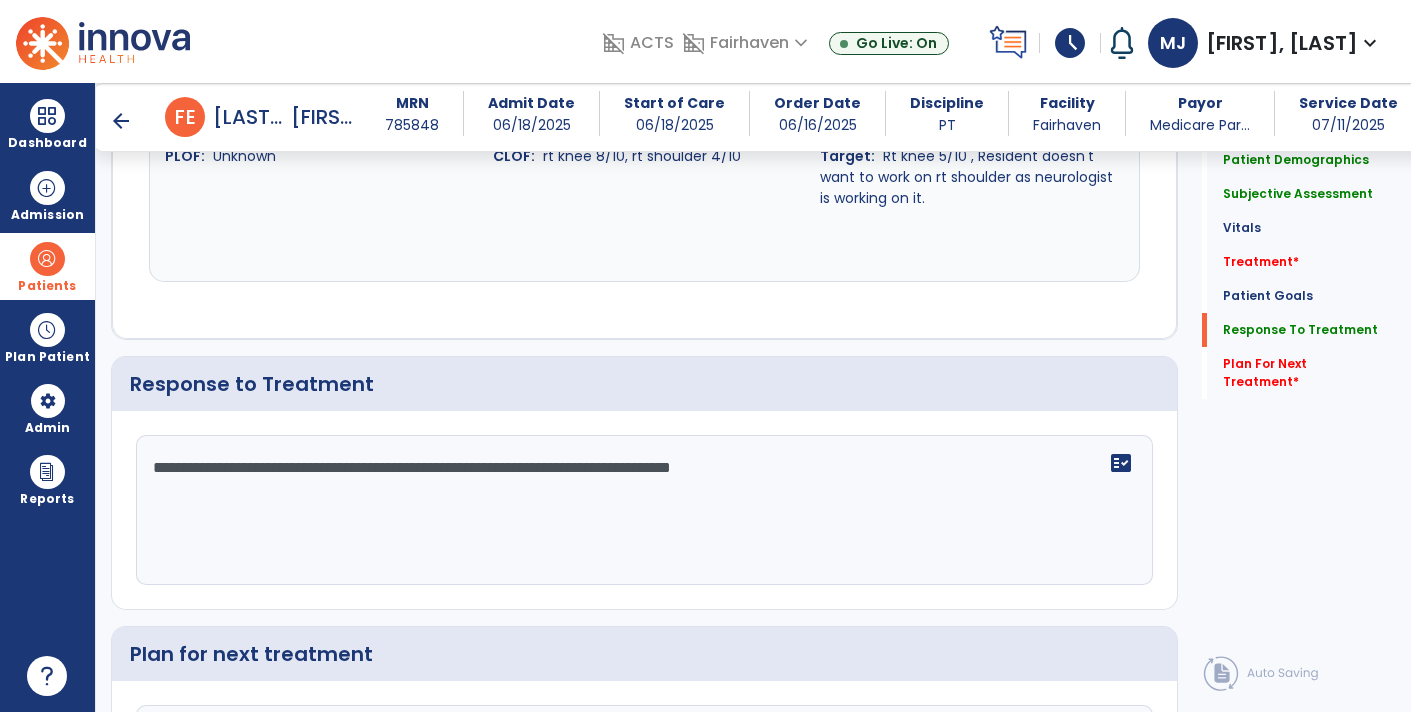 click on "**********" 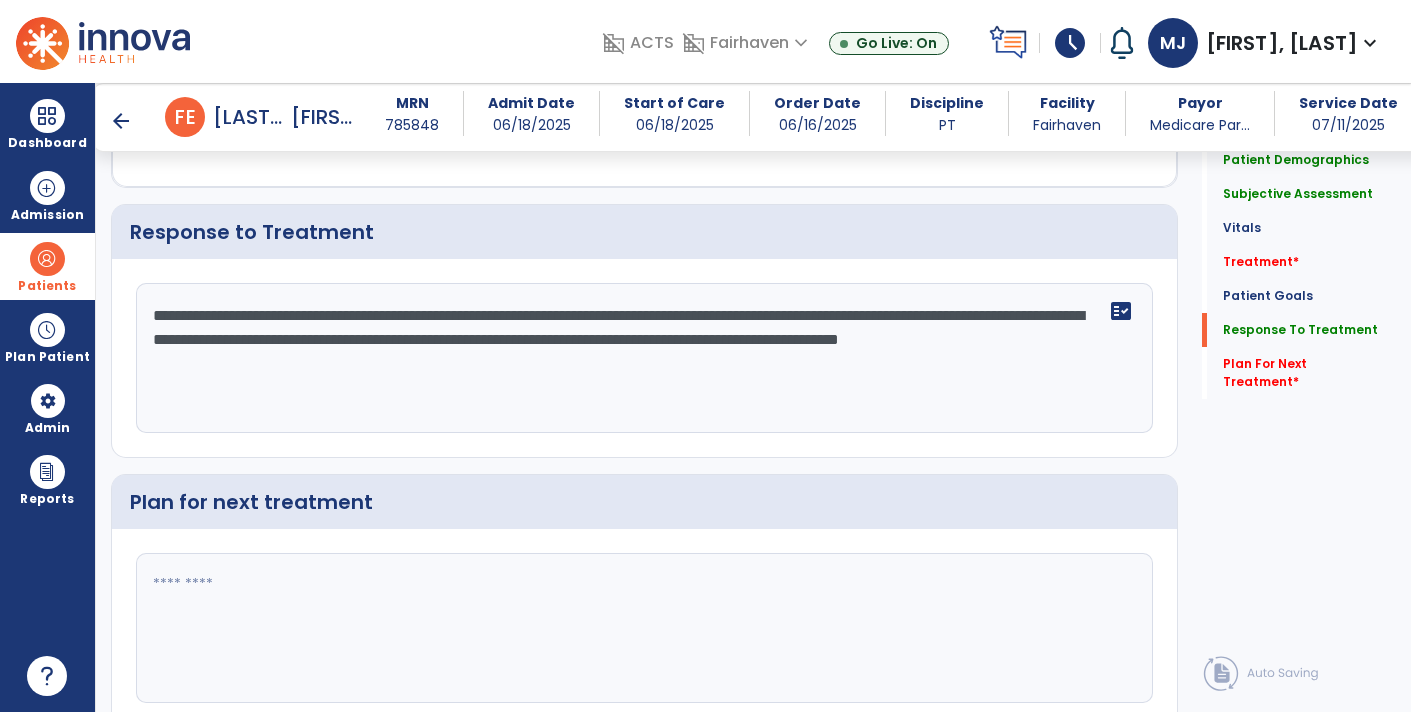 scroll, scrollTop: 2801, scrollLeft: 0, axis: vertical 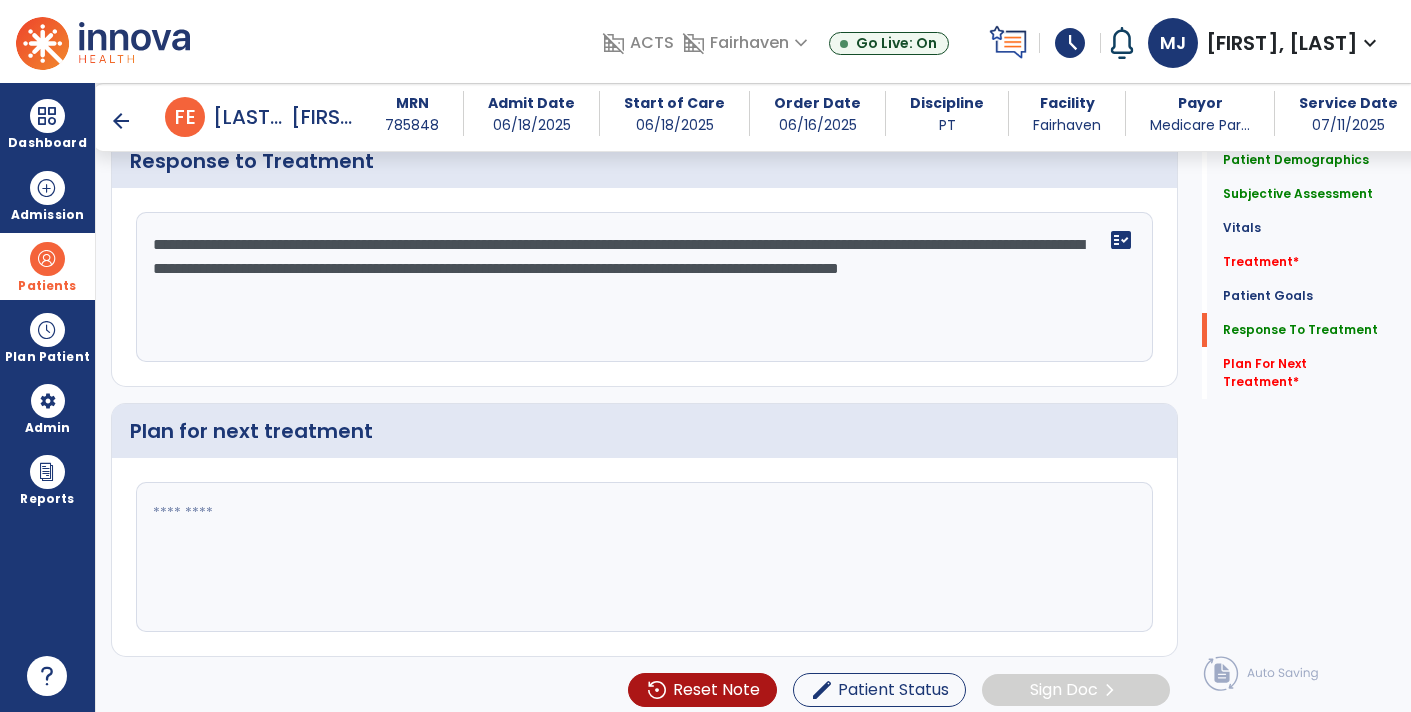 type on "**********" 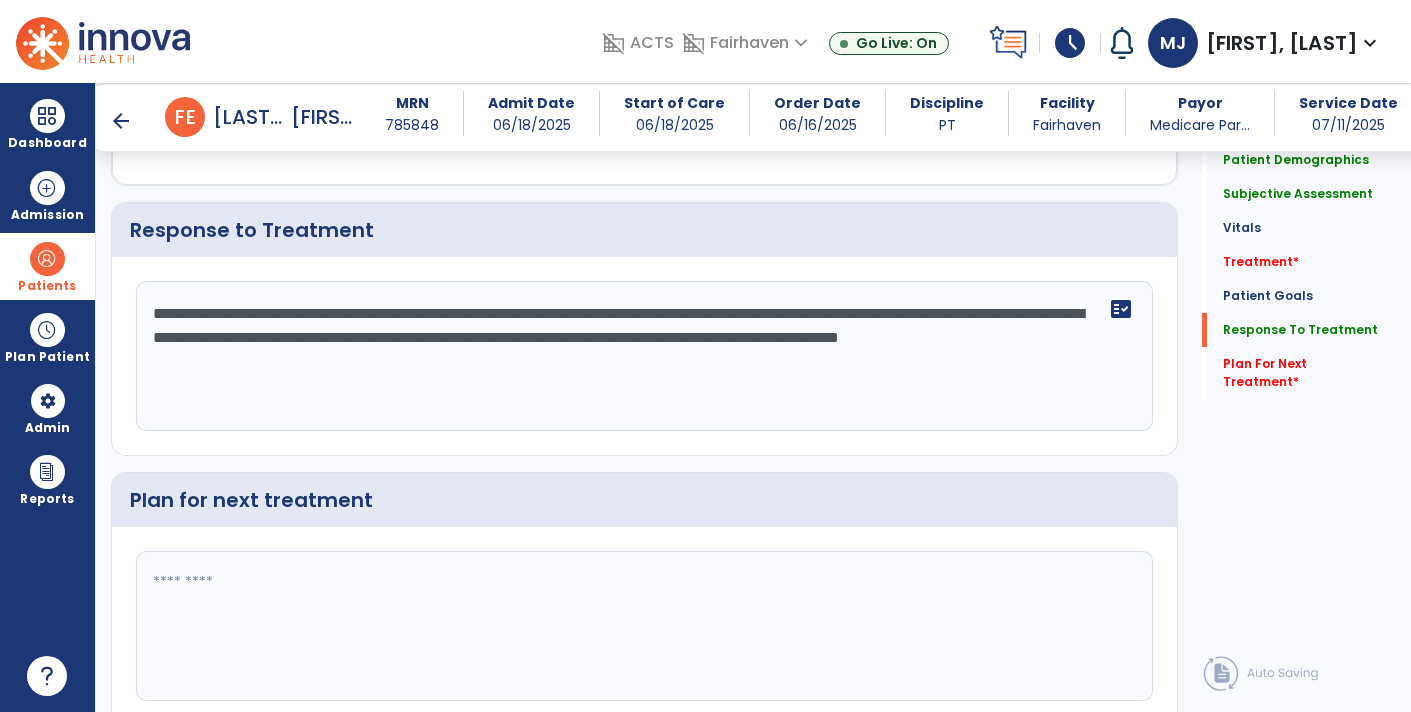 scroll, scrollTop: 2801, scrollLeft: 0, axis: vertical 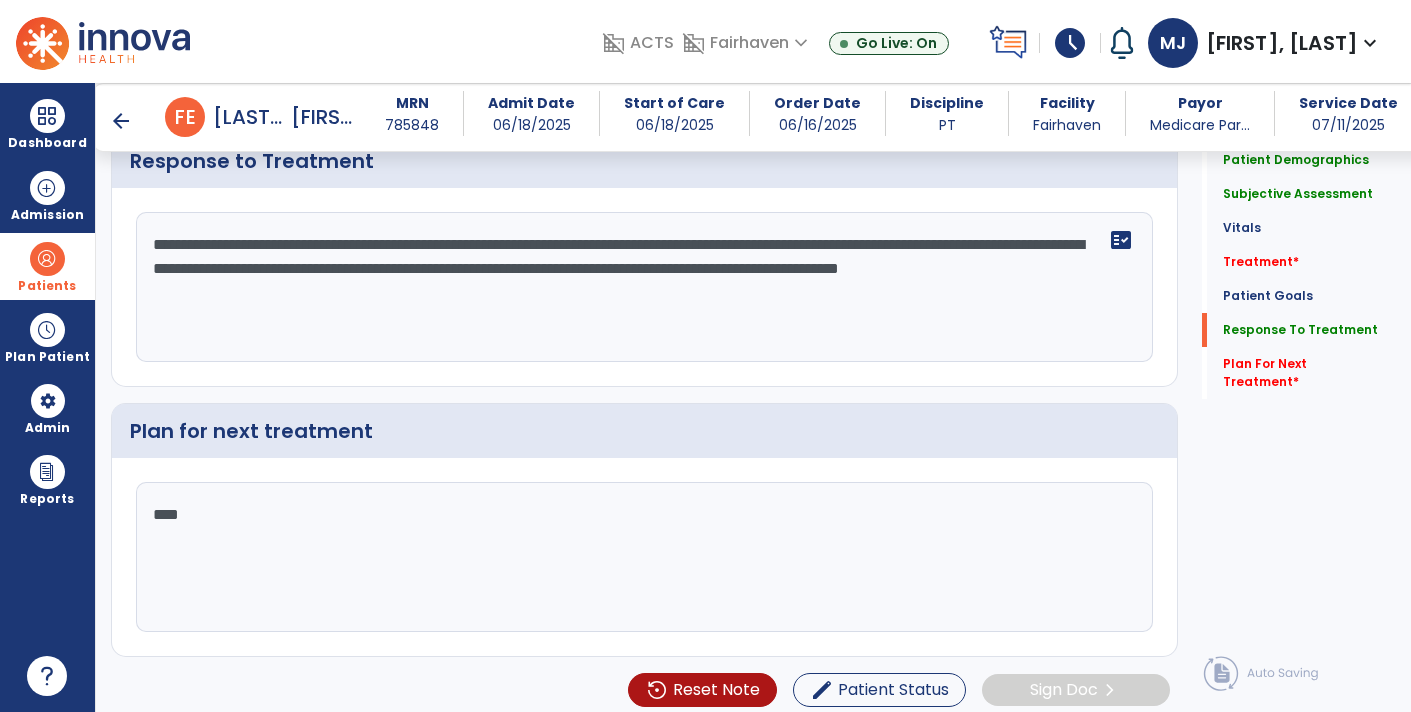 type on "*****" 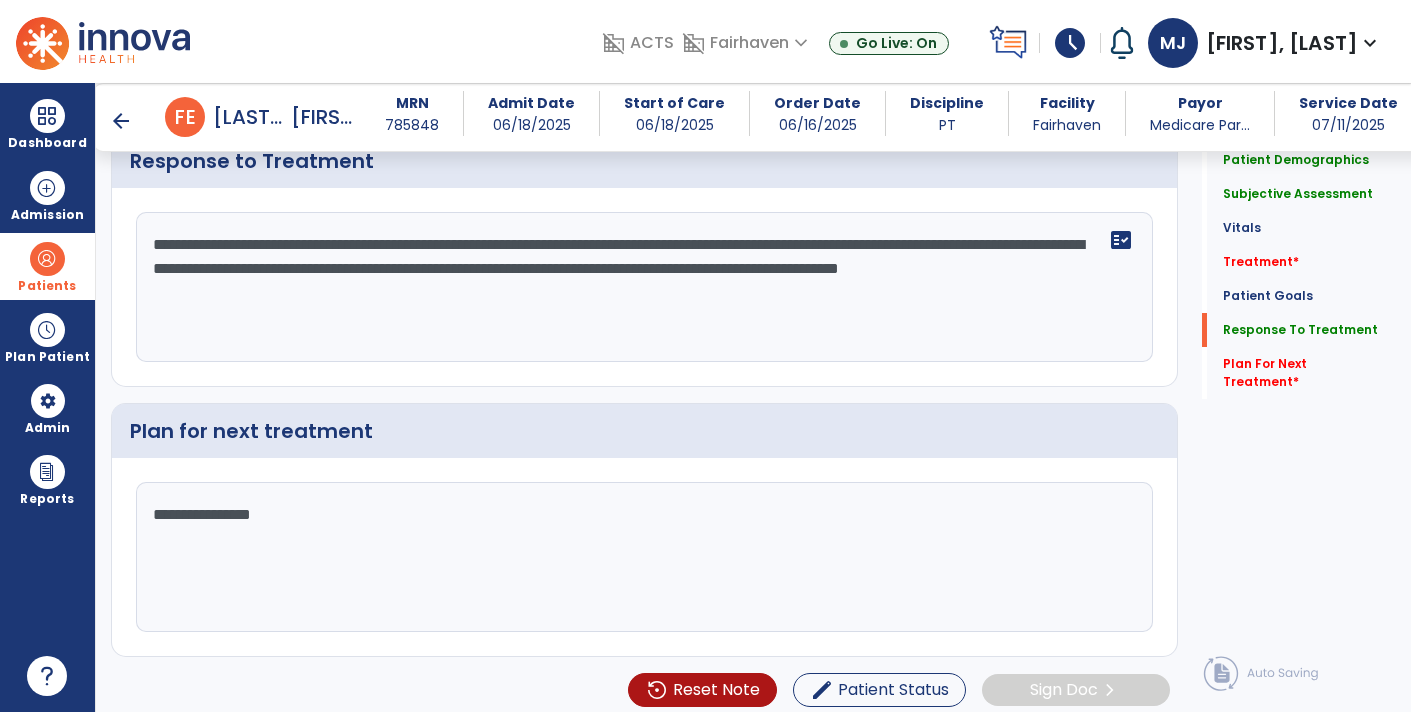 type on "**********" 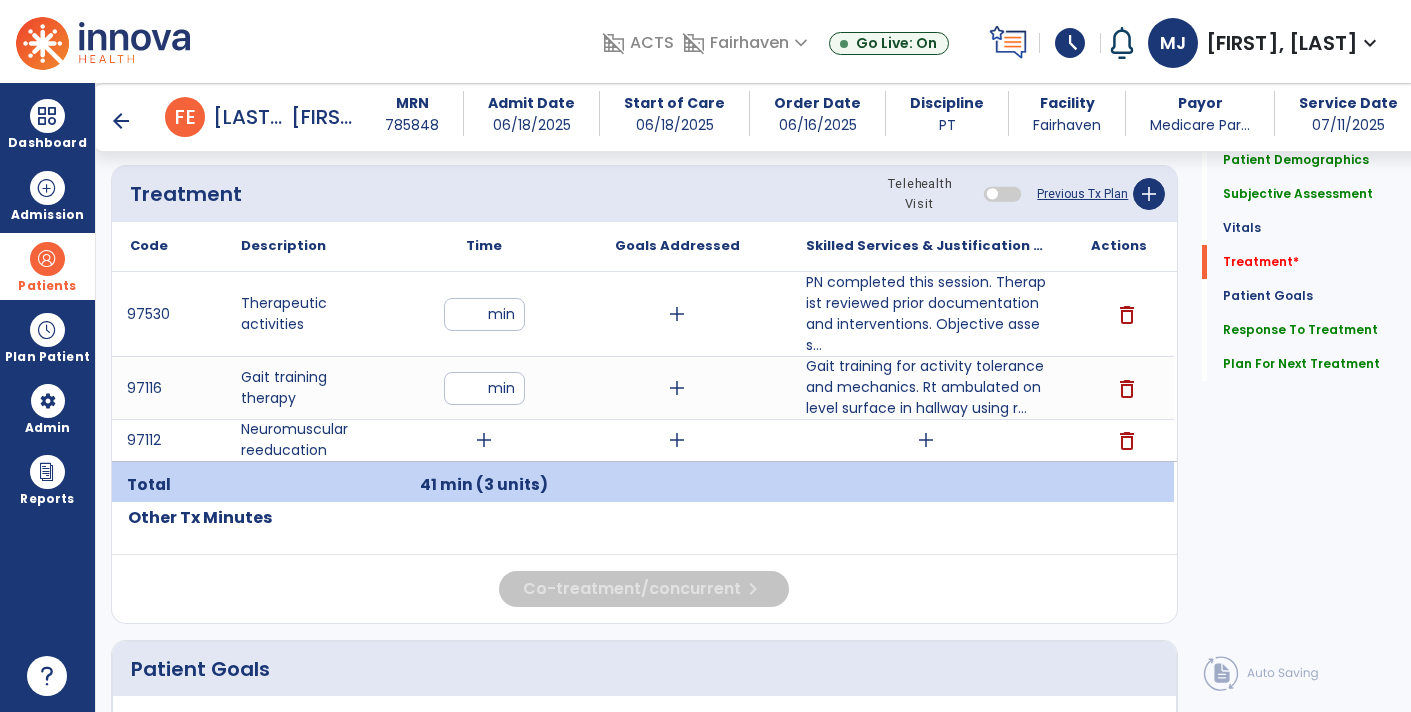 scroll, scrollTop: 1086, scrollLeft: 0, axis: vertical 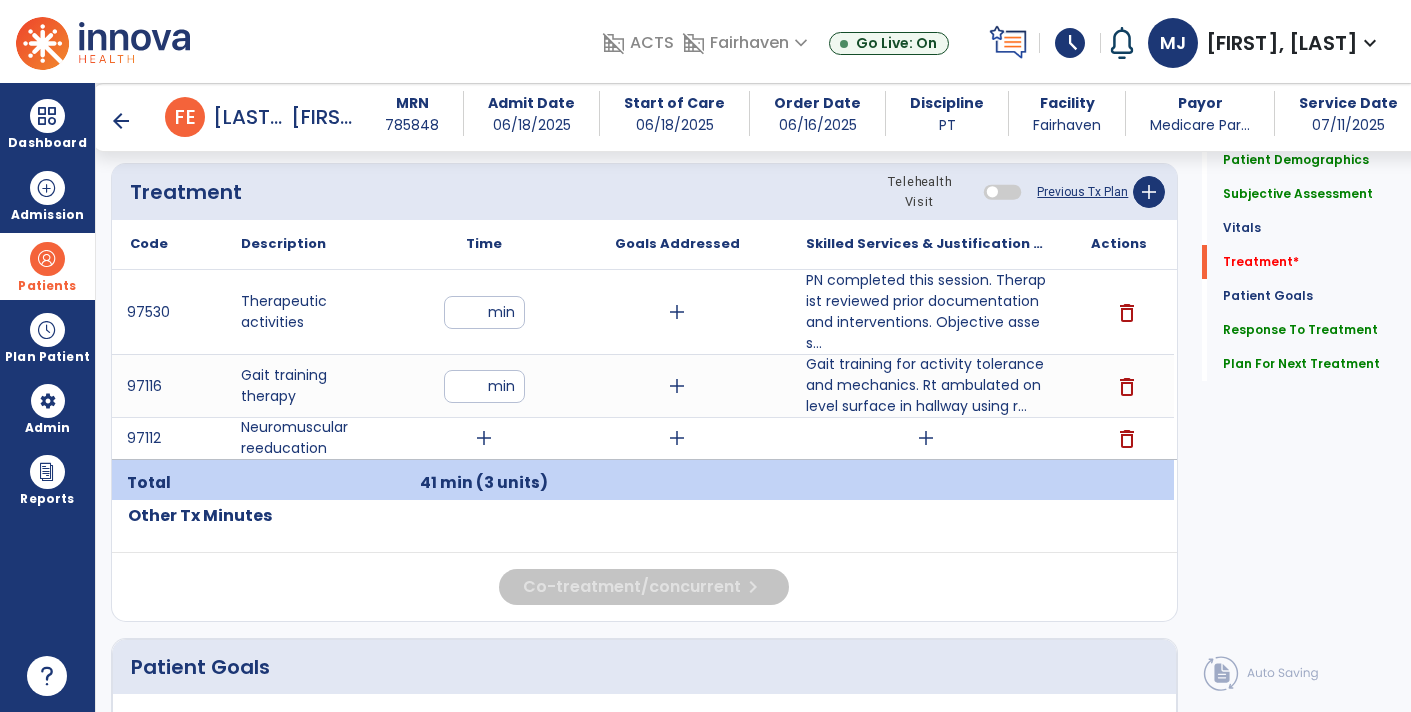 click on "delete" at bounding box center [1127, 439] 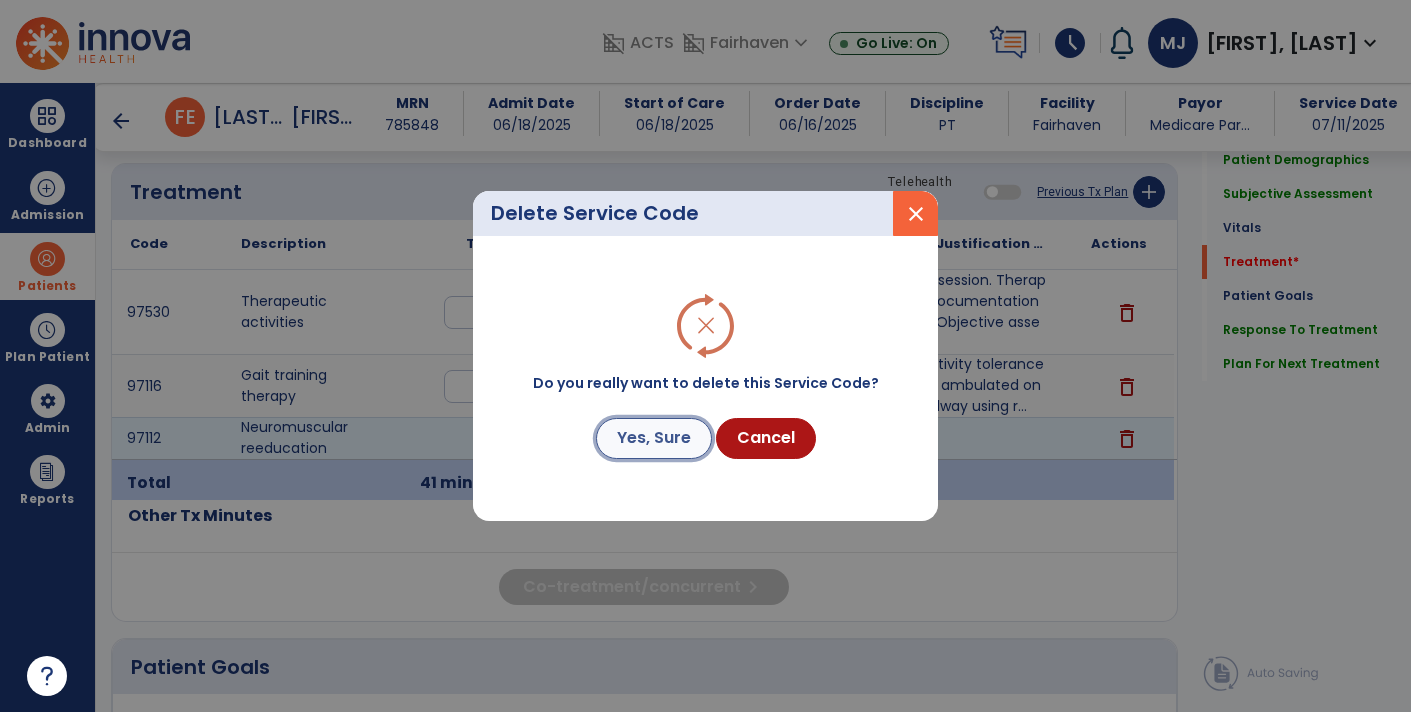 click on "Yes, Sure" at bounding box center (654, 438) 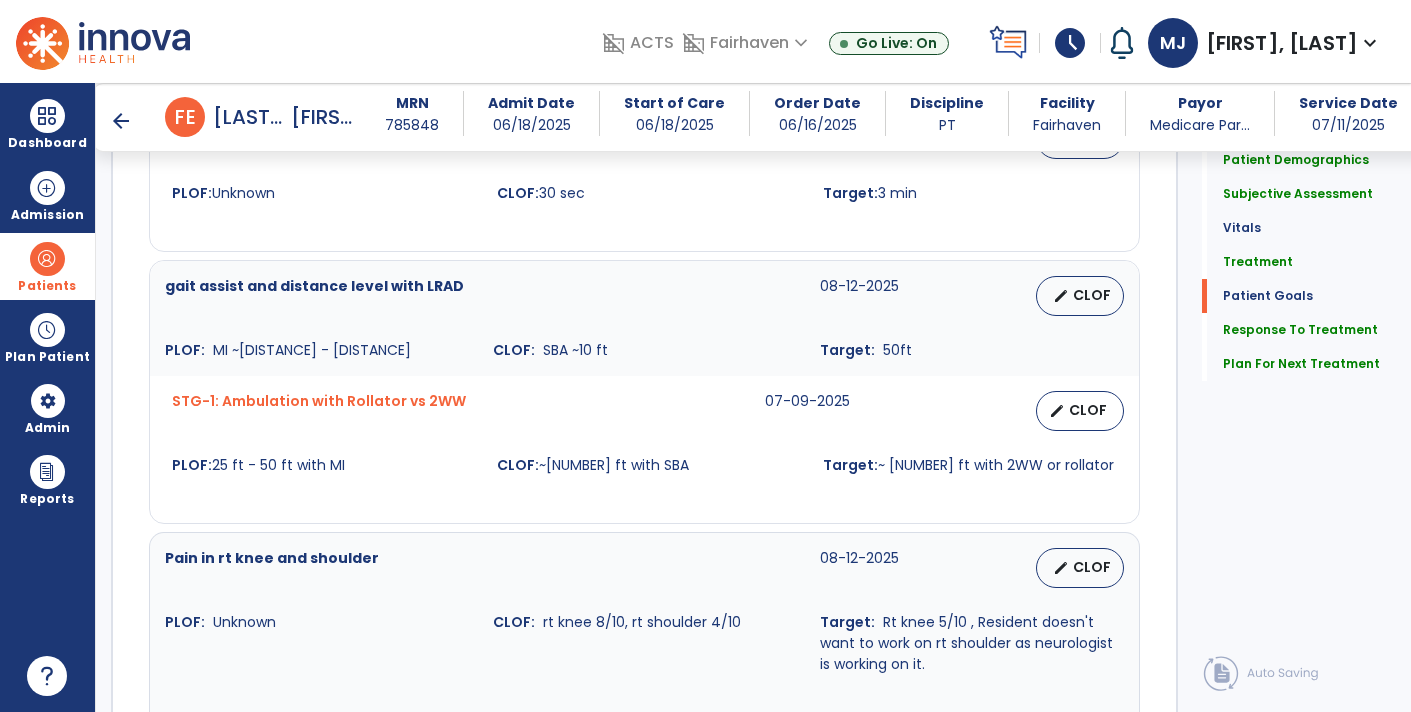 scroll, scrollTop: 2759, scrollLeft: 0, axis: vertical 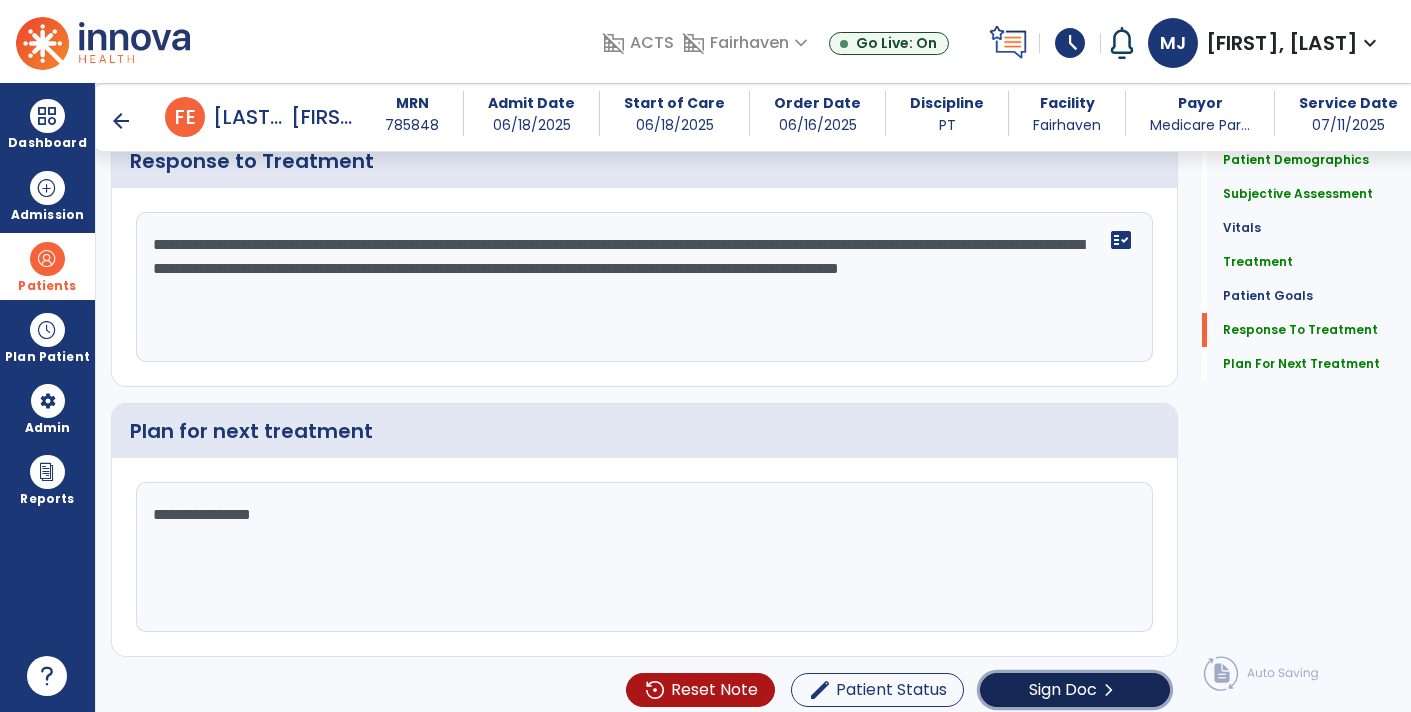 click on "Sign Doc" 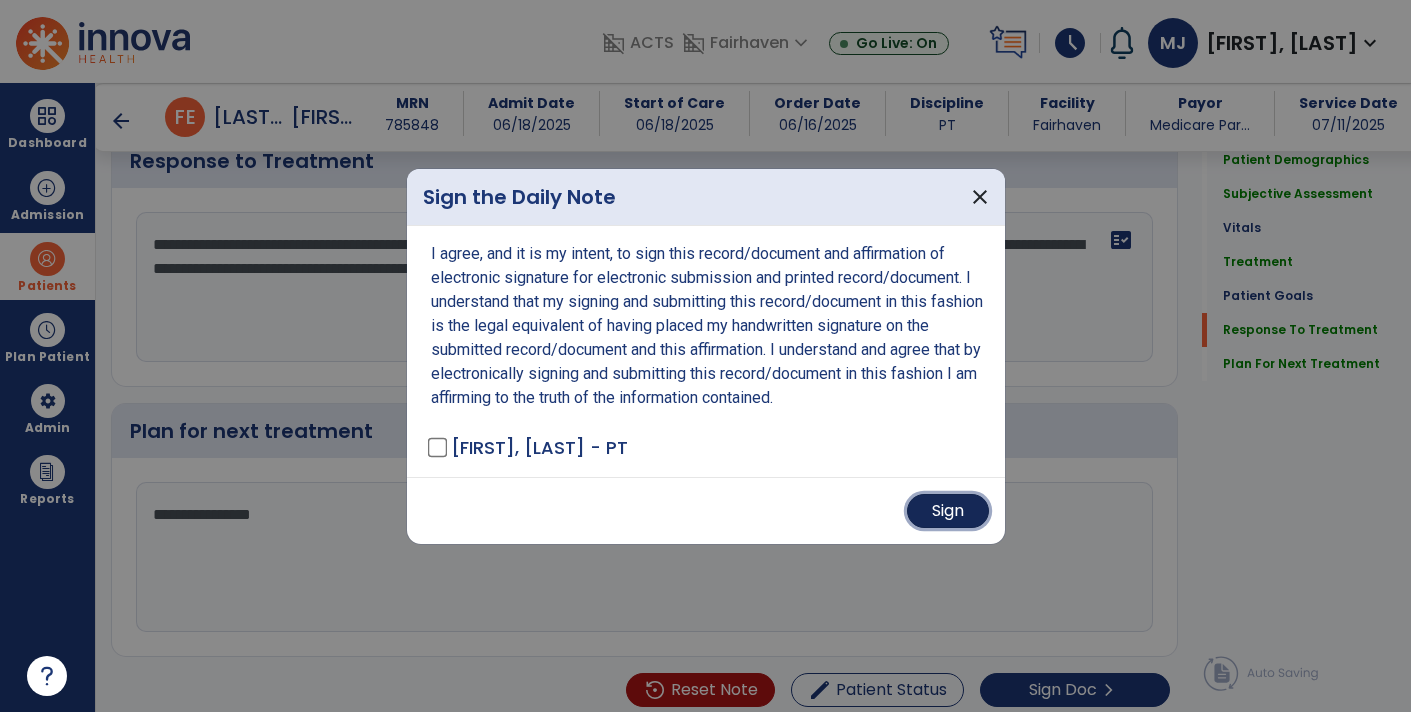 click on "Sign" at bounding box center [948, 511] 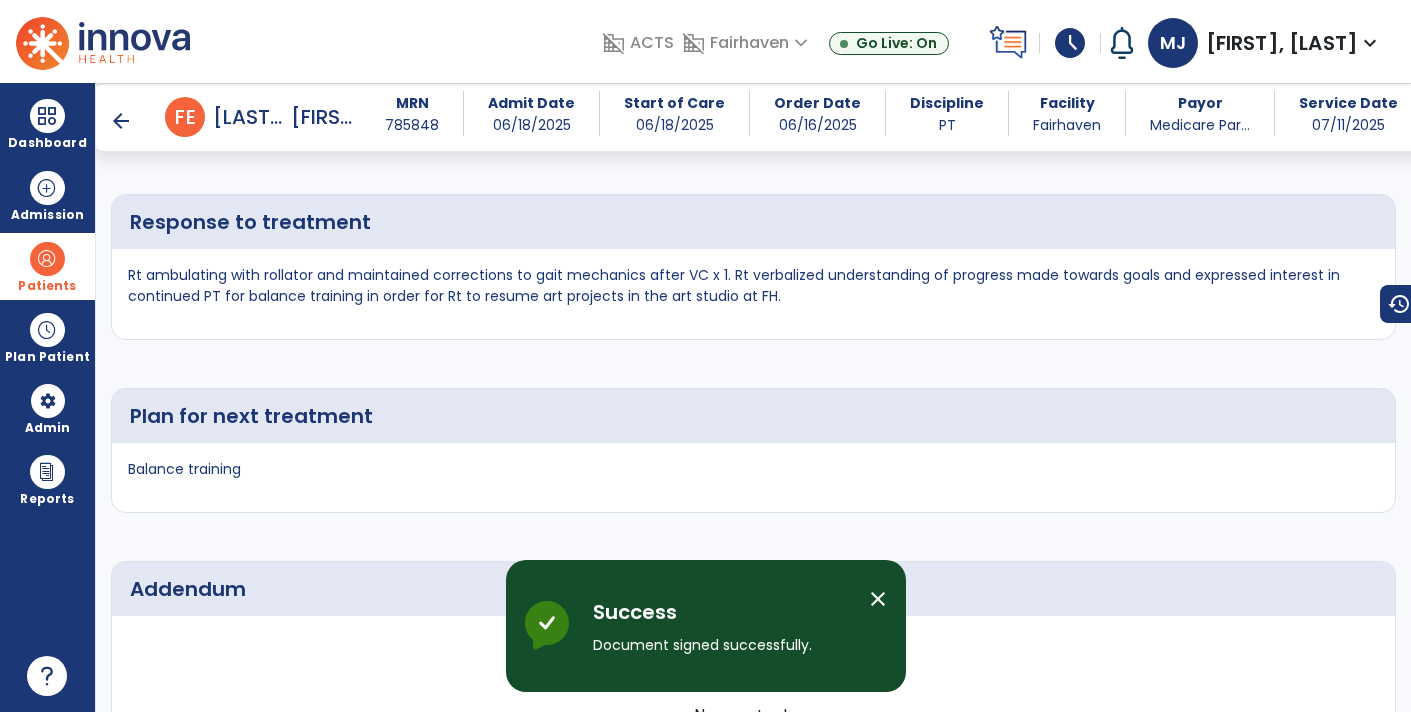 scroll, scrollTop: 3919, scrollLeft: 0, axis: vertical 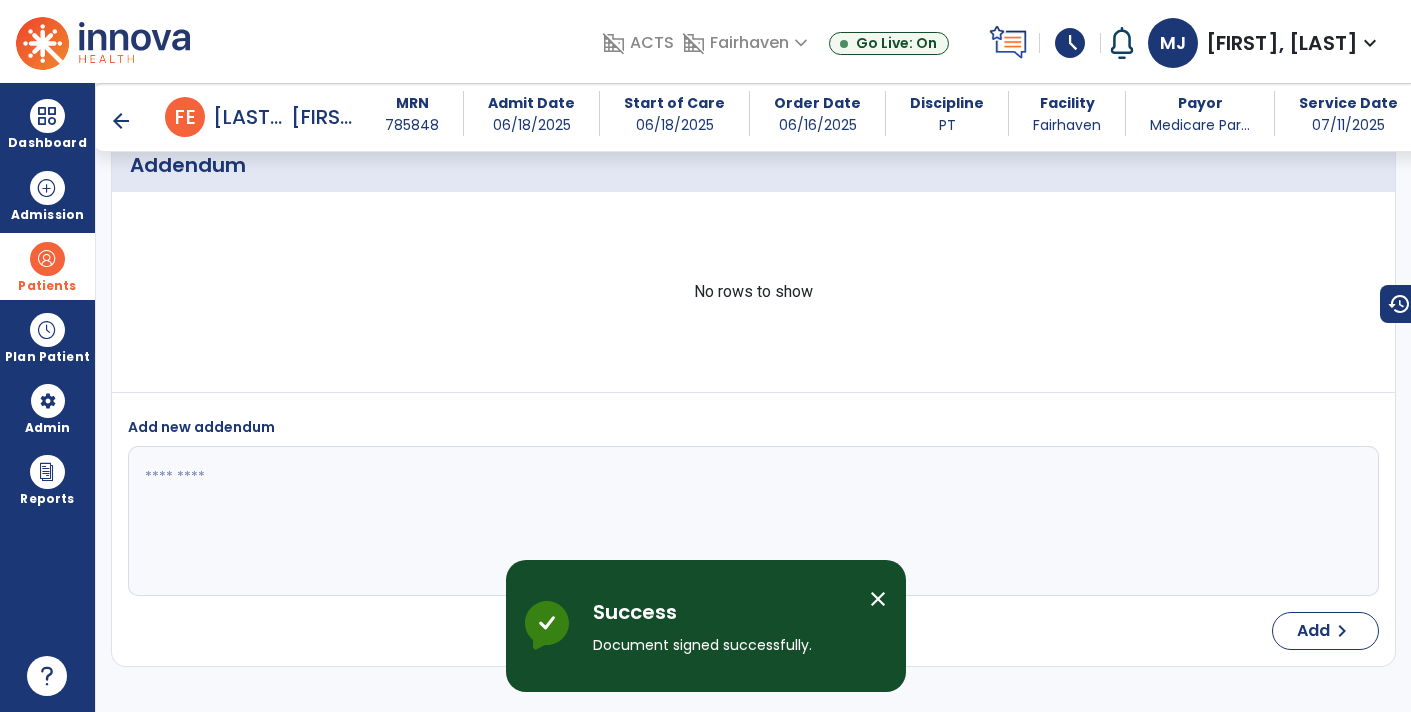 click on "arrow_back" at bounding box center (121, 121) 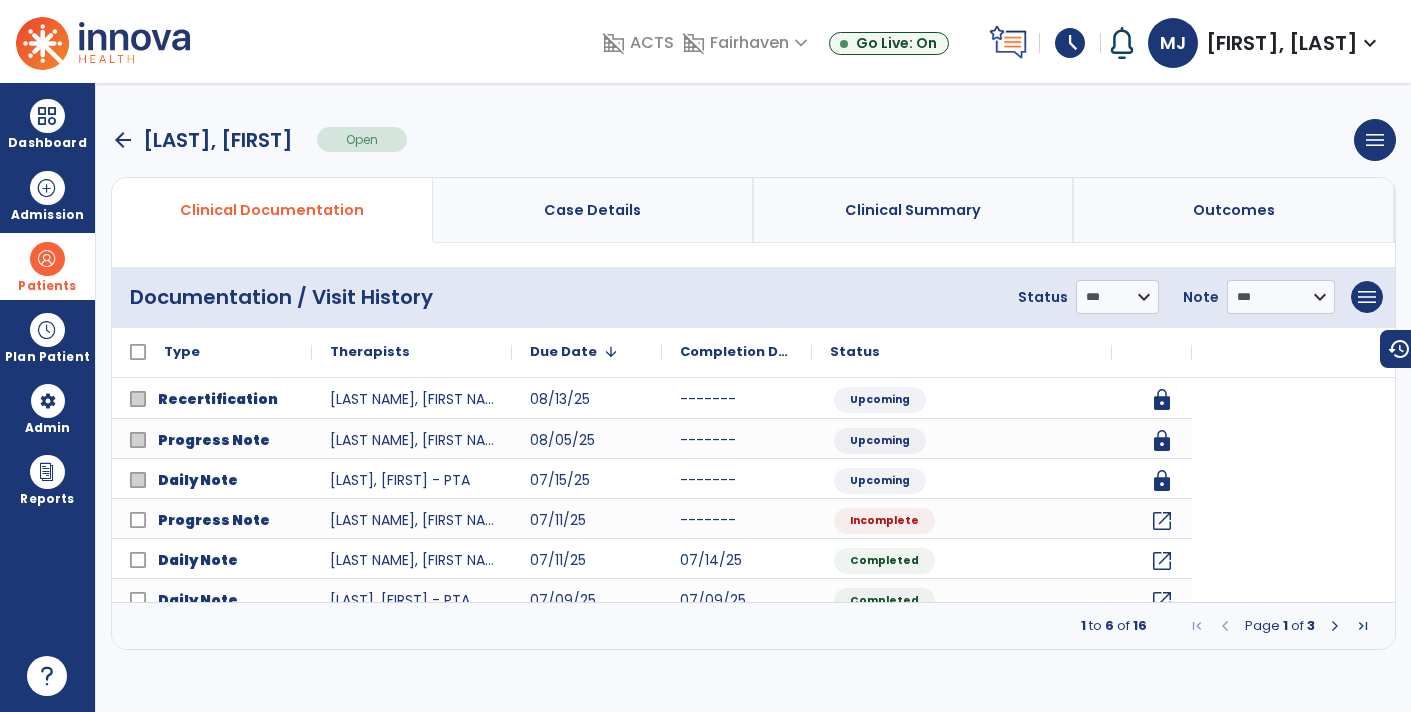 scroll, scrollTop: 0, scrollLeft: 0, axis: both 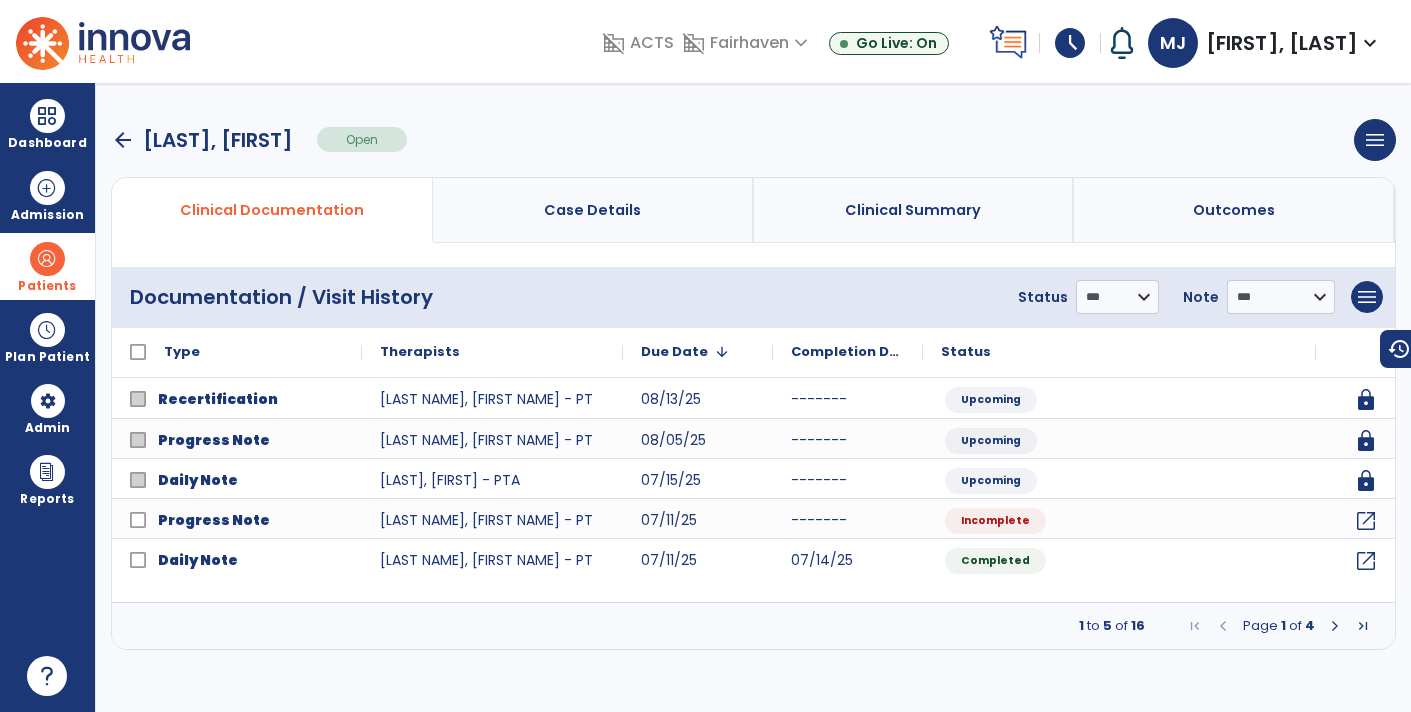 click on "arrow_back" at bounding box center (123, 140) 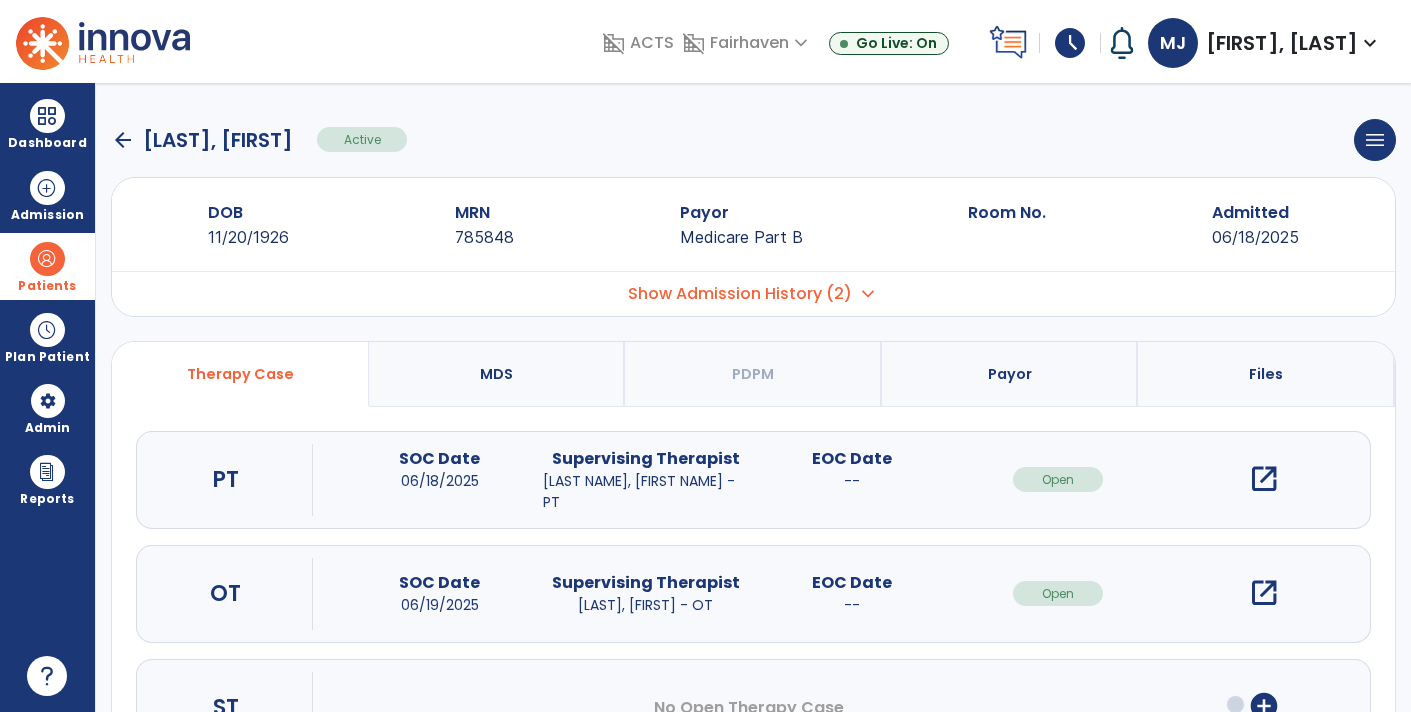 click on "arrow_back" 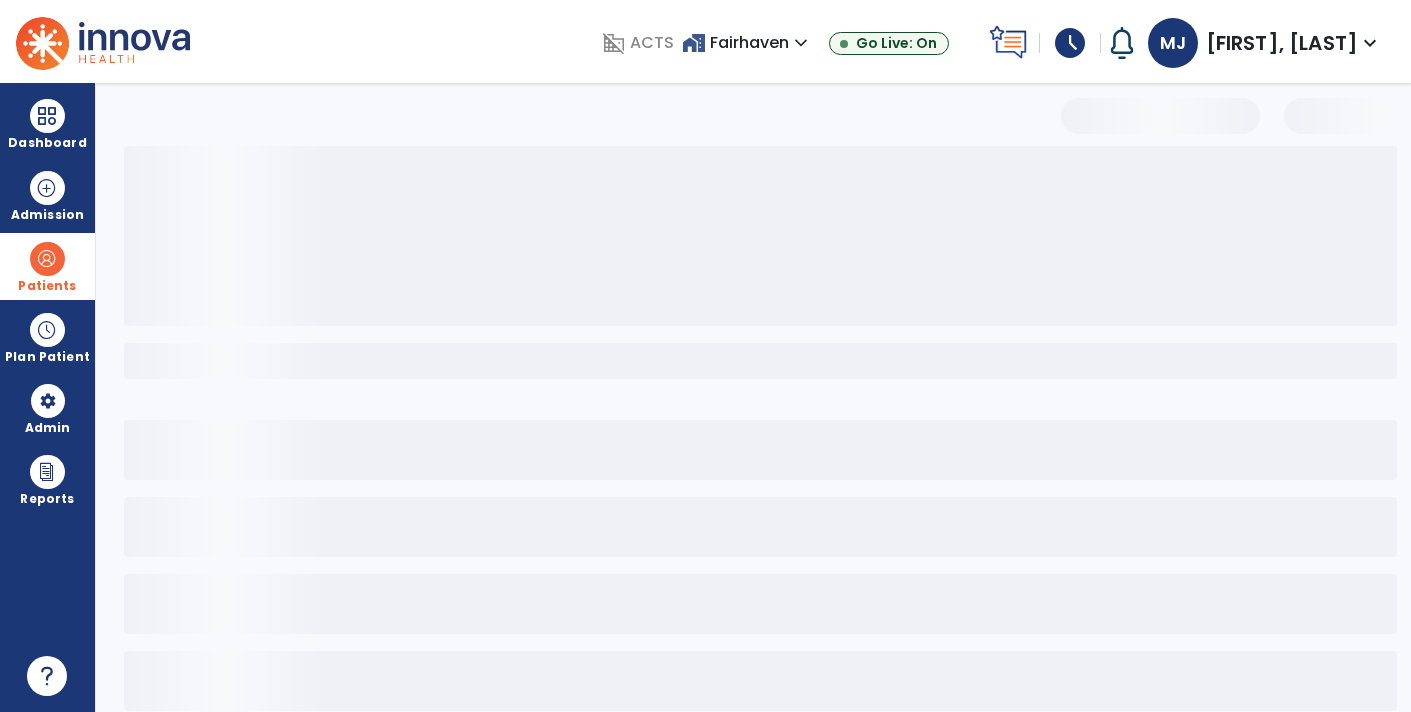 click at bounding box center [760, 236] 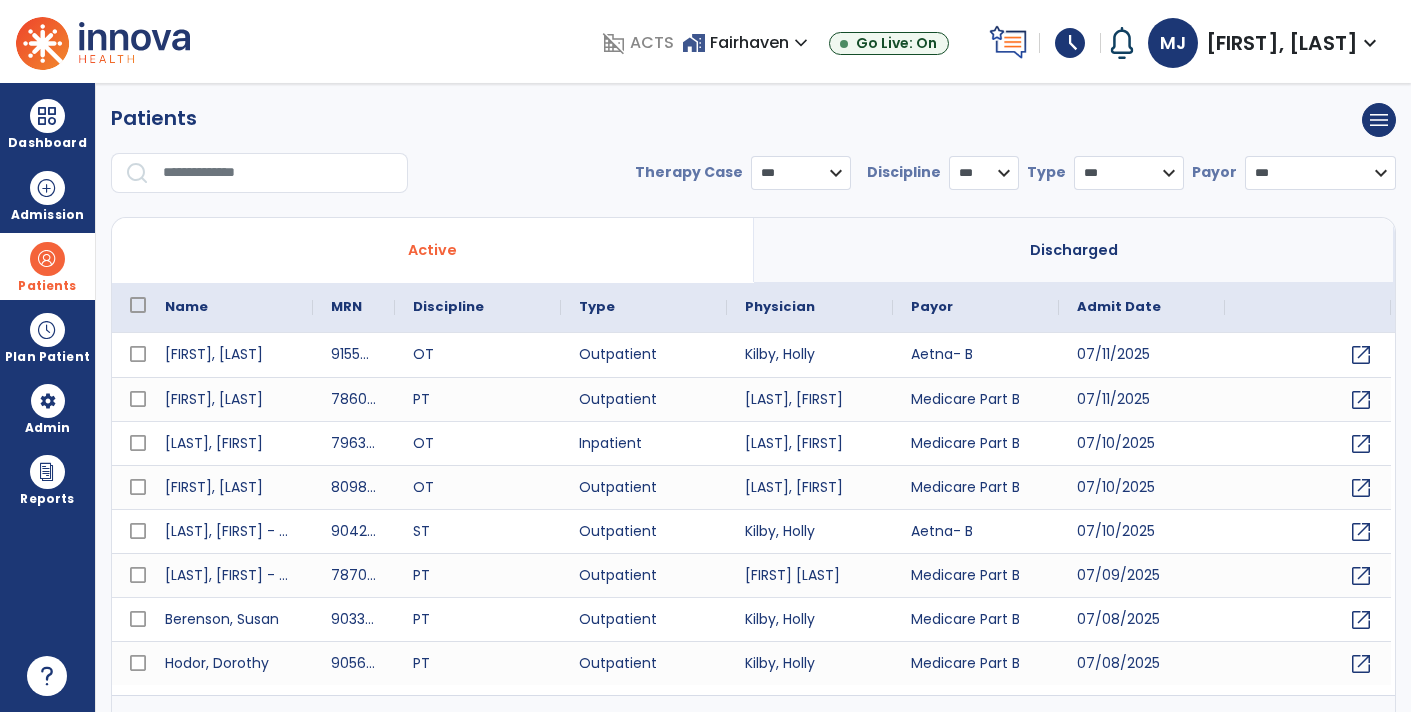 click at bounding box center (278, 173) 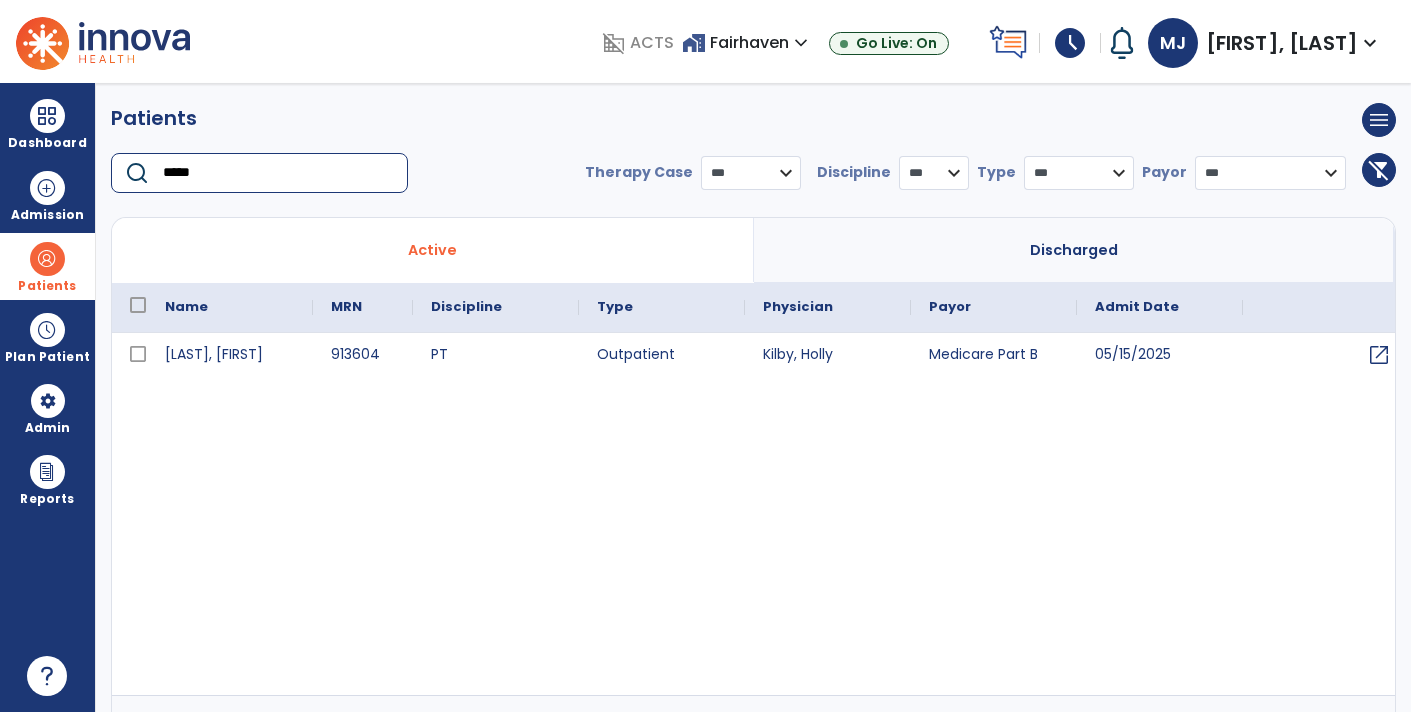 type on "*****" 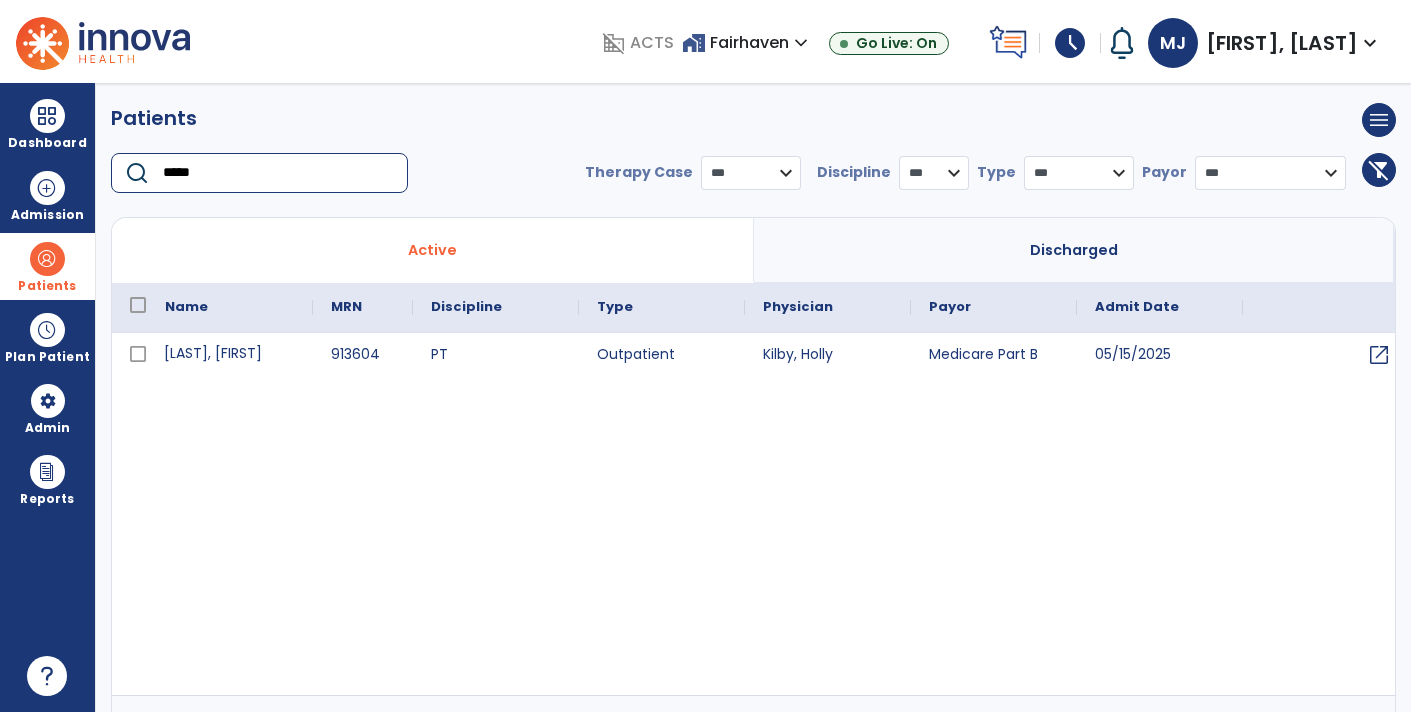 click on "[LAST], [FIRST]" at bounding box center (230, 355) 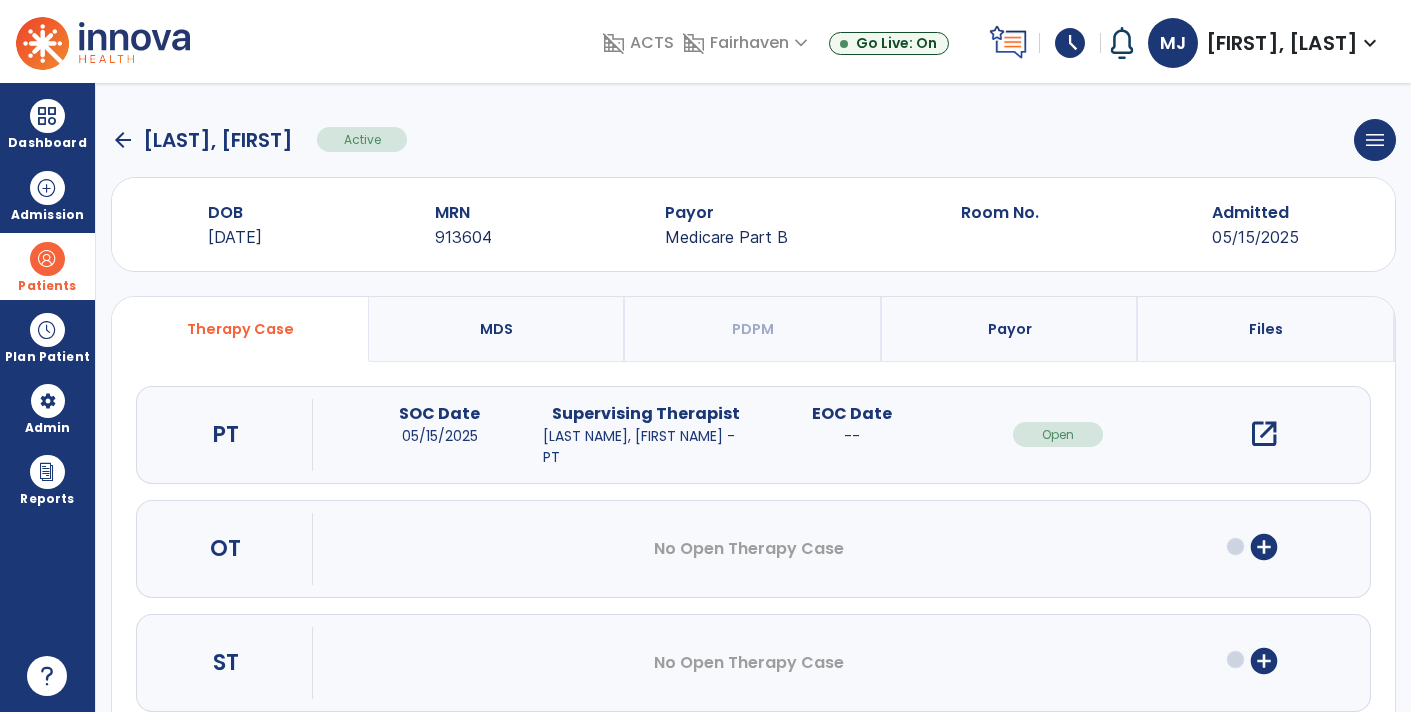 click on "open_in_new" at bounding box center [1264, 434] 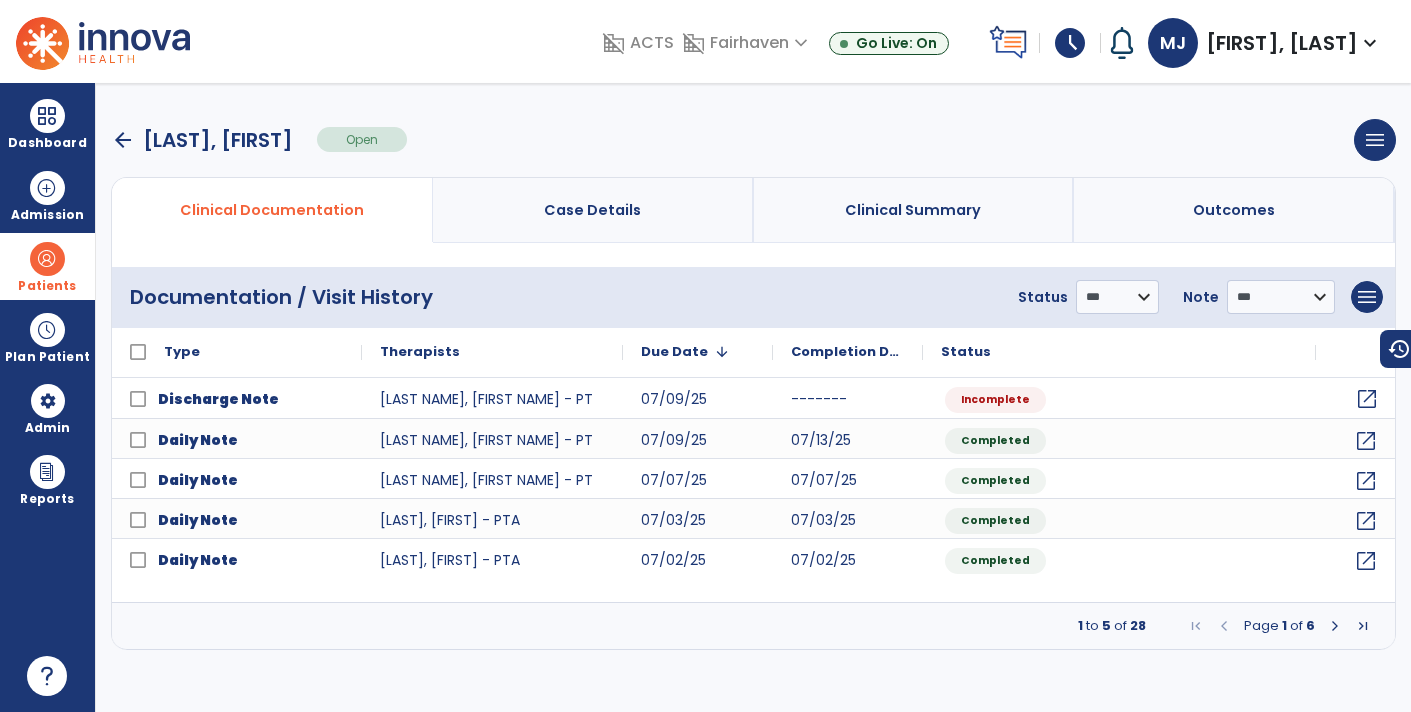 click on "open_in_new" 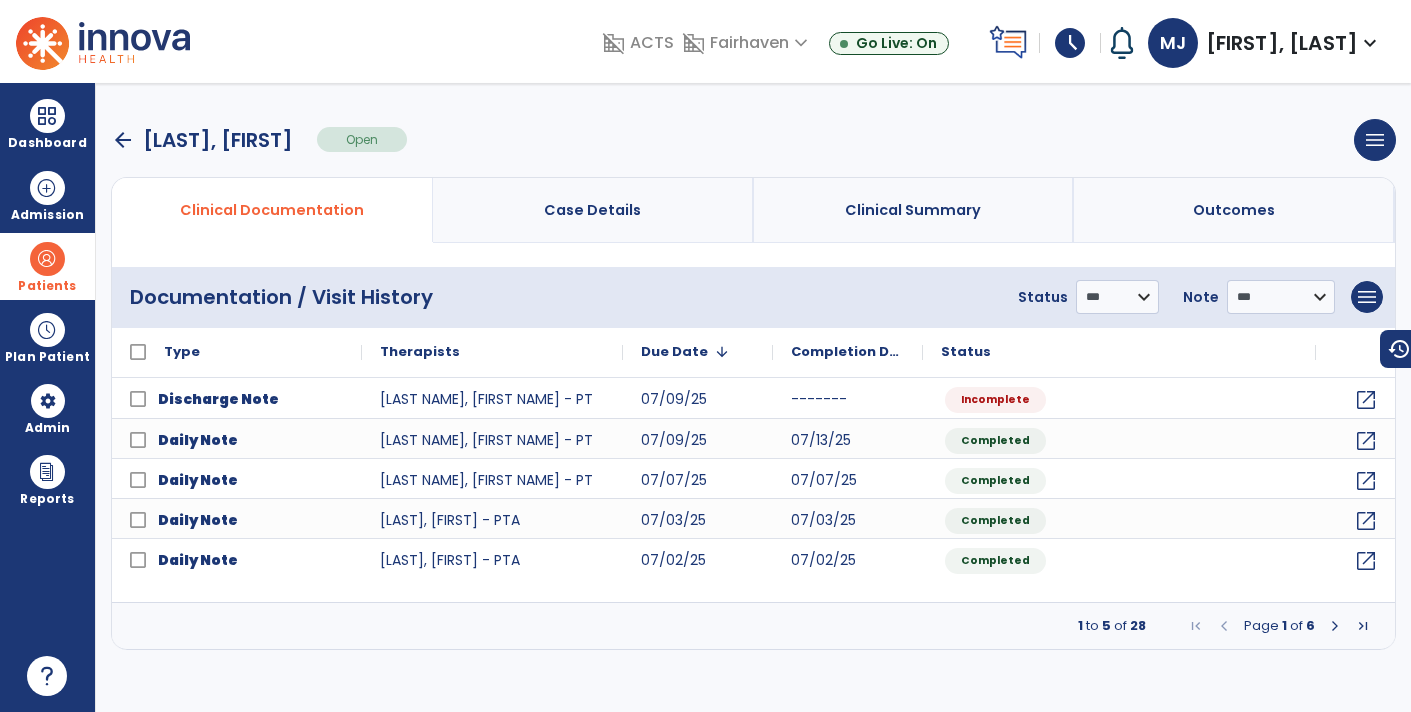 select on "****" 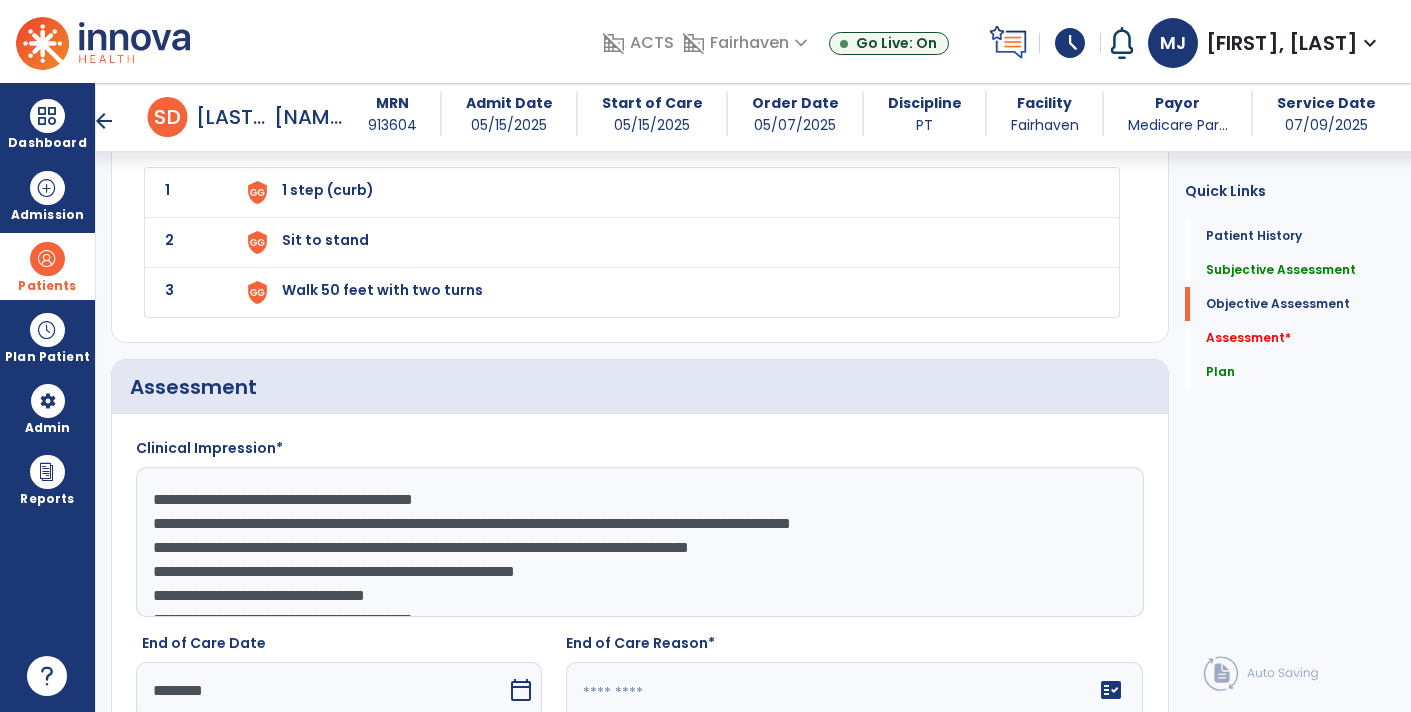 scroll, scrollTop: 2659, scrollLeft: 0, axis: vertical 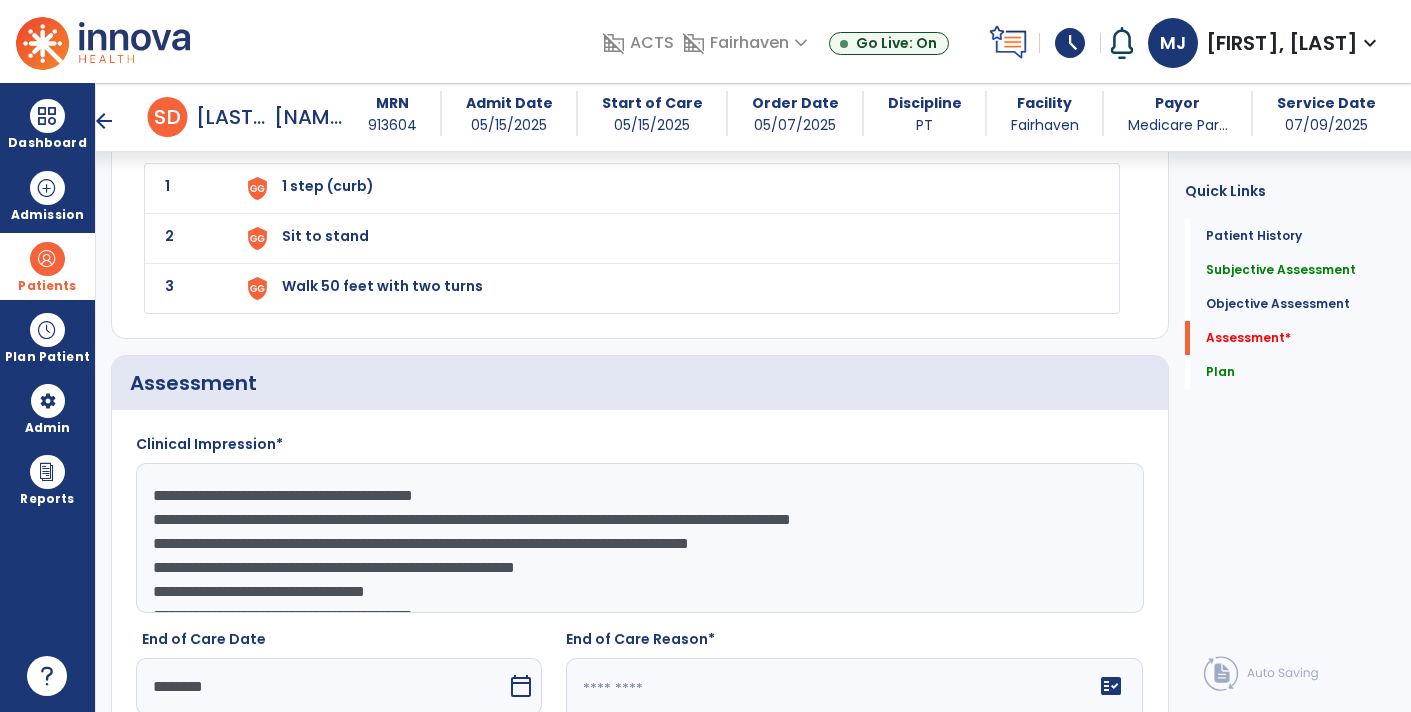 click on "**********" 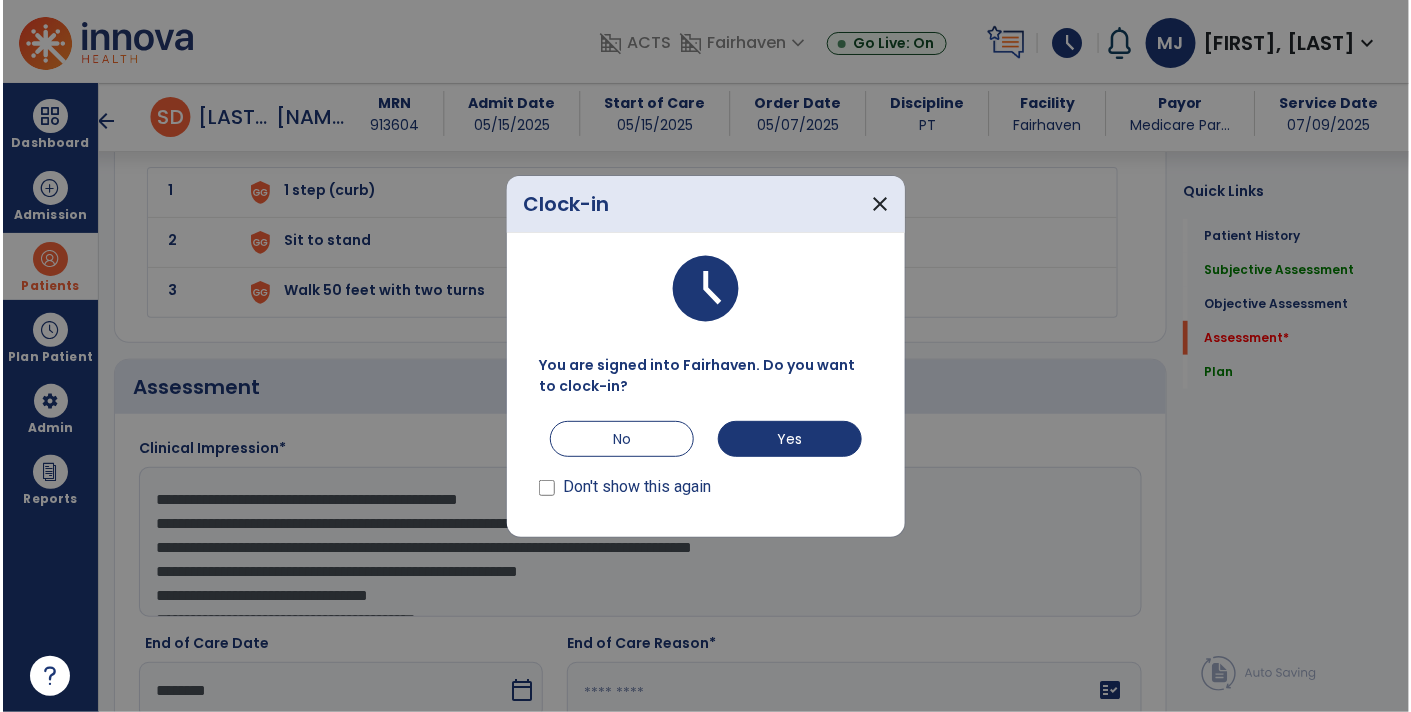 scroll, scrollTop: 2659, scrollLeft: 0, axis: vertical 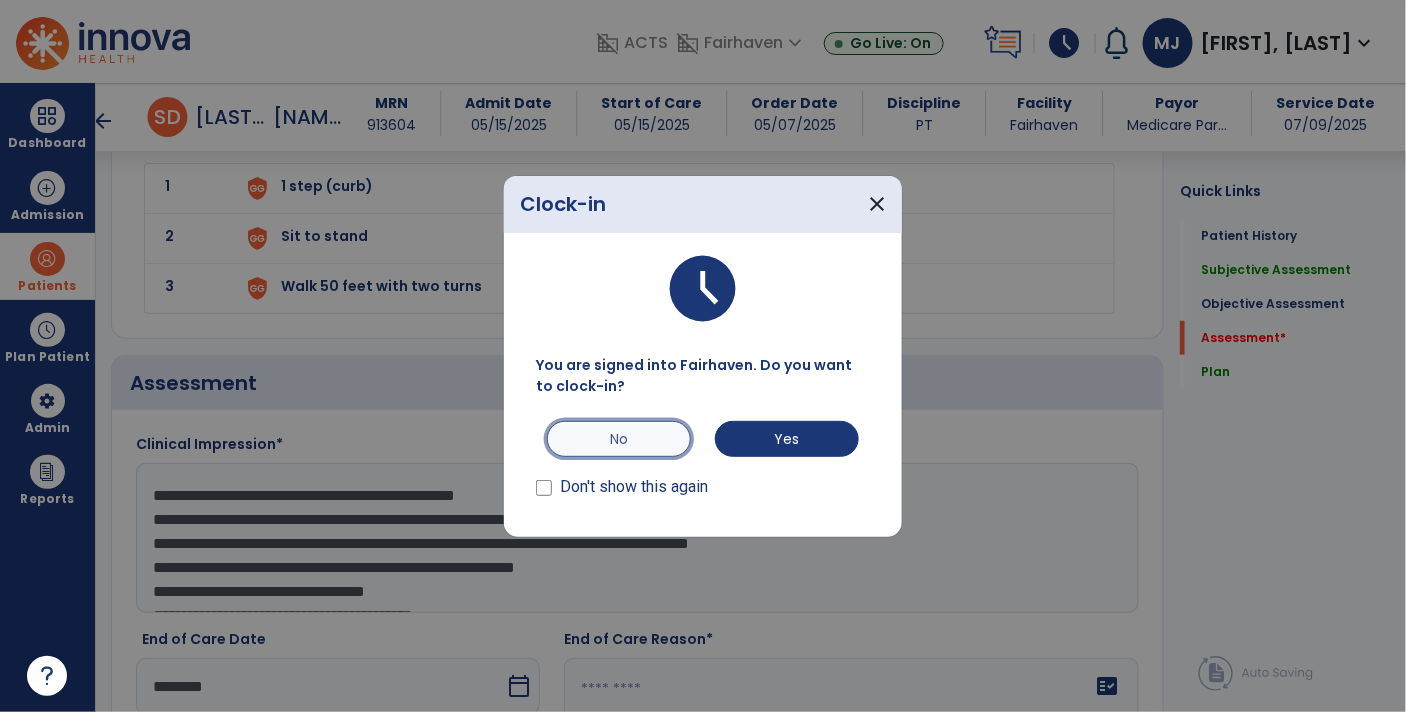 click on "No" at bounding box center (619, 439) 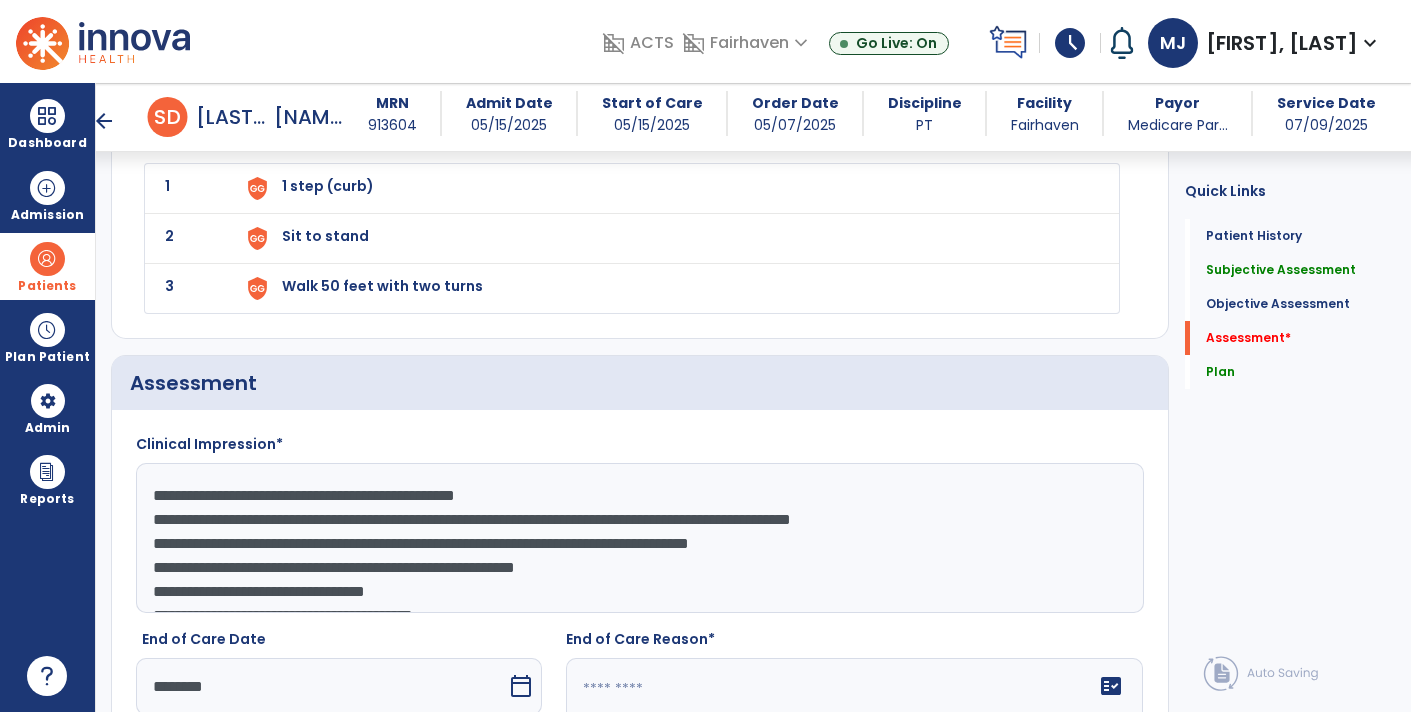 click on "**********" 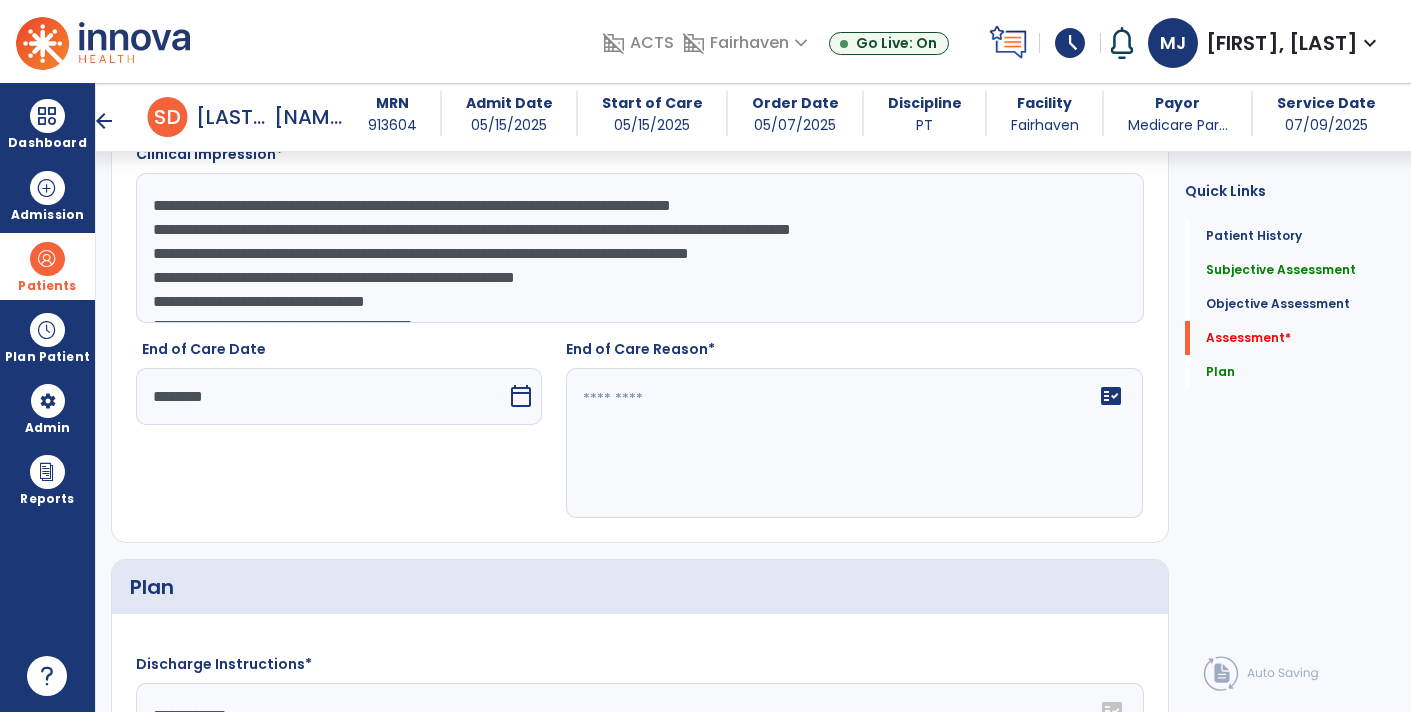 scroll, scrollTop: 2928, scrollLeft: 0, axis: vertical 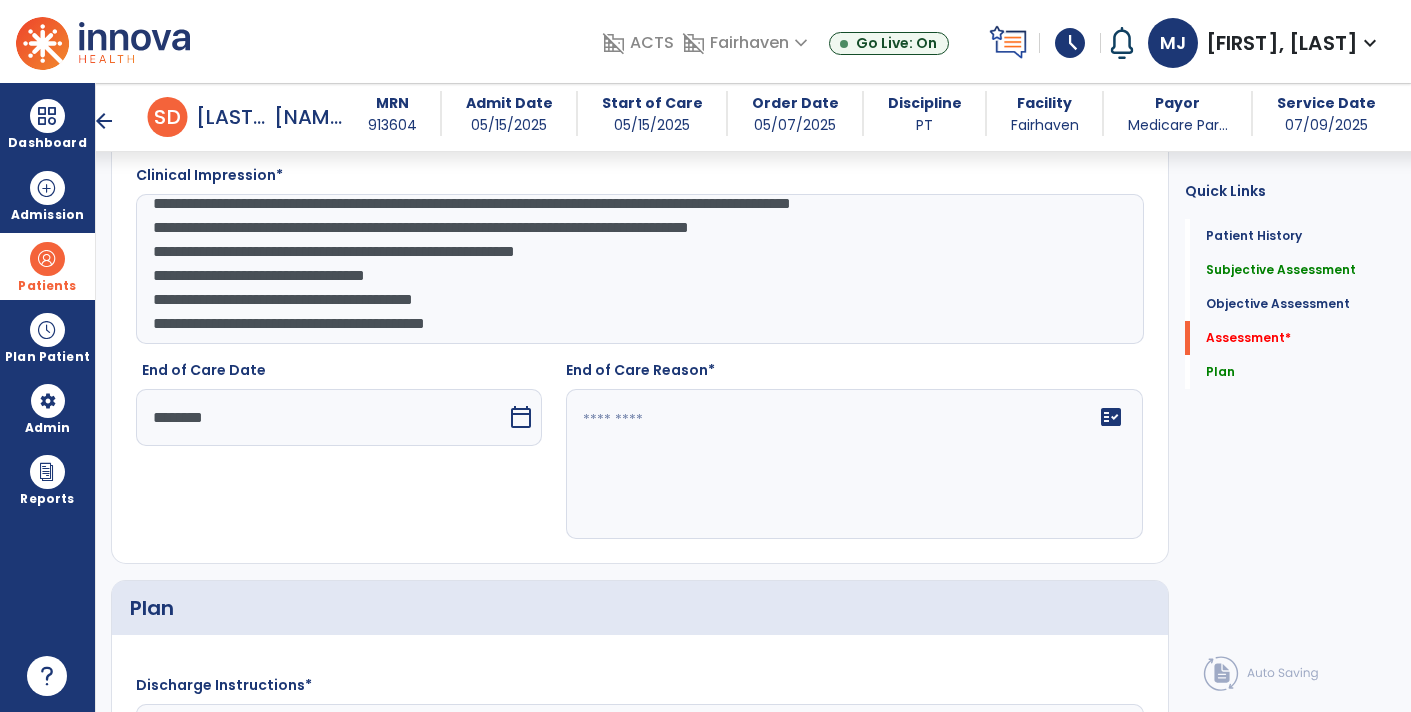 click on "**********" 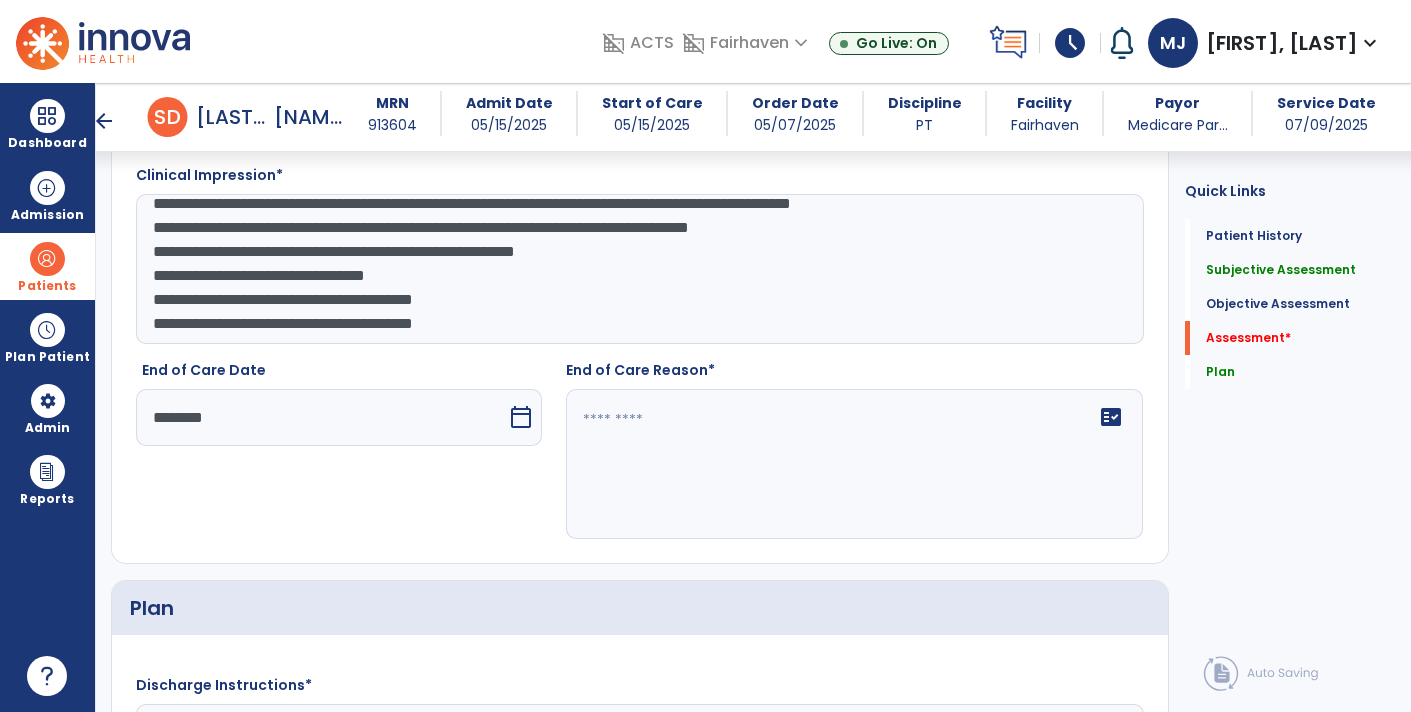 click on "**********" 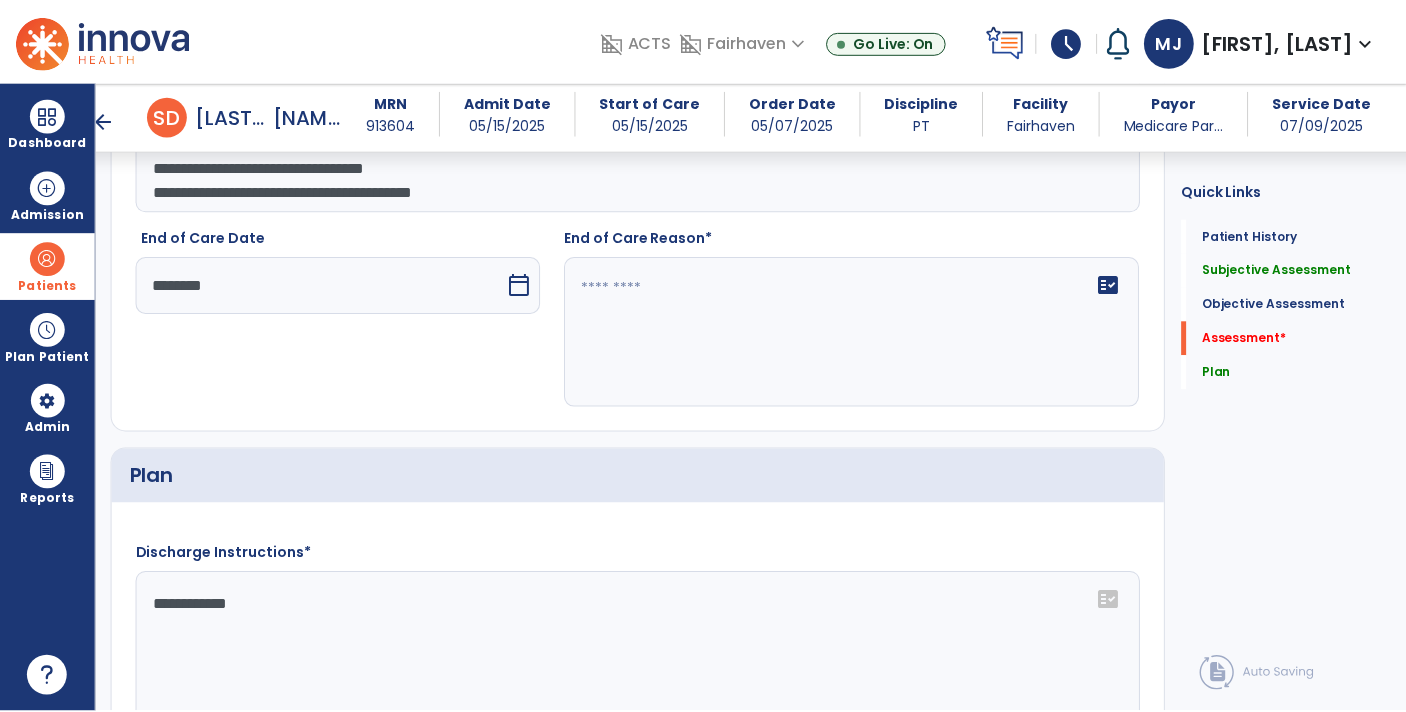 scroll, scrollTop: 3061, scrollLeft: 0, axis: vertical 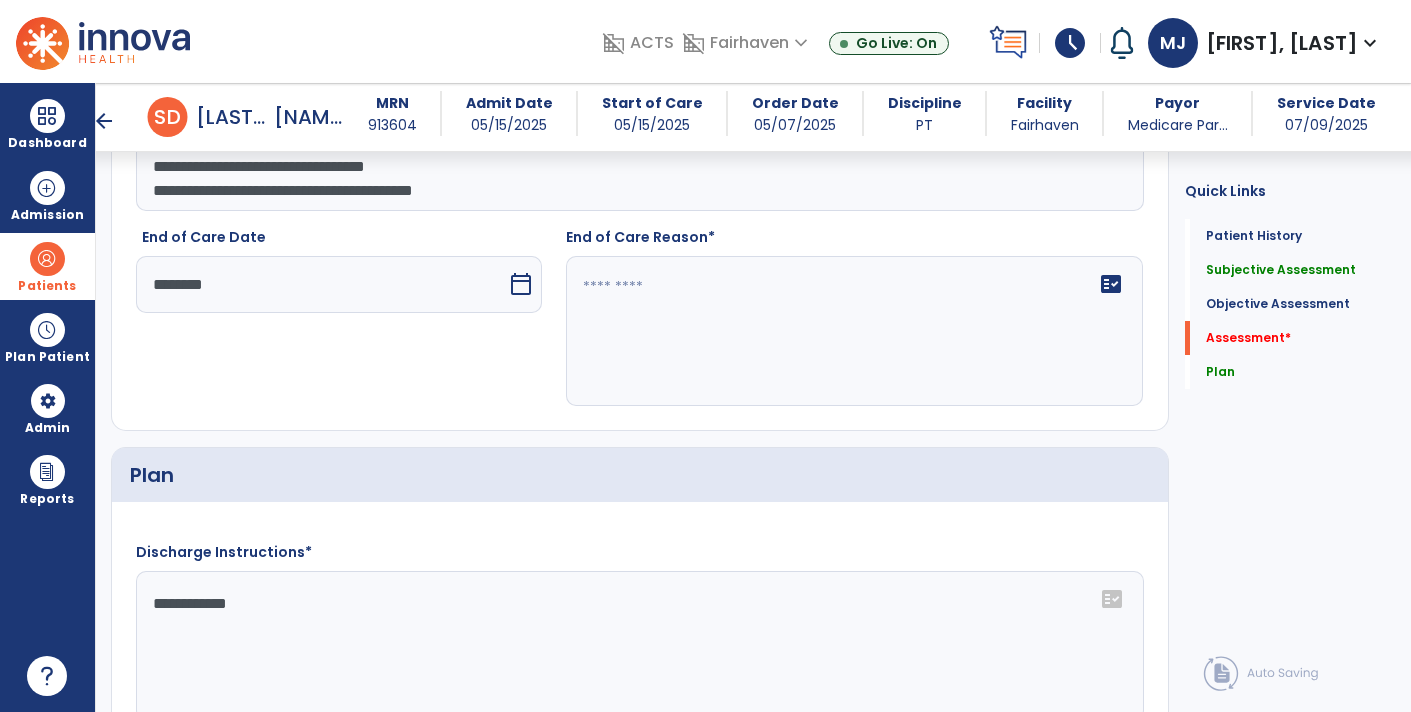 type on "**********" 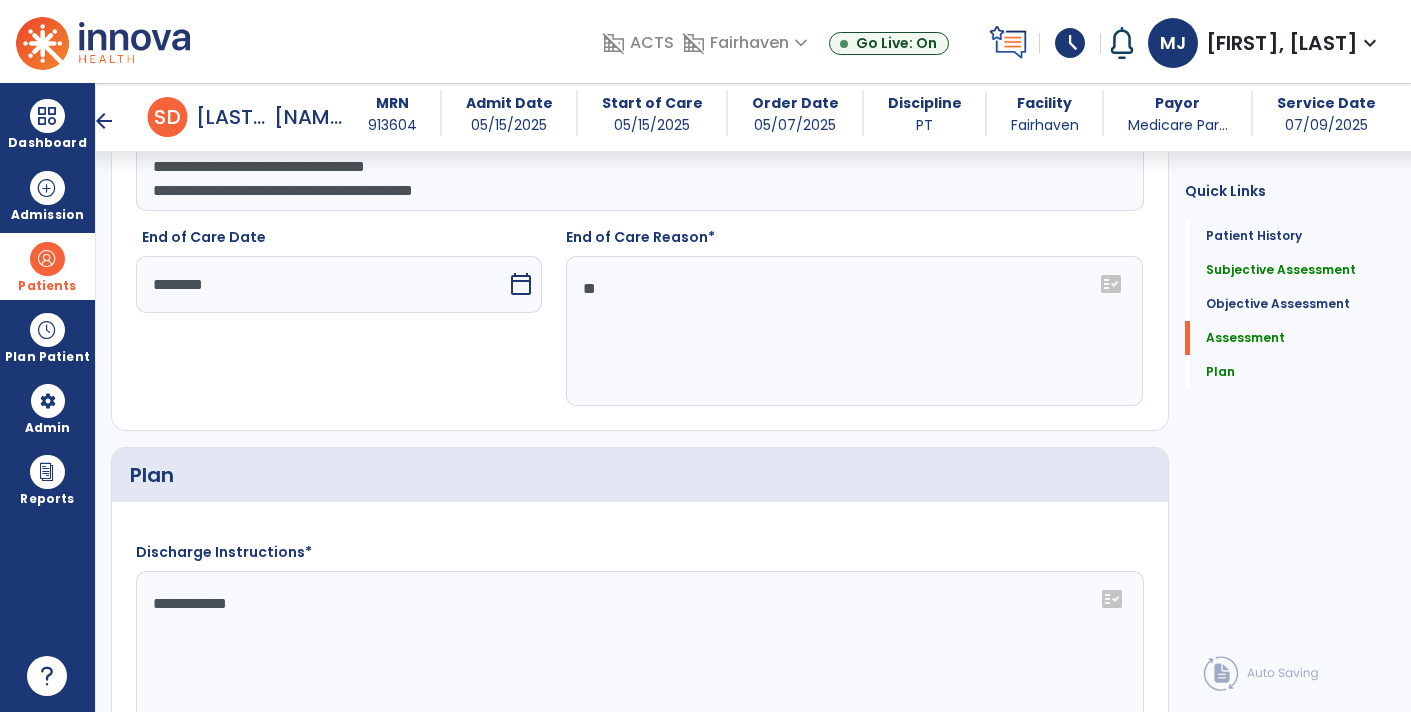 type on "*" 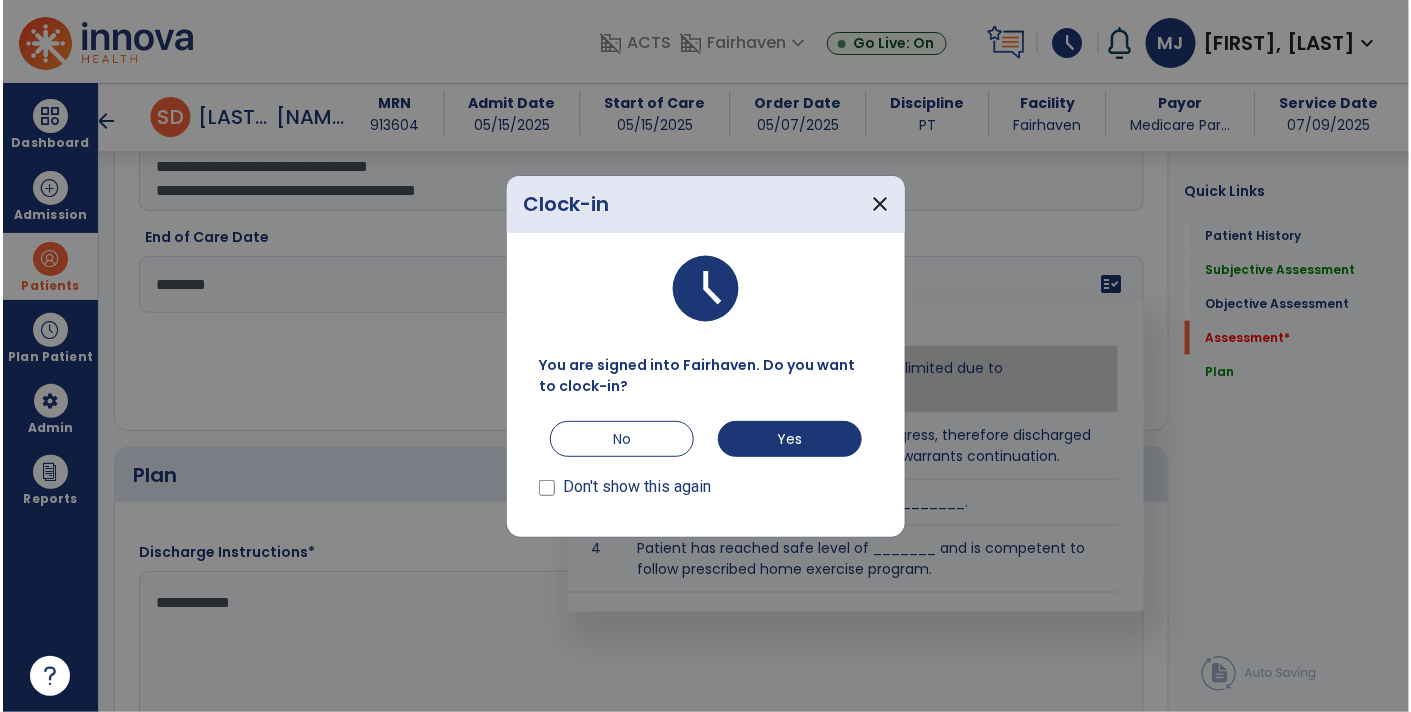 scroll, scrollTop: 3061, scrollLeft: 0, axis: vertical 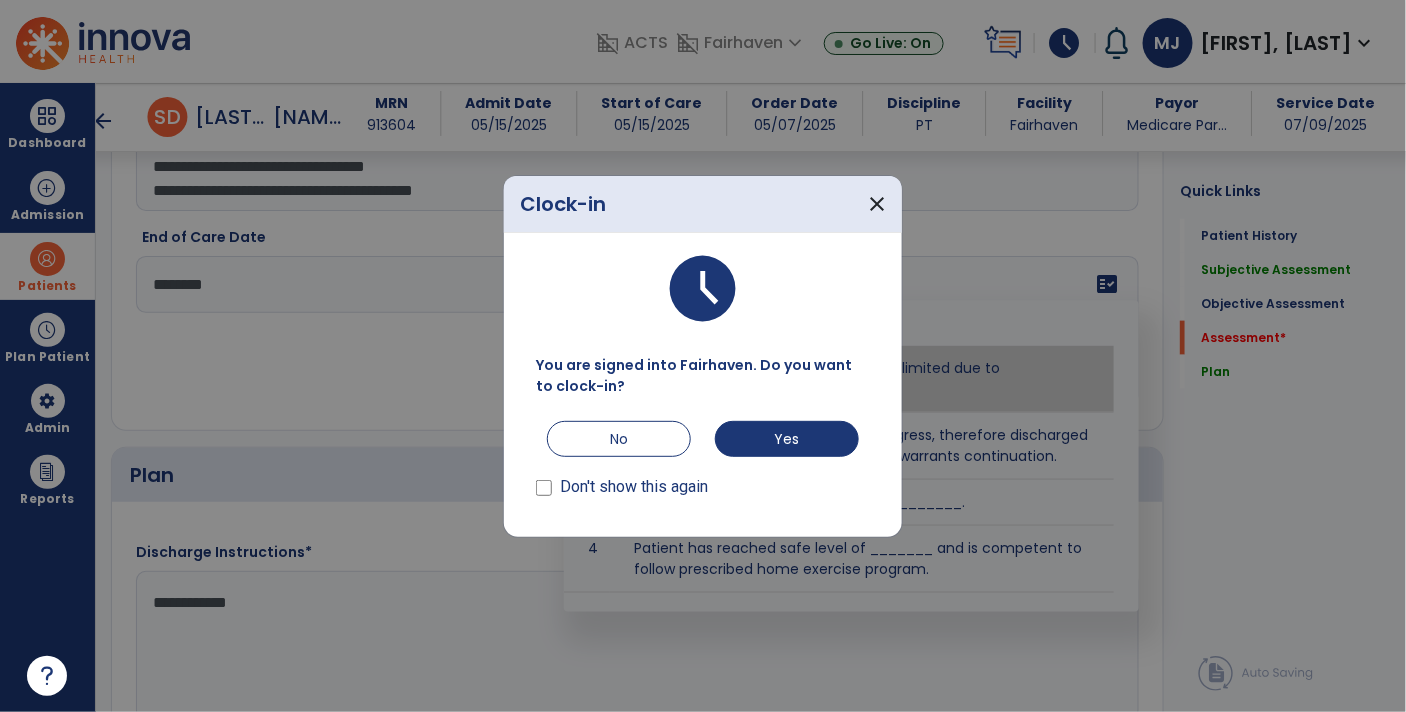 click on "Don't show this again" at bounding box center [634, 487] 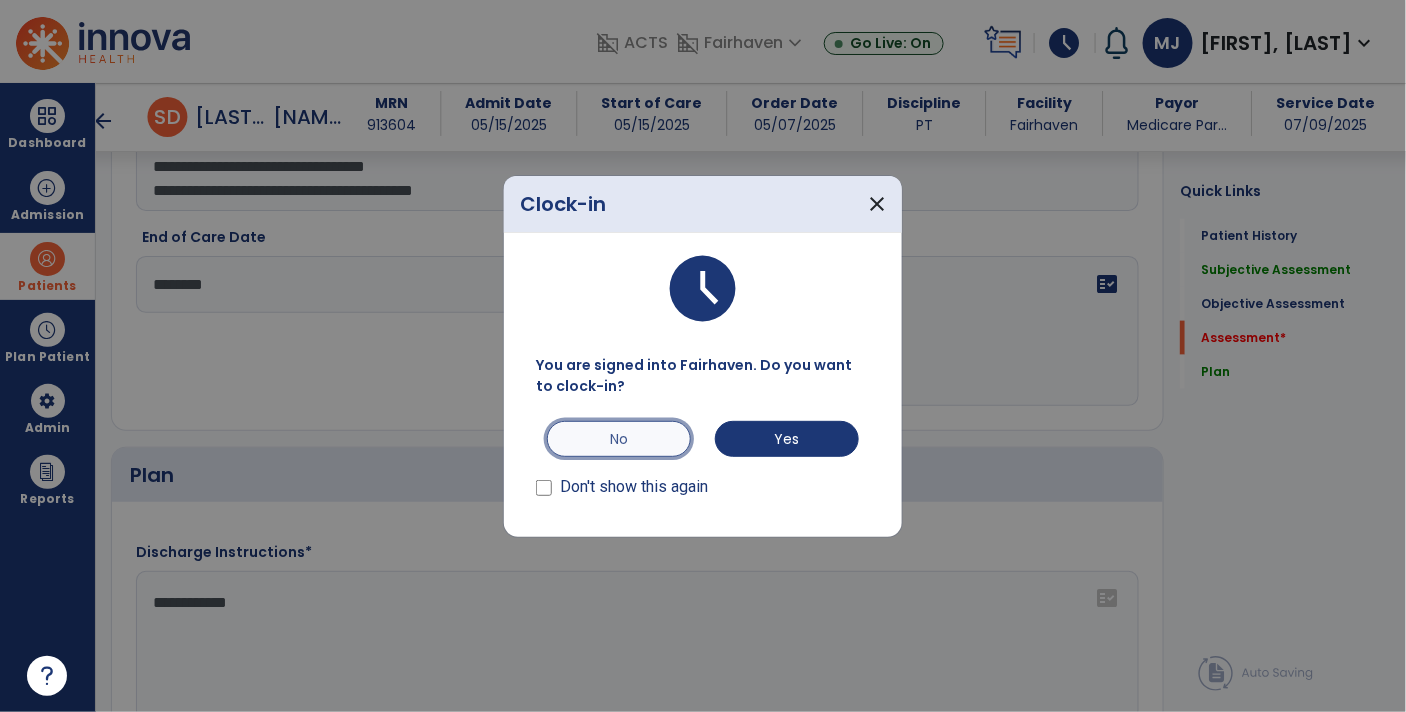 click on "No" at bounding box center (619, 439) 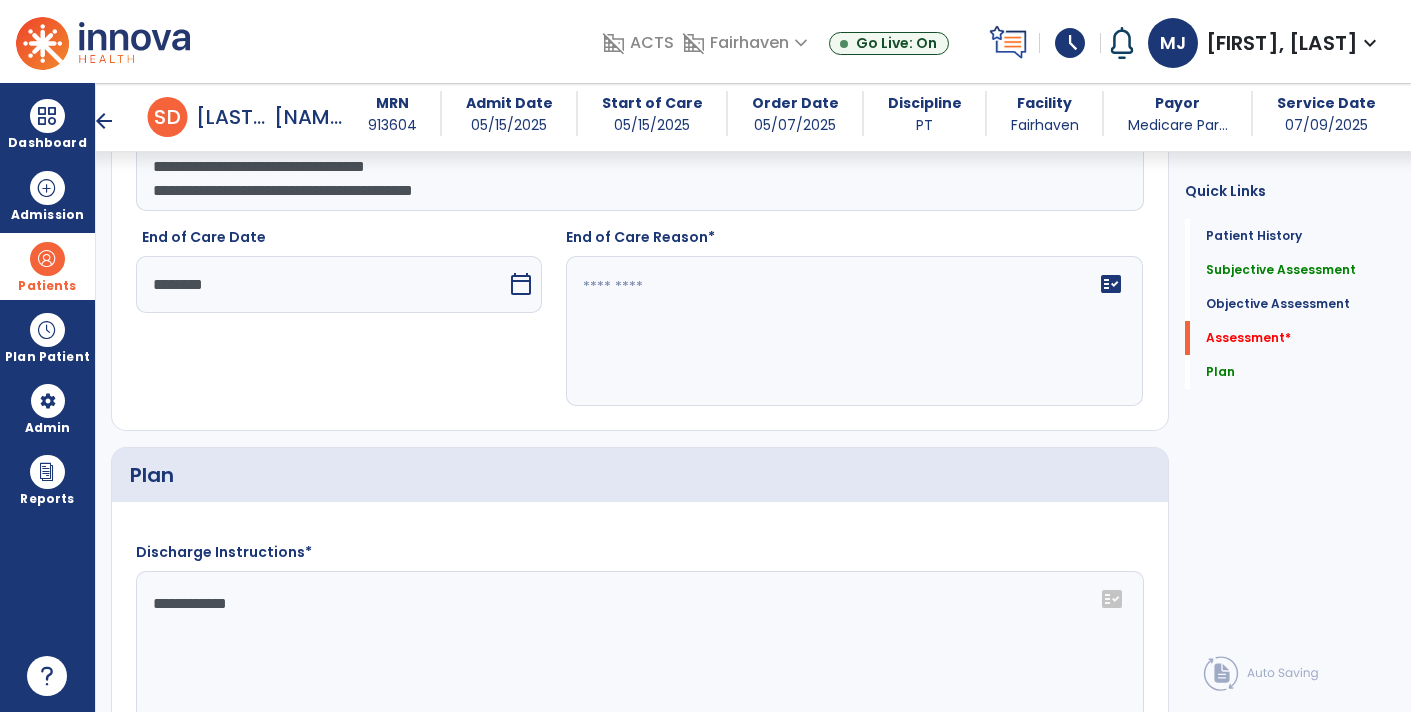 click 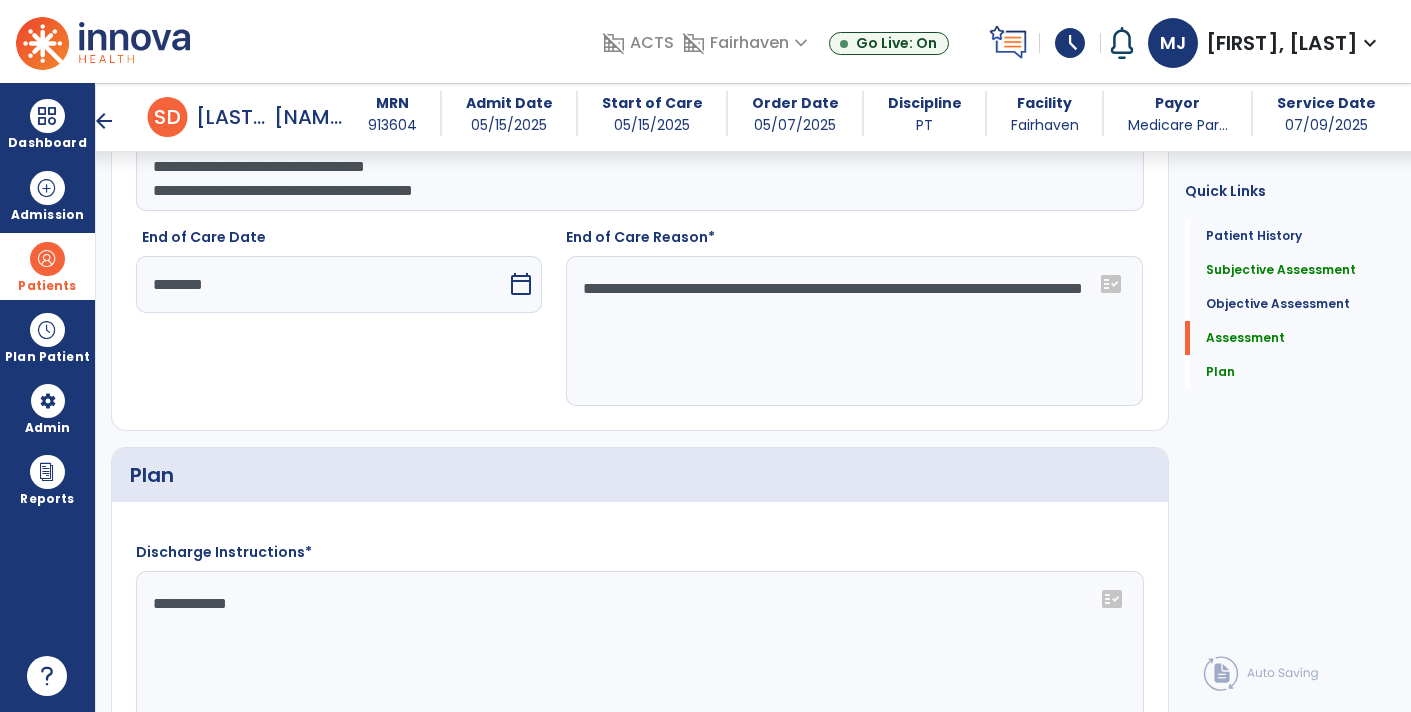 click on "**********" 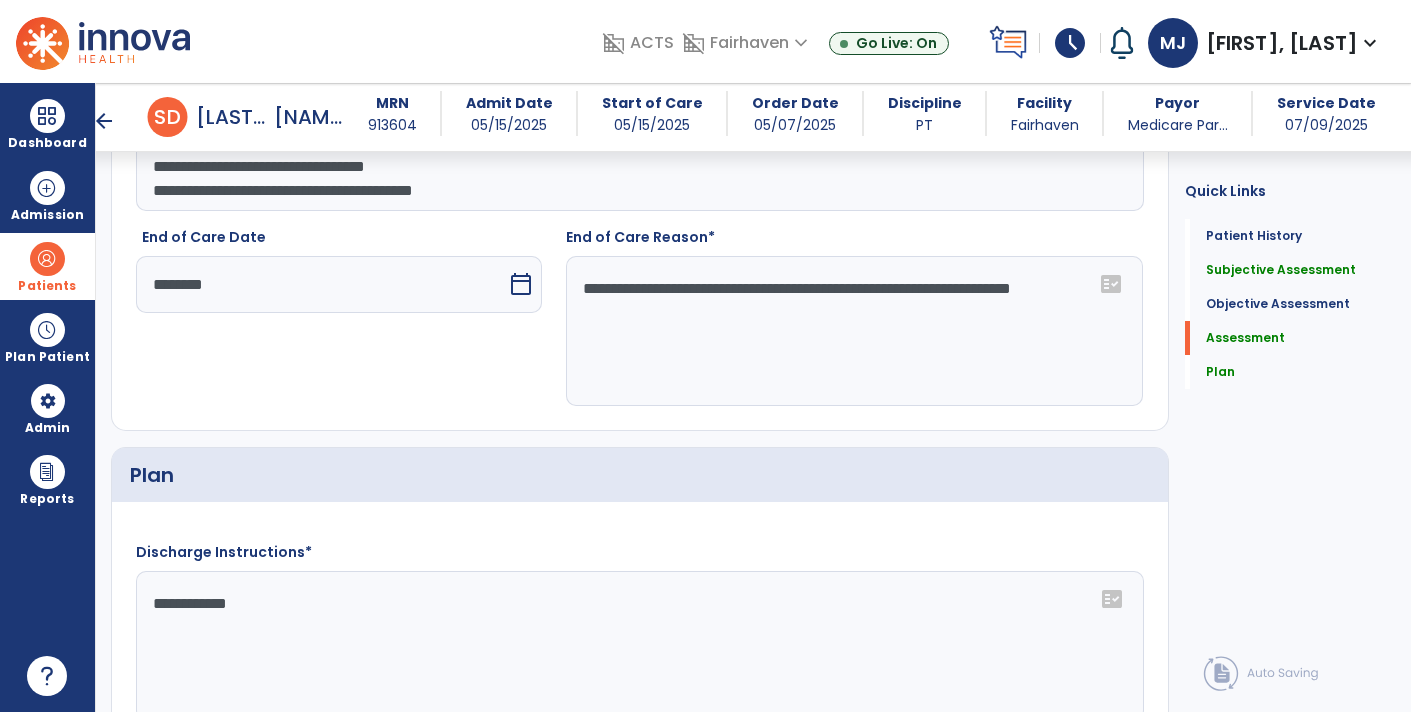 click on "**********" 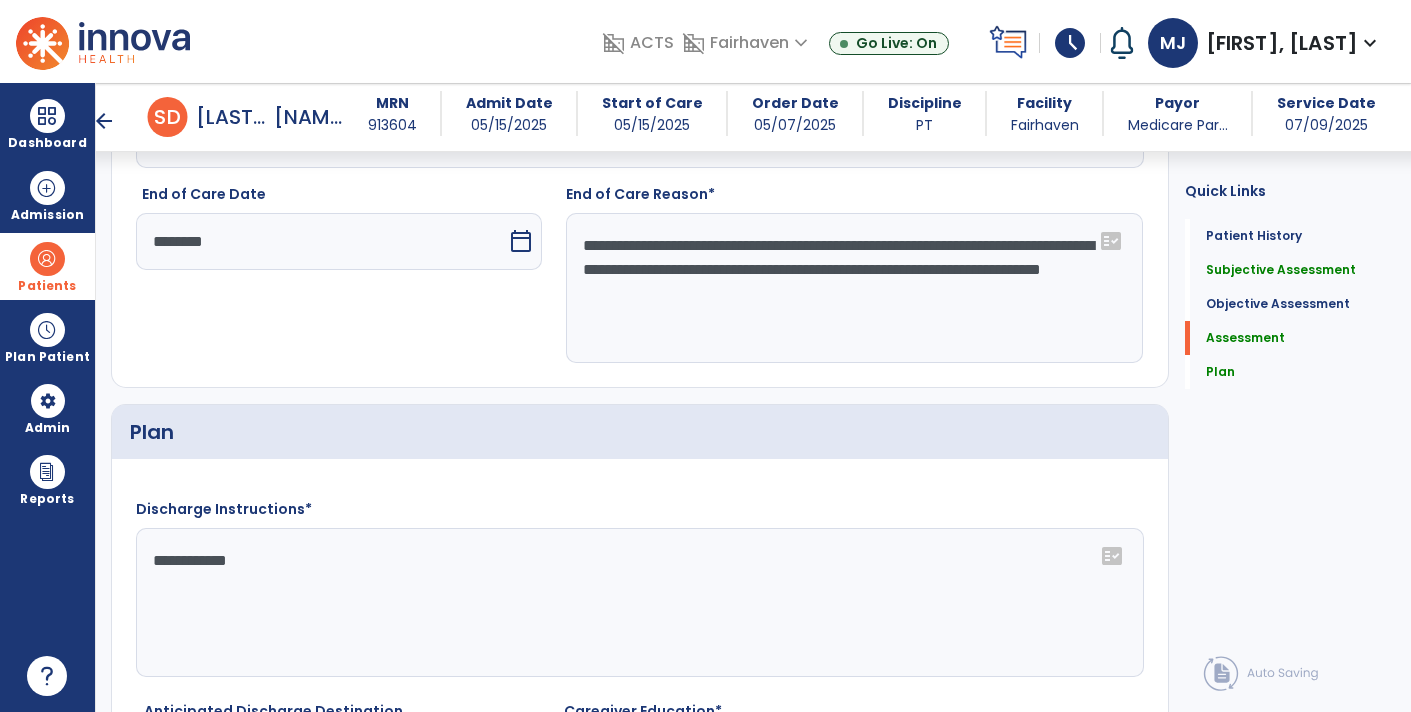 scroll, scrollTop: 3109, scrollLeft: 0, axis: vertical 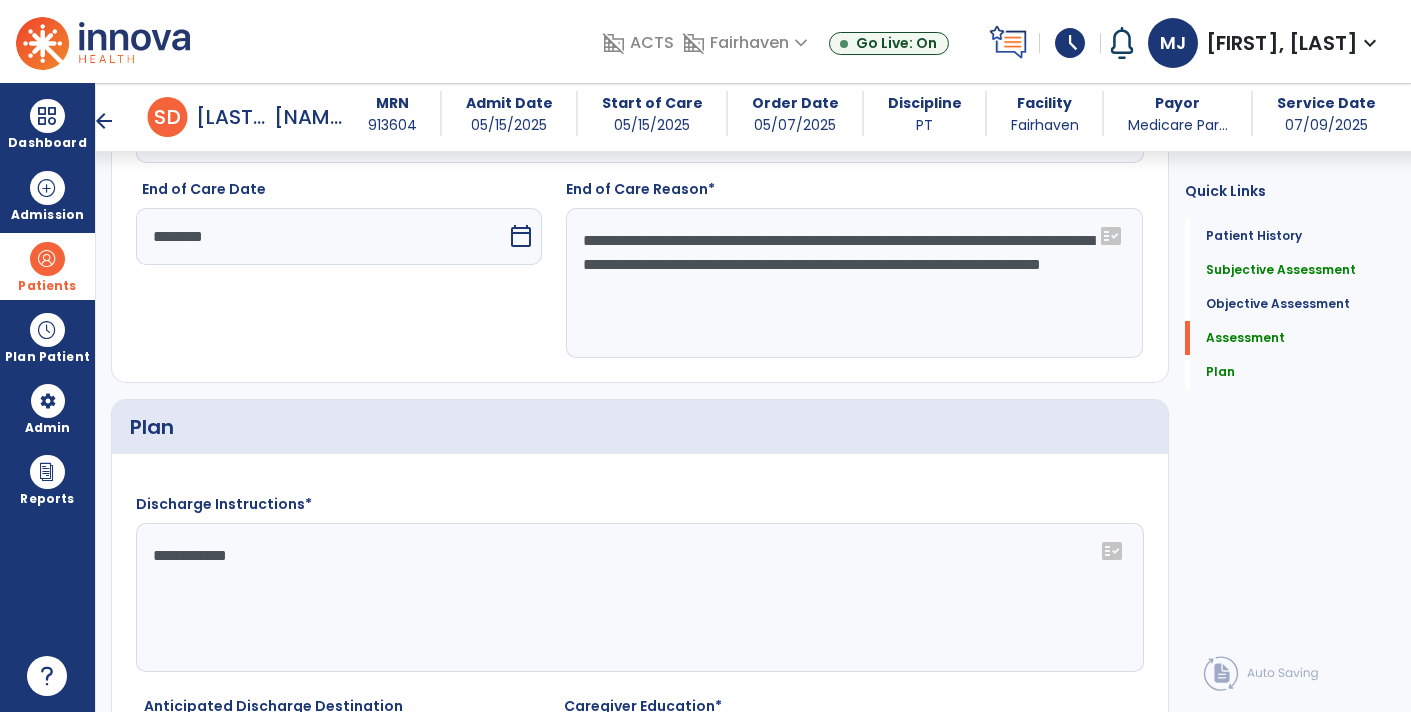 click on "**********" 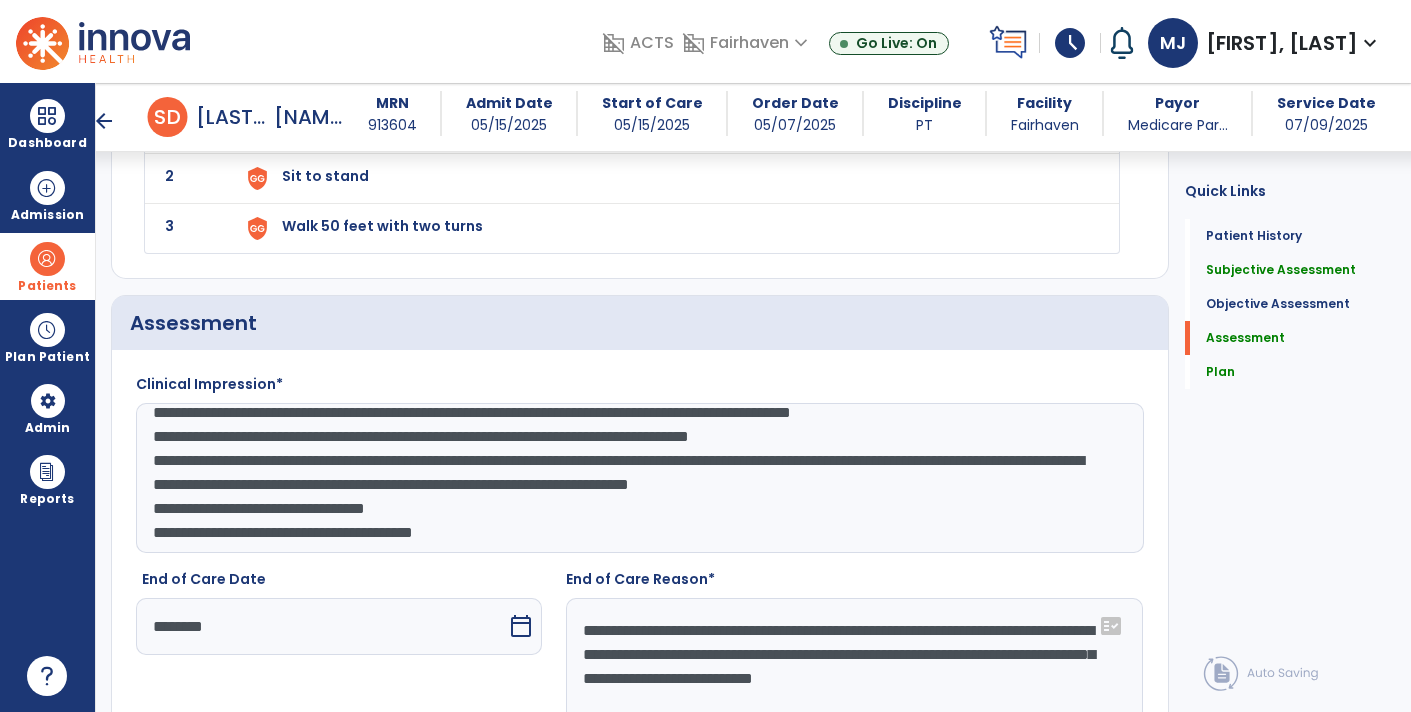scroll, scrollTop: 2722, scrollLeft: 0, axis: vertical 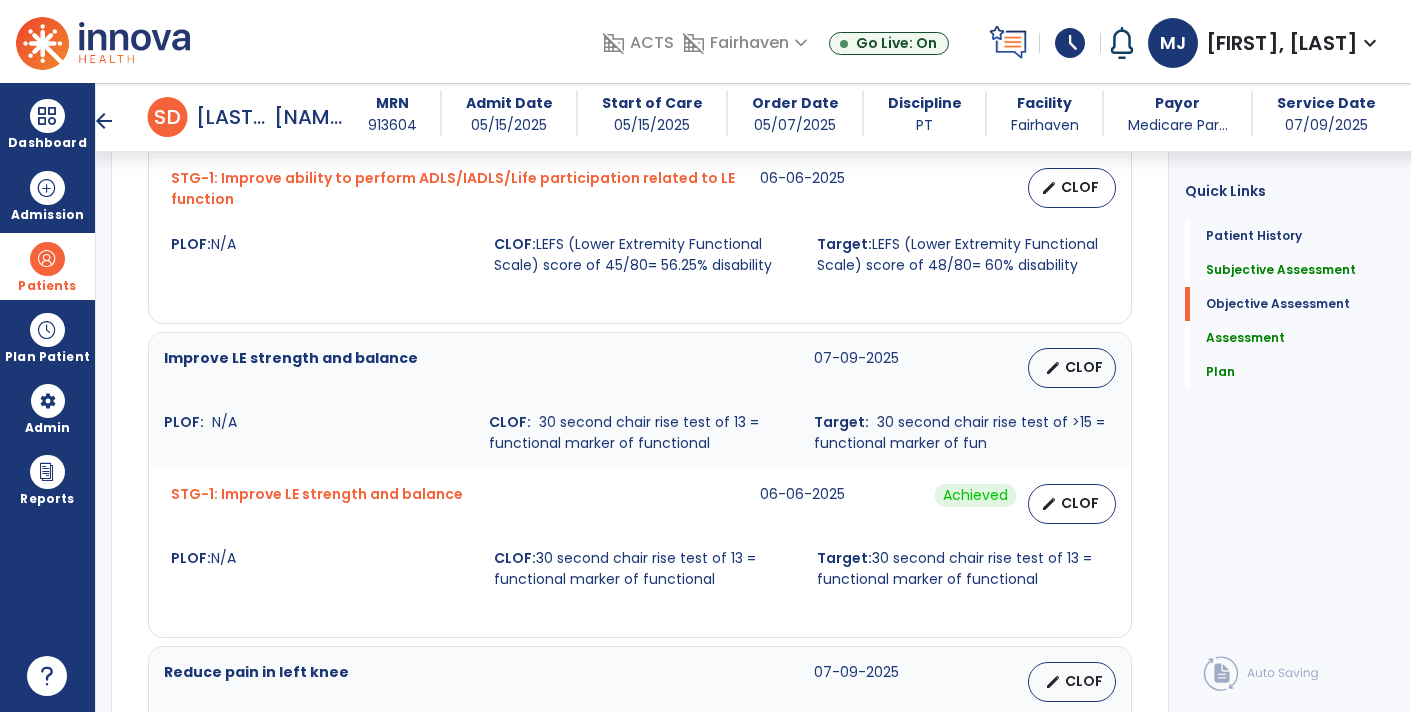 type on "**********" 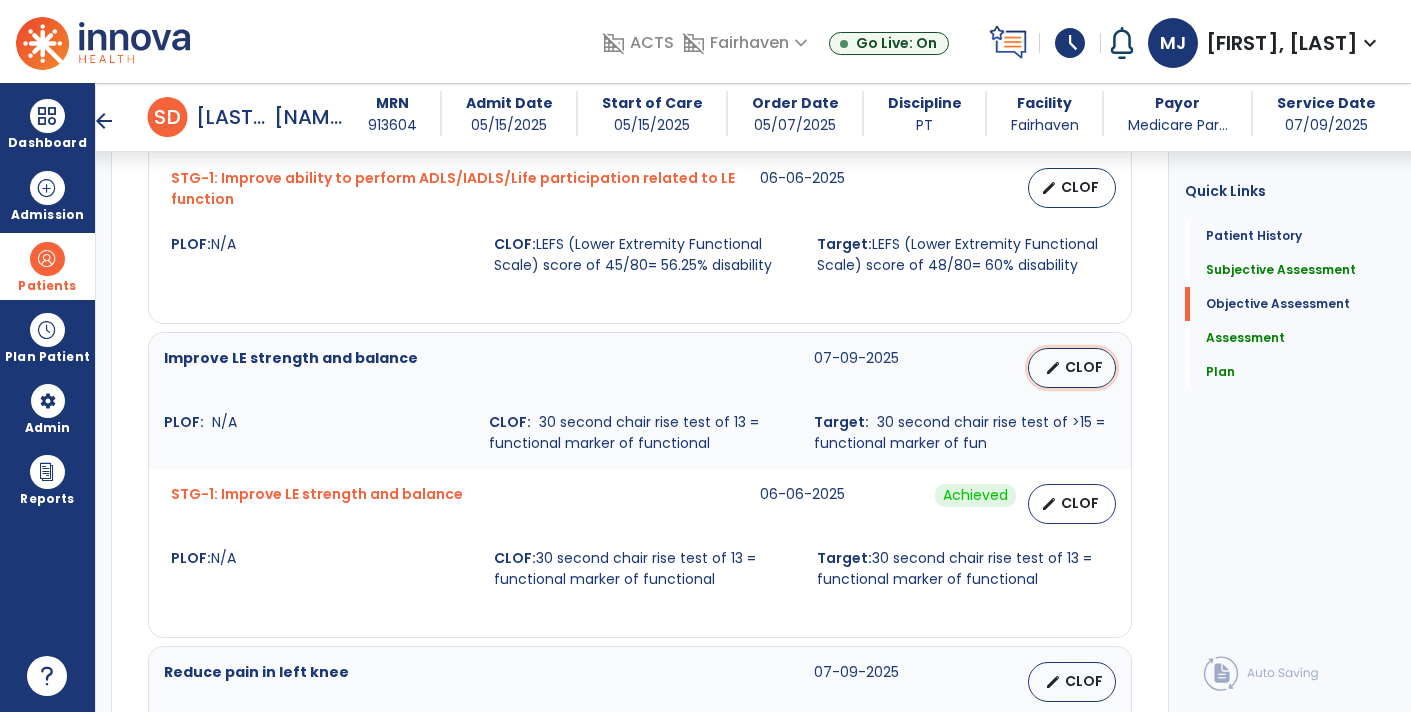 click on "CLOF" at bounding box center [1084, 367] 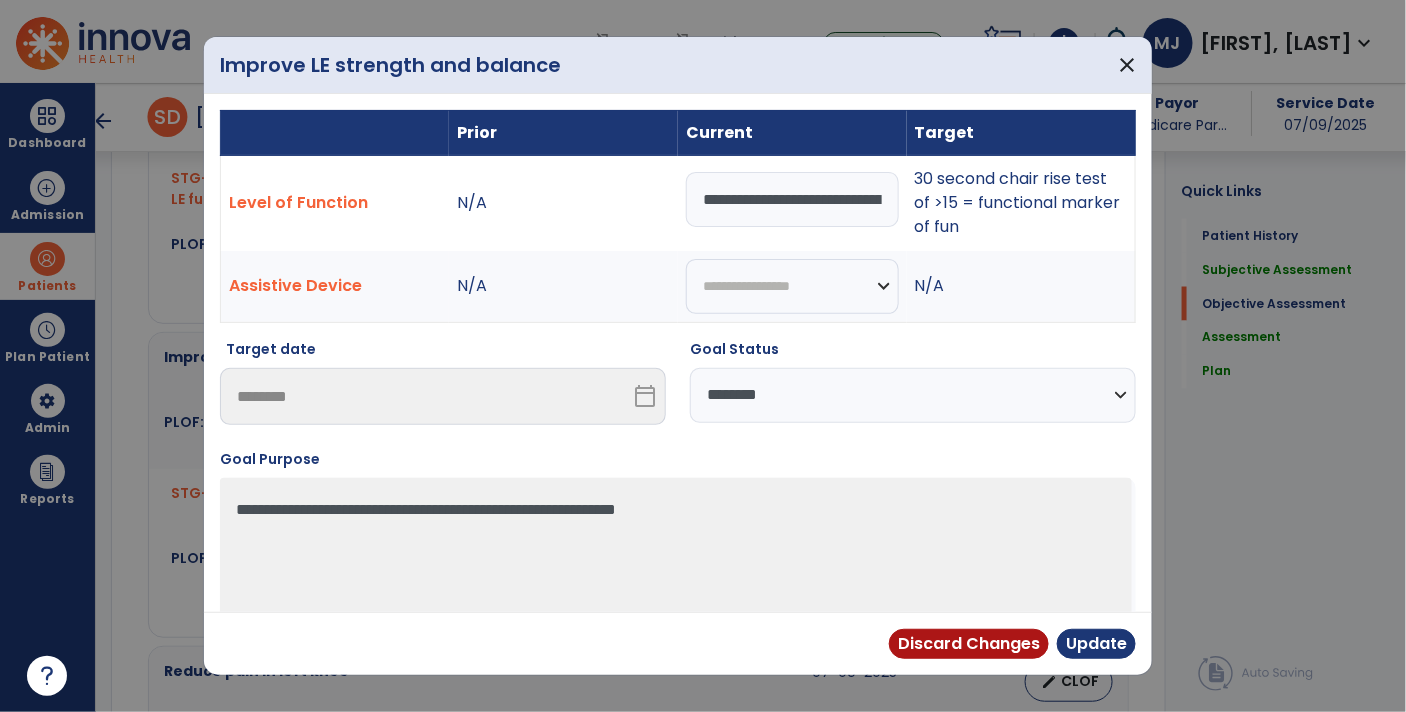 scroll, scrollTop: 938, scrollLeft: 0, axis: vertical 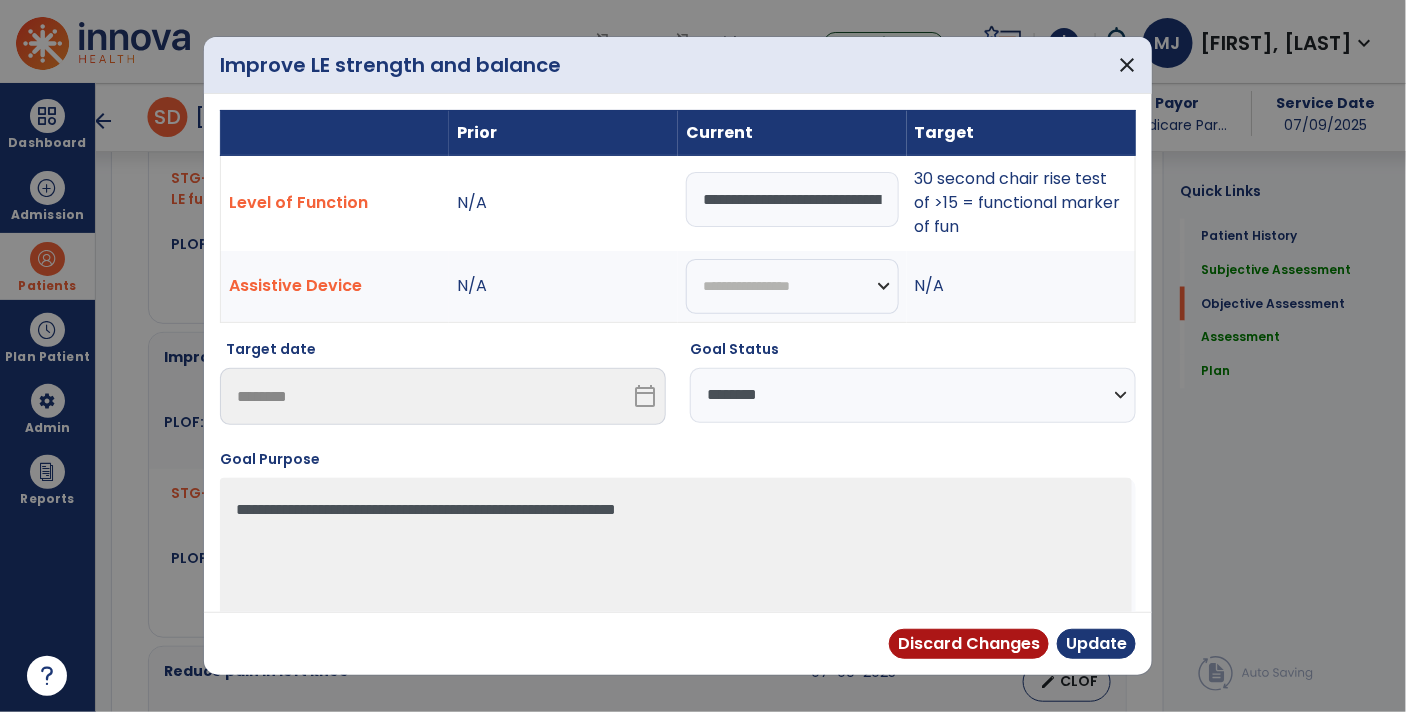 click on "**********" at bounding box center [913, 395] 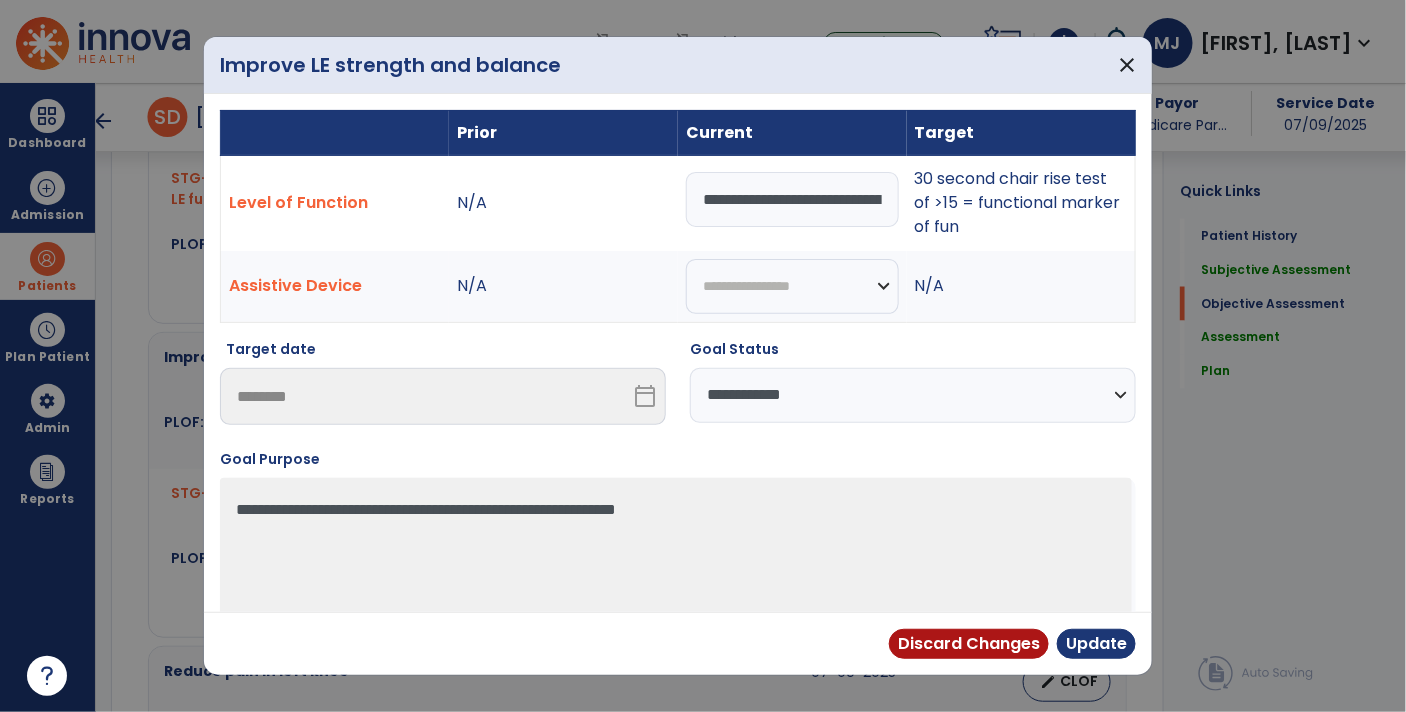 click on "**********" at bounding box center [913, 395] 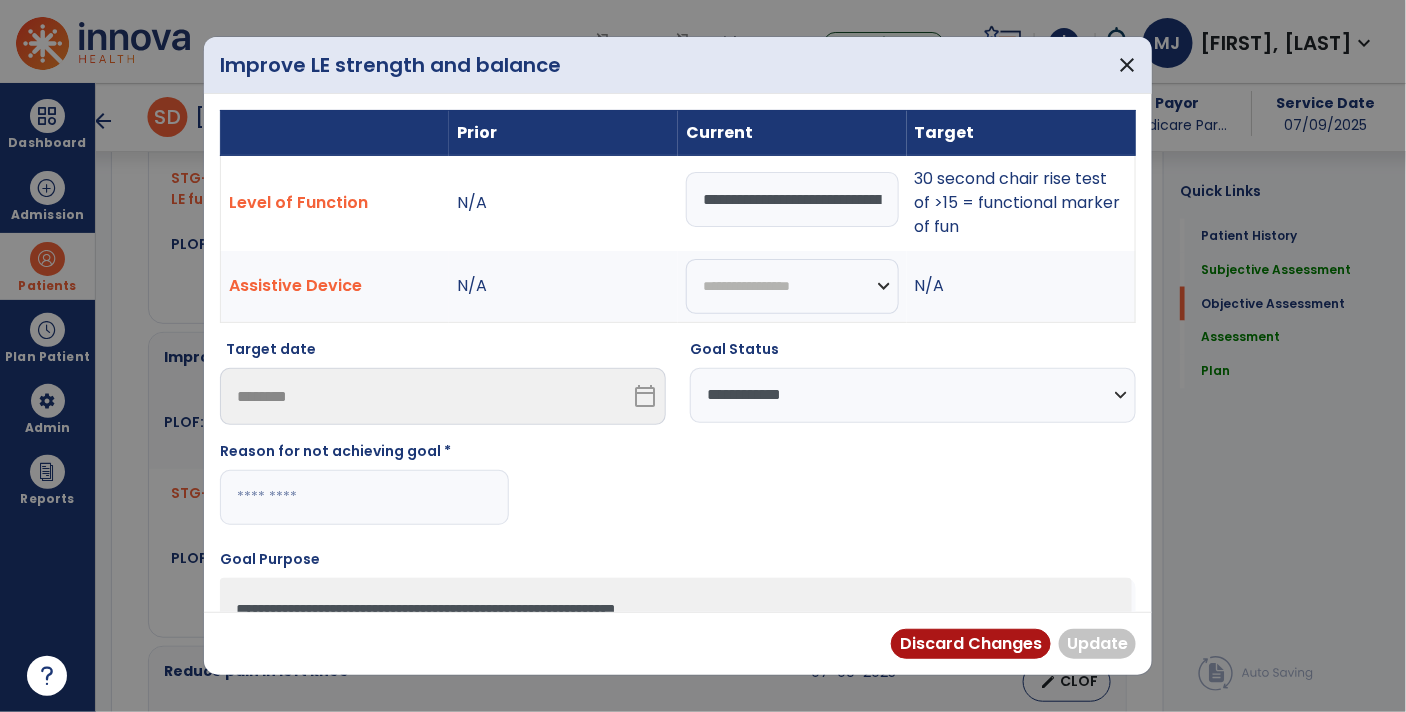click at bounding box center [364, 497] 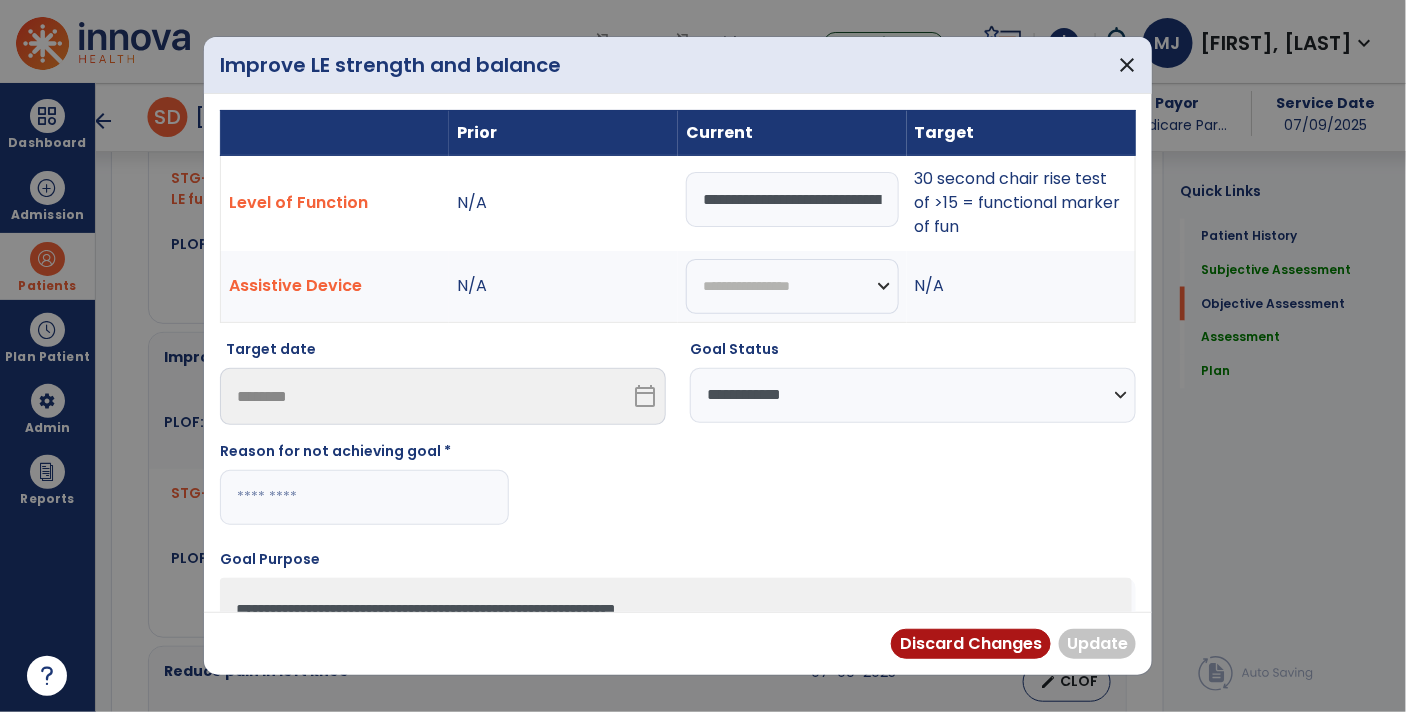 click on "**********" at bounding box center (792, 199) 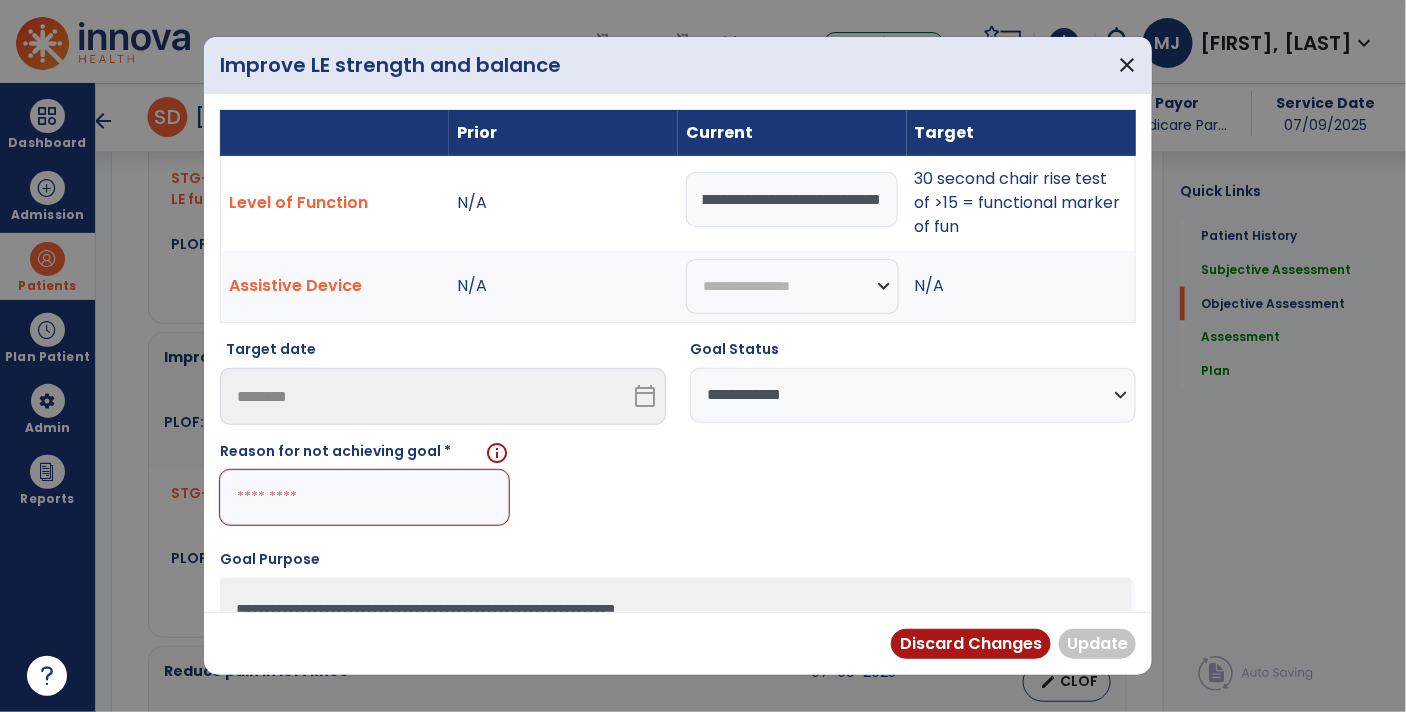 scroll, scrollTop: 0, scrollLeft: 321, axis: horizontal 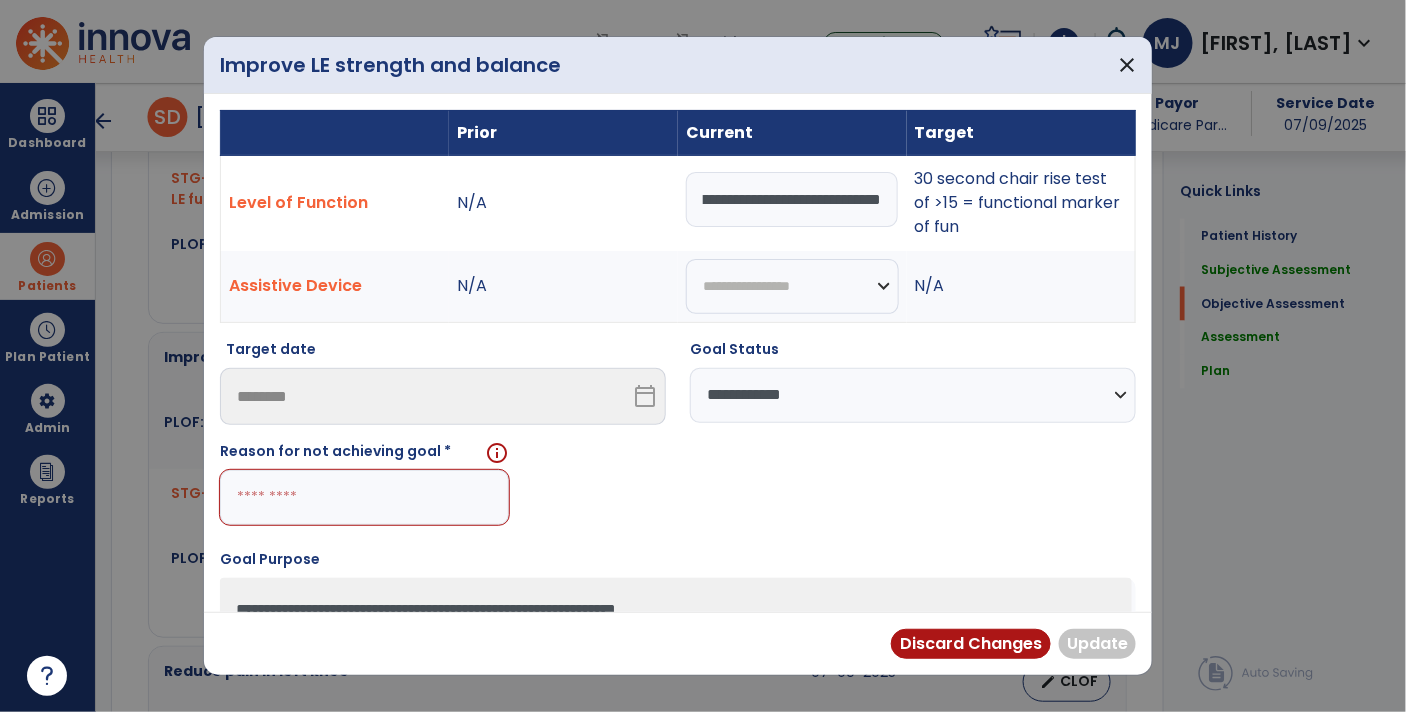 type on "**********" 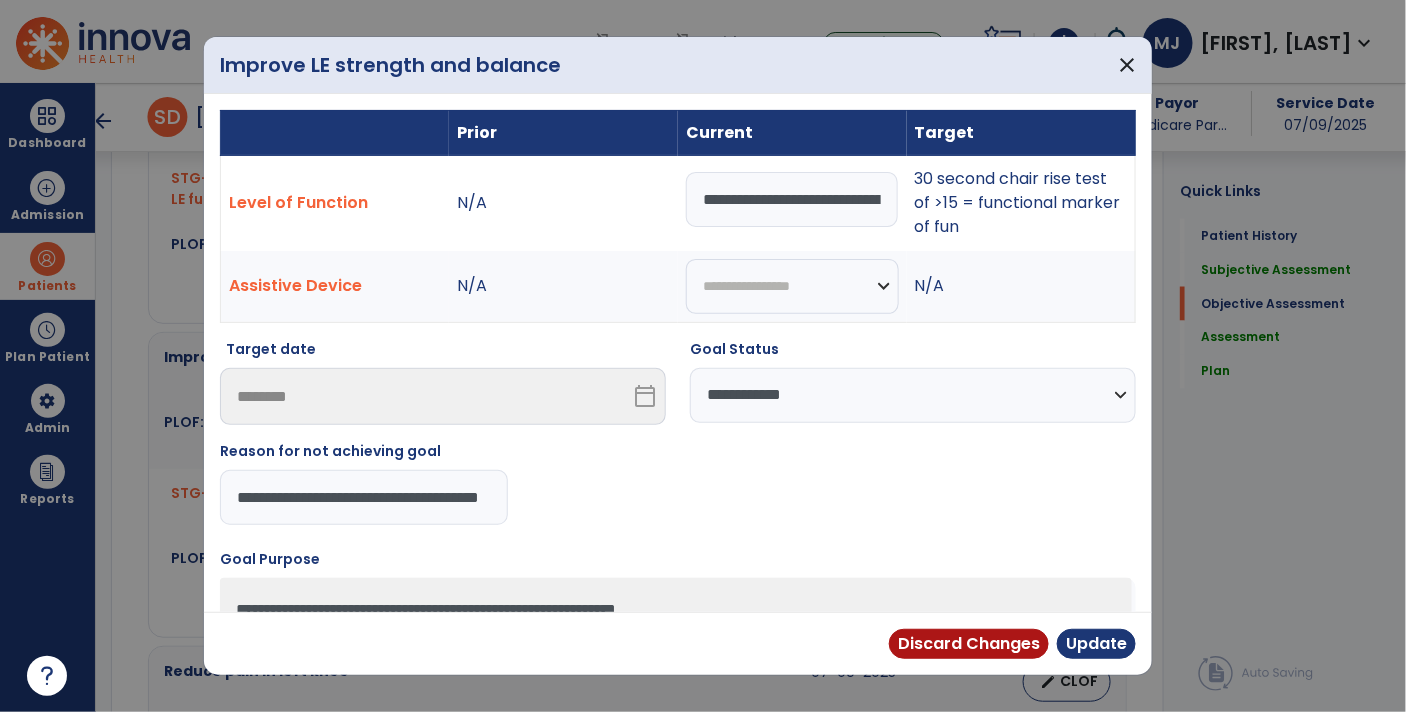 scroll, scrollTop: 0, scrollLeft: 60, axis: horizontal 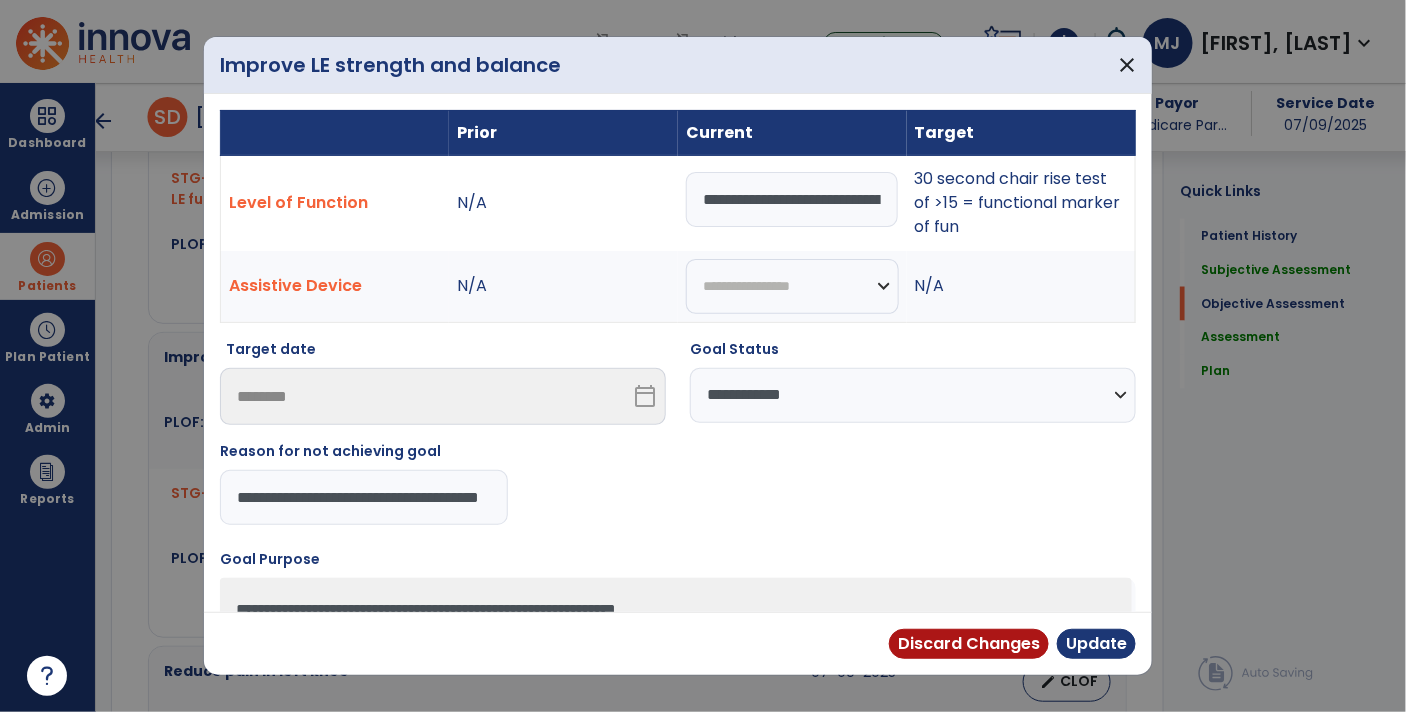 type on "**********" 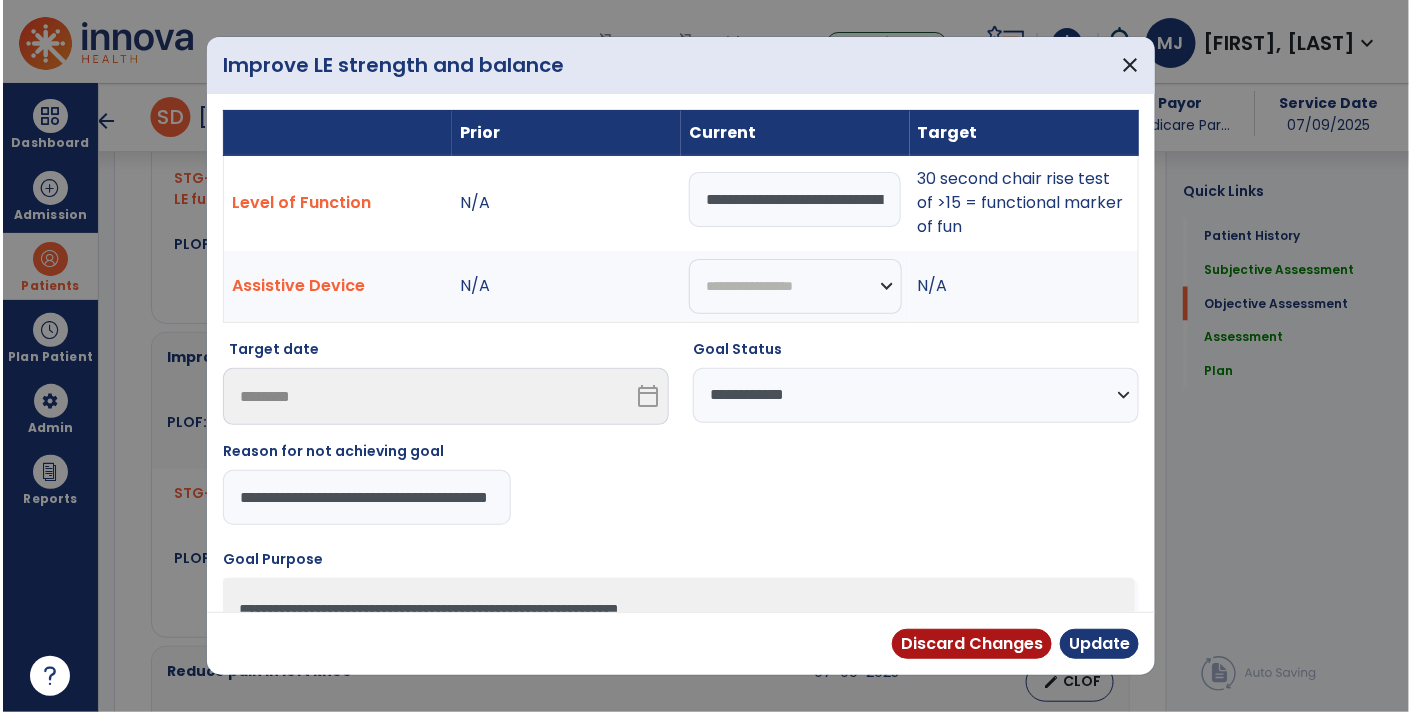 scroll, scrollTop: 0, scrollLeft: 77, axis: horizontal 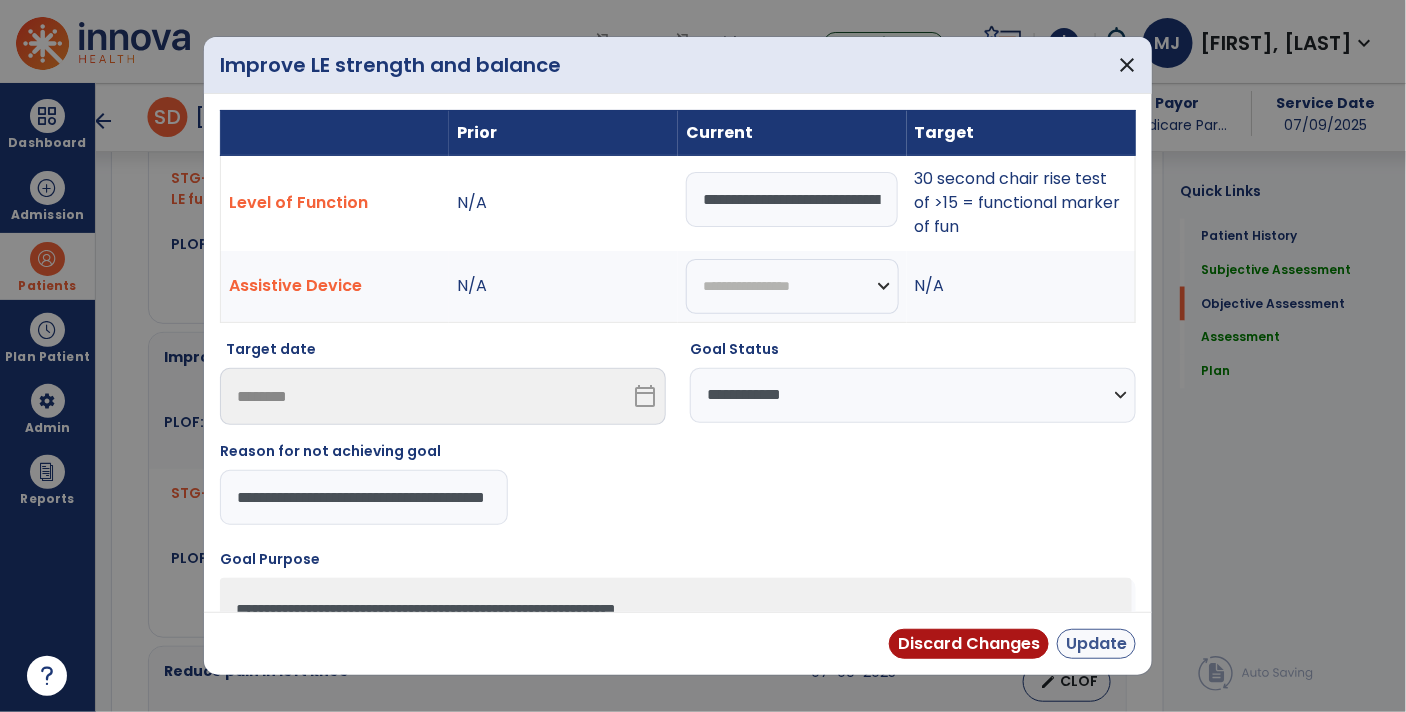 click on "Update" at bounding box center [1096, 644] 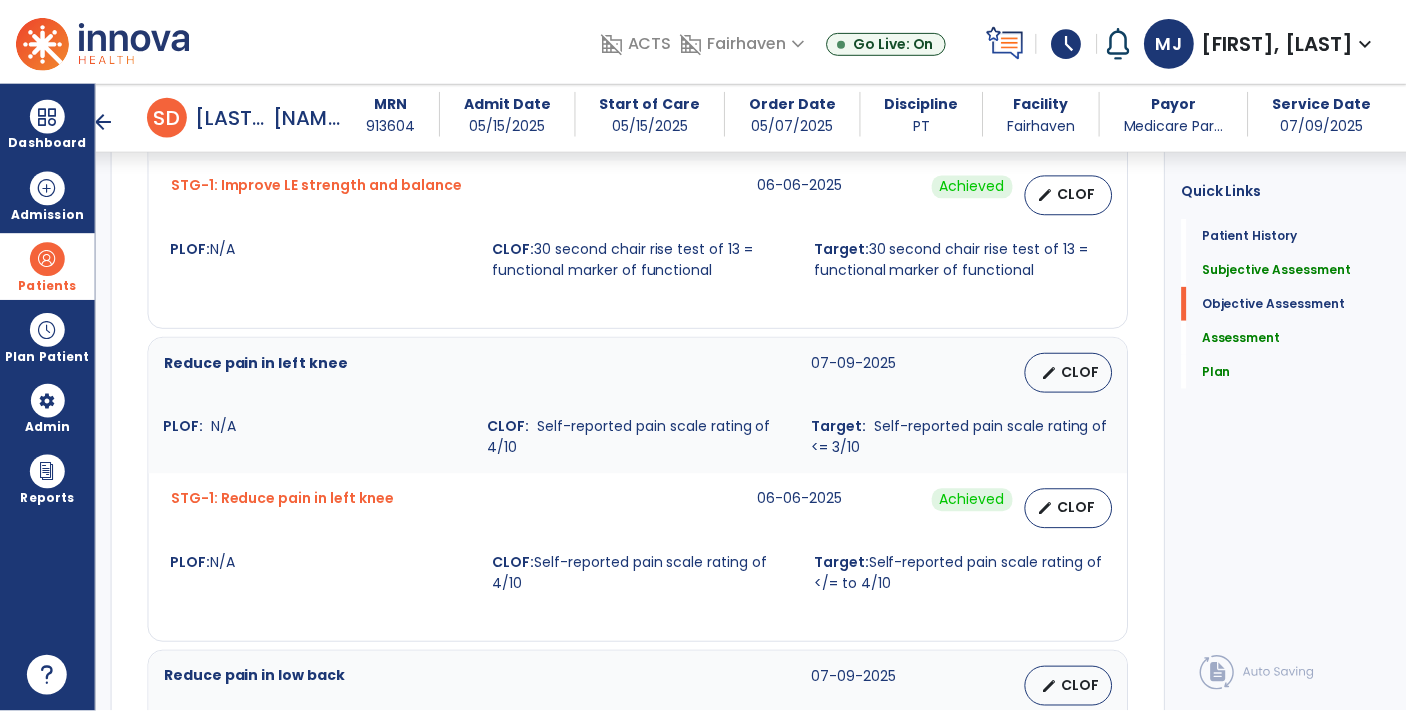 scroll, scrollTop: 1261, scrollLeft: 0, axis: vertical 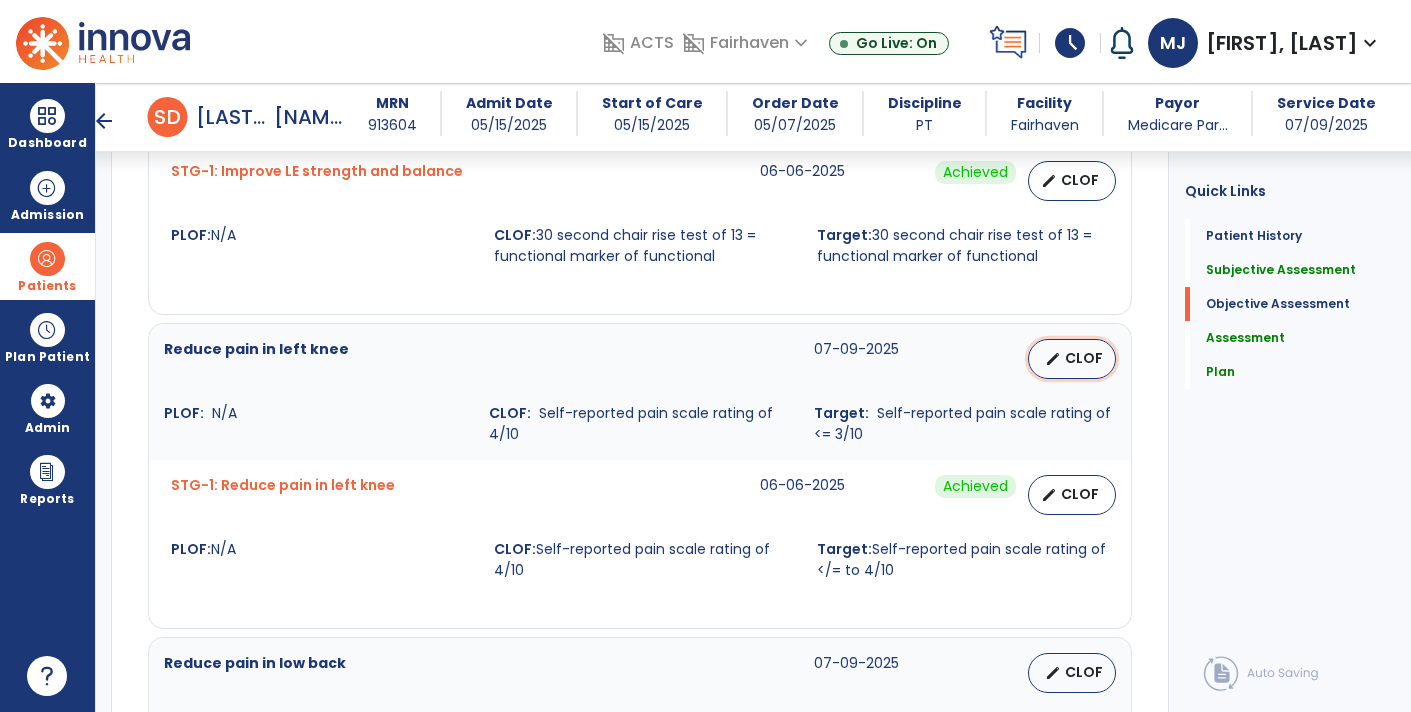 click on "CLOF" at bounding box center (1084, 358) 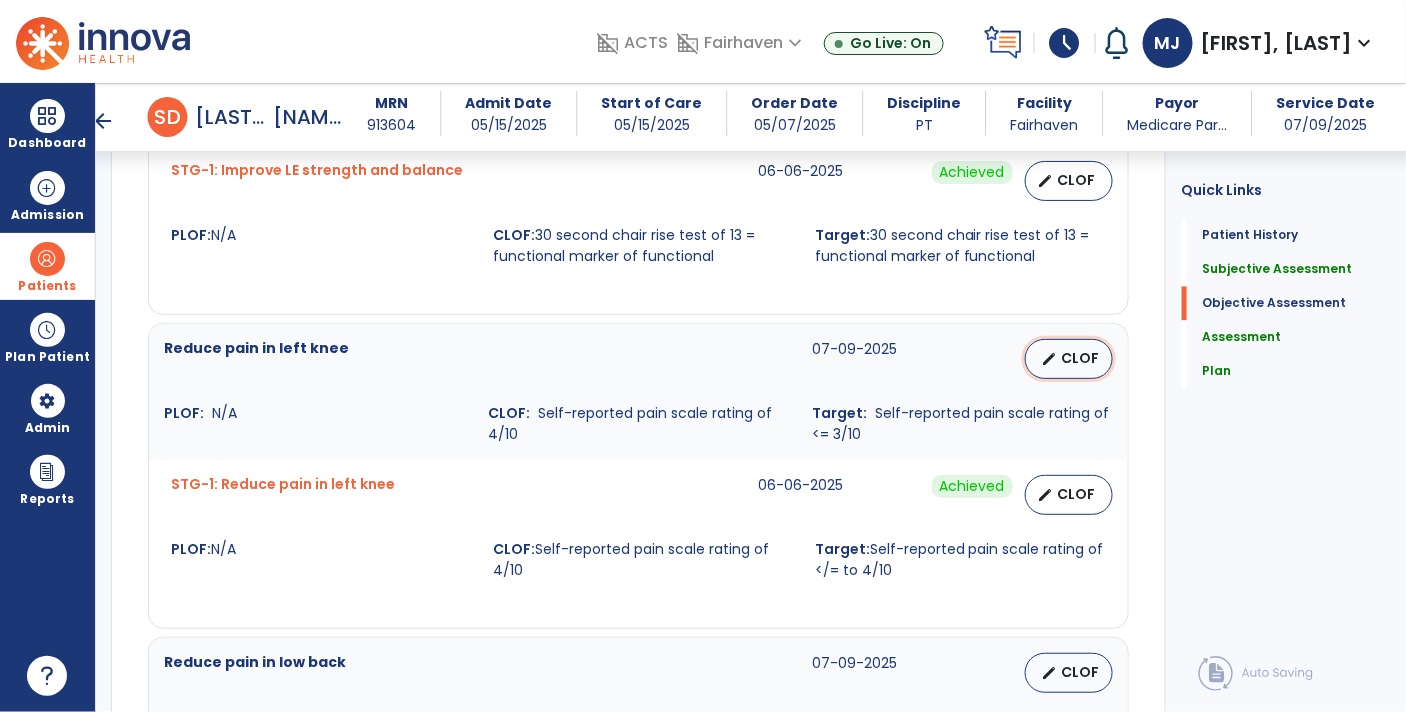 select on "********" 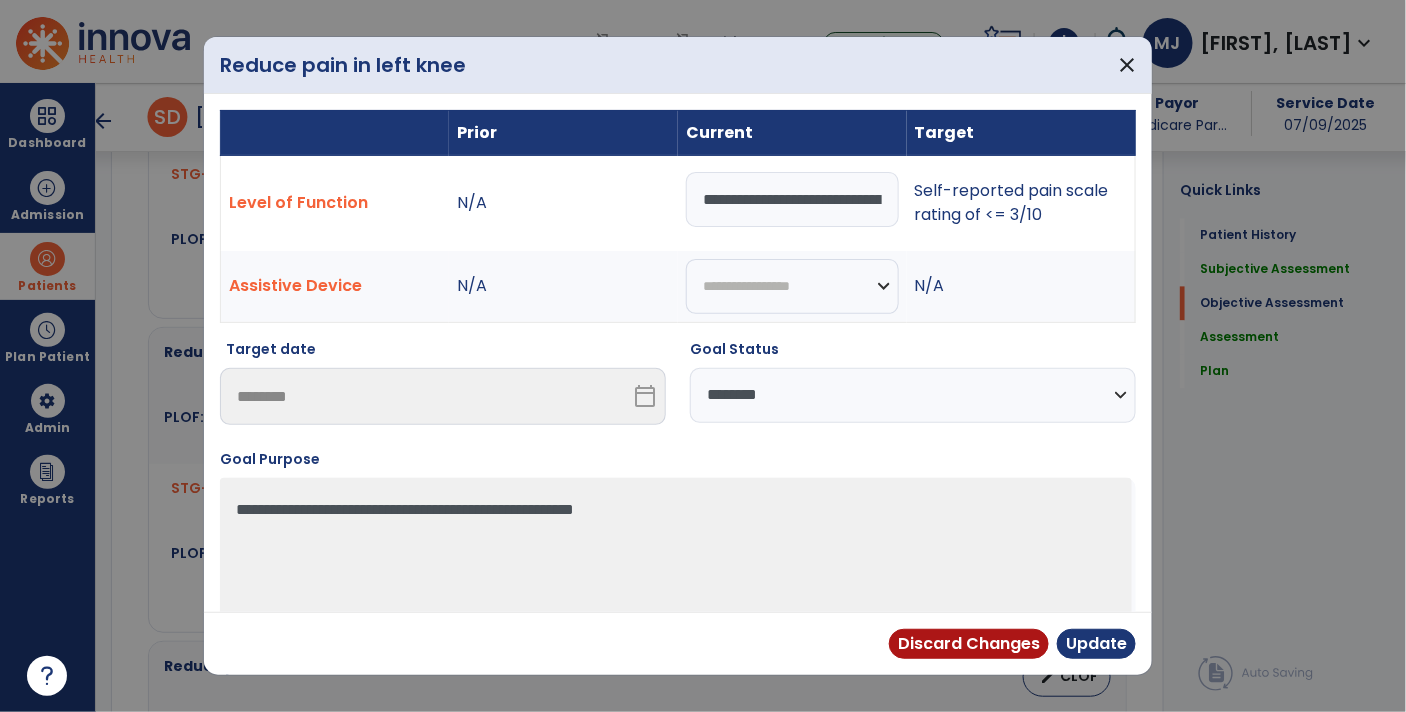 scroll, scrollTop: 1261, scrollLeft: 0, axis: vertical 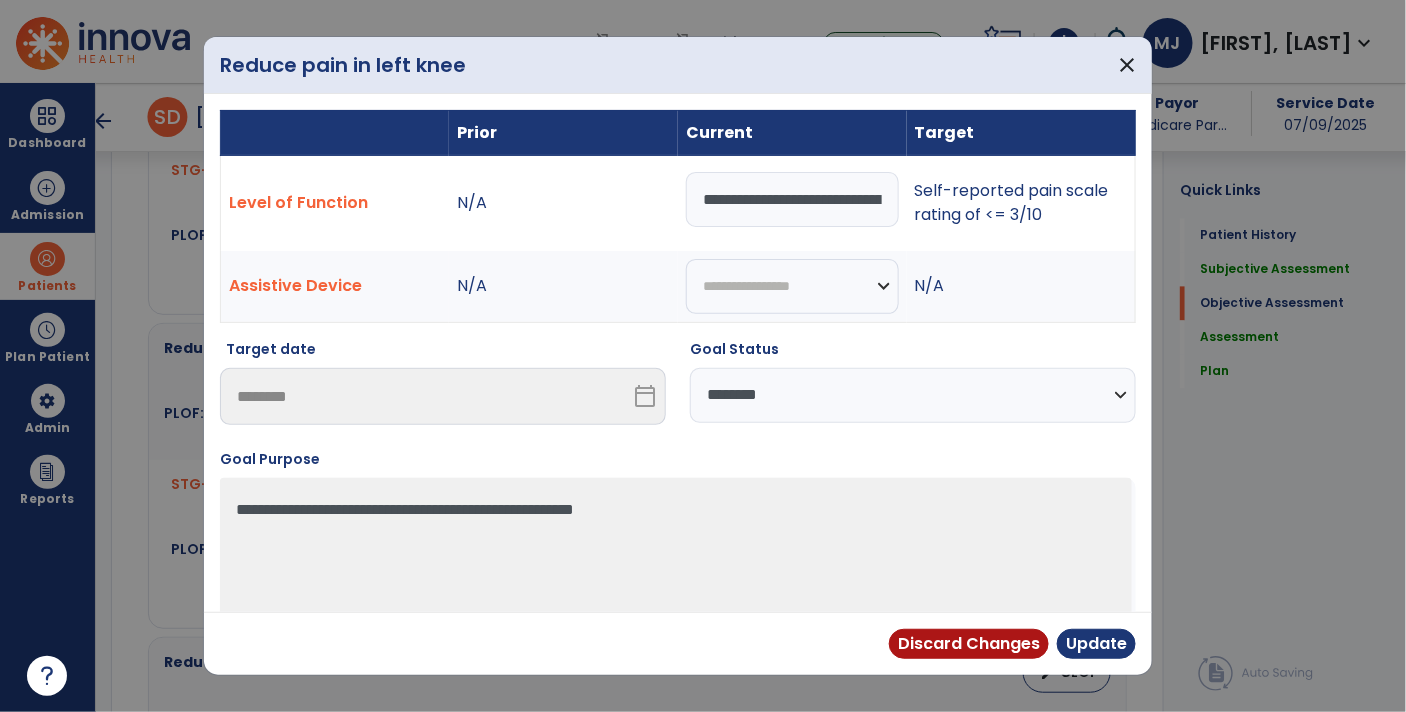 click on "**********" at bounding box center (792, 199) 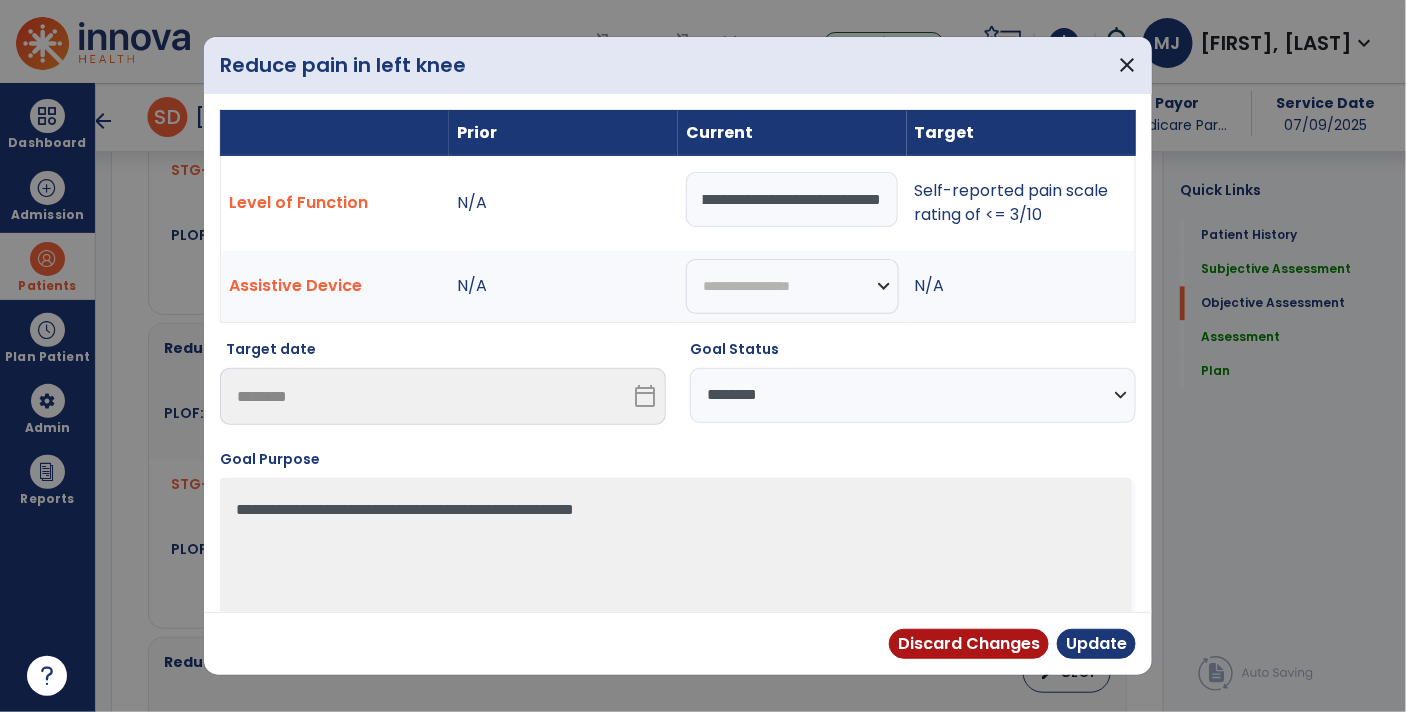 scroll, scrollTop: 0, scrollLeft: 123, axis: horizontal 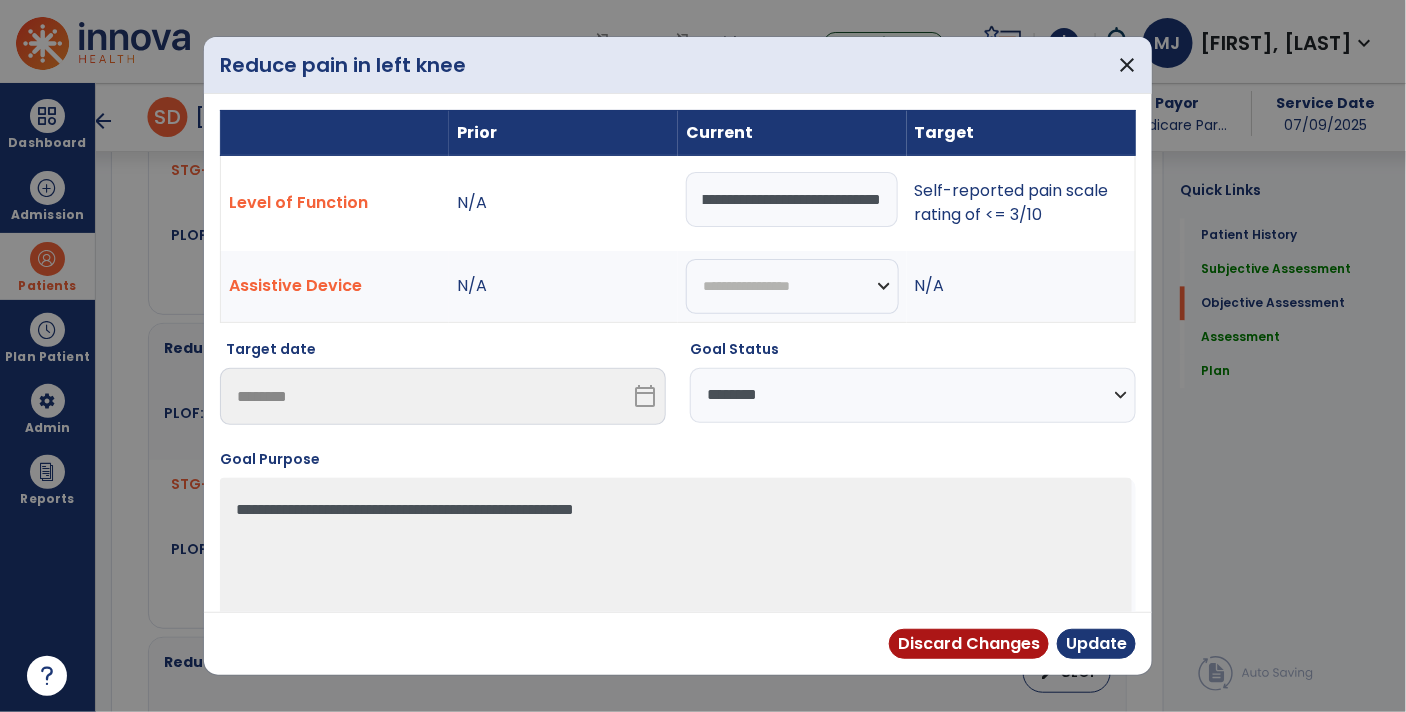 type on "**********" 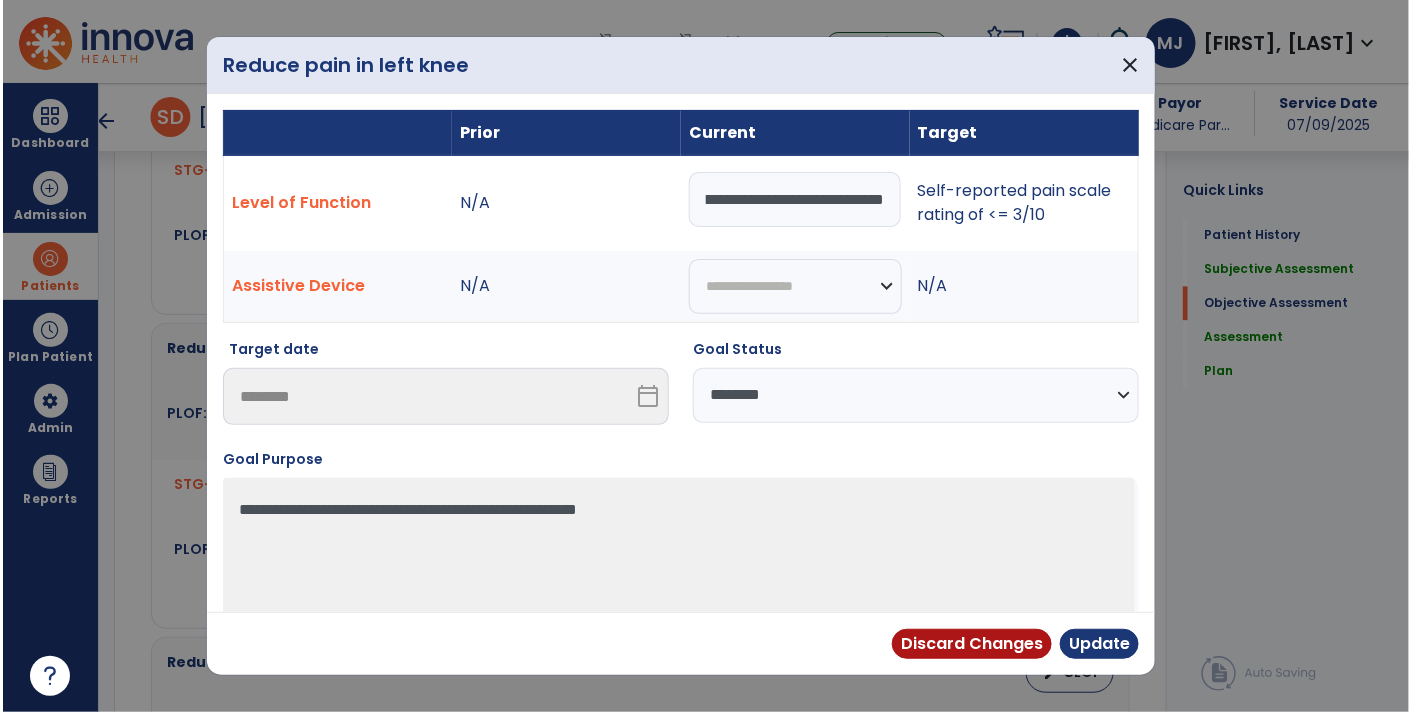 scroll, scrollTop: 0, scrollLeft: 0, axis: both 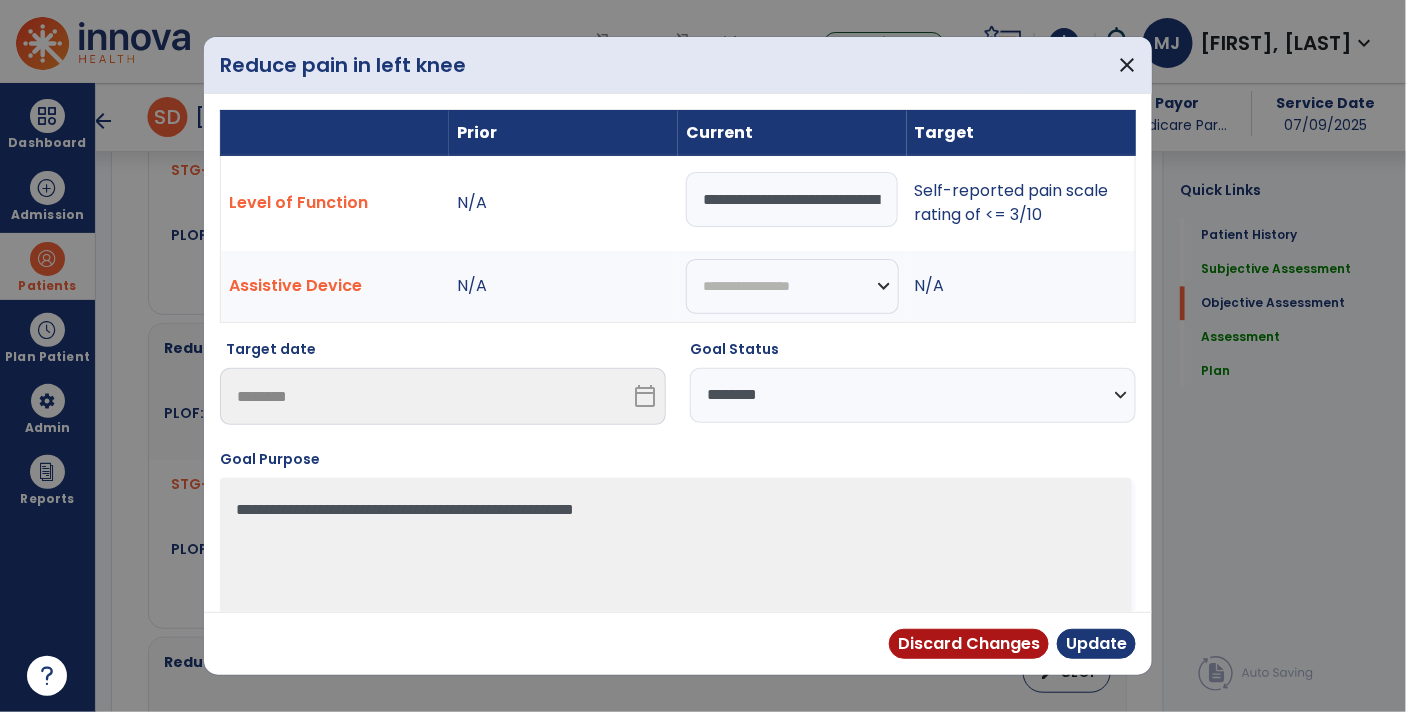 select on "********" 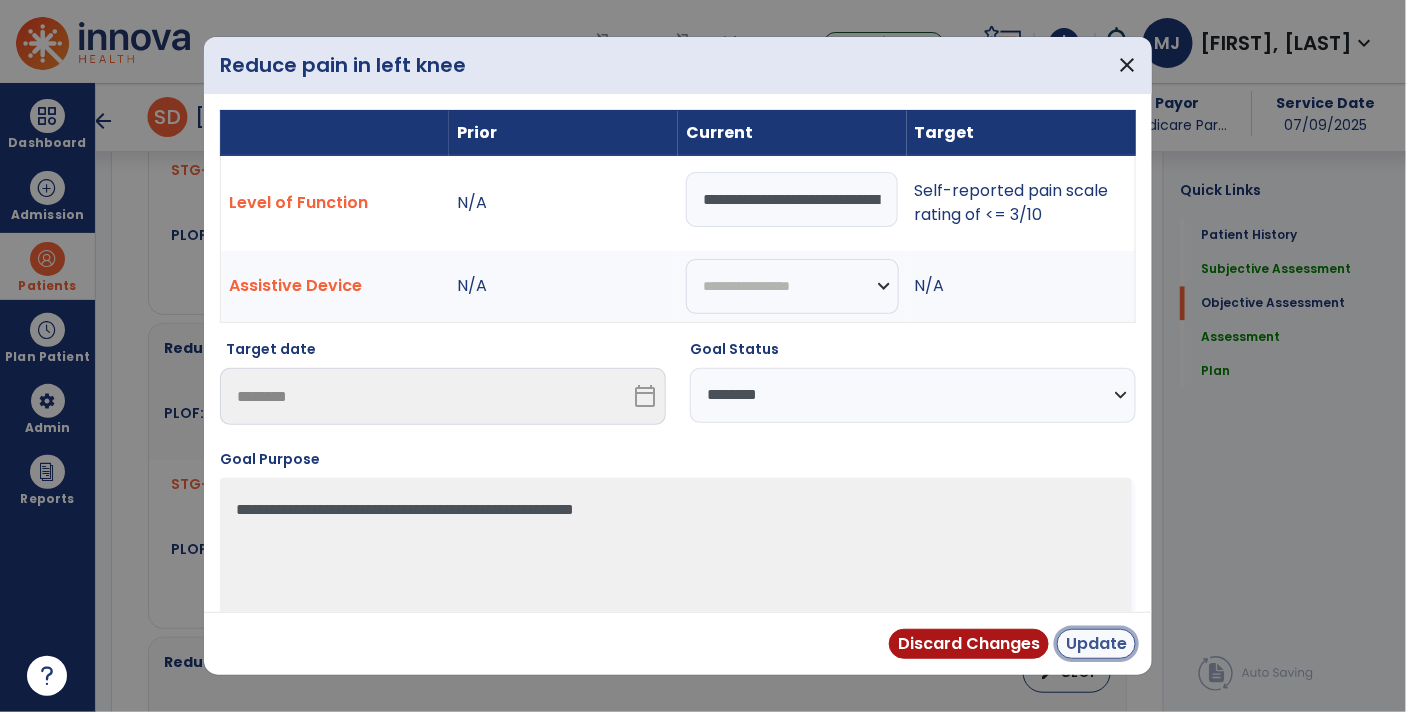 click on "Update" at bounding box center [1096, 644] 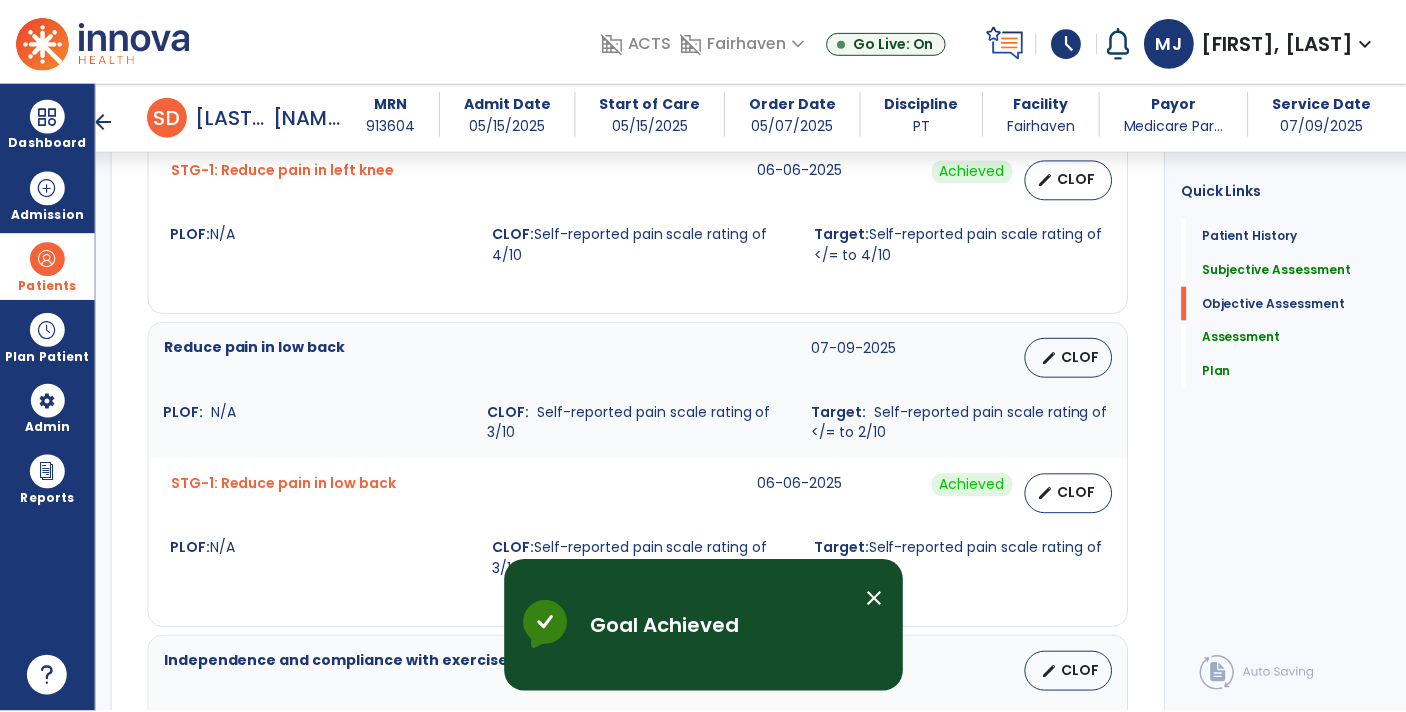 scroll, scrollTop: 1579, scrollLeft: 0, axis: vertical 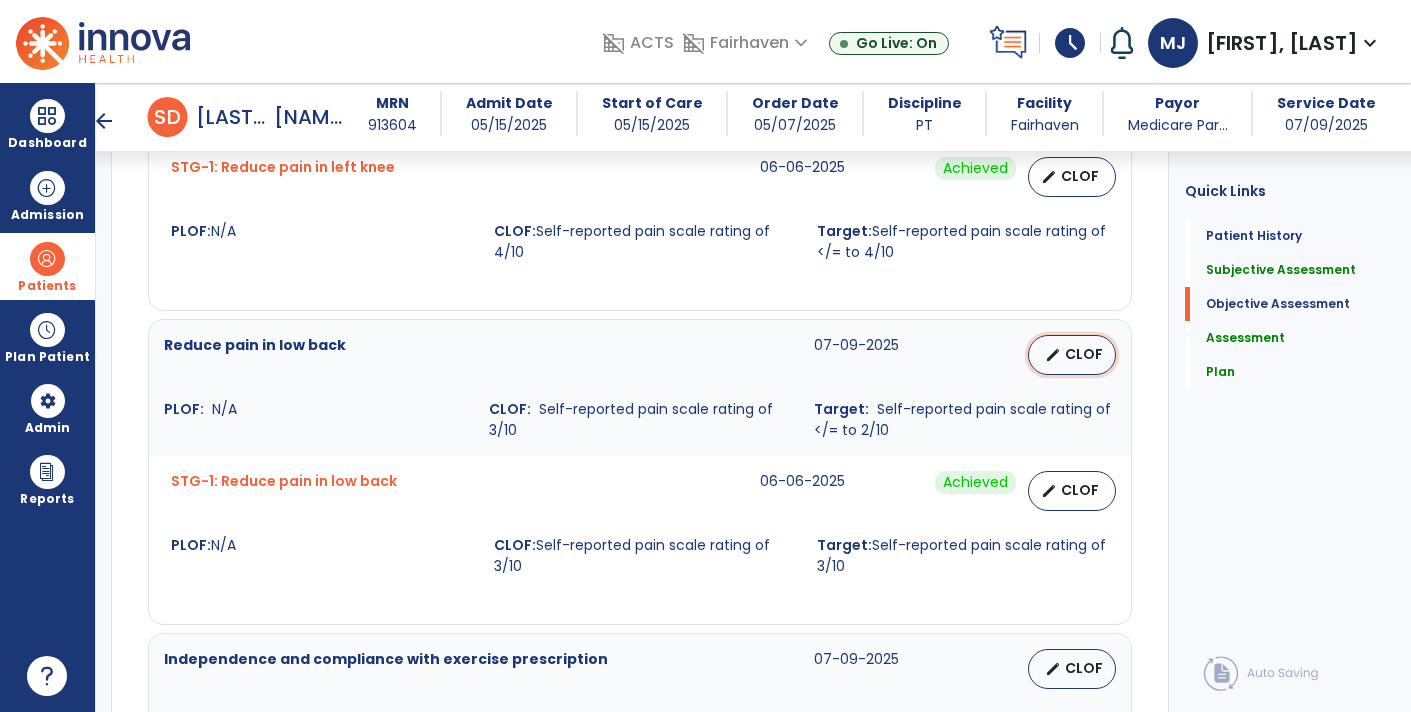 click on "CLOF" at bounding box center (1084, 354) 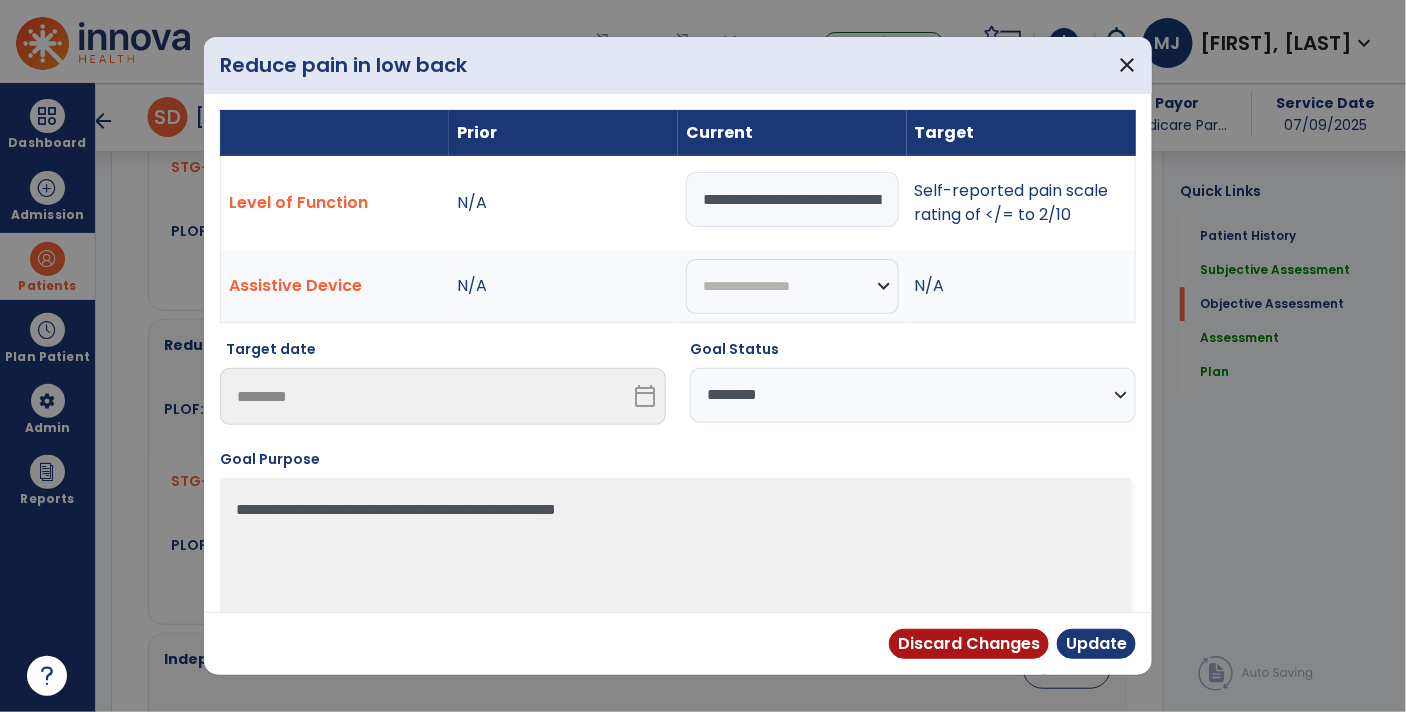 scroll, scrollTop: 1579, scrollLeft: 0, axis: vertical 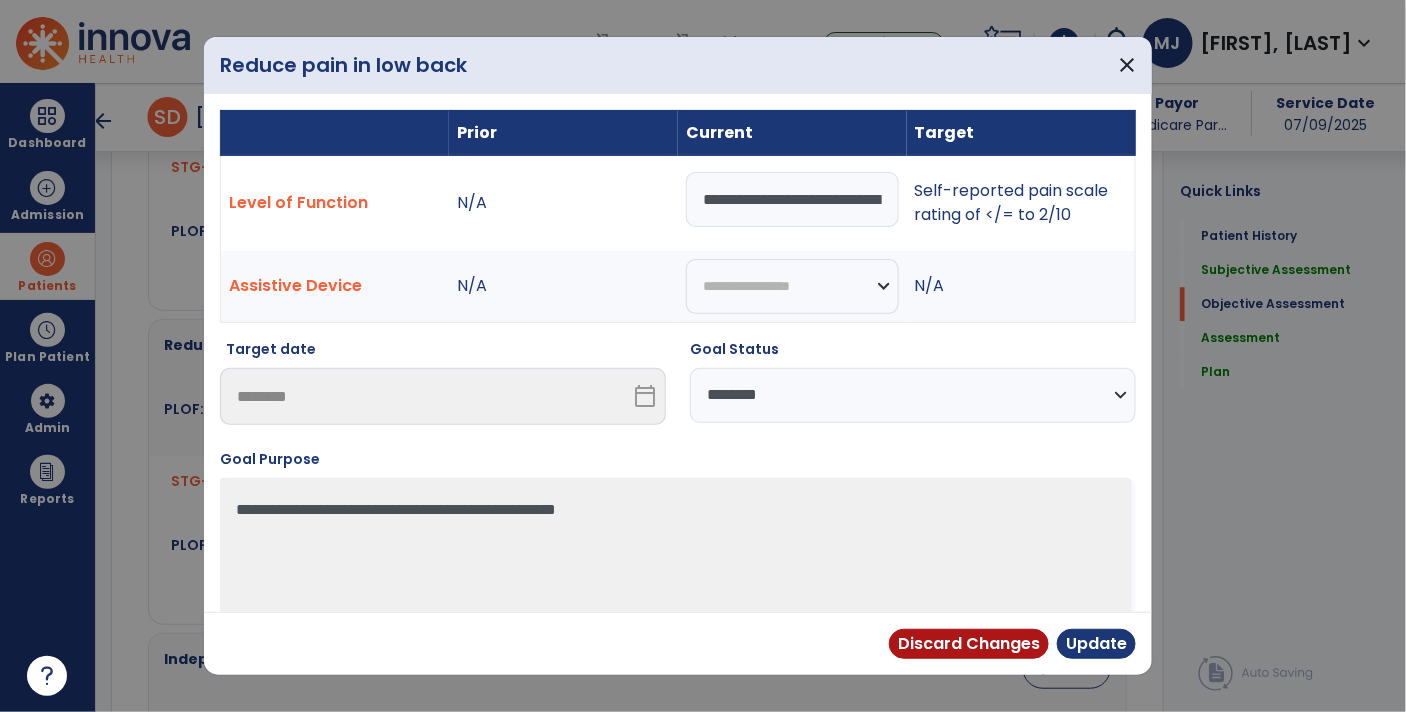 click on "**********" at bounding box center [792, 199] 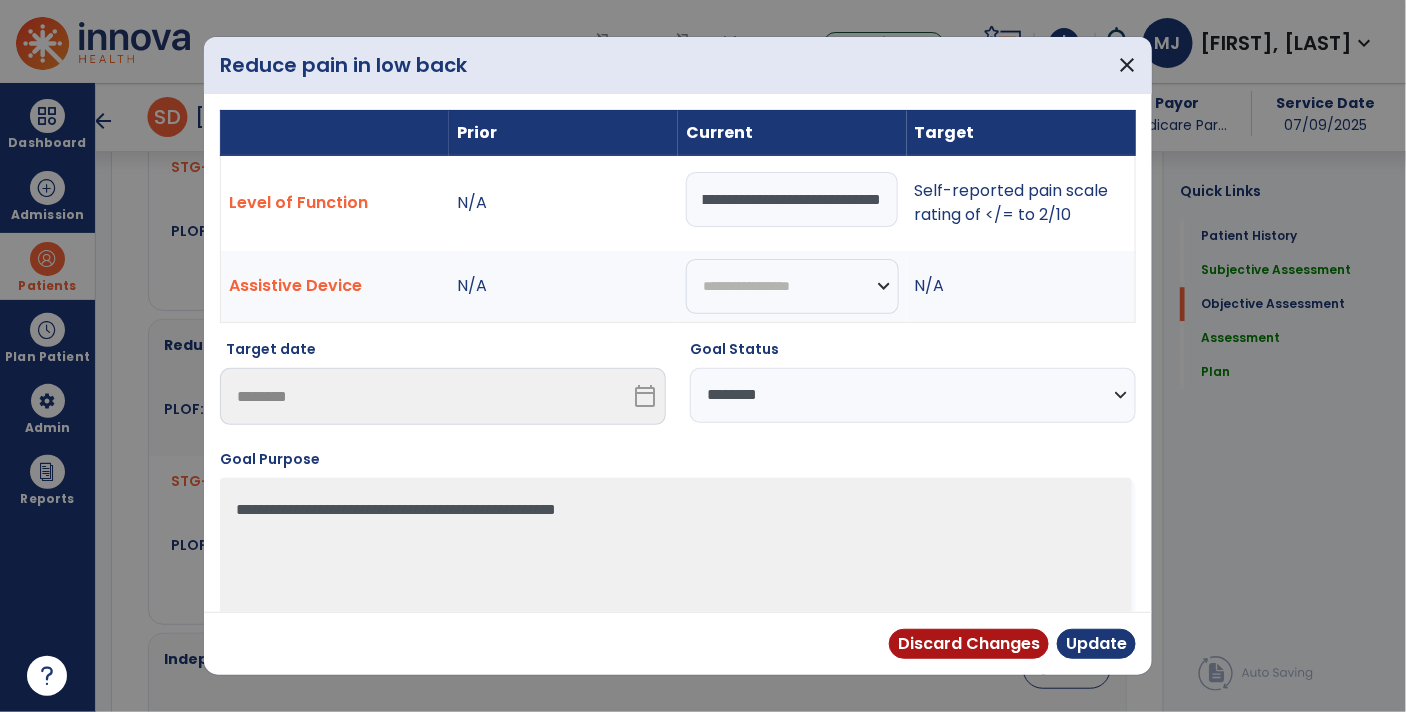 scroll, scrollTop: 0, scrollLeft: 127, axis: horizontal 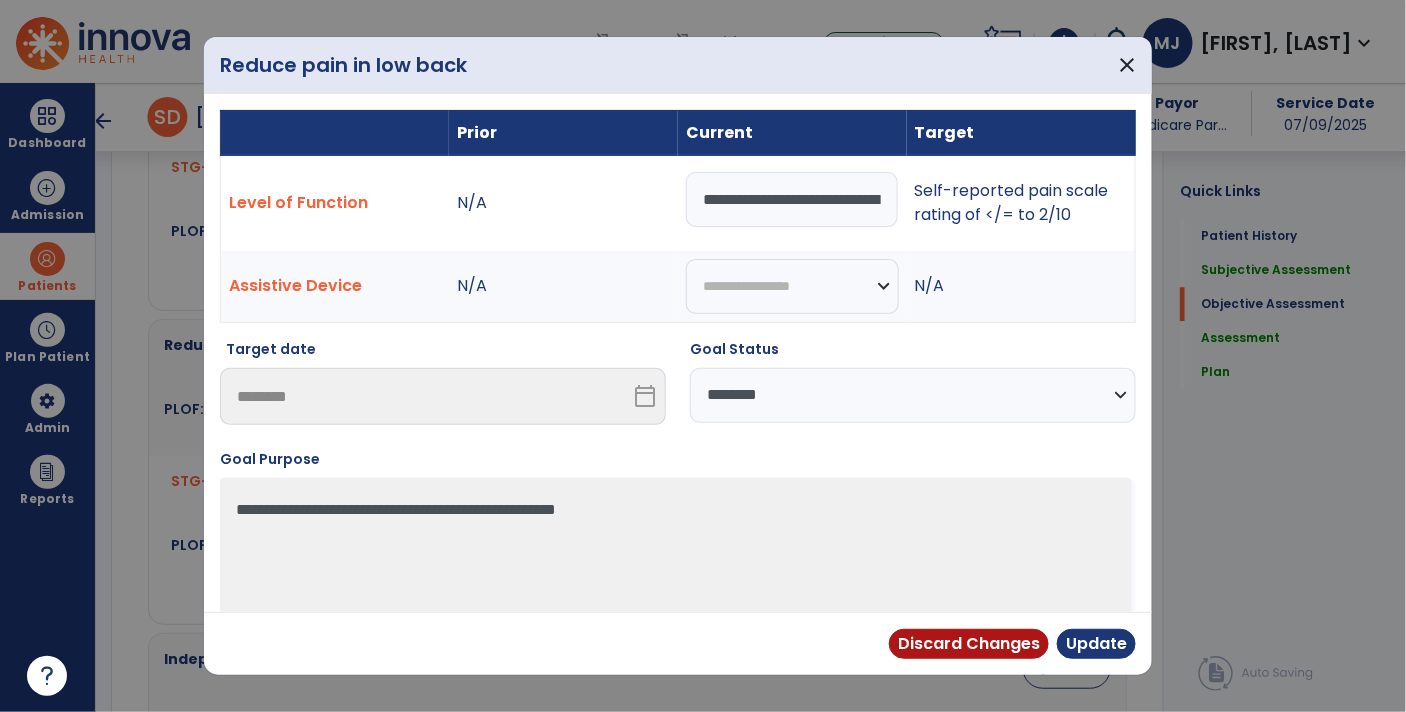 select on "********" 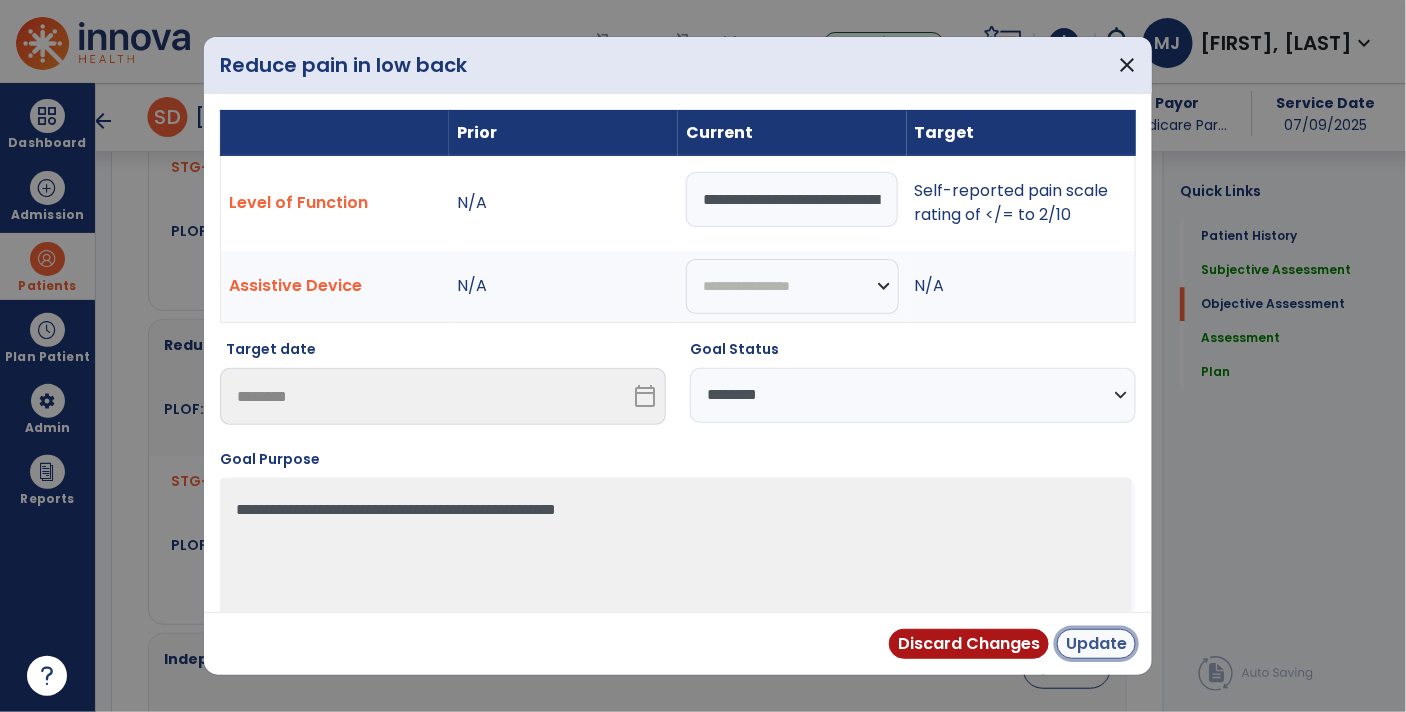 click on "Update" at bounding box center (1096, 644) 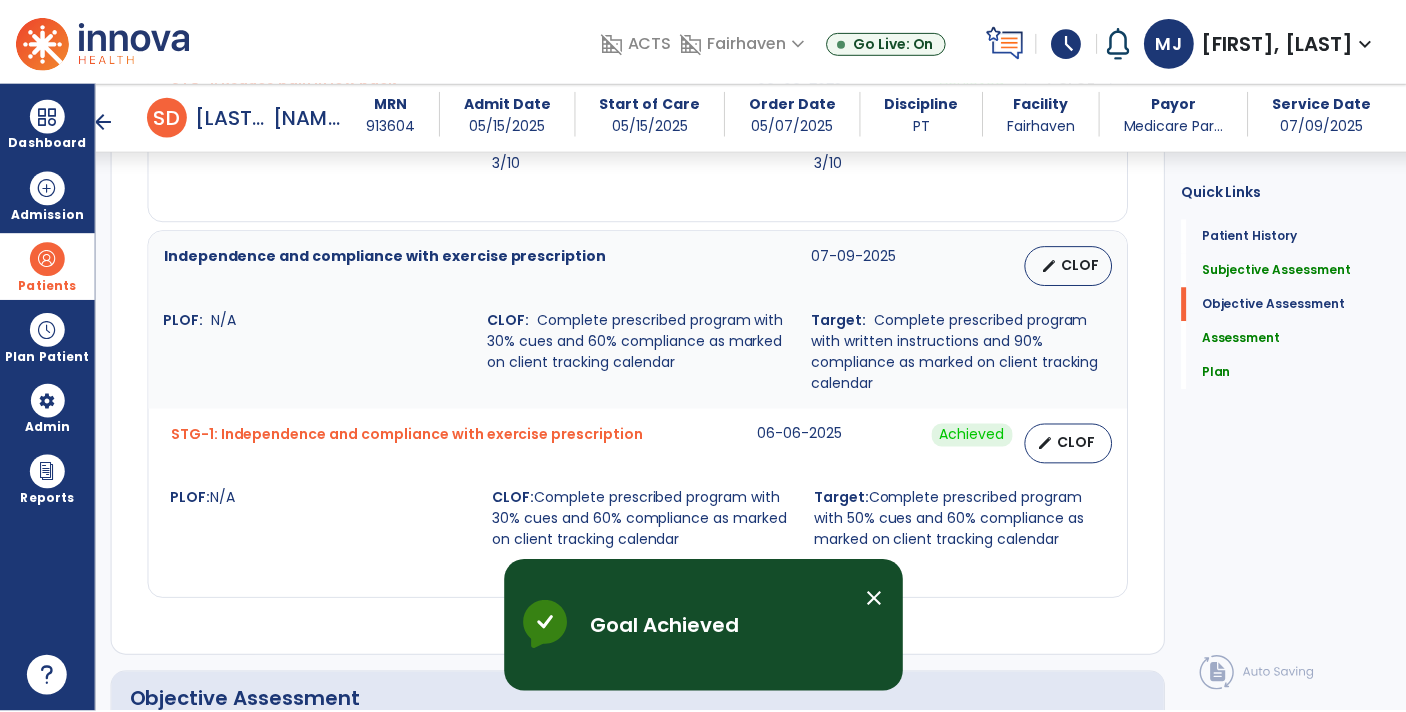 scroll, scrollTop: 1984, scrollLeft: 0, axis: vertical 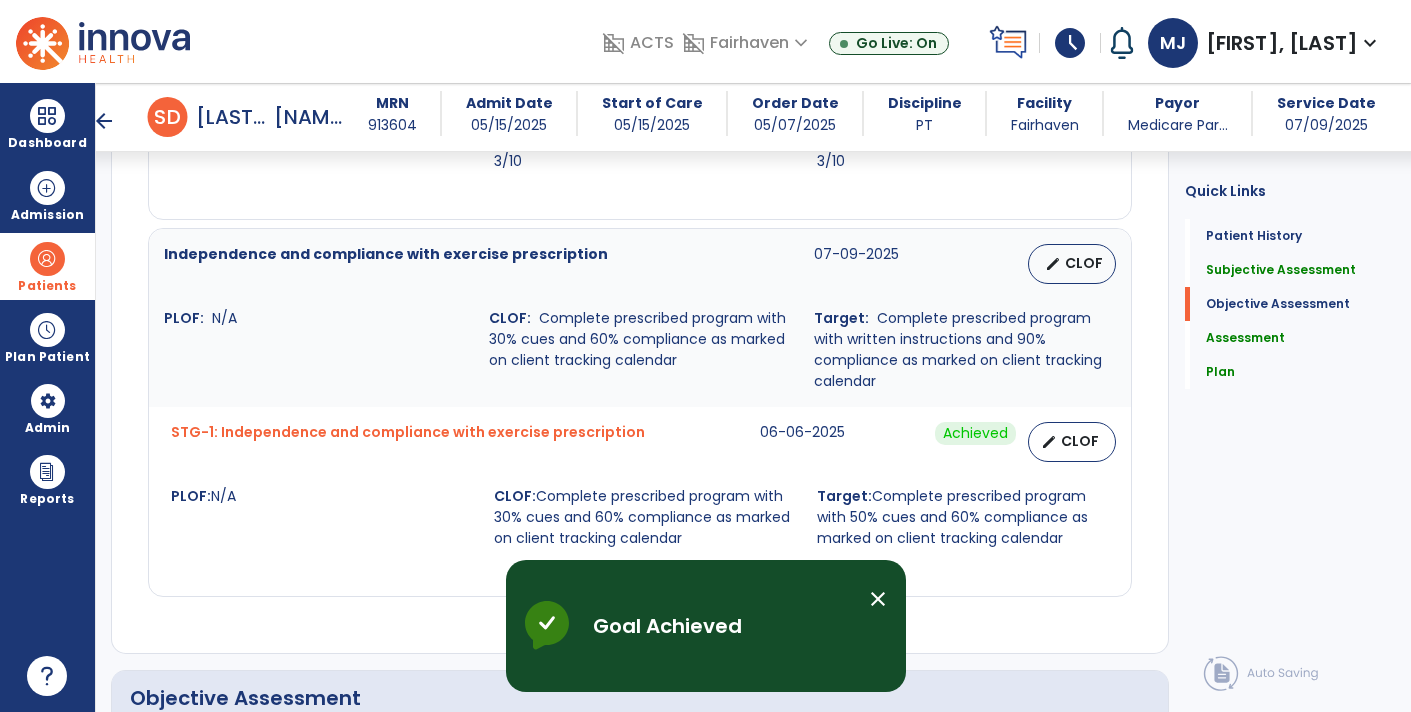 click on "CLOF" at bounding box center [1084, 263] 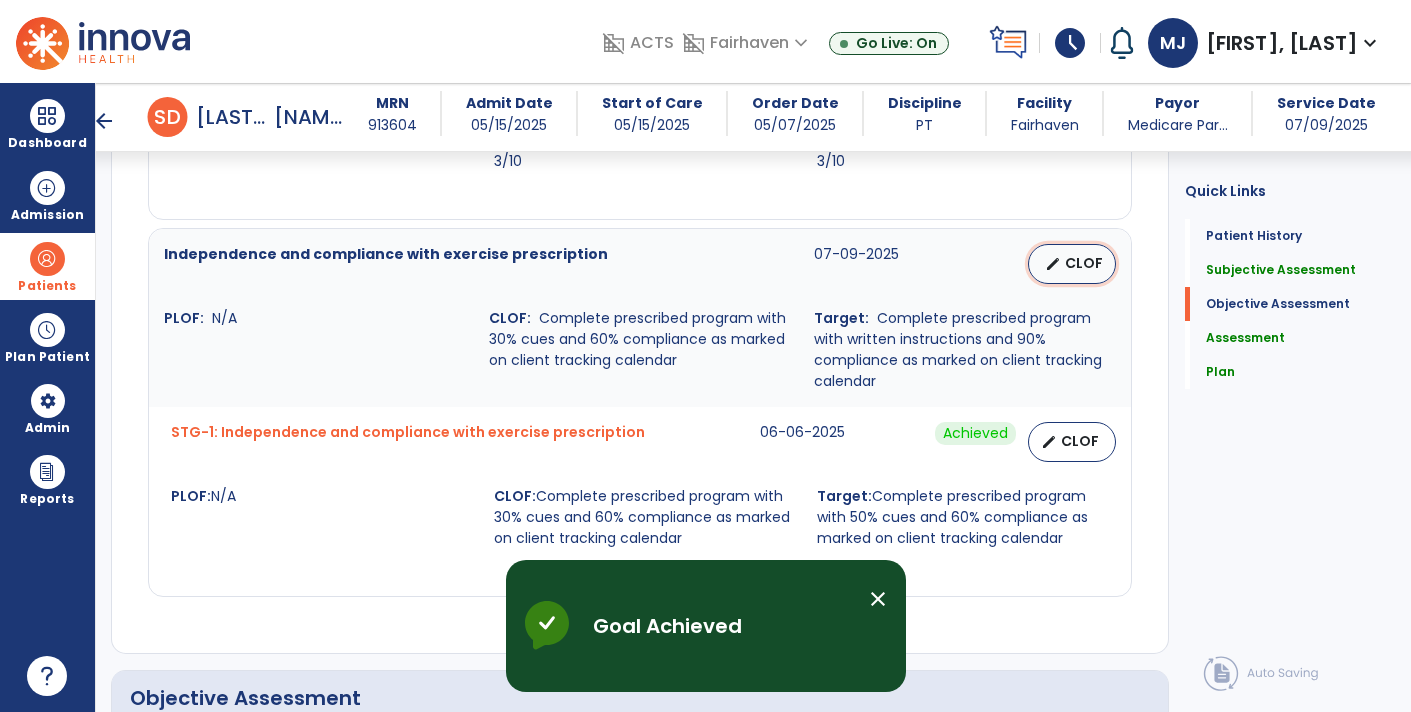 select on "********" 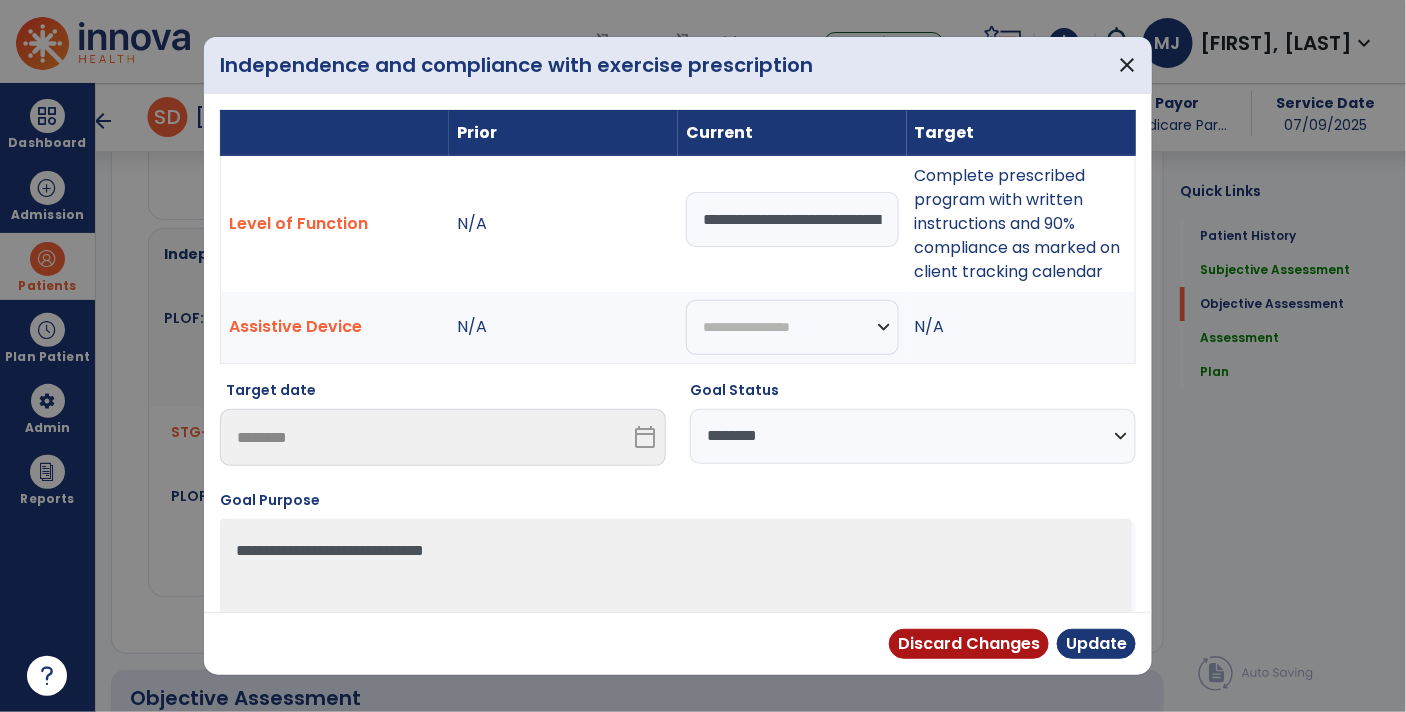 scroll, scrollTop: 1984, scrollLeft: 0, axis: vertical 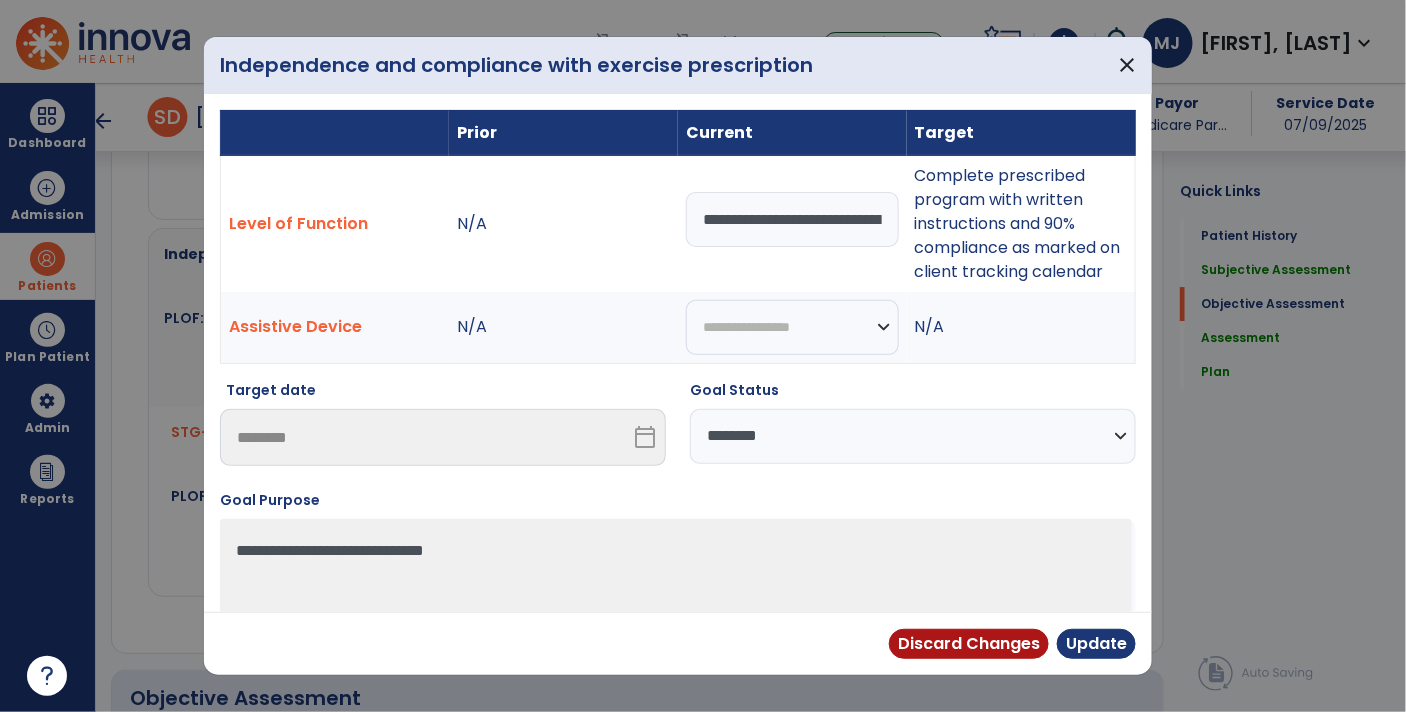 click on "Complete prescribed program with written instructions and 90% compliance as marked on client tracking calendar" at bounding box center (1021, 223) 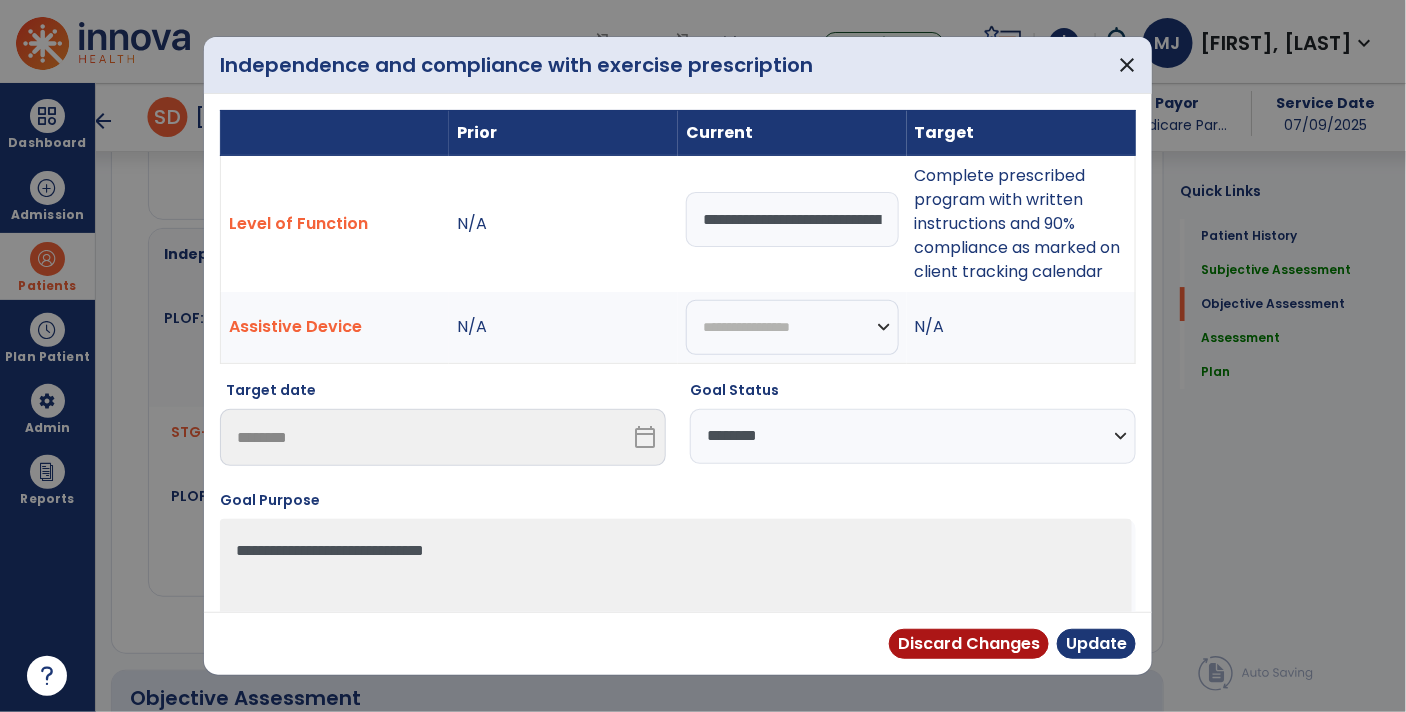 click on "Complete prescribed program with written instructions and 90% compliance as marked on client tracking calendar" at bounding box center (1021, 223) 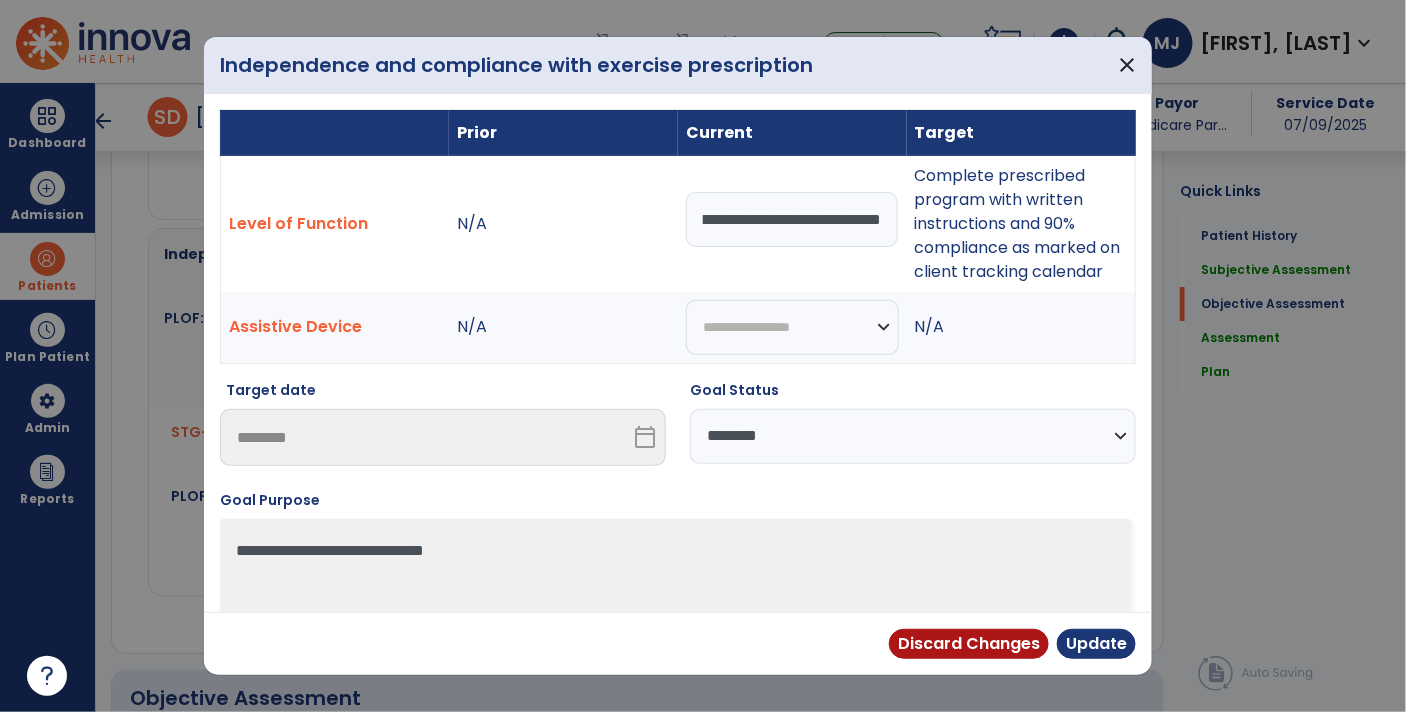 scroll, scrollTop: 0, scrollLeft: 664, axis: horizontal 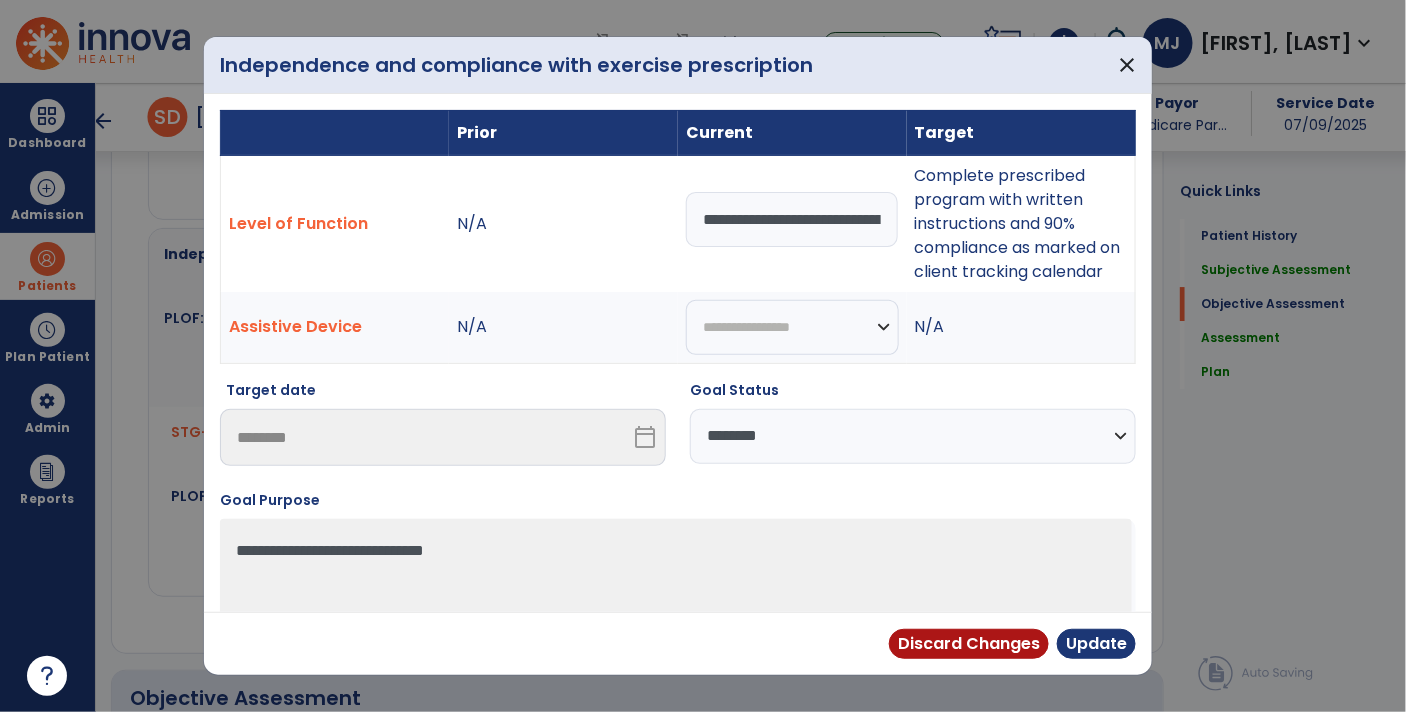 drag, startPoint x: 913, startPoint y: 251, endPoint x: 1117, endPoint y: 275, distance: 205.4069 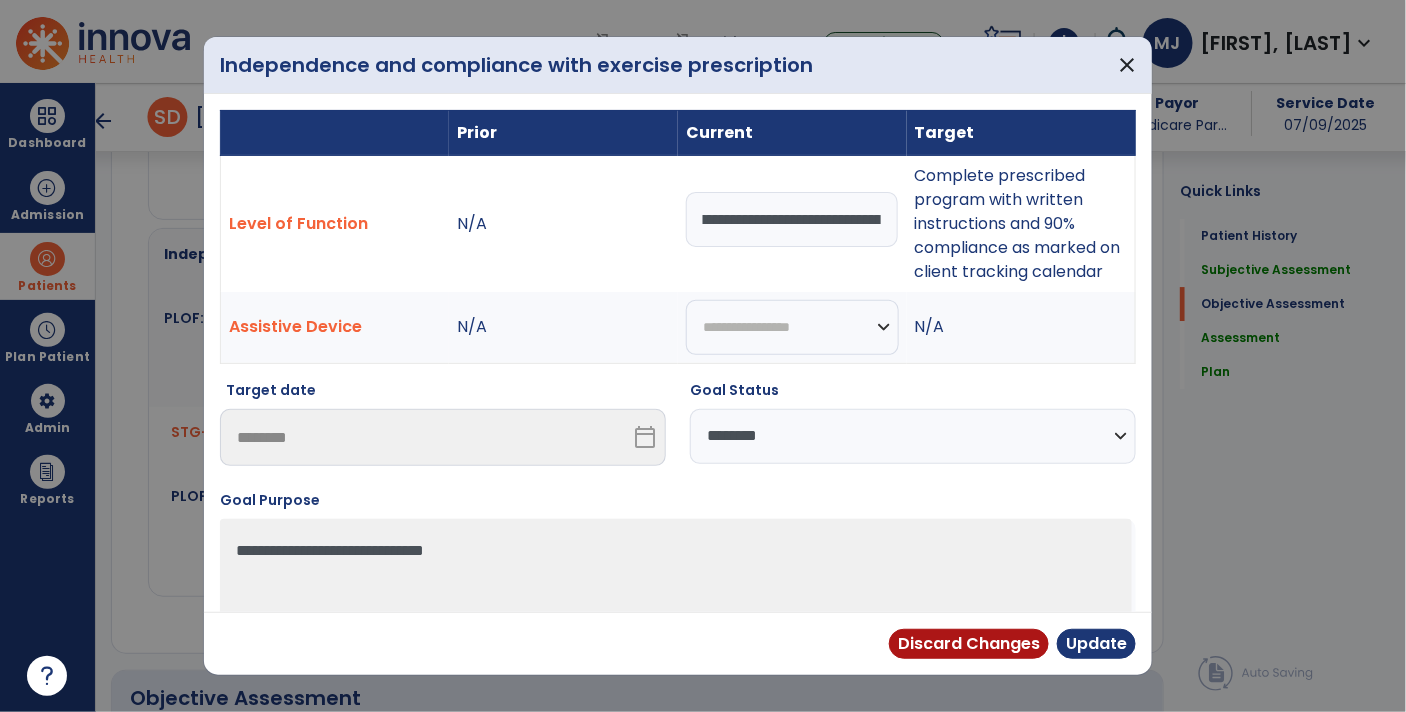 scroll, scrollTop: 0, scrollLeft: 155, axis: horizontal 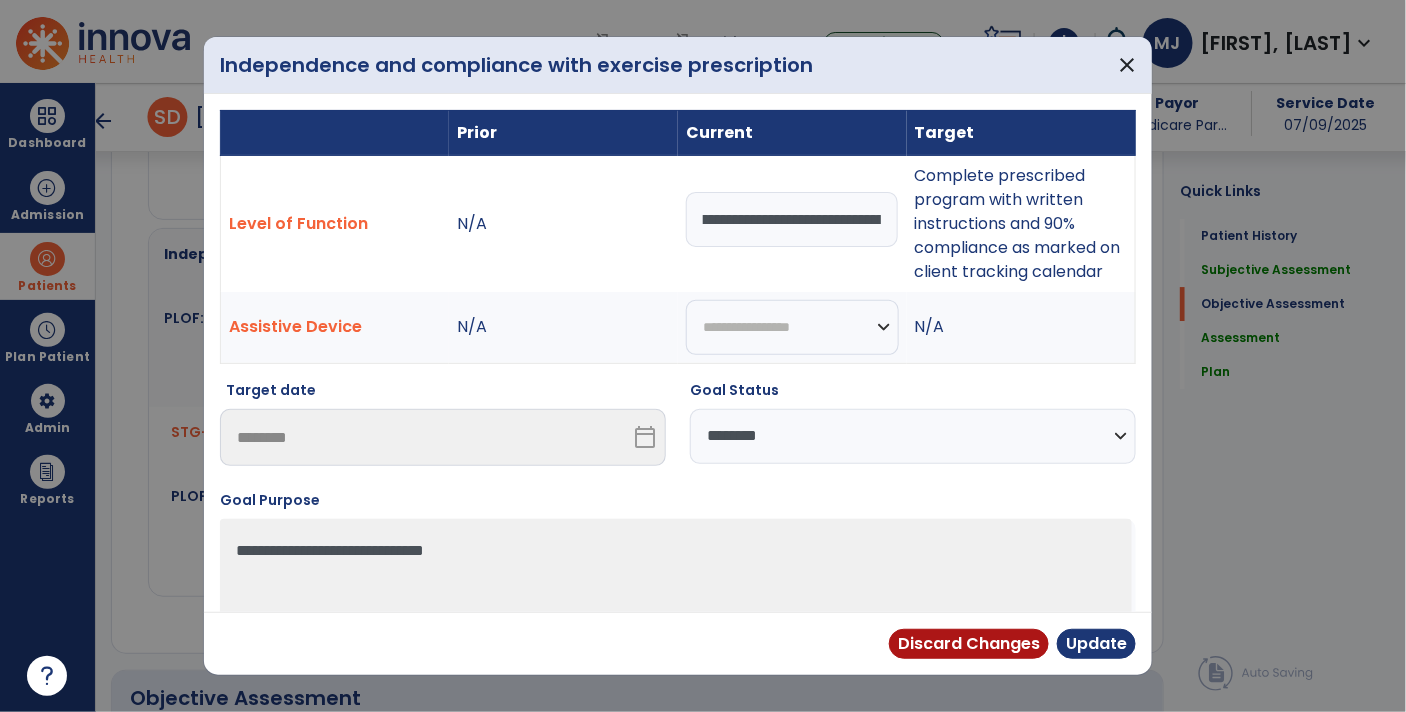 click on "**********" at bounding box center (792, 219) 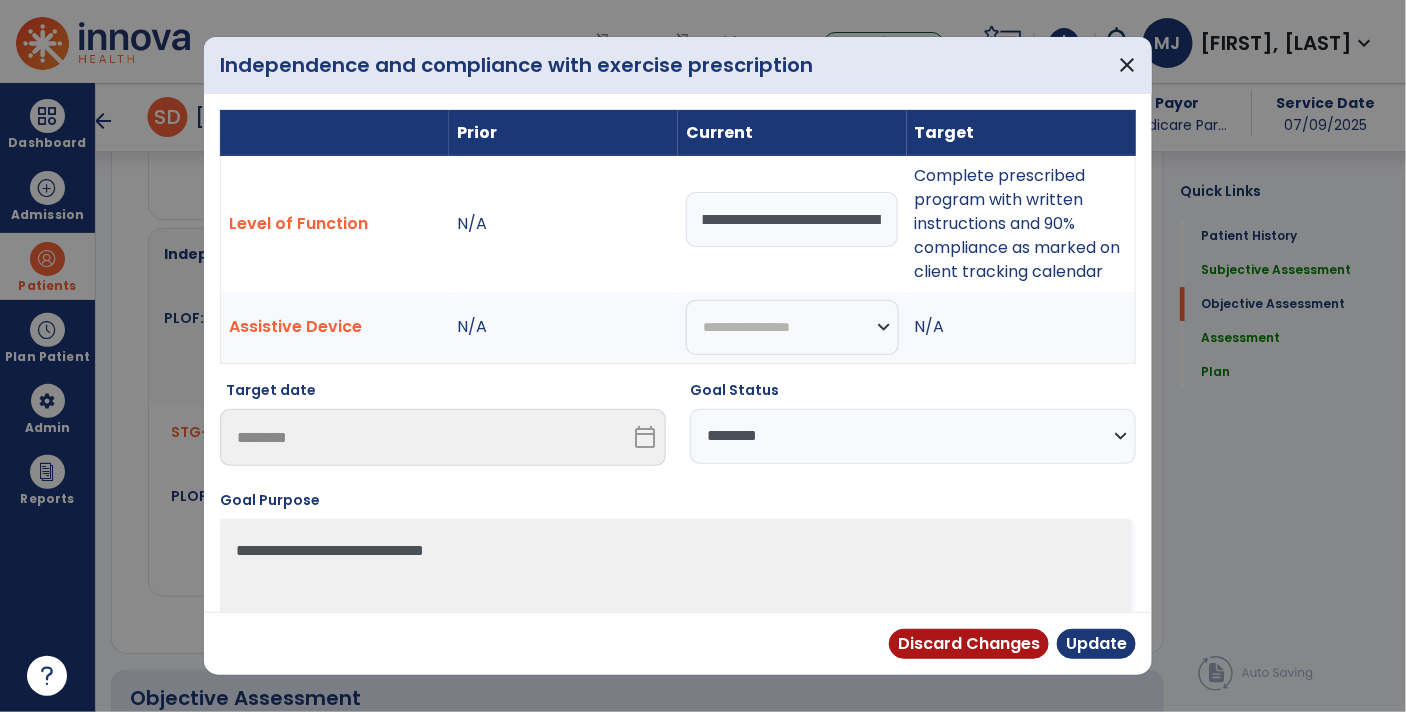 scroll, scrollTop: 0, scrollLeft: 506, axis: horizontal 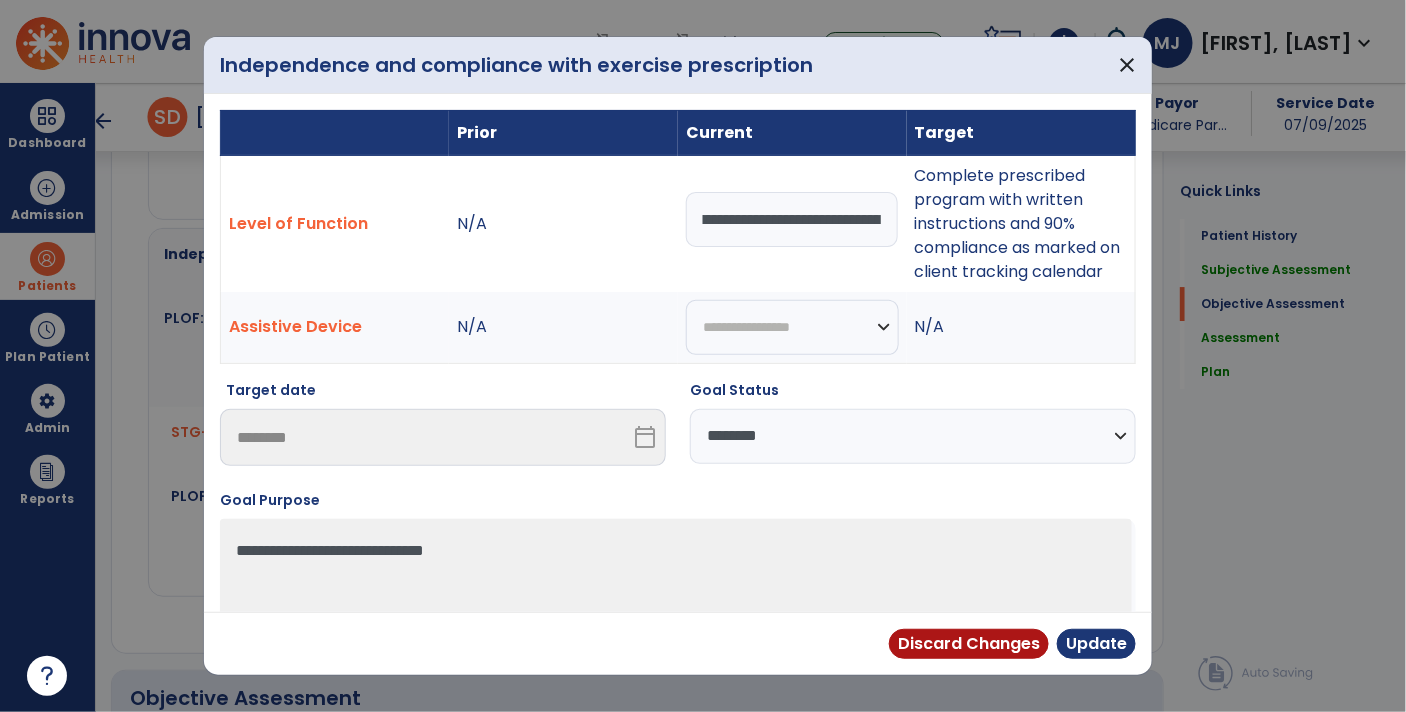 click on "**********" at bounding box center (792, 219) 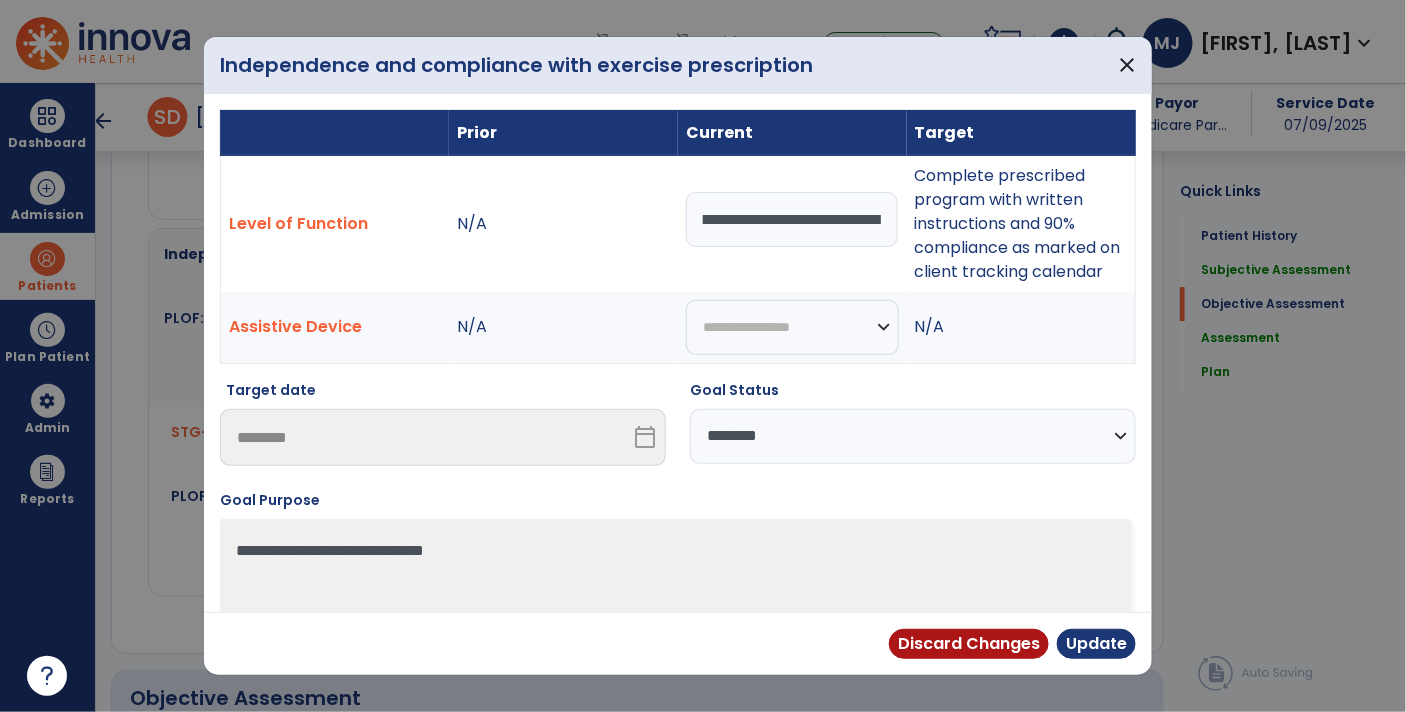 click on "**********" at bounding box center [792, 219] 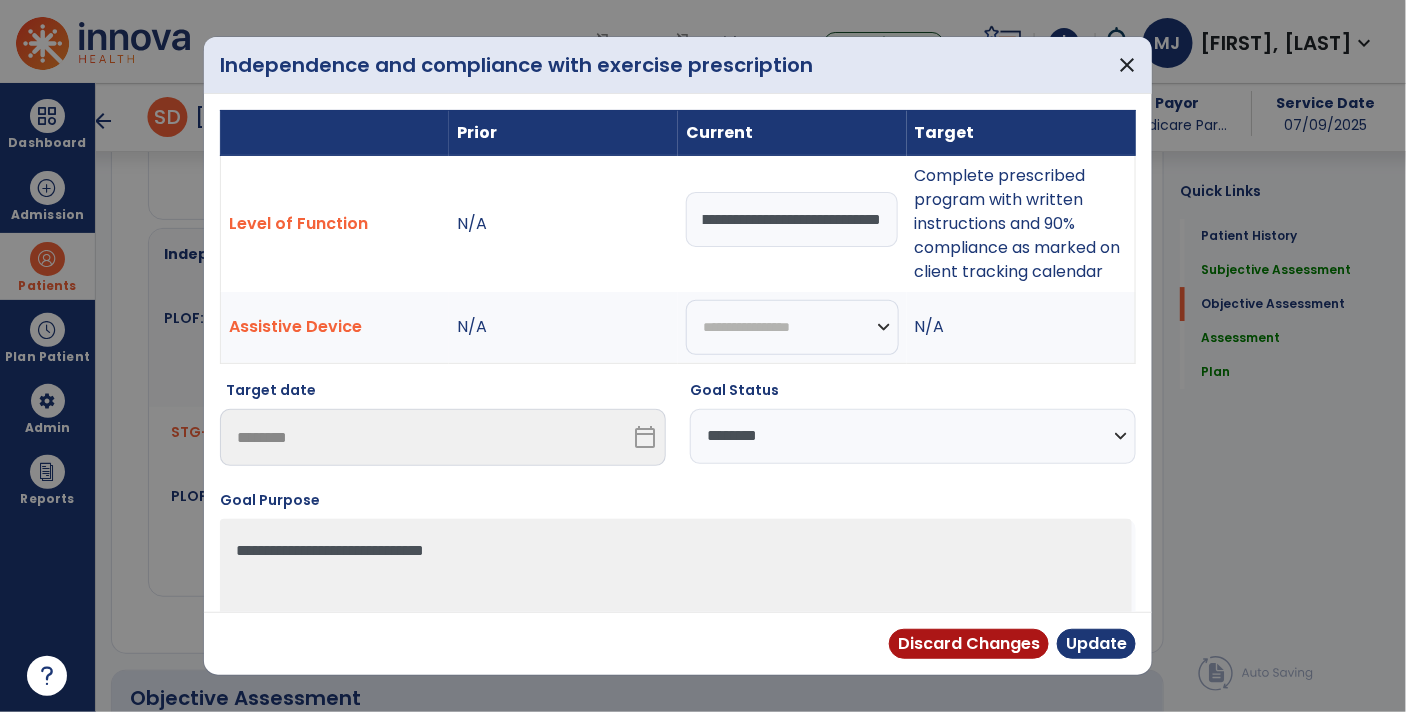 scroll, scrollTop: 0, scrollLeft: 661, axis: horizontal 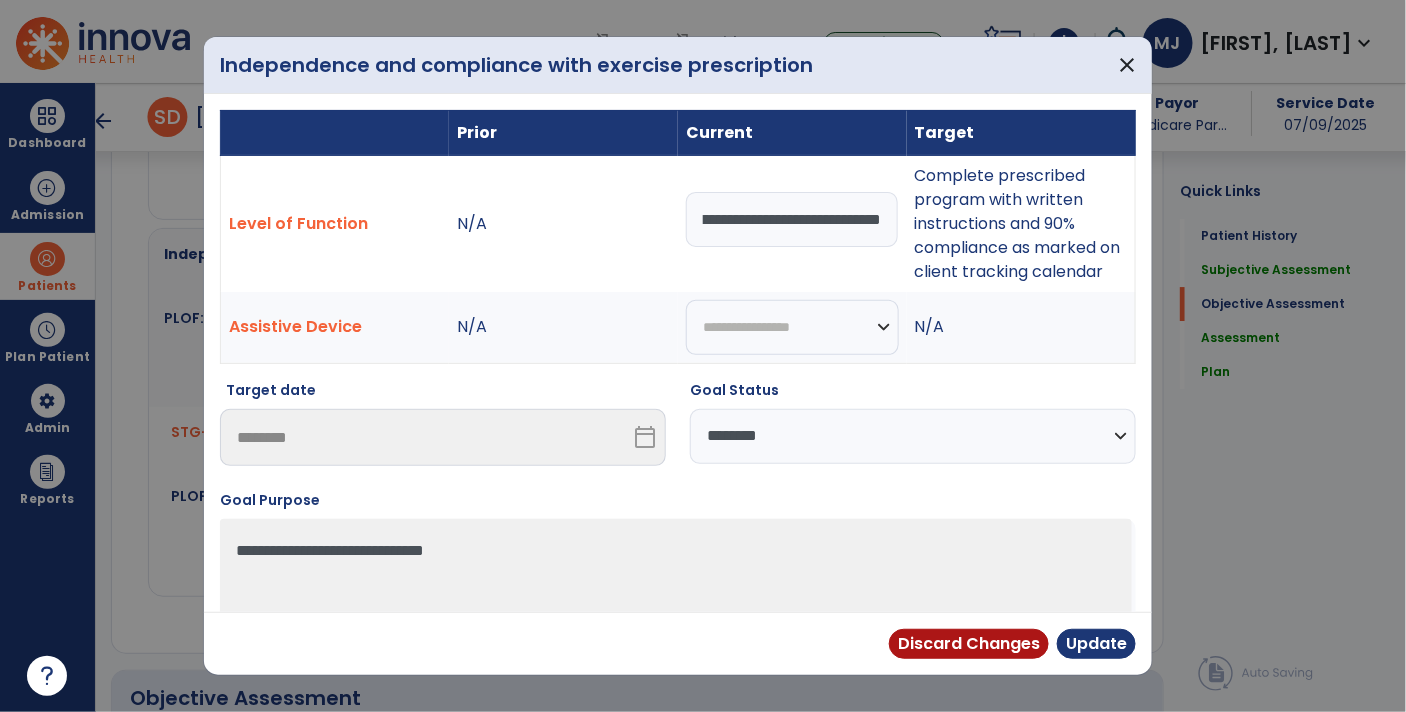 click on "**********" at bounding box center [792, 219] 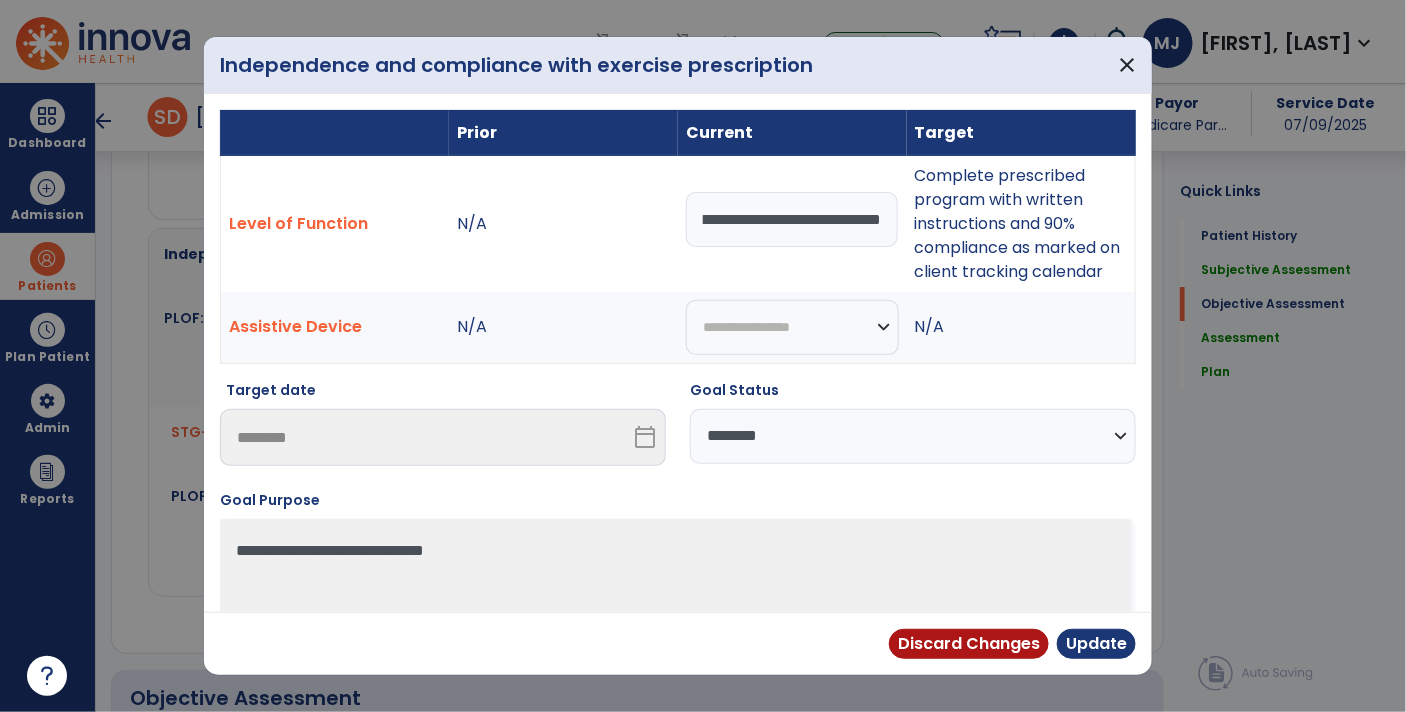 click on "**********" at bounding box center (792, 219) 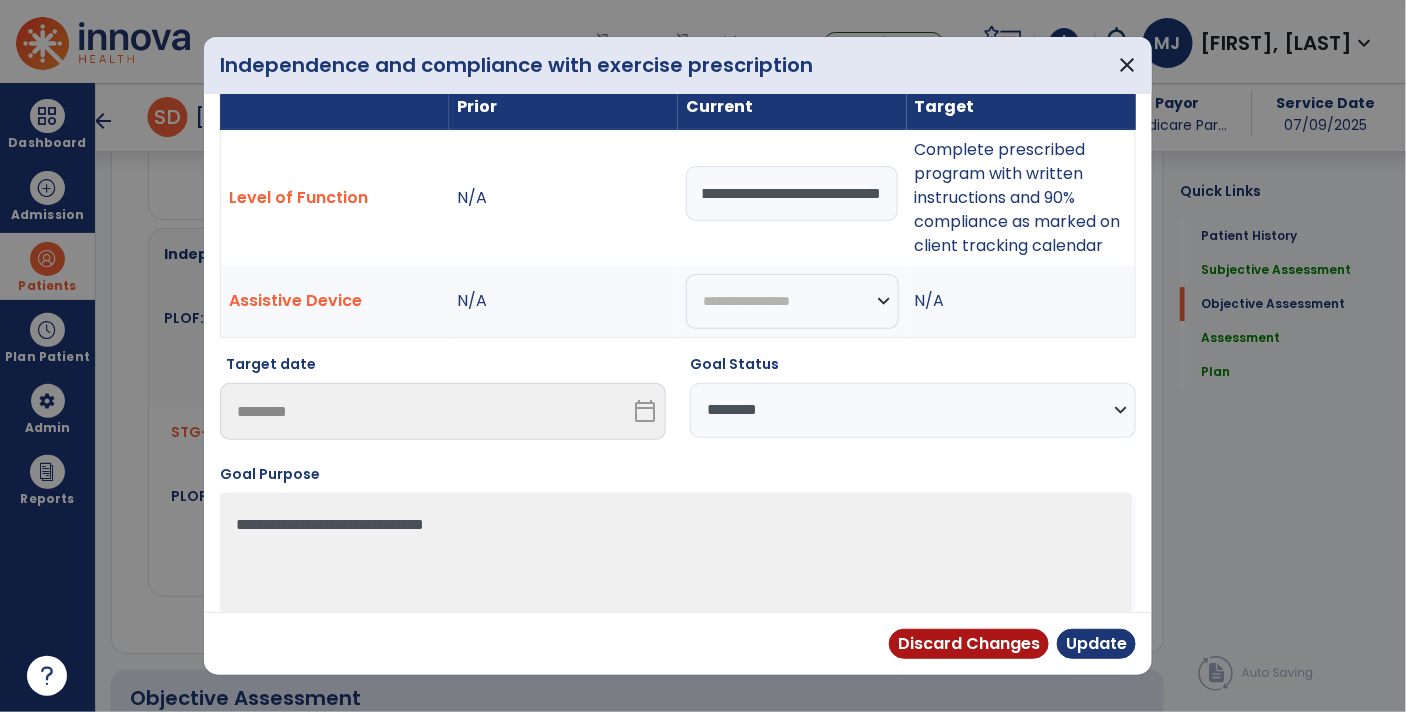 scroll, scrollTop: 0, scrollLeft: 801, axis: horizontal 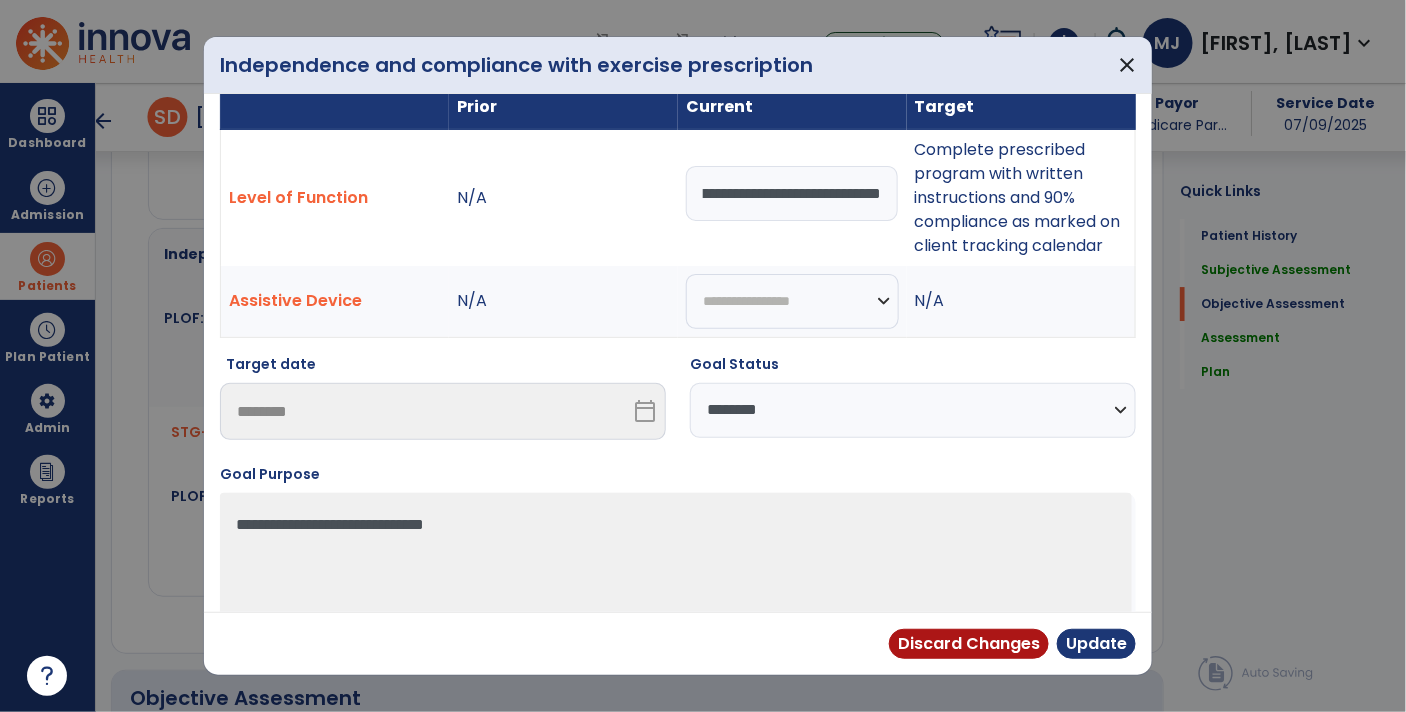 click on "**********" at bounding box center (792, 193) 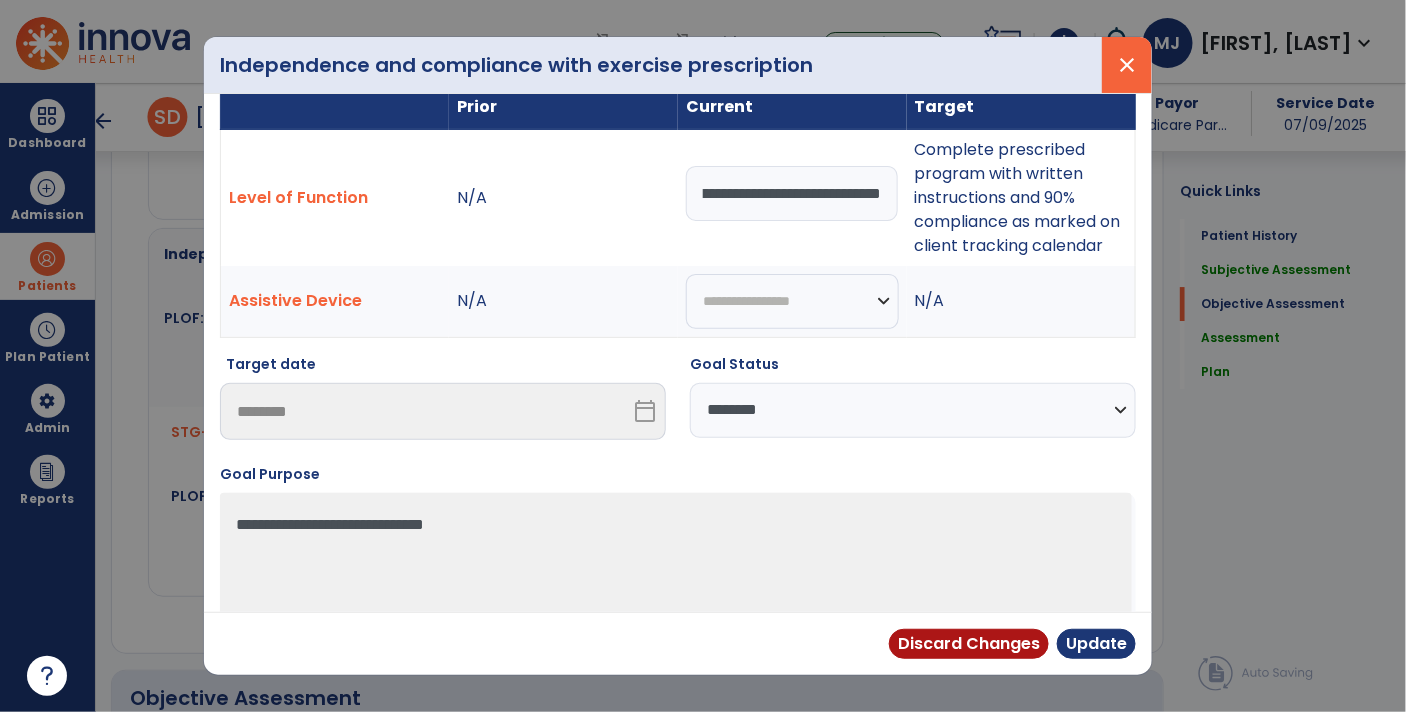 scroll, scrollTop: 0, scrollLeft: 792, axis: horizontal 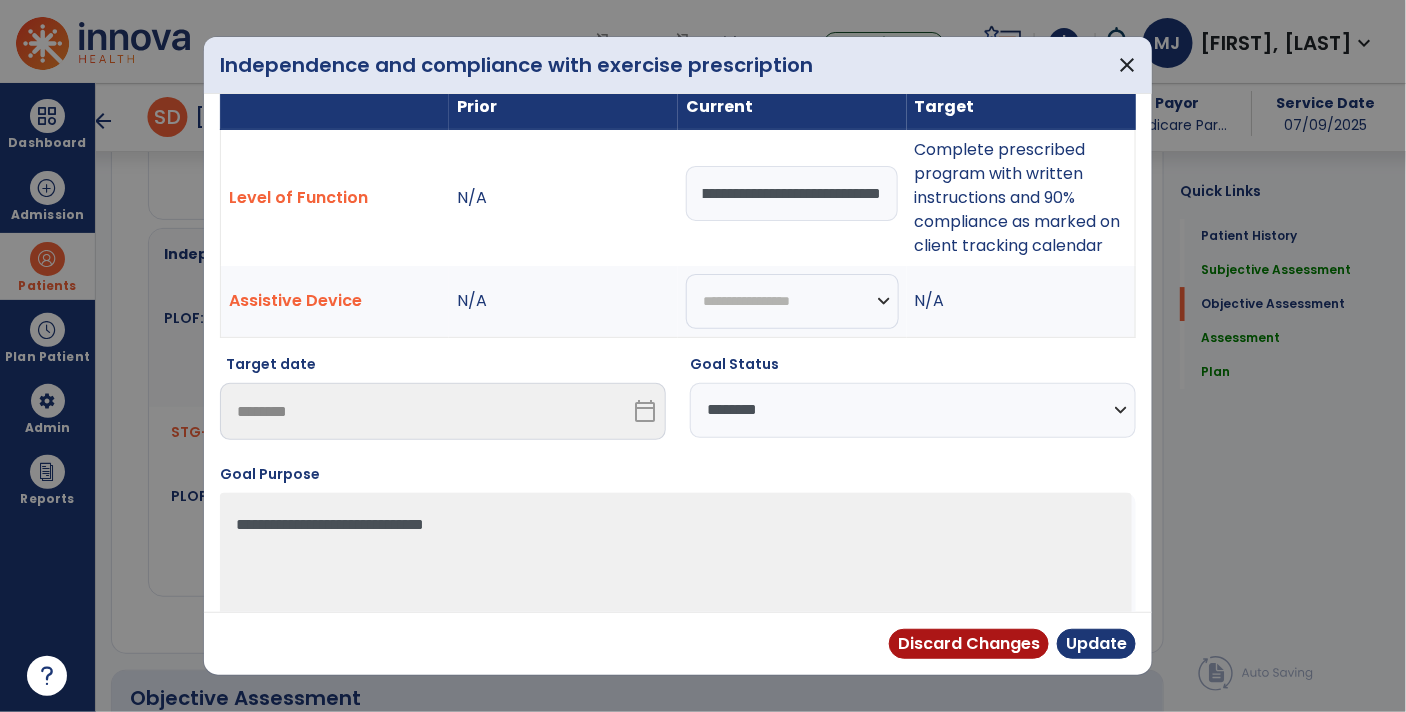 type on "**********" 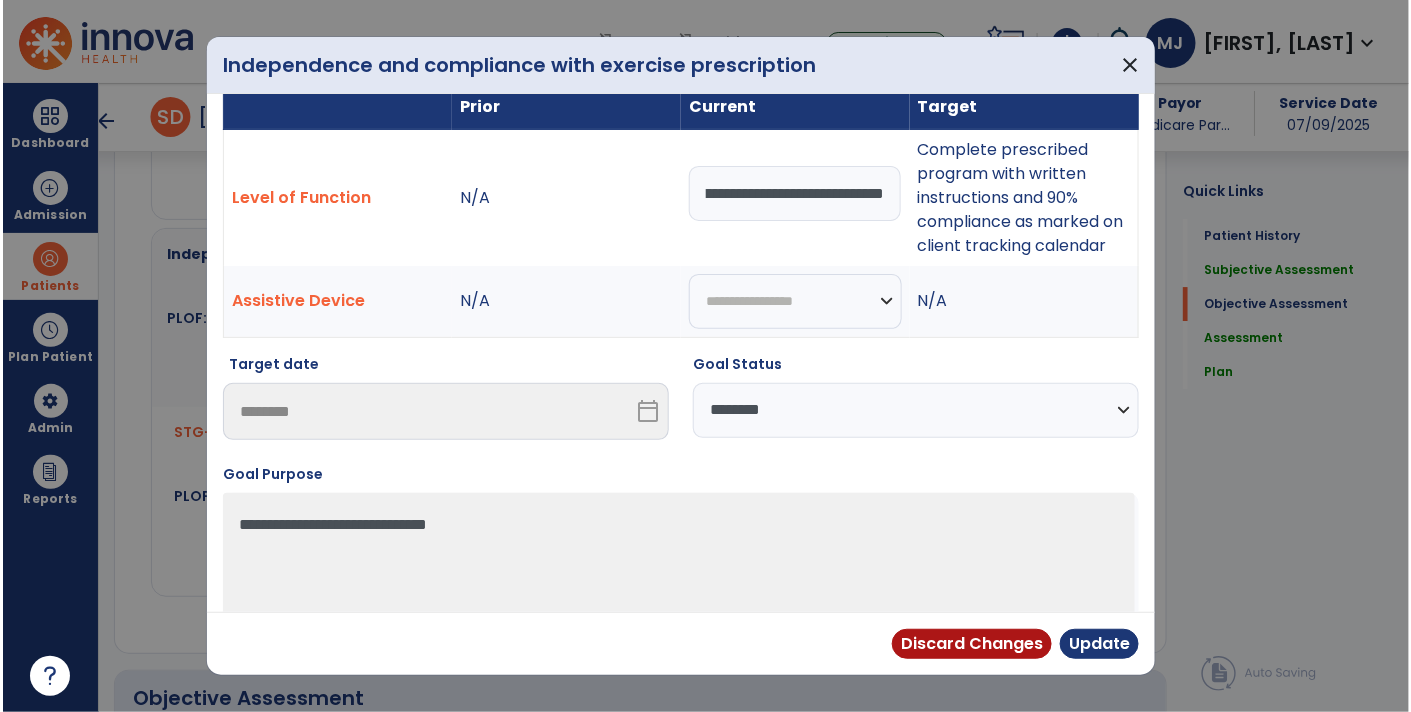 scroll, scrollTop: 0, scrollLeft: 0, axis: both 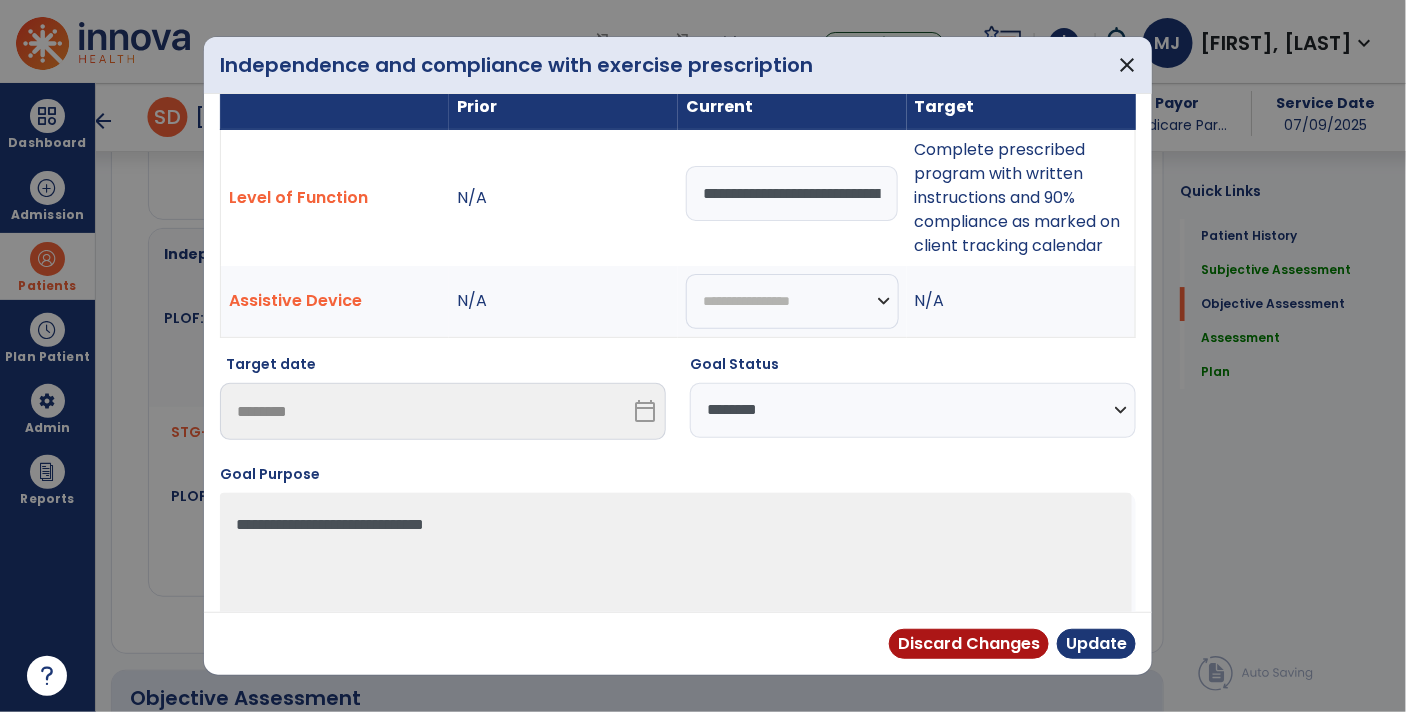 select on "********" 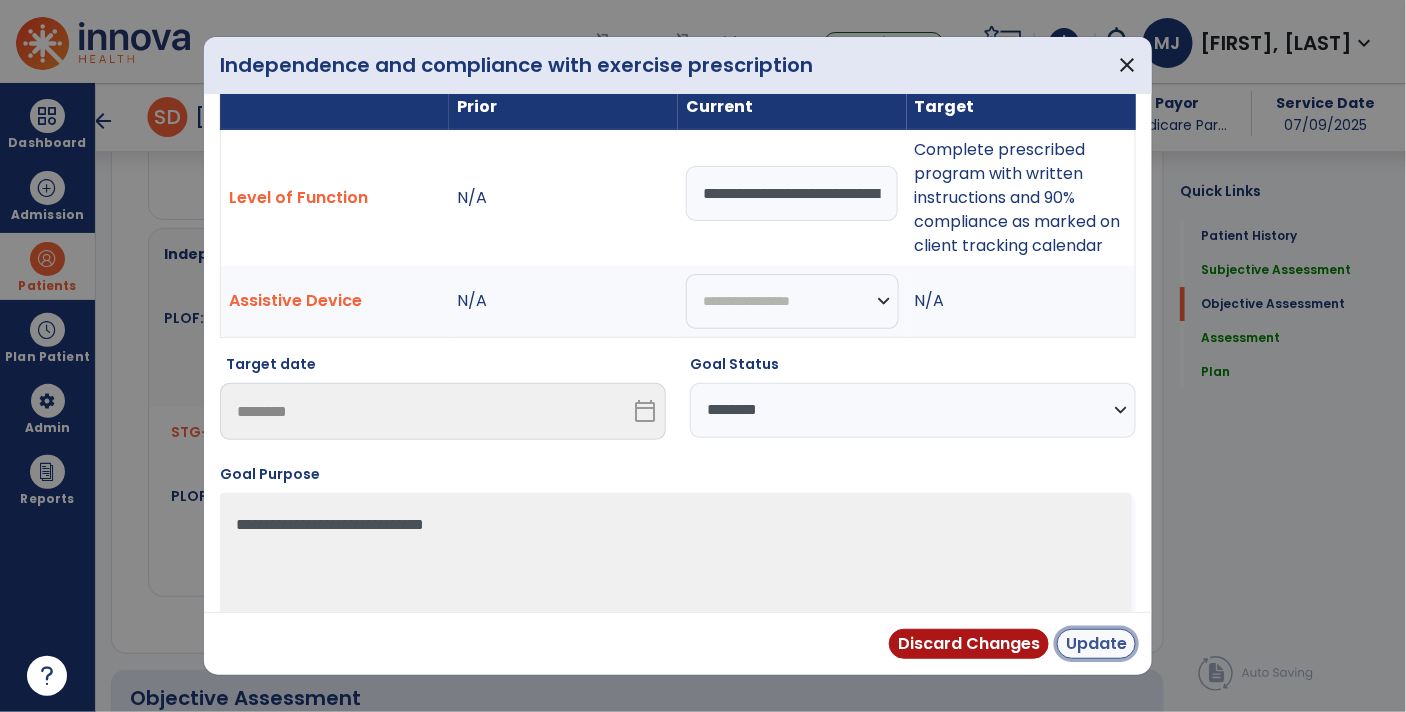 click on "Update" at bounding box center (1096, 644) 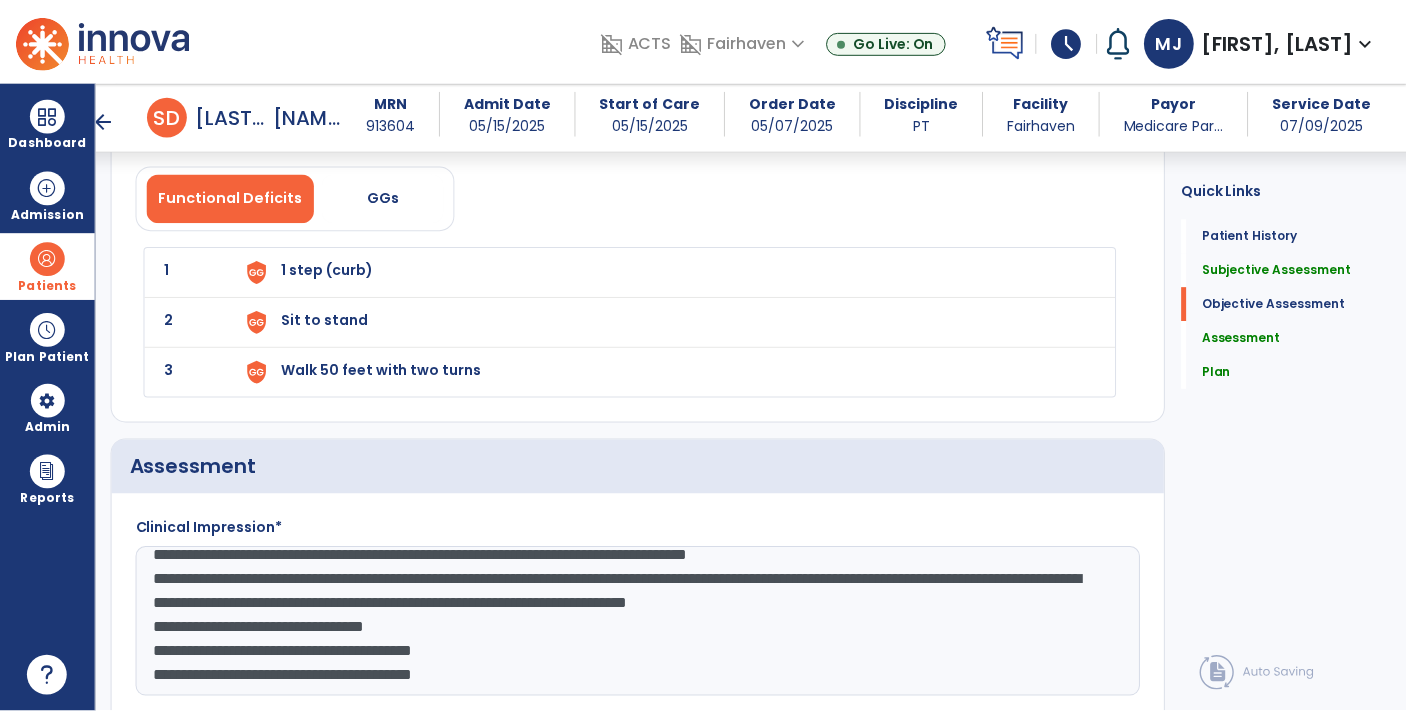 scroll, scrollTop: 2573, scrollLeft: 0, axis: vertical 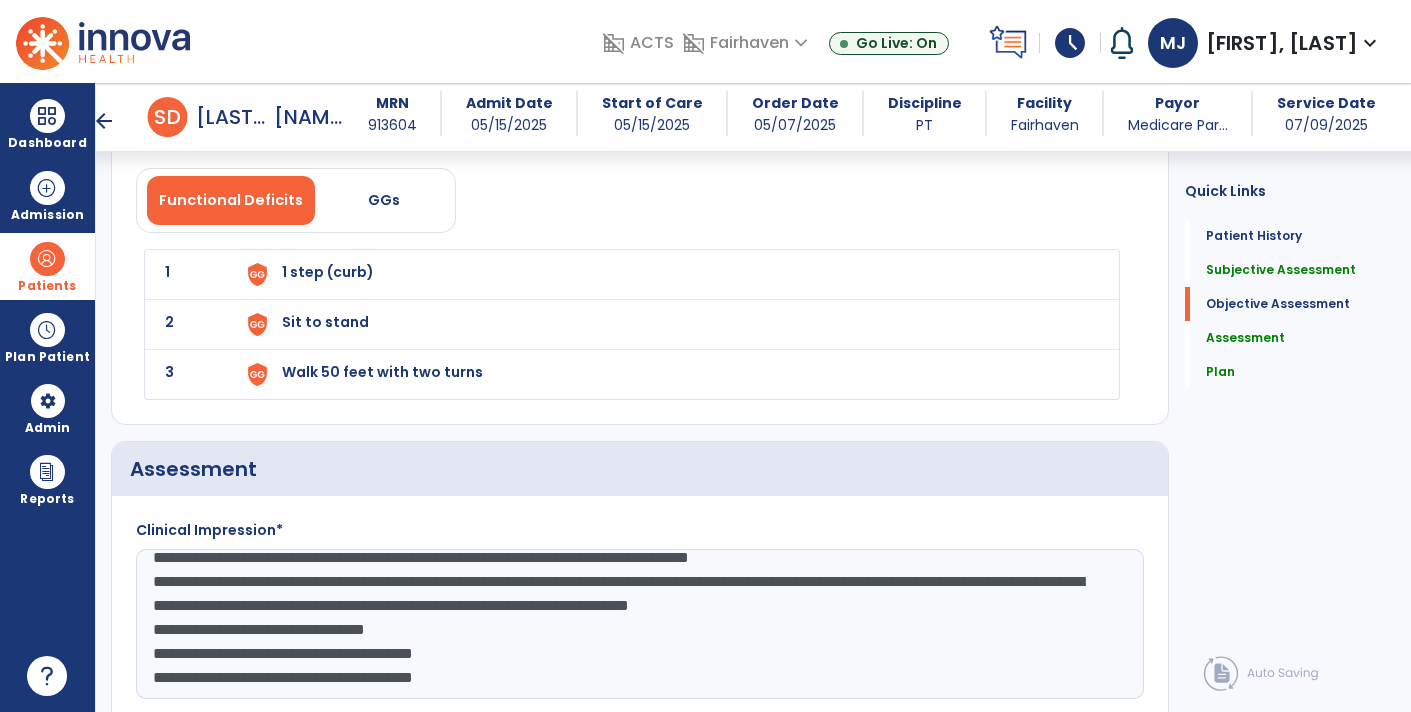 click on "1 step (curb)" at bounding box center (668, 274) 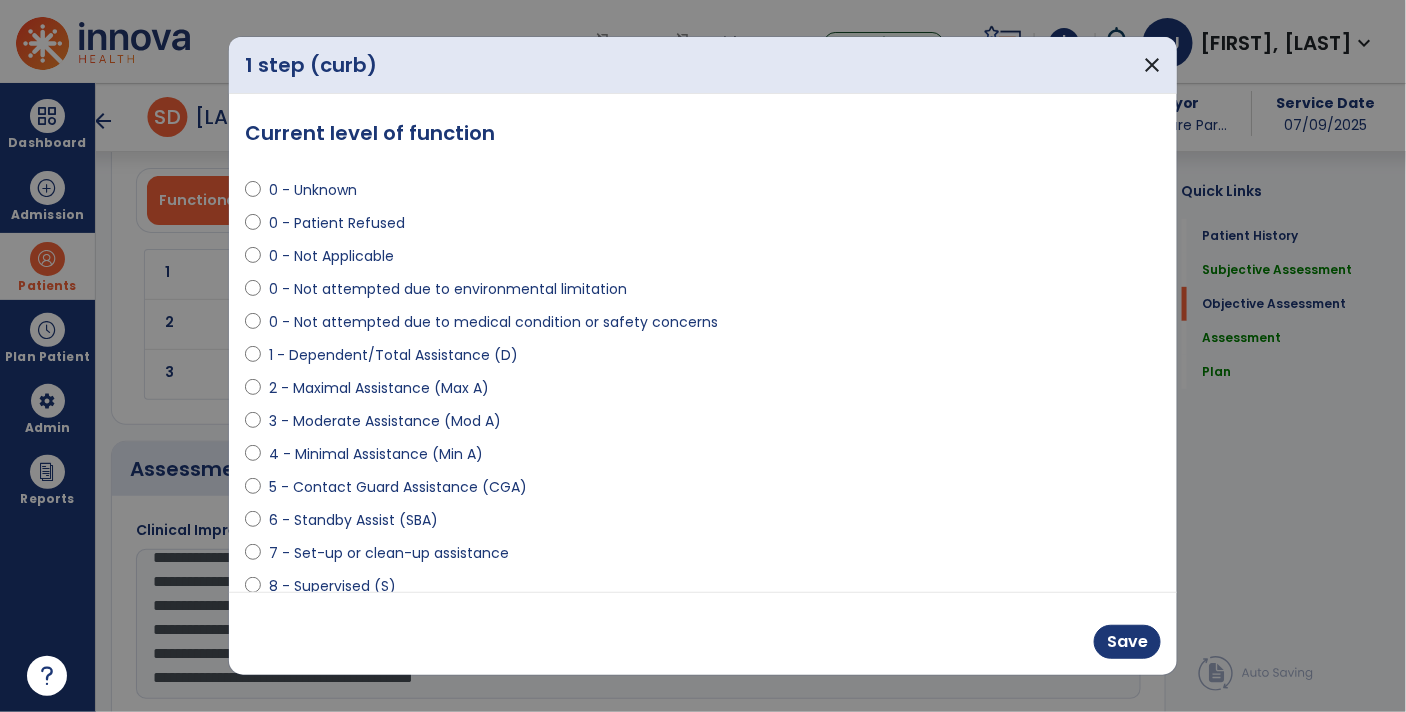 scroll, scrollTop: 2573, scrollLeft: 0, axis: vertical 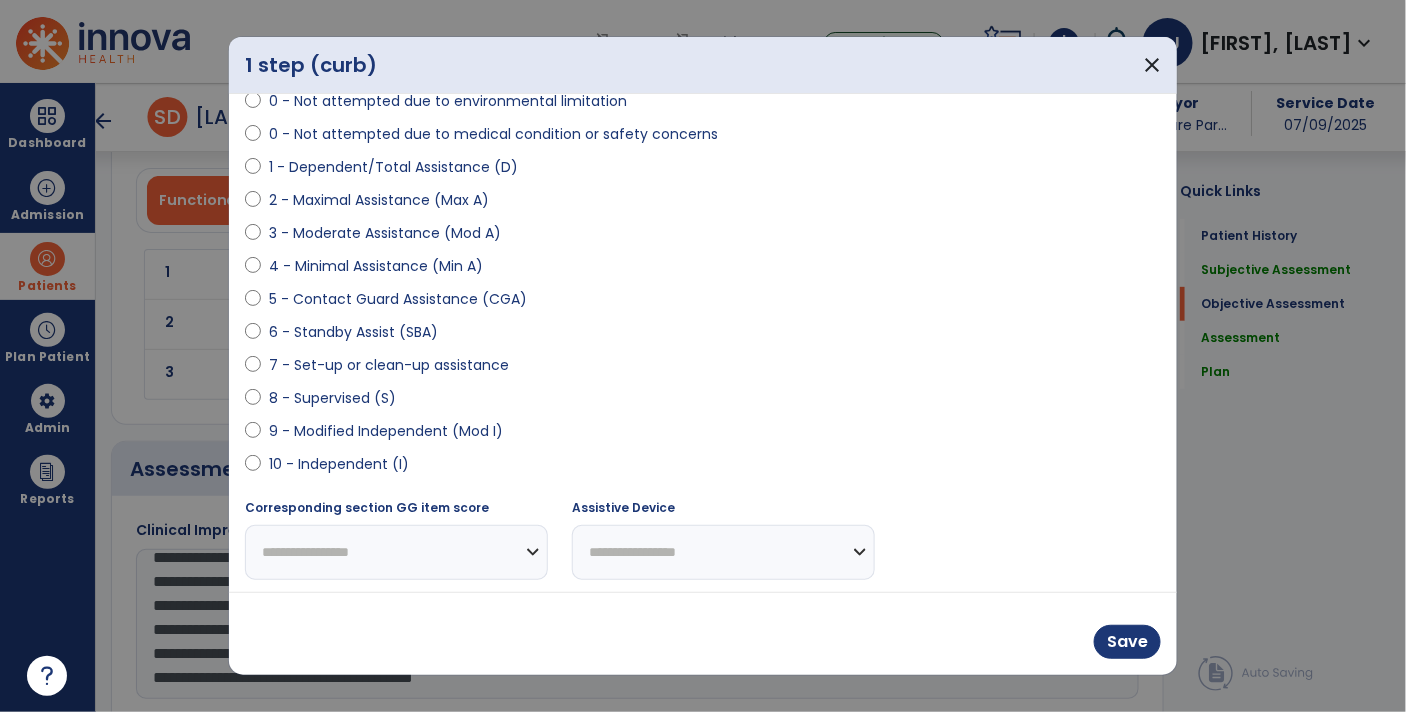click on "9 - Modified Independent (Mod I)" at bounding box center (386, 431) 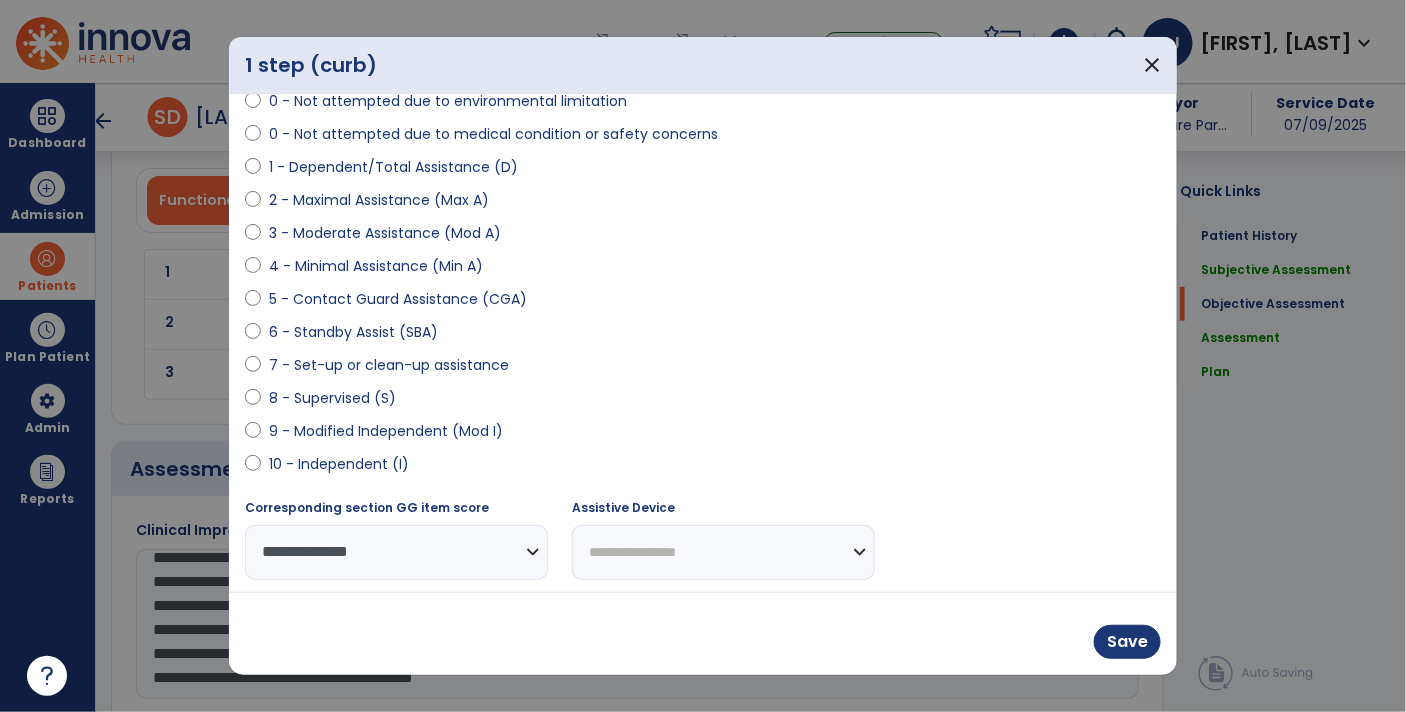 click on "**********" at bounding box center (723, 552) 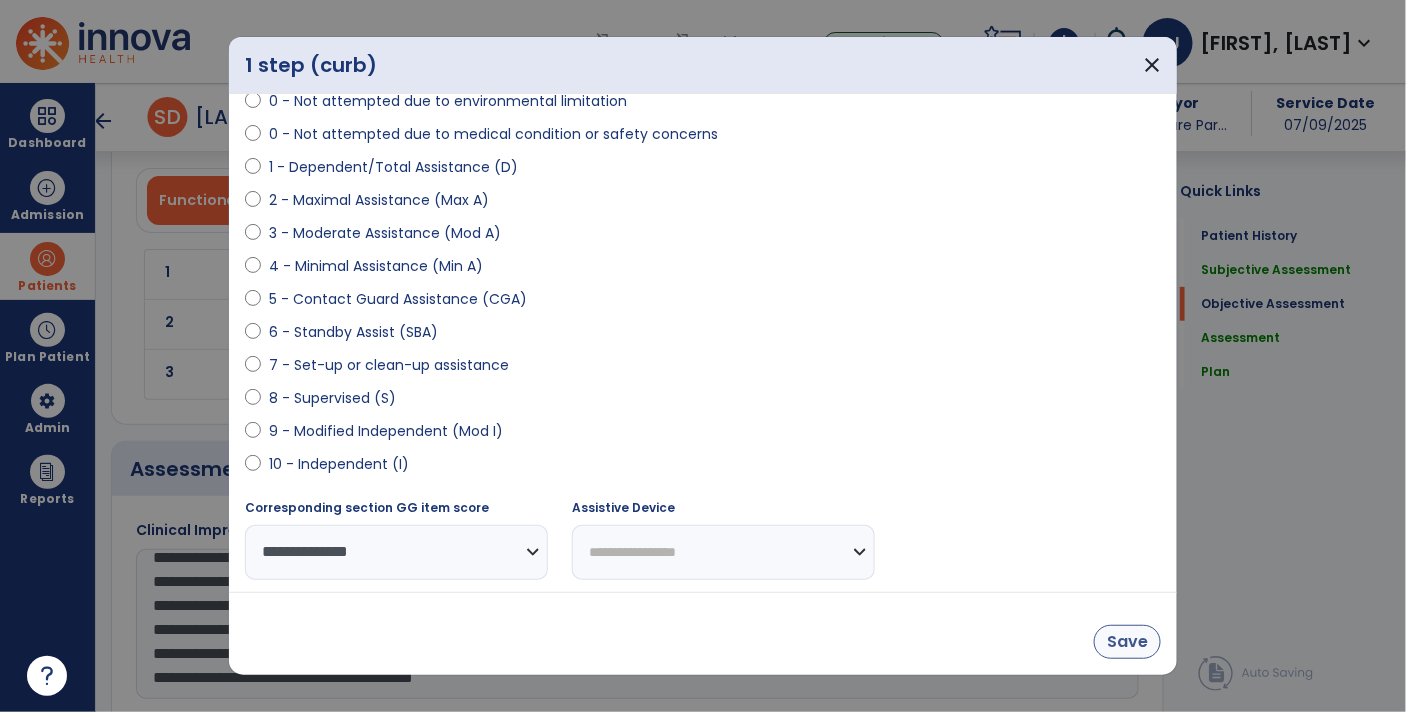 click on "Save" at bounding box center [1127, 642] 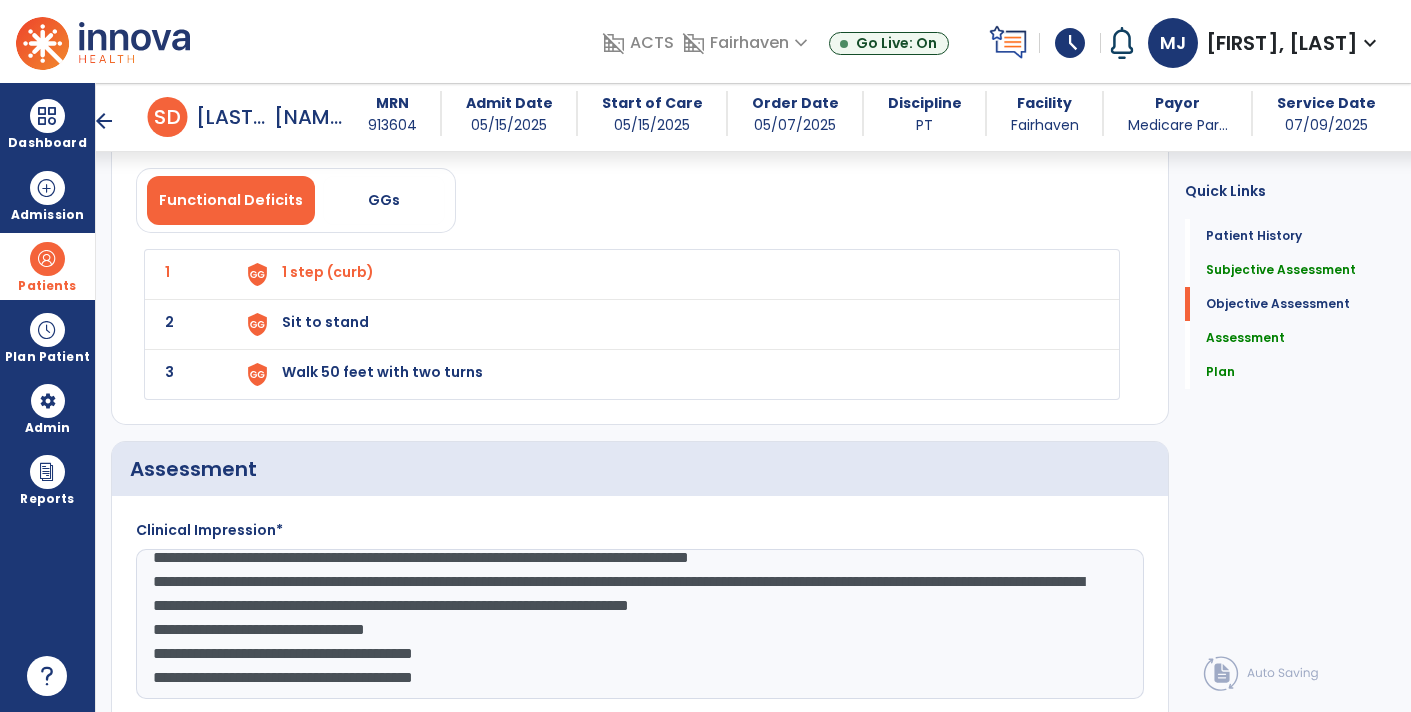click on "Sit to stand" at bounding box center [328, 272] 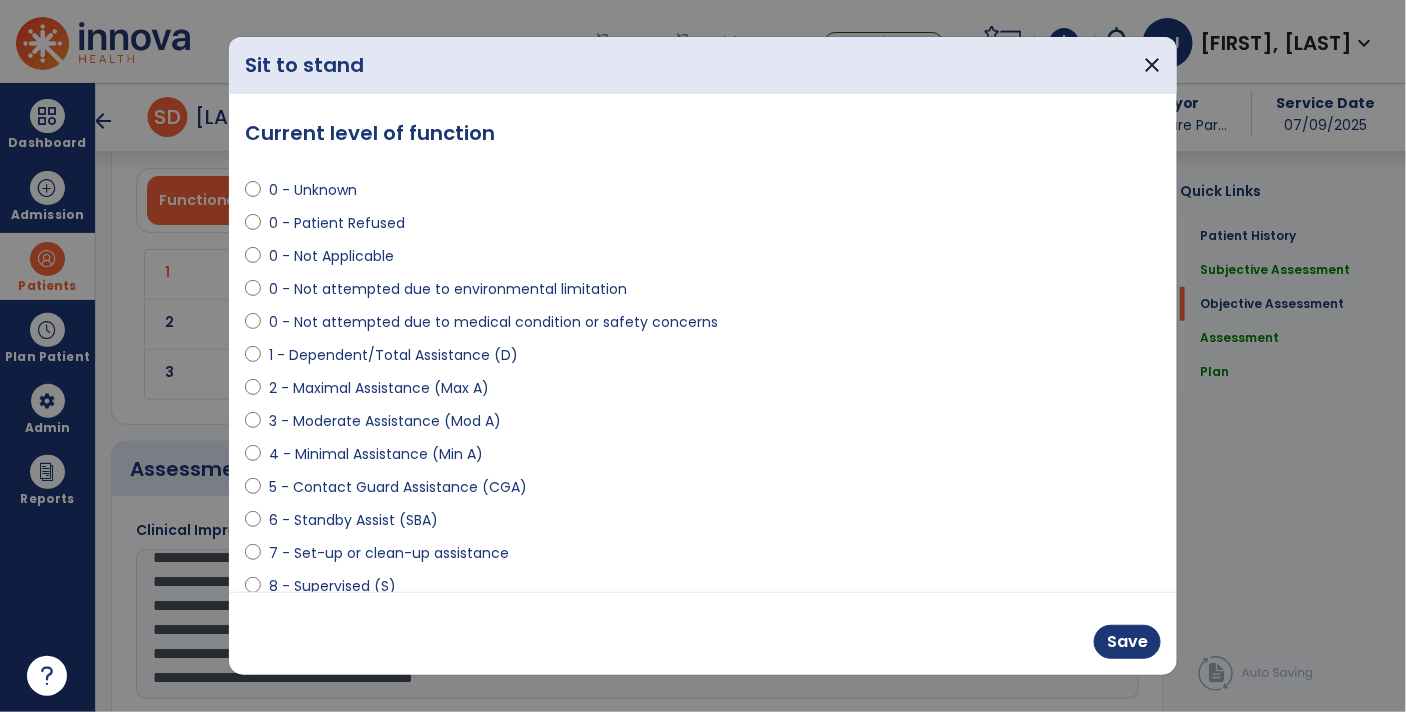 scroll, scrollTop: 2573, scrollLeft: 0, axis: vertical 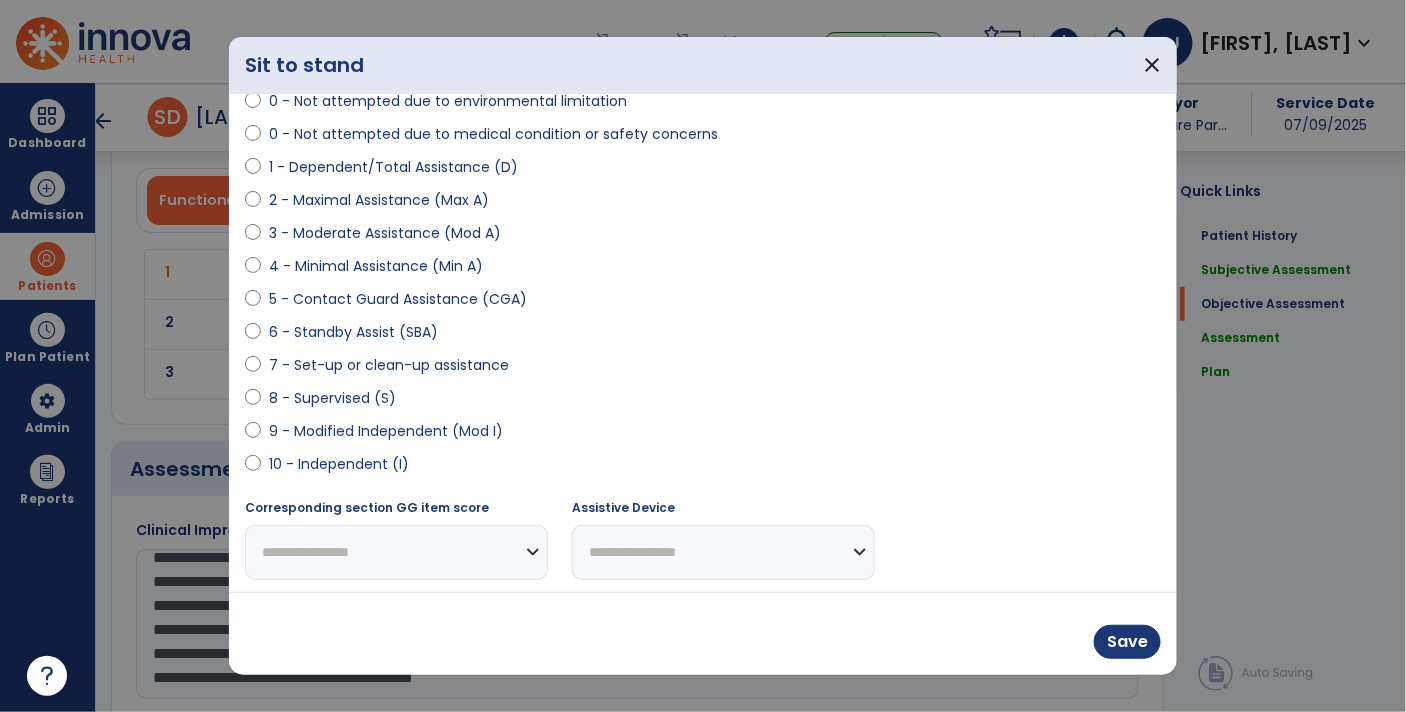 click on "**********" at bounding box center [396, 552] 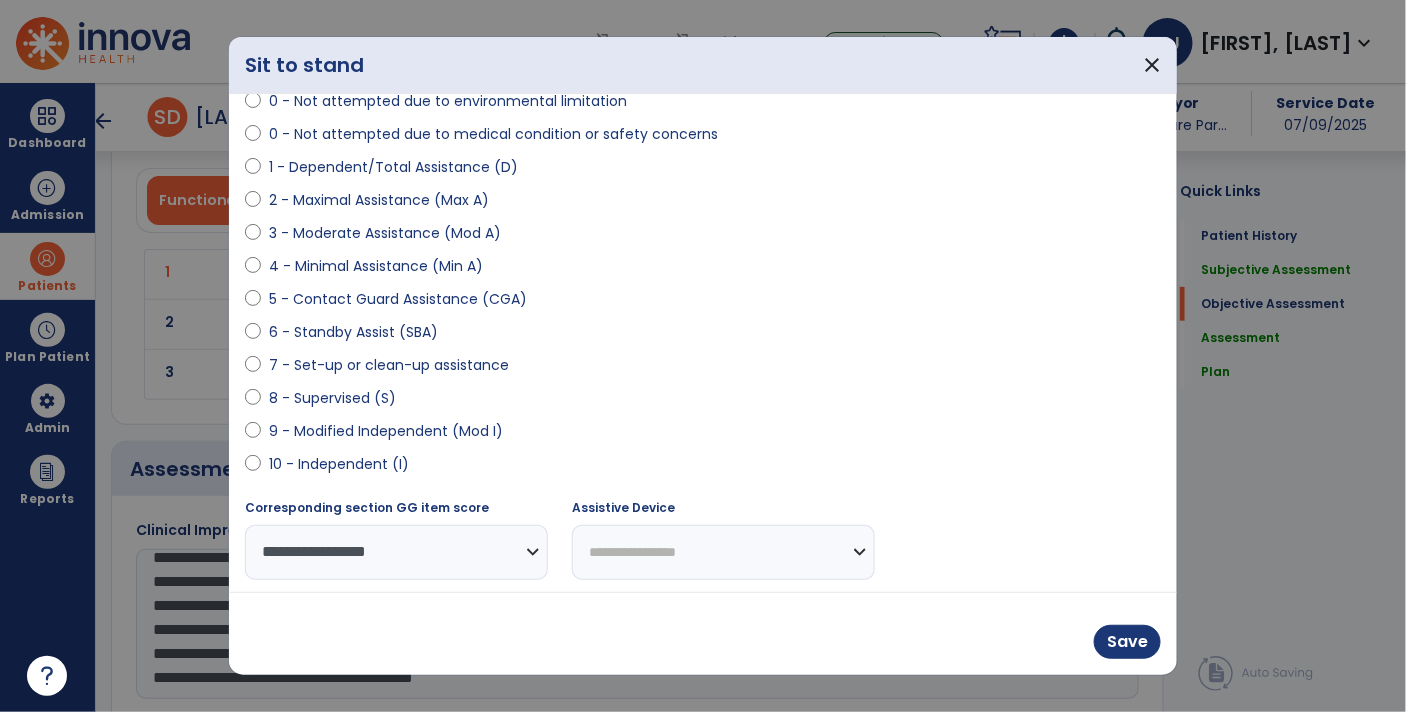 click on "10 - Independent (I)" at bounding box center [339, 464] 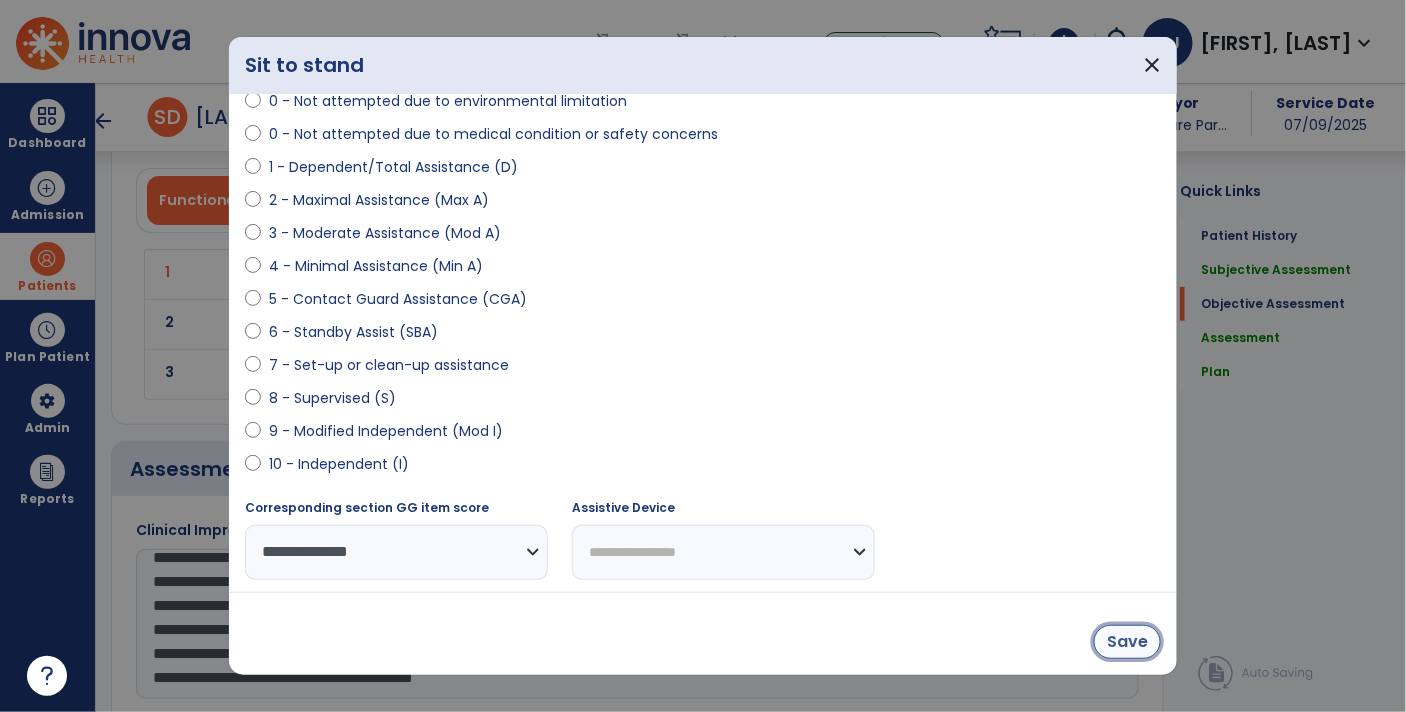 click on "Save" at bounding box center [1127, 642] 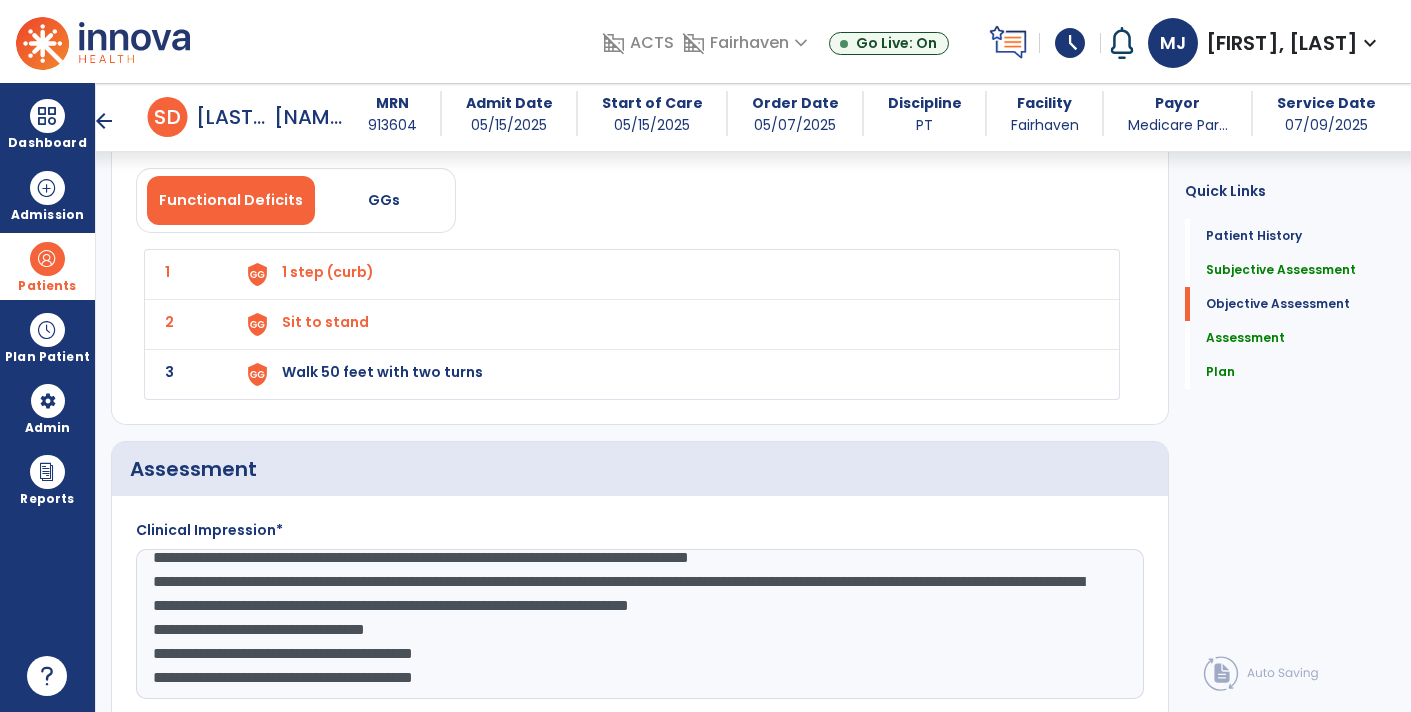 click on "Walk 50 feet with two turns" at bounding box center (668, 274) 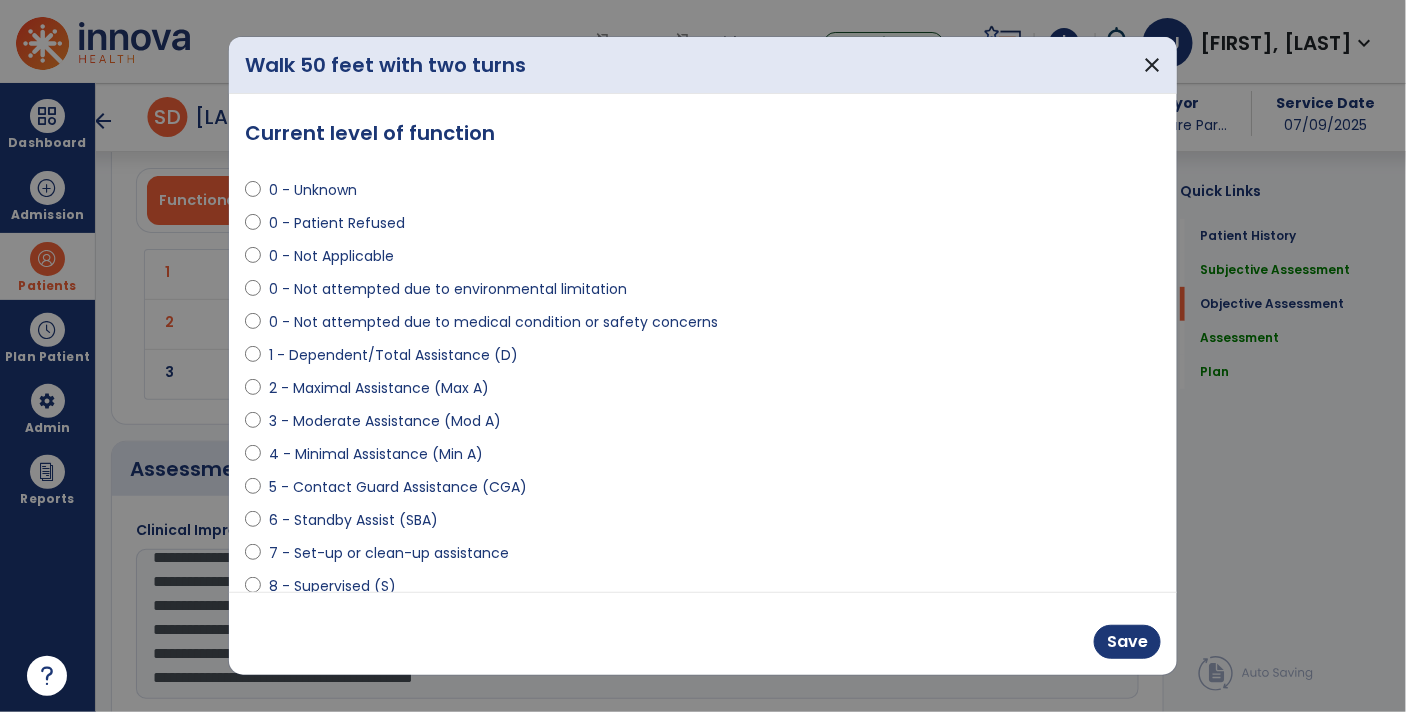 scroll, scrollTop: 2573, scrollLeft: 0, axis: vertical 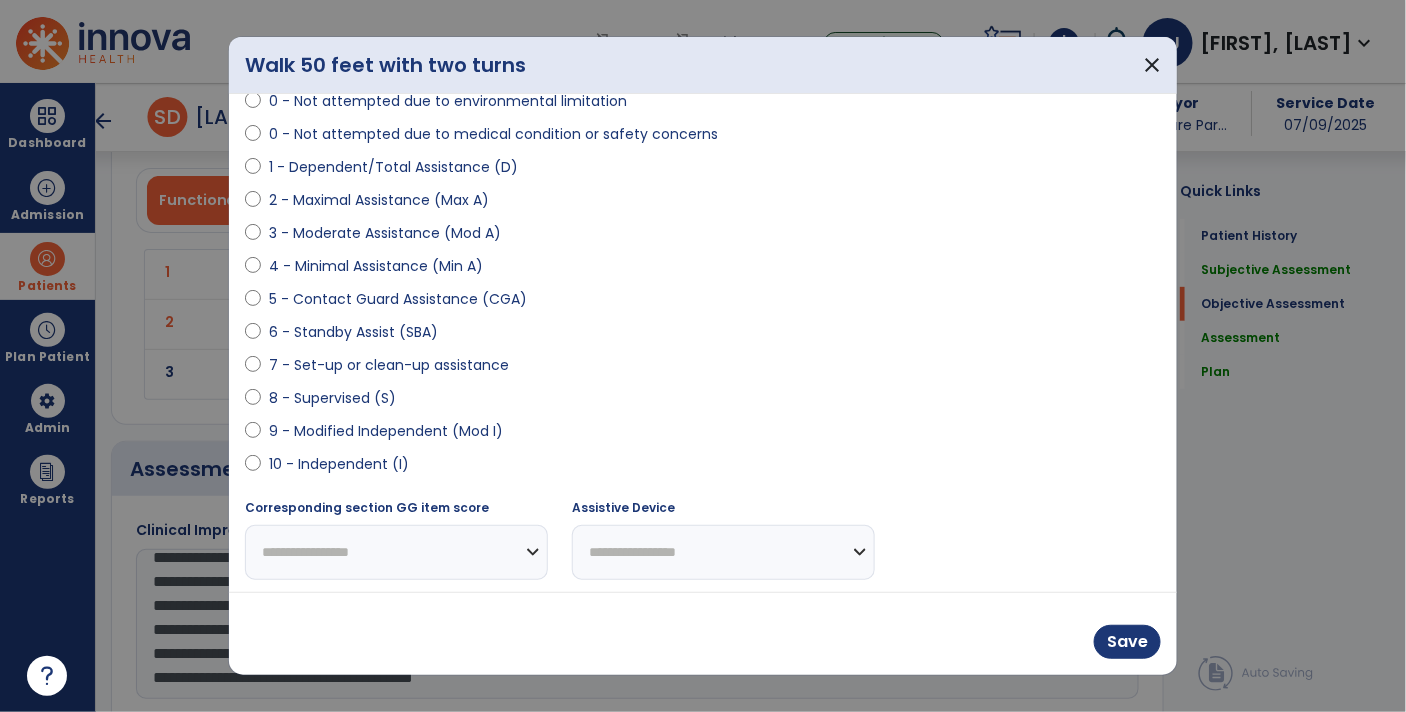 click on "9 - Modified Independent (Mod I)" at bounding box center [386, 431] 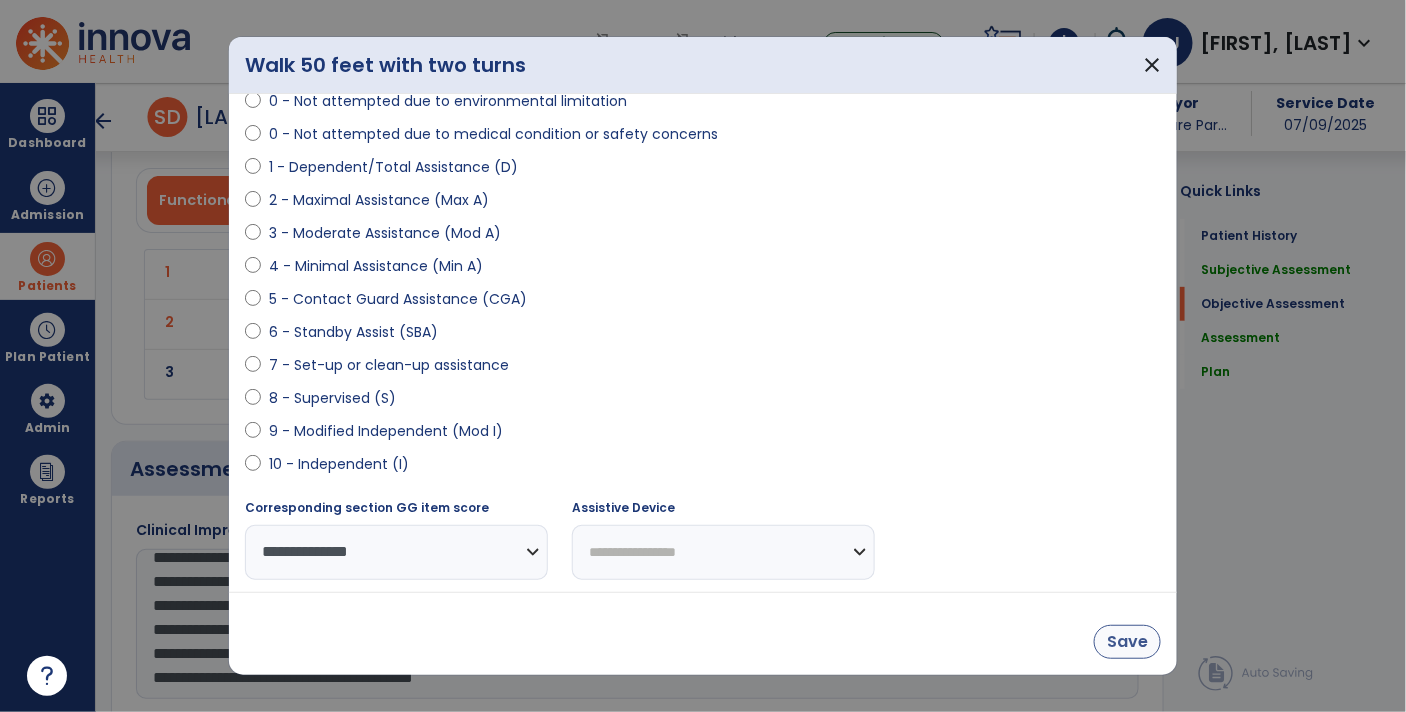 click on "Save" at bounding box center (1127, 642) 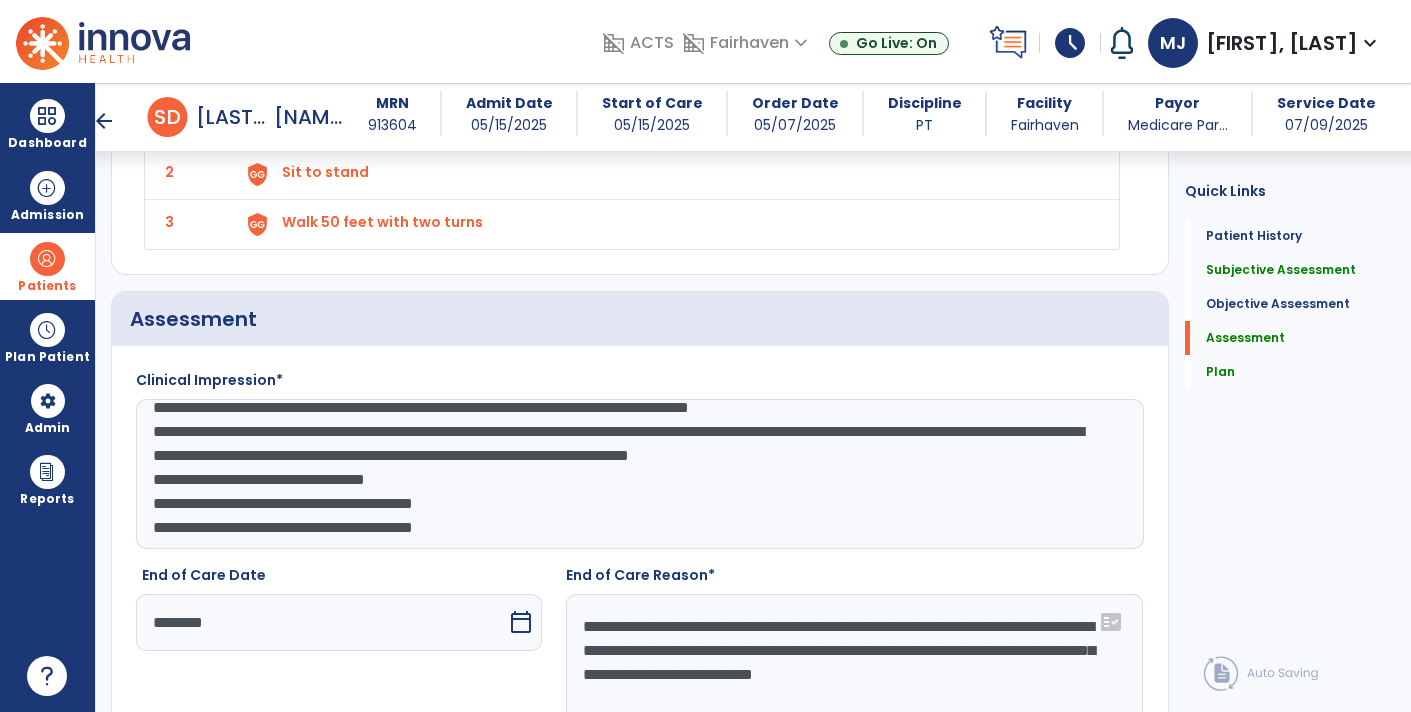 scroll, scrollTop: 2727, scrollLeft: 0, axis: vertical 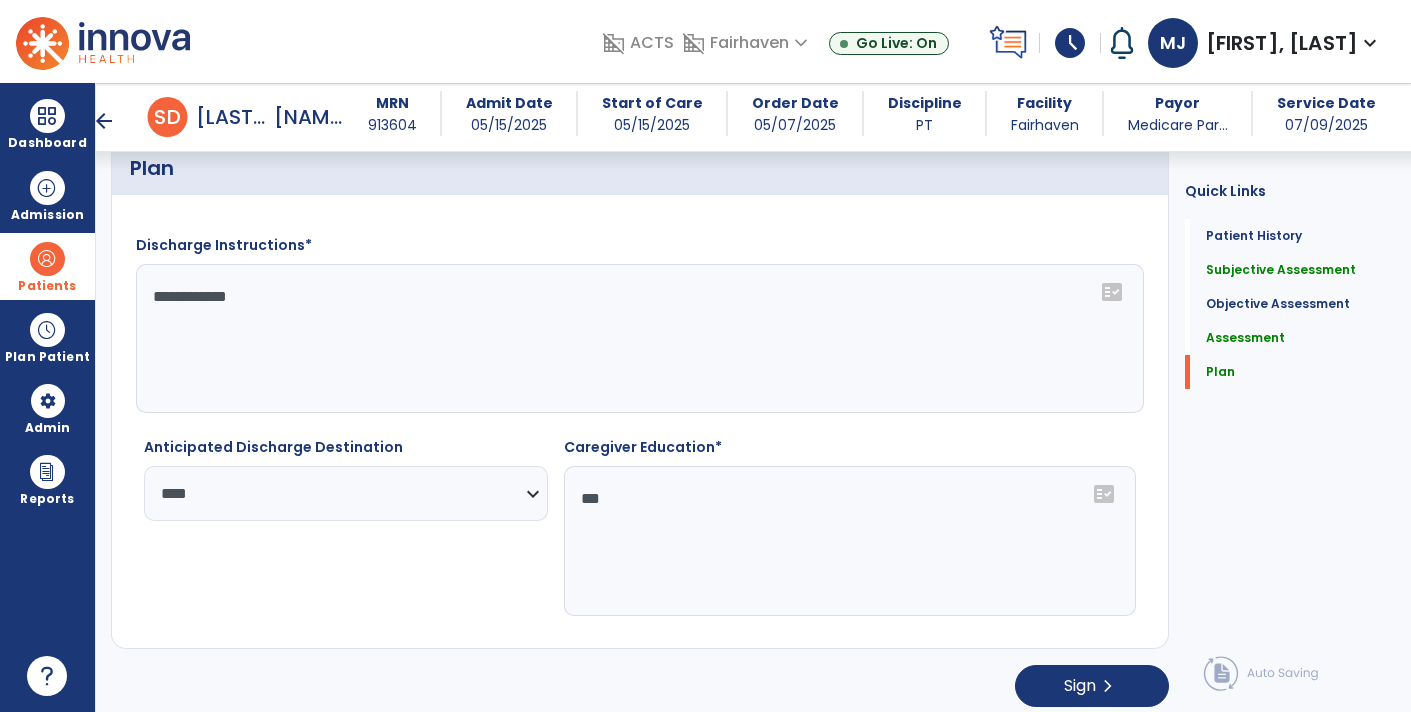 click 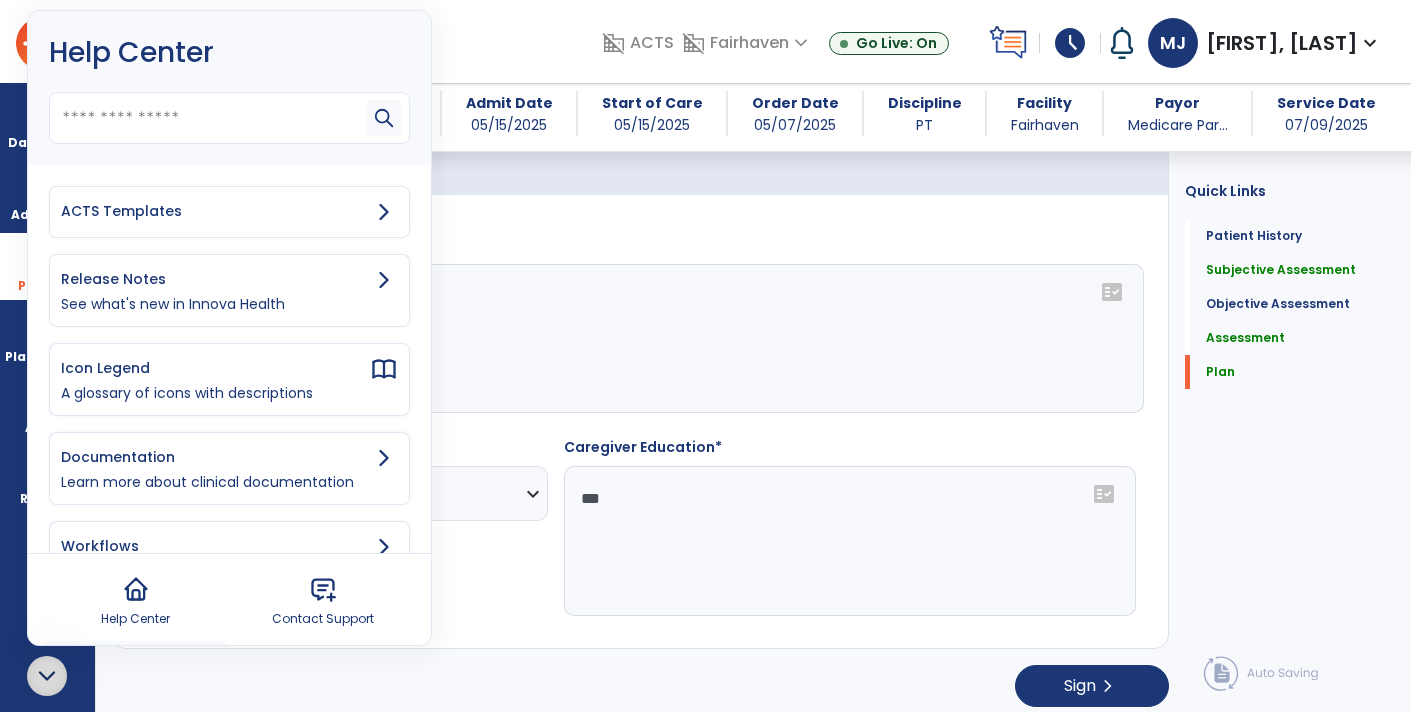 click on "ACTS Templates" at bounding box center [215, 211] 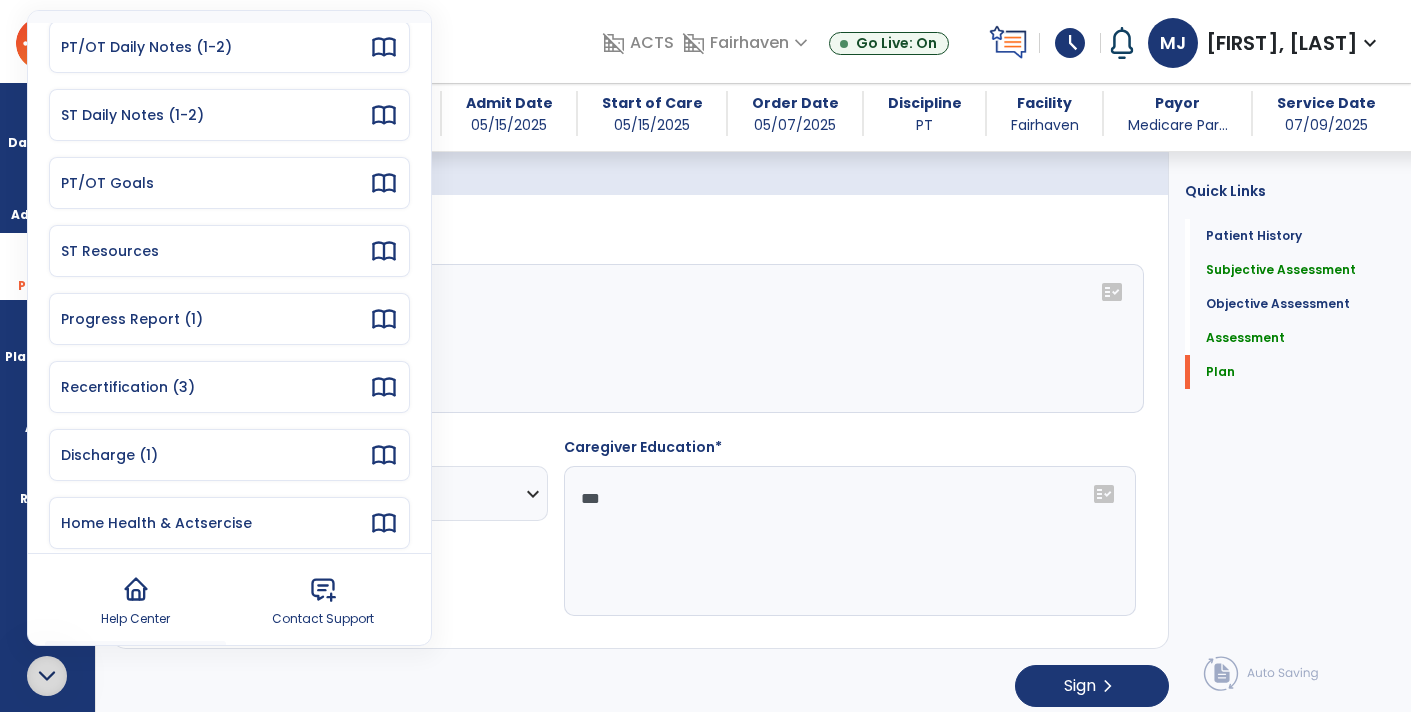 scroll, scrollTop: 179, scrollLeft: 0, axis: vertical 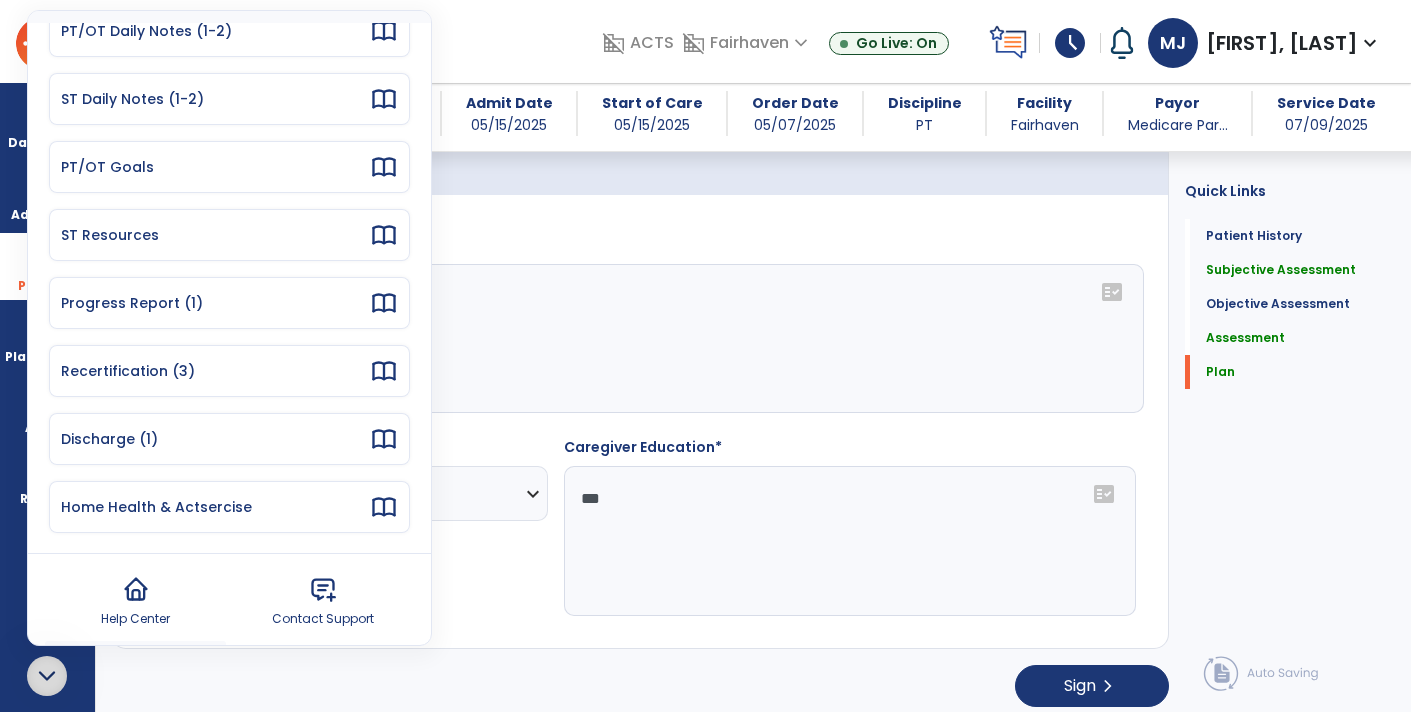 click on "Discharge (1)" at bounding box center (215, 439) 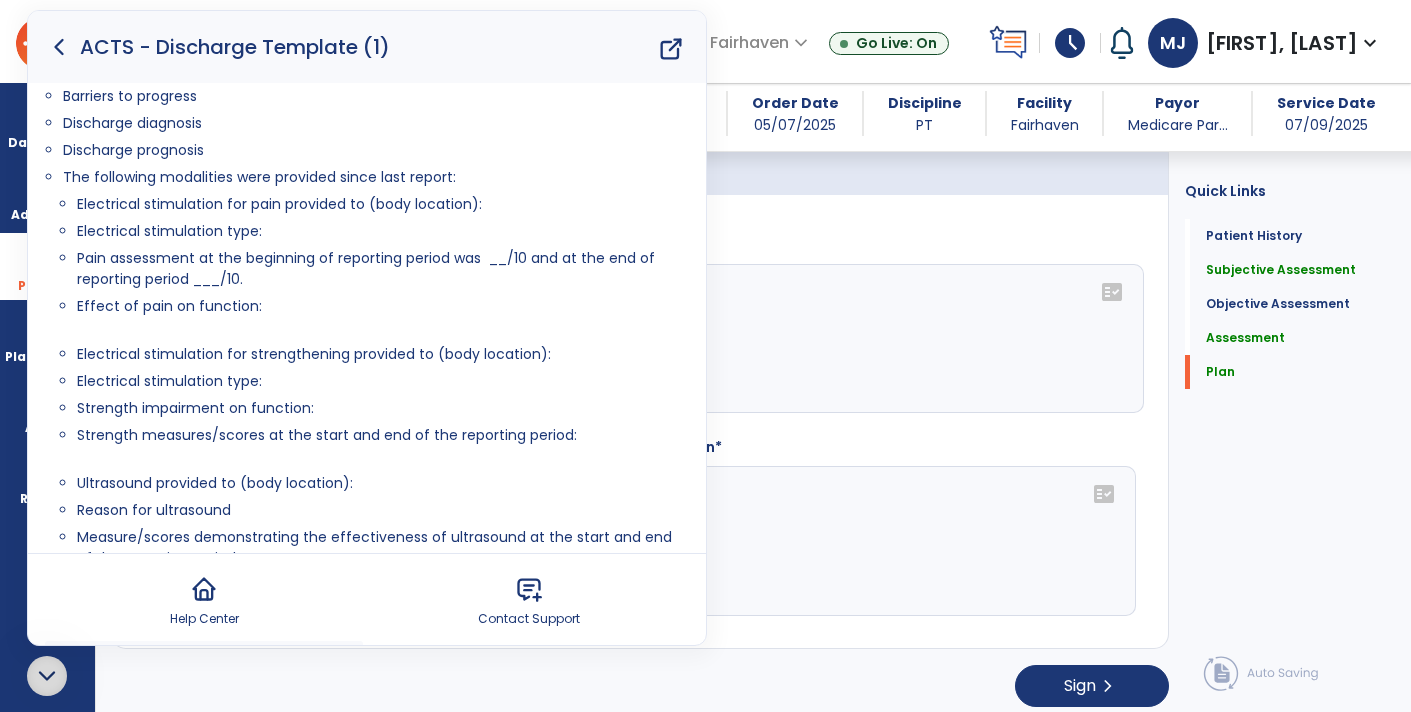 scroll, scrollTop: 245, scrollLeft: 0, axis: vertical 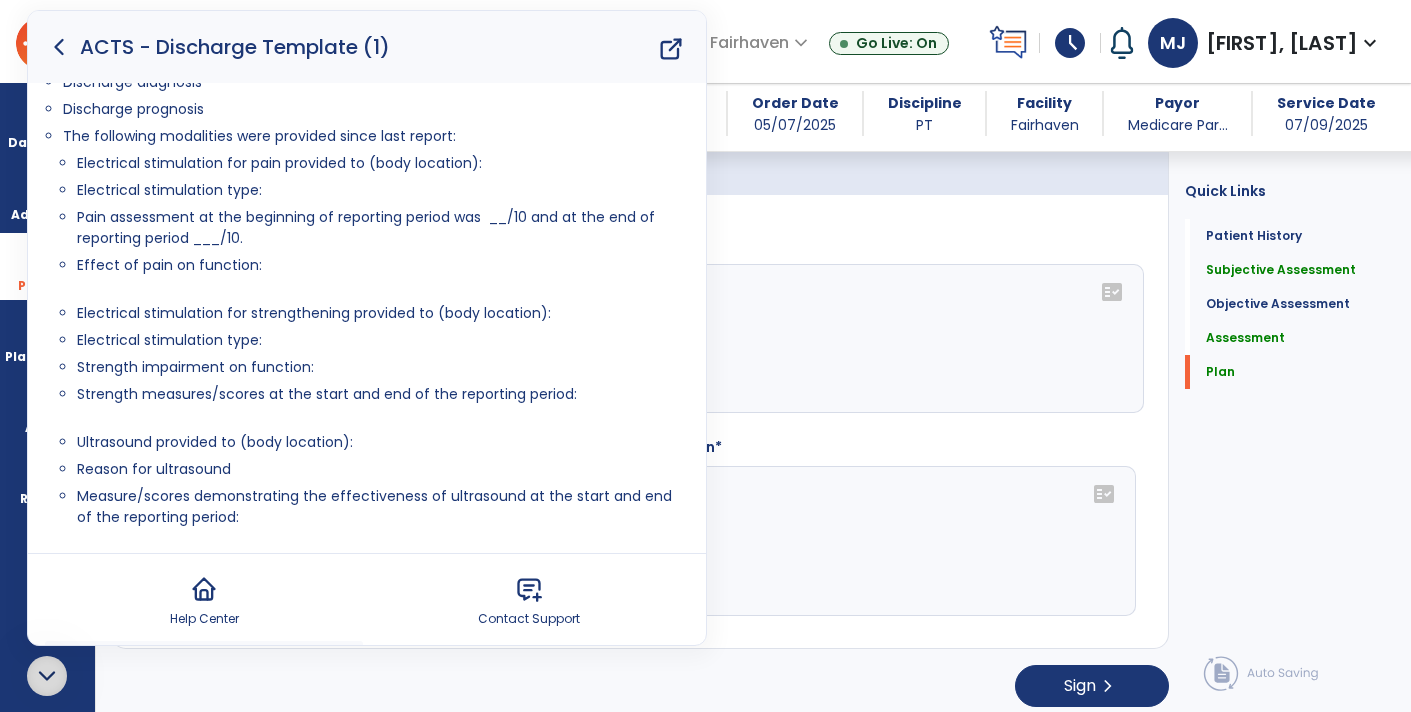 click on "Strength measures/scores at the start and end of the reporting period:" at bounding box center (381, 405) 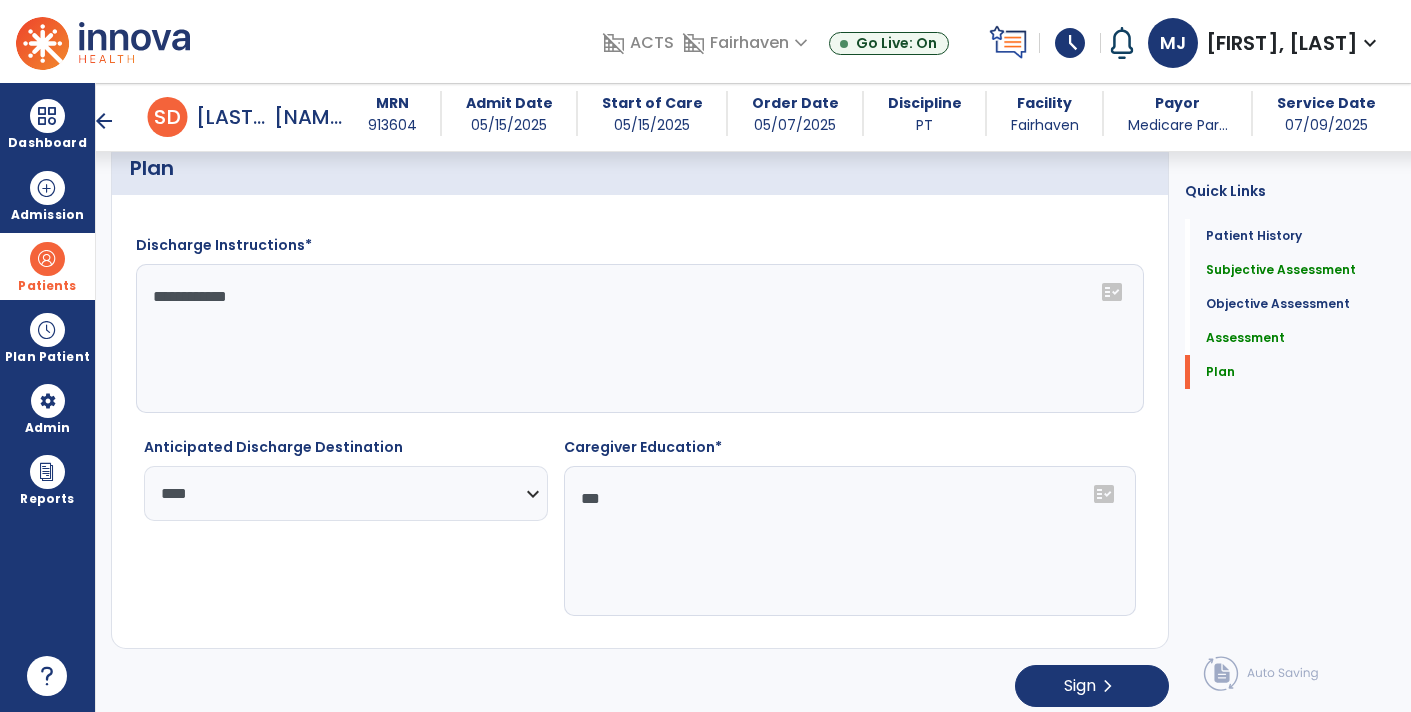 scroll, scrollTop: 0, scrollLeft: 0, axis: both 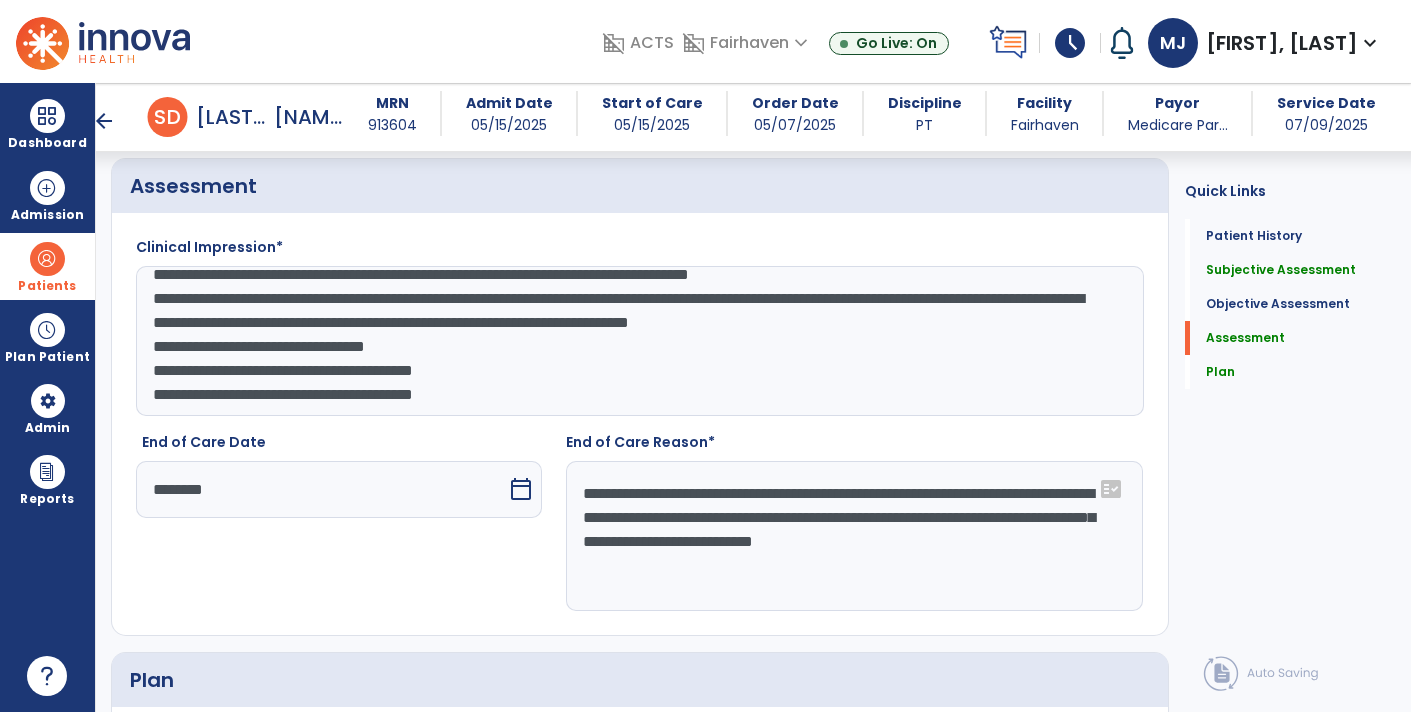 click on "**********" 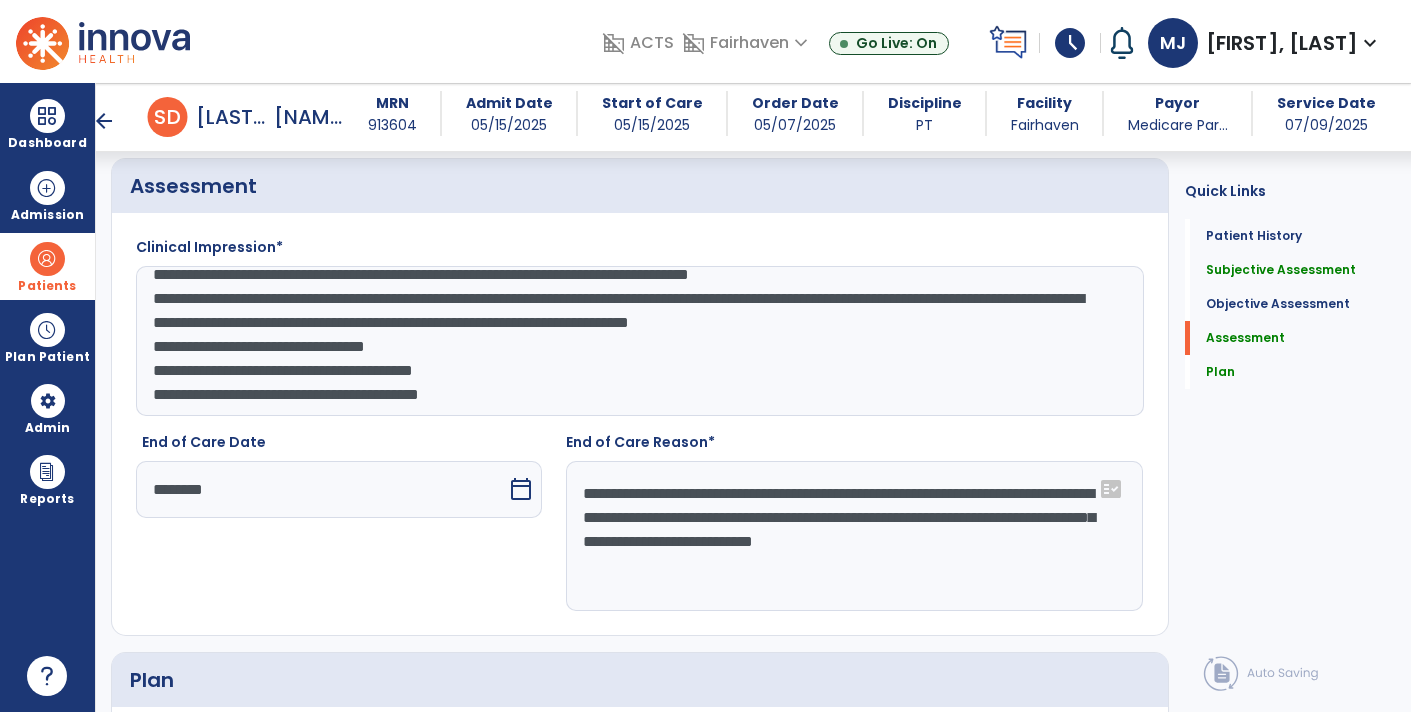 scroll, scrollTop: 110, scrollLeft: 0, axis: vertical 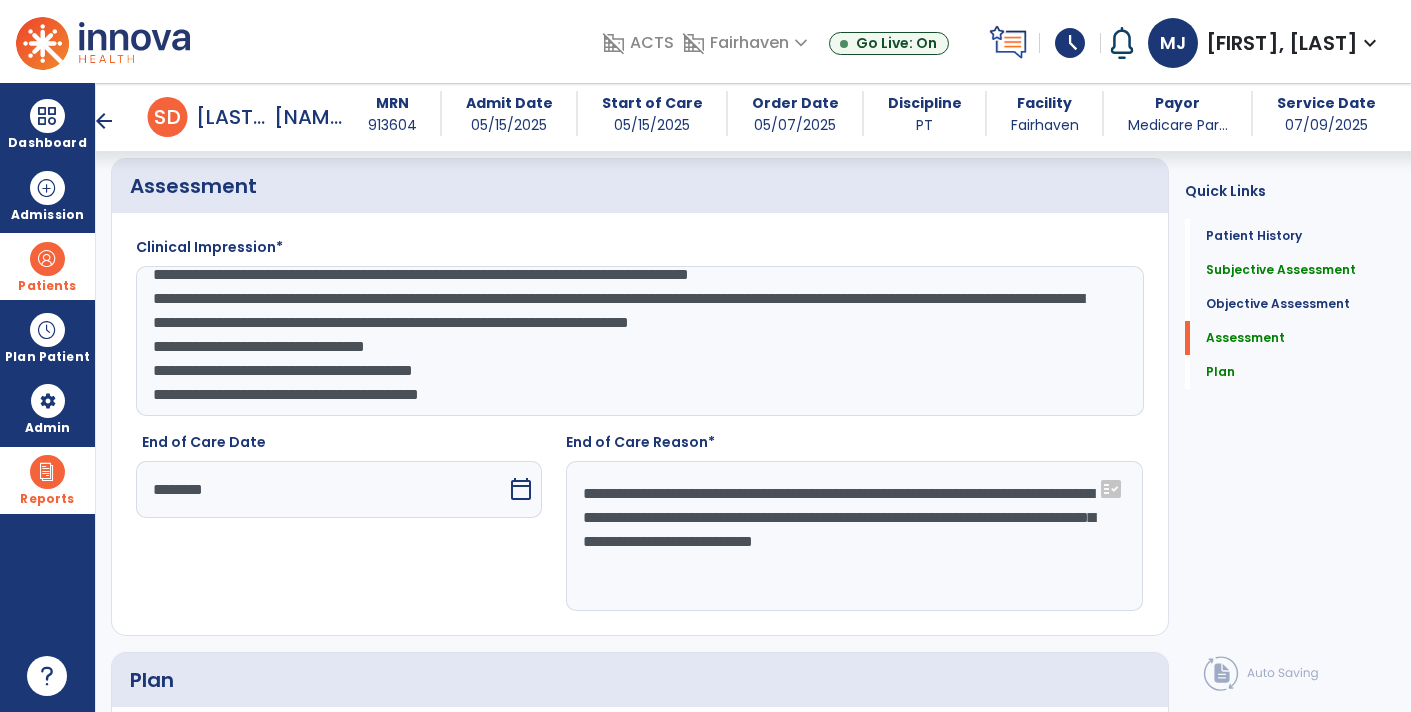 click on "Reports  export_notes  Billing Exports  note_alt  EOM Report  event_note  Minutes By Payor  inbox_customize  Service Log  playlist_add_check  Triple Check Report" at bounding box center [47, 480] 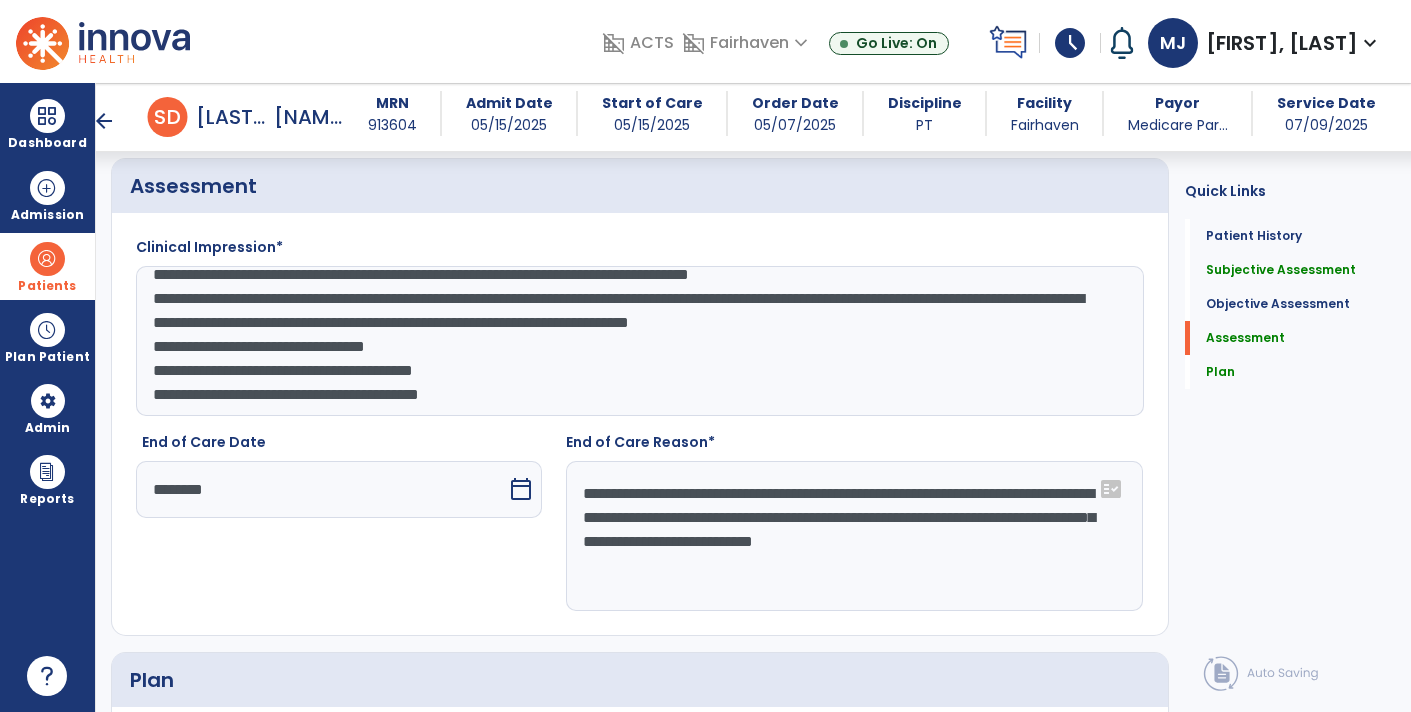 click on "**********" 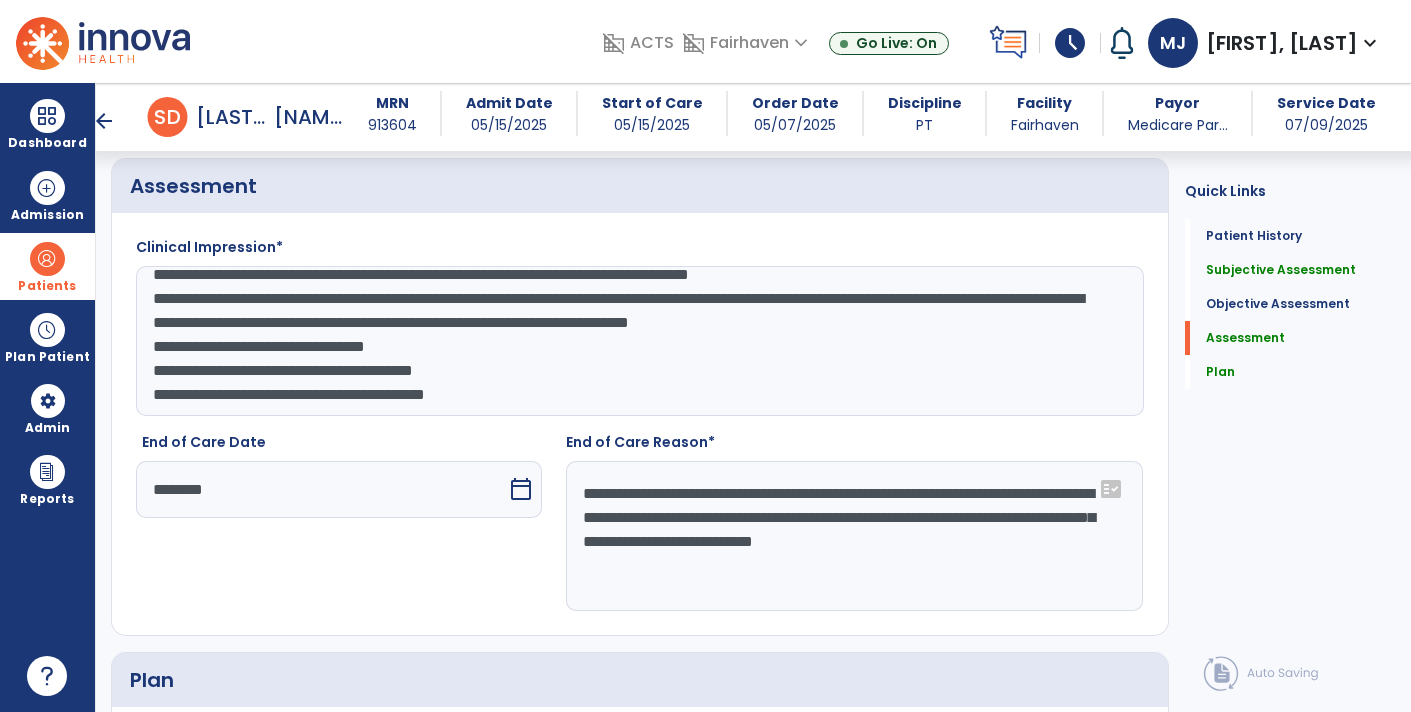 paste on "**********" 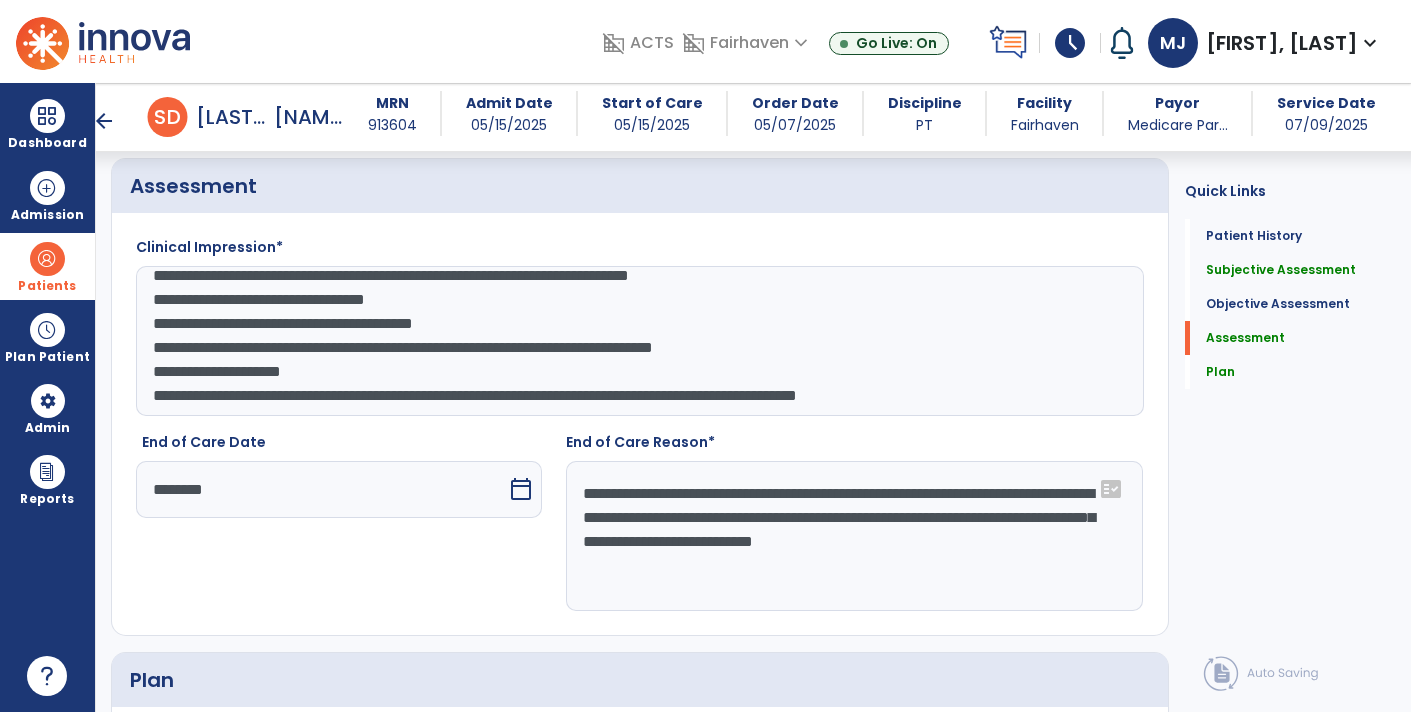 scroll, scrollTop: 135, scrollLeft: 0, axis: vertical 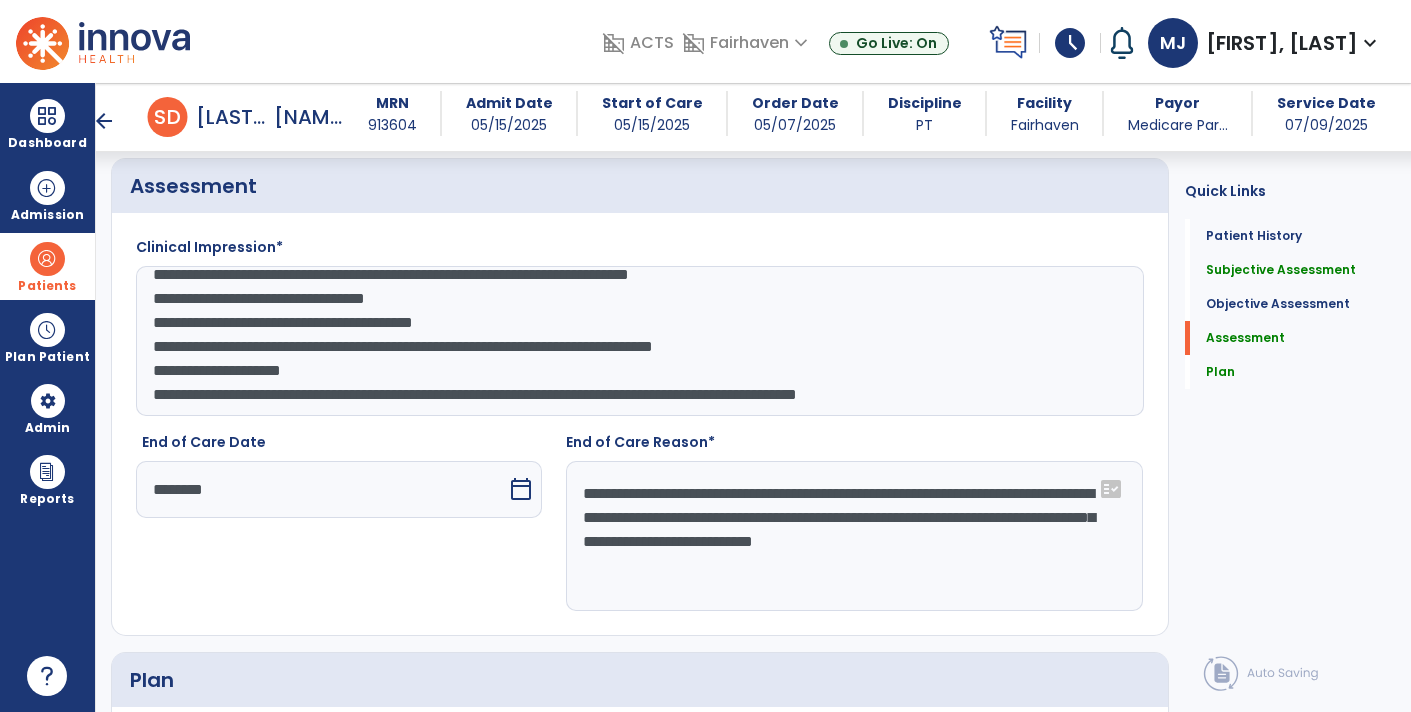 click on "**********" 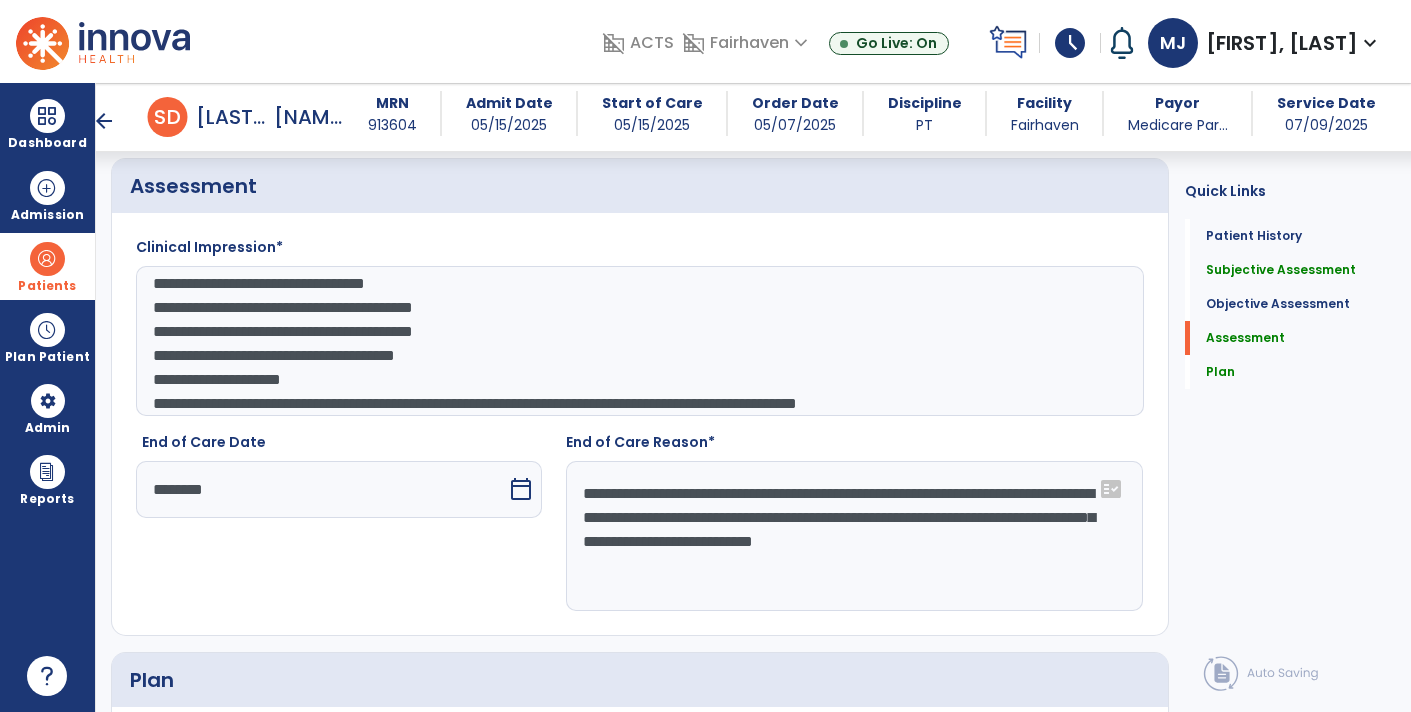 scroll, scrollTop: 191, scrollLeft: 0, axis: vertical 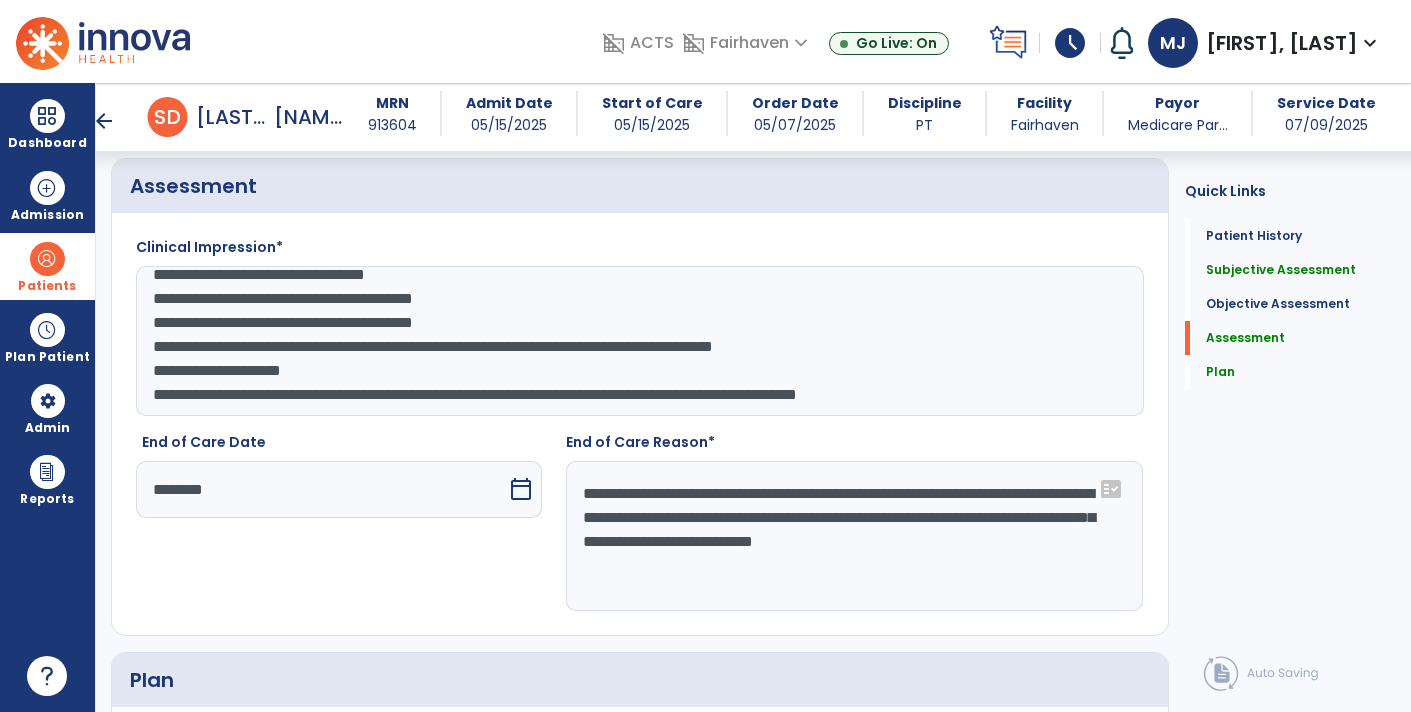 click on "**********" 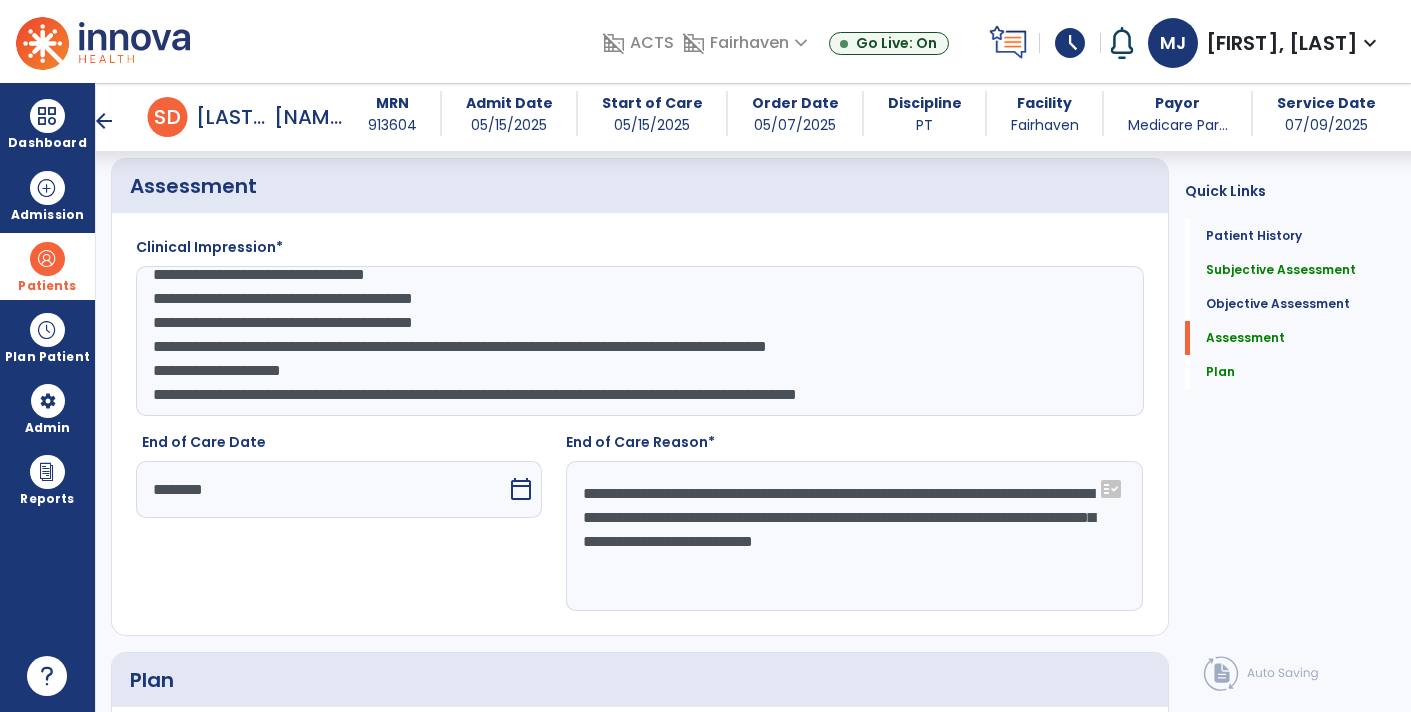 click on "**********" 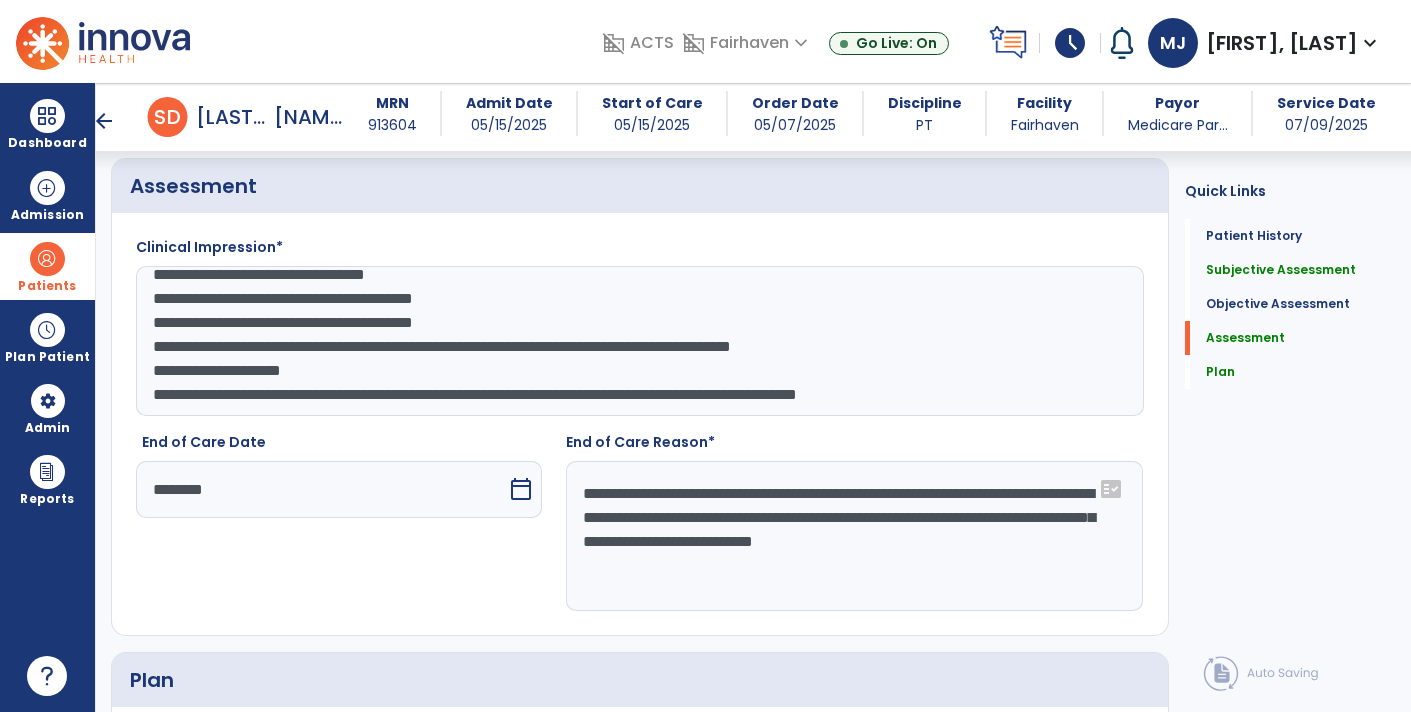 click on "**********" 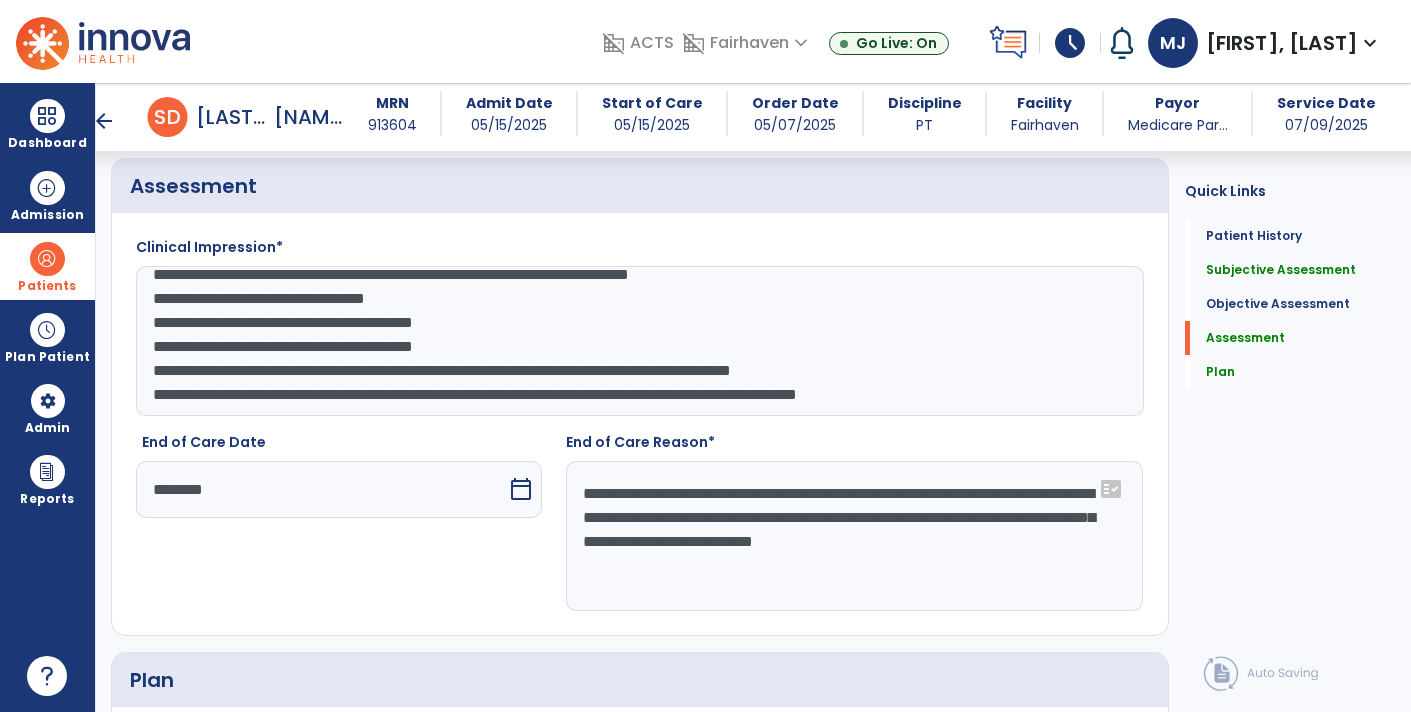 scroll, scrollTop: 168, scrollLeft: 0, axis: vertical 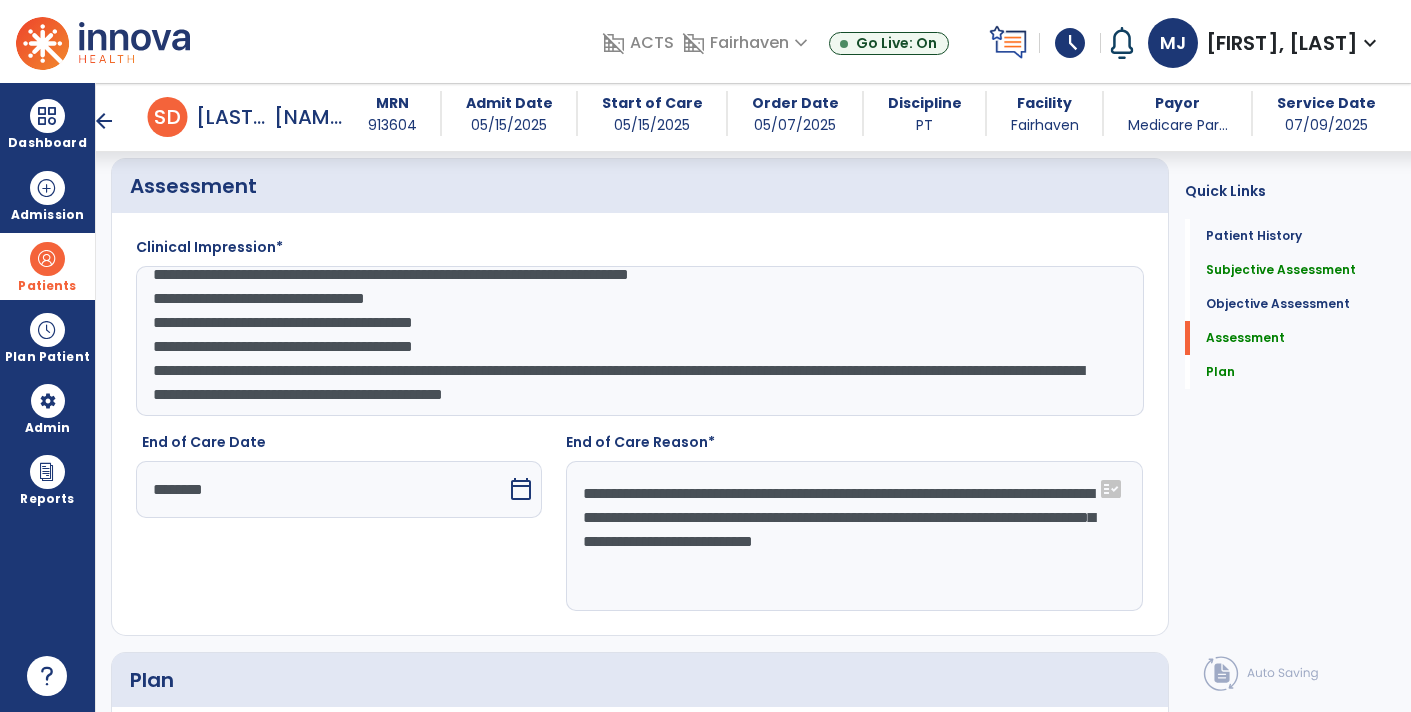 click on "**********" 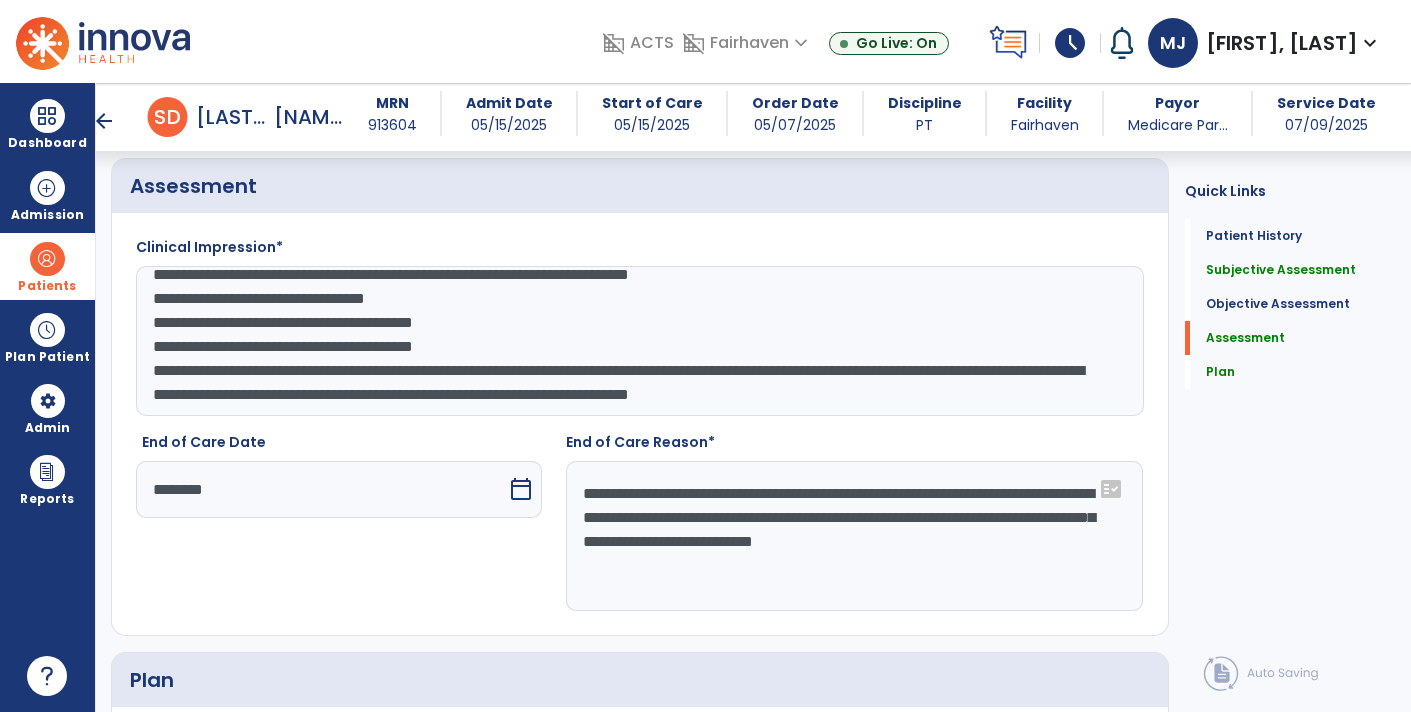 scroll, scrollTop: 191, scrollLeft: 0, axis: vertical 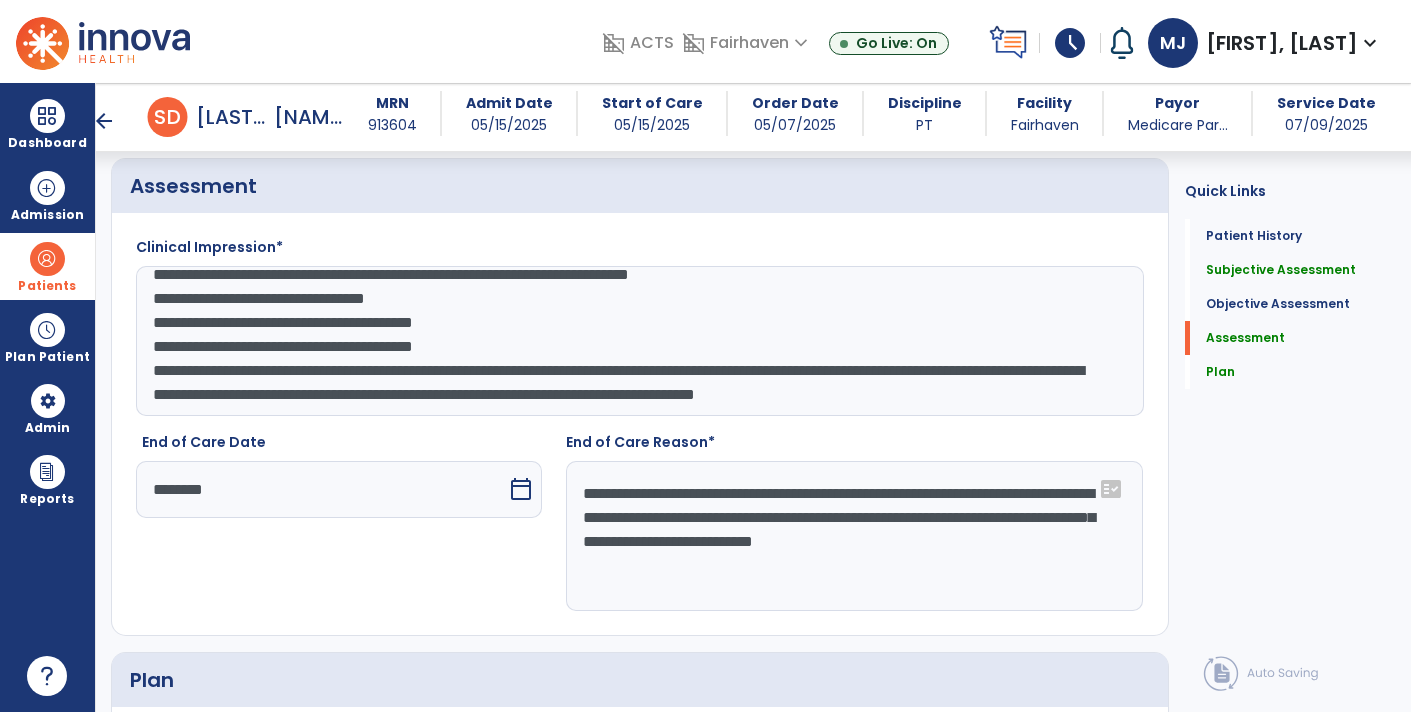type on "**********" 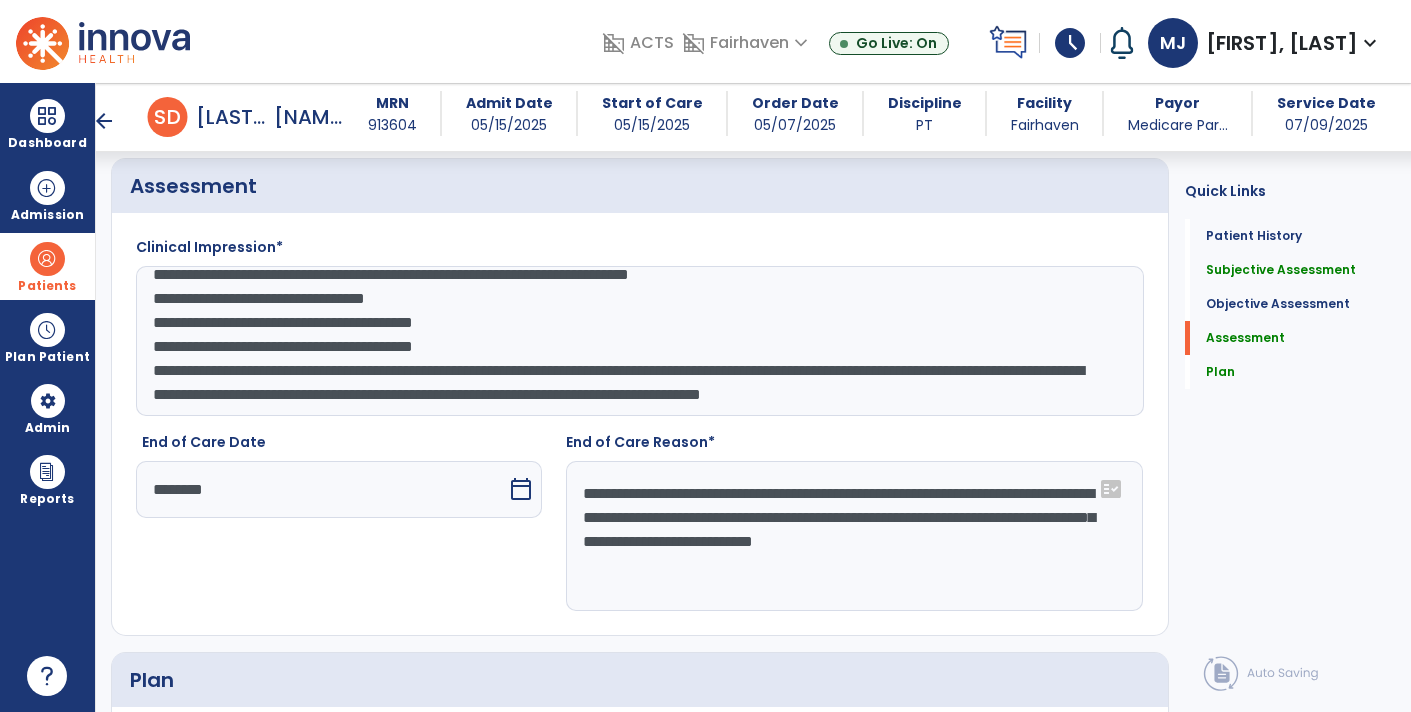 scroll, scrollTop: 124, scrollLeft: 0, axis: vertical 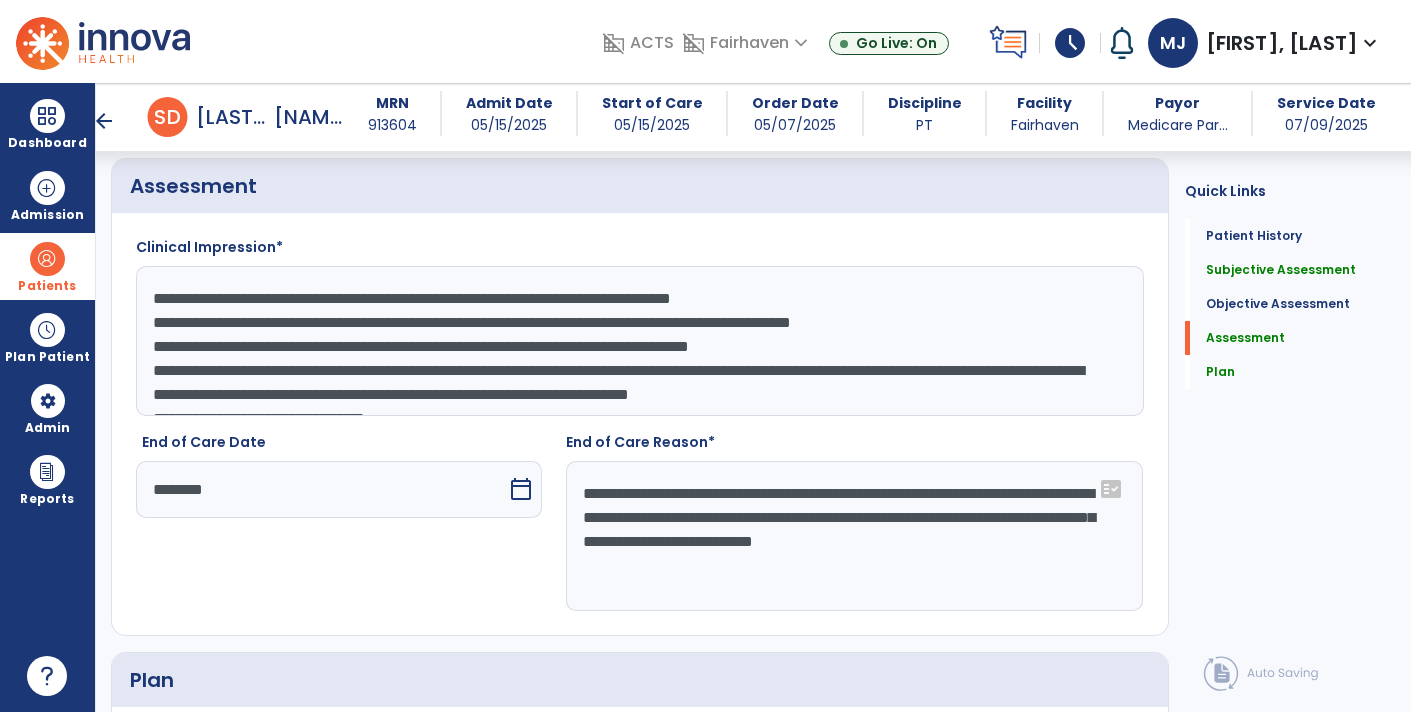 click on "arrow_back" at bounding box center [104, 121] 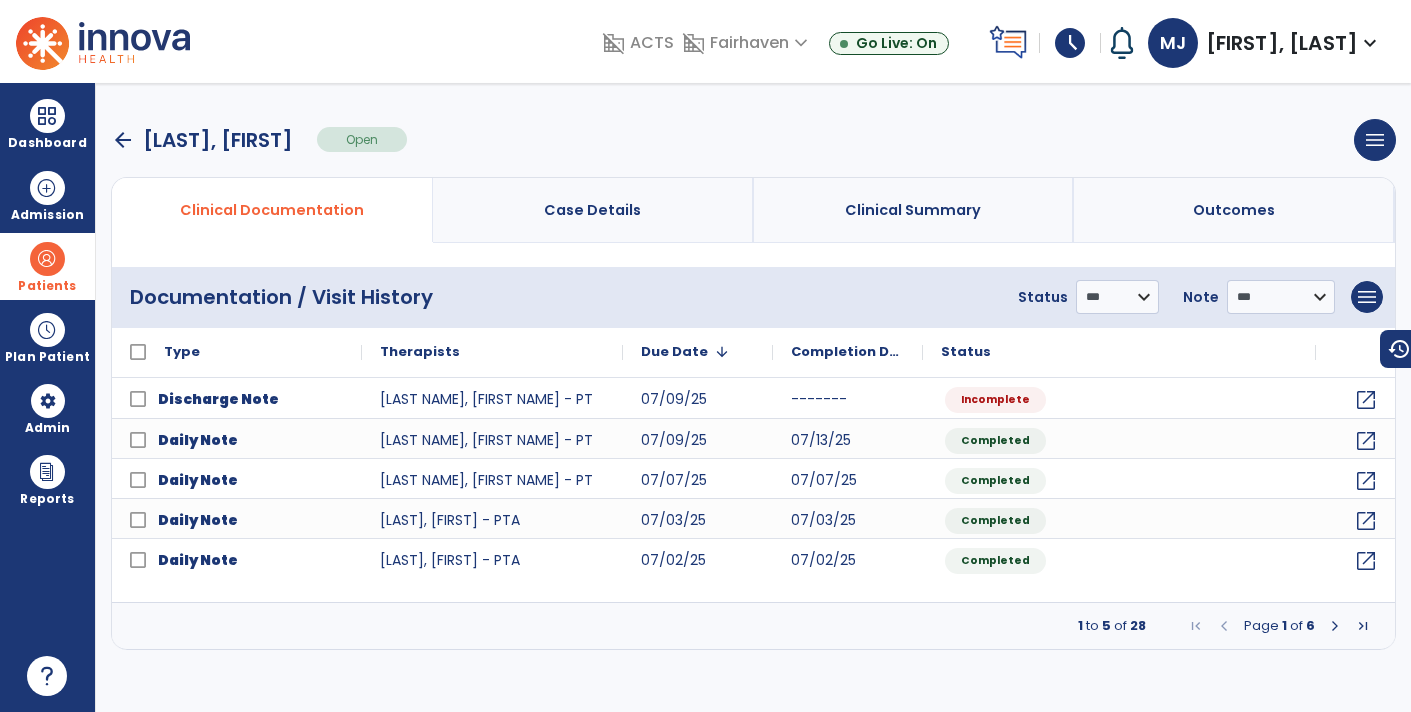 click at bounding box center (1335, 626) 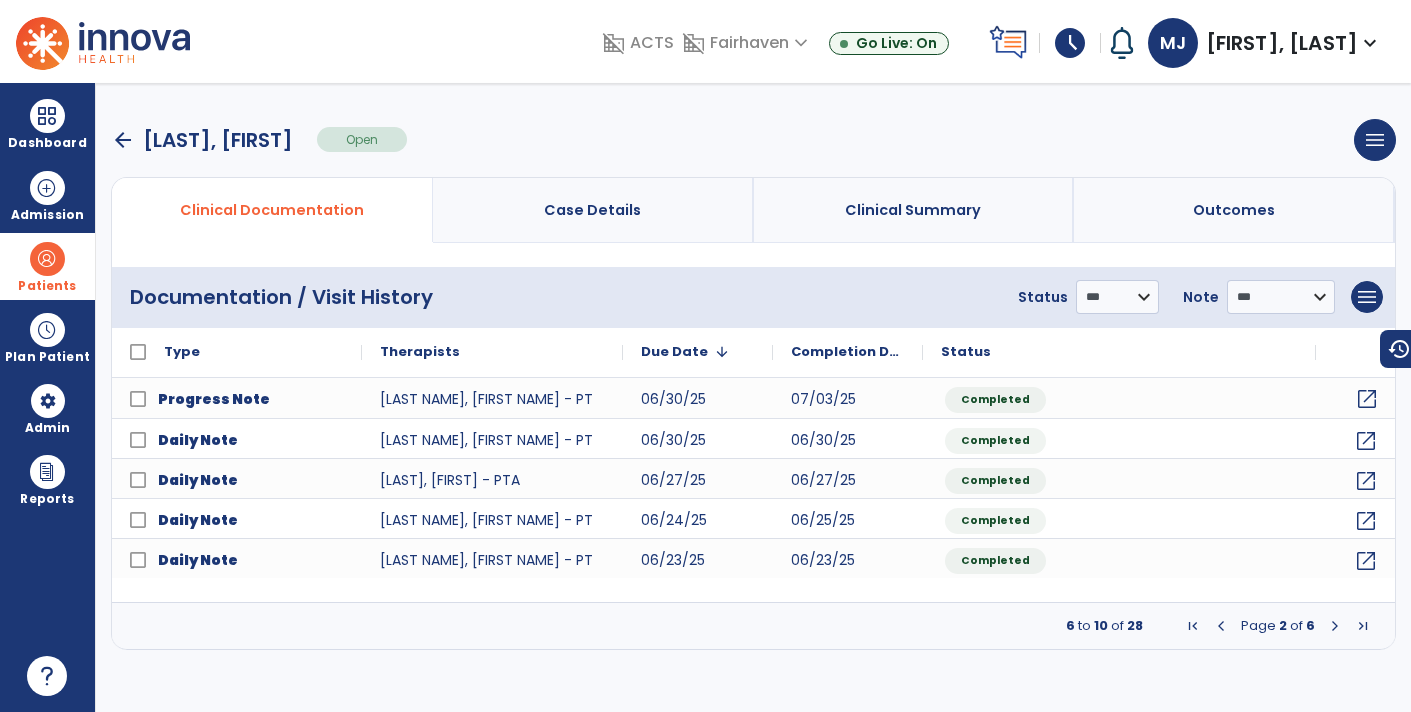 click on "open_in_new" 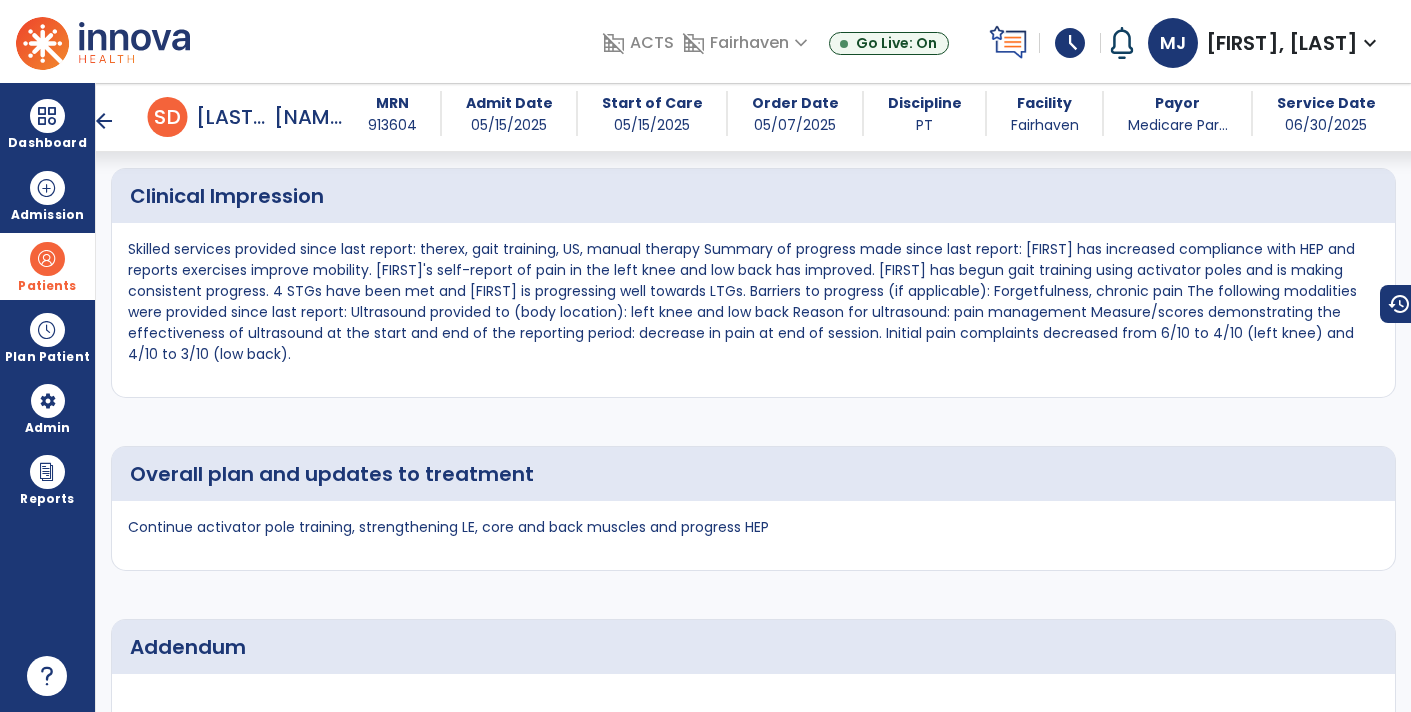 click on "arrow_back" at bounding box center (104, 121) 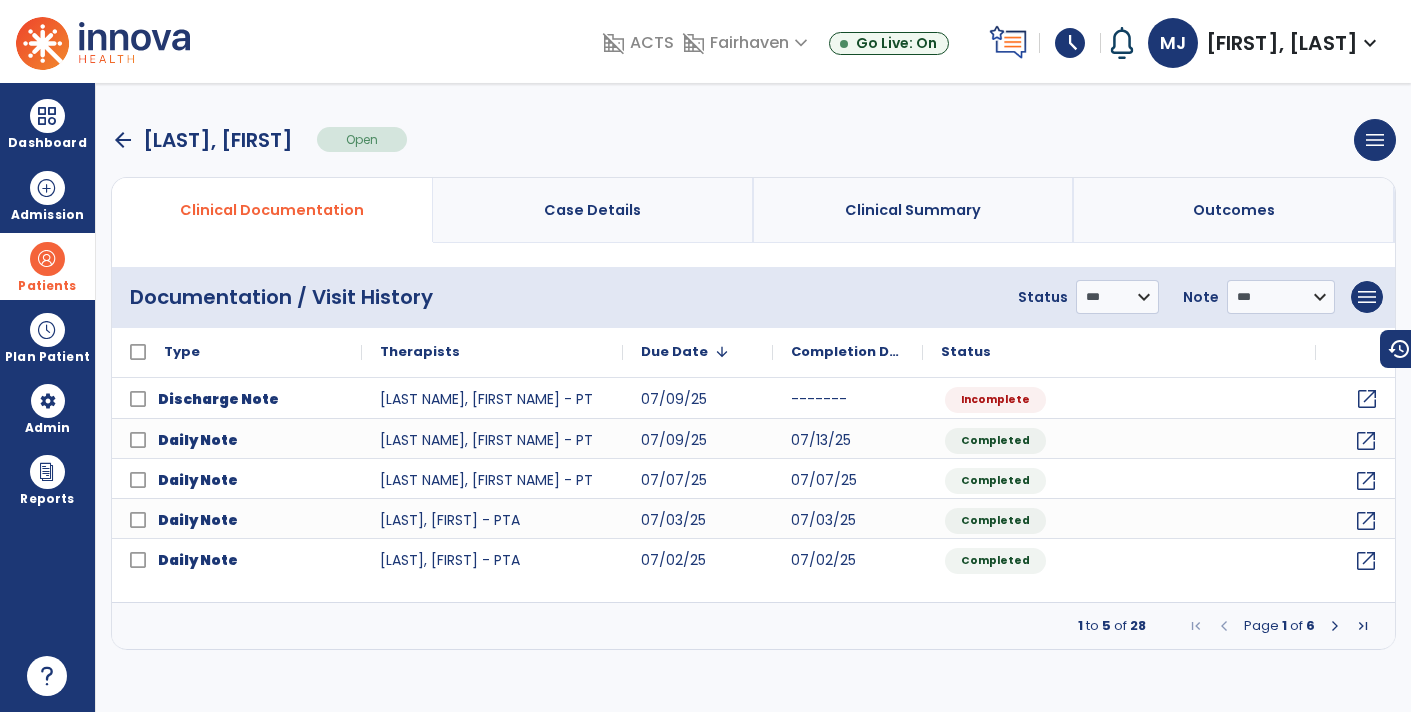 click on "open_in_new" 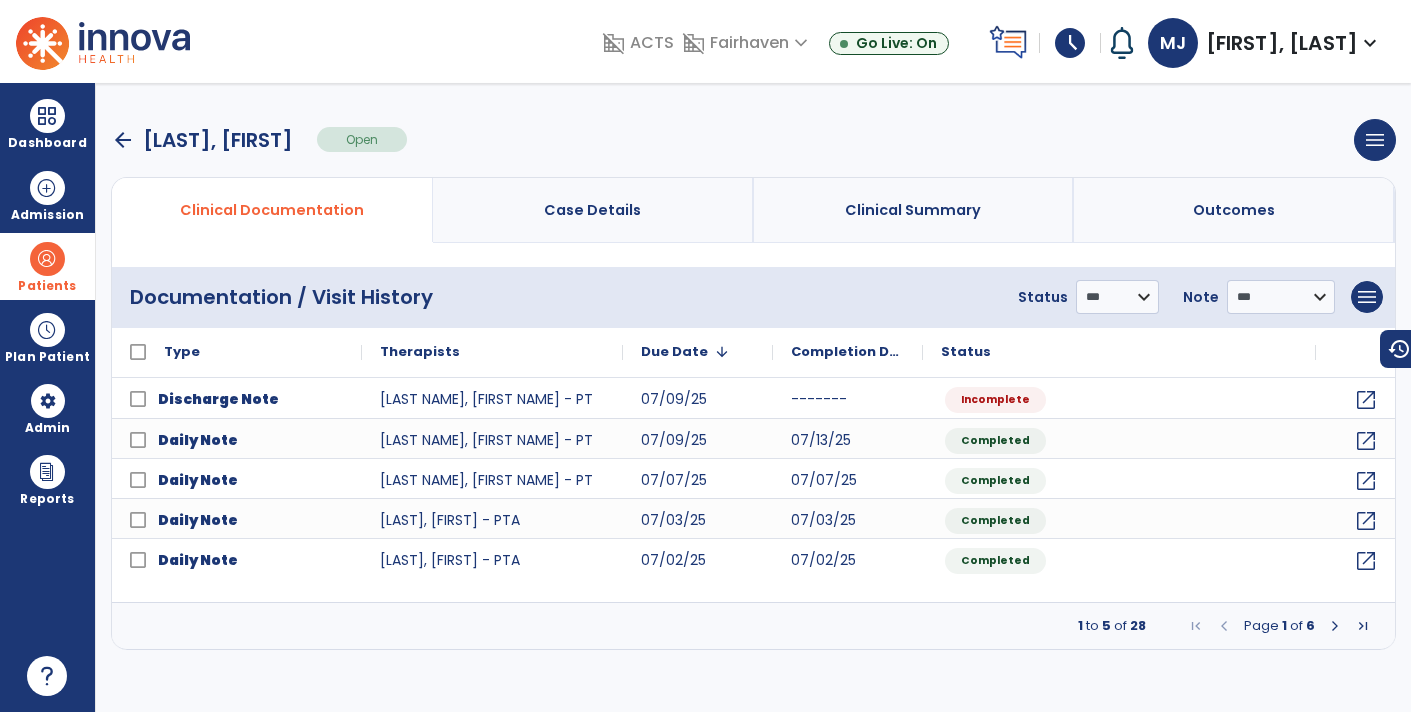 select on "****" 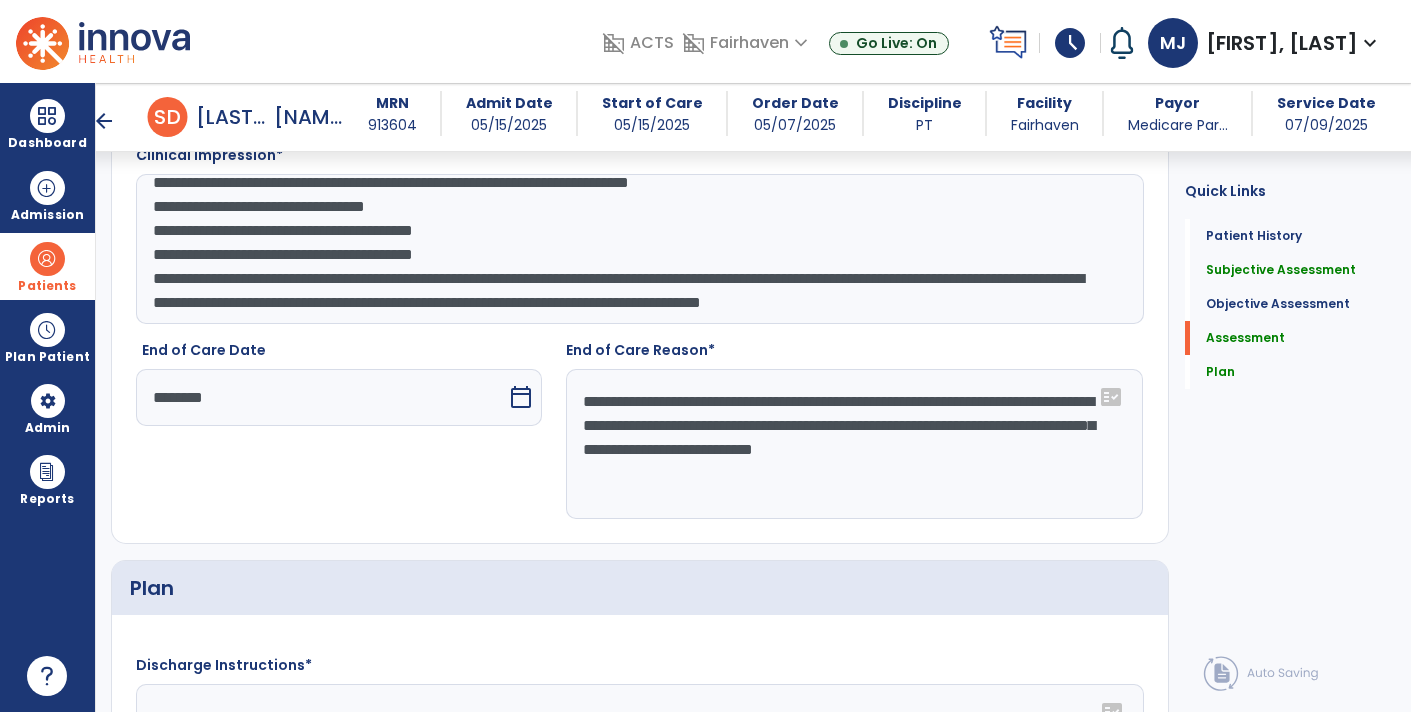 click on "**********" 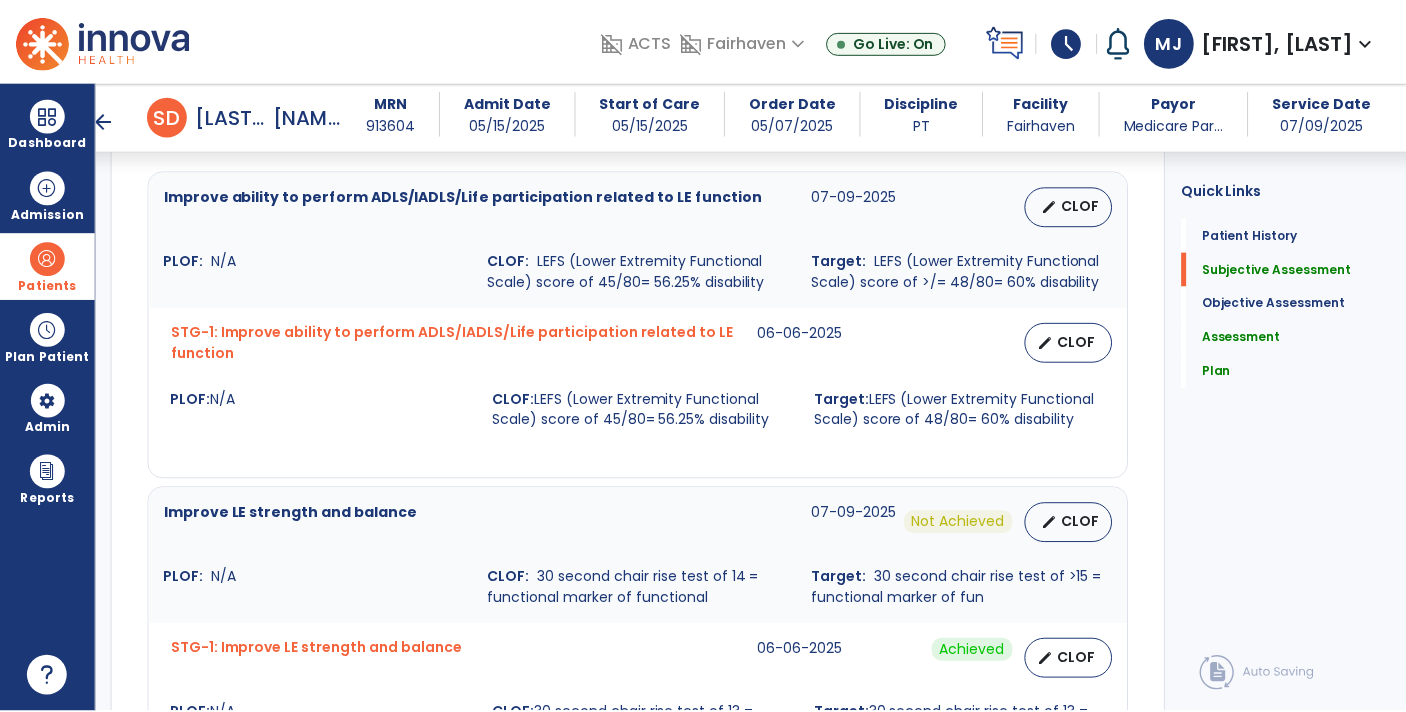 scroll, scrollTop: 797, scrollLeft: 0, axis: vertical 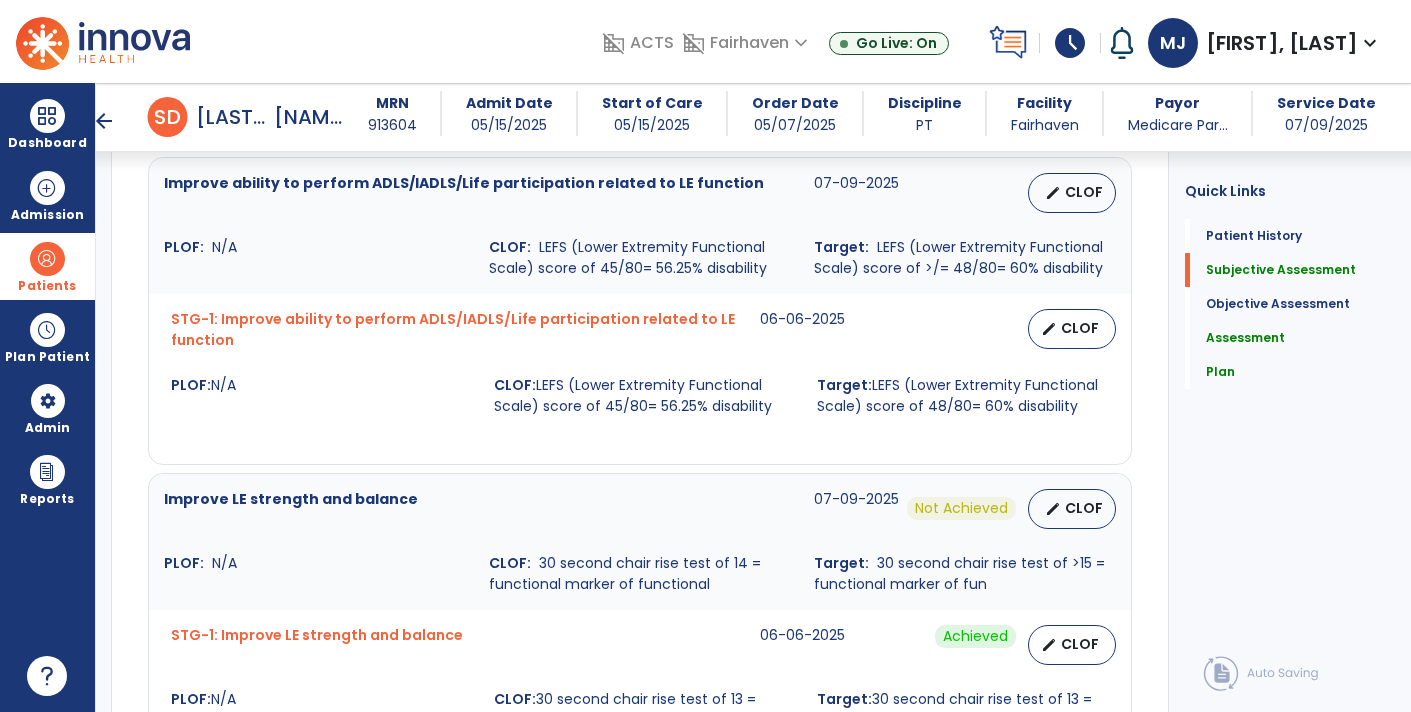 type on "**********" 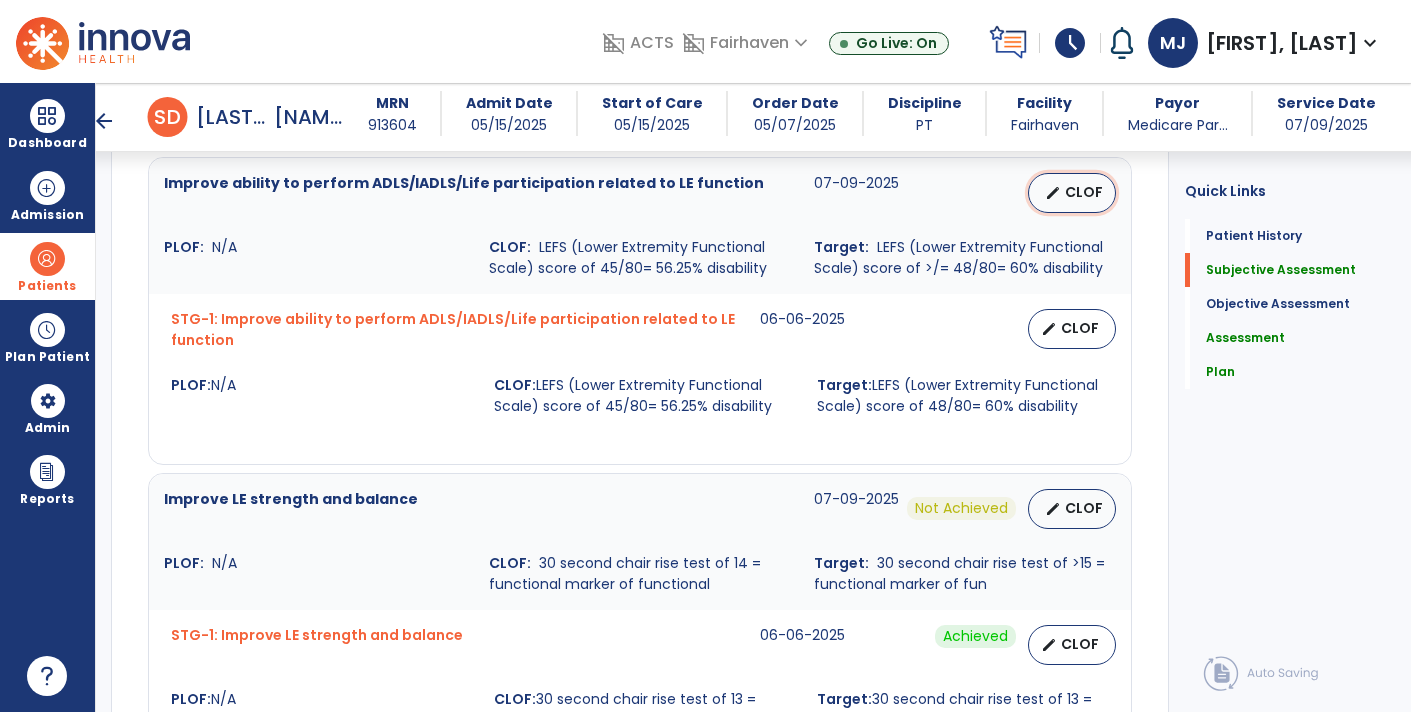 click on "edit" at bounding box center [1053, 193] 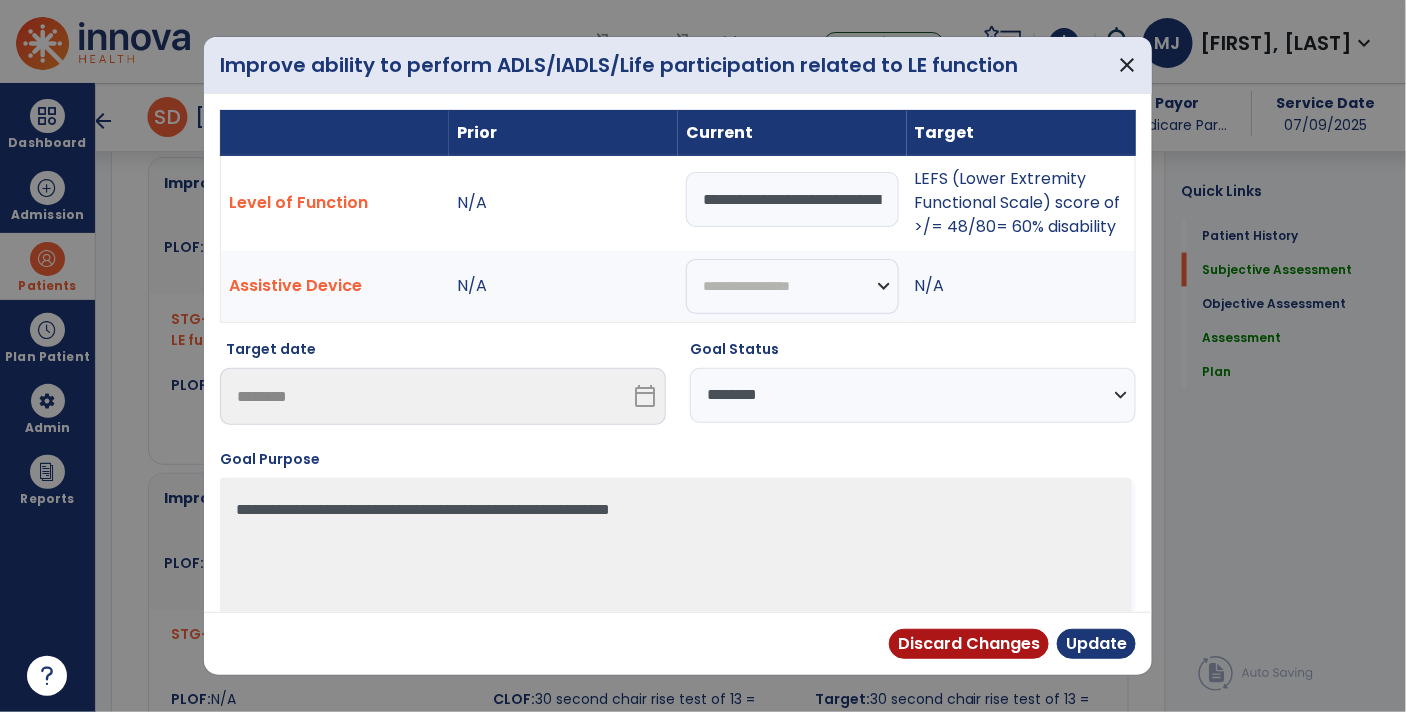 scroll, scrollTop: 797, scrollLeft: 0, axis: vertical 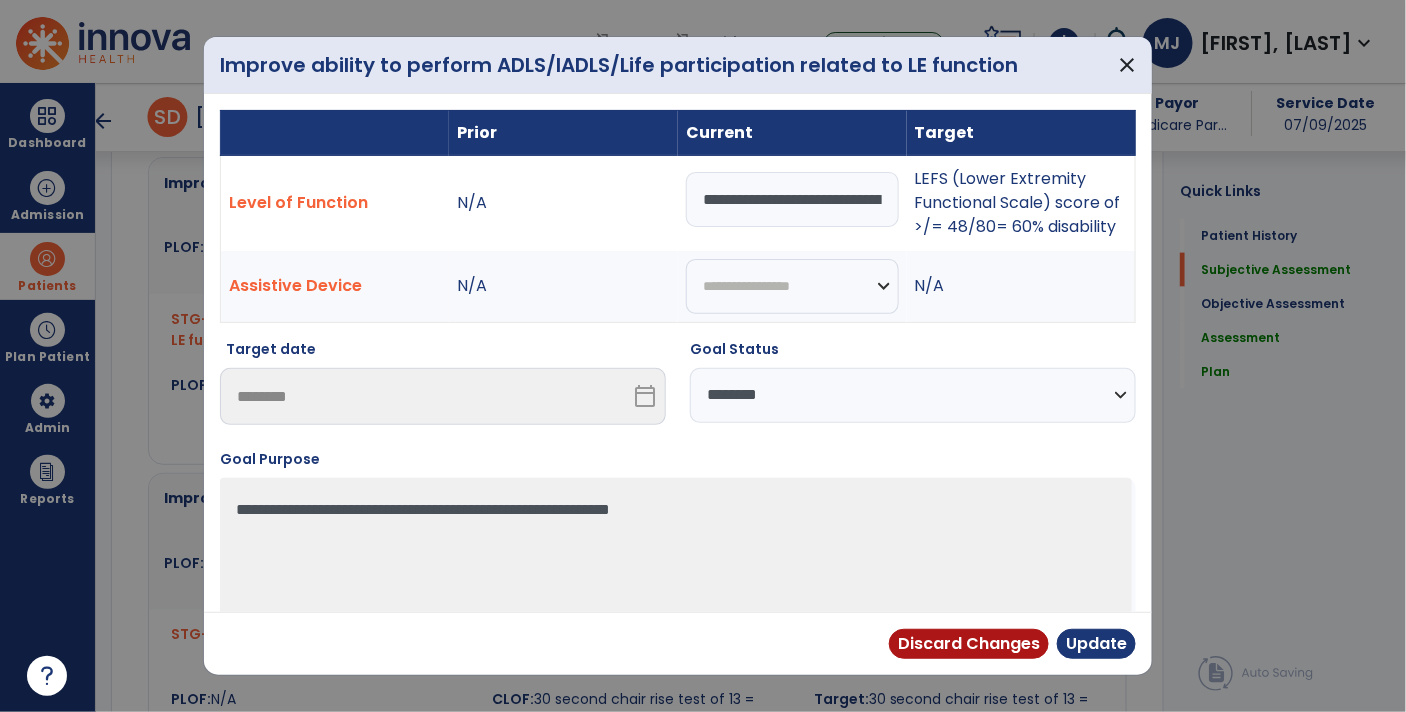 drag, startPoint x: 1121, startPoint y: 225, endPoint x: 914, endPoint y: 185, distance: 210.82932 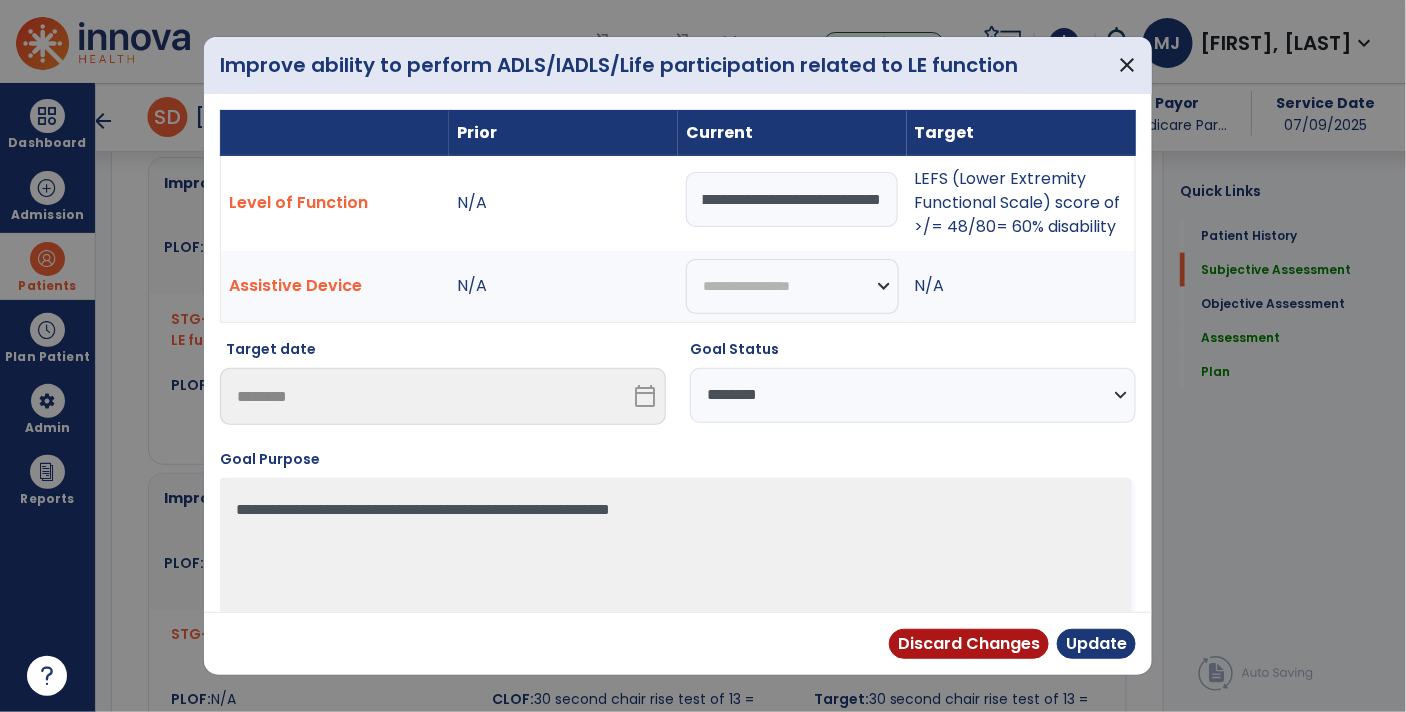 scroll, scrollTop: 0, scrollLeft: 388, axis: horizontal 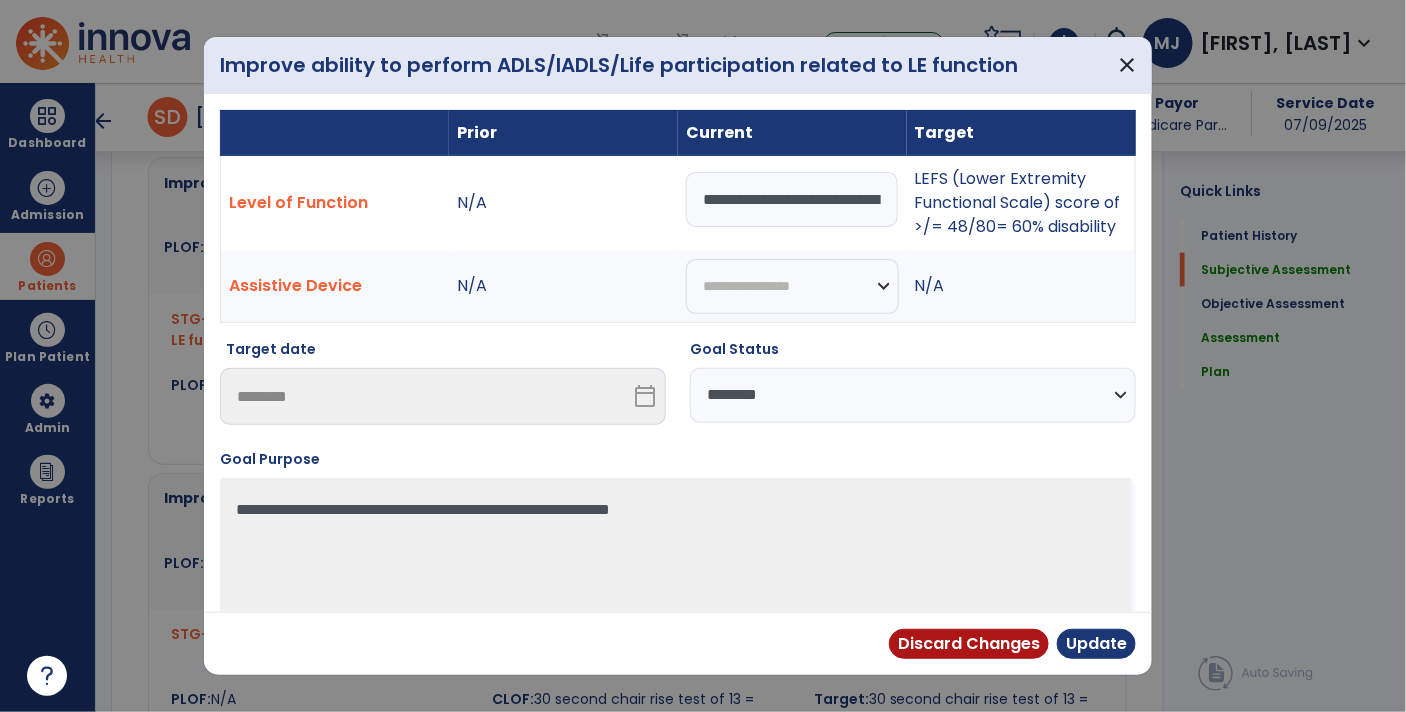 select on "**********" 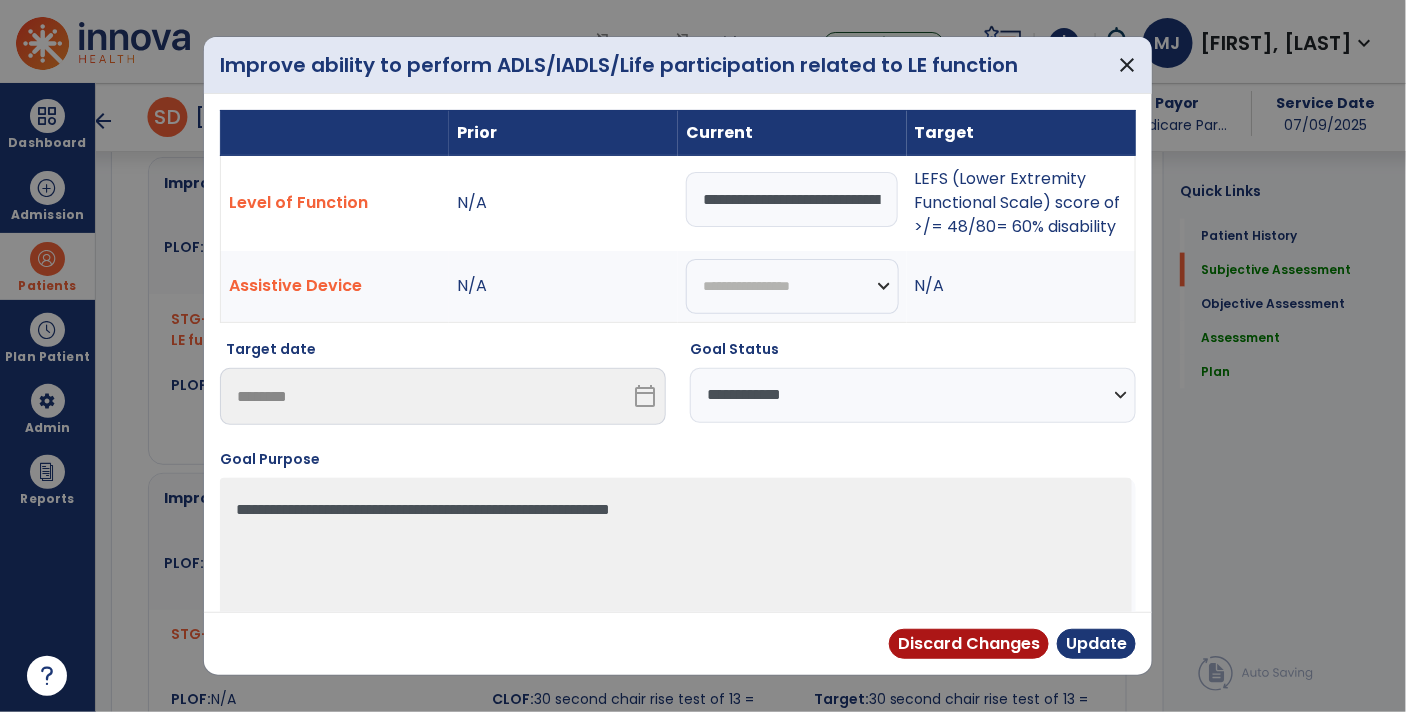click on "**********" at bounding box center (913, 395) 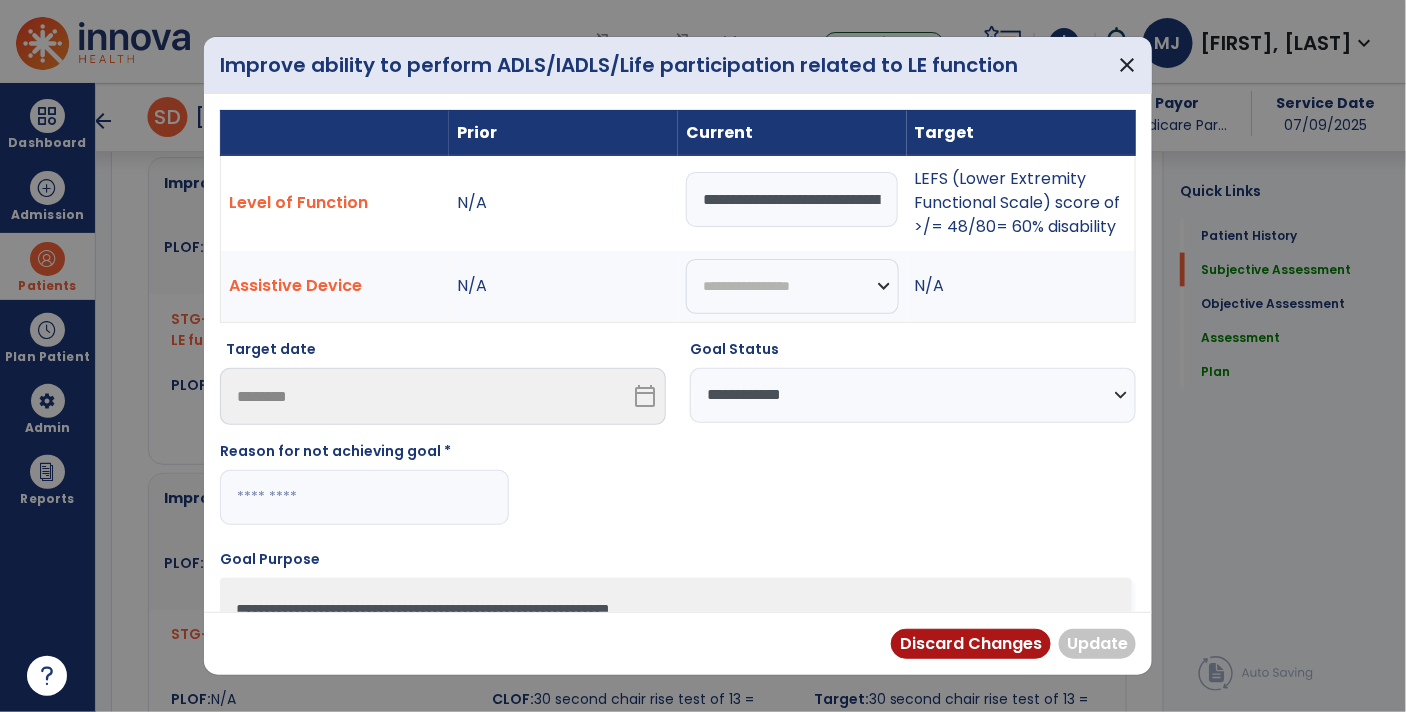 click at bounding box center [364, 497] 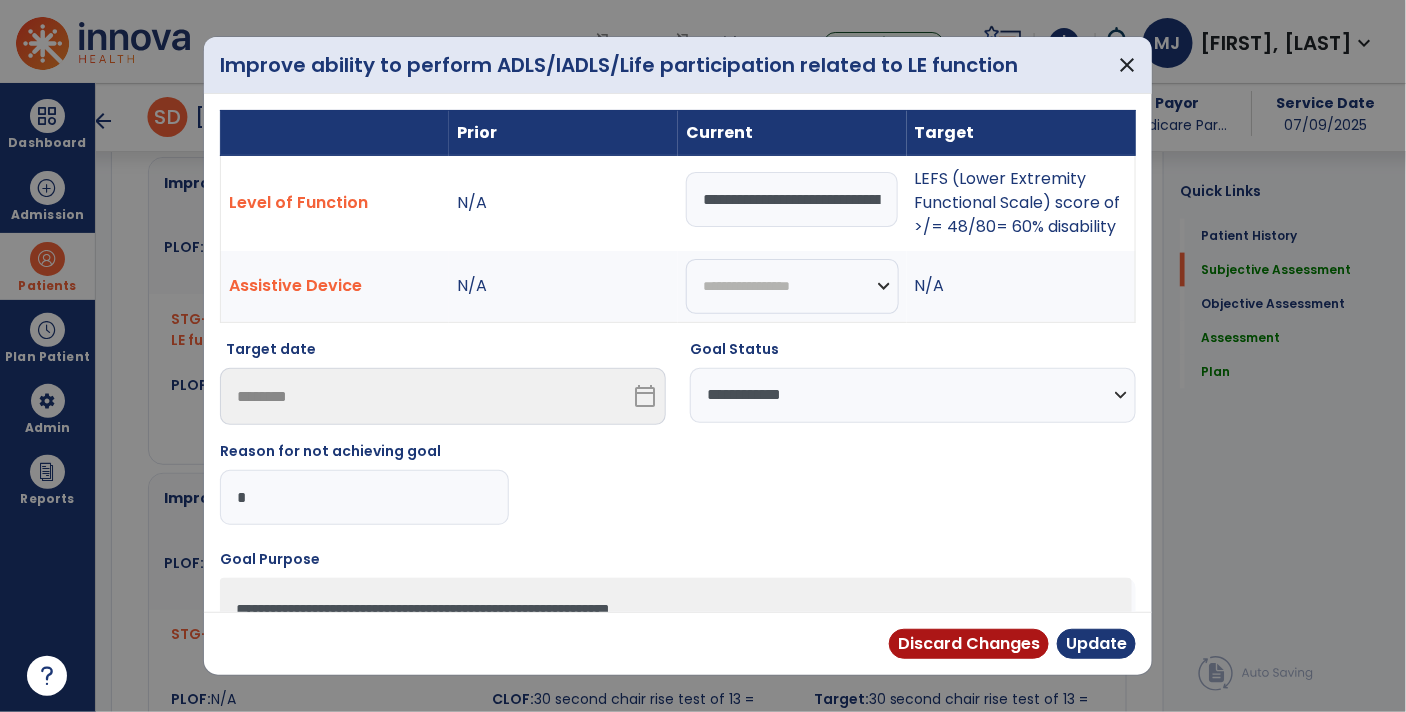 type on "**" 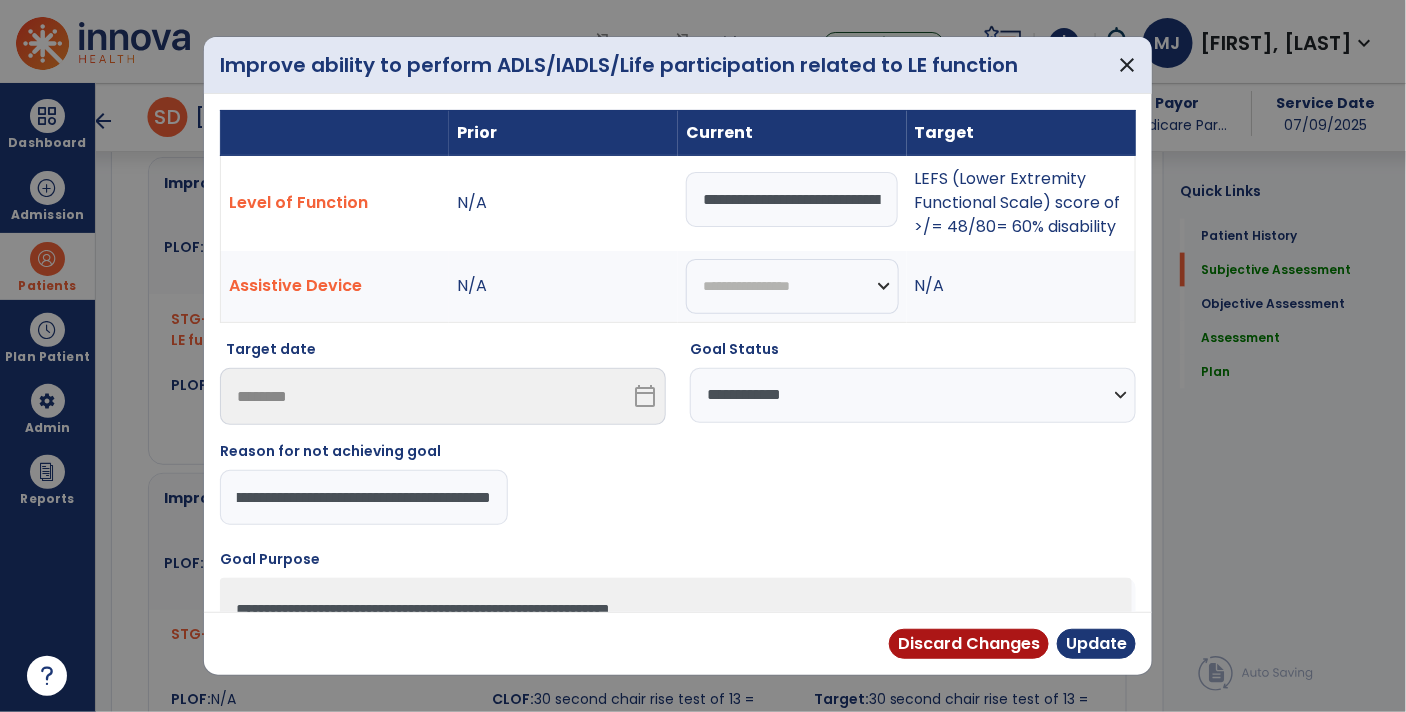 scroll, scrollTop: 0, scrollLeft: 110, axis: horizontal 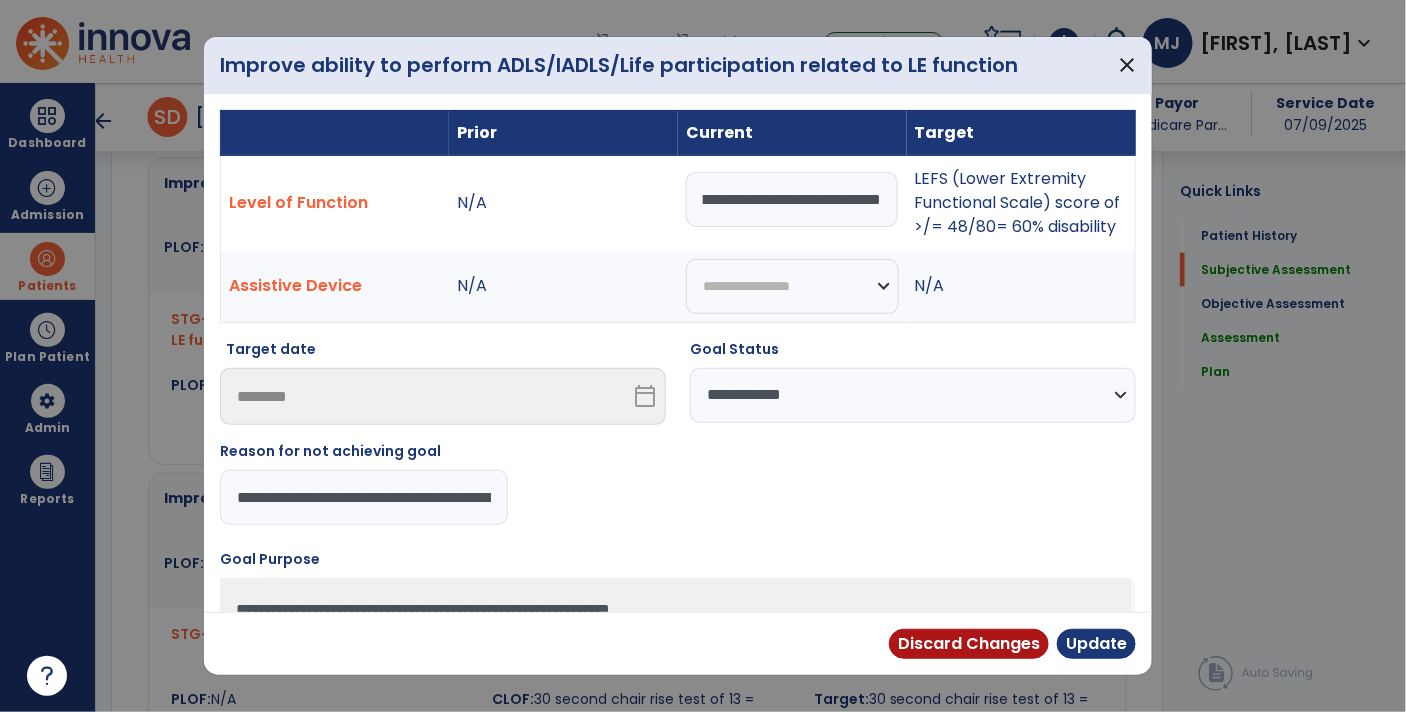 type on "**********" 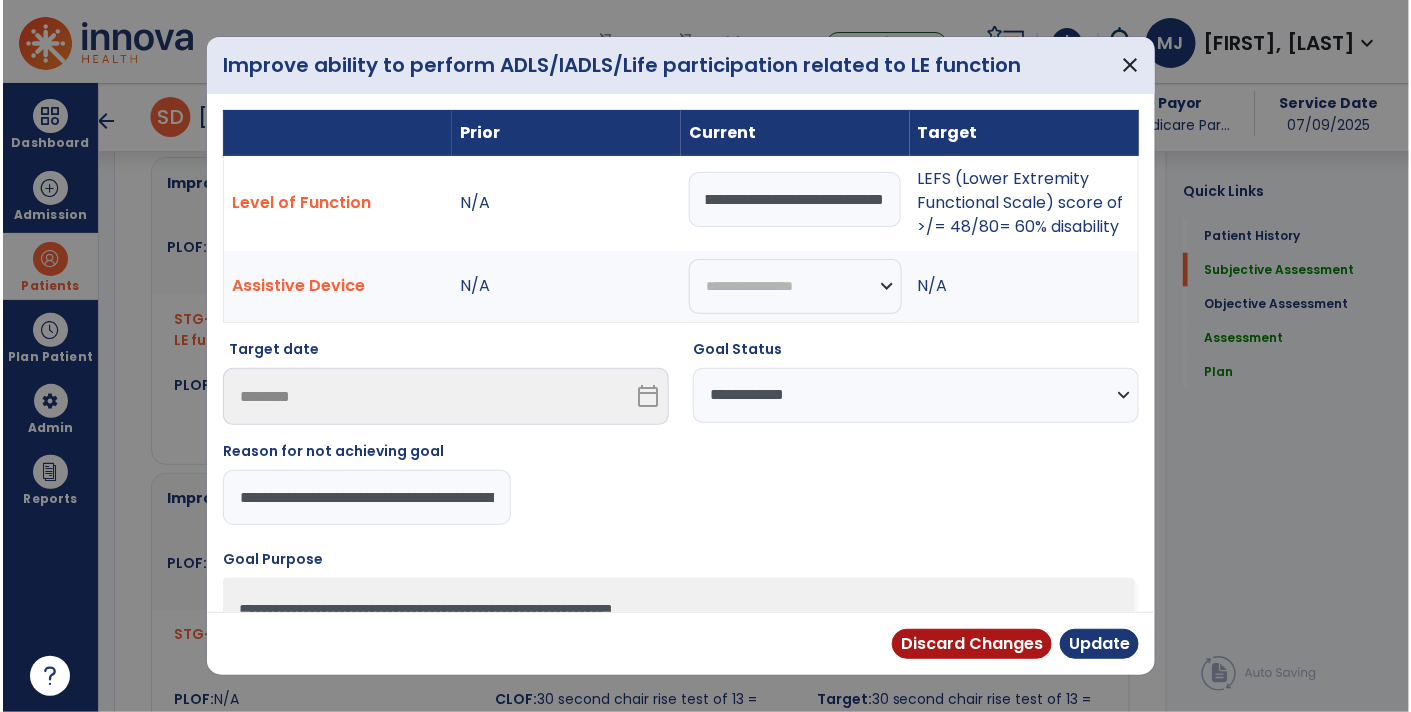 scroll, scrollTop: 0, scrollLeft: 411, axis: horizontal 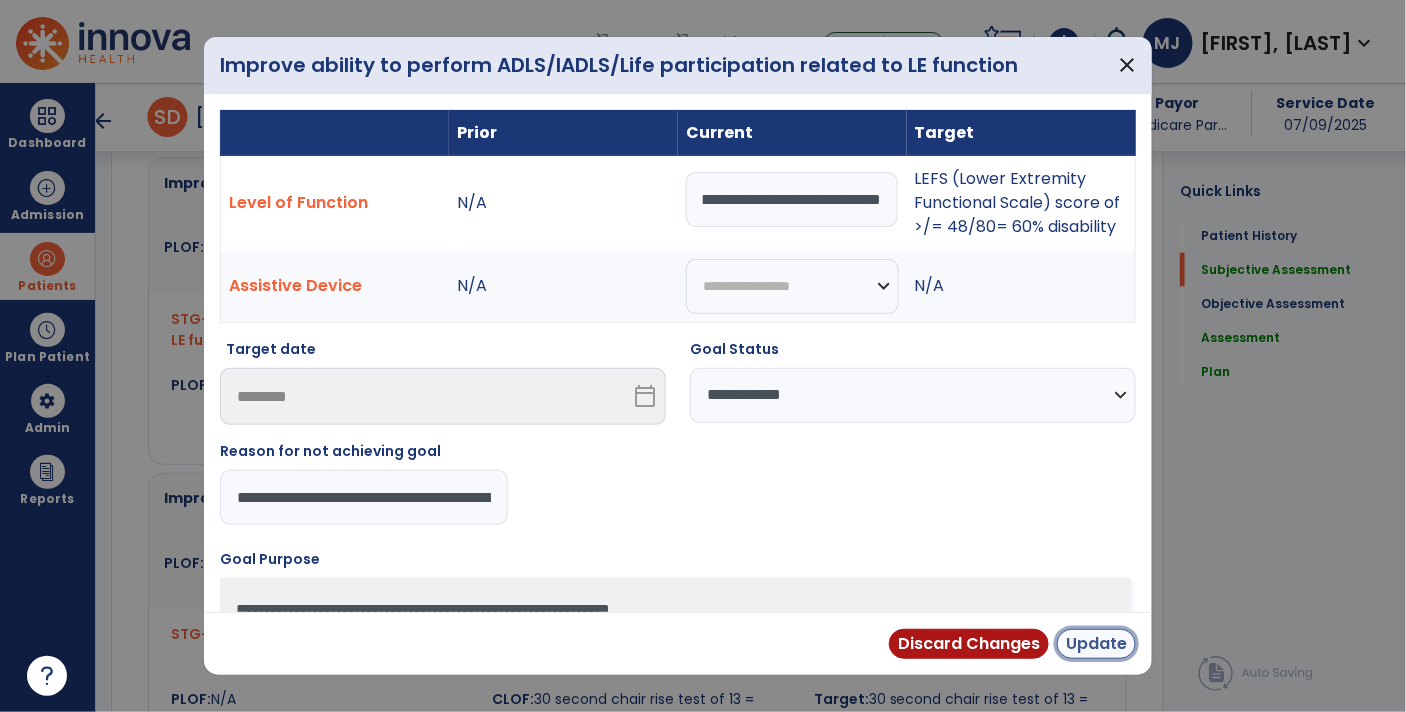 click on "Update" at bounding box center [1096, 644] 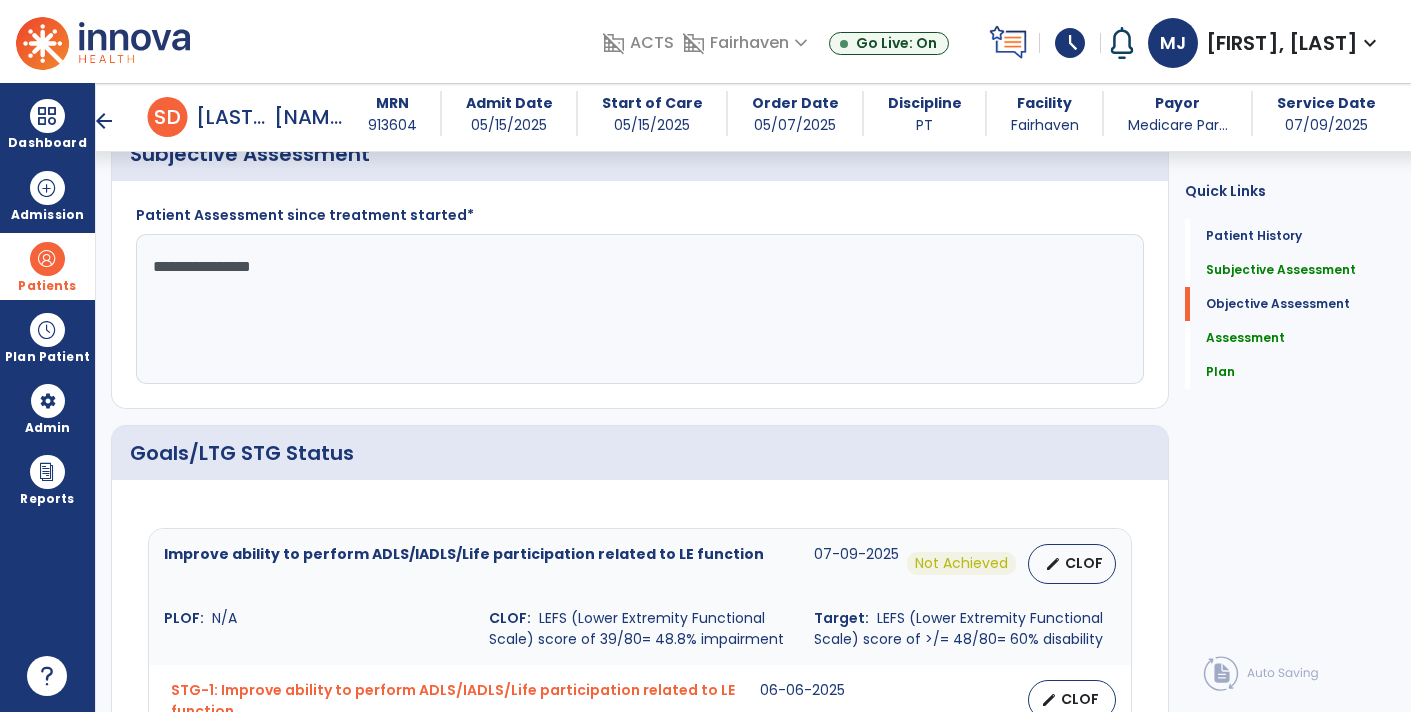 scroll, scrollTop: 423, scrollLeft: 0, axis: vertical 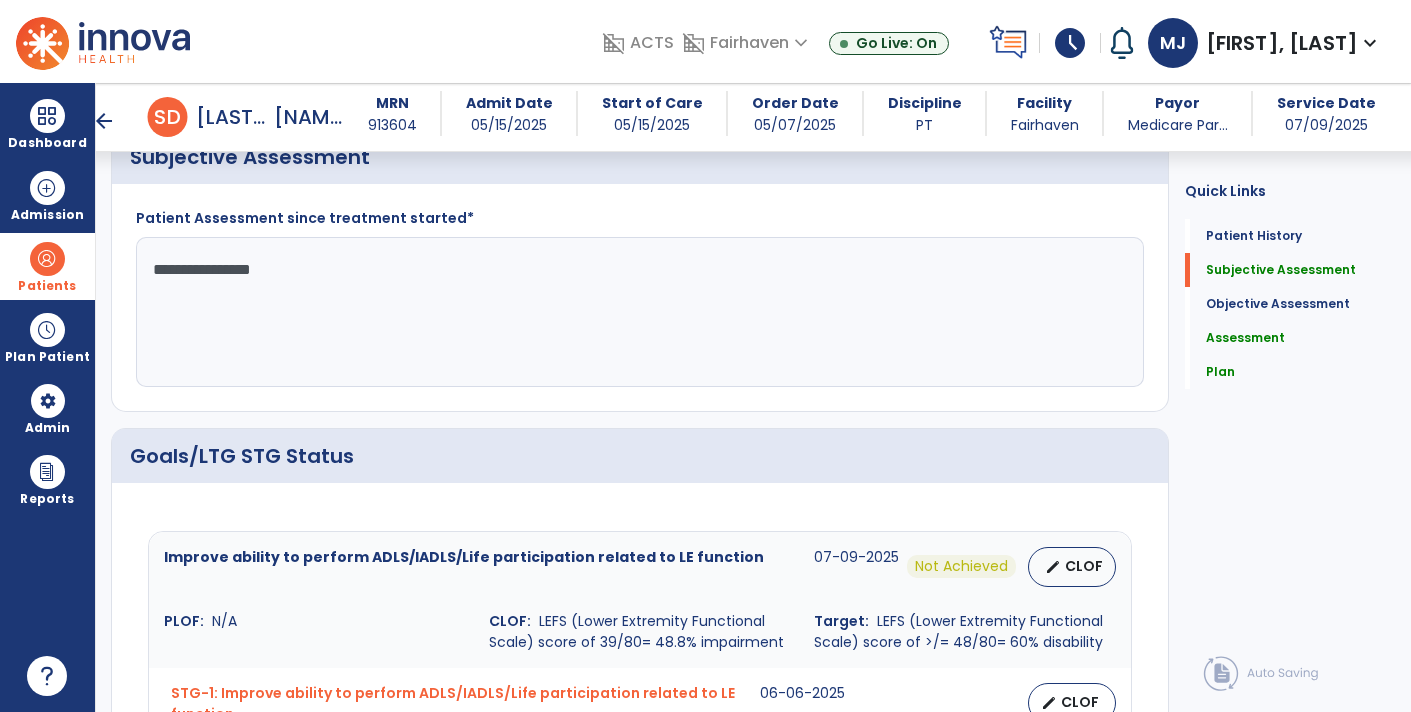 click on "**********" 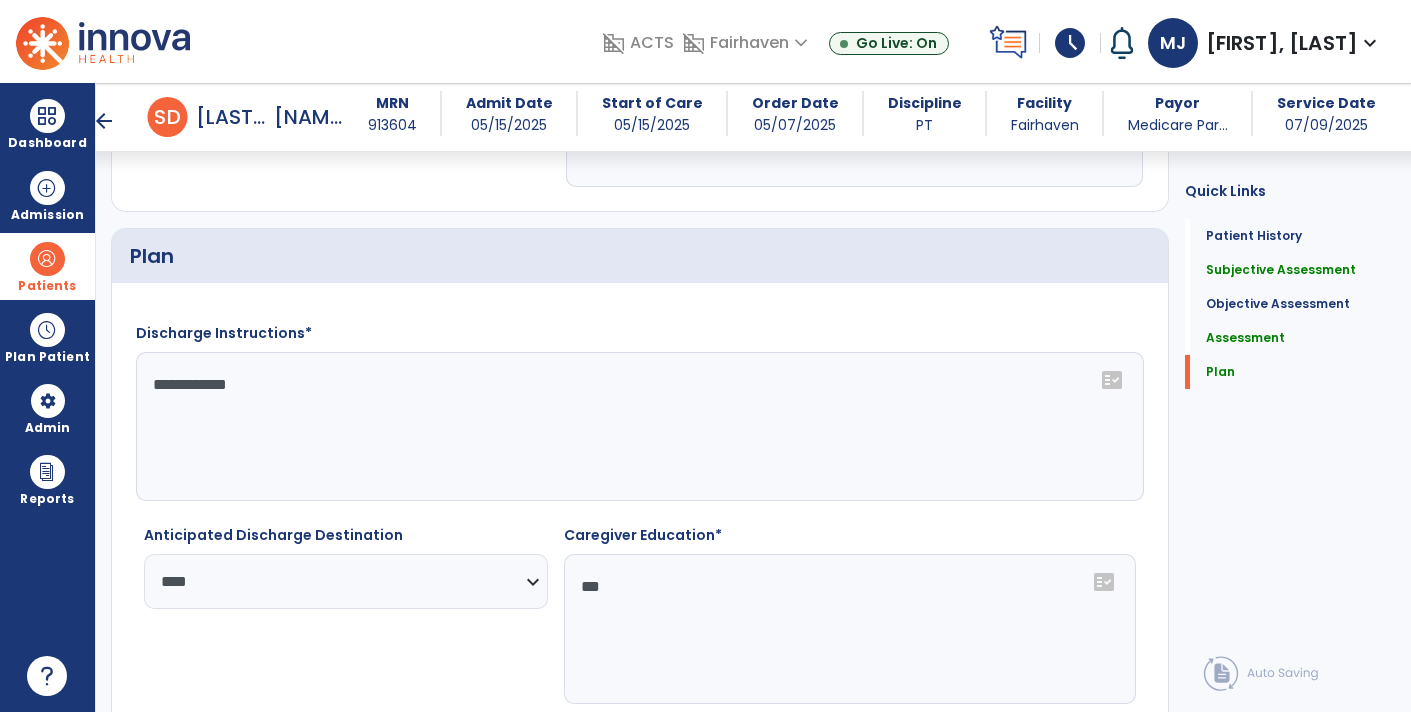 scroll, scrollTop: 3264, scrollLeft: 0, axis: vertical 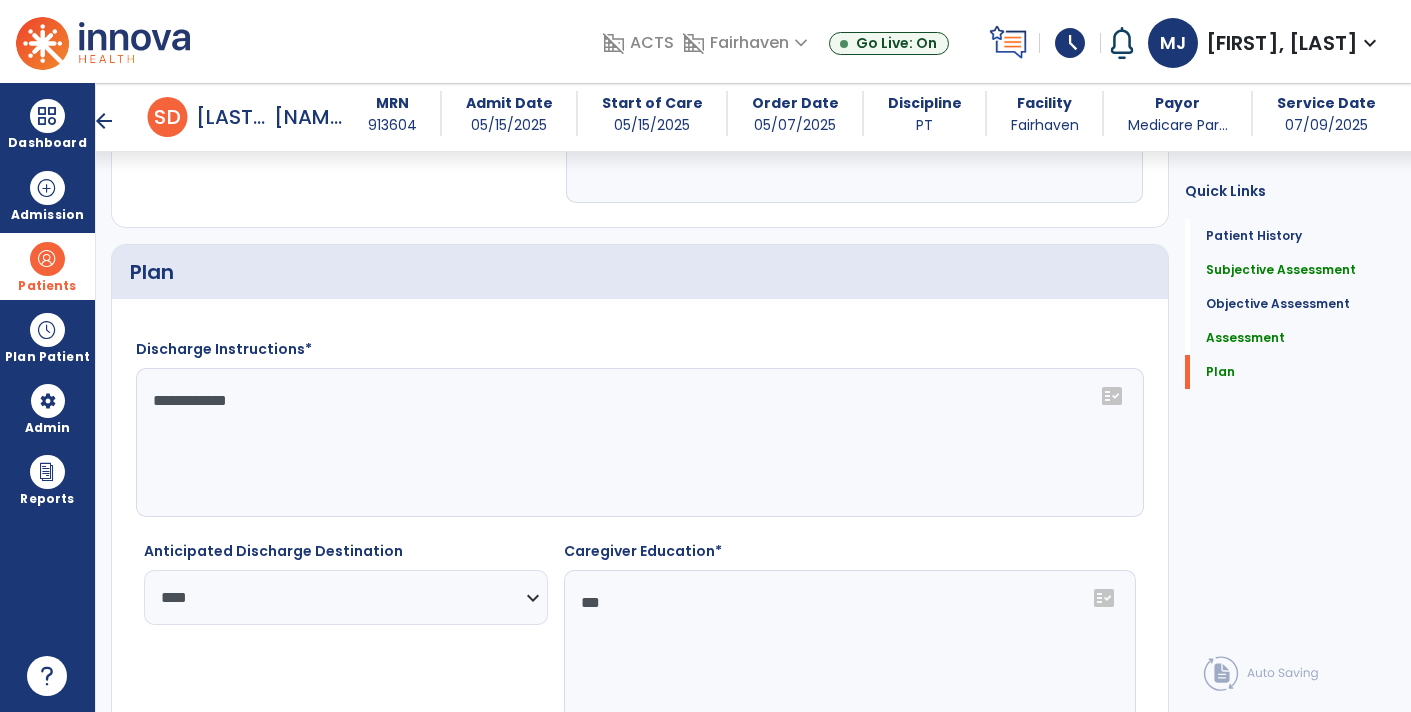 type on "**********" 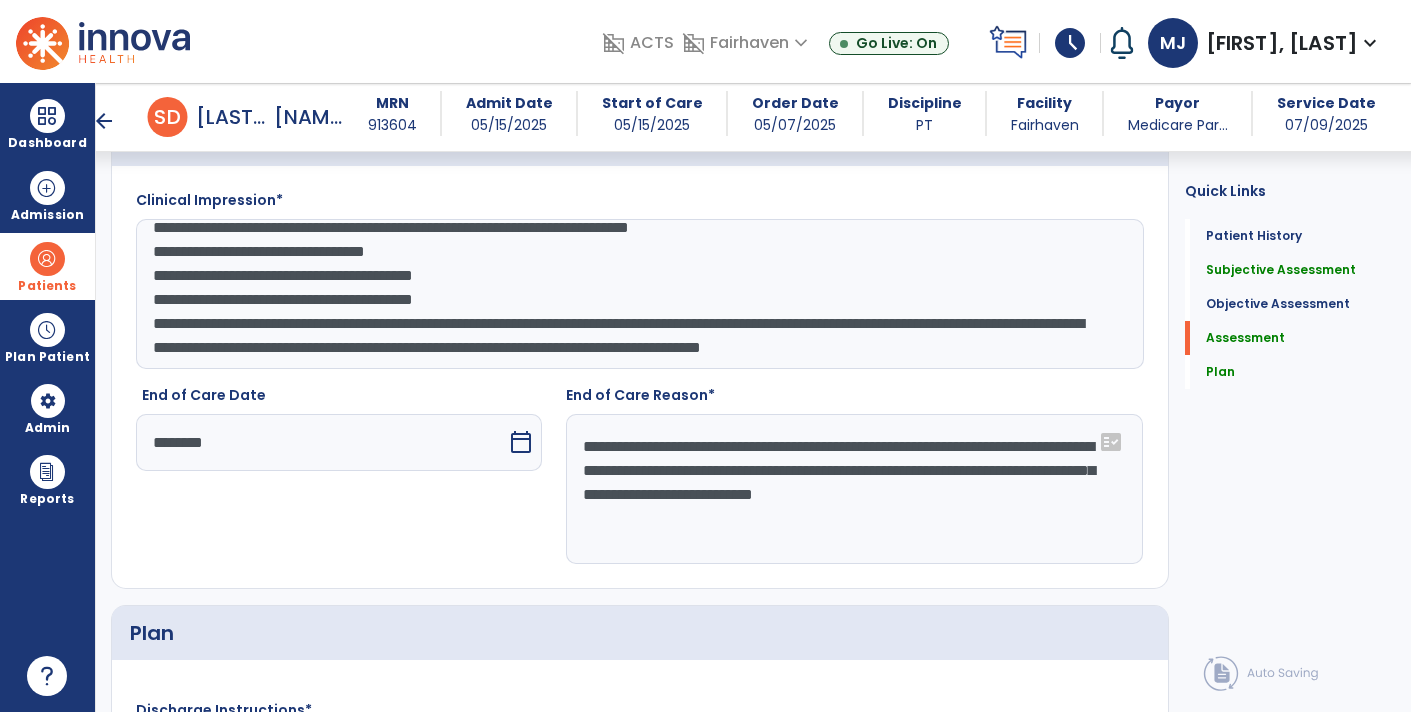 scroll, scrollTop: 2816, scrollLeft: 0, axis: vertical 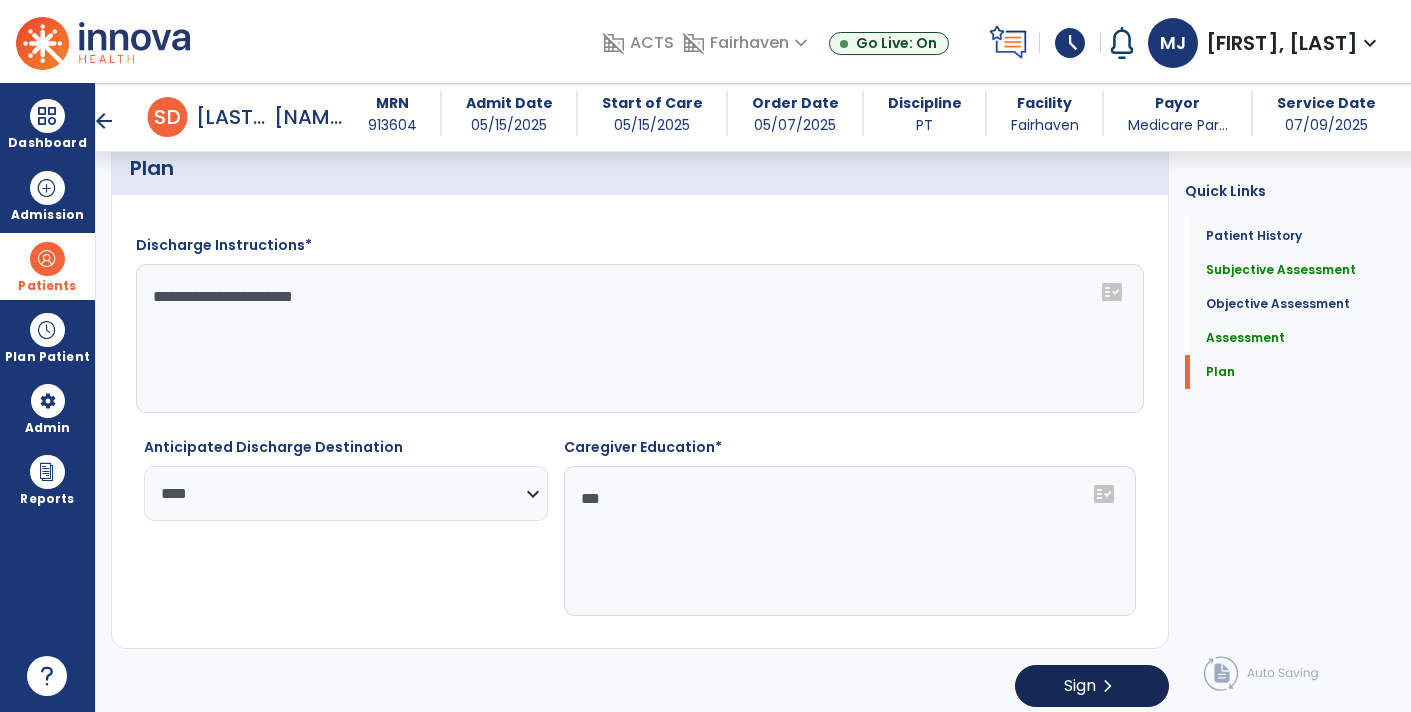 type on "**********" 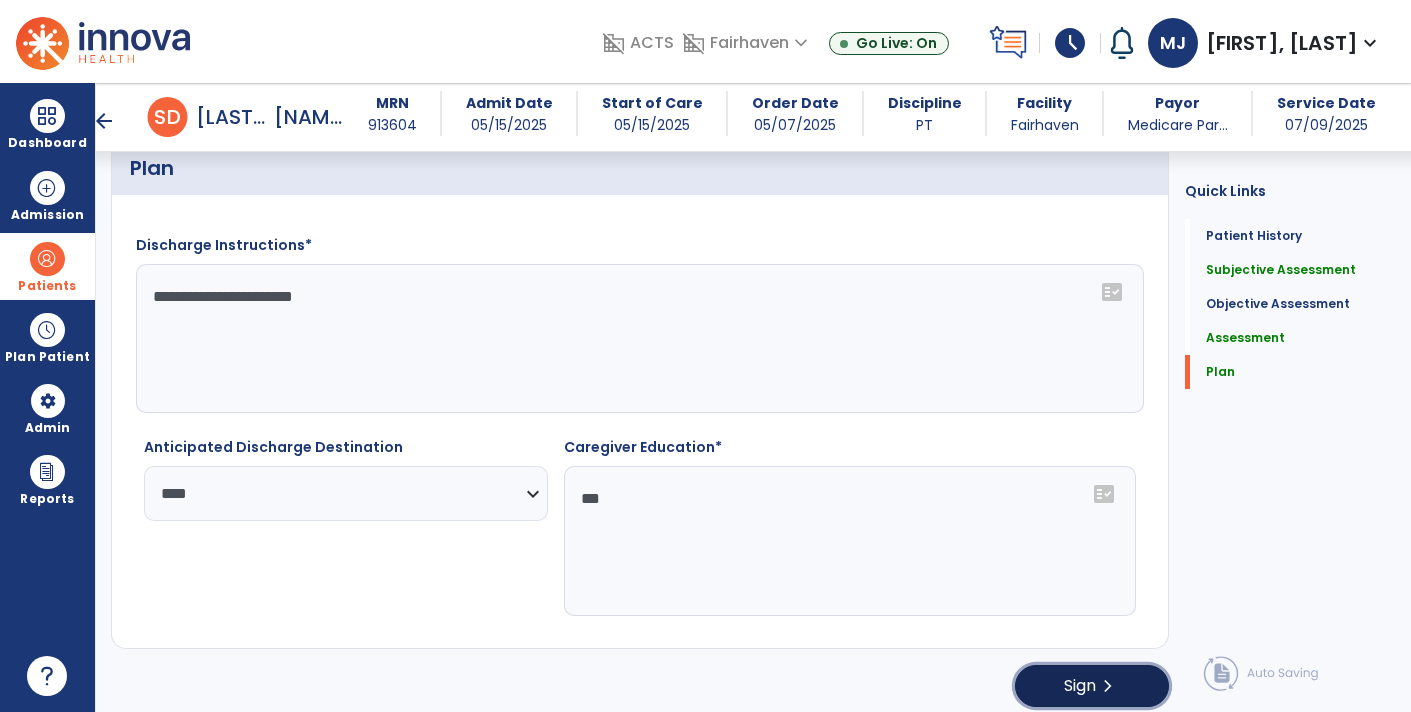 click on "chevron_right" 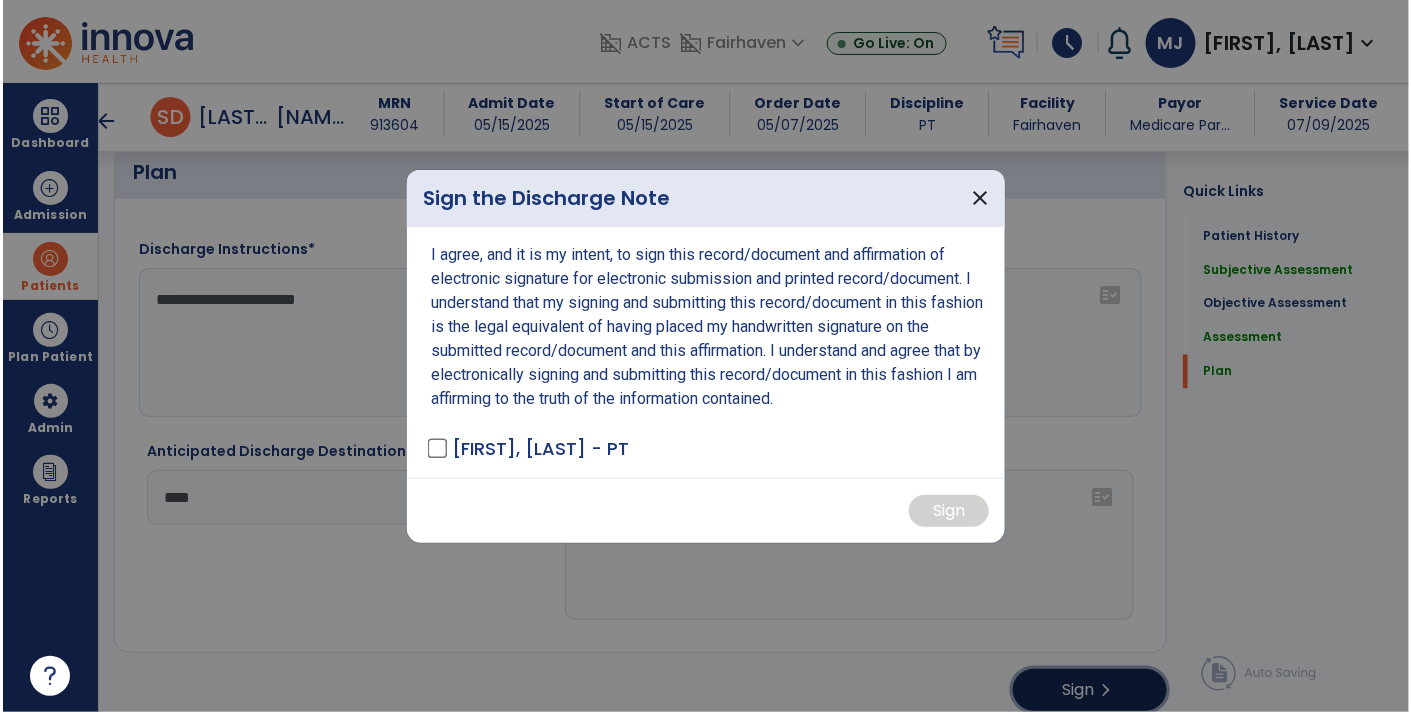 scroll, scrollTop: 3368, scrollLeft: 0, axis: vertical 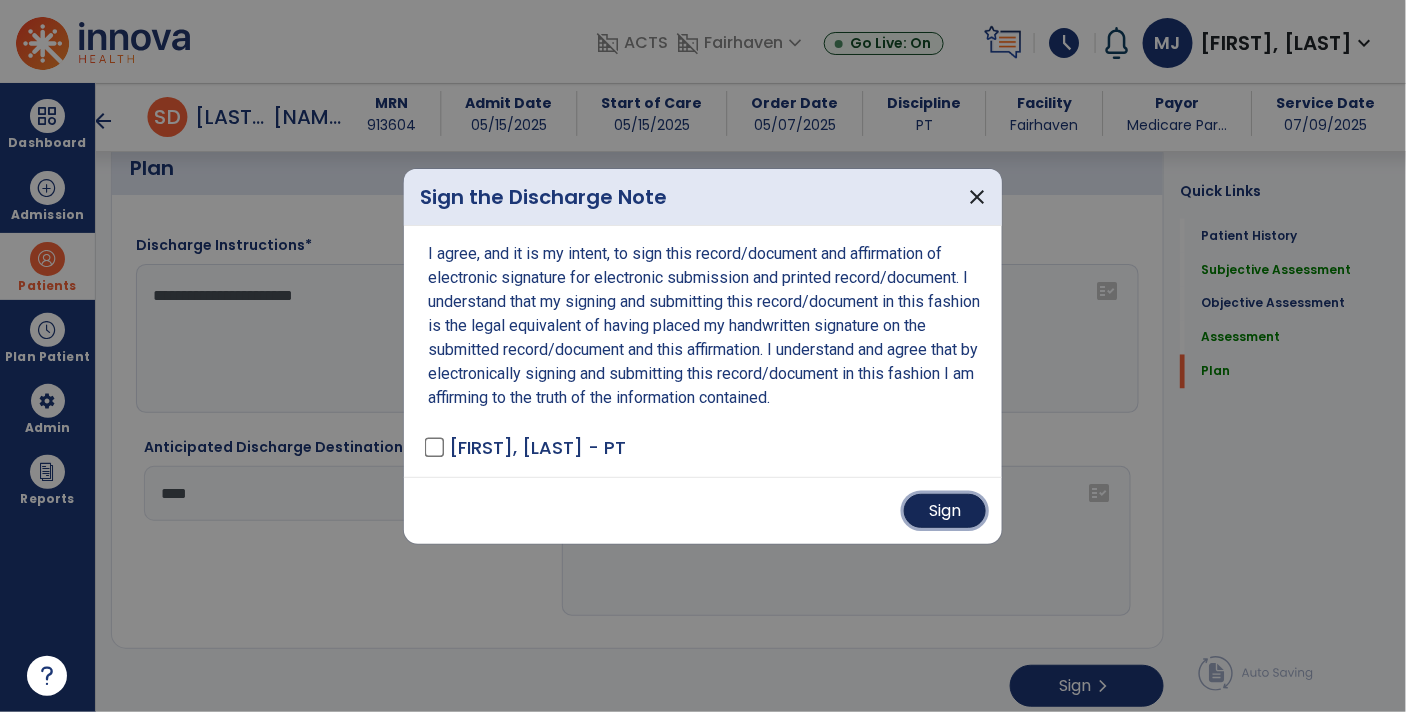 click on "Sign" at bounding box center [945, 511] 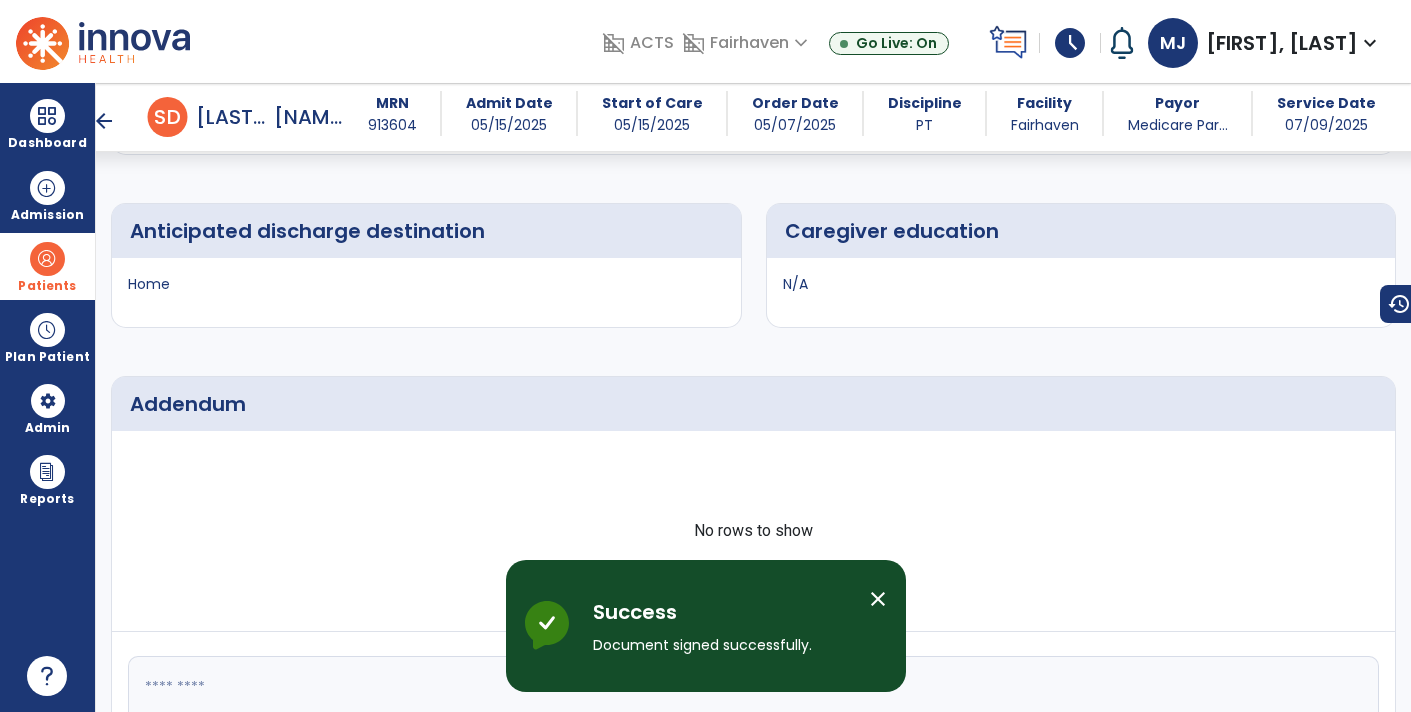 scroll, scrollTop: 4711, scrollLeft: 0, axis: vertical 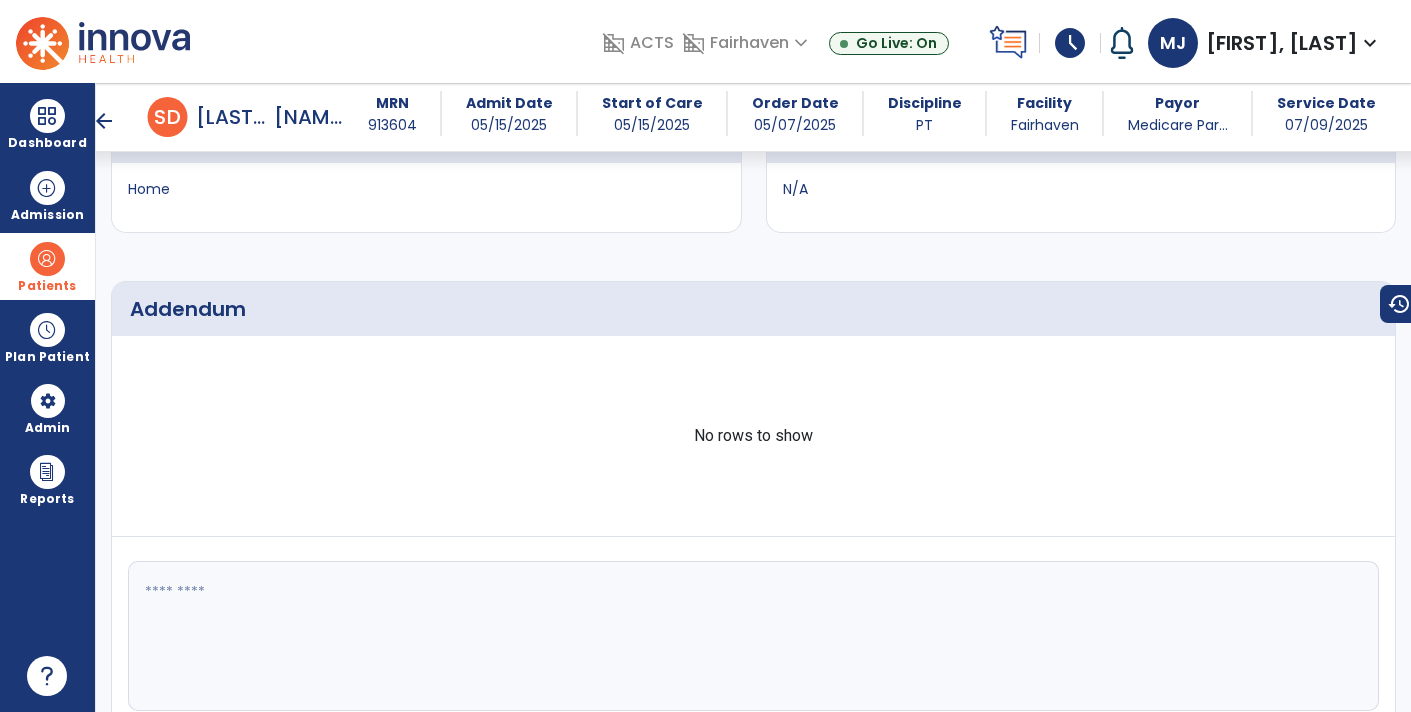 click on "arrow_back" at bounding box center (104, 121) 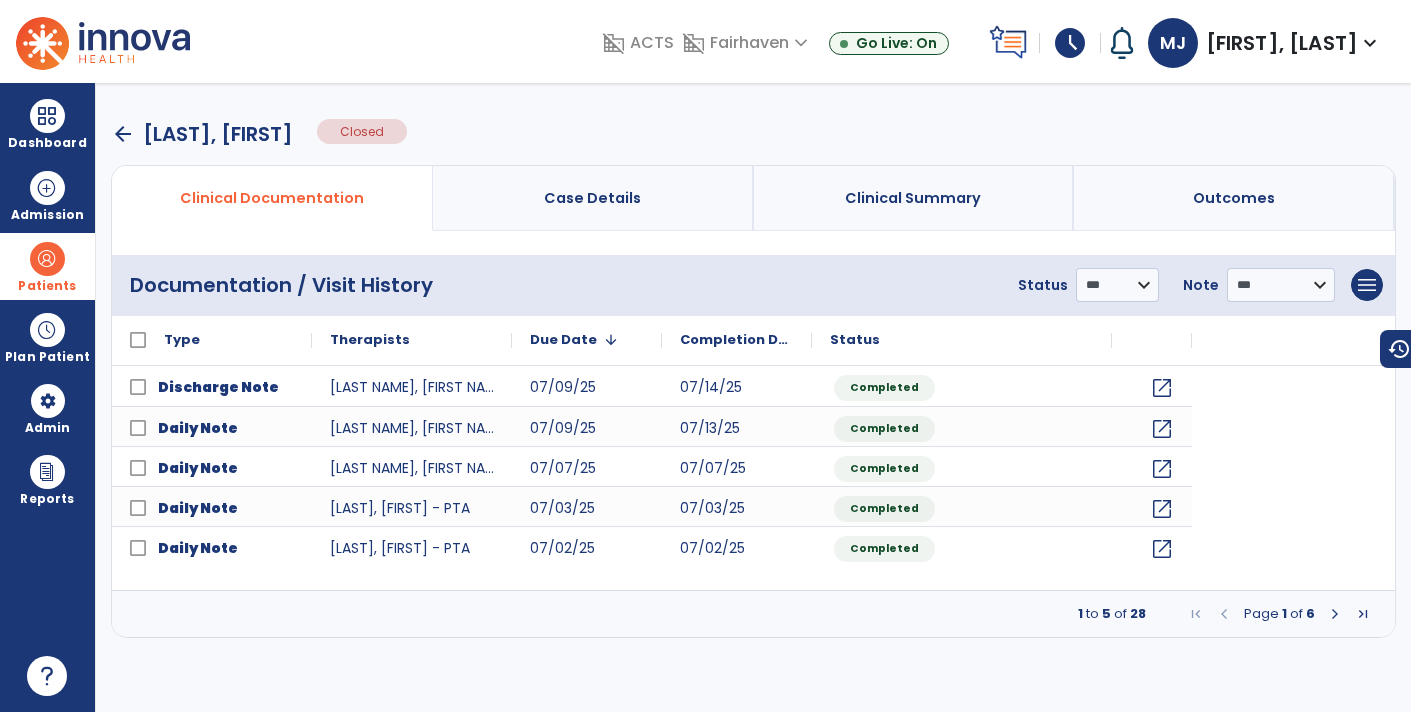 scroll, scrollTop: 0, scrollLeft: 0, axis: both 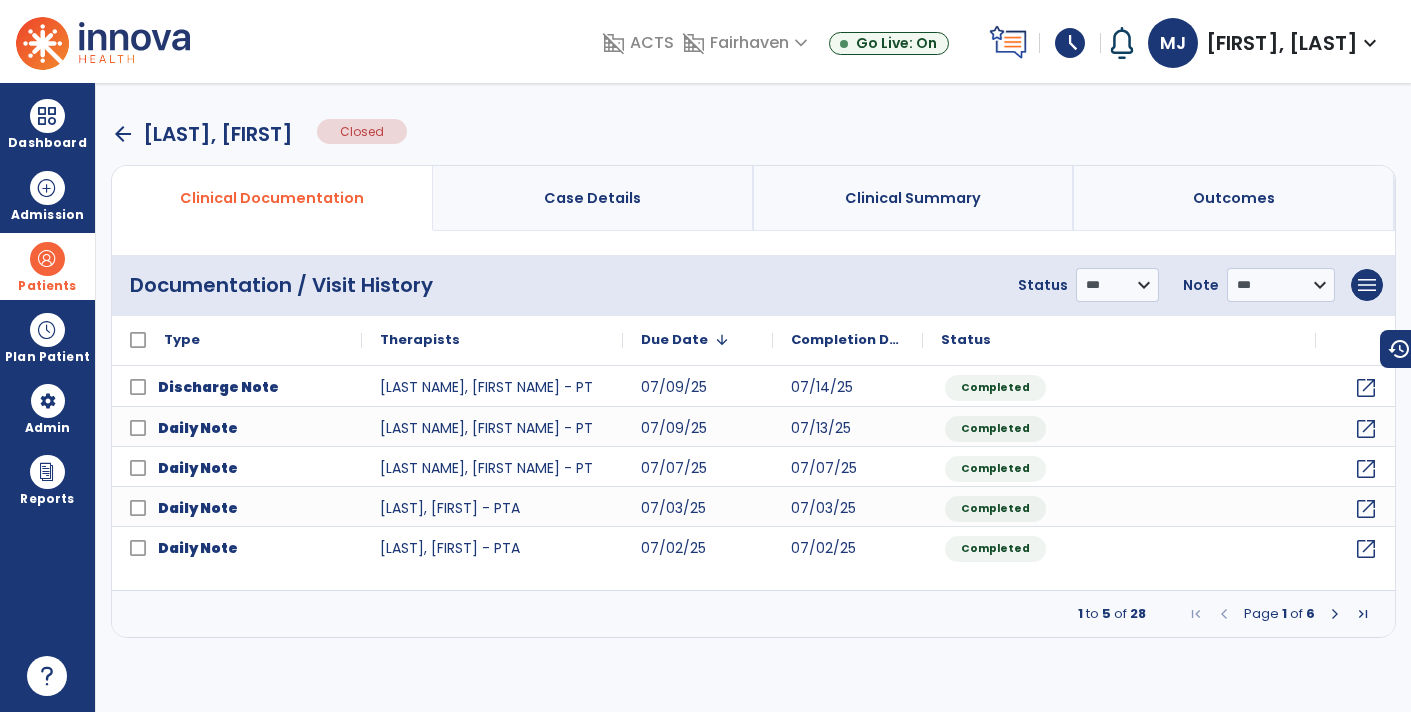click on "arrow_back" at bounding box center [123, 134] 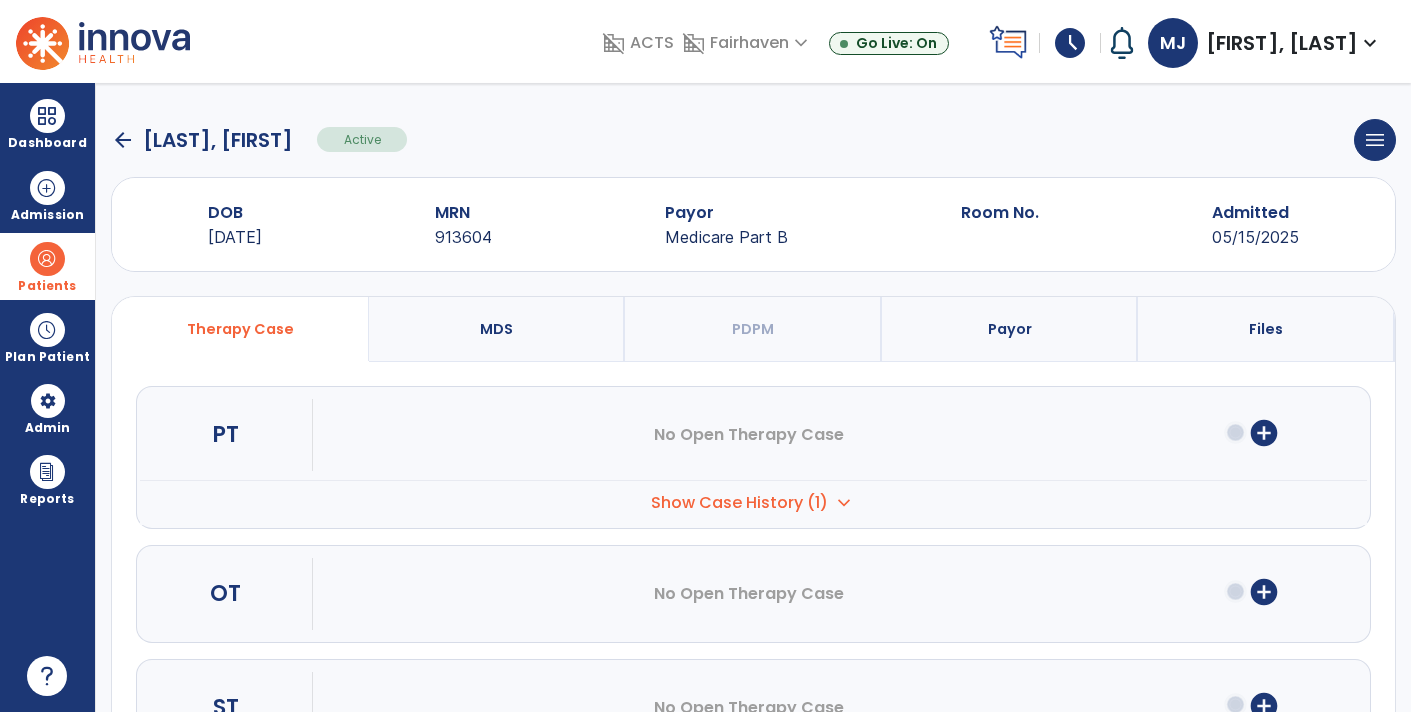 click on "arrow_back" 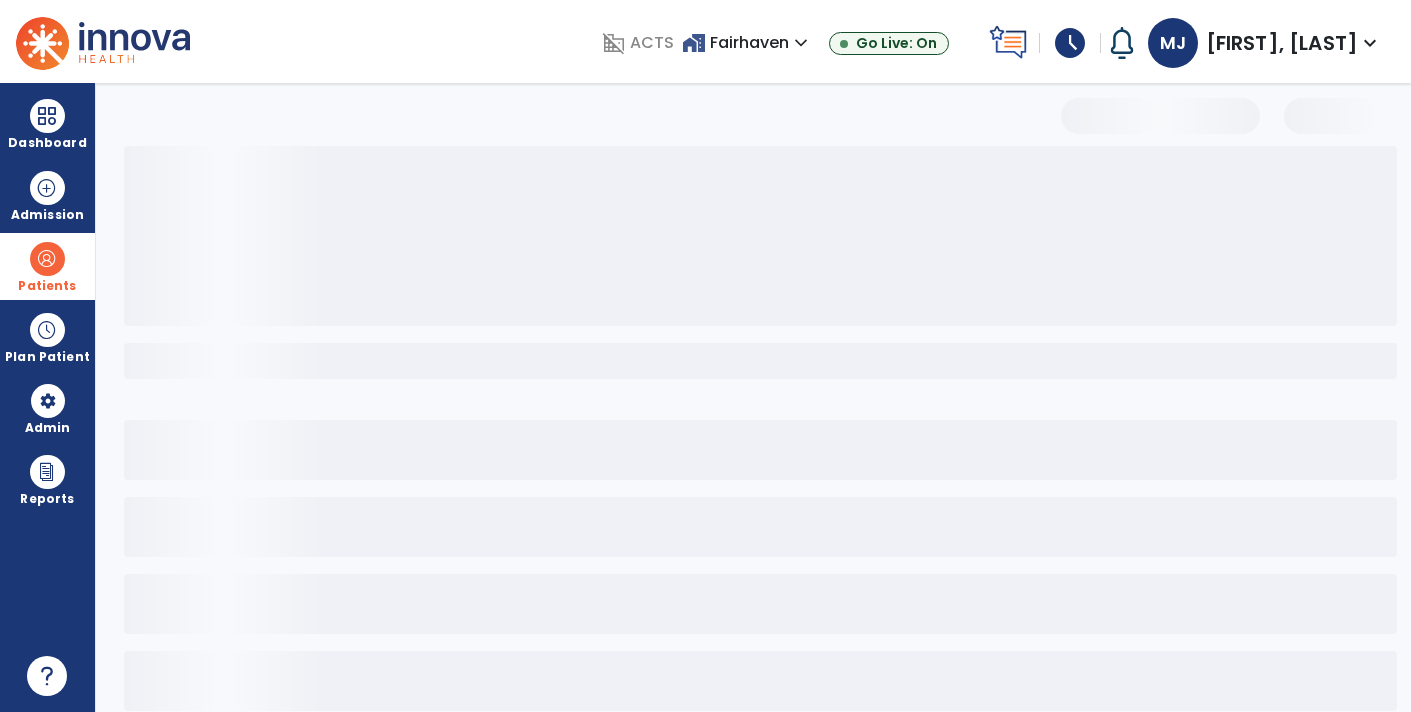 select on "***" 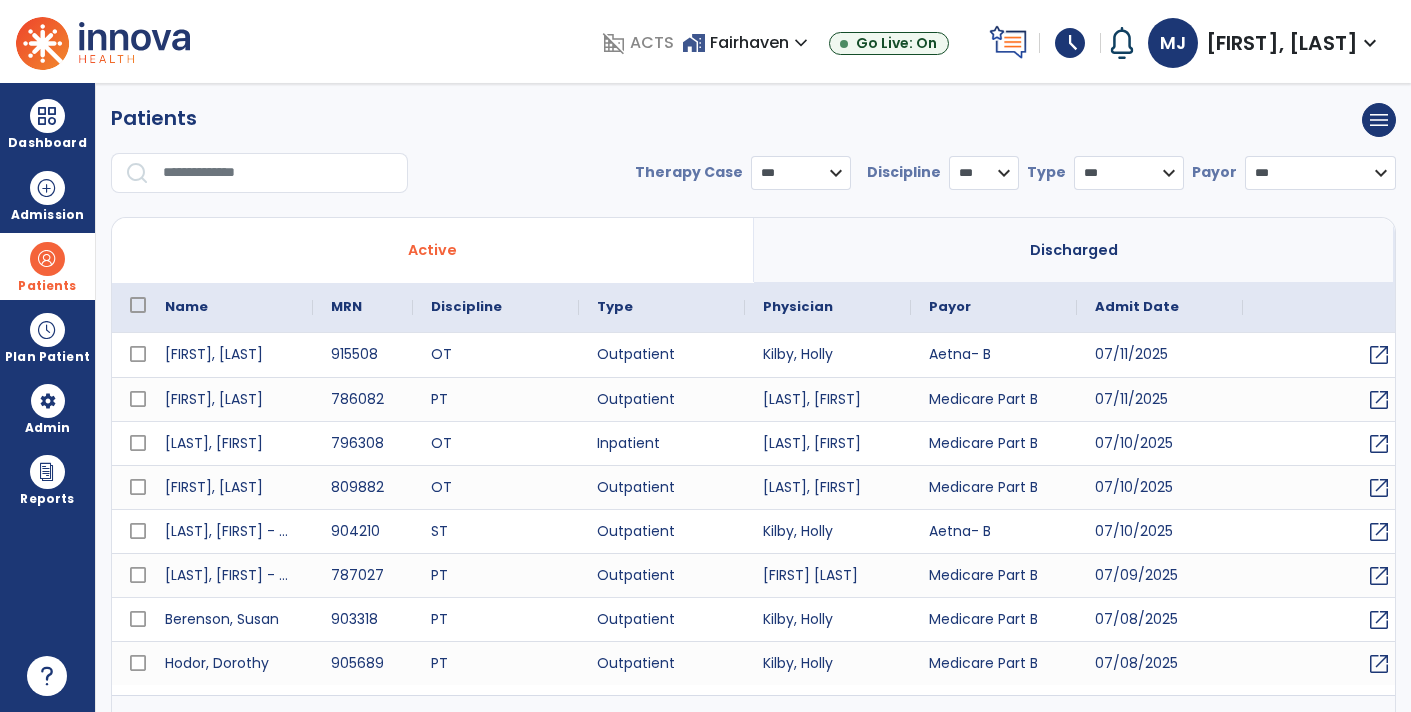 click at bounding box center (278, 173) 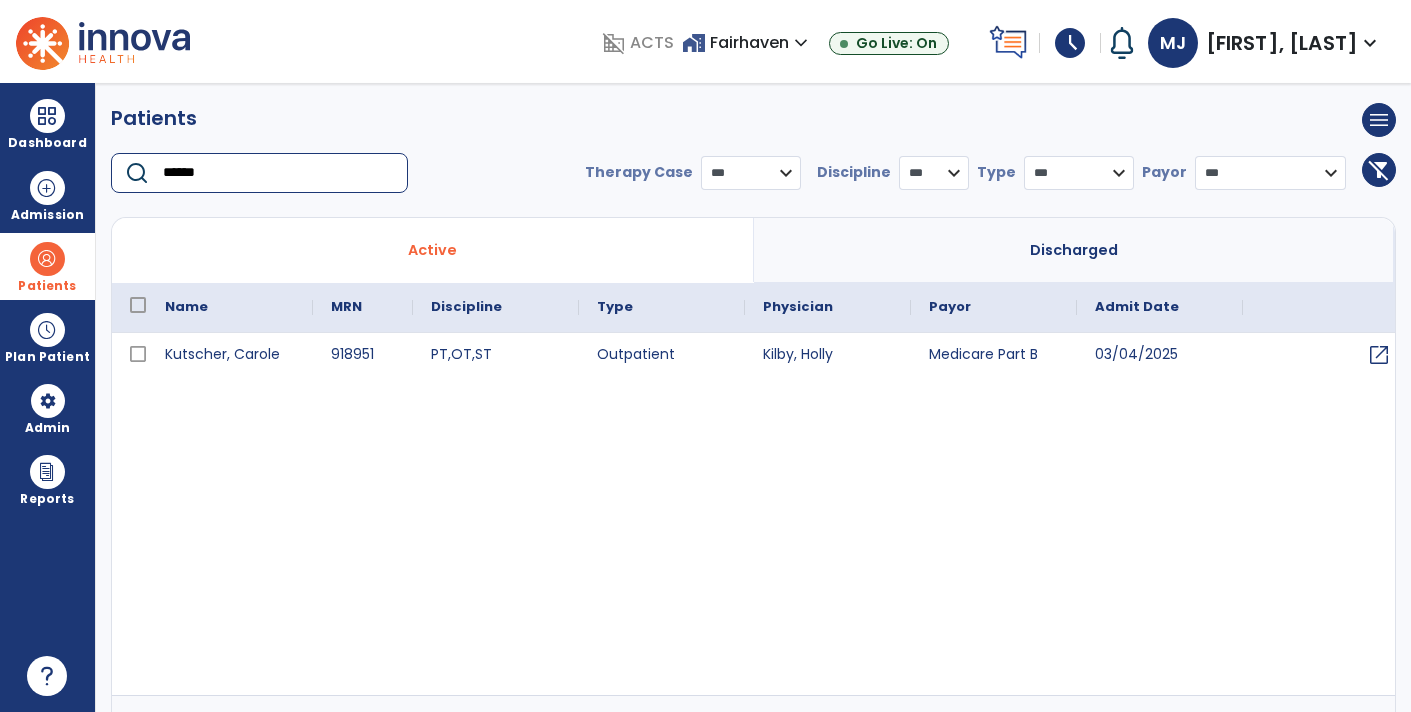 type on "******" 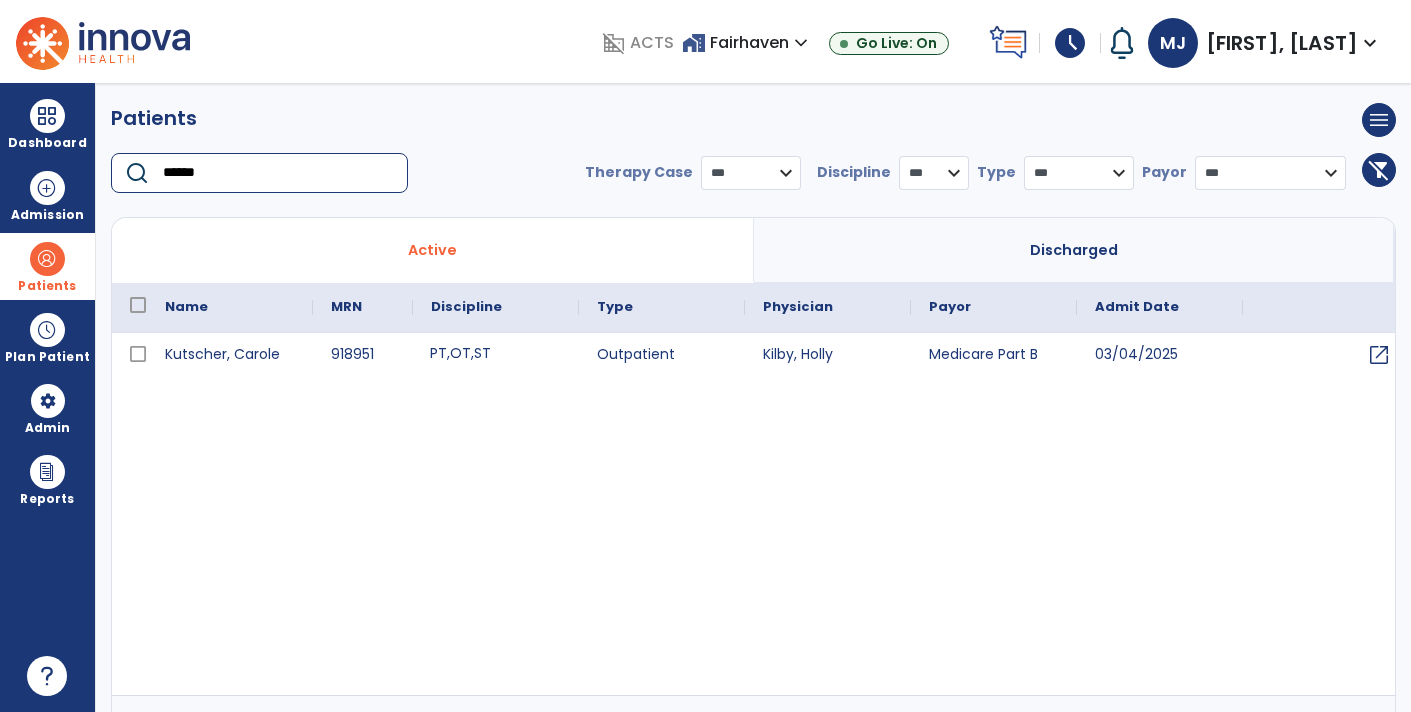 click on "PT , OT , ST" at bounding box center (496, 355) 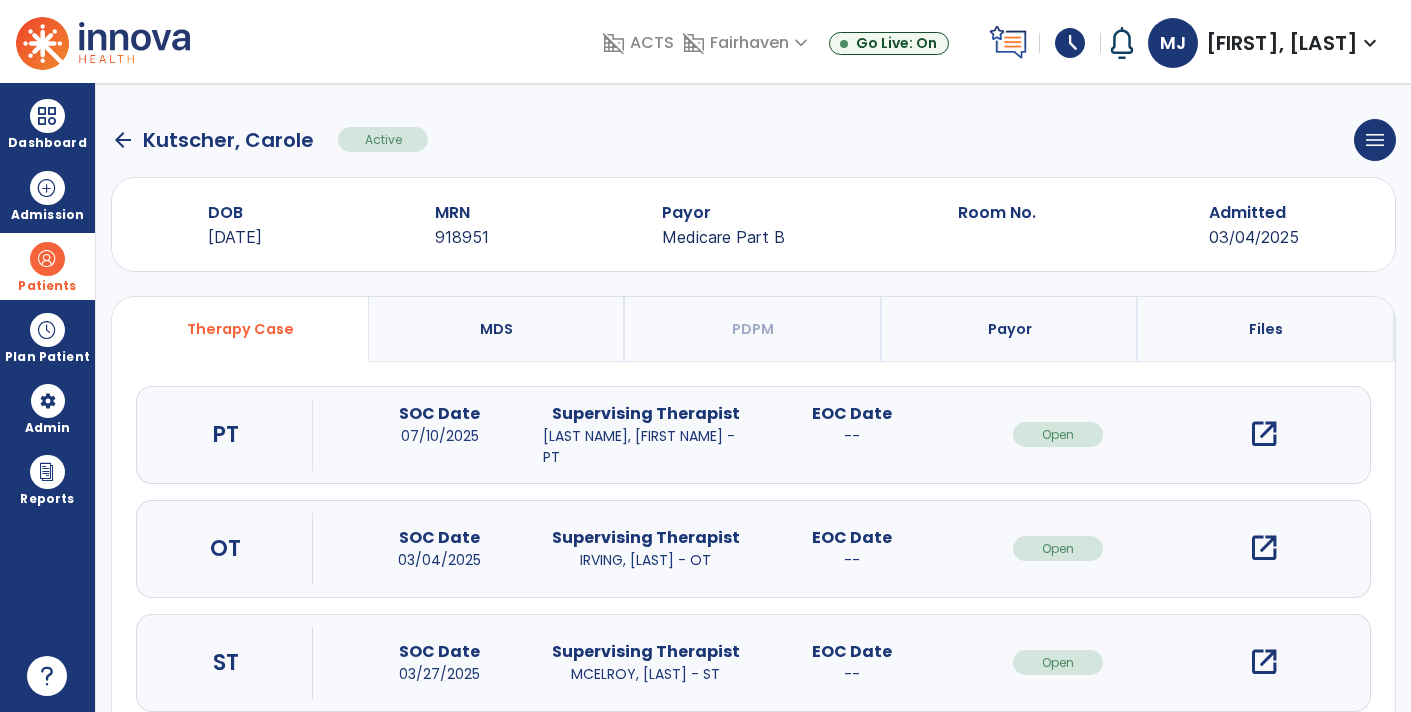 scroll, scrollTop: 0, scrollLeft: 0, axis: both 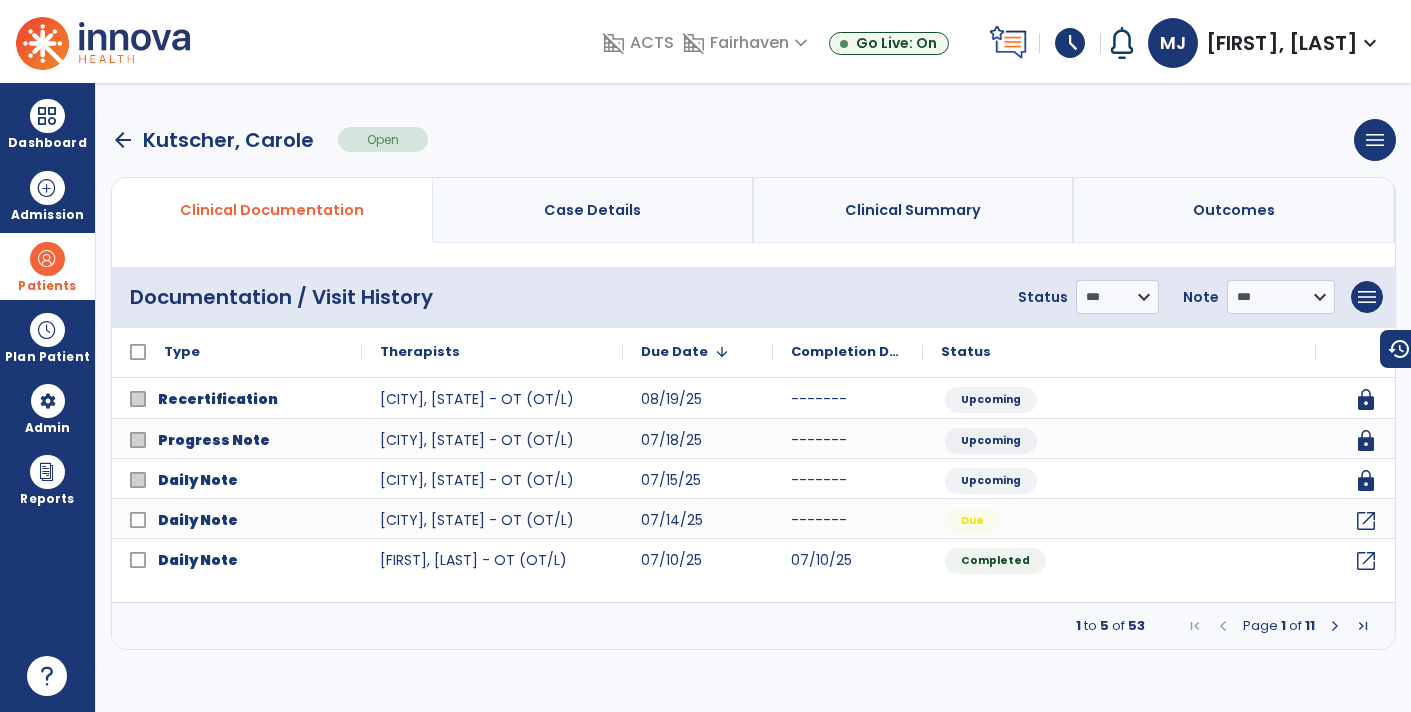 click at bounding box center (1363, 626) 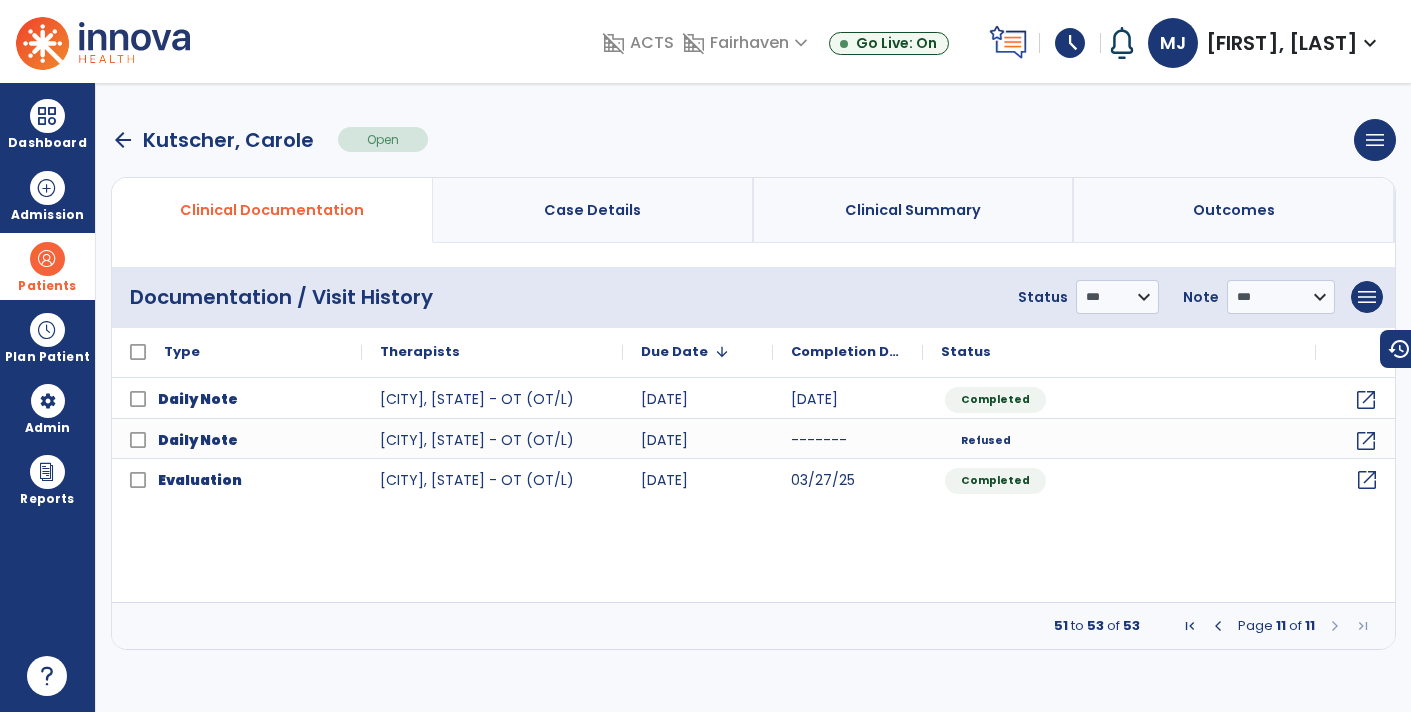 click on "open_in_new" 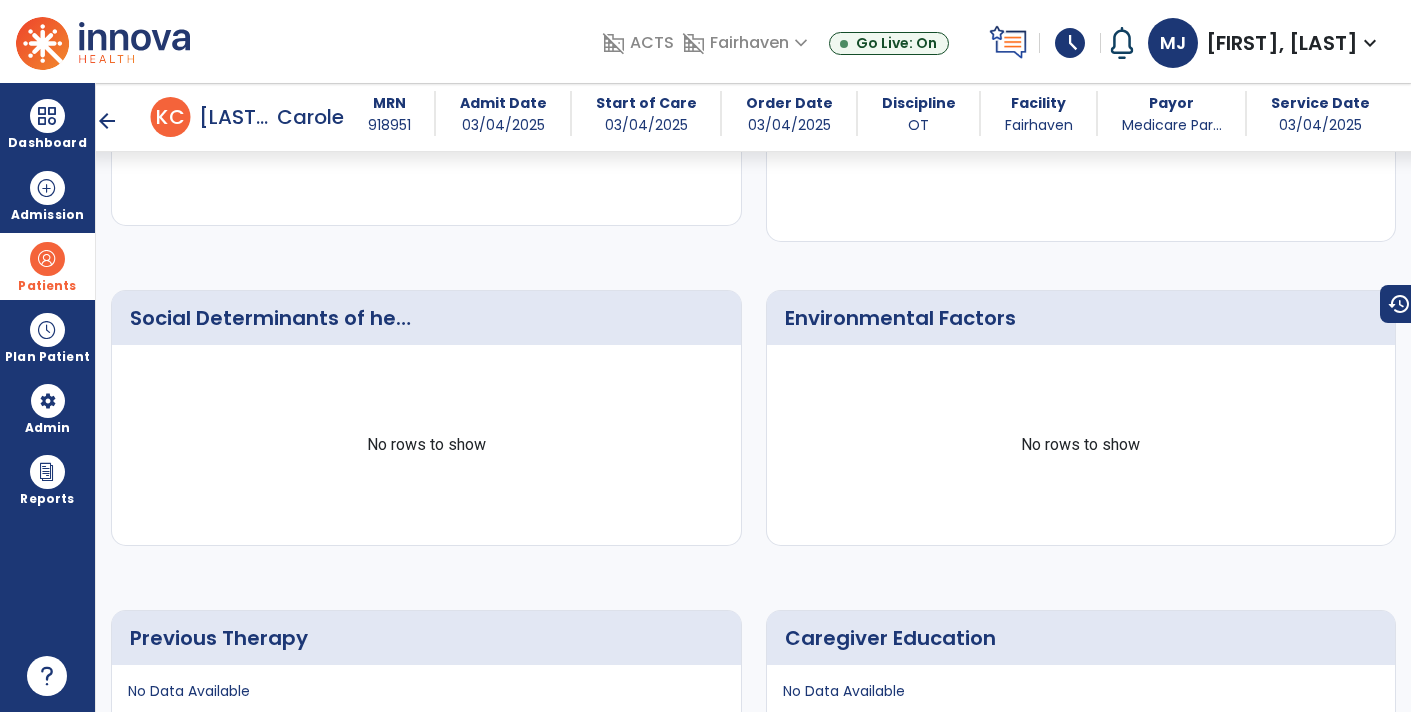 scroll, scrollTop: 1713, scrollLeft: 0, axis: vertical 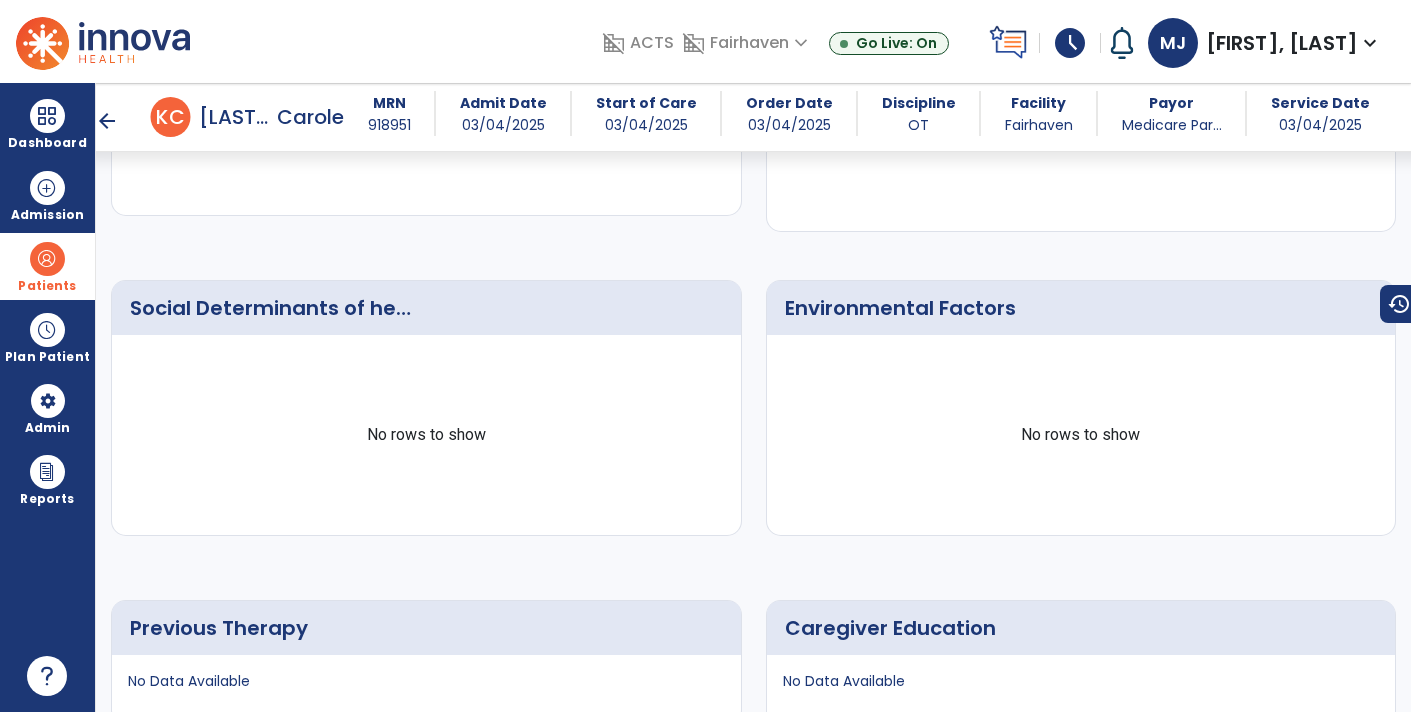 click on "arrow_back" at bounding box center (107, 121) 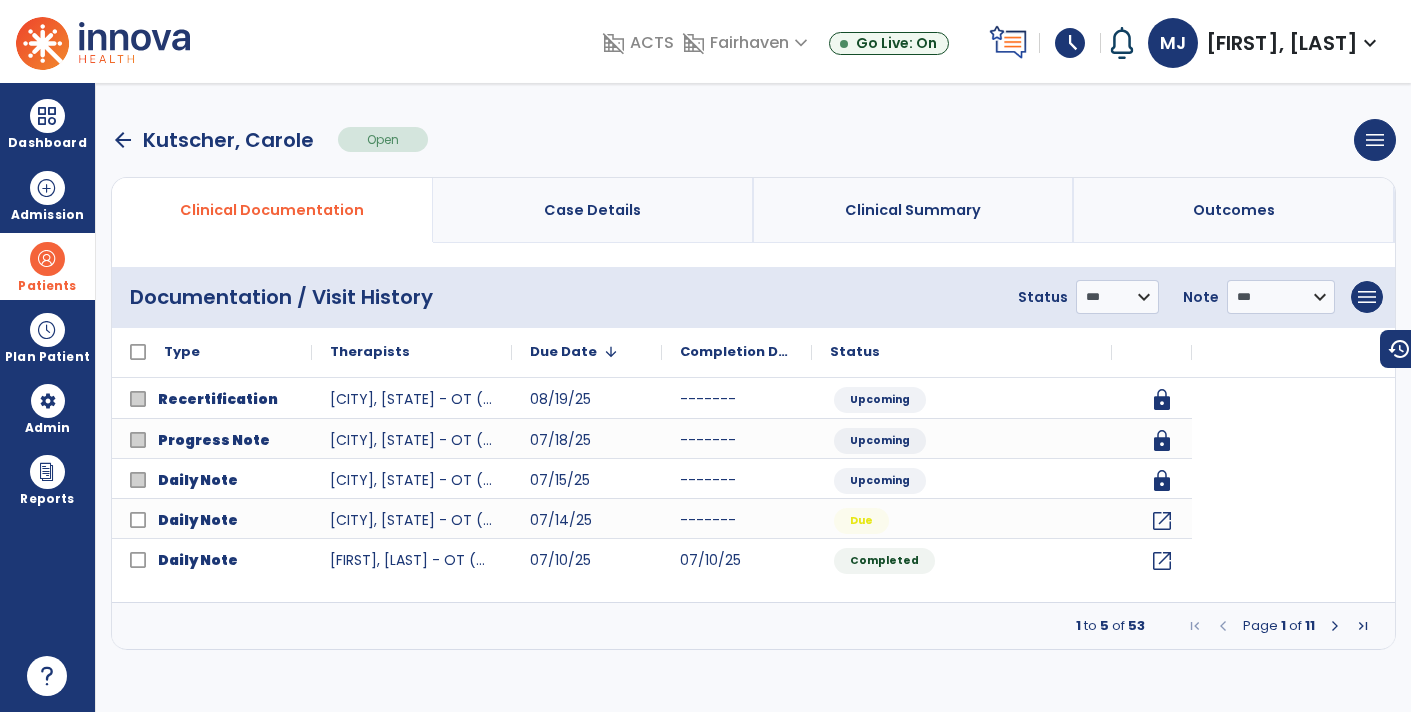 scroll, scrollTop: 0, scrollLeft: 0, axis: both 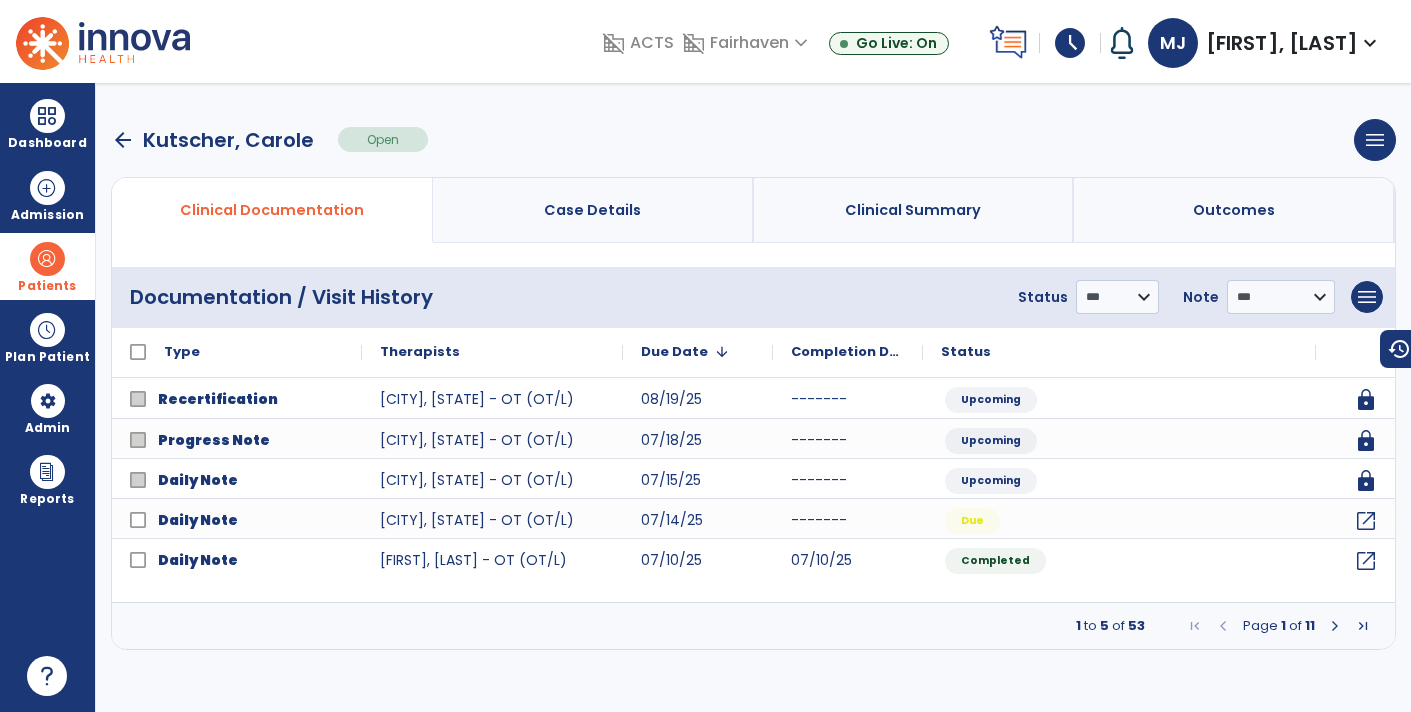 click on "arrow_back" at bounding box center (123, 140) 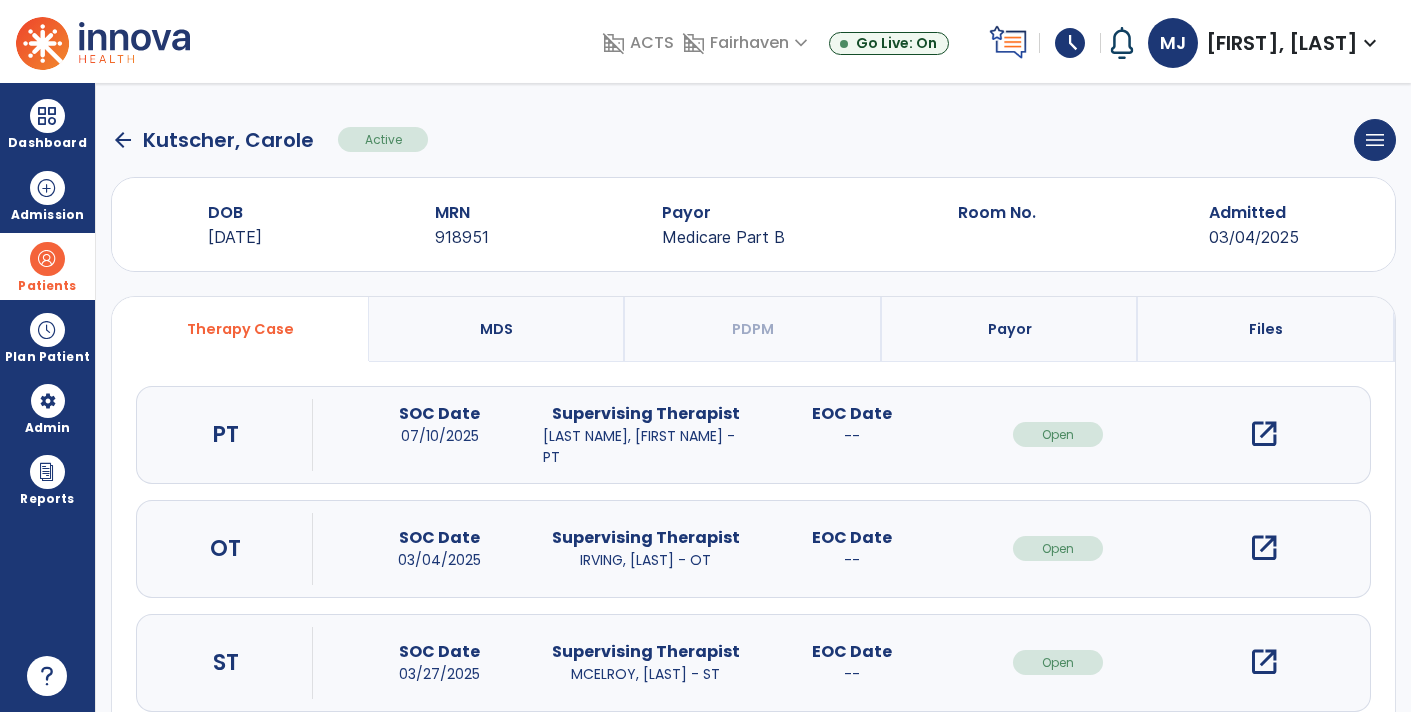 scroll, scrollTop: 44, scrollLeft: 0, axis: vertical 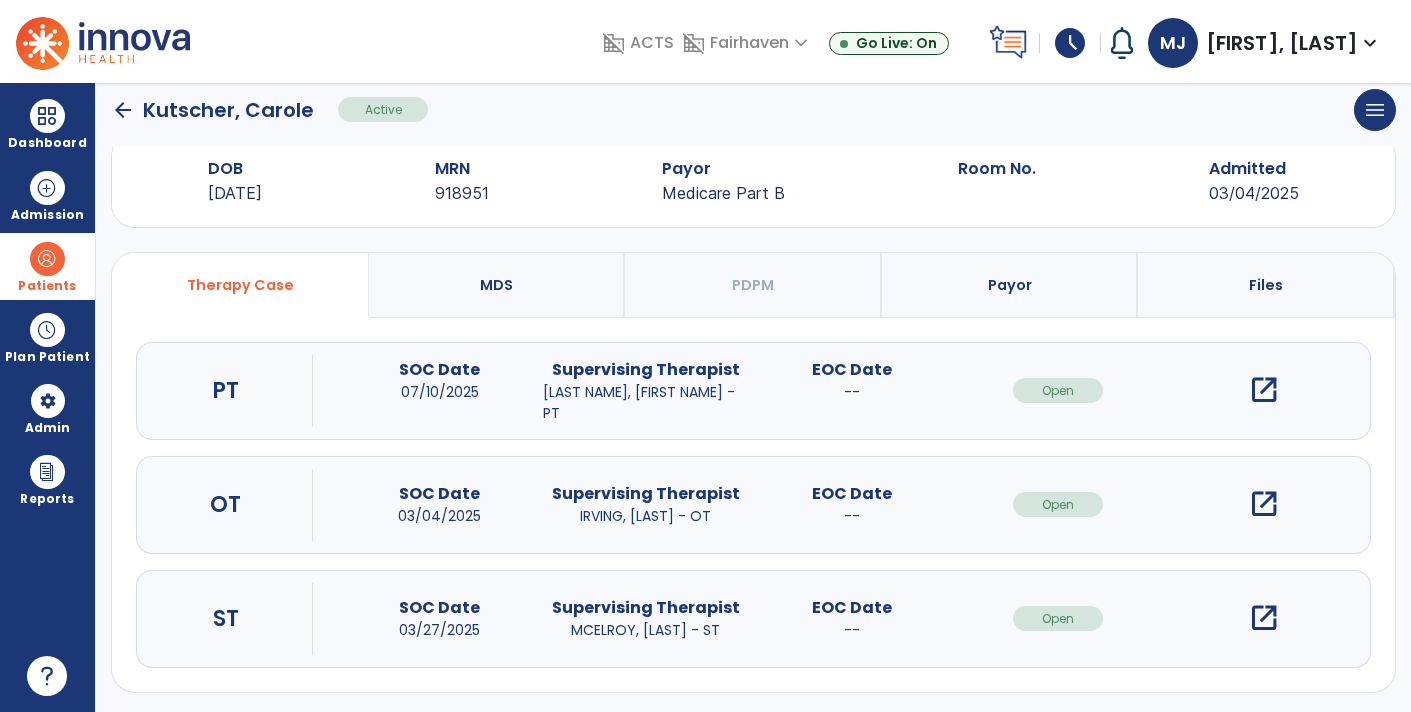 click on "open_in_new" at bounding box center (1264, 618) 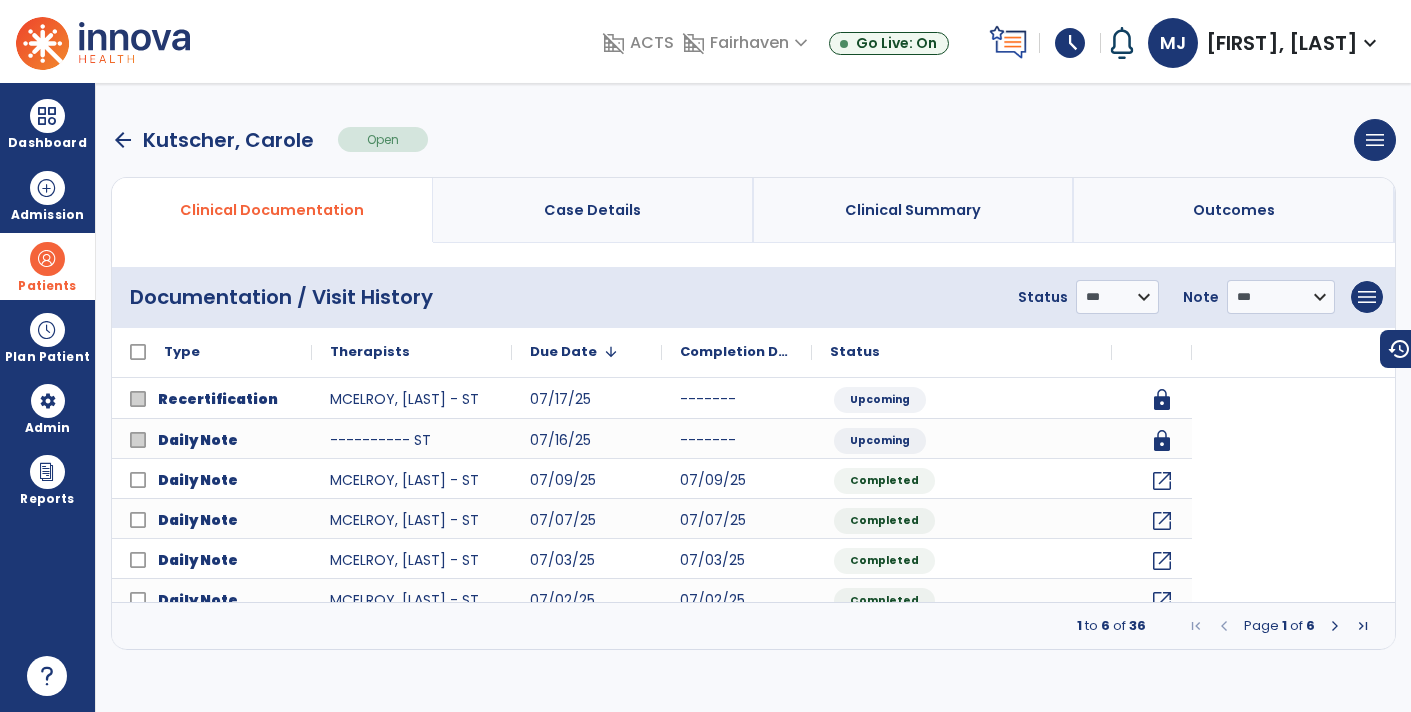 scroll, scrollTop: 0, scrollLeft: 0, axis: both 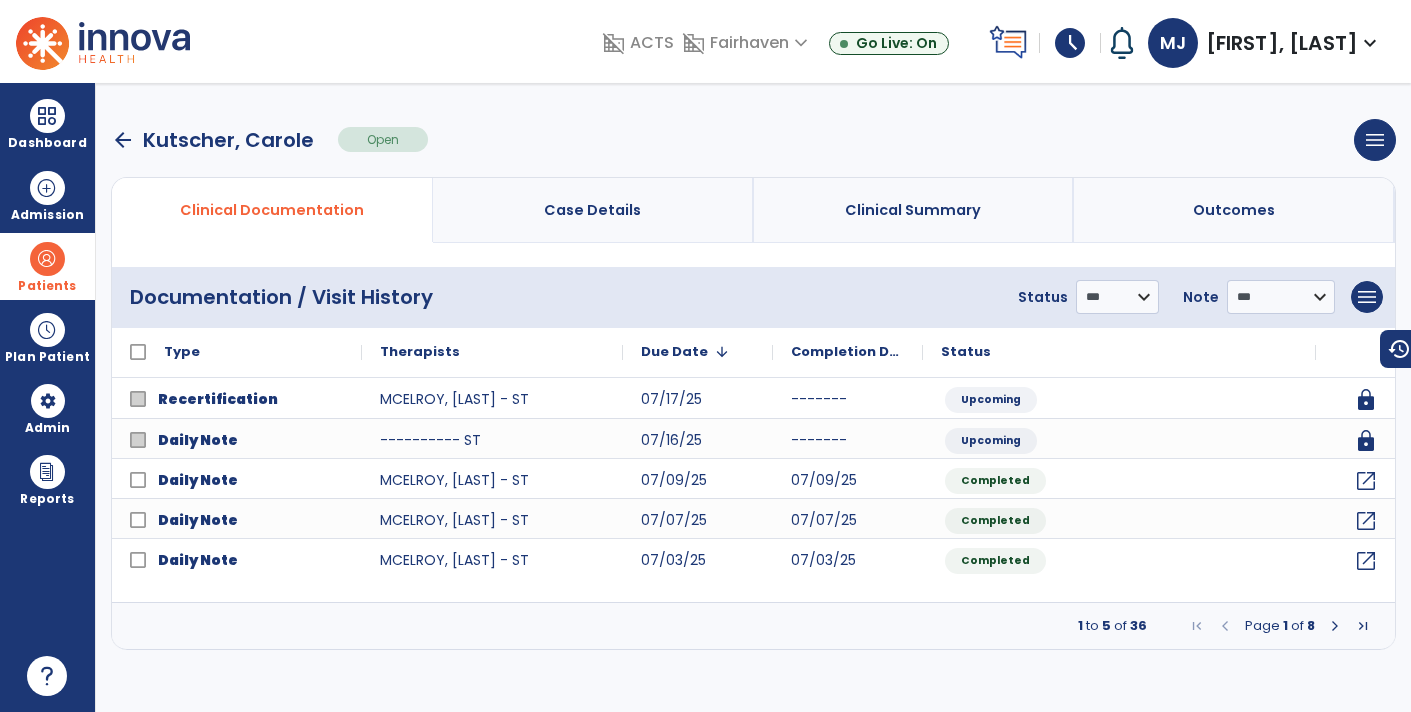 click at bounding box center (1363, 626) 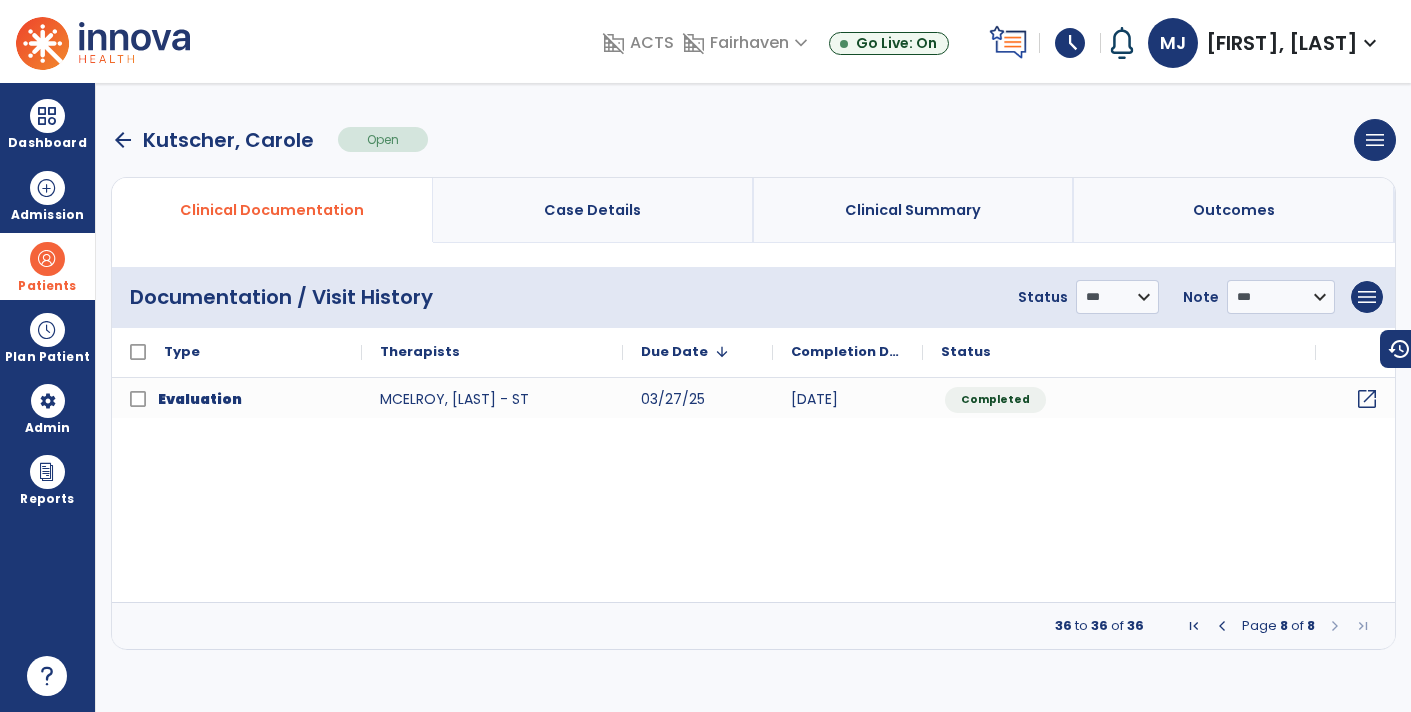 click on "open_in_new" 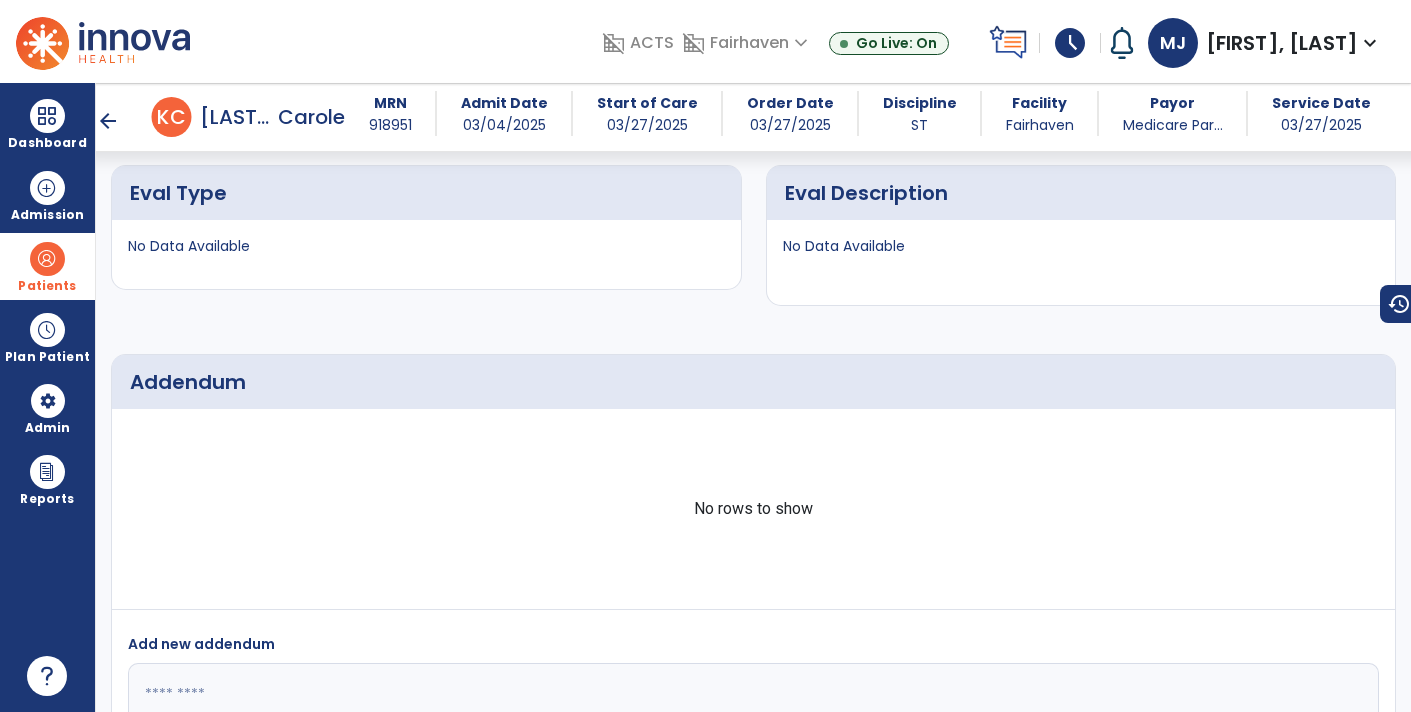 scroll, scrollTop: 6044, scrollLeft: 0, axis: vertical 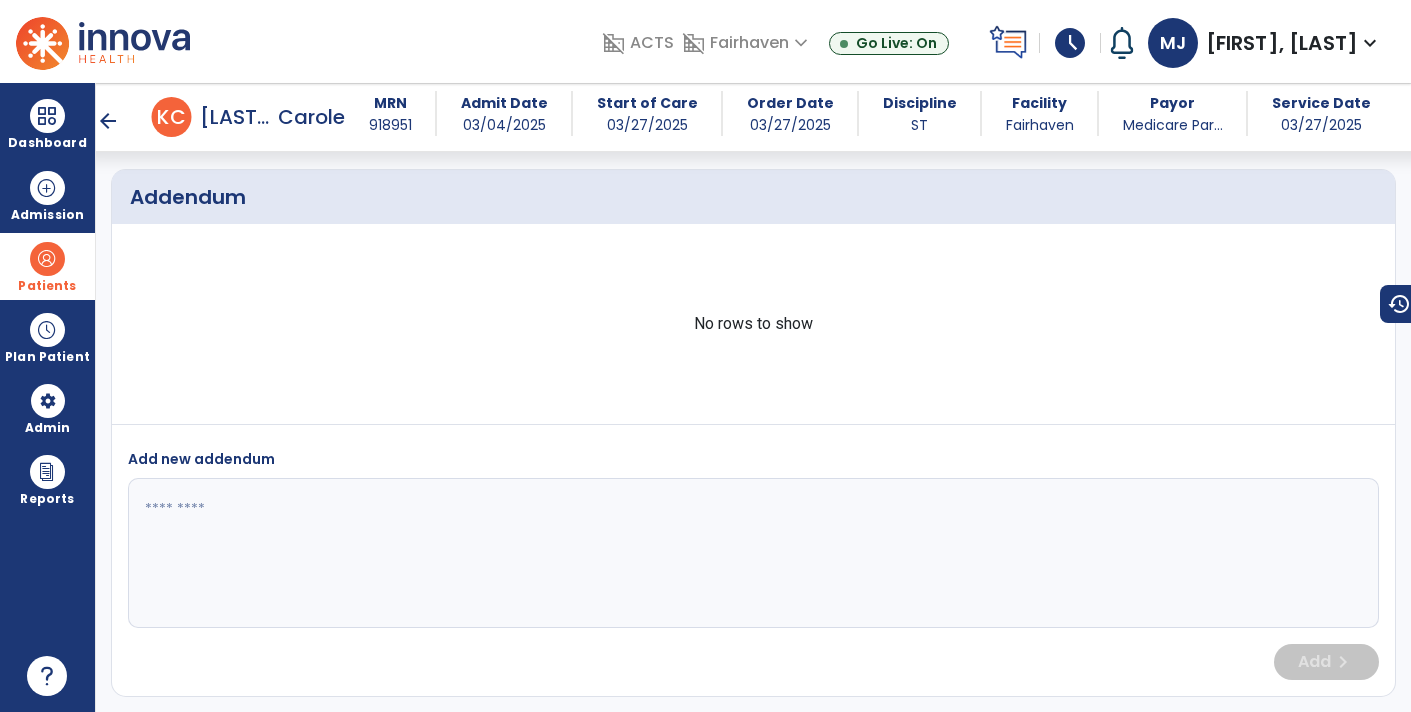 click on "arrow_back" at bounding box center (108, 121) 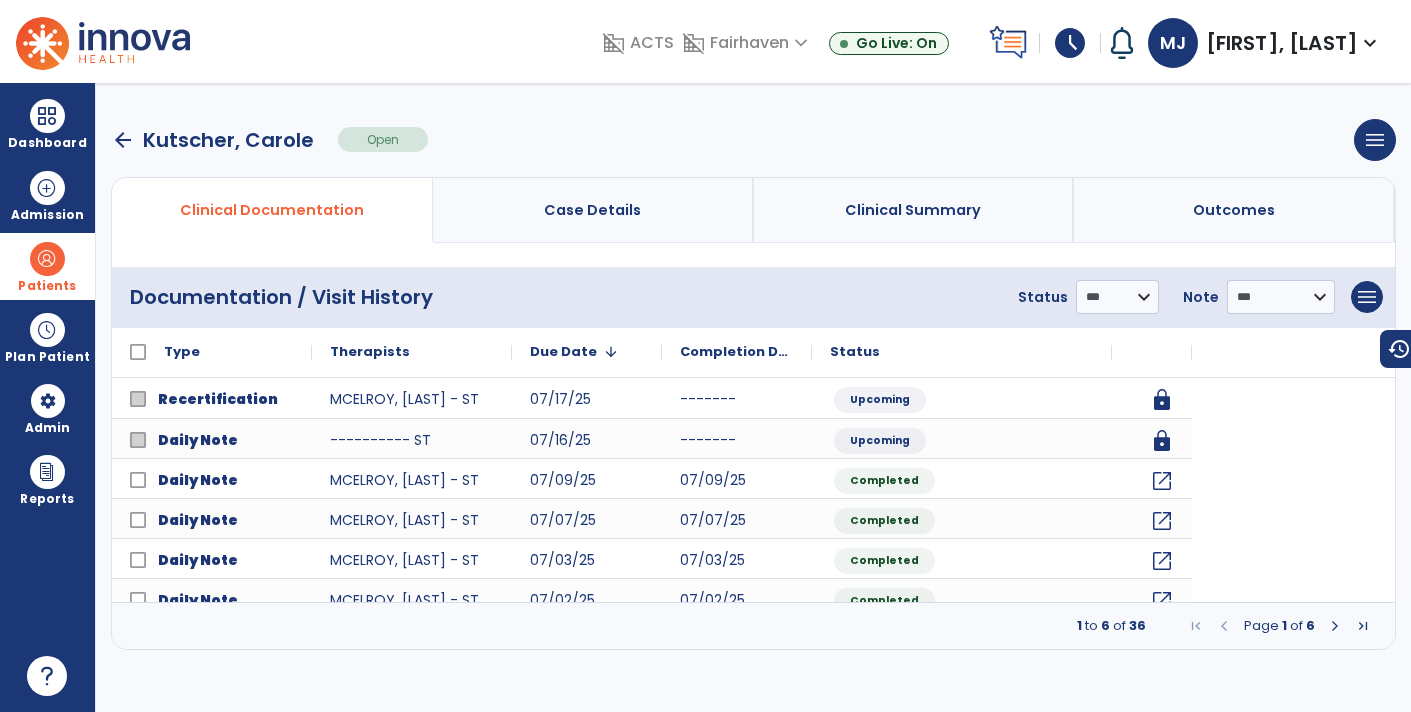 scroll, scrollTop: 0, scrollLeft: 0, axis: both 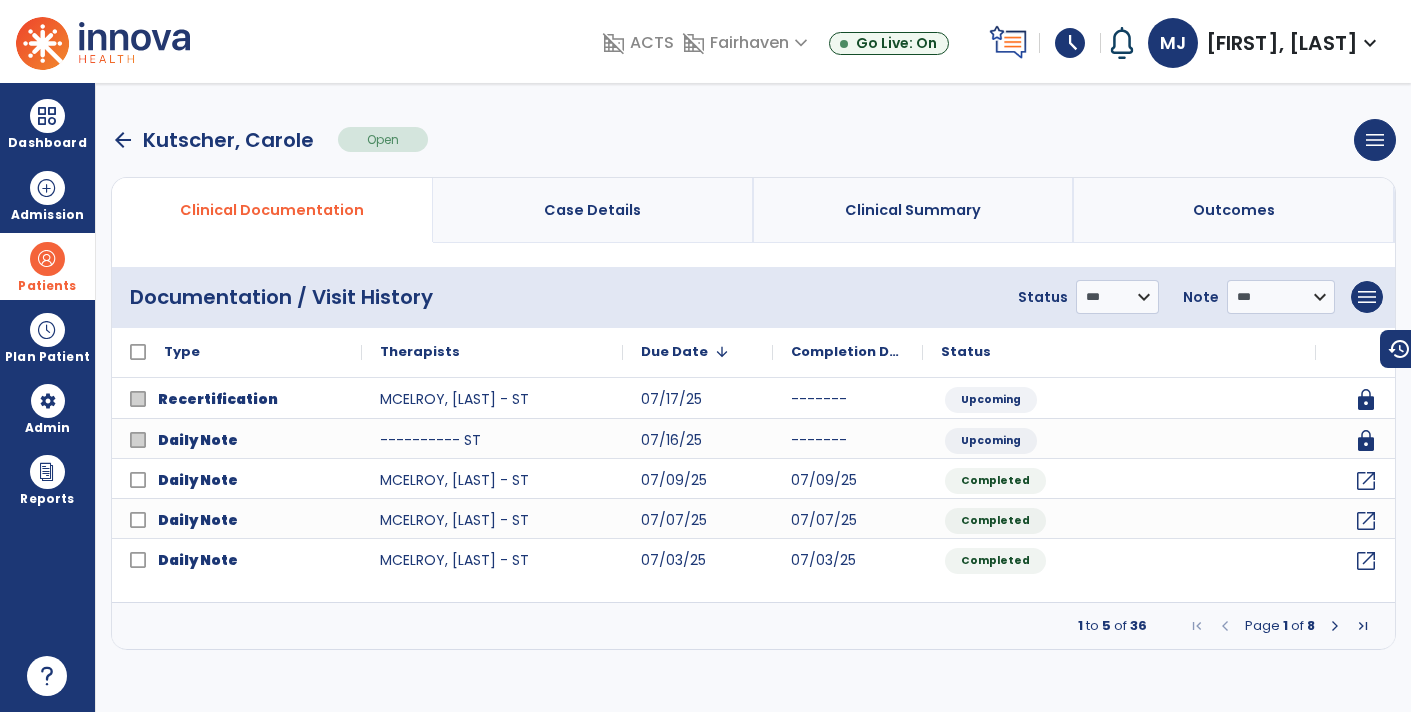 click on "arrow_back" at bounding box center [123, 140] 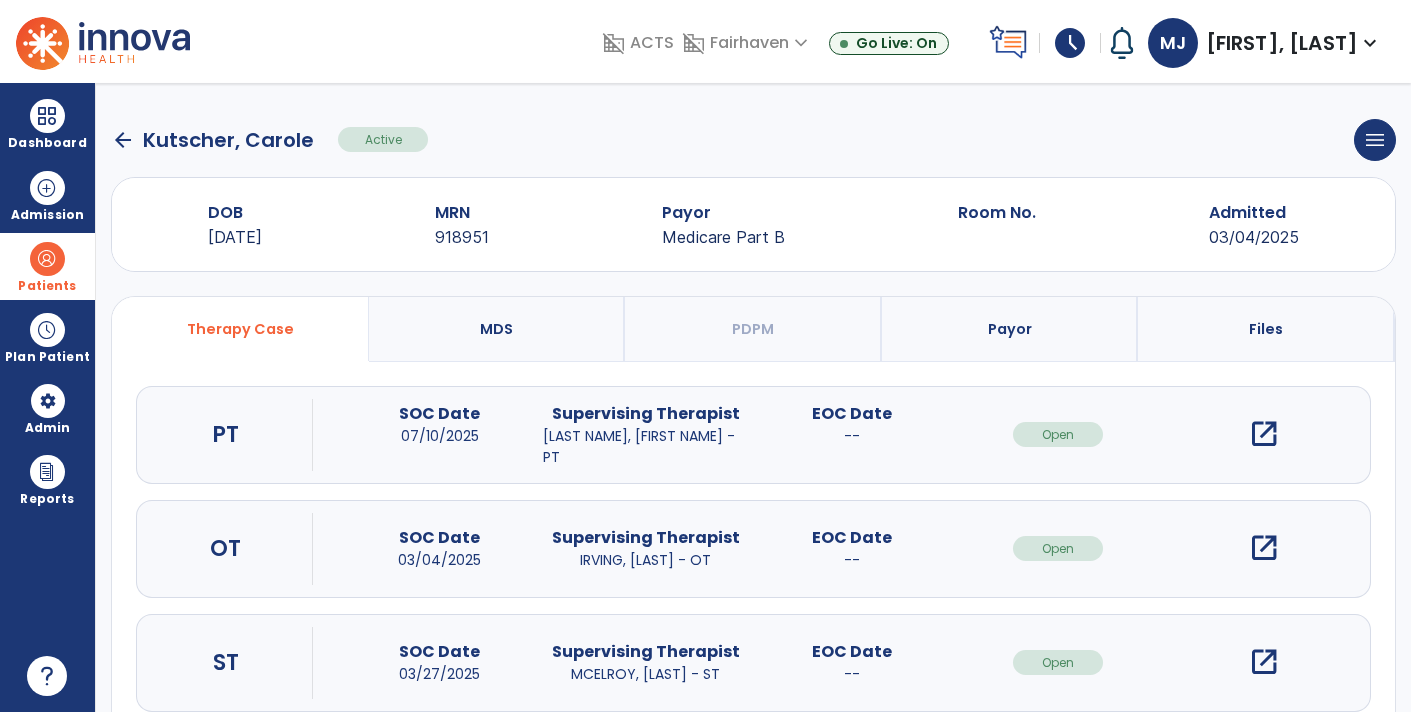 click on "open_in_new" at bounding box center [1264, 434] 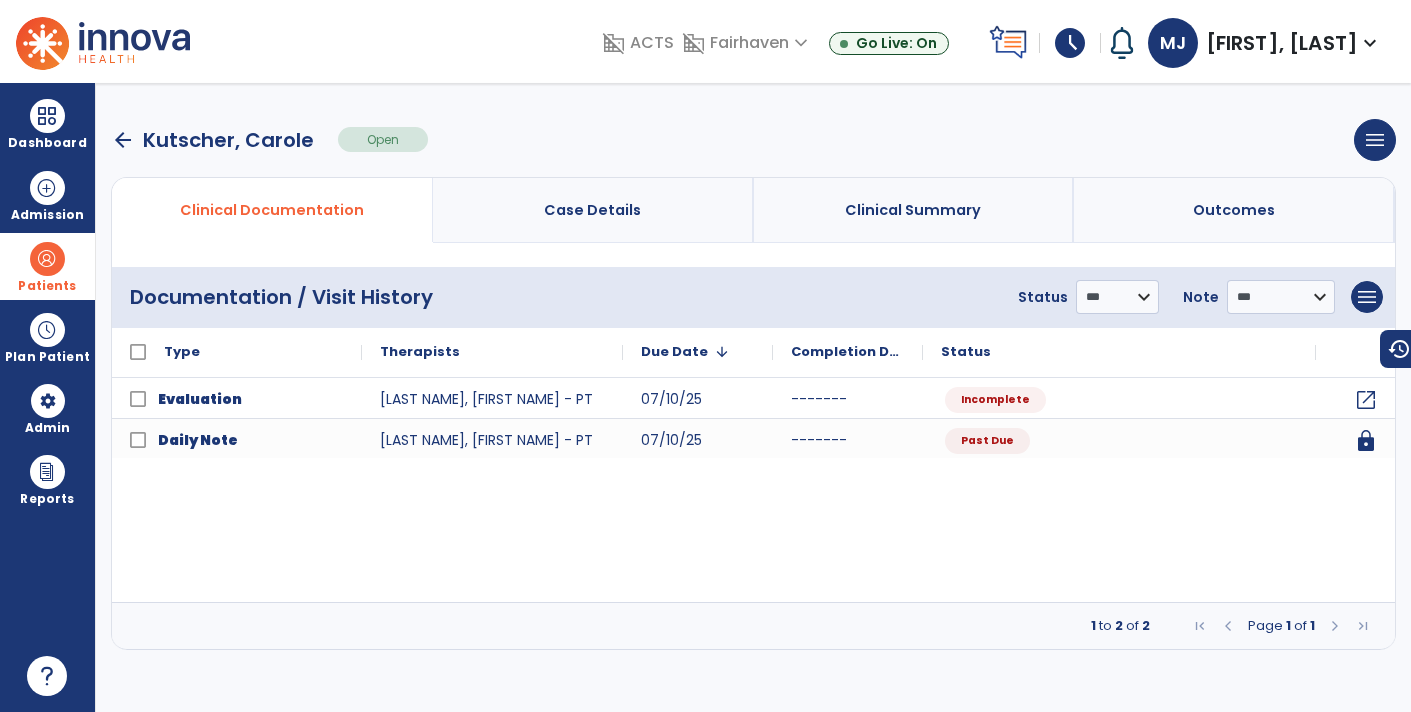 click on "arrow_back" at bounding box center [123, 140] 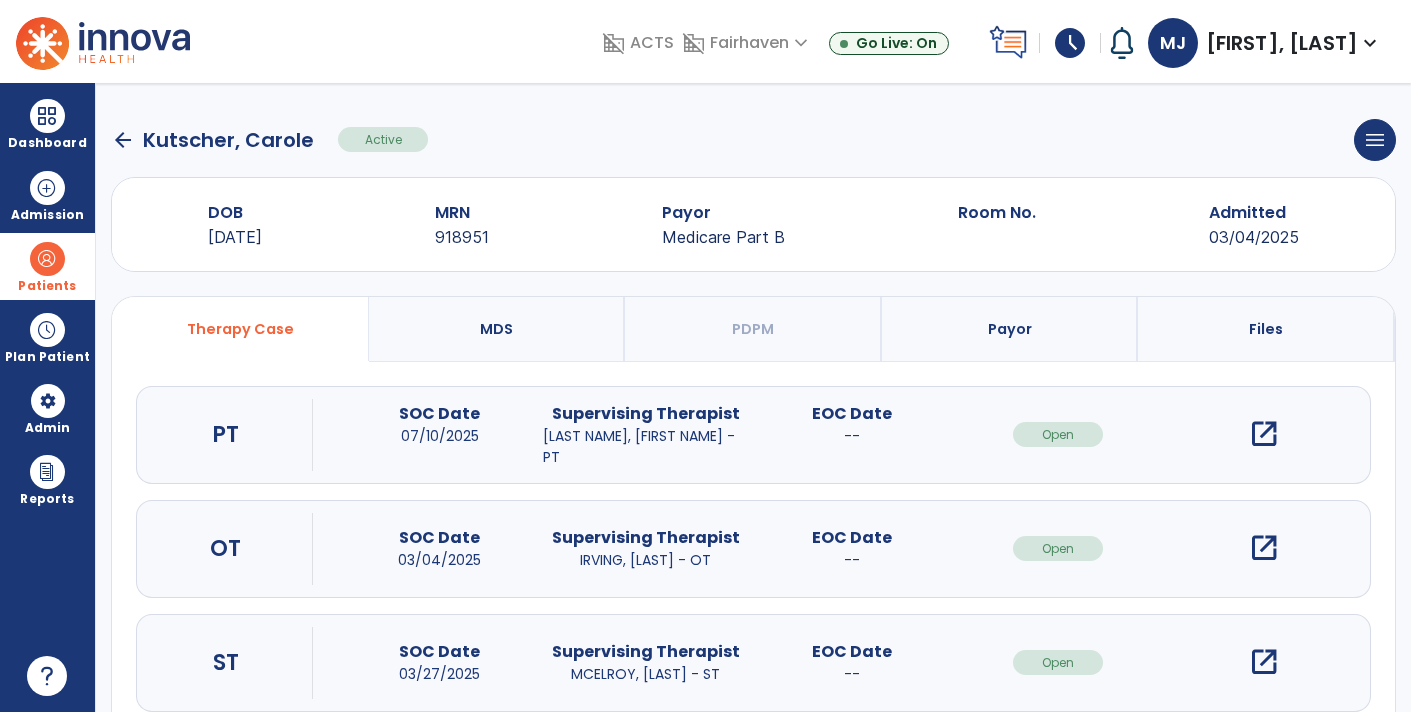 click on "open_in_new" at bounding box center [1264, 548] 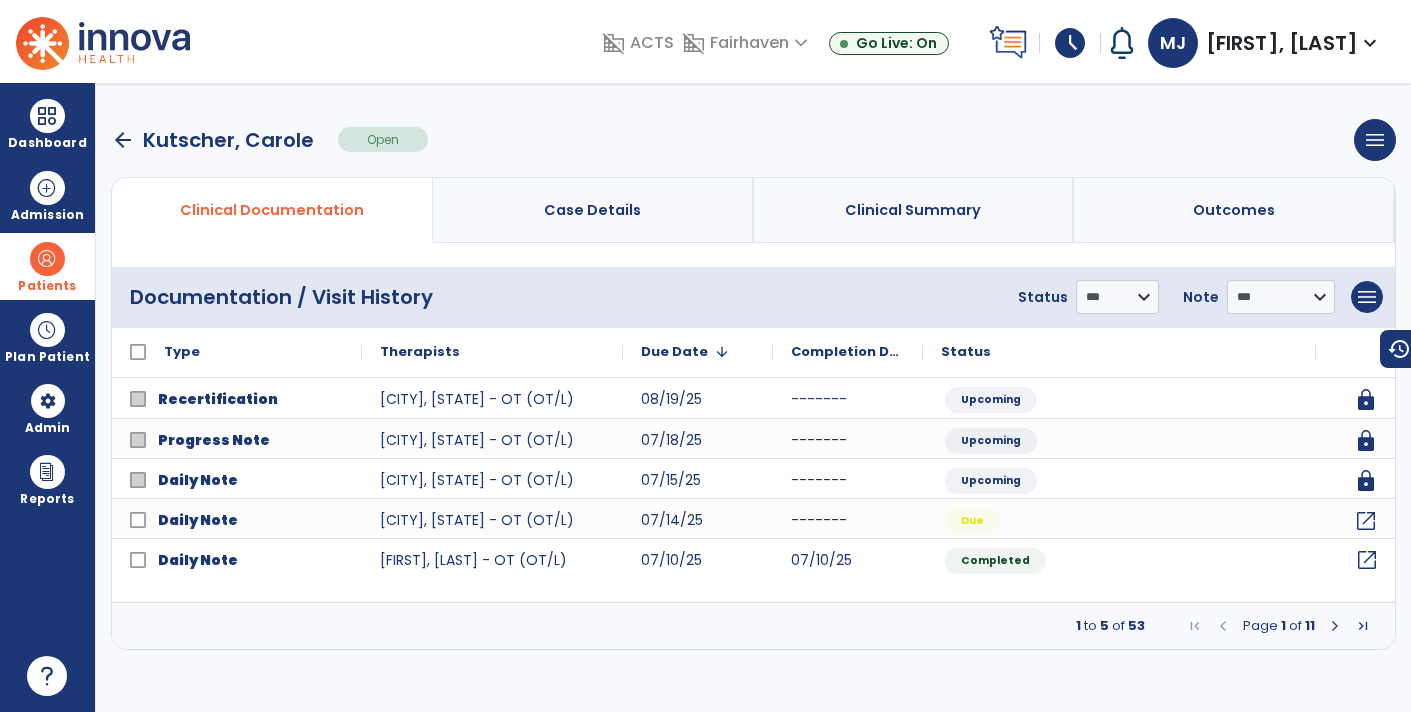 click on "open_in_new" 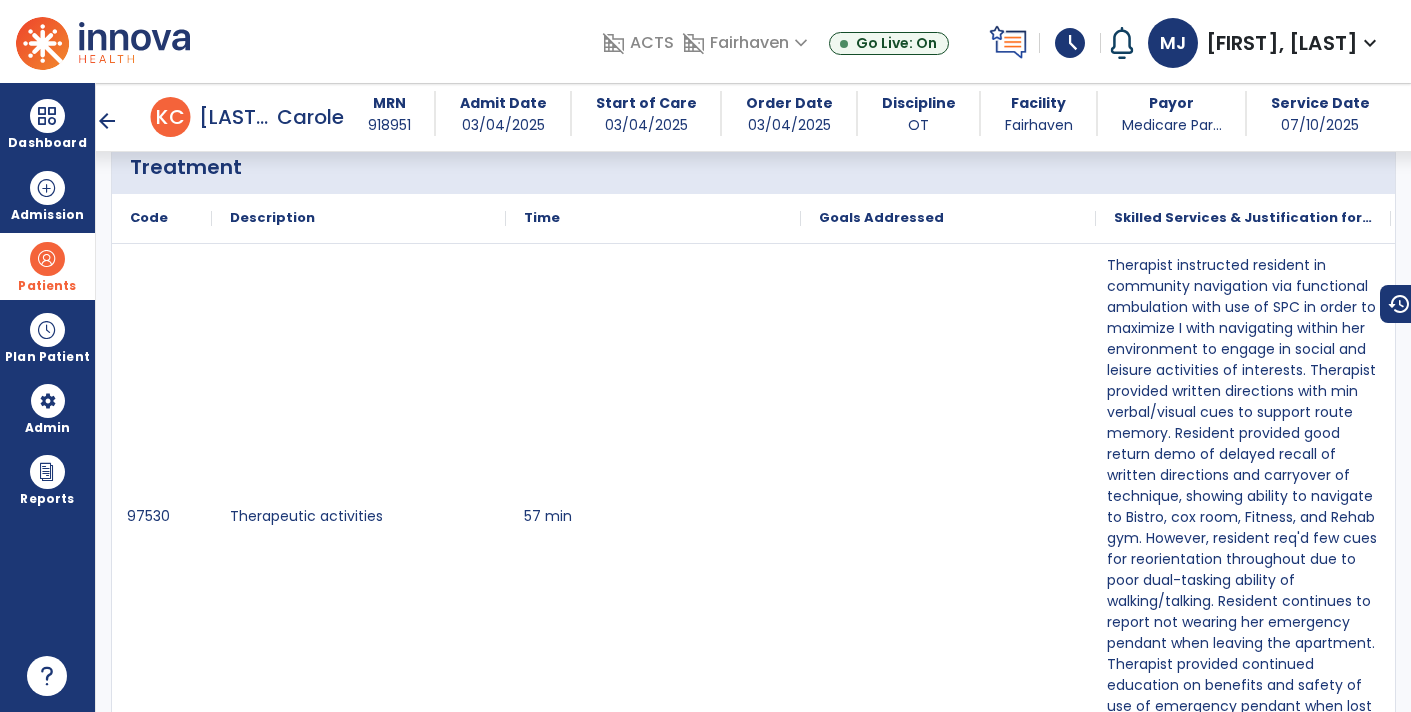 scroll, scrollTop: 1097, scrollLeft: 0, axis: vertical 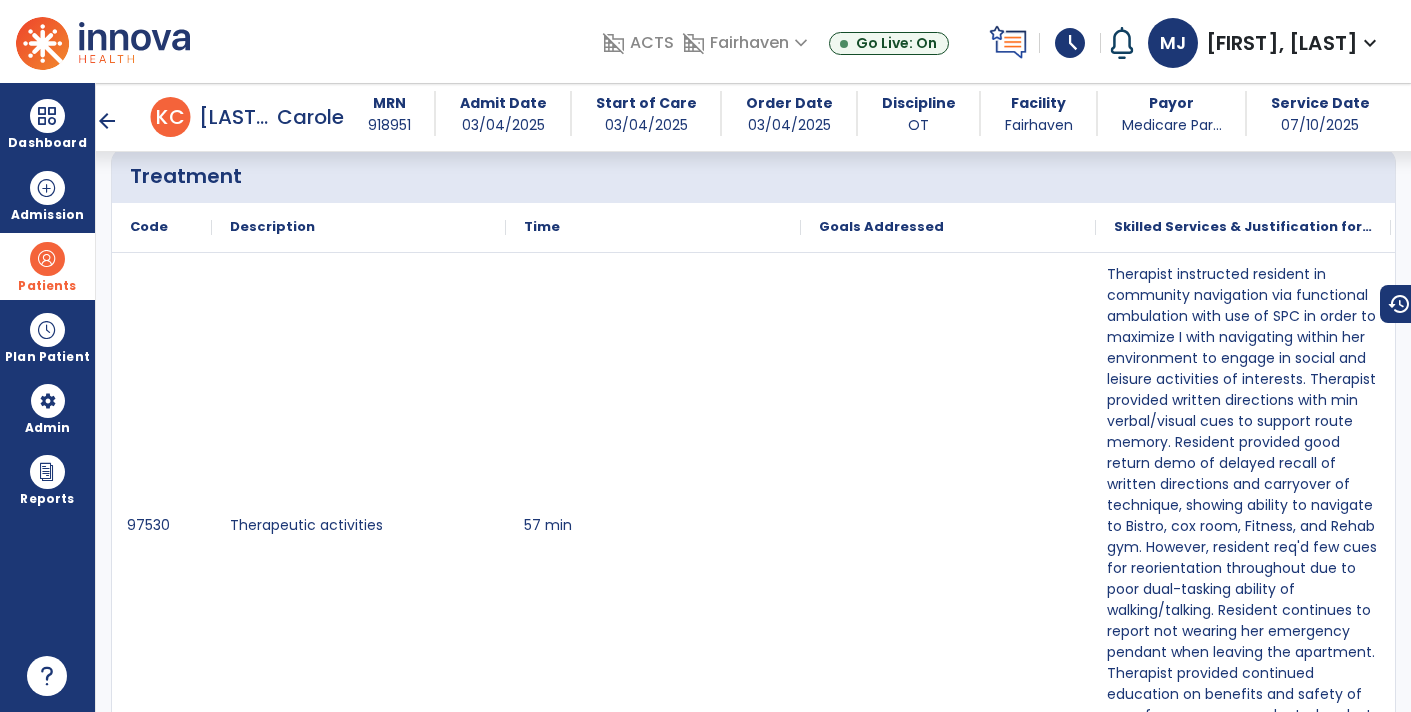 click on "arrow_back" at bounding box center [107, 121] 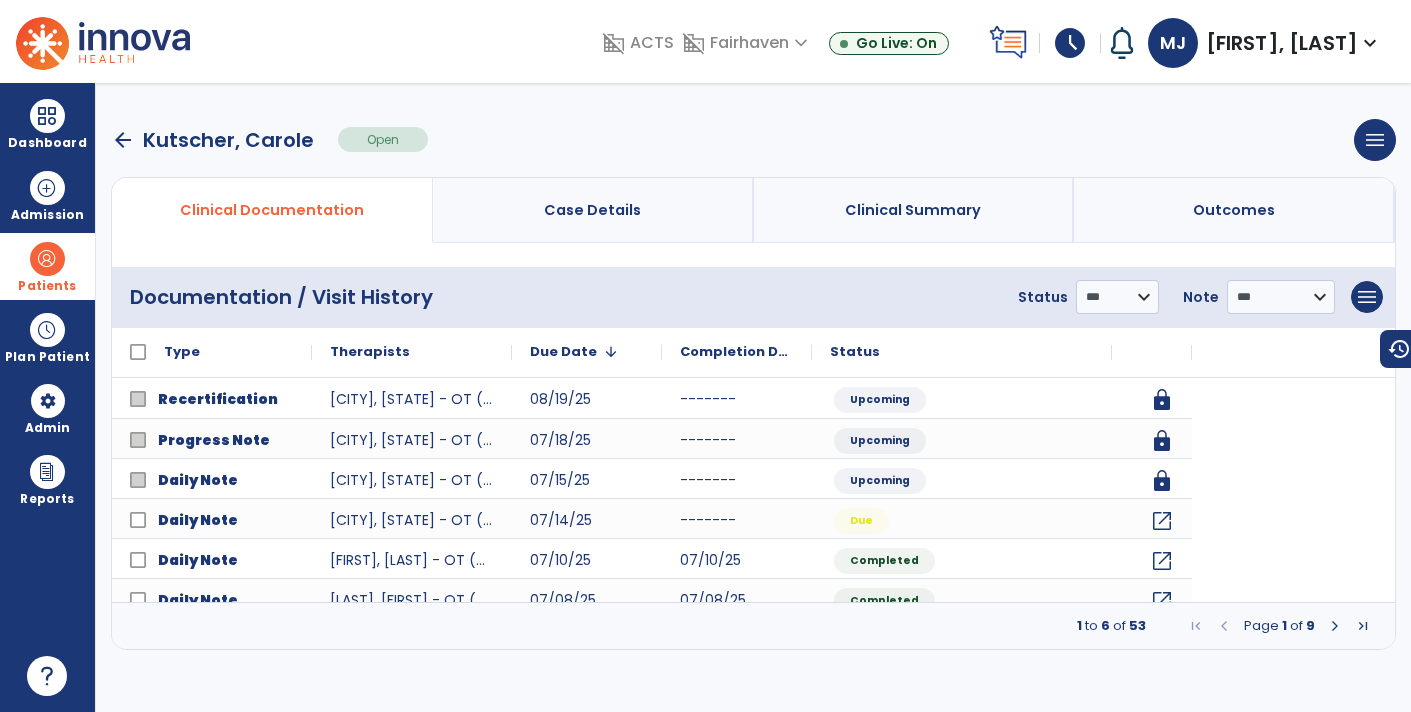 scroll, scrollTop: 0, scrollLeft: 0, axis: both 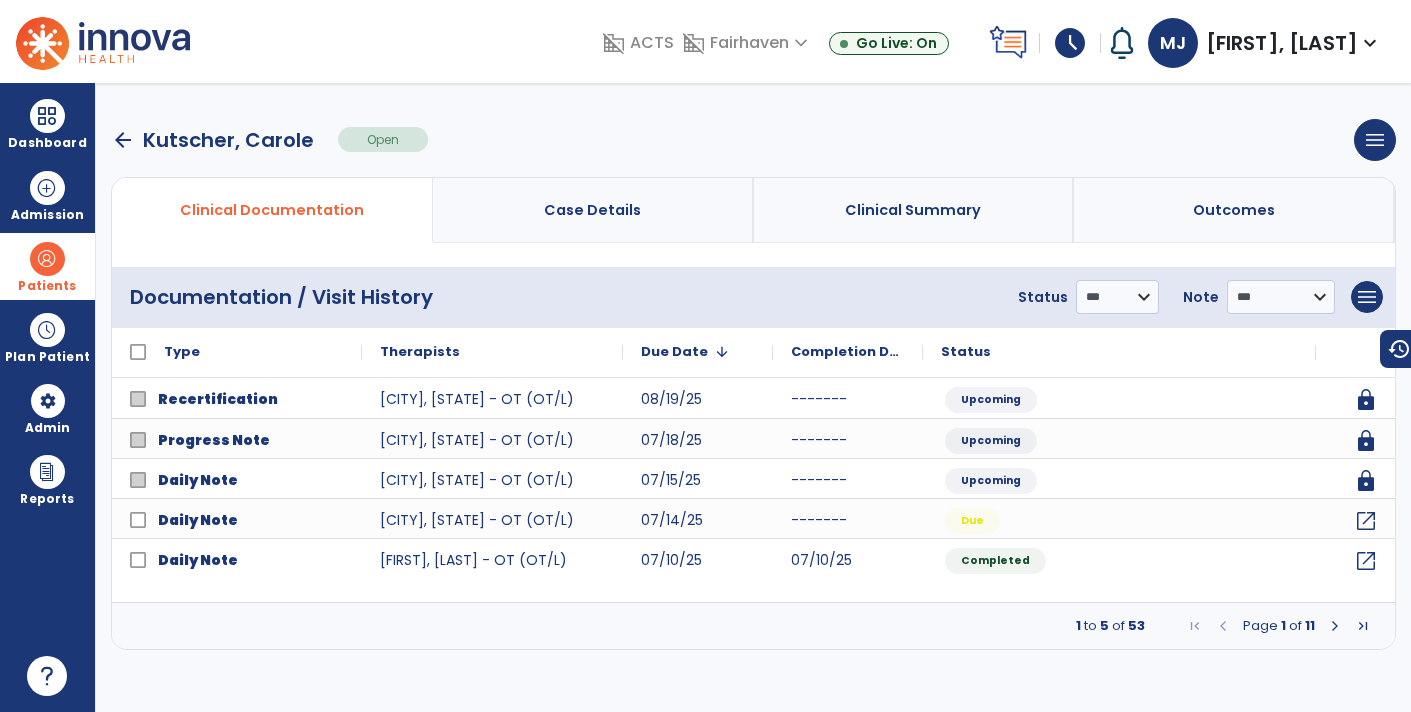 click on "arrow_back" at bounding box center [123, 140] 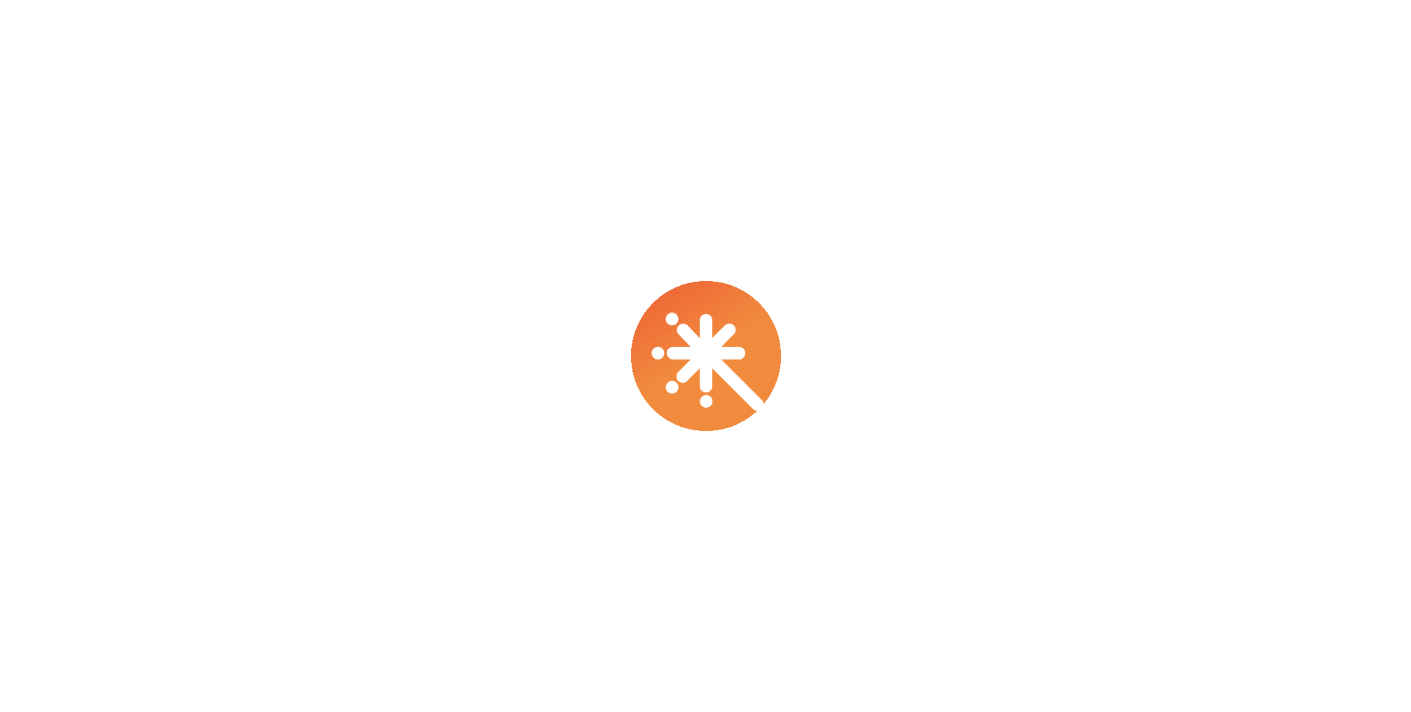 scroll, scrollTop: 0, scrollLeft: 0, axis: both 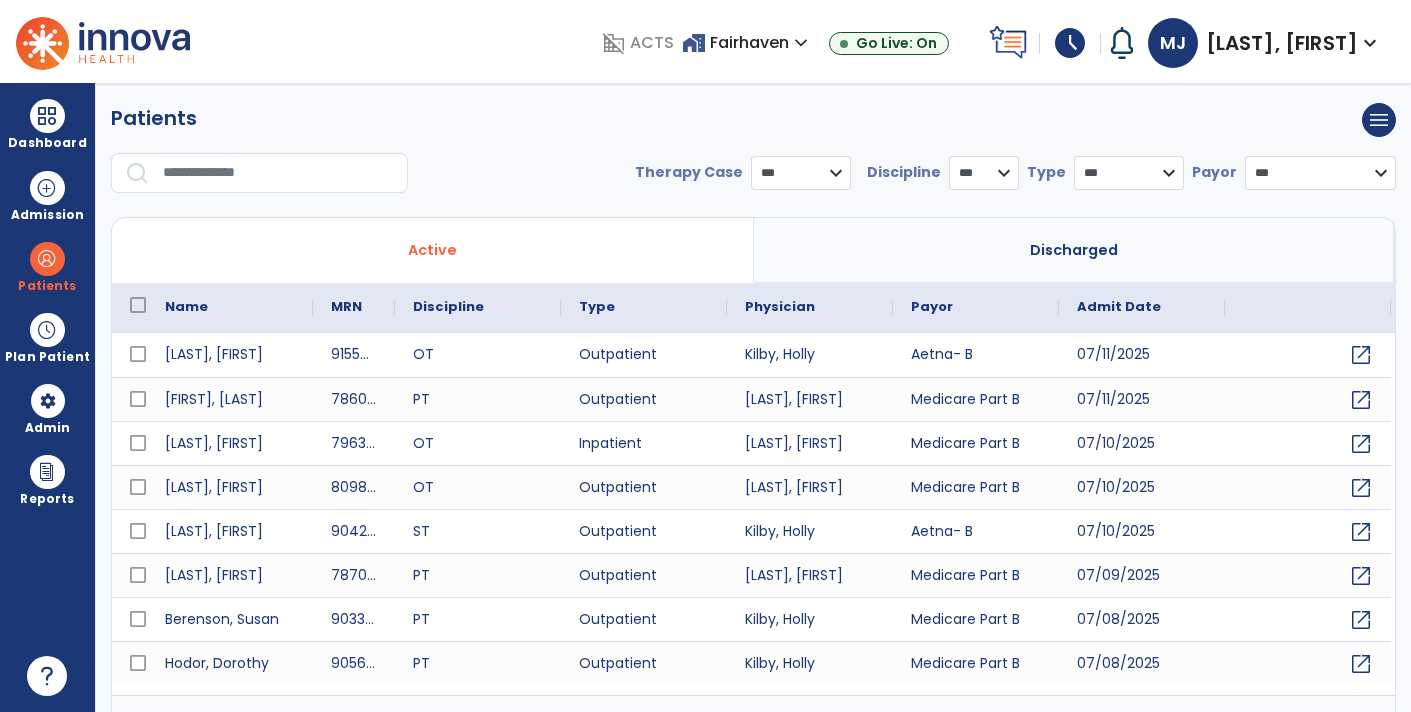 click at bounding box center [278, 173] 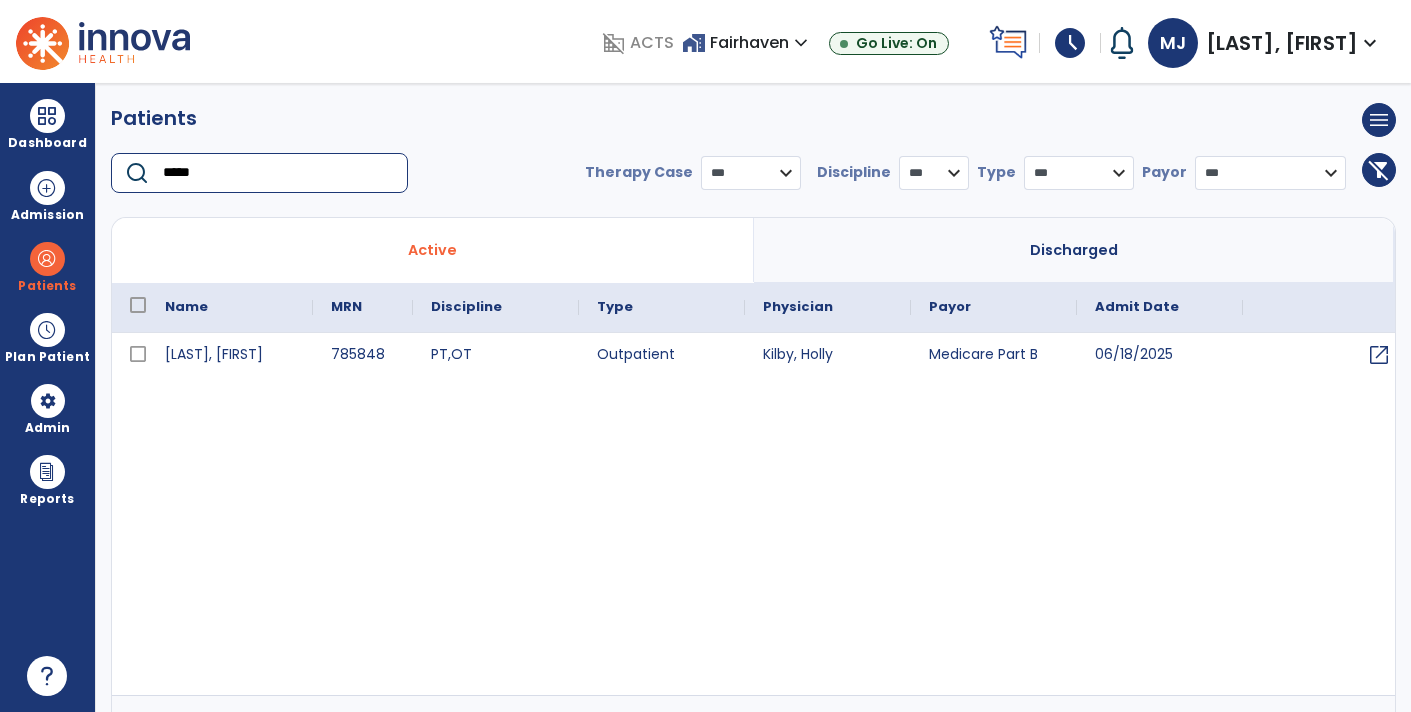 type on "*****" 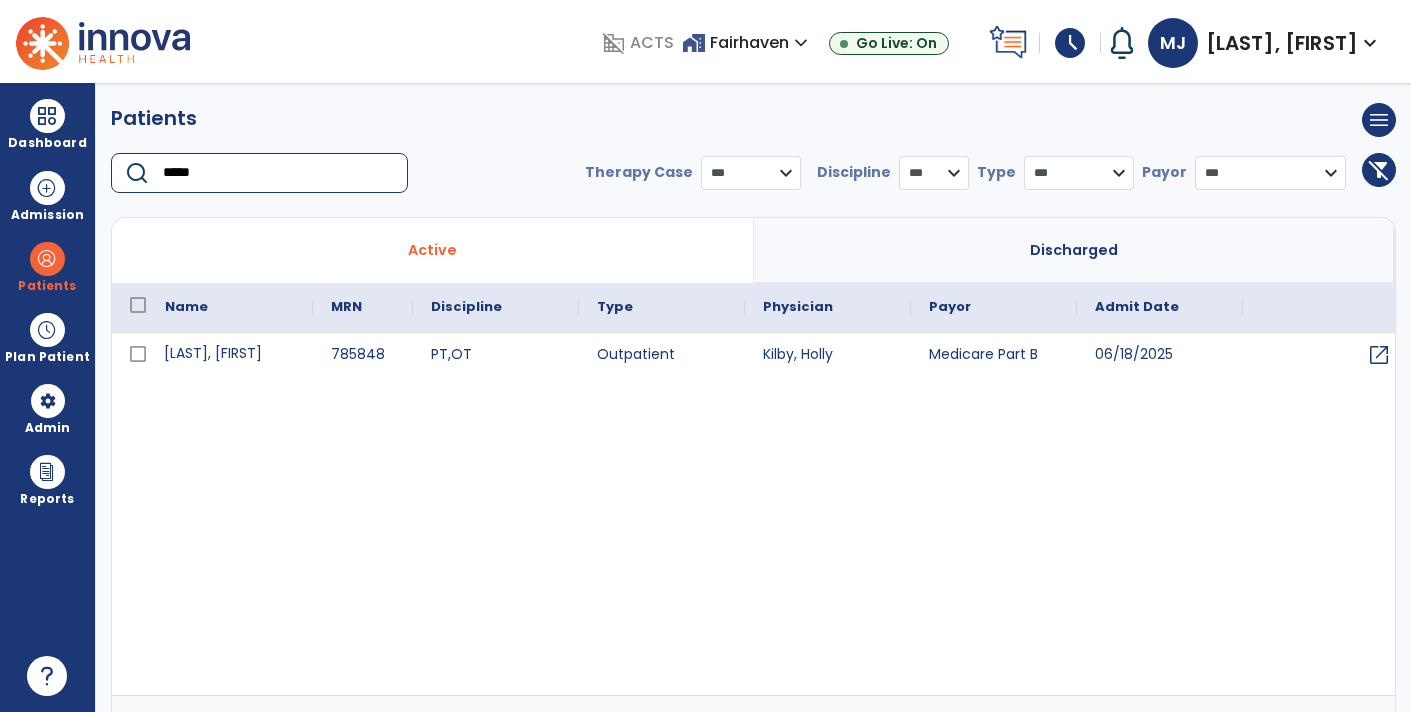 click on "[LAST], [FIRST]" at bounding box center (230, 355) 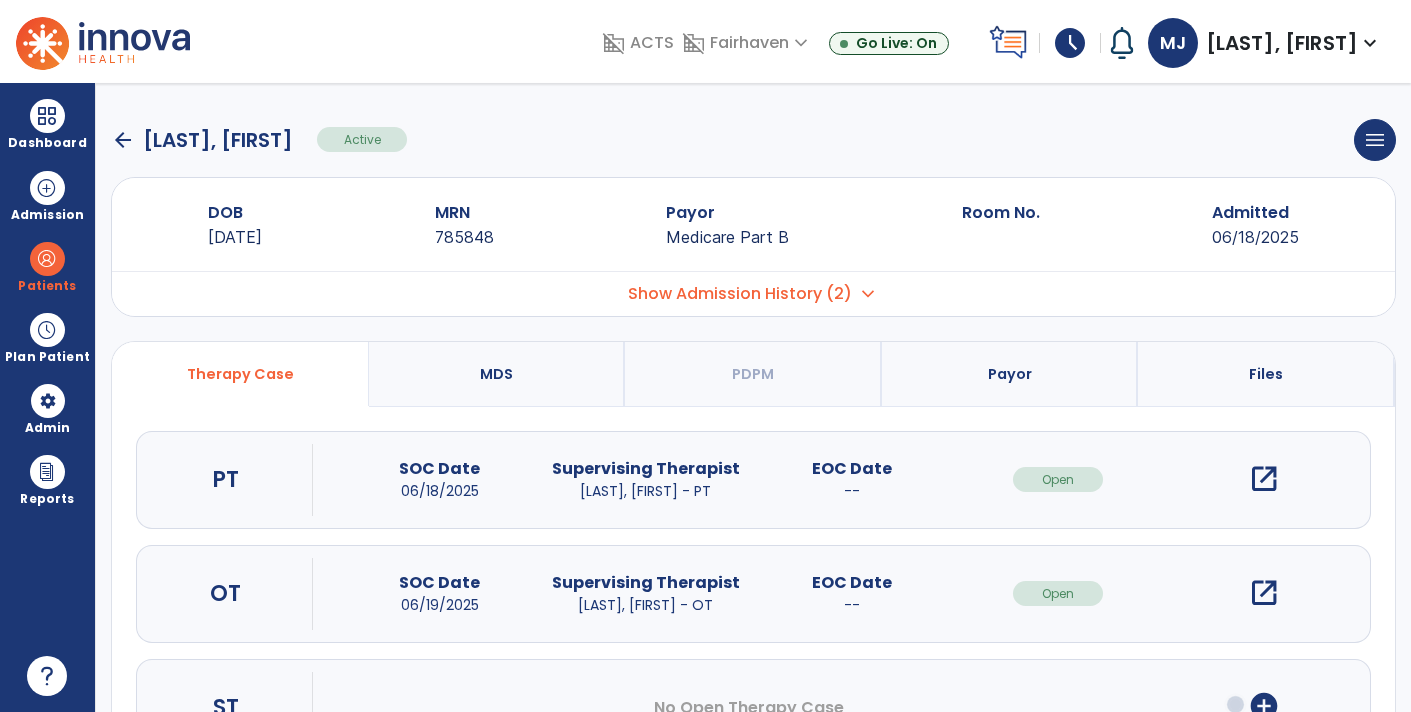 click on "open_in_new" at bounding box center [1264, 479] 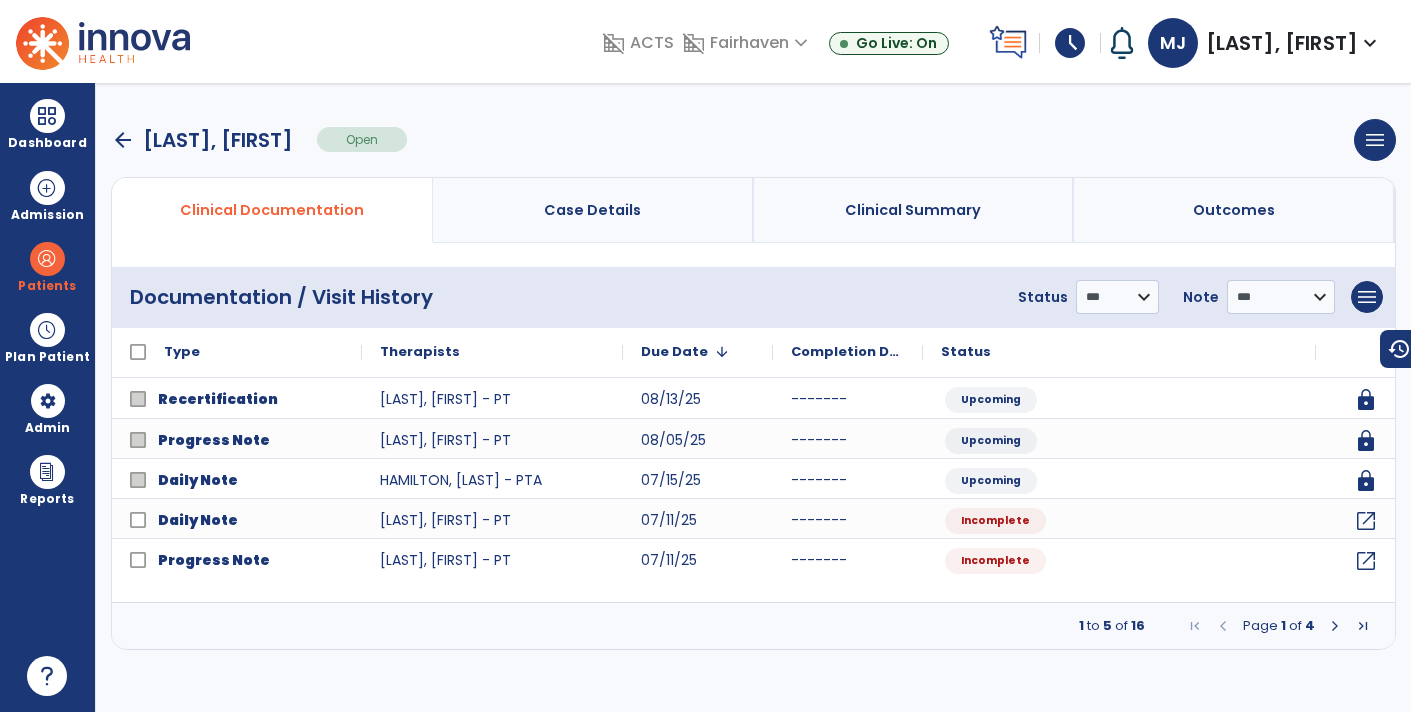 click at bounding box center (1335, 626) 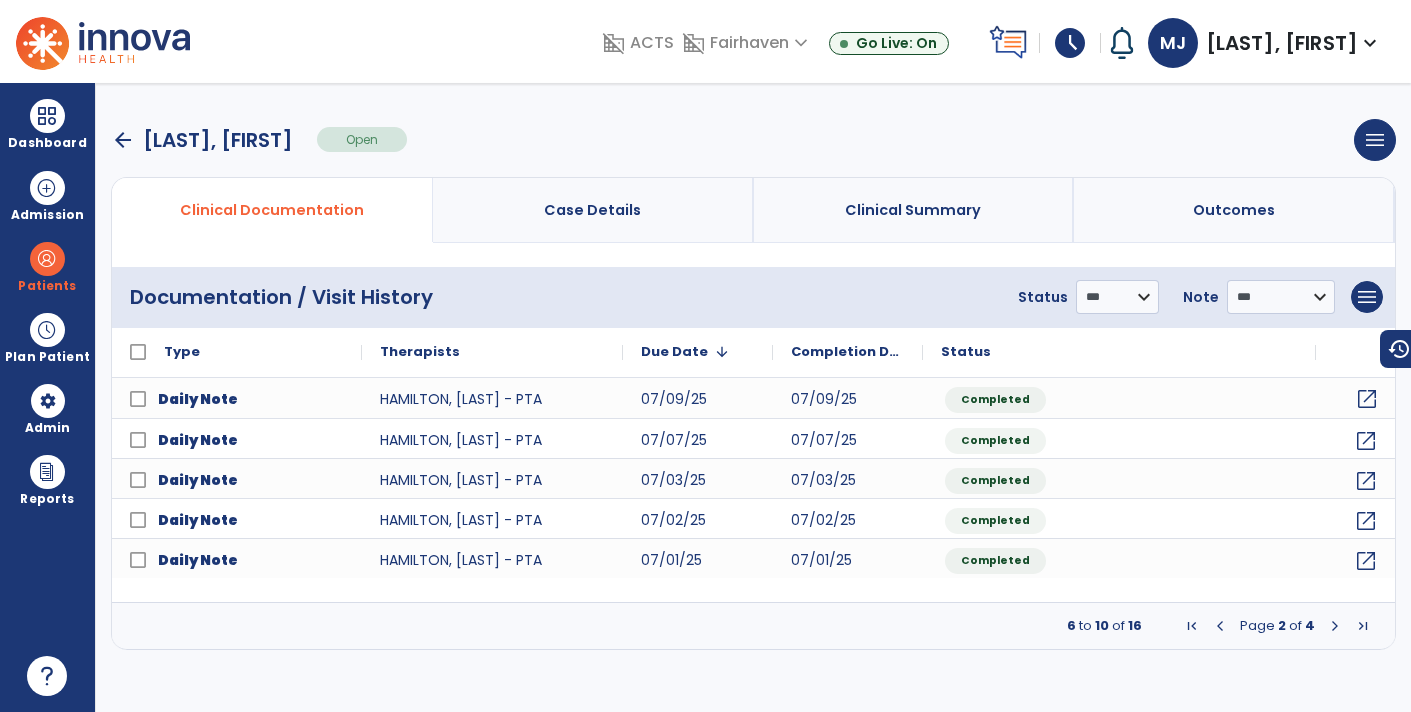 click on "open_in_new" 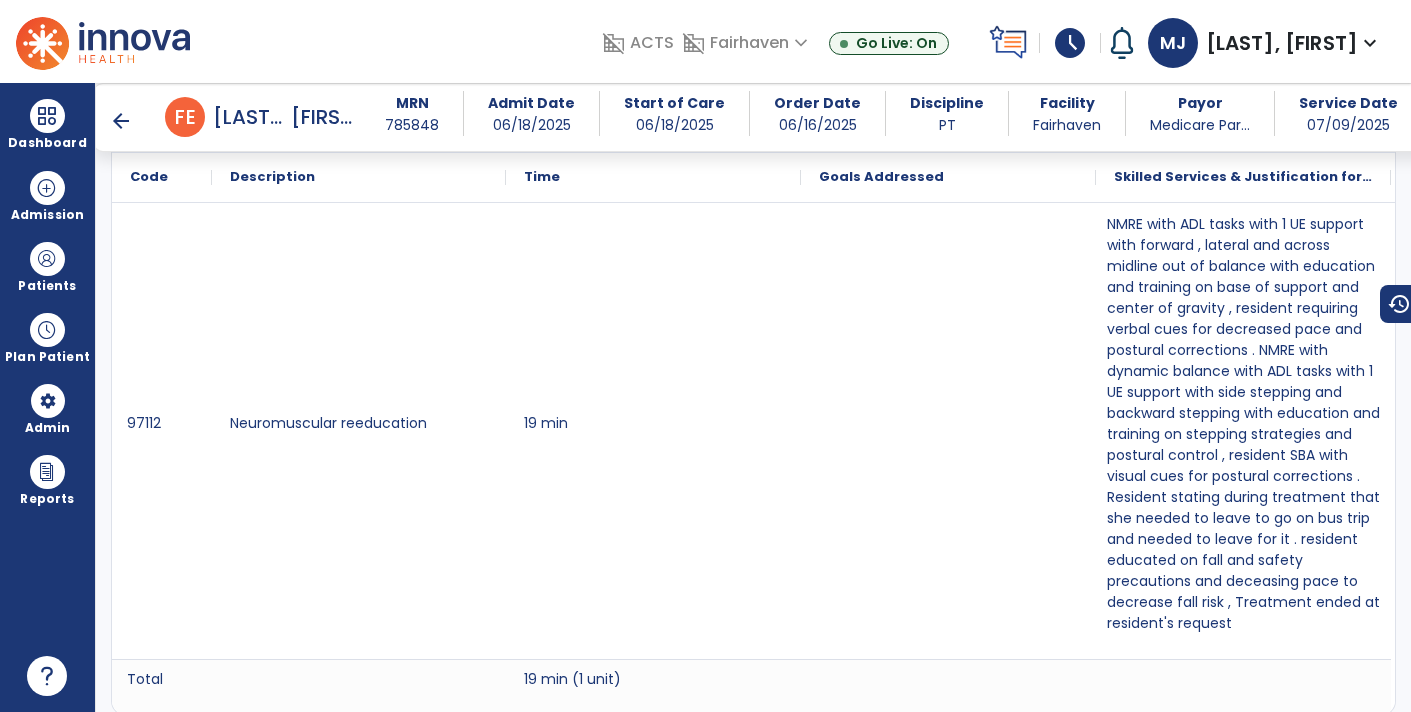 scroll, scrollTop: 1117, scrollLeft: 0, axis: vertical 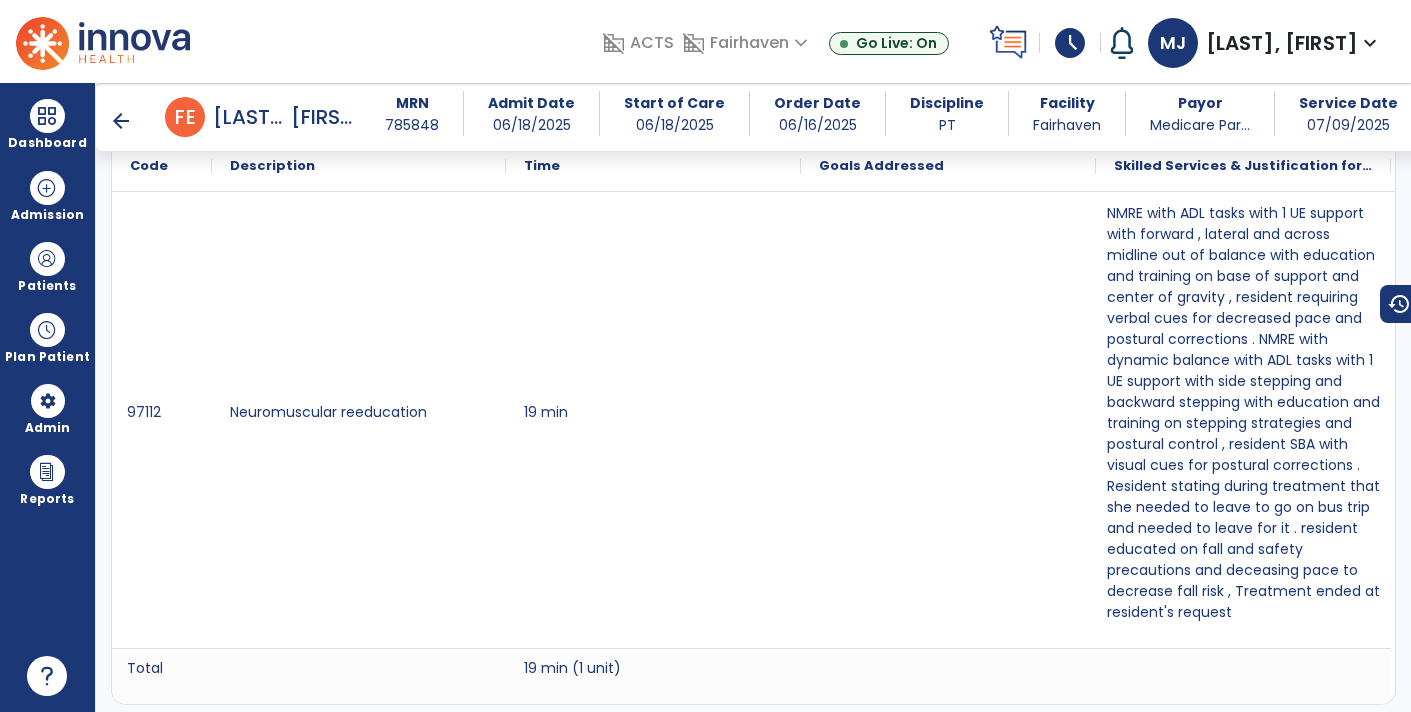 click on "arrow_back" at bounding box center (121, 121) 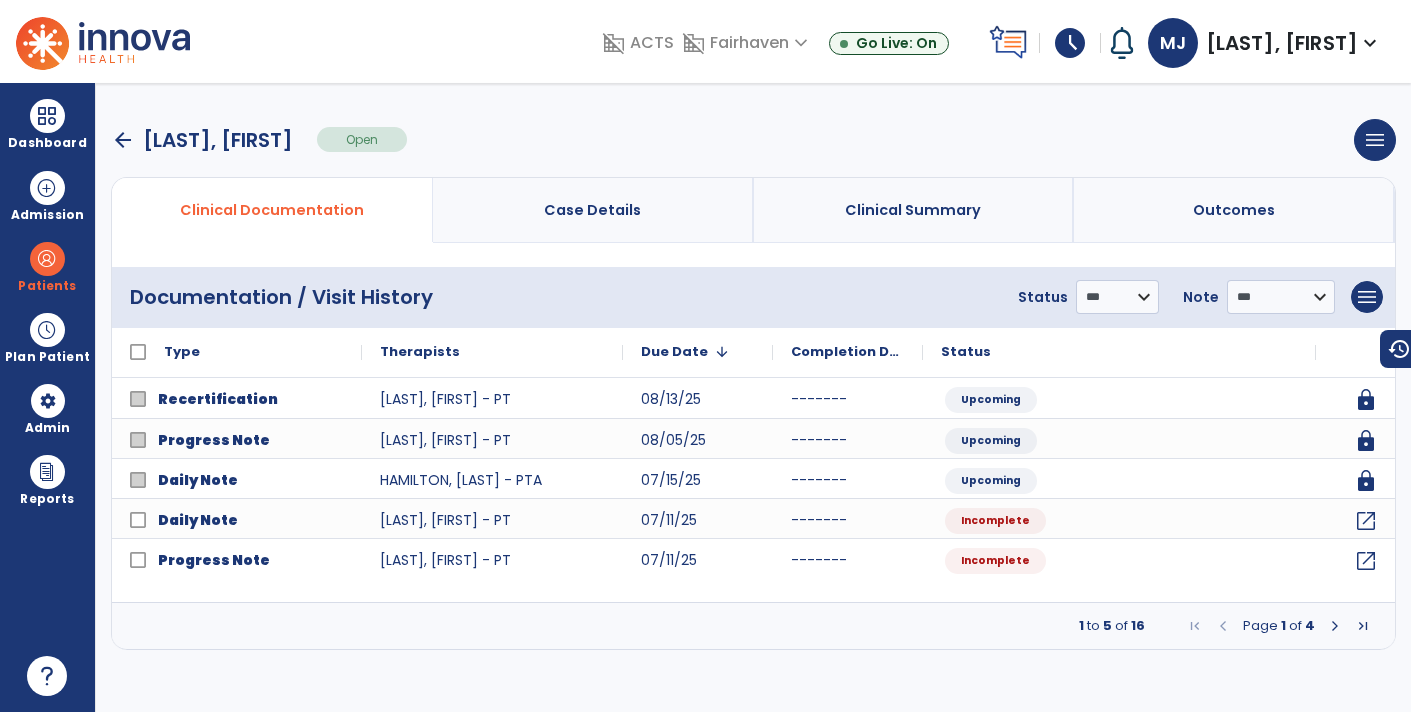 scroll, scrollTop: 0, scrollLeft: 0, axis: both 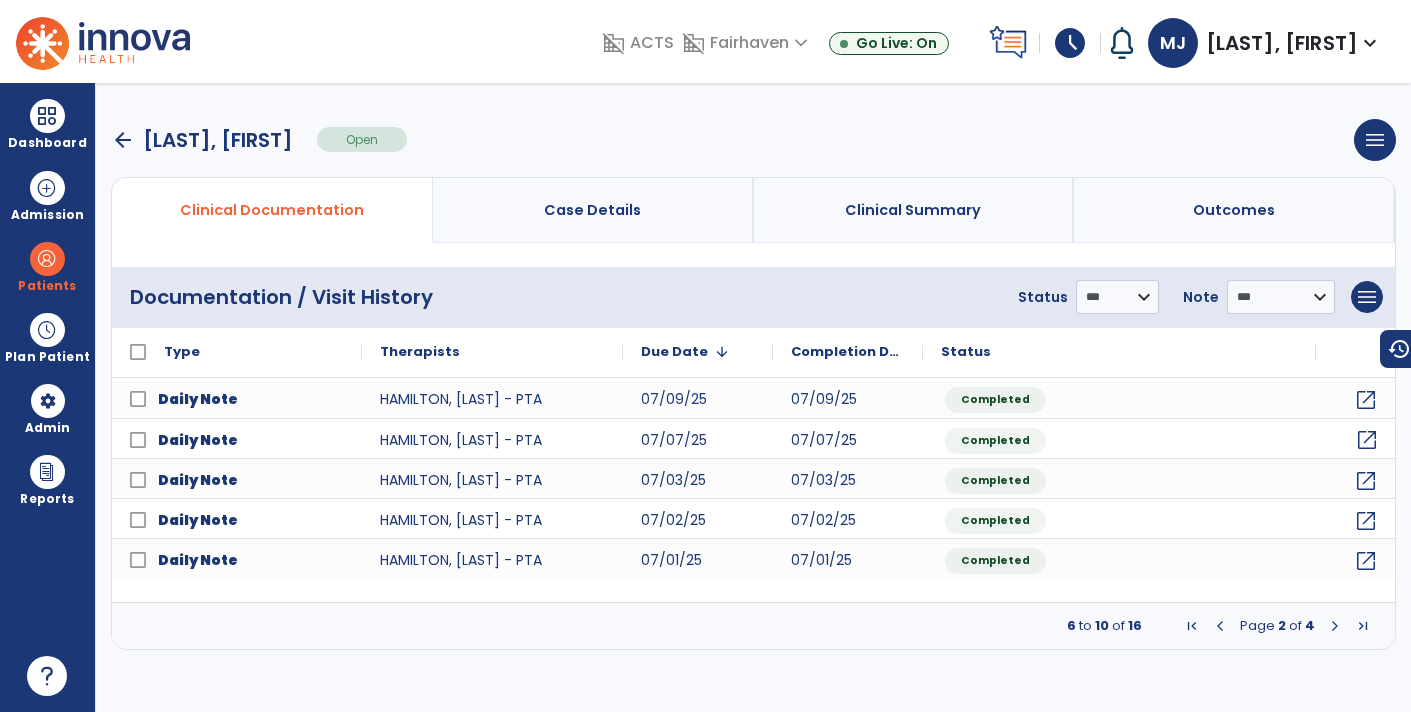 click on "open_in_new" 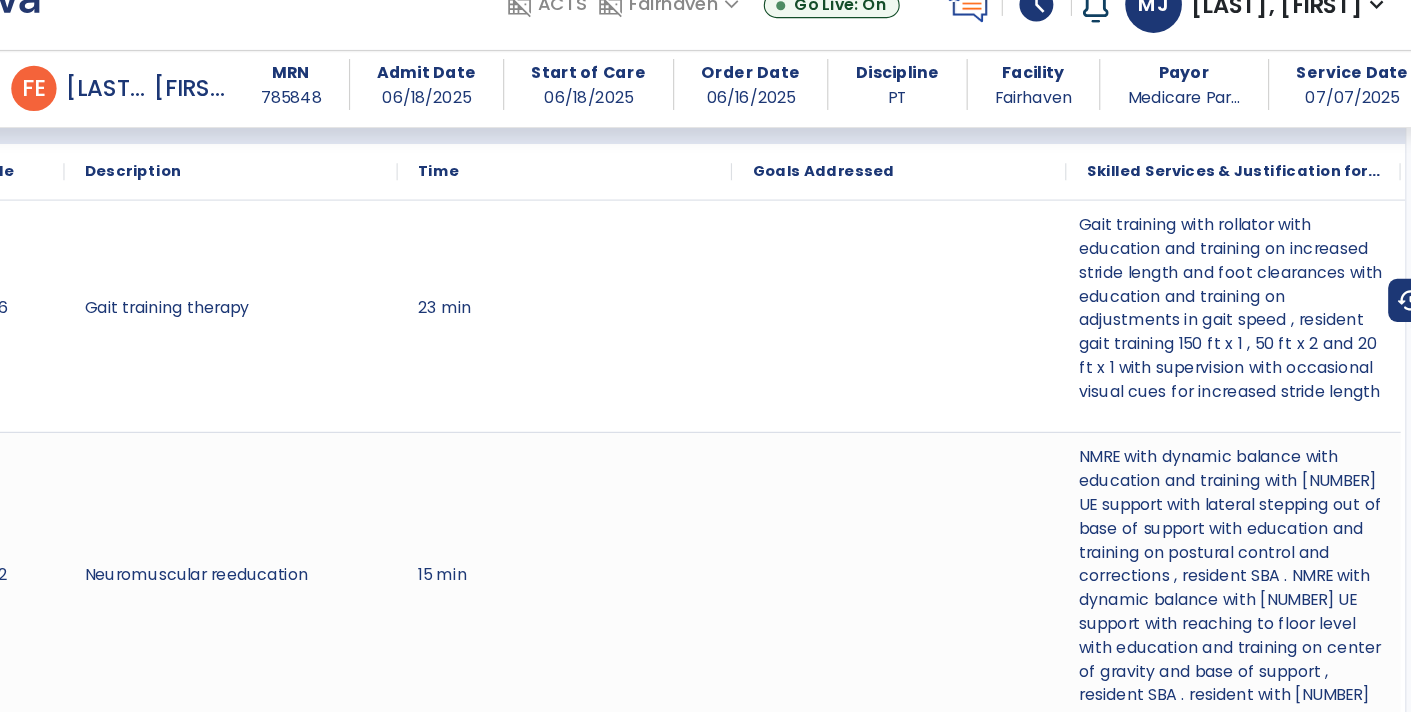 scroll, scrollTop: 1086, scrollLeft: 0, axis: vertical 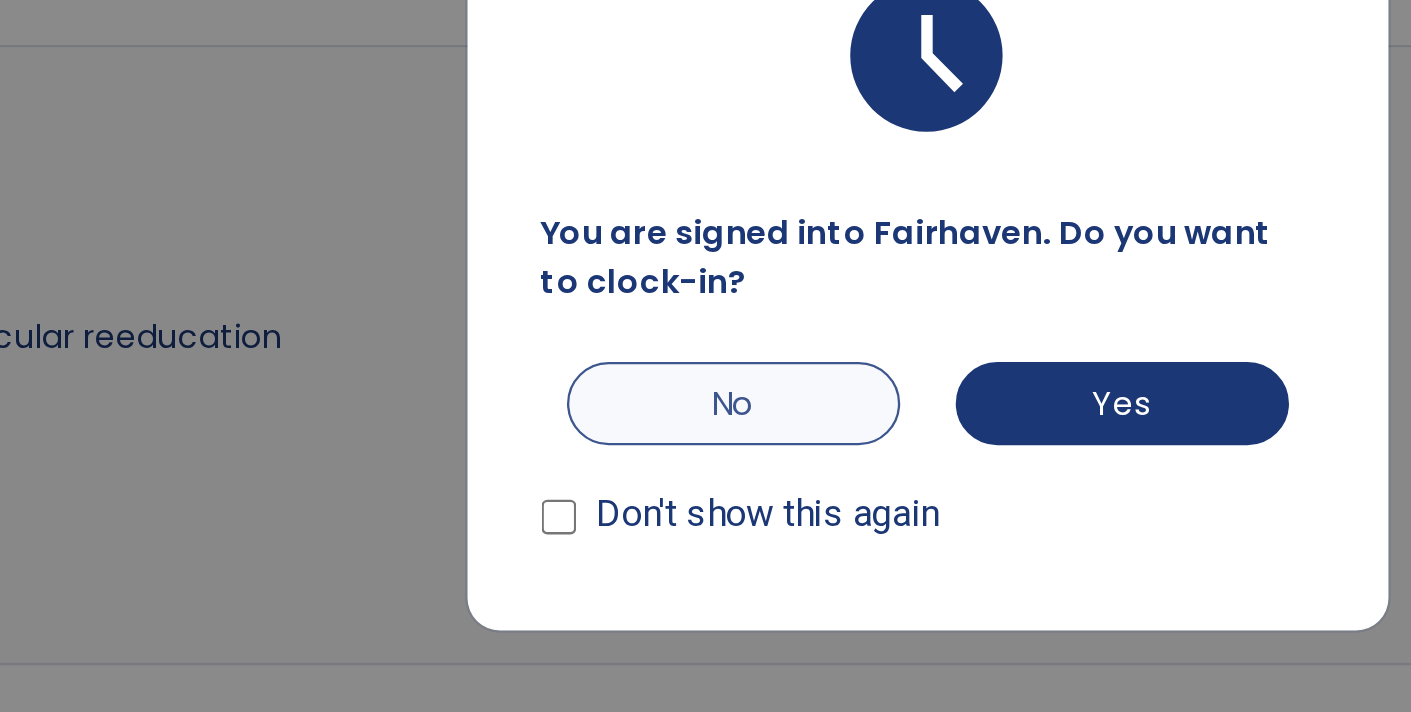 click on "No" at bounding box center [622, 439] 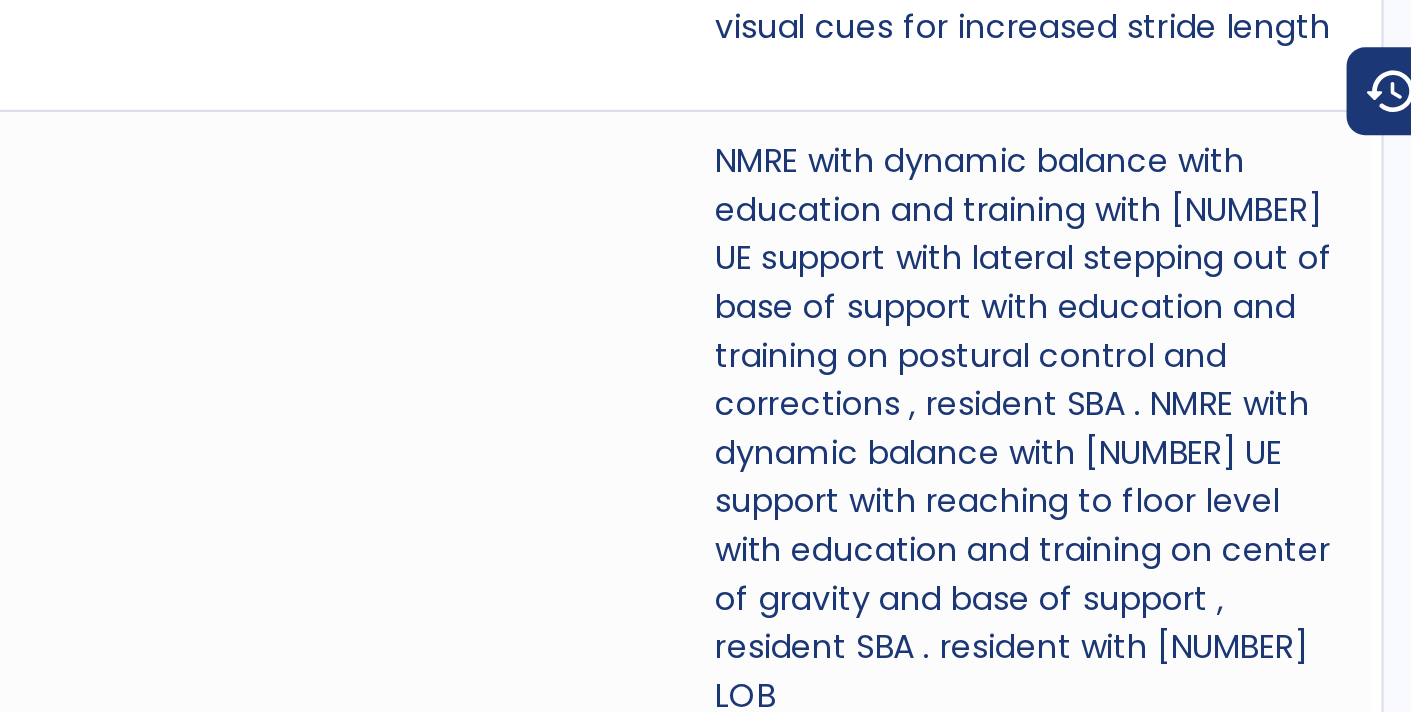 scroll, scrollTop: 1203, scrollLeft: 0, axis: vertical 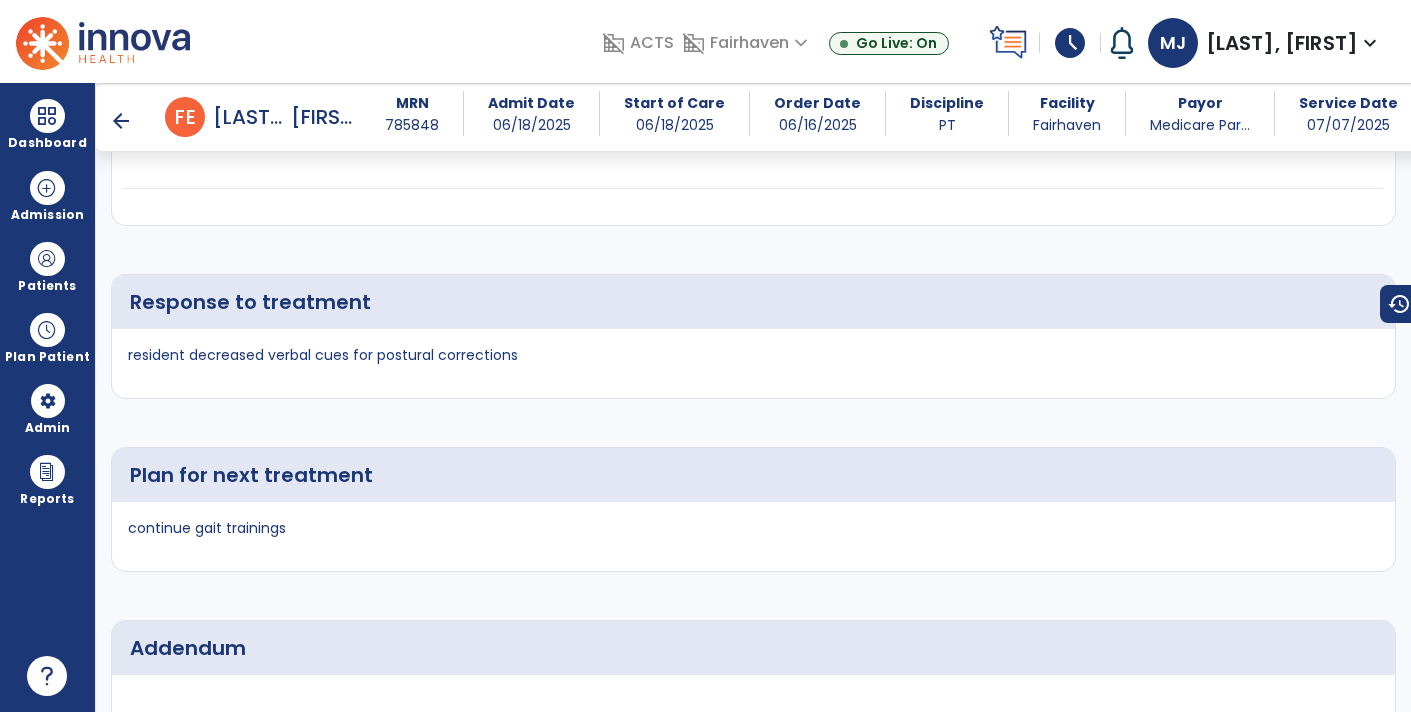 click on "arrow_back" at bounding box center [121, 121] 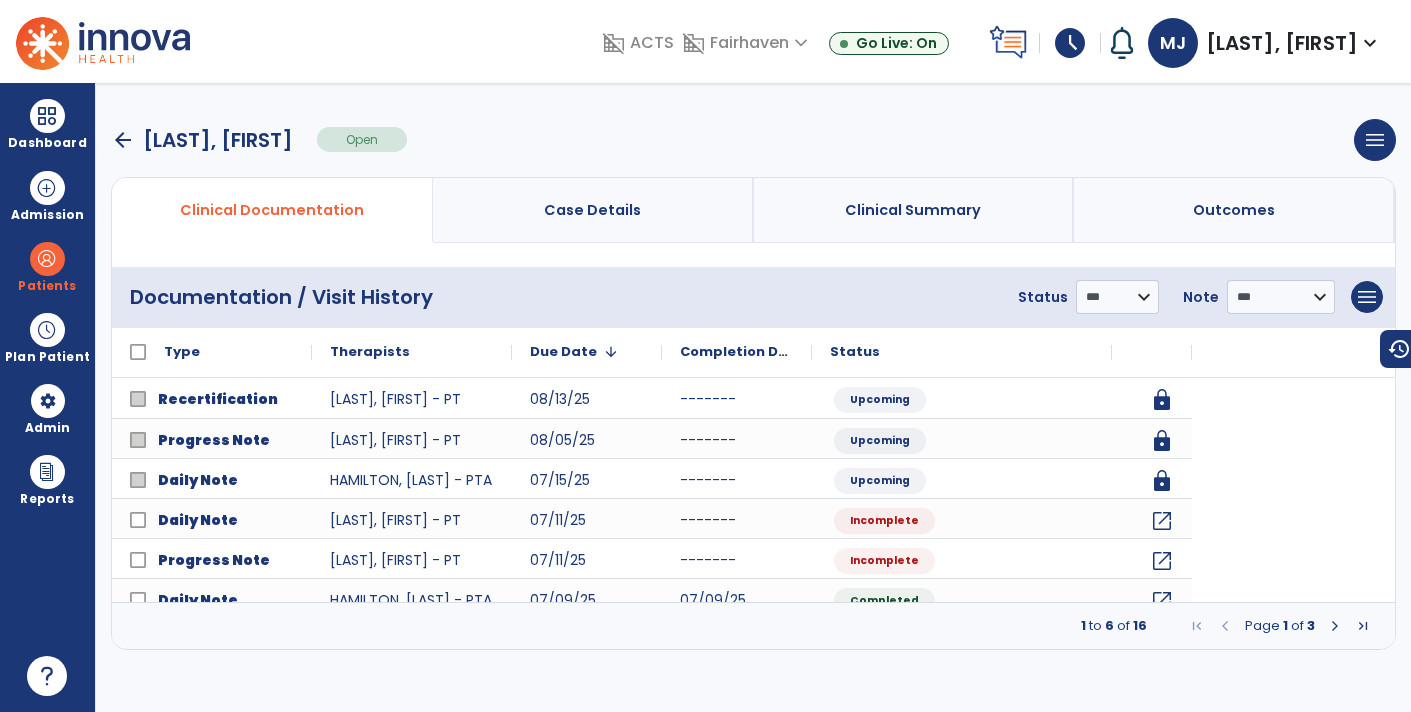 scroll, scrollTop: 0, scrollLeft: 0, axis: both 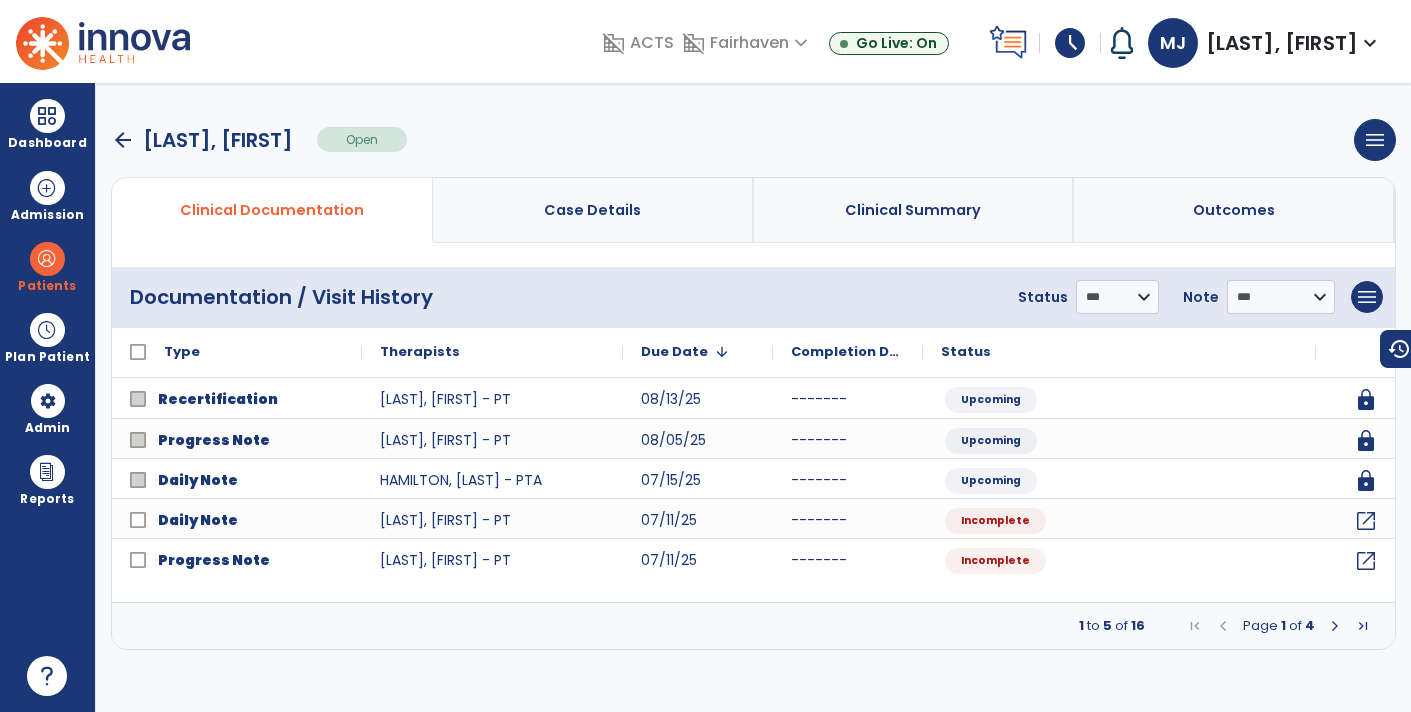 click on "arrow_back" at bounding box center (123, 140) 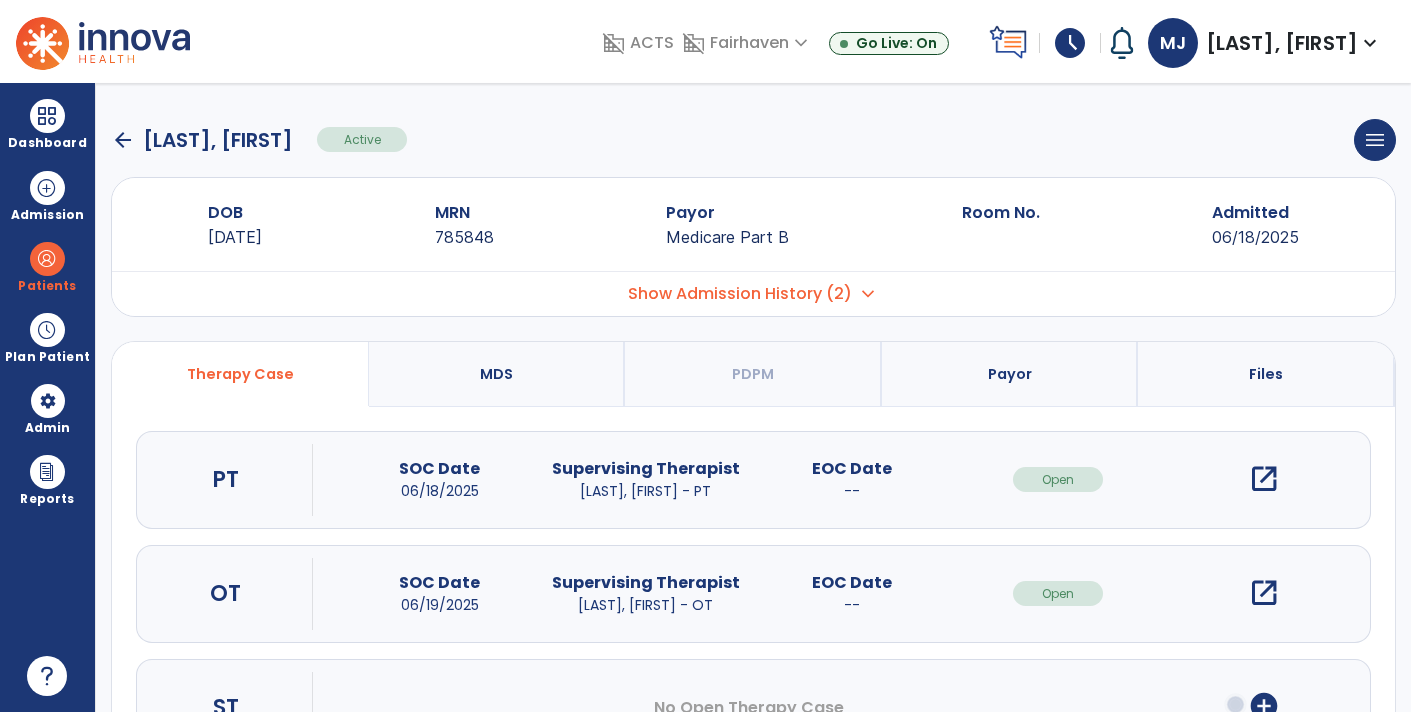 click on "arrow_back" 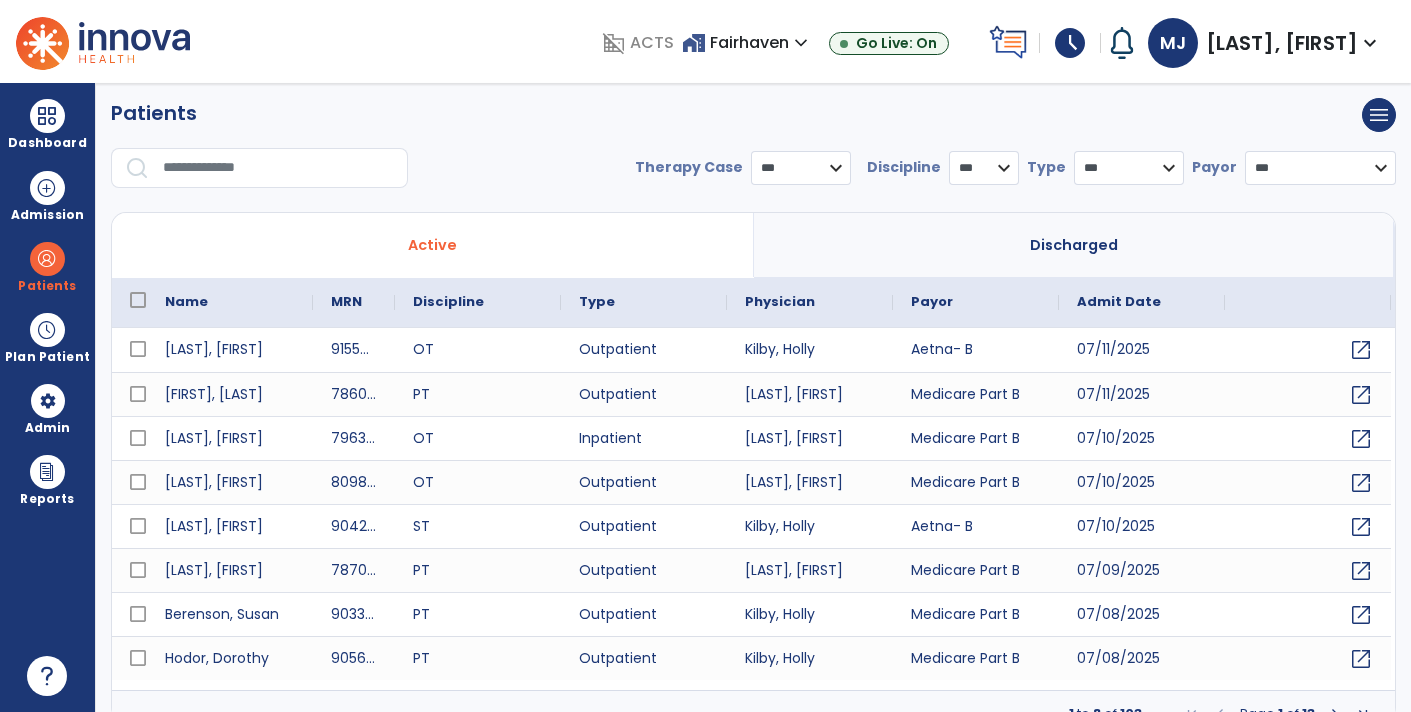 scroll, scrollTop: 0, scrollLeft: 0, axis: both 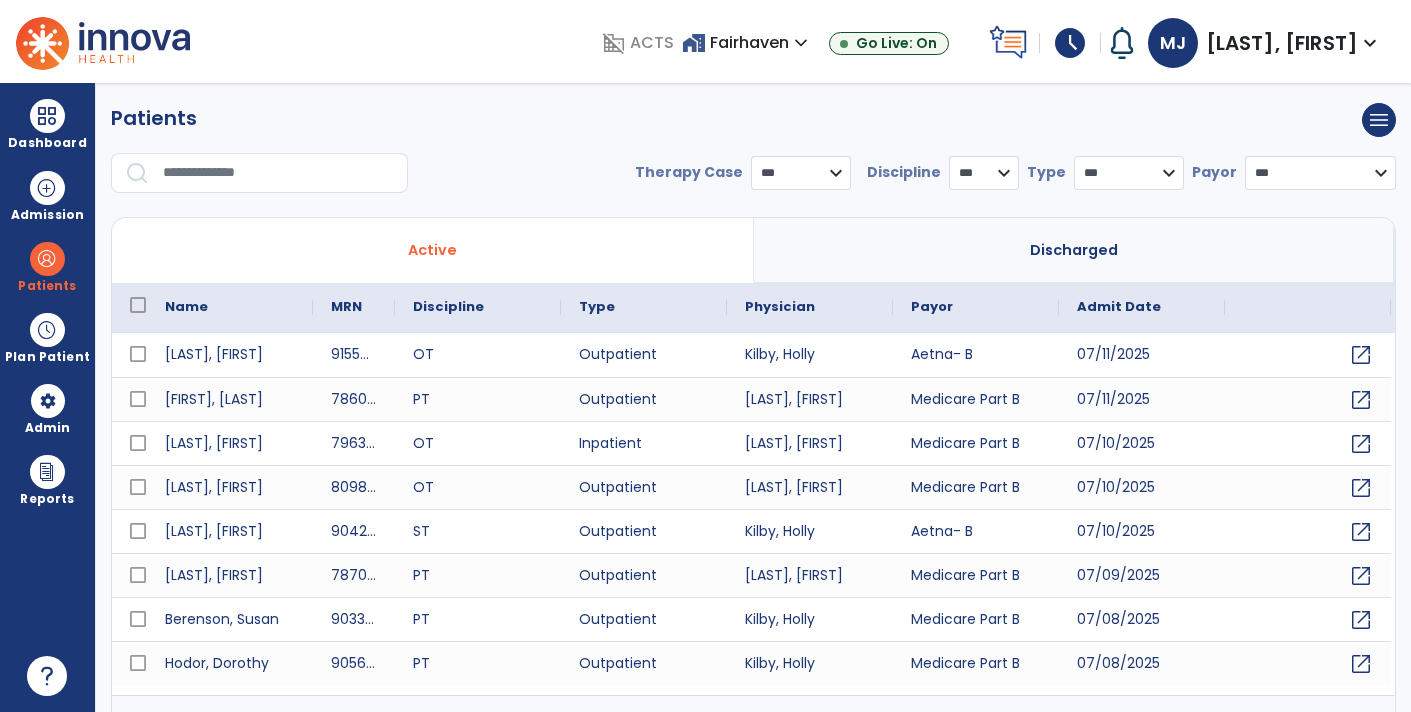 click at bounding box center (278, 173) 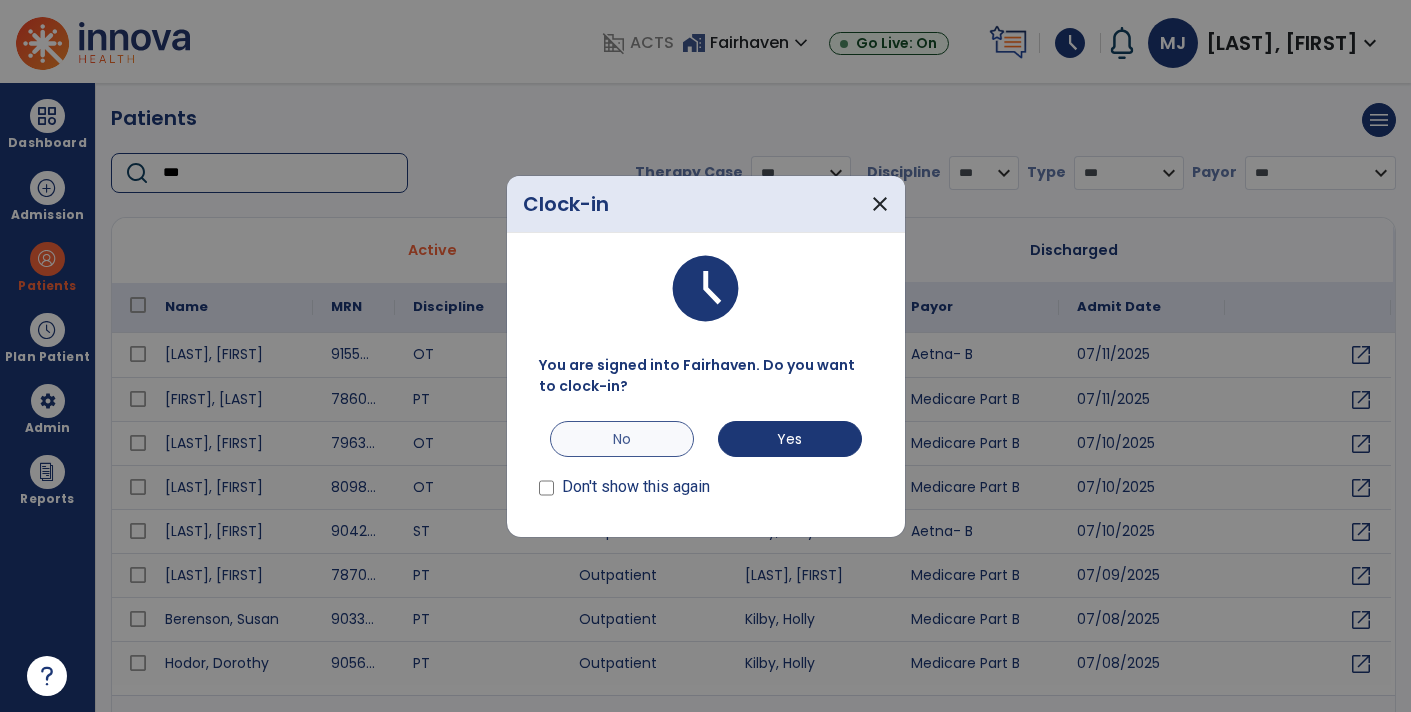 type on "***" 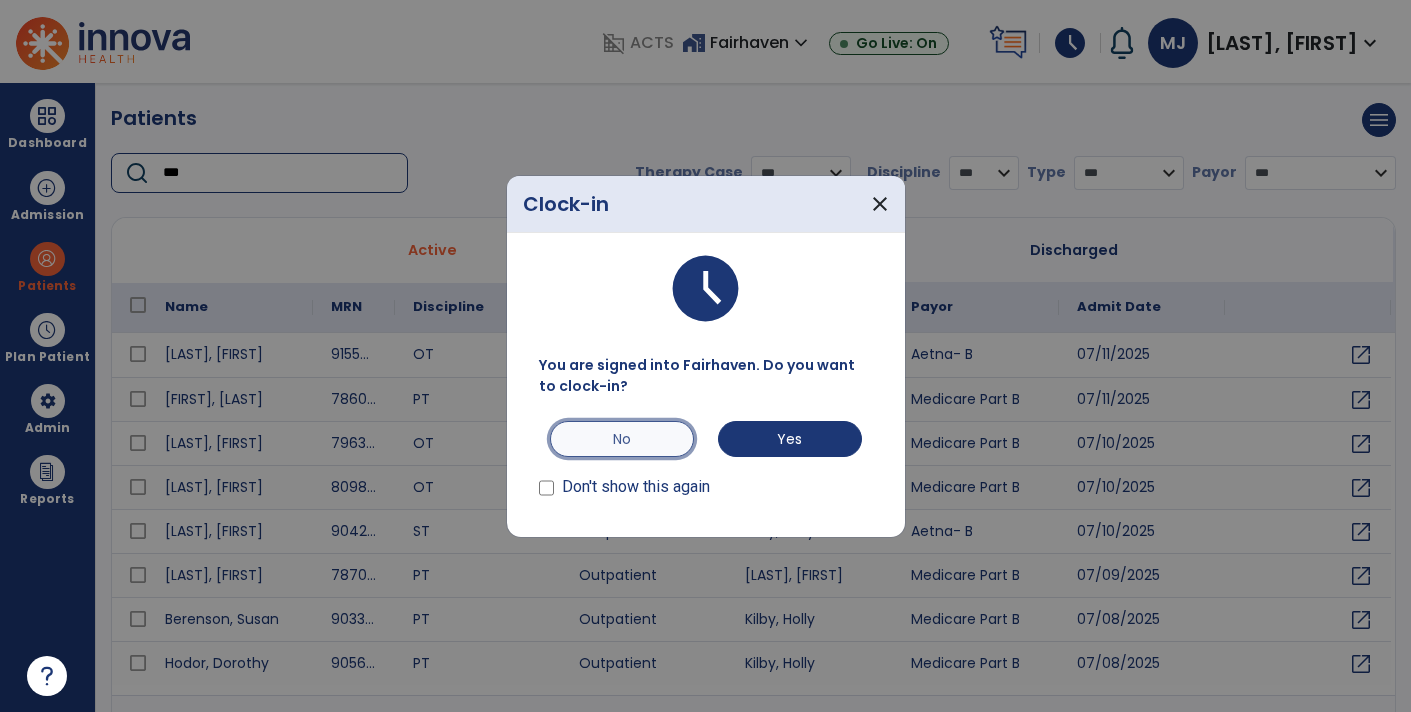 click on "No" at bounding box center [622, 439] 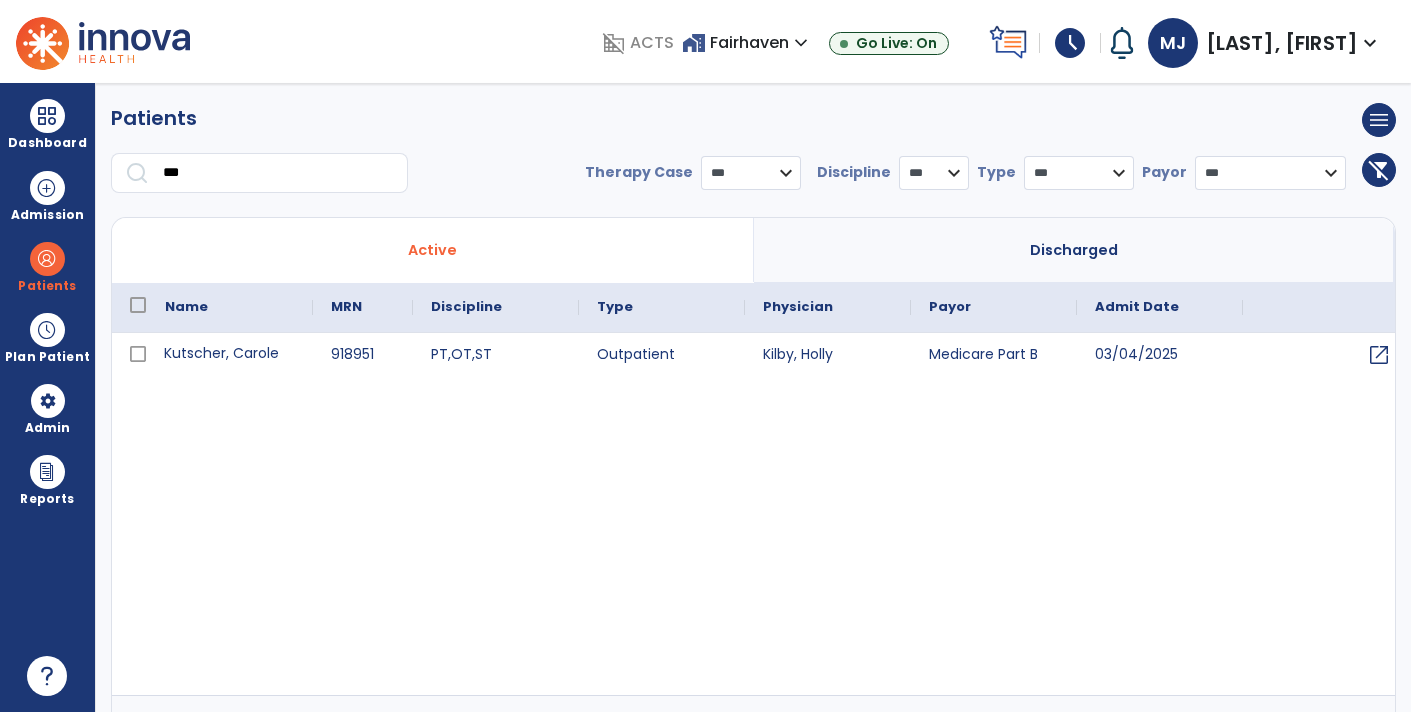 click on "Kutscher, Carole" at bounding box center (230, 355) 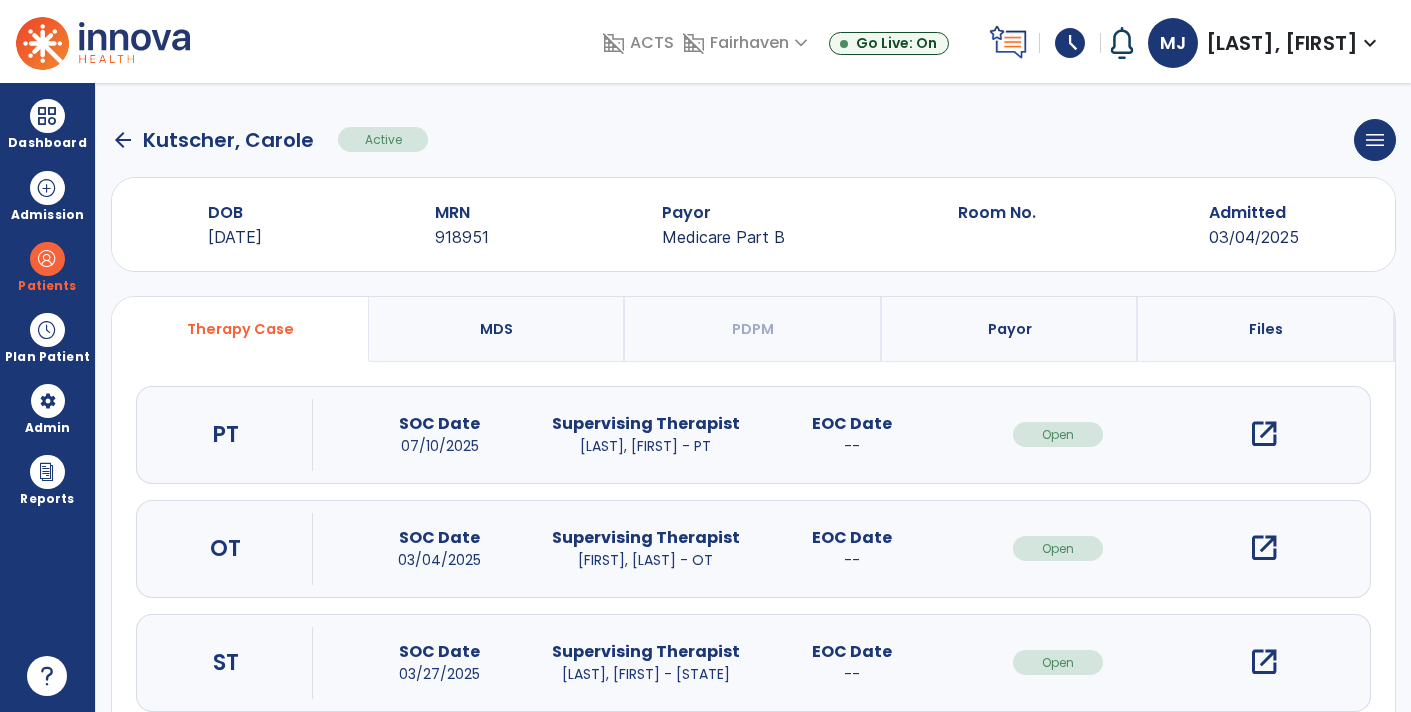 click on "open_in_new" at bounding box center [1264, 434] 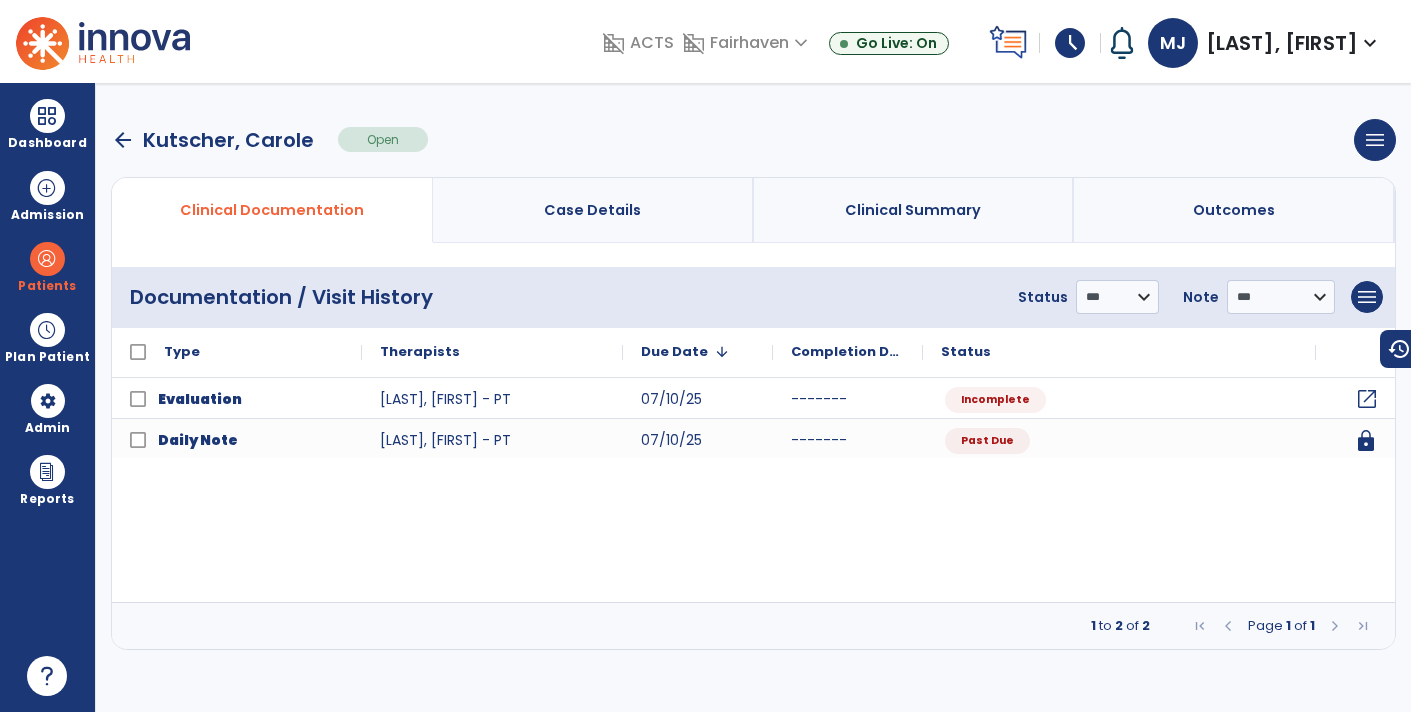 click on "open_in_new" 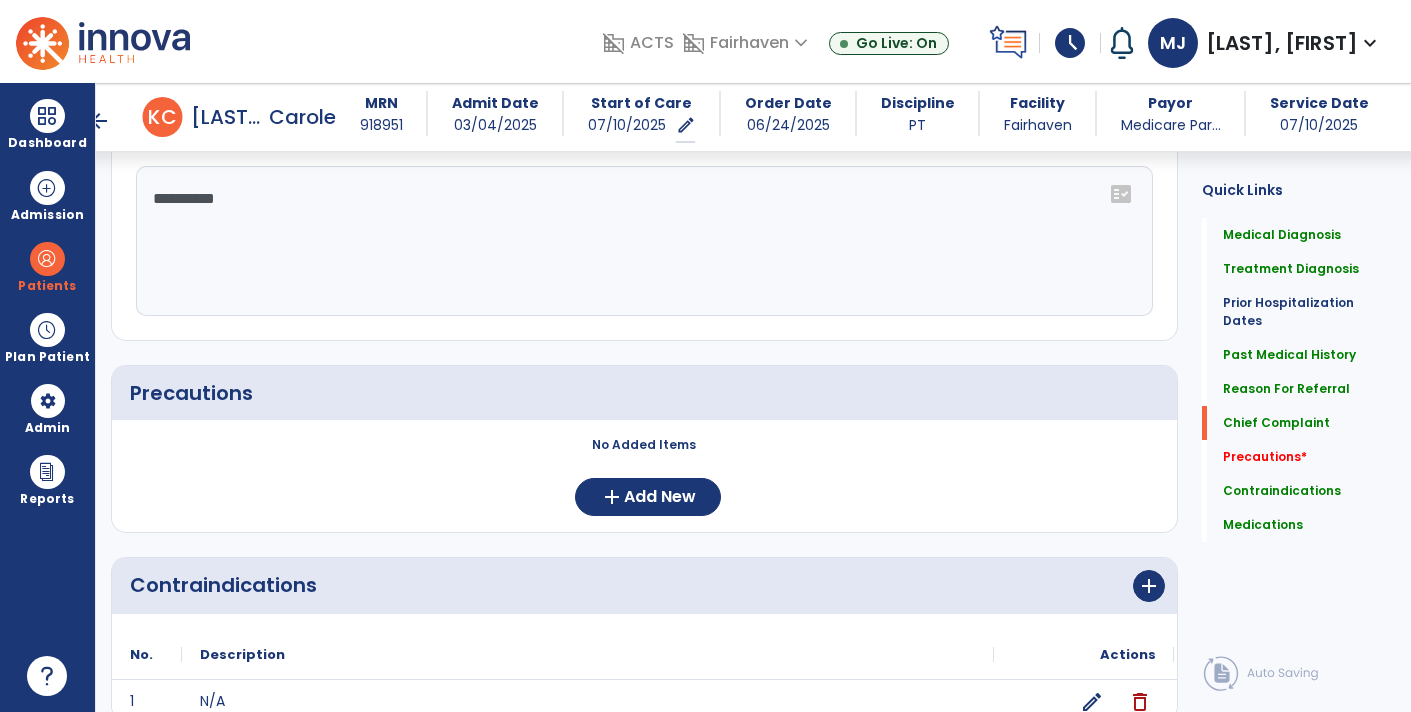 scroll, scrollTop: 1467, scrollLeft: 0, axis: vertical 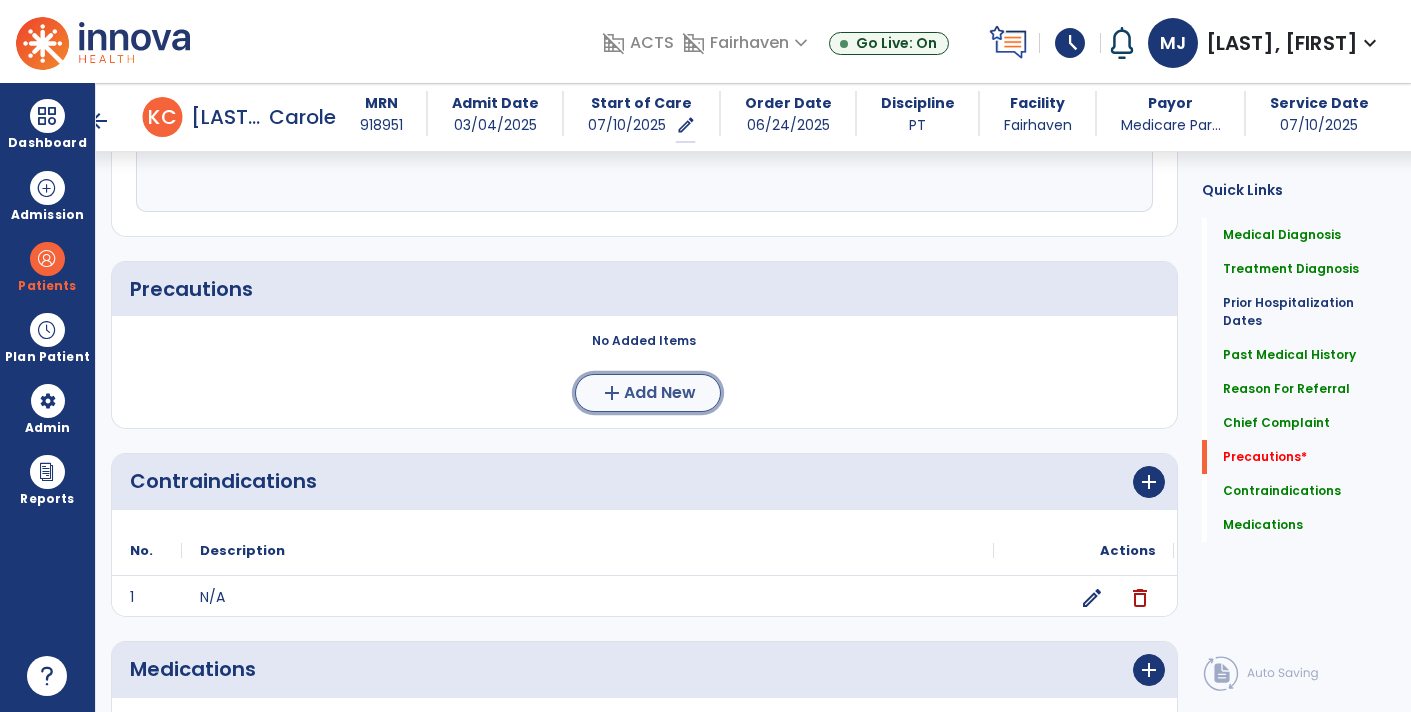 click on "add  Add New" 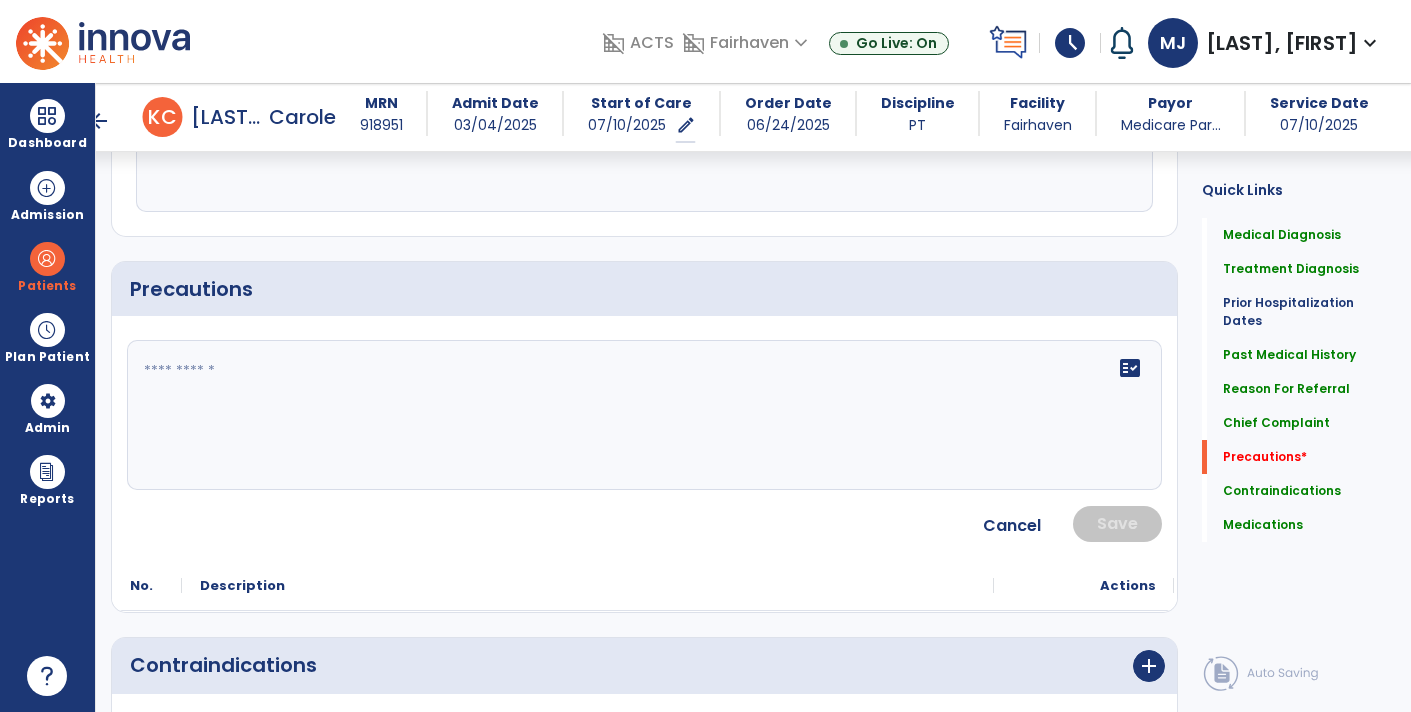 click on "fact_check" 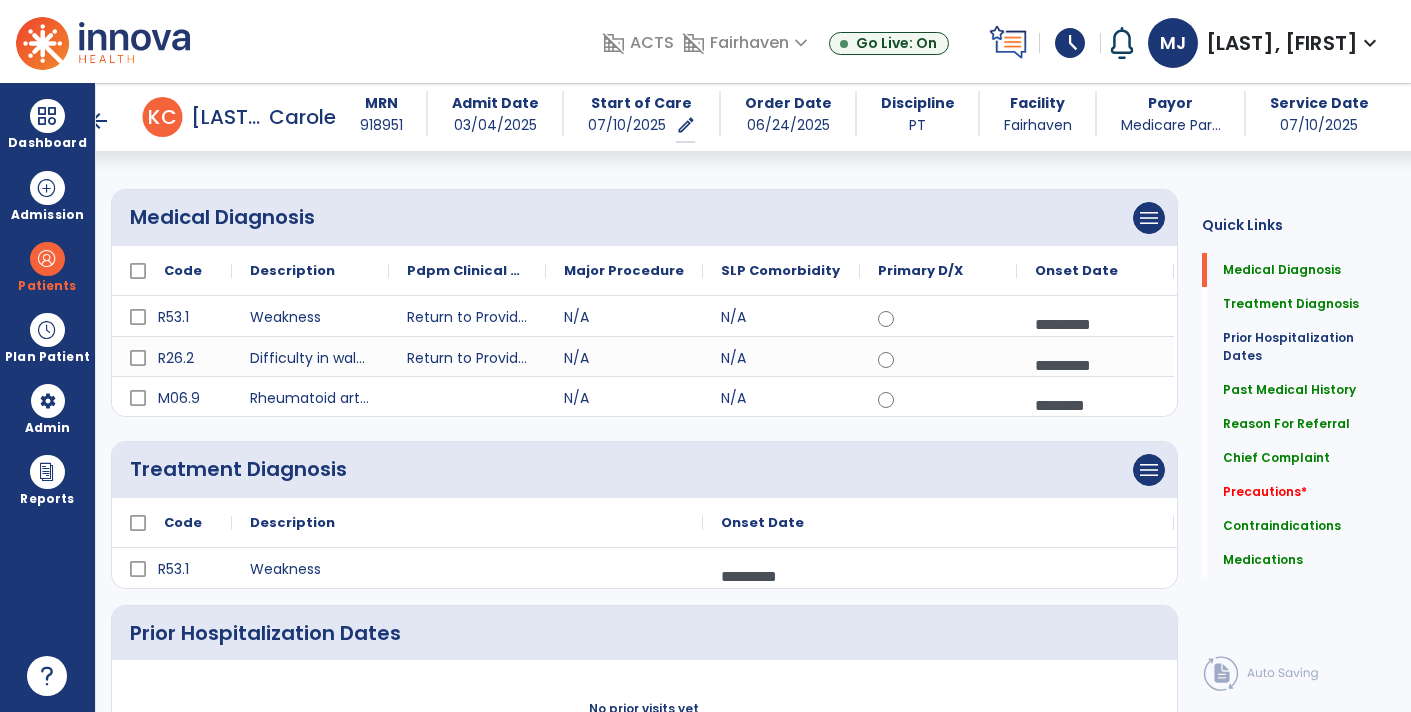 scroll, scrollTop: 138, scrollLeft: 0, axis: vertical 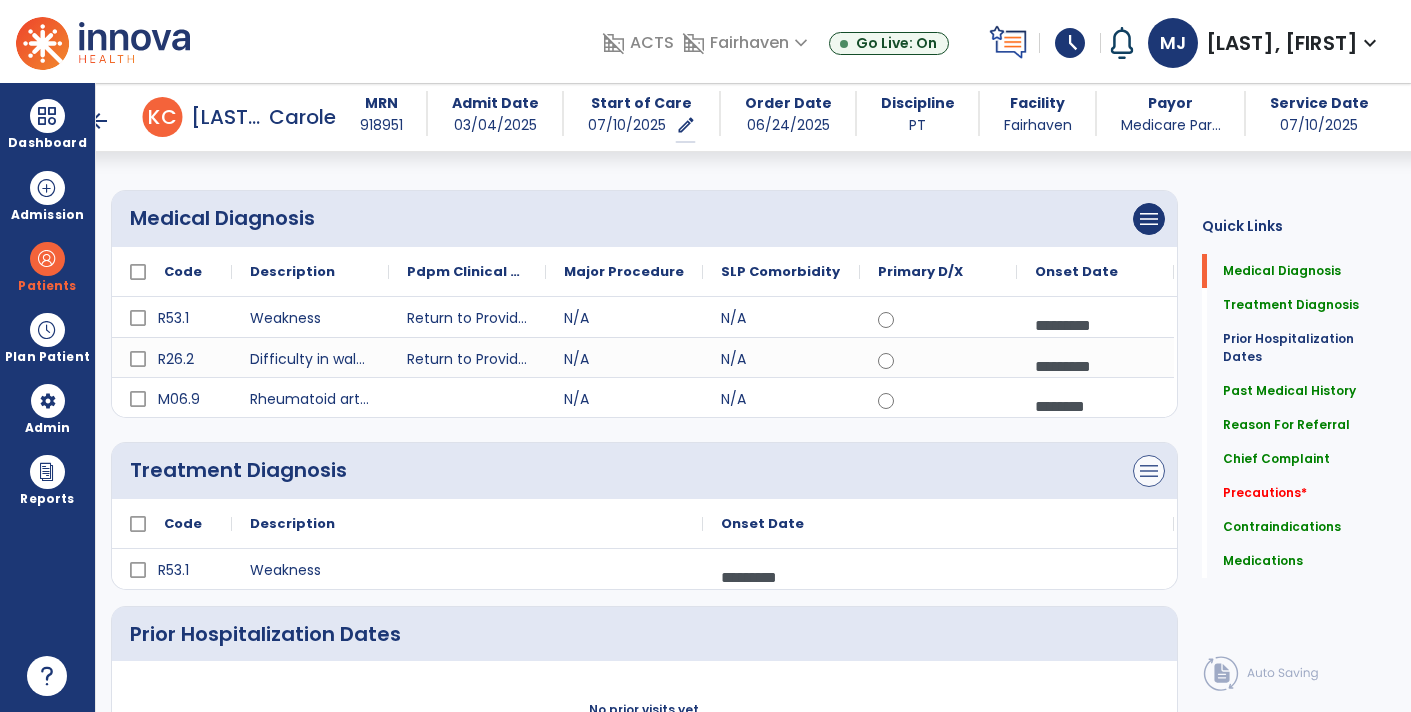 type on "**********" 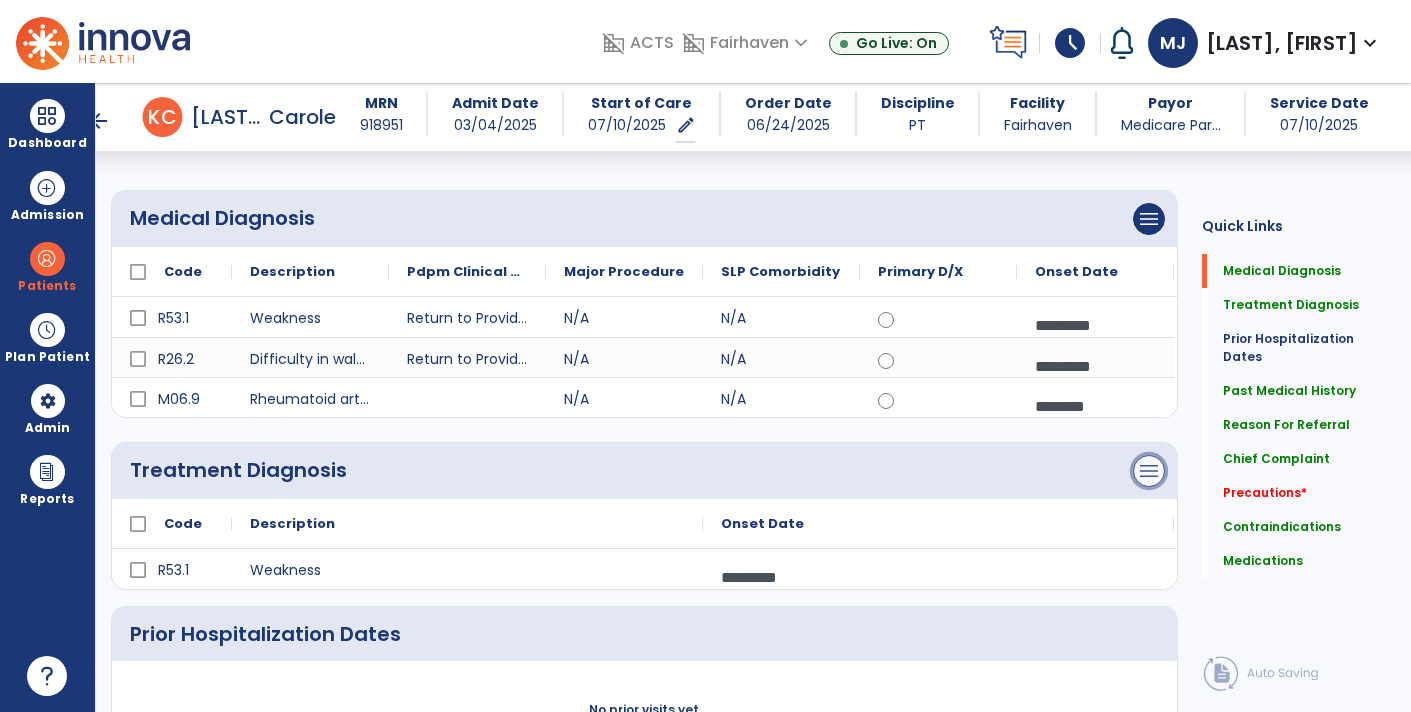 click on "menu" at bounding box center [1149, 219] 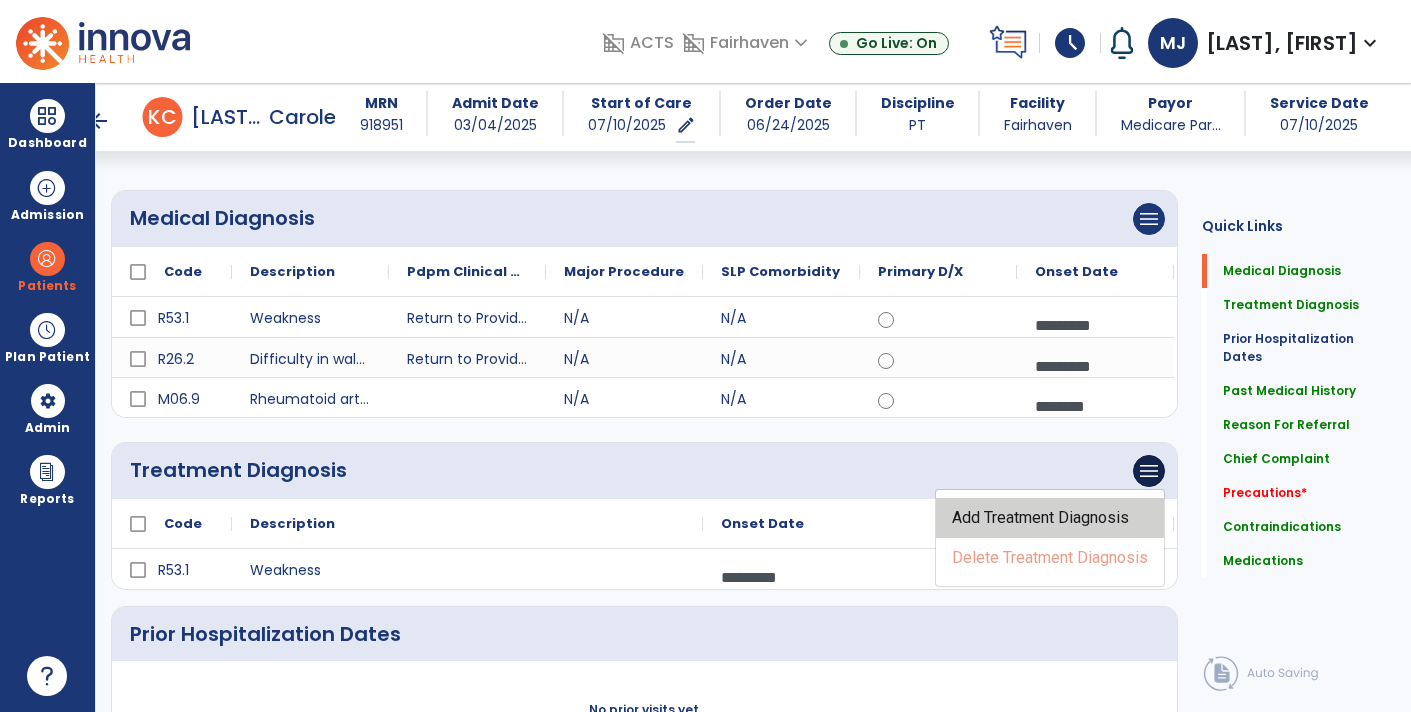 click on "Add Treatment Diagnosis" 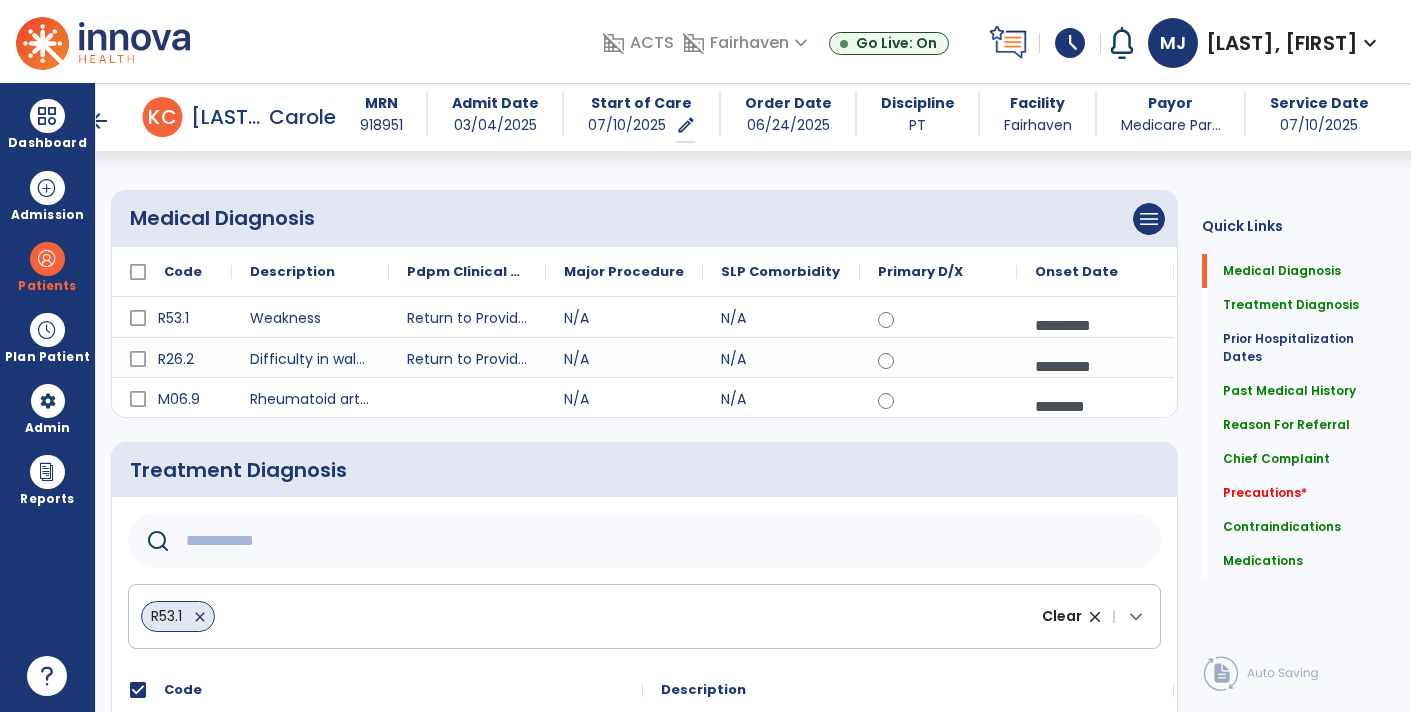 click 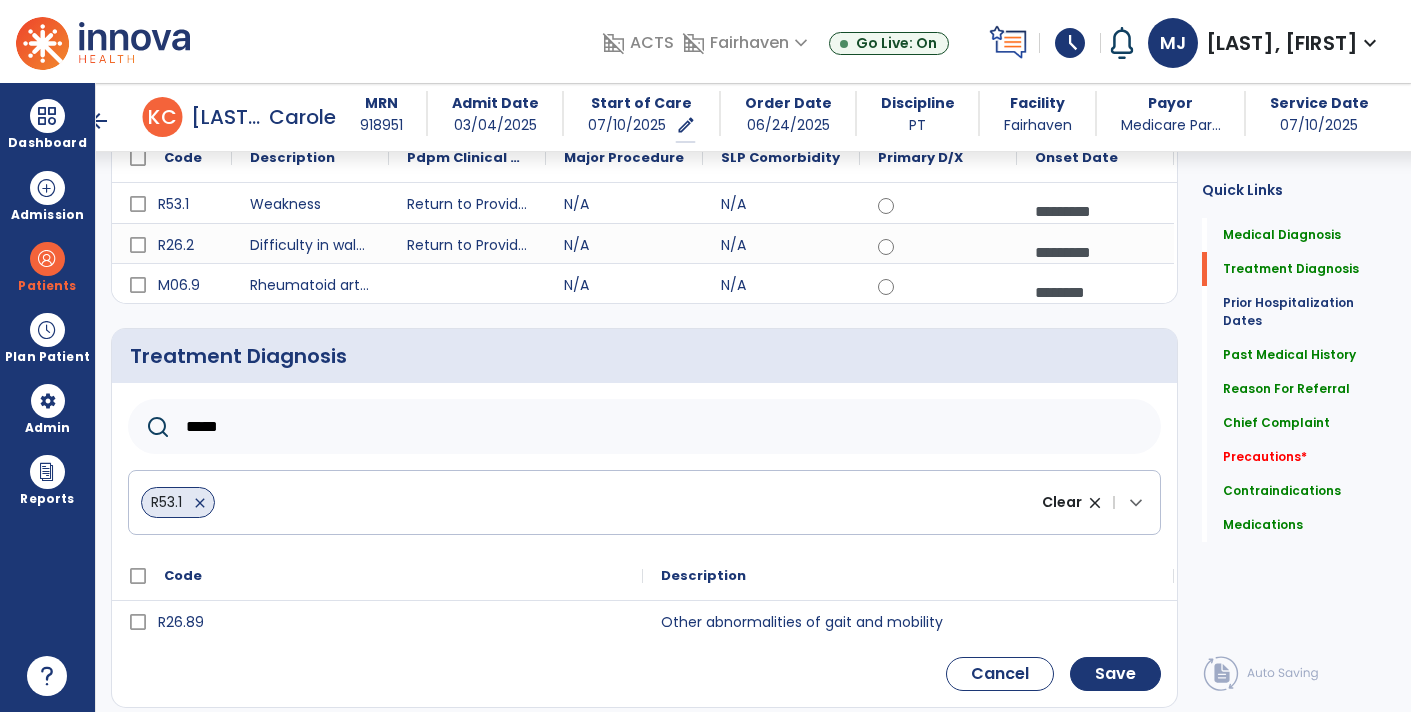 scroll, scrollTop: 282, scrollLeft: 0, axis: vertical 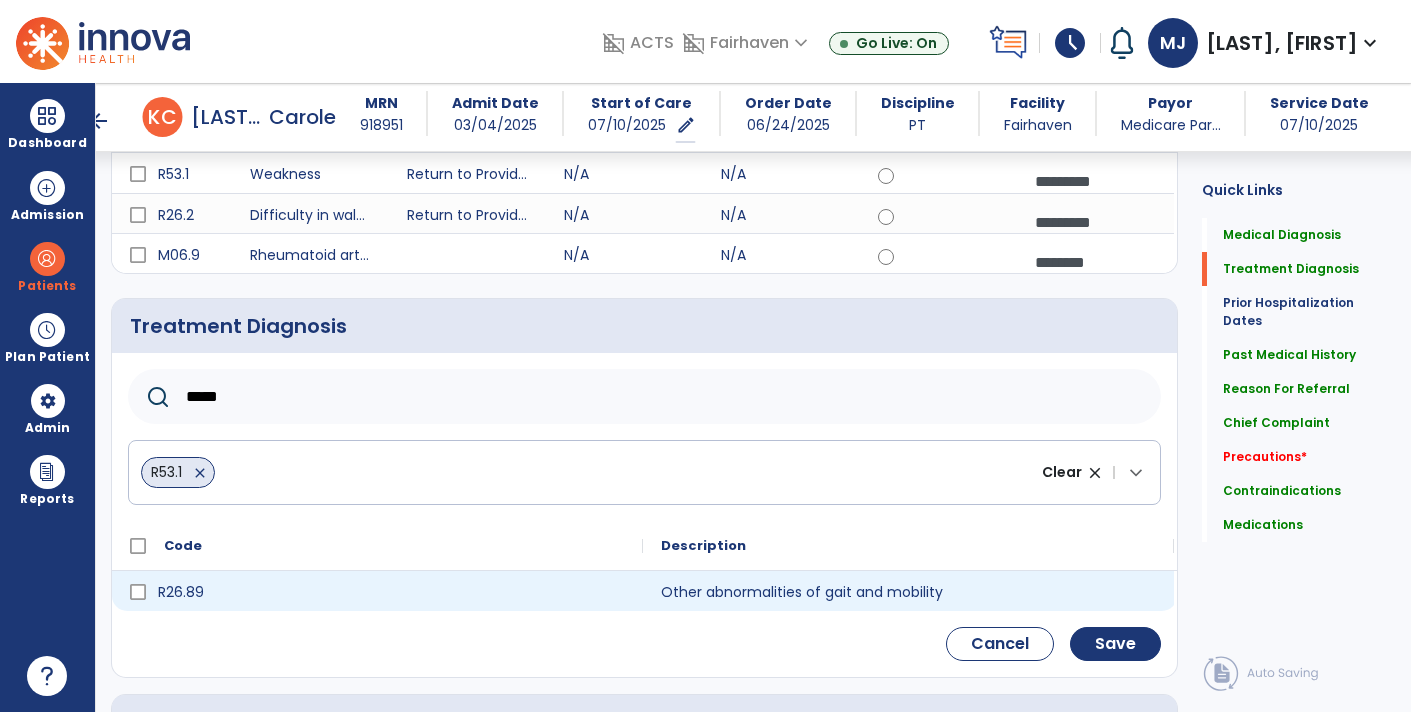 type on "*****" 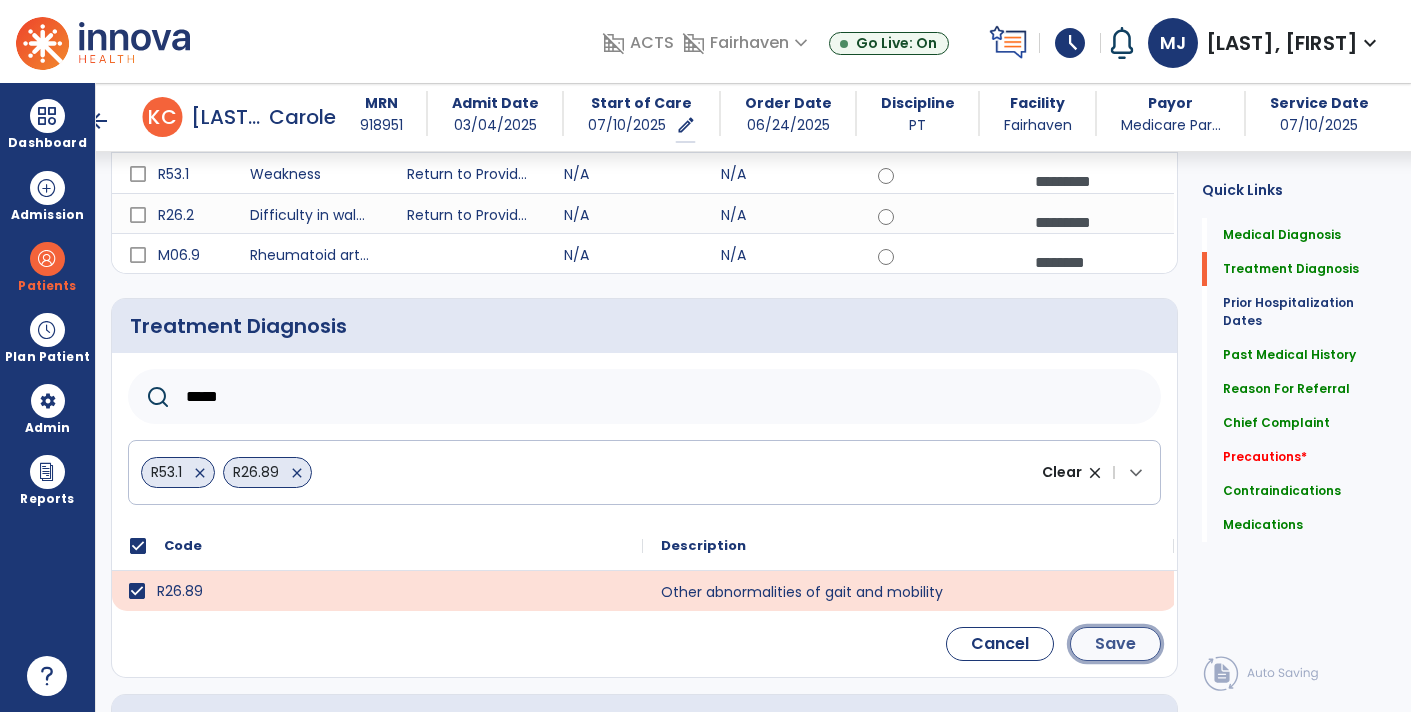 click on "Save" 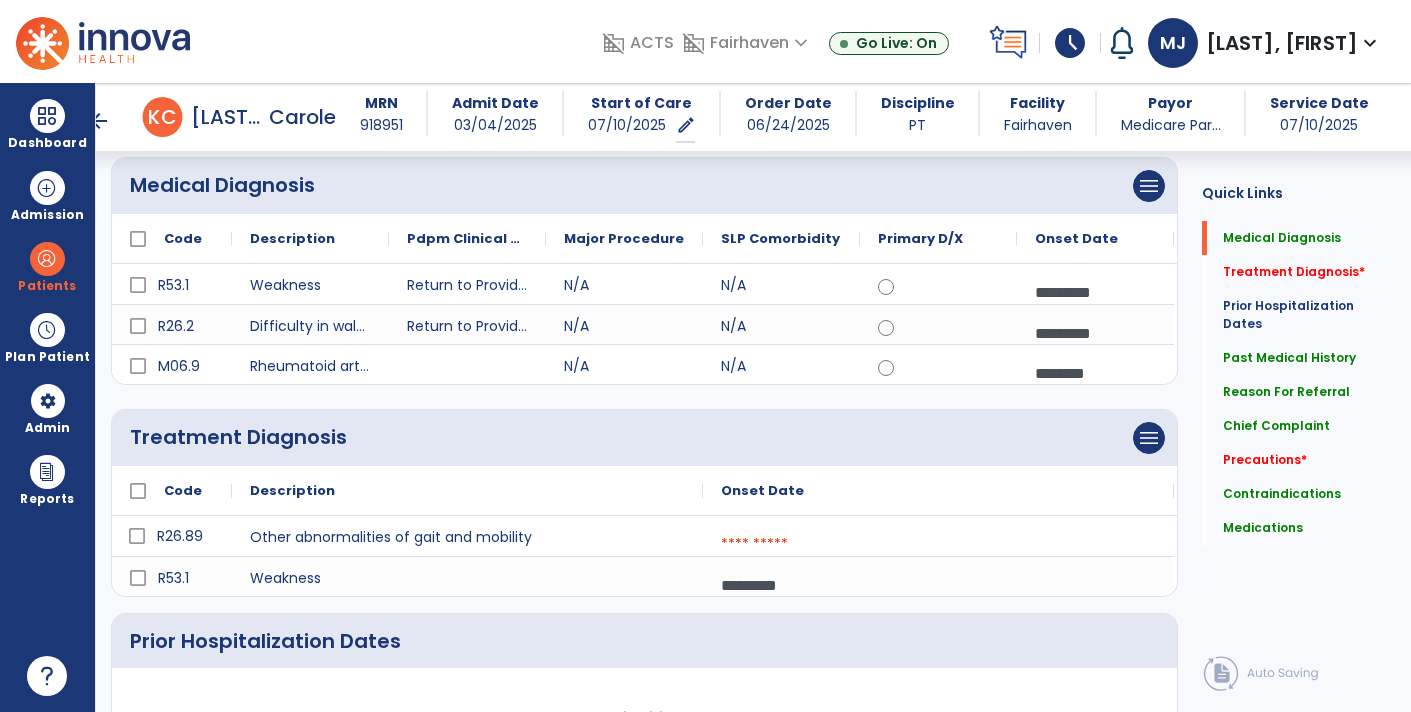 scroll, scrollTop: 164, scrollLeft: 0, axis: vertical 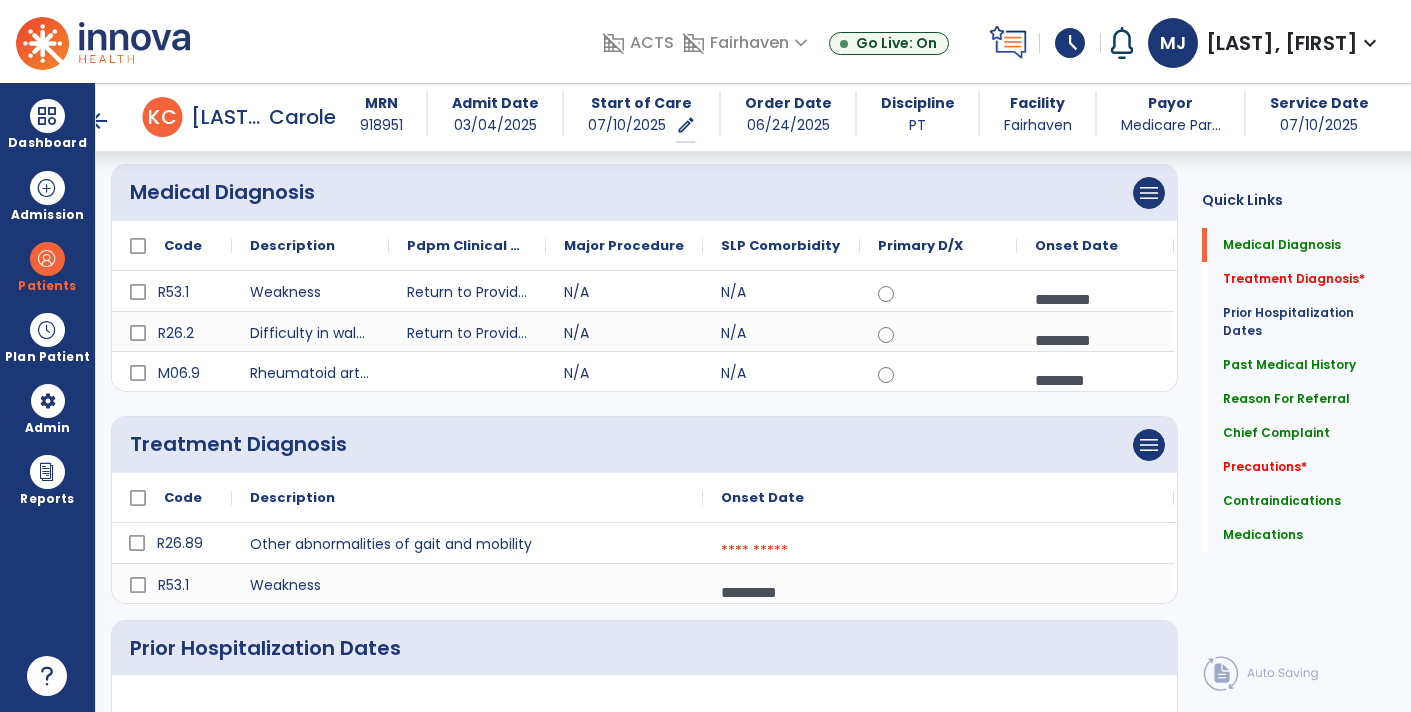 click at bounding box center (938, 551) 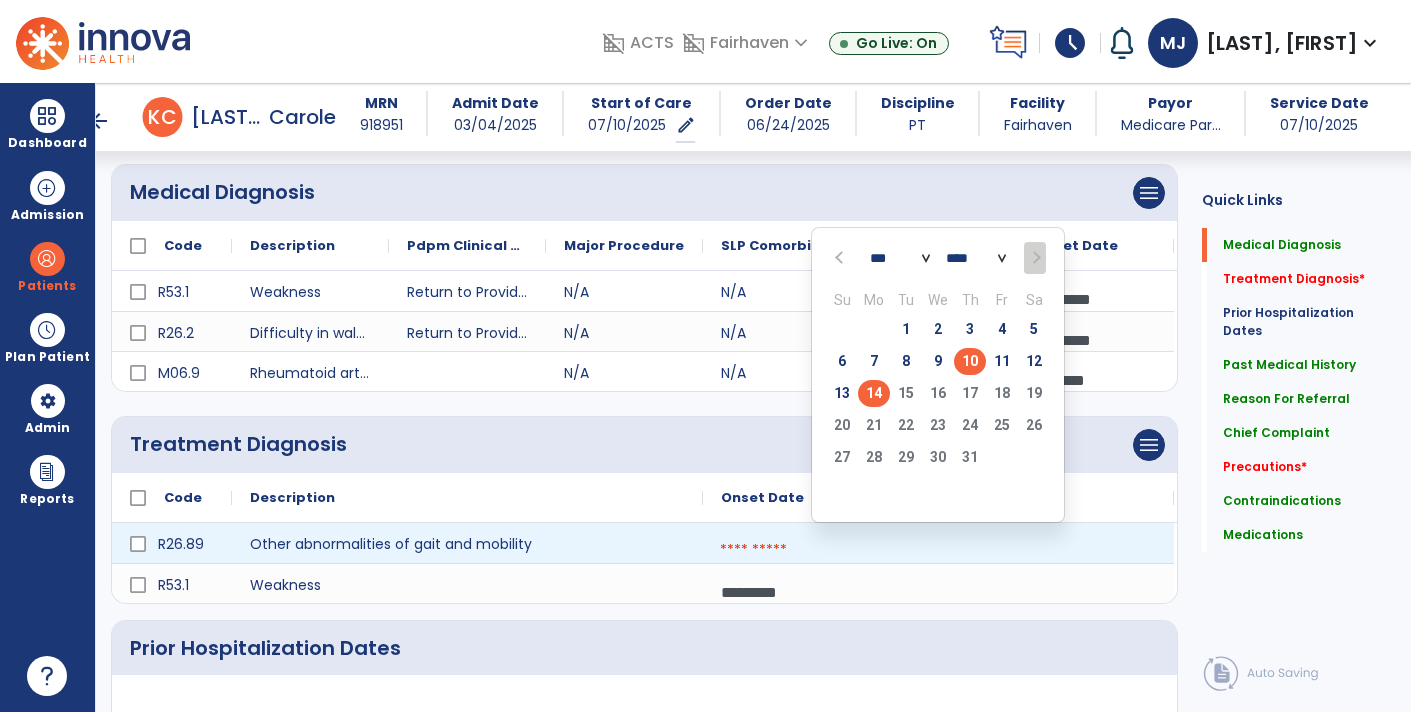 click on "10" 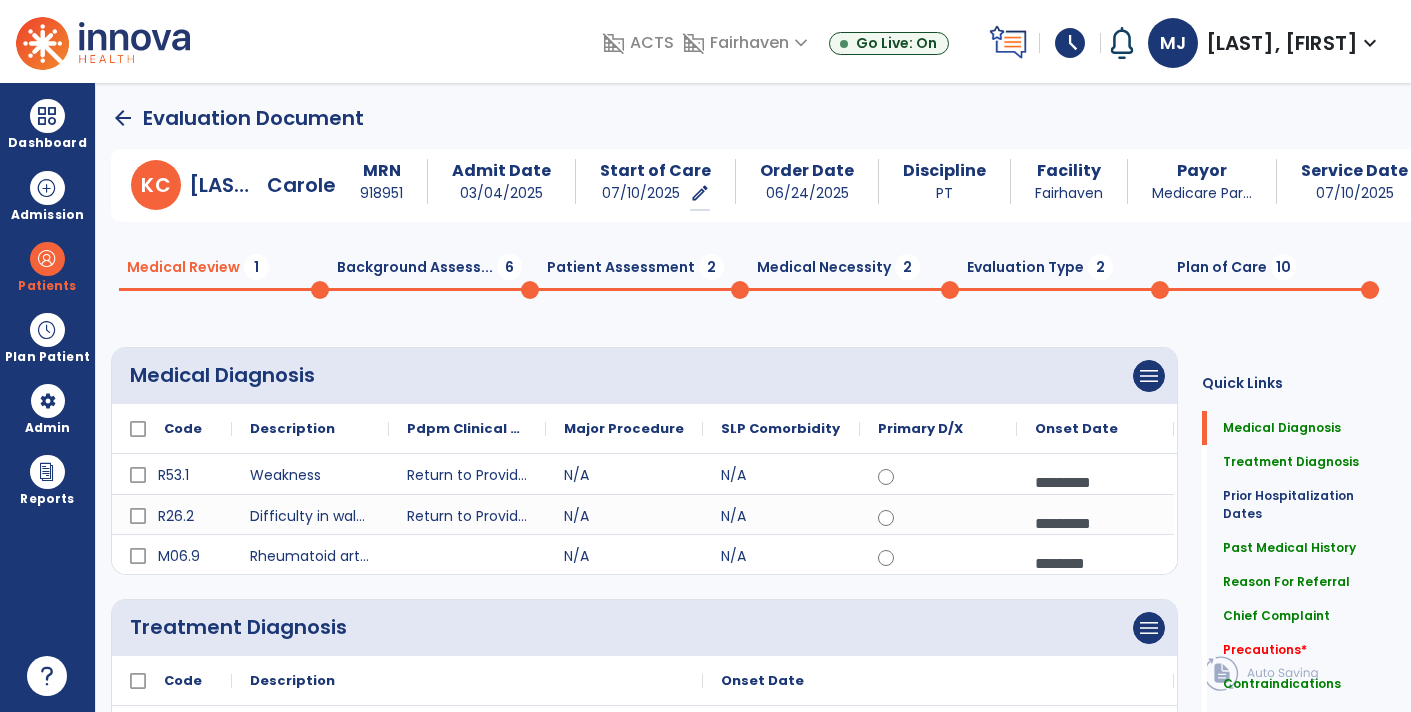 scroll, scrollTop: 1, scrollLeft: 0, axis: vertical 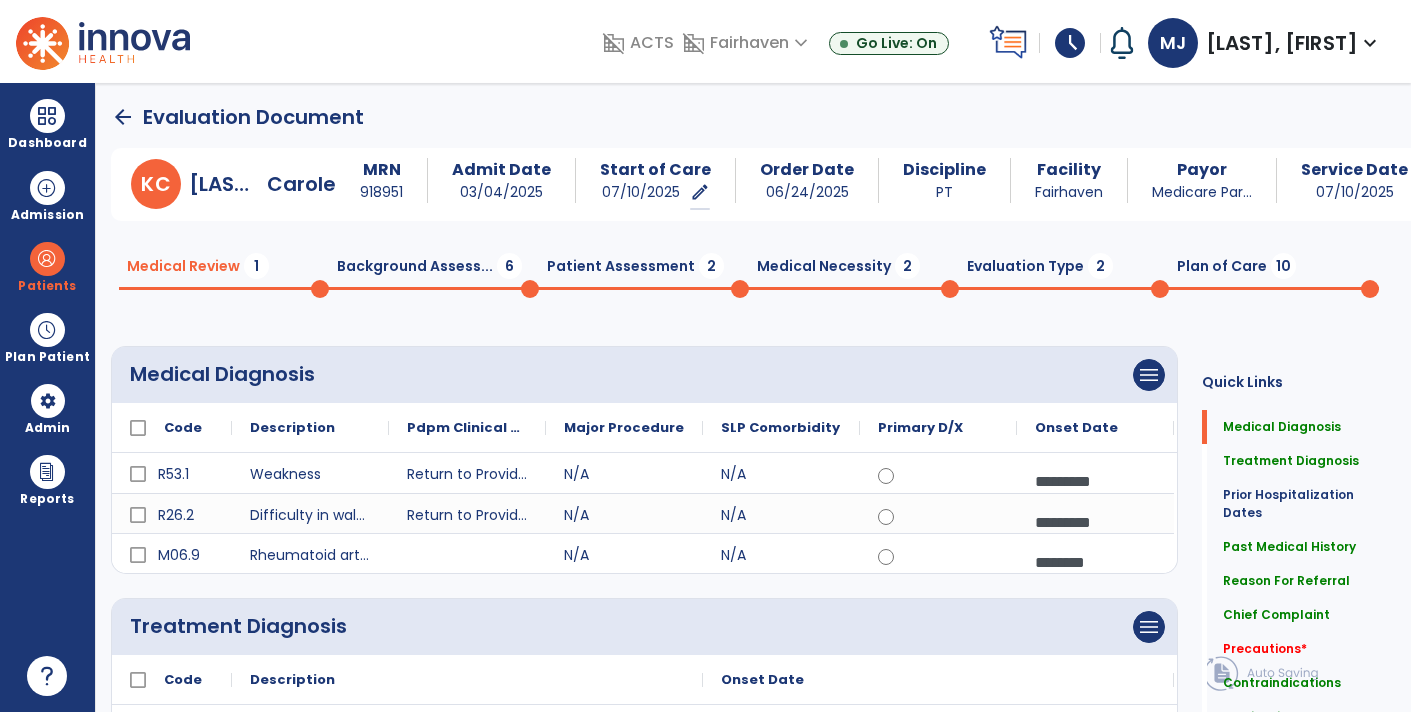 click on "Background Assess...  6" 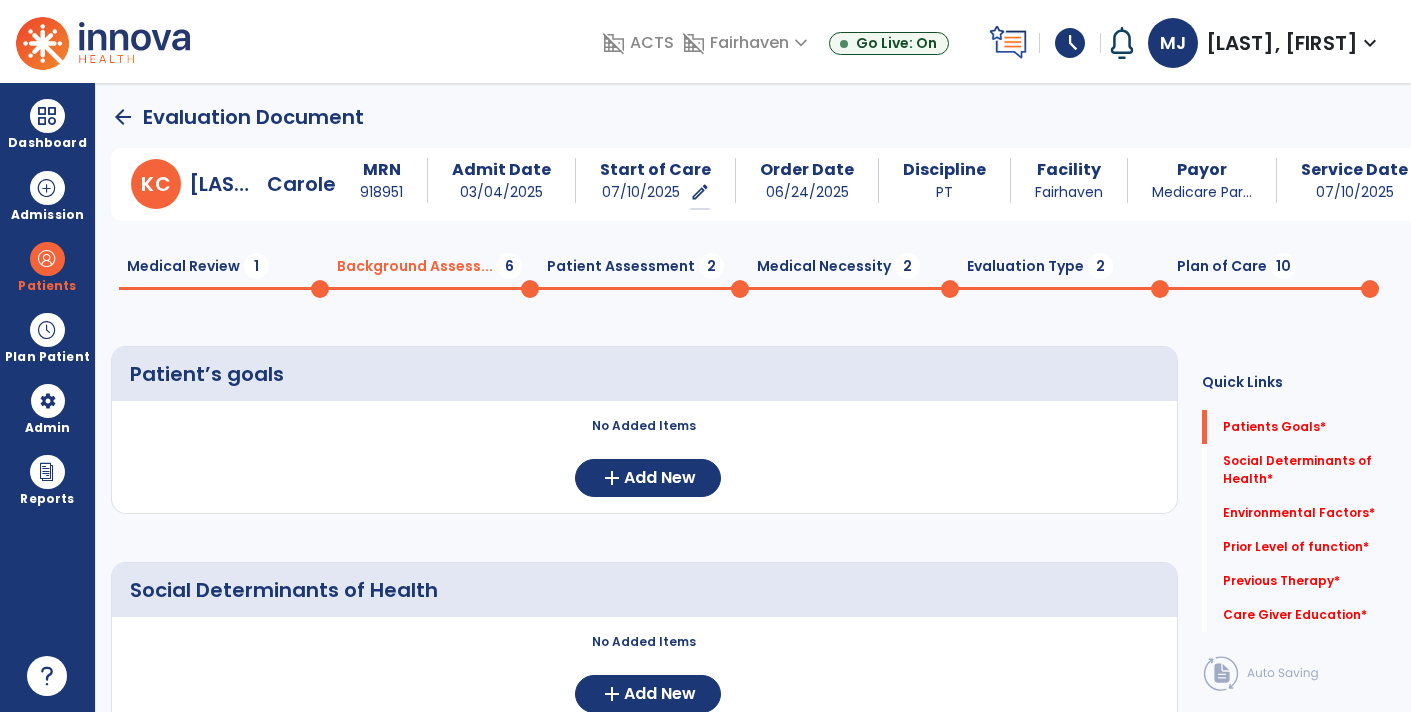 click on "Medical Review  1" 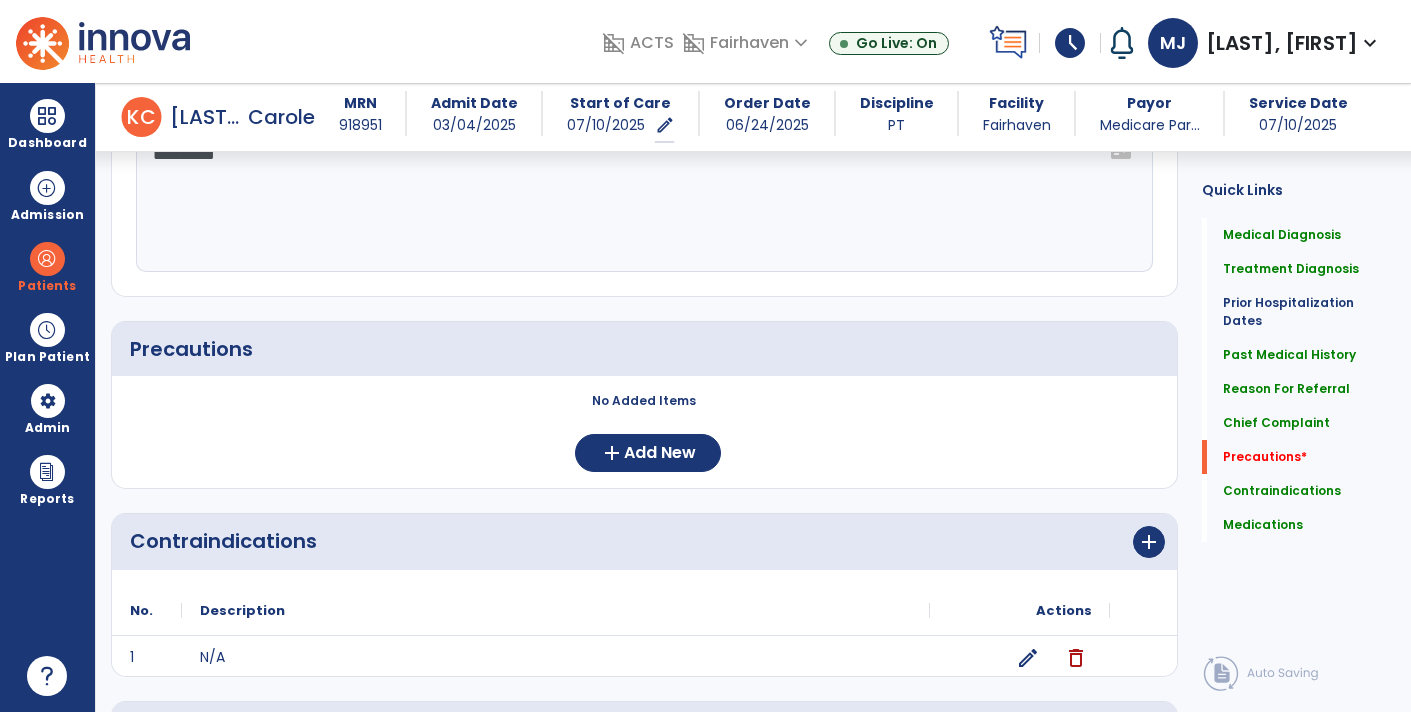 scroll, scrollTop: 1447, scrollLeft: 0, axis: vertical 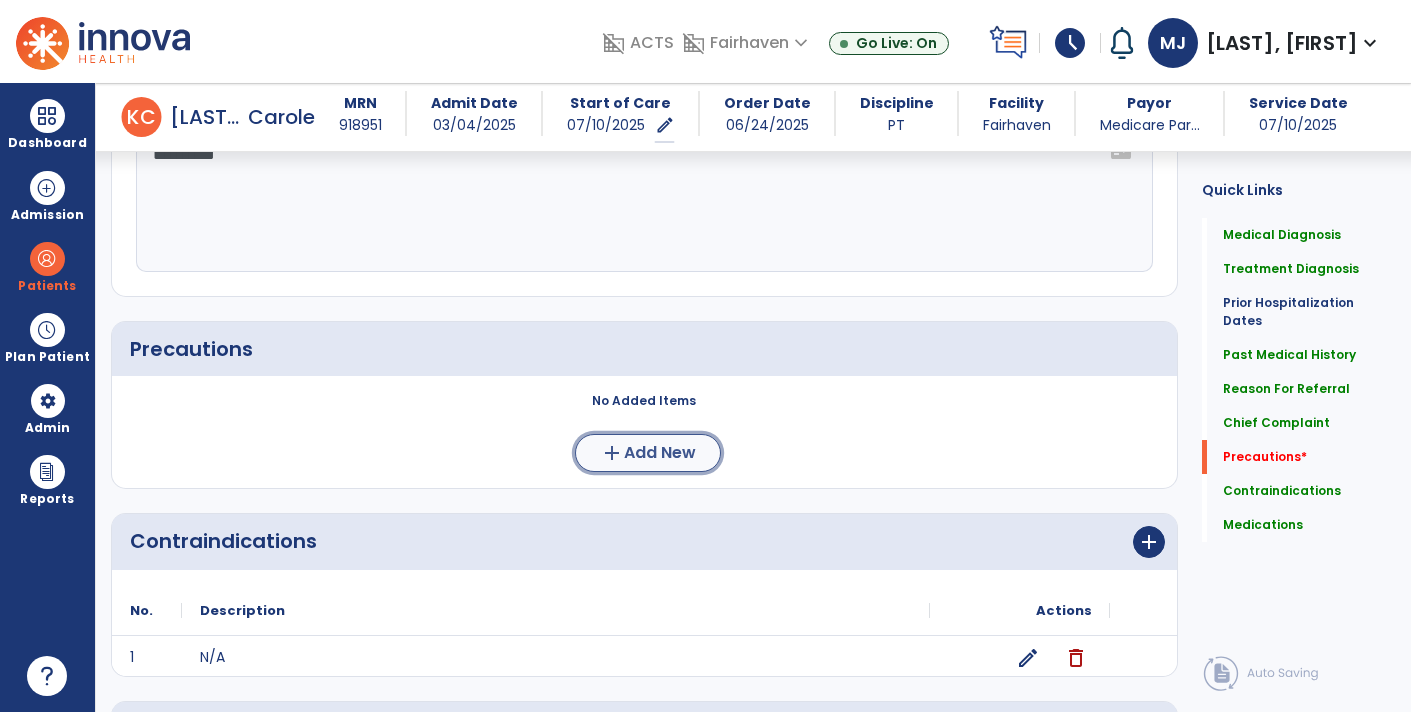 click on "Add New" 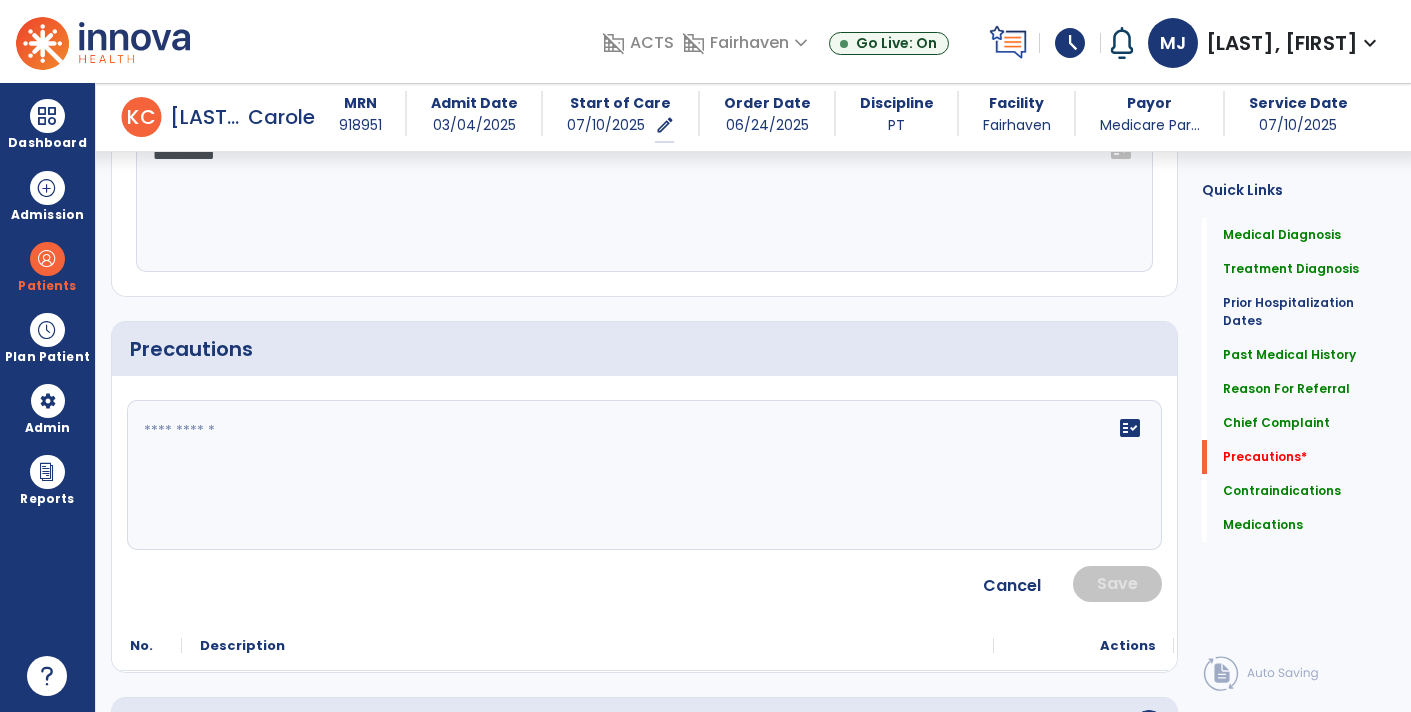 click on "fact_check" 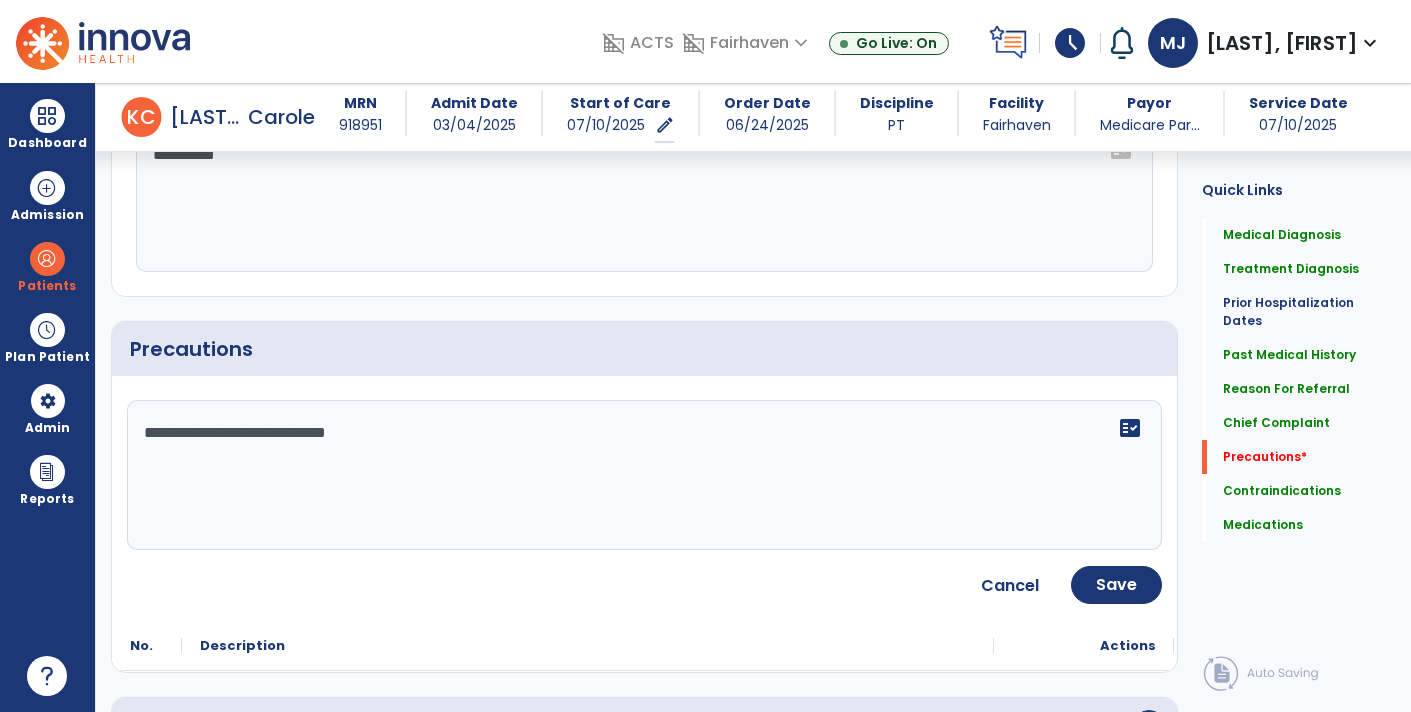 type on "**********" 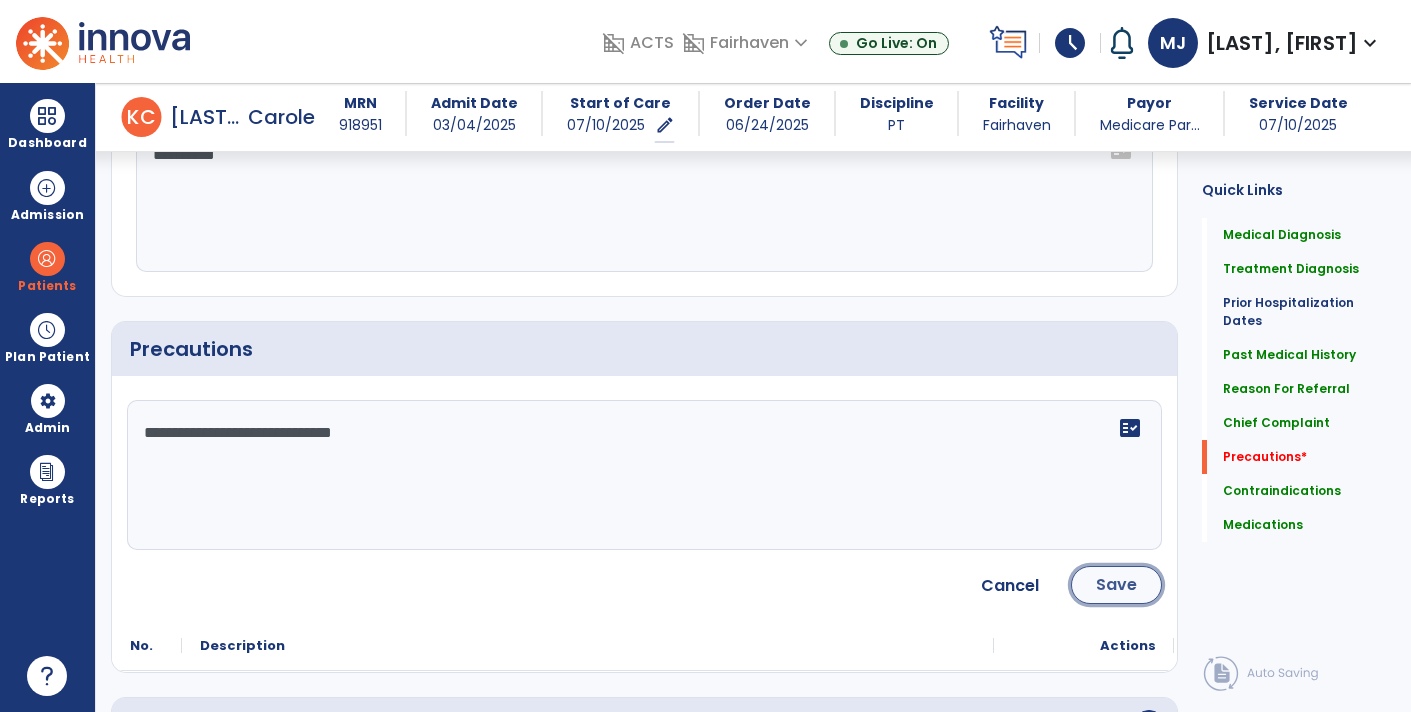click on "Save" 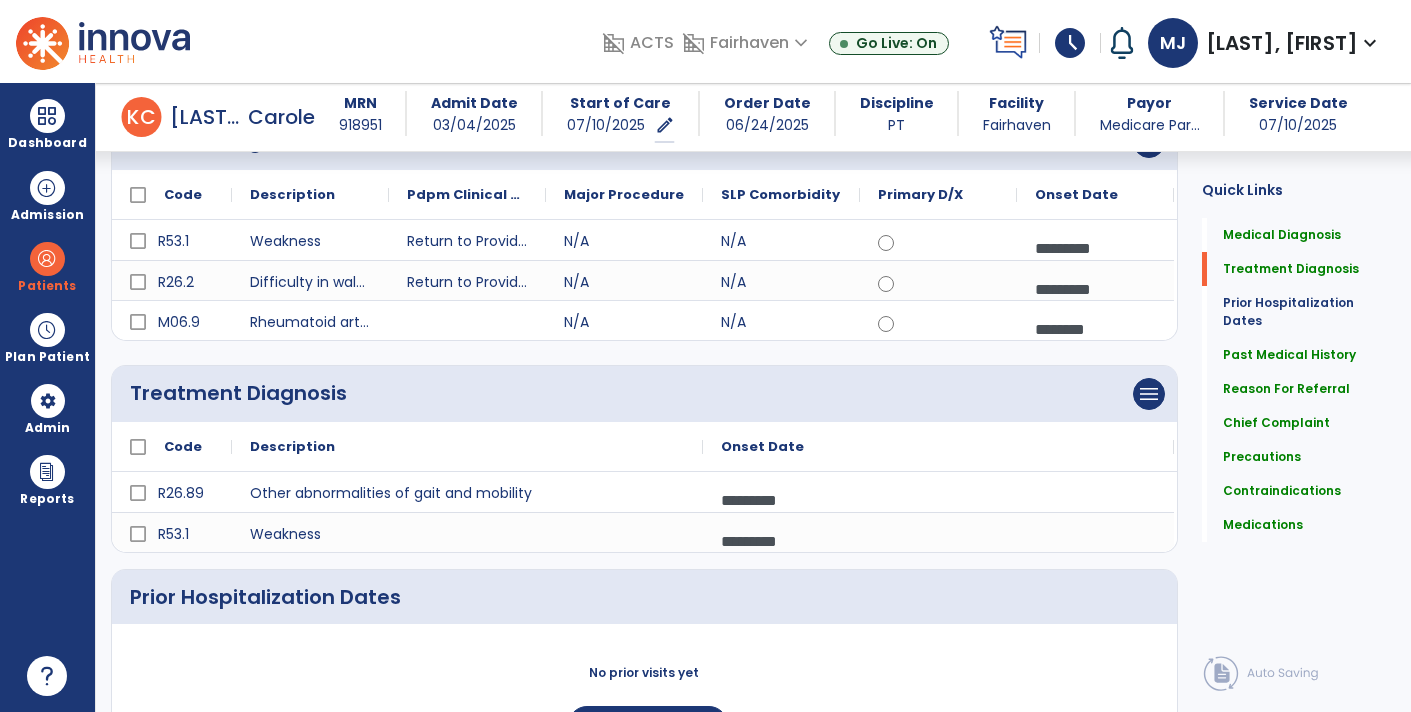 scroll, scrollTop: 0, scrollLeft: 0, axis: both 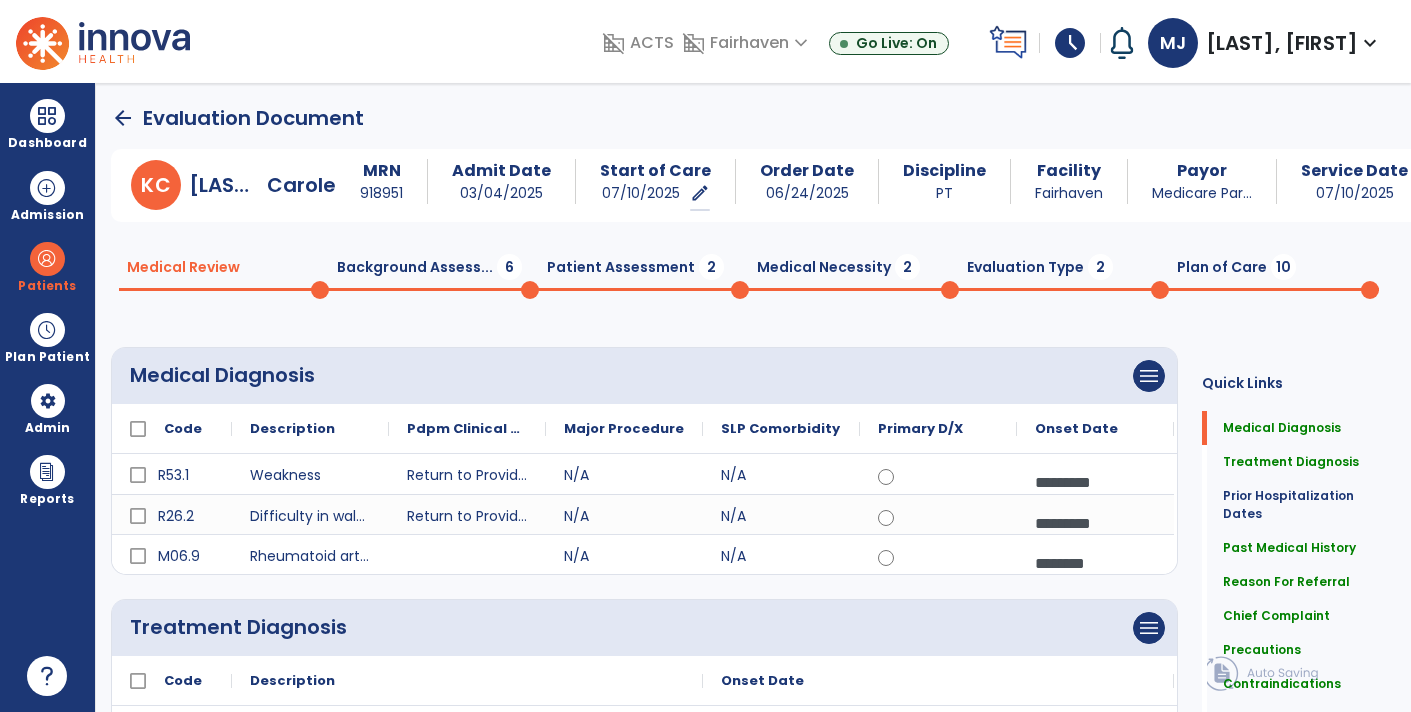 click on "Background Assess...  6" 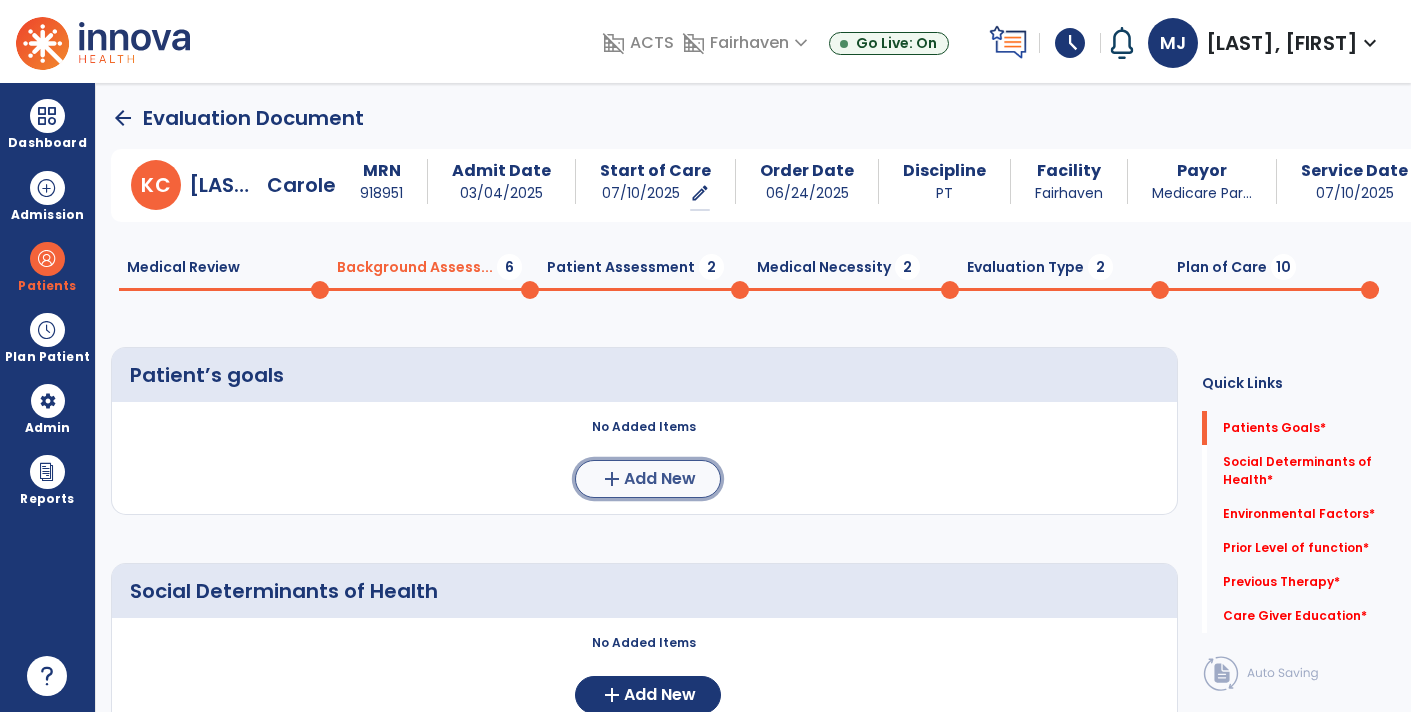 click on "add  Add New" 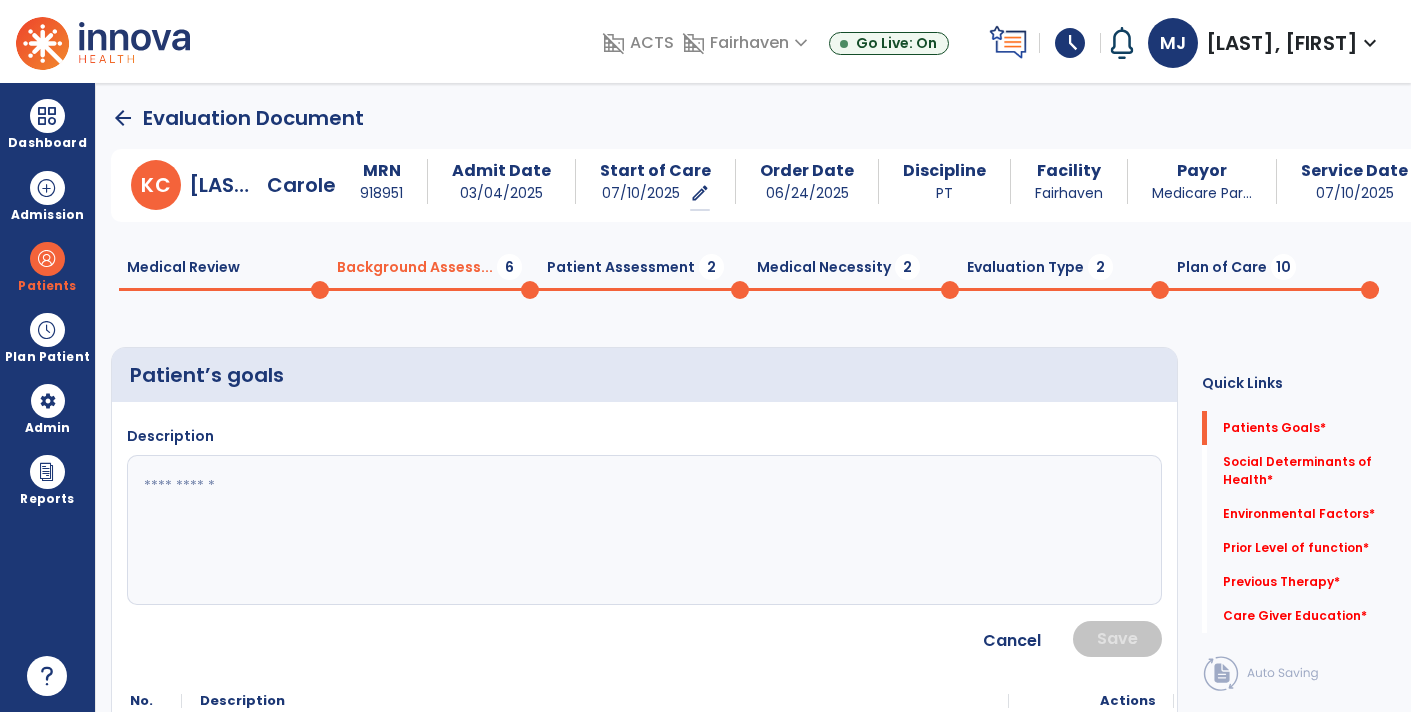 click 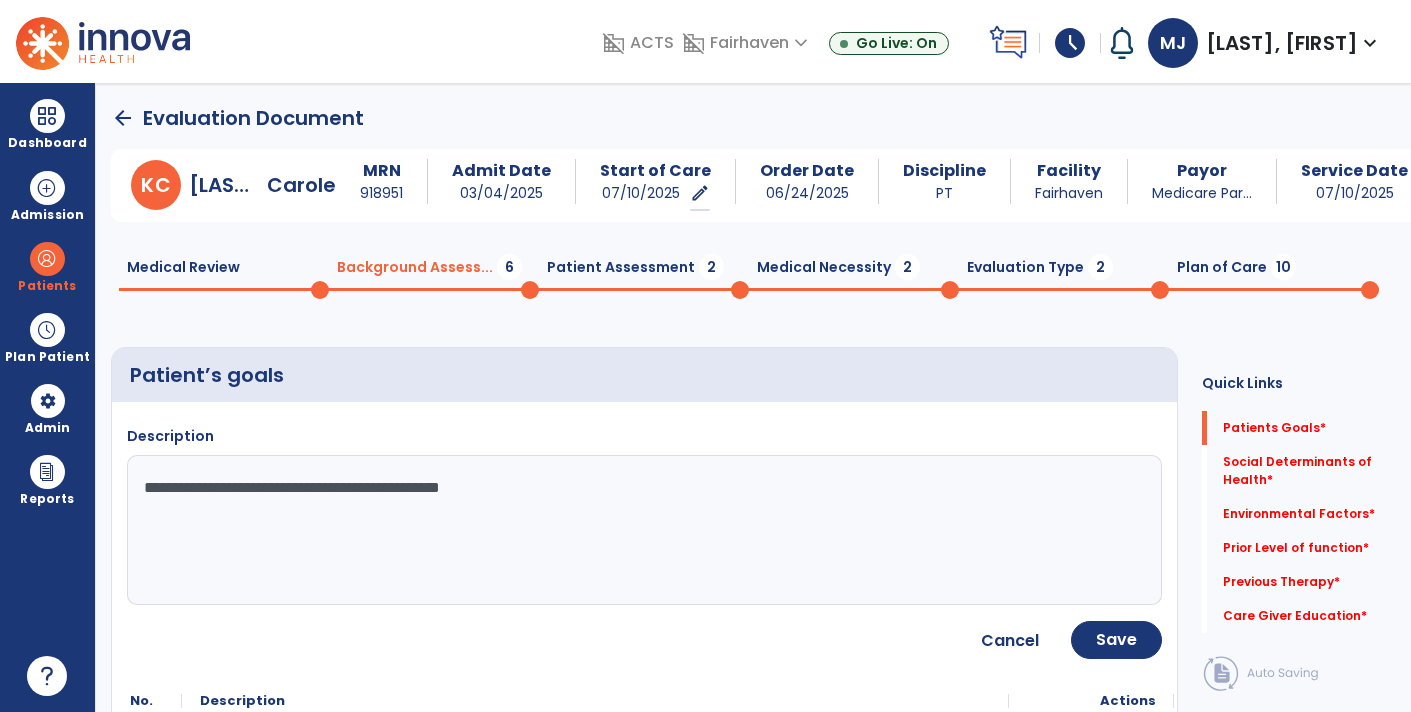 type on "**********" 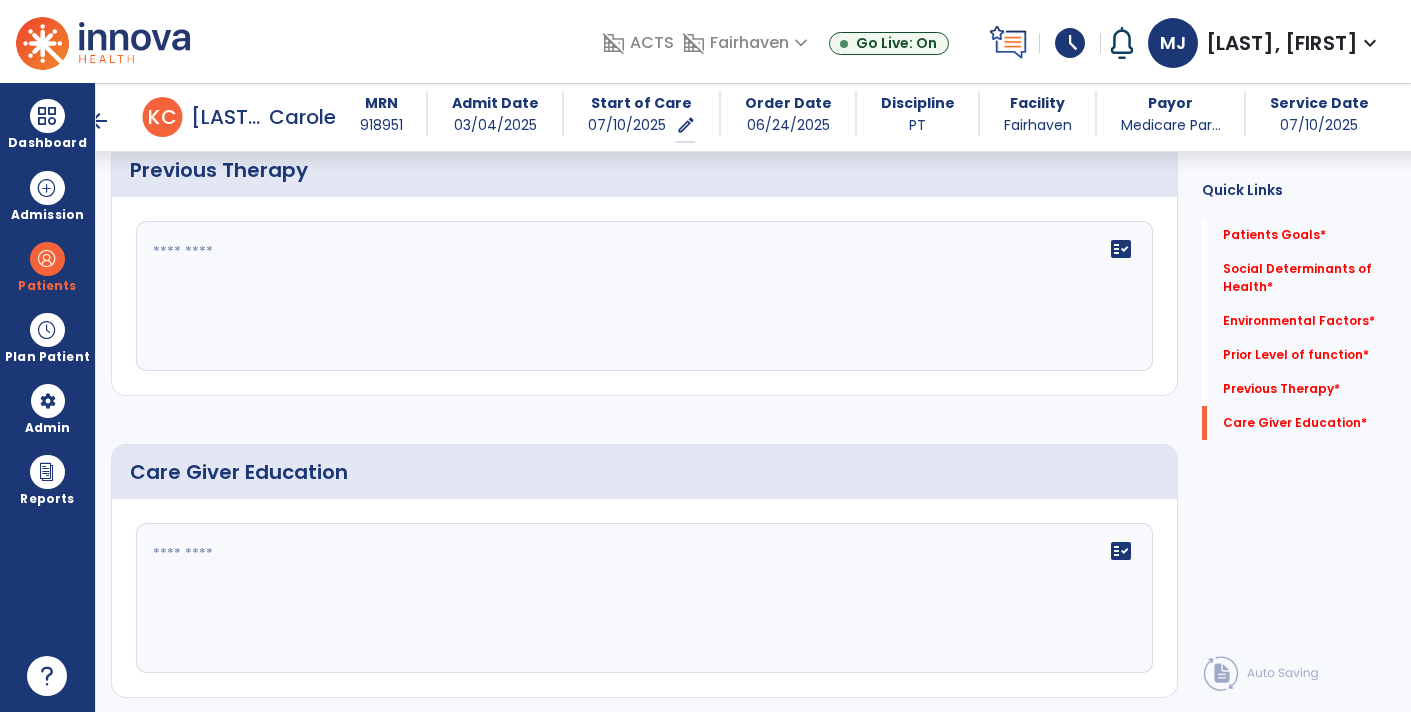 scroll, scrollTop: 1397, scrollLeft: 0, axis: vertical 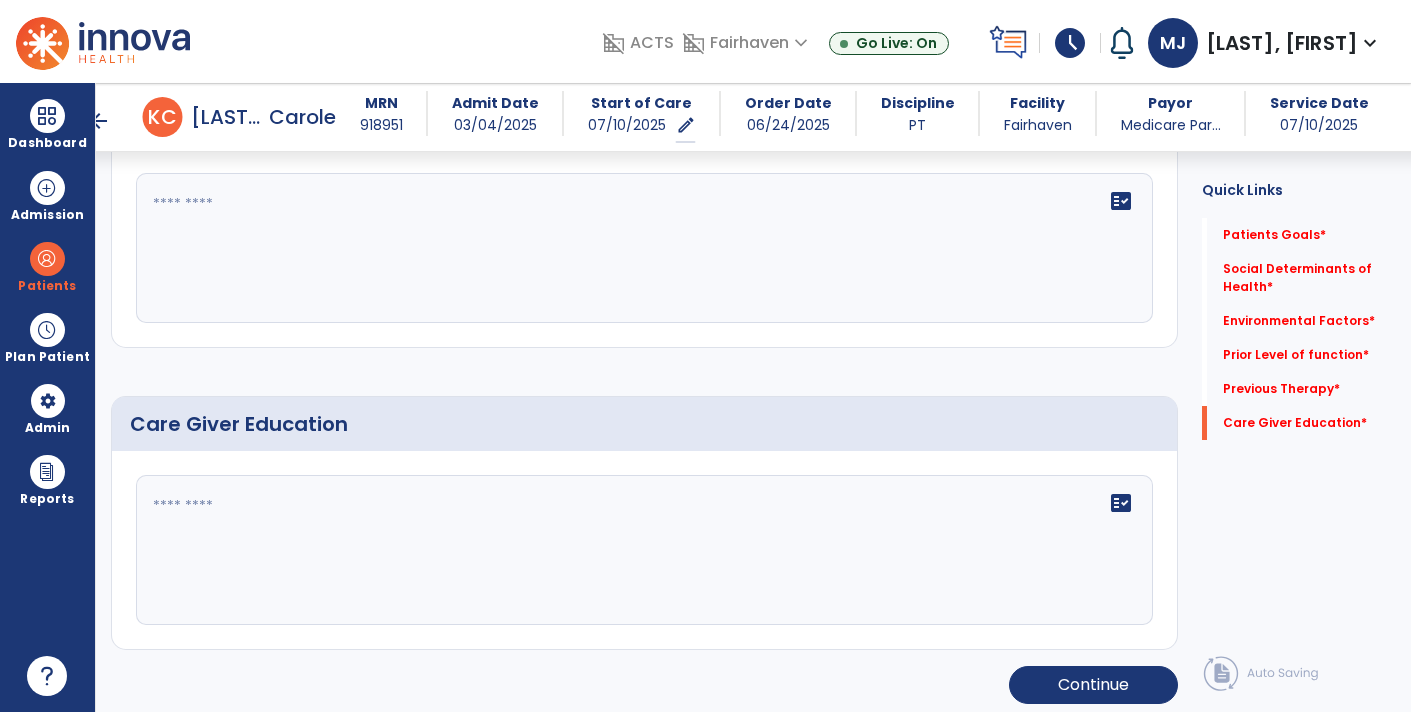 click 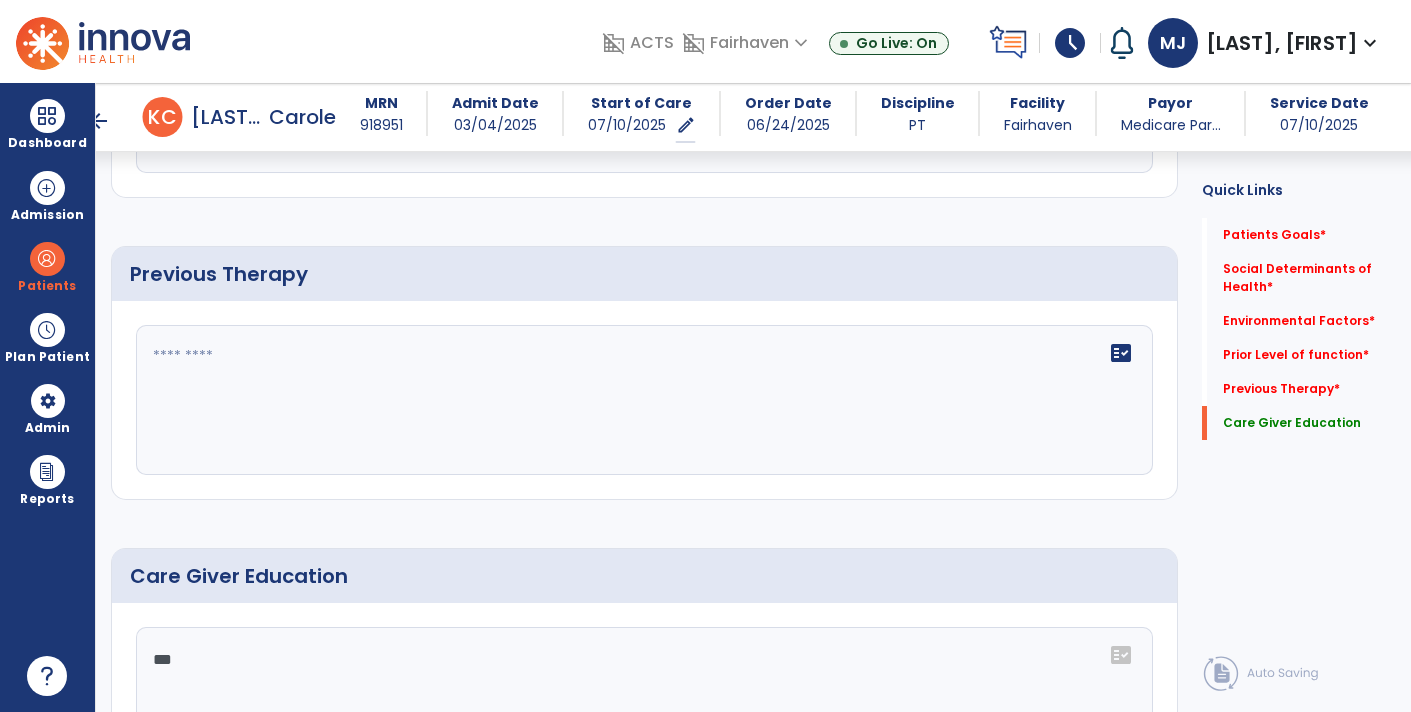 scroll, scrollTop: 1241, scrollLeft: 0, axis: vertical 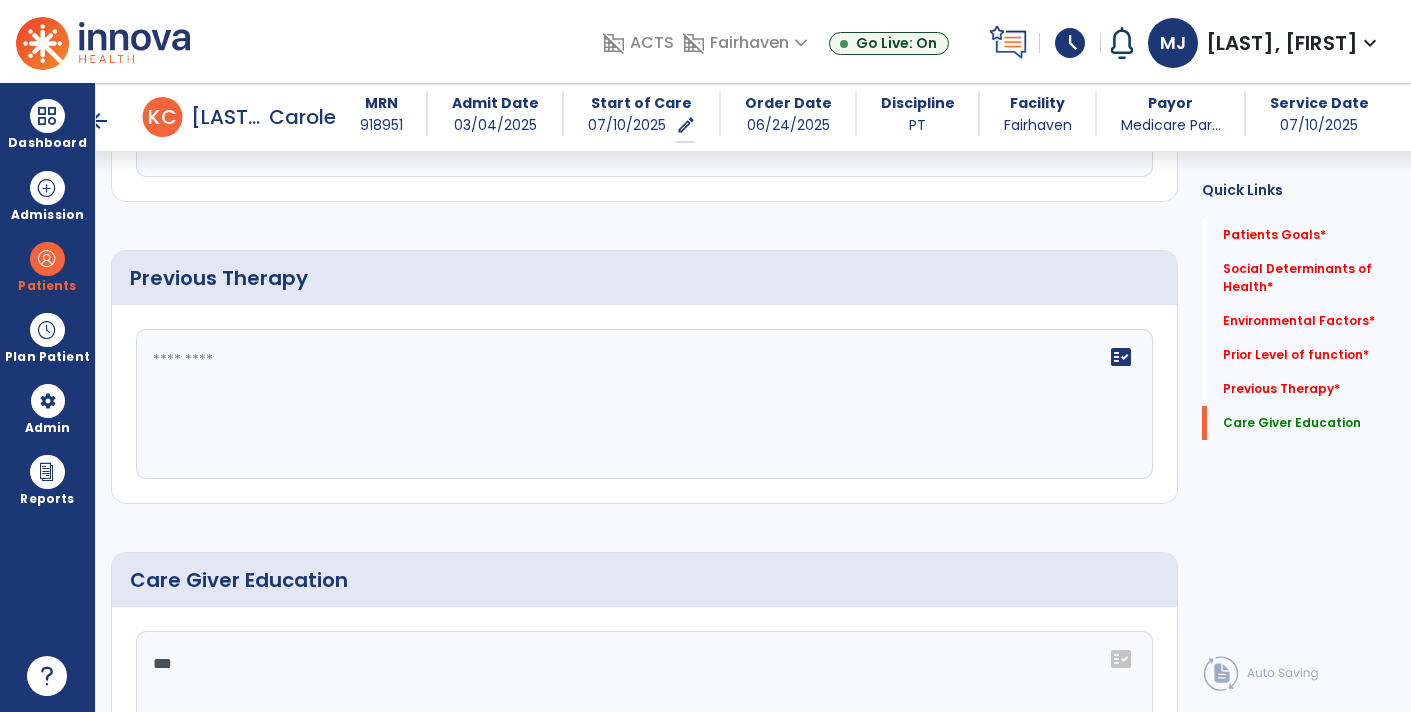 type on "***" 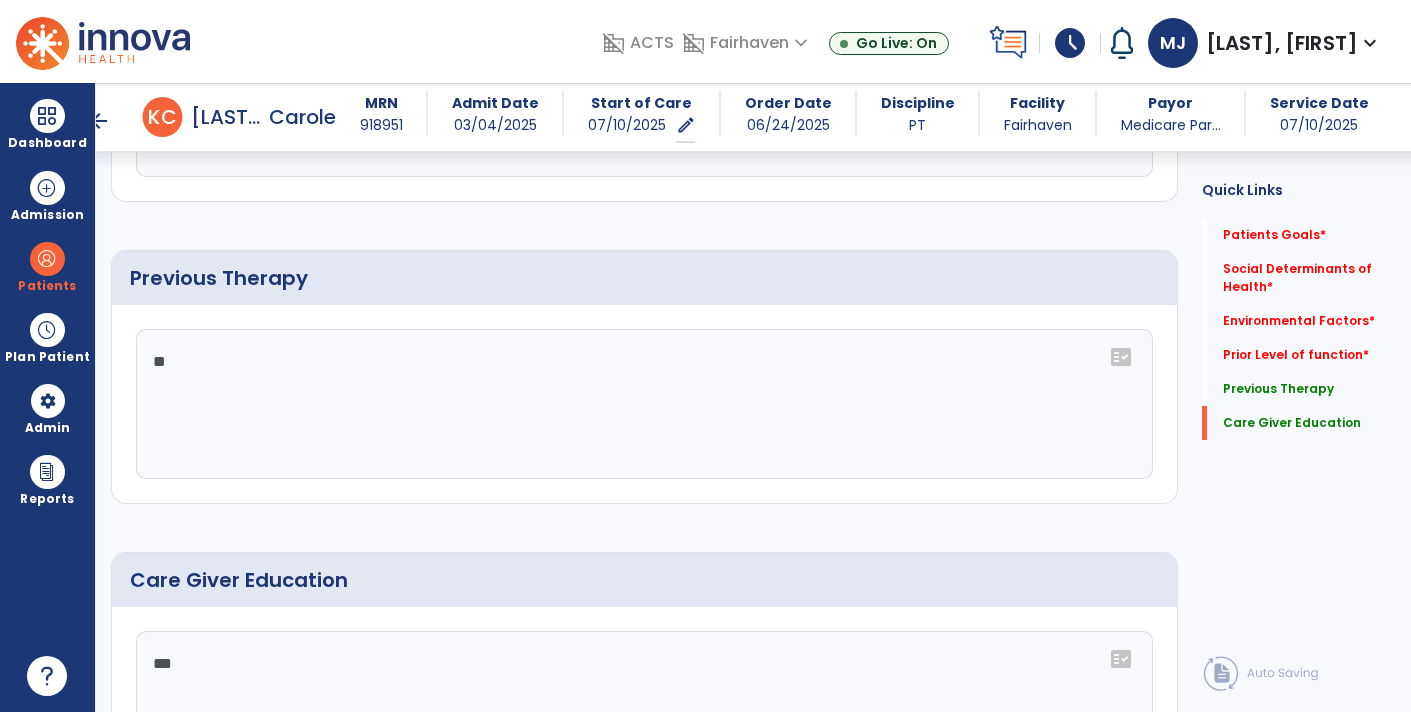 type on "*" 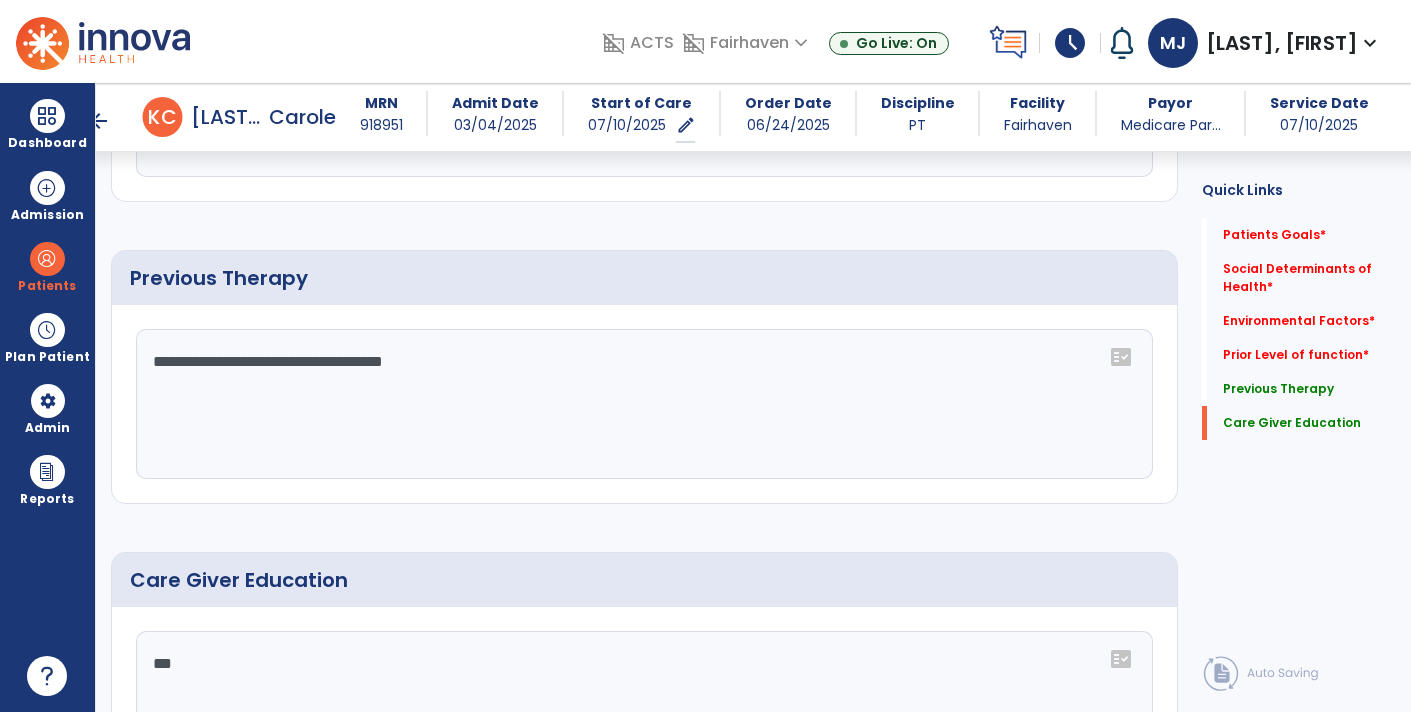 click on "**********" 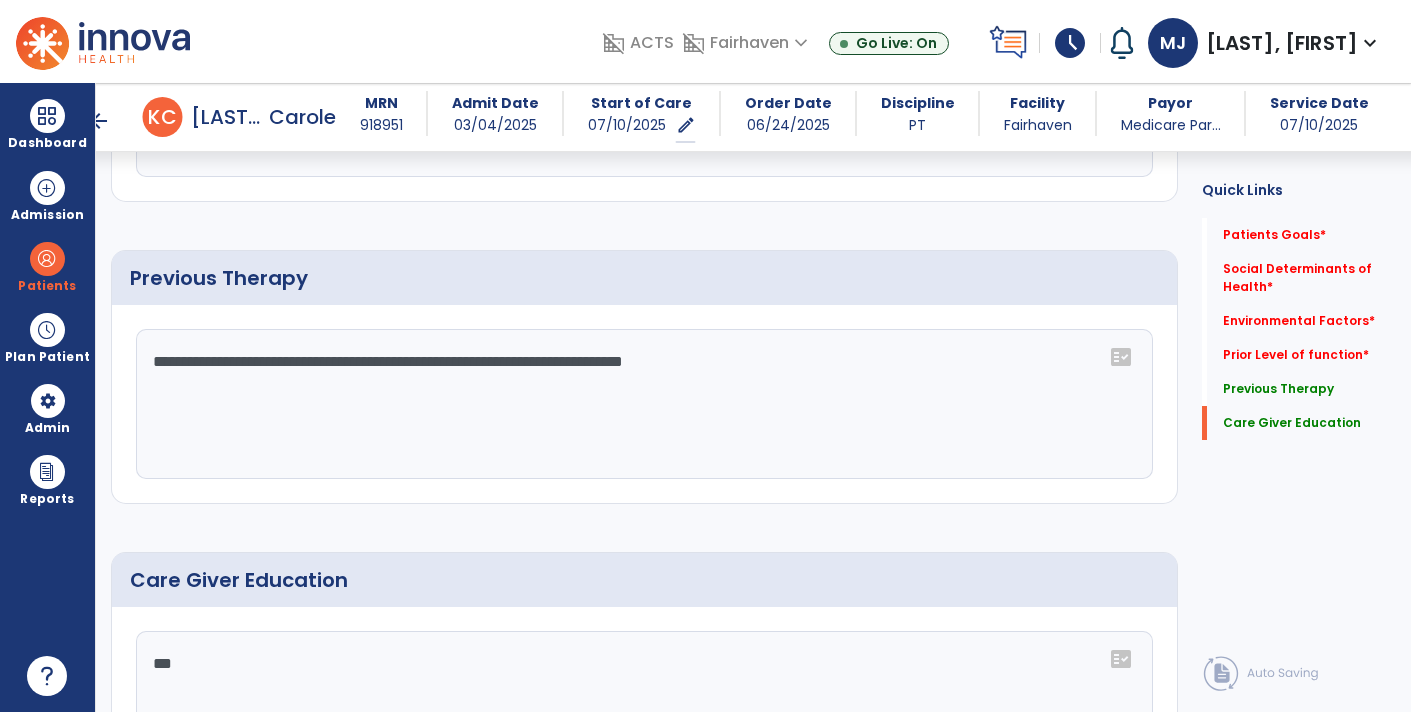 click on "**********" 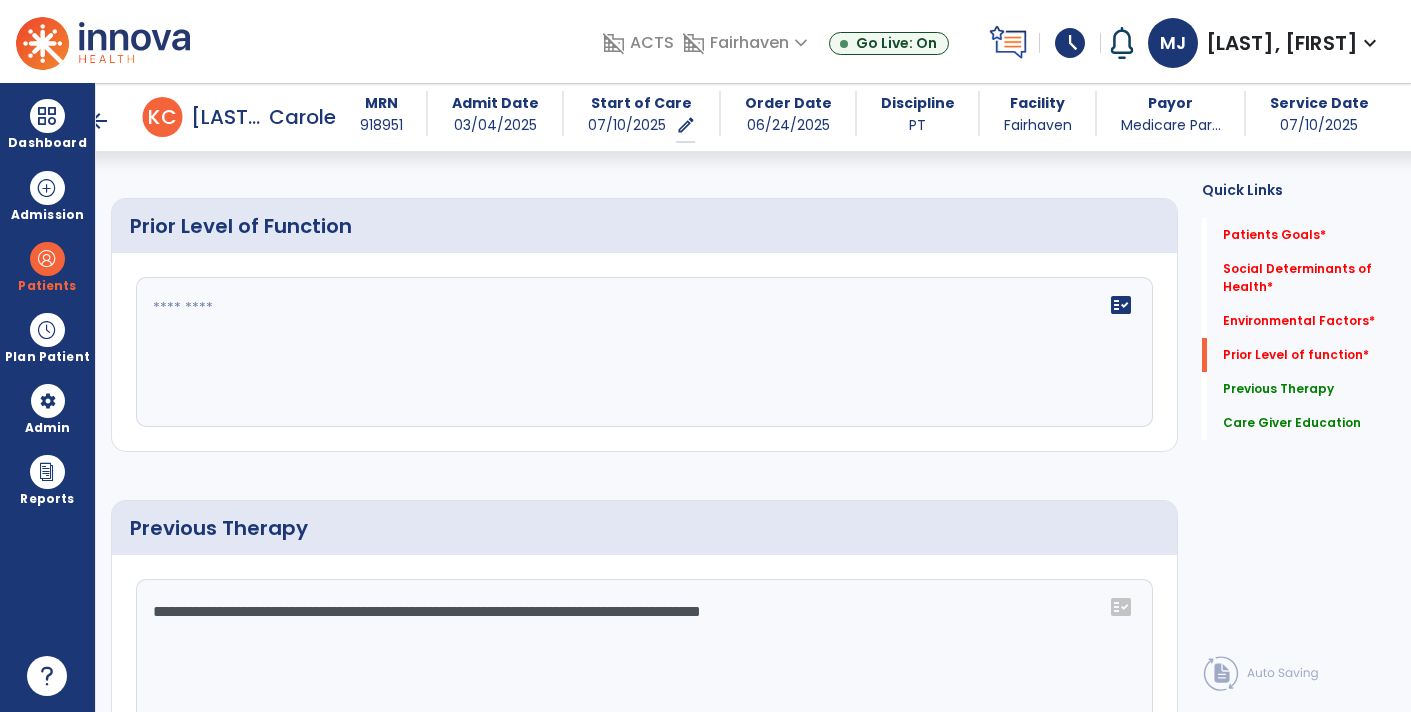 scroll, scrollTop: 967, scrollLeft: 0, axis: vertical 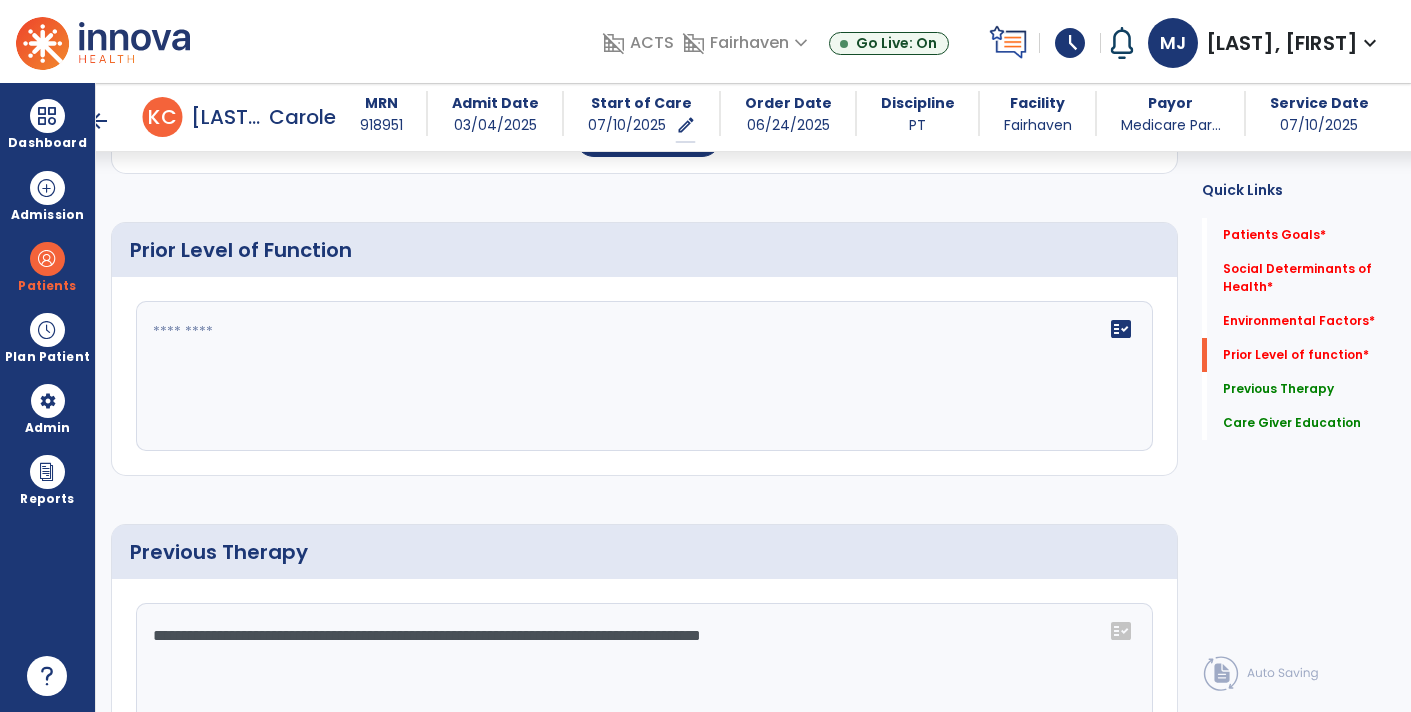 type on "**********" 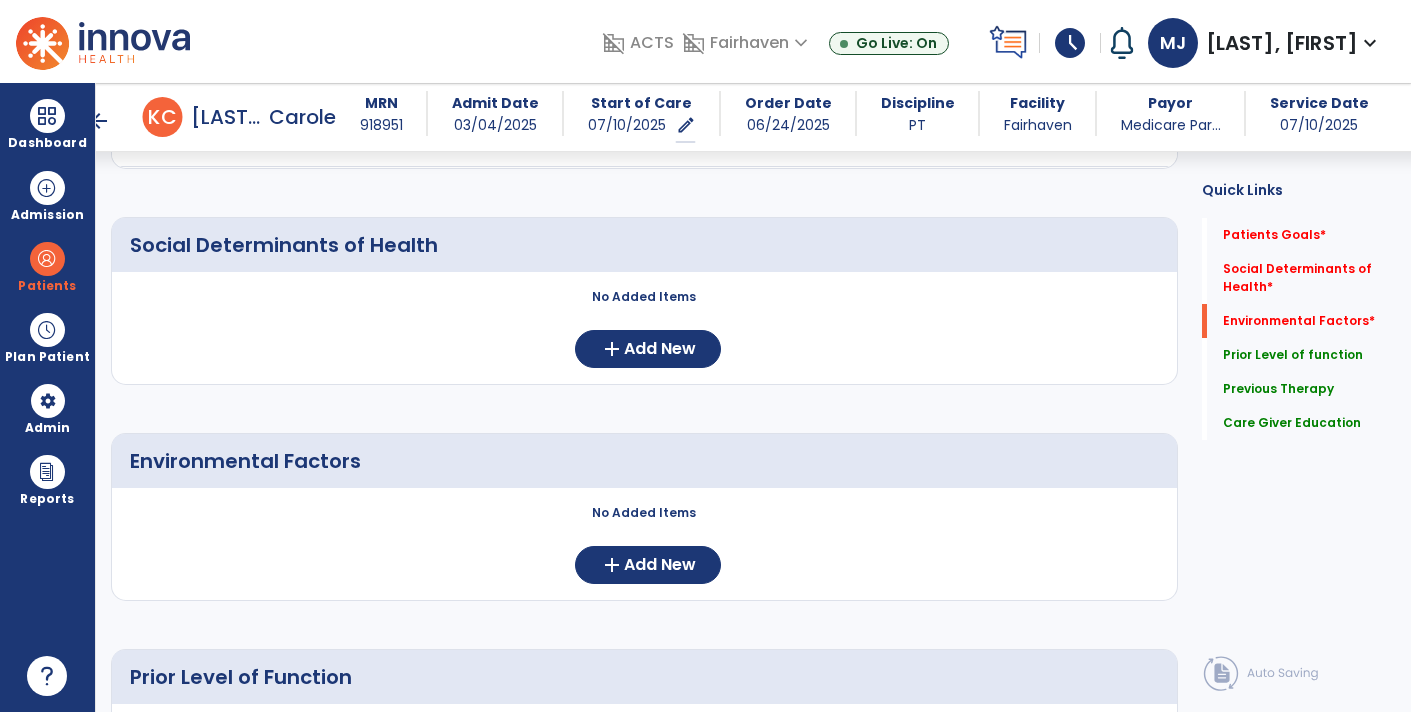 scroll, scrollTop: 540, scrollLeft: 0, axis: vertical 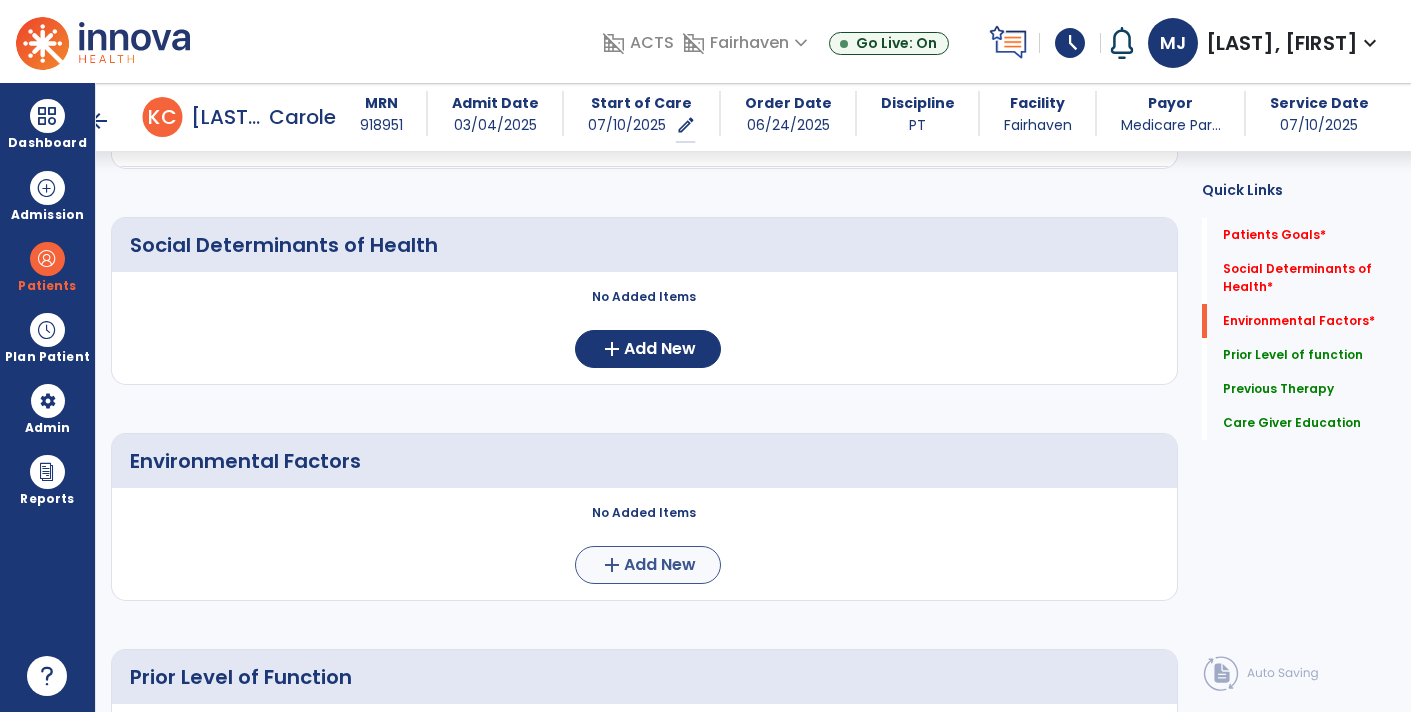 type on "**********" 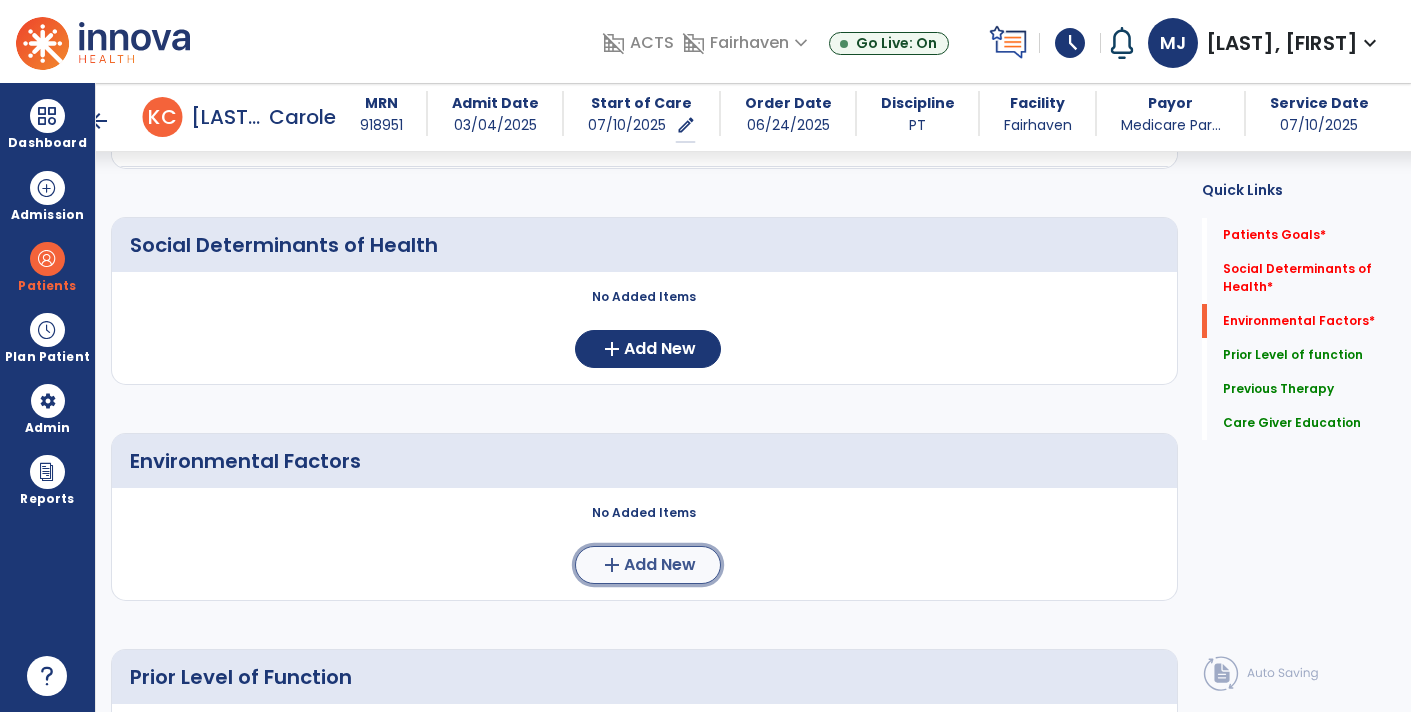 click on "add  Add New" 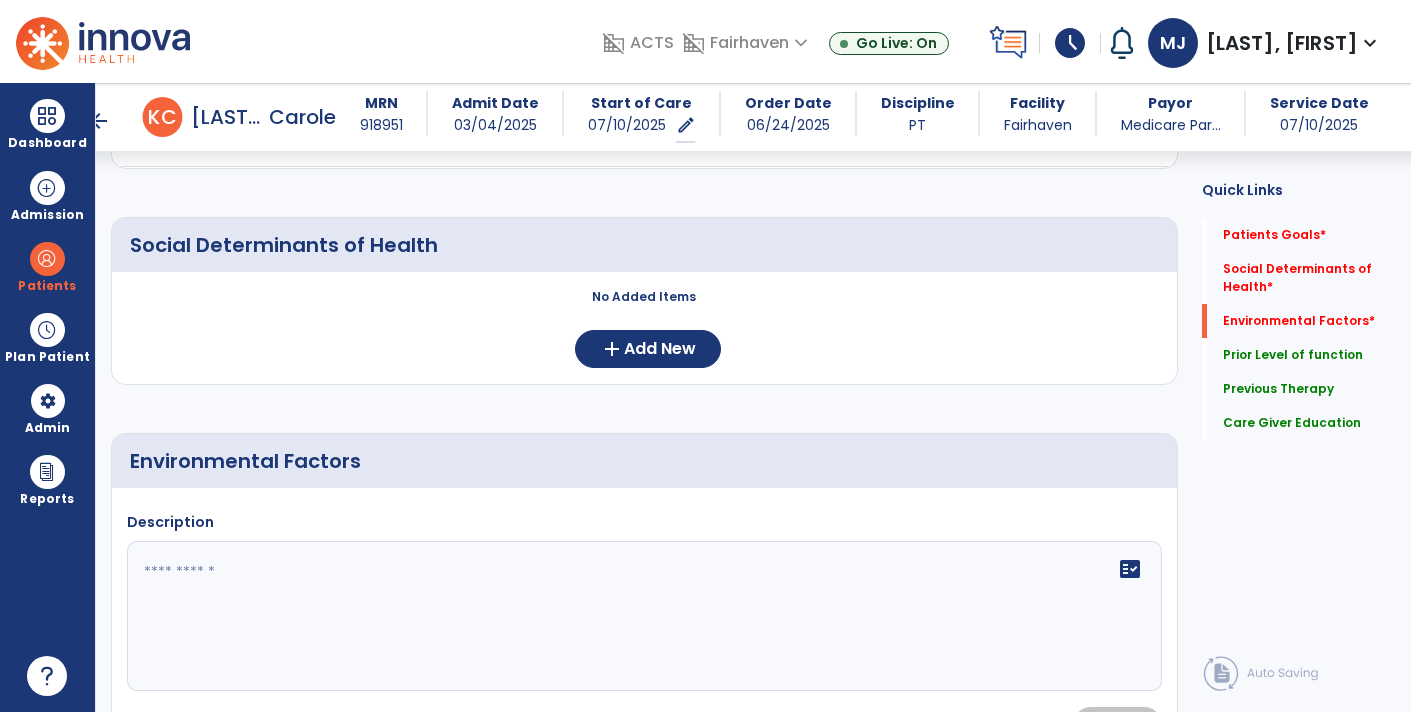 click 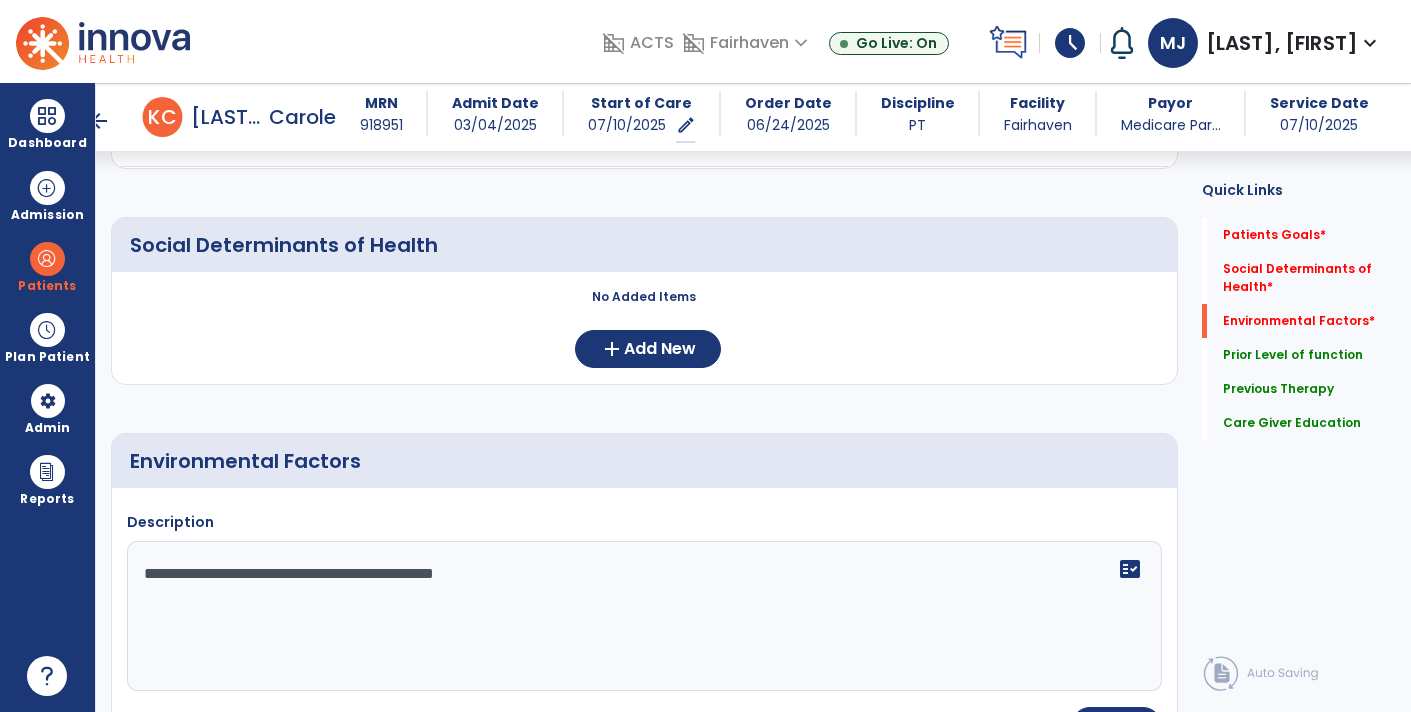 type on "**********" 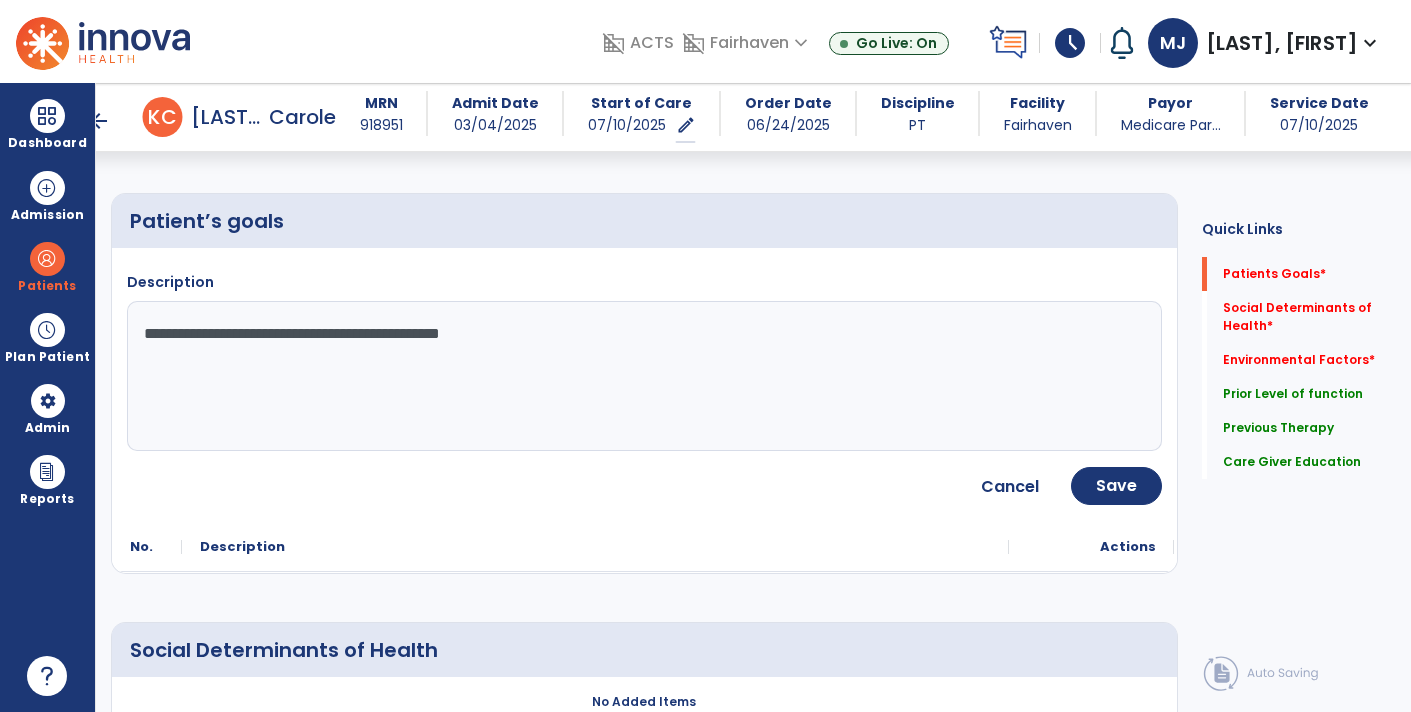 scroll, scrollTop: 138, scrollLeft: 0, axis: vertical 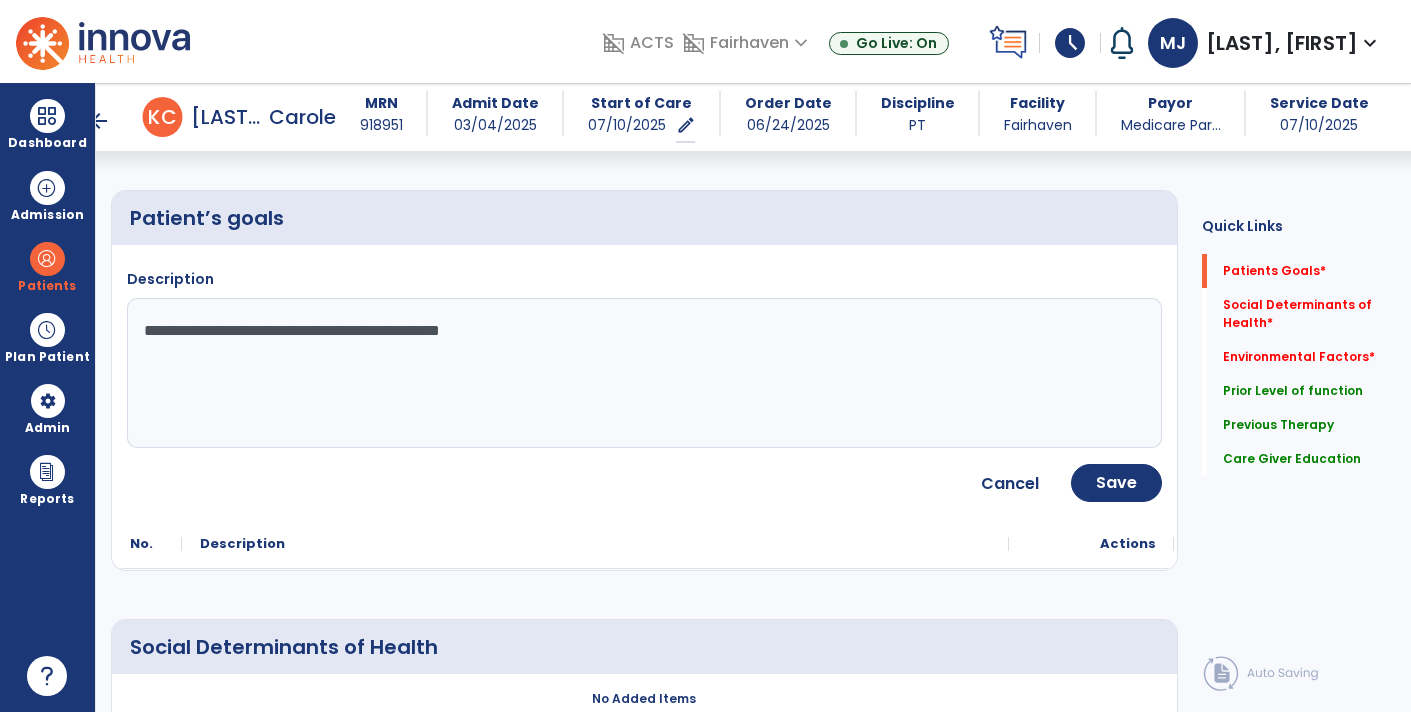 click on "**********" 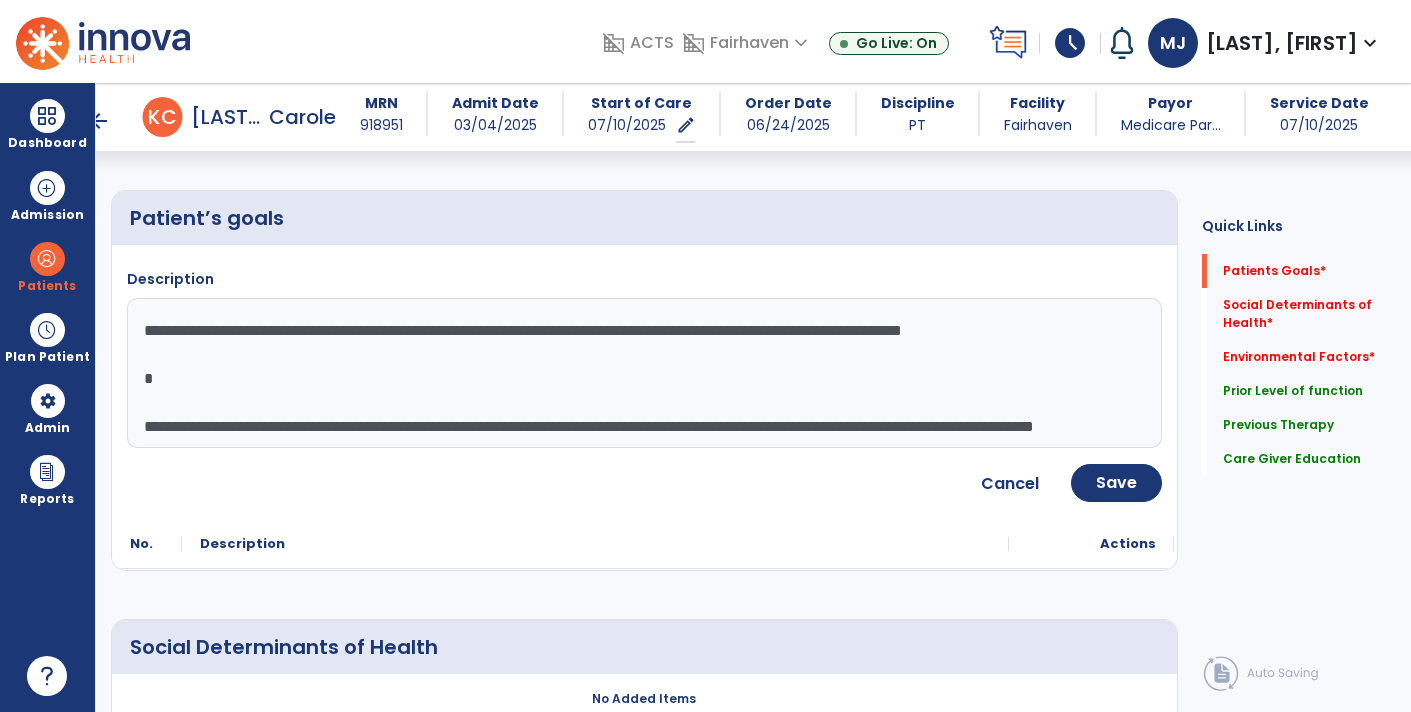 scroll, scrollTop: 38, scrollLeft: 0, axis: vertical 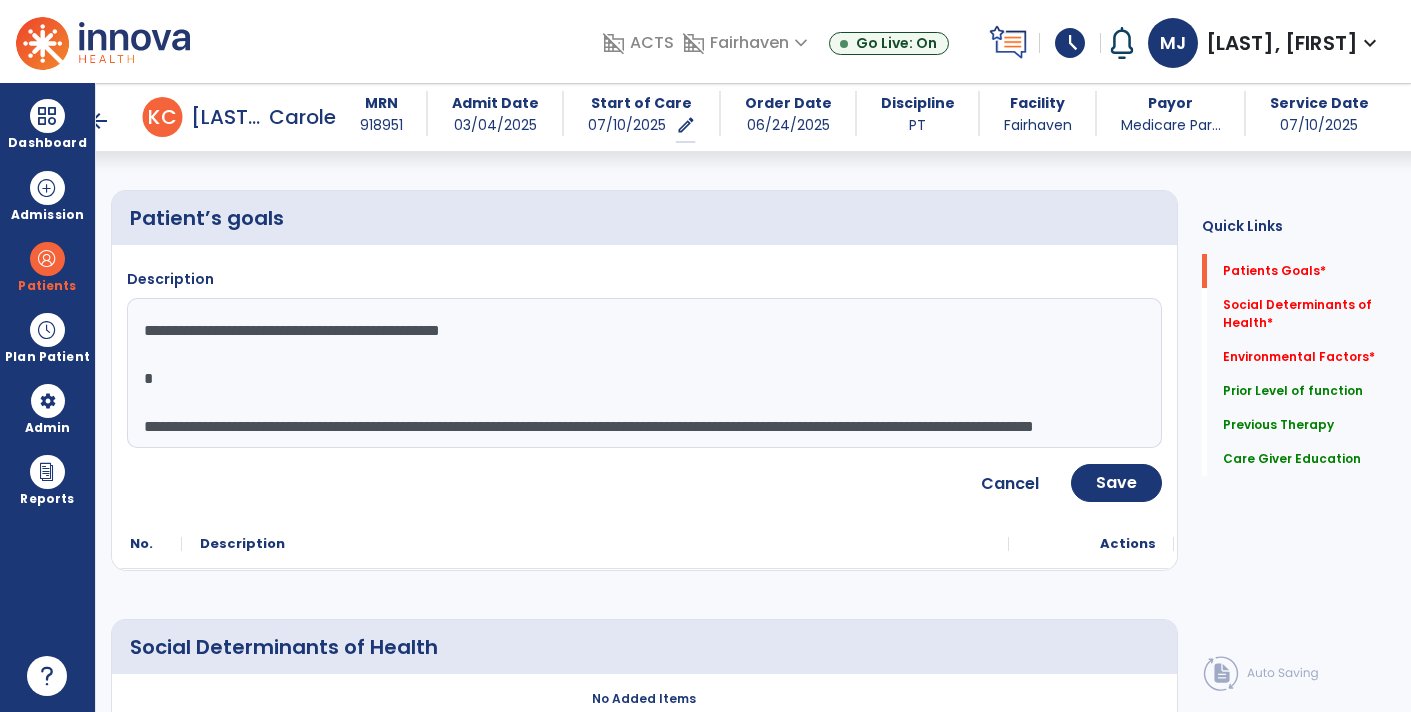 click on "**********" 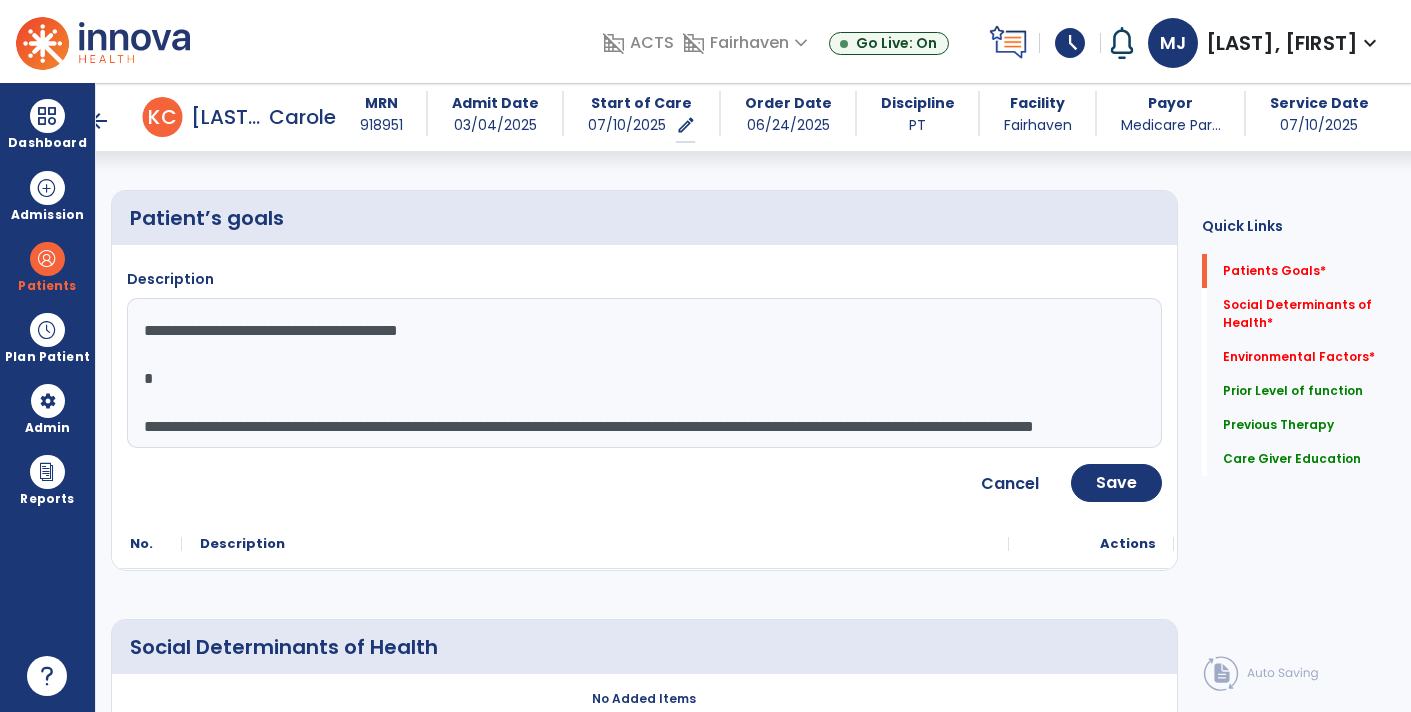 drag, startPoint x: 290, startPoint y: 421, endPoint x: 530, endPoint y: 303, distance: 267.43973 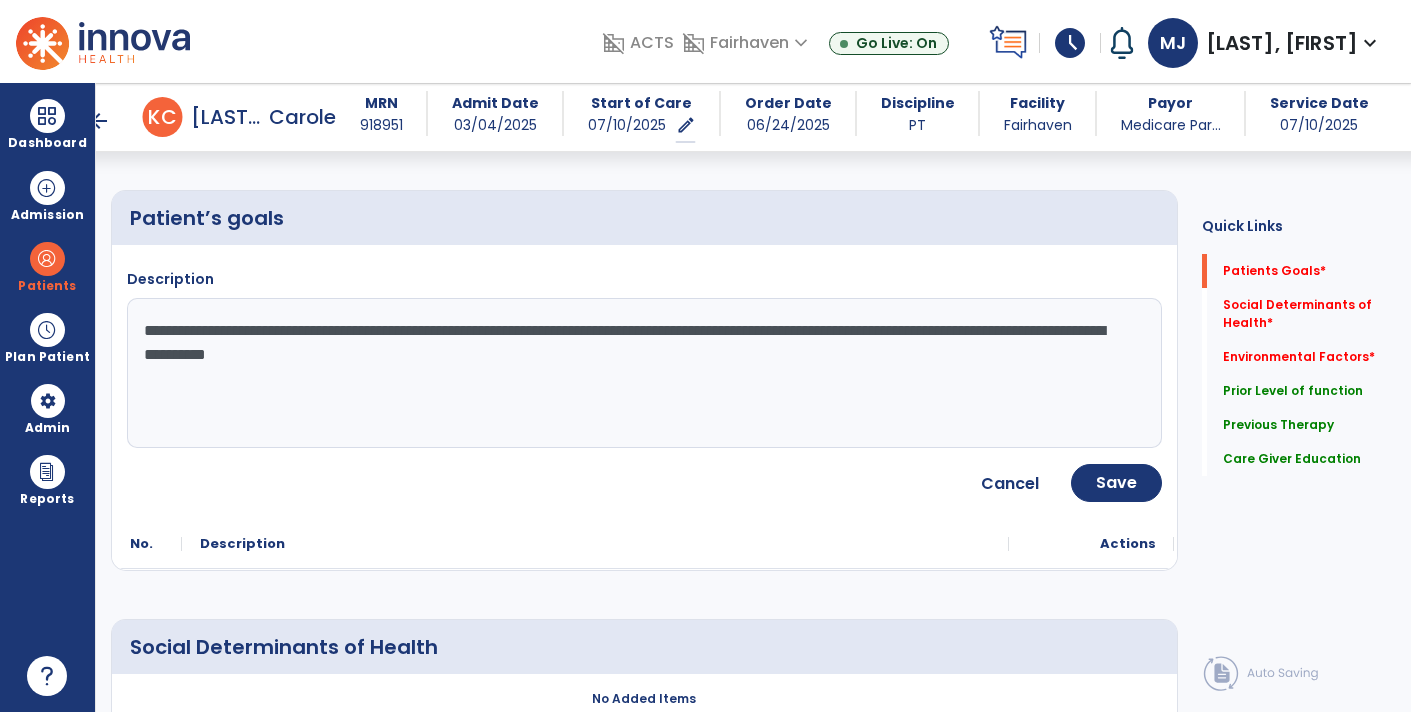 click on "**********" 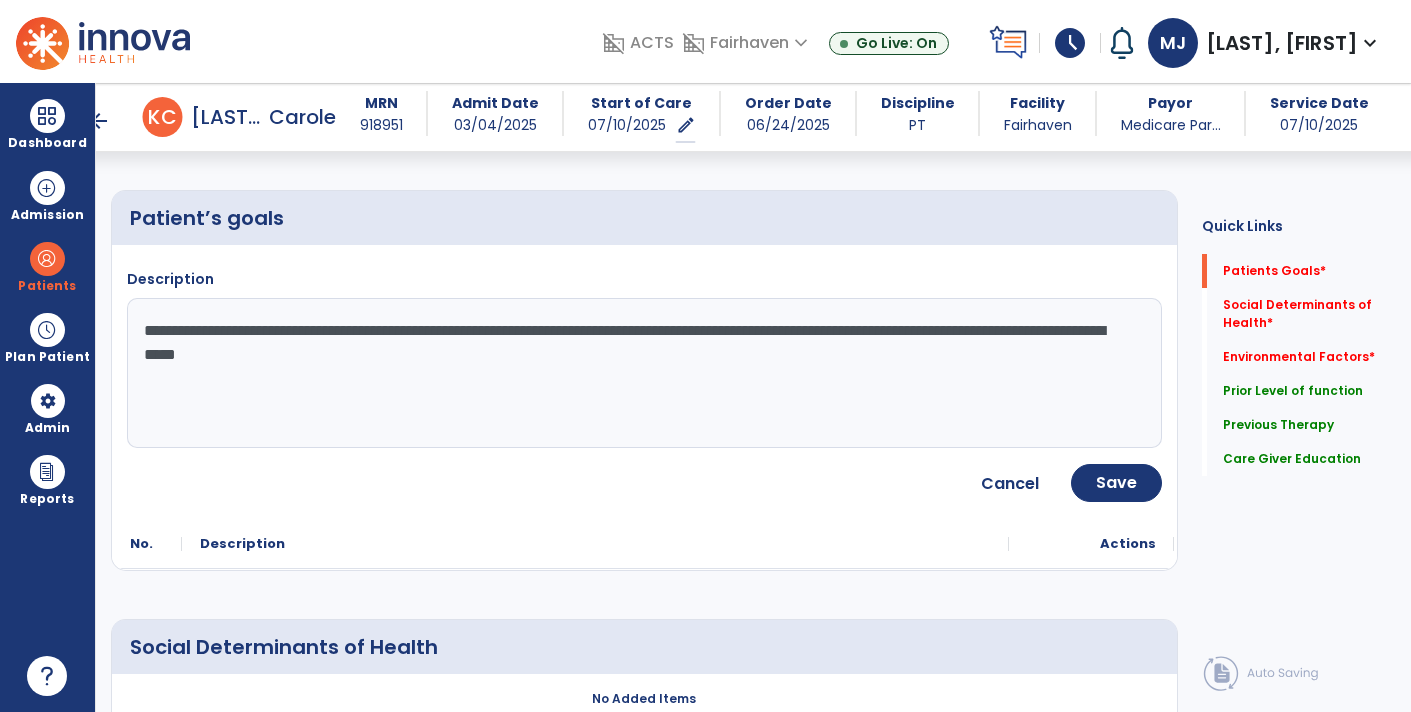 click on "**********" 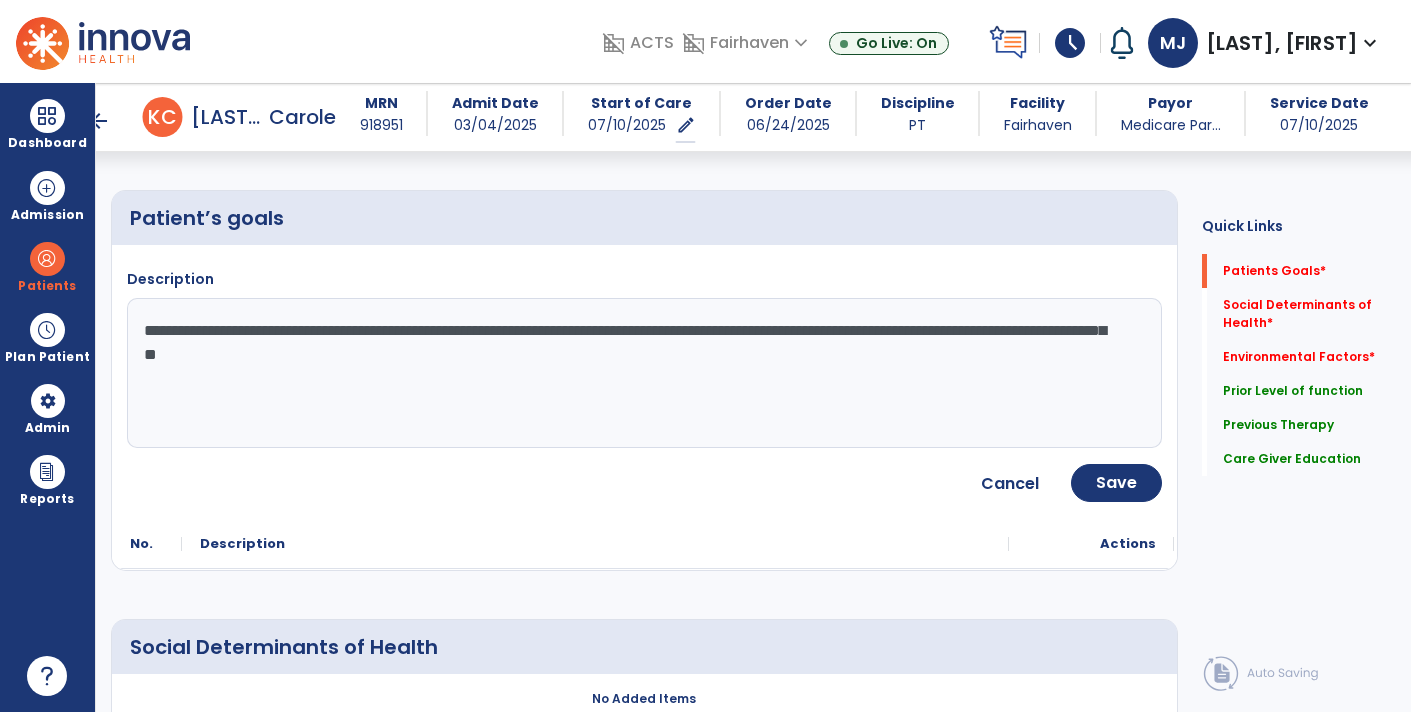 click on "**********" 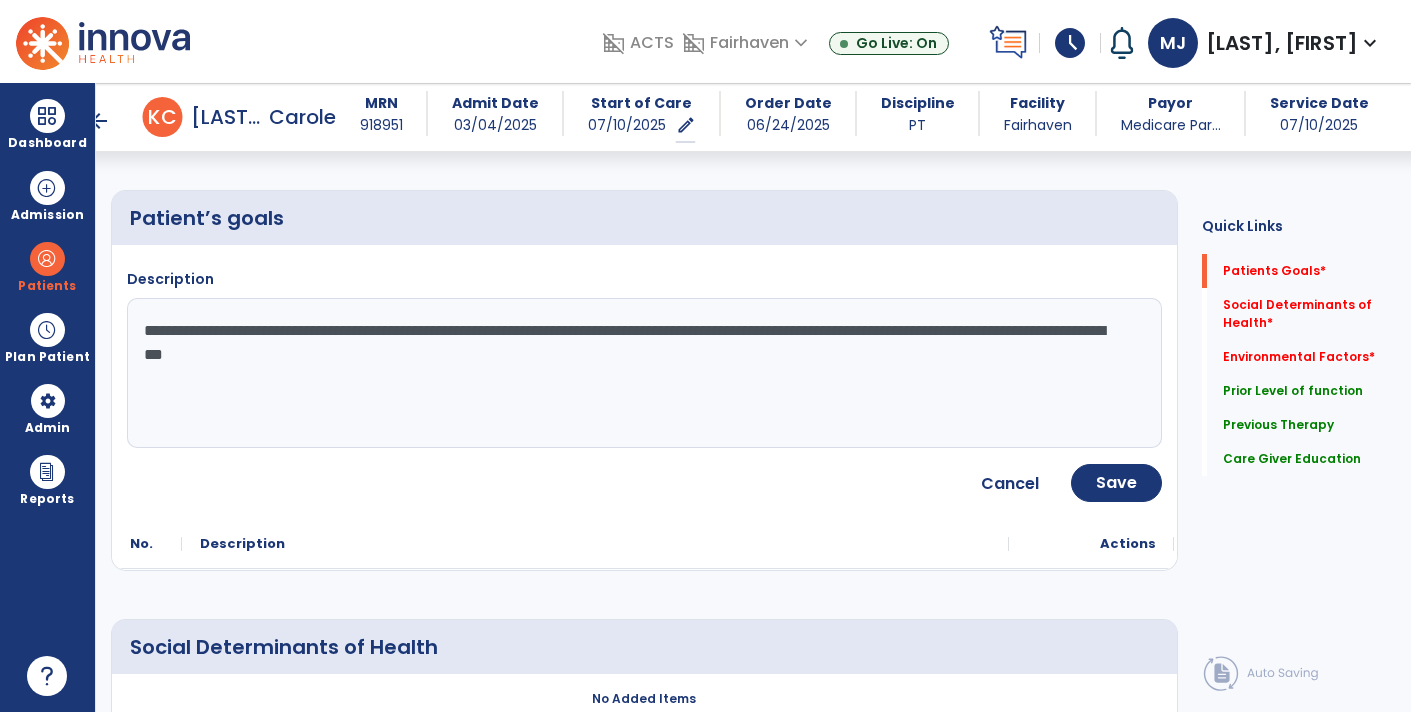 click on "**********" 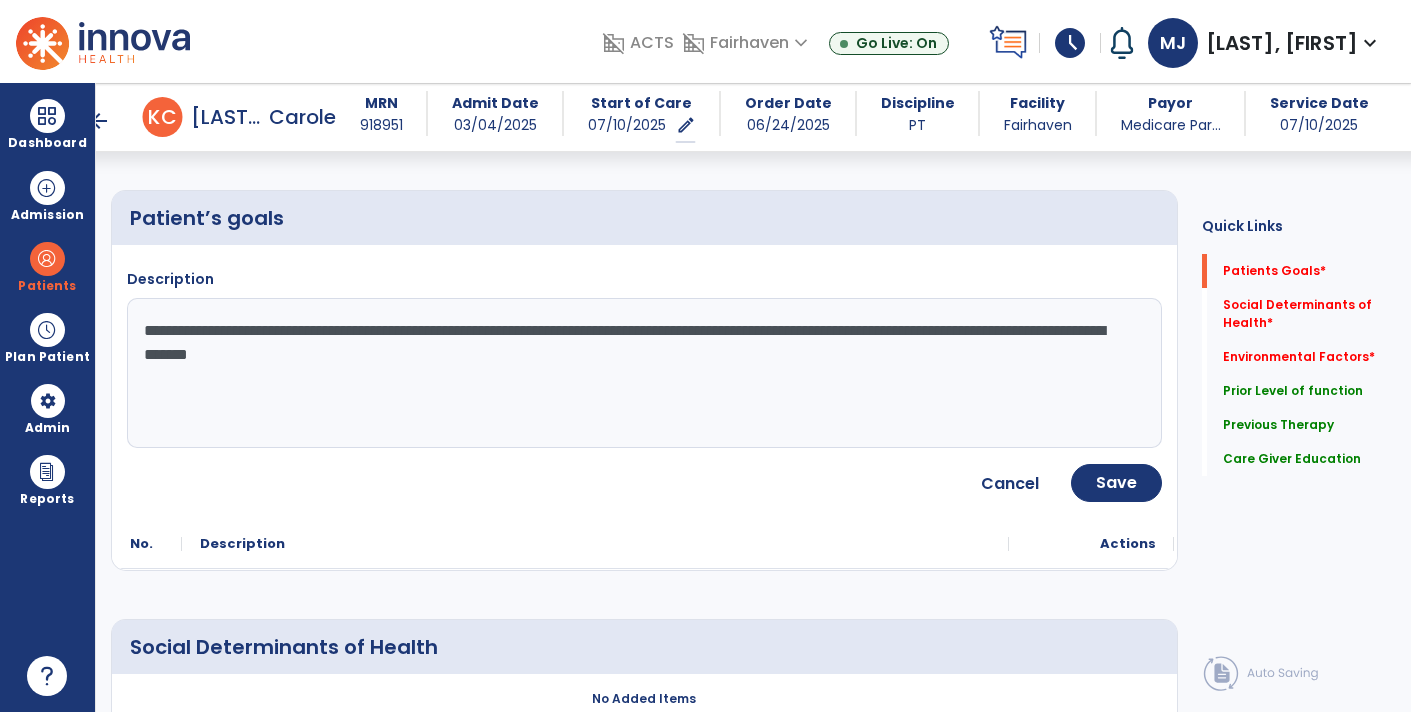 click on "**********" 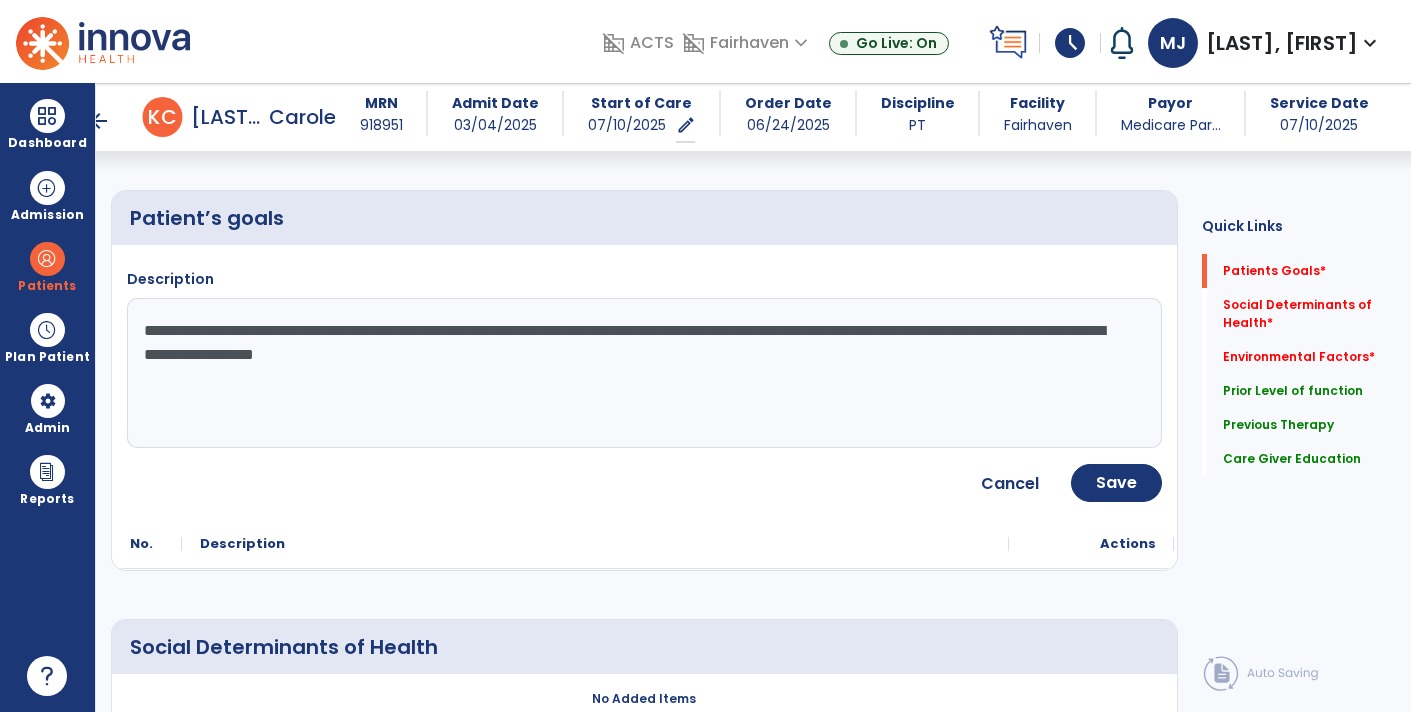click on "**********" 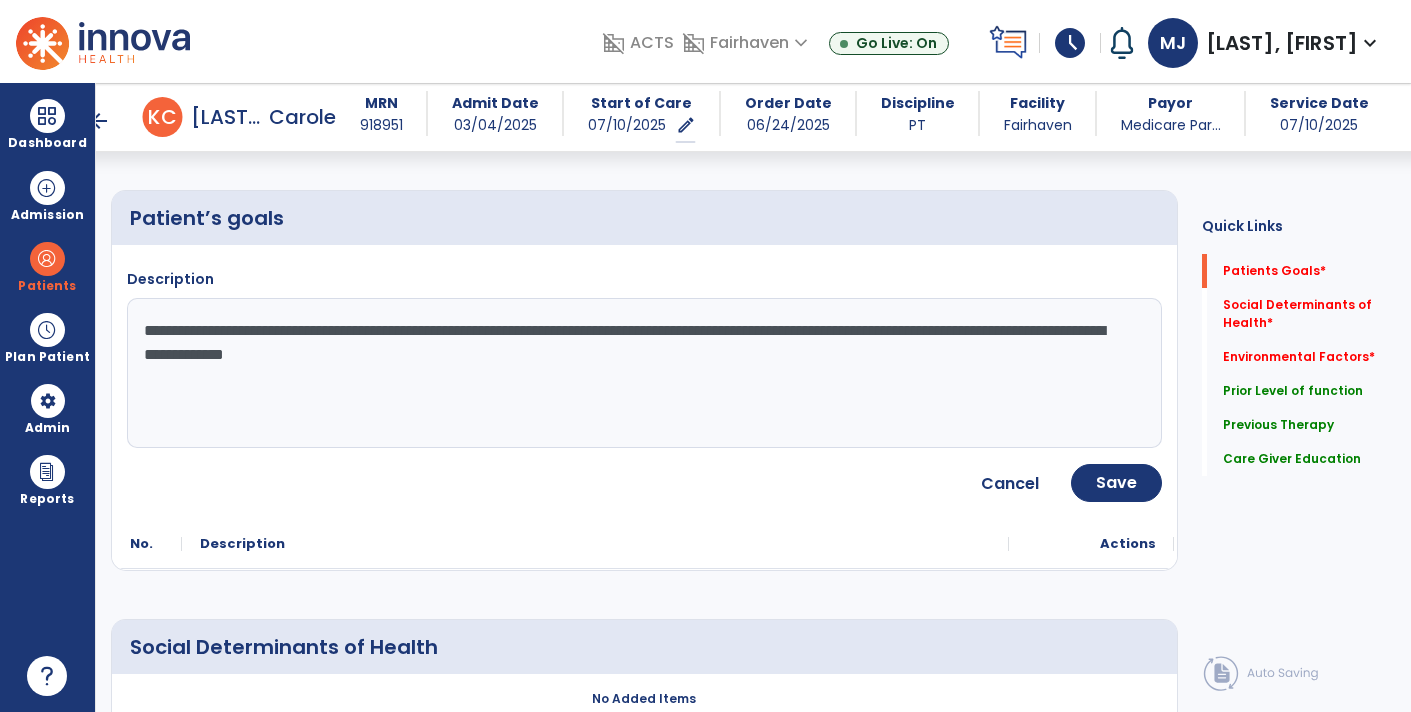type on "**********" 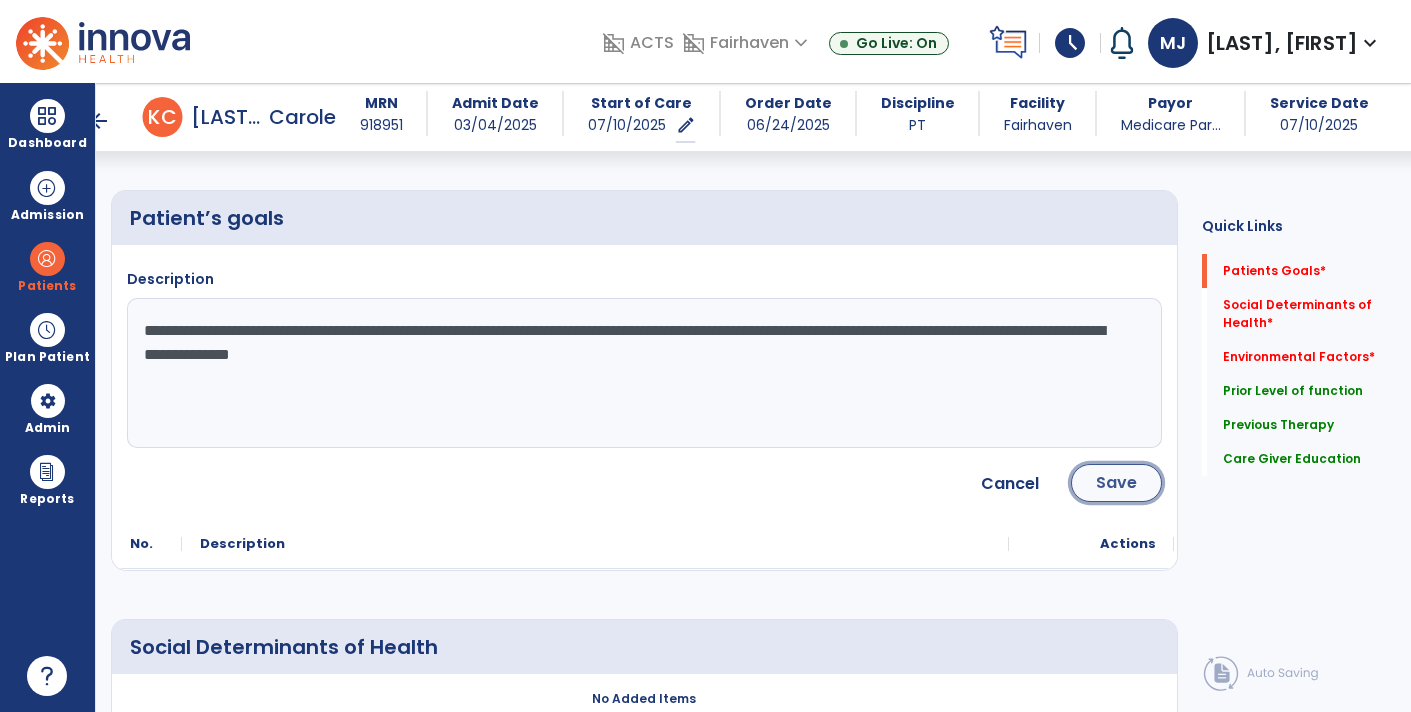 click on "Save" 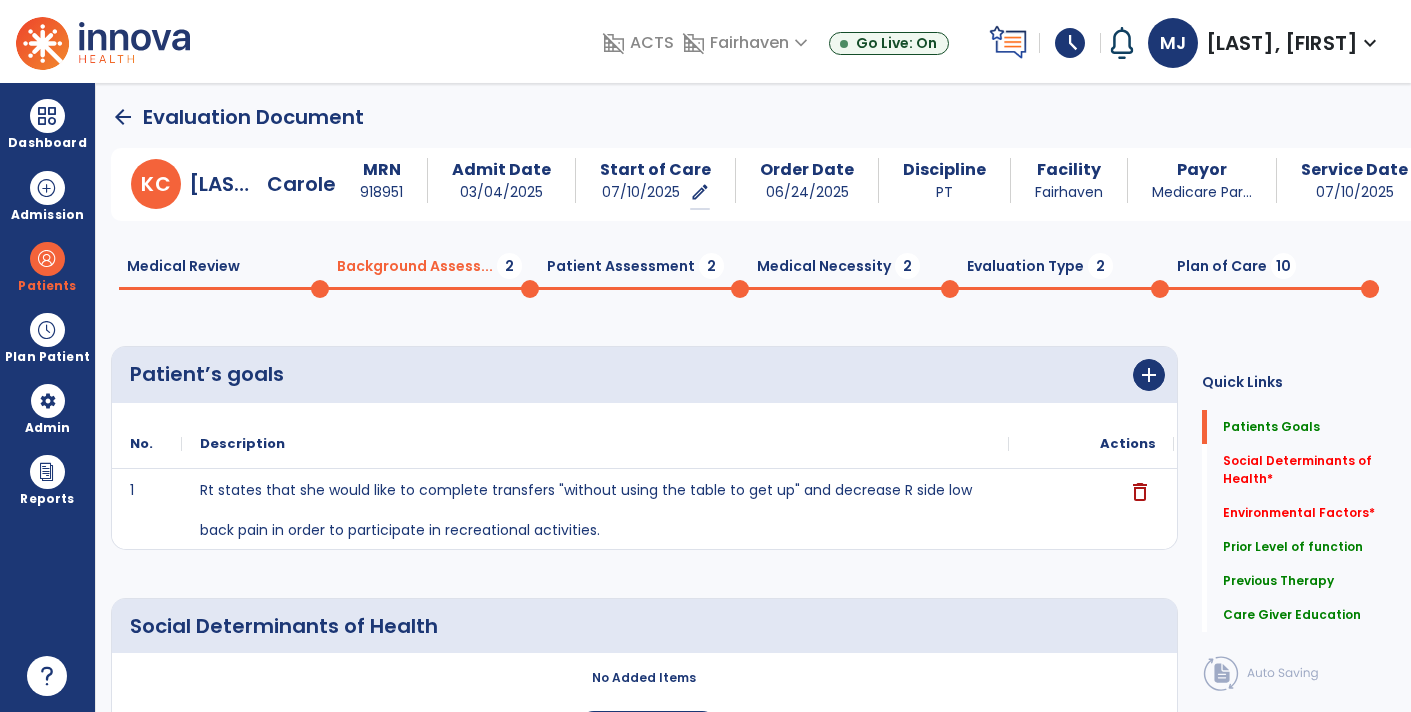 scroll, scrollTop: 0, scrollLeft: 0, axis: both 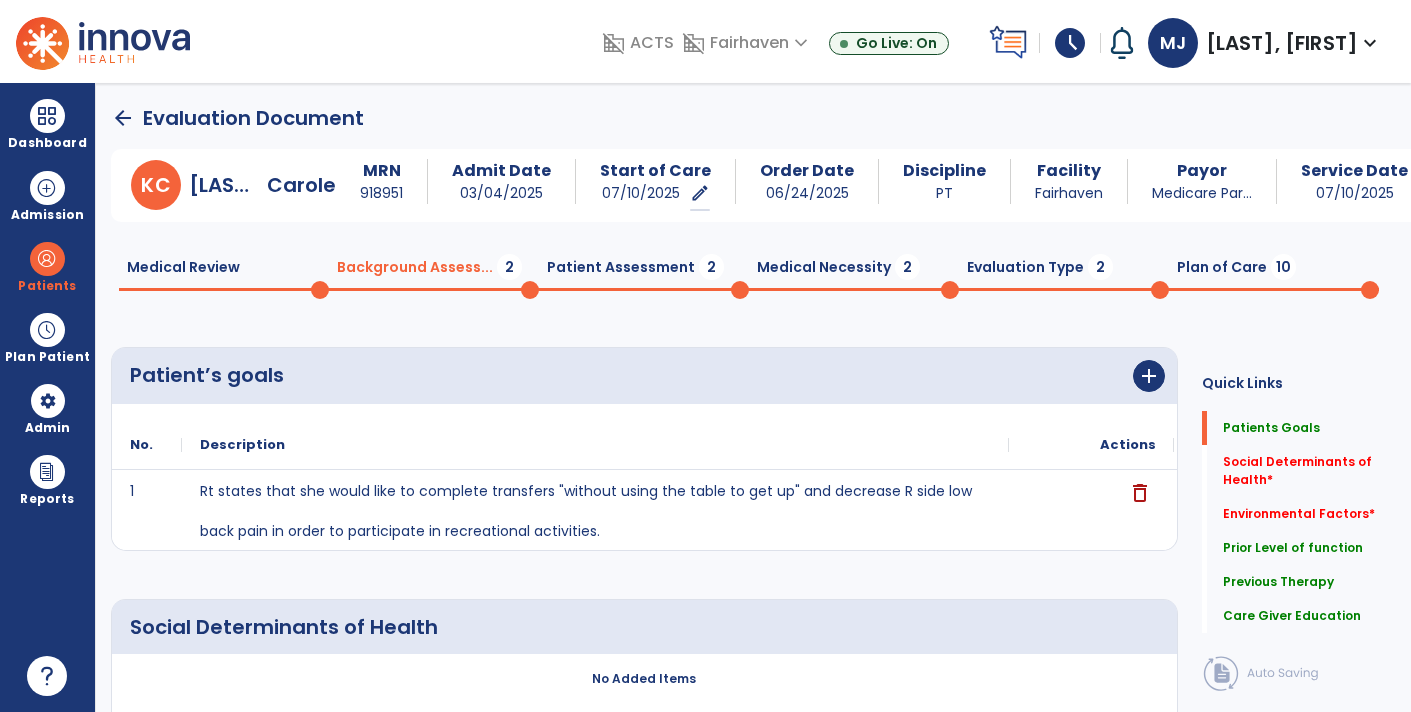 click on "Medical Review  0" 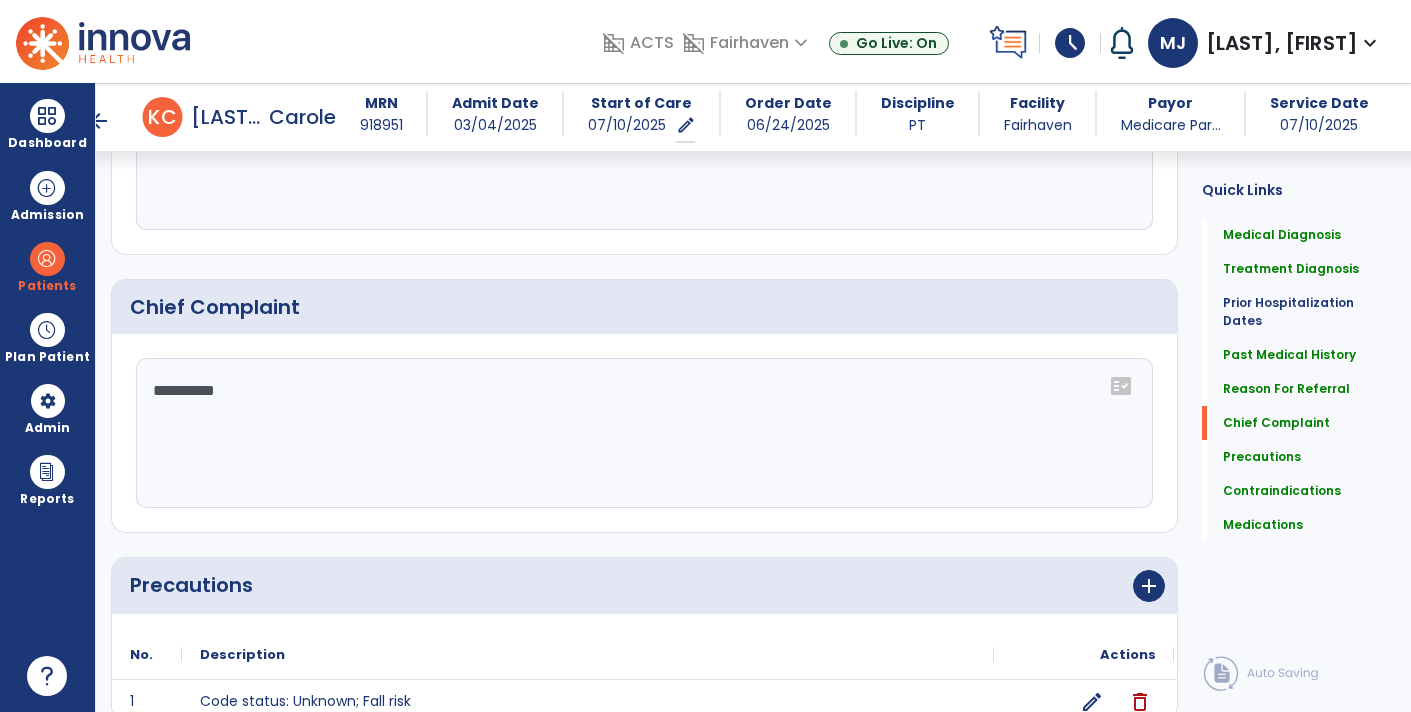 scroll, scrollTop: 1225, scrollLeft: 0, axis: vertical 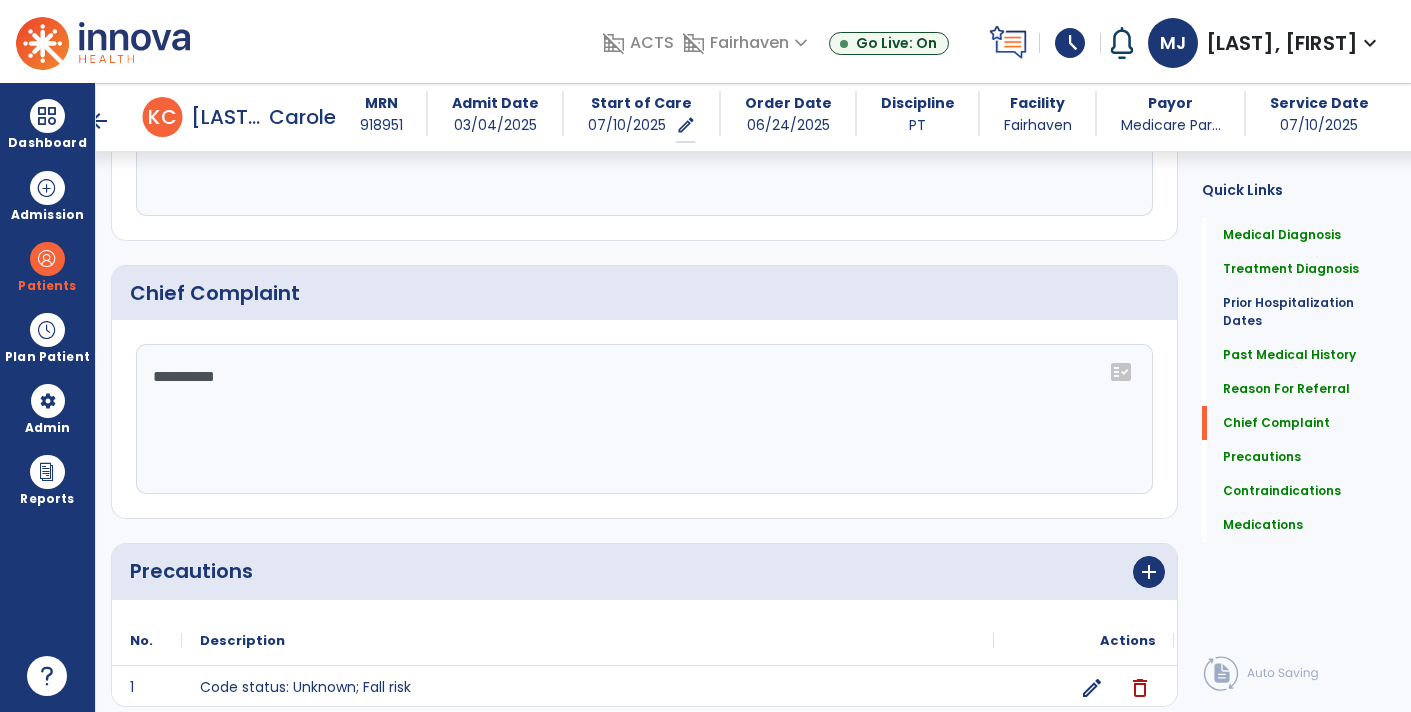 click on "**********" 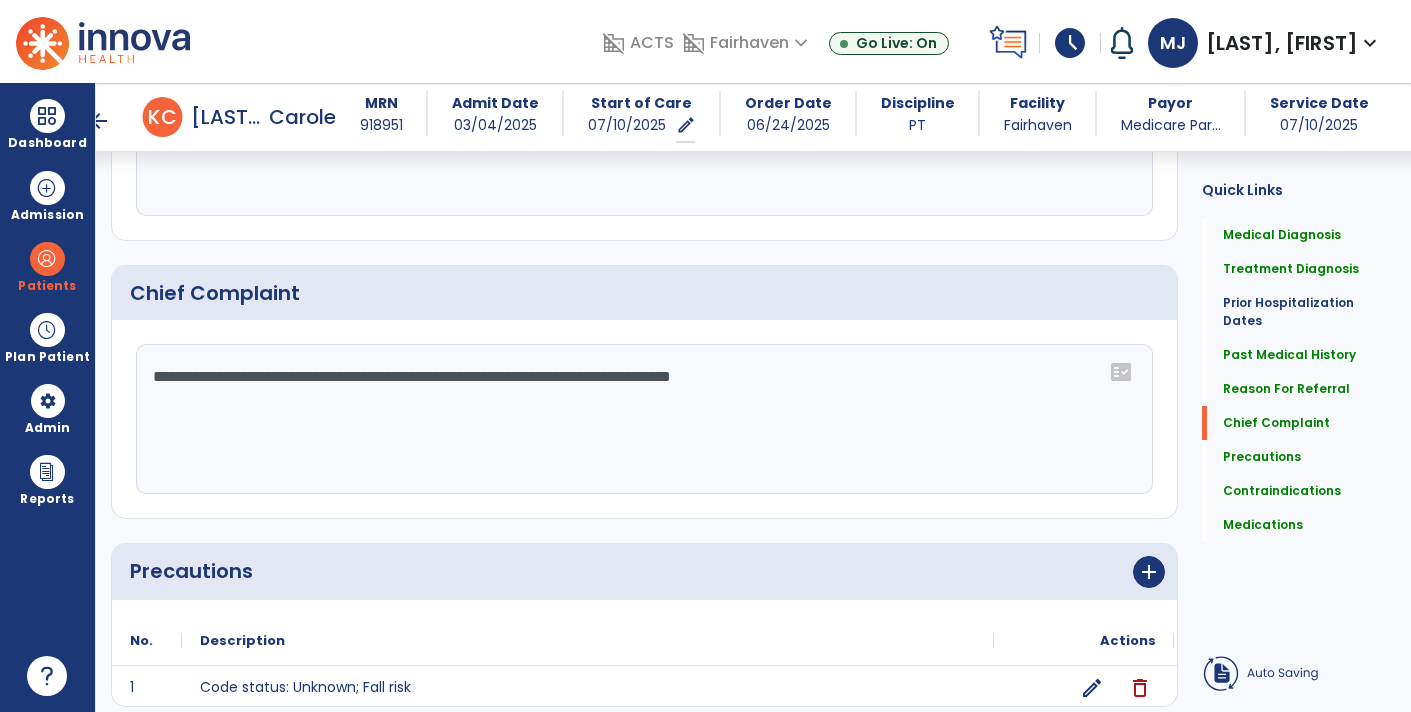click on "**********" 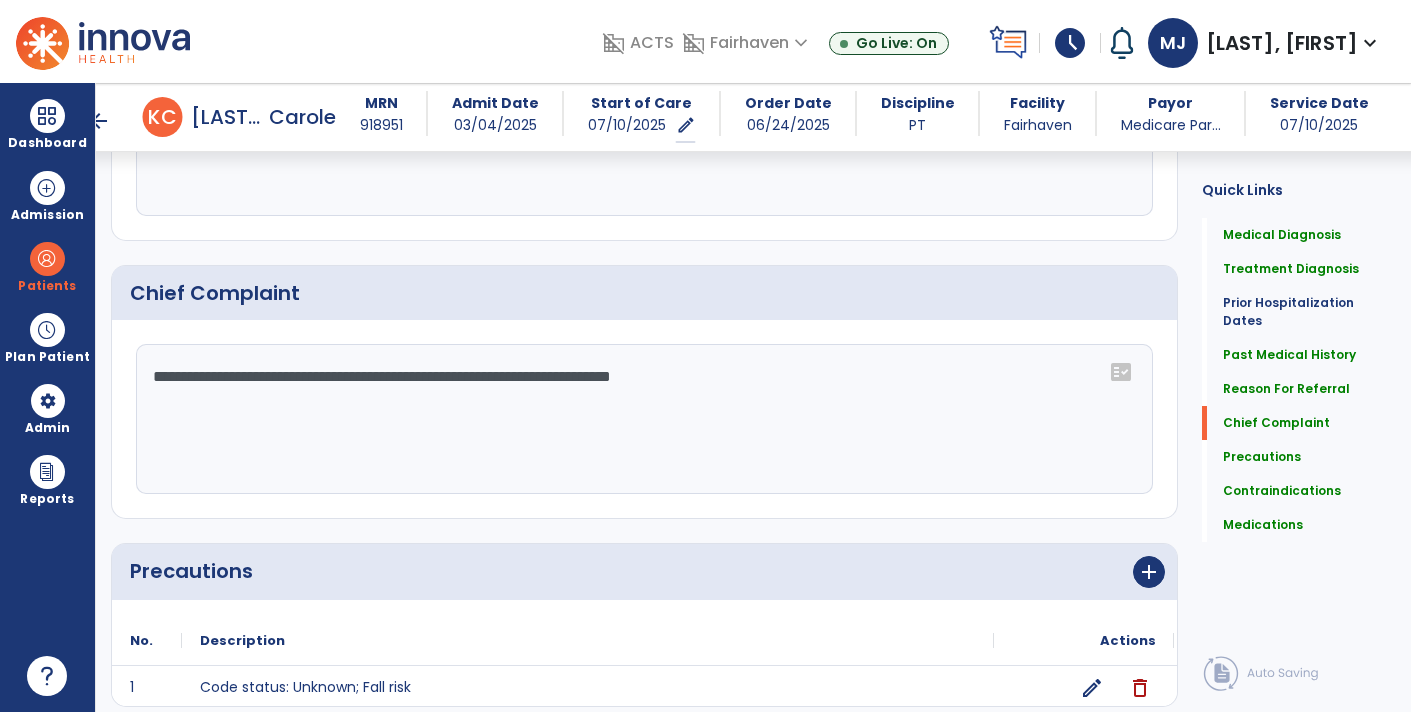 click on "**********" 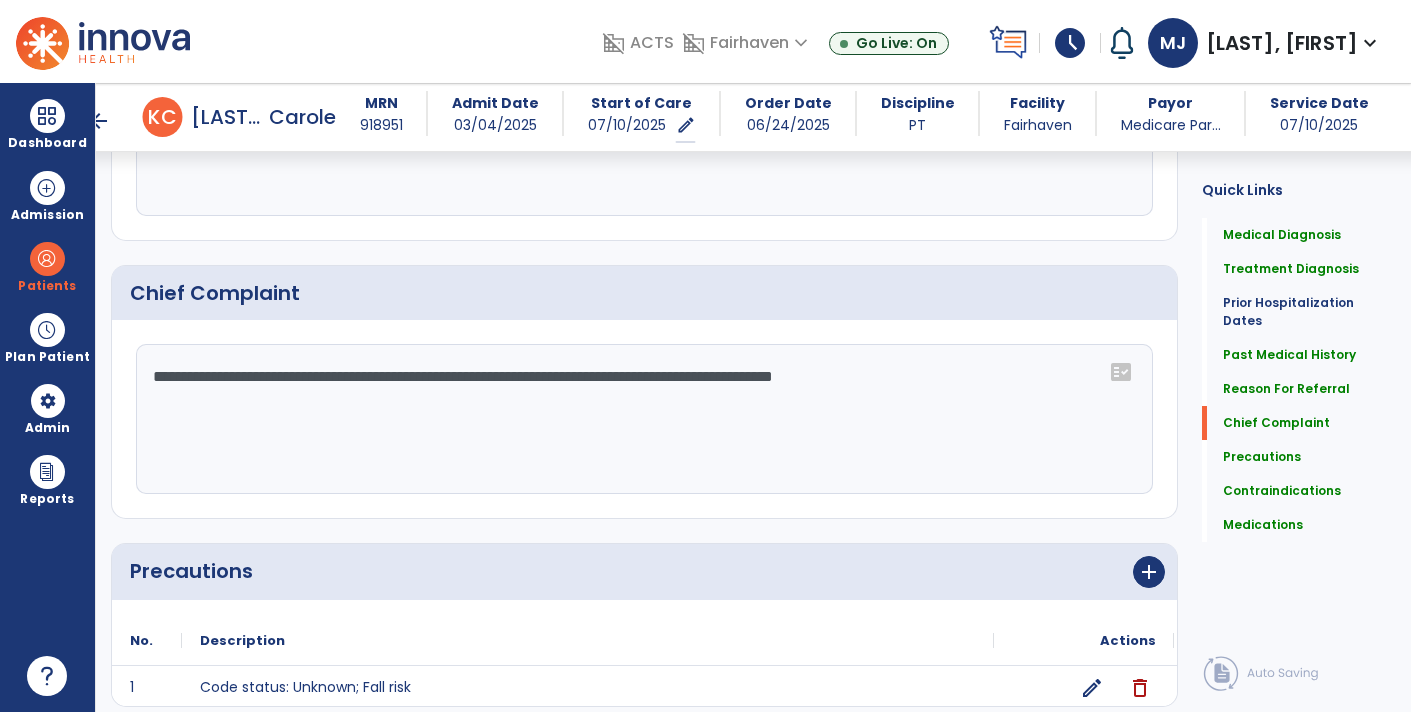type on "**********" 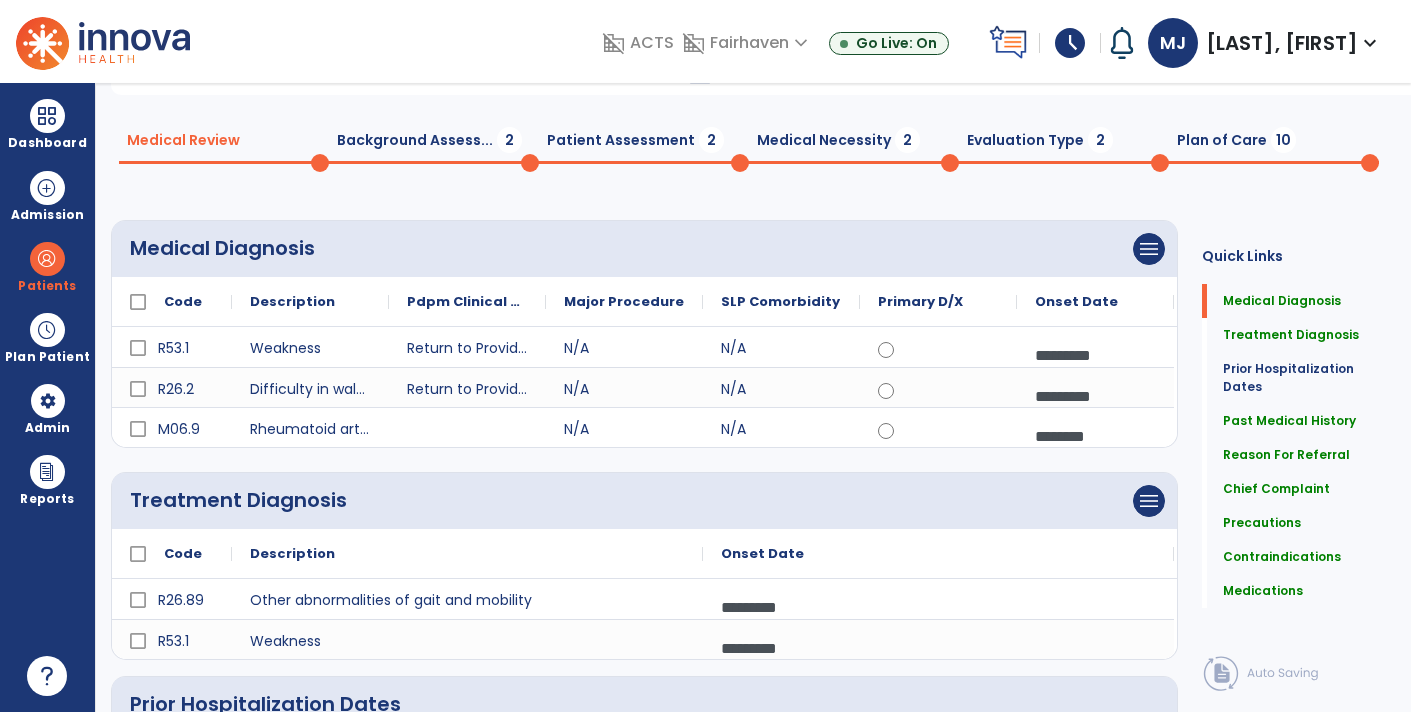 scroll, scrollTop: 0, scrollLeft: 0, axis: both 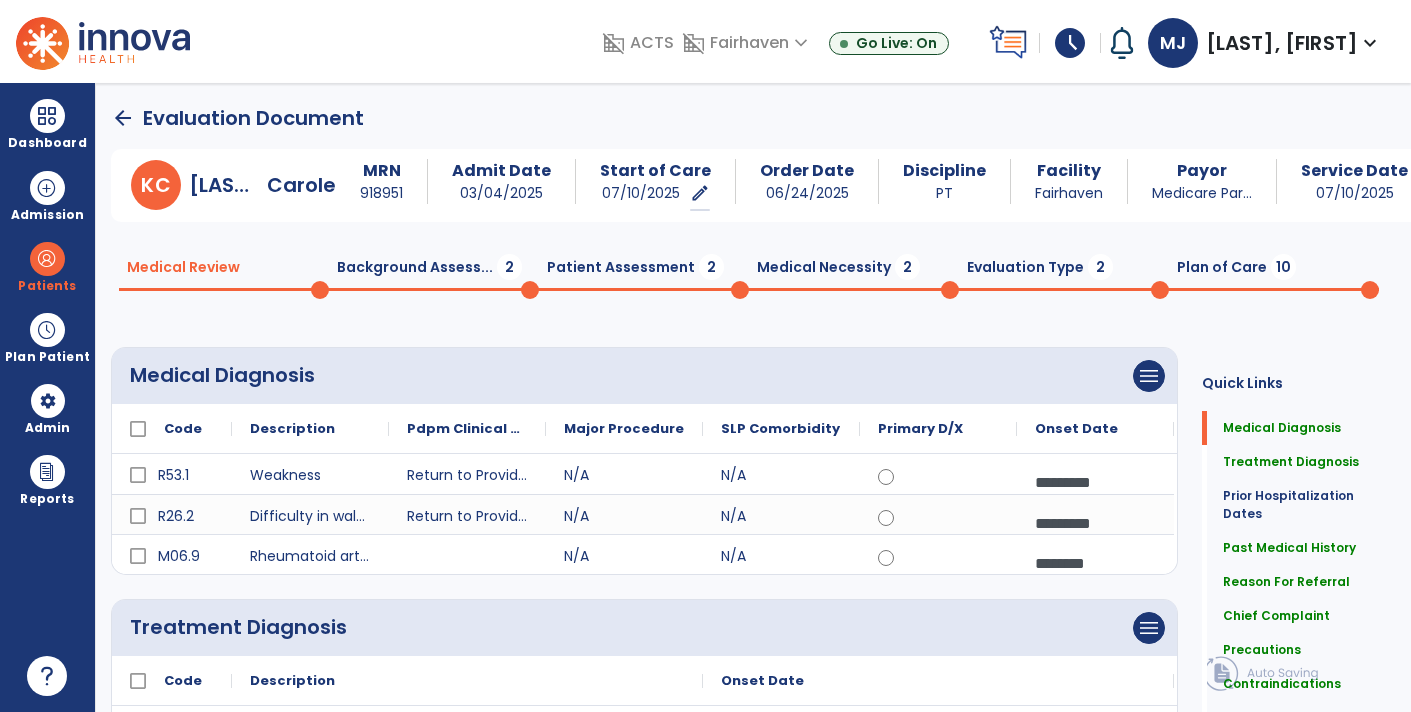 click on "Background Assess...  2" 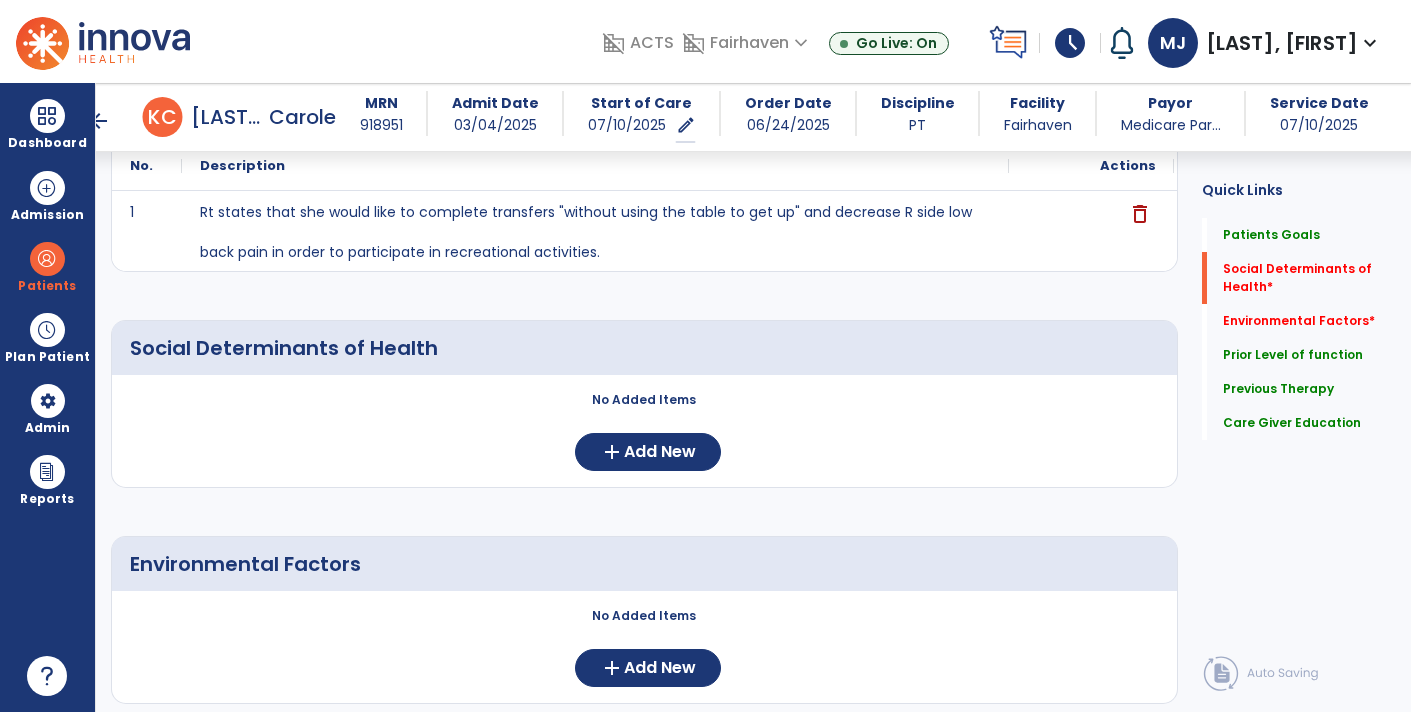 scroll, scrollTop: 279, scrollLeft: 0, axis: vertical 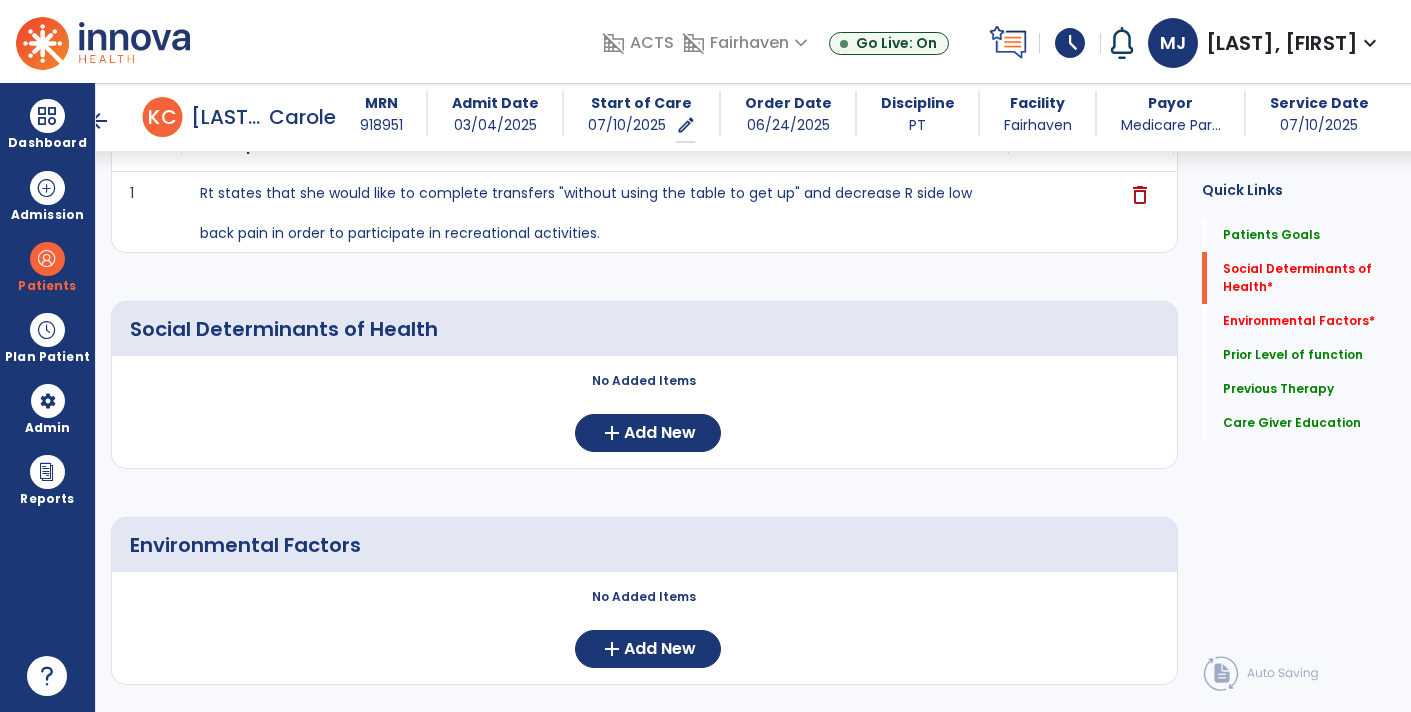 click 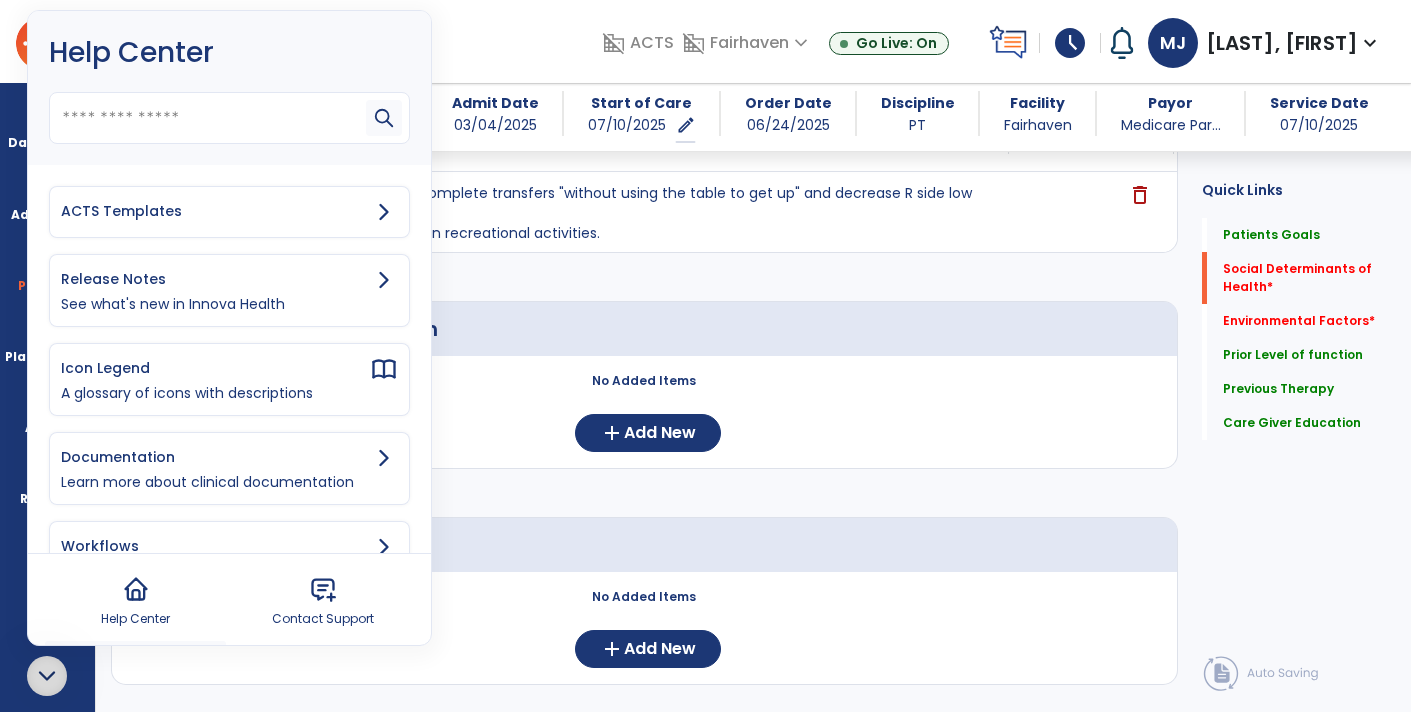 click on "ACTS Templates" at bounding box center (215, 211) 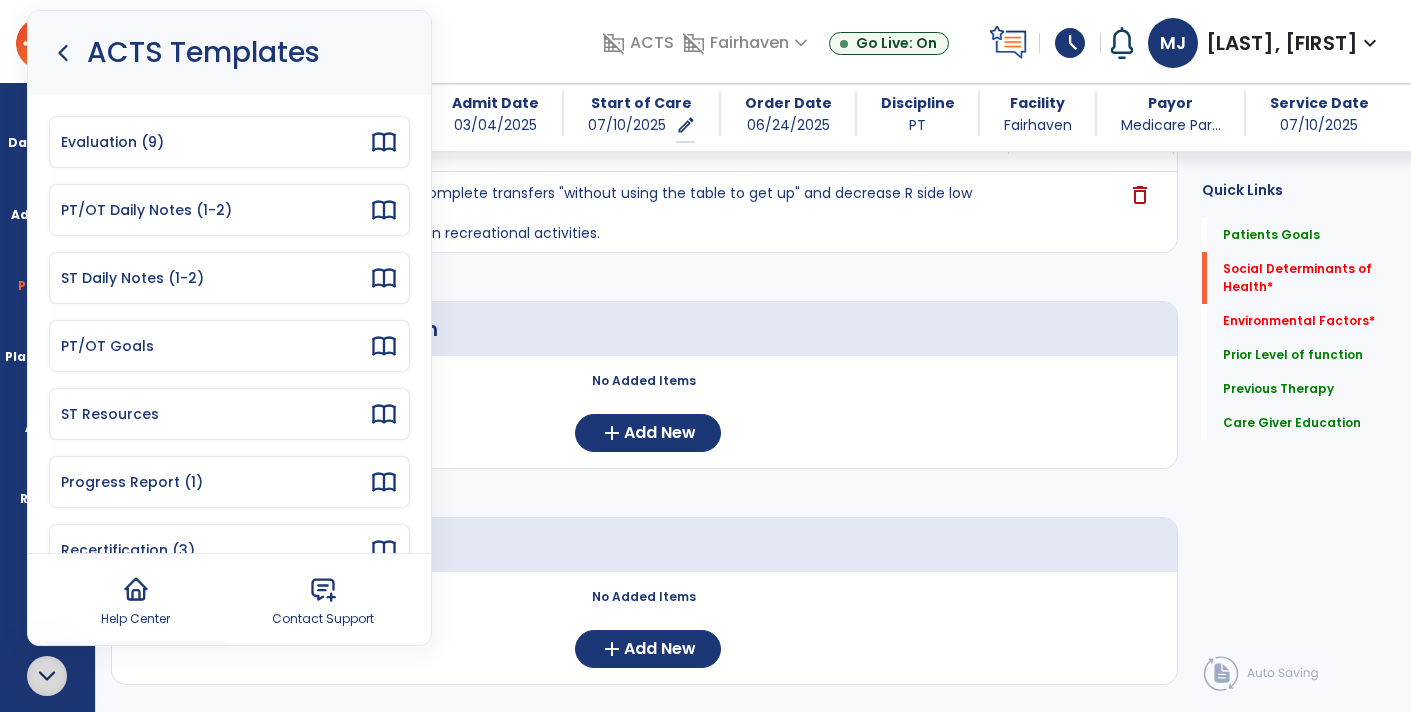 click on "Evaluation (9)" at bounding box center (215, 142) 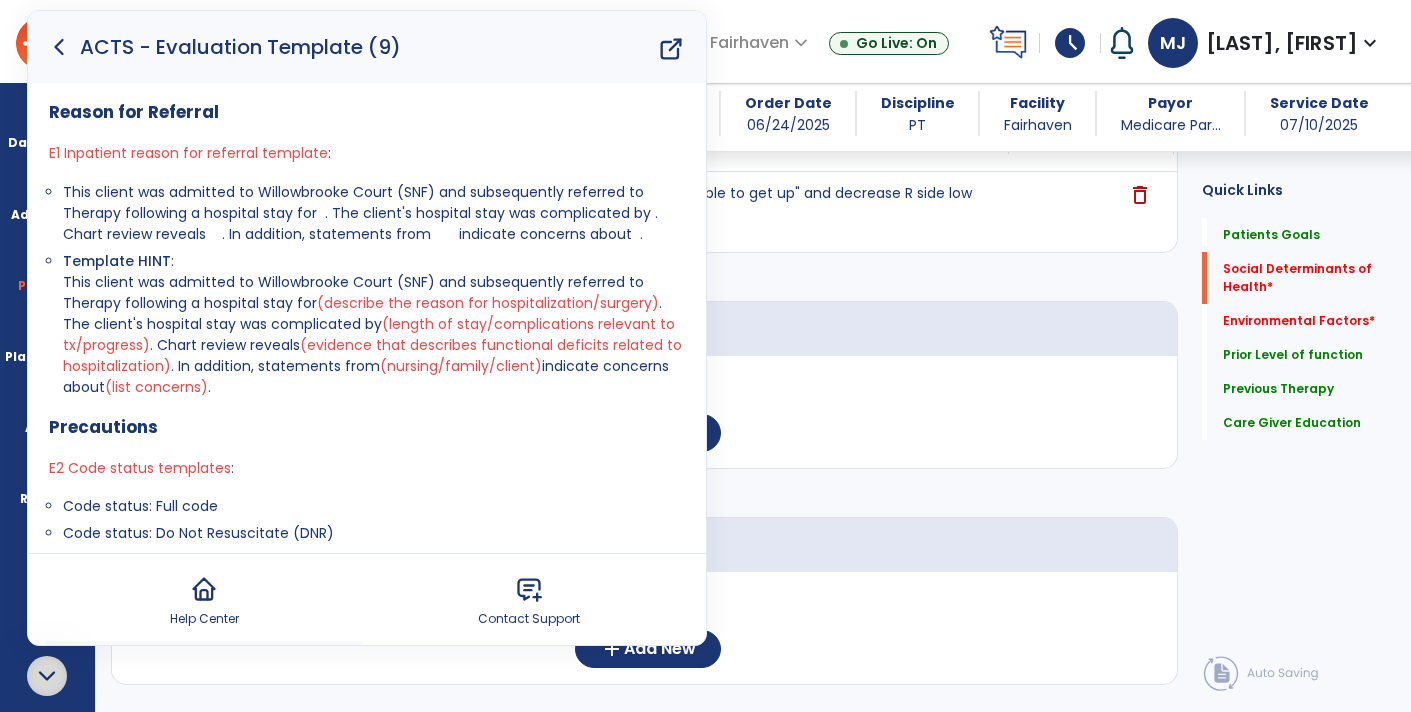 click 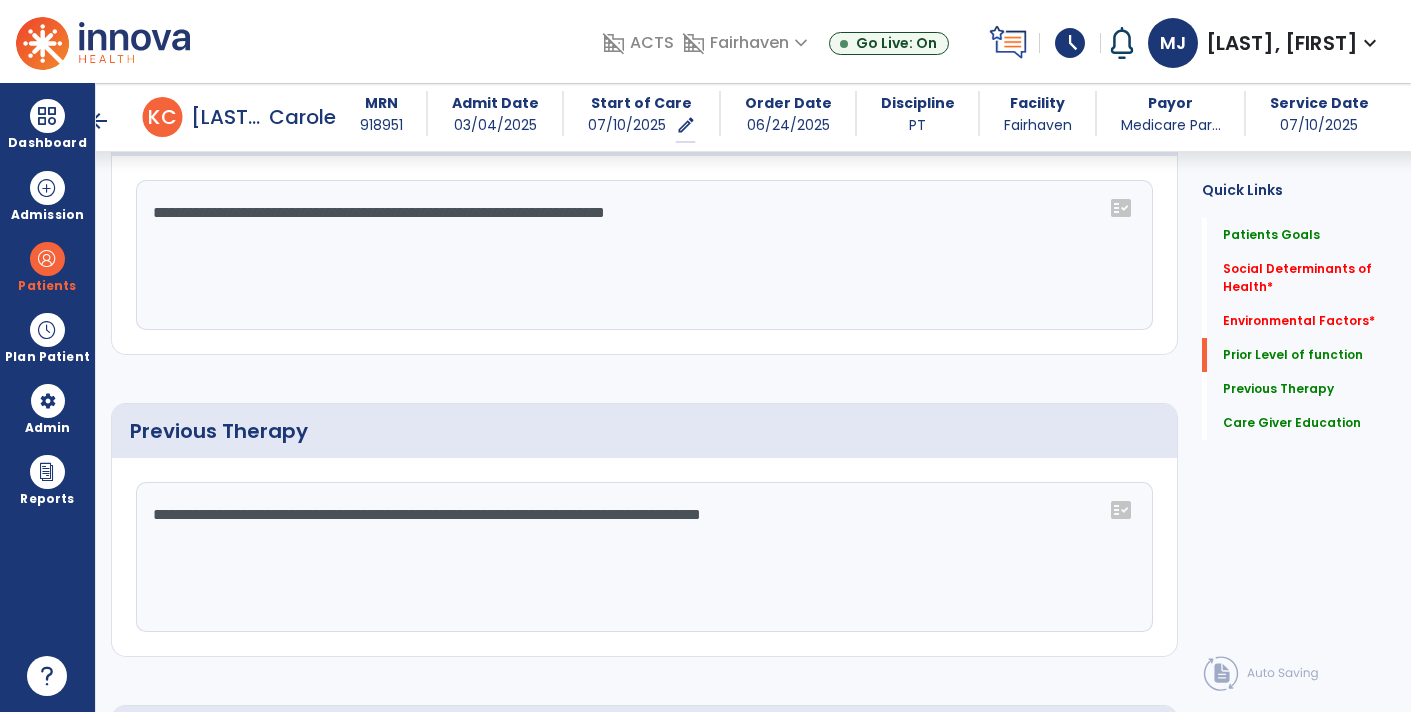 scroll, scrollTop: 904, scrollLeft: 0, axis: vertical 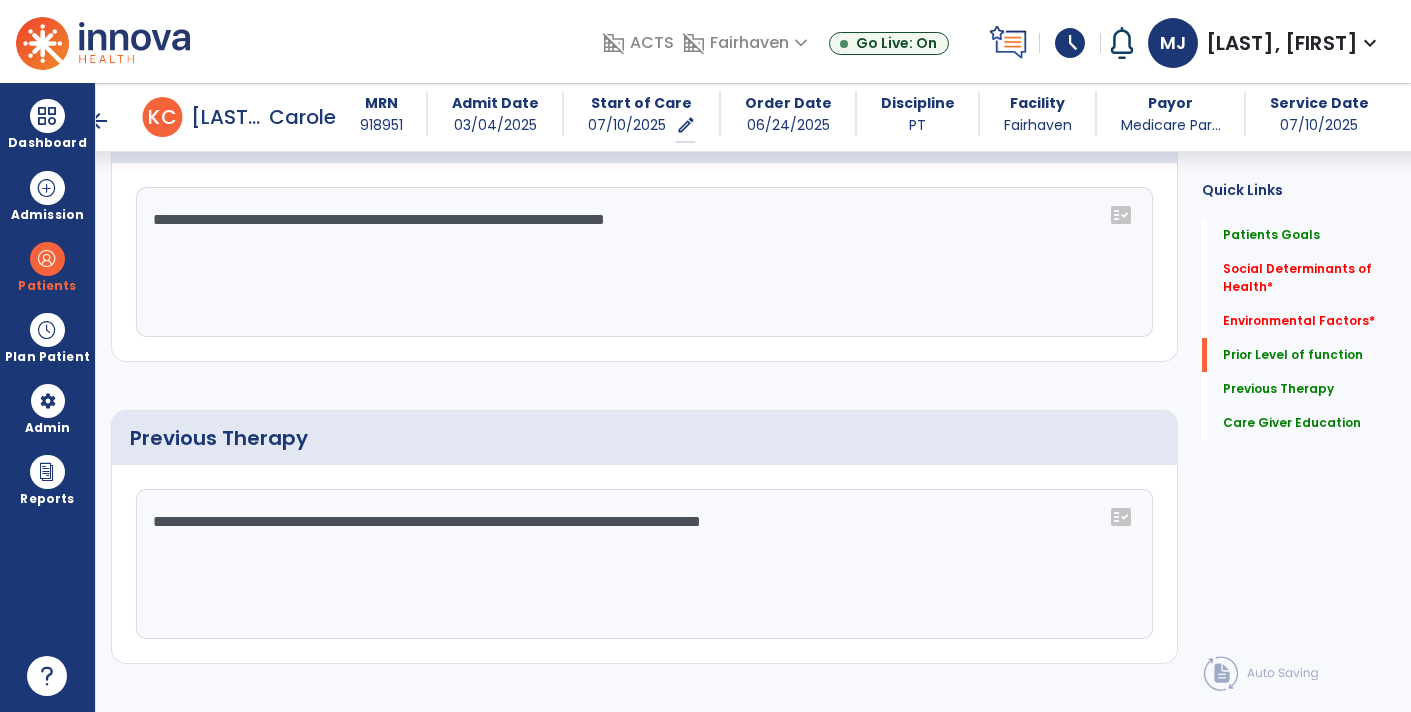 click on "**********" 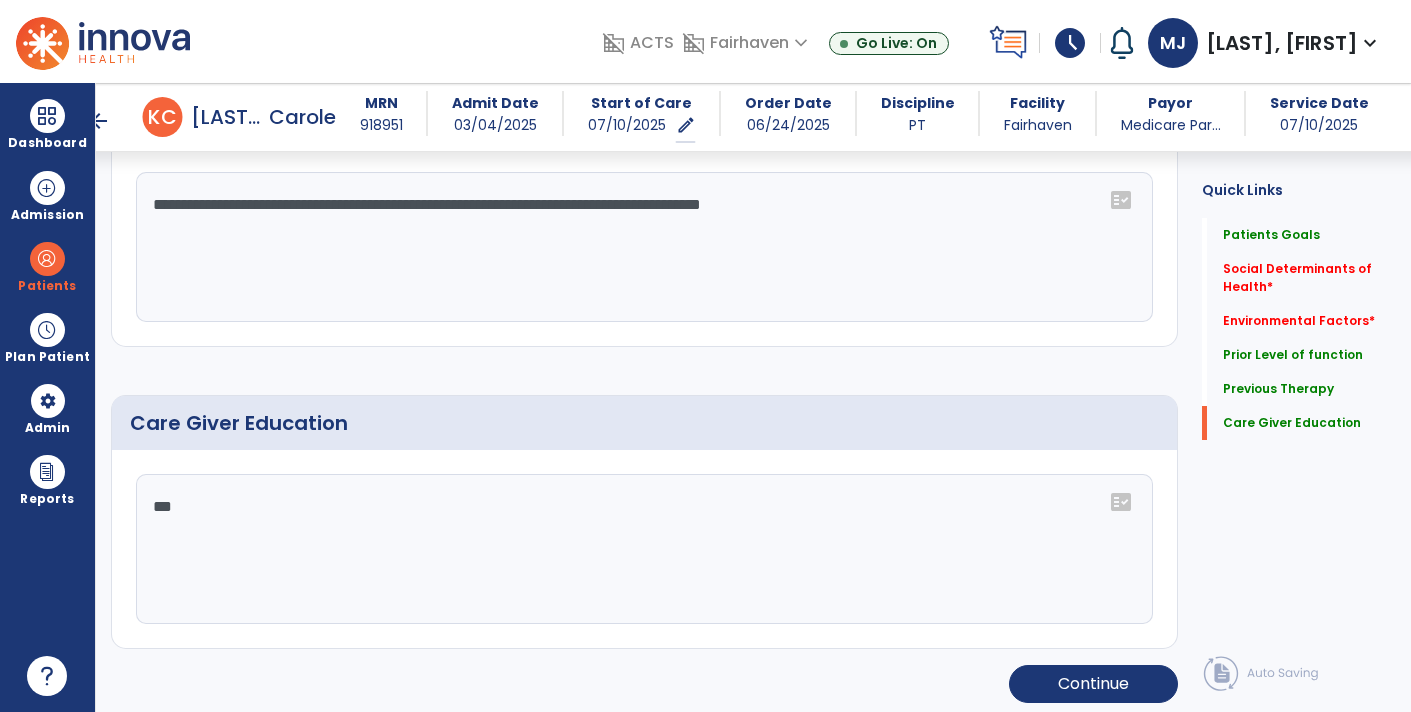 scroll, scrollTop: 1221, scrollLeft: 0, axis: vertical 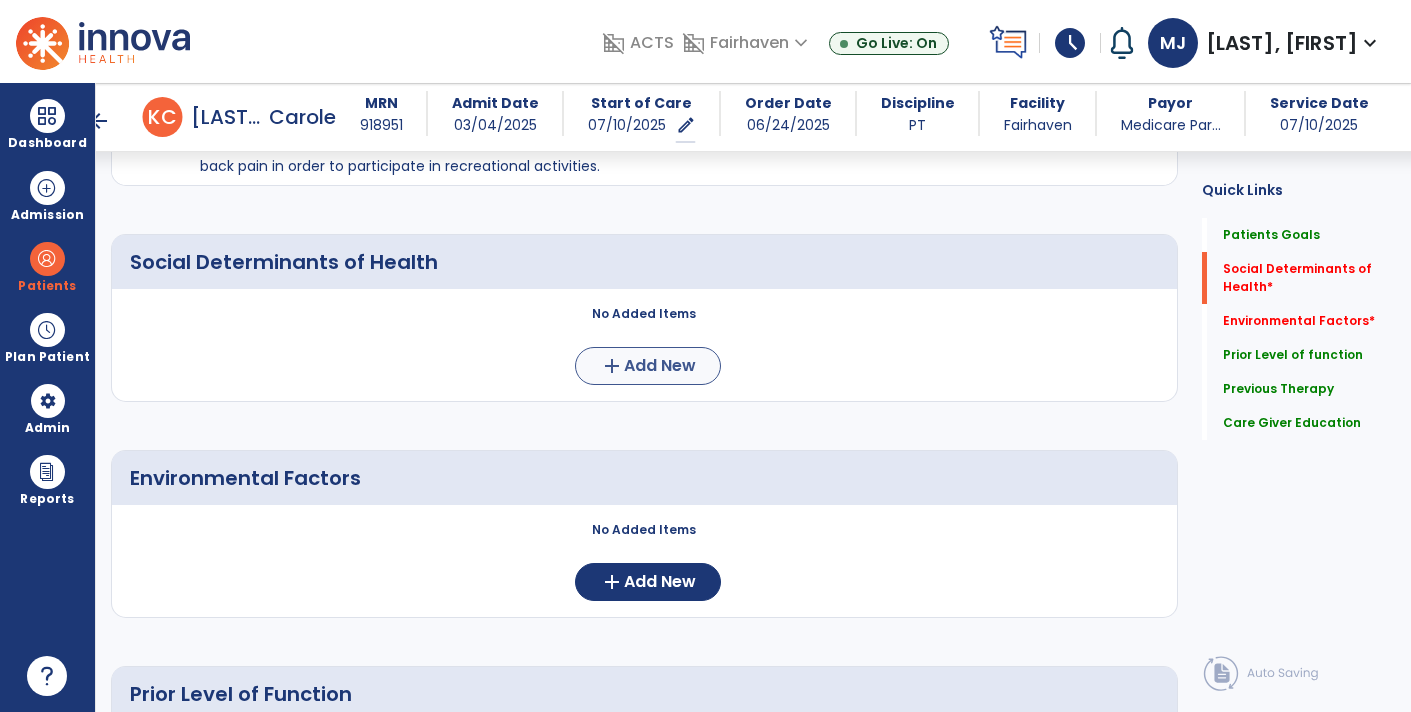 type on "**********" 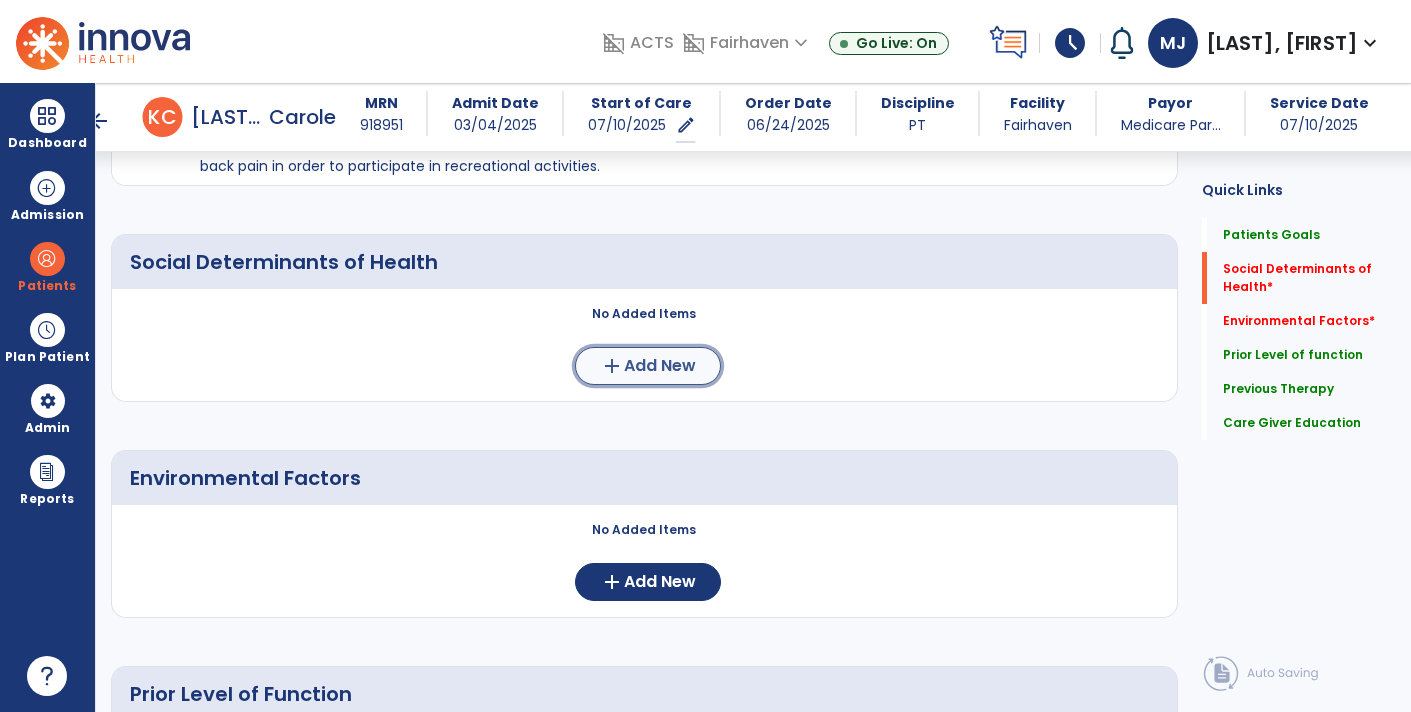 click on "Add New" 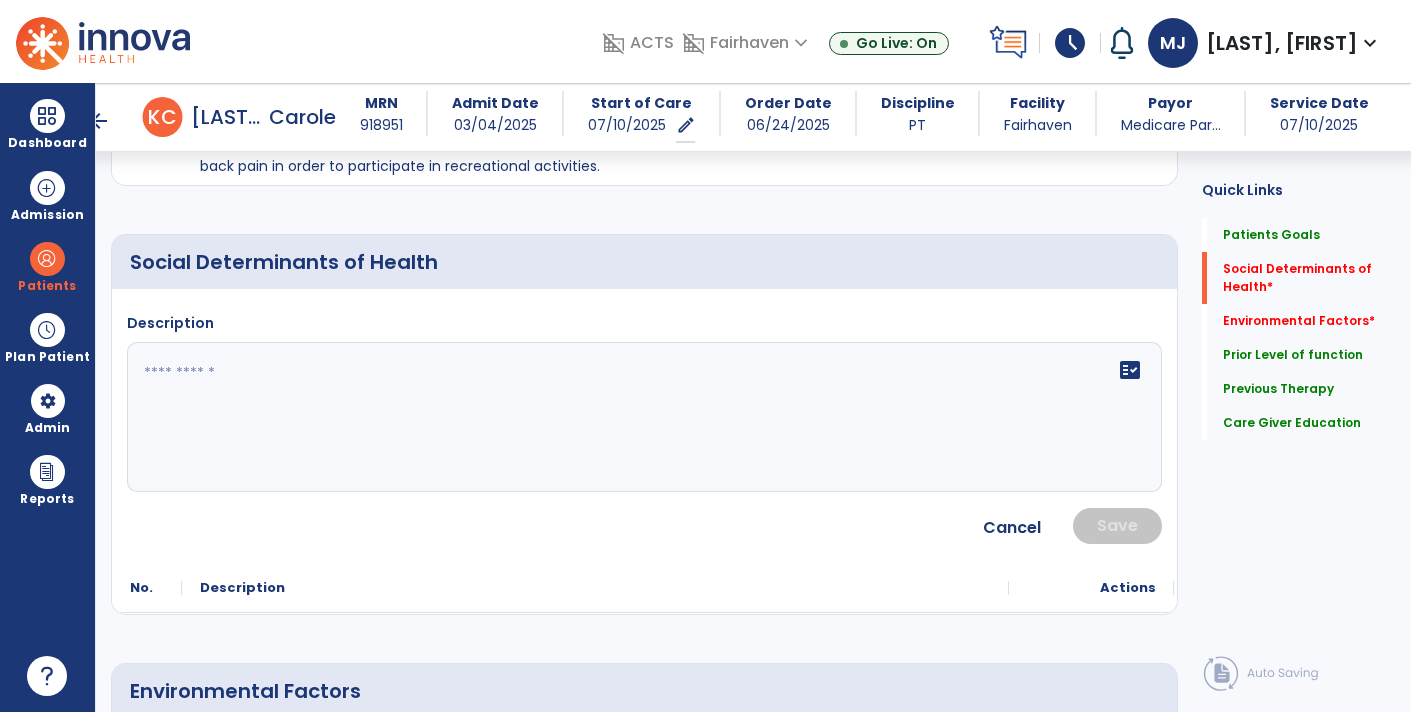 click on "fact_check" 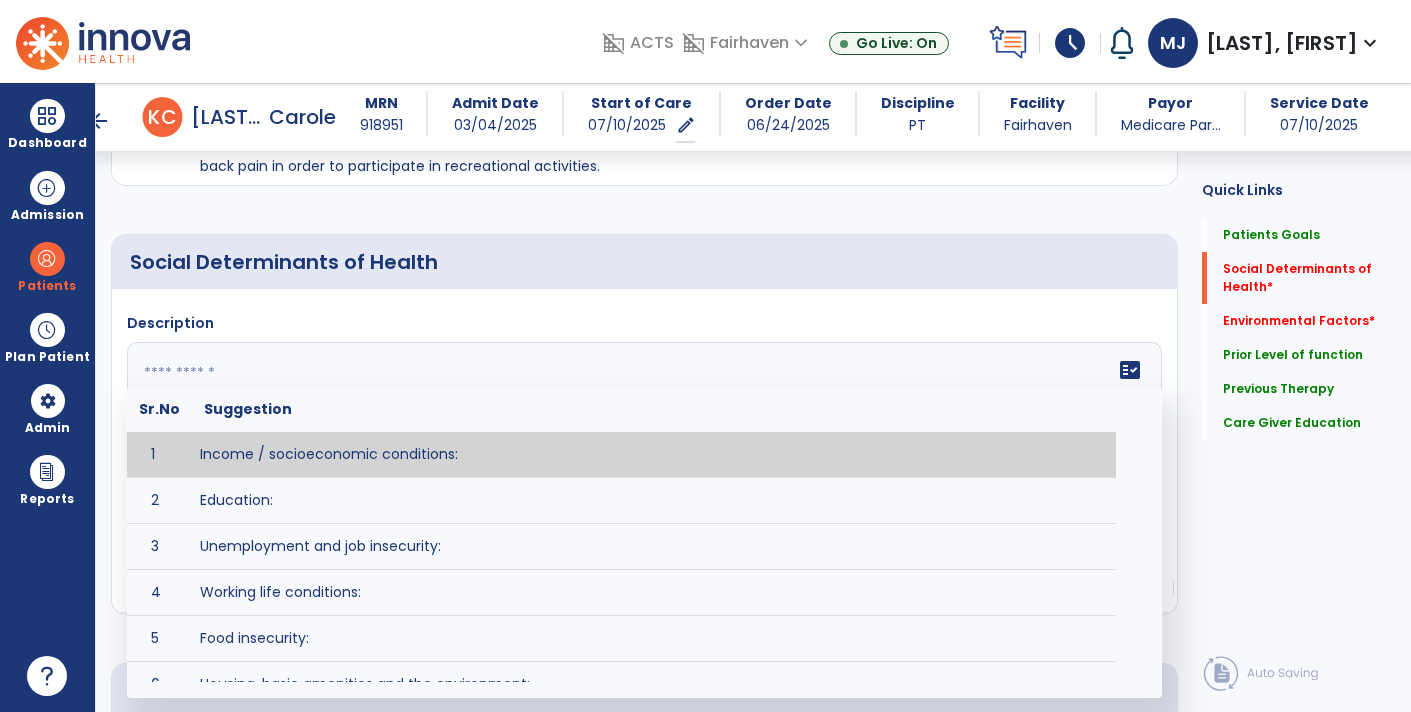 paste on "**********" 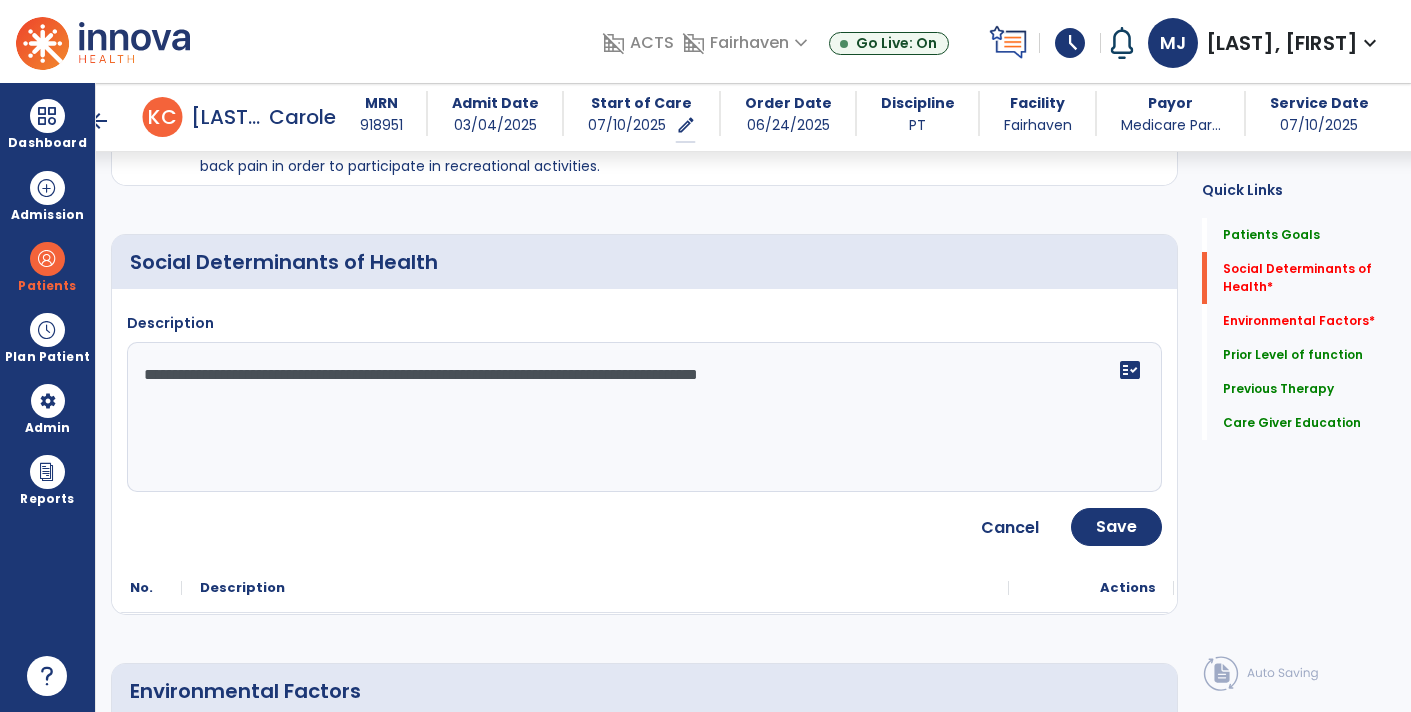 click on "**********" 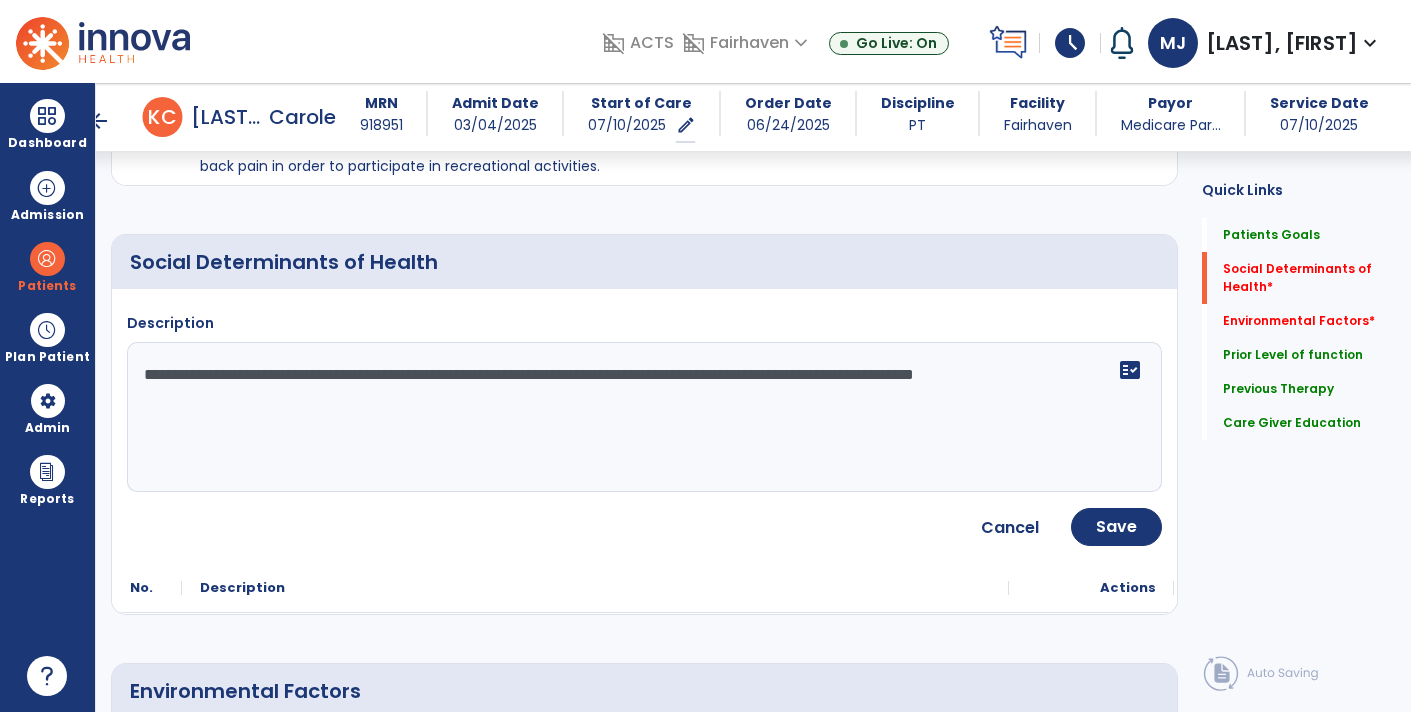 click on "**********" 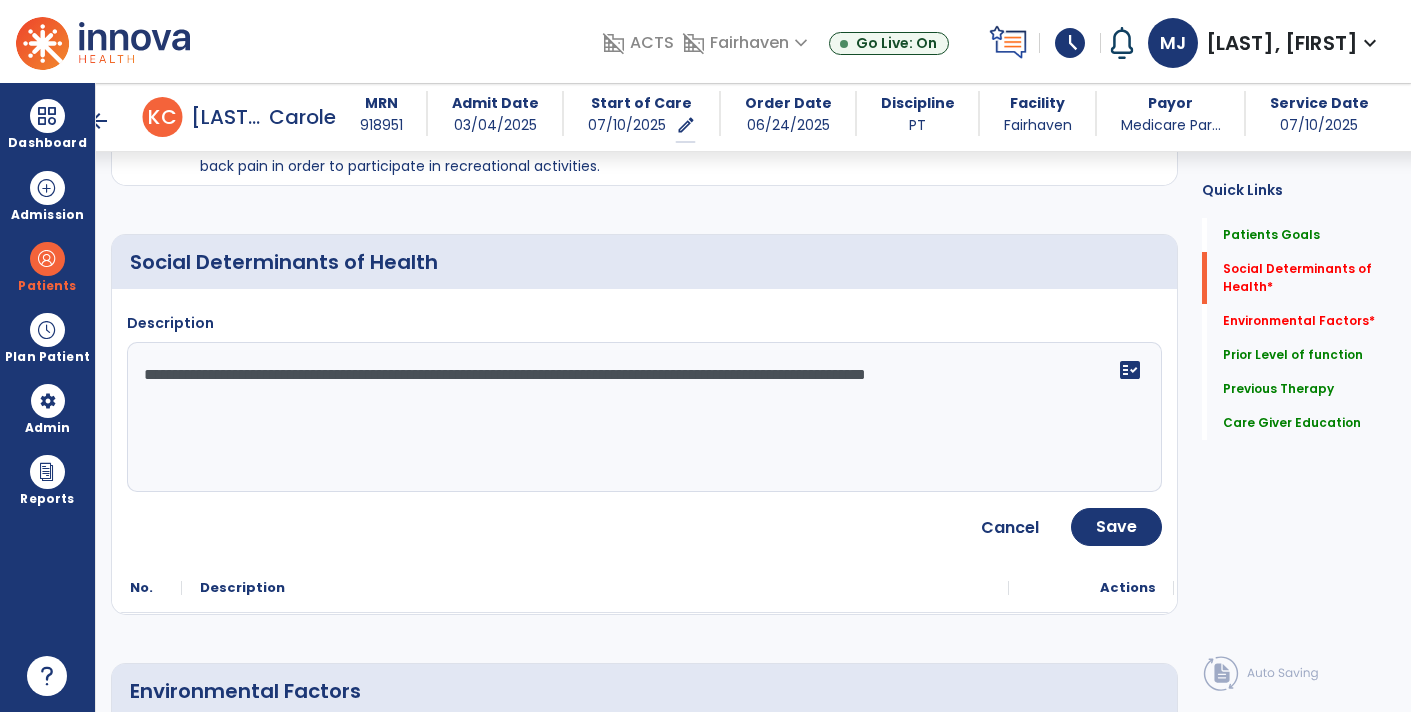 click on "**********" 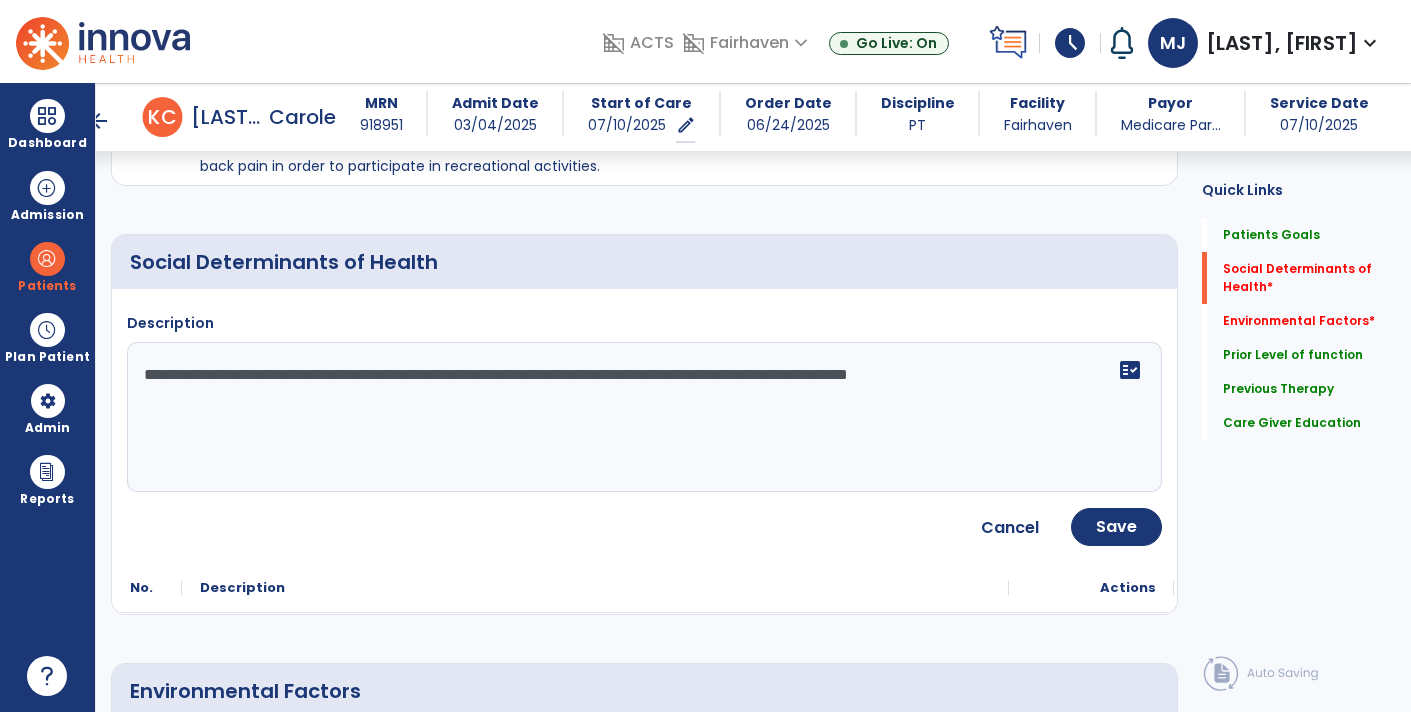 type on "**********" 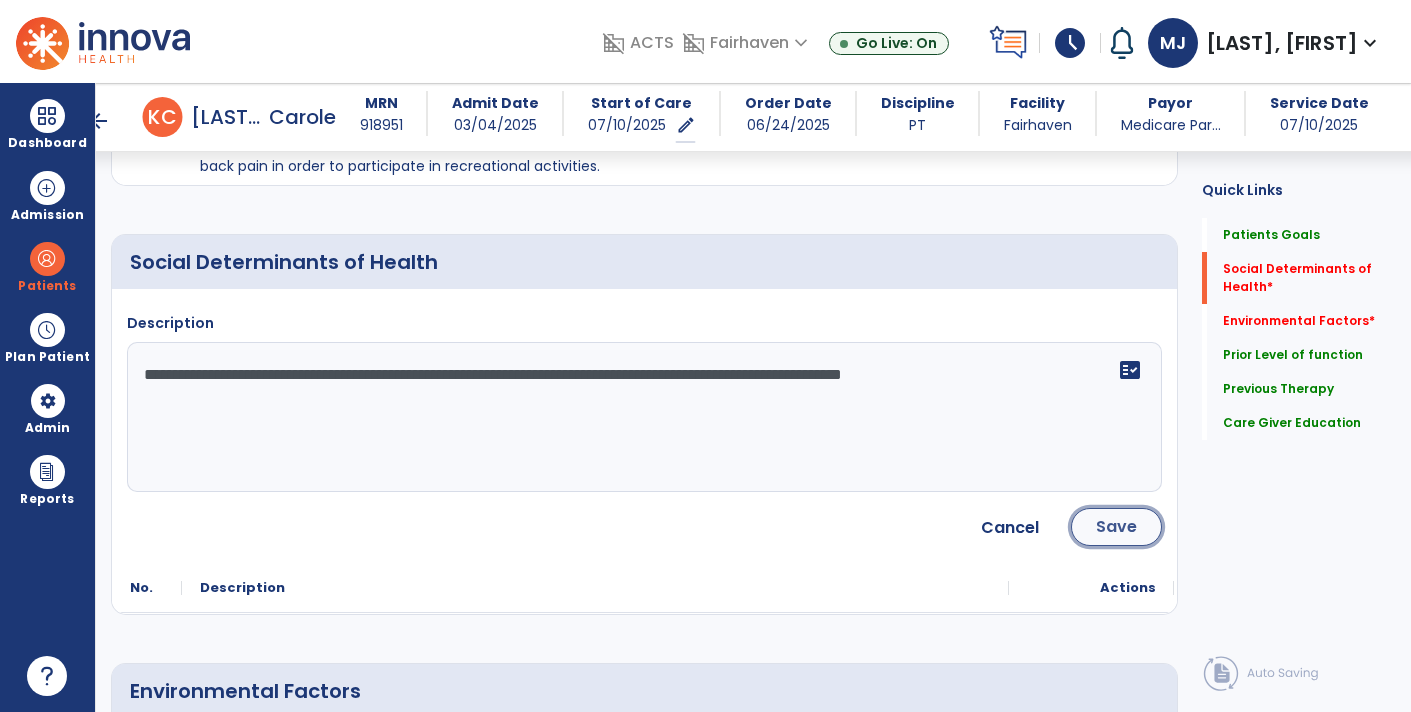 click on "Save" 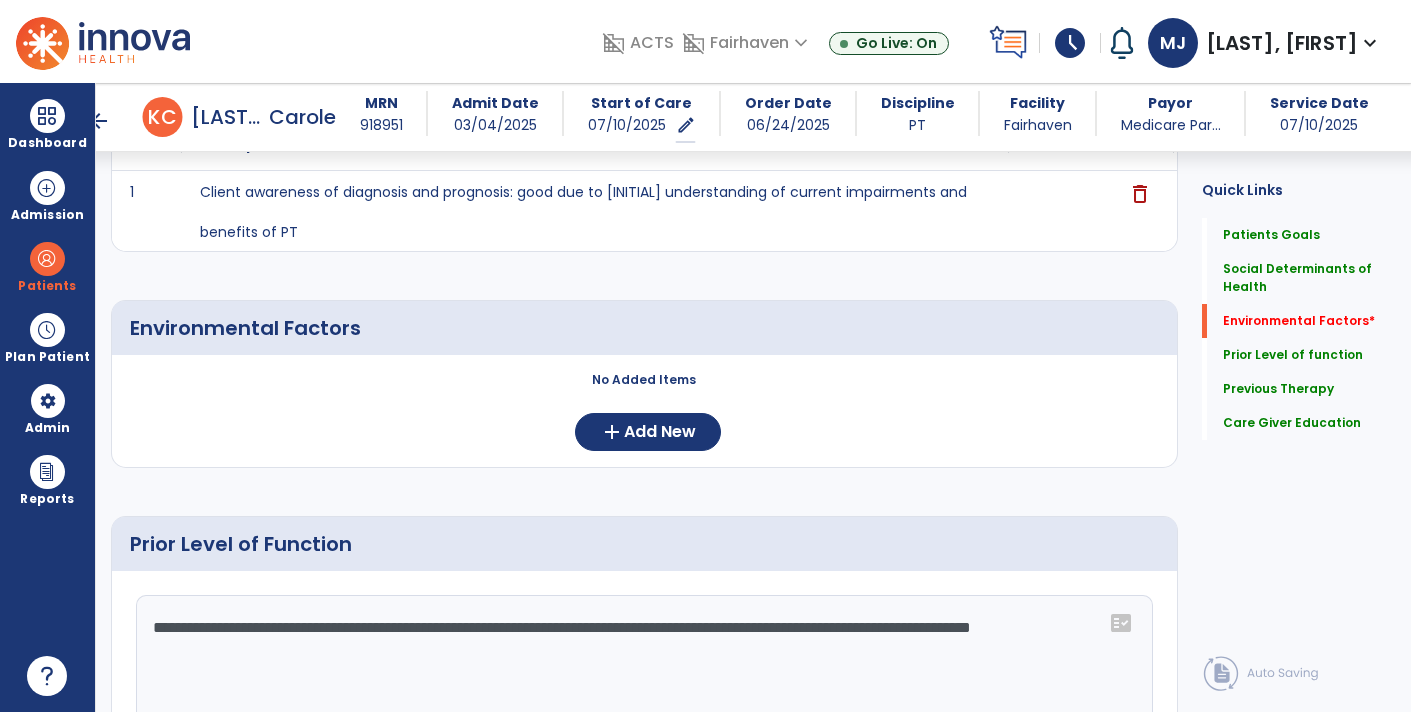 scroll, scrollTop: 535, scrollLeft: 0, axis: vertical 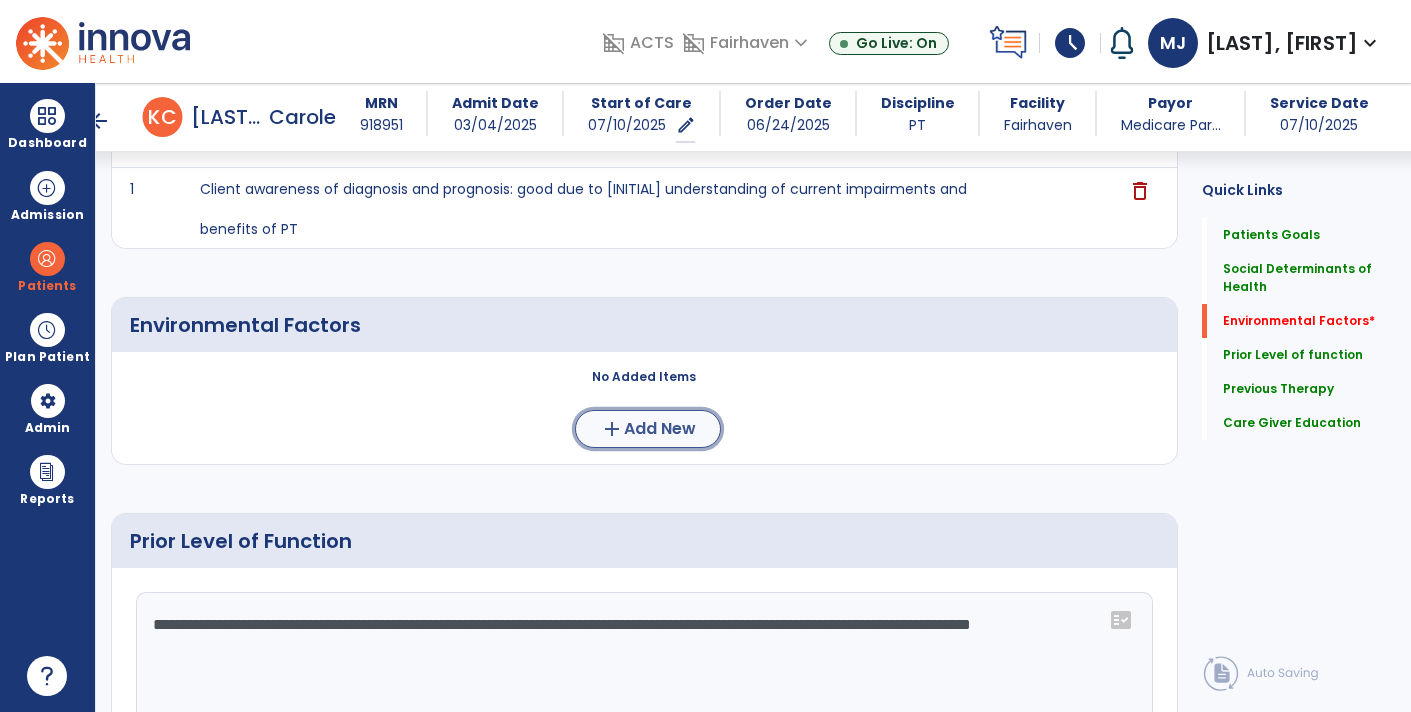 click on "Add New" 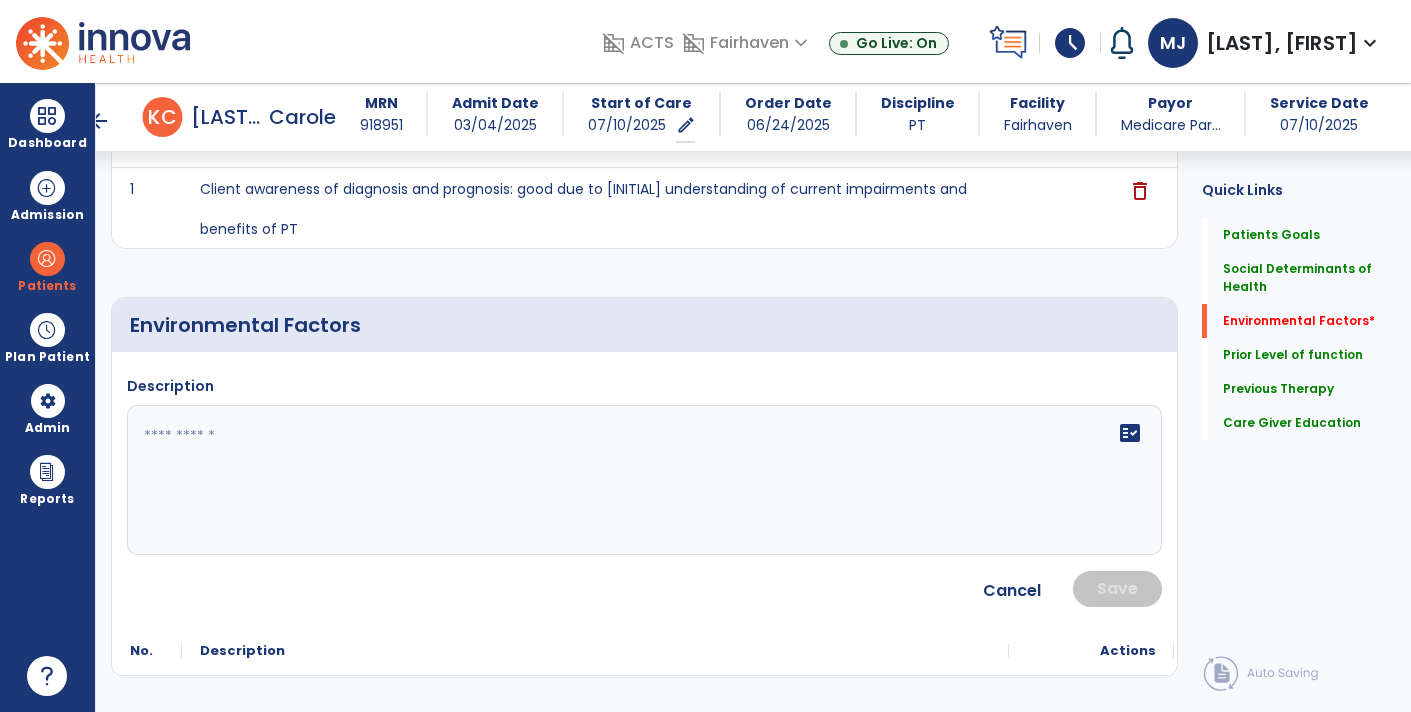click 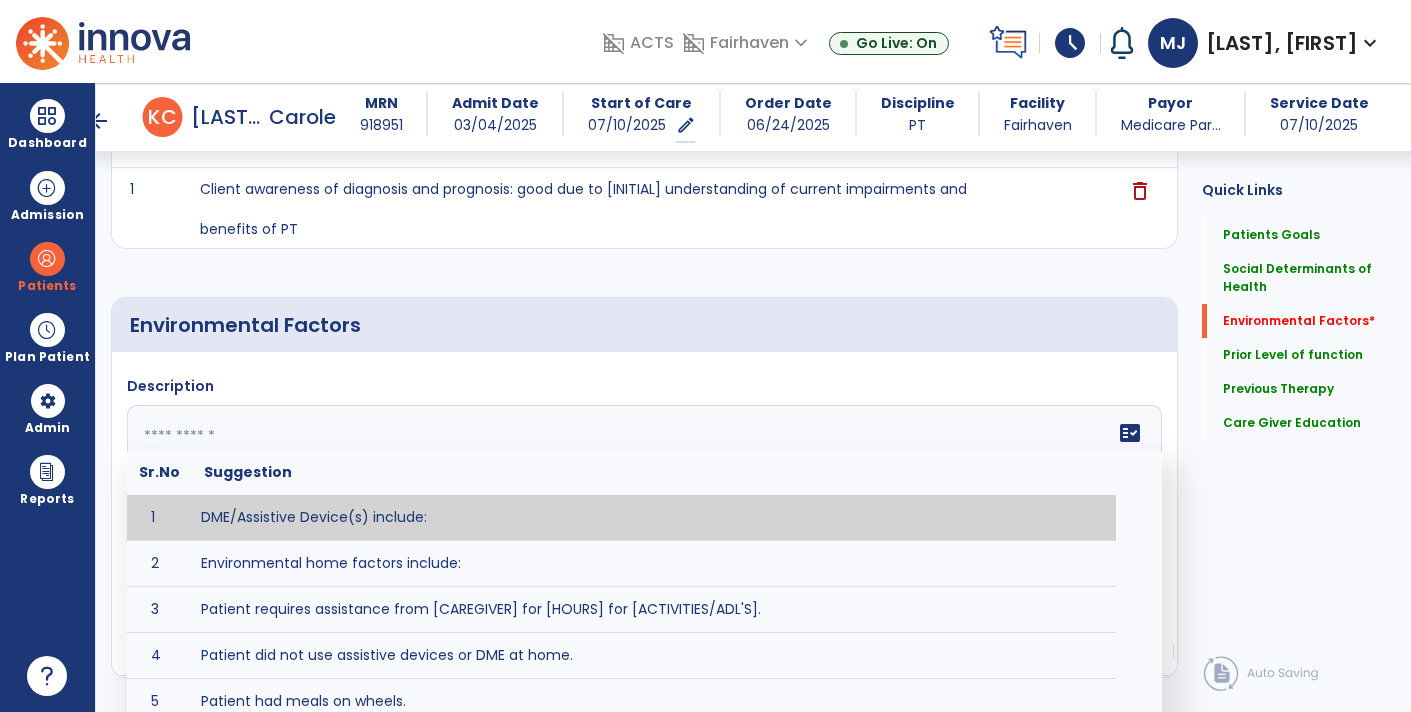 click on "Description   fact_check  Sr.No Suggestion 1 DME/Assistive Device(s) include:  2 Environmental home factors include:  3 Patient requires assistance from [CAREGIVER] for [HOURS] for [ACTIVITIES/ADL'S]. 4 Patient did not use assistive devices or DME at home. 5 Patient had meals on wheels. 6 Patient has caregiver help at home who will be able to provide assistance upon discharge. 7 Patient lived alone at home prior to admission and will [HAVE or HAVE NOT] assistance at home from [CAREGIVER] upon discharge. 8 Patient lives alone. 9 Patient lives with caregiver who provides support/aid for ____________. 10 Patient lives with spouse/significant other. 11 Patient needs to clime [NUMBER] stairs [WITH/WITHOUT] railing in order to reach [ROOM]. 12 Patient uses adaptive equipment at home including [EQUIPMENT] and has the following home modifications __________. 13 Patient was able to complete community activities (driving, shopping, community ambulation, etc.) independently. 14 15 16 17" 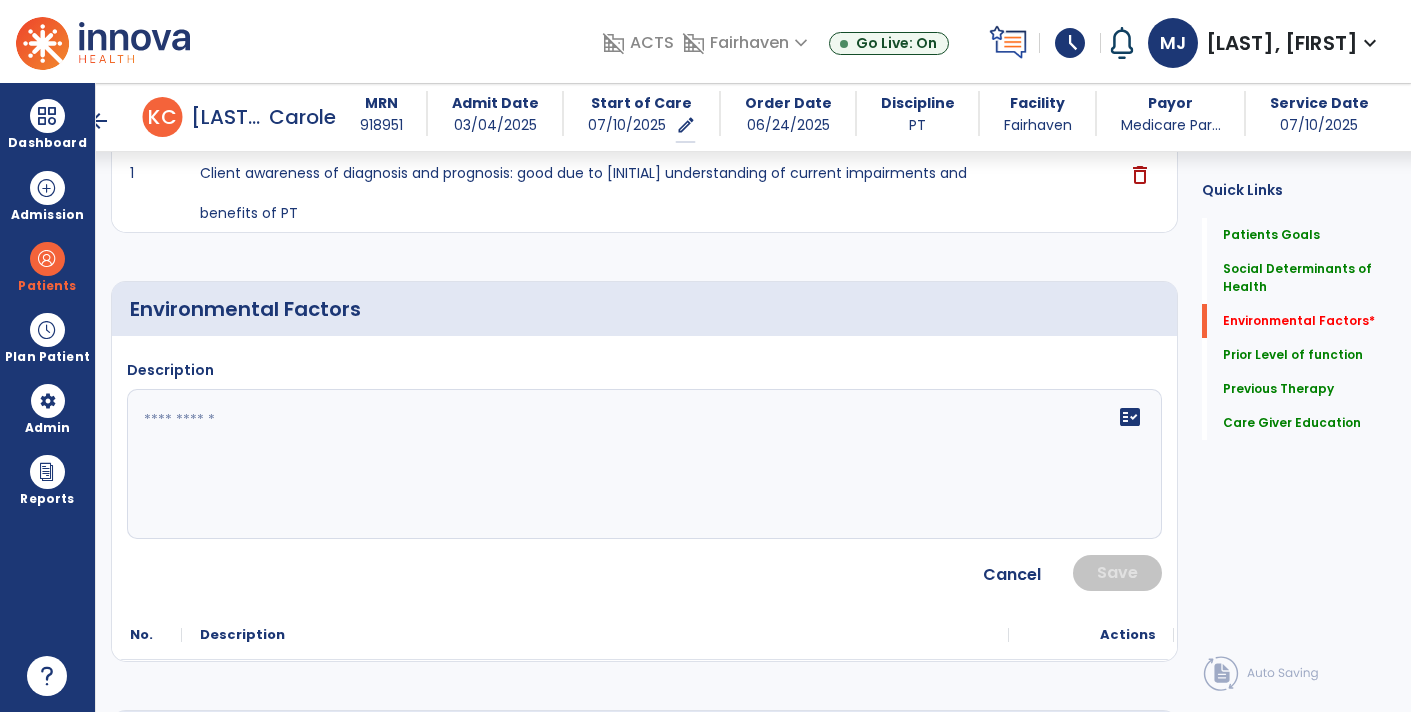 scroll, scrollTop: 554, scrollLeft: 0, axis: vertical 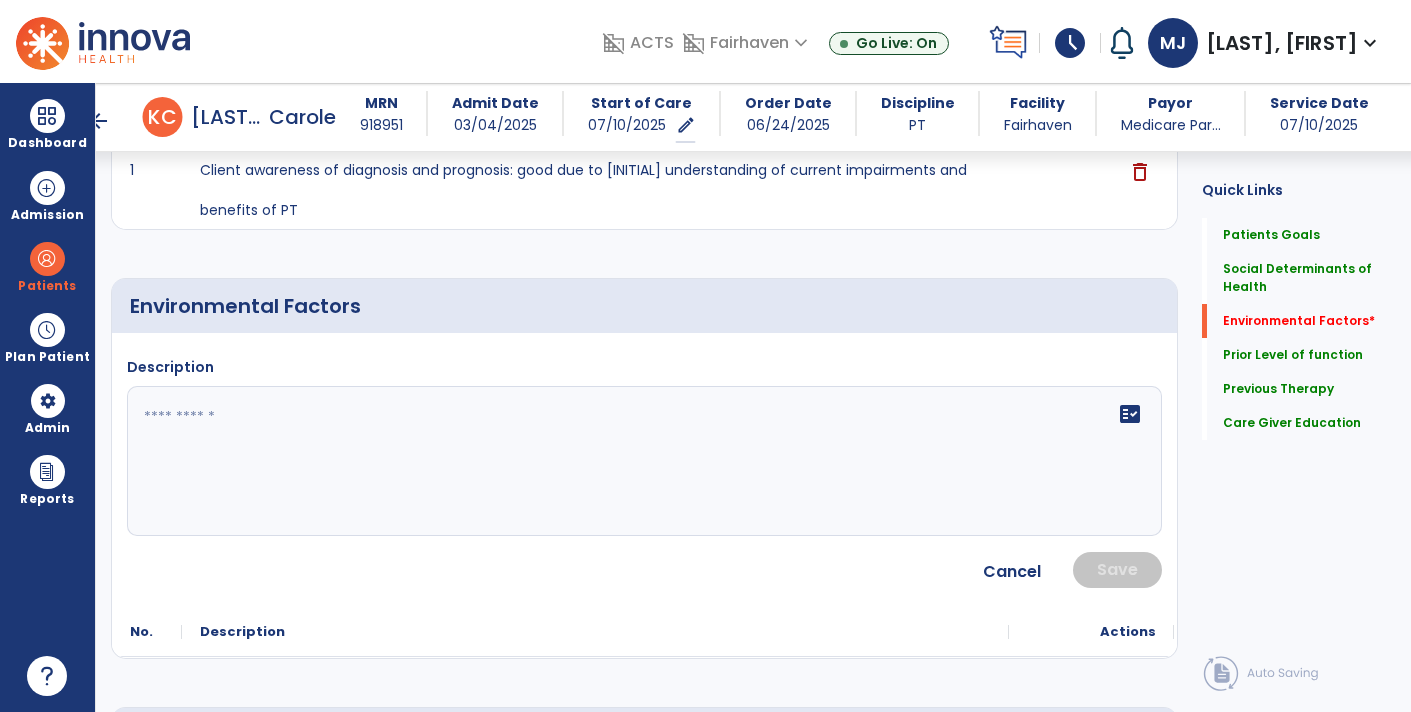 click on "fact_check" 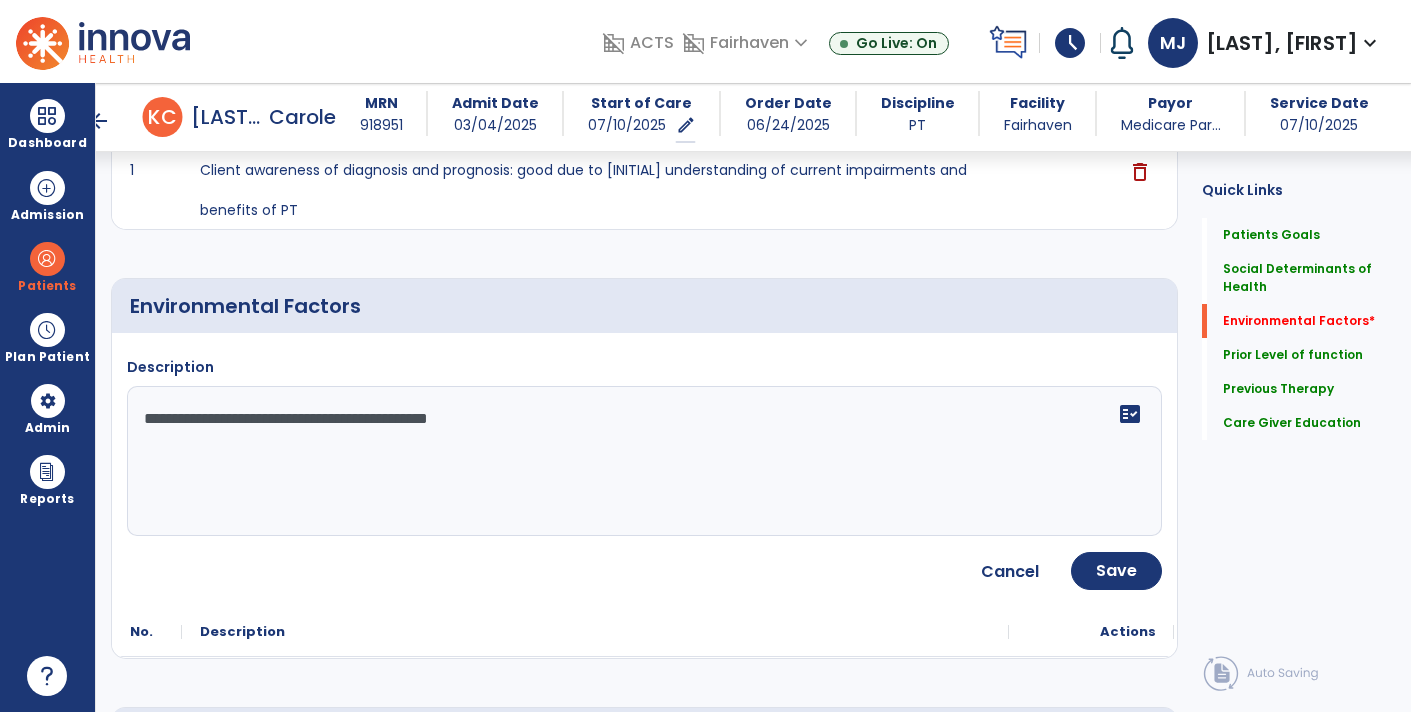 type on "**********" 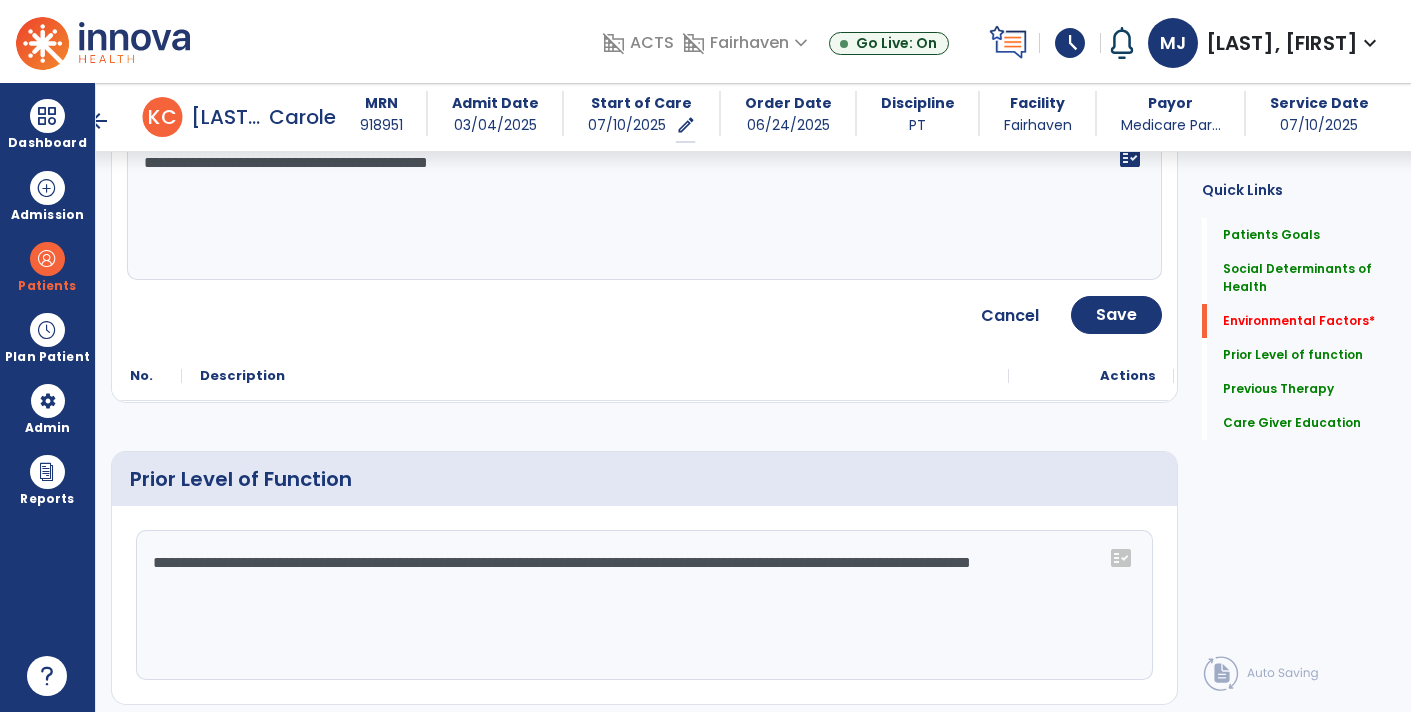 scroll, scrollTop: 819, scrollLeft: 0, axis: vertical 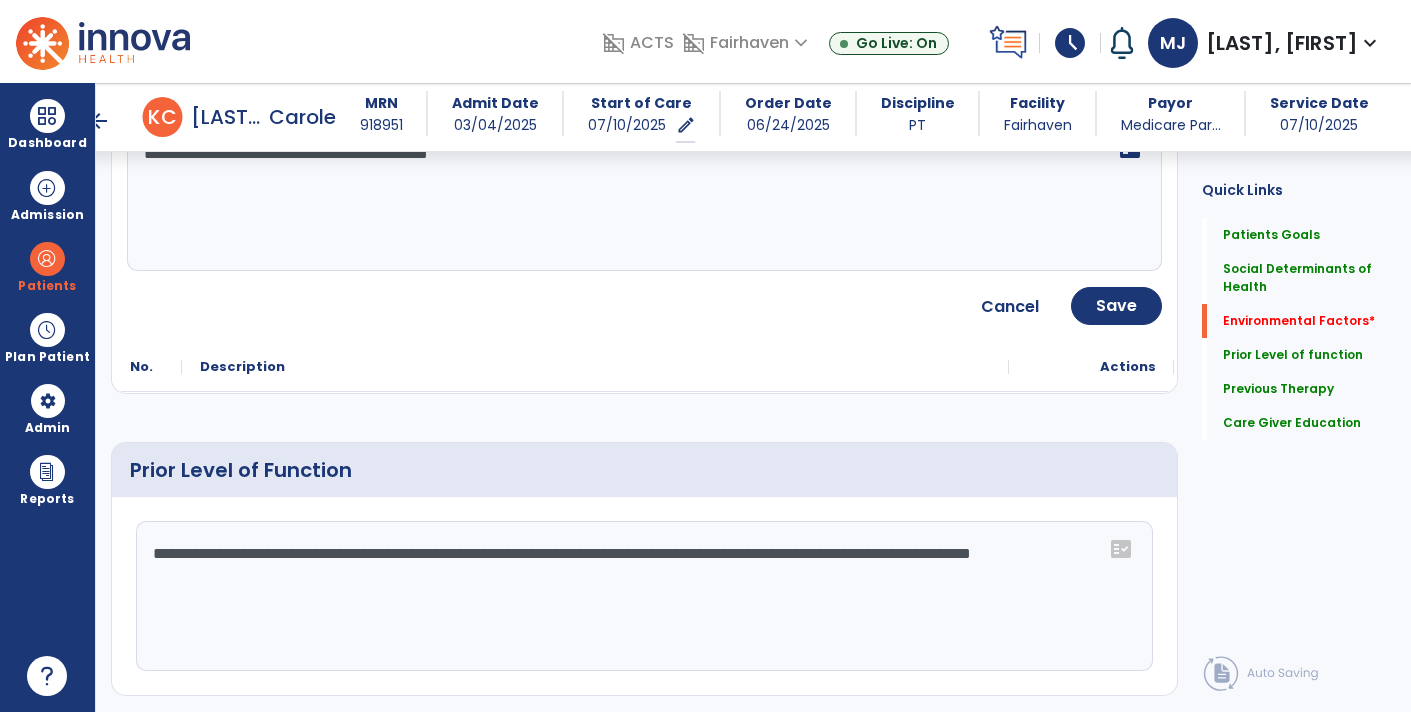 click on "**********" 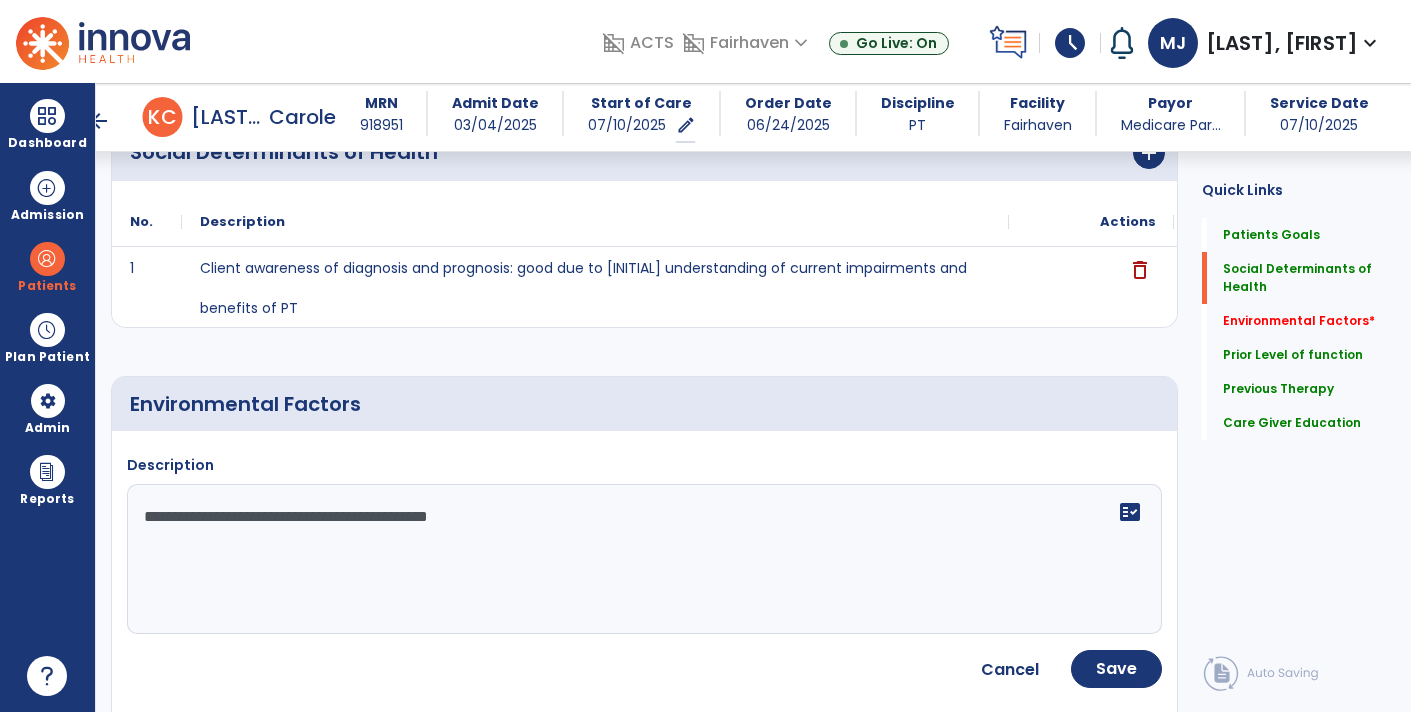 scroll, scrollTop: 468, scrollLeft: 0, axis: vertical 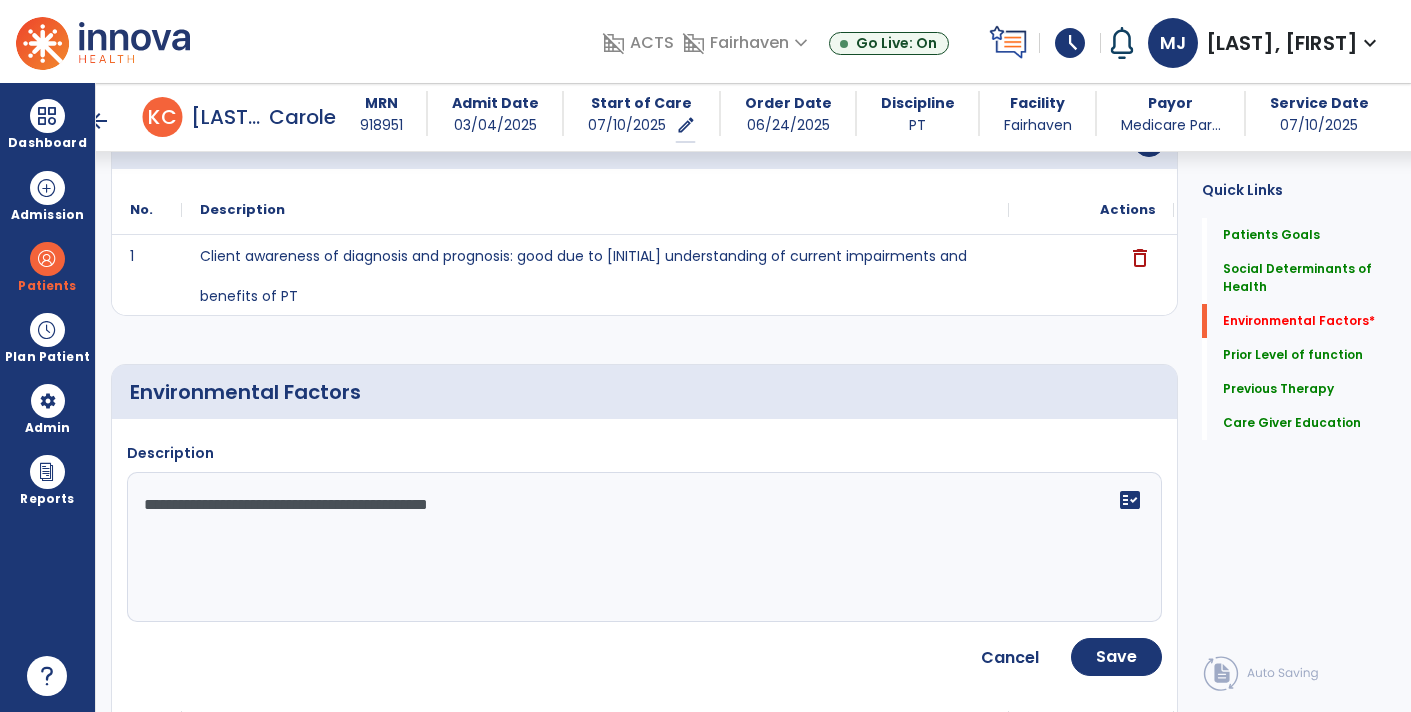 type on "**********" 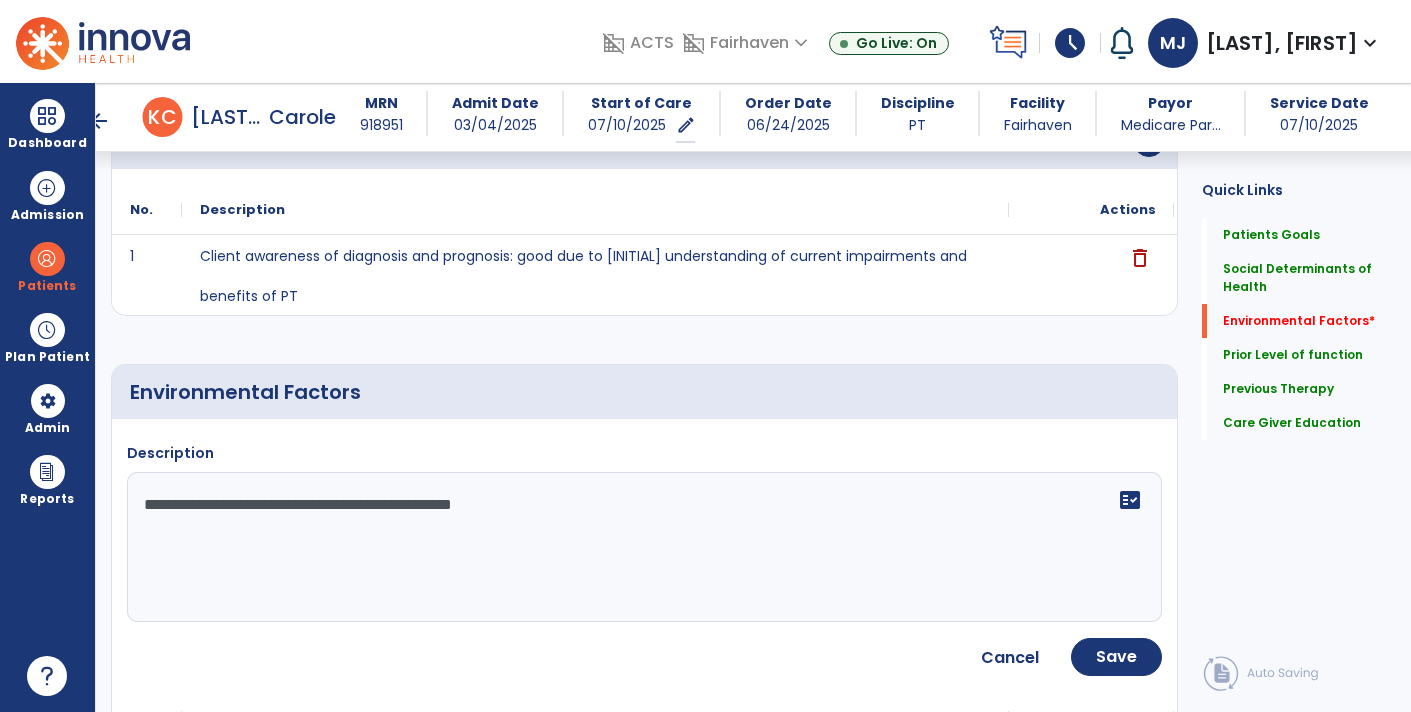 click on "**********" 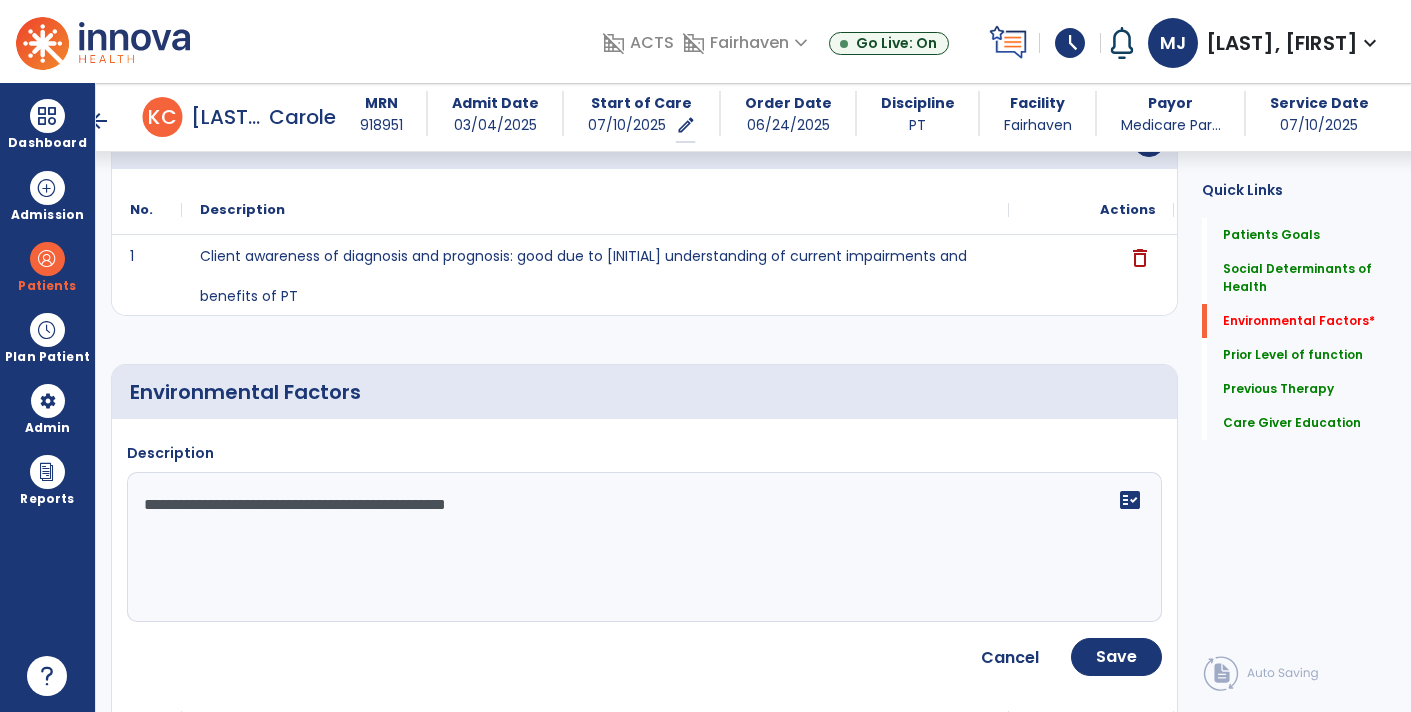click on "**********" 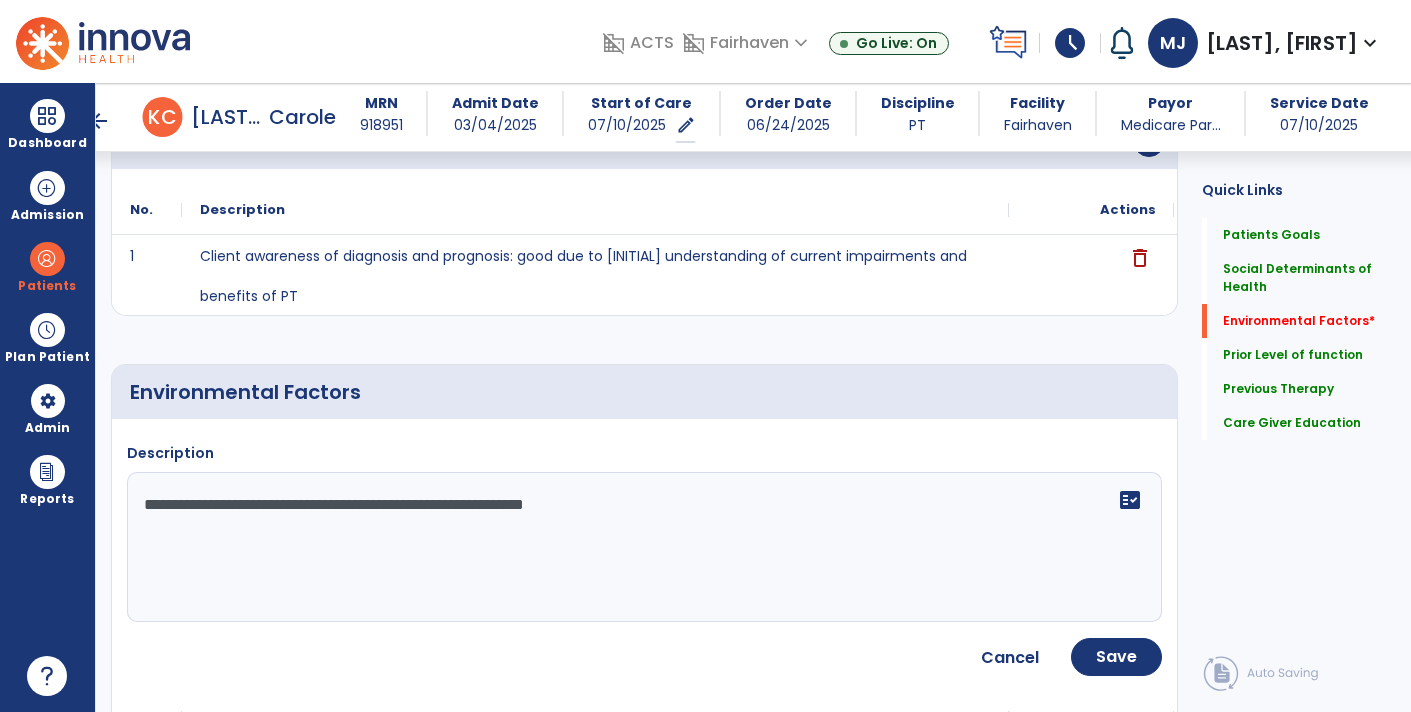 click on "**********" 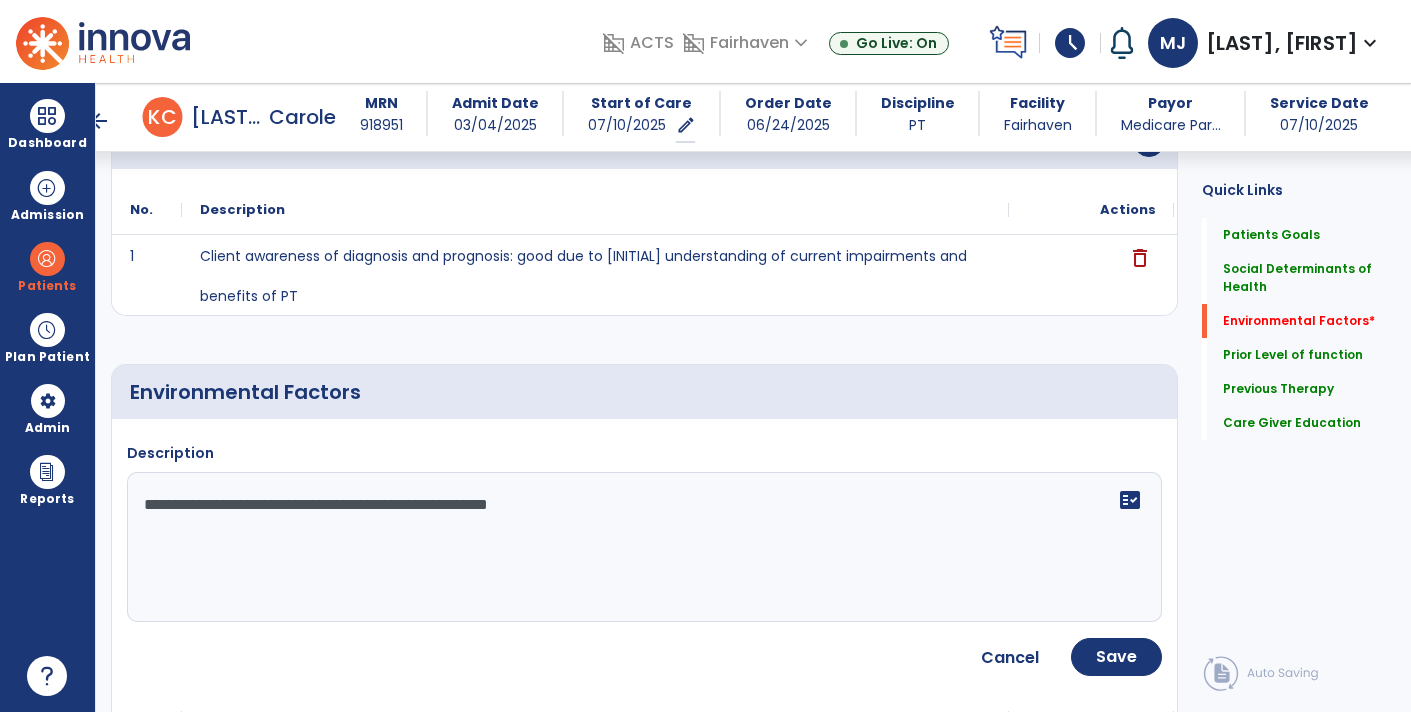 type on "**********" 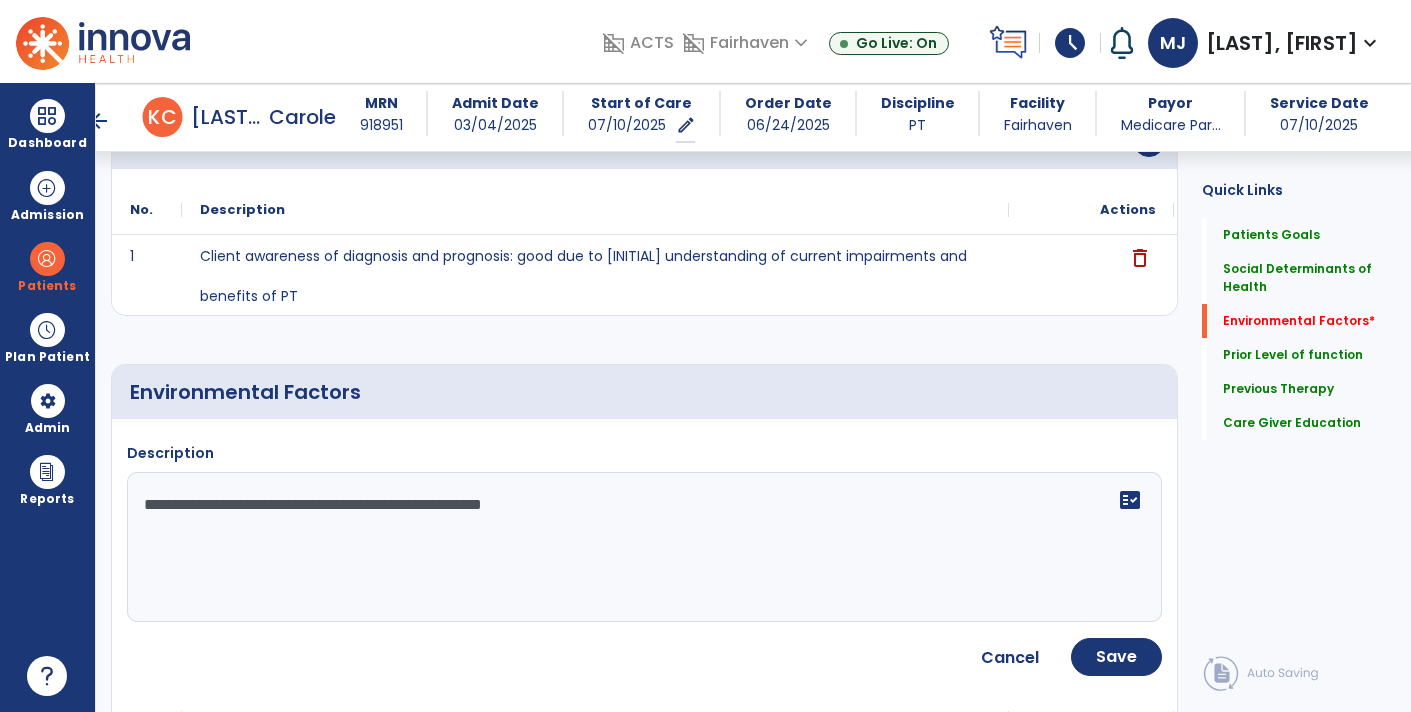 scroll, scrollTop: 468, scrollLeft: 0, axis: vertical 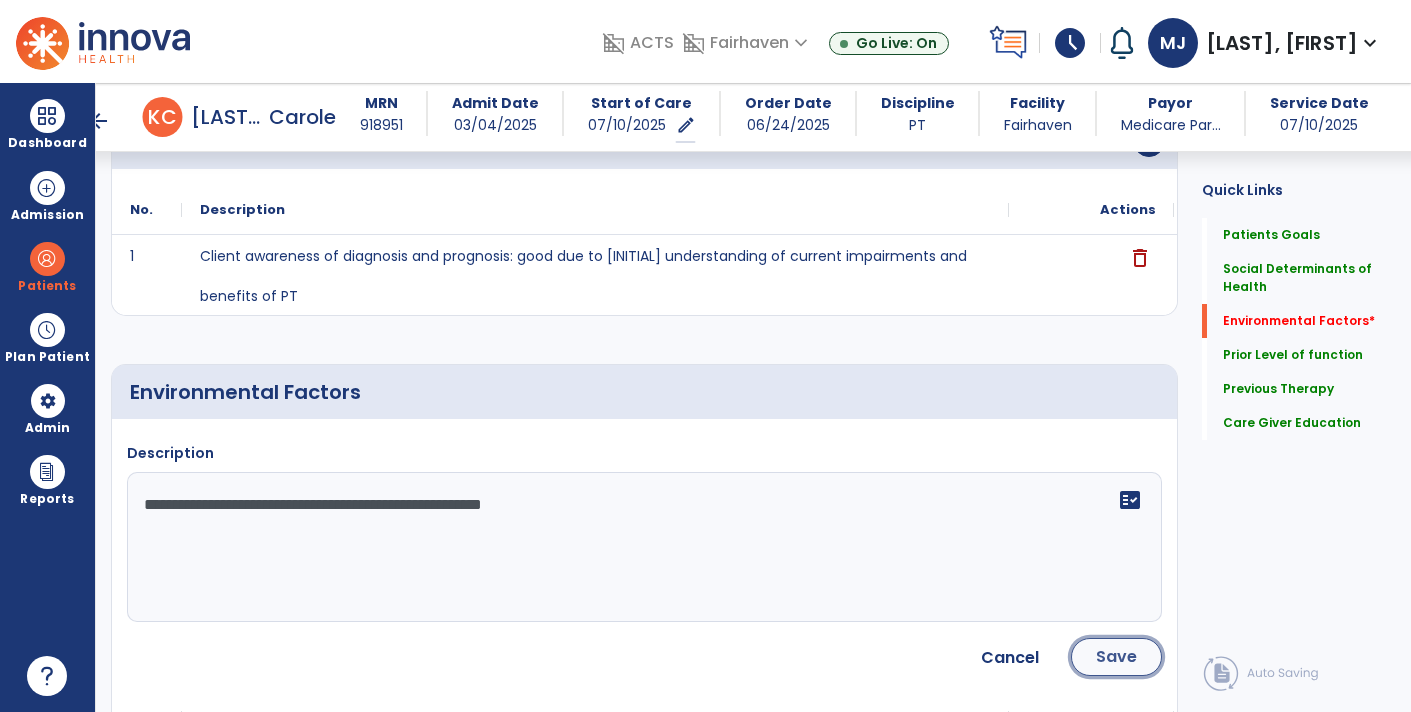 click on "Save" 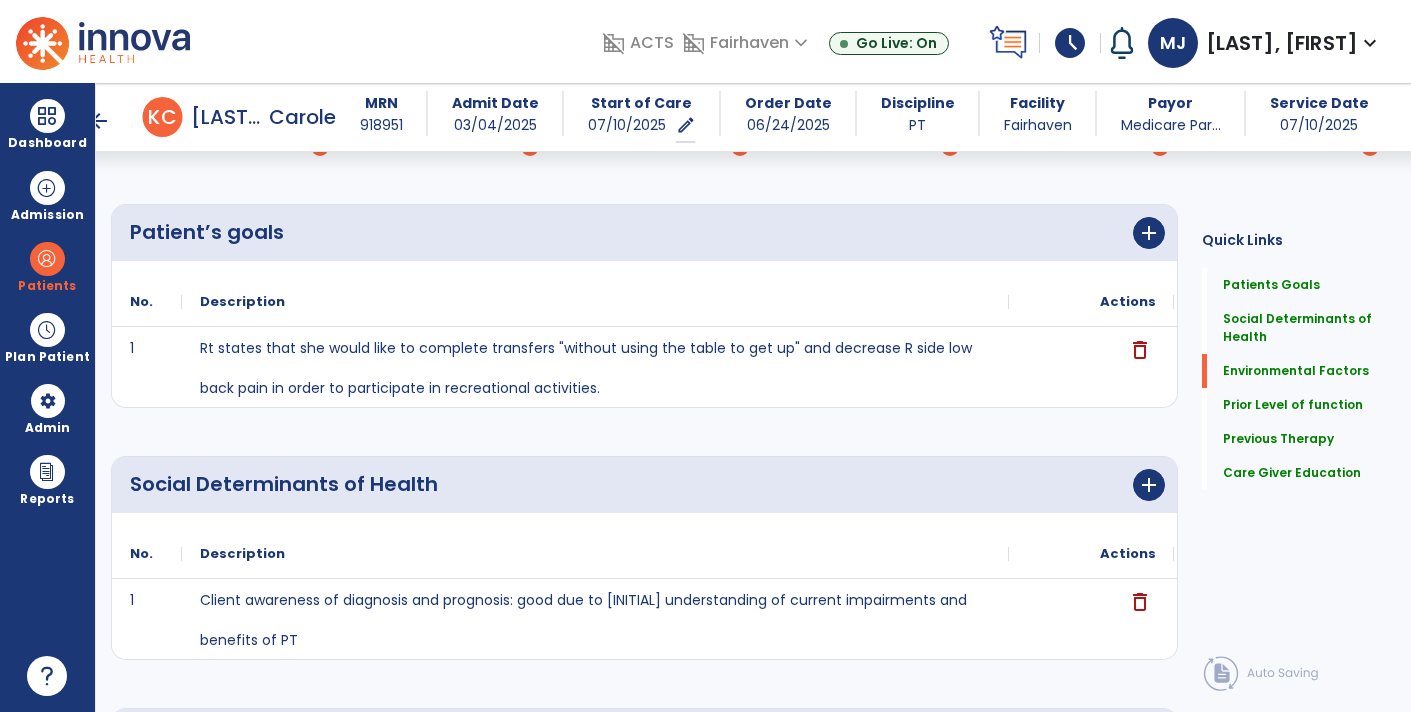 scroll, scrollTop: 0, scrollLeft: 0, axis: both 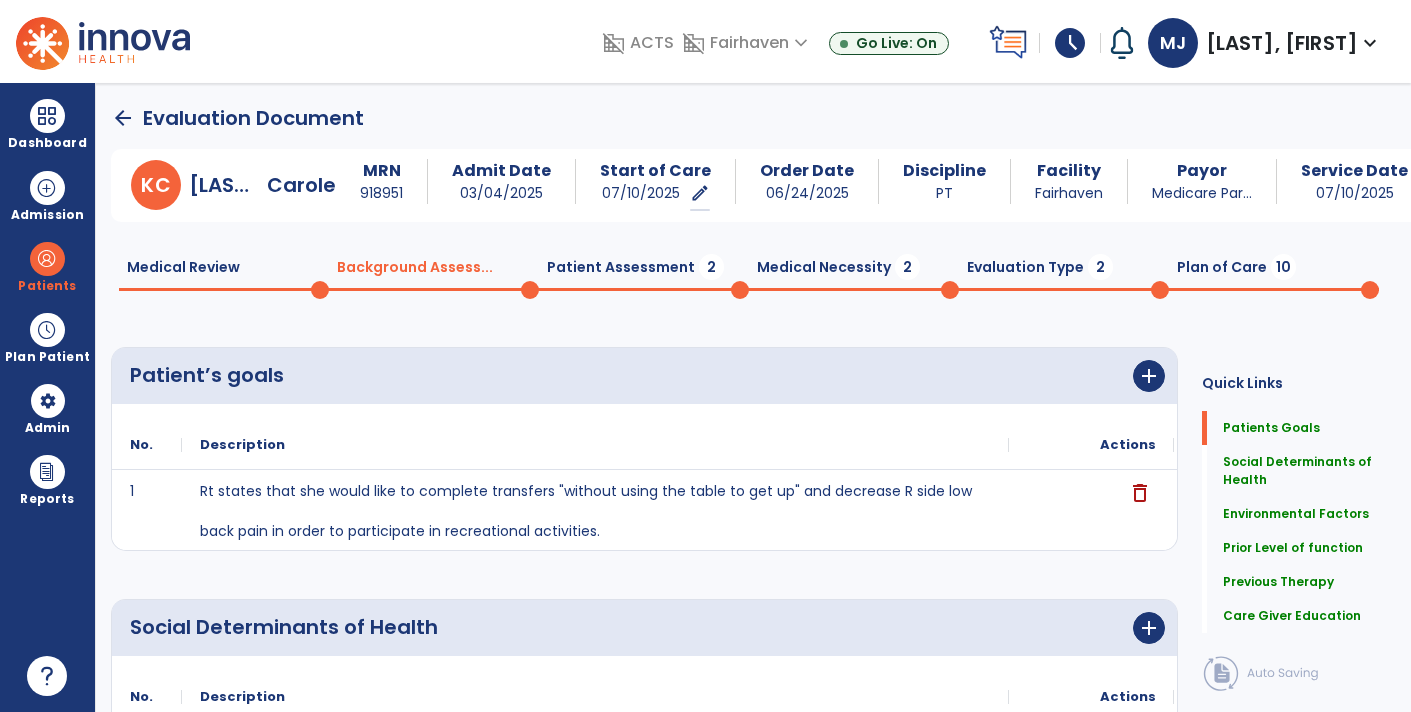 click on "Patient Assessment  2" 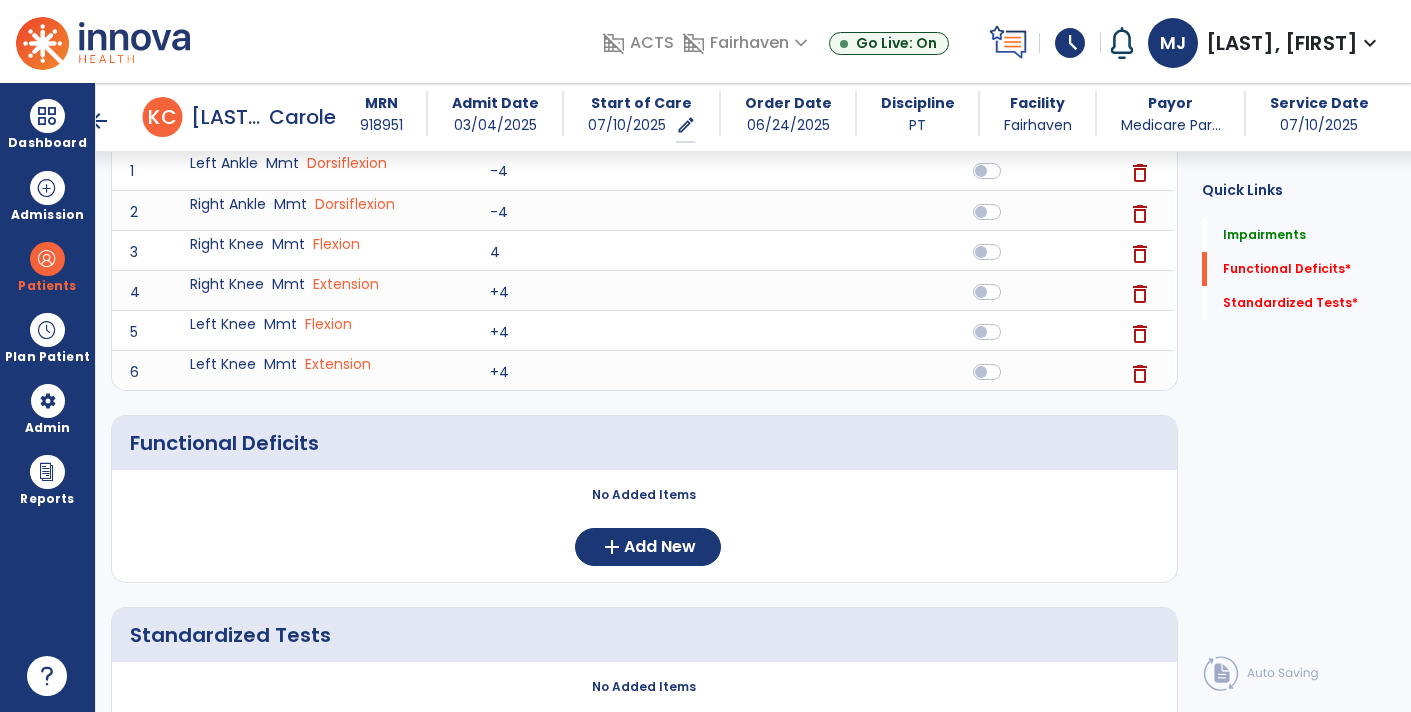 scroll, scrollTop: 291, scrollLeft: 0, axis: vertical 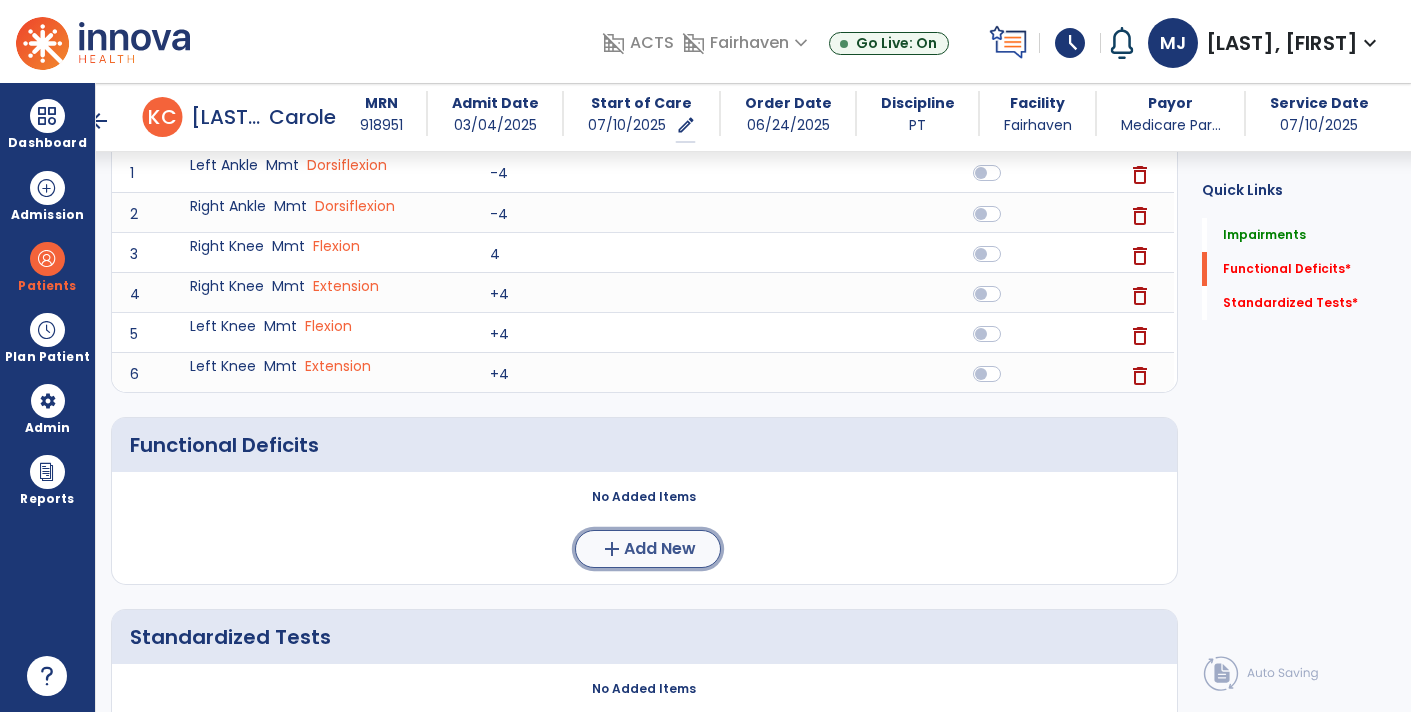 click on "Add New" 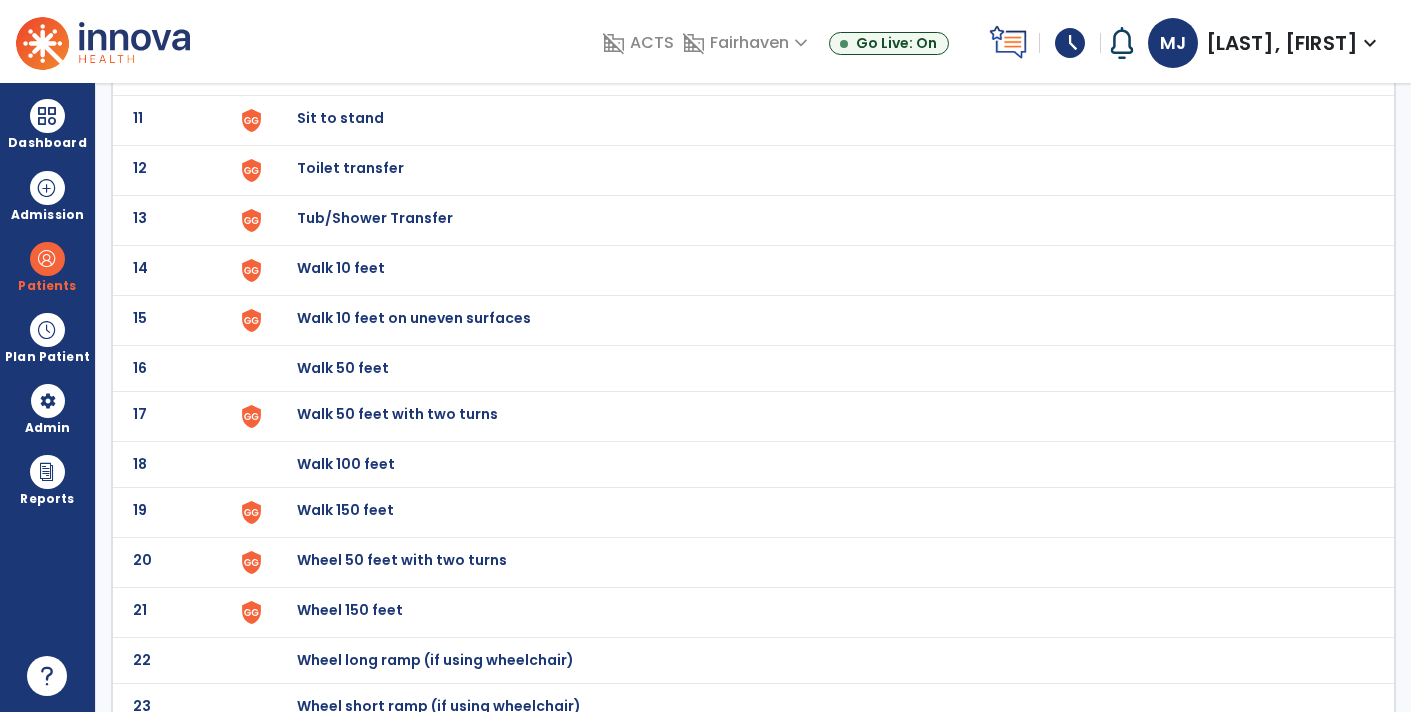 scroll, scrollTop: 651, scrollLeft: 0, axis: vertical 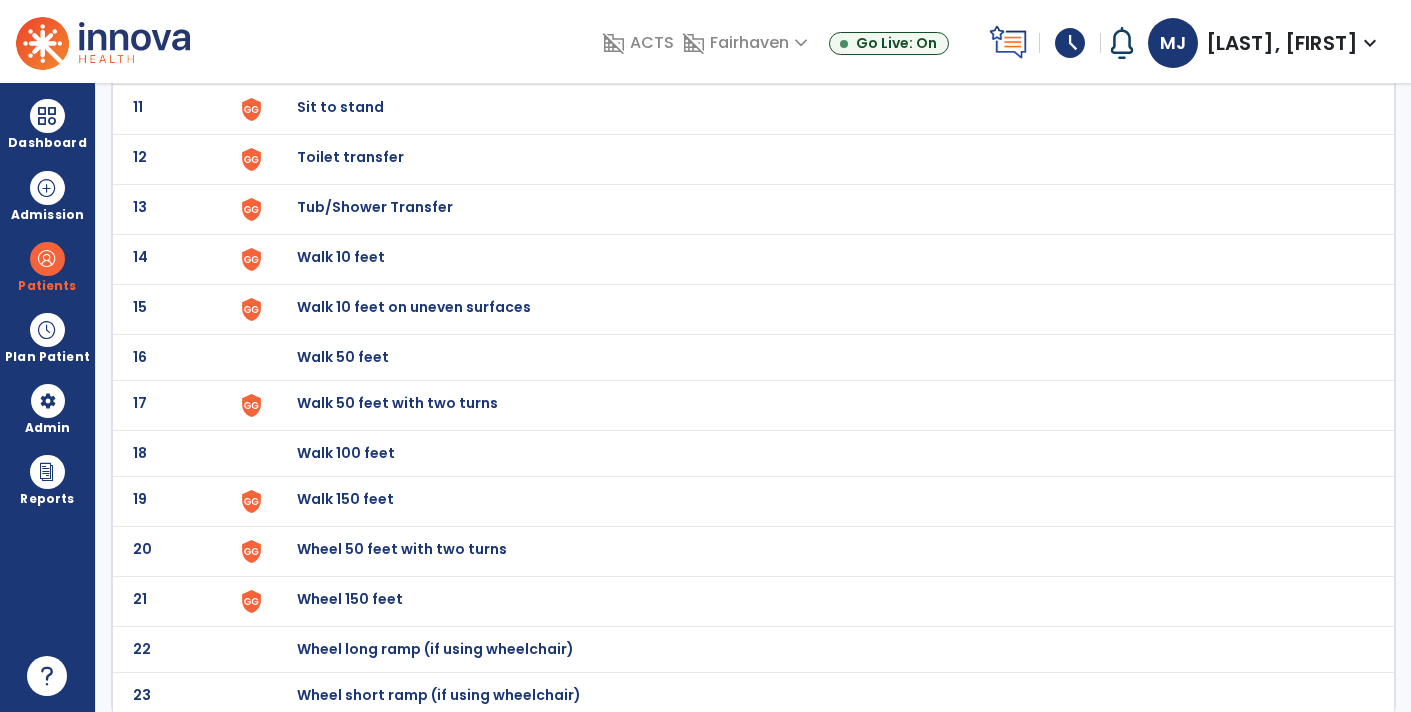 click on "Walk 50 feet with two turns" at bounding box center [343, -389] 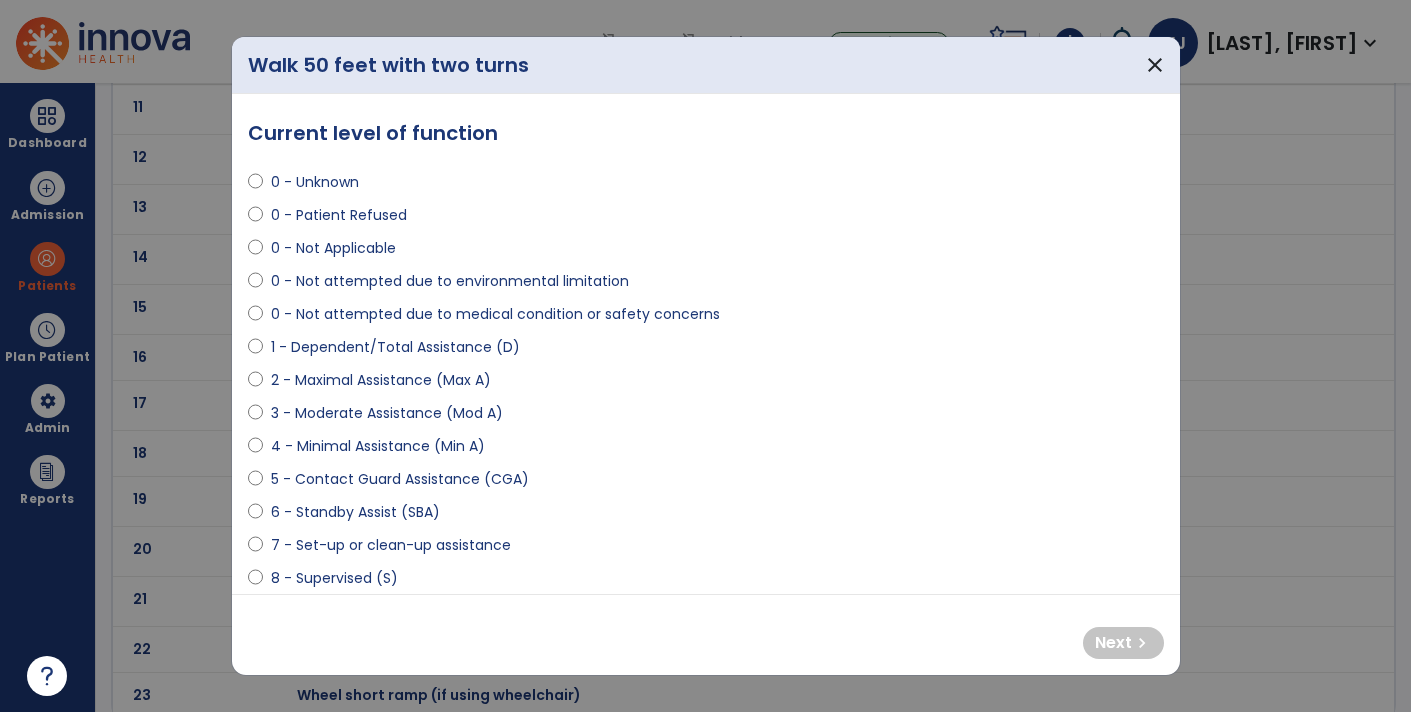 click on "6 - Standby Assist (SBA)" at bounding box center [355, 512] 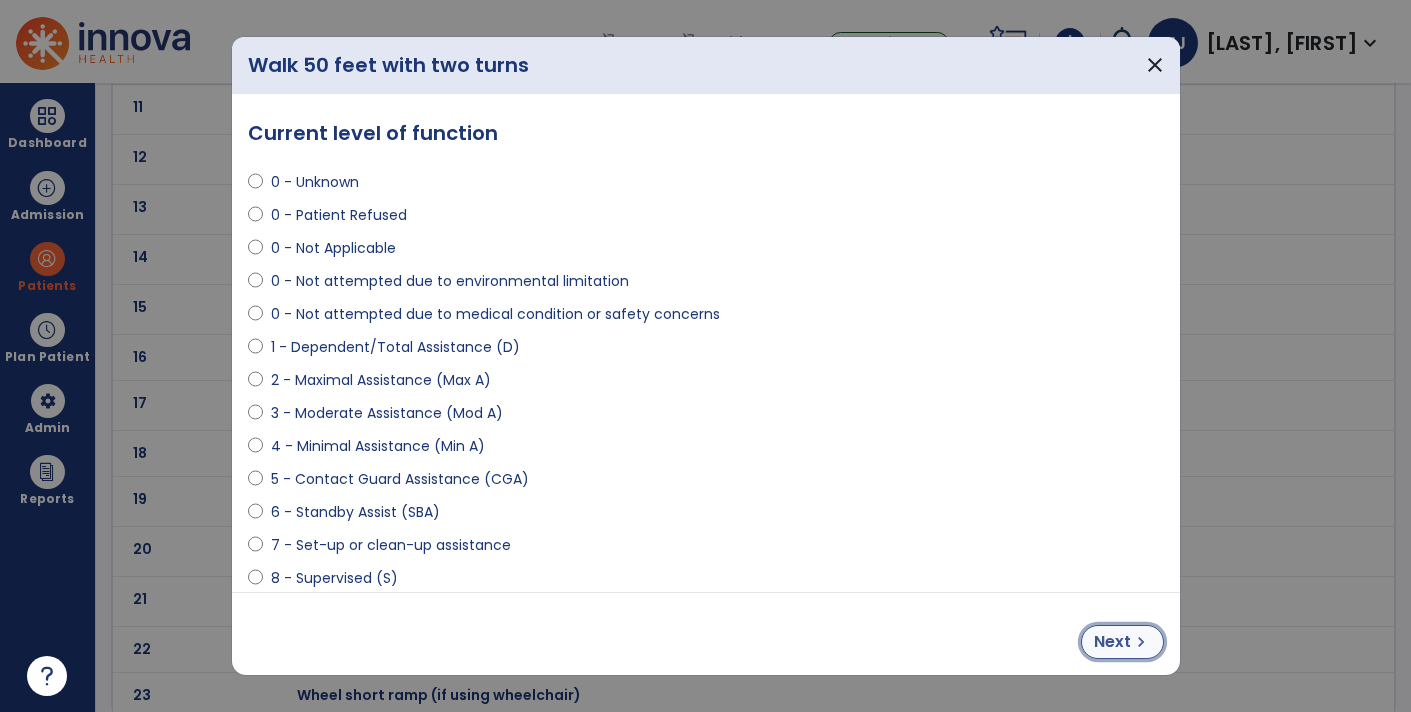 click on "Next" at bounding box center [1112, 642] 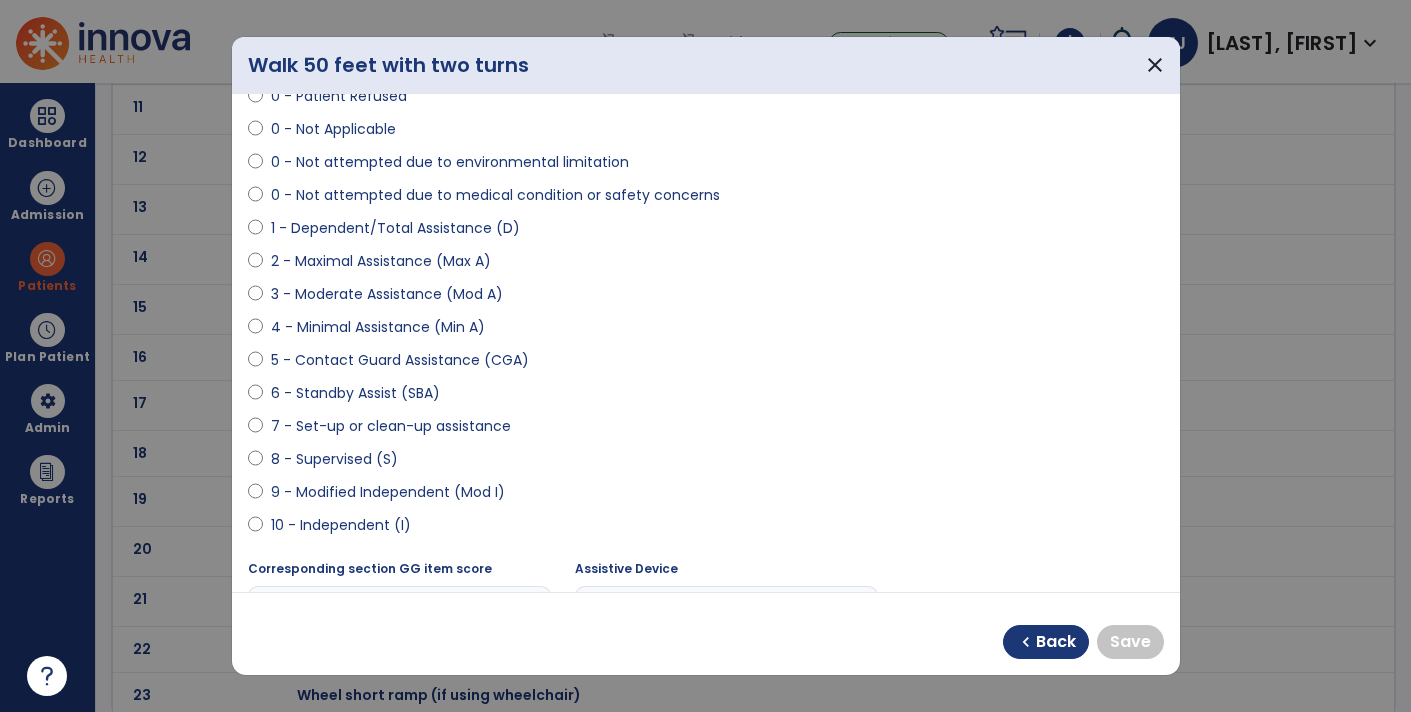 scroll, scrollTop: 110, scrollLeft: 0, axis: vertical 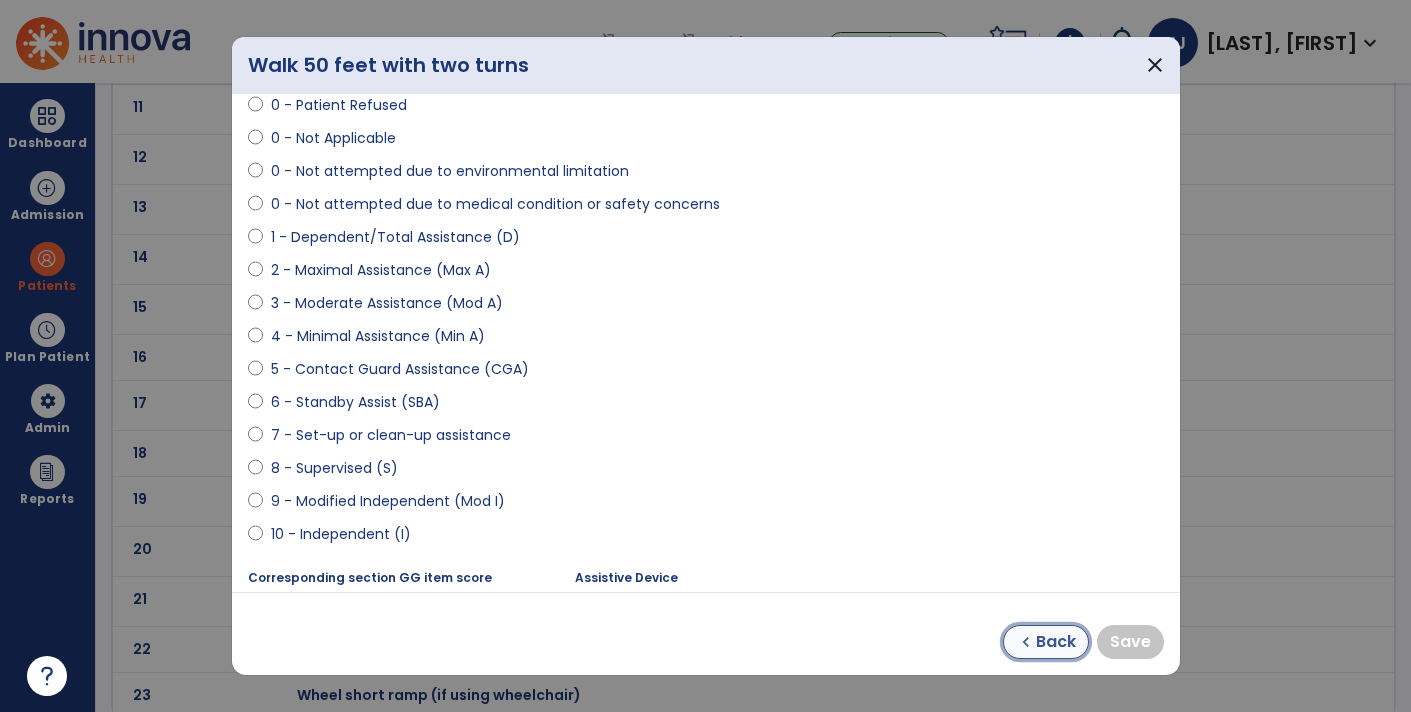 click on "chevron_left  Back" at bounding box center [1046, 642] 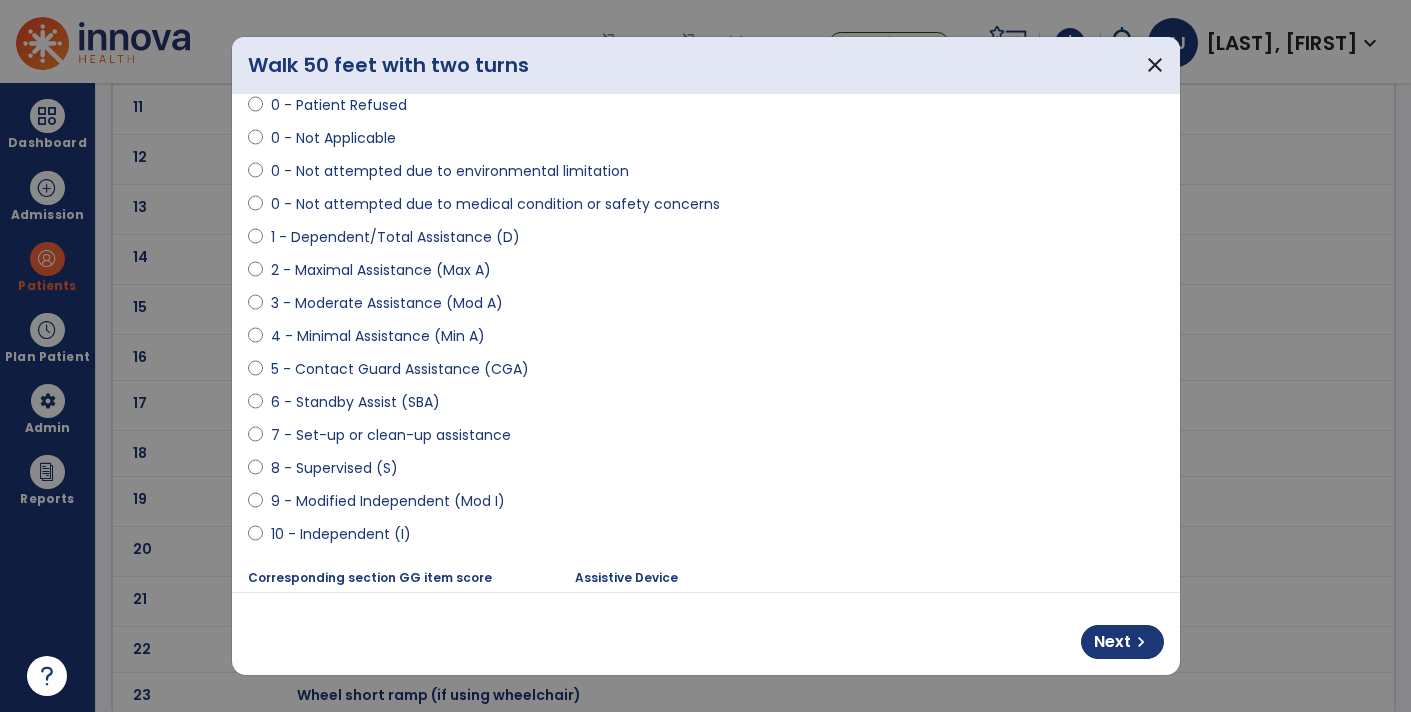 click on "9 - Modified Independent (Mod I)" at bounding box center (388, 501) 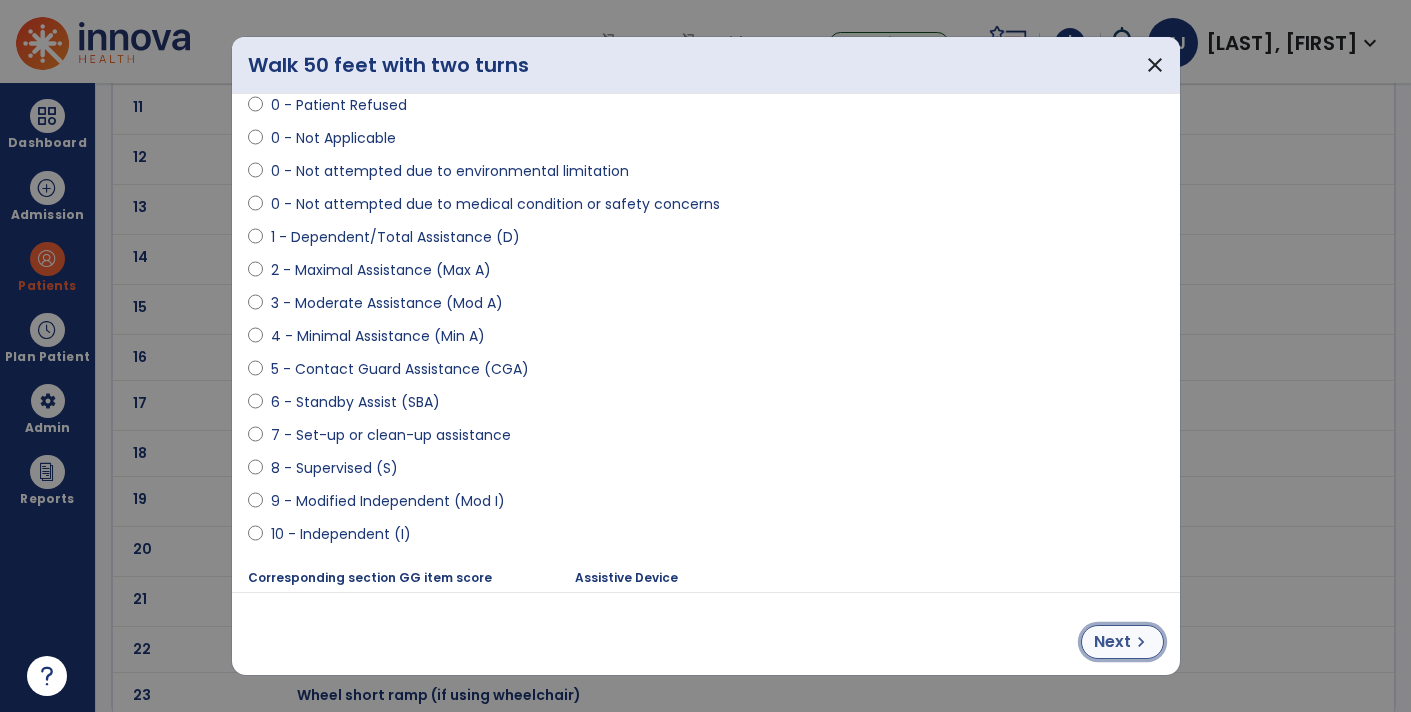 click on "chevron_right" at bounding box center (1141, 642) 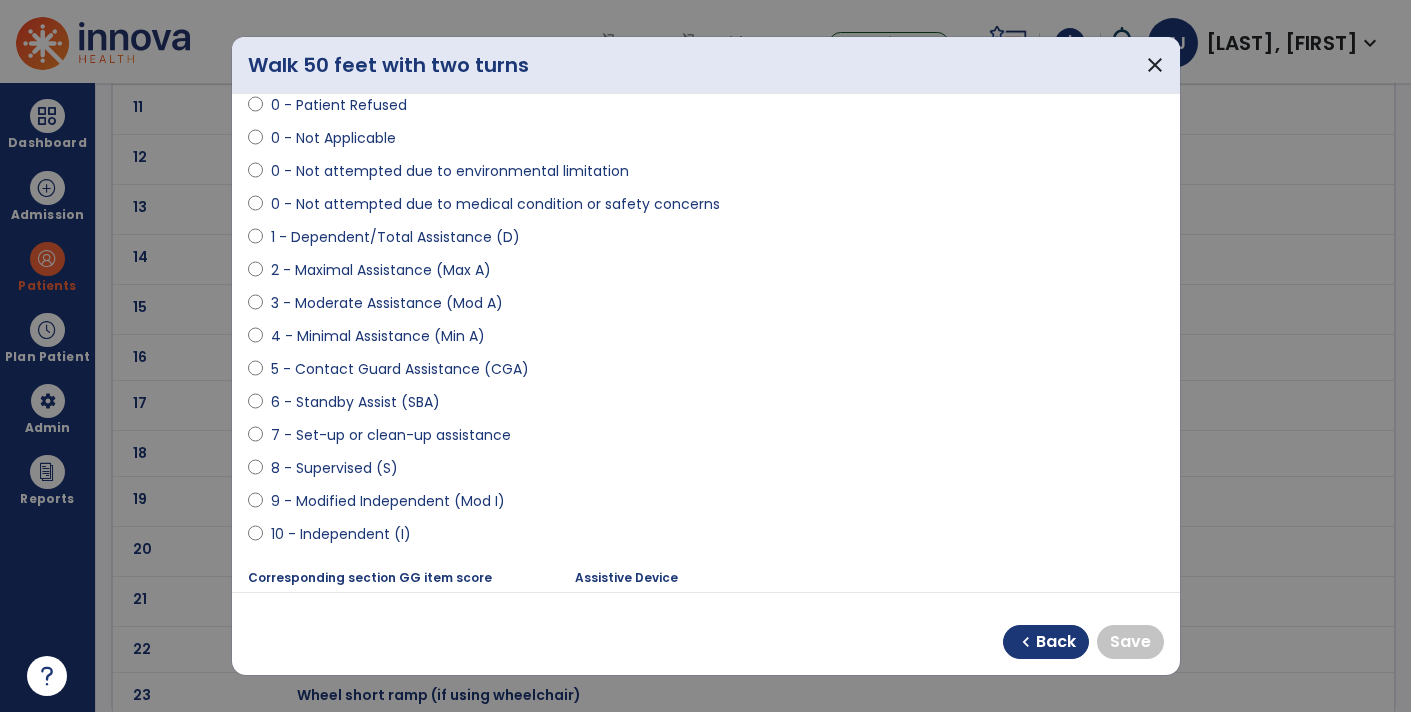 click on "9 - Modified Independent (Mod I)" at bounding box center [388, 501] 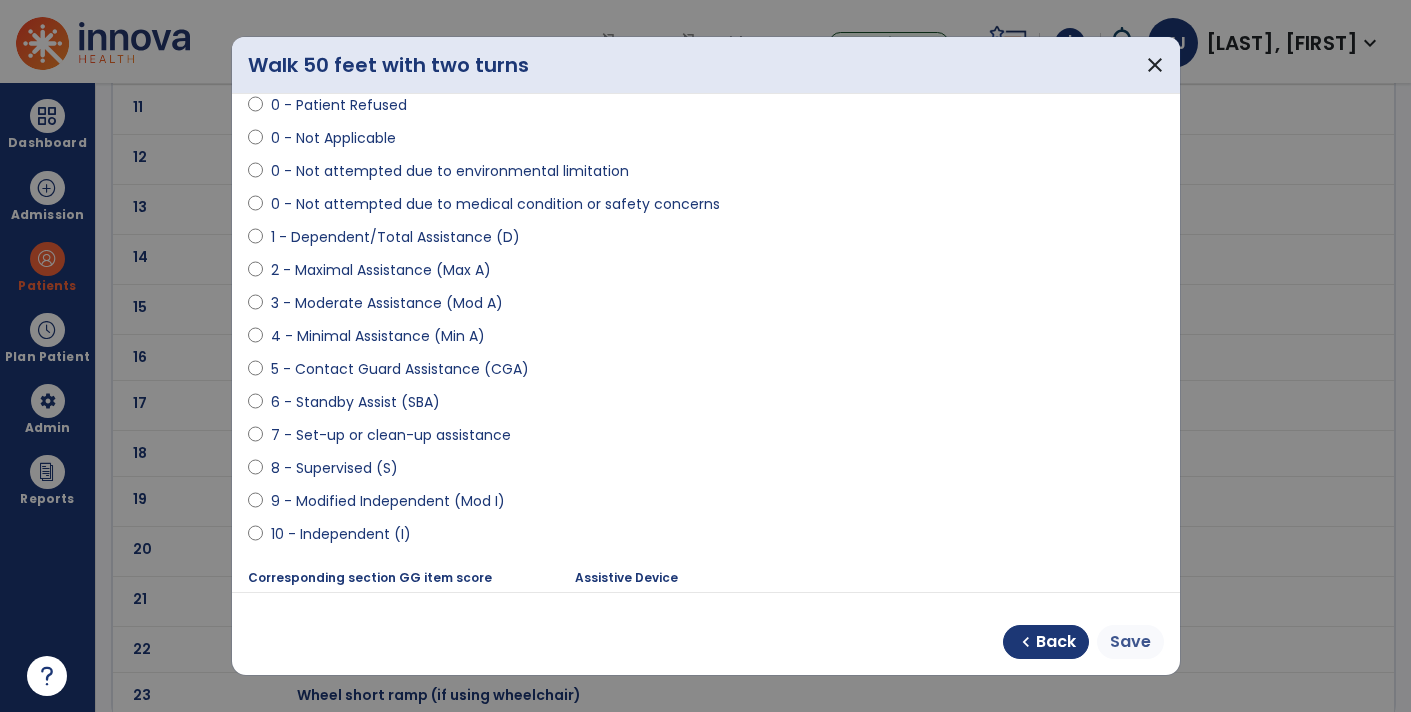 click on "Save" at bounding box center [1130, 642] 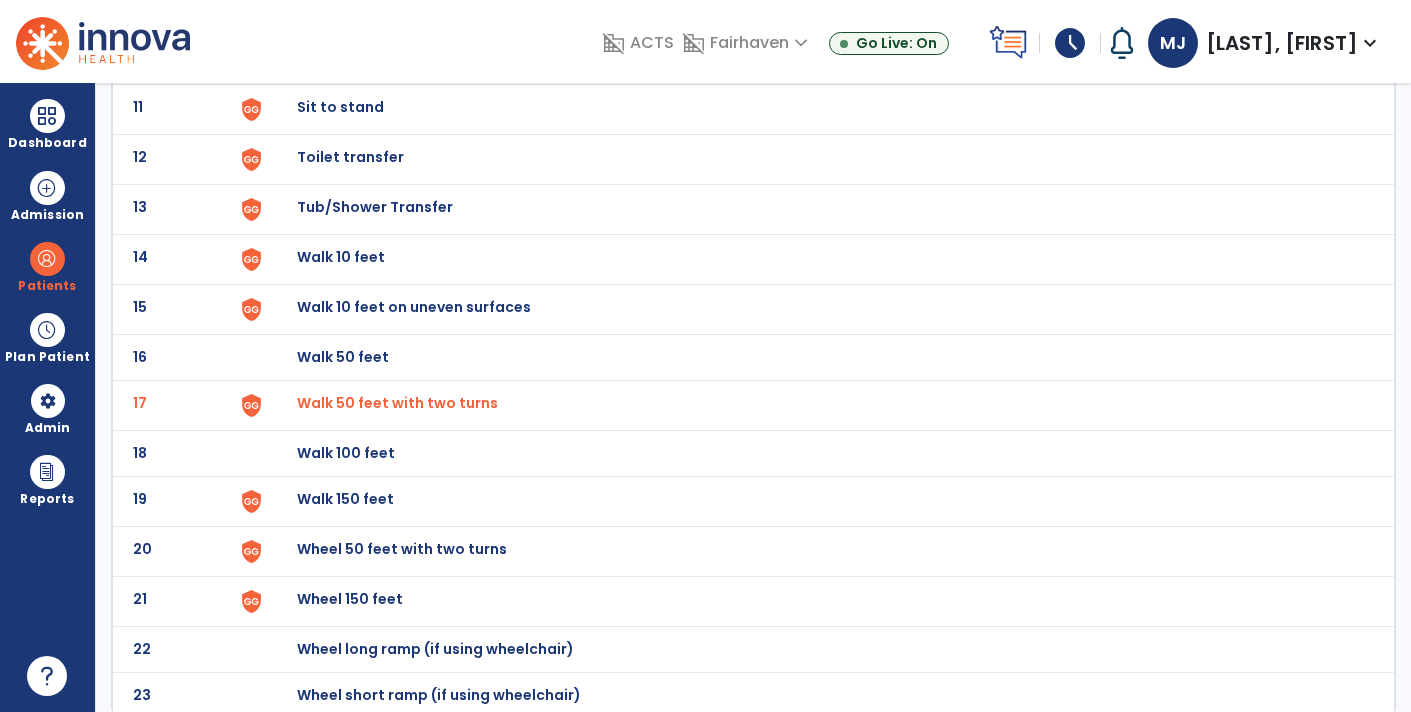 click on "Walk 150 feet" at bounding box center [343, -389] 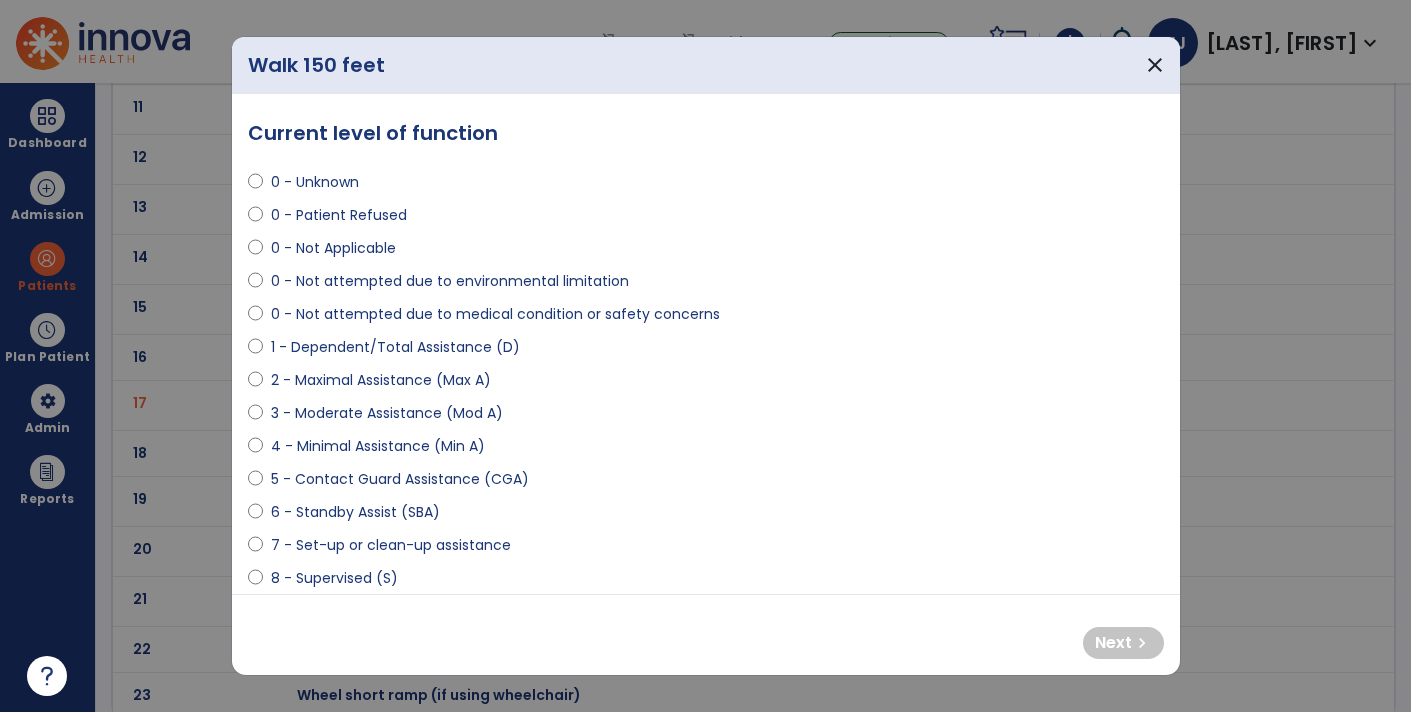 click on "6 - Standby Assist (SBA)" at bounding box center [355, 512] 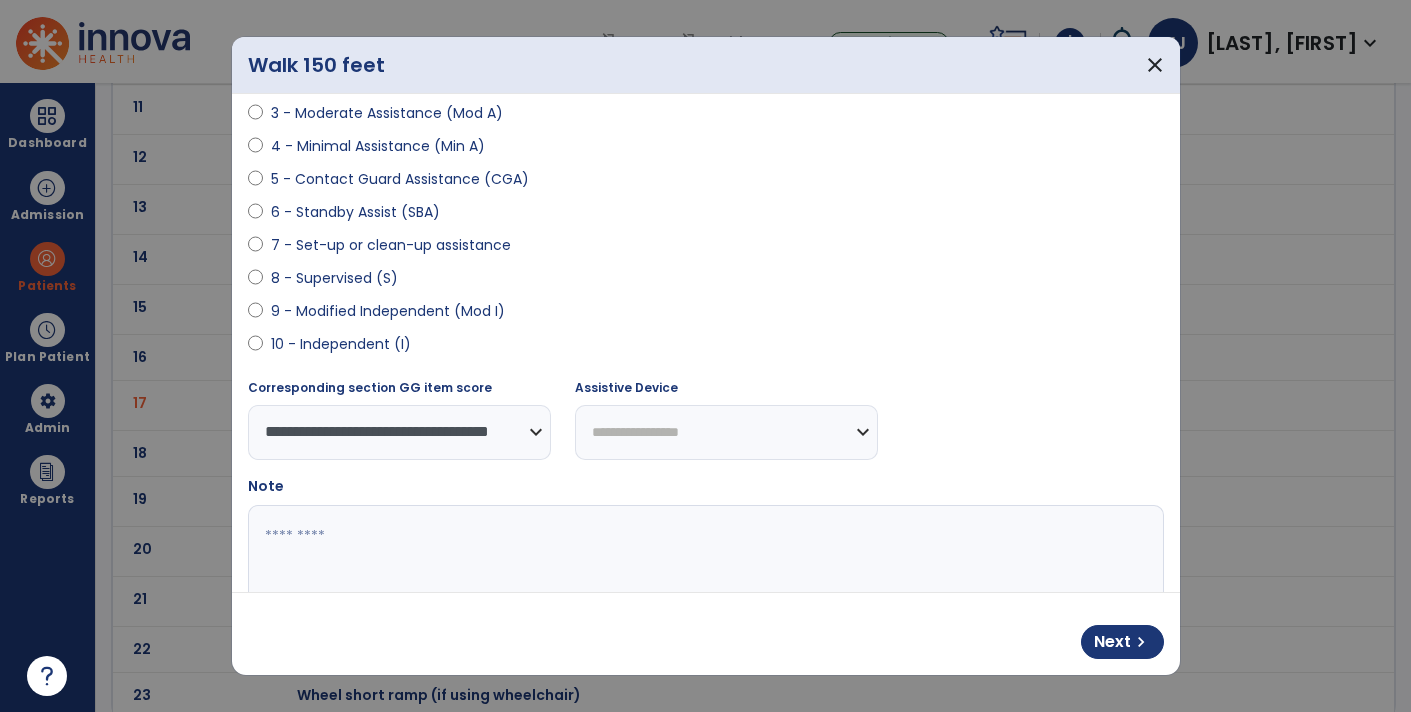 scroll, scrollTop: 307, scrollLeft: 0, axis: vertical 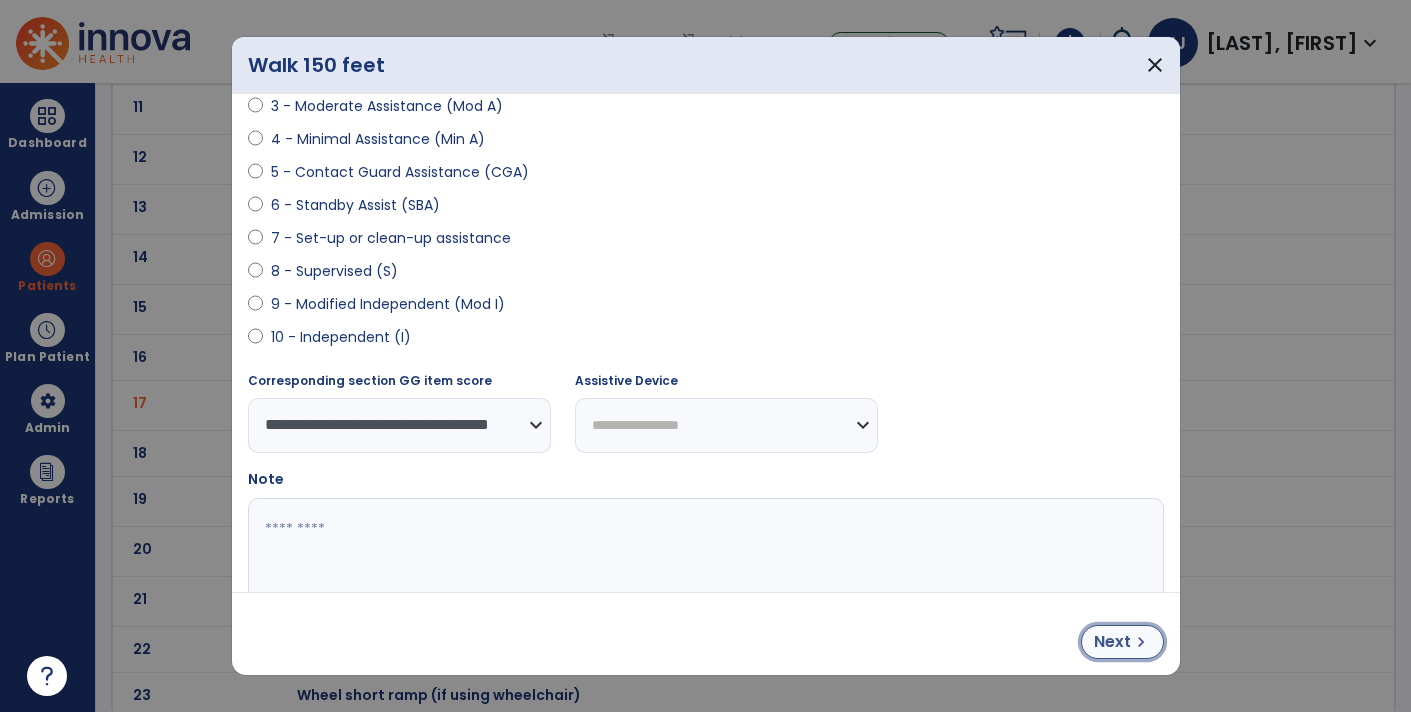 click on "Next" at bounding box center (1112, 642) 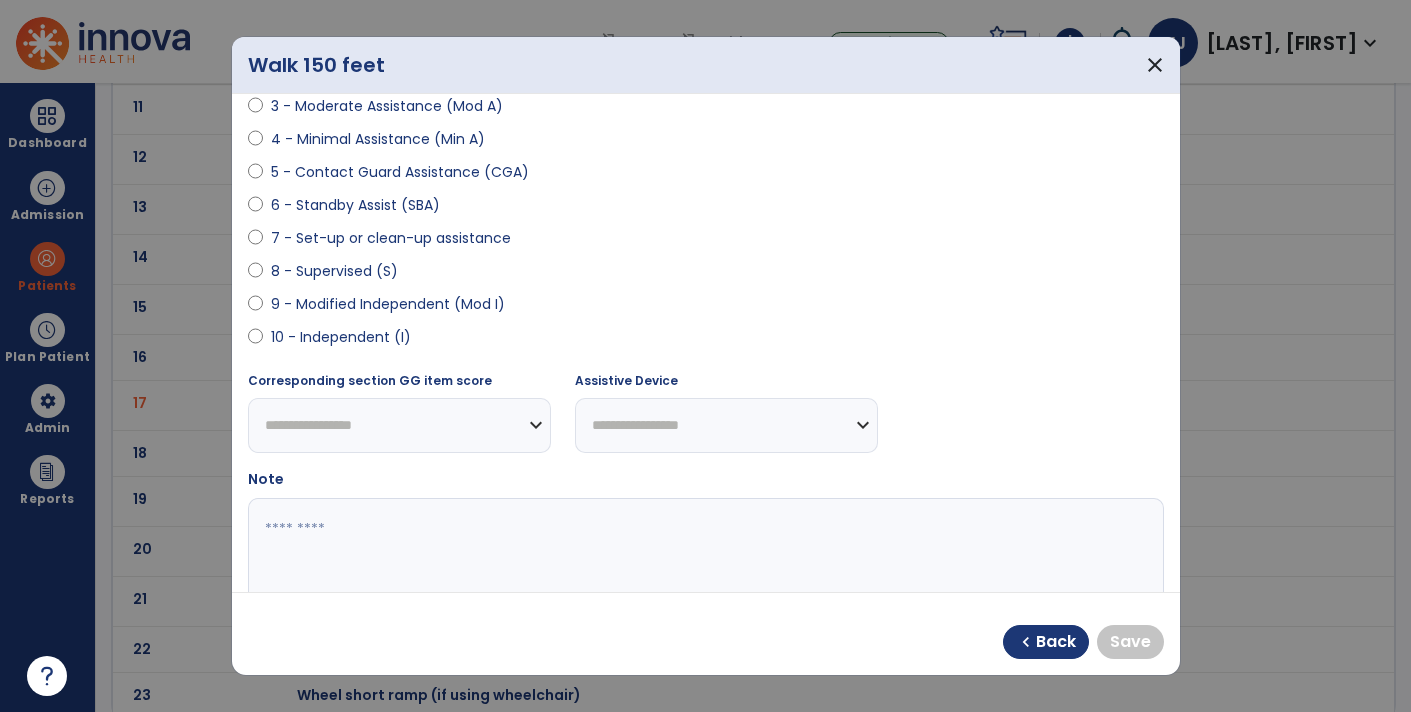 click on "9 - Modified Independent (Mod I)" at bounding box center [388, 304] 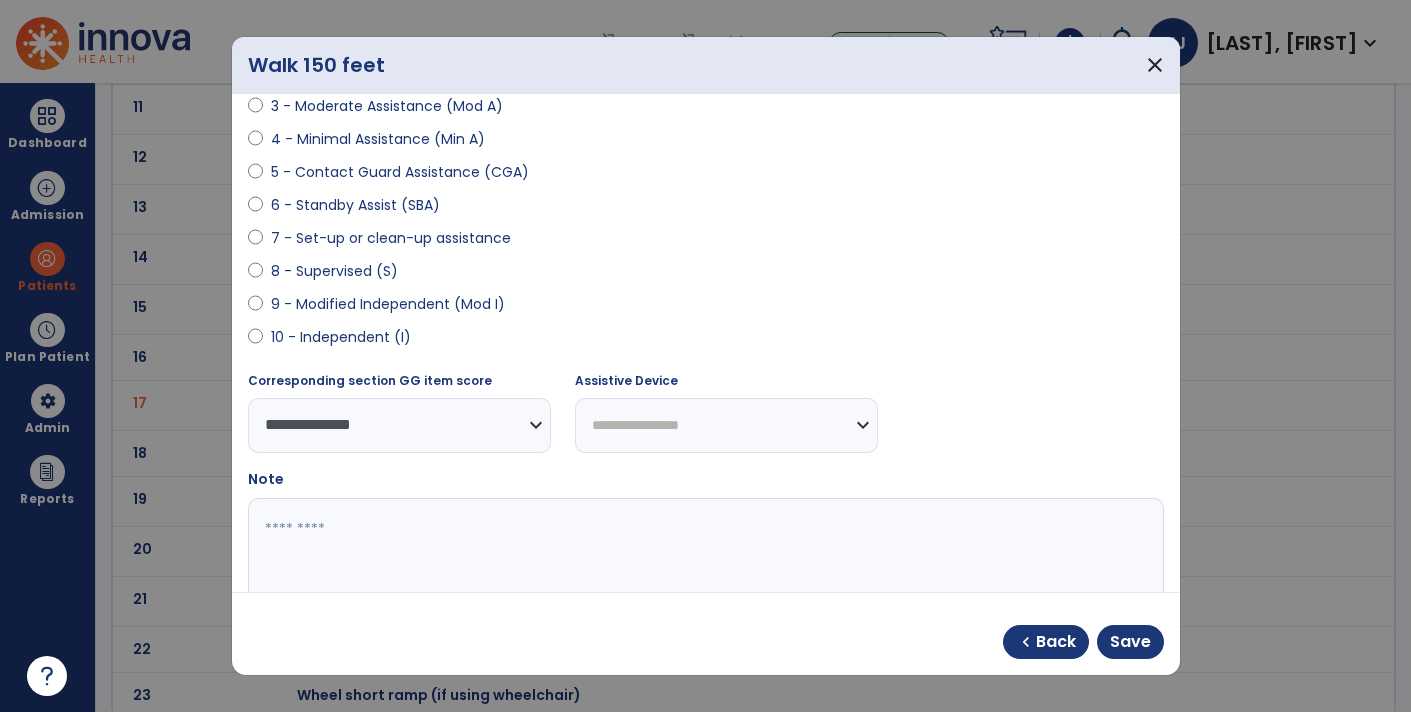 click on "**********" at bounding box center [726, 425] 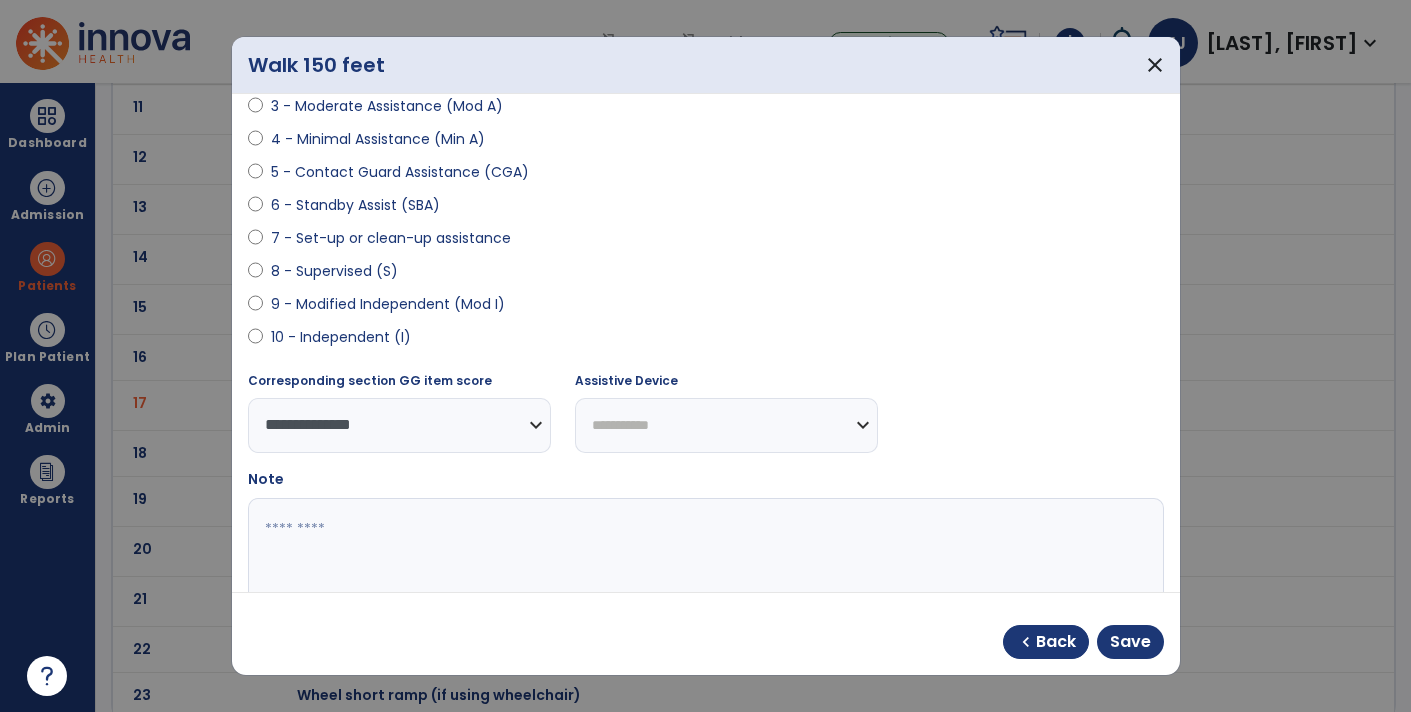 click on "**********" at bounding box center [726, 425] 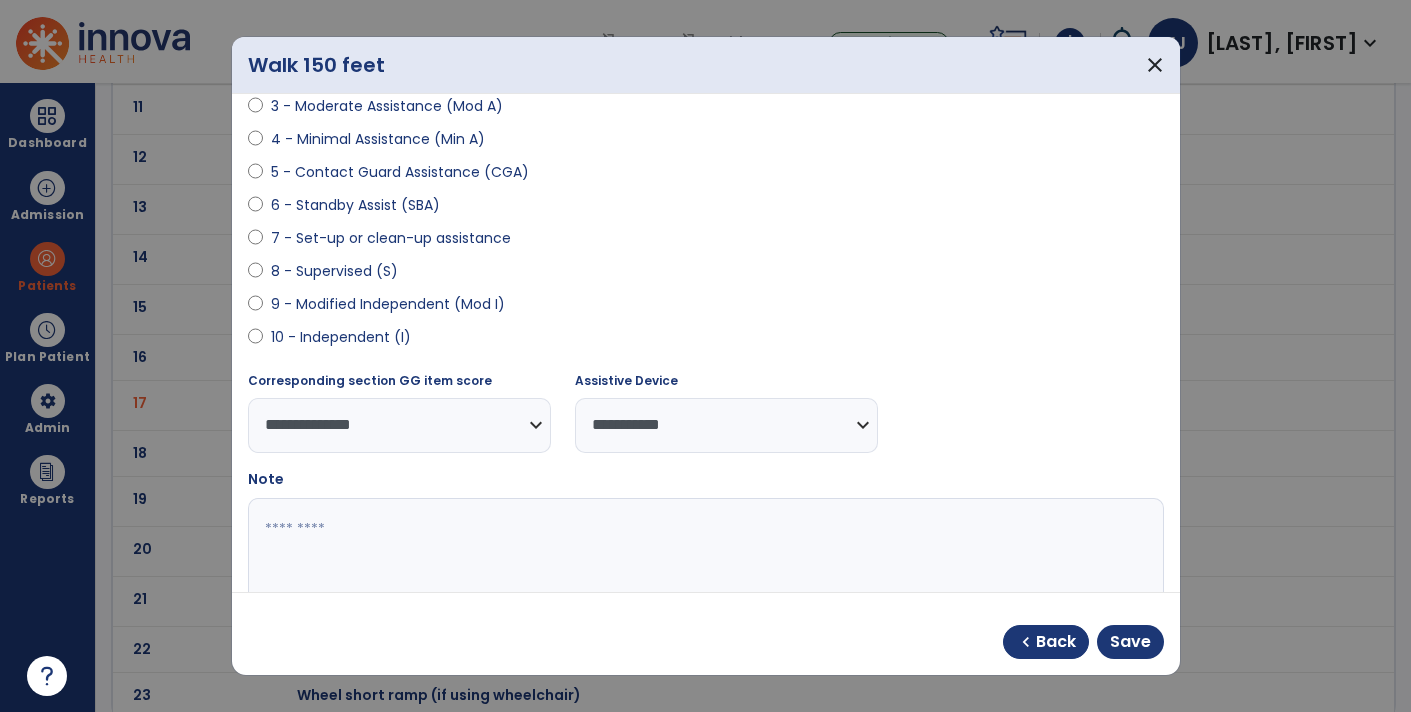select on "**********" 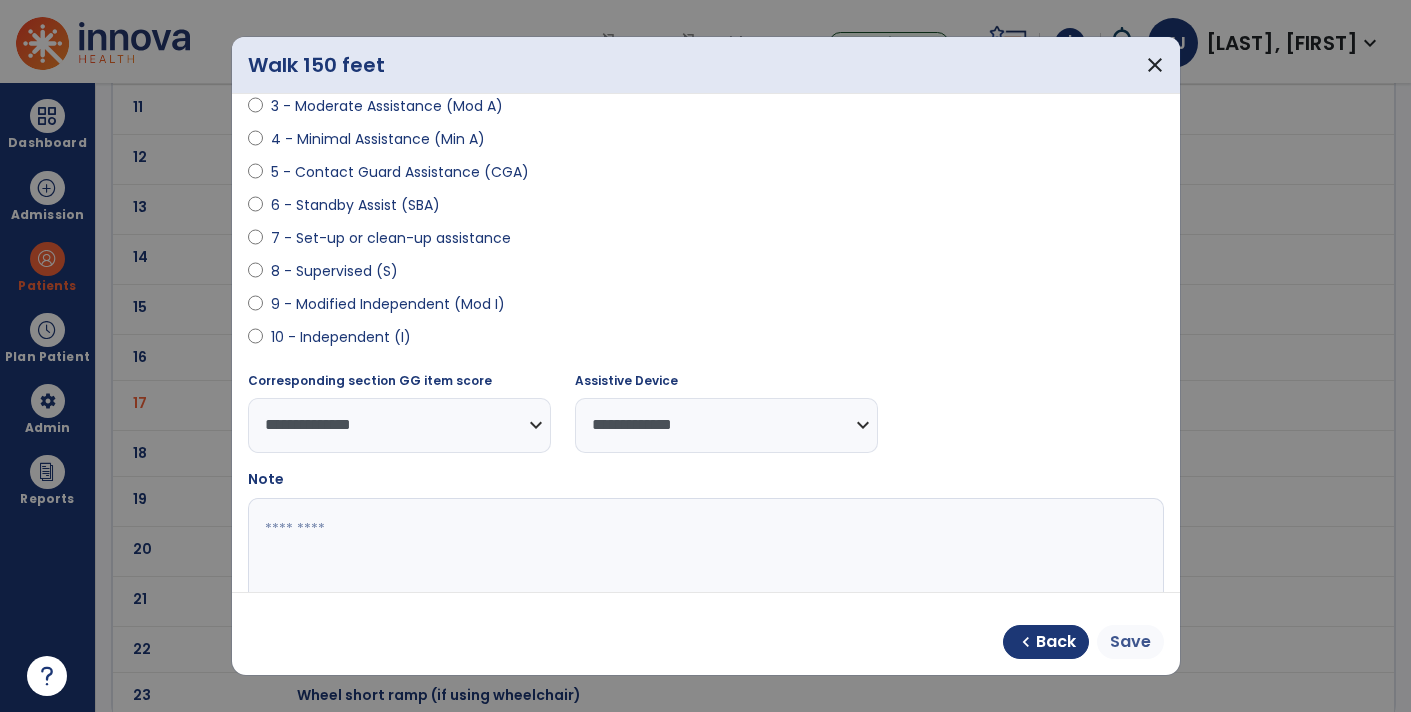 click on "Save" at bounding box center (1130, 642) 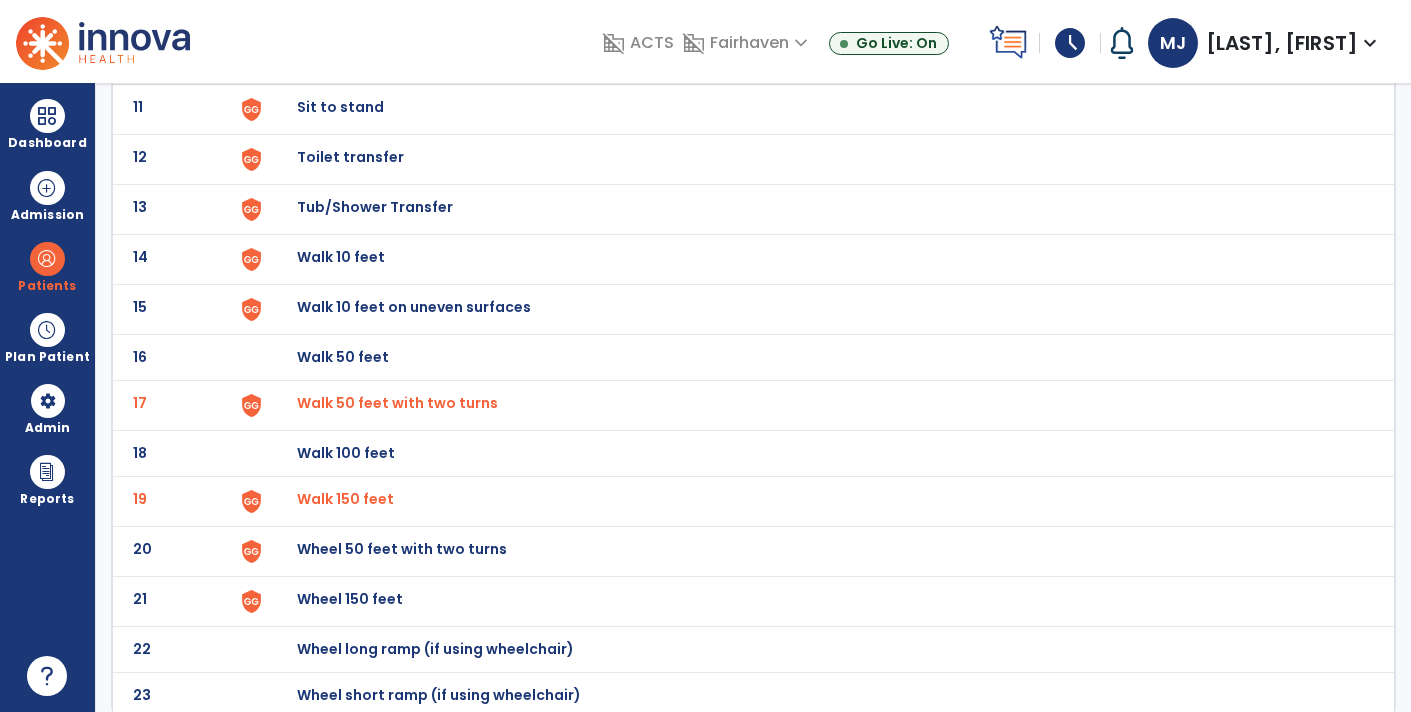 click on "Walk 50 feet with two turns" at bounding box center [397, 403] 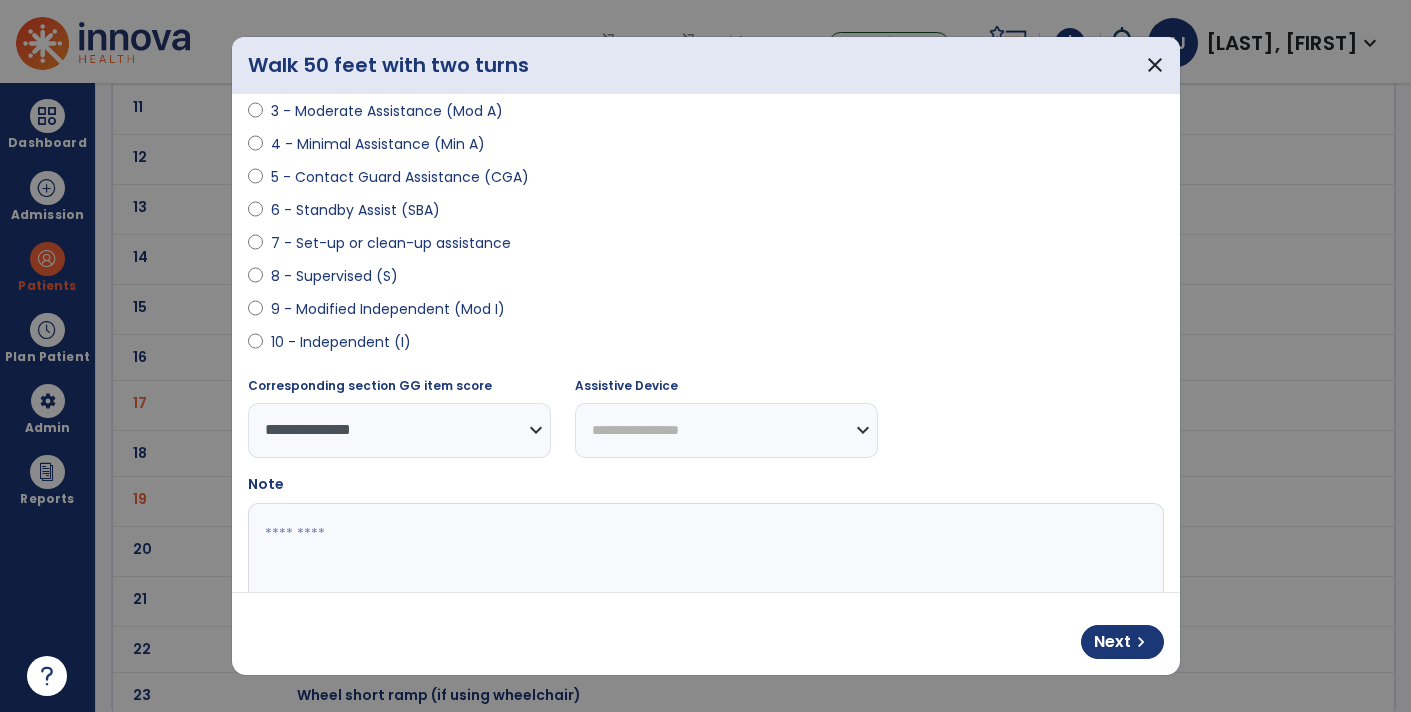scroll, scrollTop: 302, scrollLeft: 0, axis: vertical 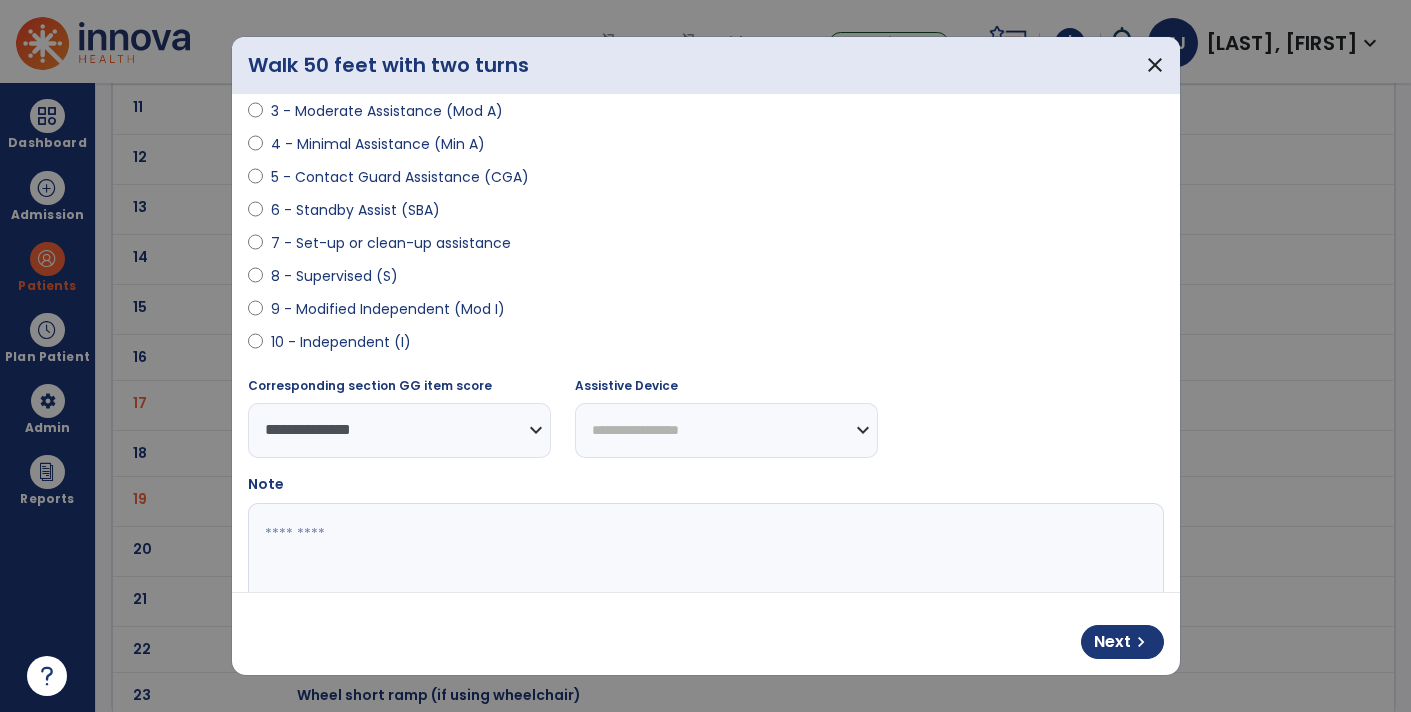 click on "**********" at bounding box center [726, 430] 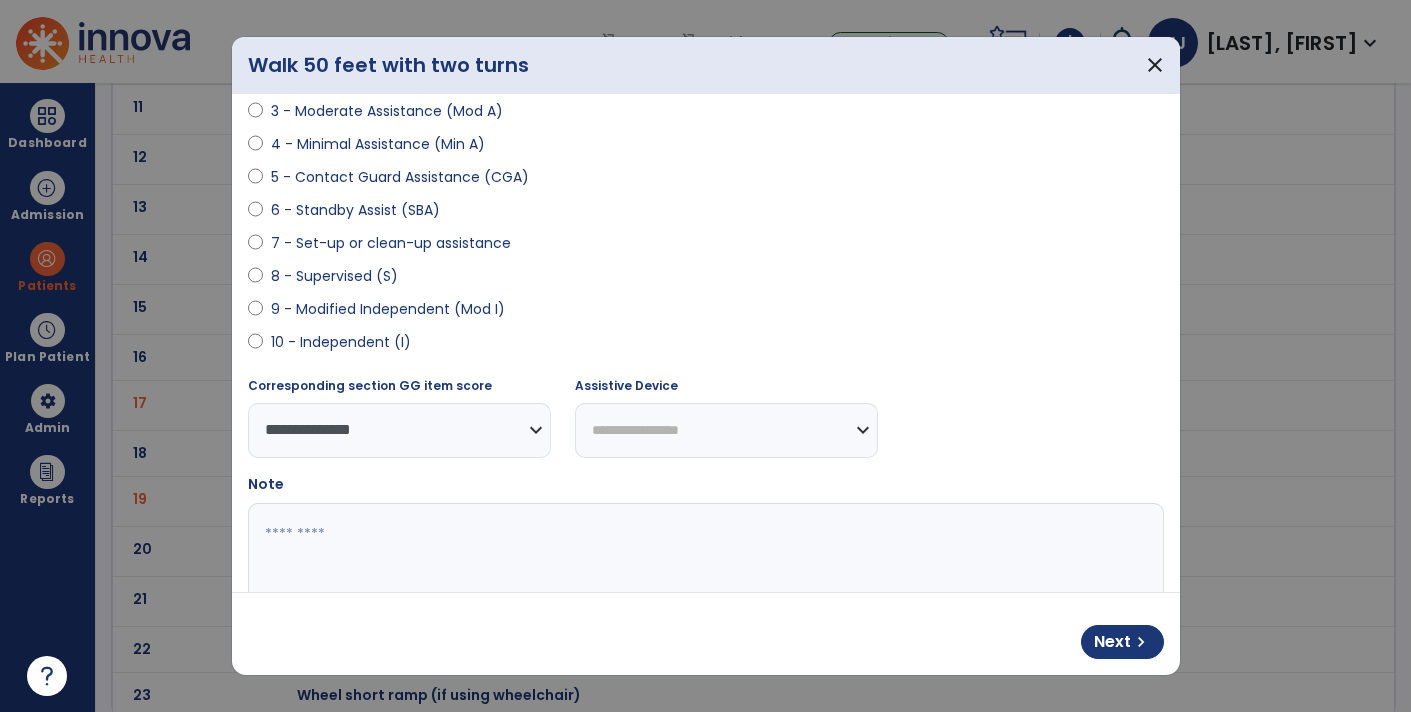 select on "**********" 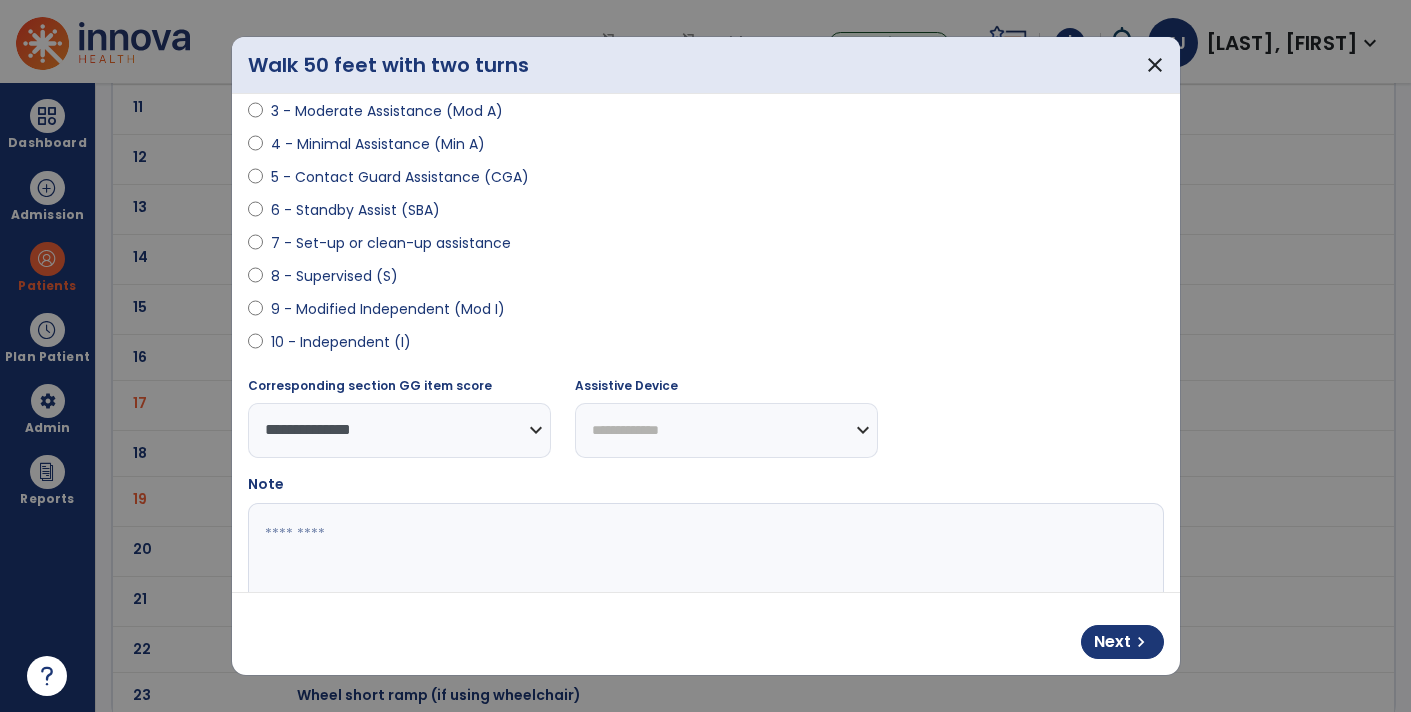 click on "**********" at bounding box center [726, 430] 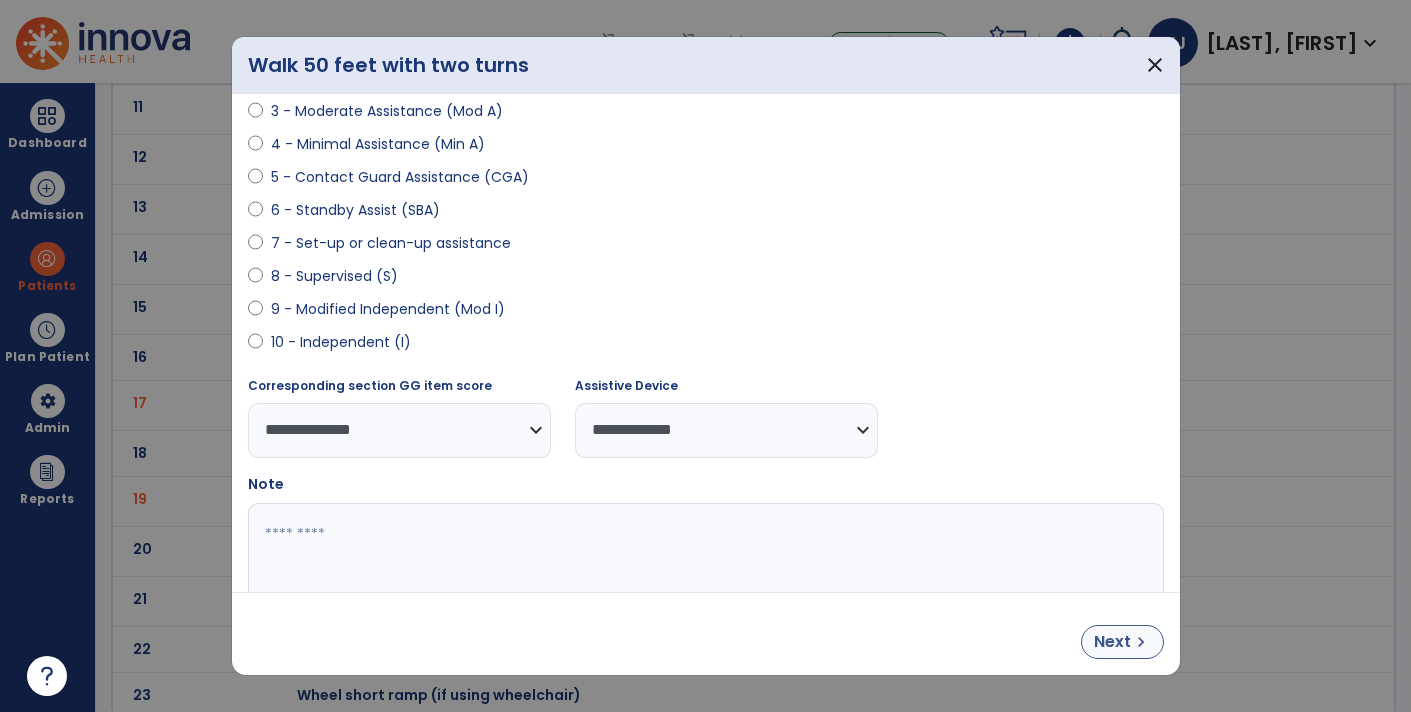 click on "Next" at bounding box center (1112, 642) 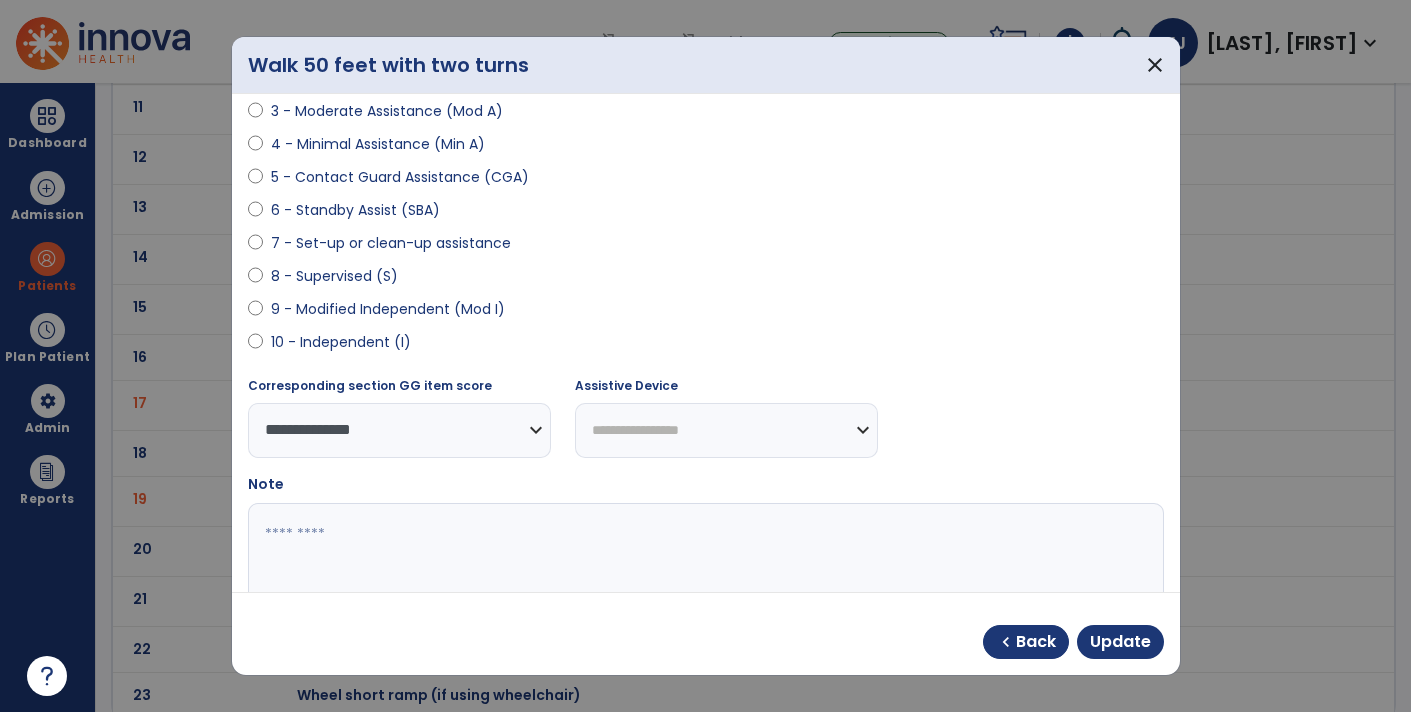 click on "**********" at bounding box center [726, 430] 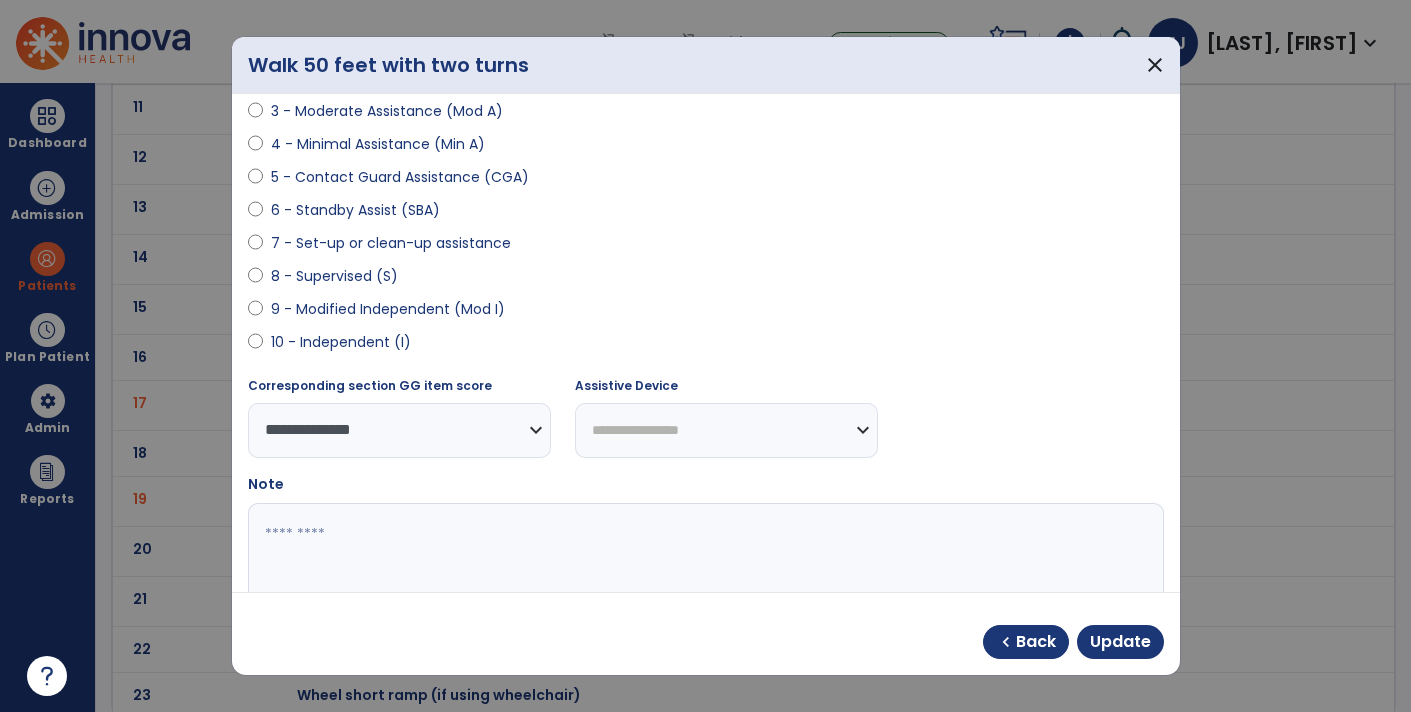 select on "**********" 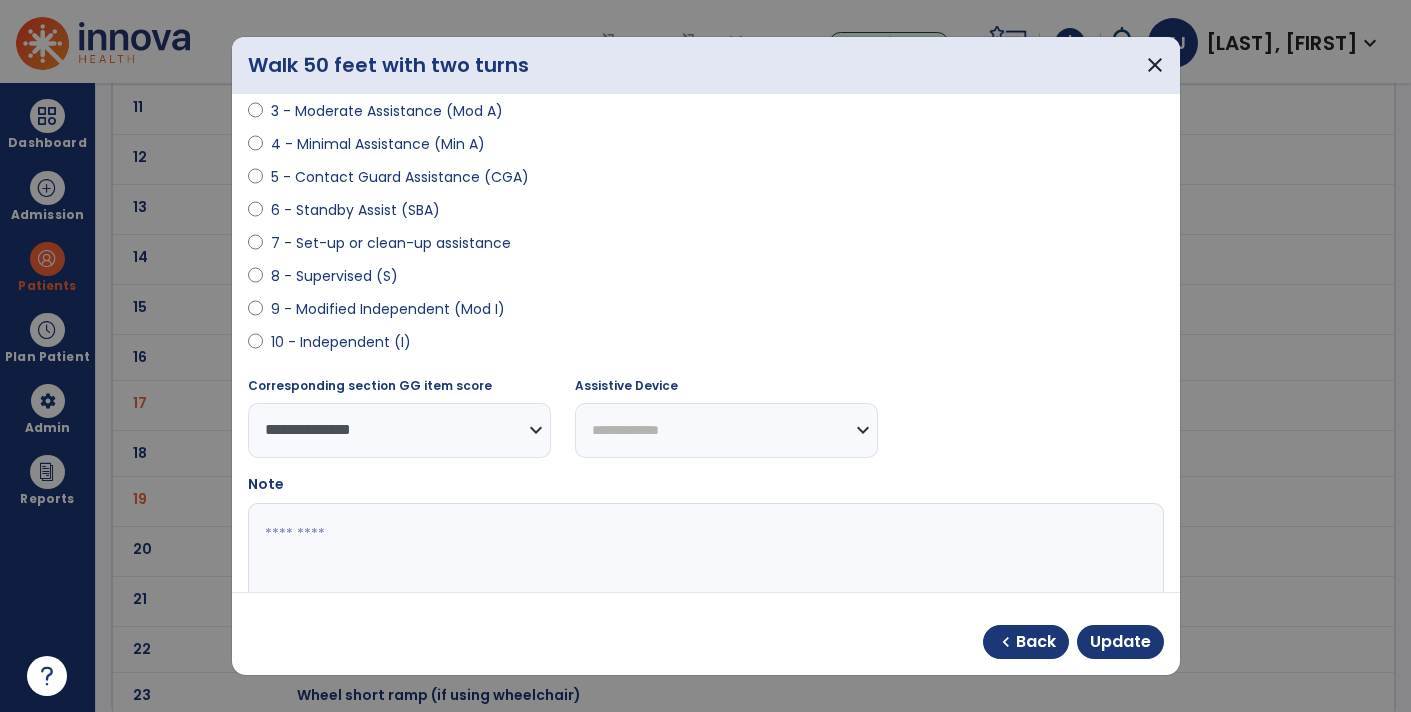 click on "**********" at bounding box center (726, 430) 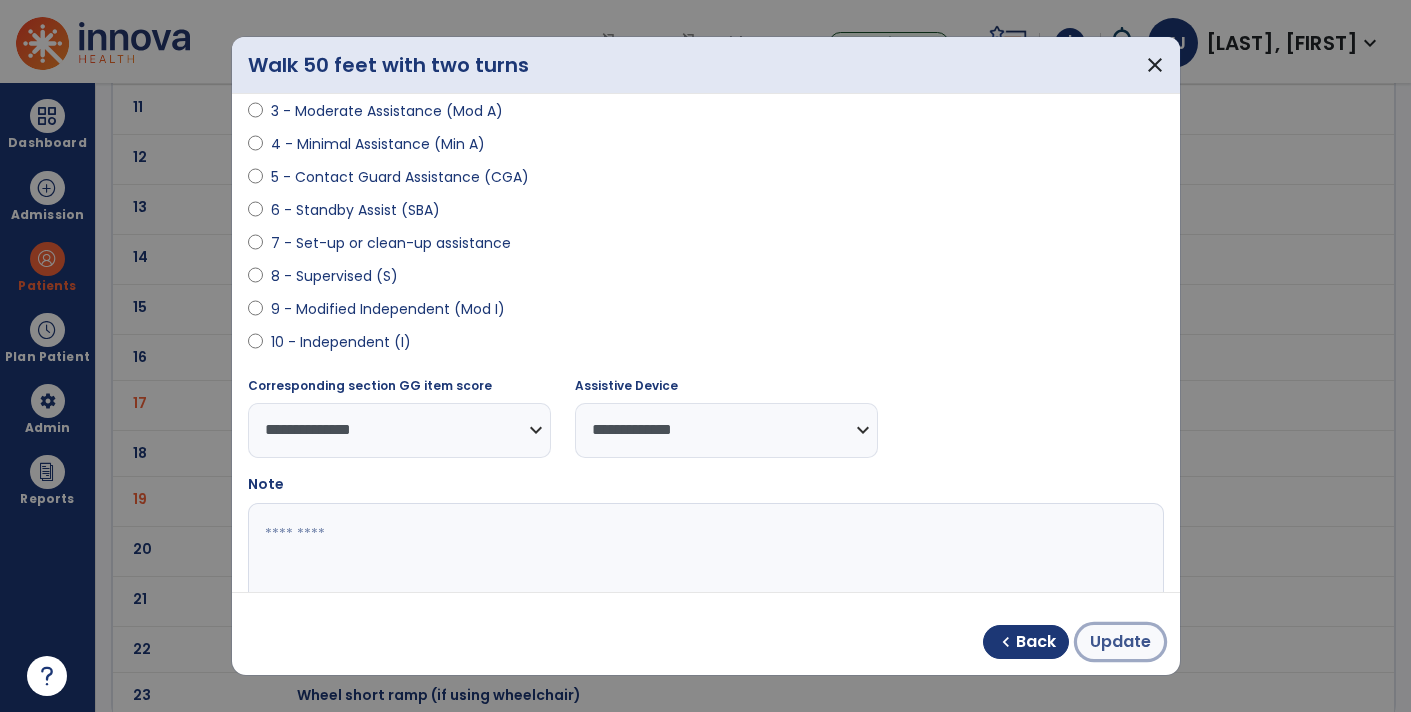 click on "Update" at bounding box center [1120, 642] 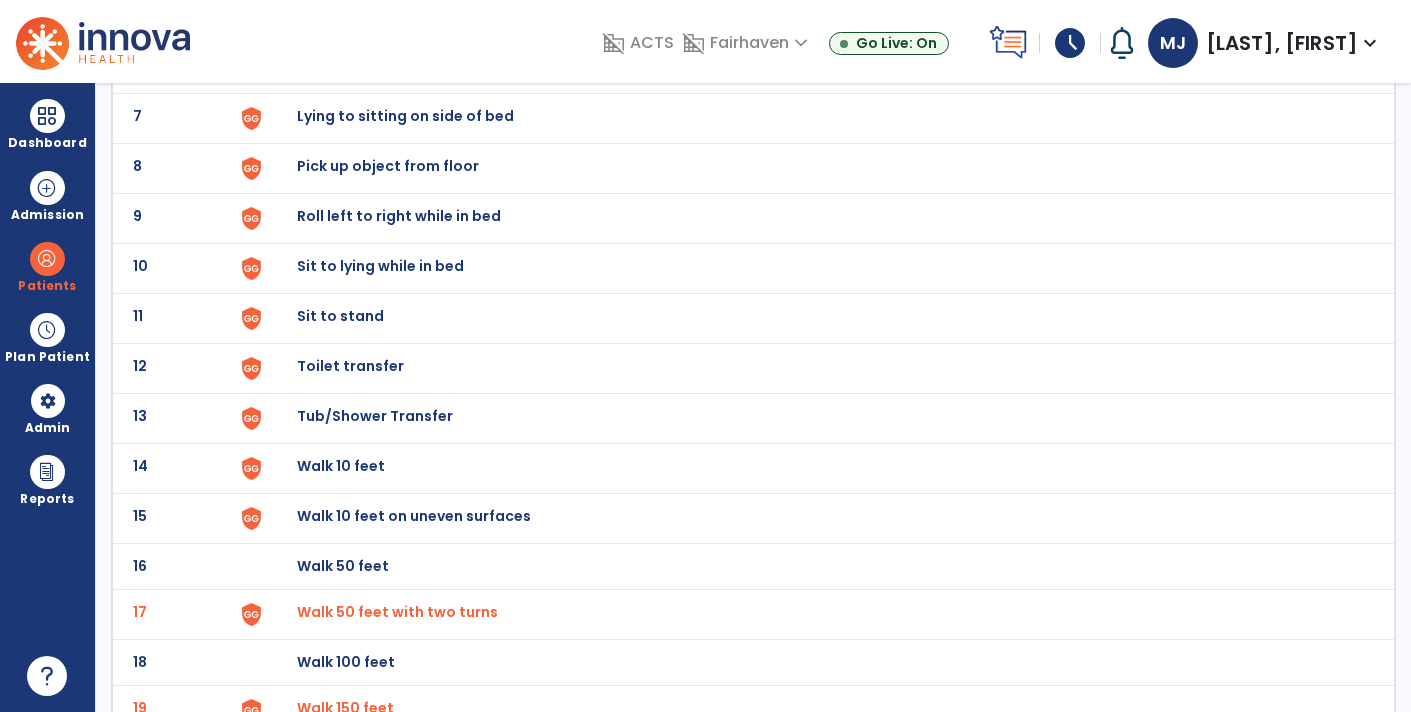 scroll, scrollTop: 428, scrollLeft: 0, axis: vertical 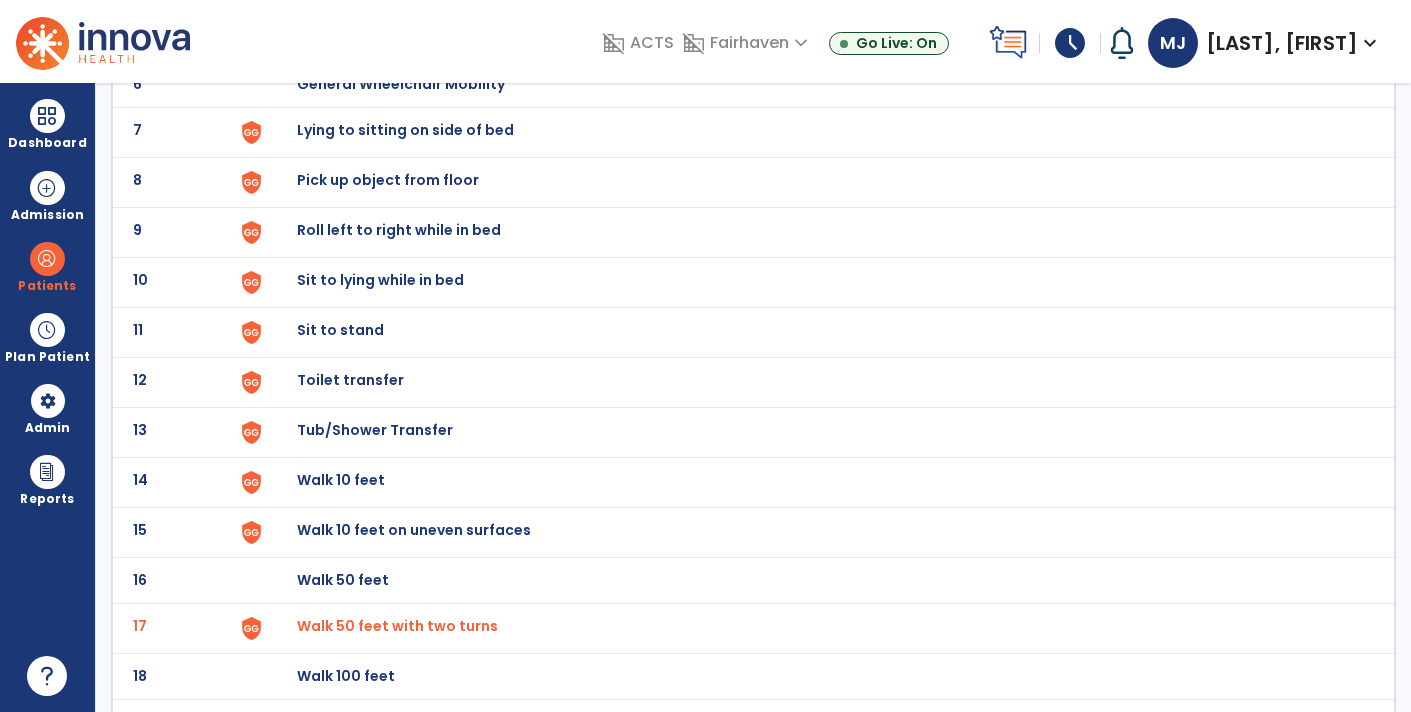 click on "Sit to stand" at bounding box center (815, -164) 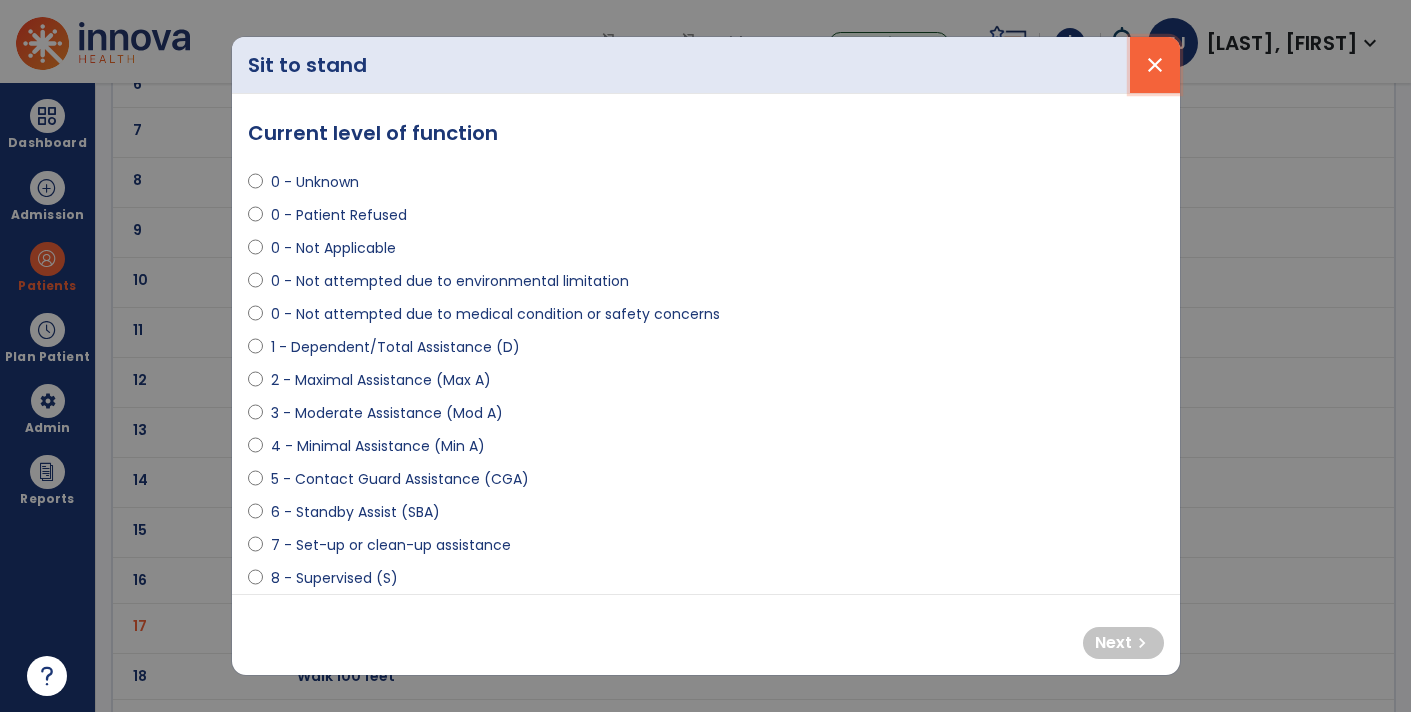 click on "close" at bounding box center (1155, 65) 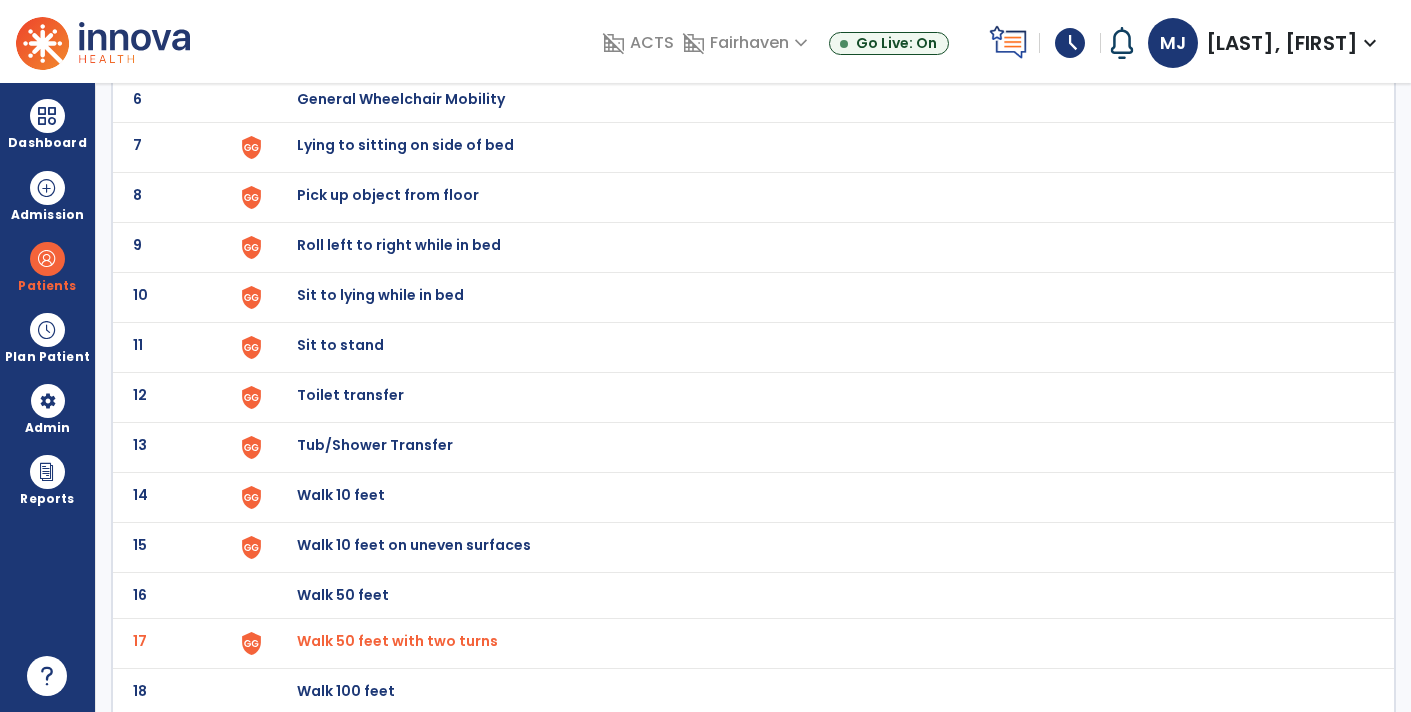 scroll, scrollTop: 0, scrollLeft: 0, axis: both 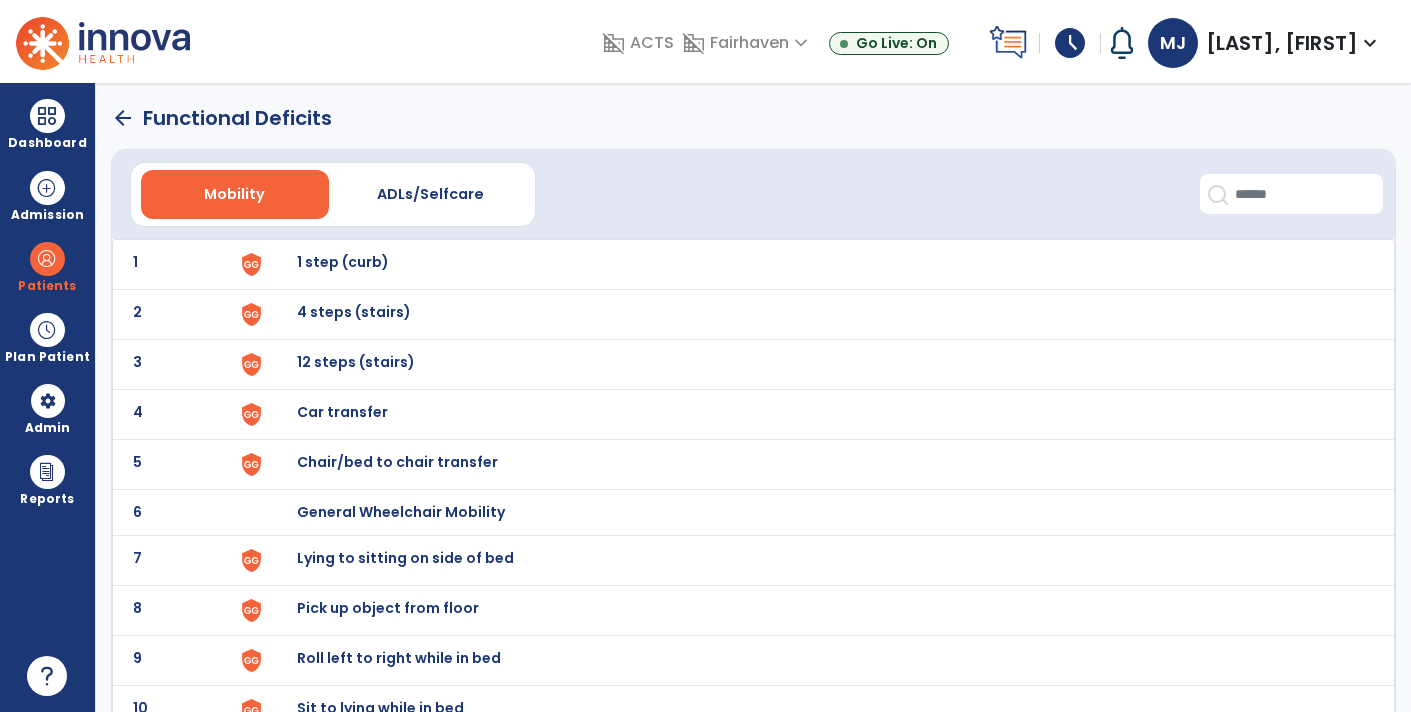 click on "arrow_back" 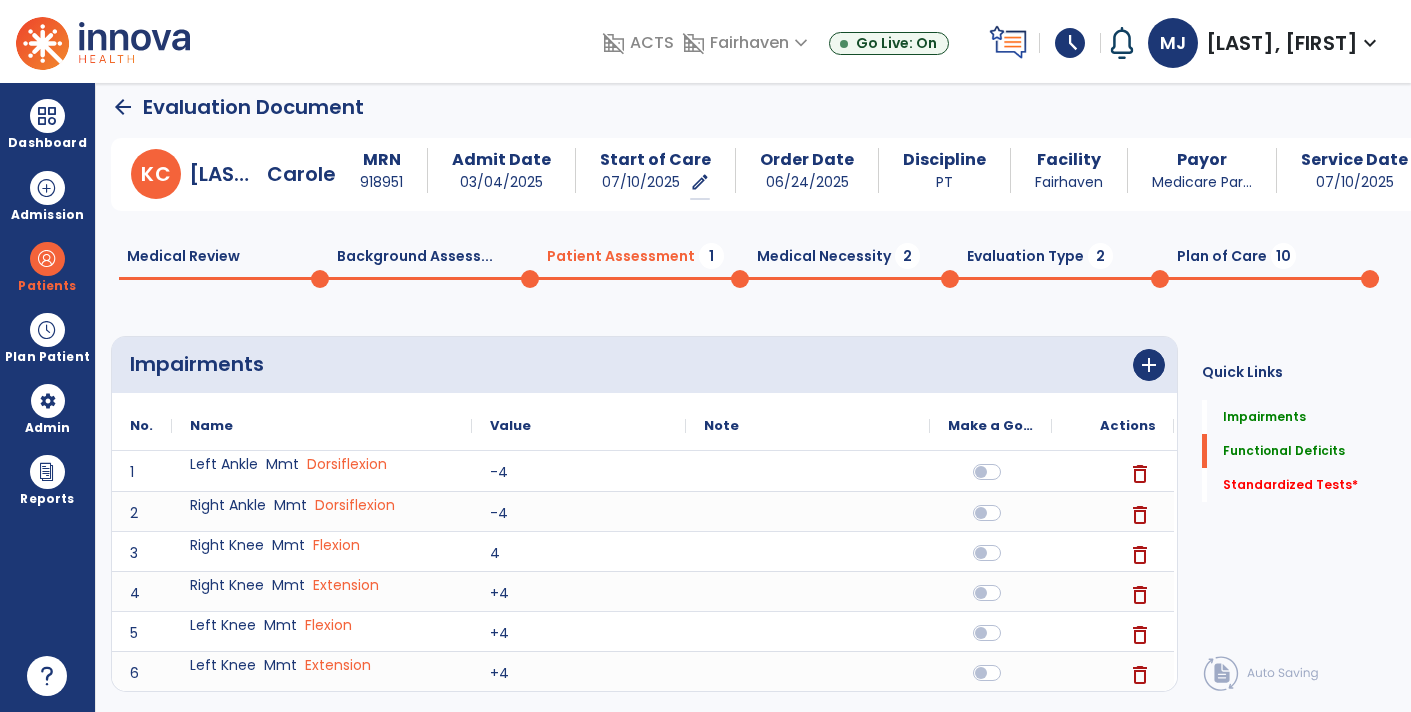 scroll, scrollTop: 14, scrollLeft: 0, axis: vertical 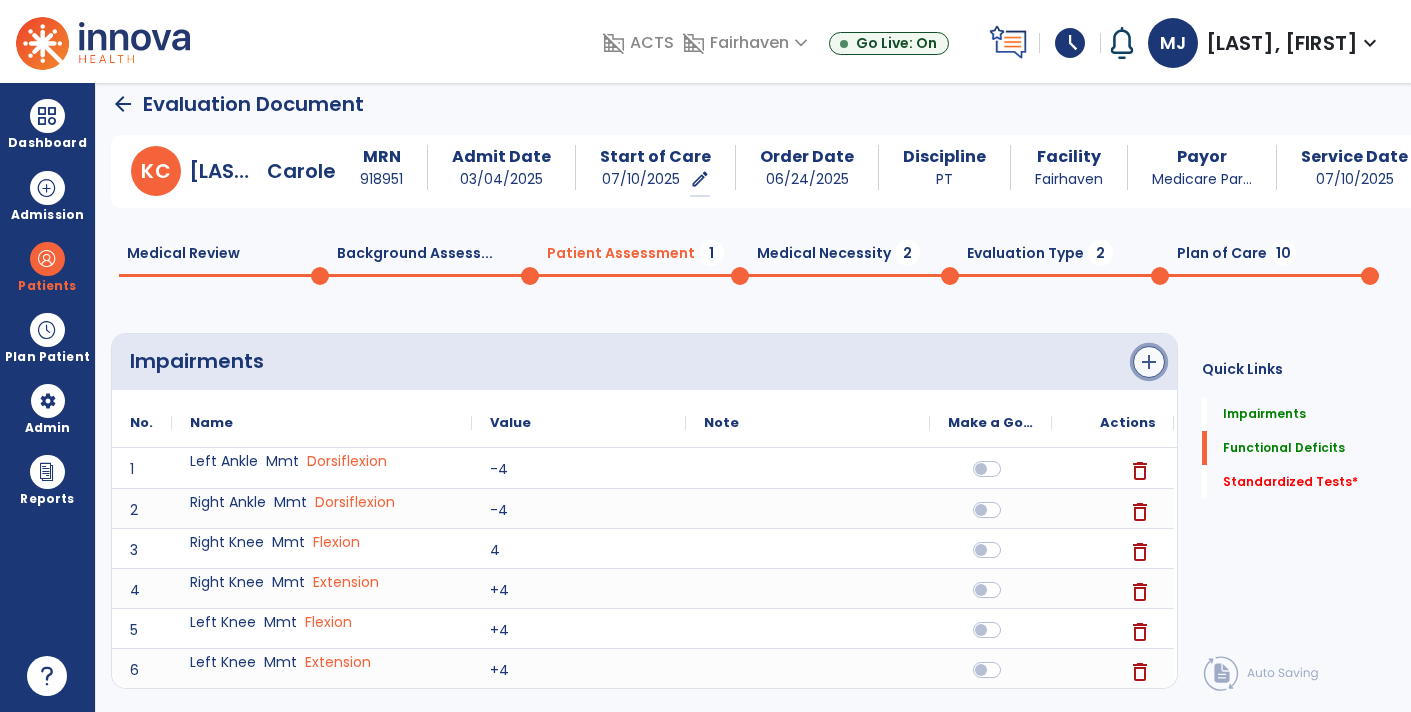 click on "add" 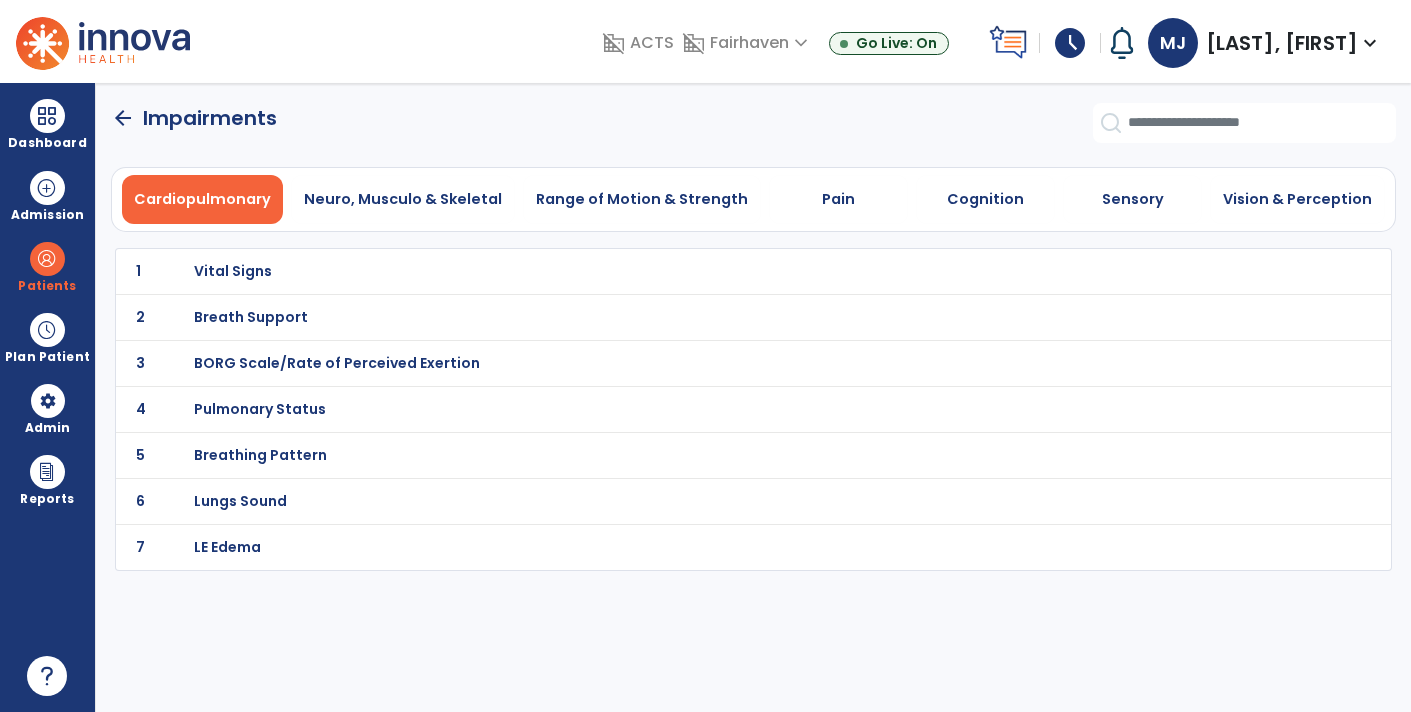 scroll, scrollTop: 0, scrollLeft: 0, axis: both 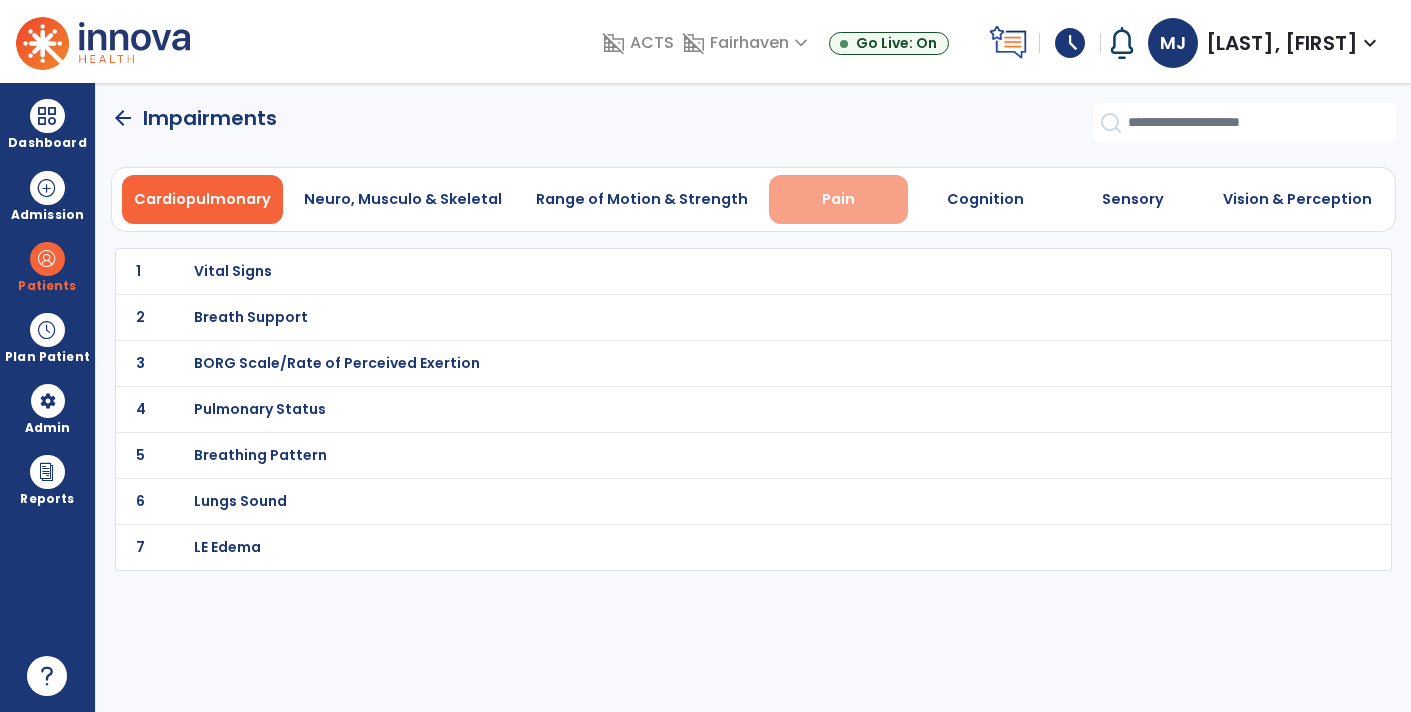 click on "Pain" at bounding box center [838, 199] 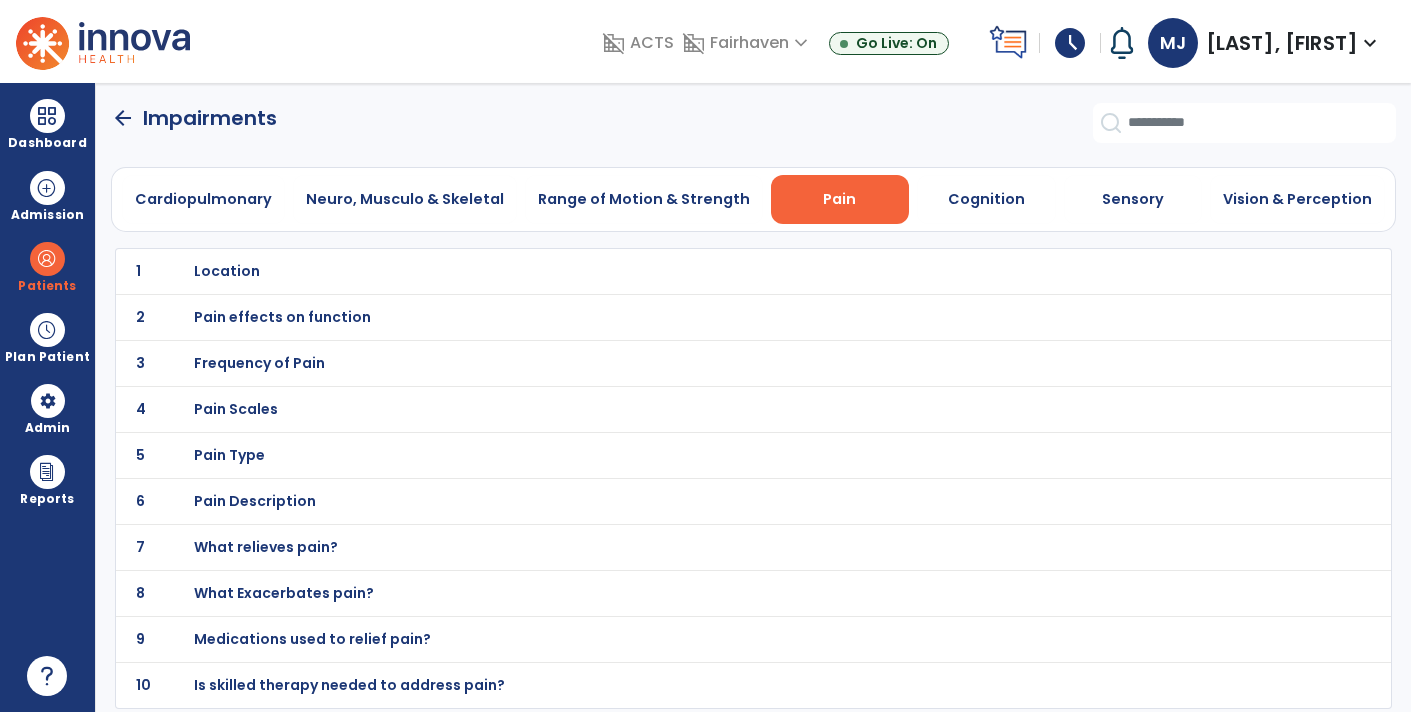 click on "Location" at bounding box center [710, 271] 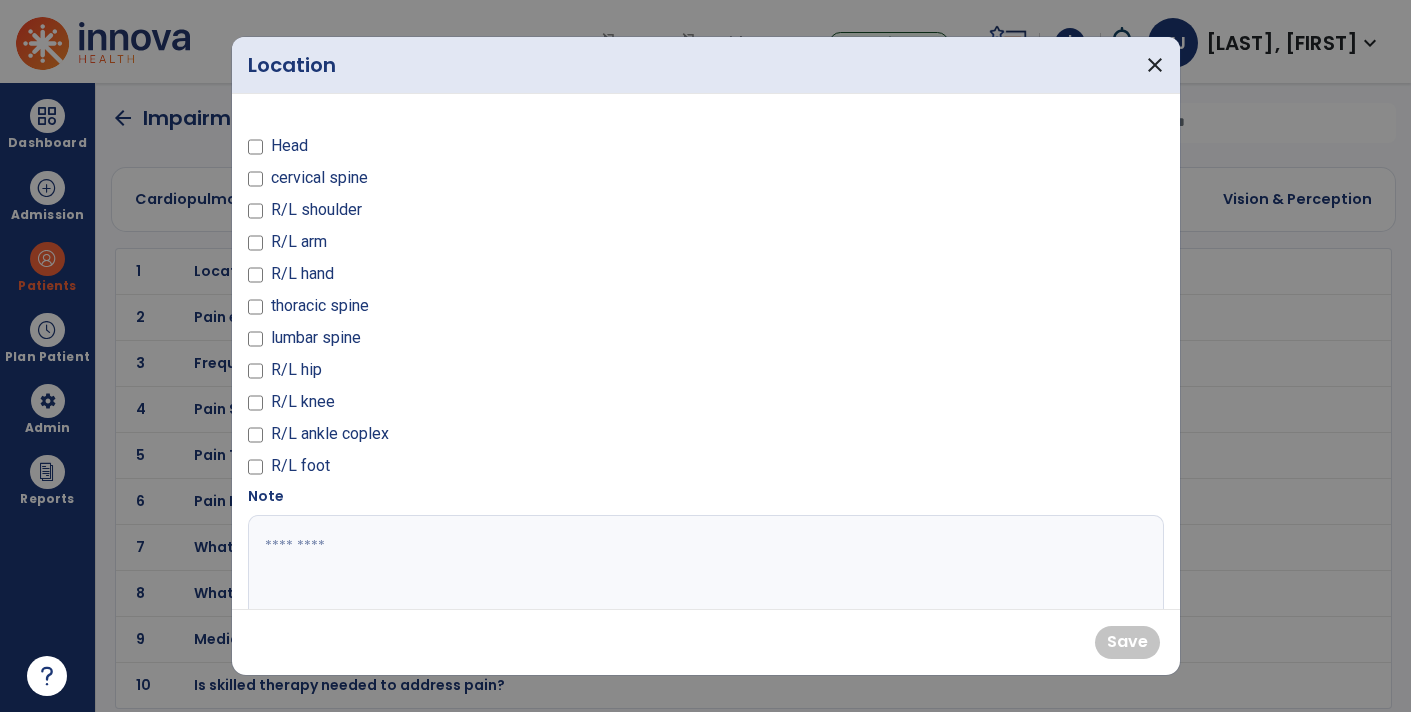 click on "lumbar spine" at bounding box center (316, 338) 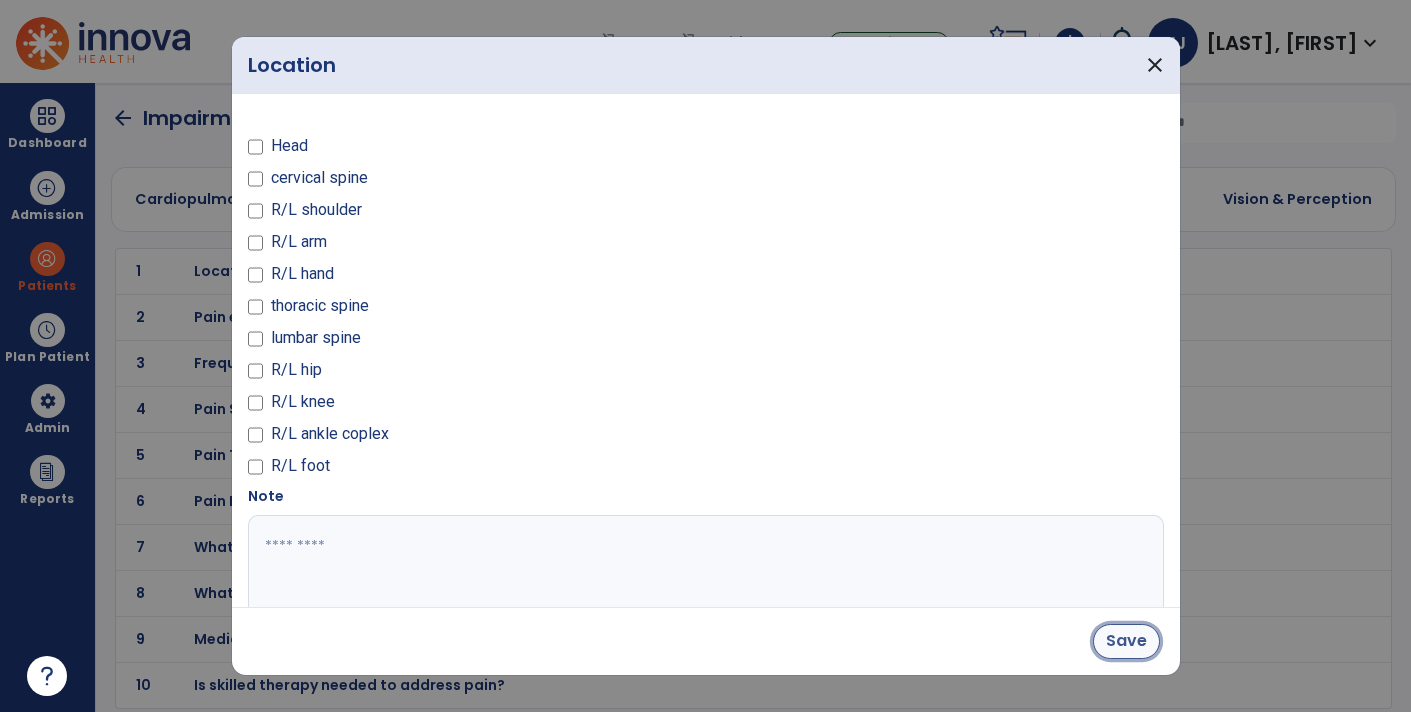 click on "Save" at bounding box center (1126, 641) 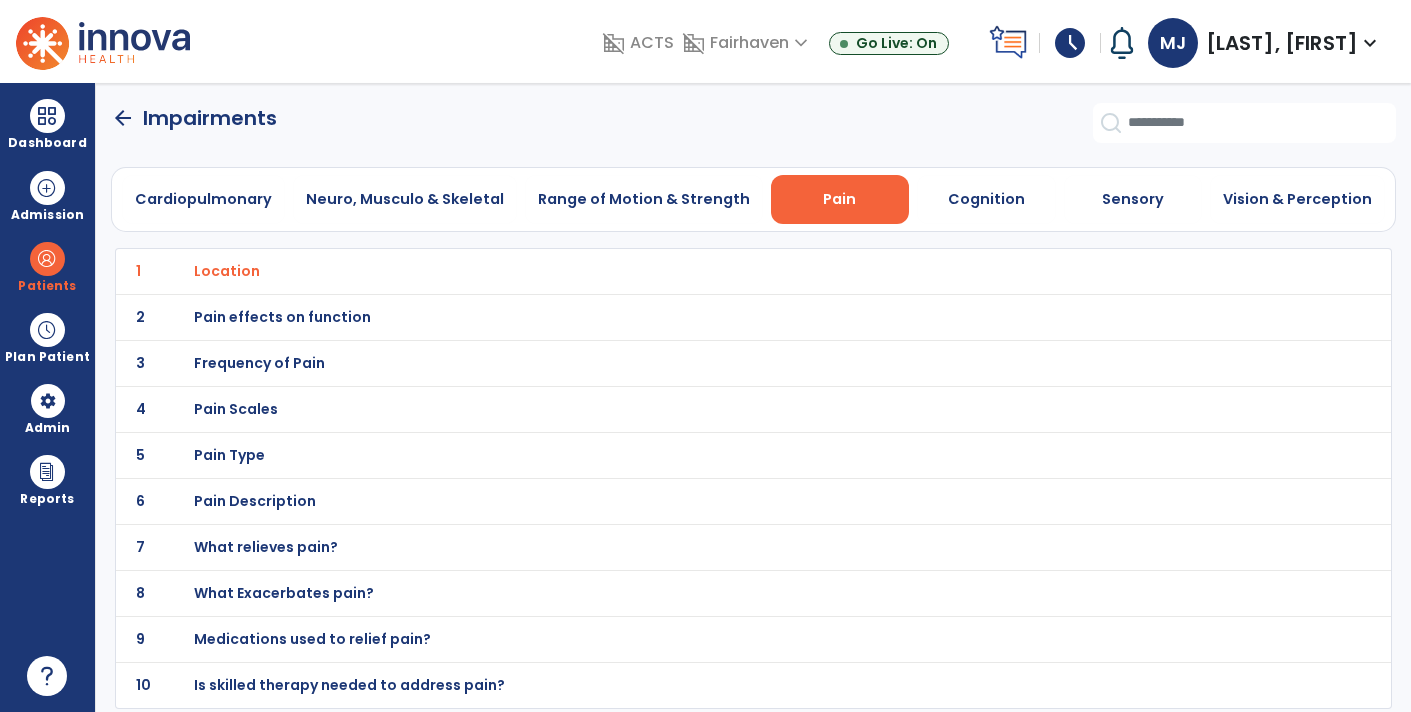 click on "Frequency of Pain" at bounding box center (227, 271) 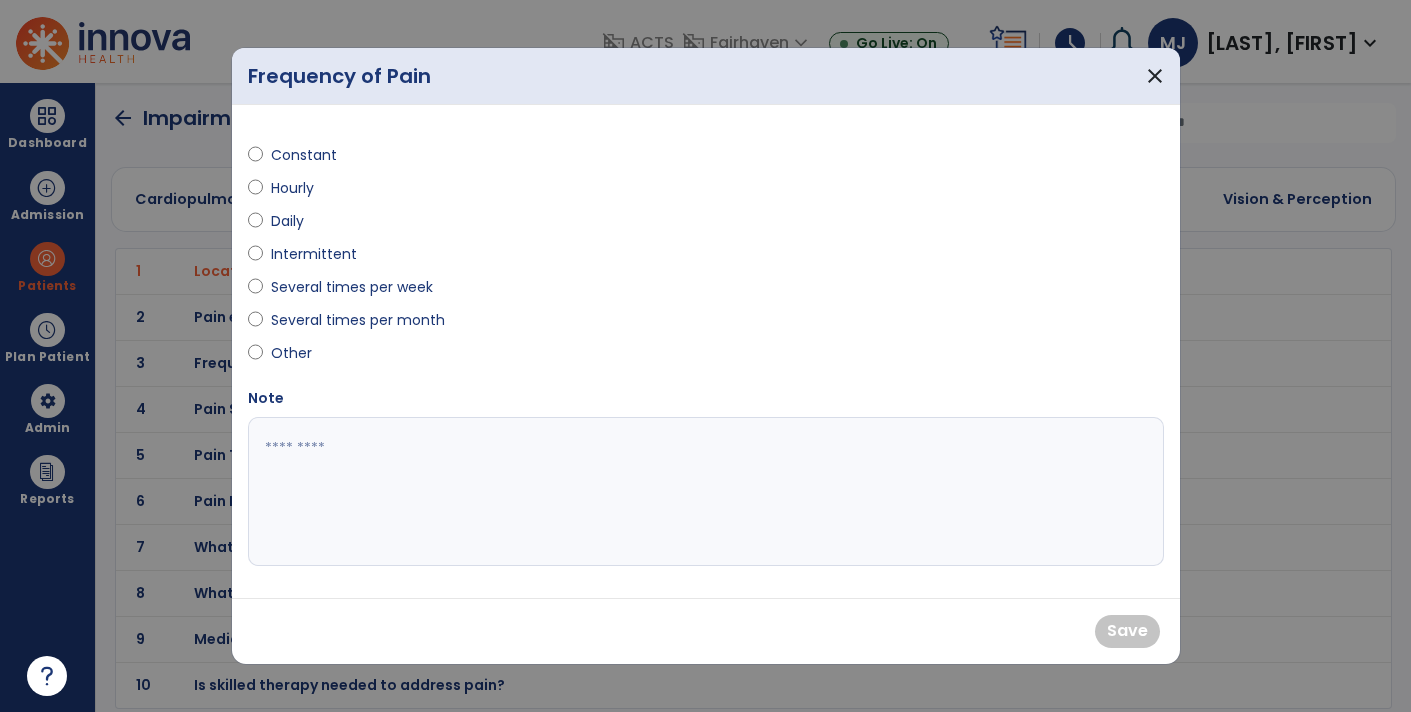 click on "Intermittent" at bounding box center [314, 254] 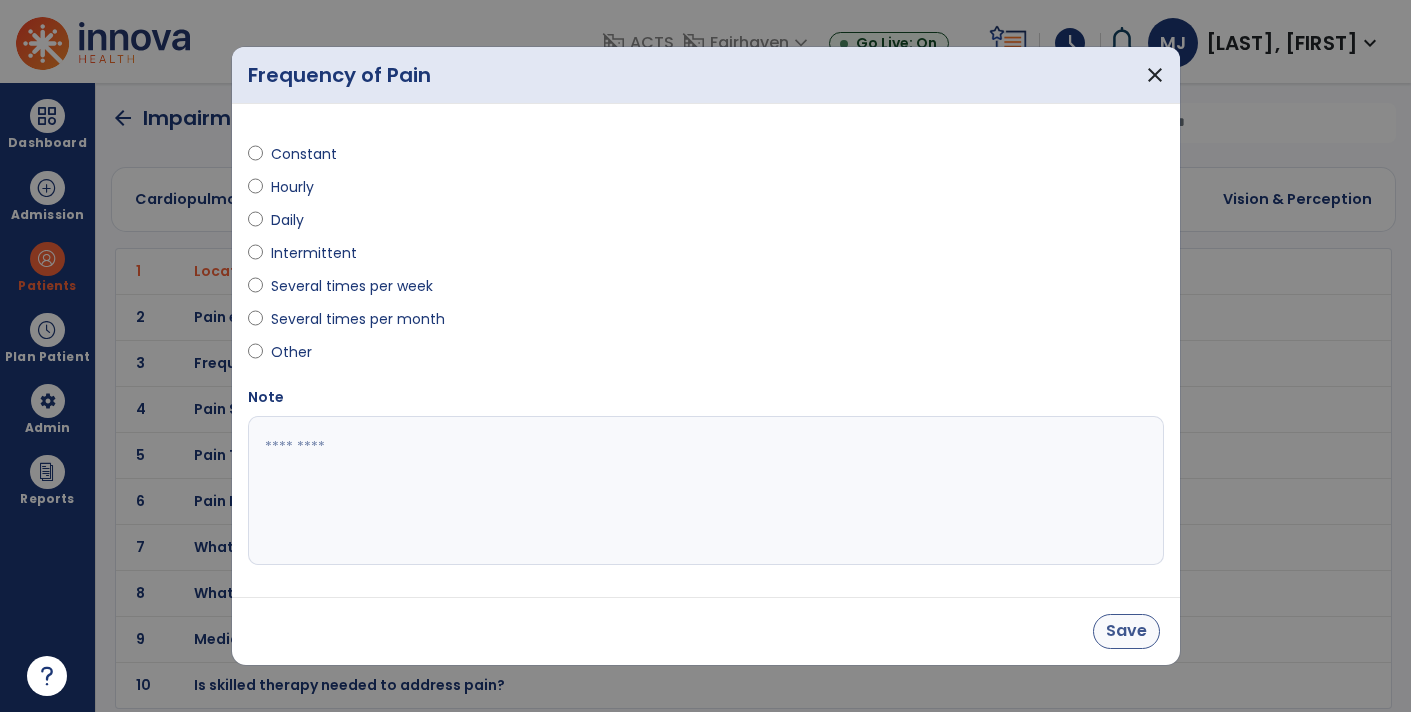 click on "Save" at bounding box center (1126, 631) 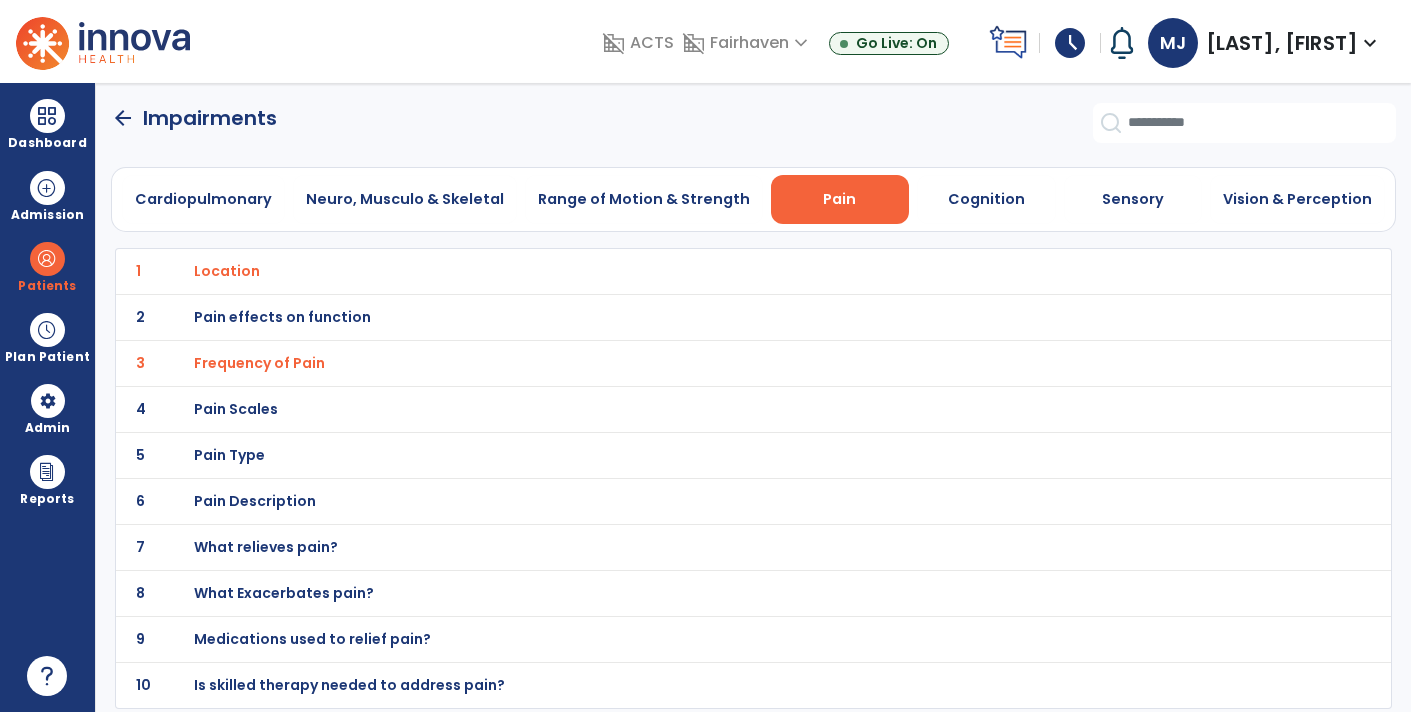 click on "Pain Type" at bounding box center [710, 271] 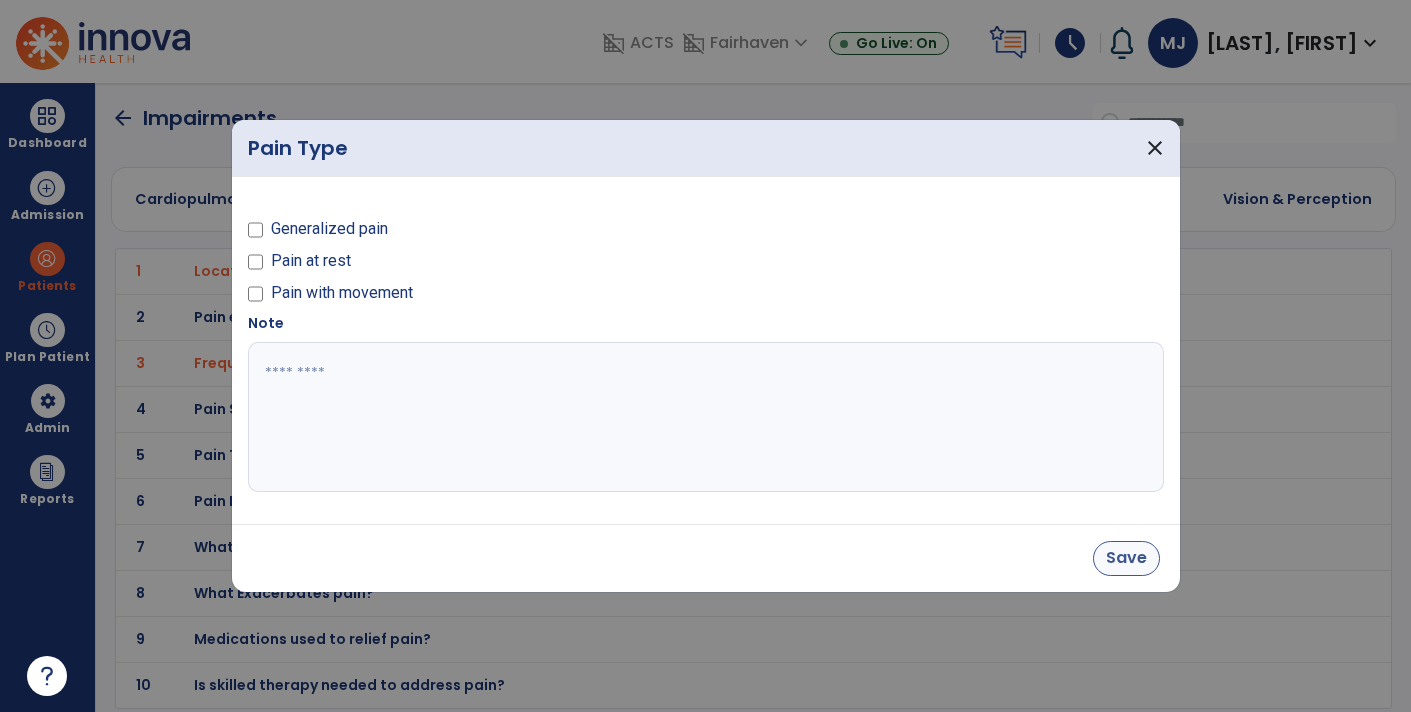 click on "Save" at bounding box center (1126, 558) 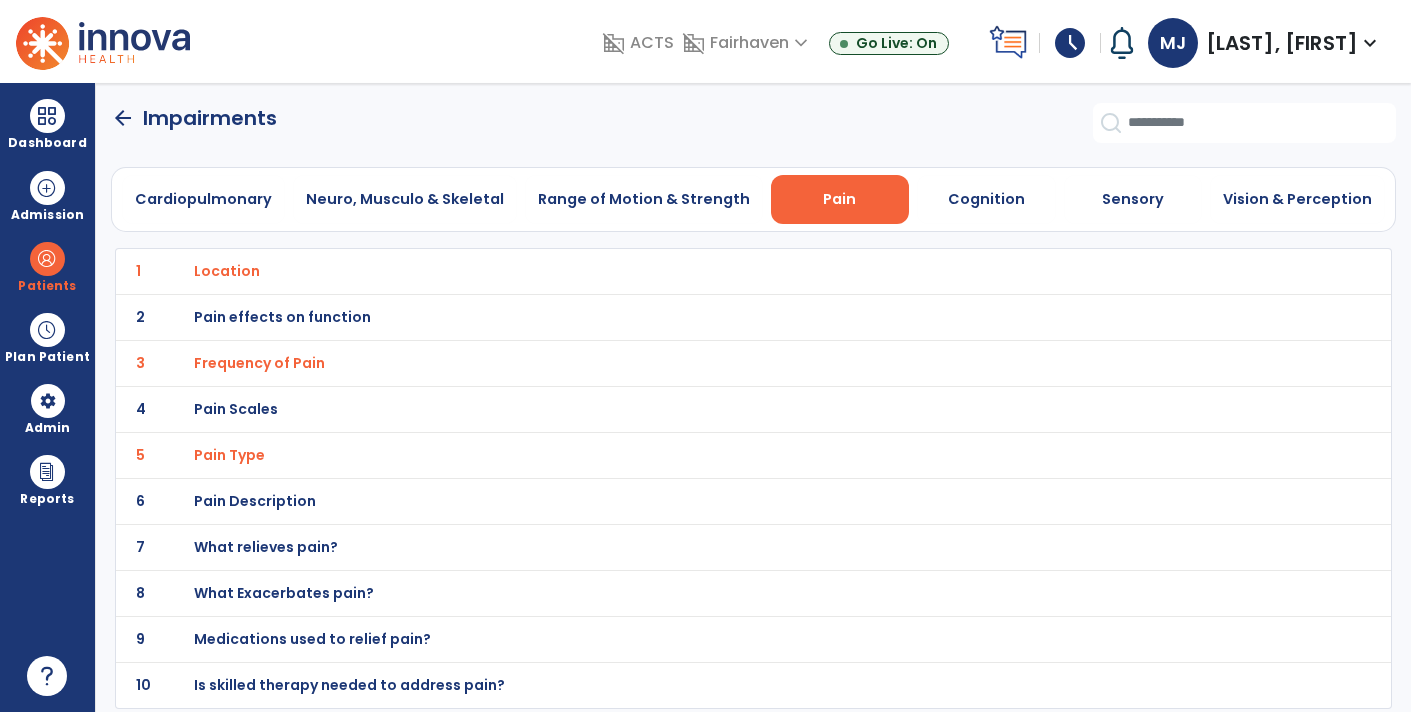 click on "Pain Description" at bounding box center [227, 271] 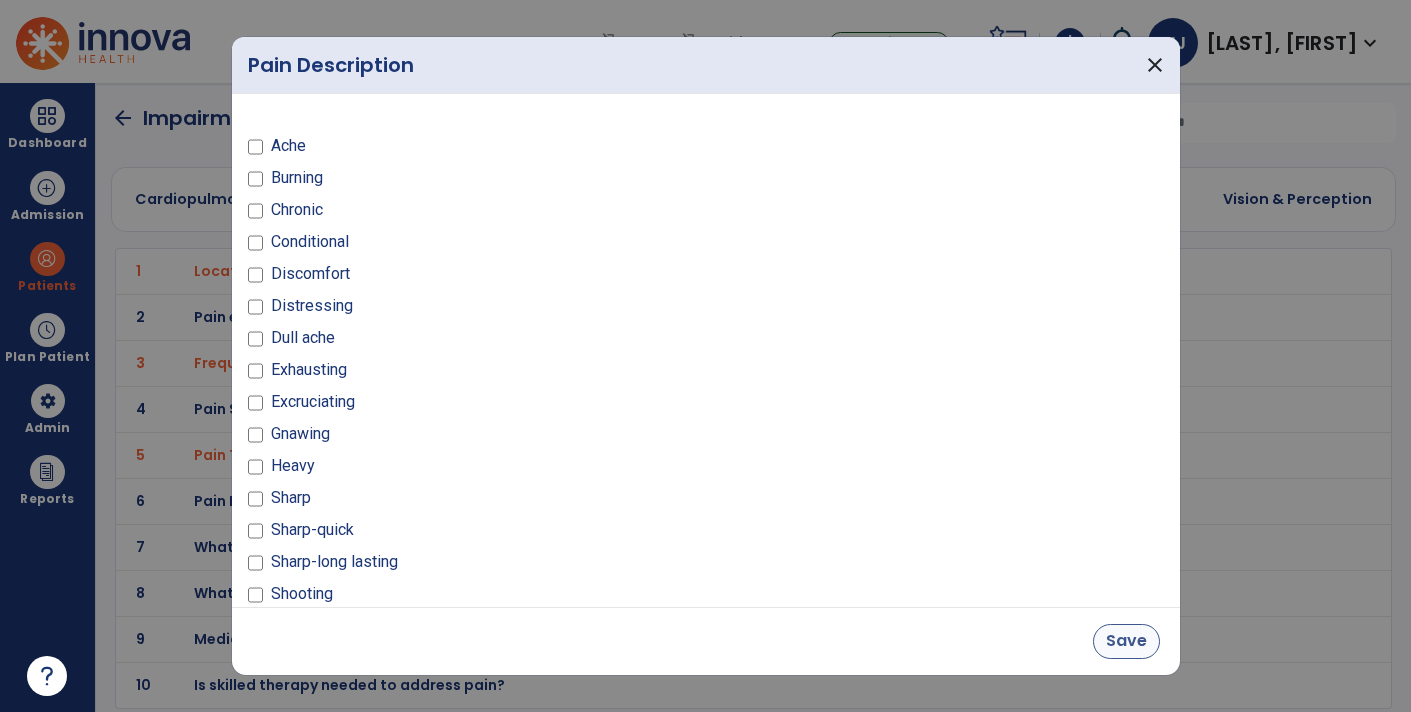 click on "Save" at bounding box center [1126, 641] 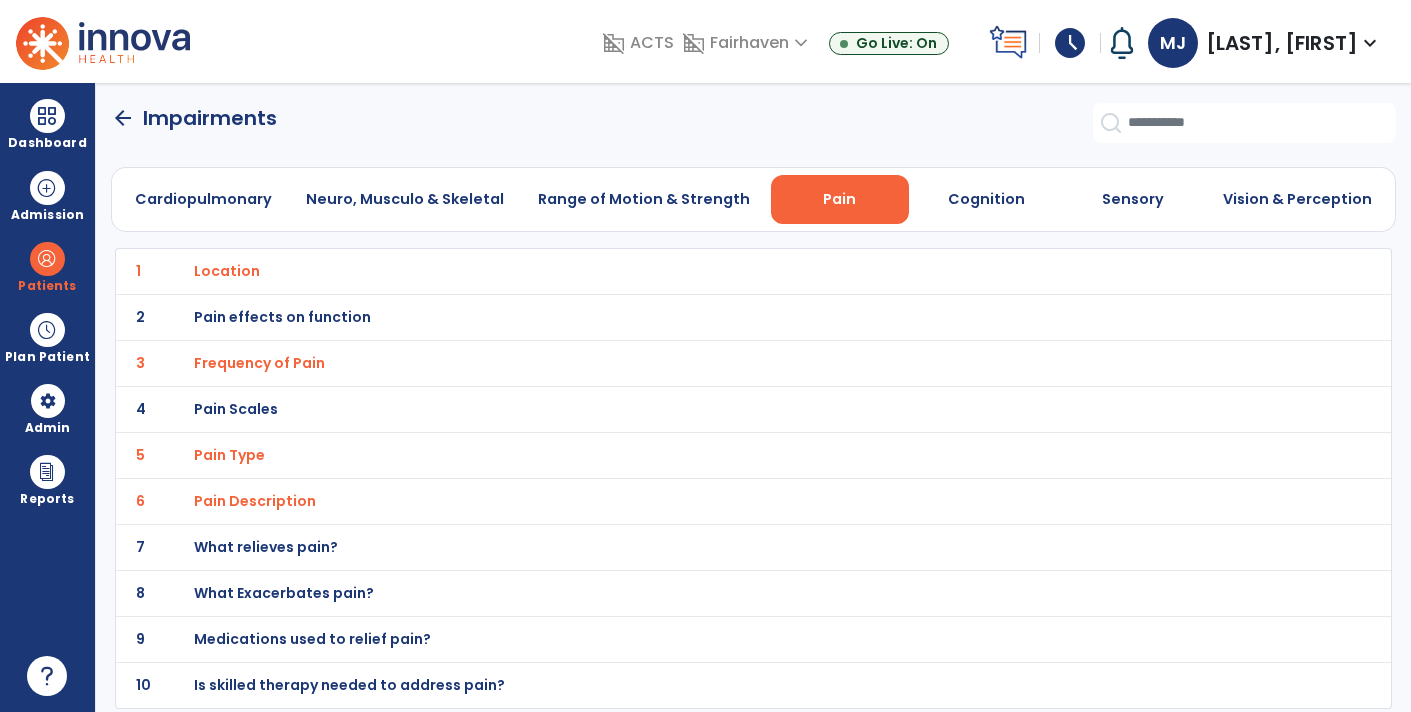 click on "Pain Type" at bounding box center [710, 271] 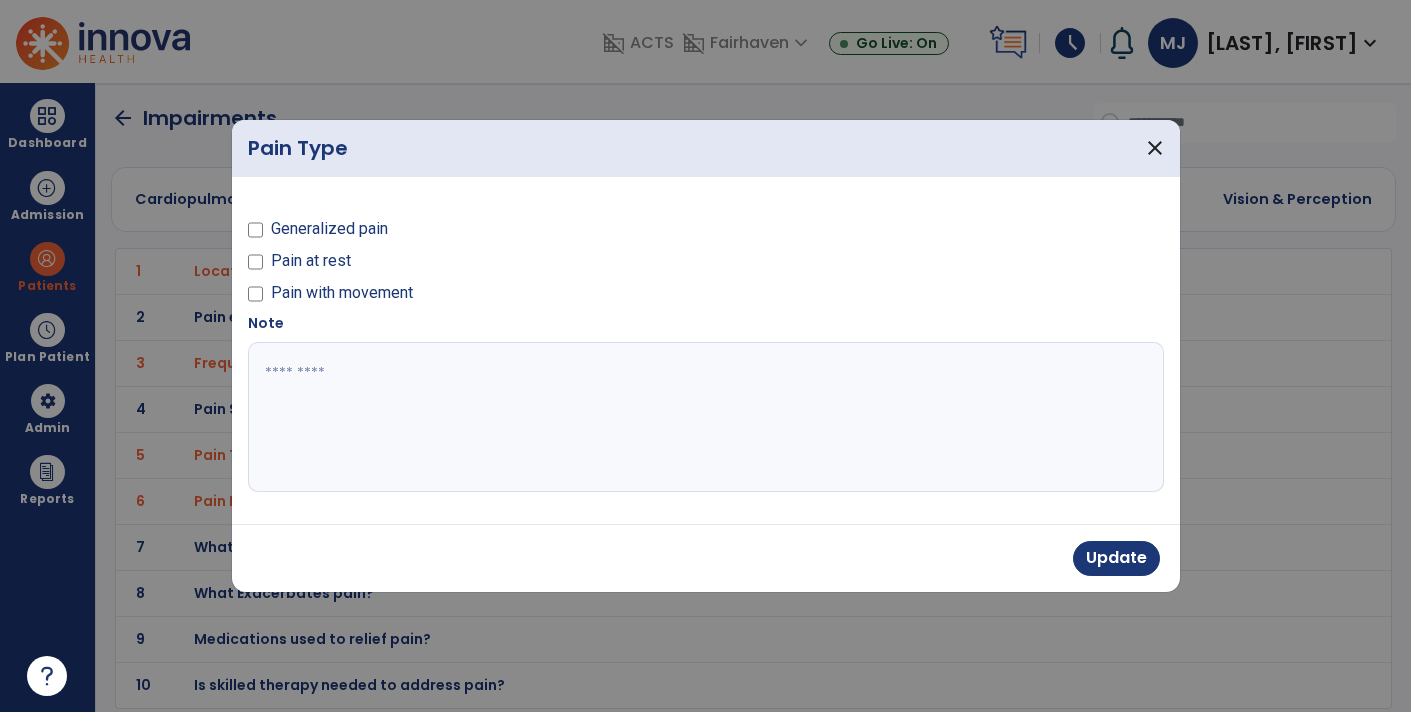 click on "Pain at rest" at bounding box center [311, 261] 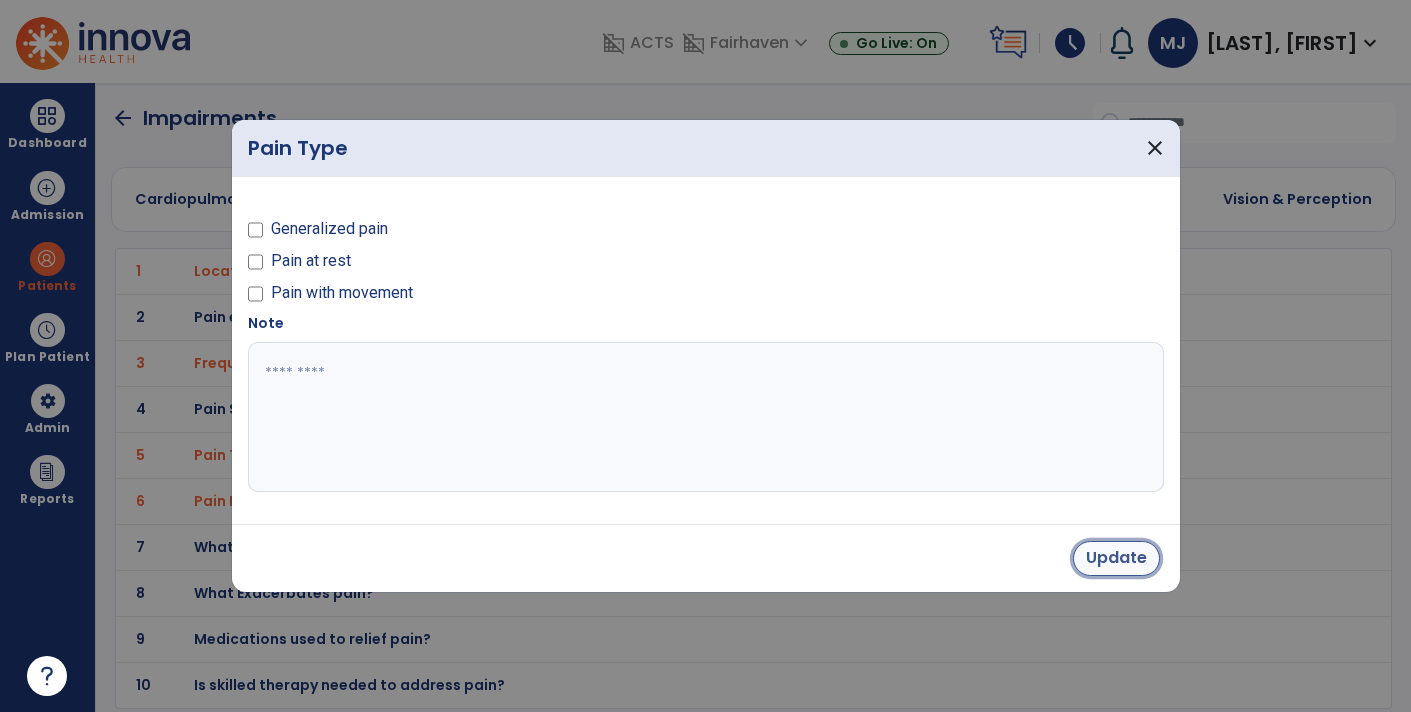 click on "Update" at bounding box center (1116, 558) 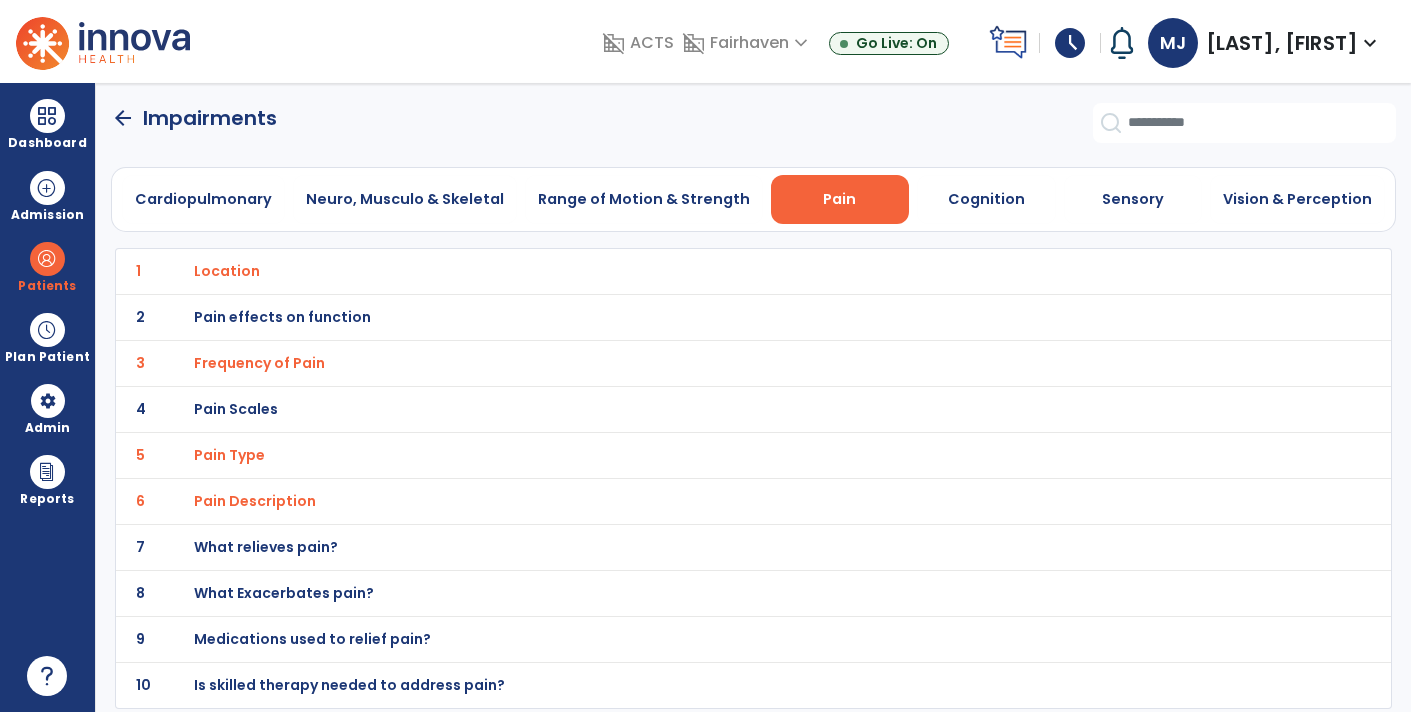 click on "What relieves pain?" at bounding box center [227, 271] 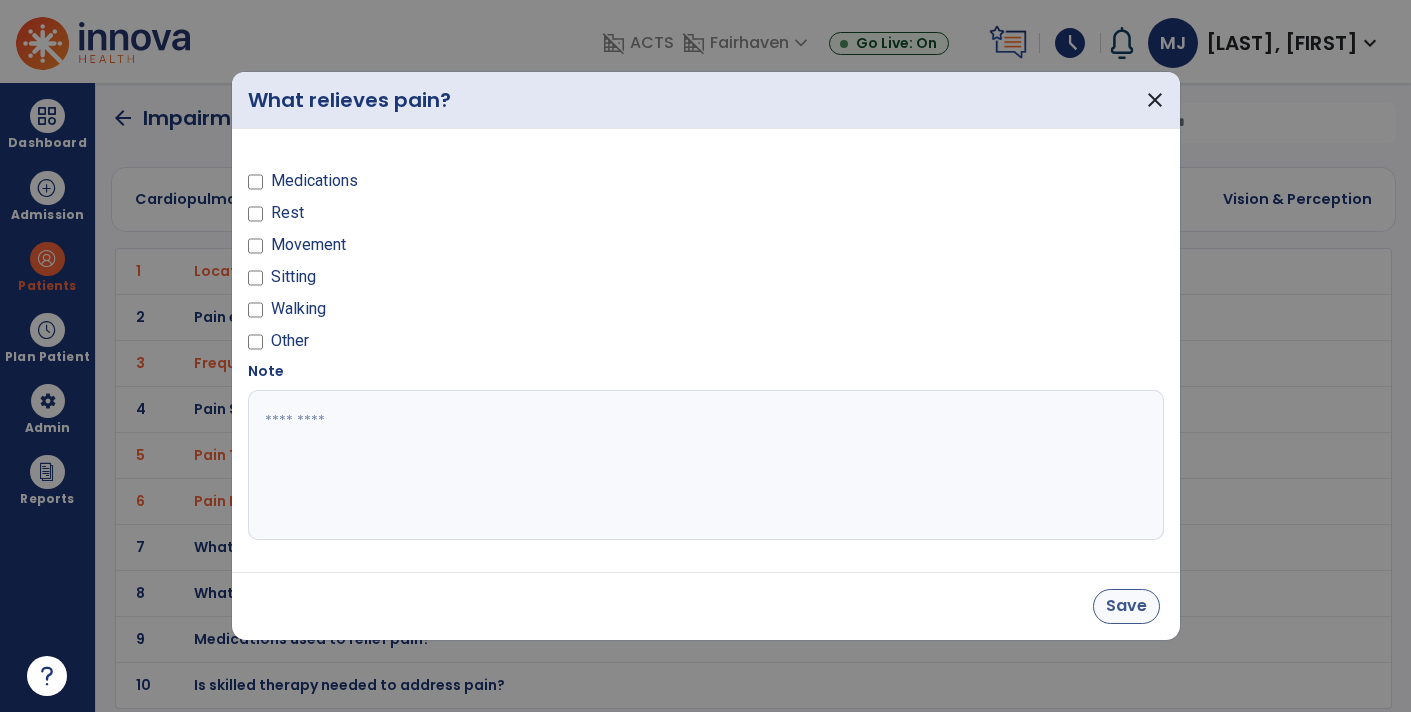 click on "Save" at bounding box center (1126, 606) 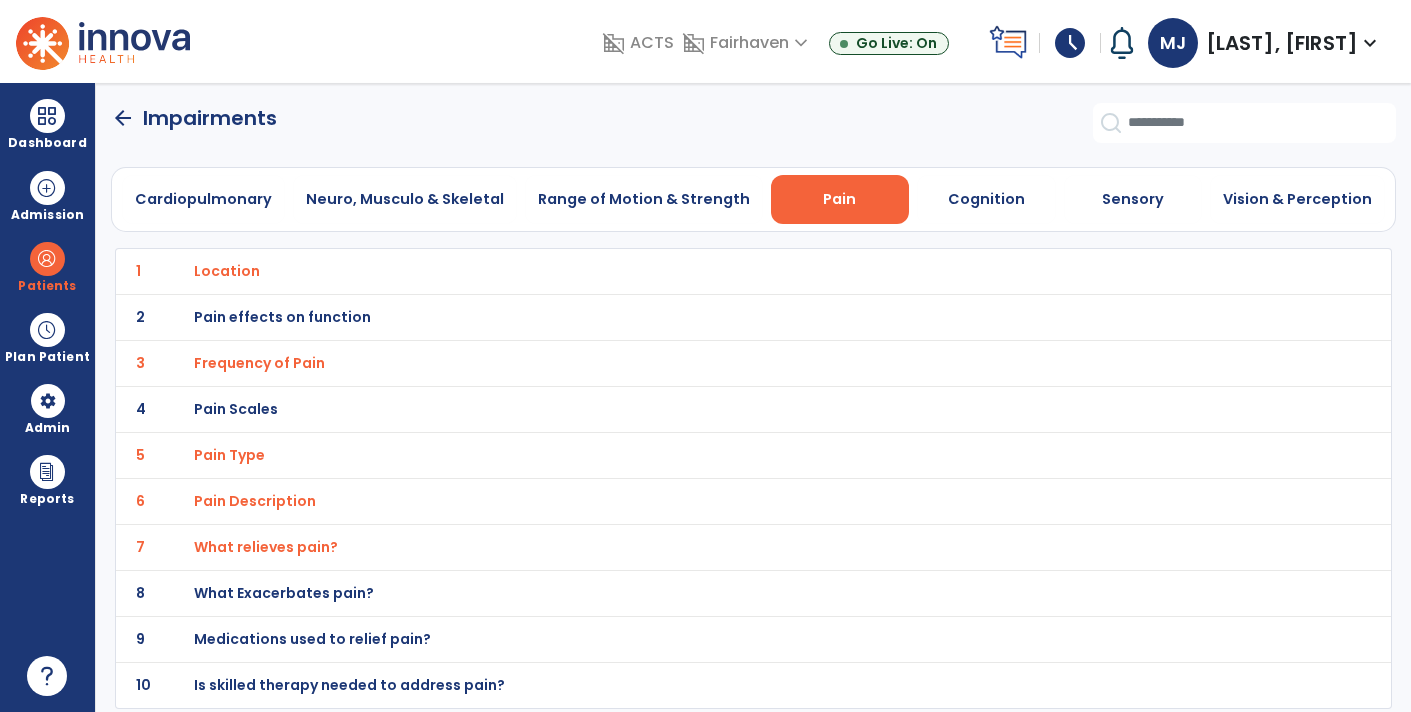 click on "8 What Exacerbates pain?" 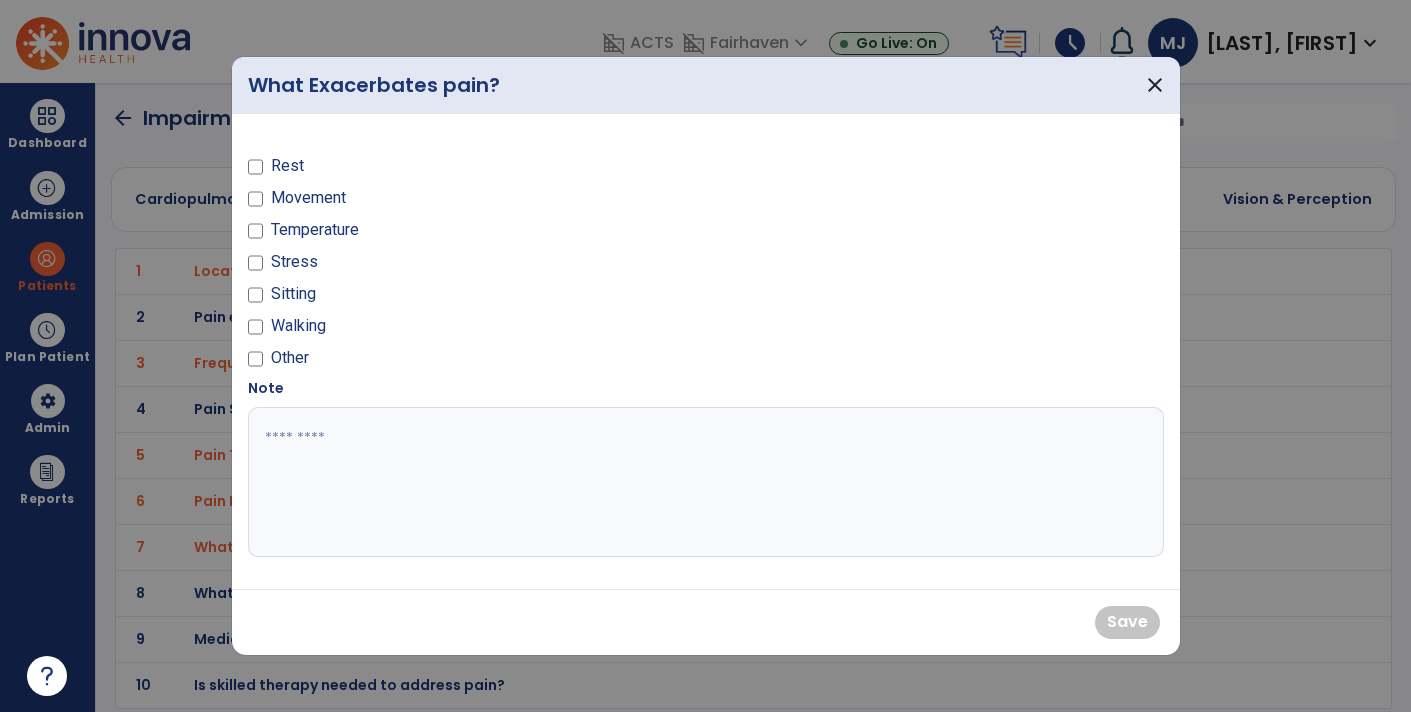 click on "Movement" at bounding box center [308, 198] 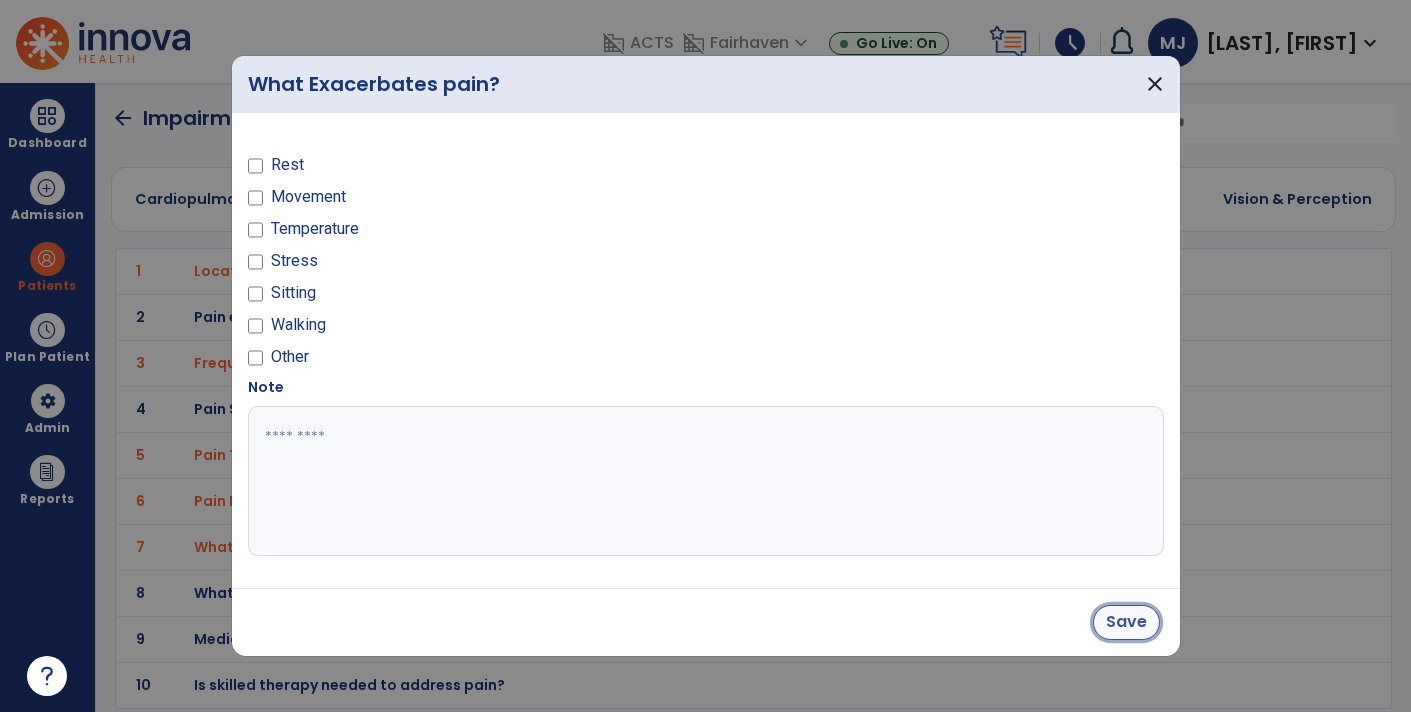 click on "Save" at bounding box center (1126, 622) 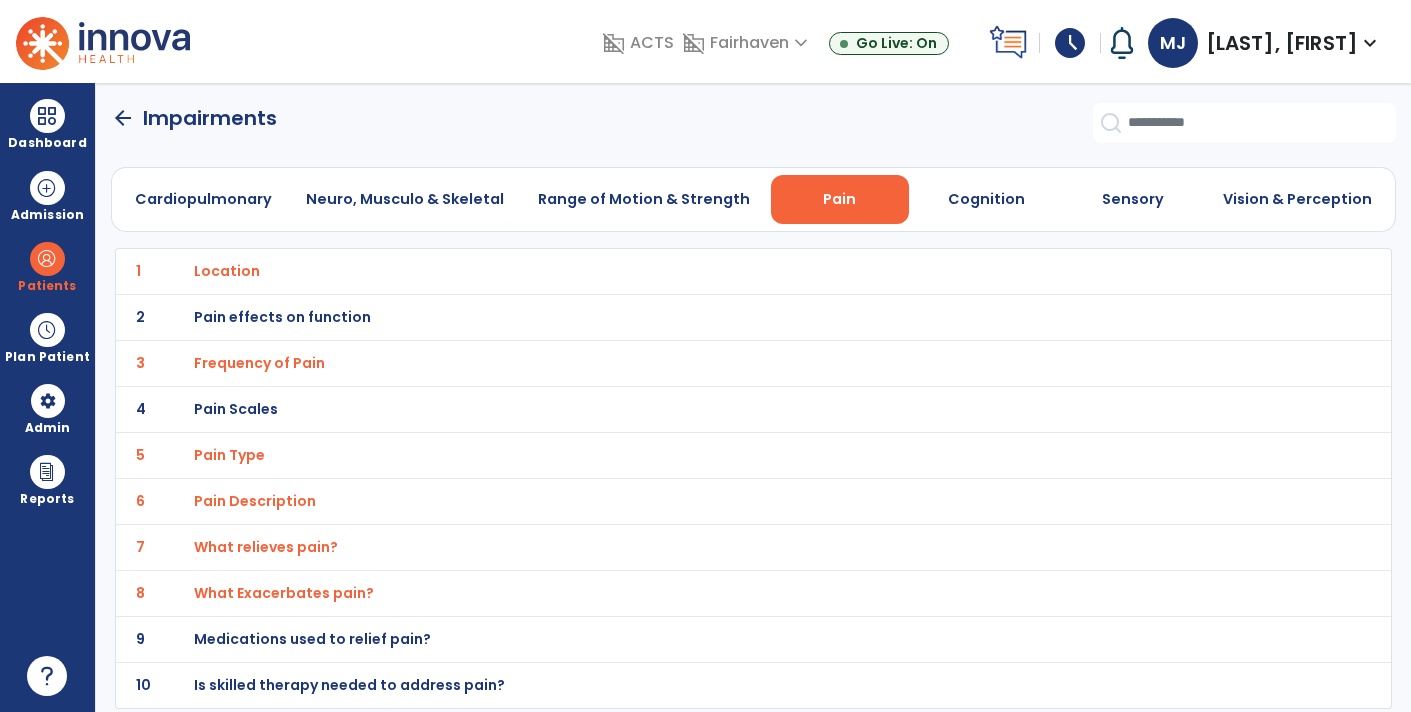 click on "arrow_back" 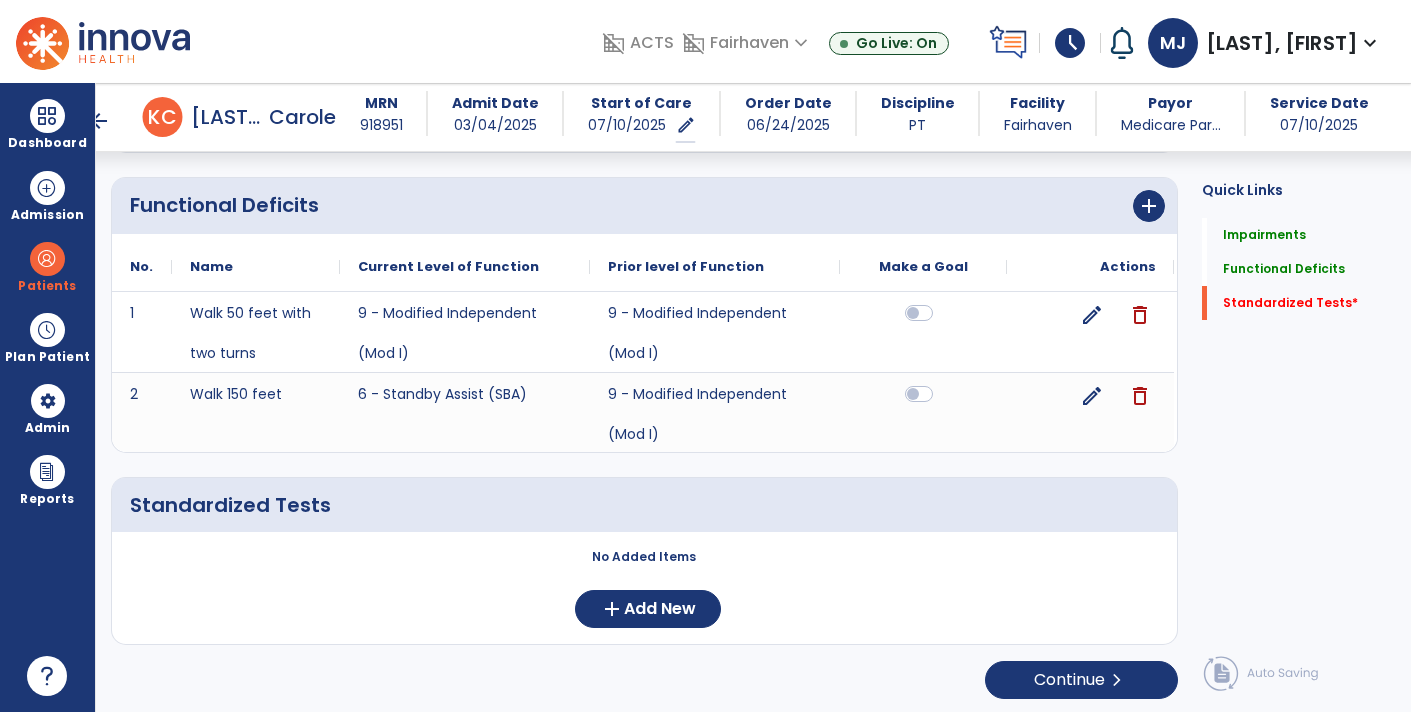 scroll, scrollTop: 771, scrollLeft: 0, axis: vertical 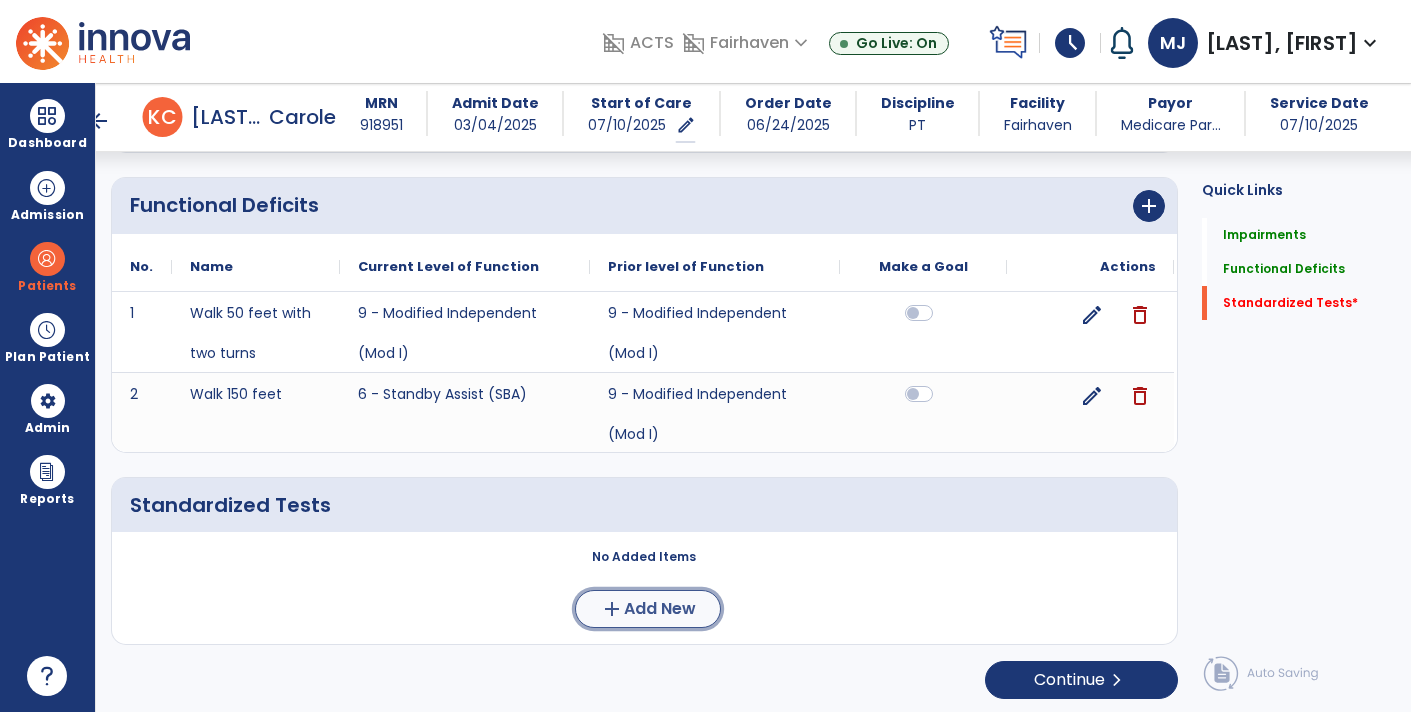 click on "Add New" 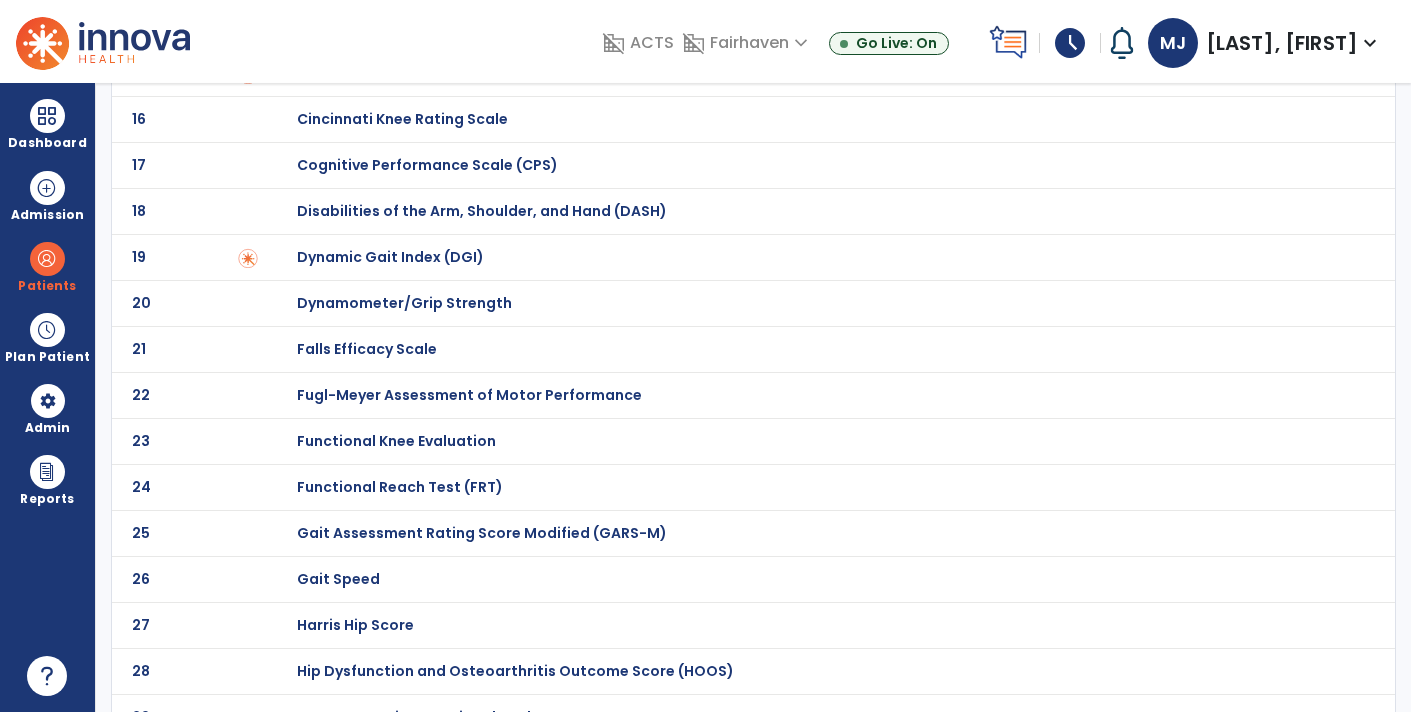 scroll, scrollTop: 0, scrollLeft: 0, axis: both 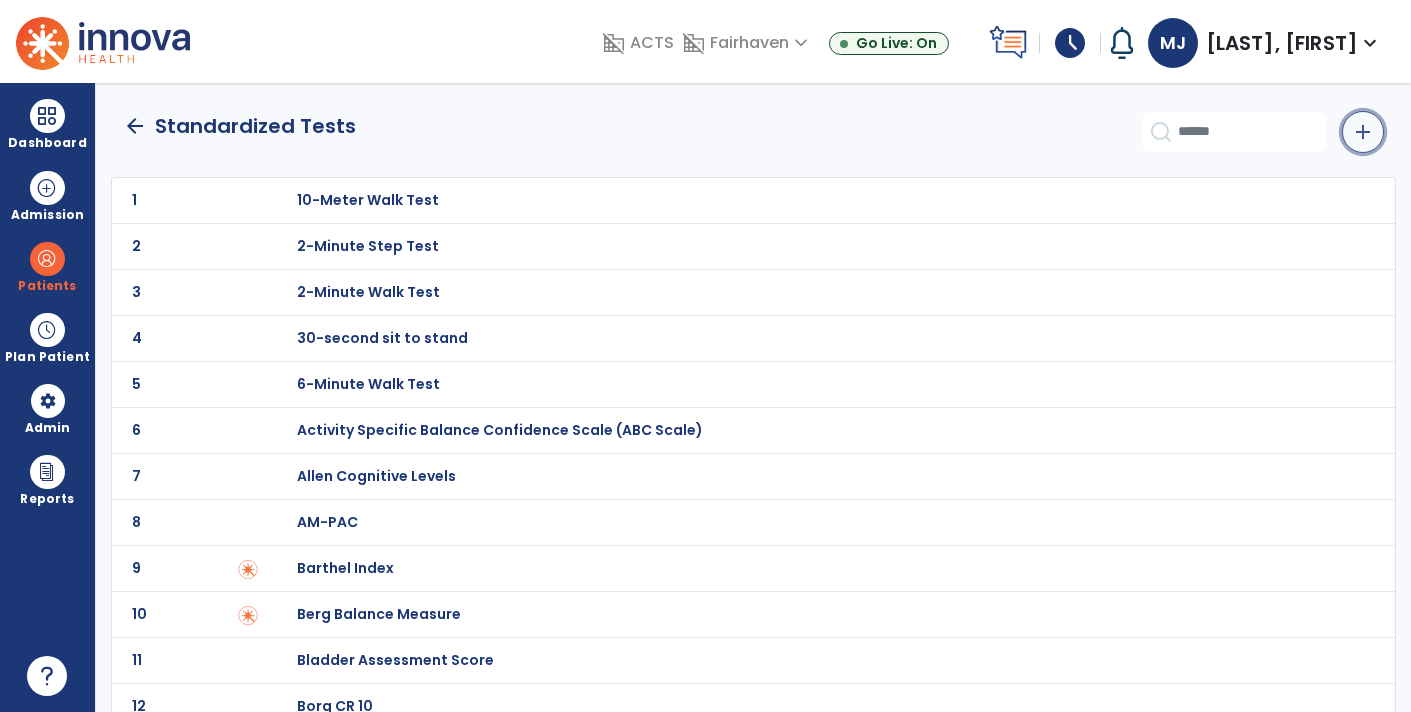 click on "add" 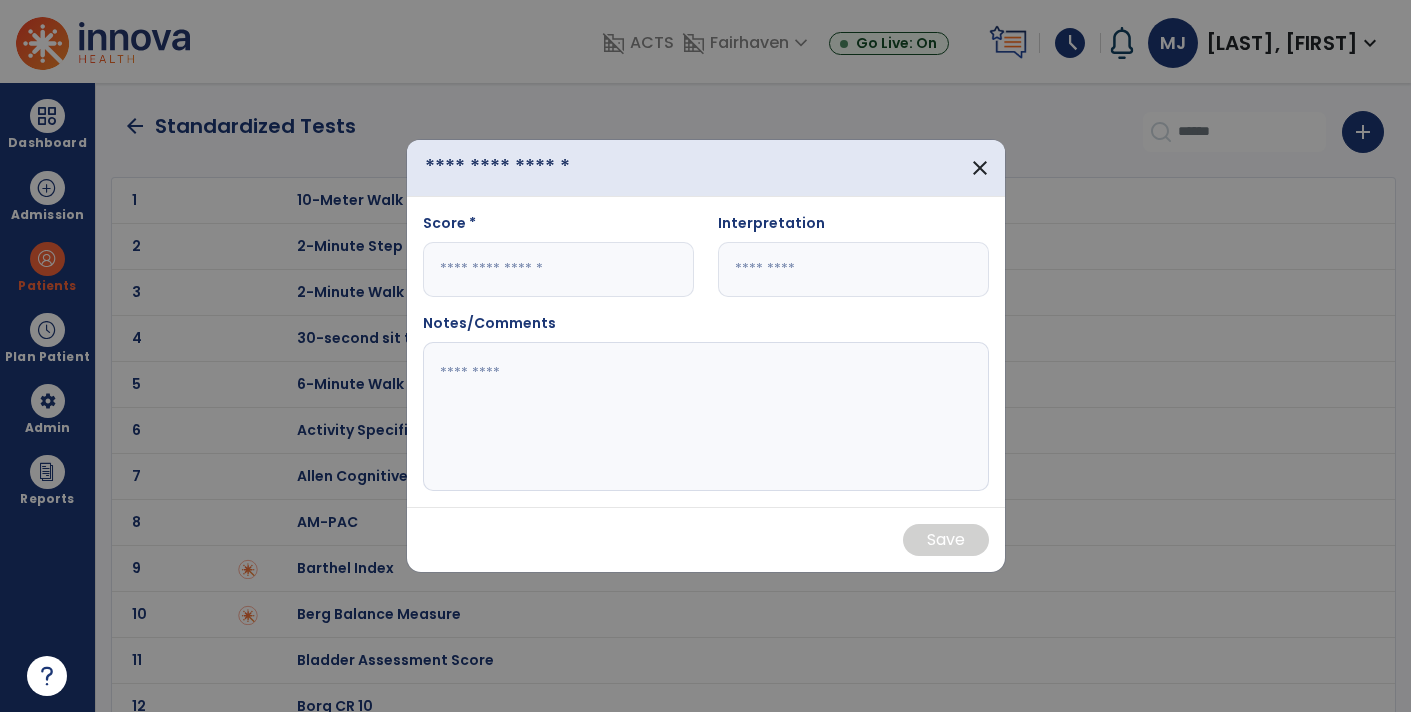 click at bounding box center [529, 168] 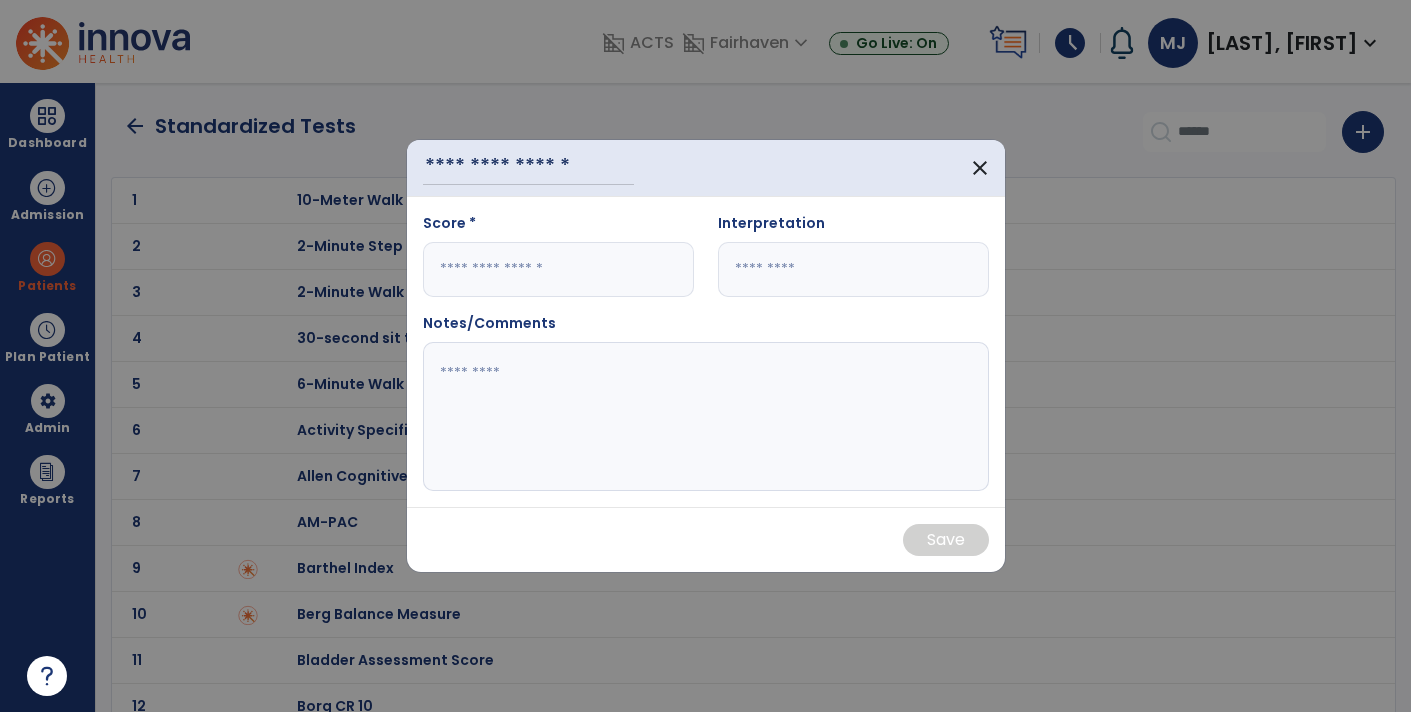 click 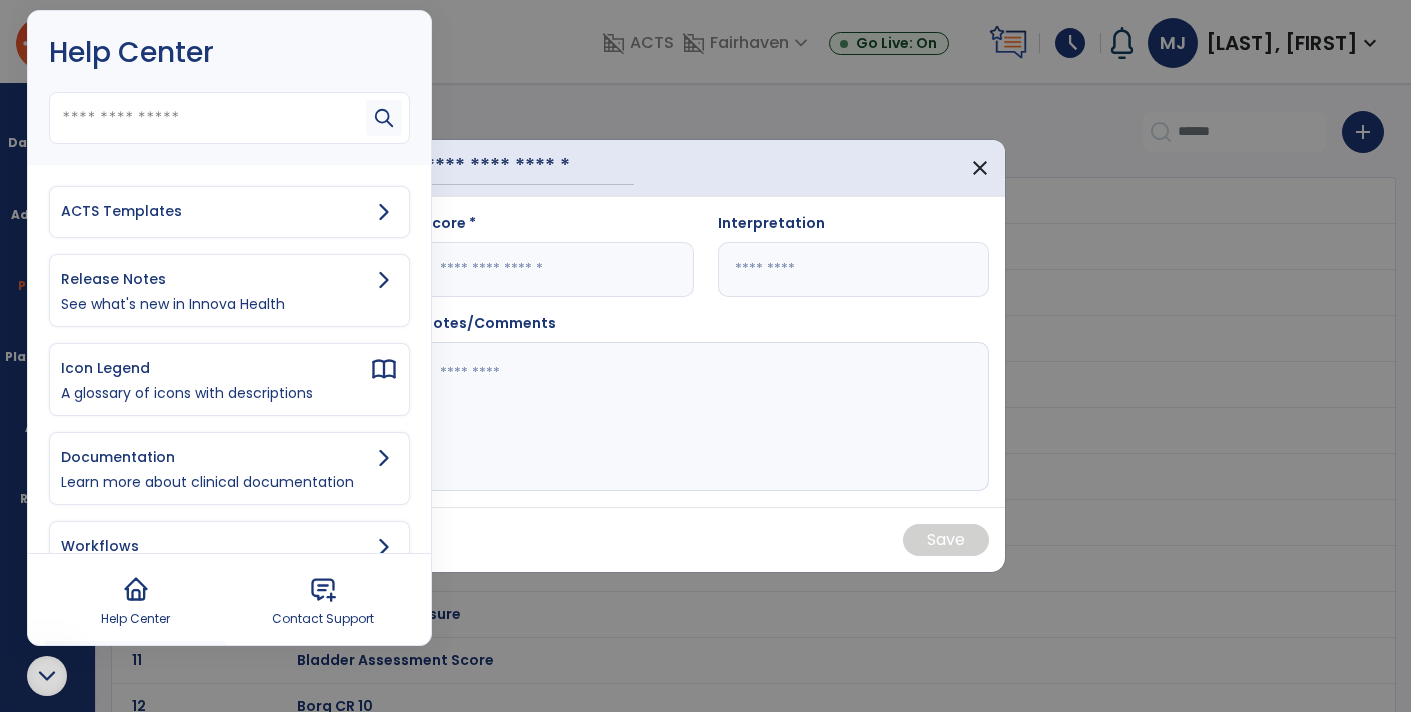 click on "ACTS Templates" at bounding box center (215, 211) 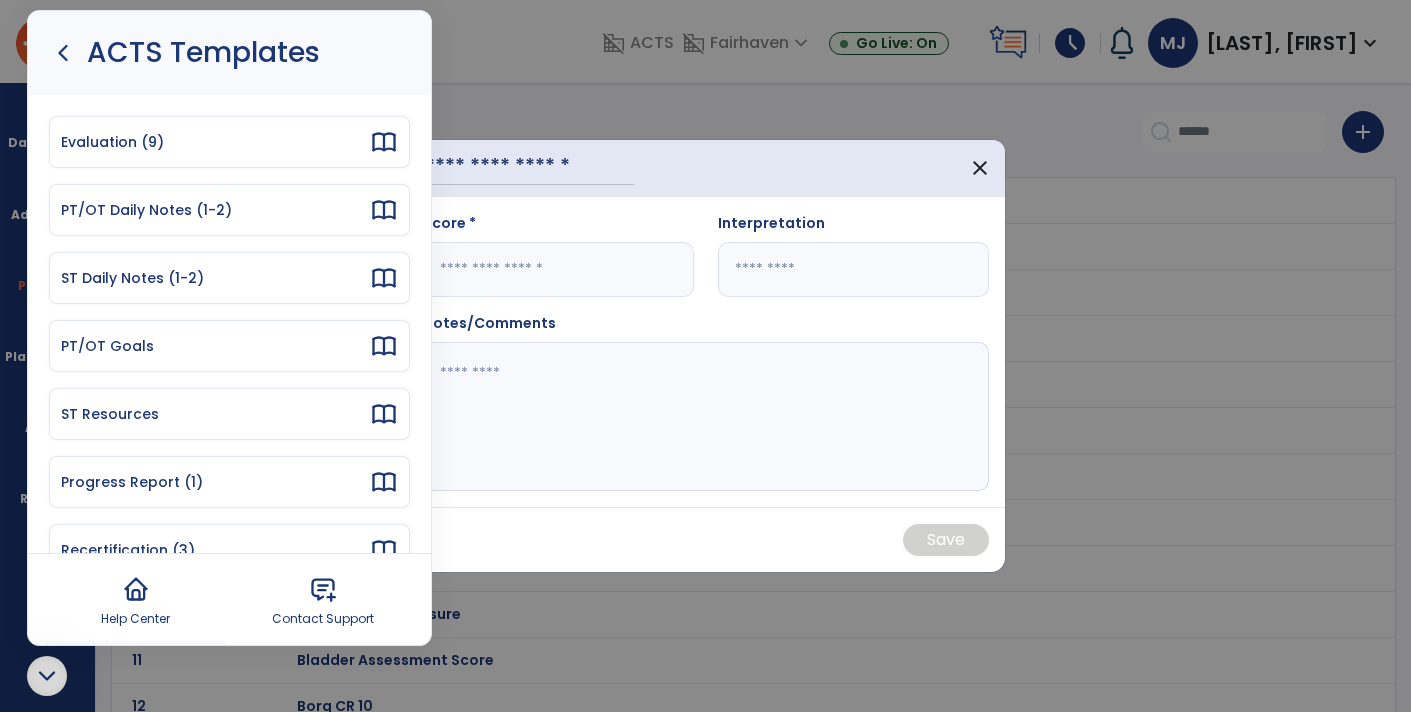 click on "PT/OT Goals" at bounding box center (215, 346) 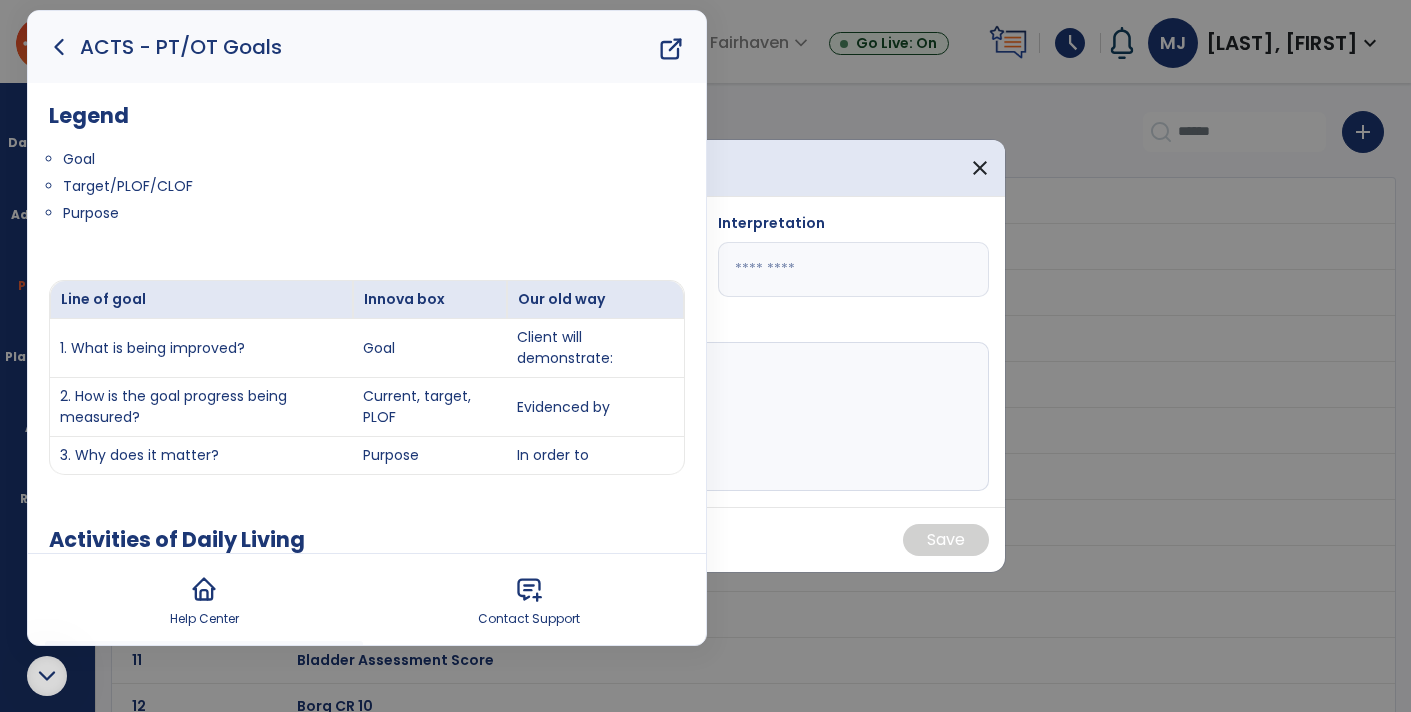 click 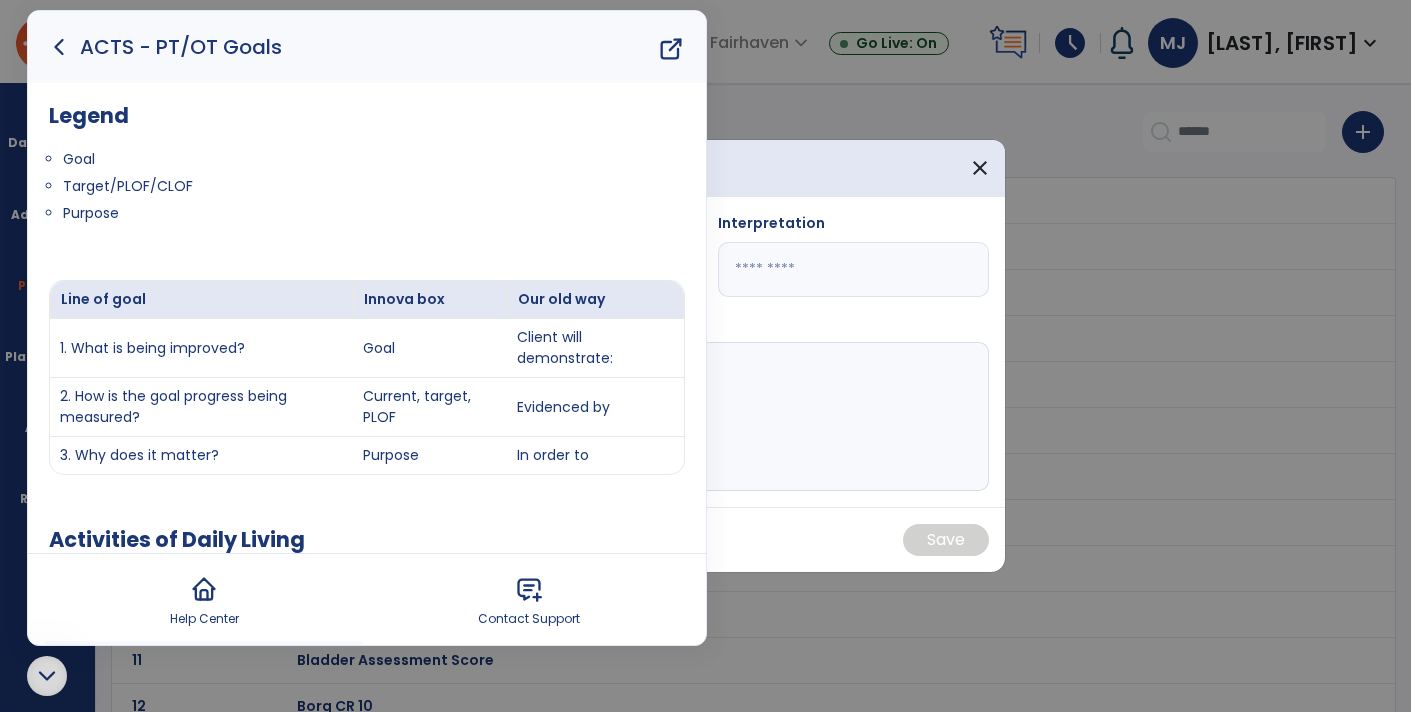 click 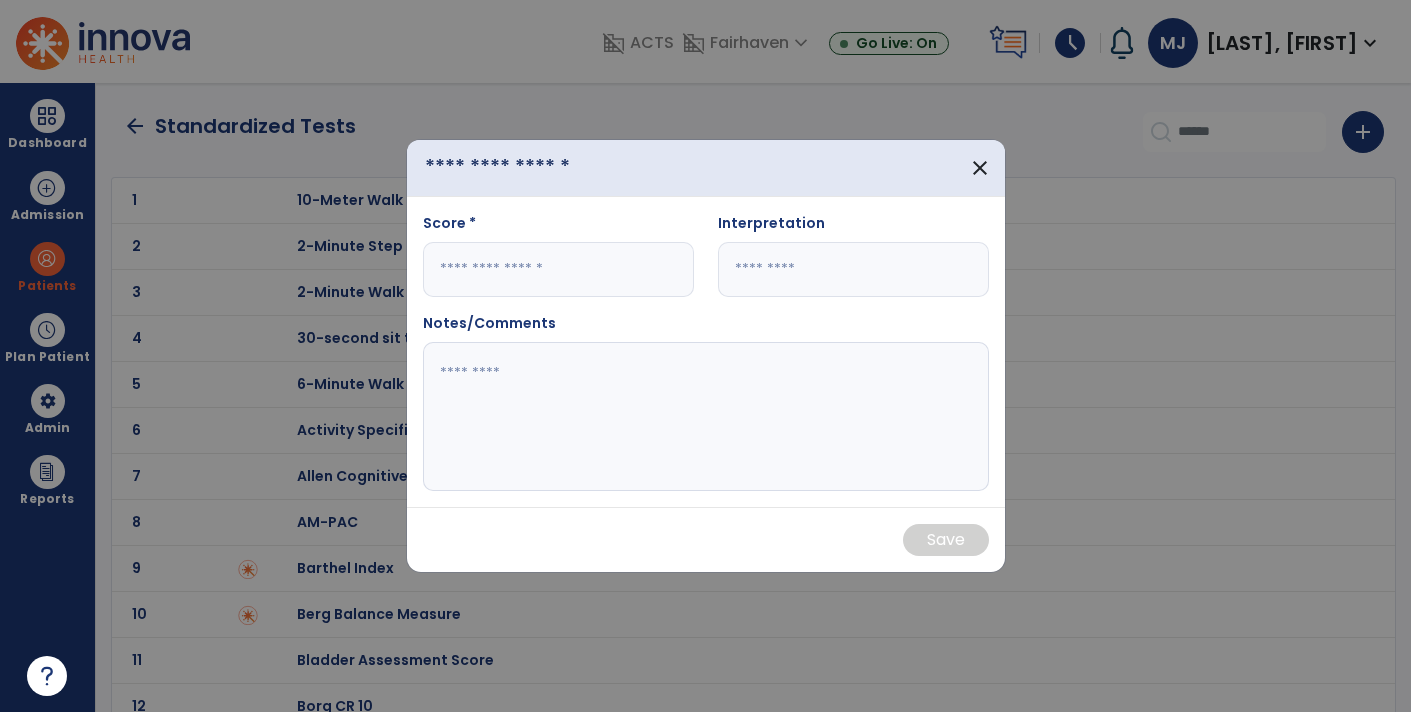 click at bounding box center [529, 168] 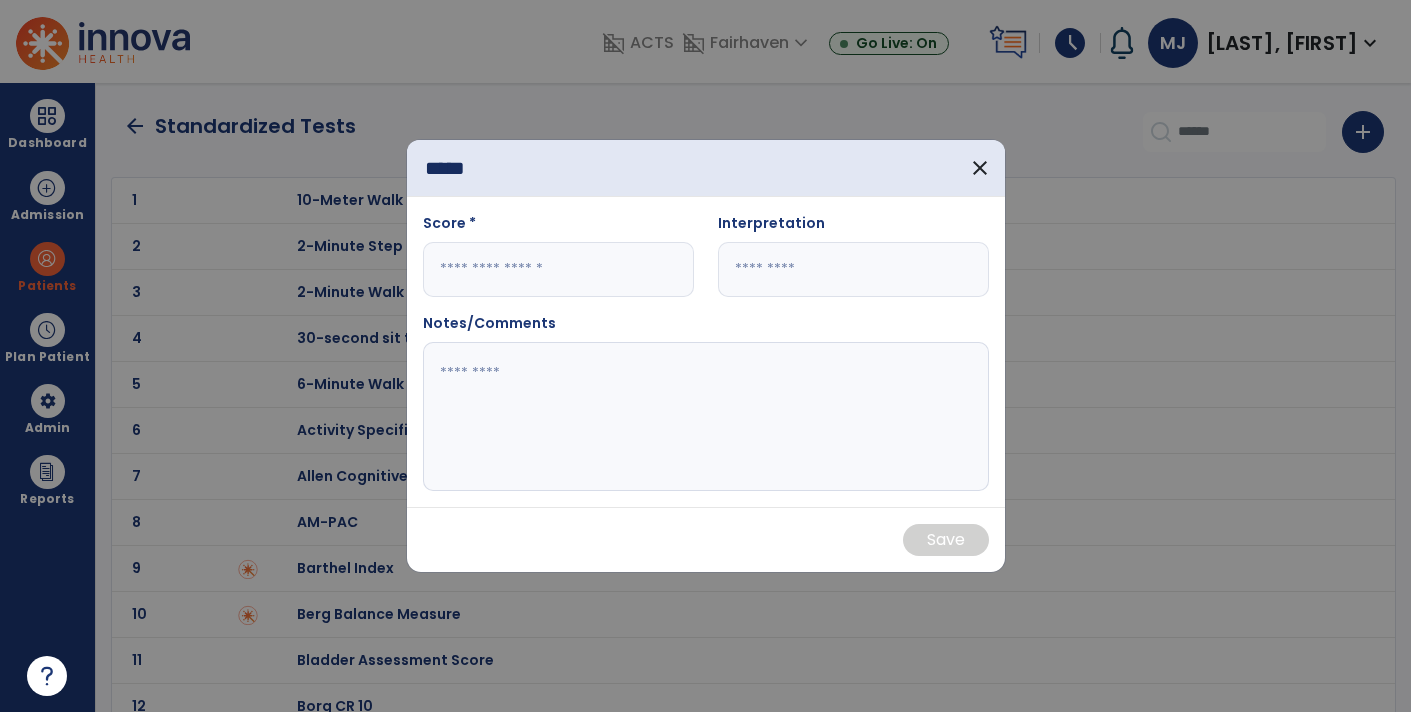 type on "******" 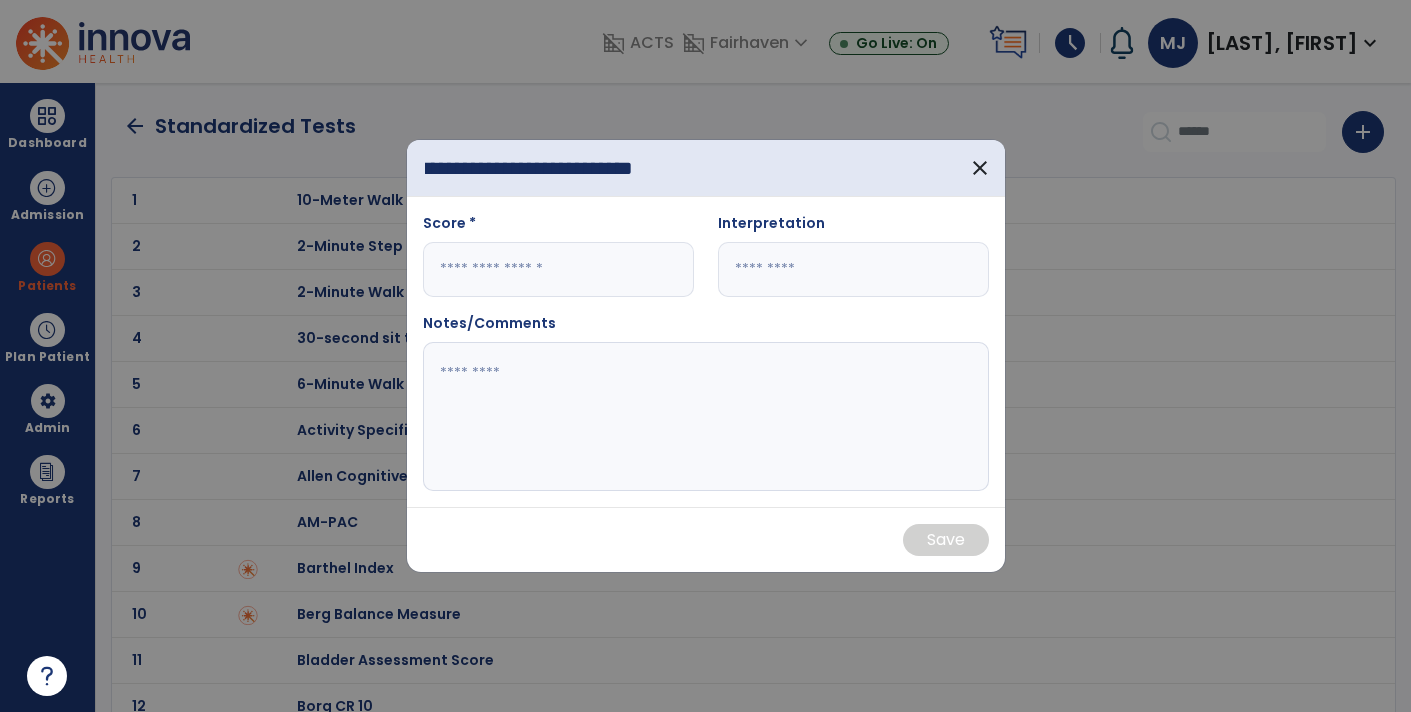 scroll, scrollTop: 0, scrollLeft: 37, axis: horizontal 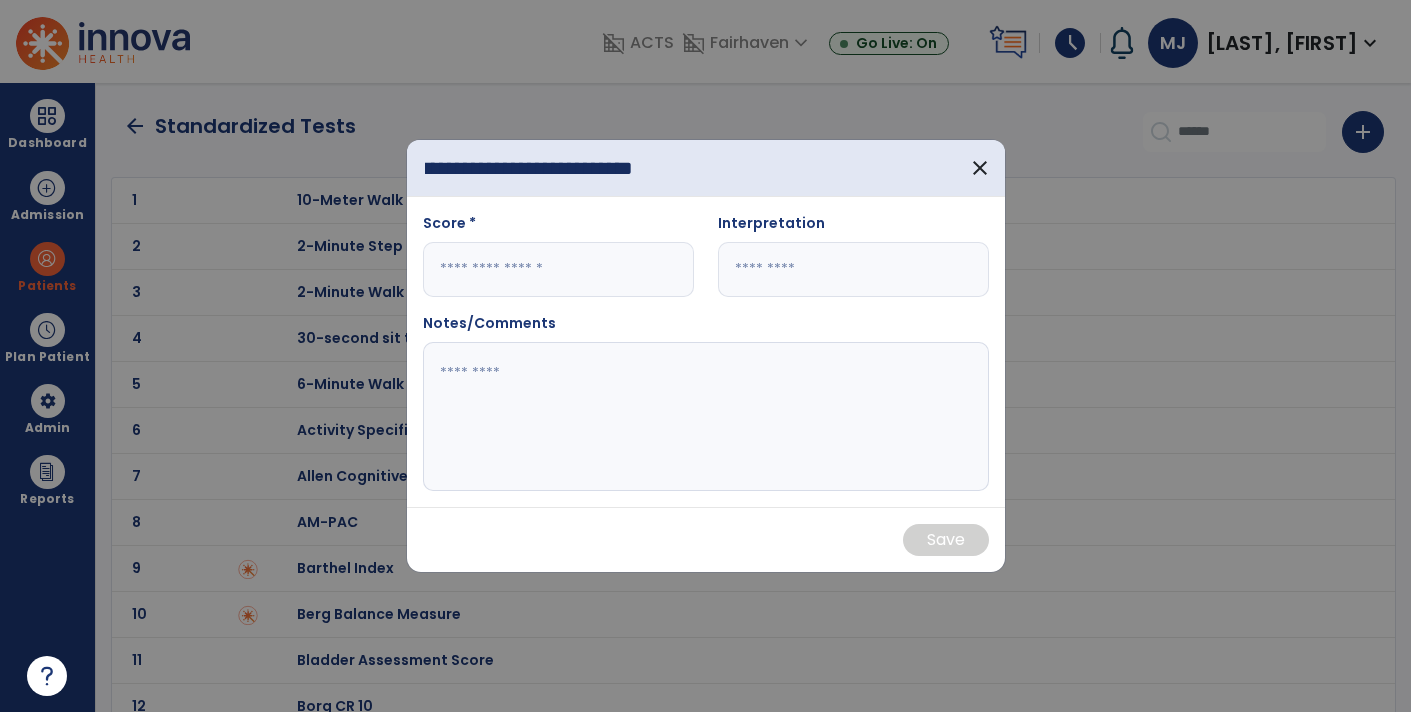type on "**********" 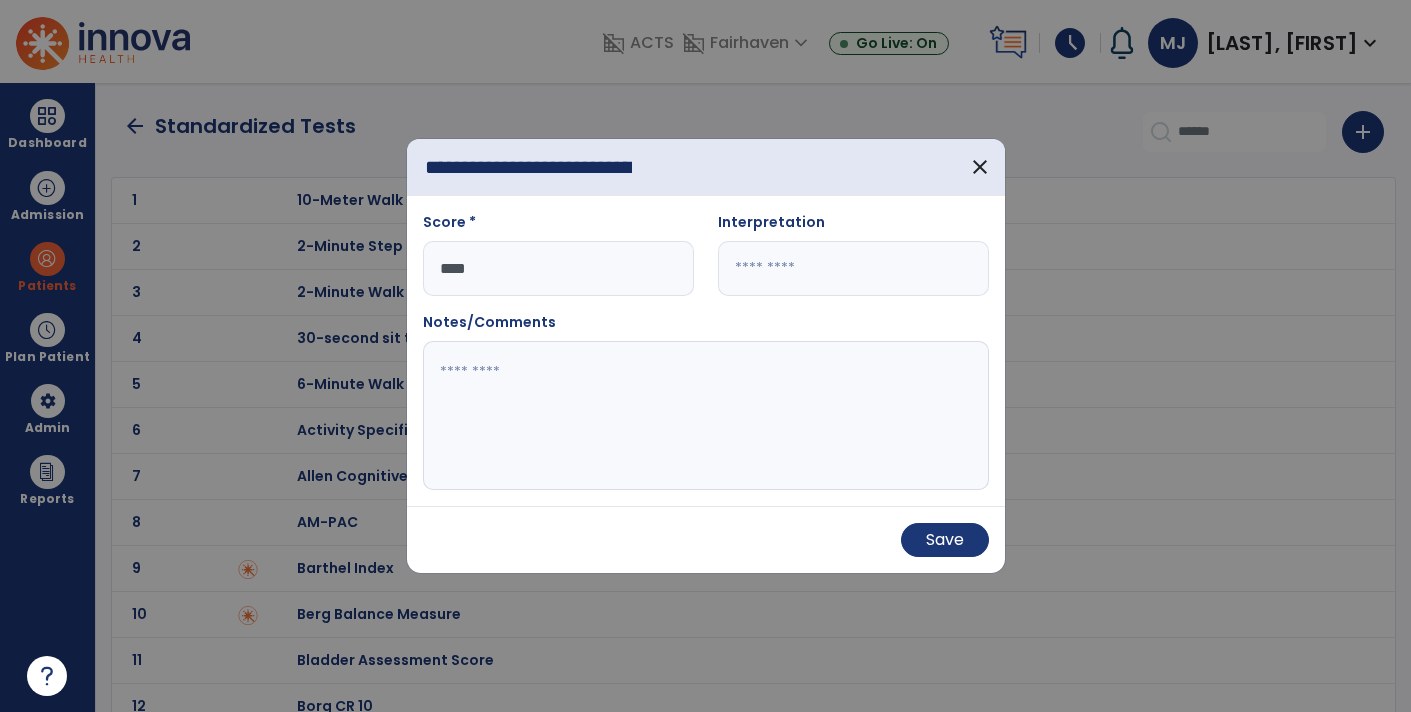 type on "****" 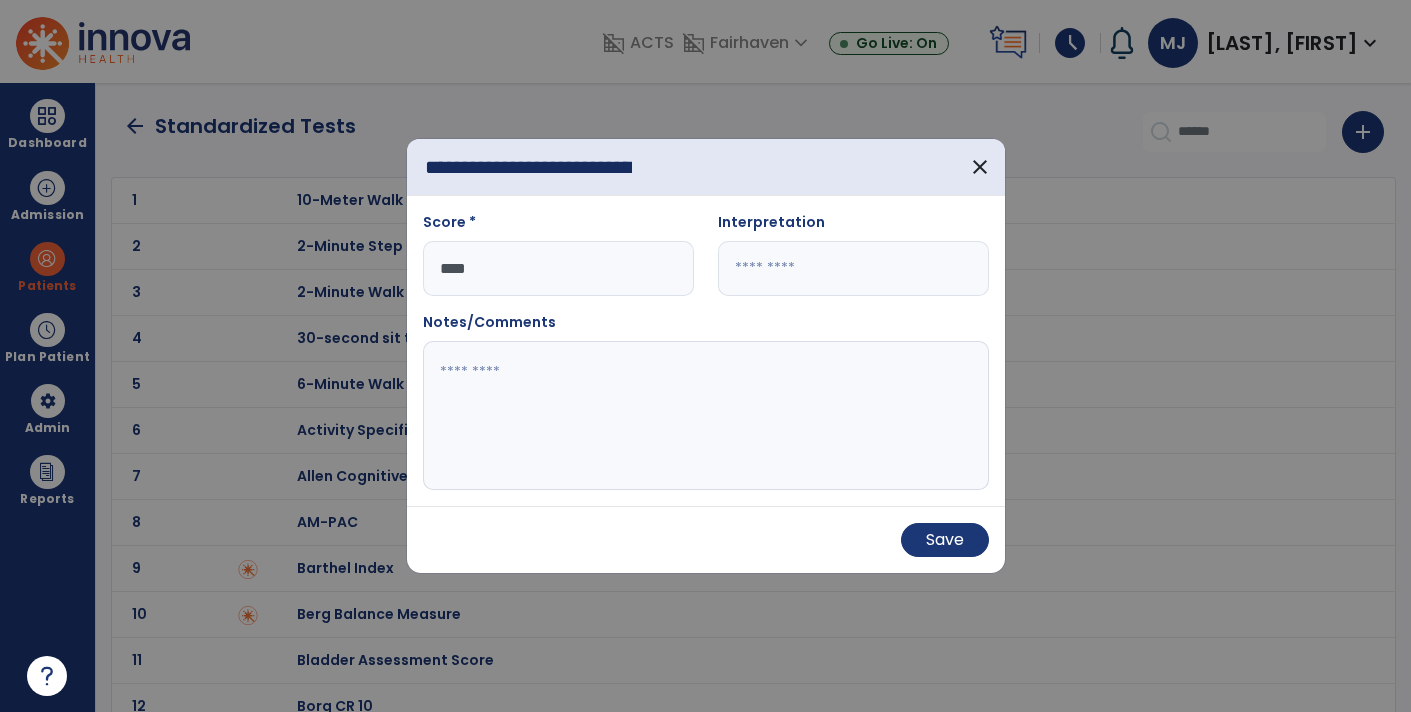 click on "Save" at bounding box center (706, 539) 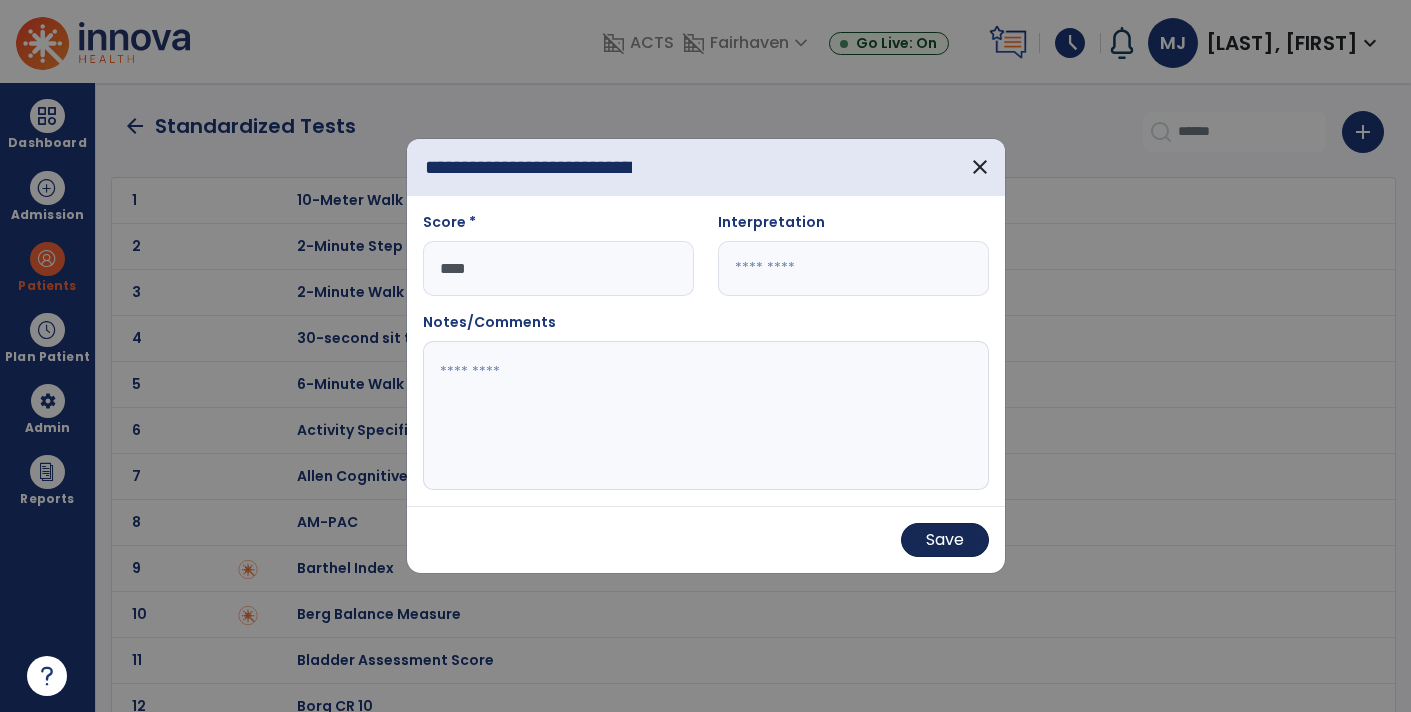 click on "Save" at bounding box center (945, 540) 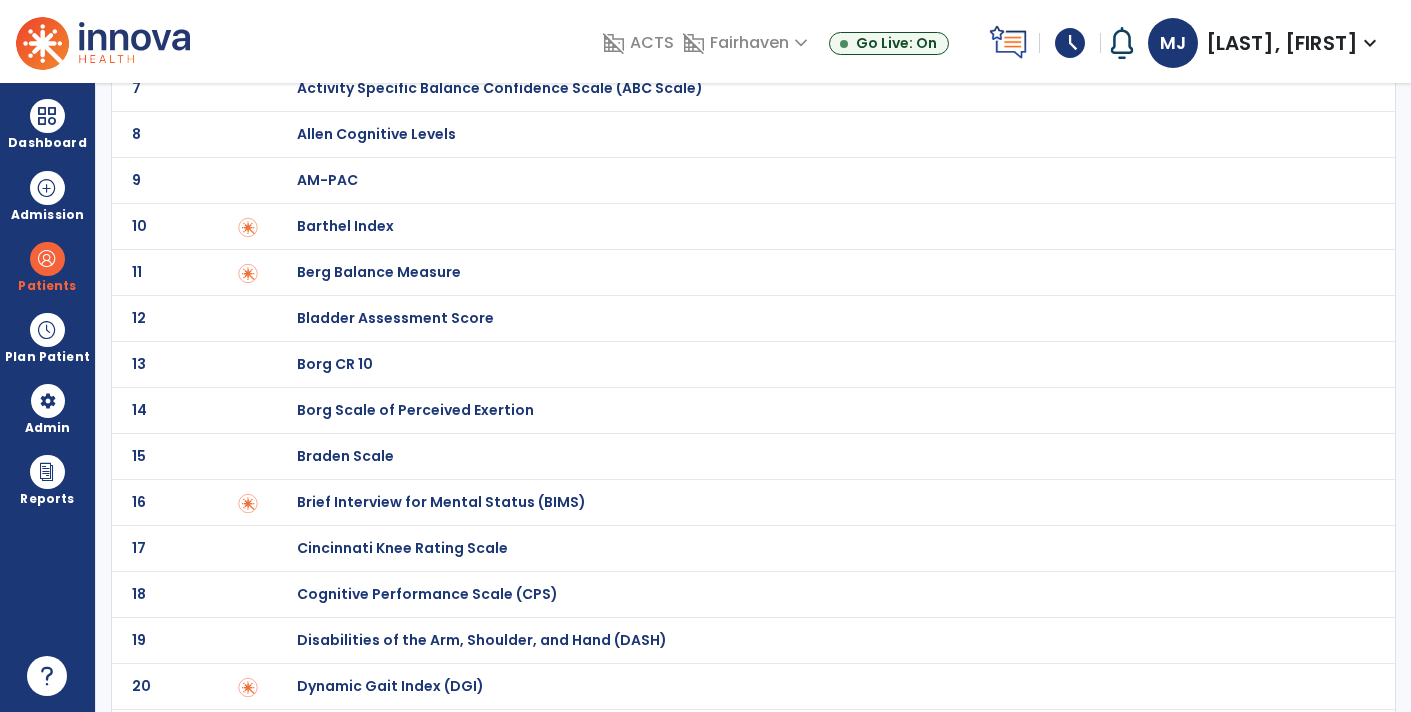 scroll, scrollTop: 0, scrollLeft: 0, axis: both 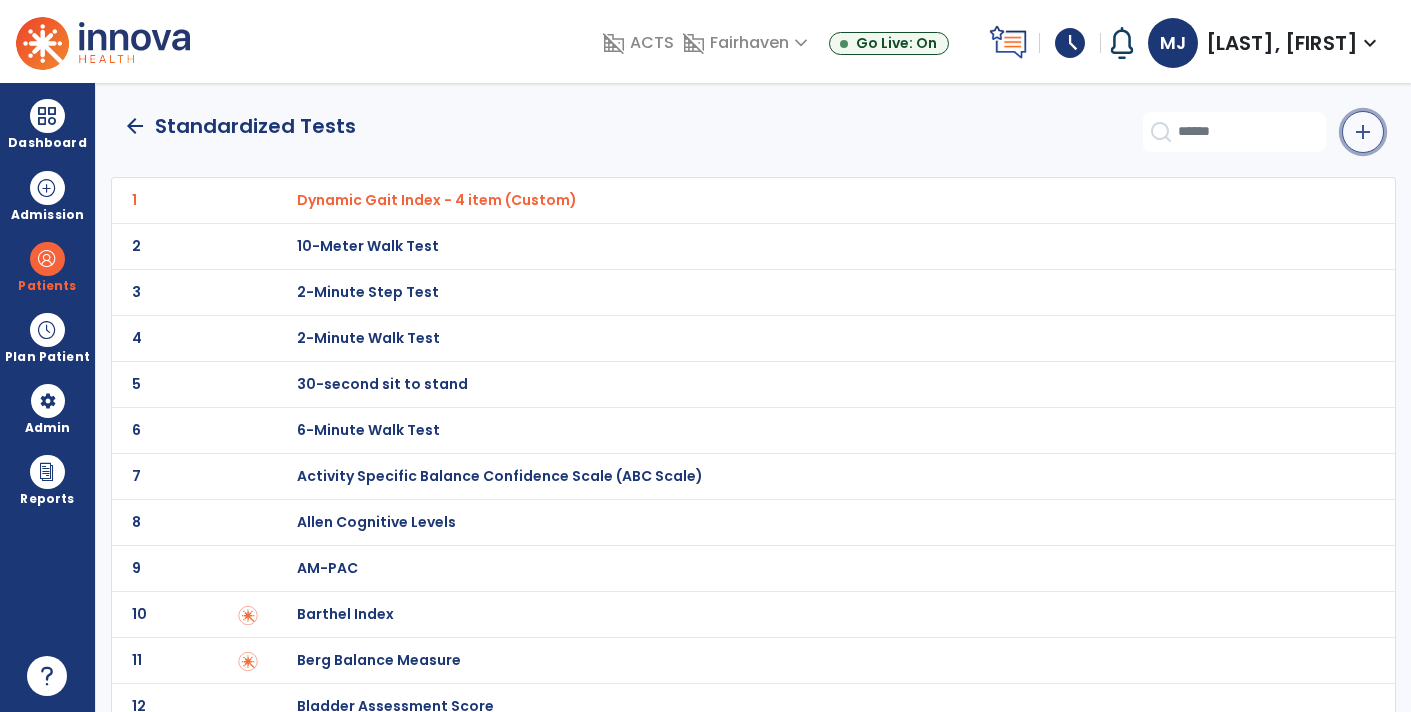 click on "add" 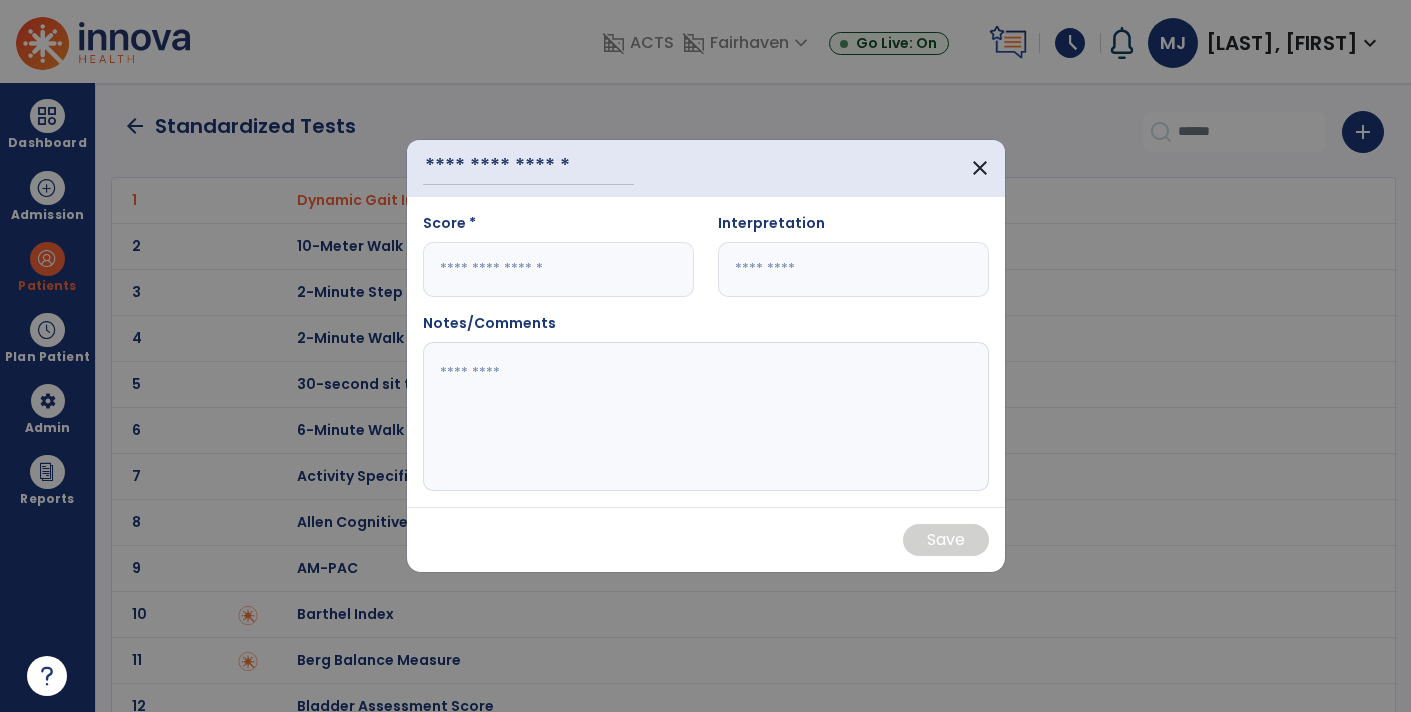 click on "close" at bounding box center (706, 168) 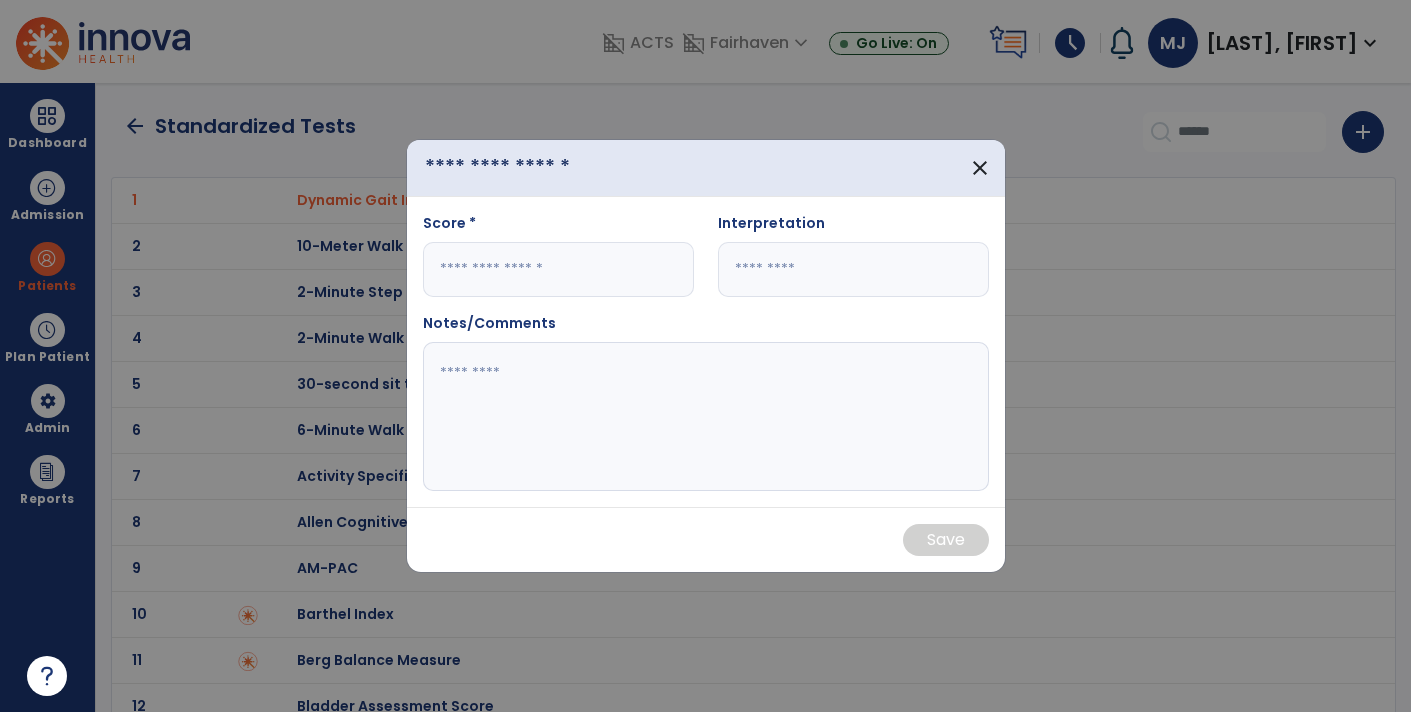 click at bounding box center (529, 168) 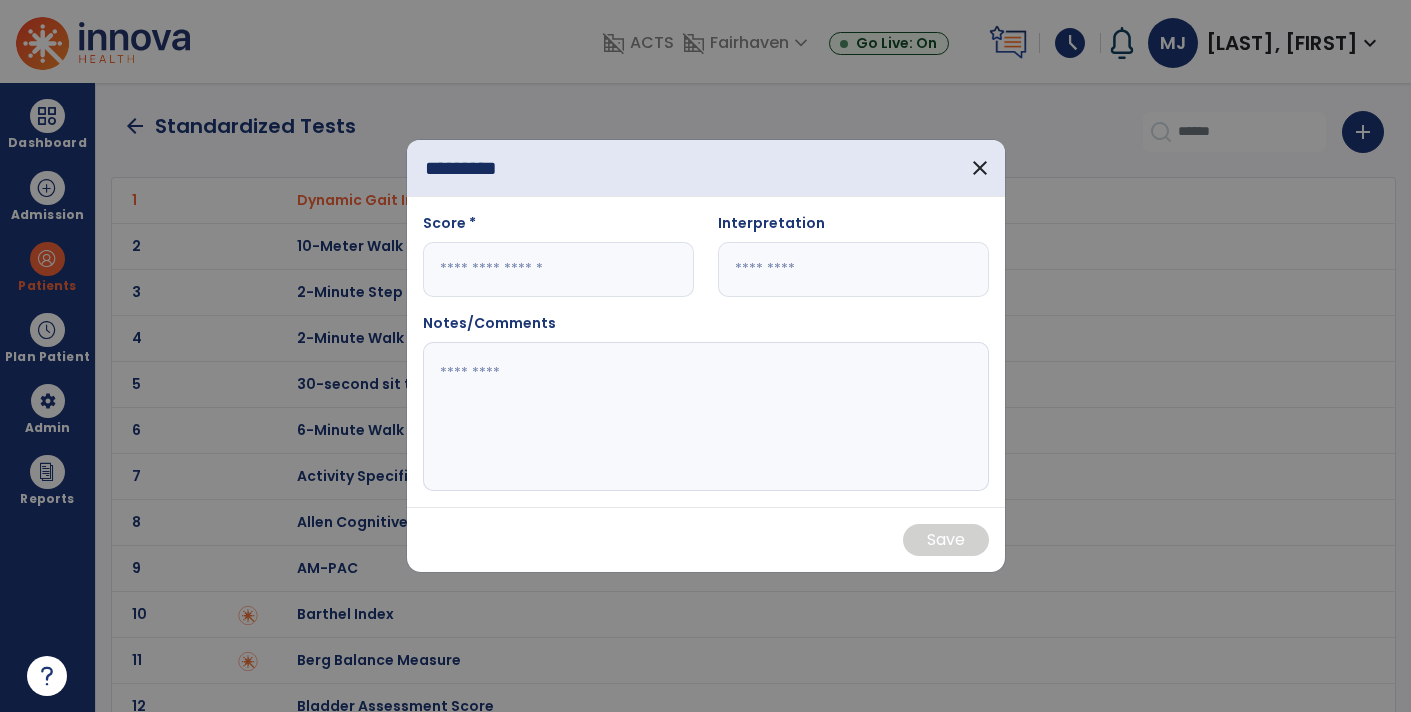 click on "********  close" at bounding box center [706, 168] 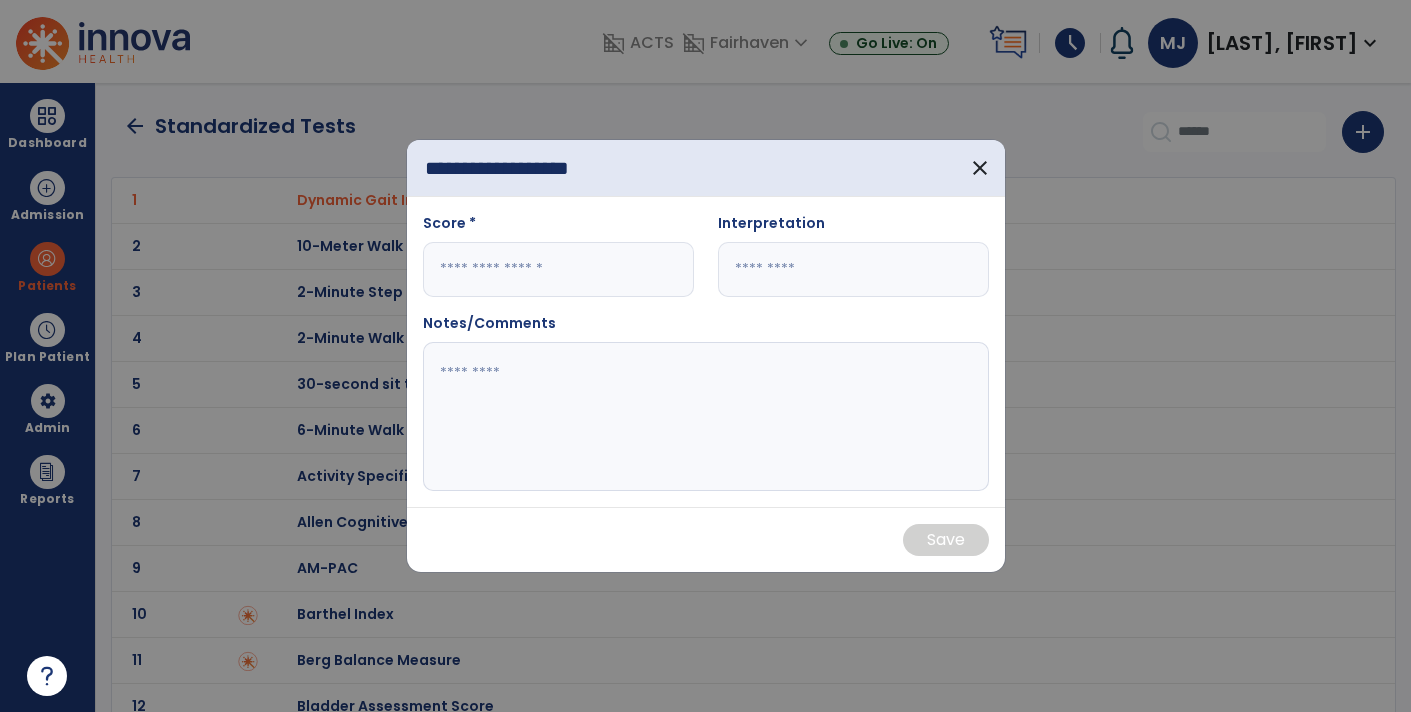click on "**********" at bounding box center [706, 168] 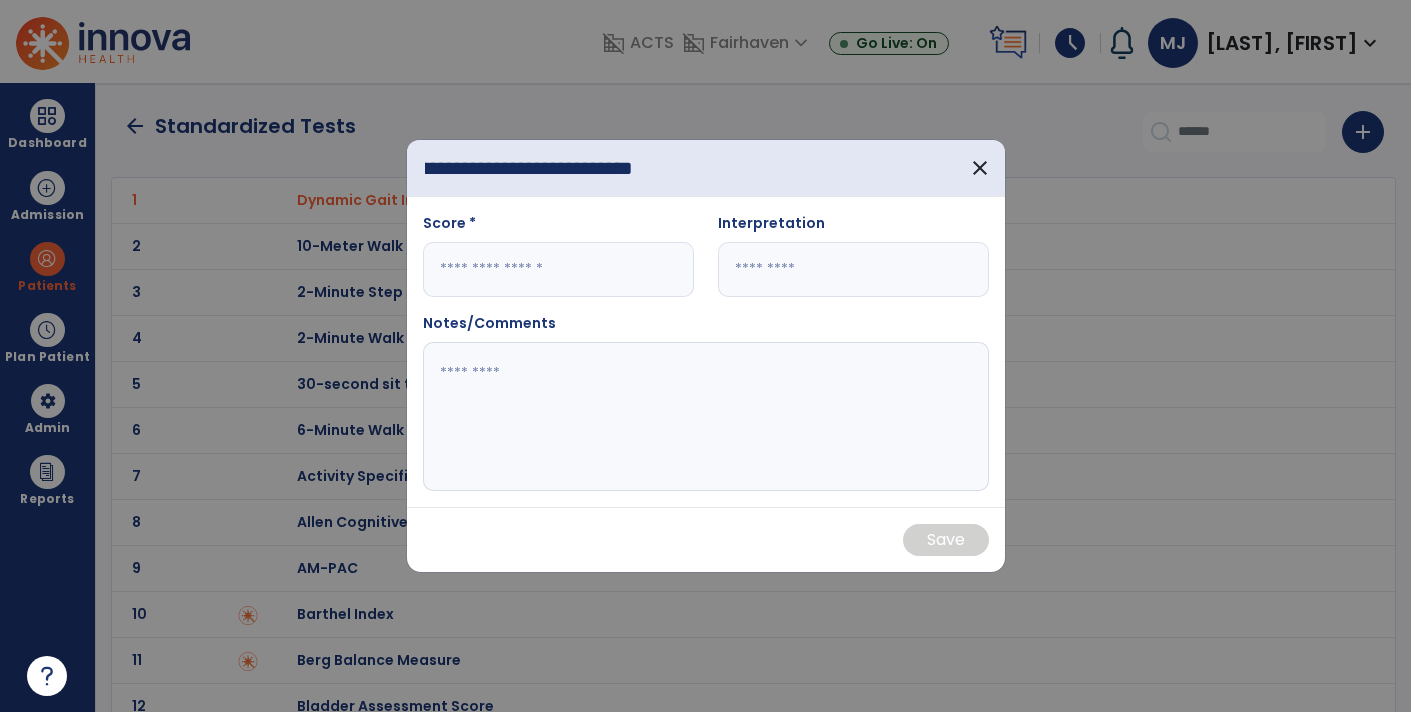scroll, scrollTop: 0, scrollLeft: 100, axis: horizontal 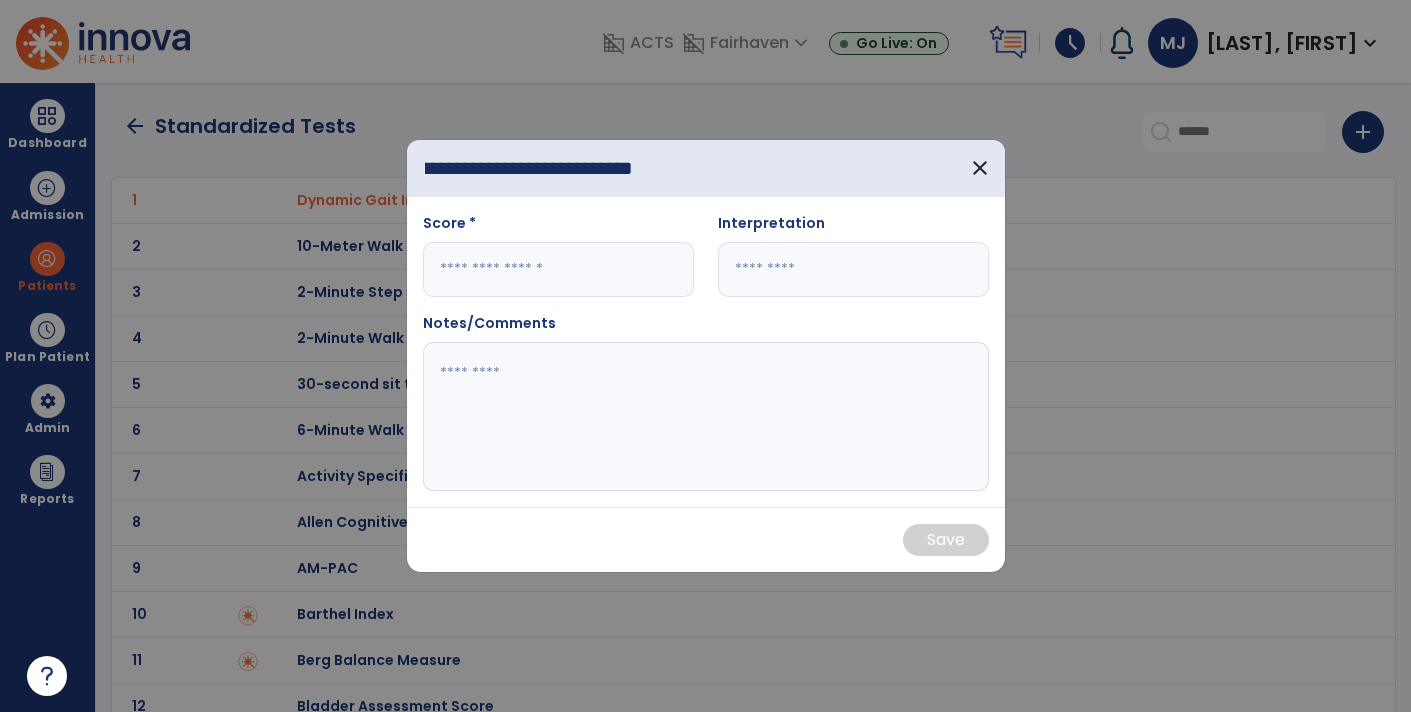 type on "**********" 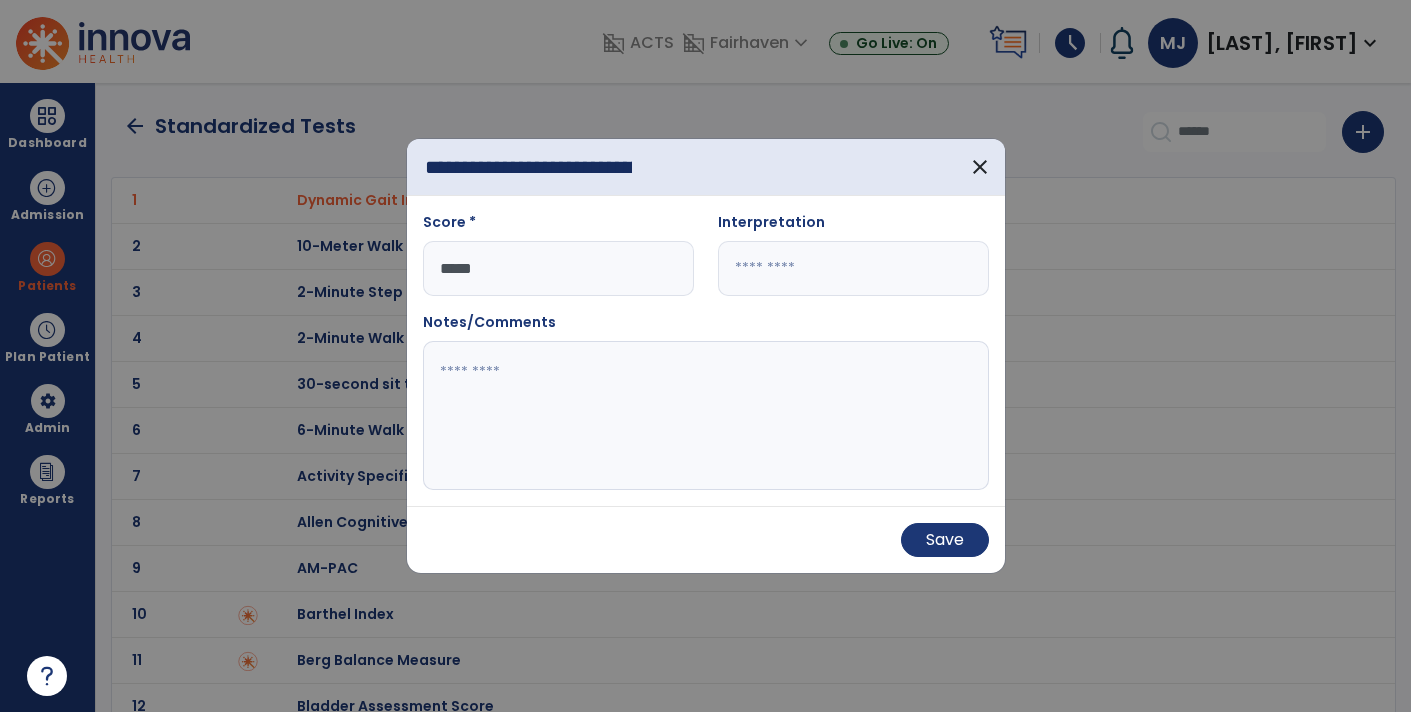 type on "*****" 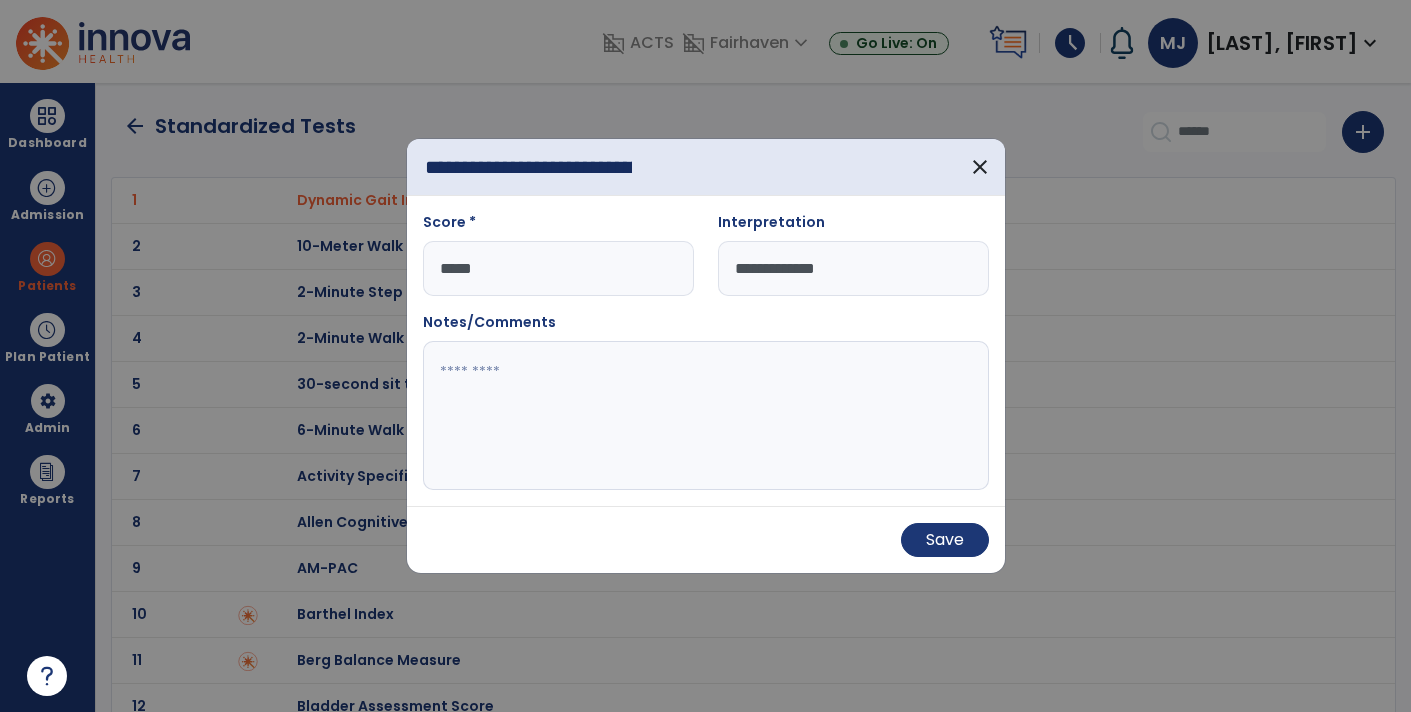 type on "**********" 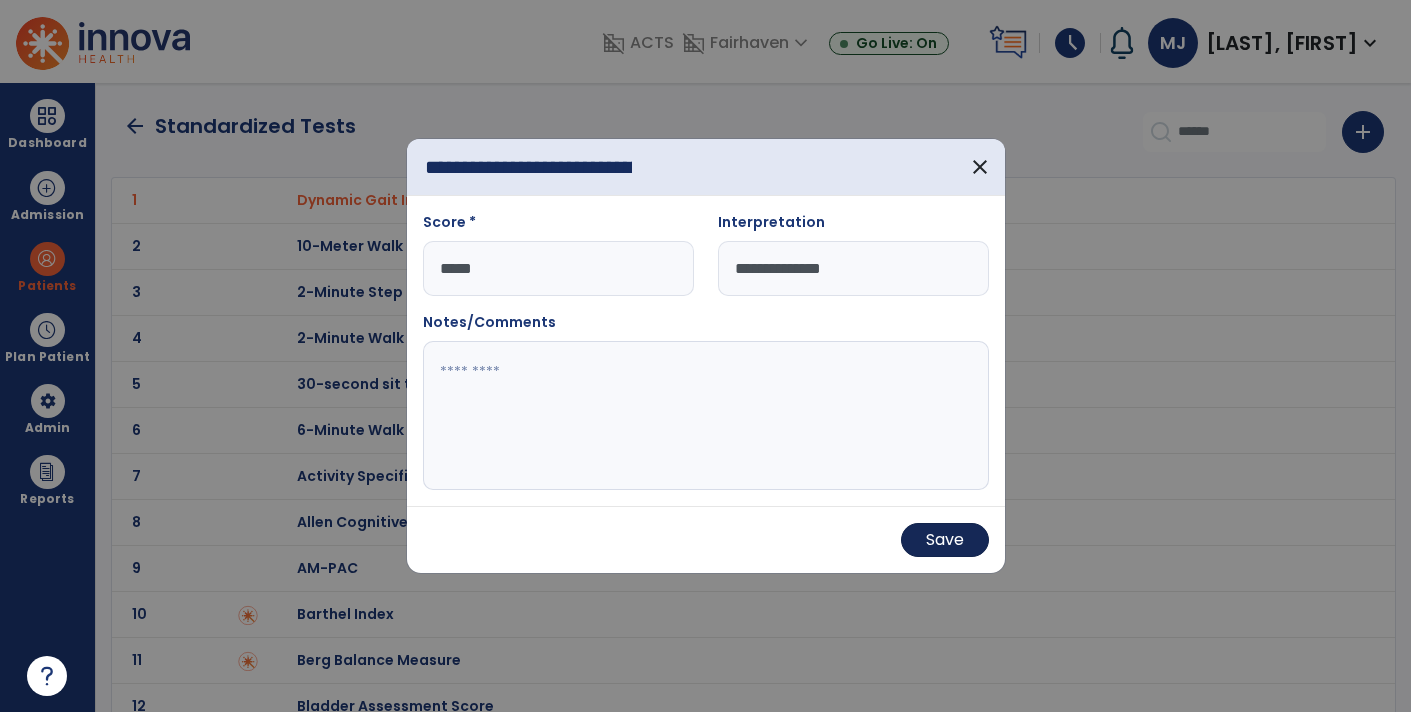 click on "Save" at bounding box center [945, 540] 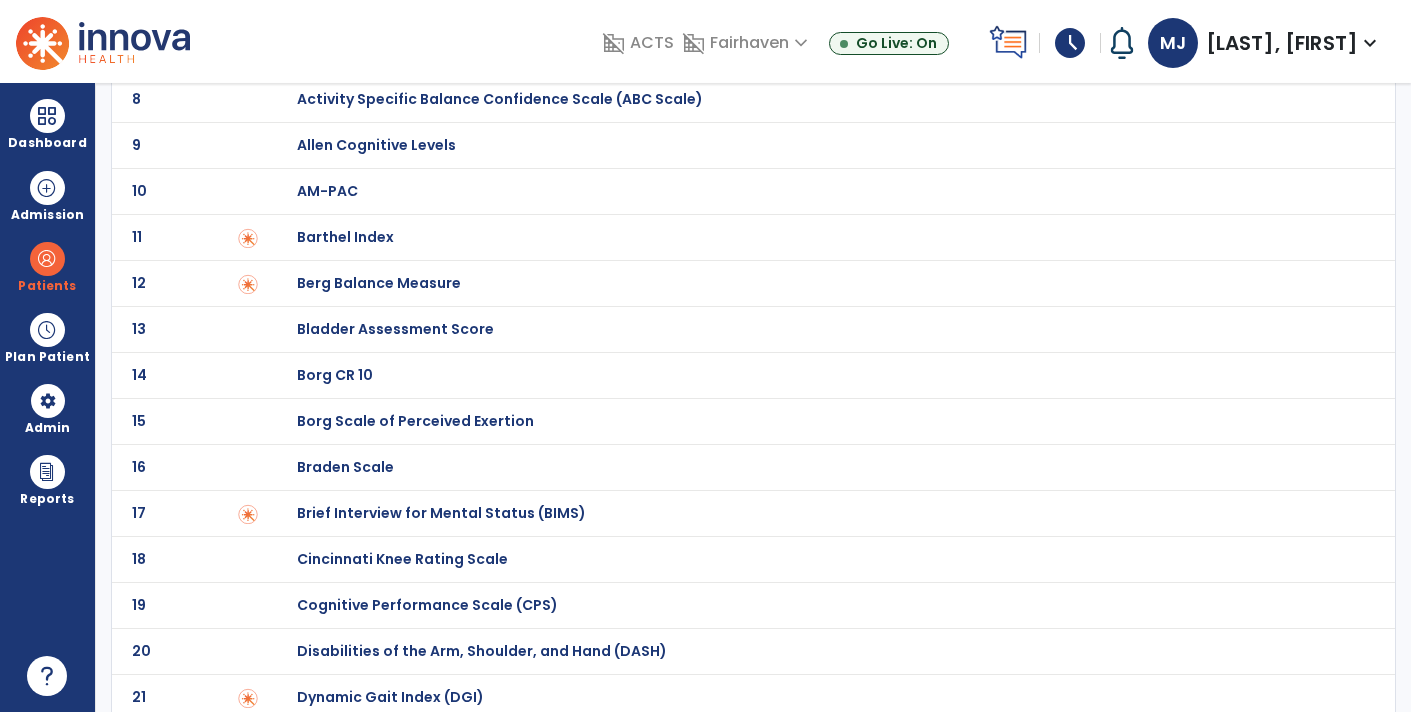 scroll, scrollTop: 0, scrollLeft: 0, axis: both 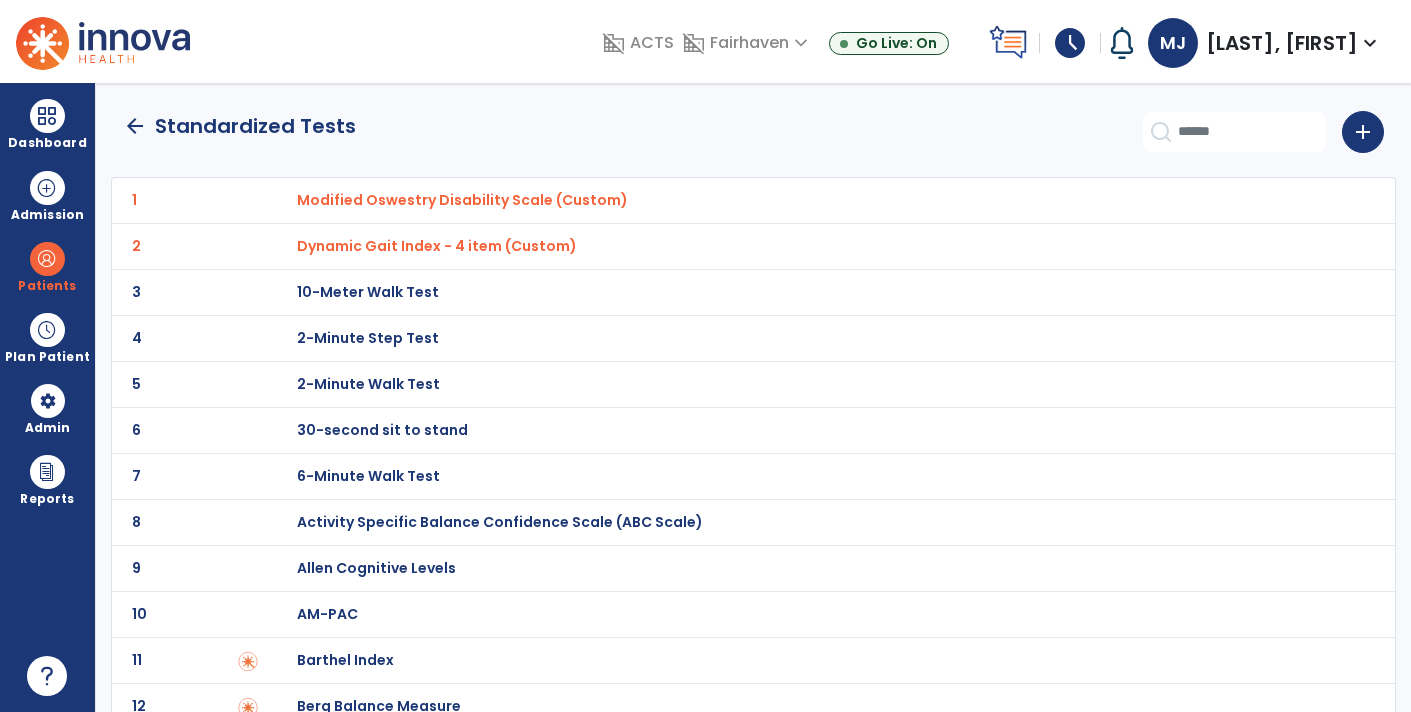 click on "arrow_back" 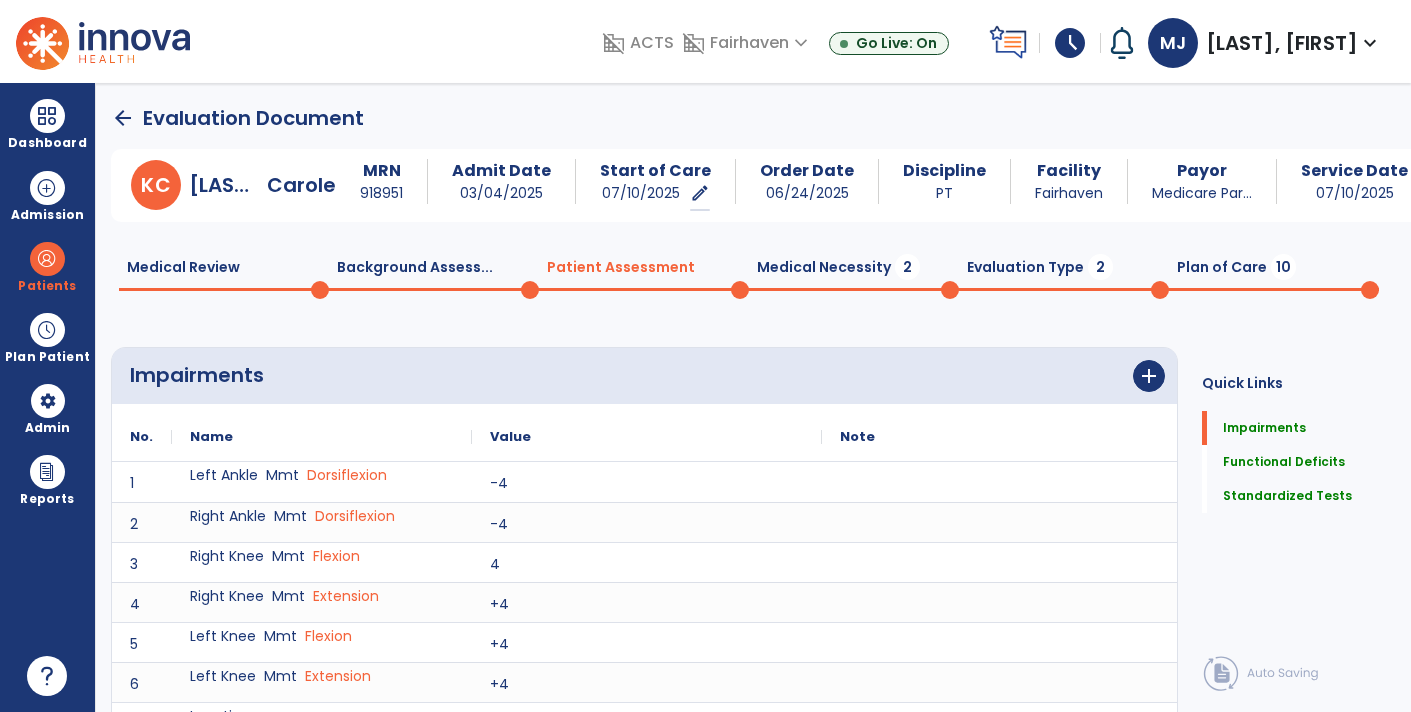 scroll, scrollTop: 19, scrollLeft: 0, axis: vertical 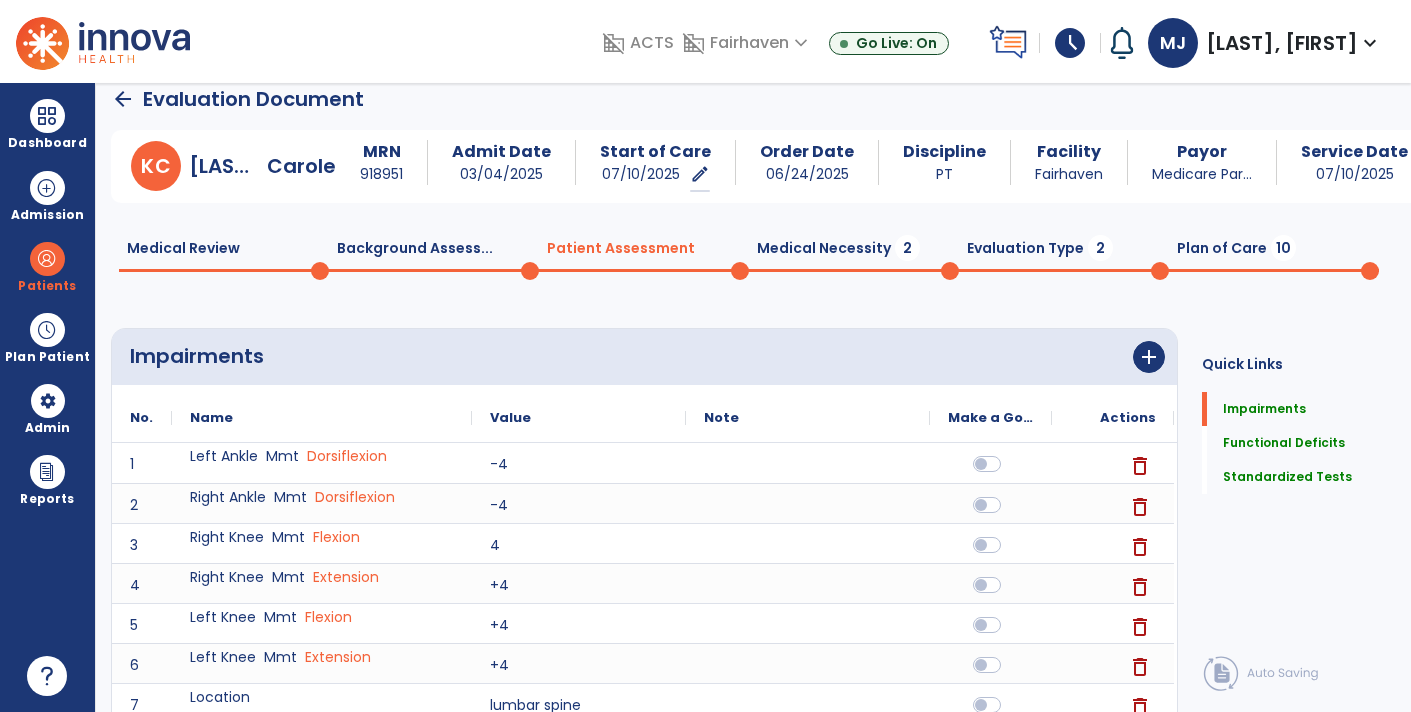 click on "Medical Necessity  2" 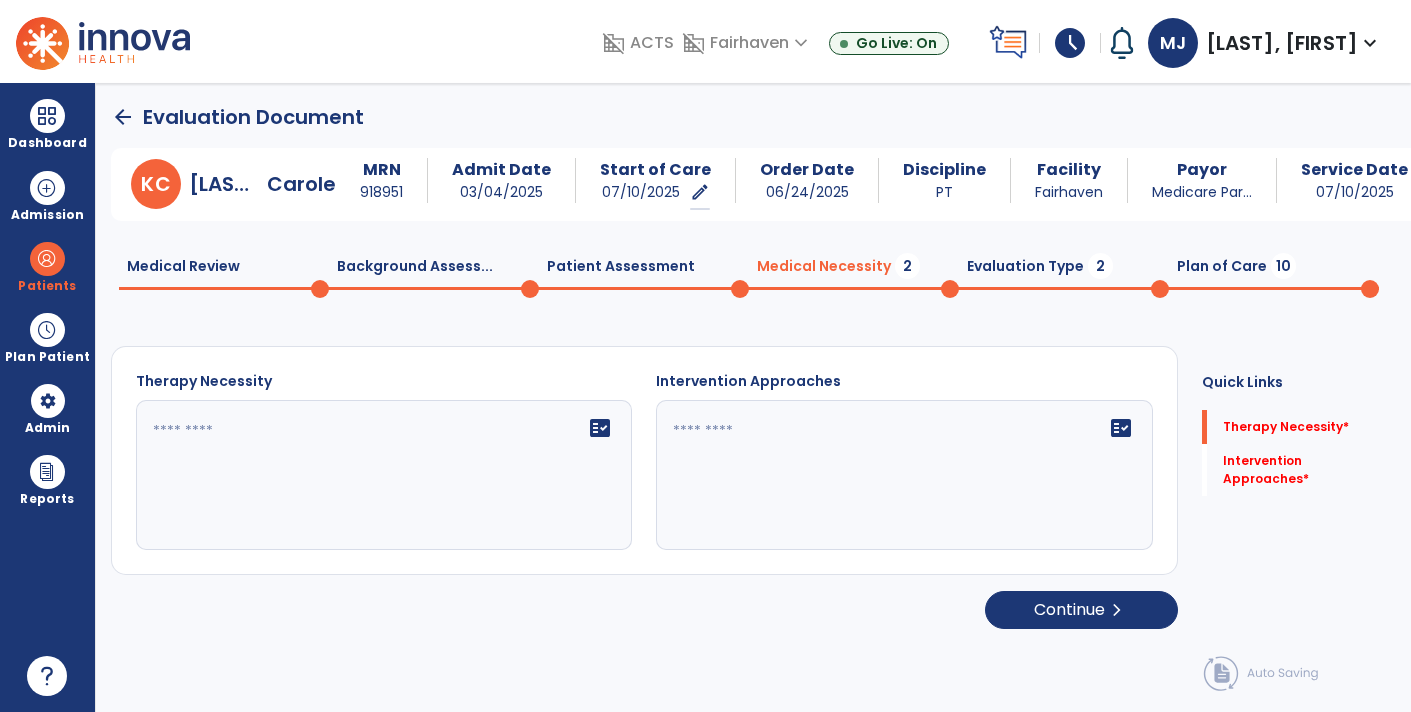 click on "fact_check" 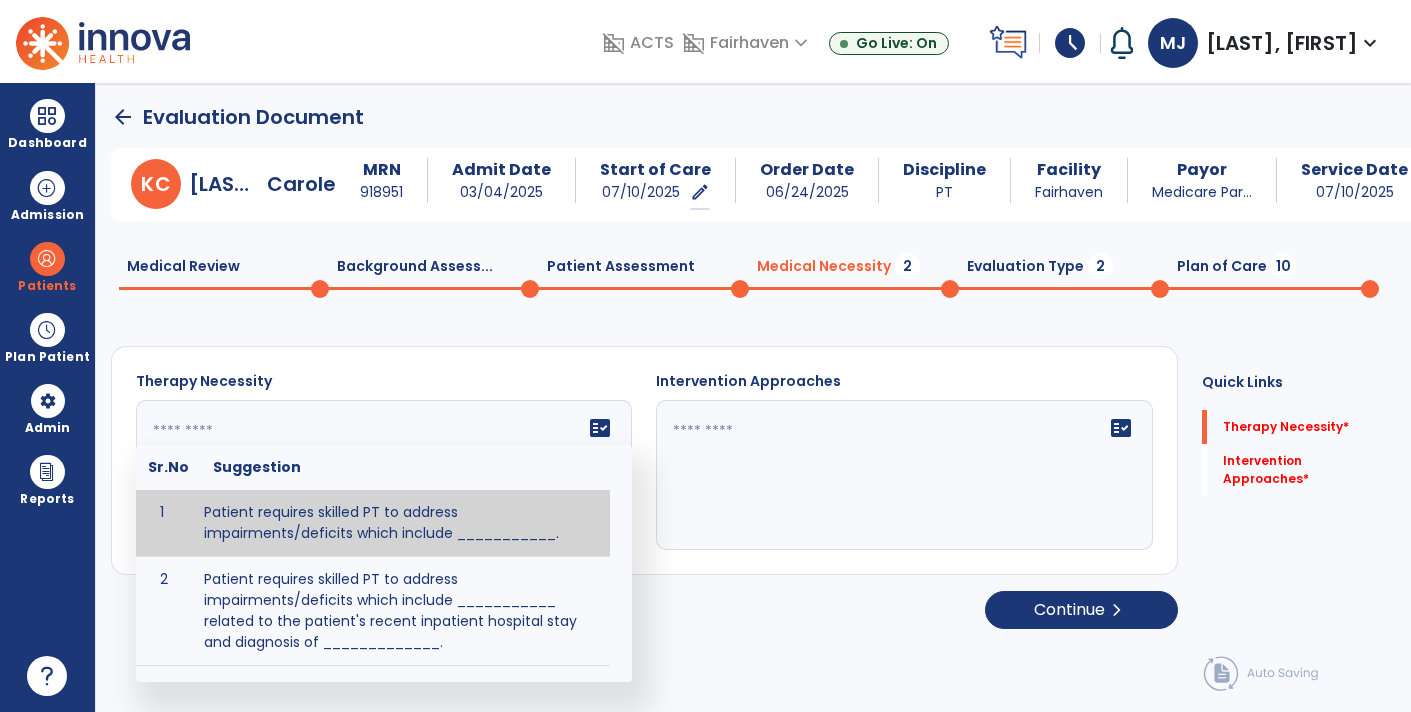 click 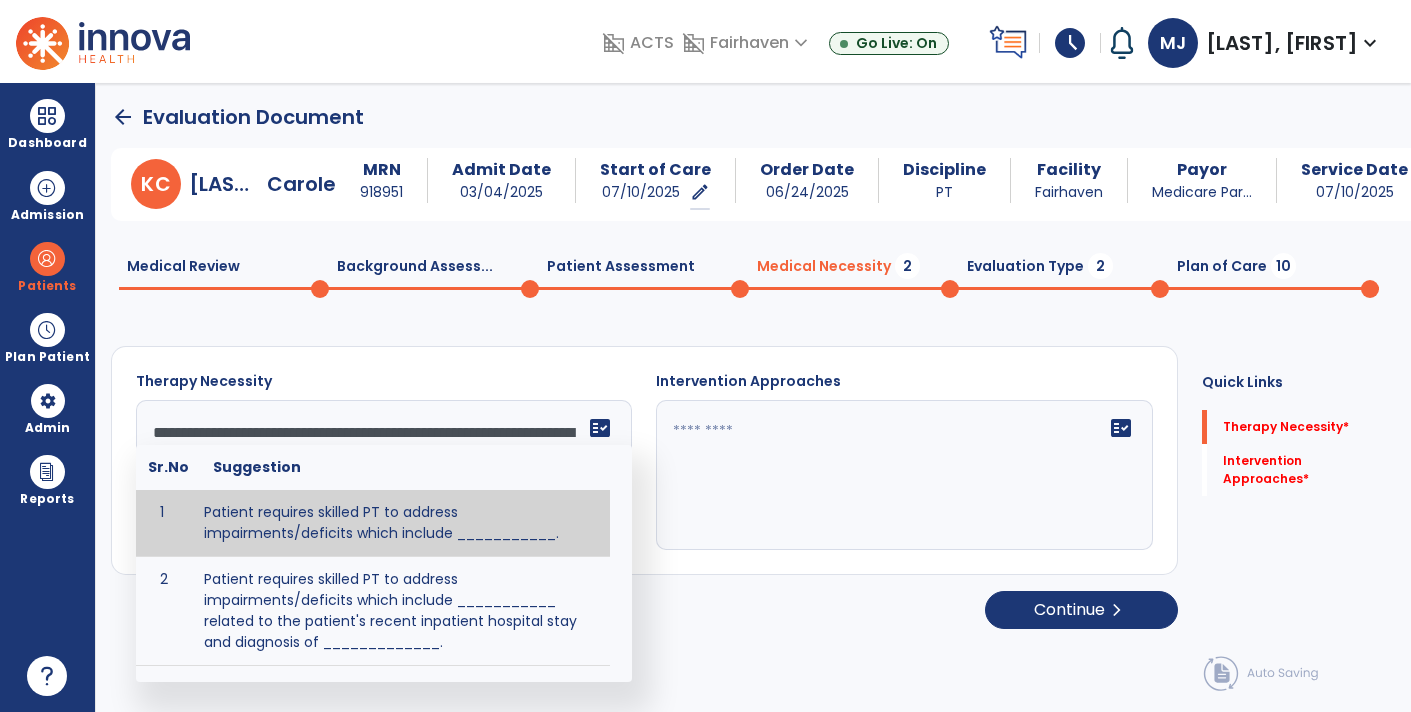 scroll, scrollTop: 63, scrollLeft: 0, axis: vertical 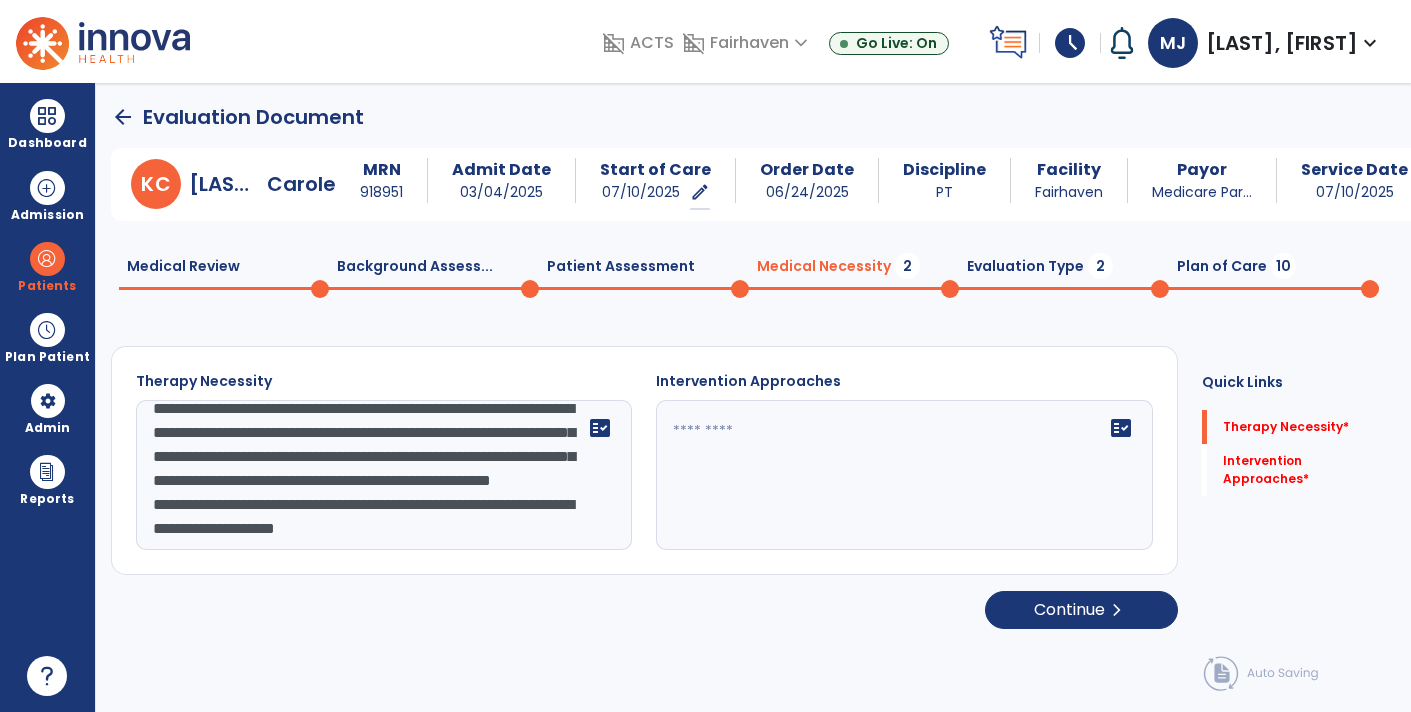 type on "**********" 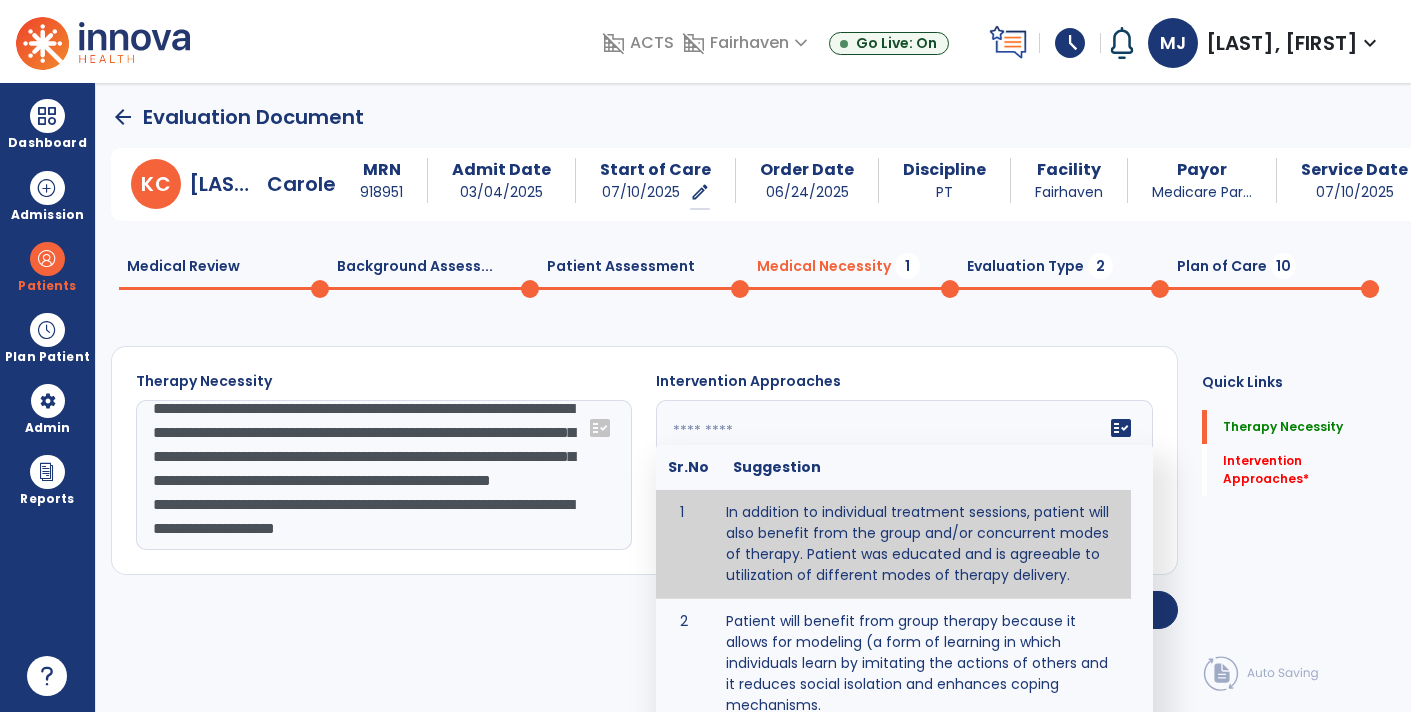 paste on "**********" 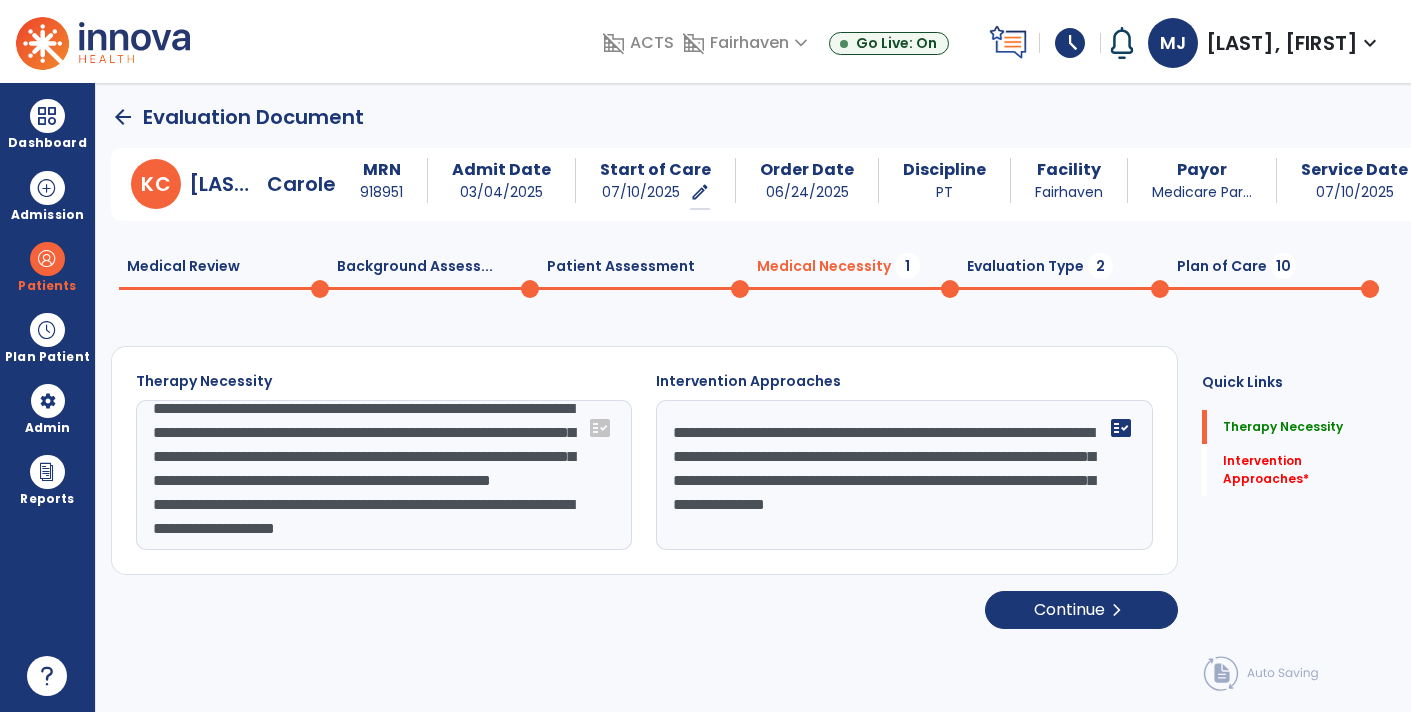 type on "**********" 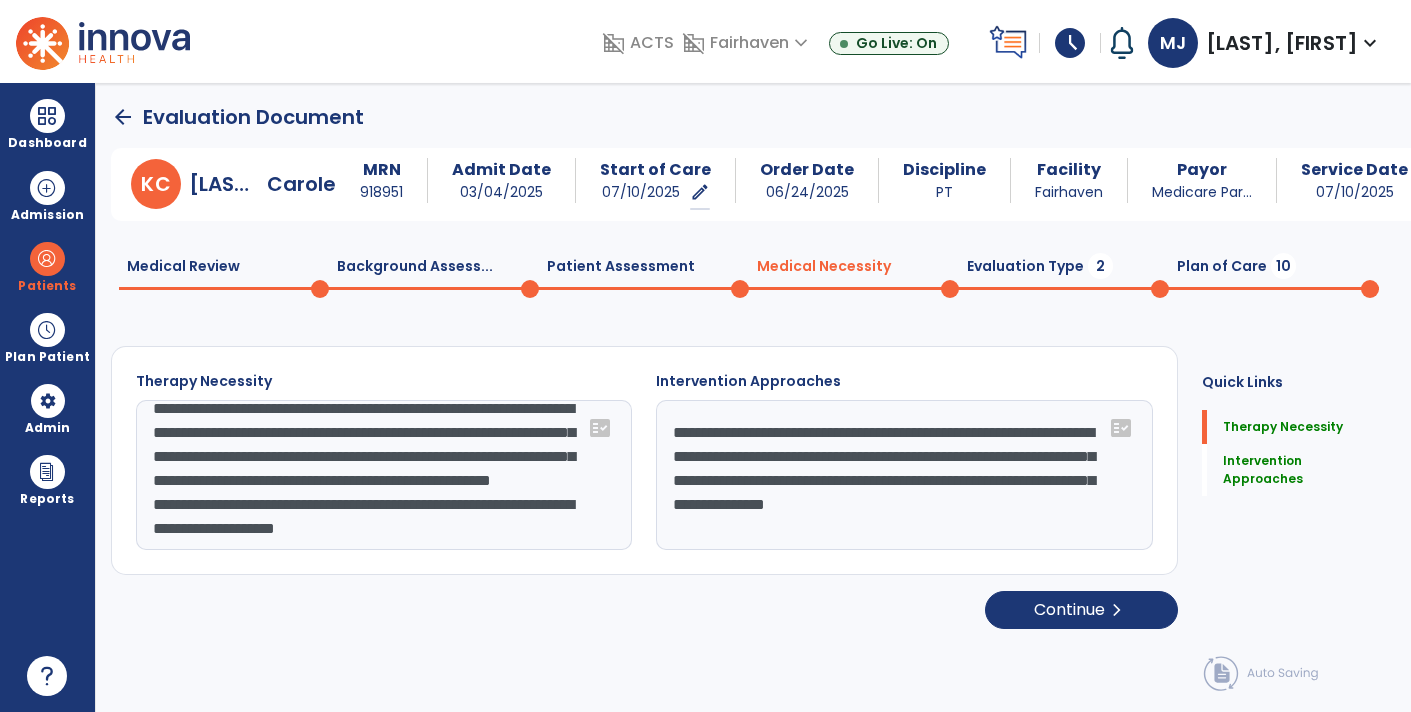 scroll, scrollTop: 72, scrollLeft: 0, axis: vertical 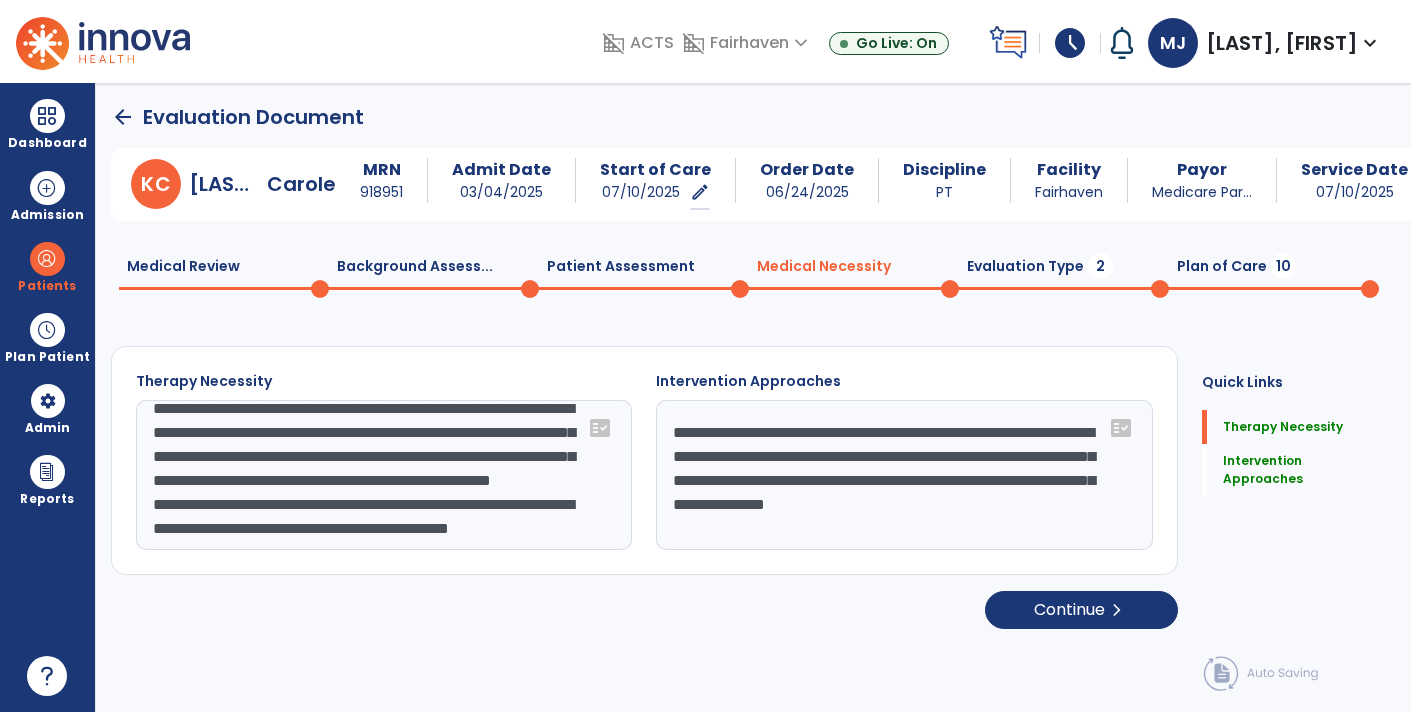 click on "**********" 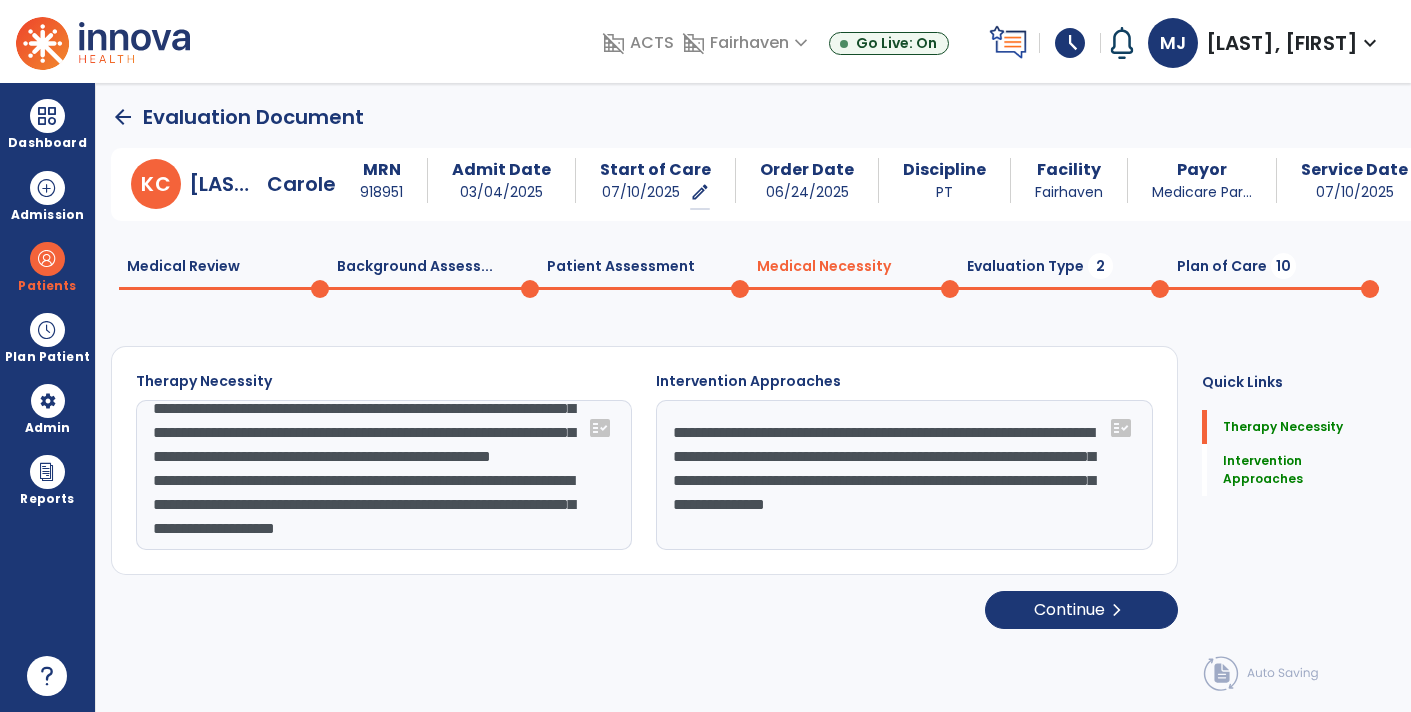 scroll, scrollTop: 110, scrollLeft: 0, axis: vertical 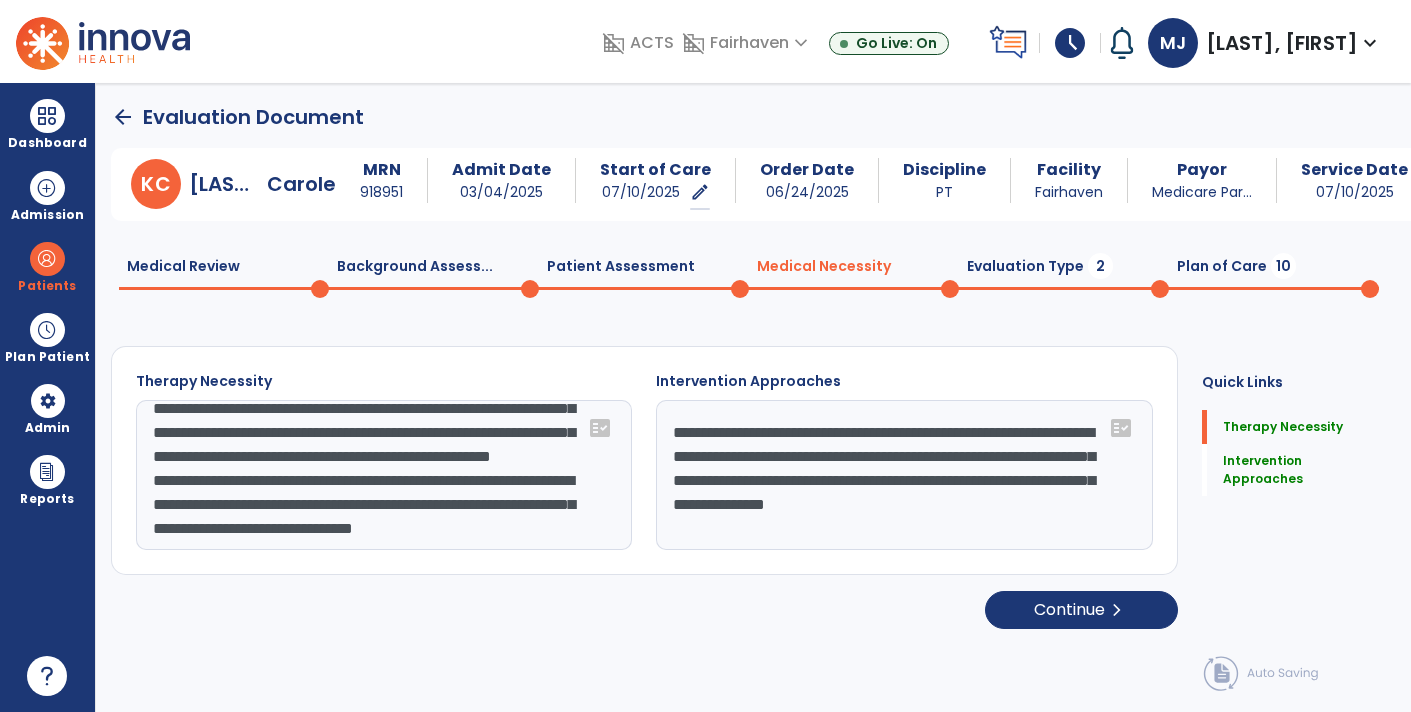 click on "**********" 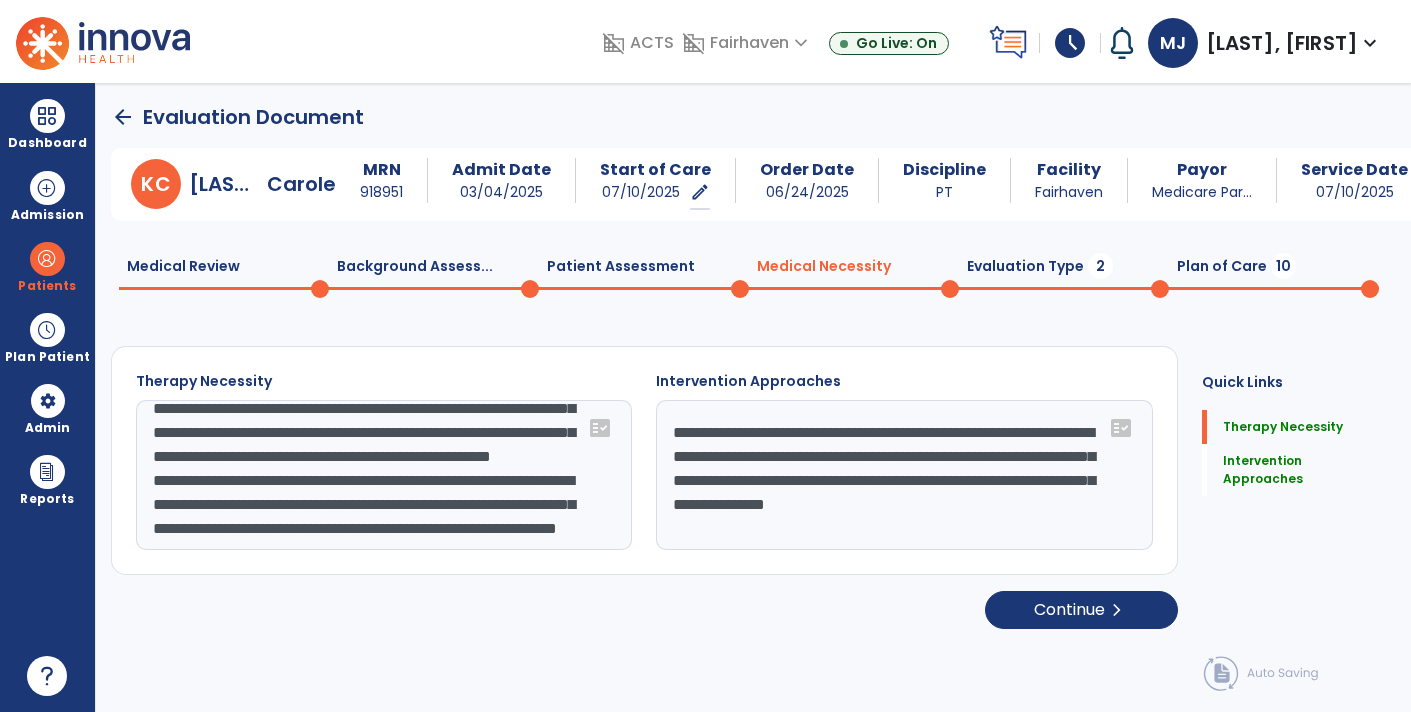 click on "**********" 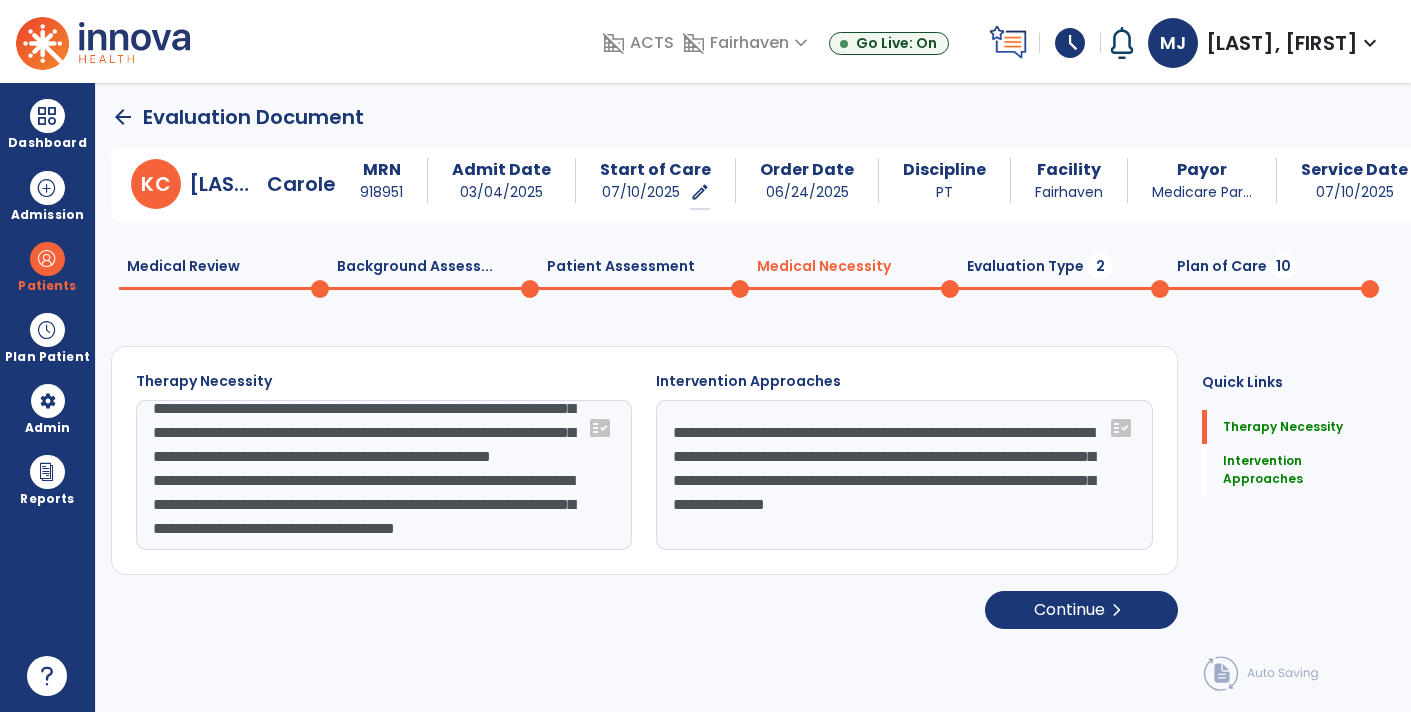 click on "**********" 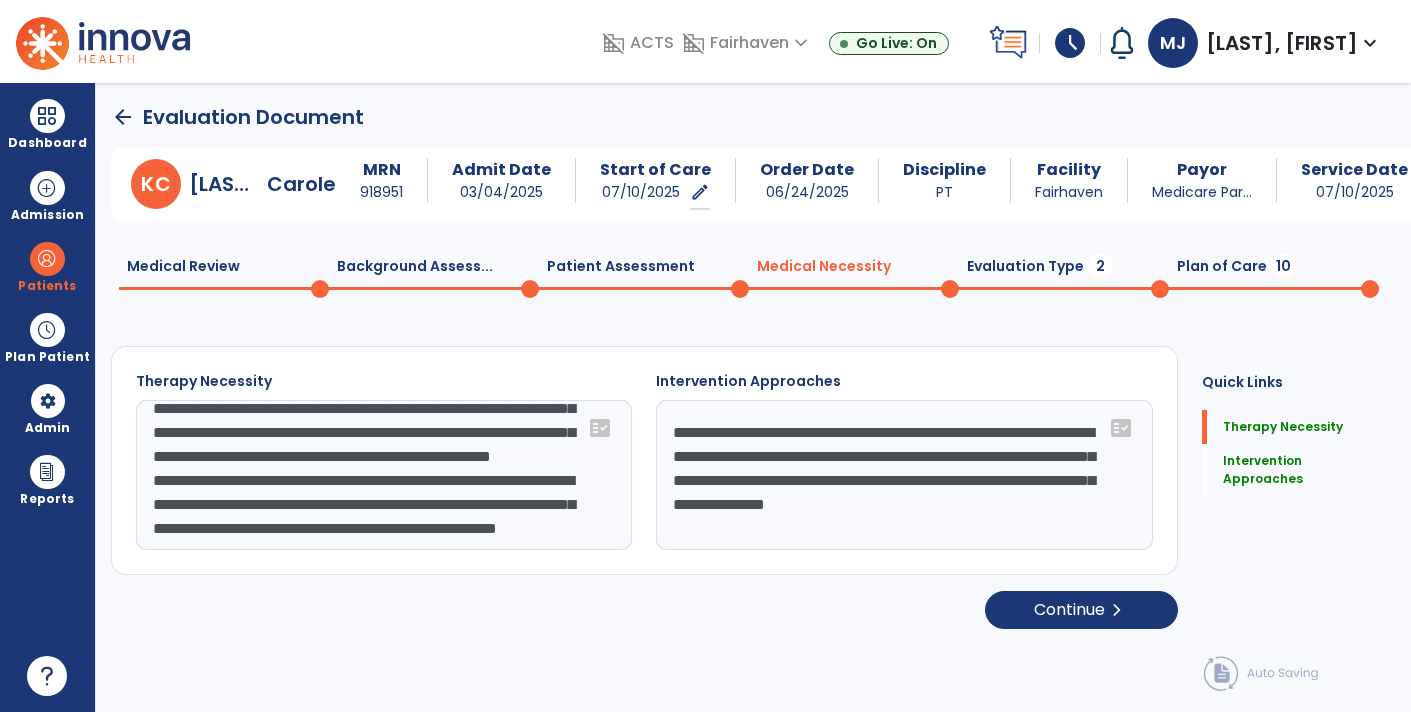 click on "**********" 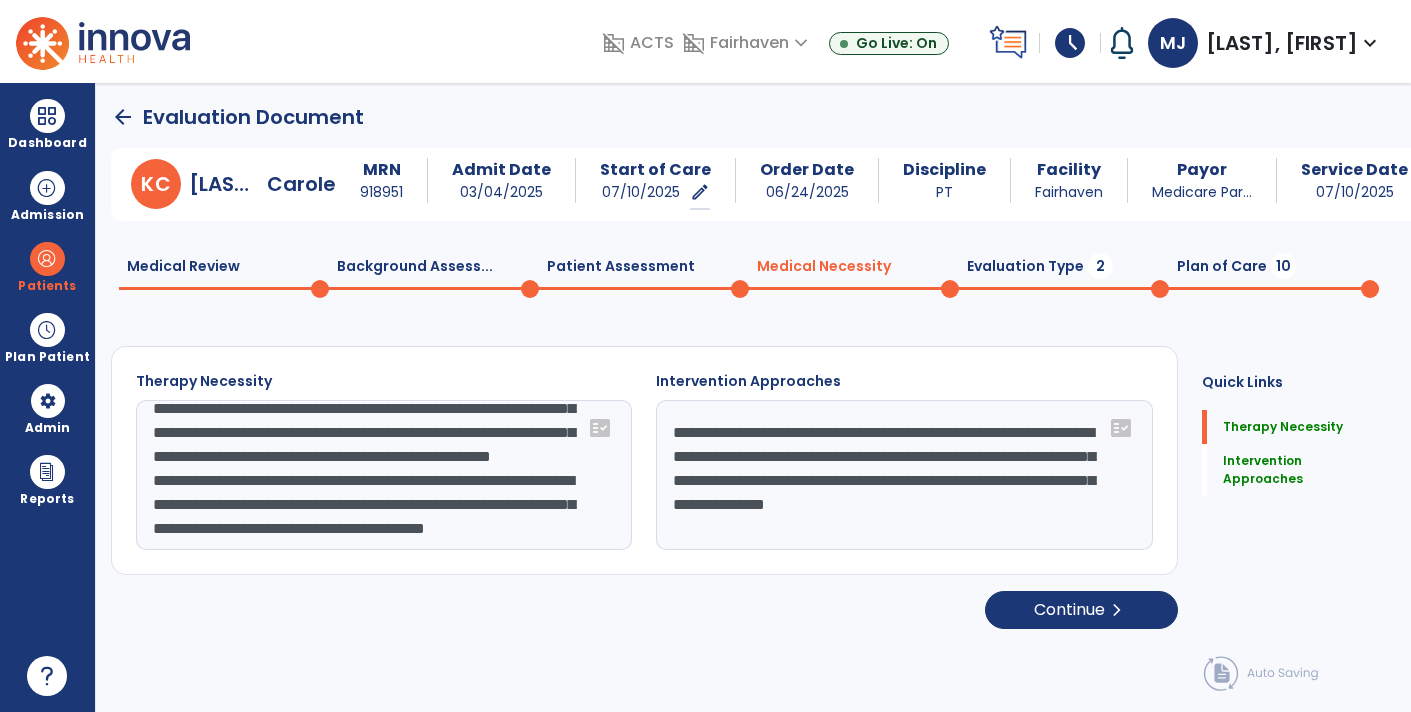 click on "**********" 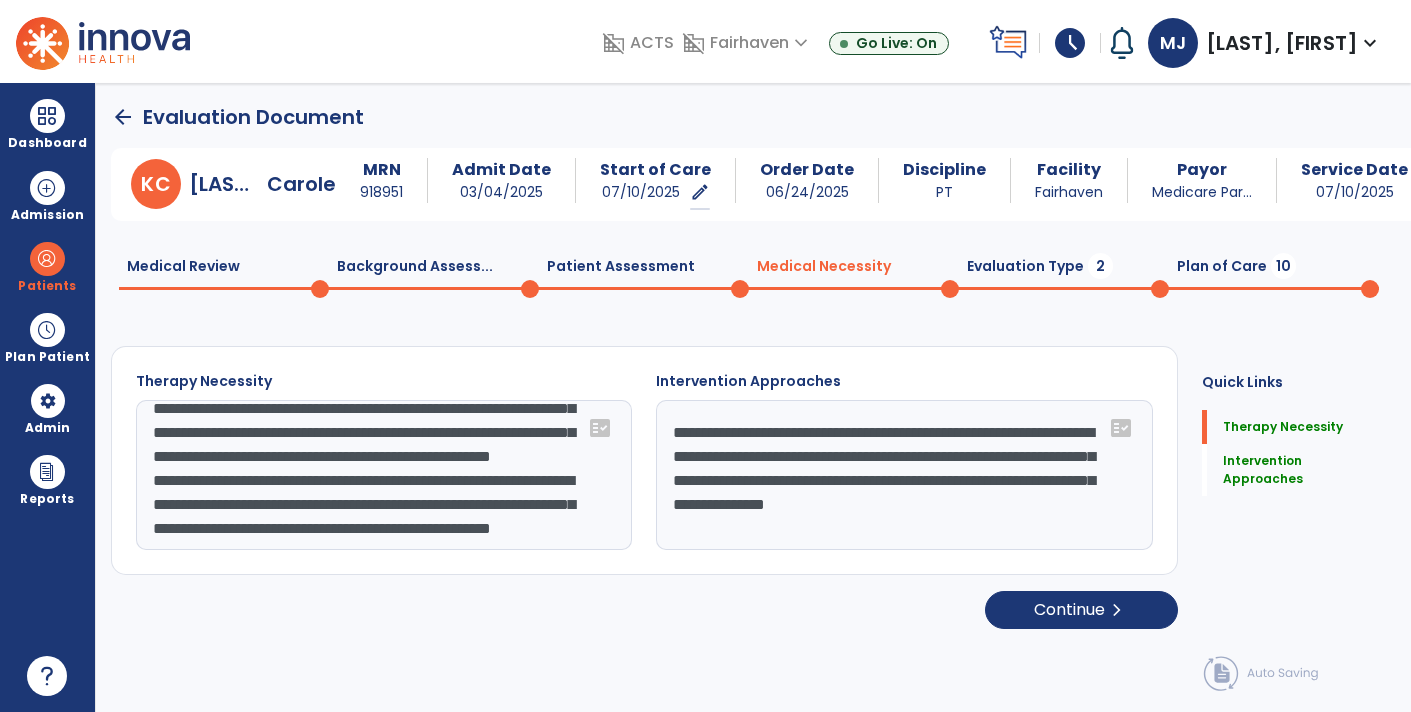 click on "**********" 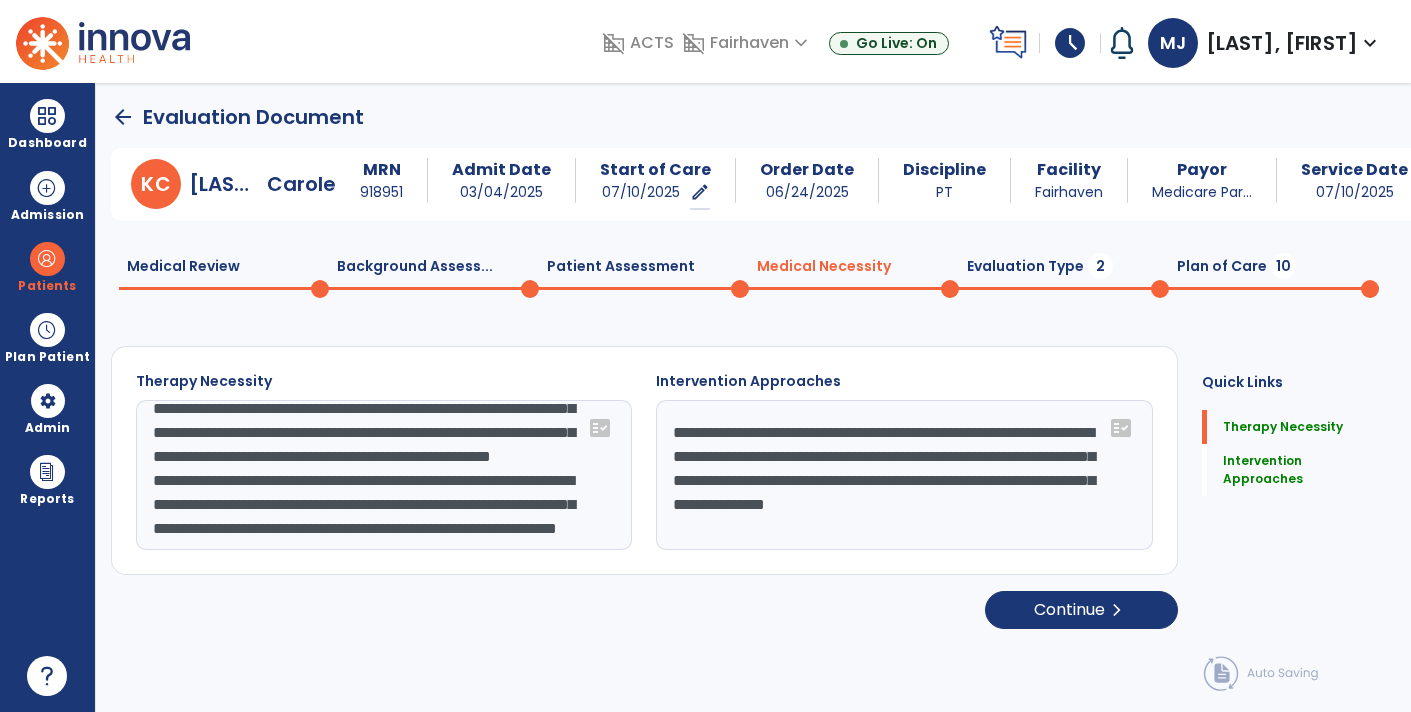 scroll, scrollTop: 135, scrollLeft: 0, axis: vertical 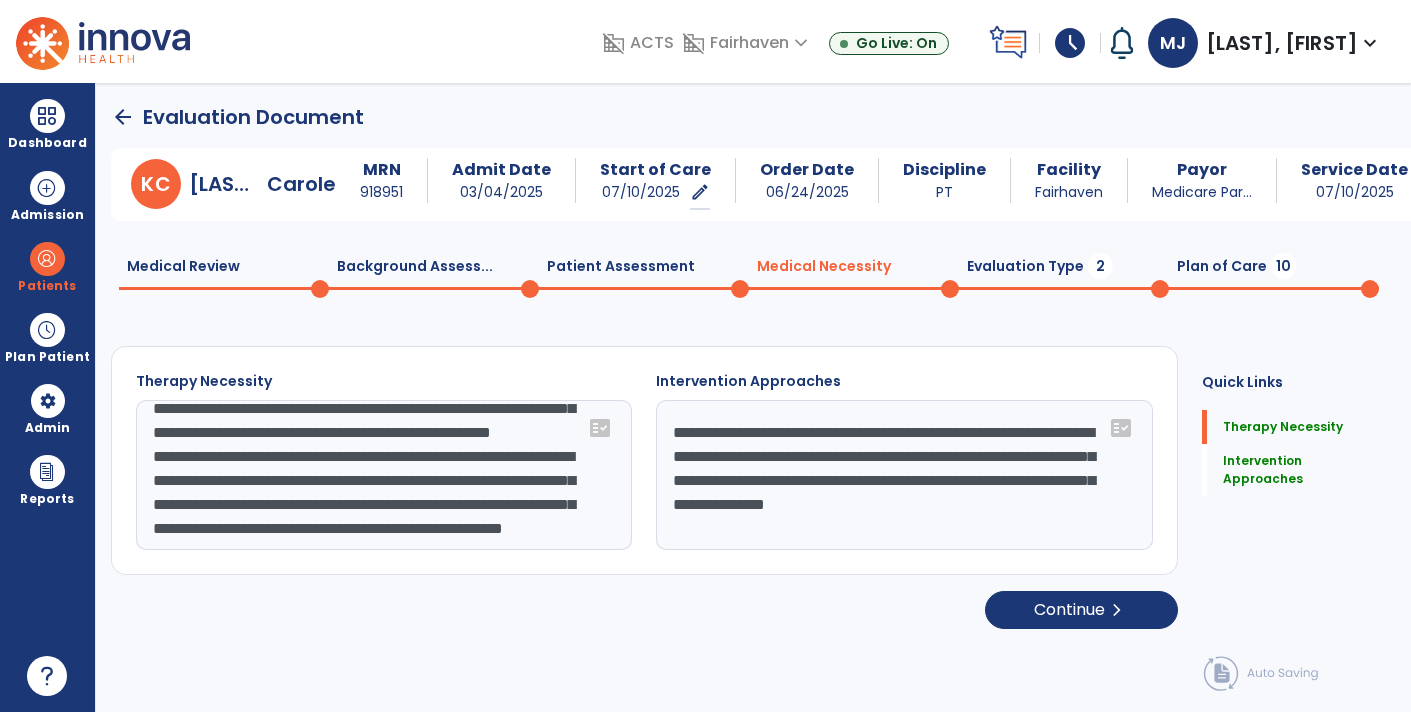 click on "**********" 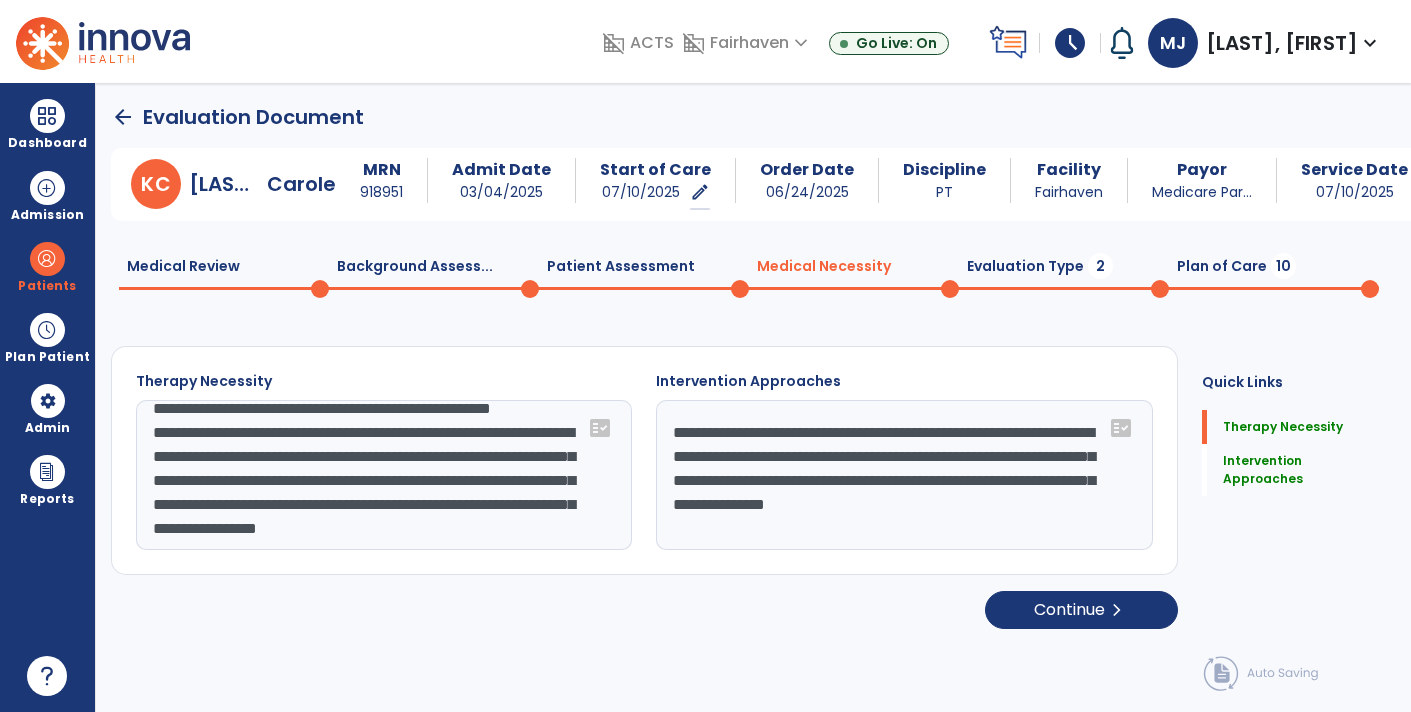 type on "**********" 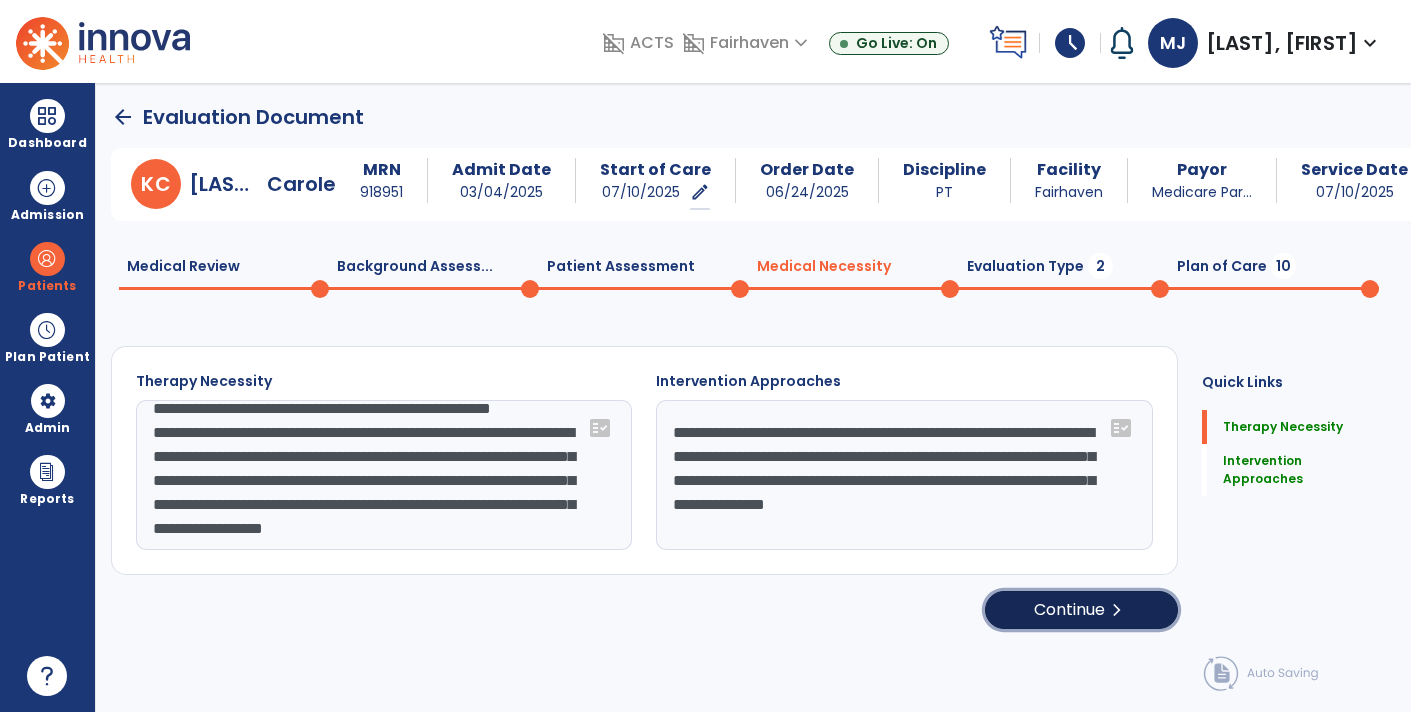 click on "chevron_right" 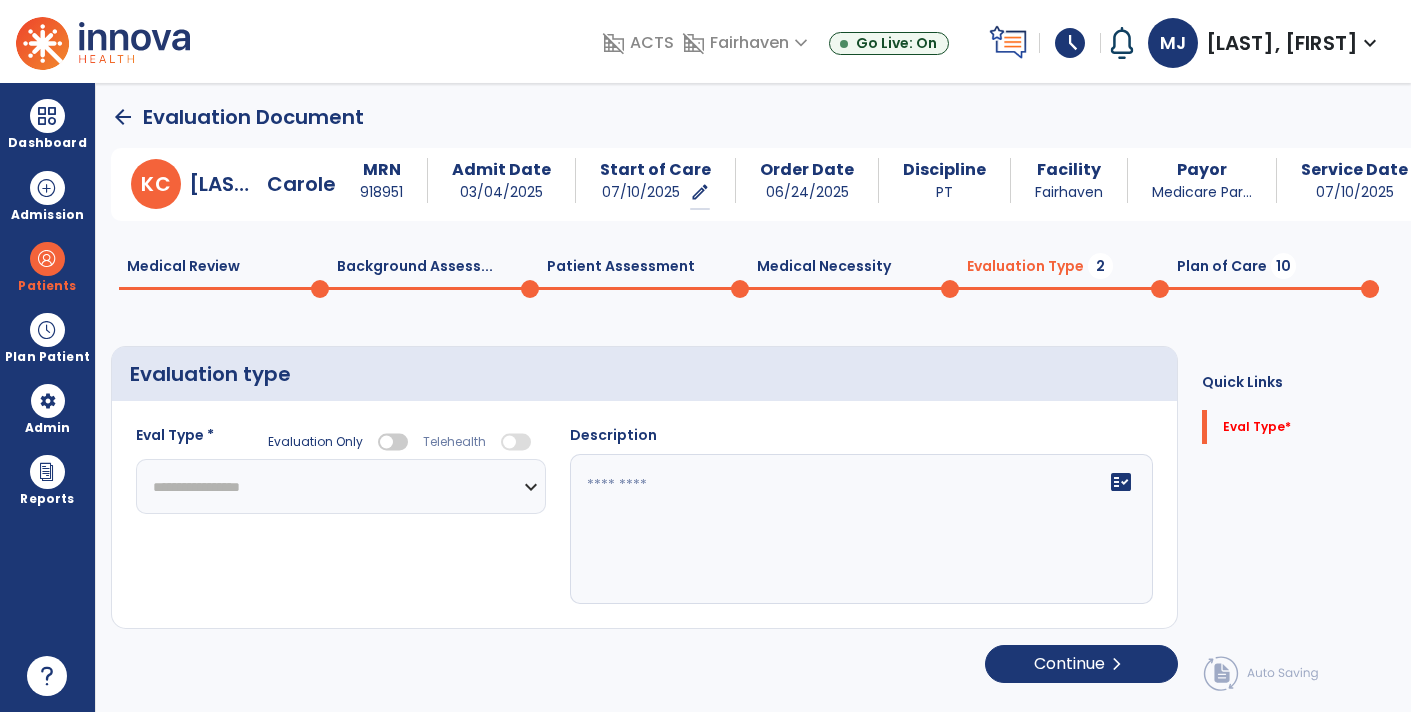 click on "**********" 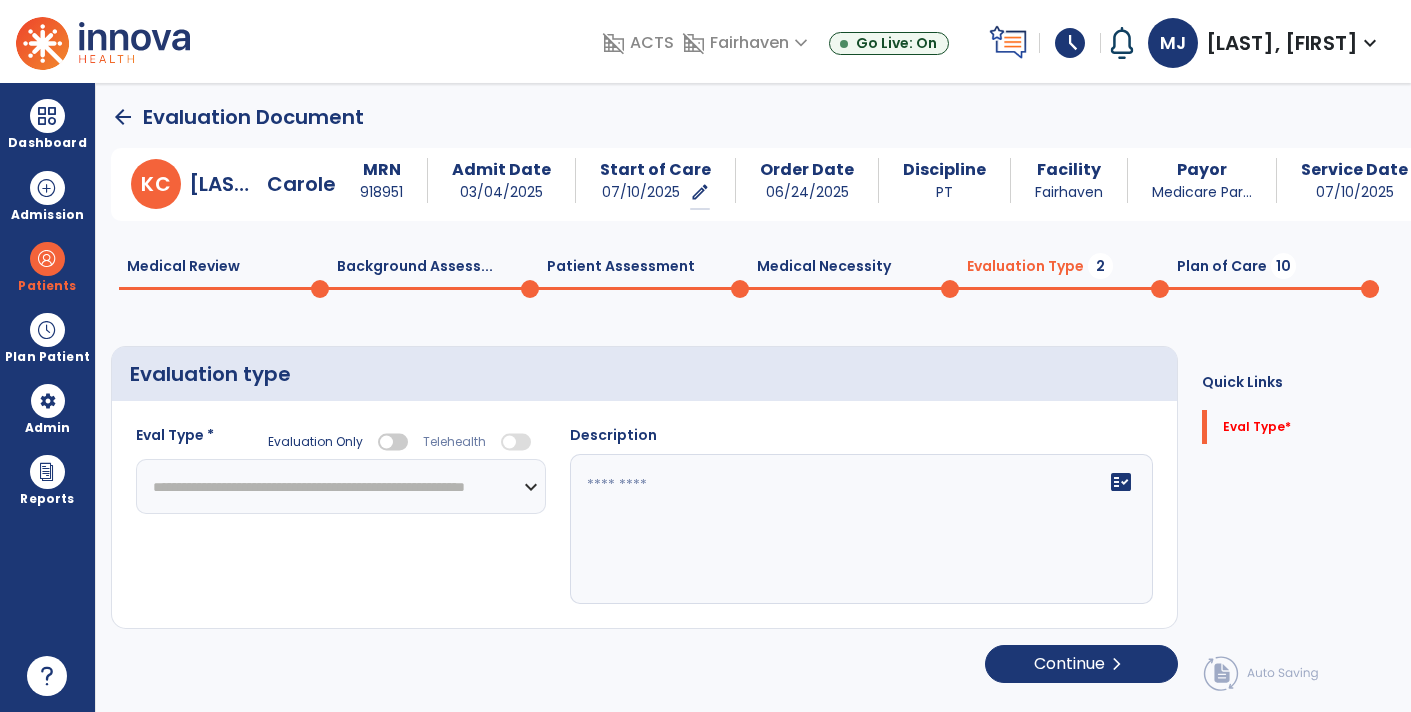 click on "**********" 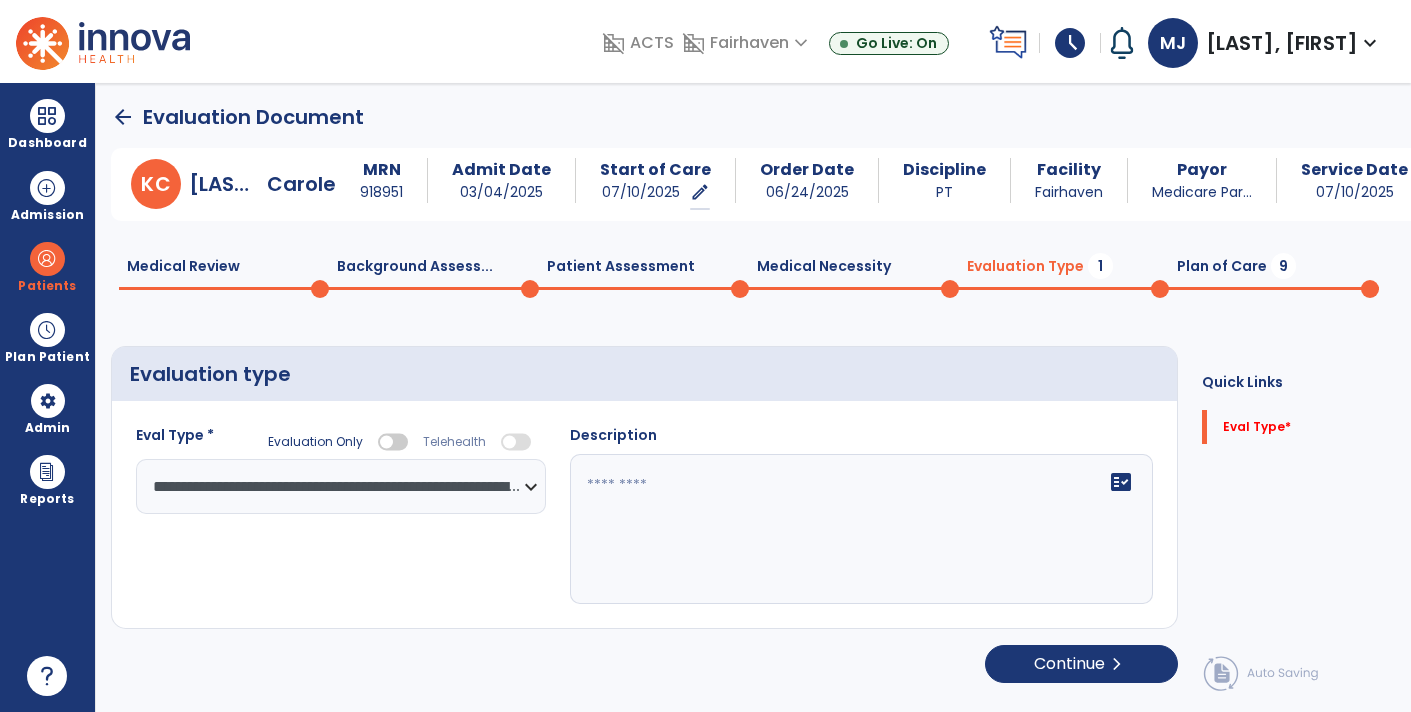 click on "fact_check" 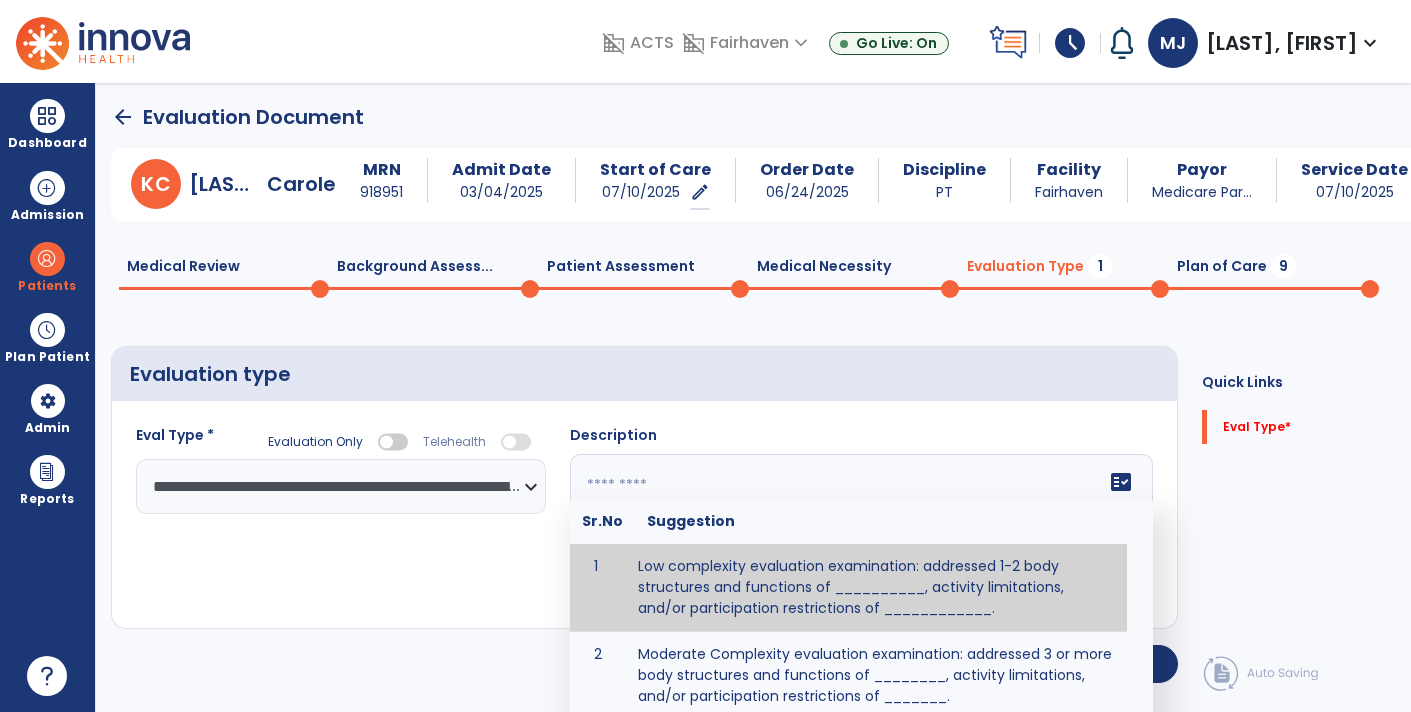 click 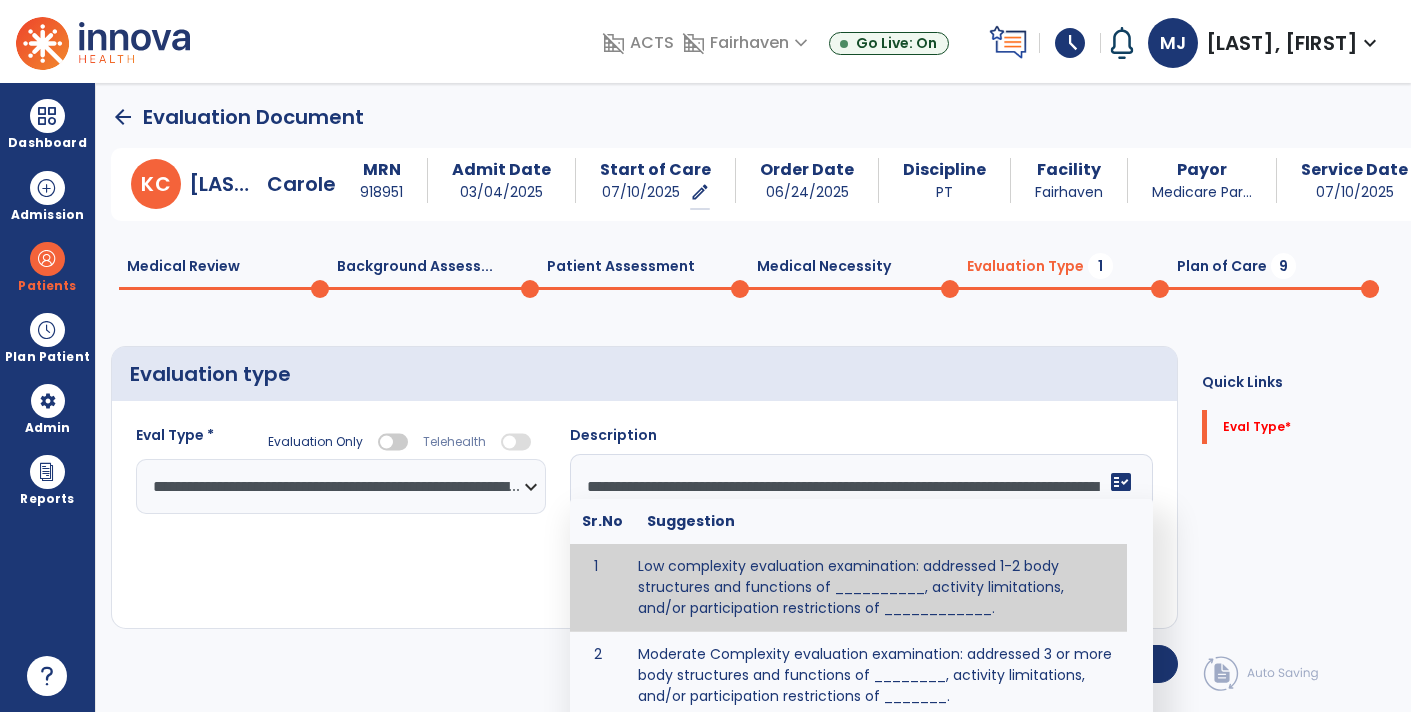 scroll, scrollTop: 15, scrollLeft: 0, axis: vertical 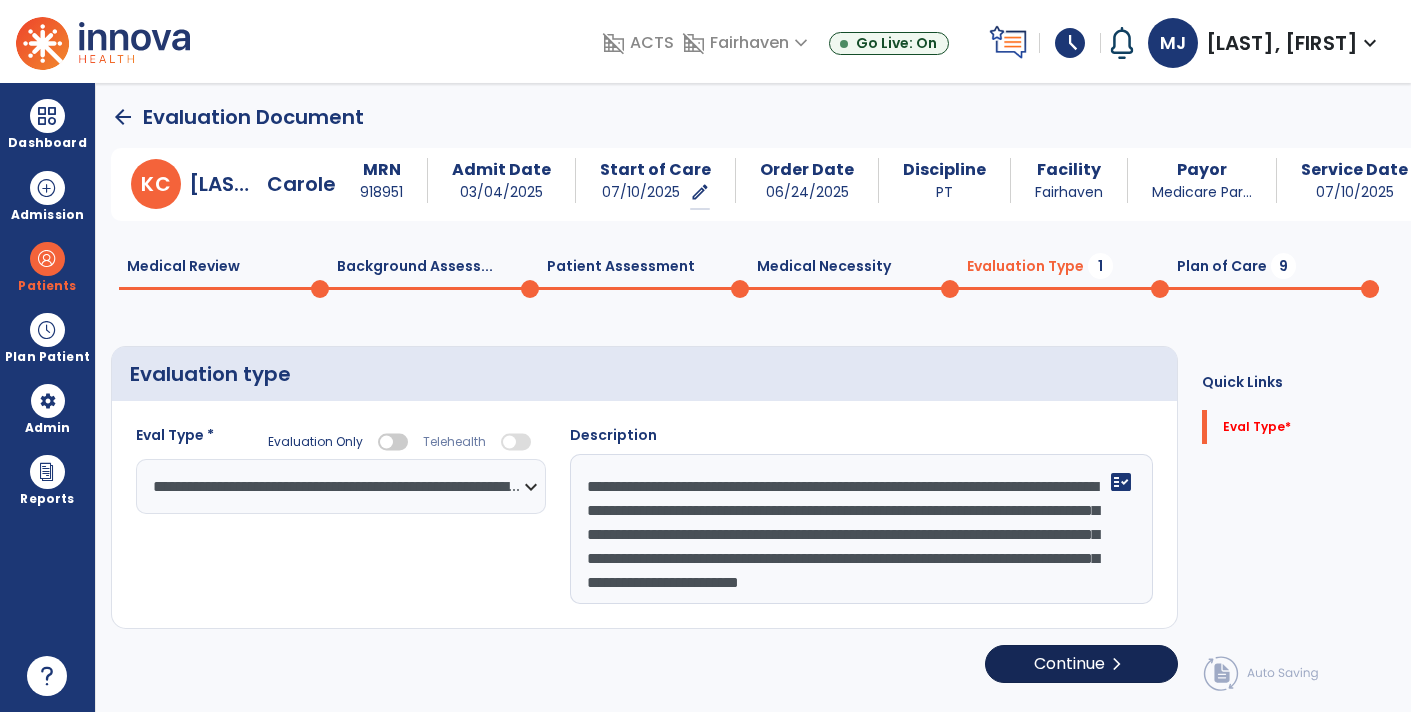 type on "**********" 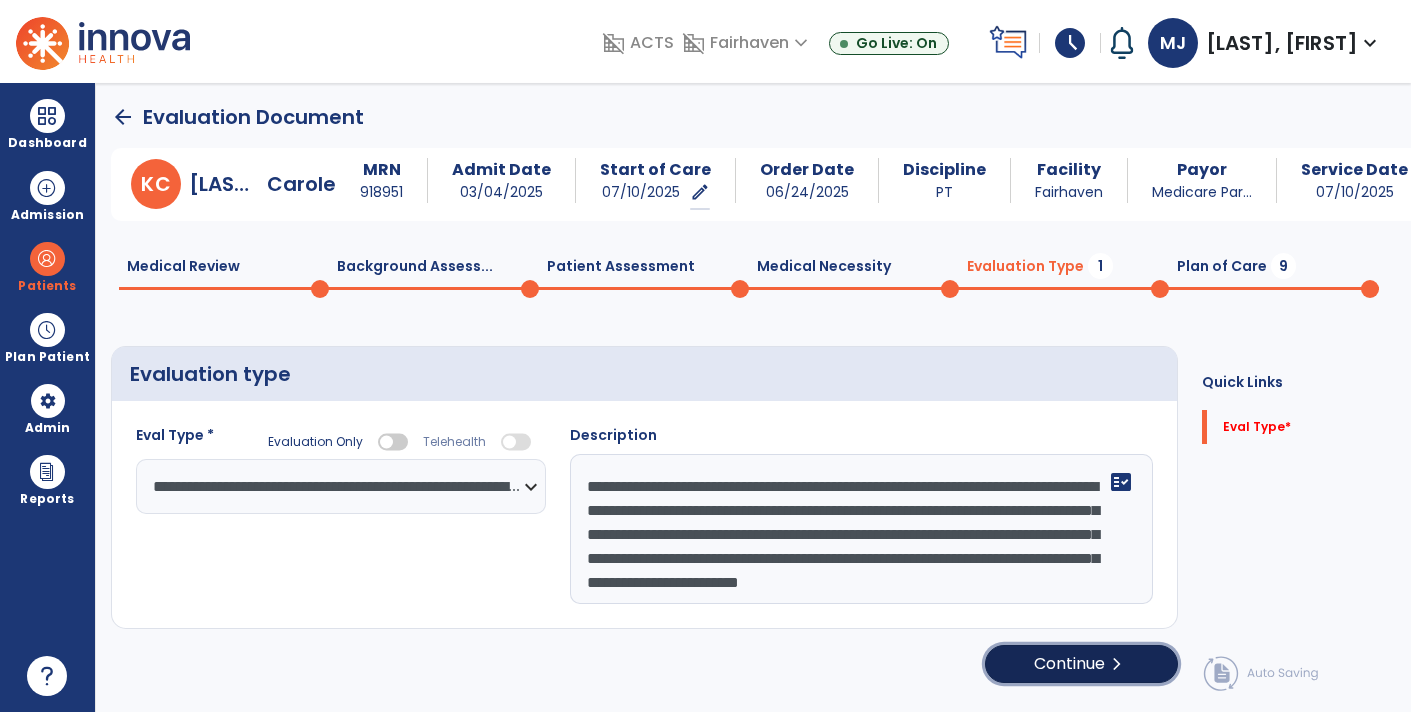 click on "Continue  chevron_right" 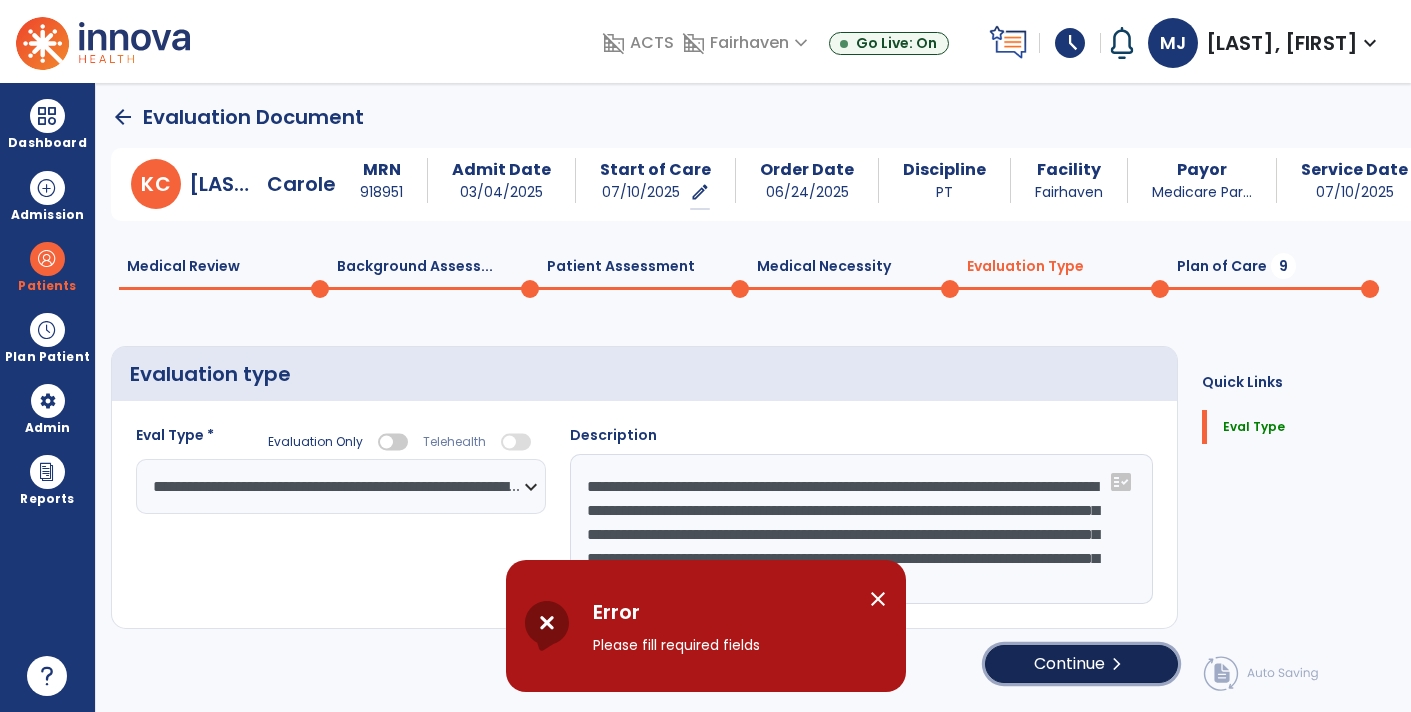 click on "Continue  chevron_right" 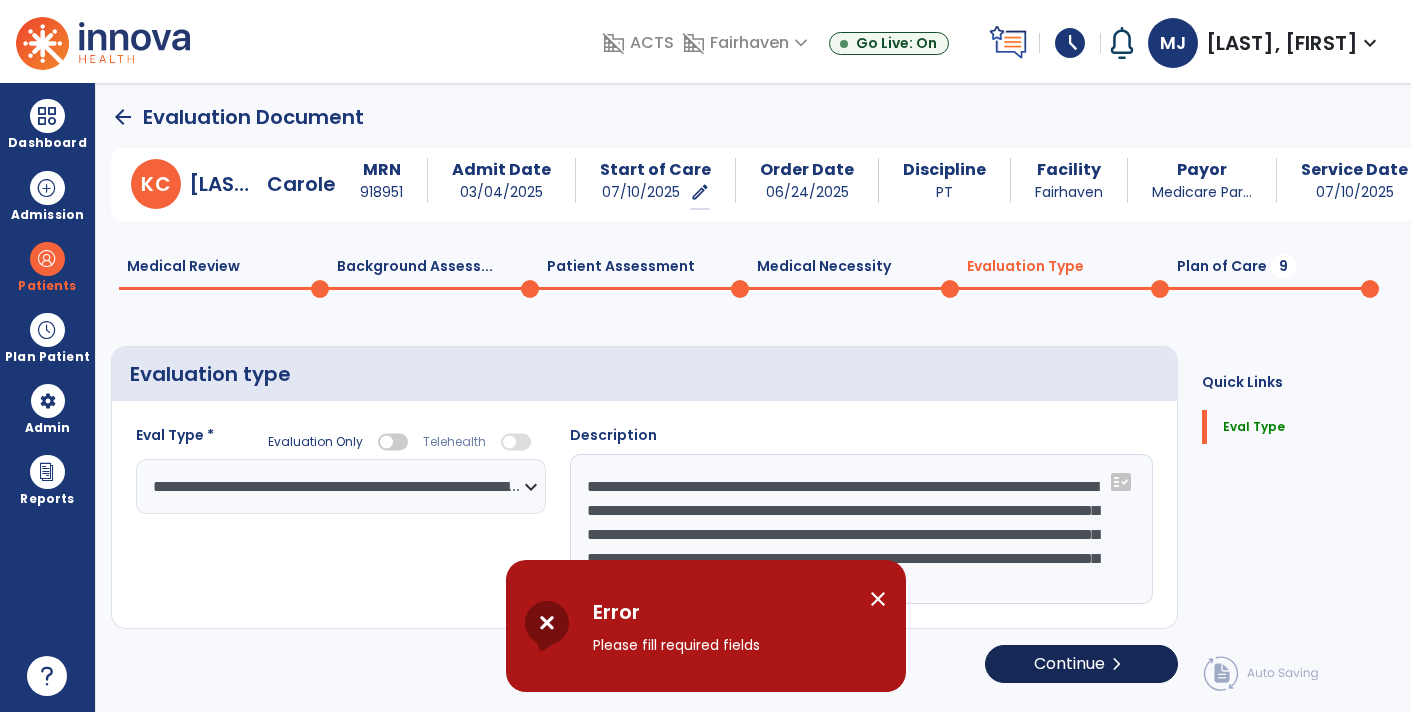 select on "*****" 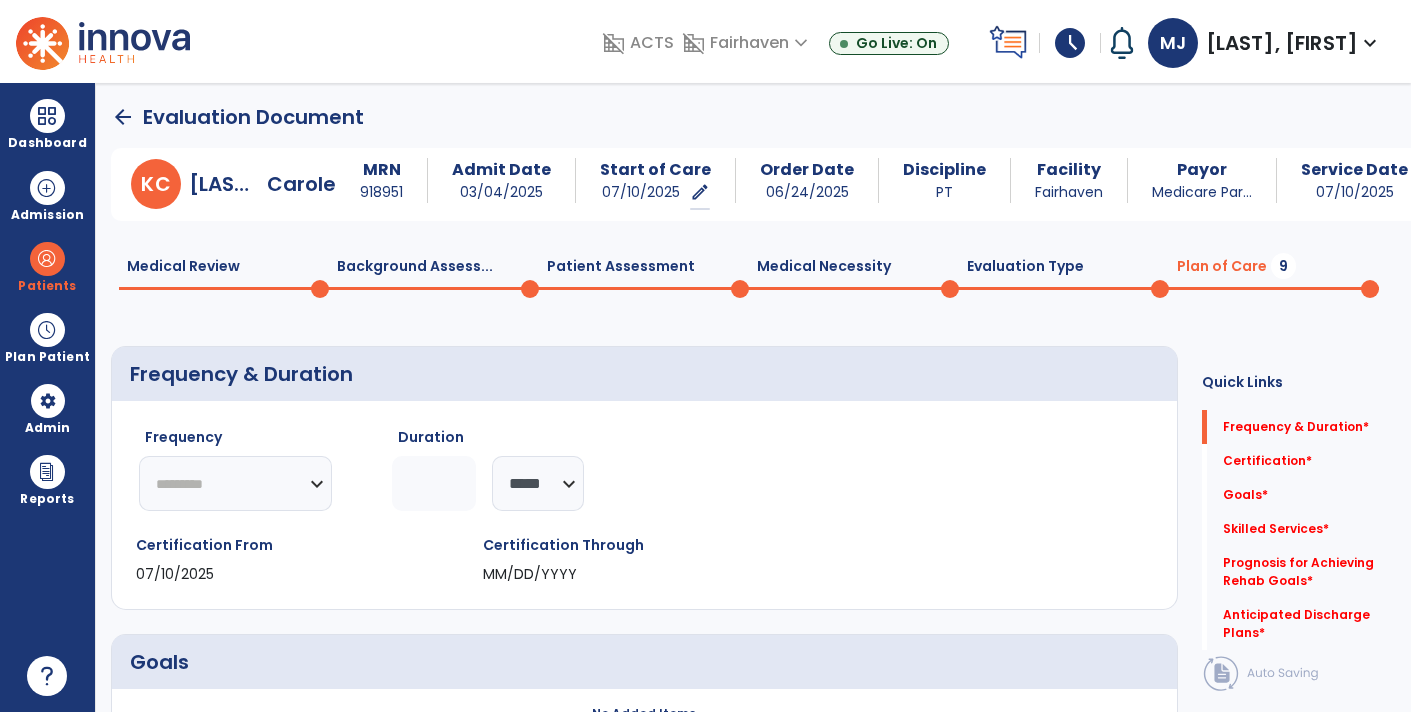 click on "********* ** ** ** ** ** ** **" 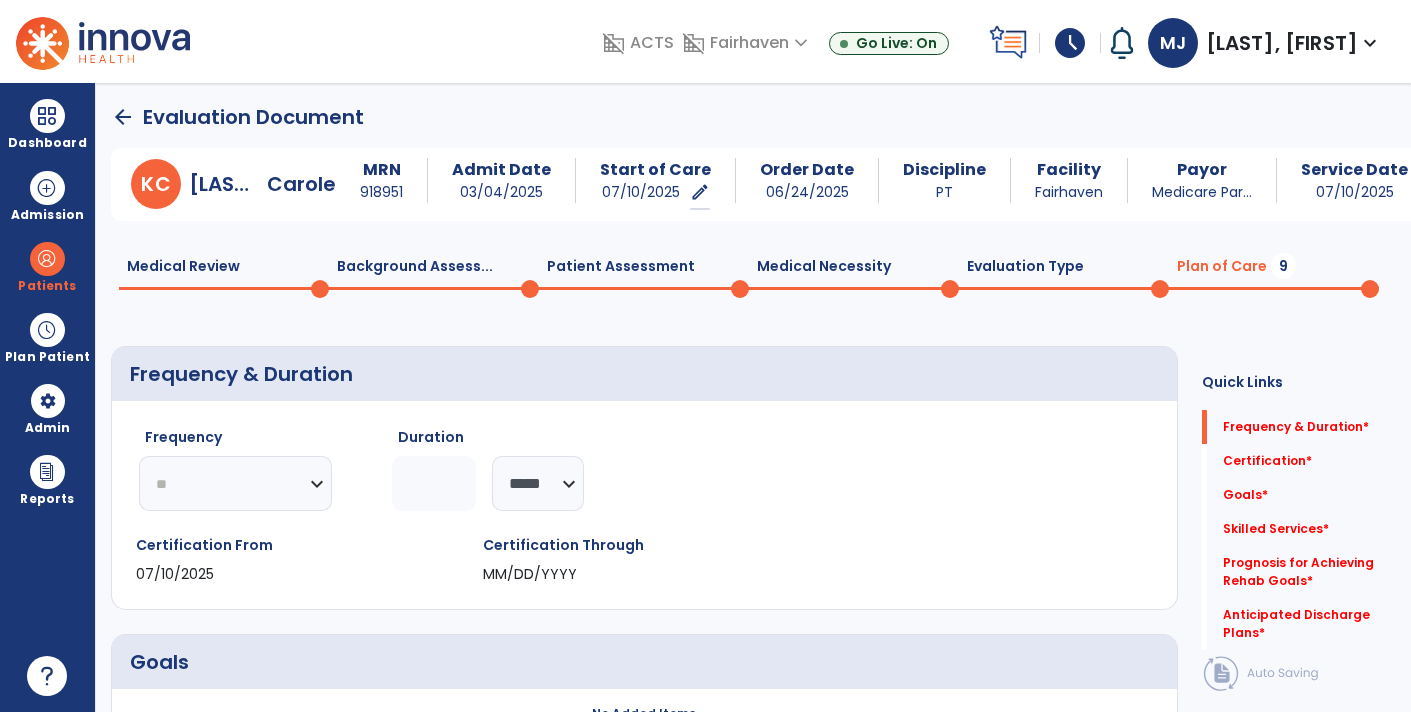 click on "********* ** ** ** ** ** ** **" 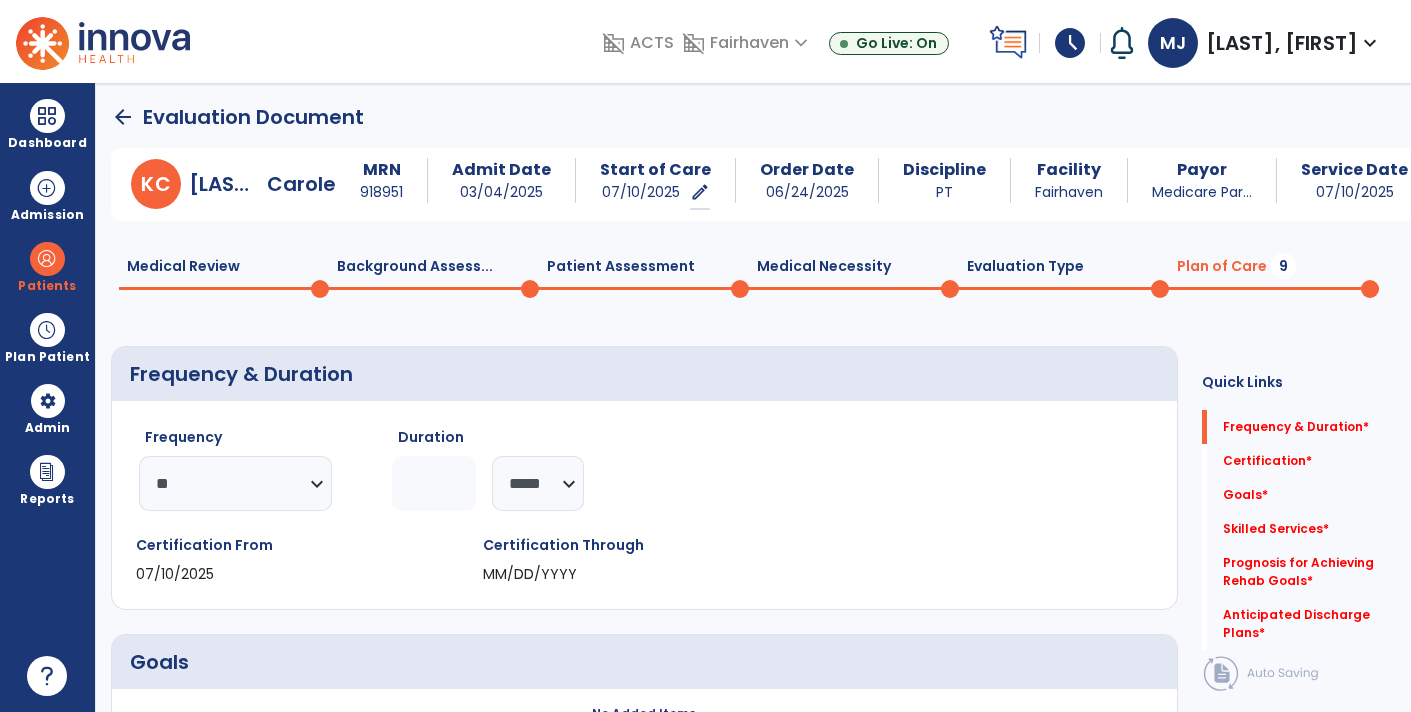 click 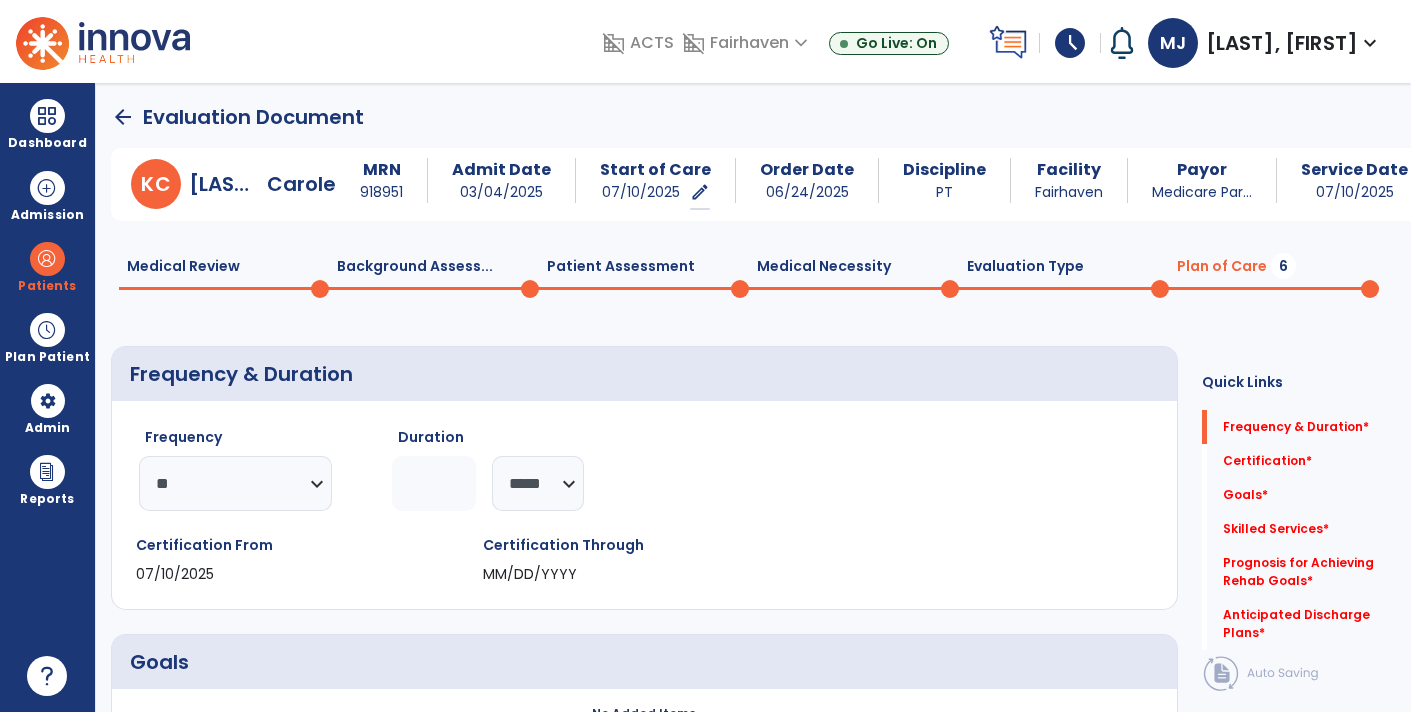 type on "*" 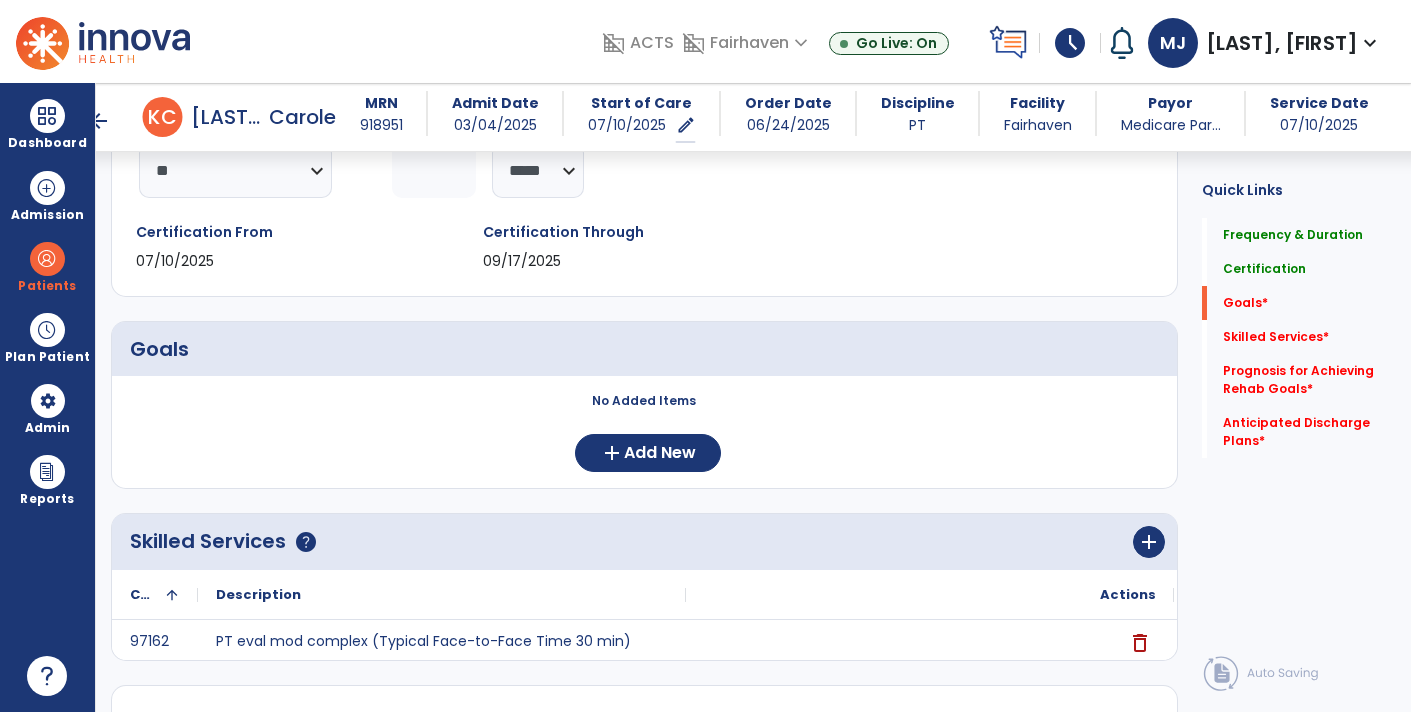 scroll, scrollTop: 390, scrollLeft: 0, axis: vertical 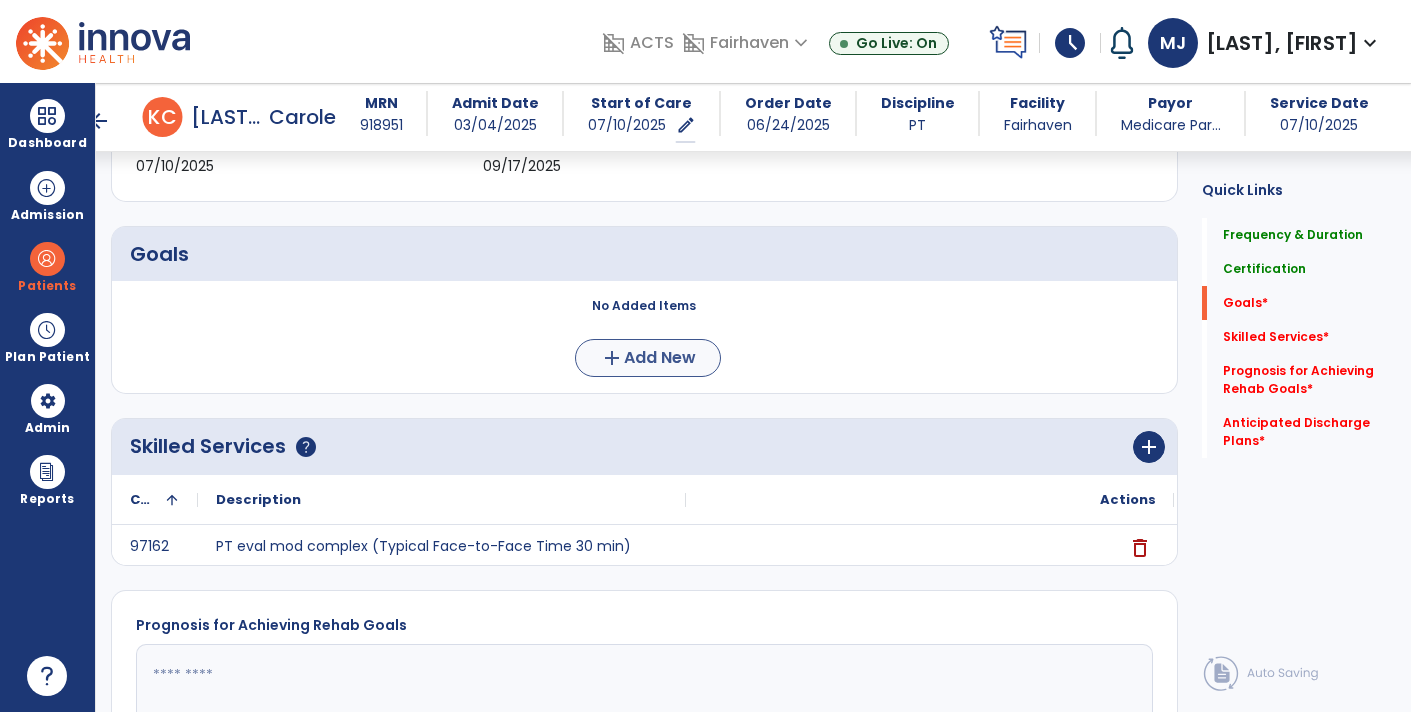 type on "**" 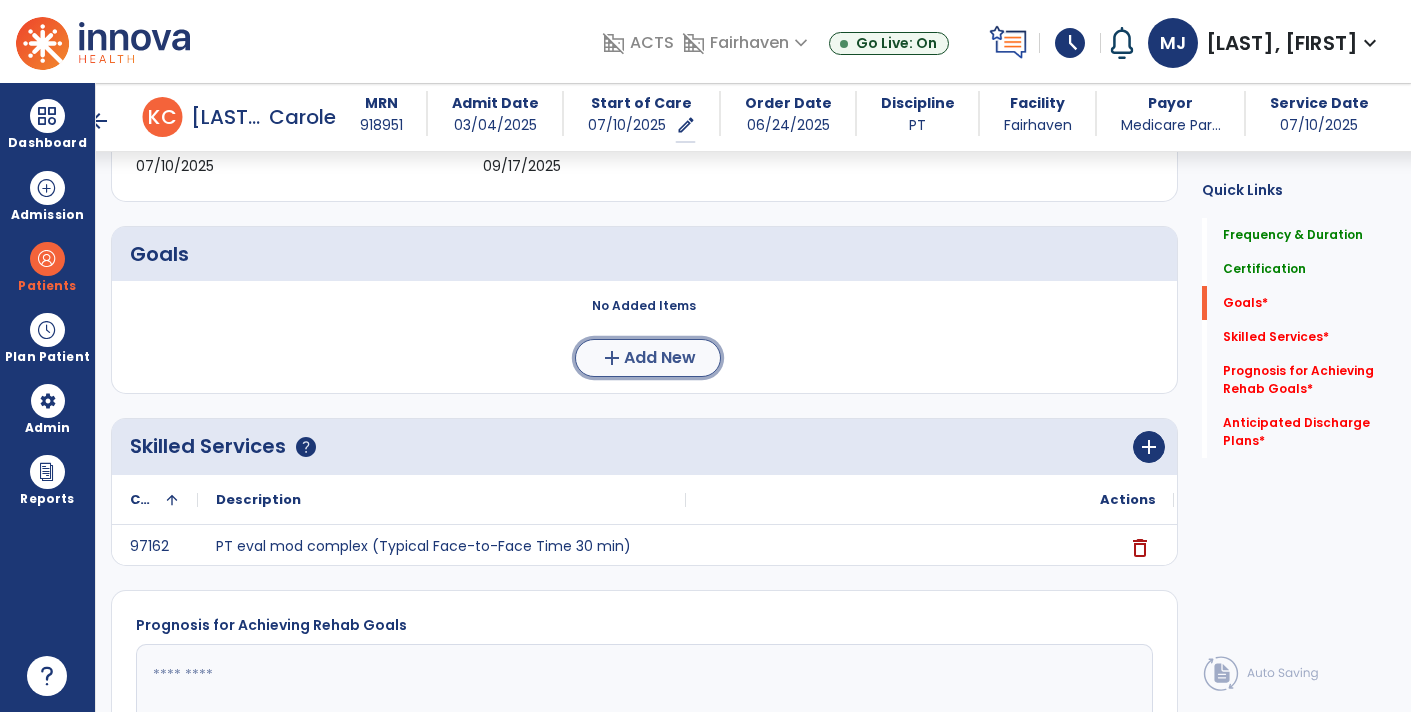 click on "add  Add New" at bounding box center (648, 358) 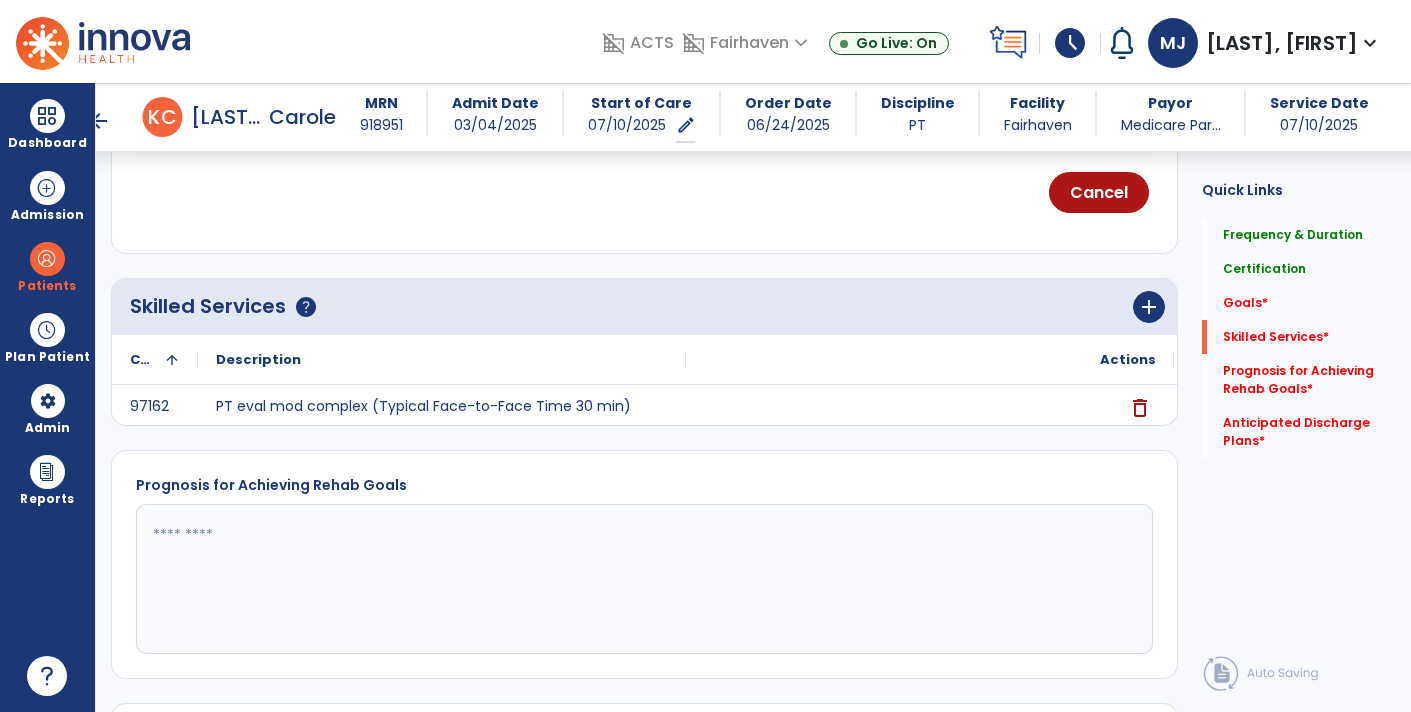 scroll, scrollTop: 867, scrollLeft: 0, axis: vertical 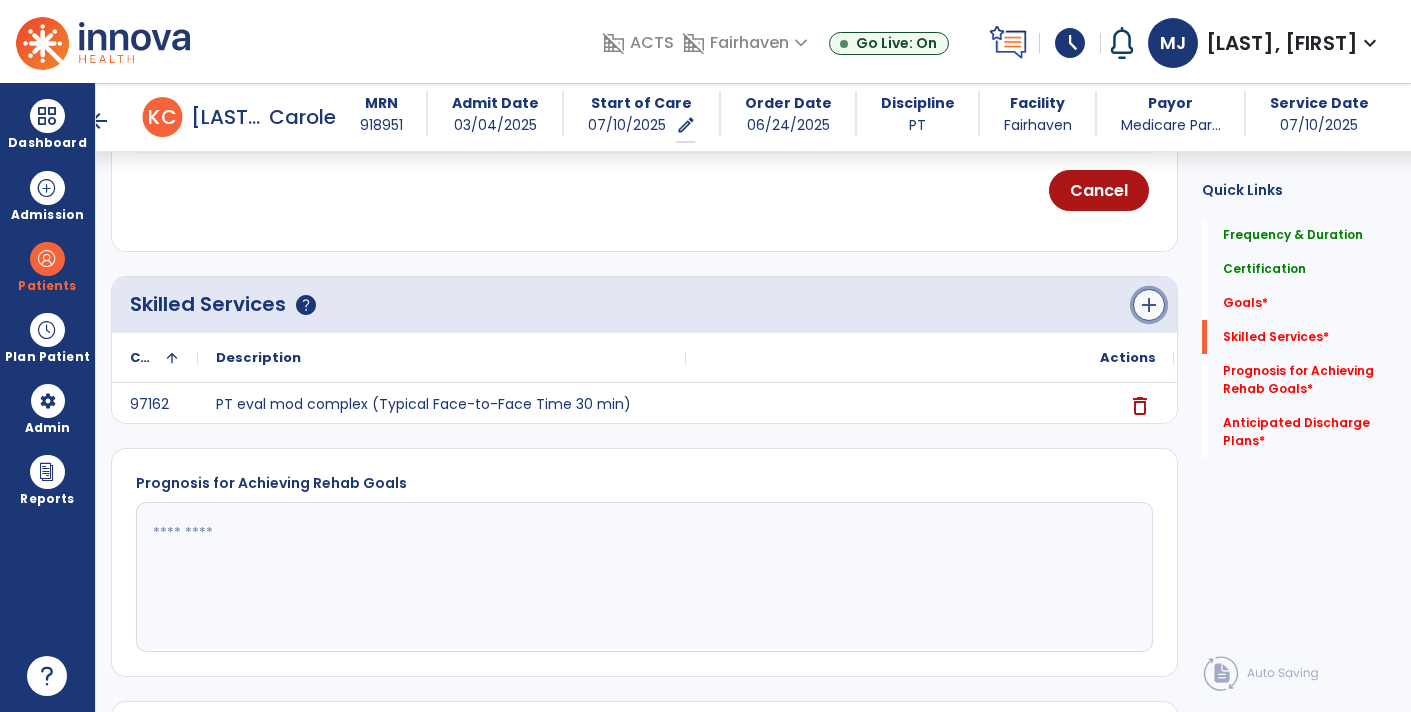 click on "add" 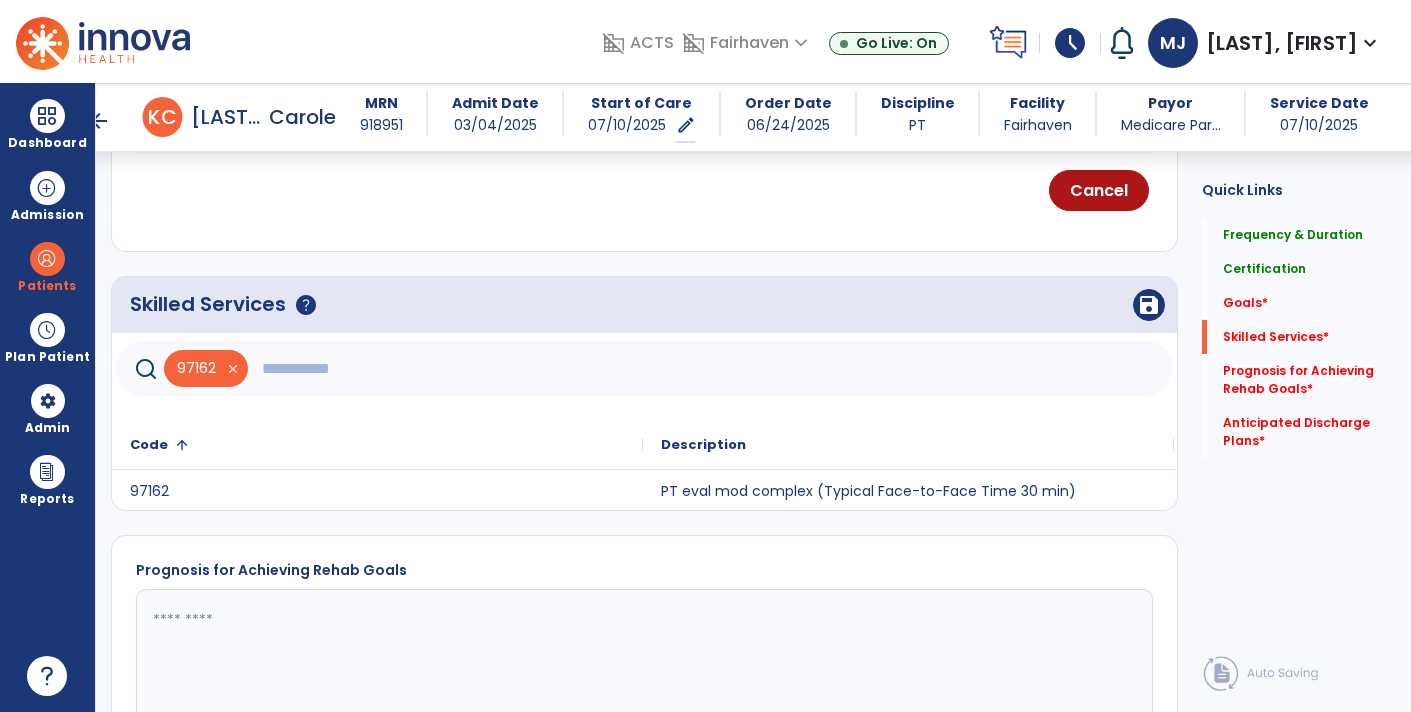 click 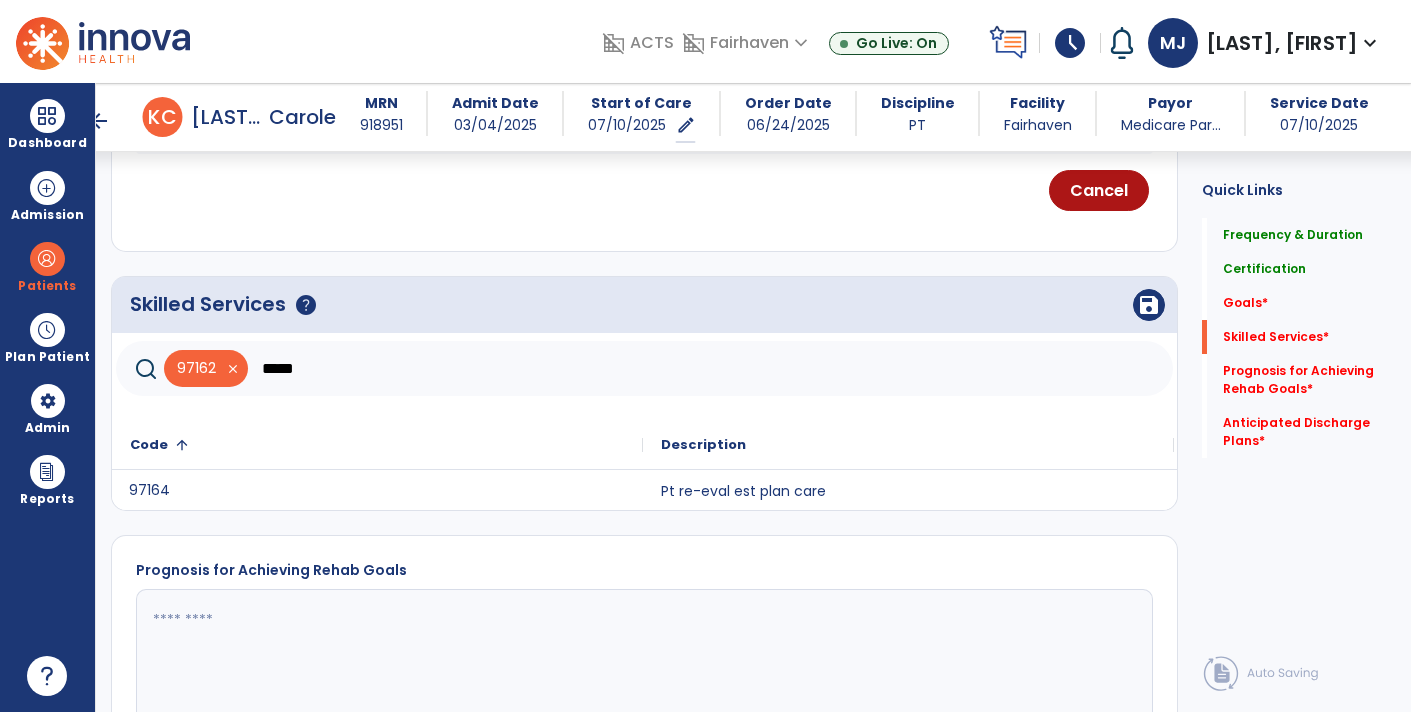 click on "97164" 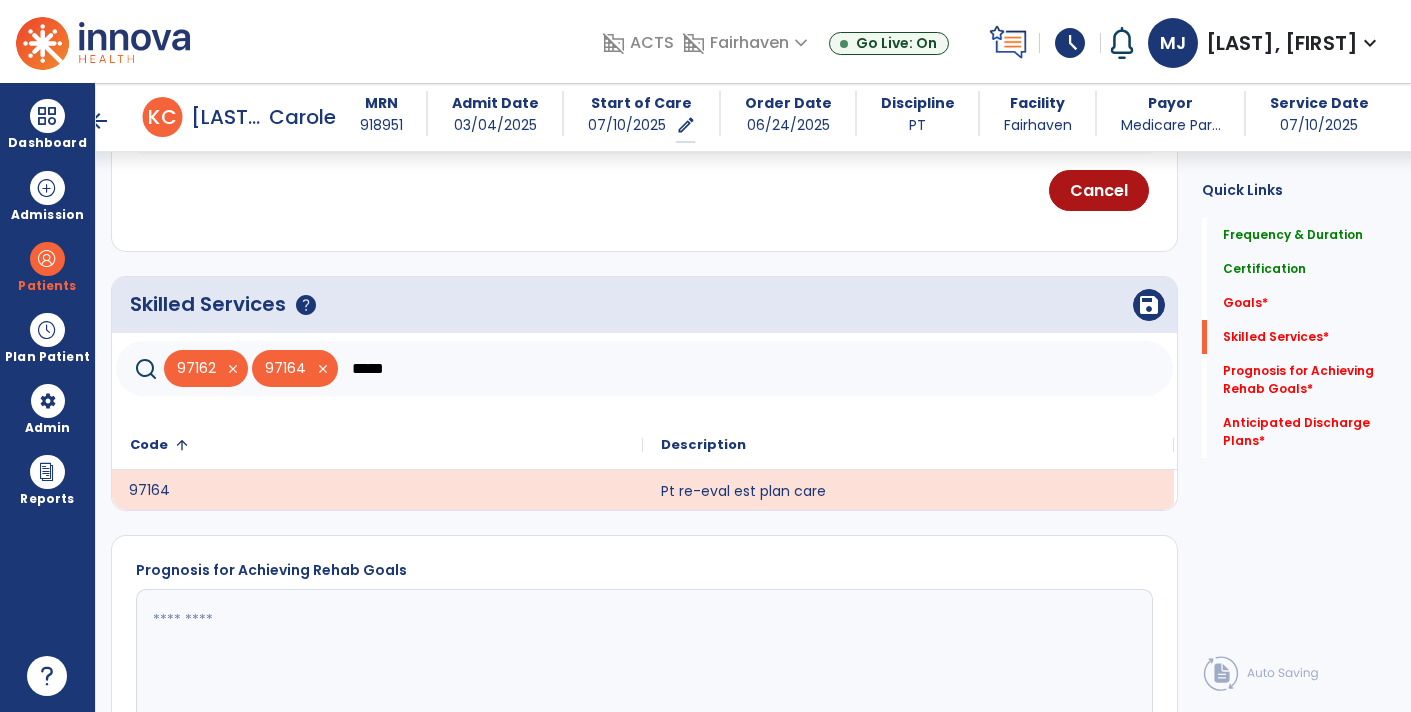 click on "*****" 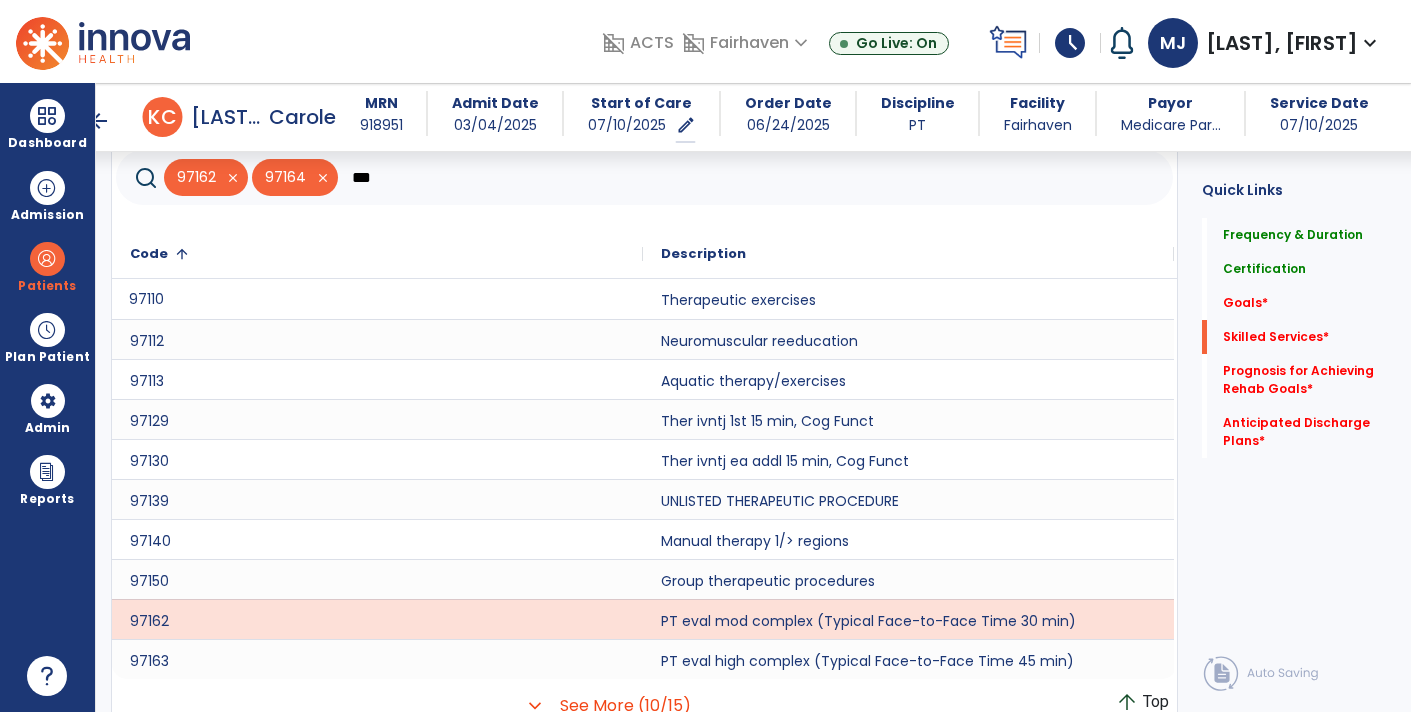 scroll, scrollTop: 1067, scrollLeft: 0, axis: vertical 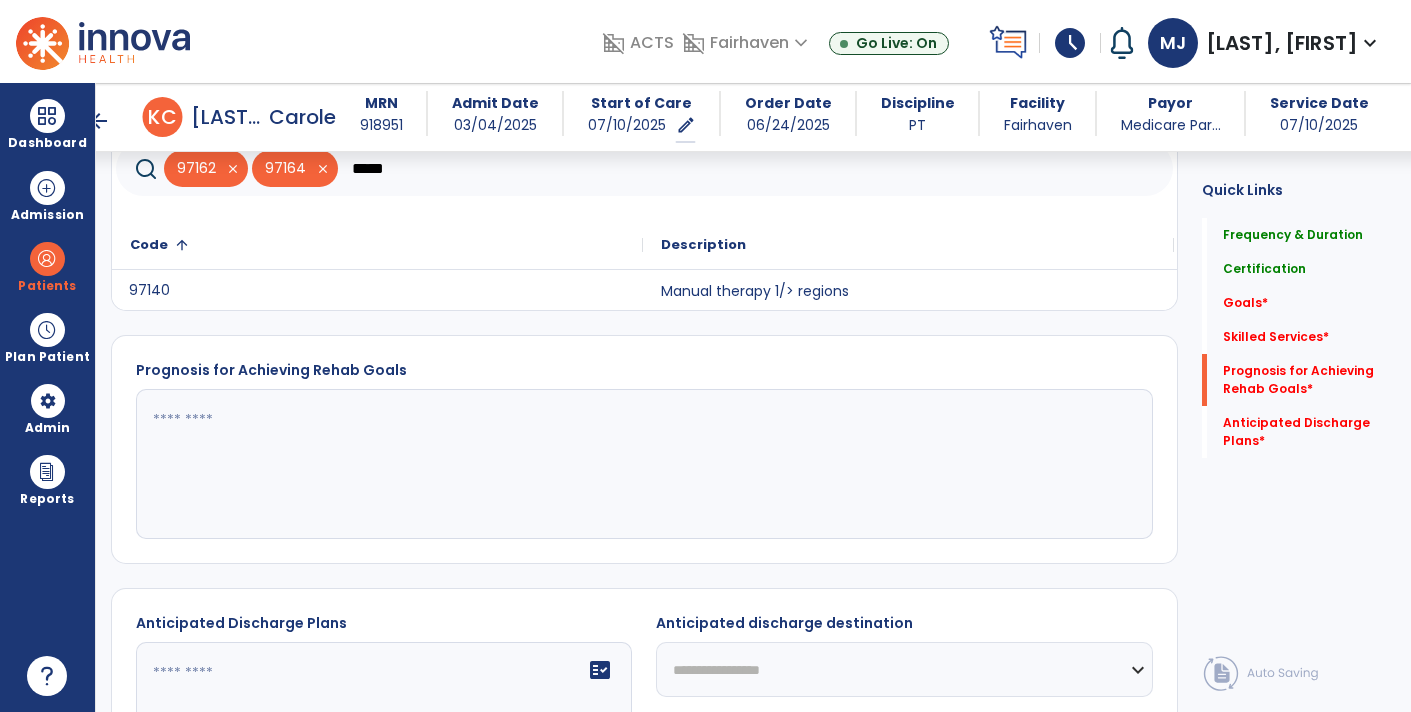 click on "97140" 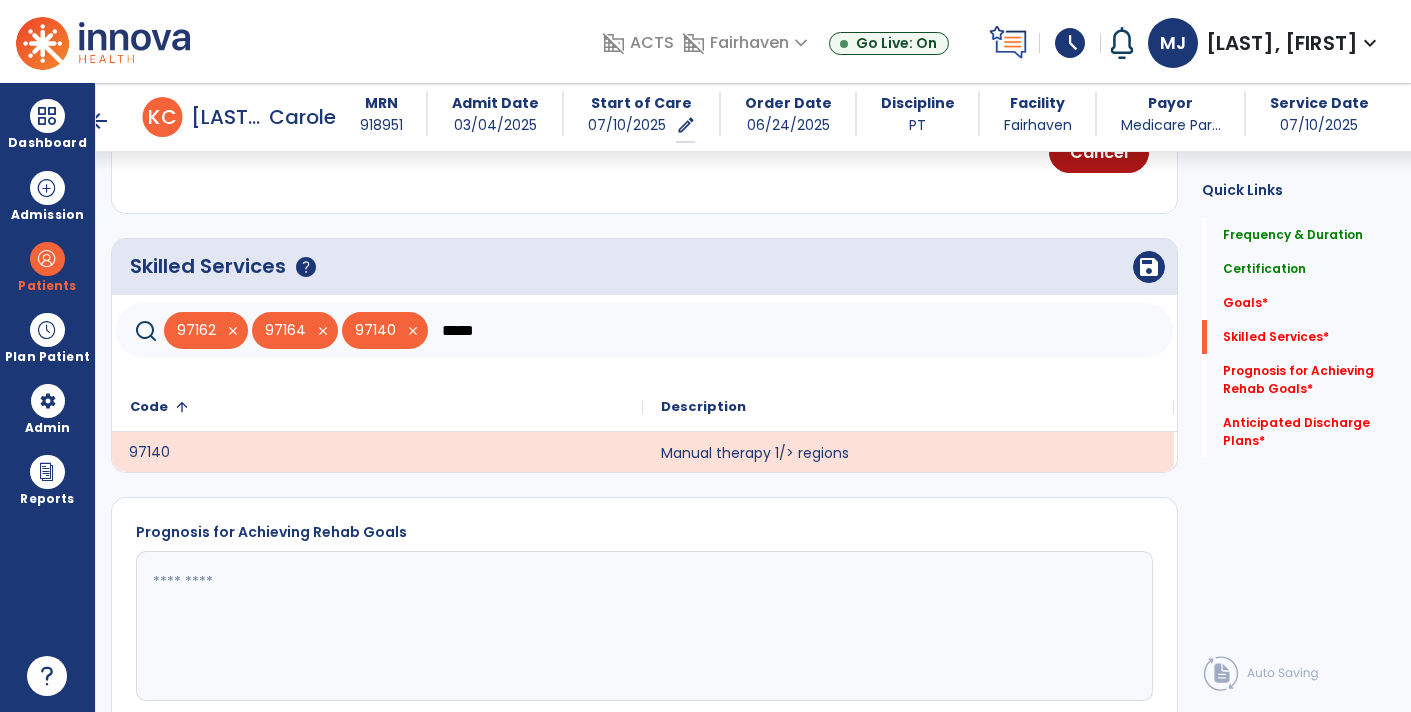 scroll, scrollTop: 892, scrollLeft: 0, axis: vertical 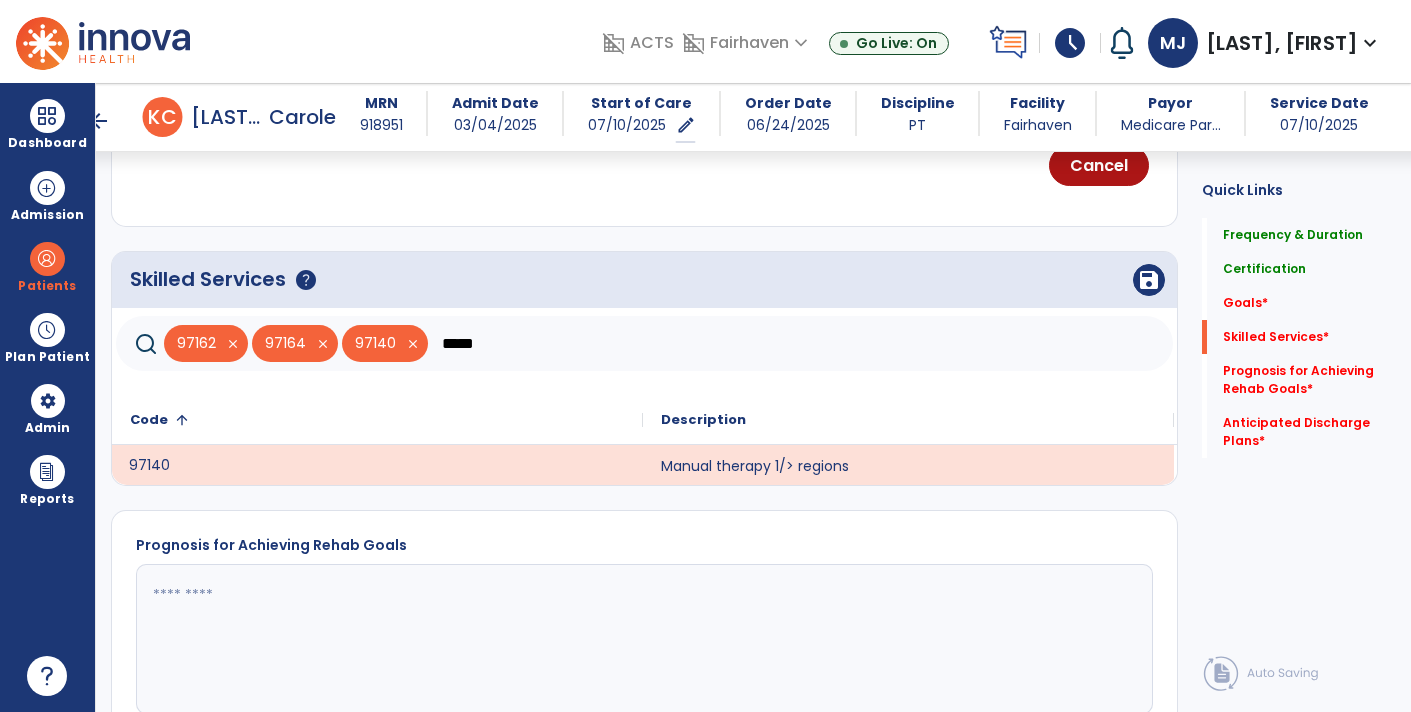 click on "*****" 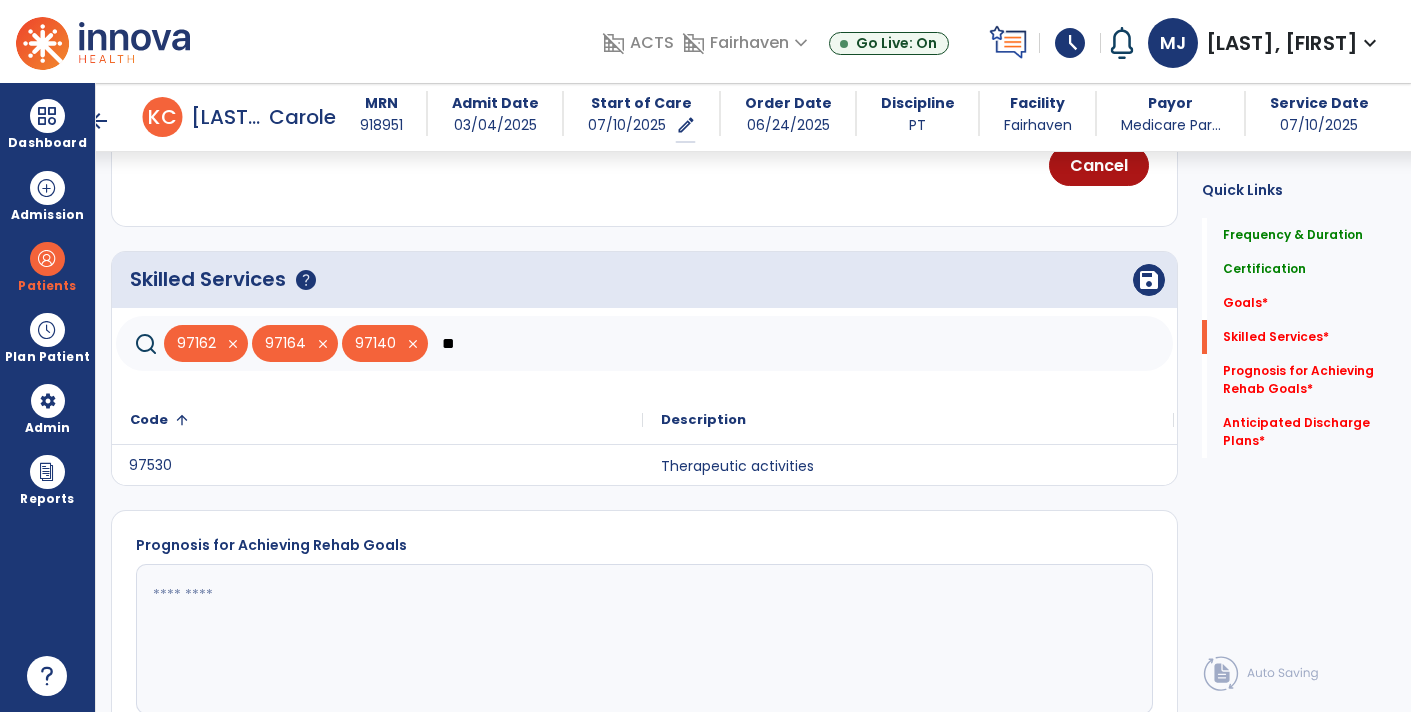 type on "*" 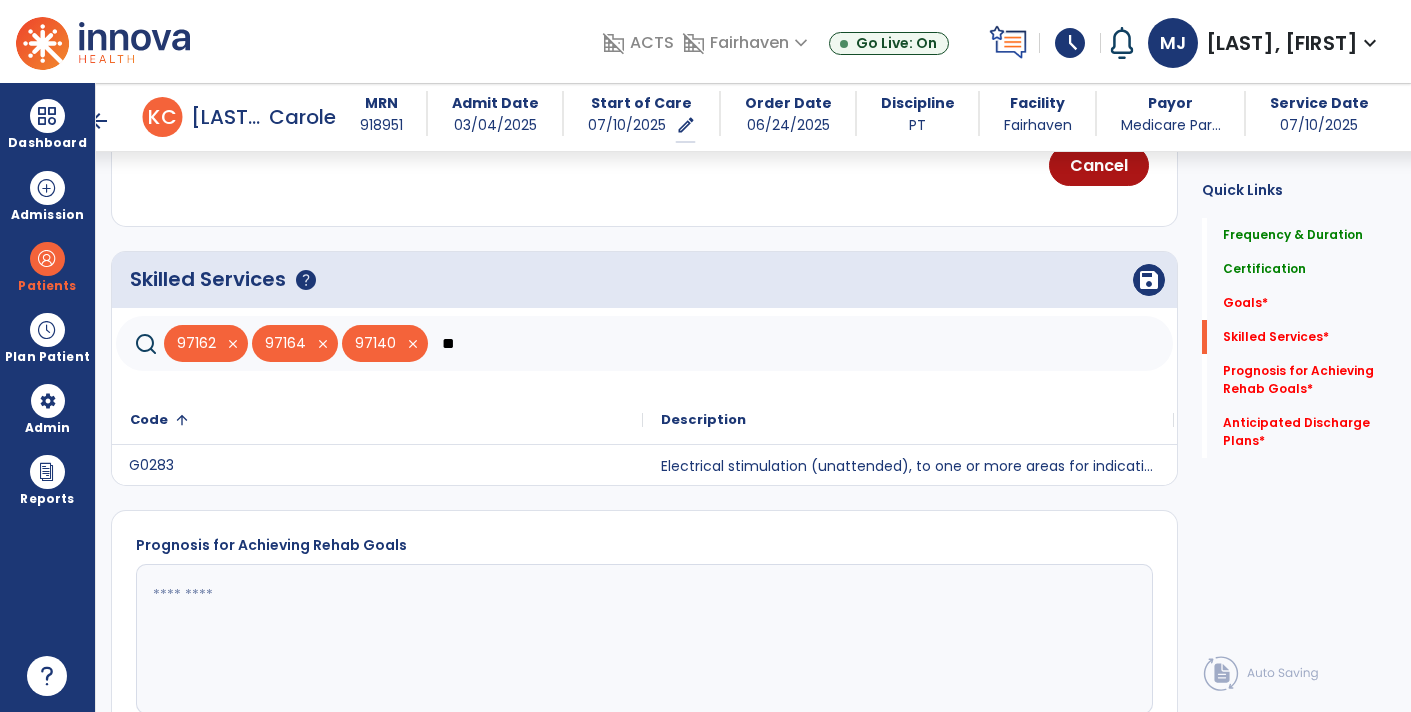 type on "*" 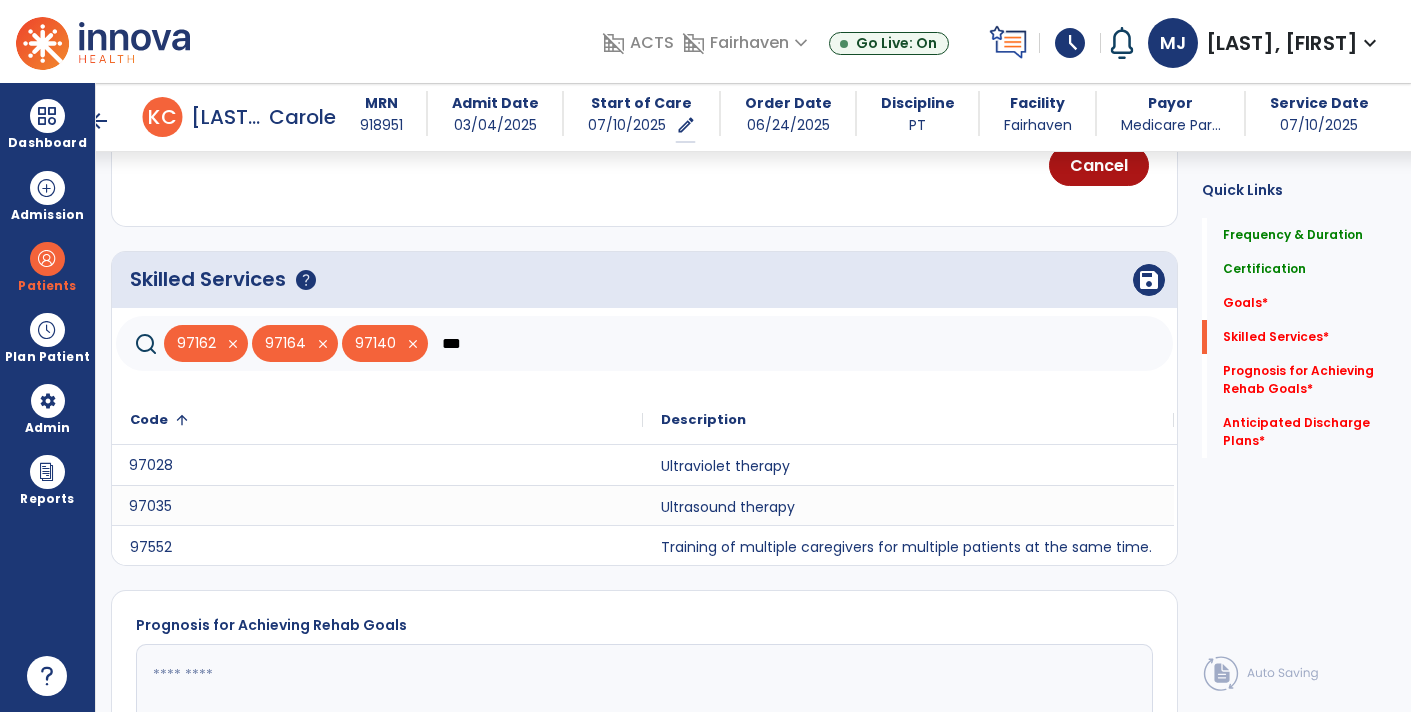 click on "97035" 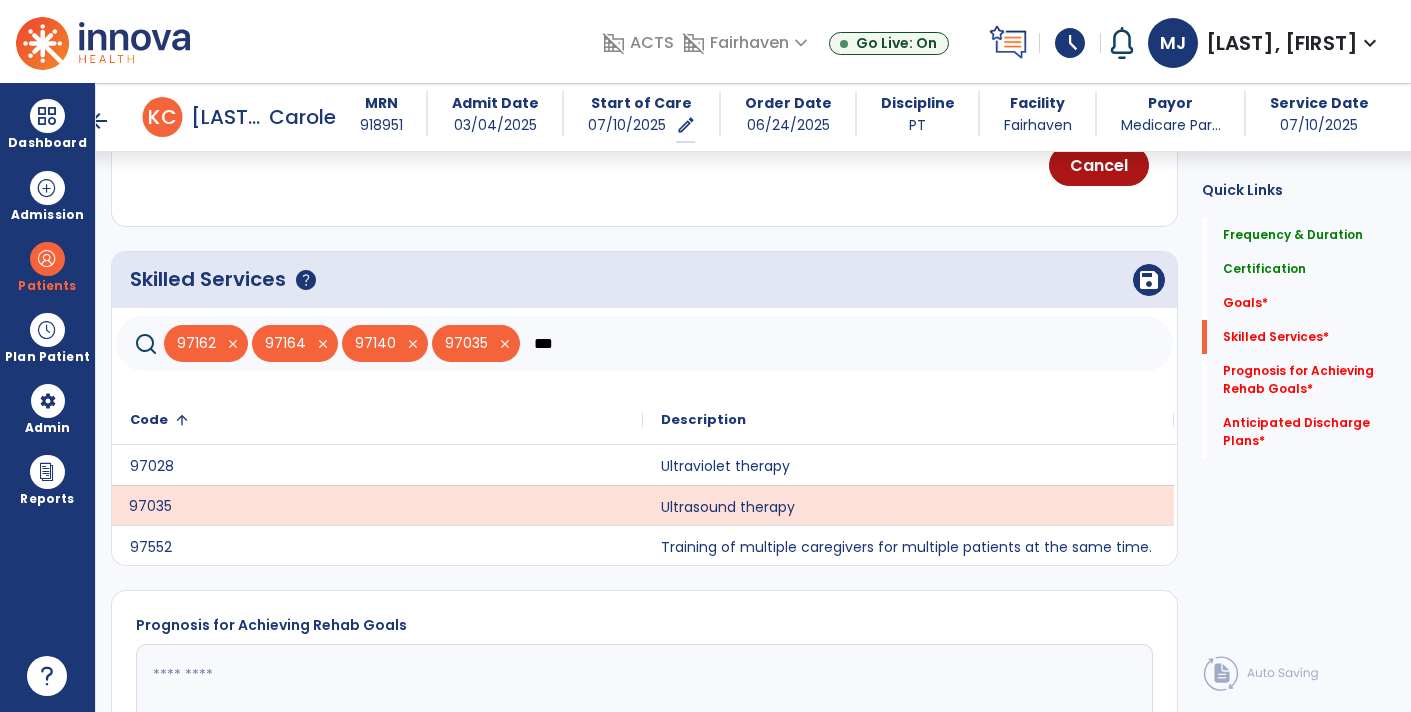 click on "***" 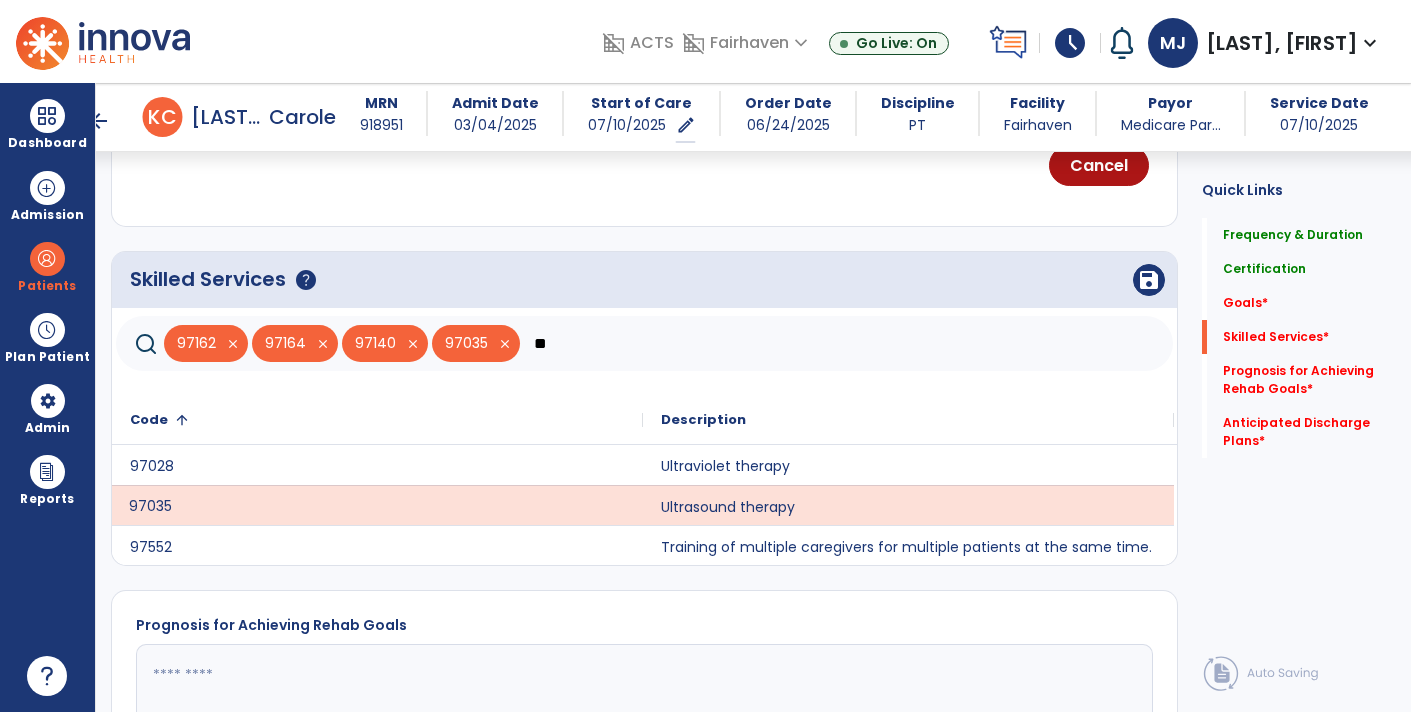 type on "*" 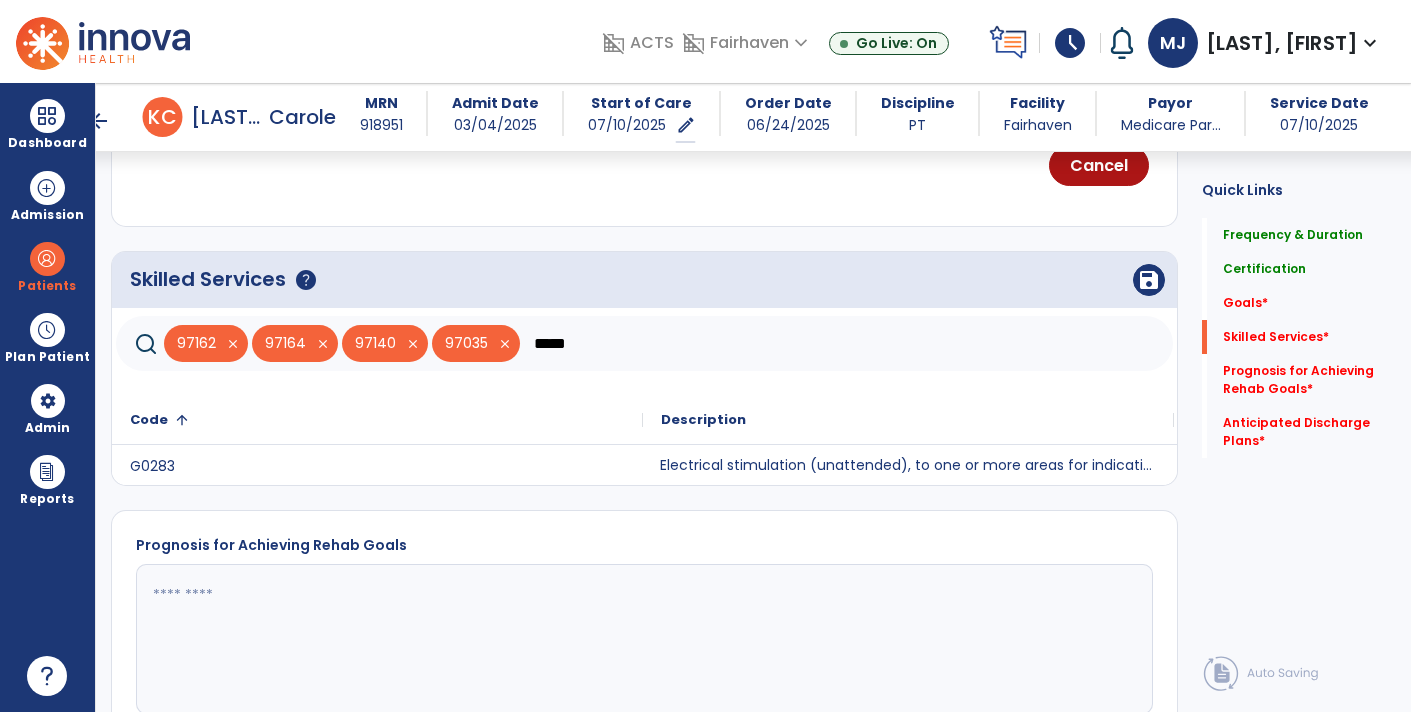 click on "Electrical stimulation (unattended), to one or more areas for indication(s) other than wound care" 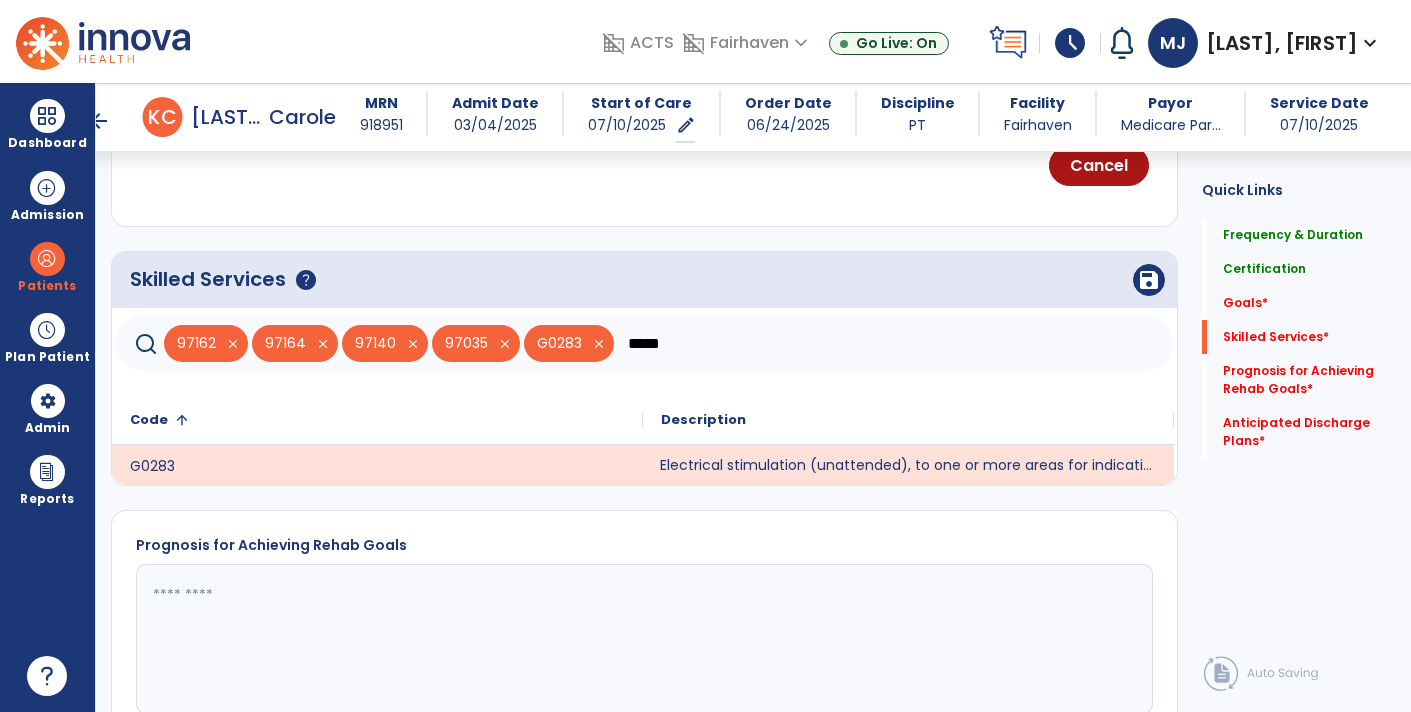 click on "*****" 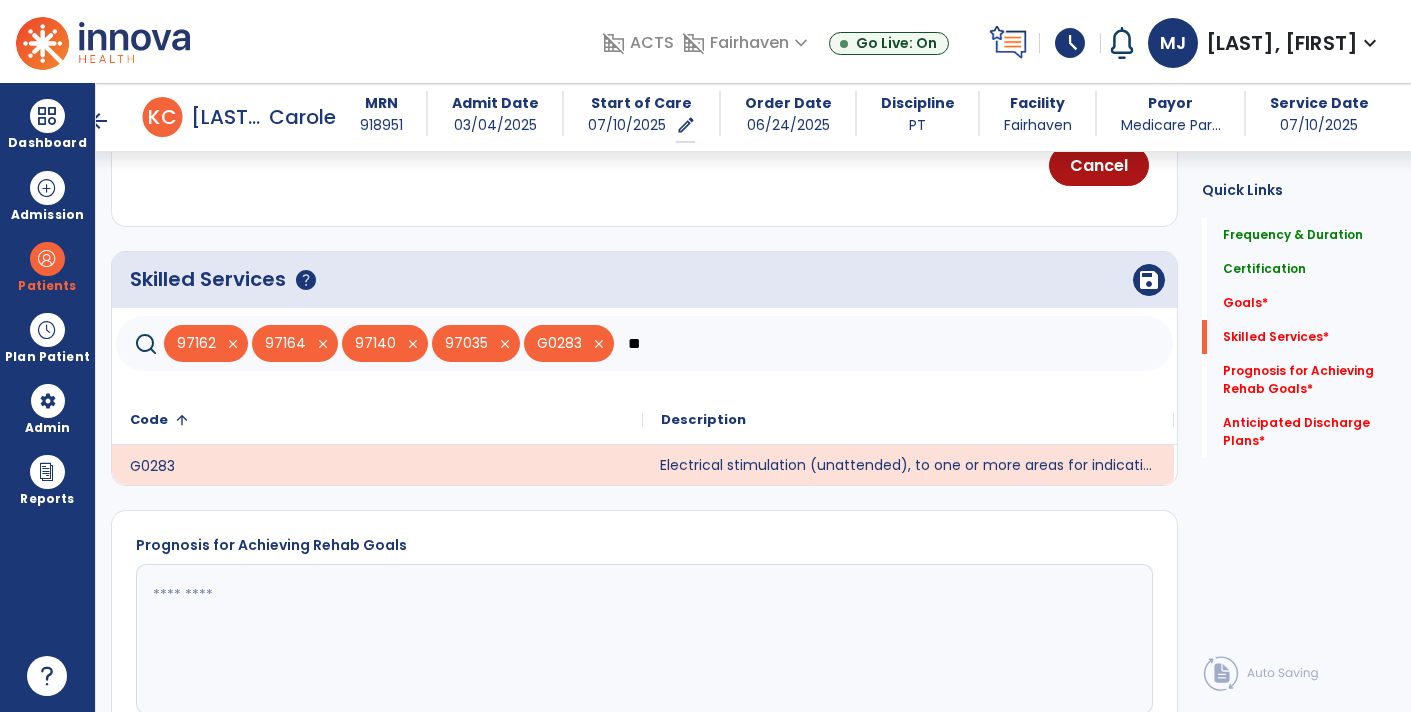 type on "*" 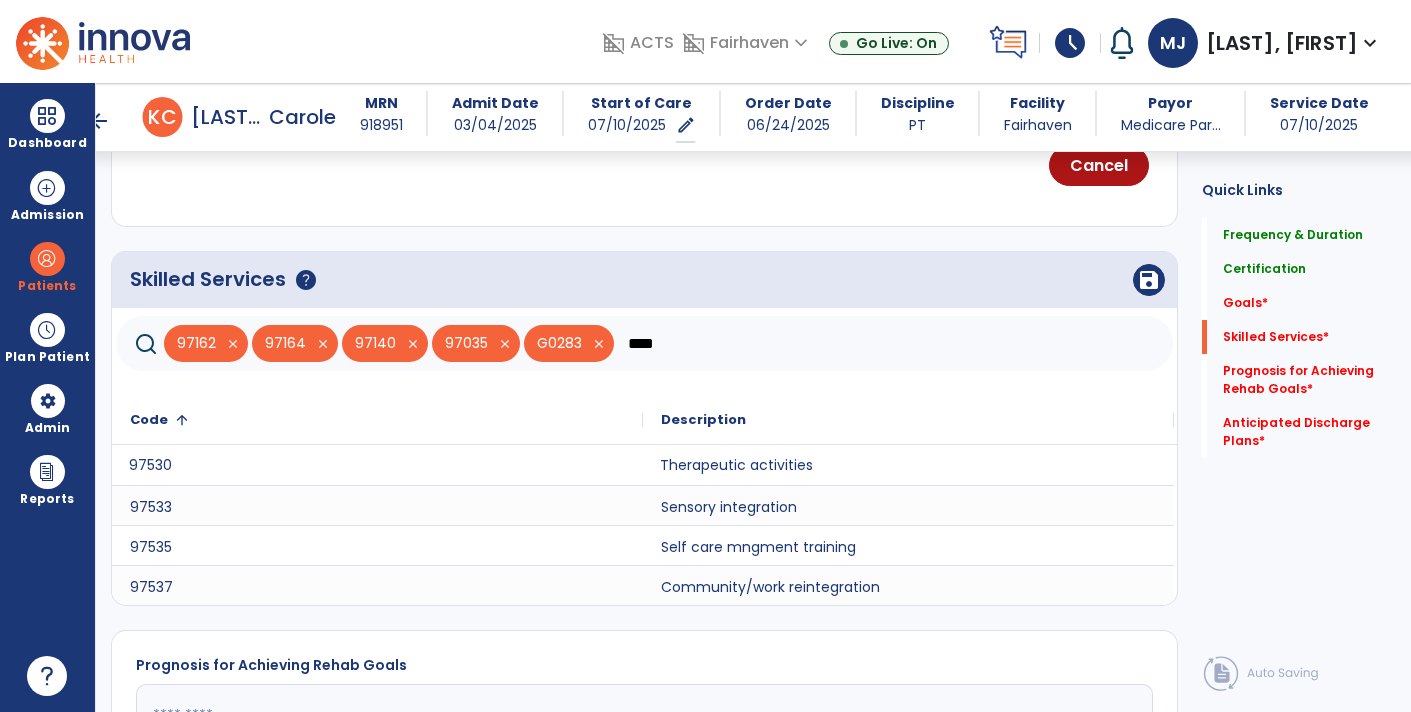 click on "97530" 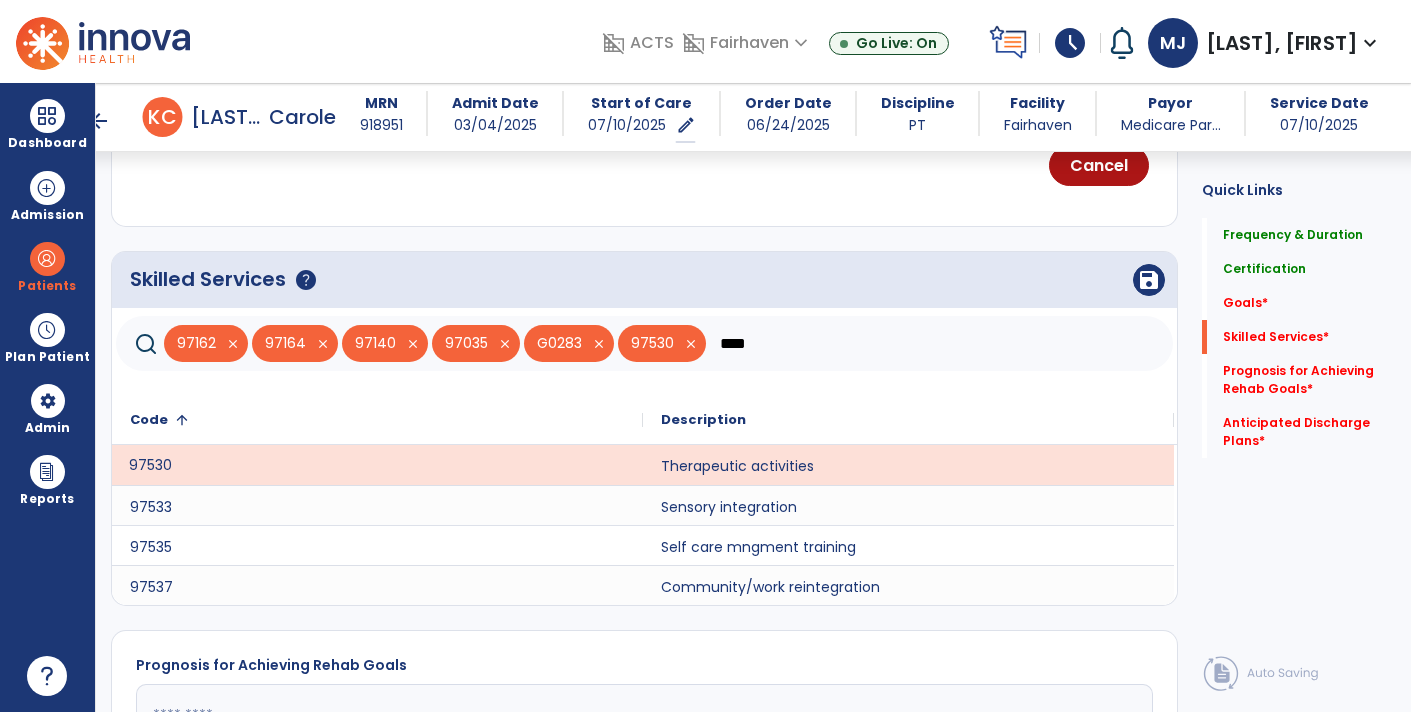 click on "****" 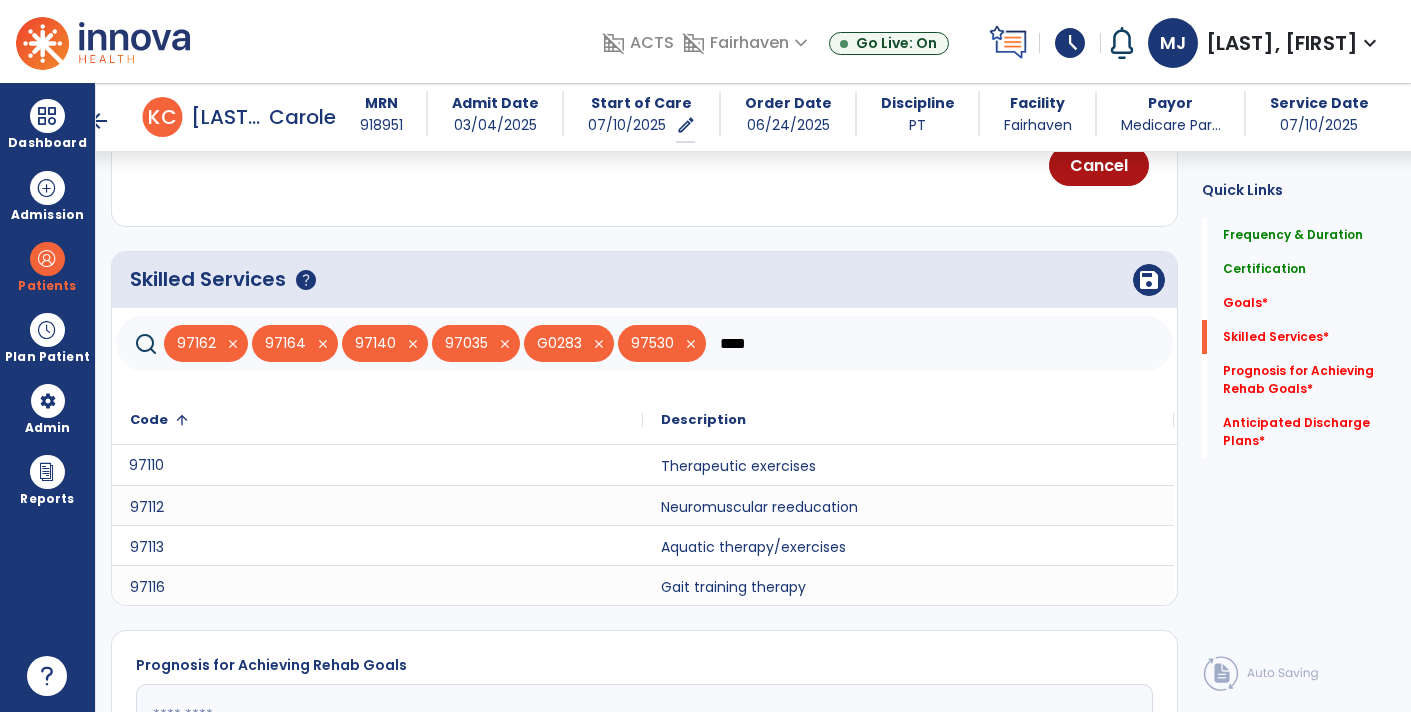 click on "97110" 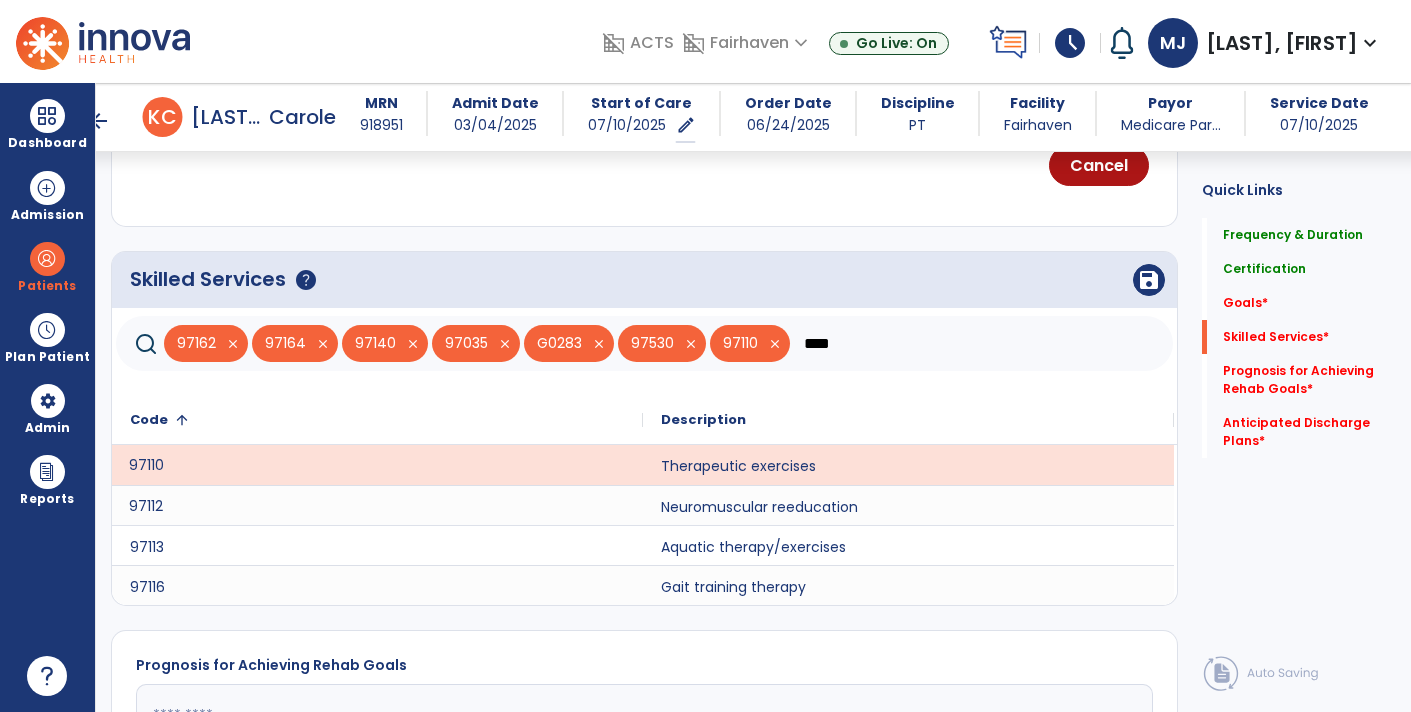 click on "97112" 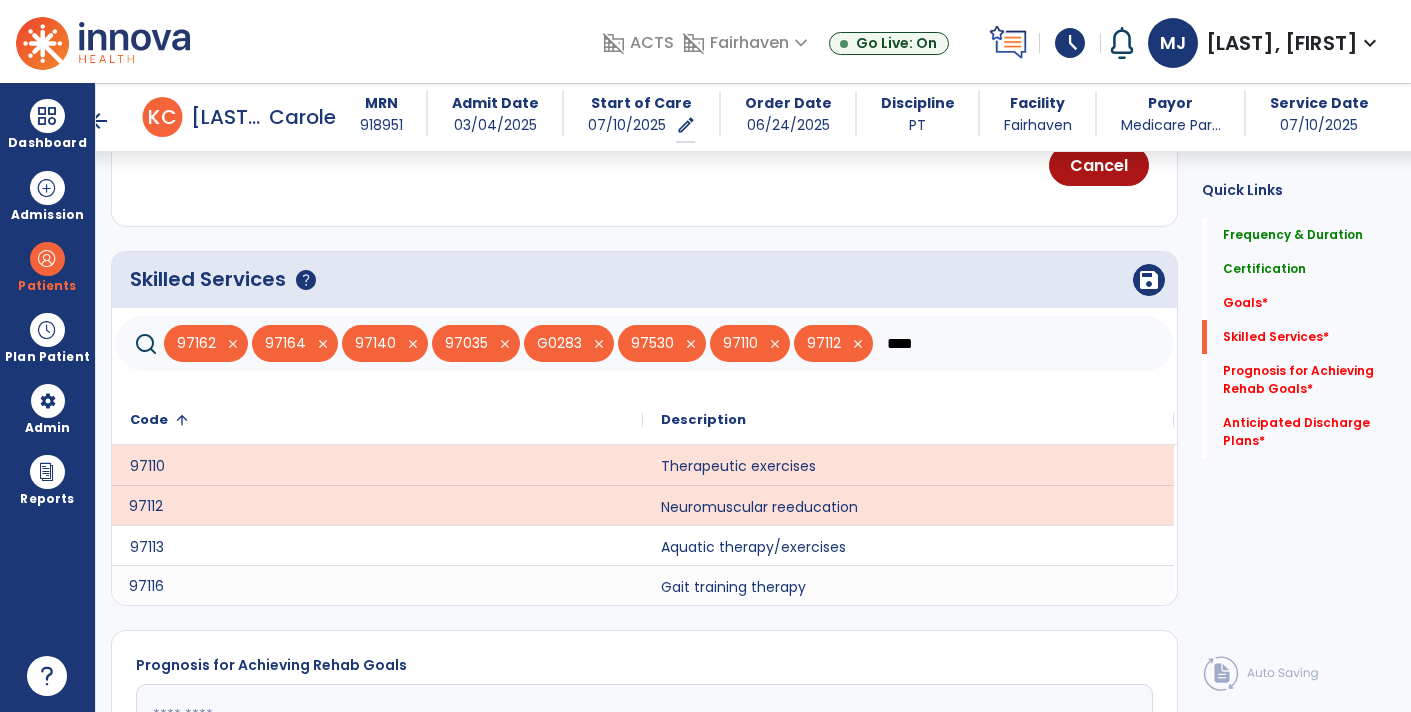 click on "97116" 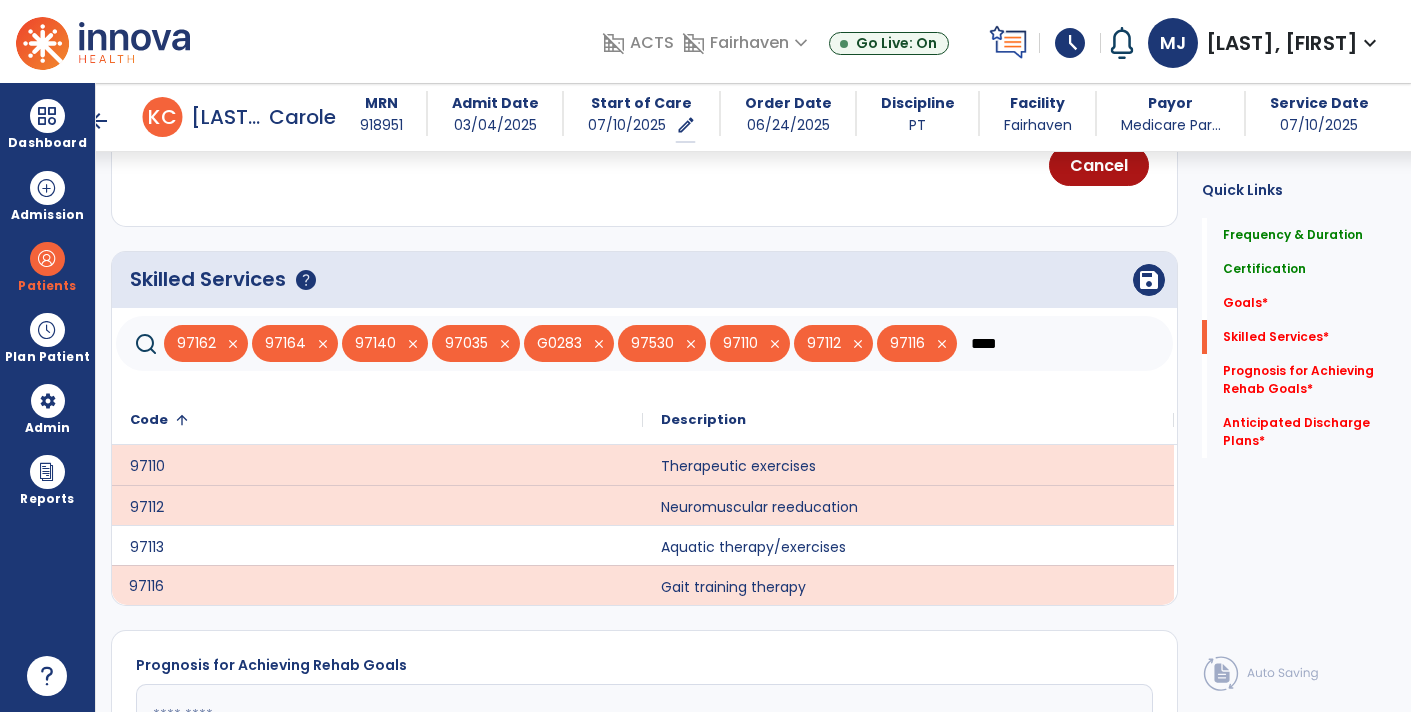 click on "****" 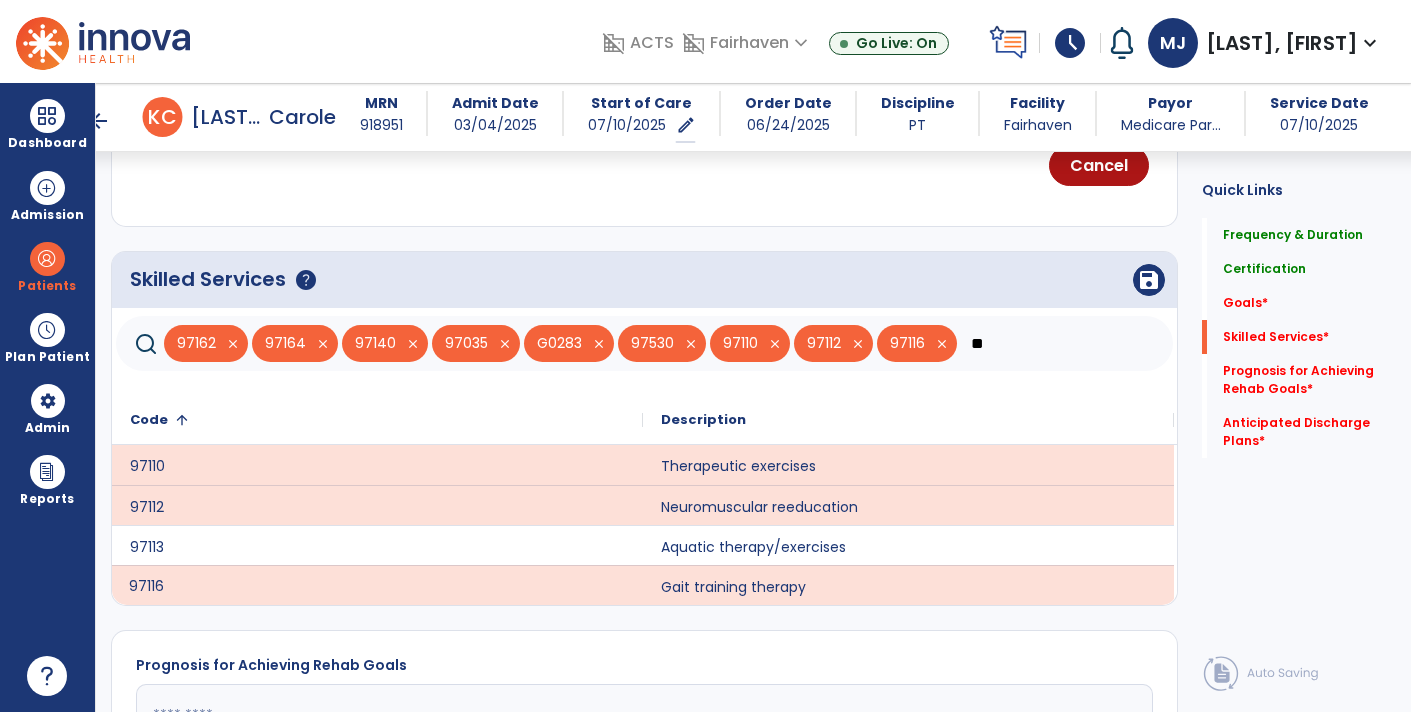 type on "*" 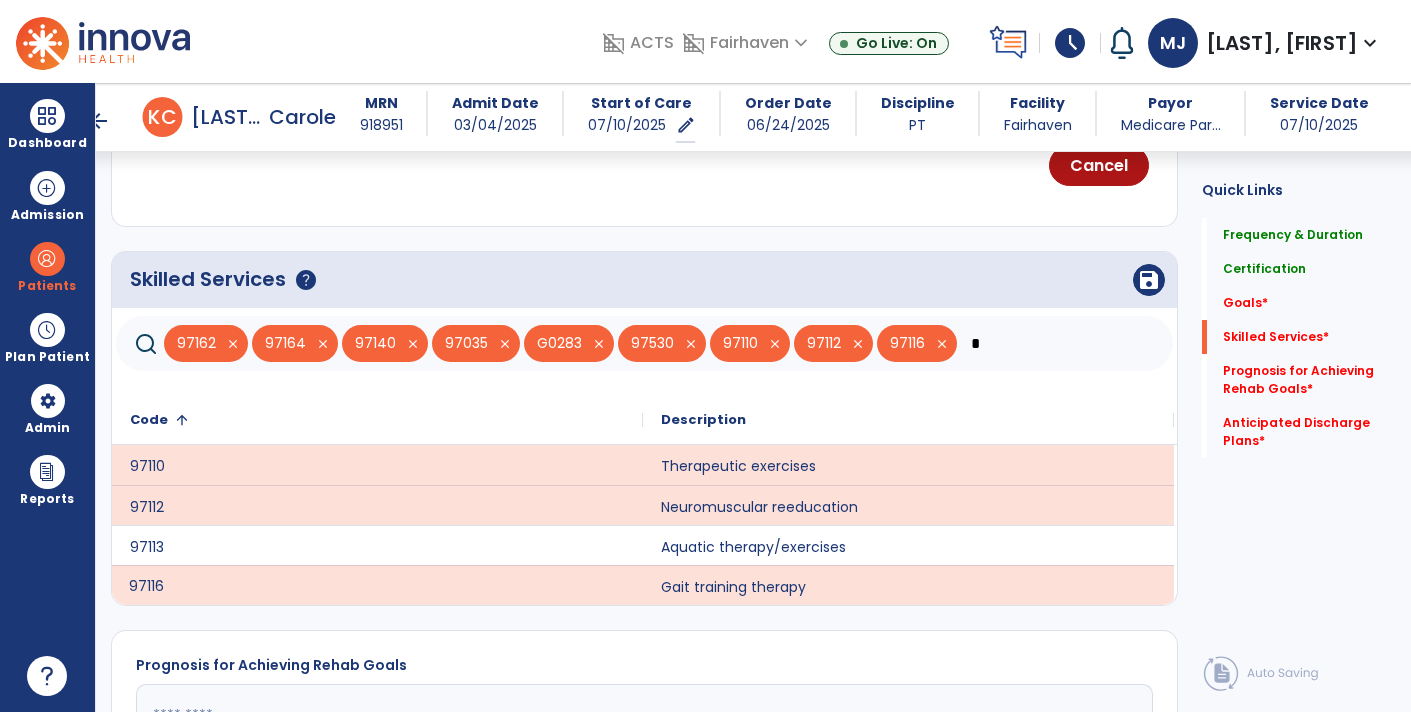 type 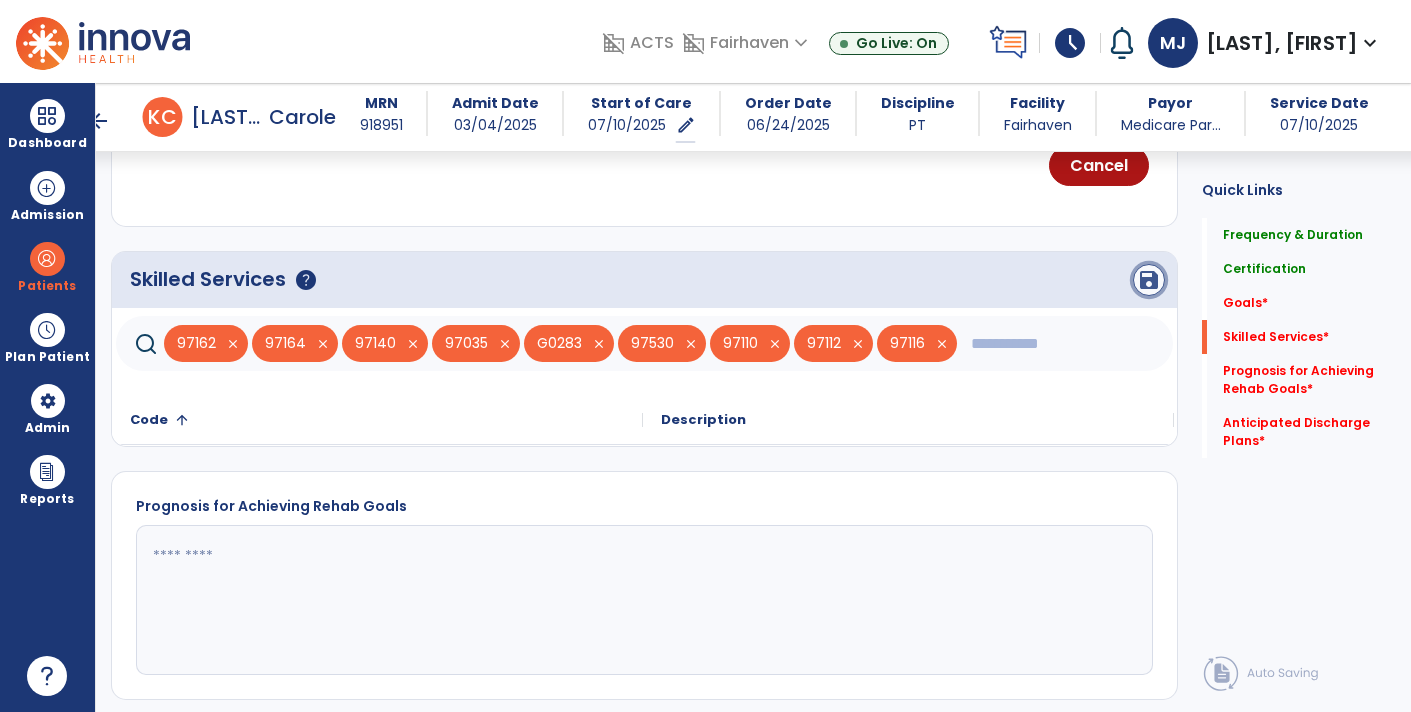 click on "save" 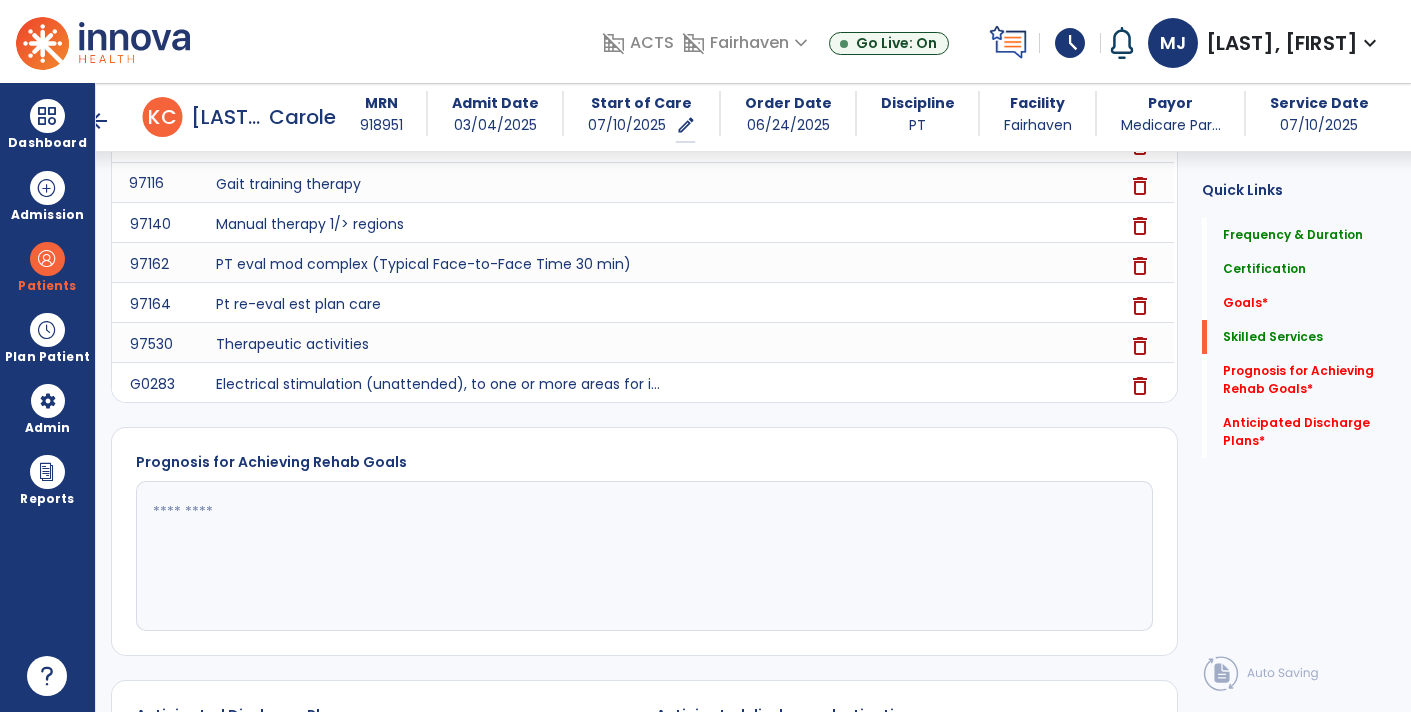 scroll, scrollTop: 884, scrollLeft: 0, axis: vertical 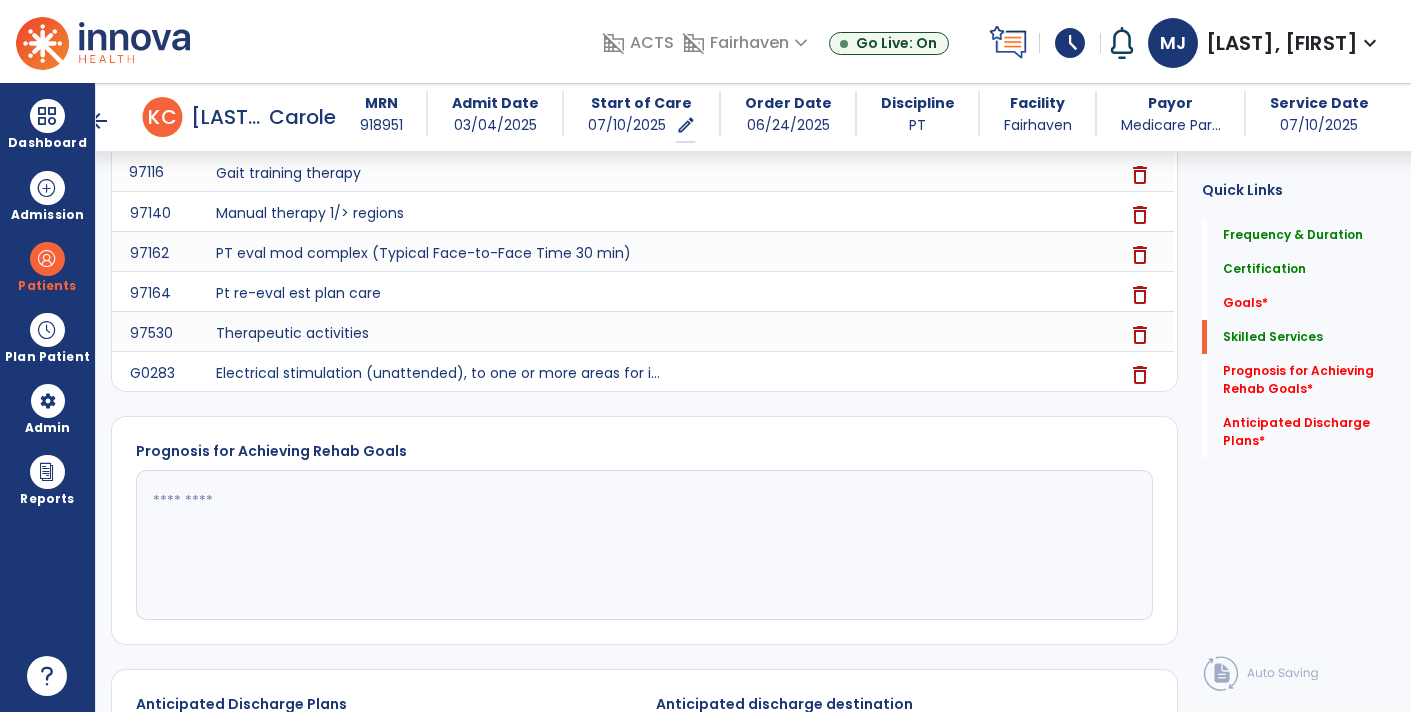 click 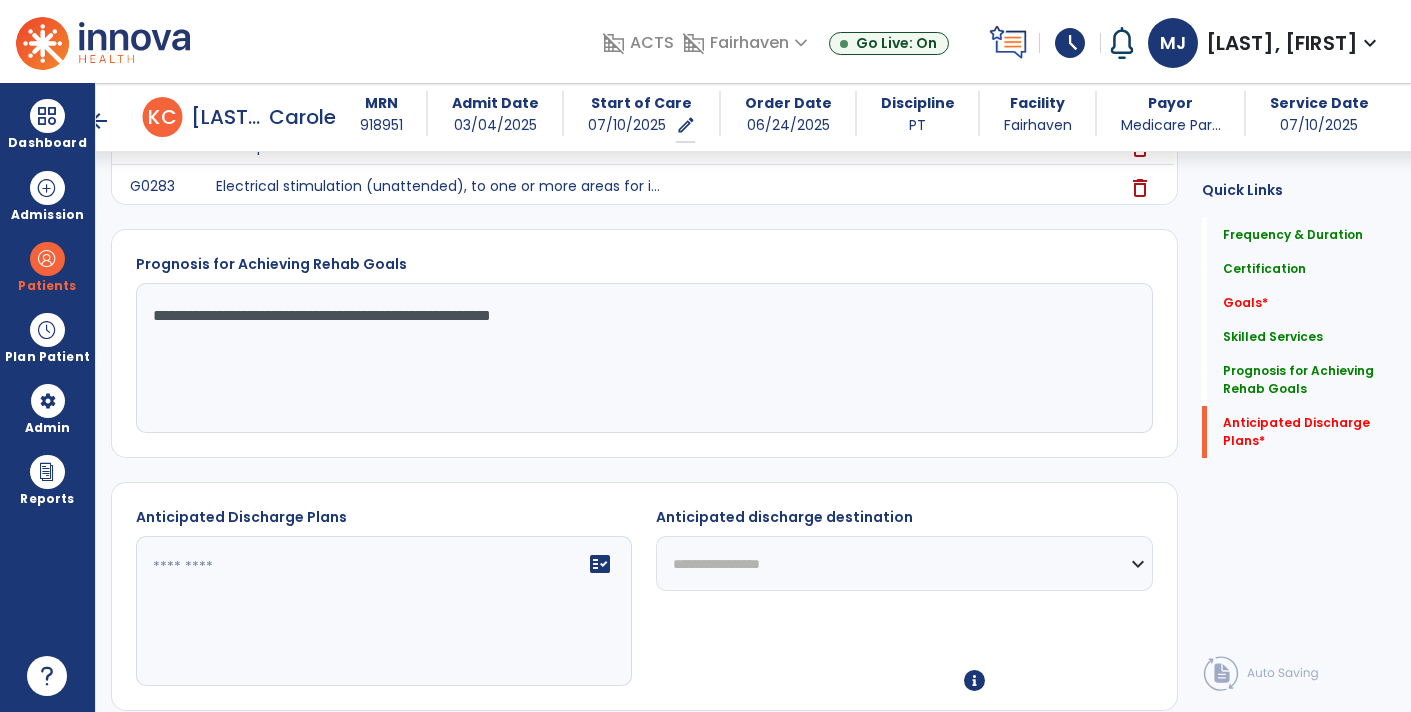 scroll, scrollTop: 1161, scrollLeft: 0, axis: vertical 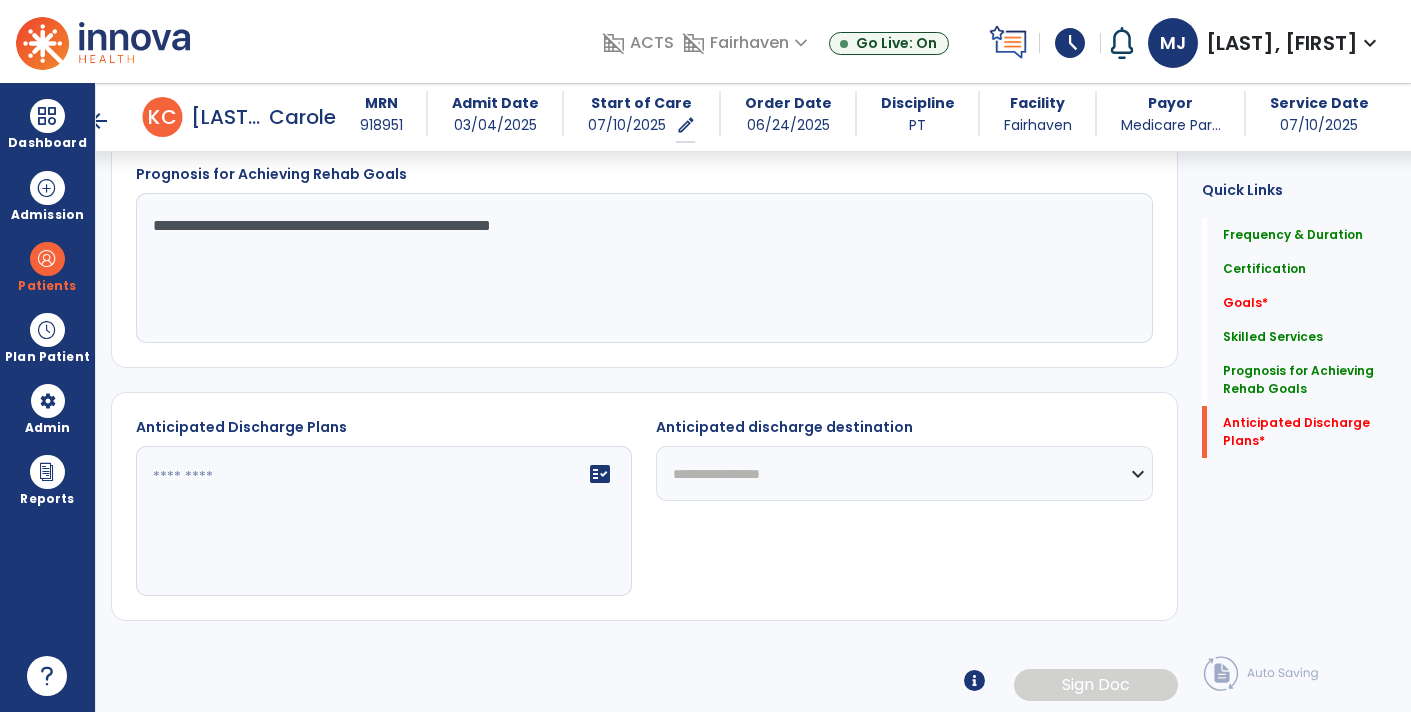 type on "**********" 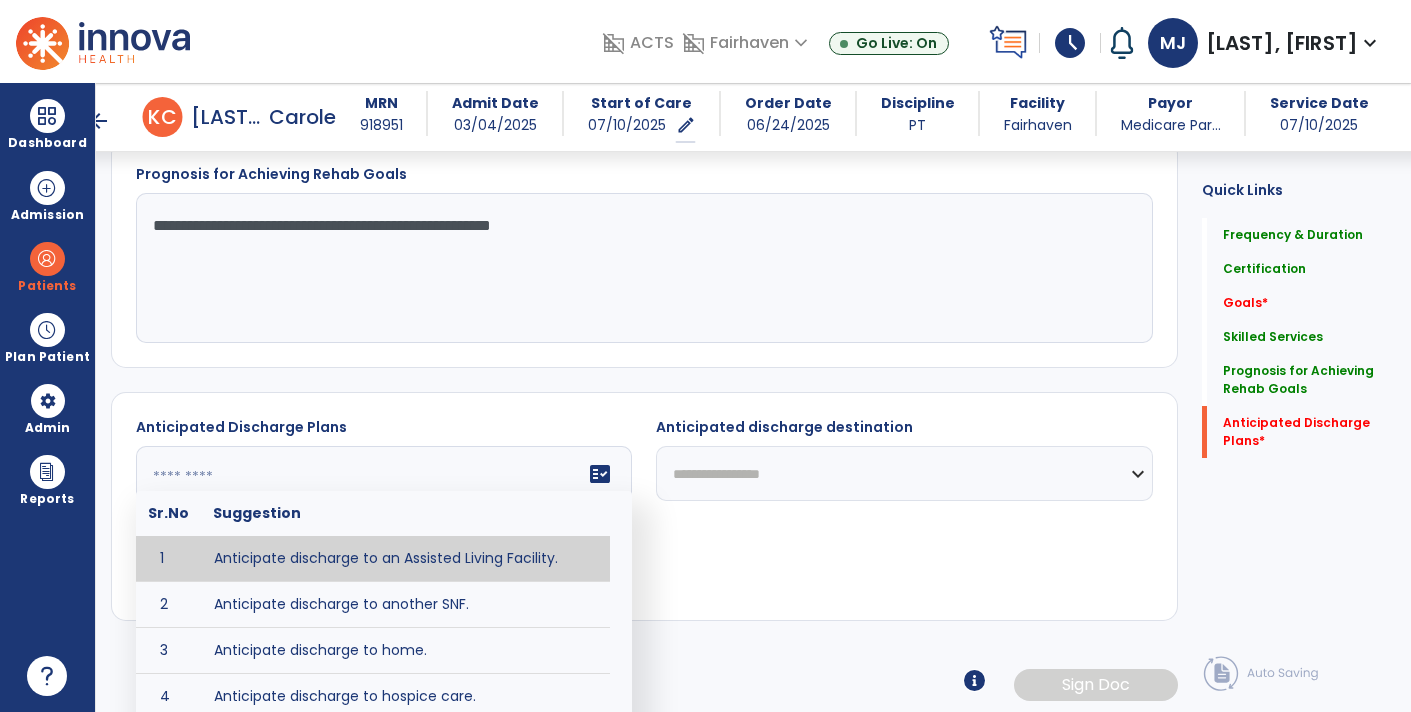 type on "*" 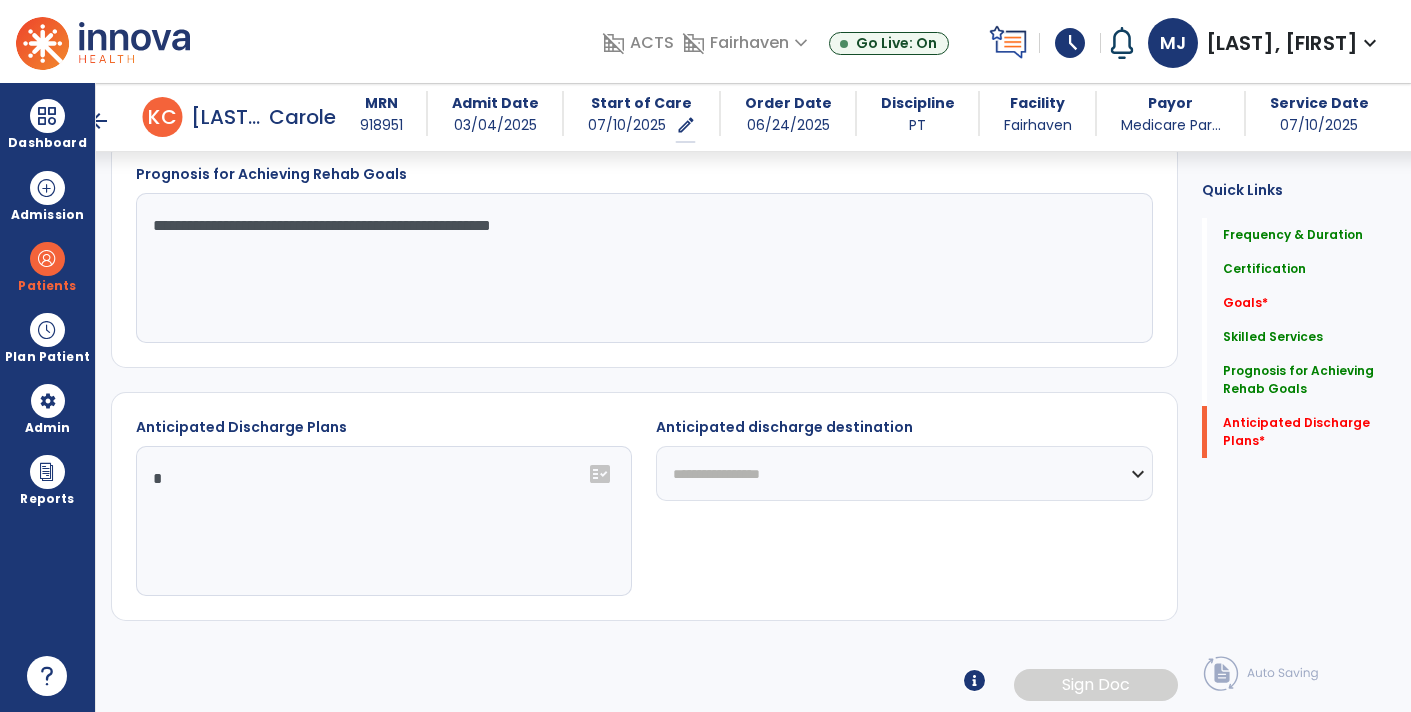 type 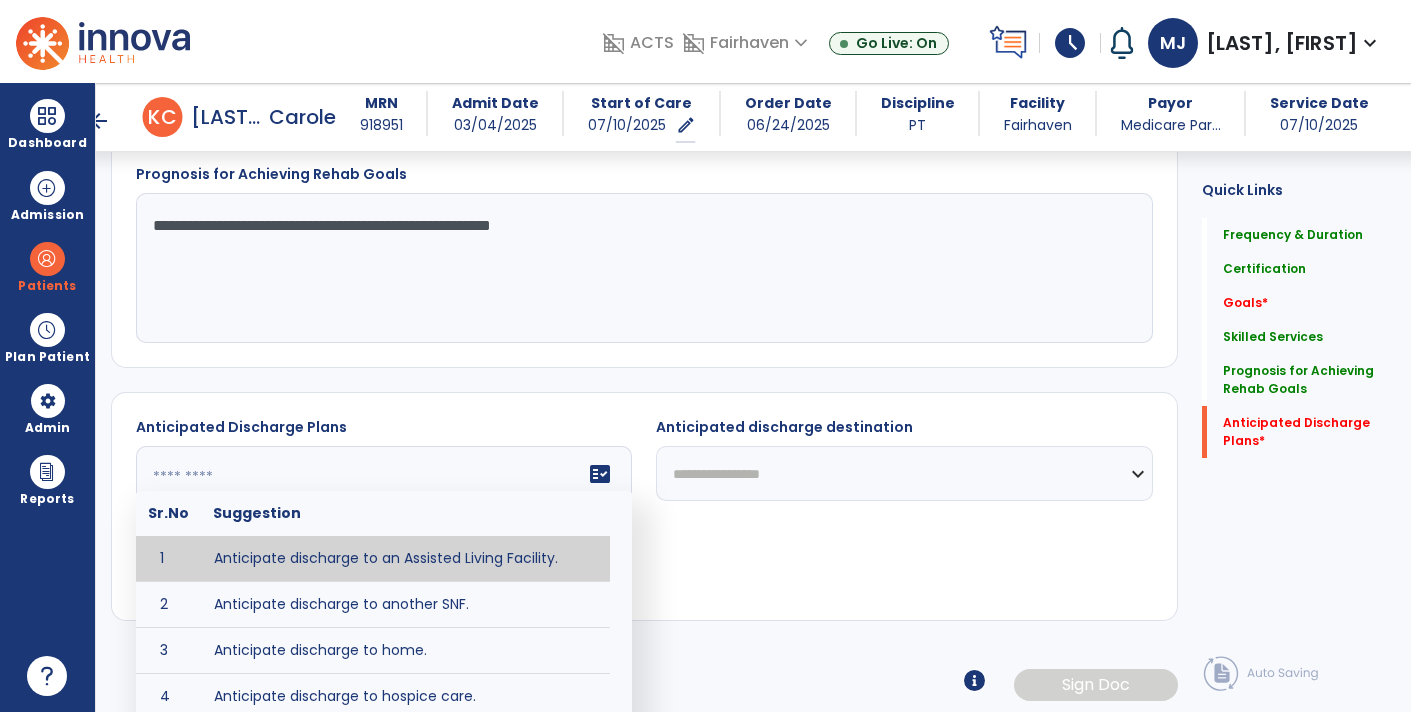 click on "**********" 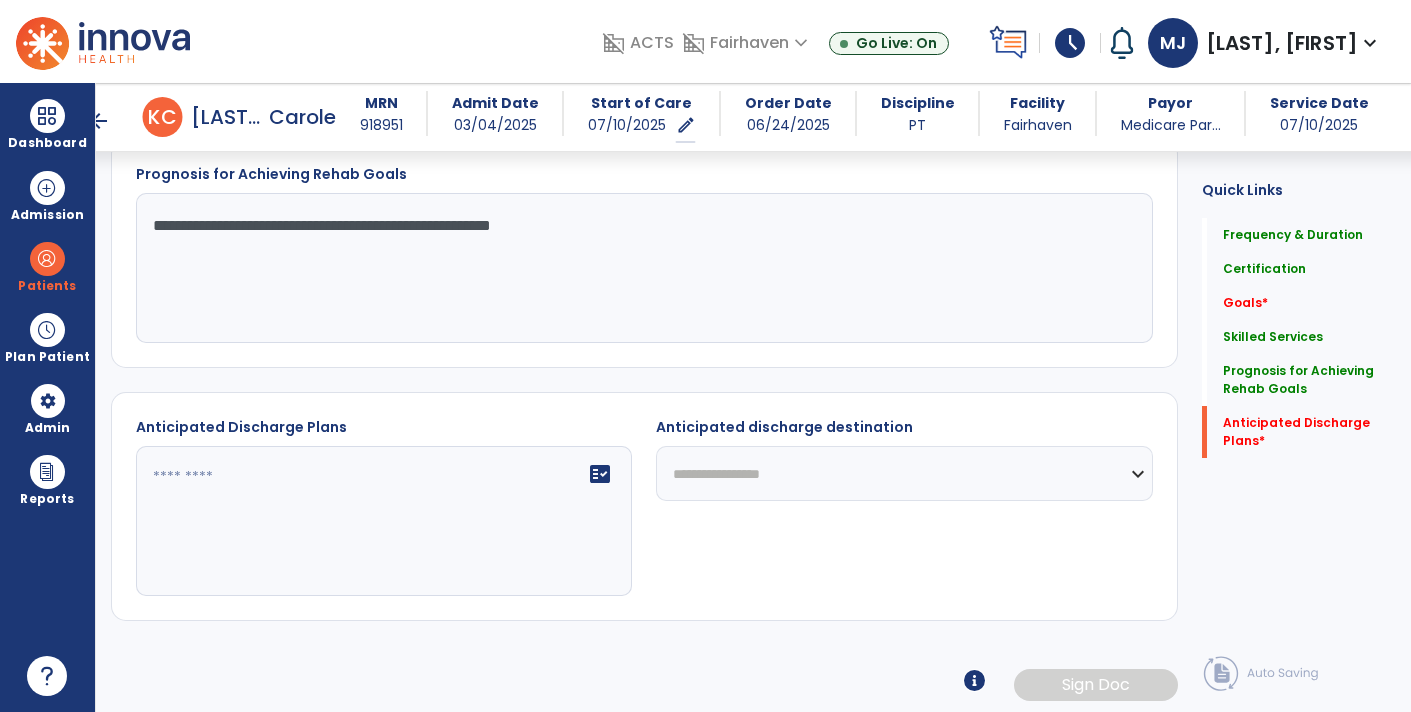 select on "****" 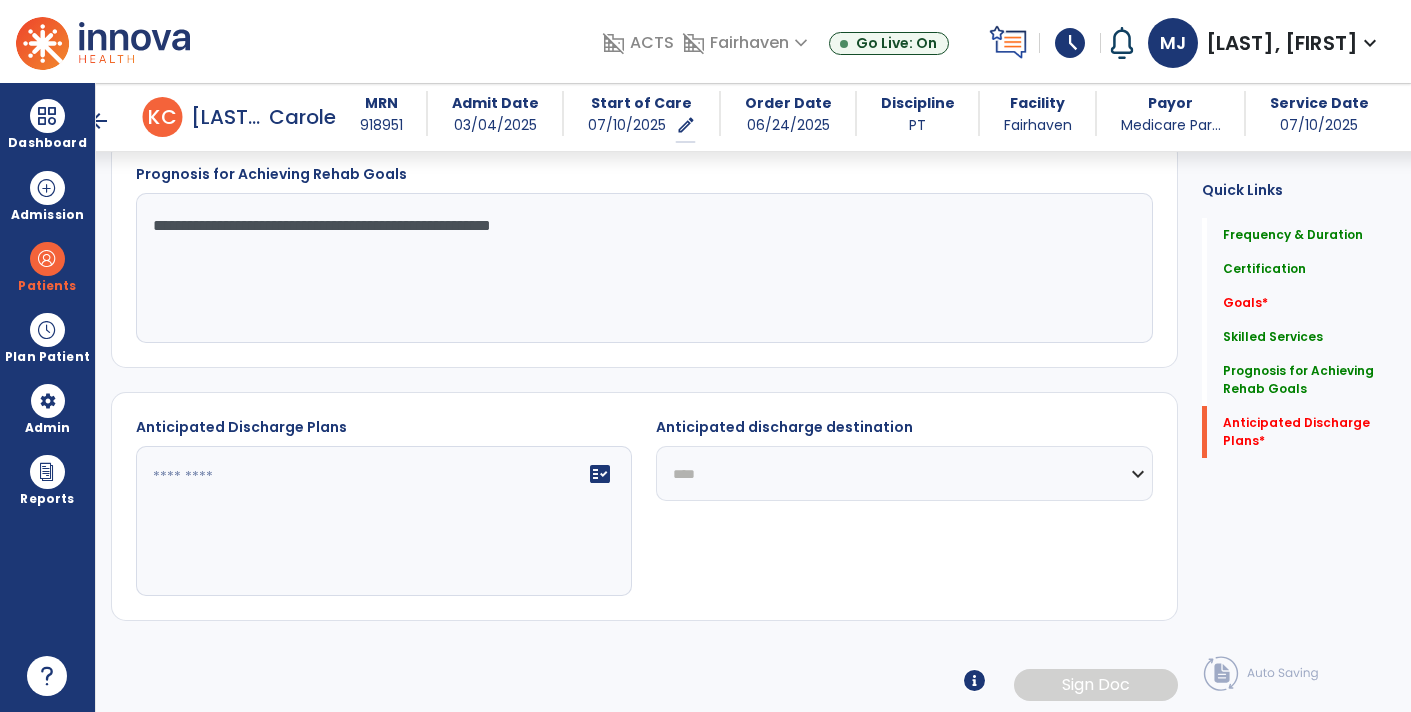 click on "**********" 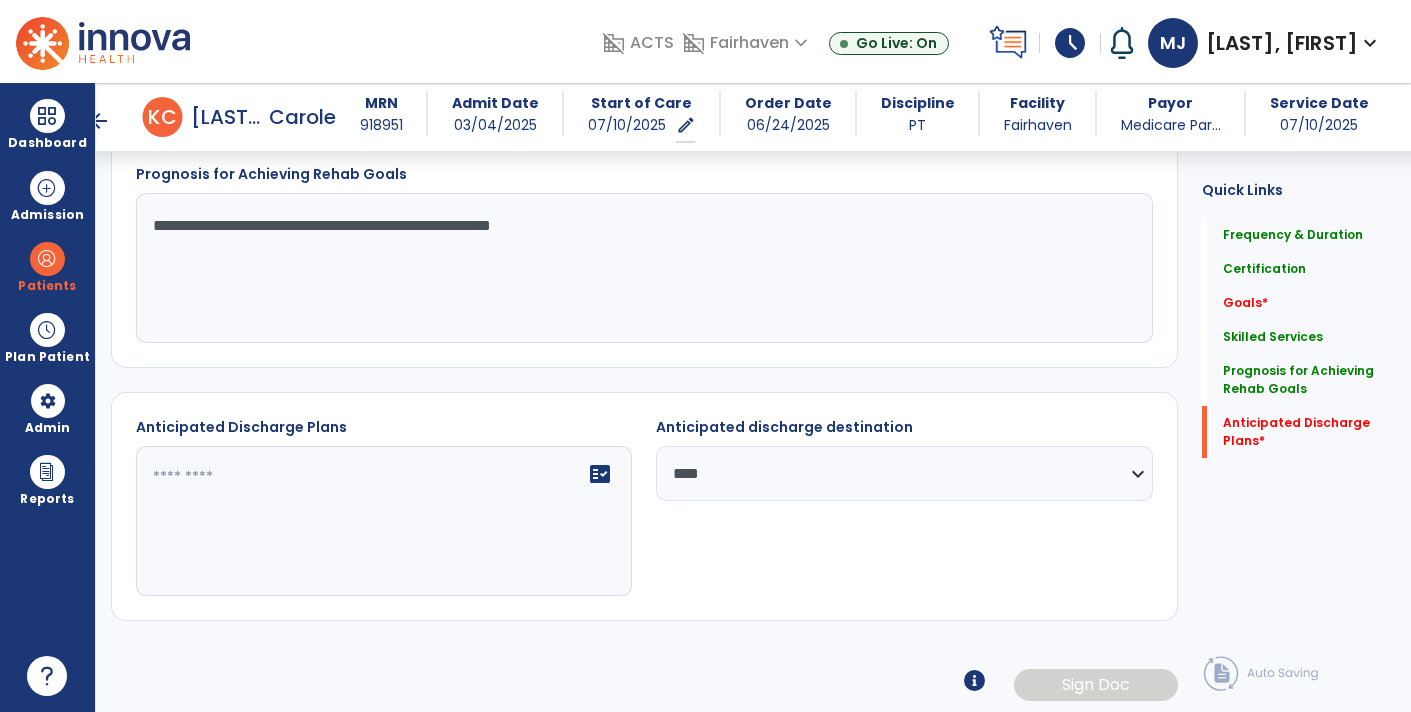 click on "fact_check" 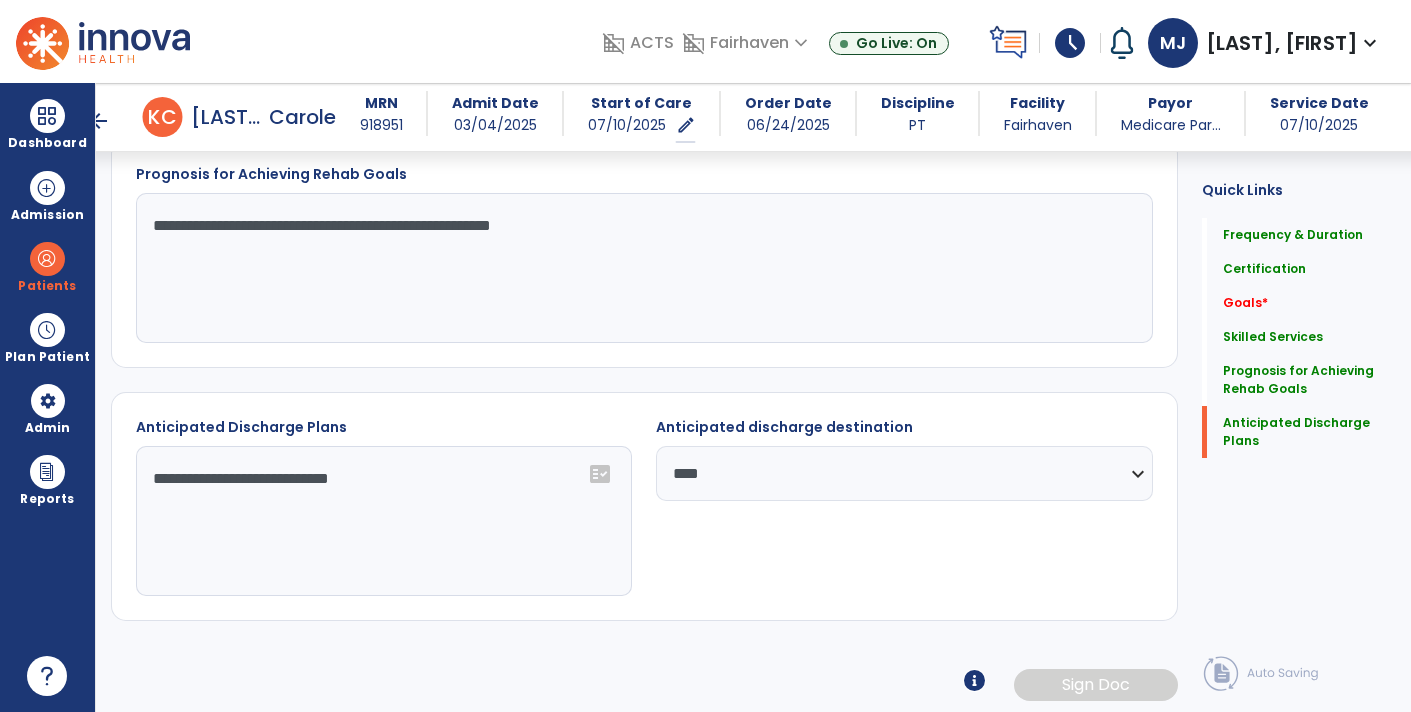 click on "**********" 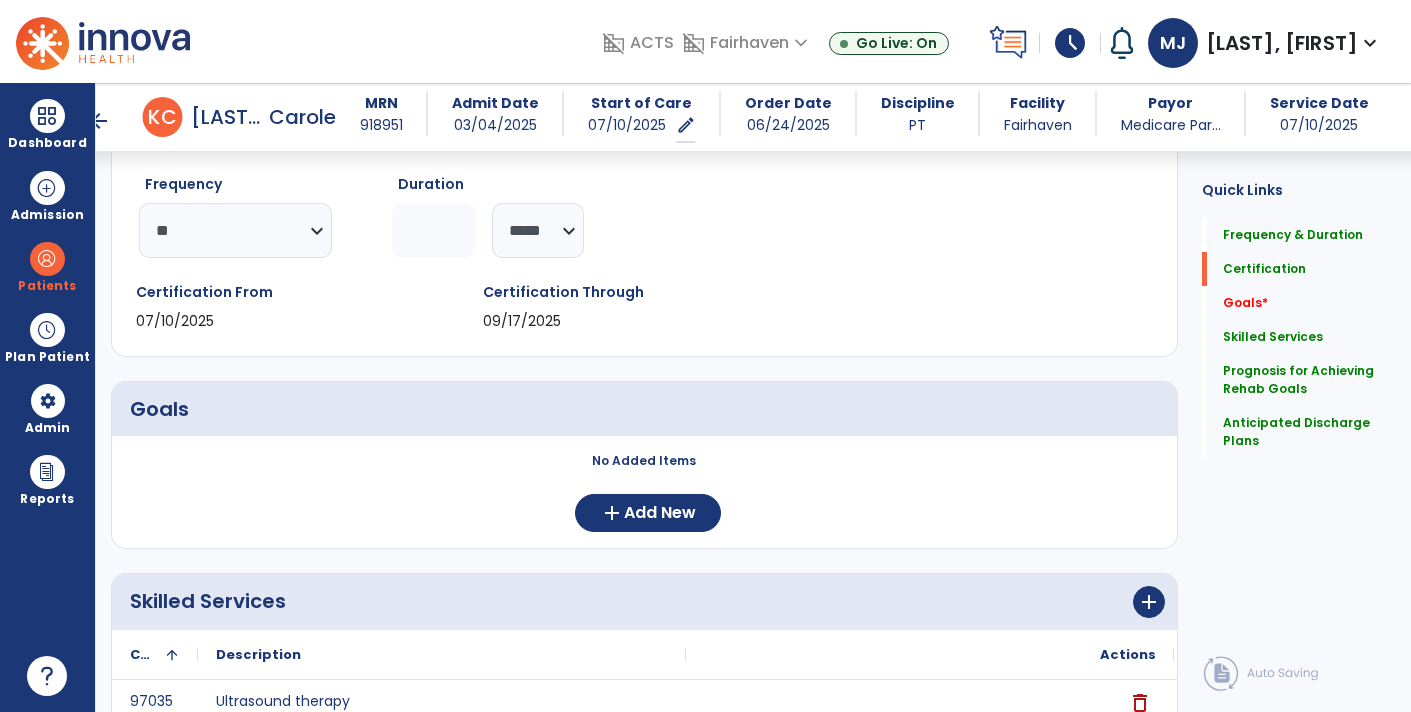 scroll, scrollTop: 252, scrollLeft: 0, axis: vertical 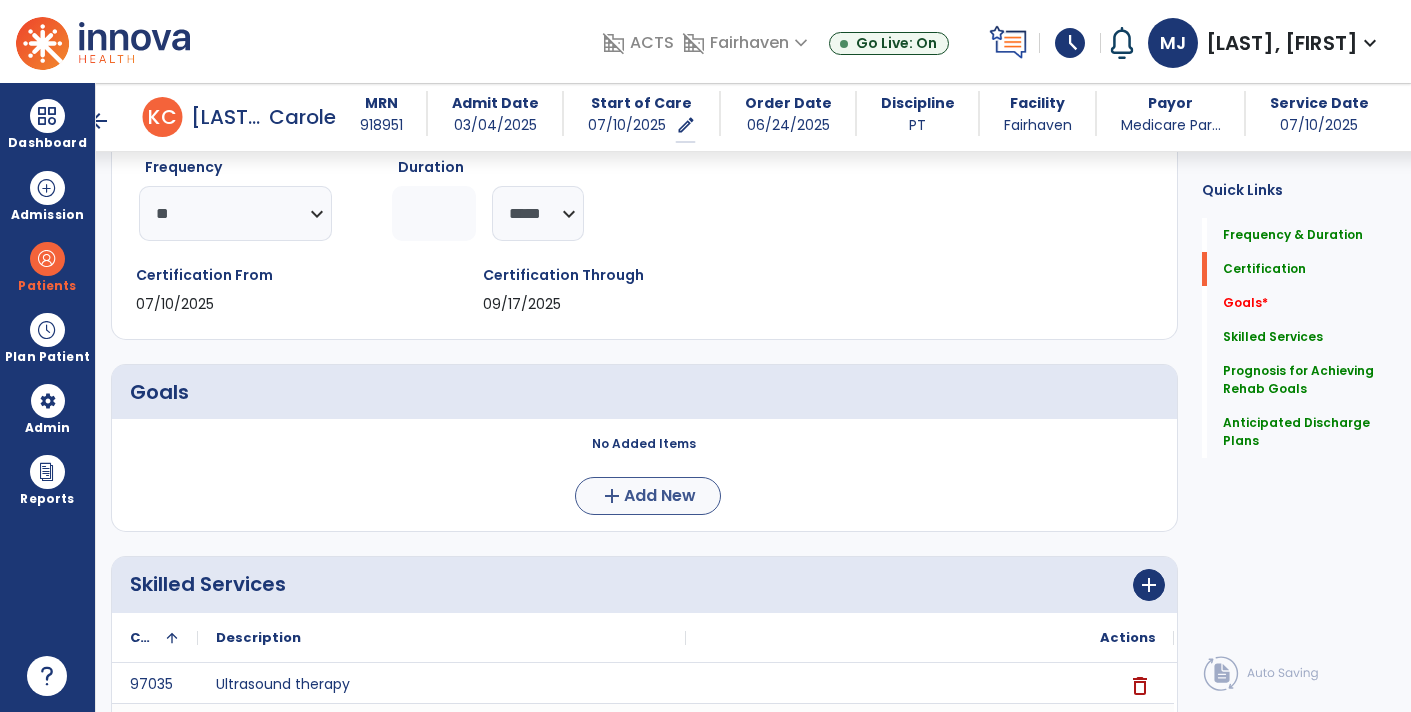 type on "**********" 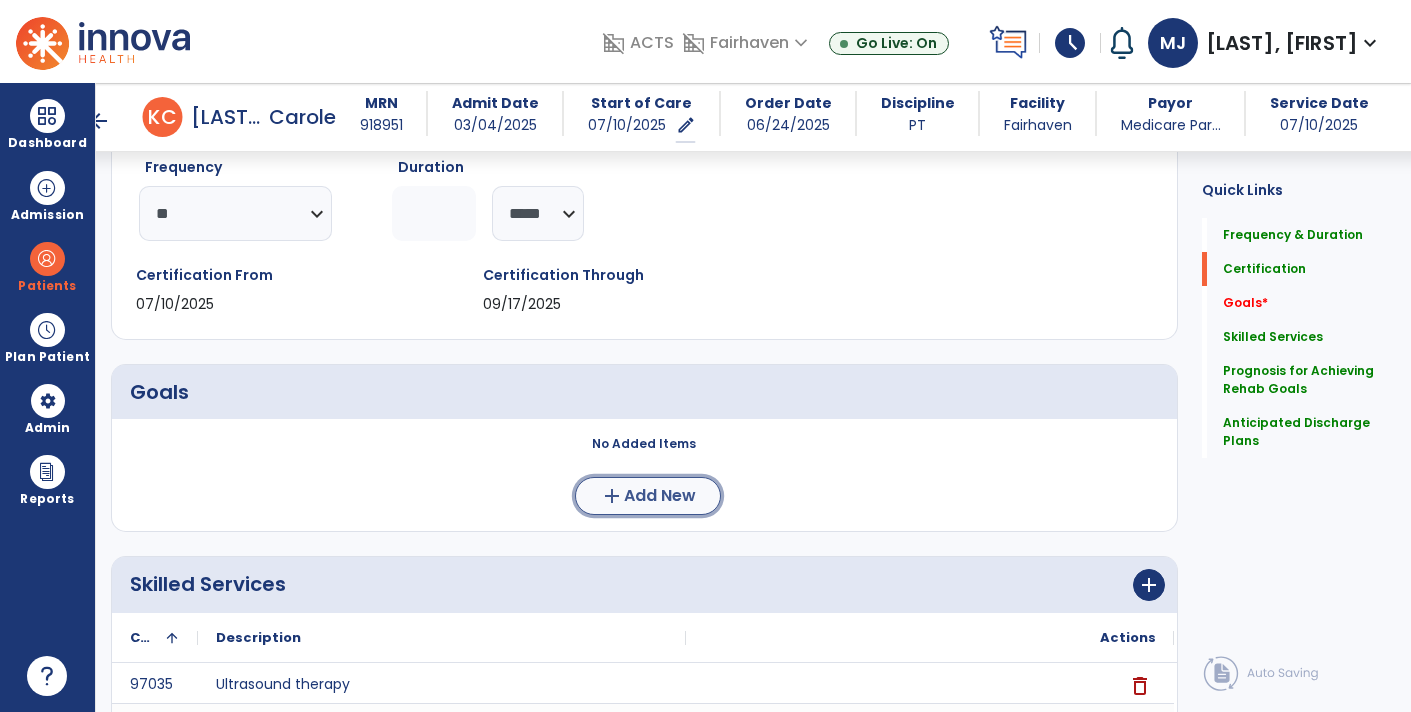 click on "add  Add New" at bounding box center (648, 496) 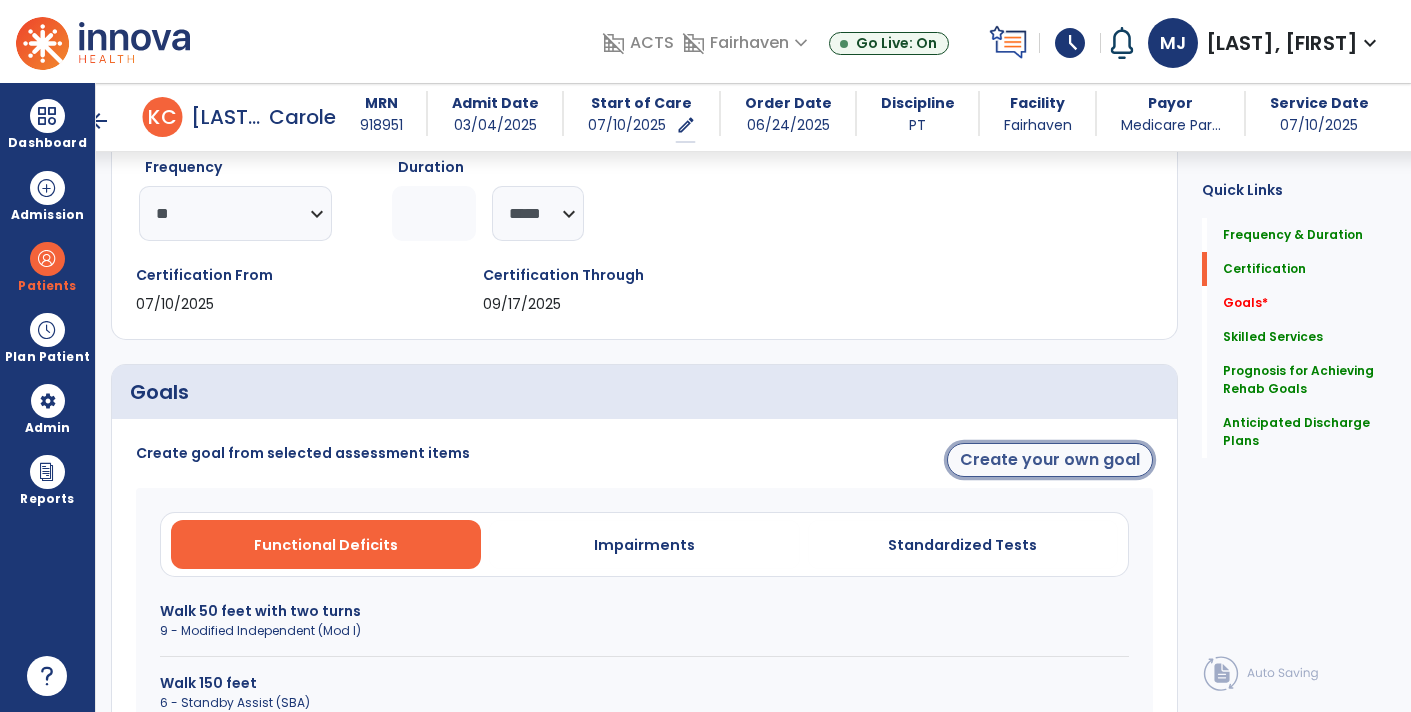 click on "Create your own goal" at bounding box center [1050, 460] 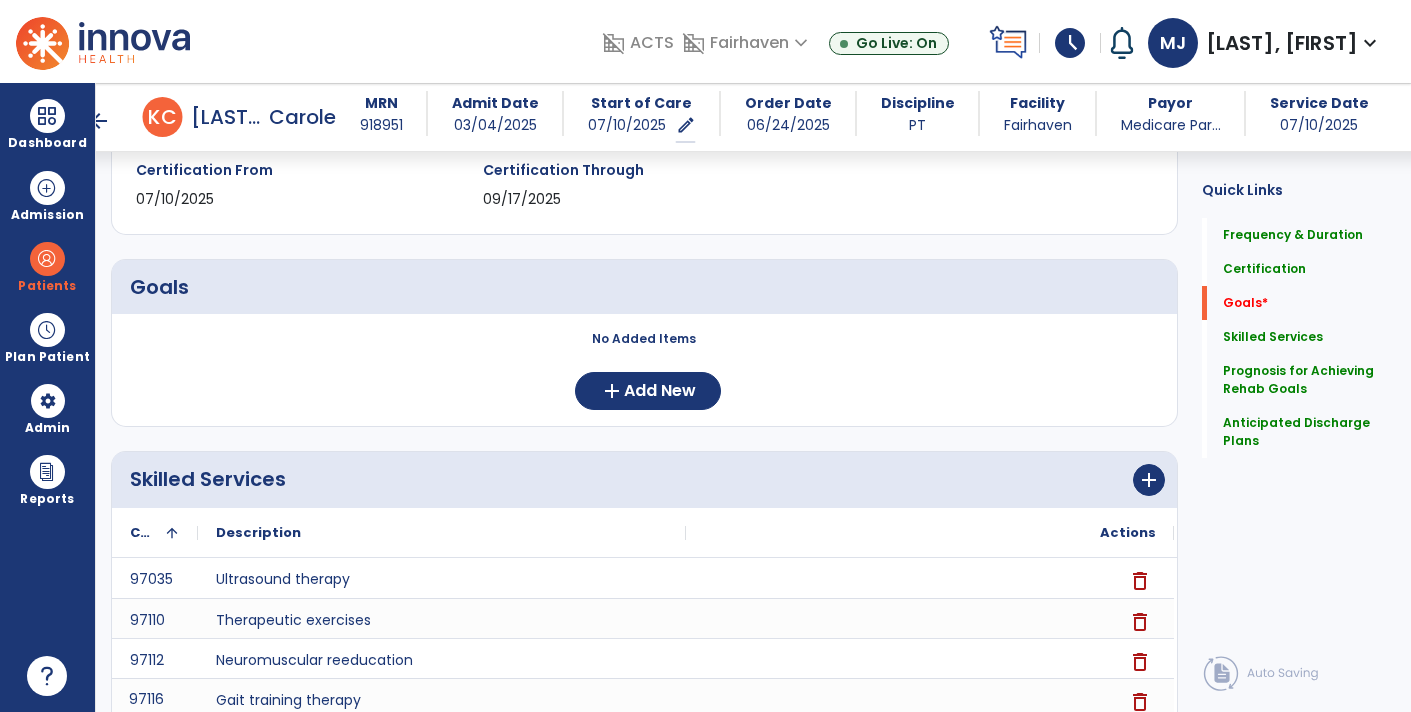 scroll, scrollTop: 365, scrollLeft: 0, axis: vertical 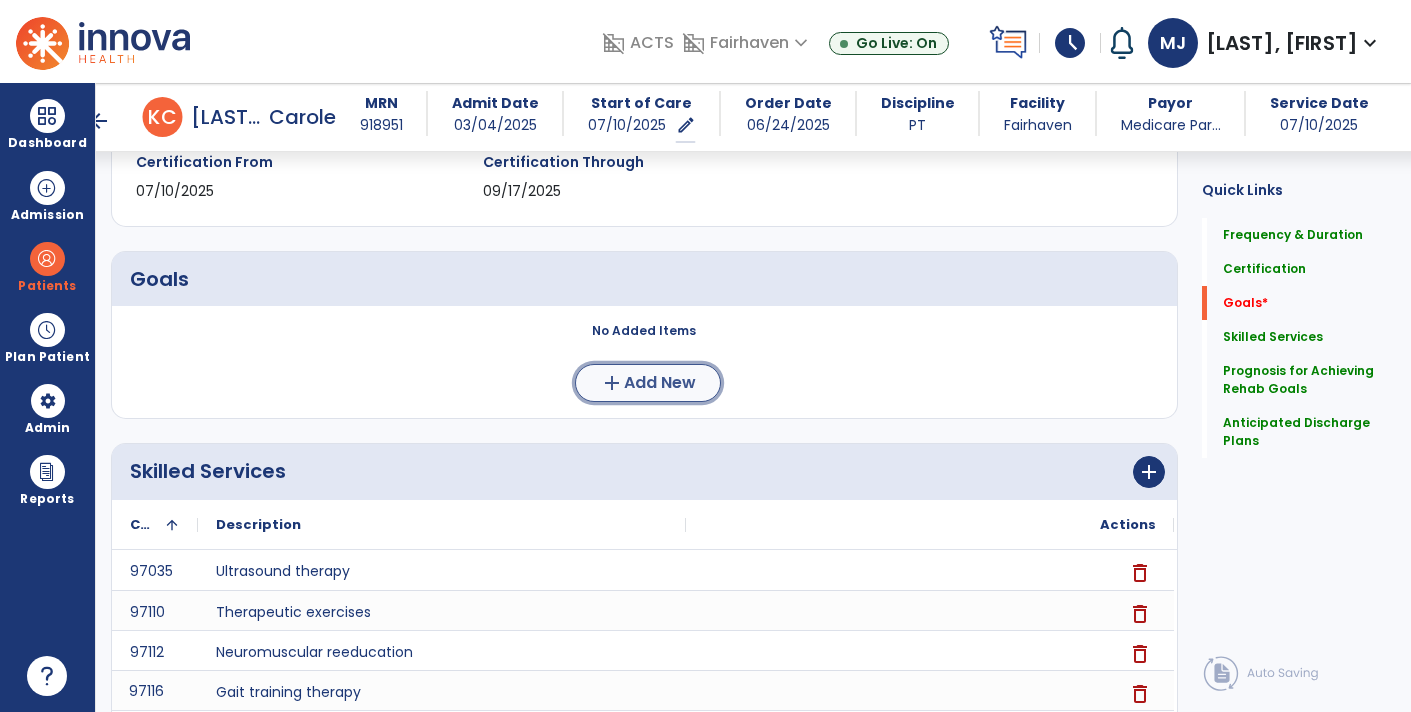 click on "Add New" at bounding box center [660, 383] 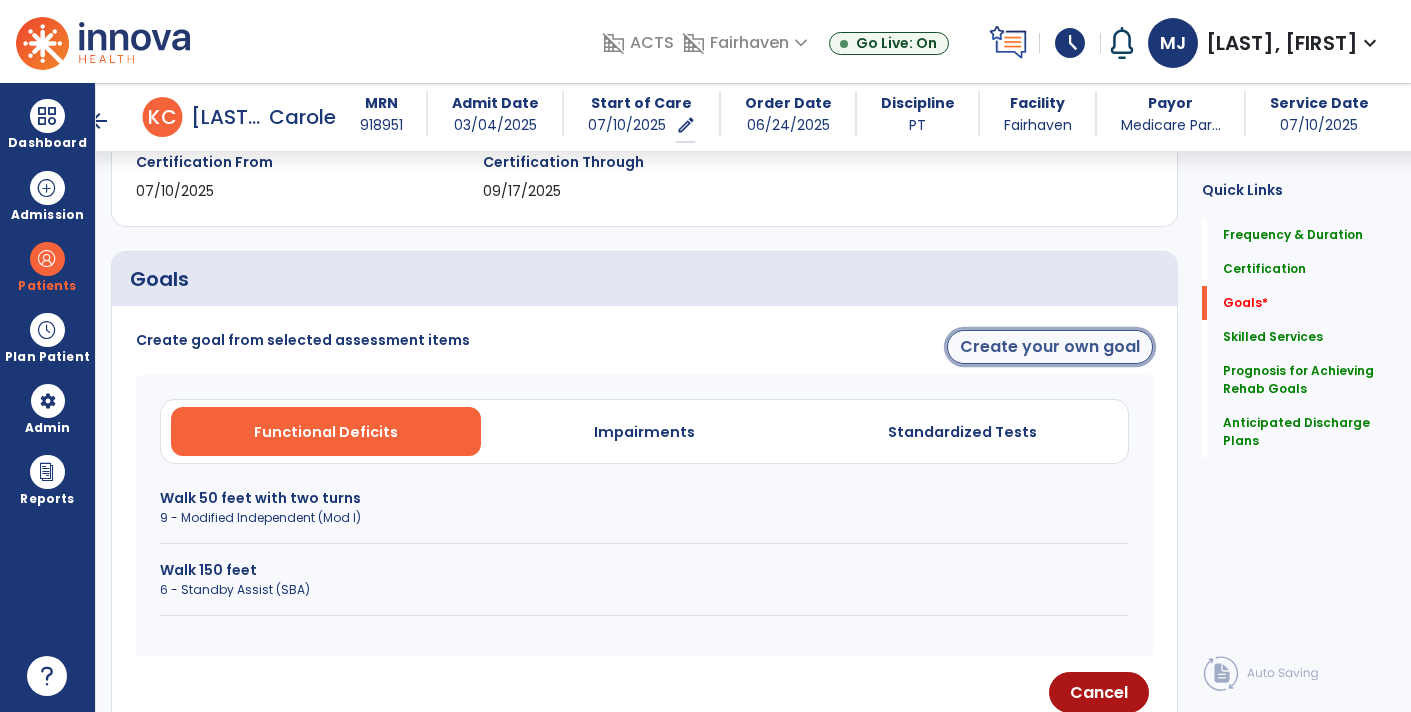 click on "Create your own goal" at bounding box center (1050, 347) 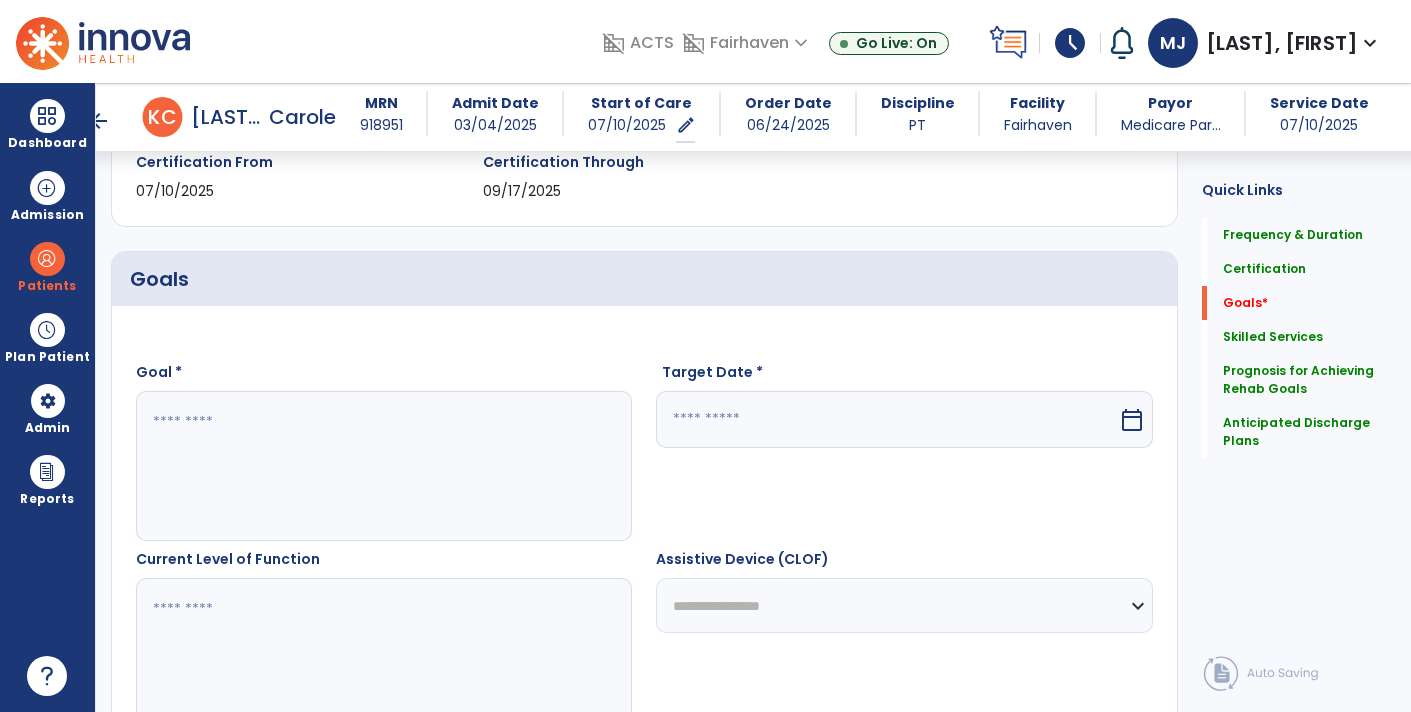 scroll, scrollTop: 363, scrollLeft: 0, axis: vertical 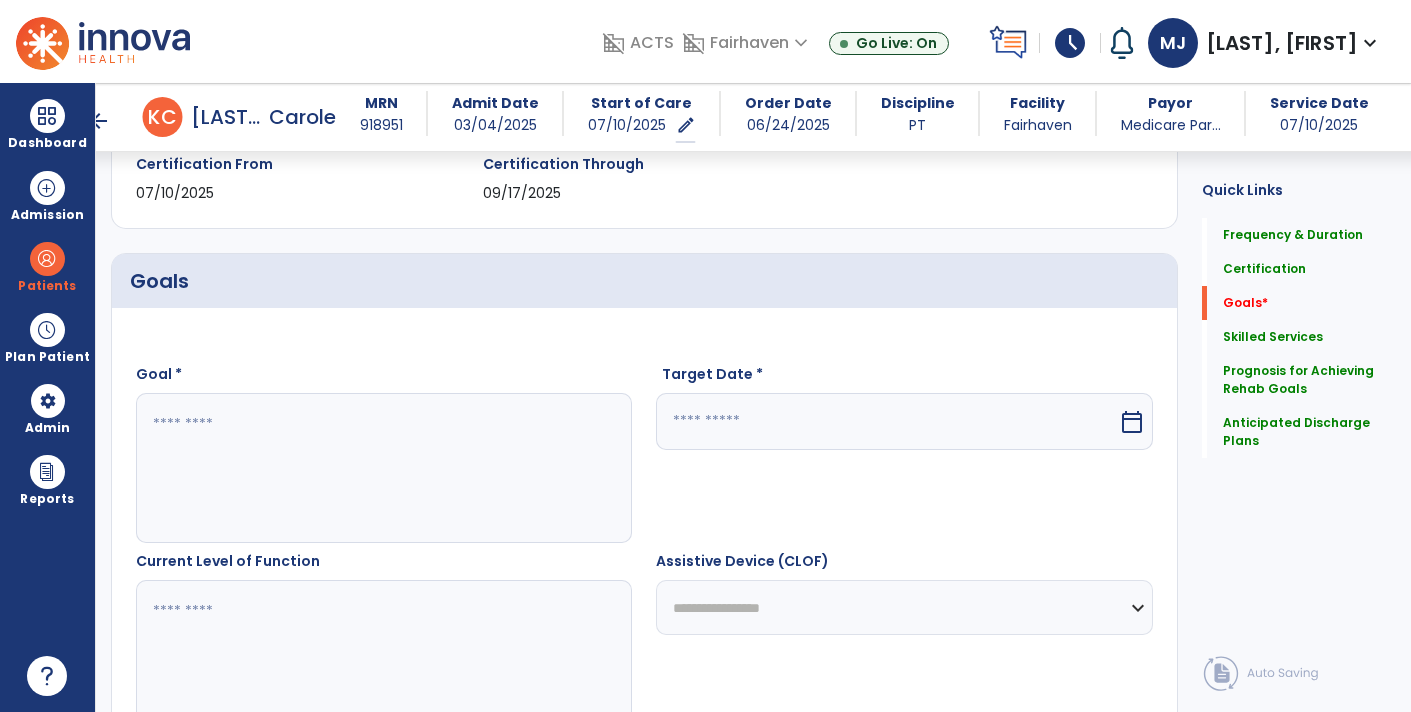 click on "calendar_today" at bounding box center [1134, 421] 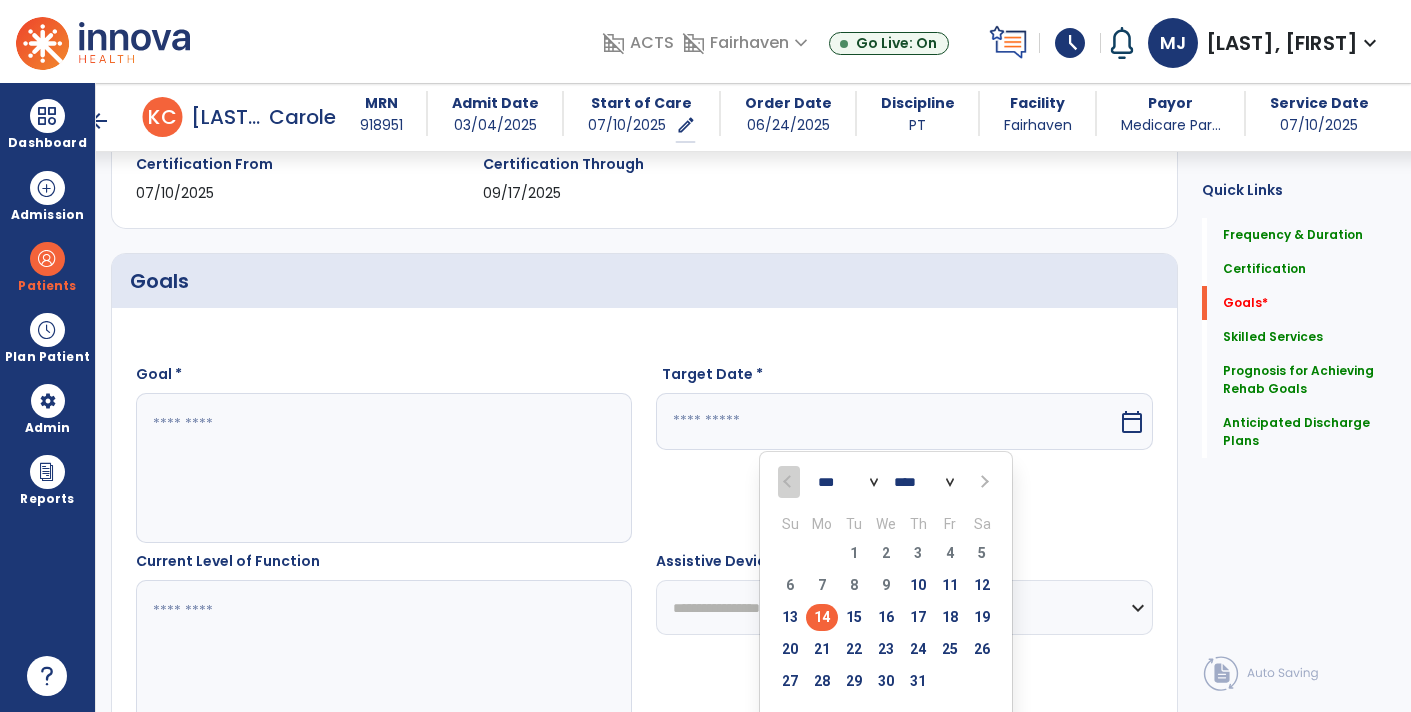 click at bounding box center (983, 482) 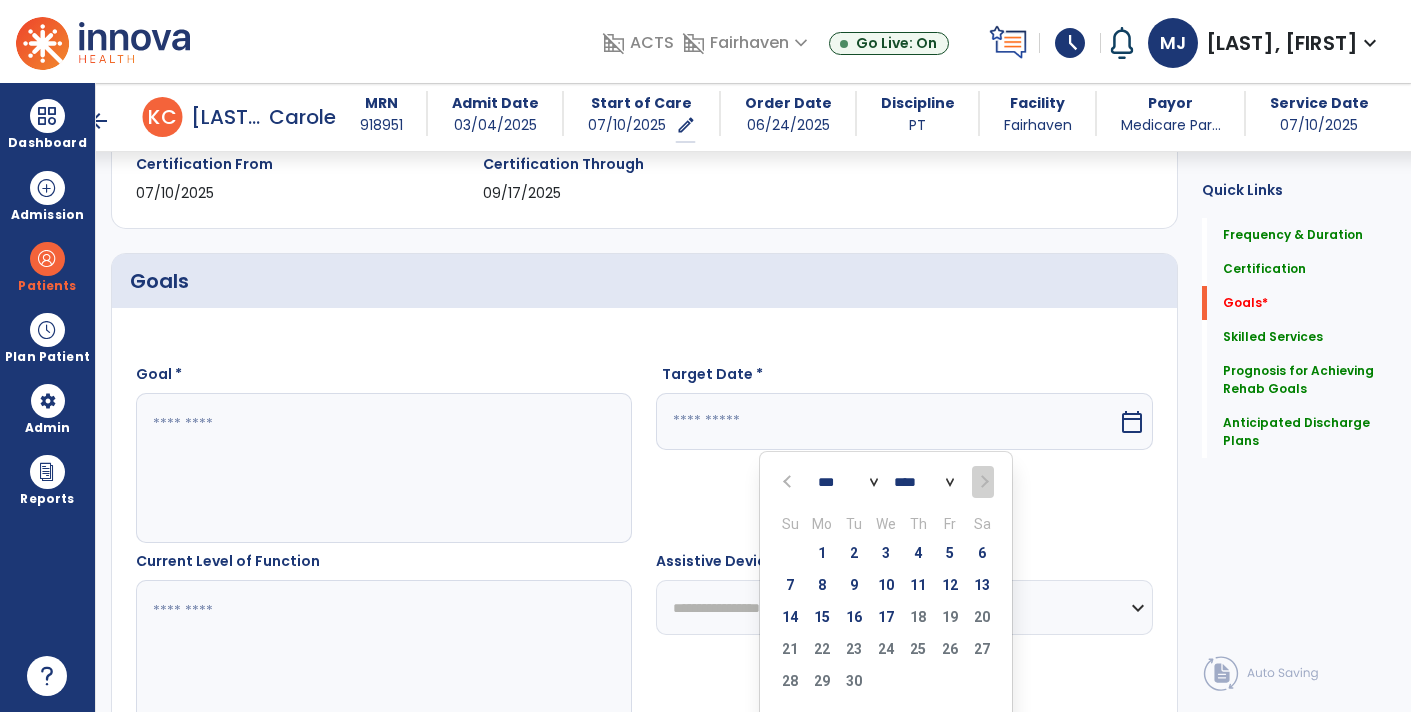 click at bounding box center [982, 482] 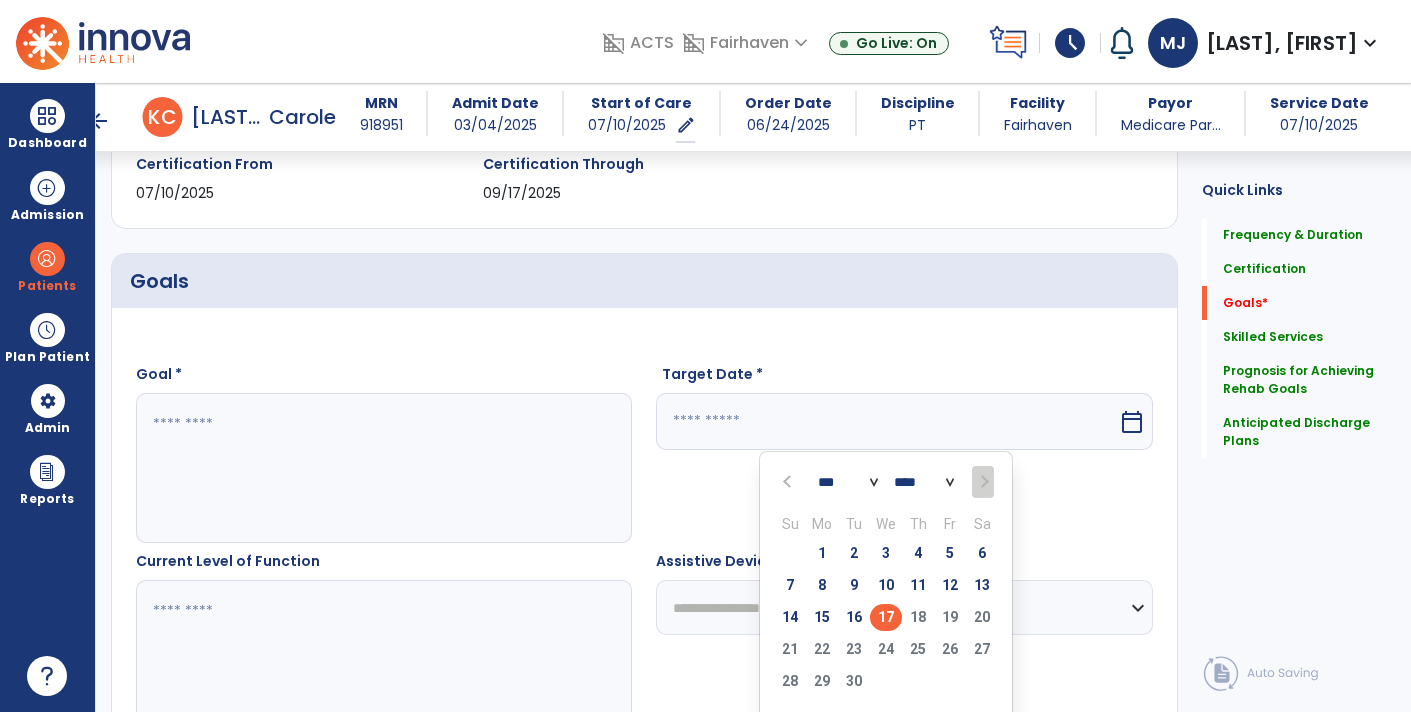 click on "17" at bounding box center [886, 617] 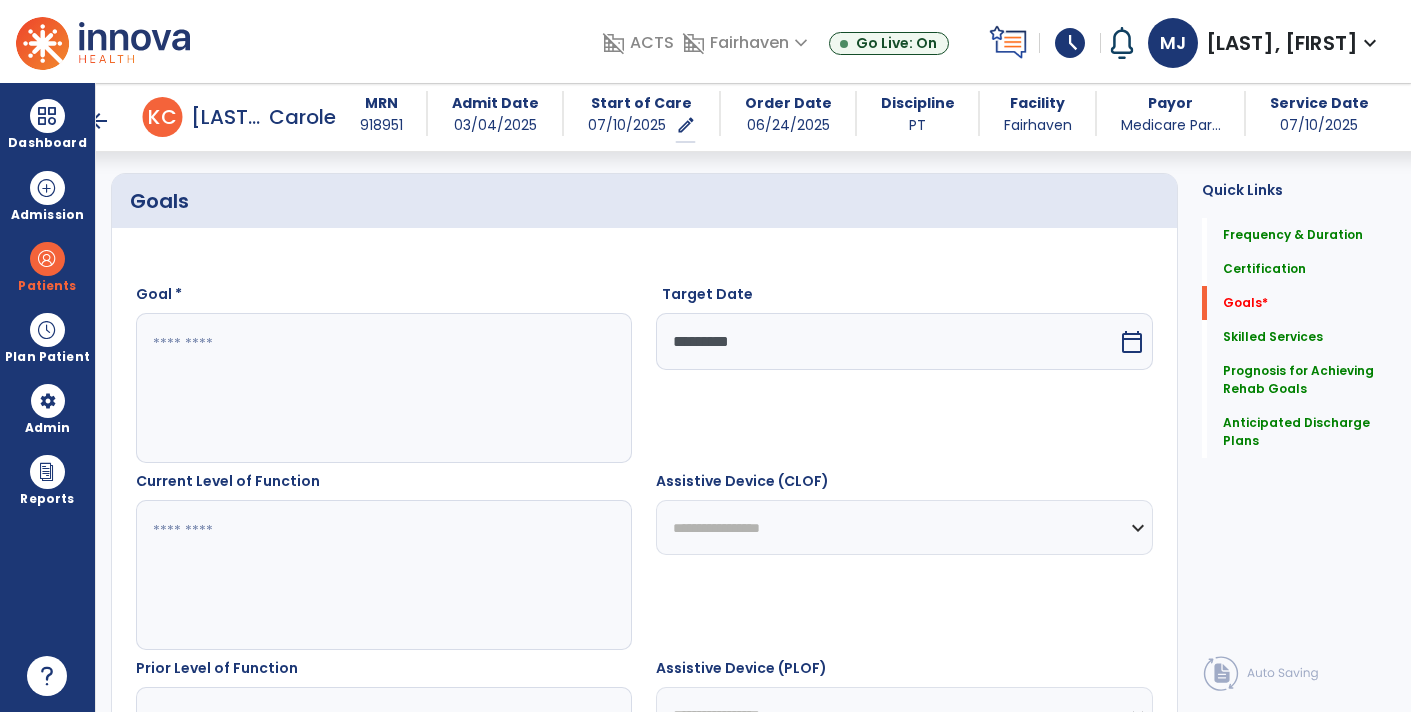 scroll, scrollTop: 457, scrollLeft: 0, axis: vertical 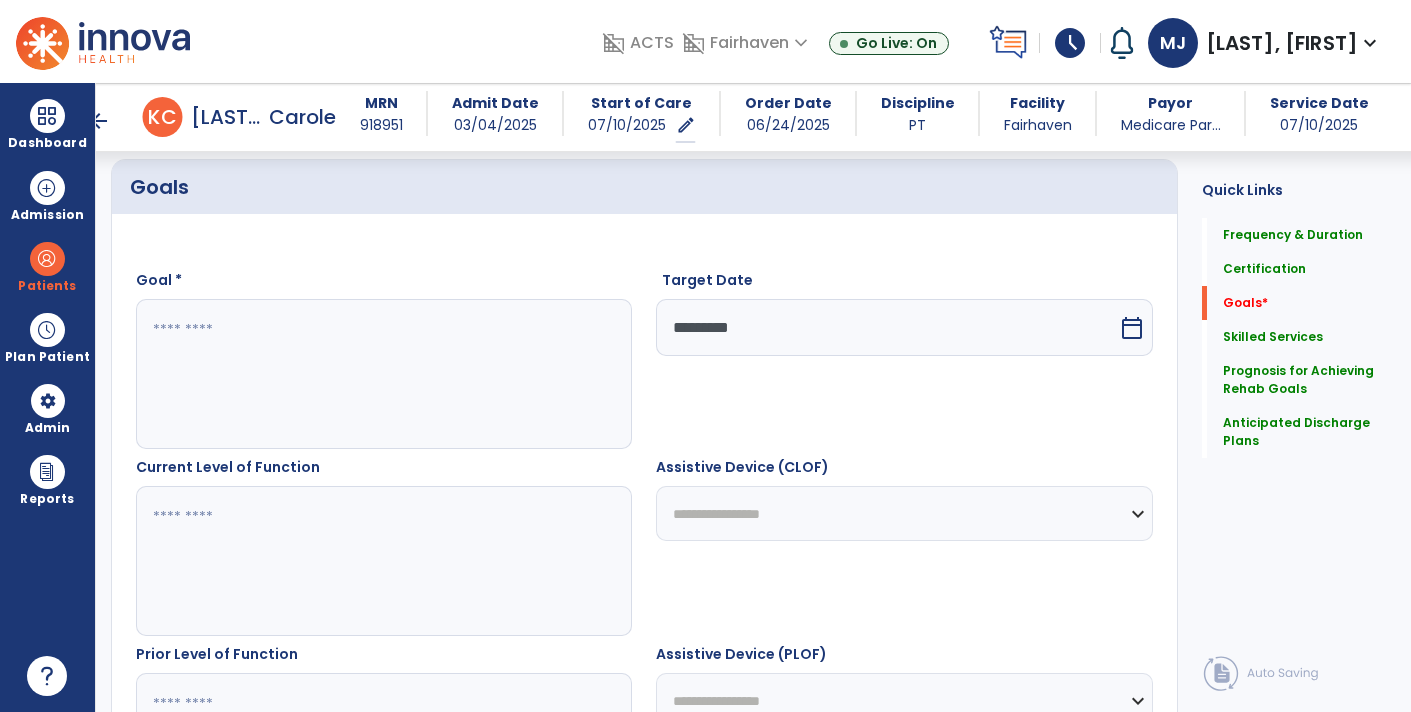 click at bounding box center [383, 374] 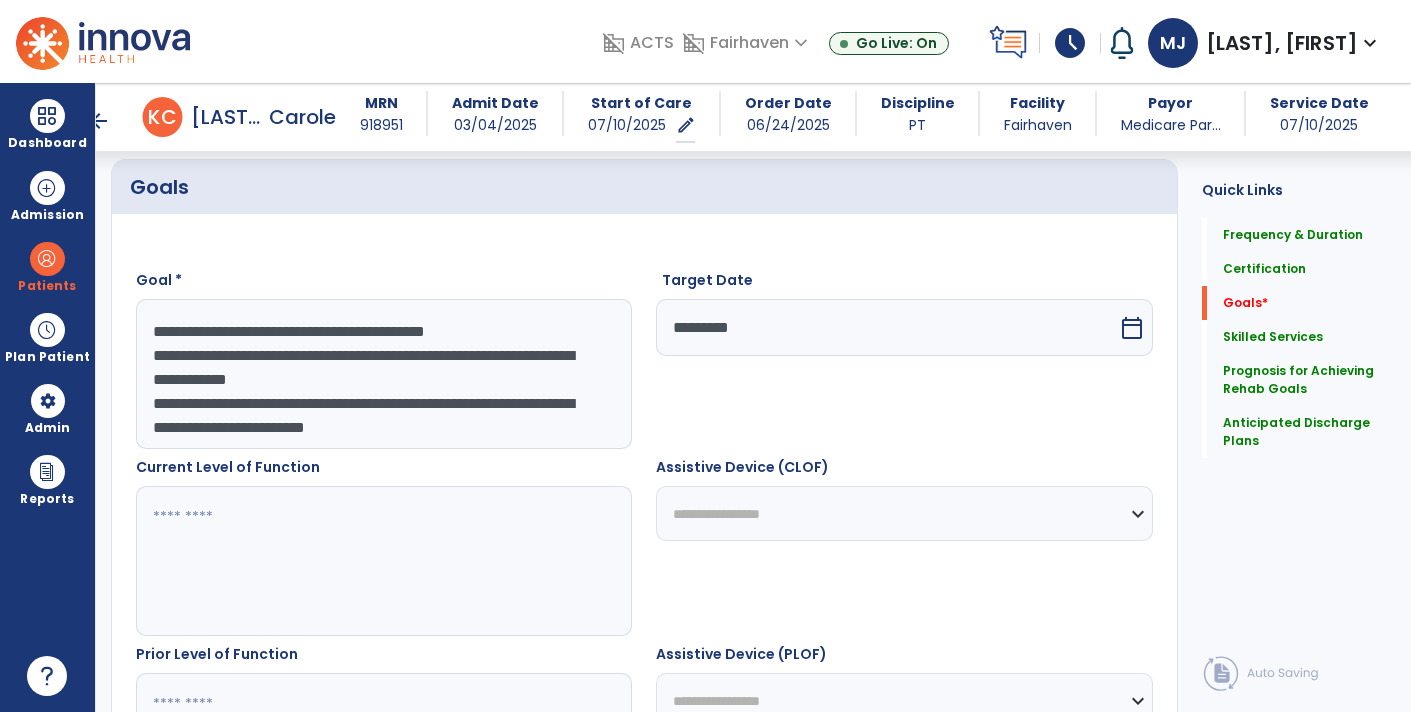 scroll, scrollTop: 14, scrollLeft: 0, axis: vertical 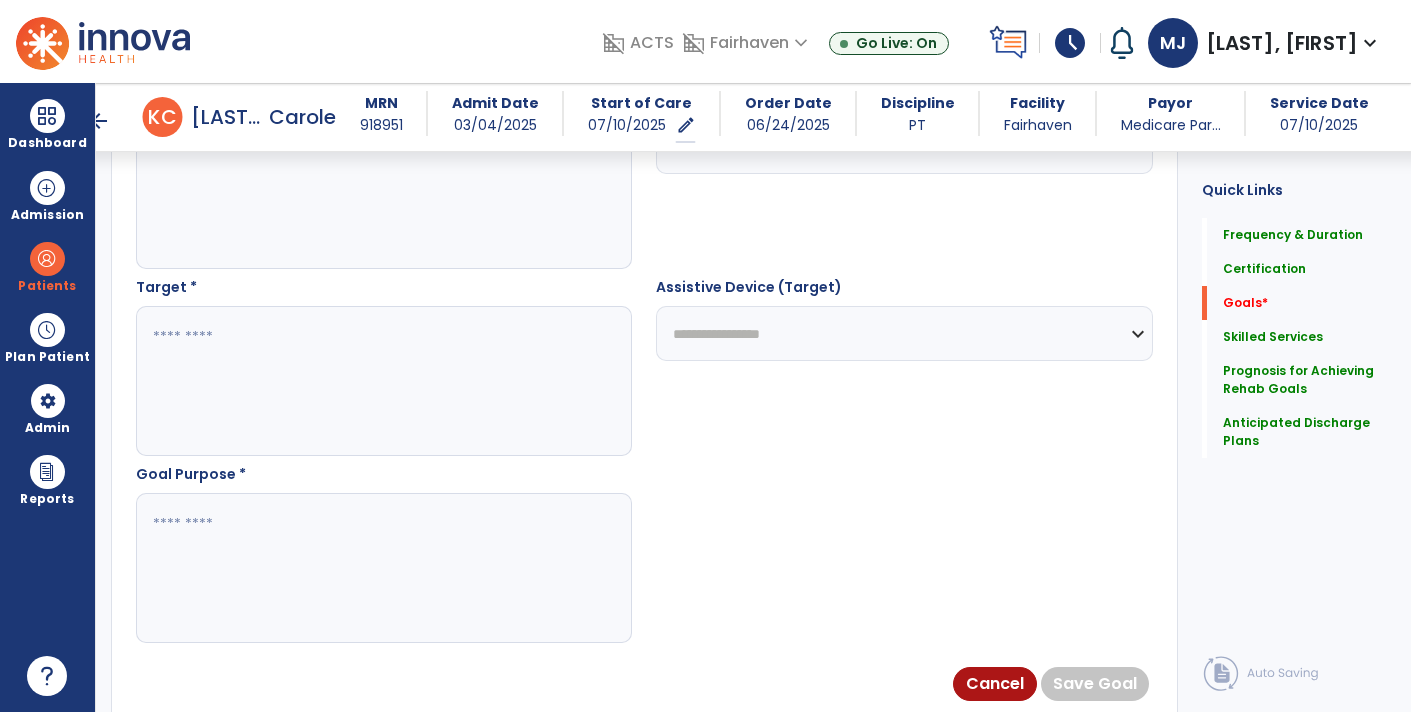 type on "**********" 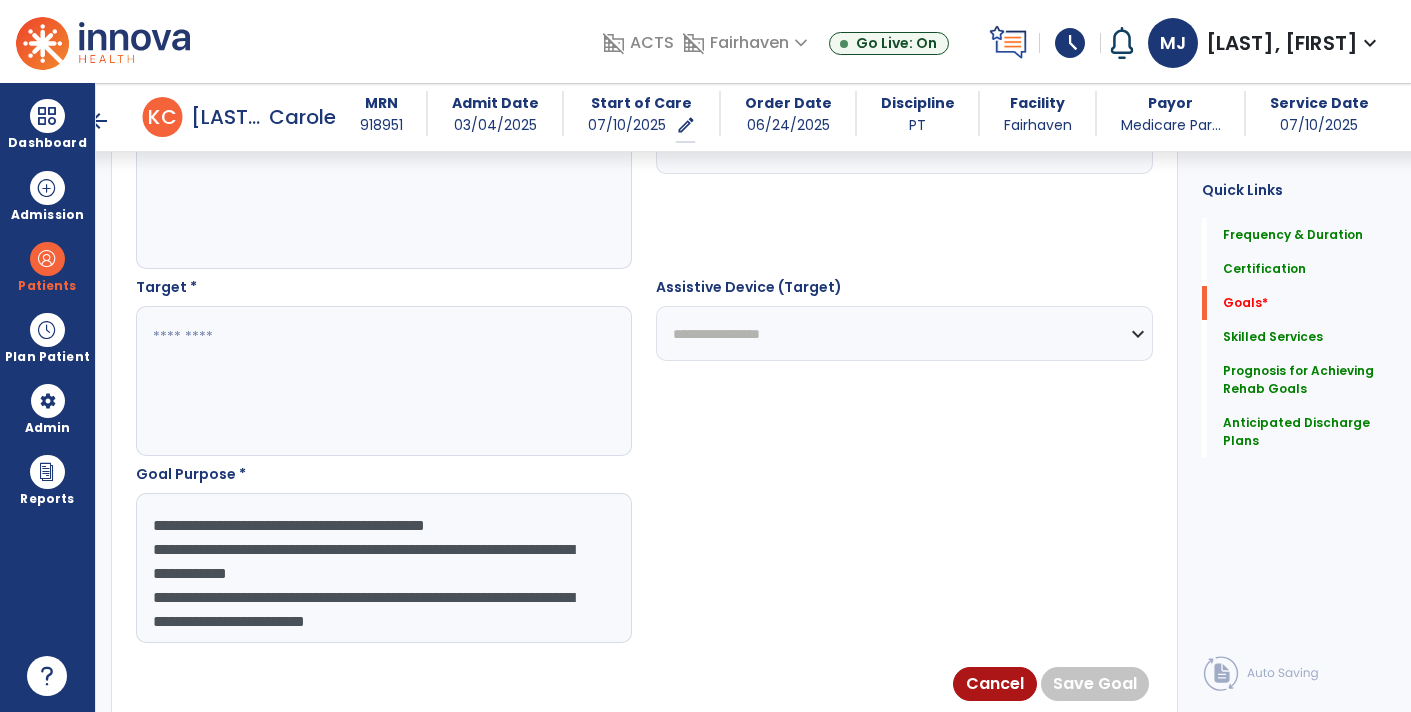 scroll, scrollTop: 15, scrollLeft: 0, axis: vertical 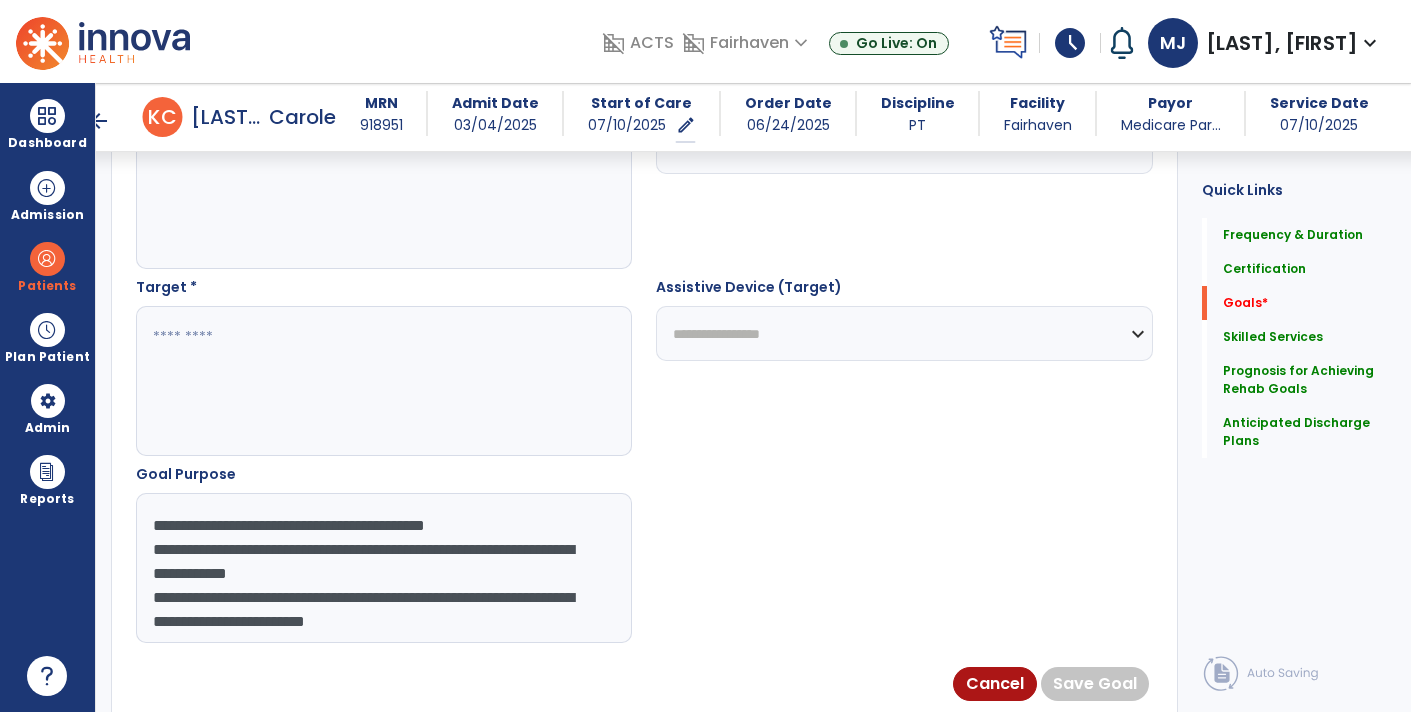 click on "**********" at bounding box center (383, 568) 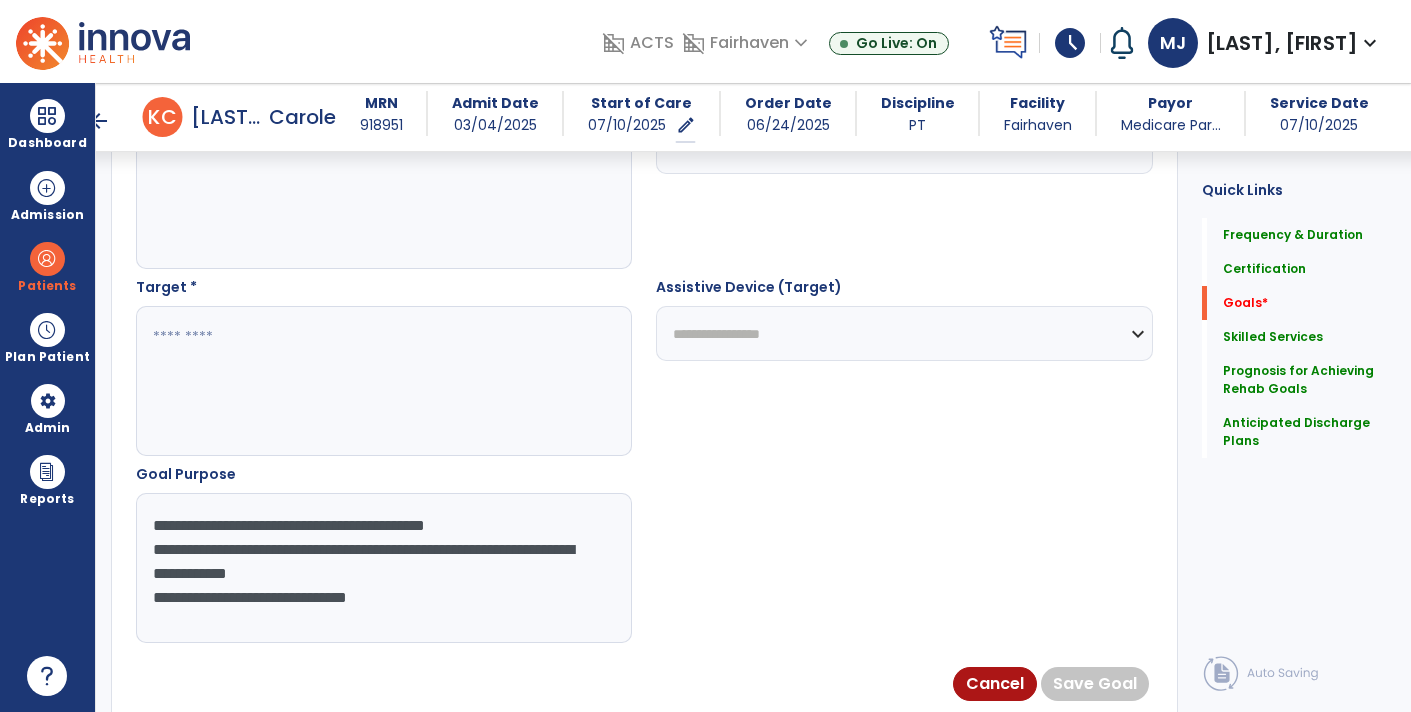 scroll, scrollTop: 0, scrollLeft: 0, axis: both 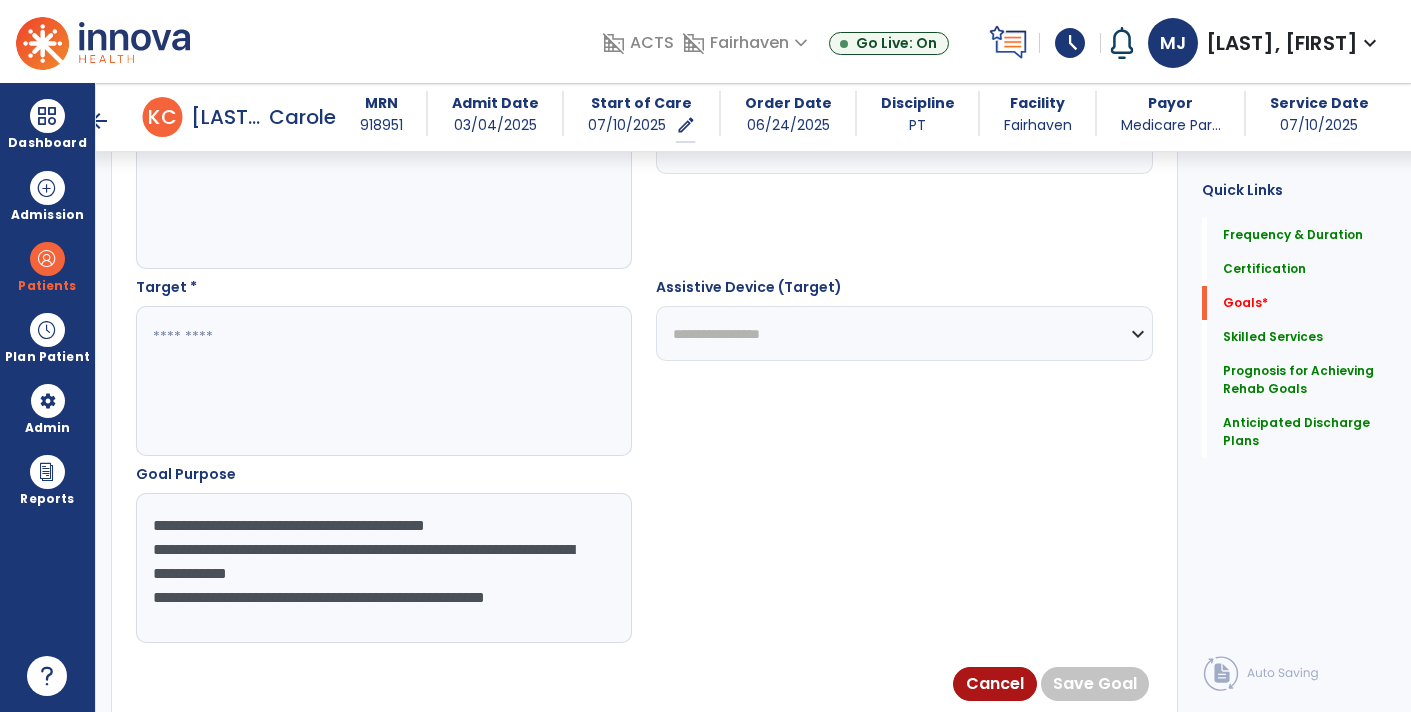 click on "**********" at bounding box center [383, 568] 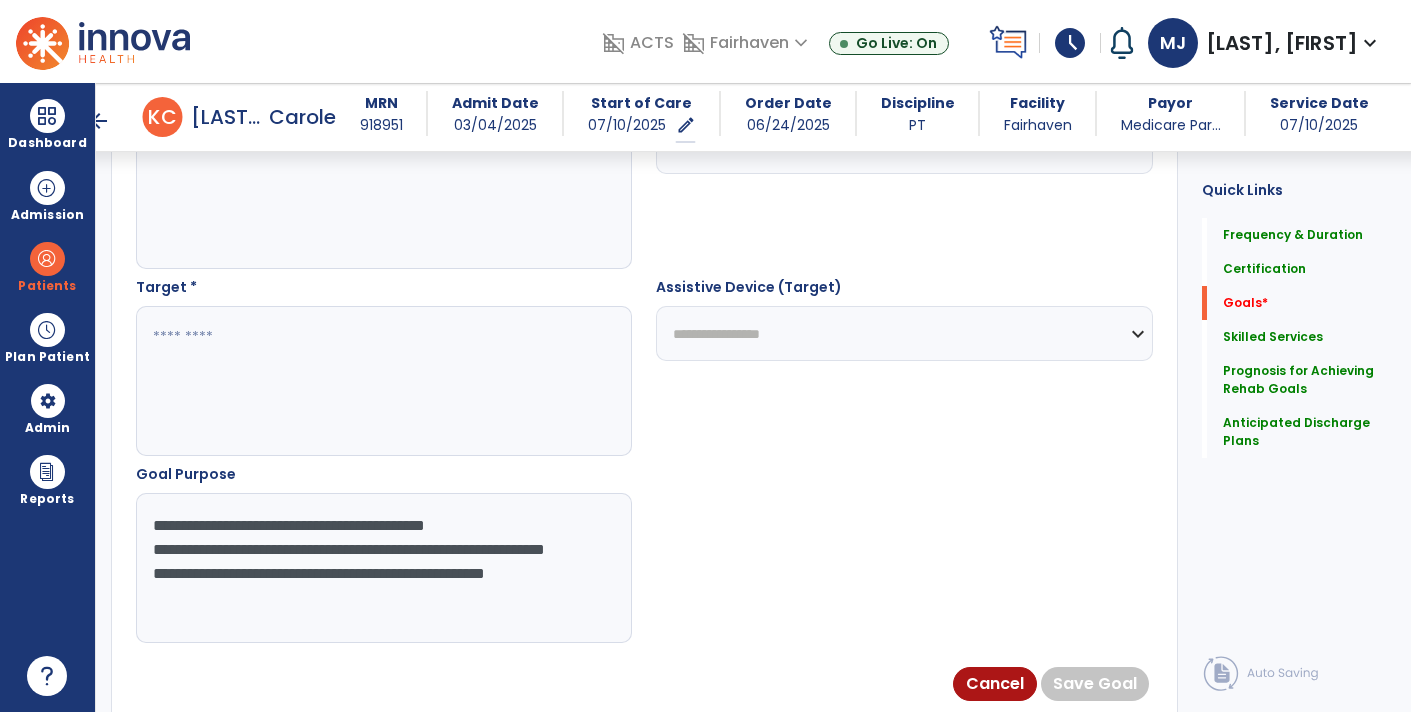 click on "**********" at bounding box center [383, 568] 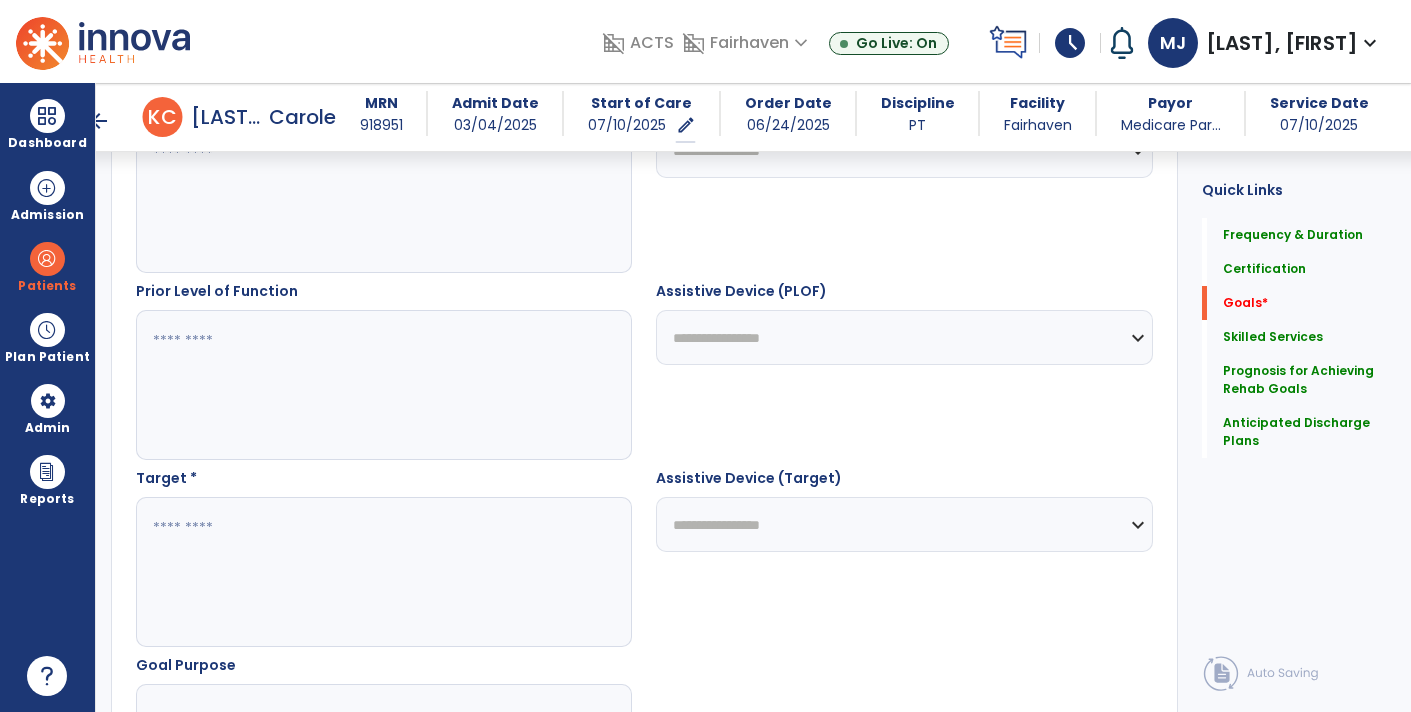 scroll, scrollTop: 819, scrollLeft: 0, axis: vertical 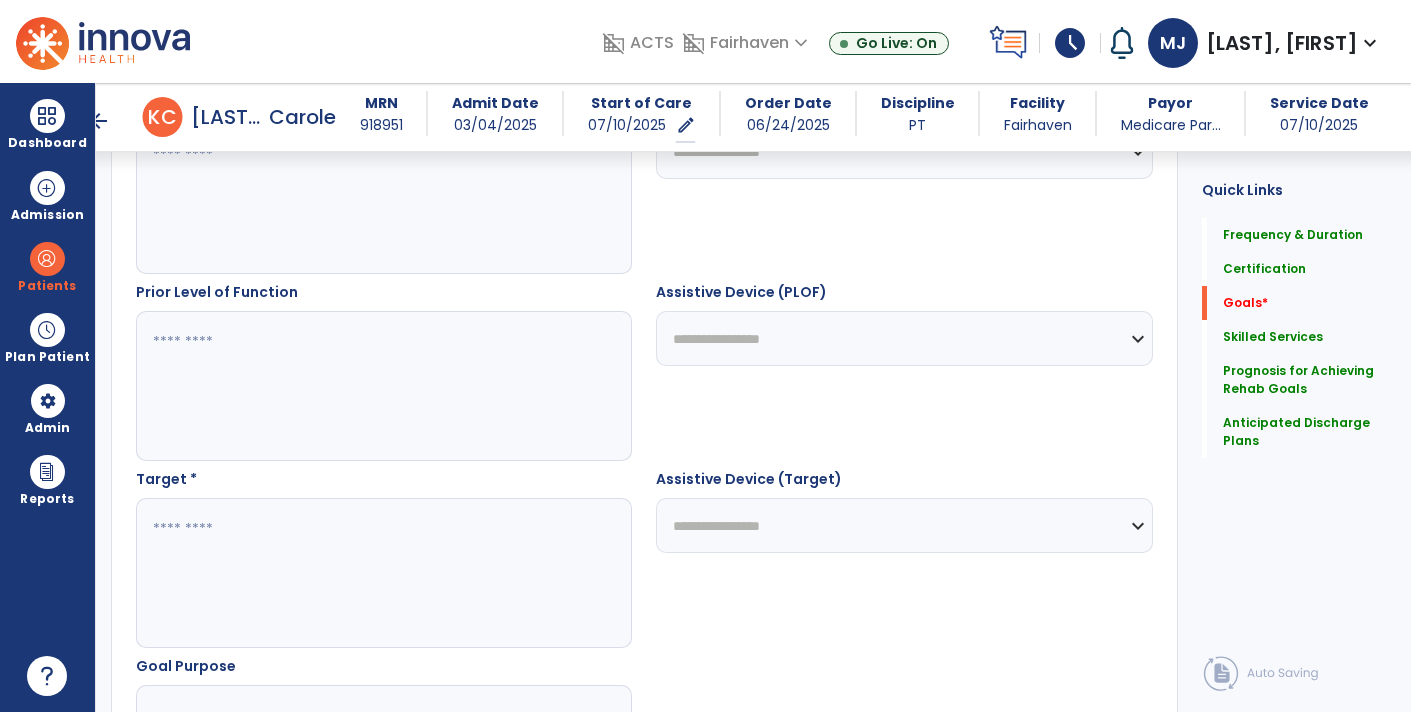 type on "**********" 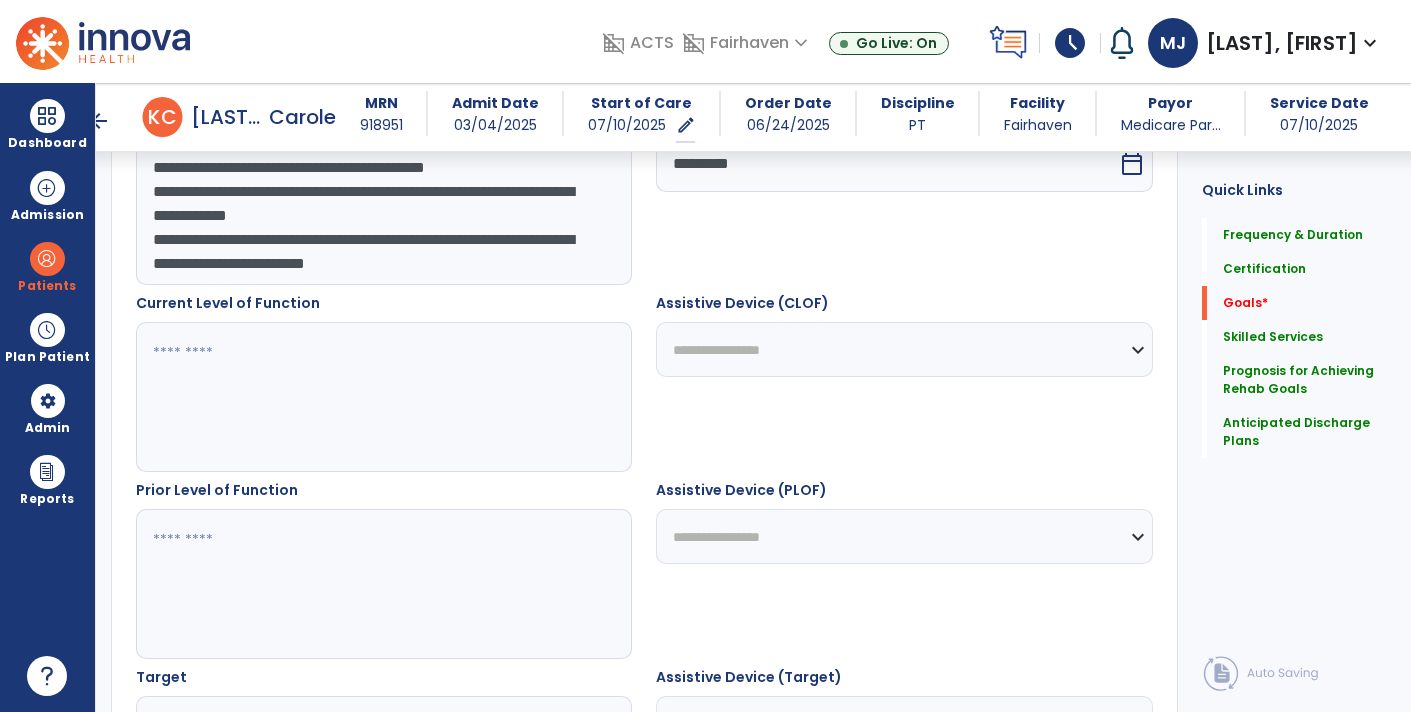 scroll, scrollTop: 623, scrollLeft: 0, axis: vertical 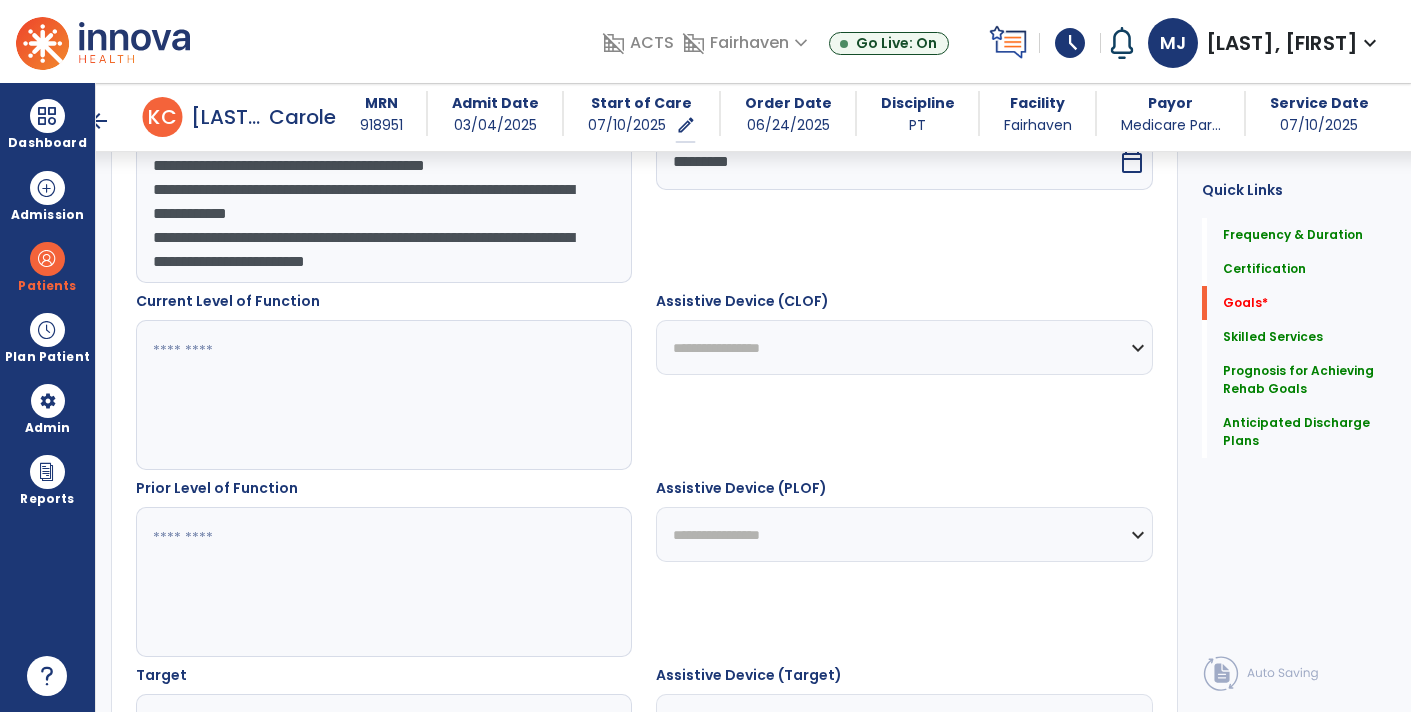 type on "**********" 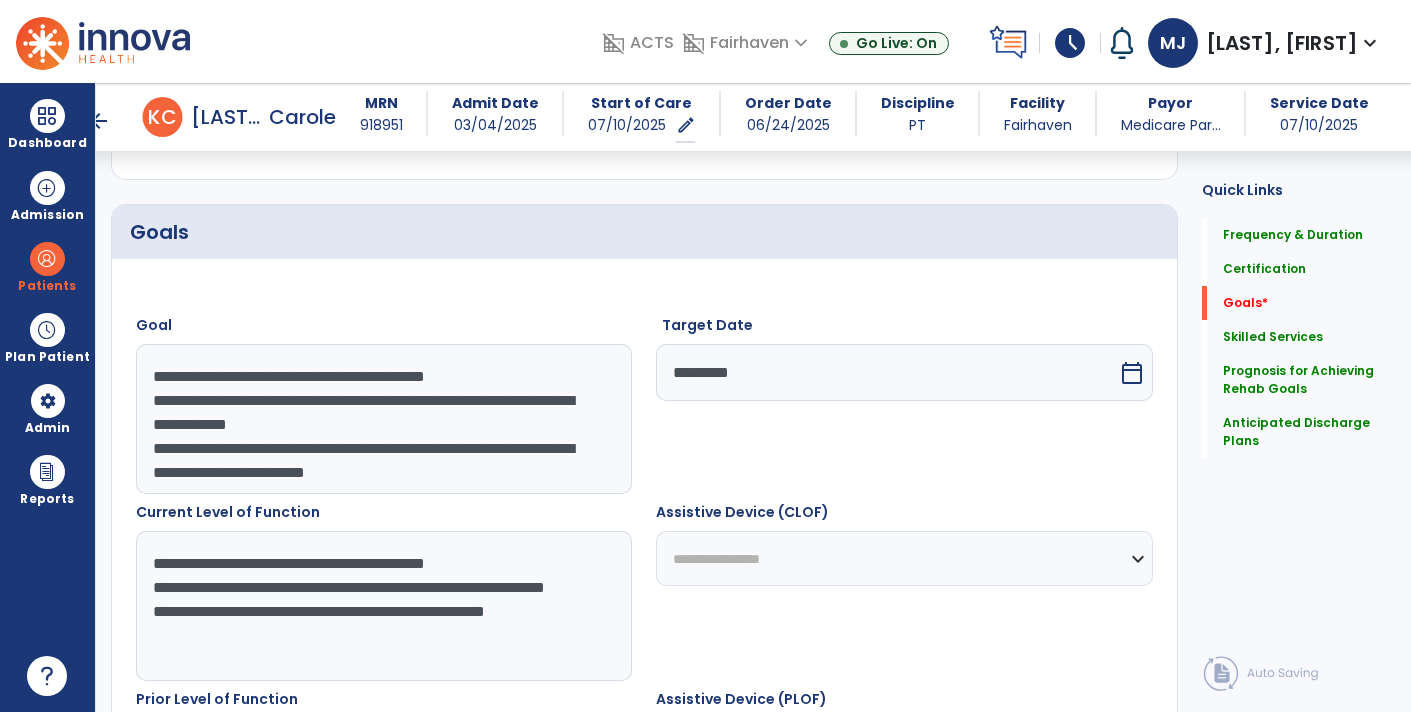 scroll, scrollTop: 402, scrollLeft: 0, axis: vertical 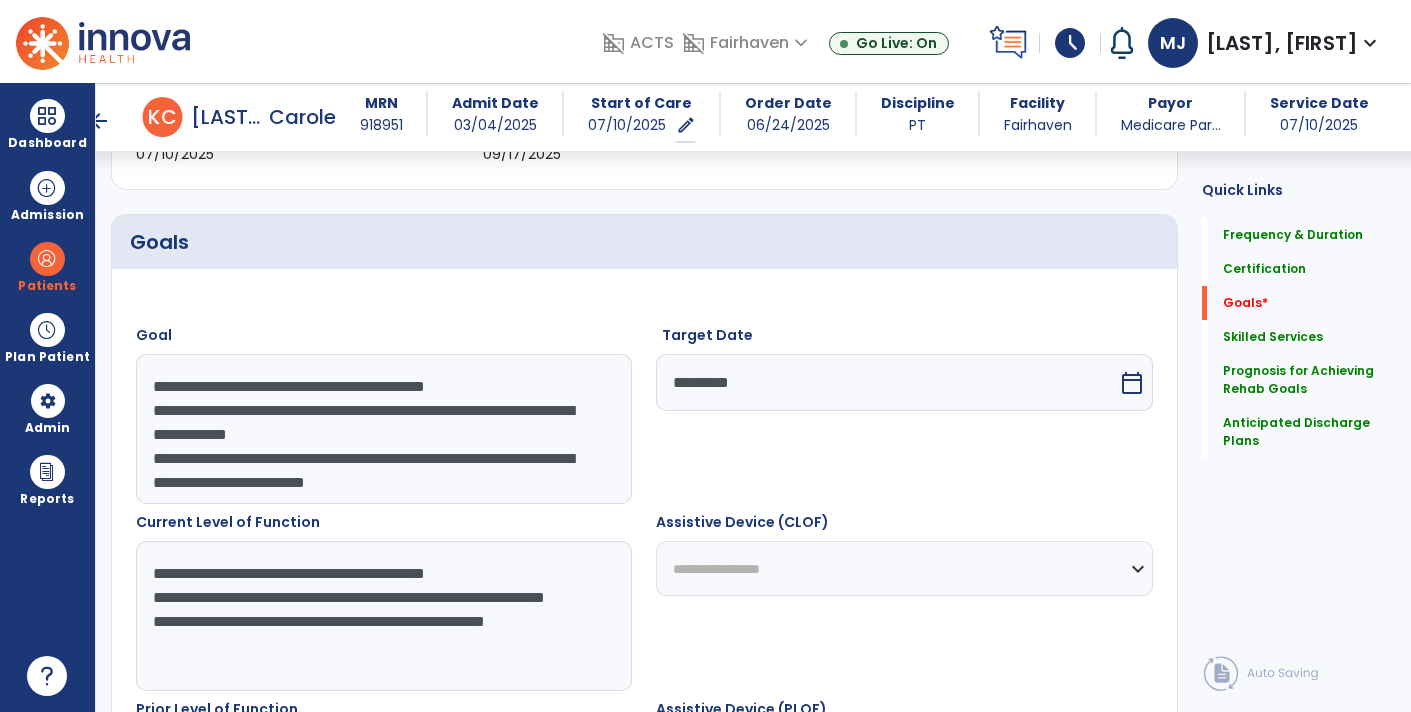 type on "**********" 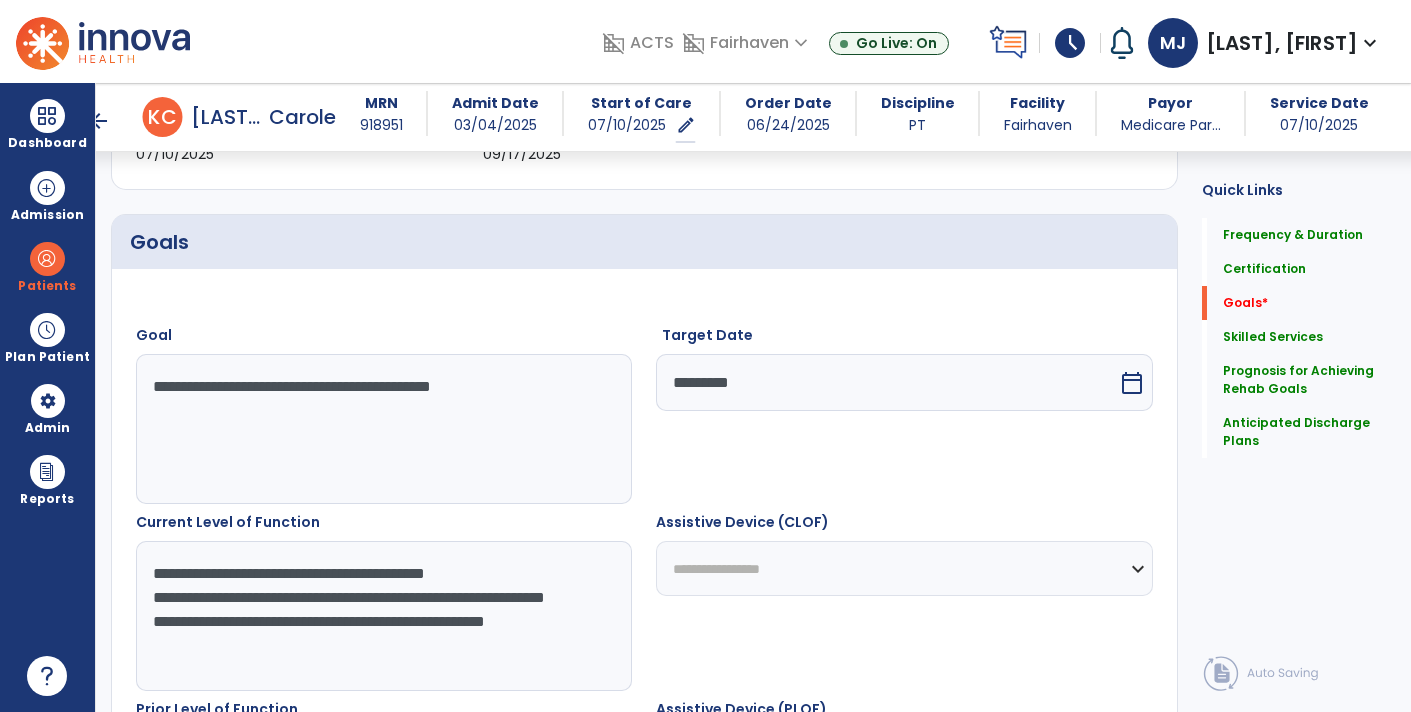scroll, scrollTop: 0, scrollLeft: 0, axis: both 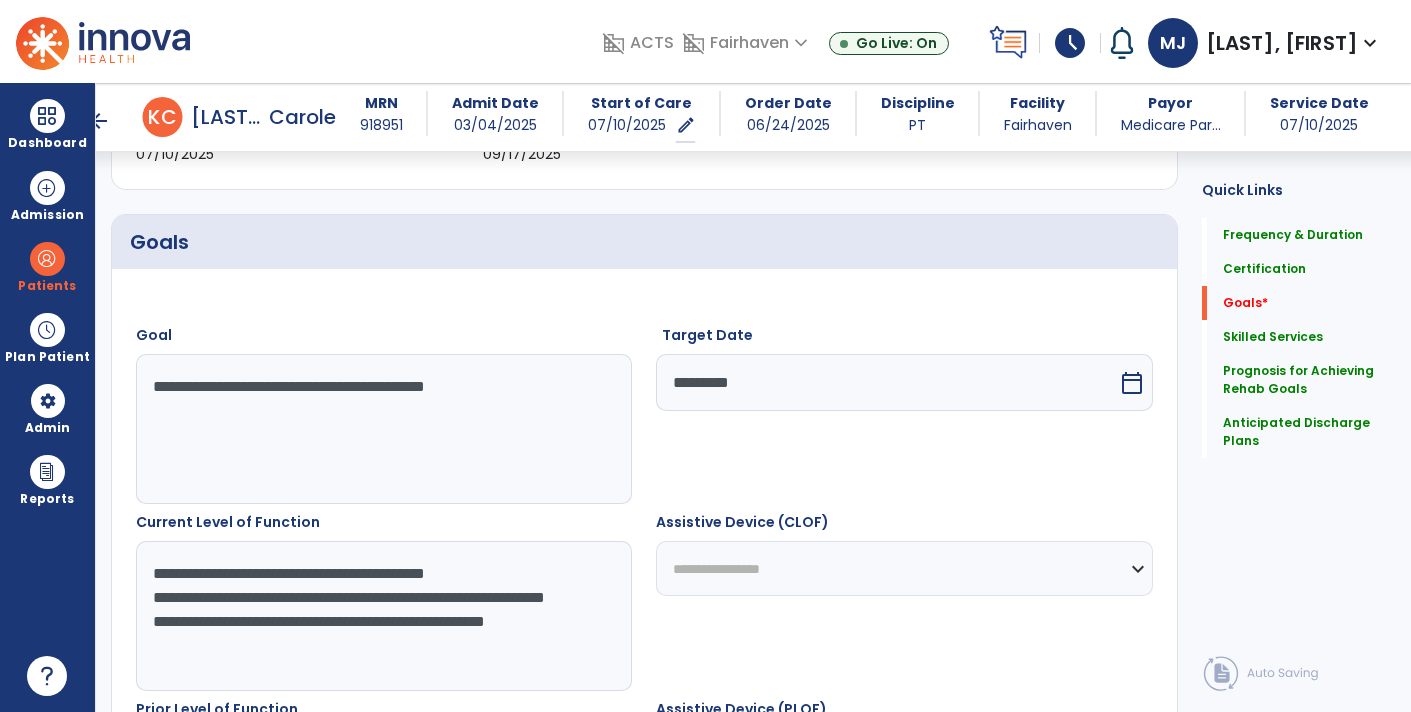 type on "**********" 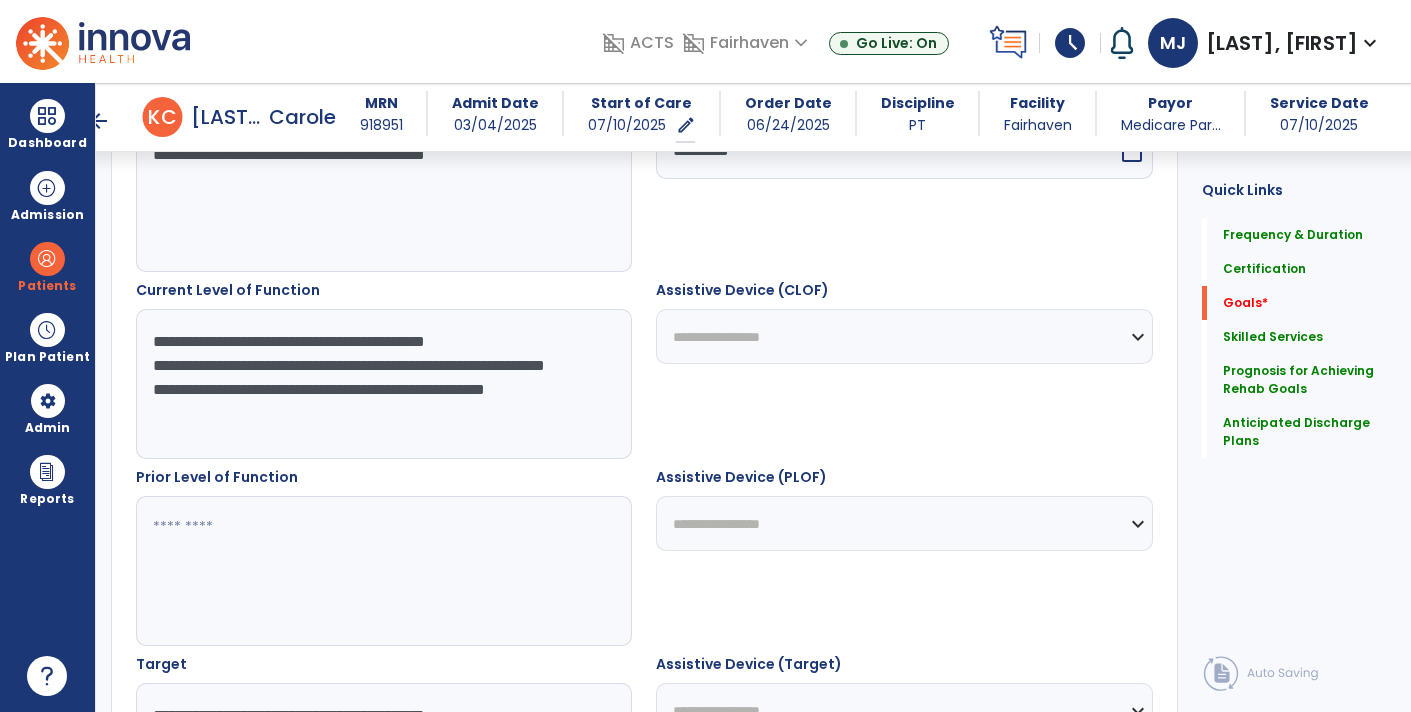 scroll, scrollTop: 637, scrollLeft: 0, axis: vertical 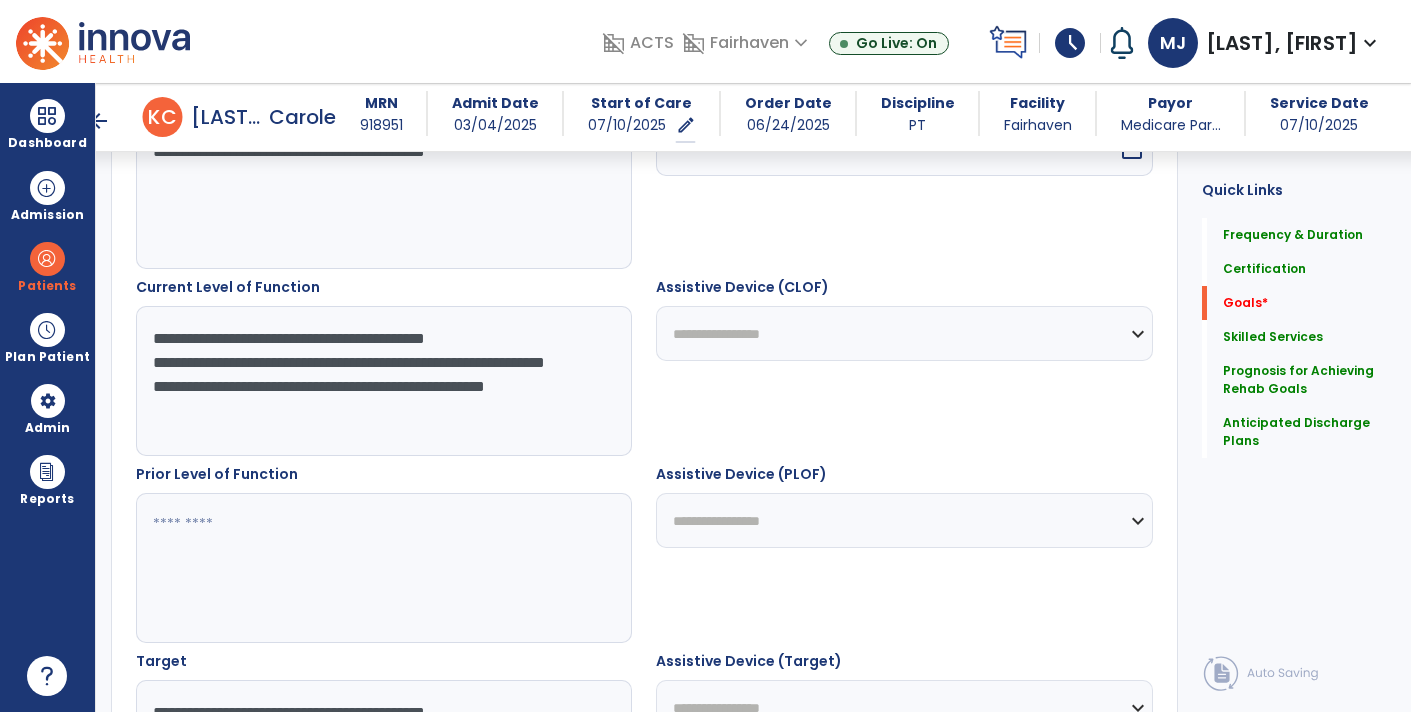 click on "**********" at bounding box center [383, 381] 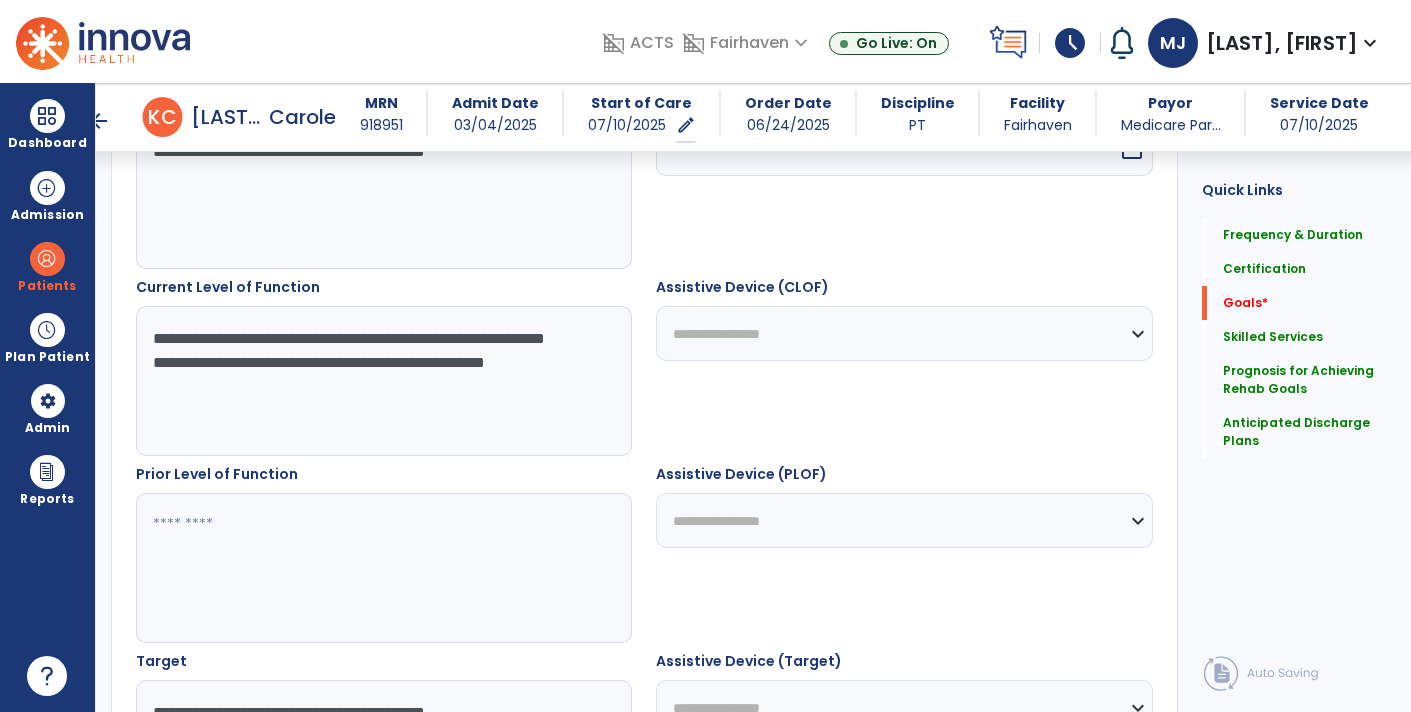 click on "**********" at bounding box center [383, 381] 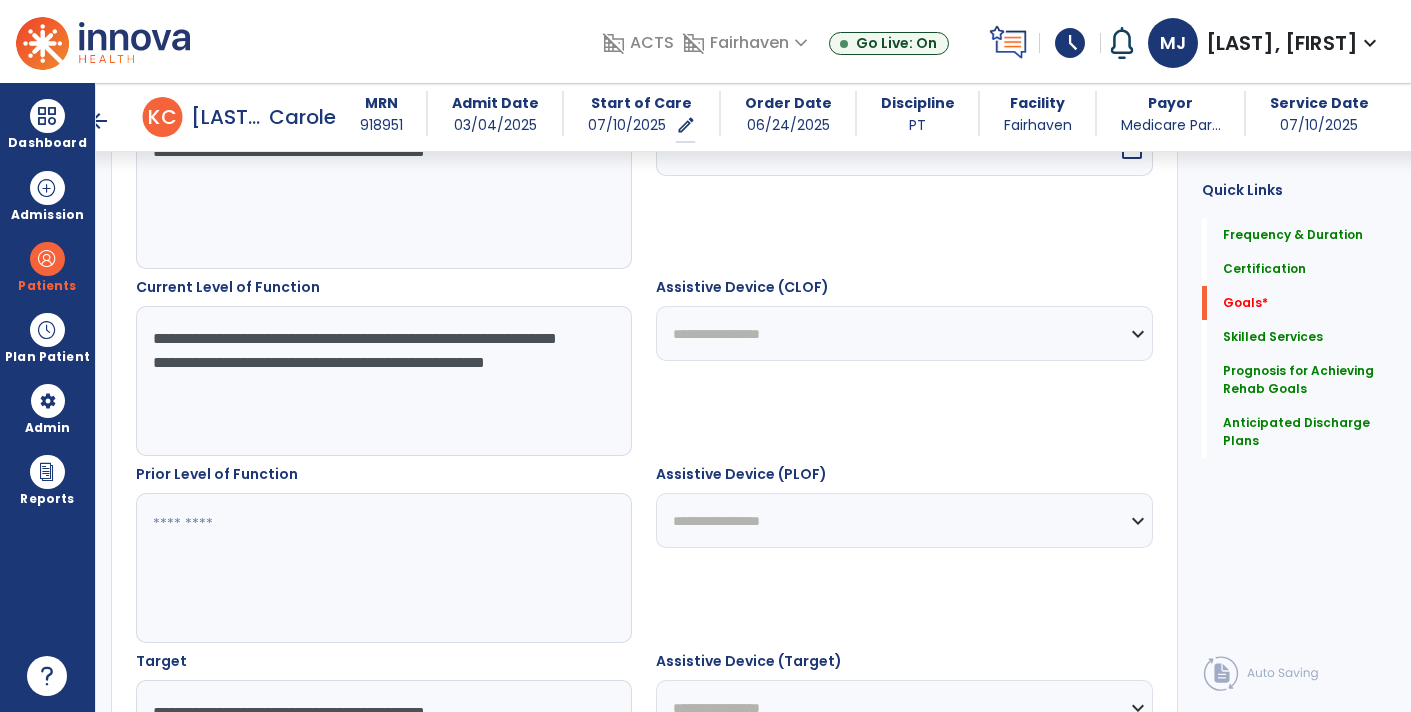 click on "**********" at bounding box center (383, 381) 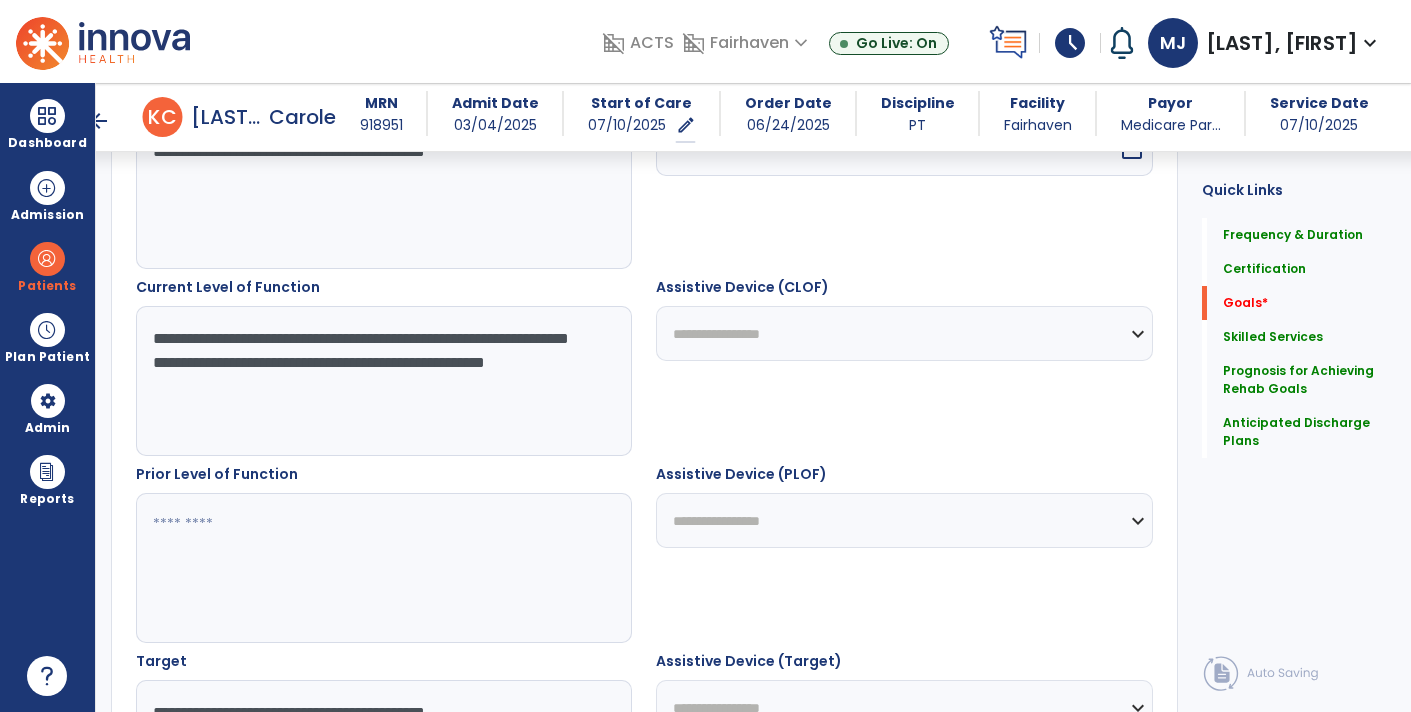 click on "**********" at bounding box center (383, 381) 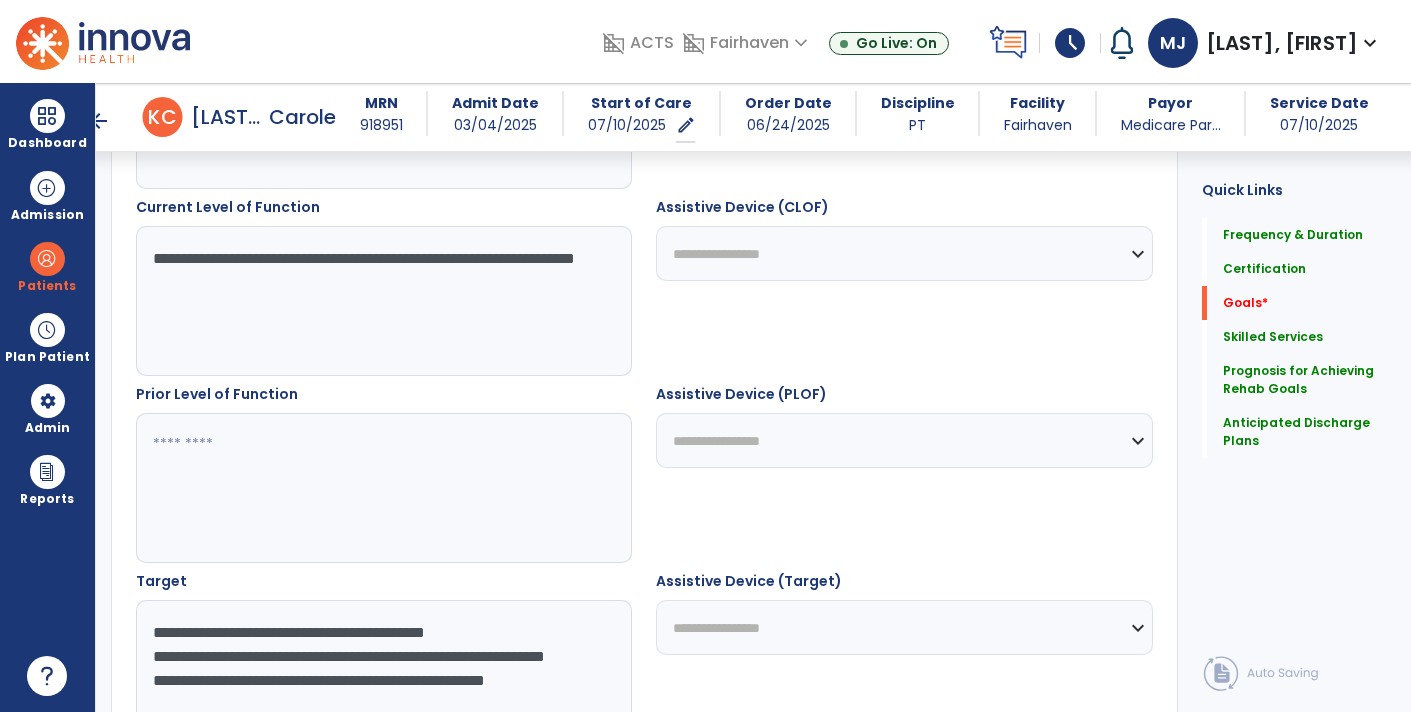 scroll, scrollTop: 808, scrollLeft: 0, axis: vertical 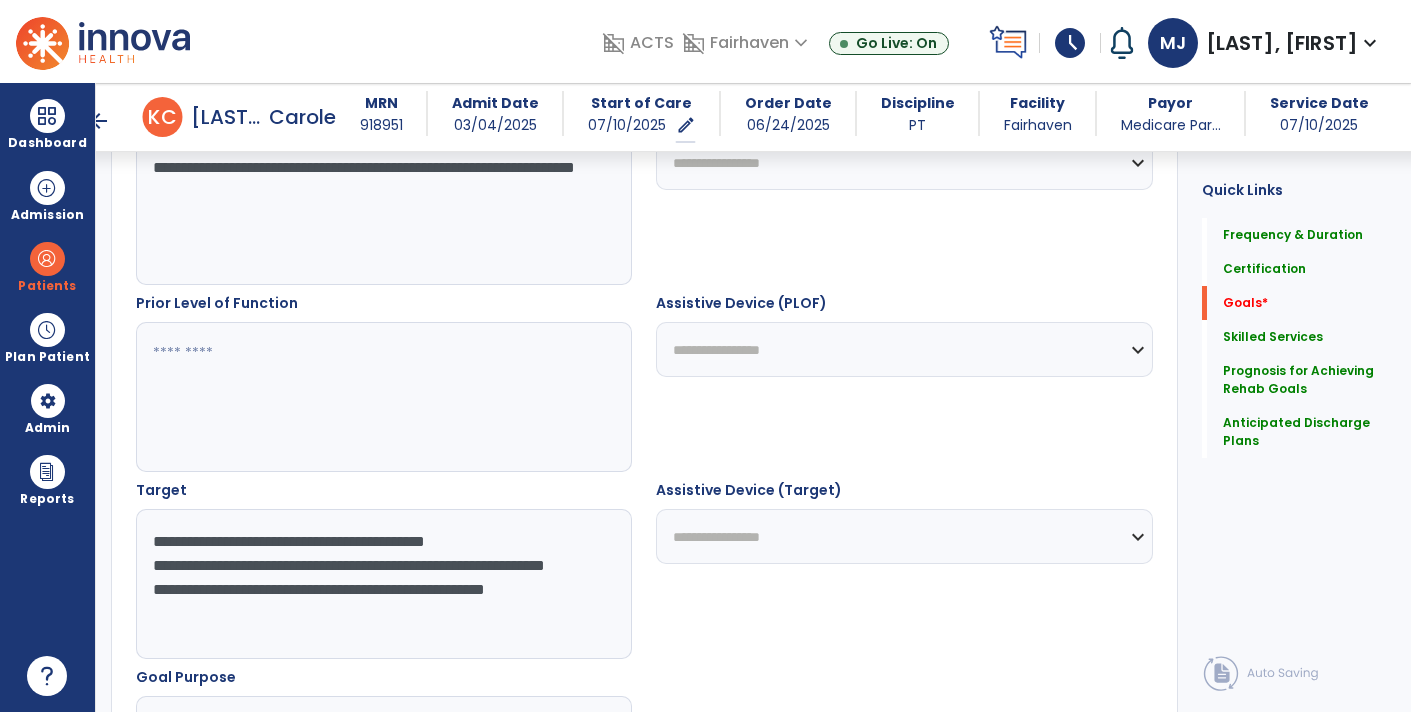 type on "**********" 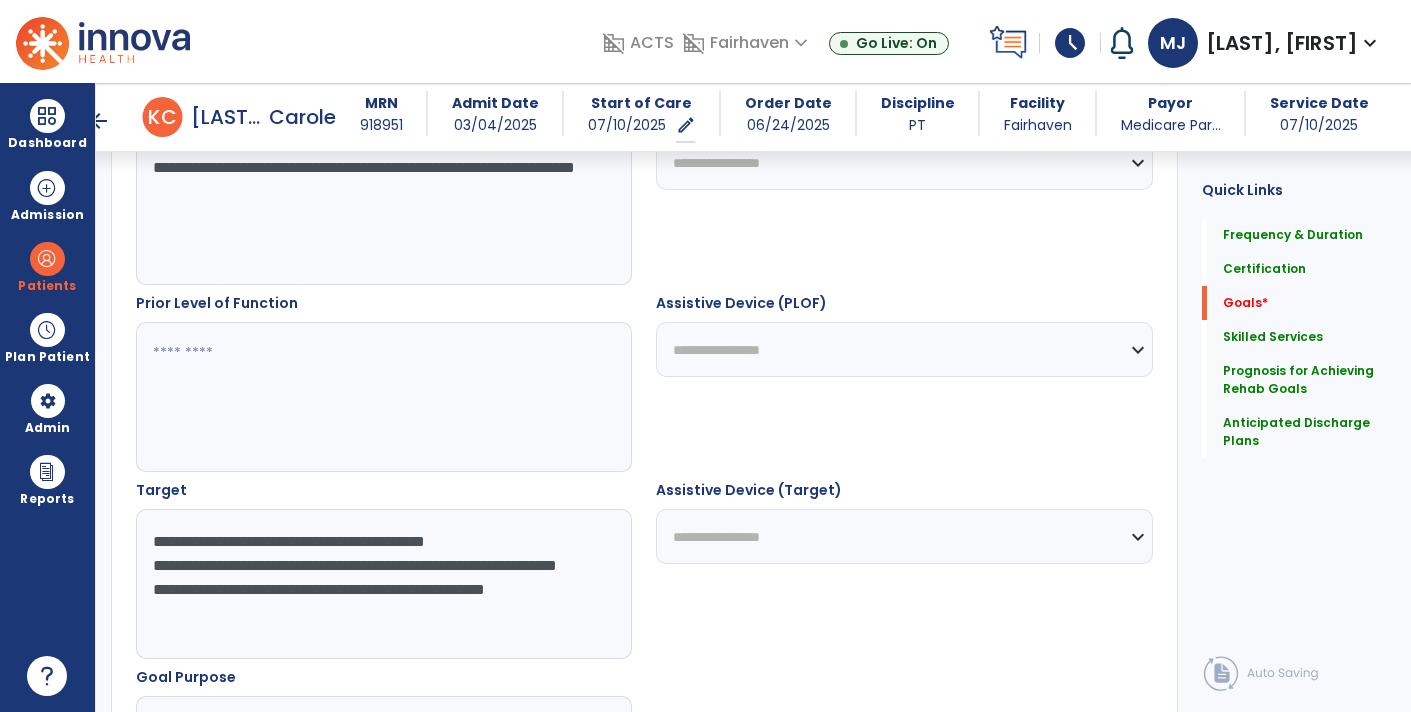 click on "**********" at bounding box center (383, 584) 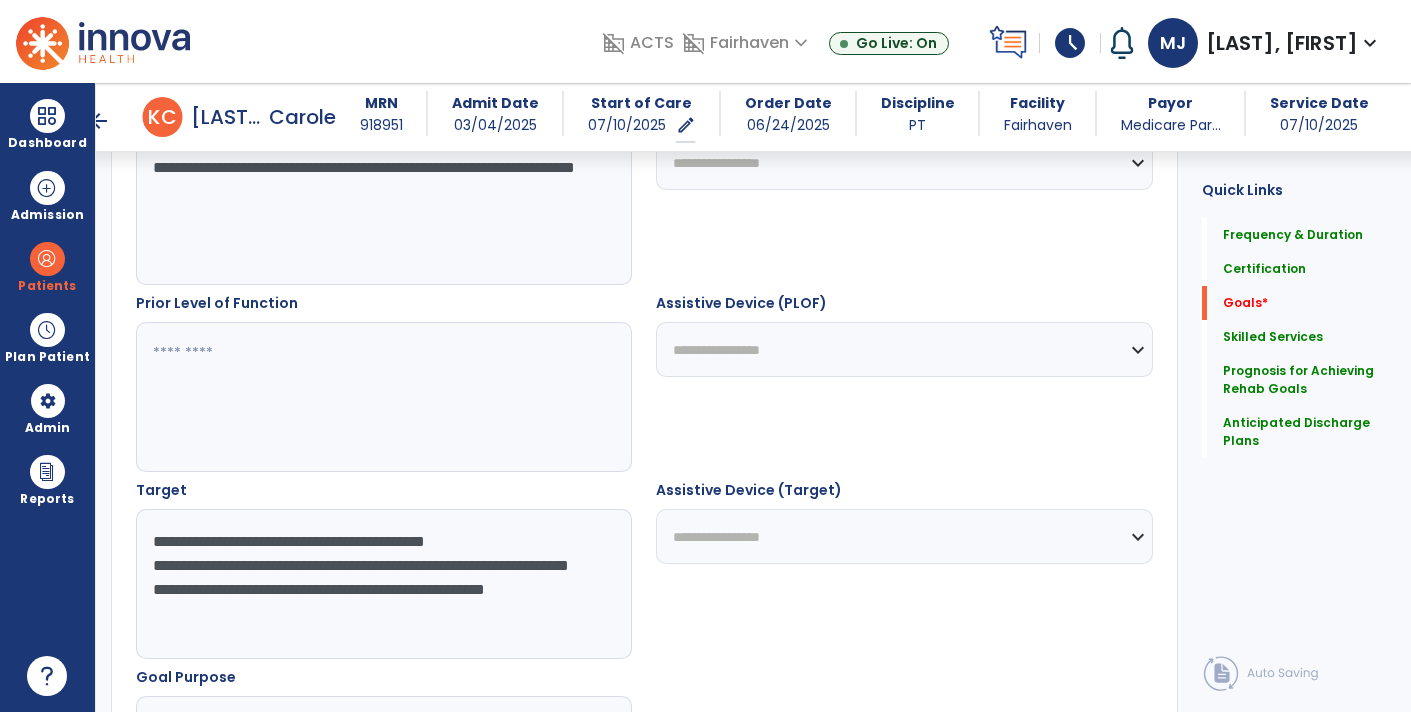 click on "**********" at bounding box center [383, 584] 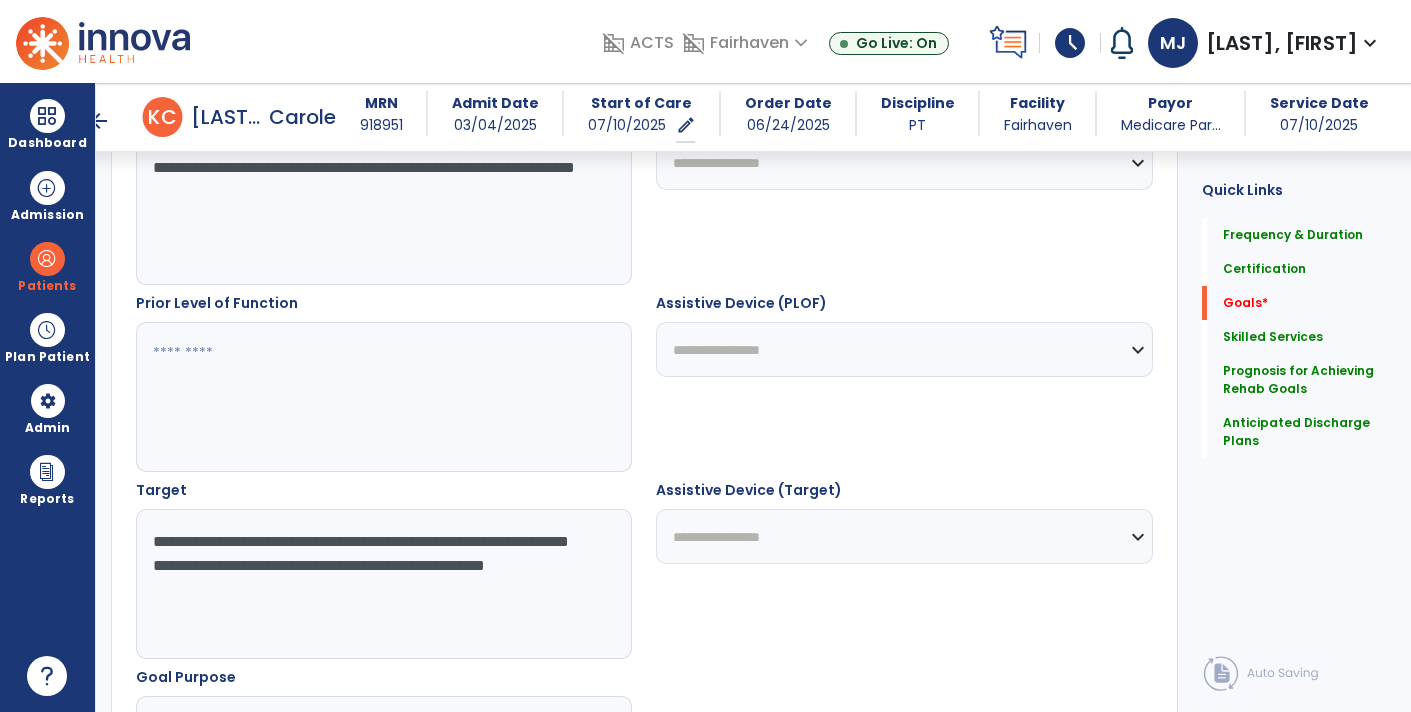click on "**********" at bounding box center [383, 584] 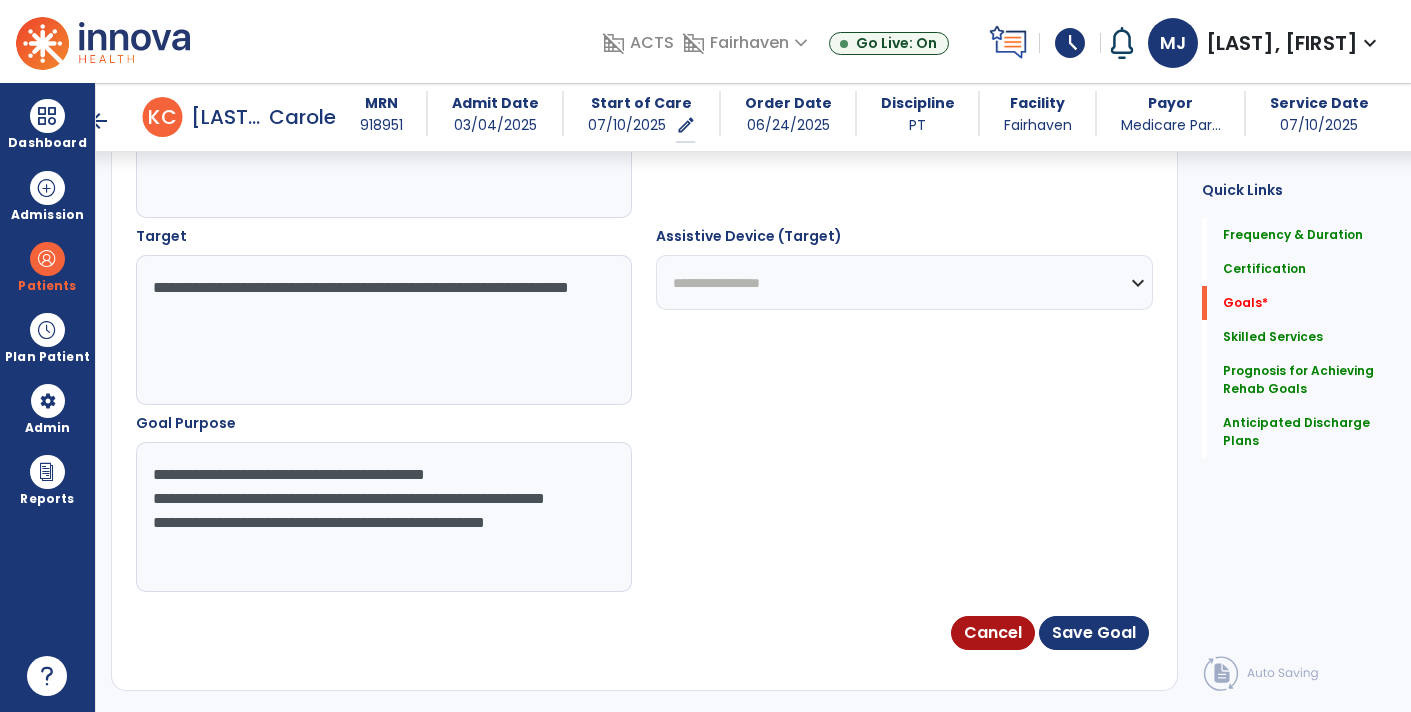 scroll, scrollTop: 1069, scrollLeft: 0, axis: vertical 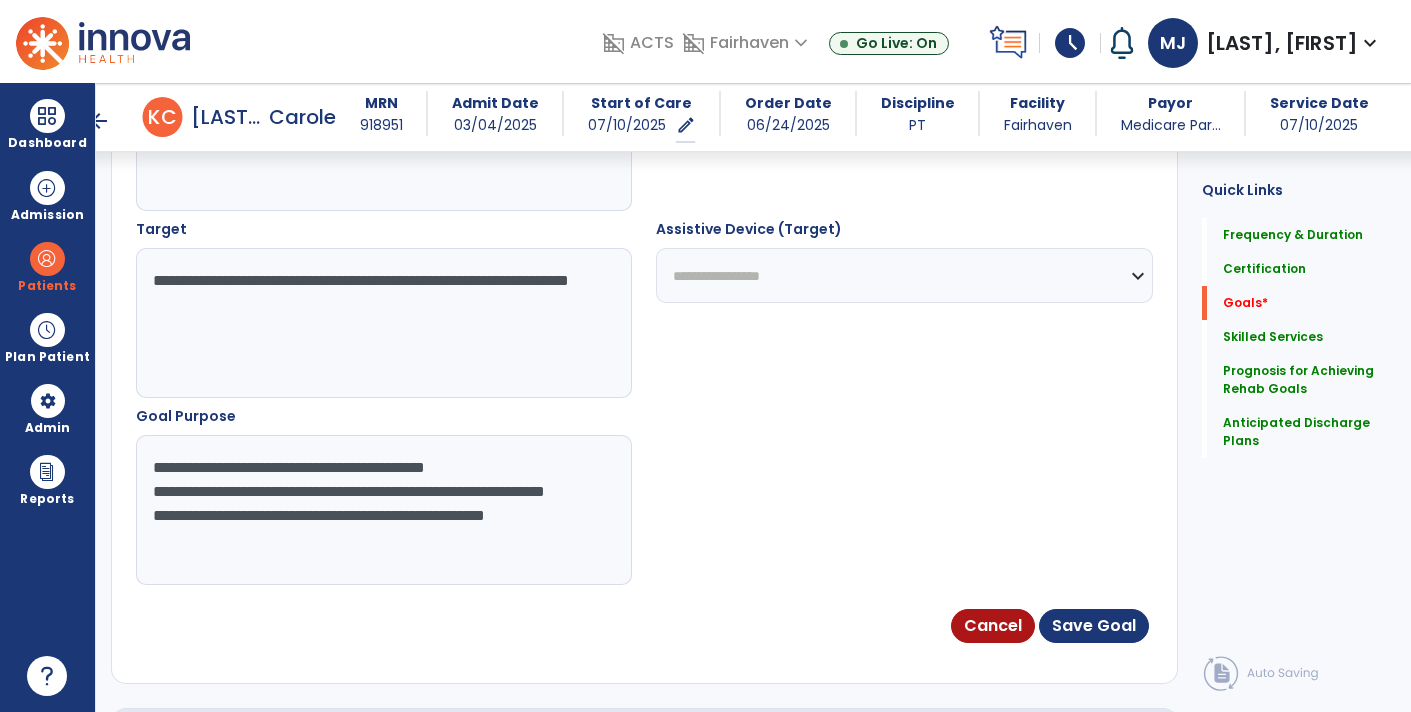 type on "**********" 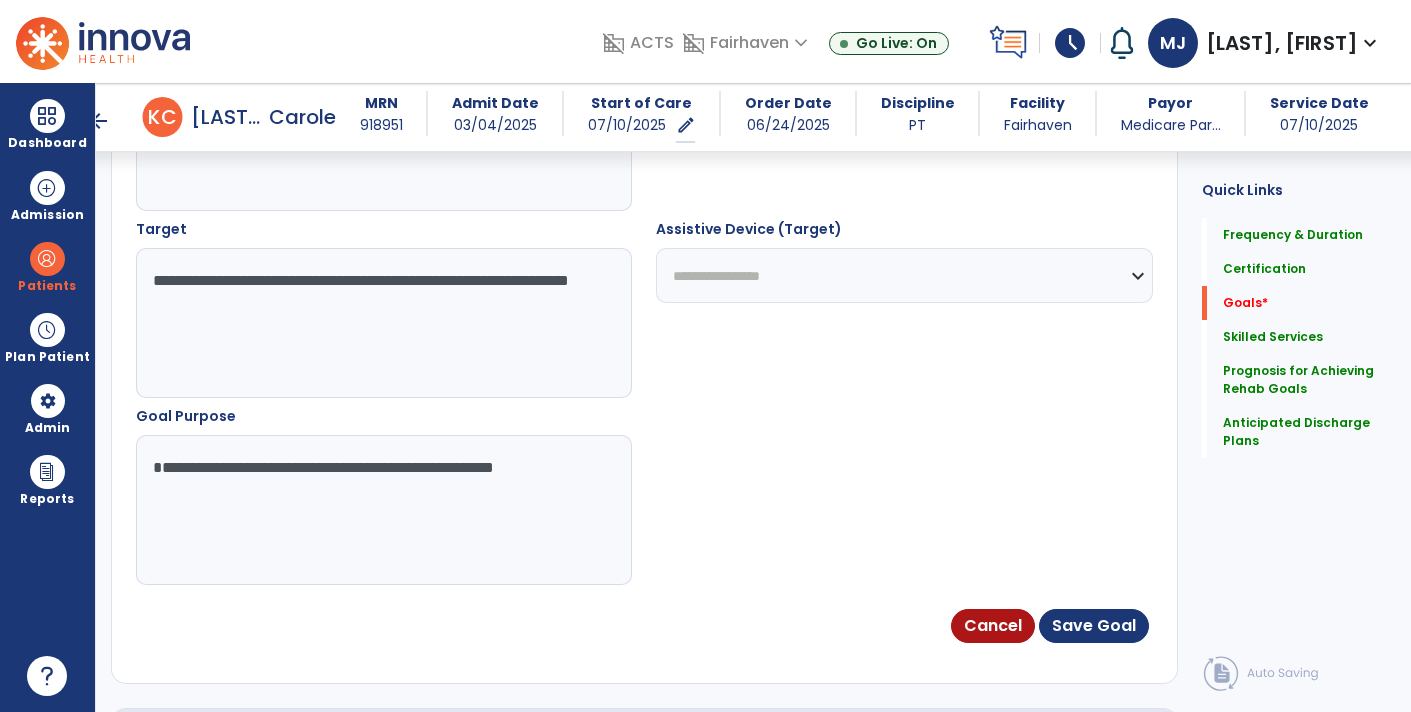 type on "**********" 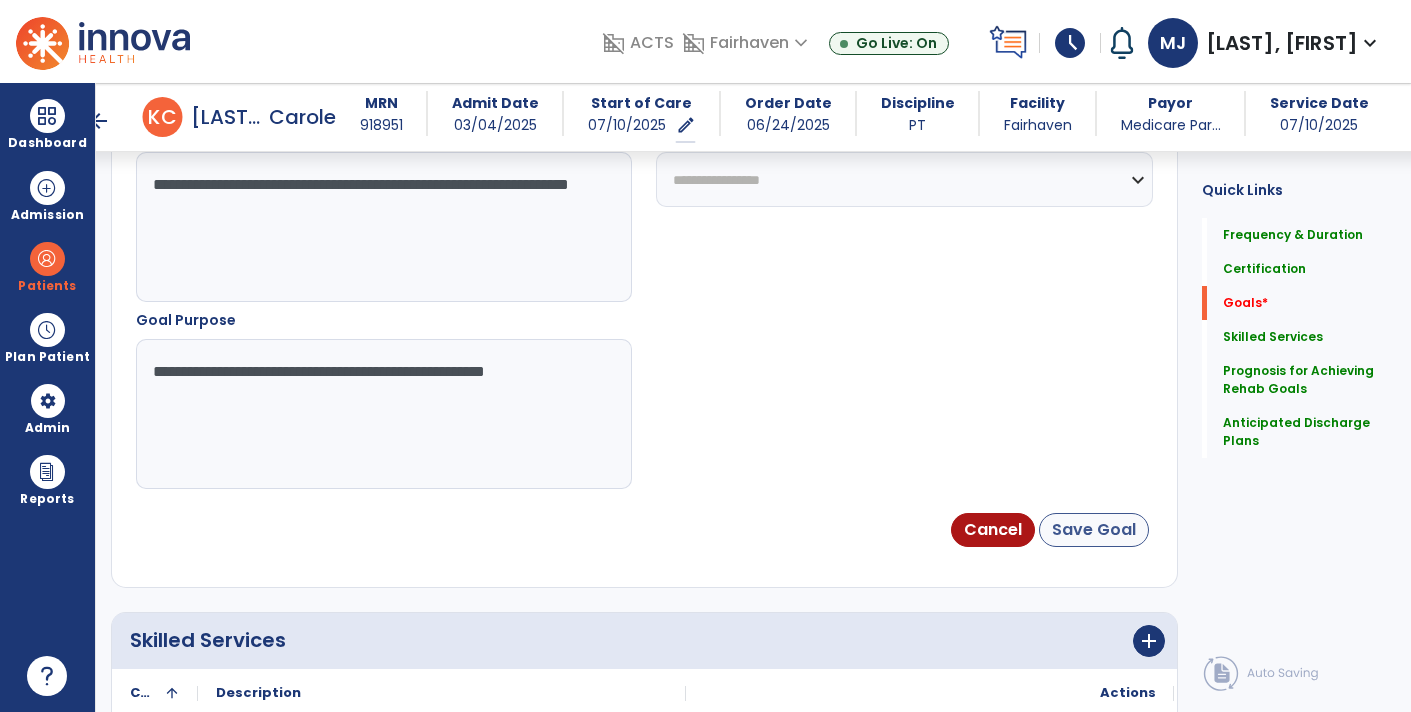 click on "Save Goal" at bounding box center (1094, 530) 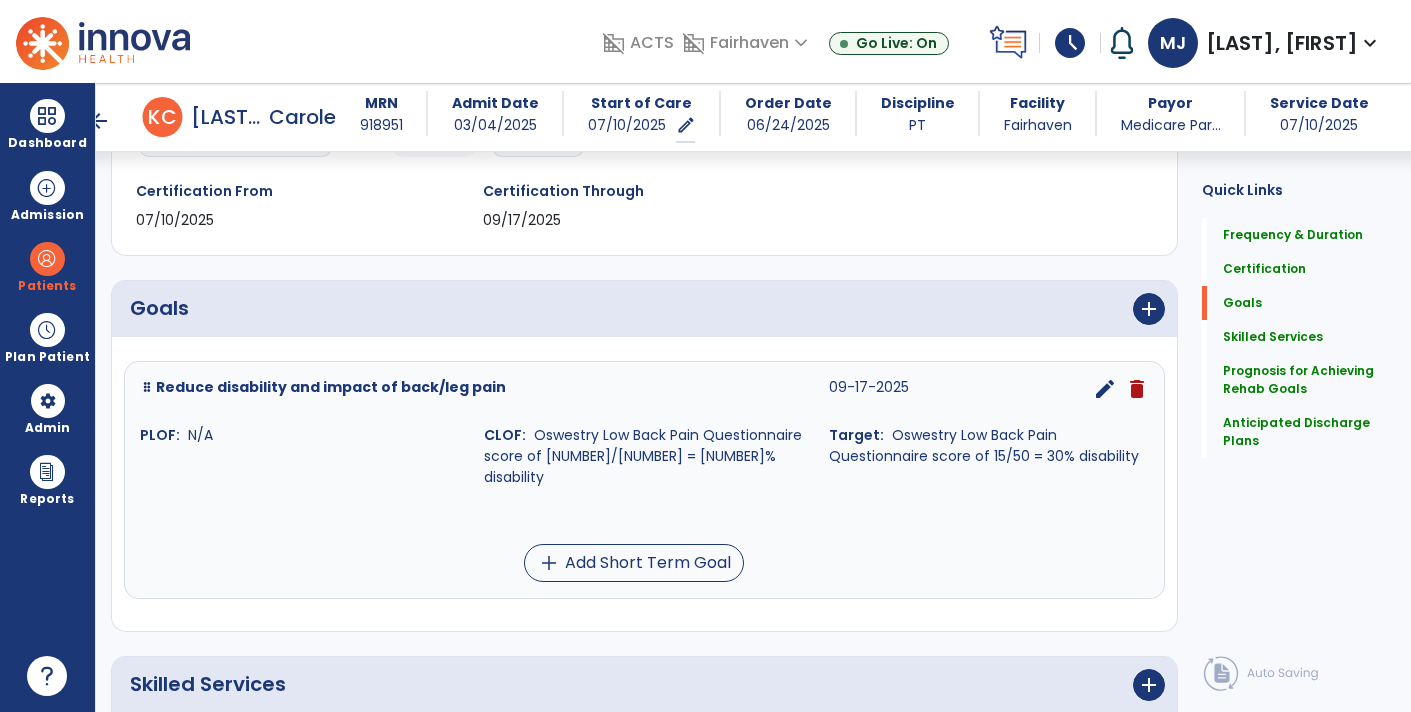 scroll, scrollTop: 340, scrollLeft: 0, axis: vertical 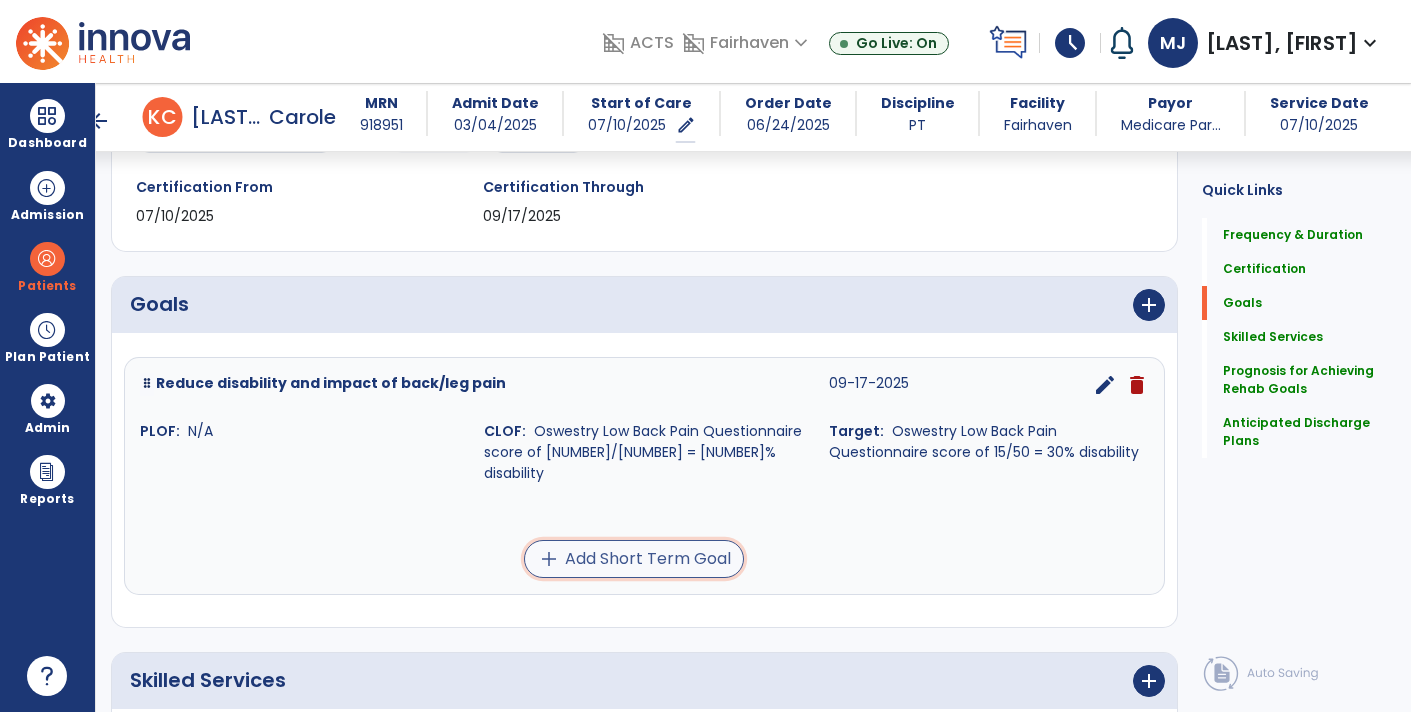 click on "add  Add Short Term Goal" at bounding box center [634, 559] 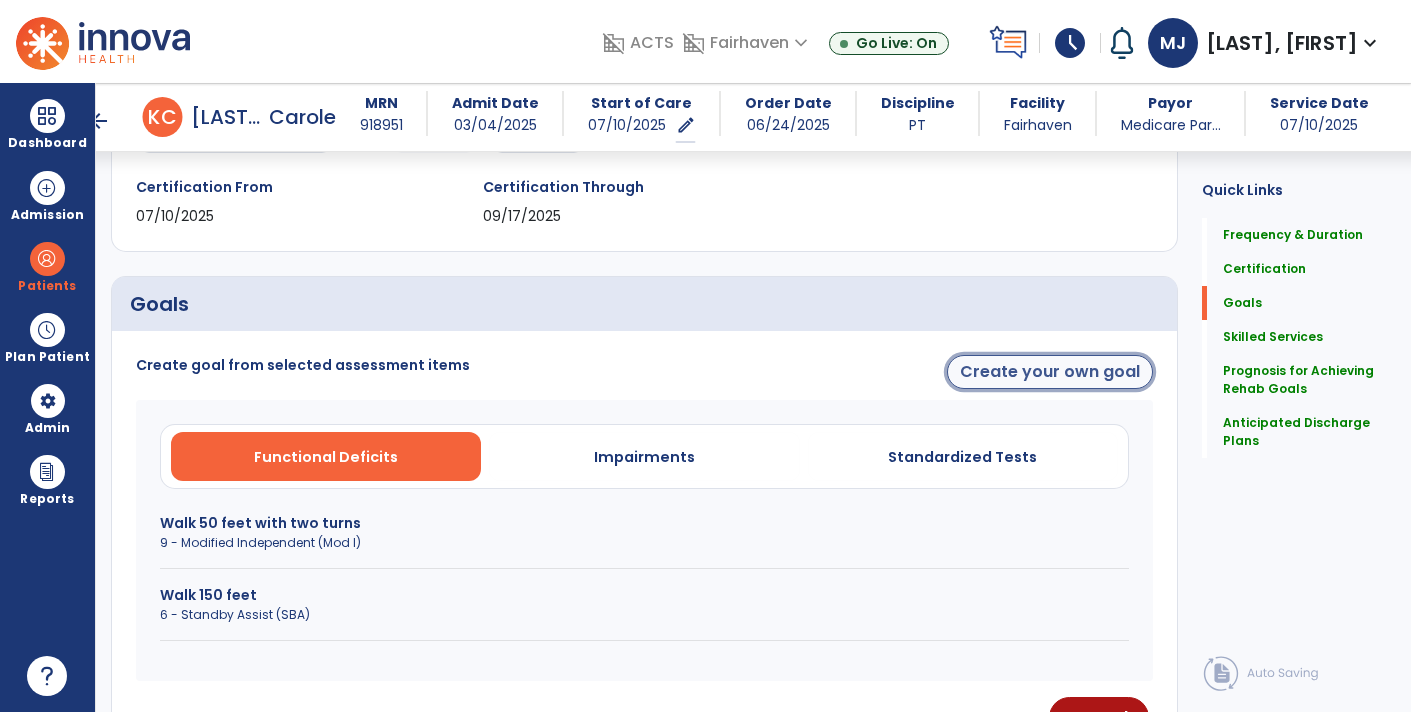 click on "Create your own goal" at bounding box center (1050, 372) 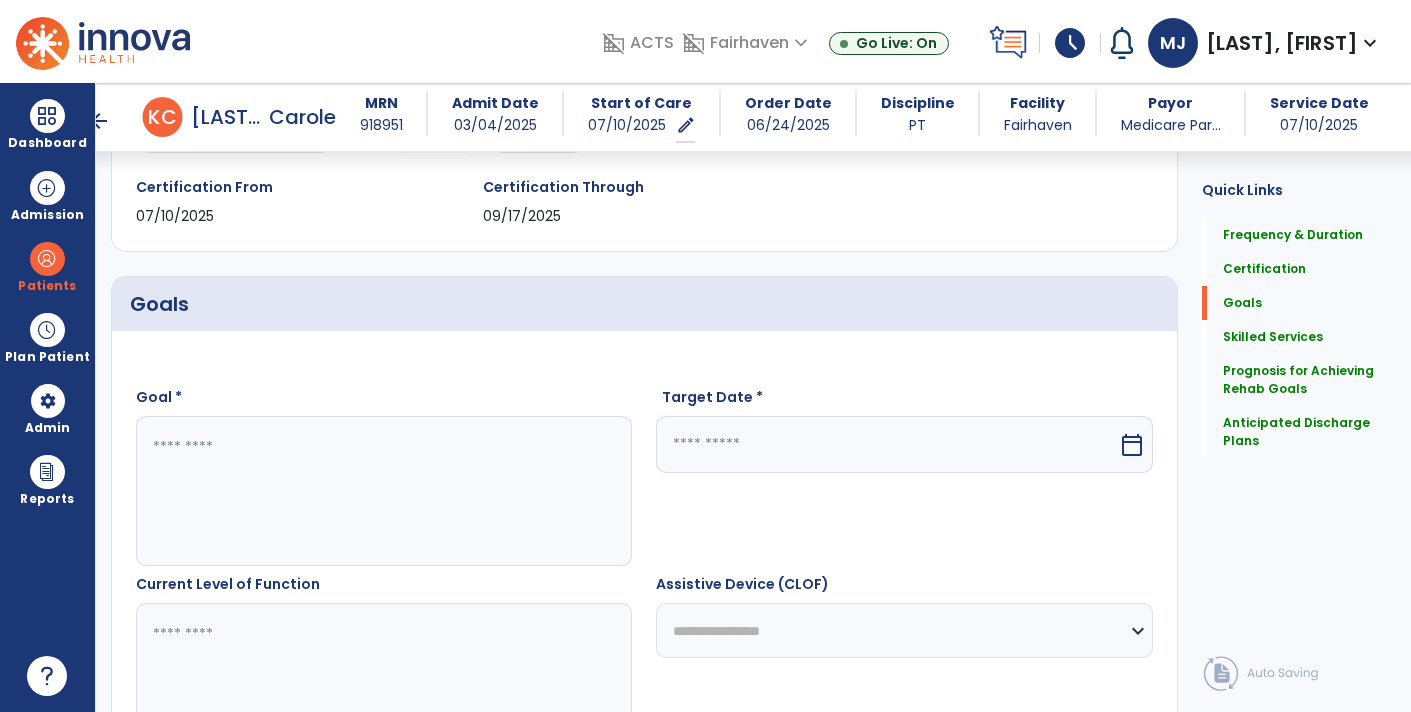 click at bounding box center (383, 491) 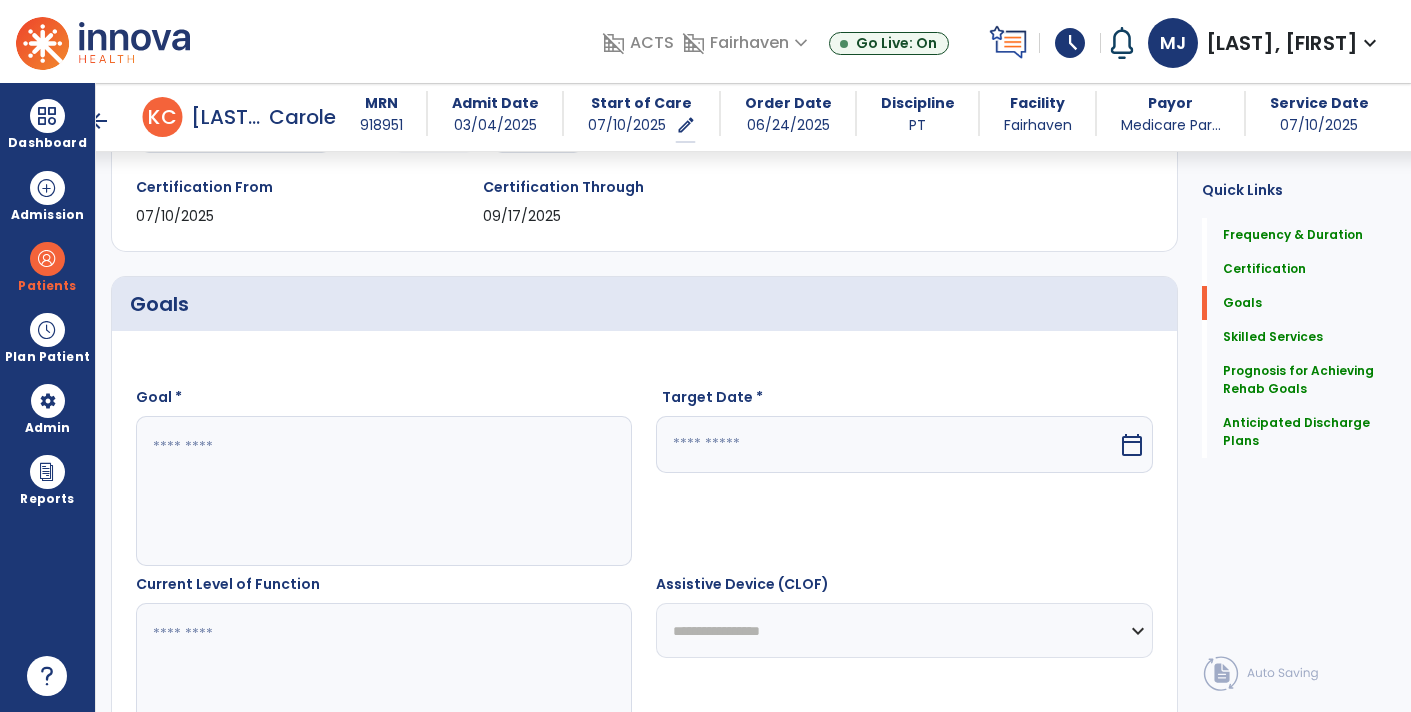 paste on "**********" 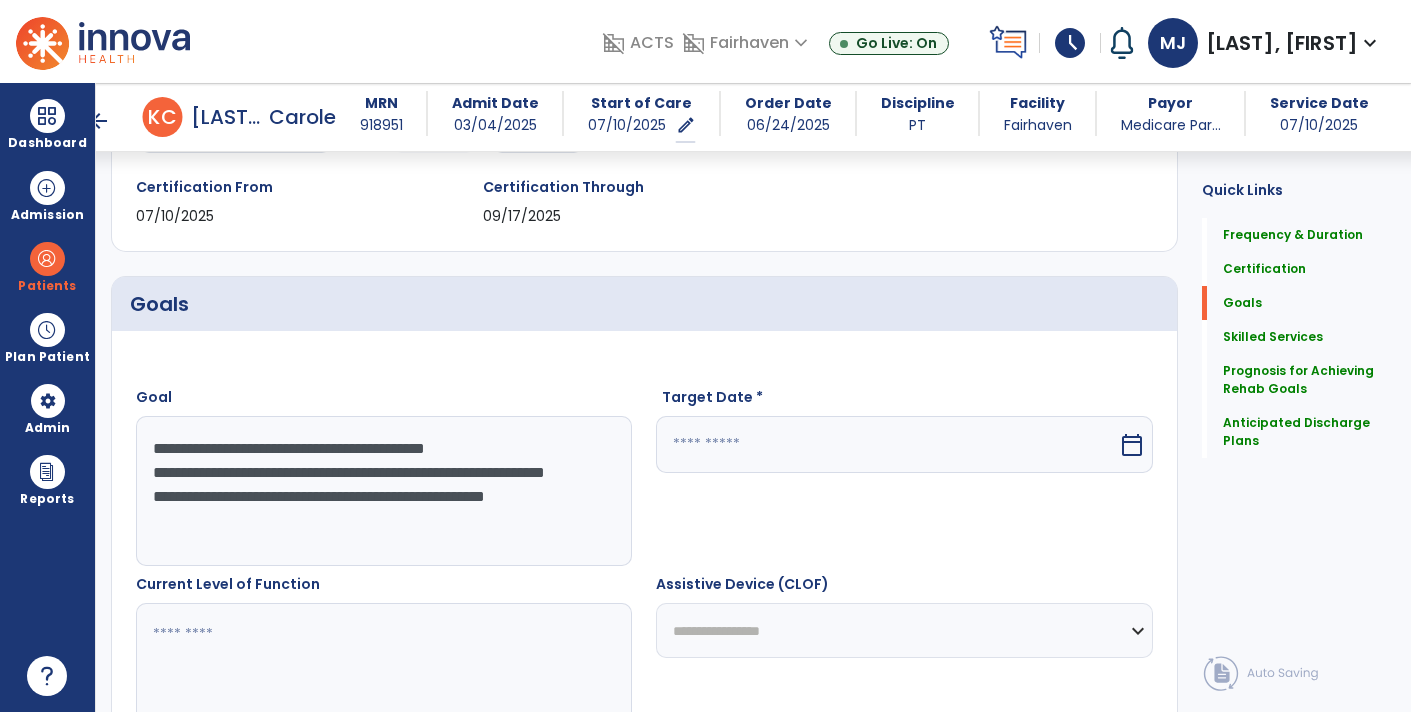 type on "**********" 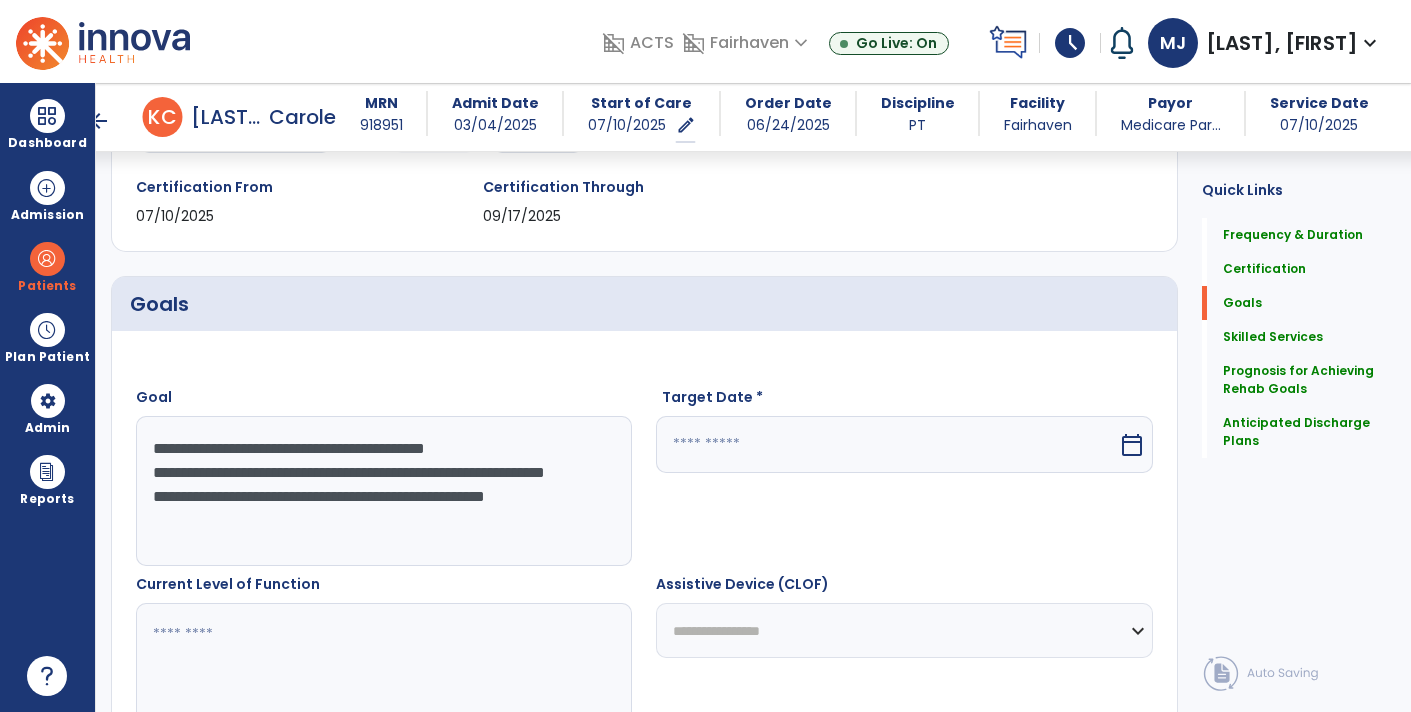 click on "calendar_today" at bounding box center (1132, 445) 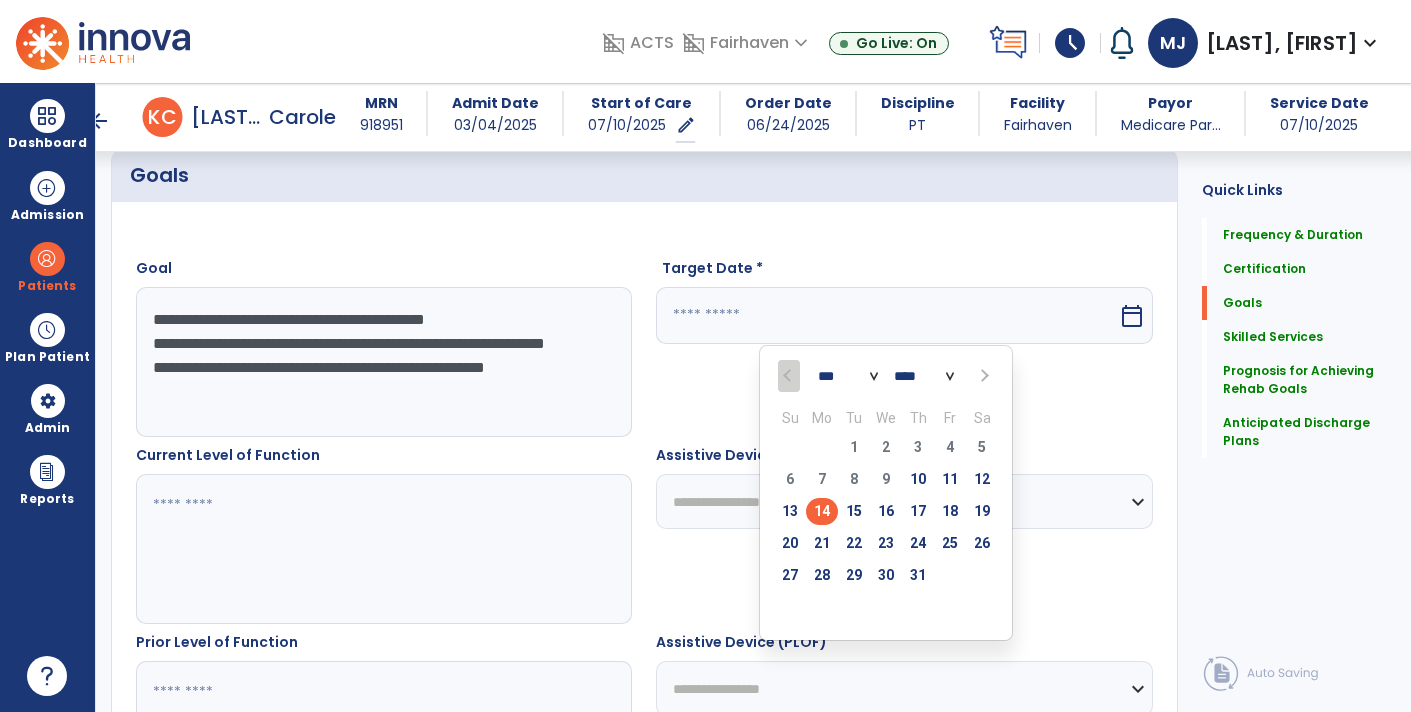 scroll, scrollTop: 473, scrollLeft: 0, axis: vertical 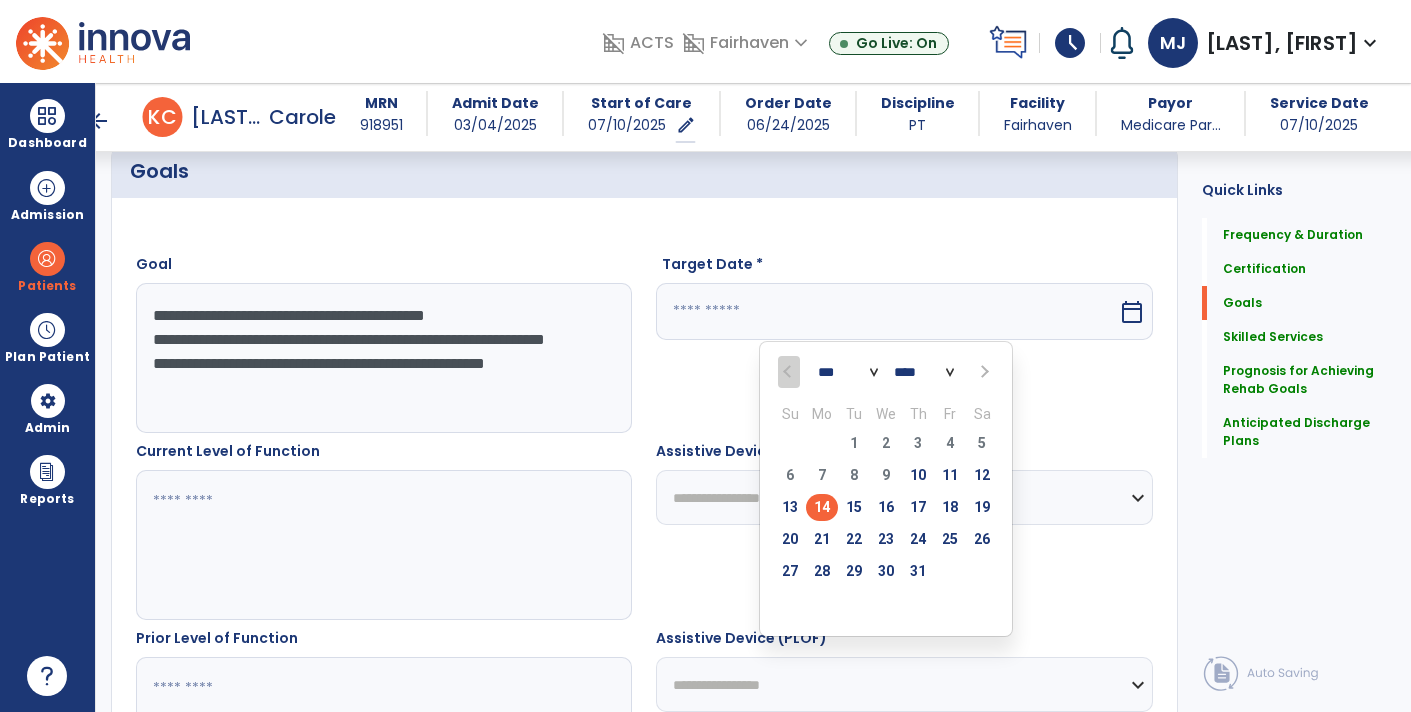 click at bounding box center (984, 372) 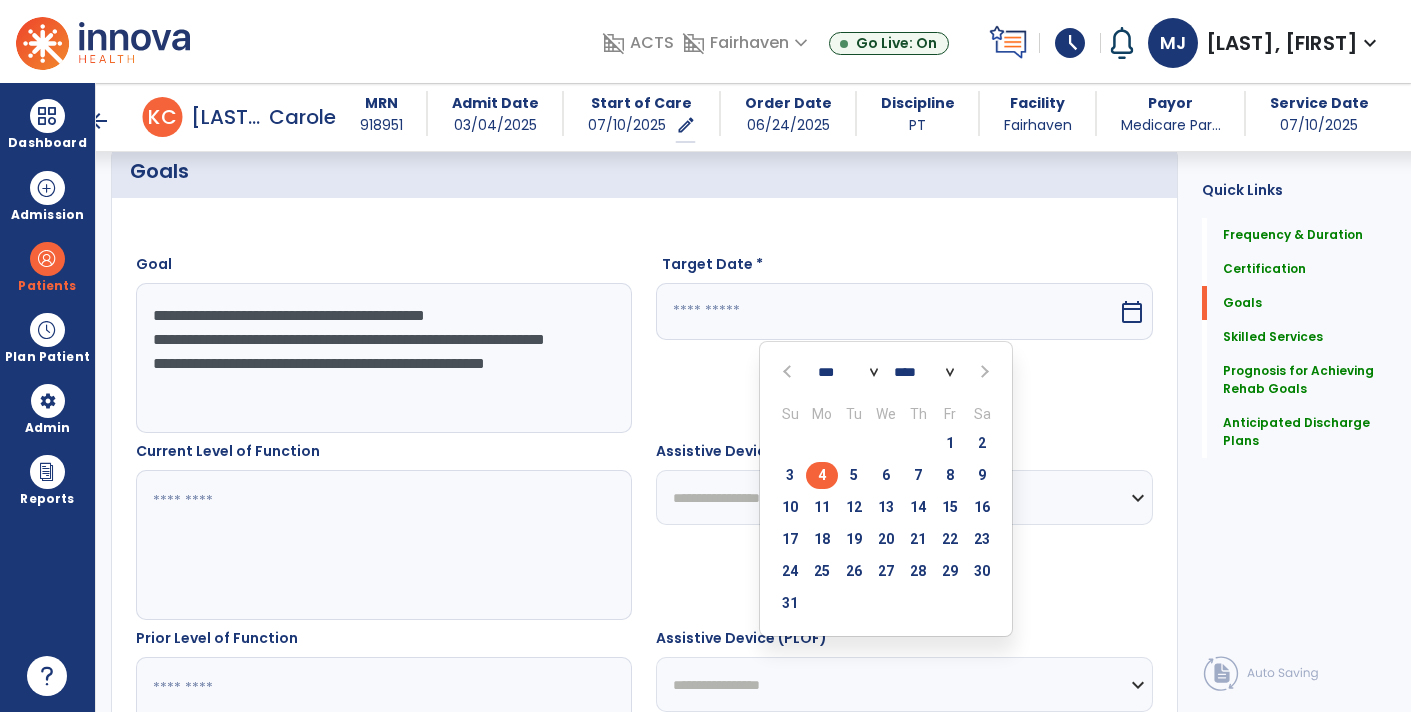 click on "4" at bounding box center [822, 475] 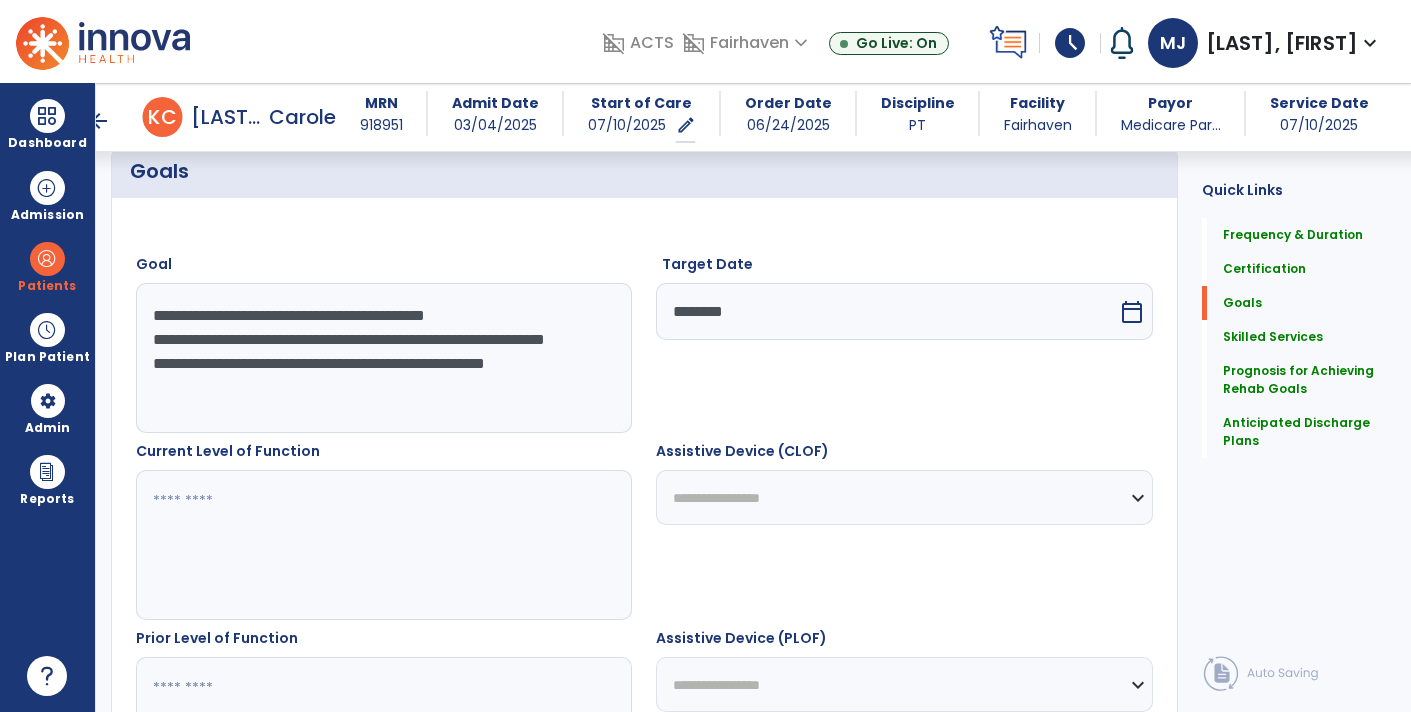 click on "**********" at bounding box center (383, 358) 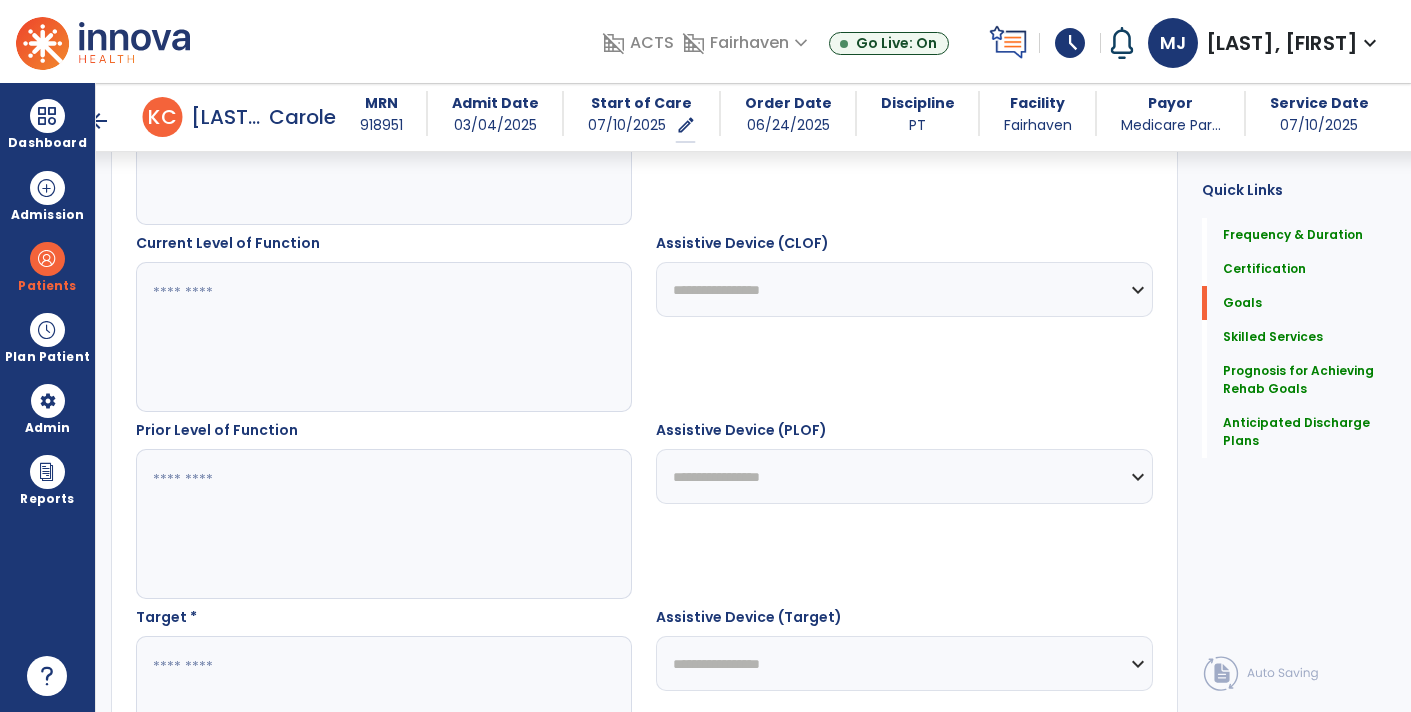 scroll, scrollTop: 679, scrollLeft: 0, axis: vertical 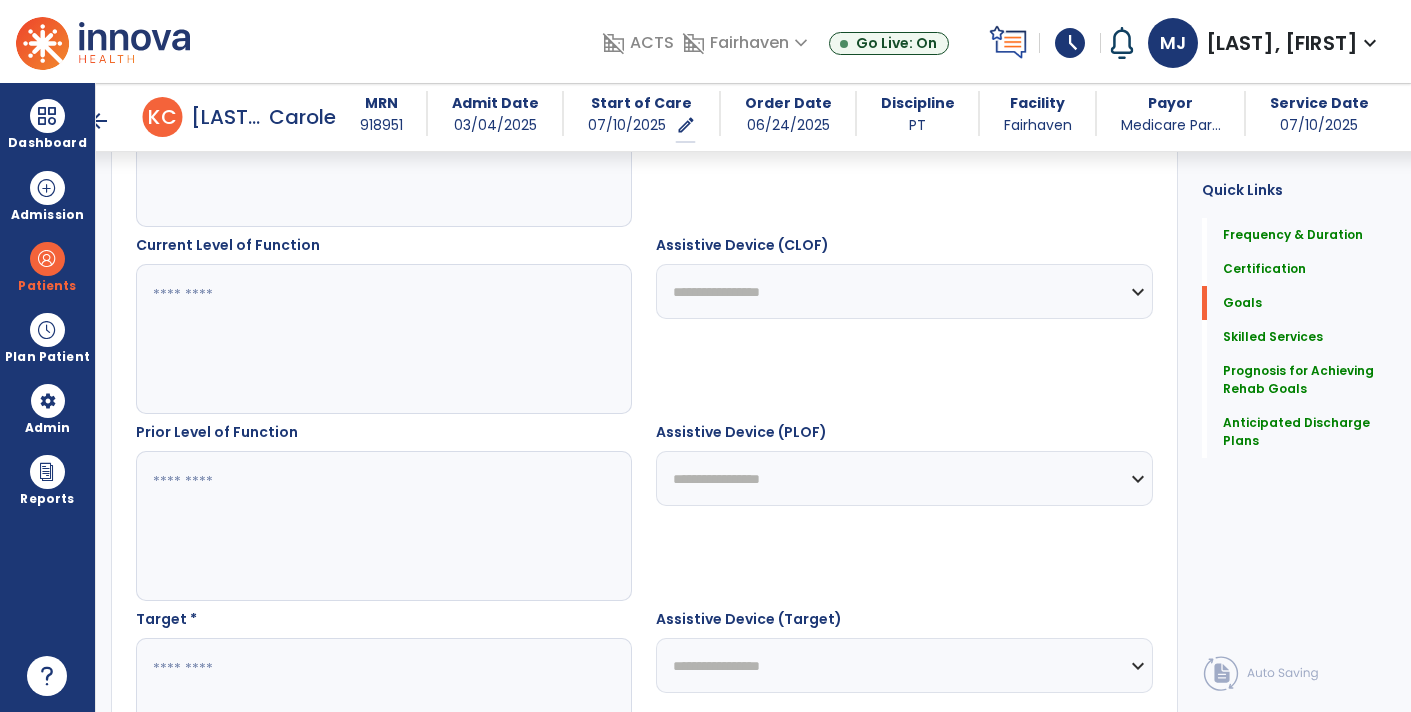 type on "**********" 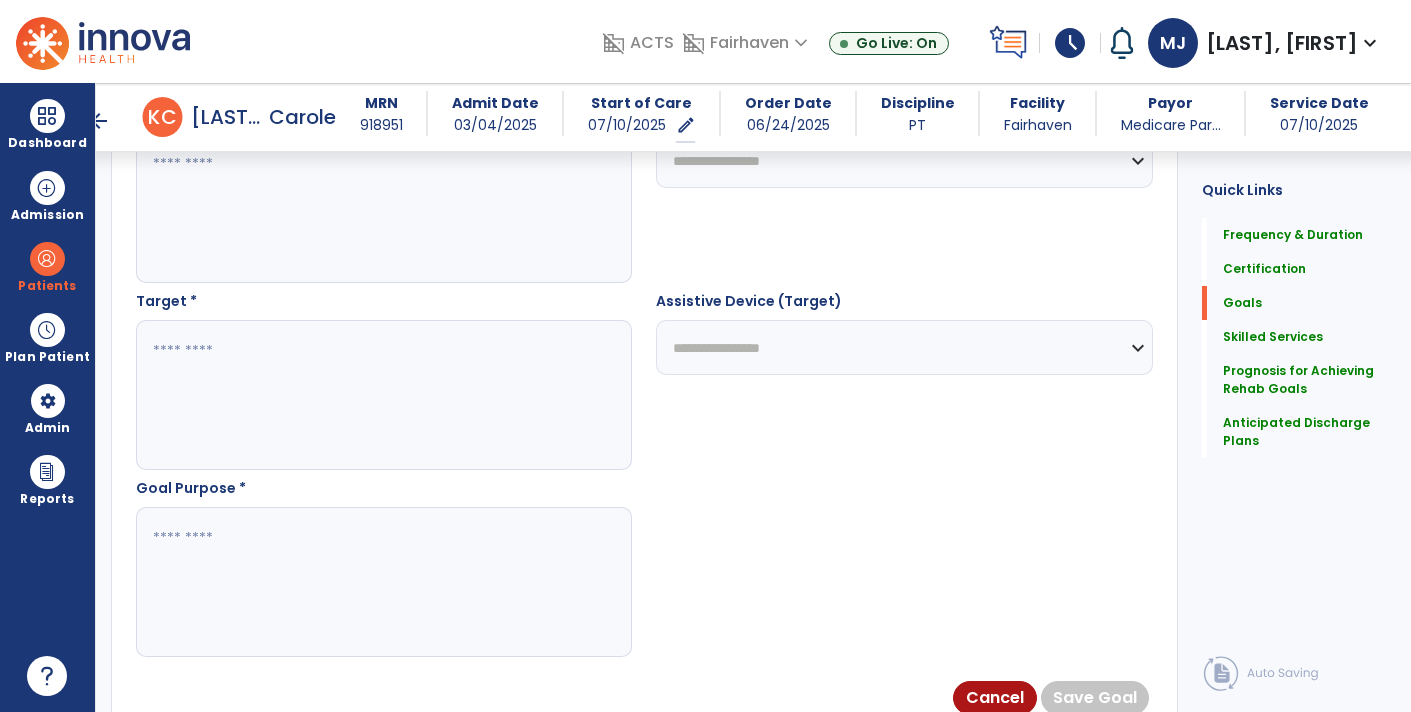 scroll, scrollTop: 1009, scrollLeft: 0, axis: vertical 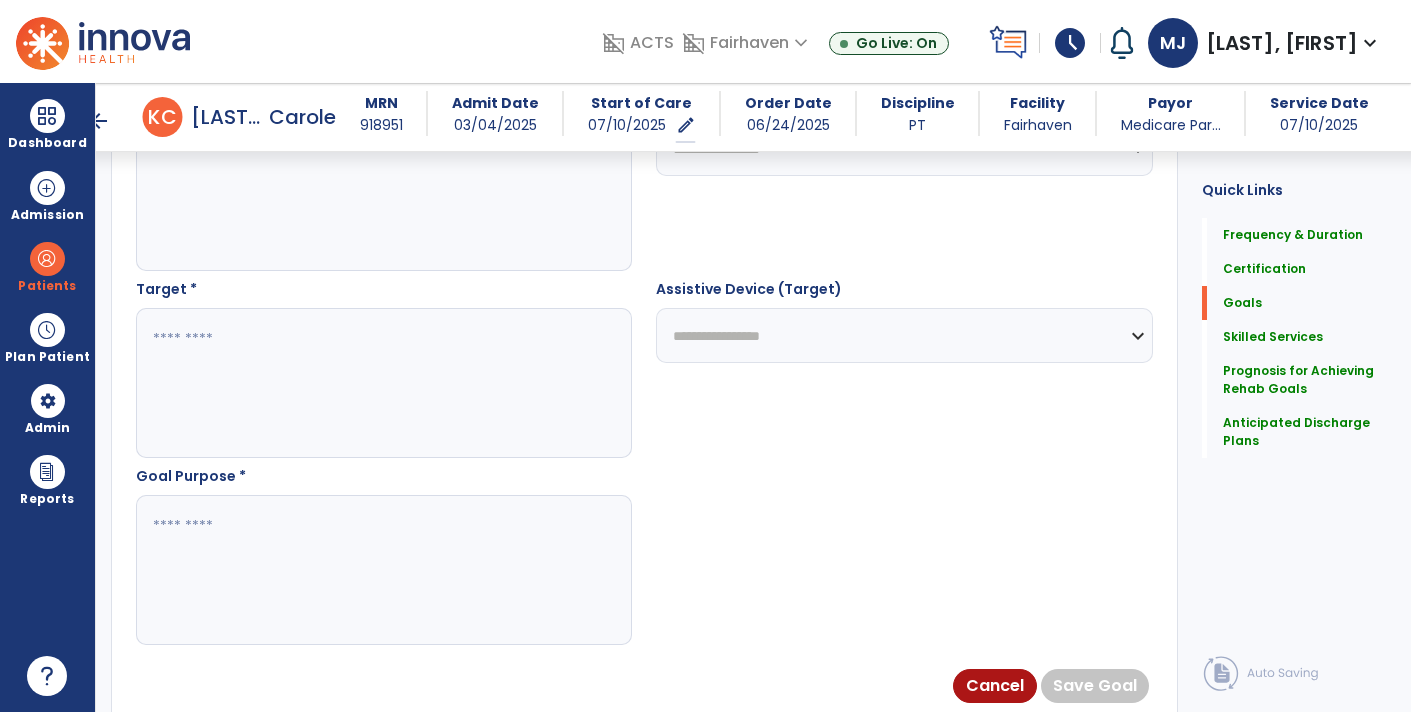 click at bounding box center [383, 570] 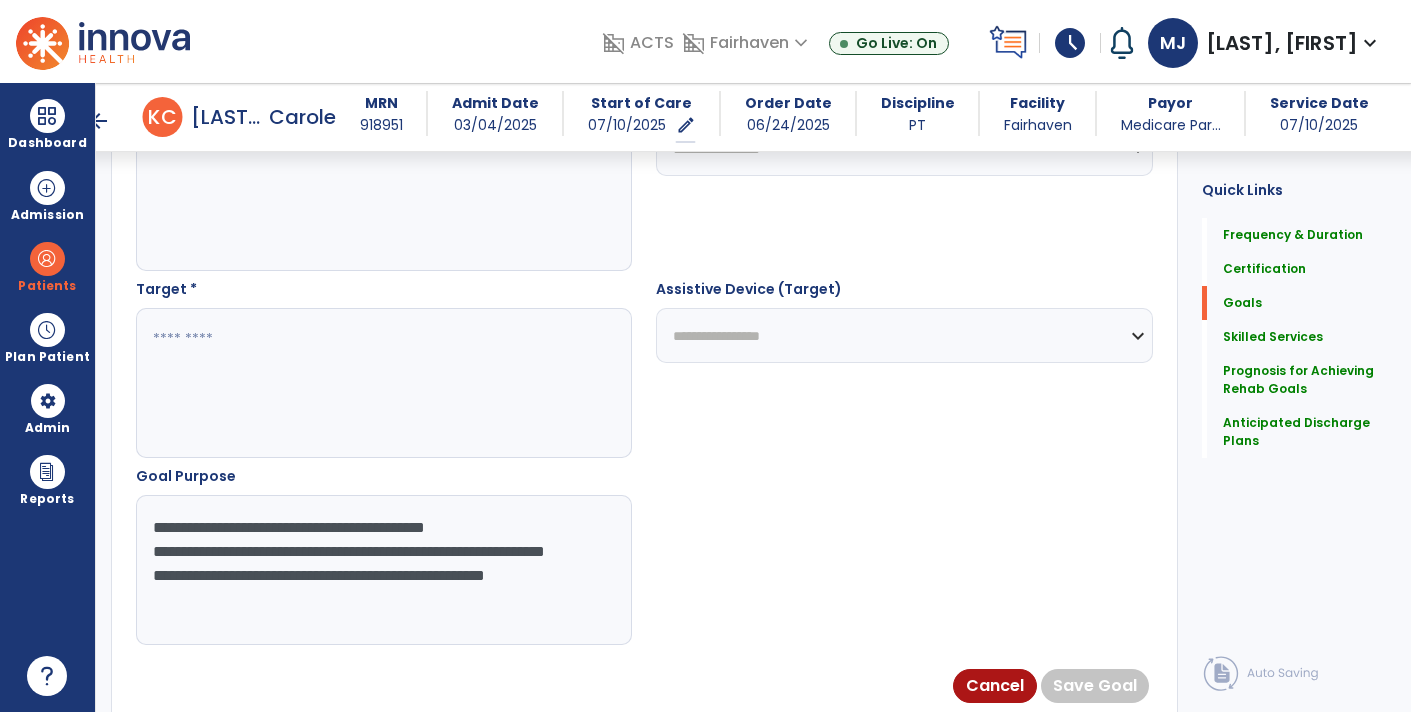 click on "**********" at bounding box center (383, 570) 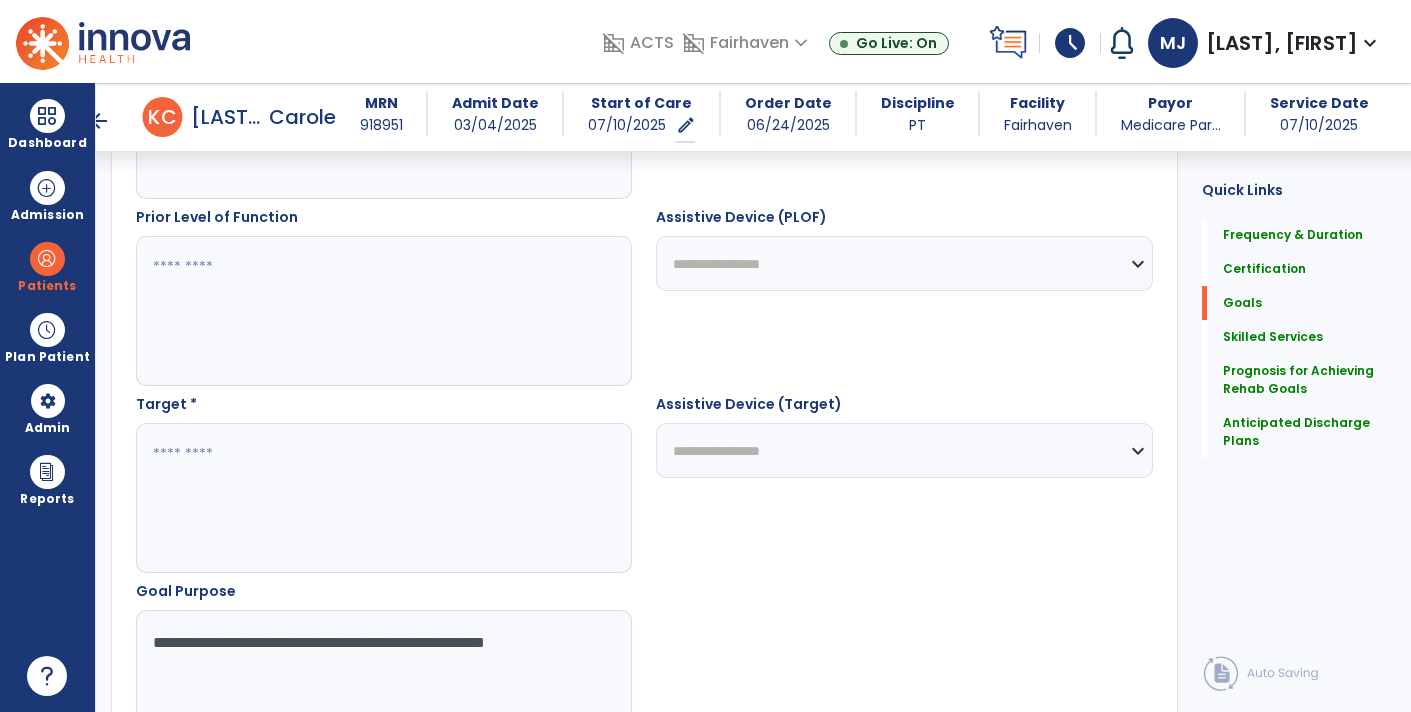 scroll, scrollTop: 895, scrollLeft: 0, axis: vertical 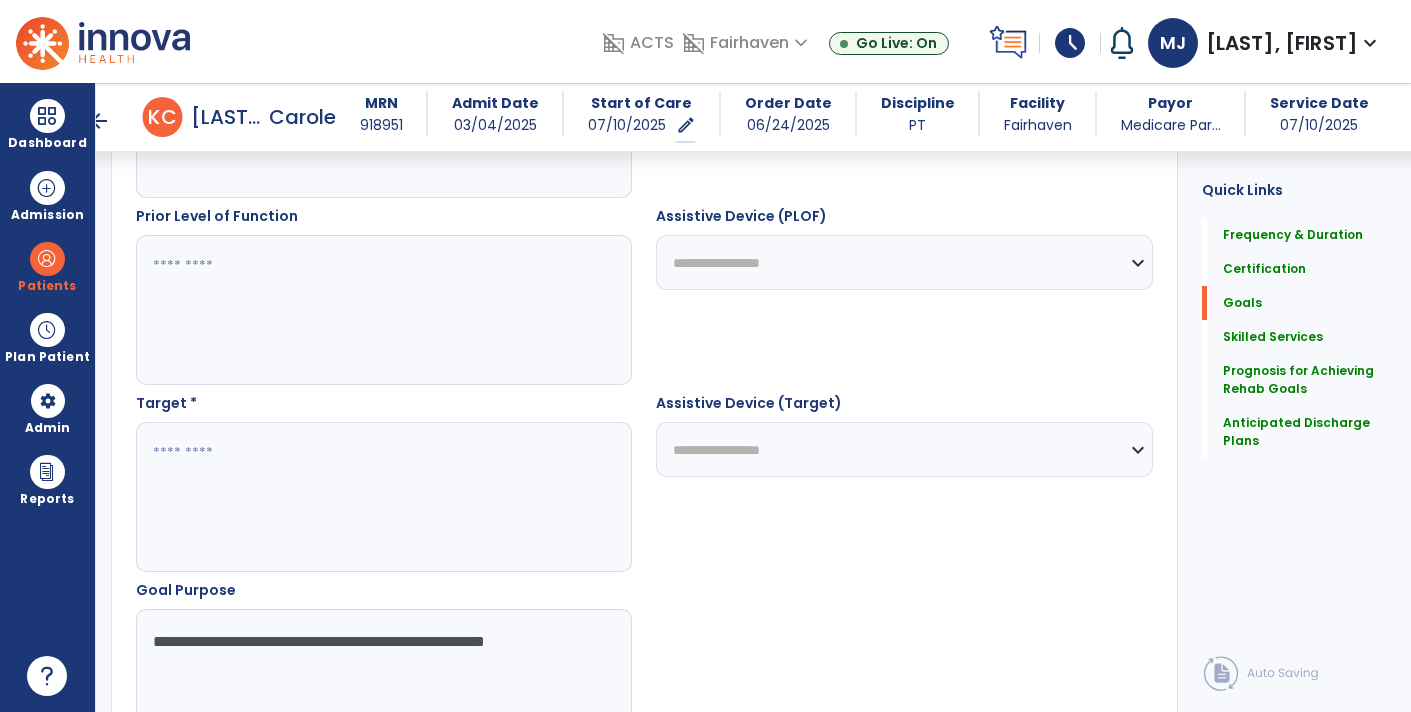 type on "**********" 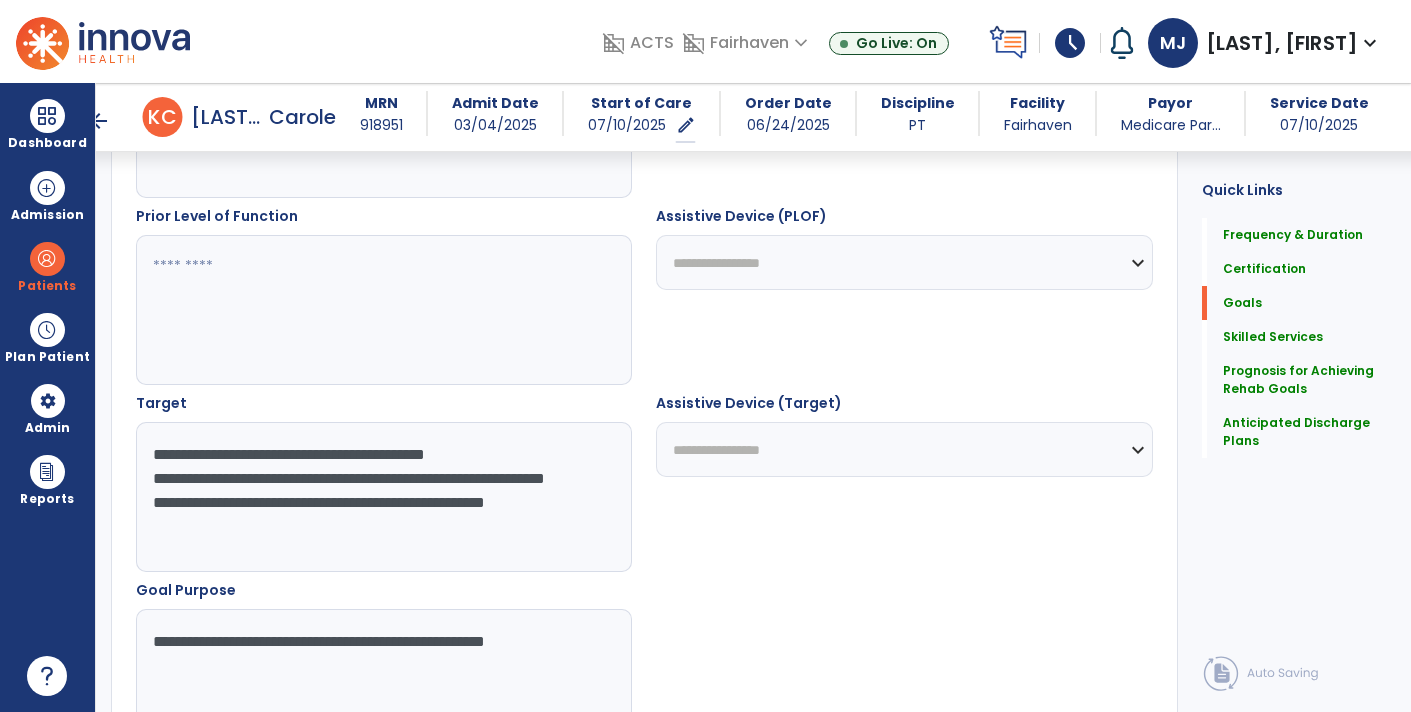 click on "**********" at bounding box center [383, 497] 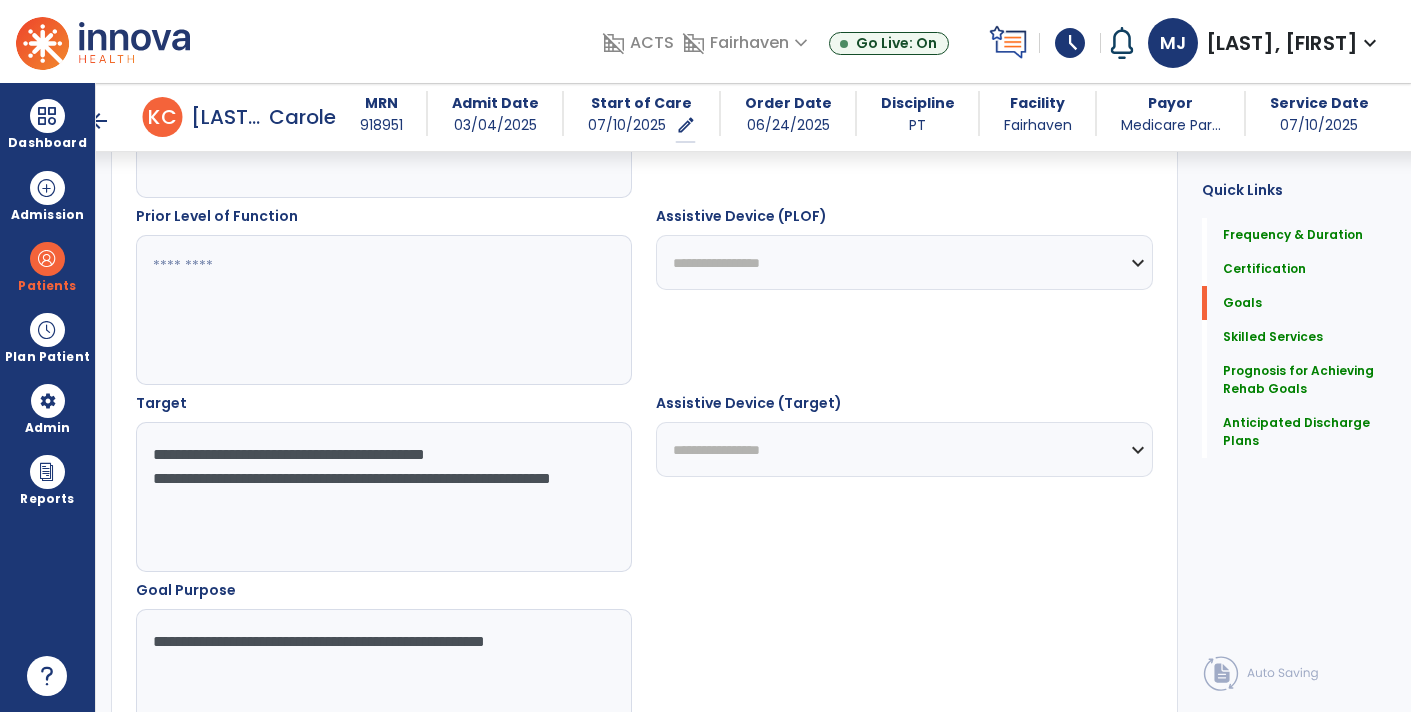 click on "**********" at bounding box center [383, 497] 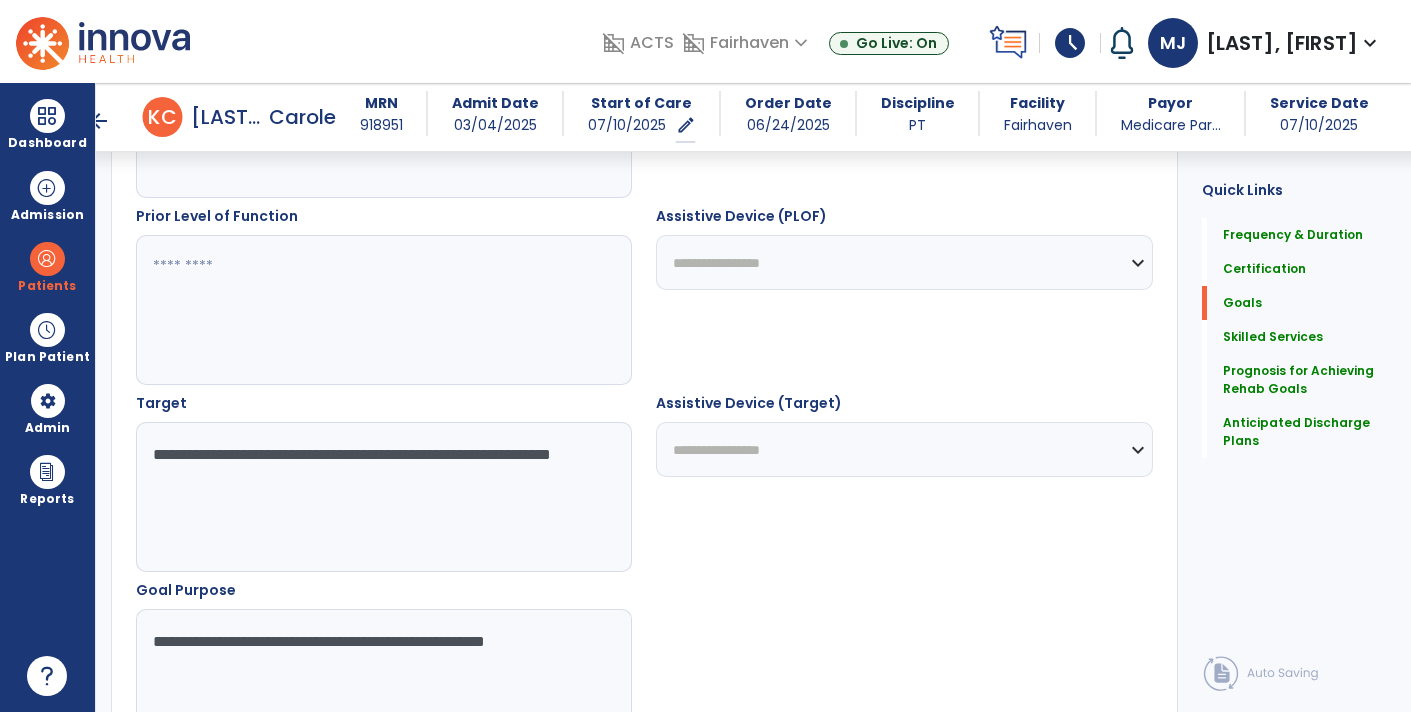 click on "**********" at bounding box center [383, 497] 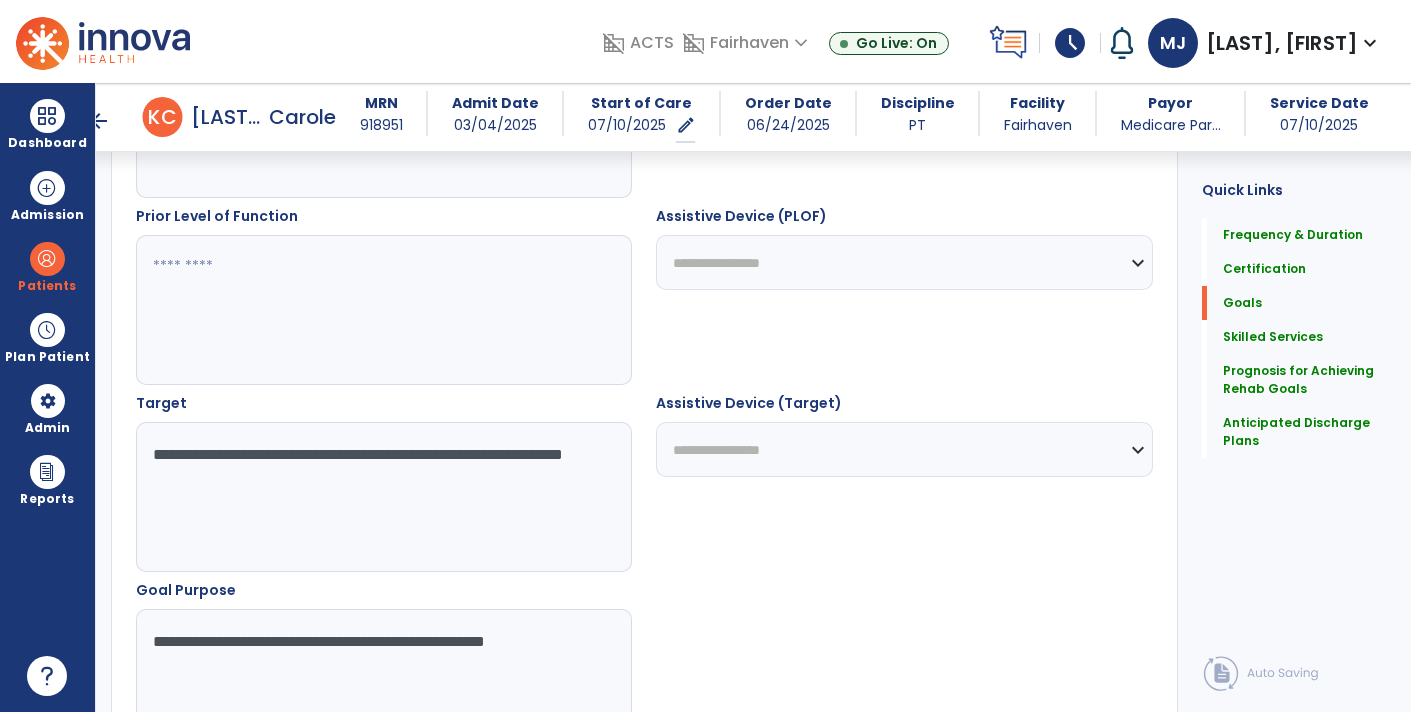 click on "**********" at bounding box center (383, 497) 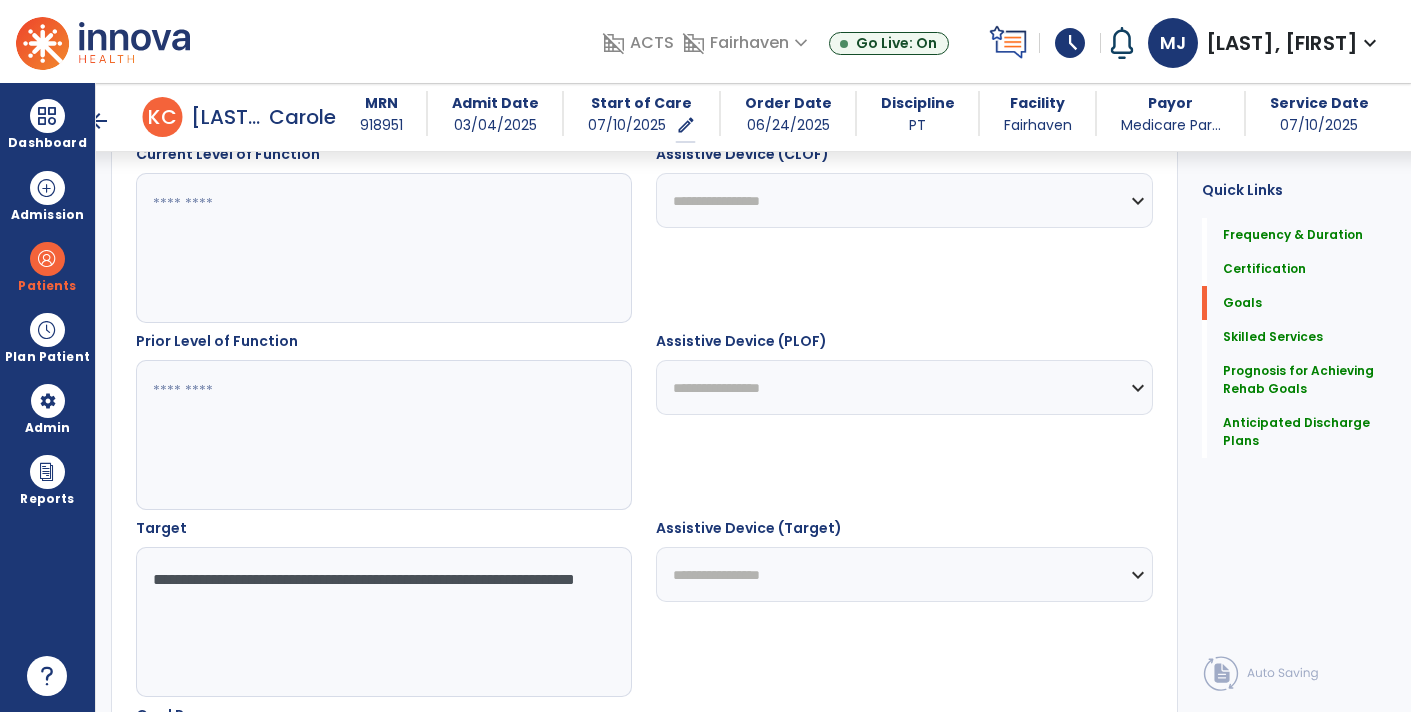 scroll, scrollTop: 694, scrollLeft: 0, axis: vertical 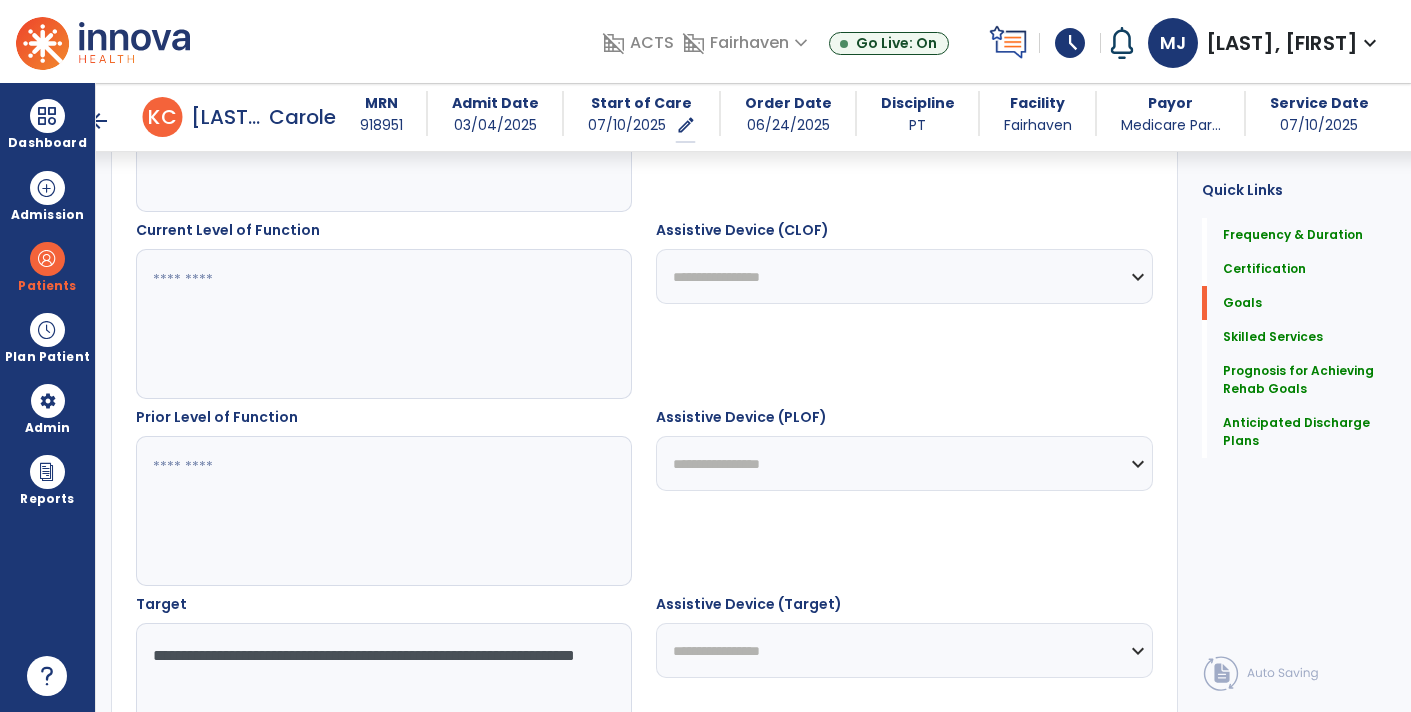 type on "**********" 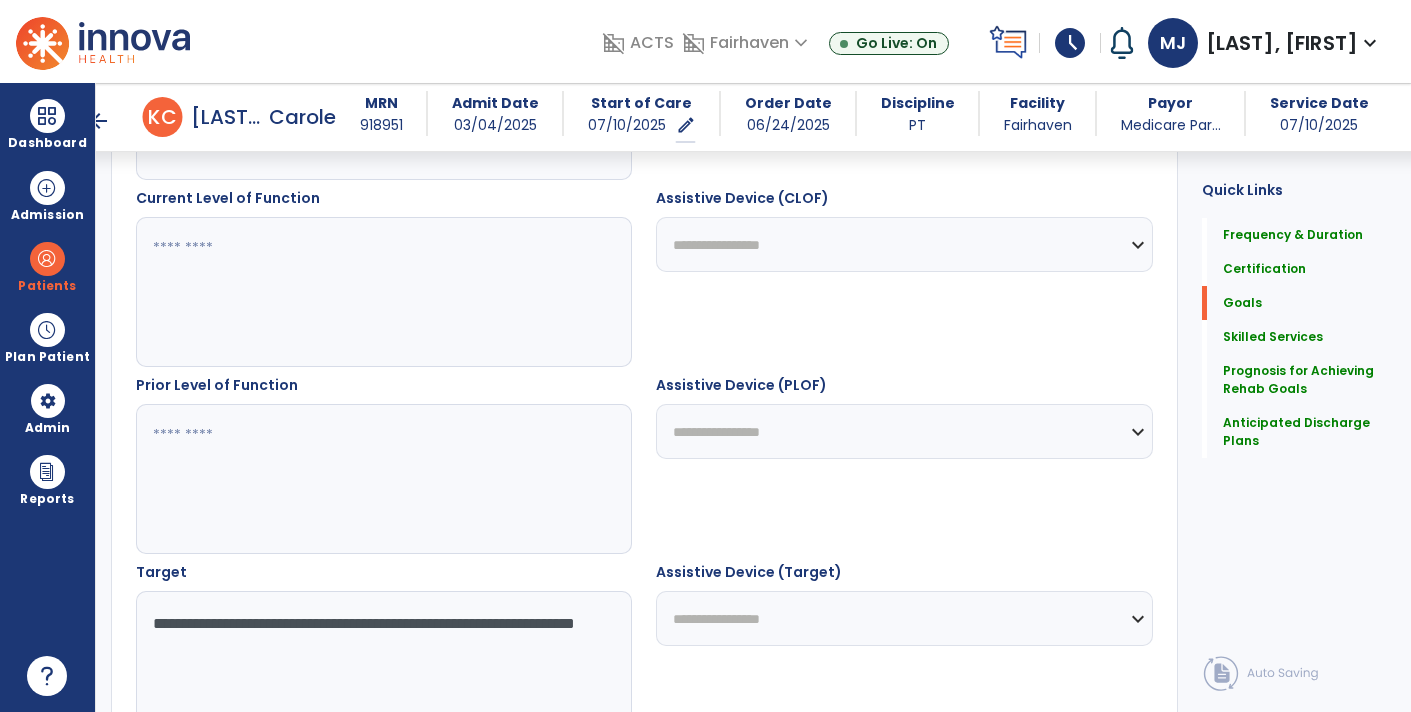 scroll, scrollTop: 742, scrollLeft: 0, axis: vertical 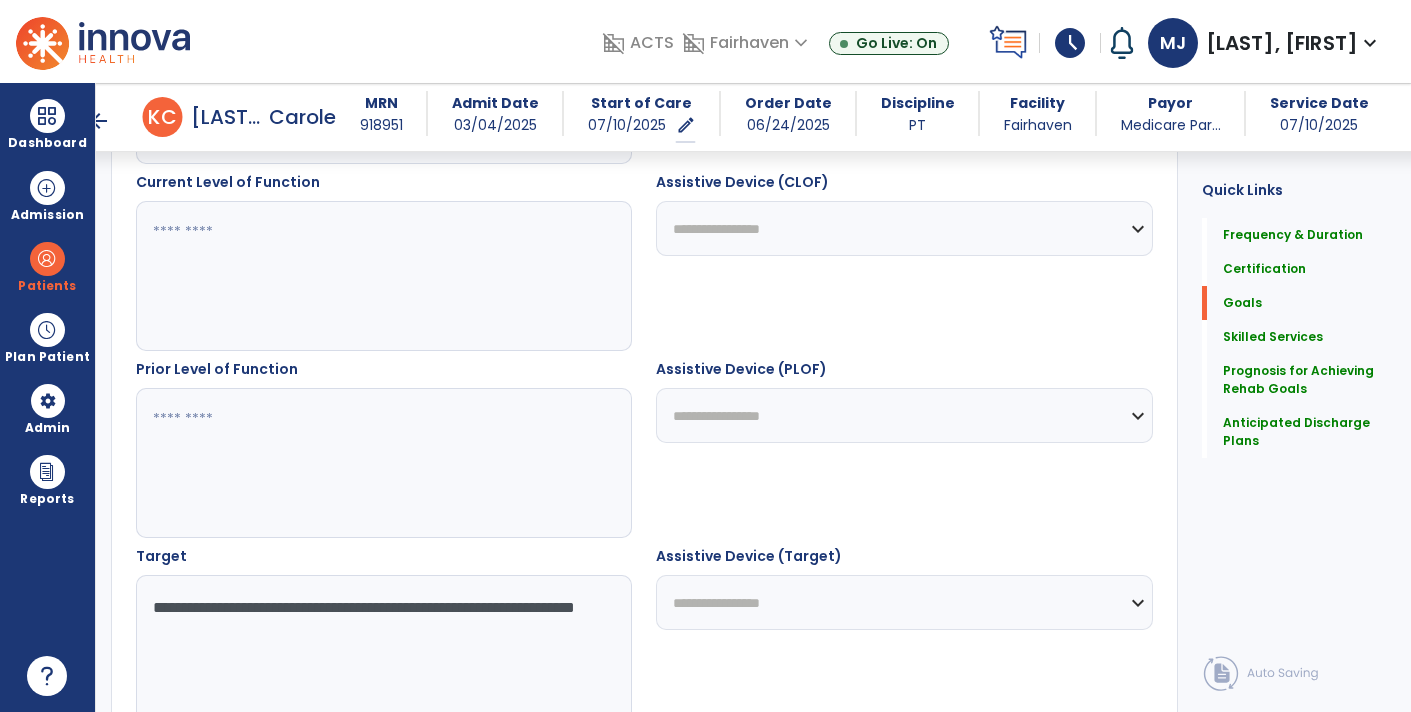 click on "**********" at bounding box center (383, 650) 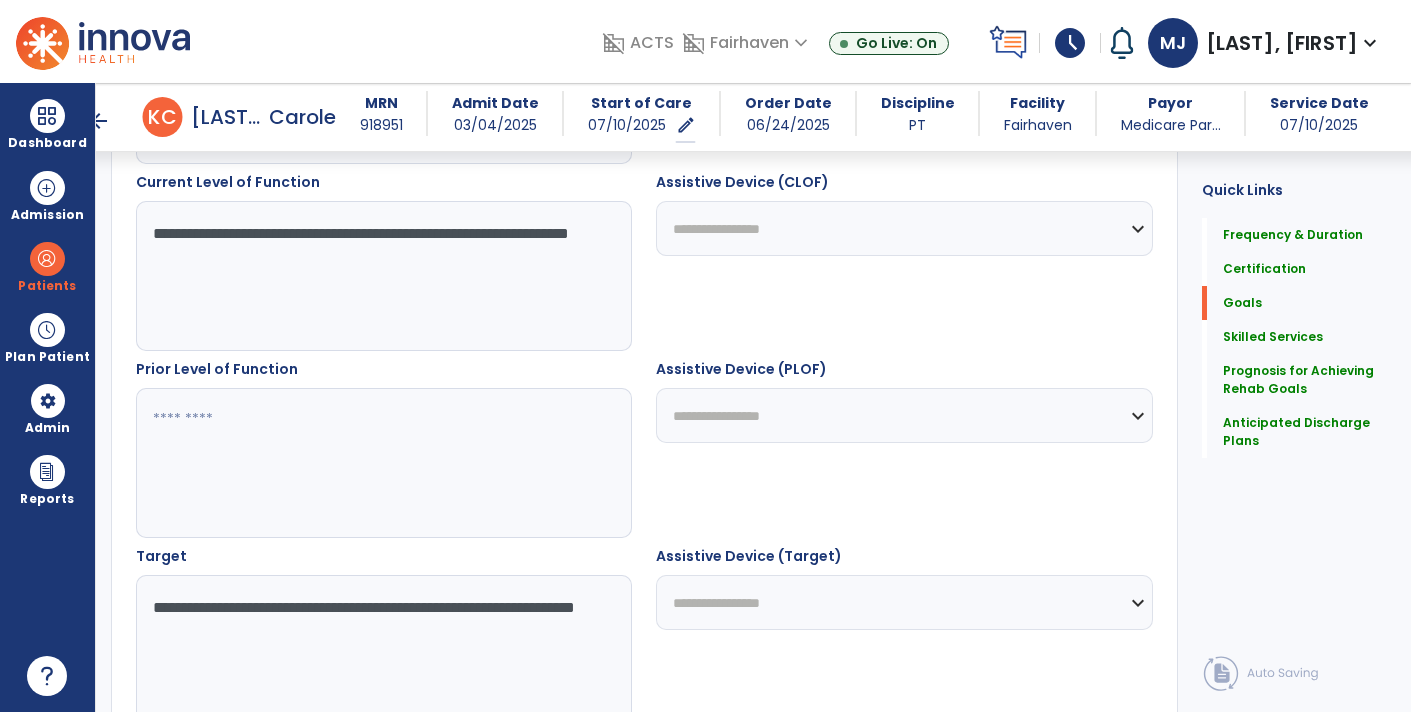 click on "**********" at bounding box center (383, 276) 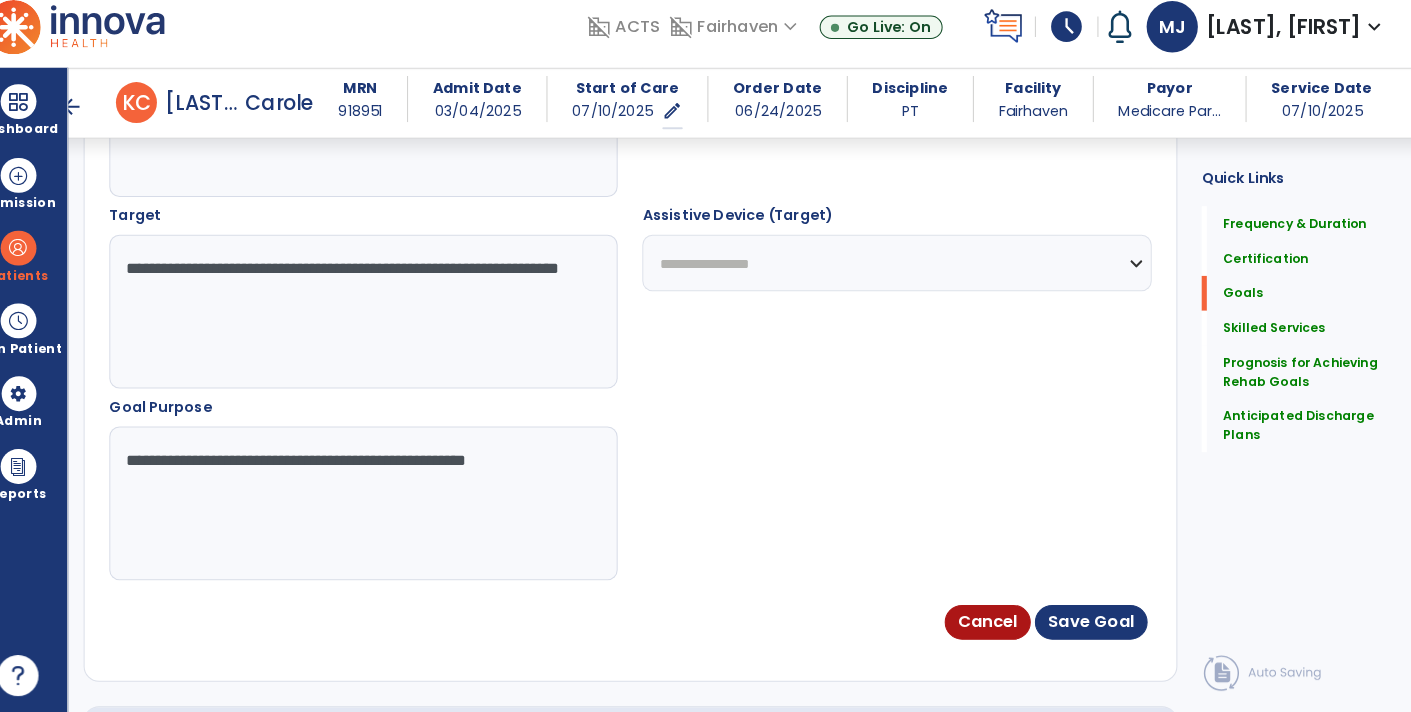 scroll, scrollTop: 1072, scrollLeft: 0, axis: vertical 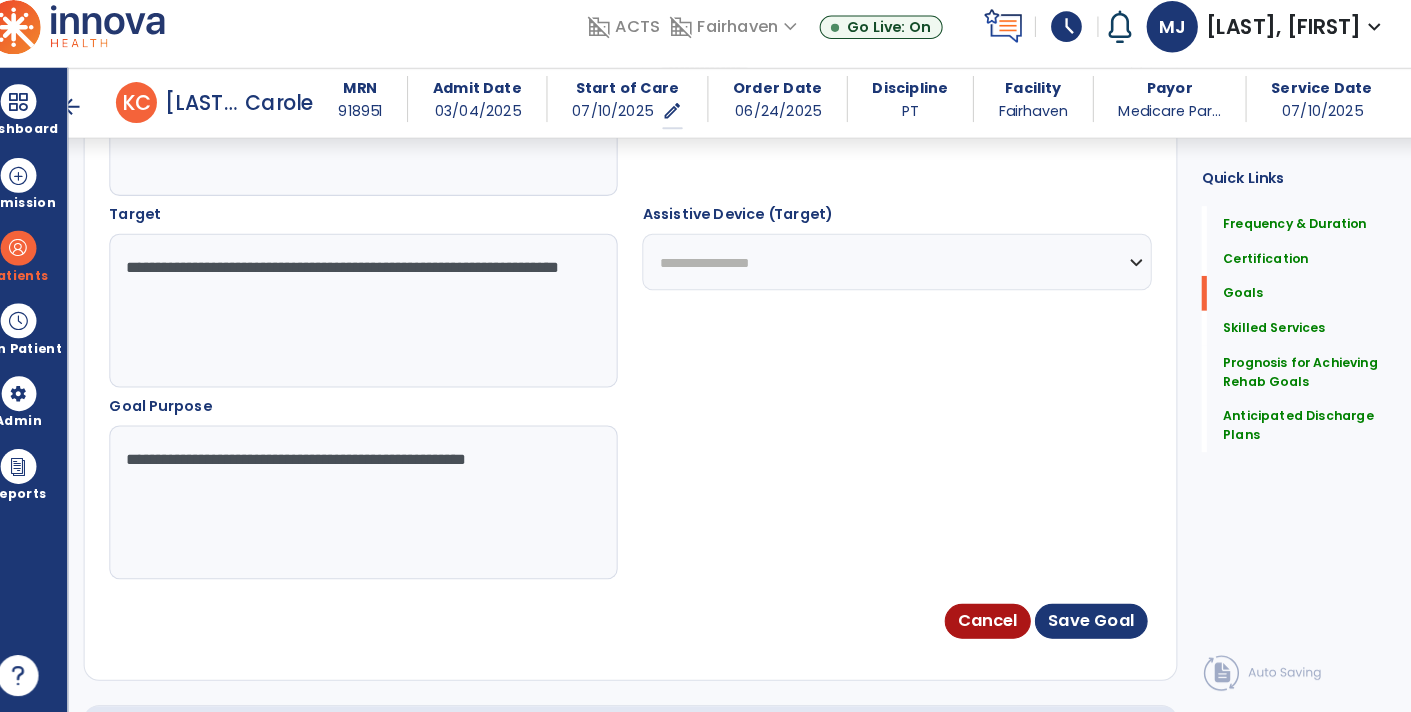 type on "**********" 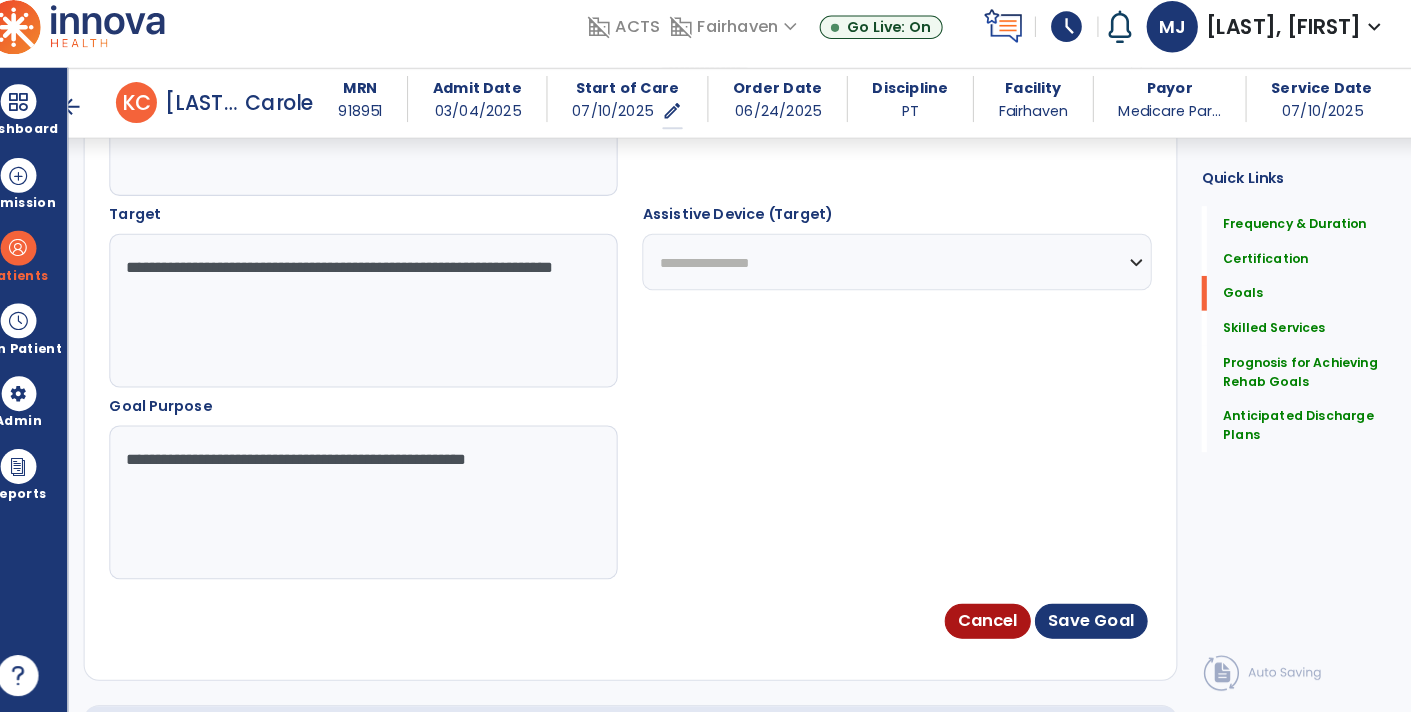 type on "**********" 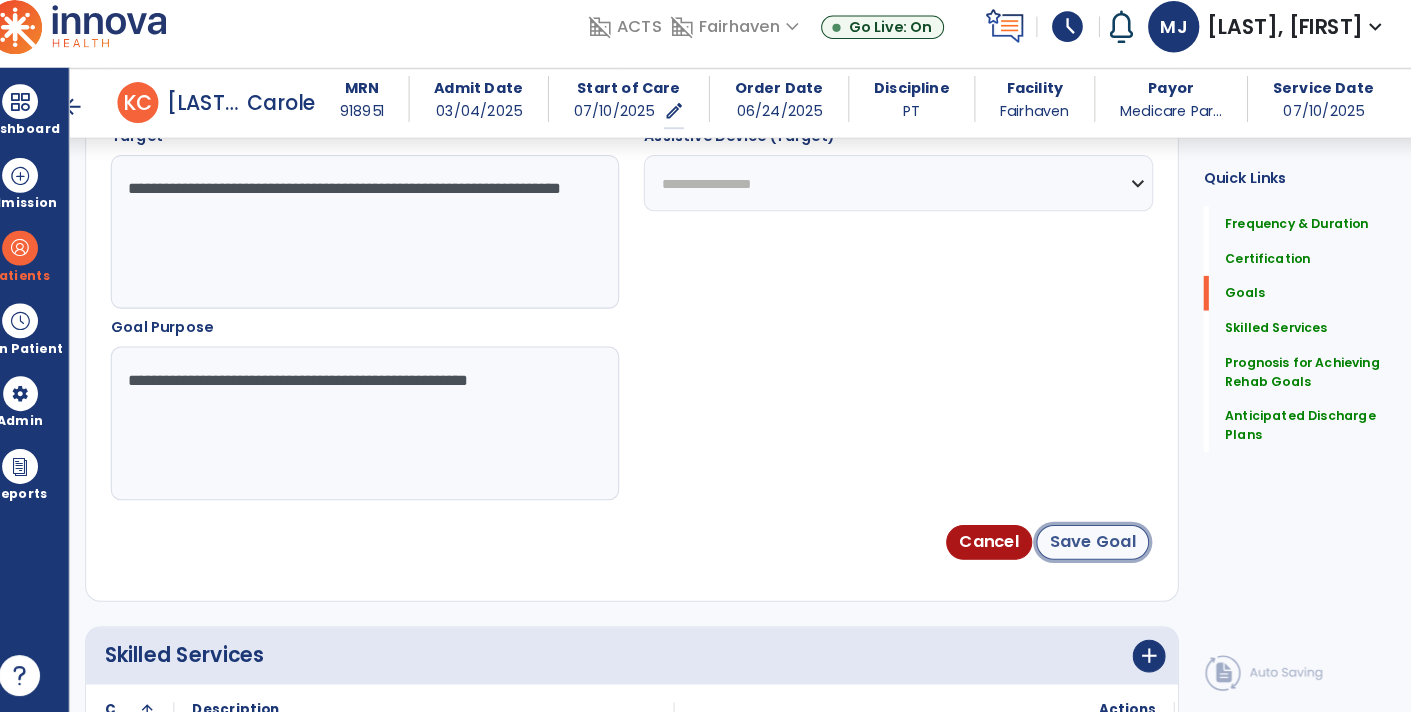 click on "Save Goal" at bounding box center (1094, 546) 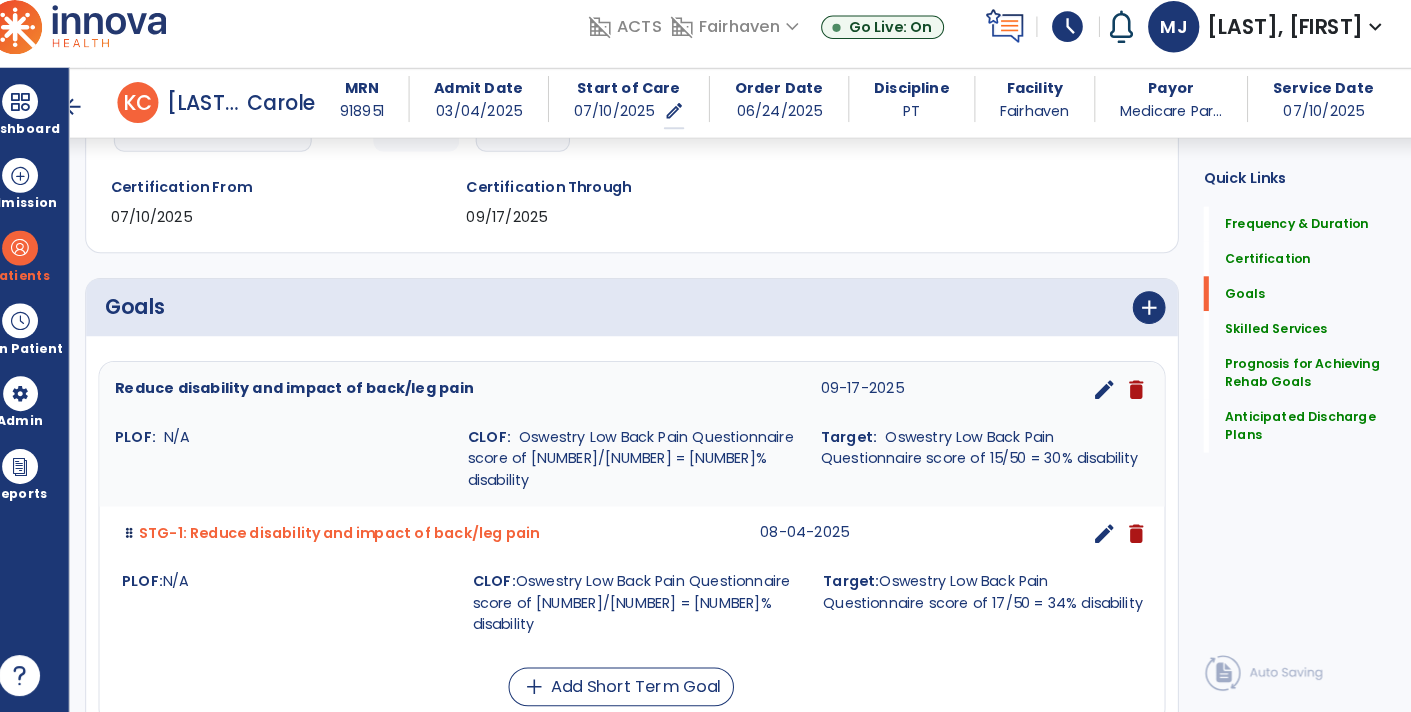 scroll, scrollTop: 327, scrollLeft: 0, axis: vertical 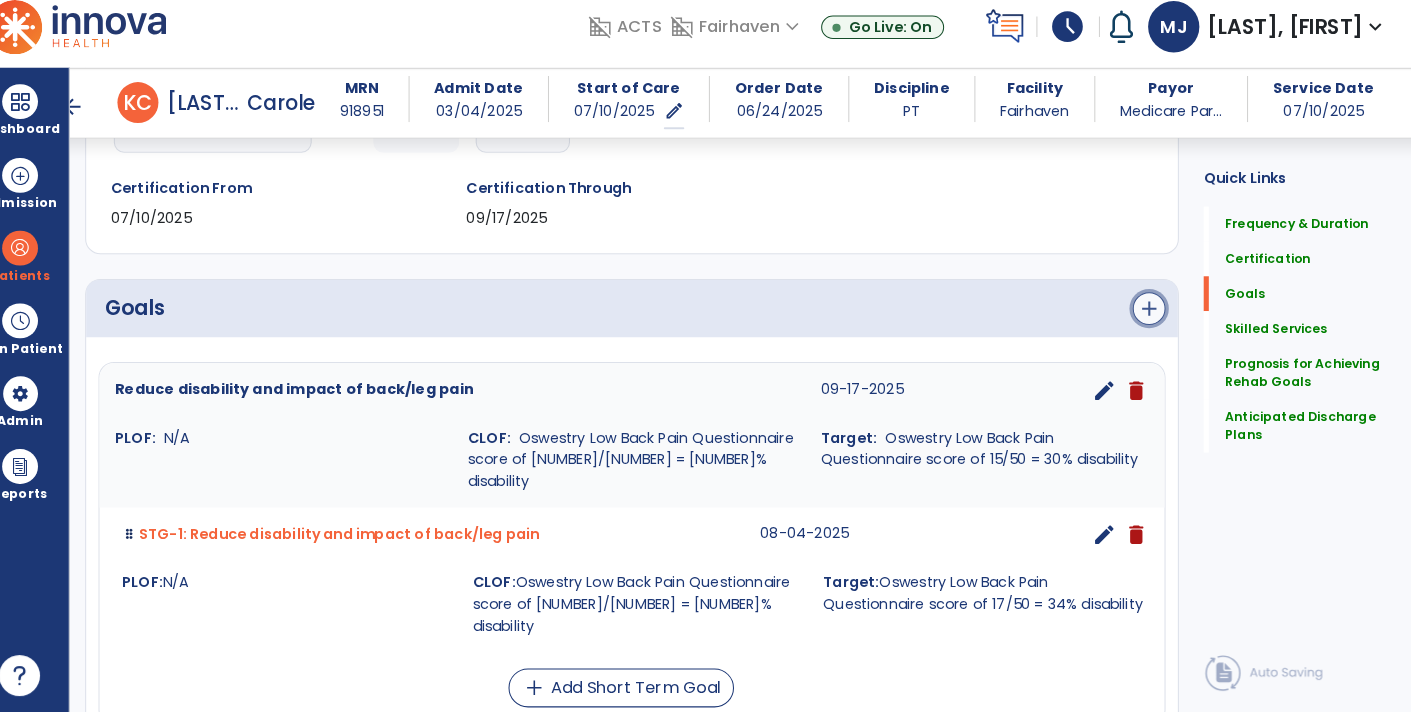 click on "add" at bounding box center [1149, 318] 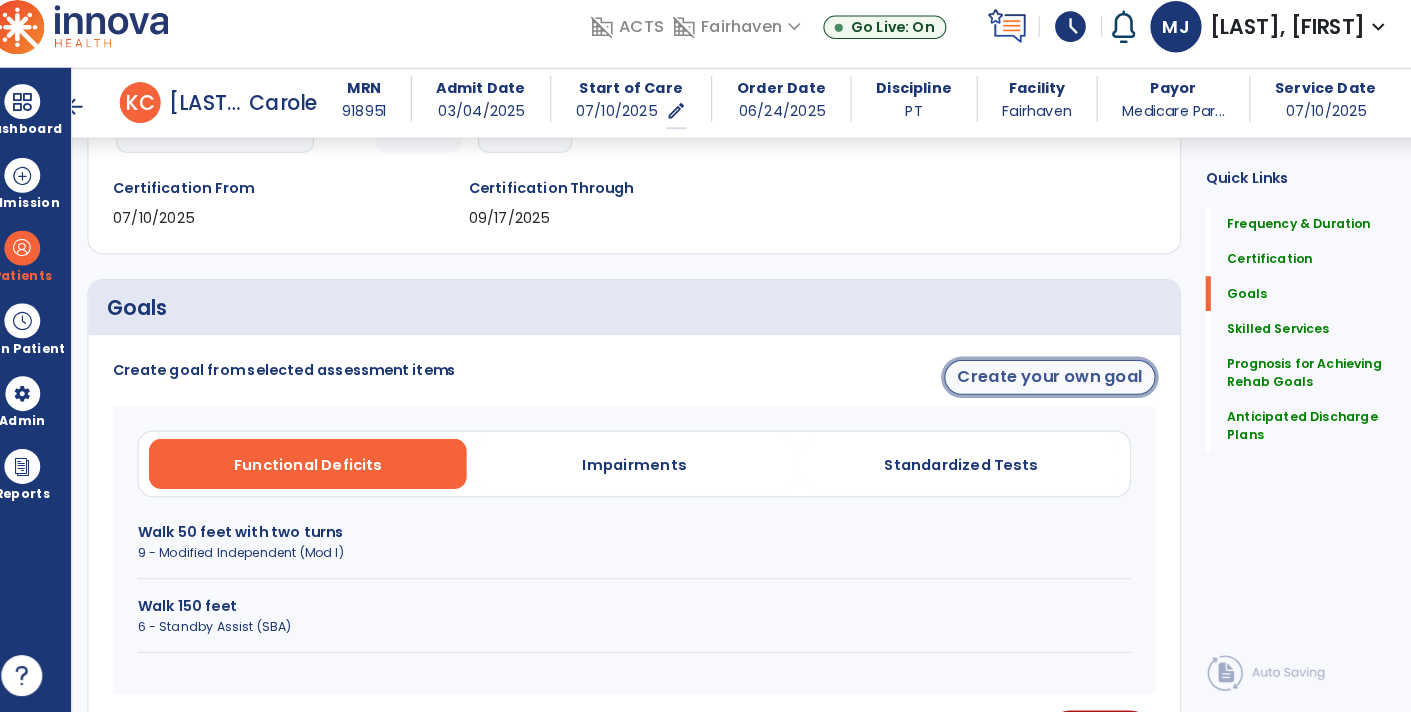 click on "Create your own goal" at bounding box center (1050, 385) 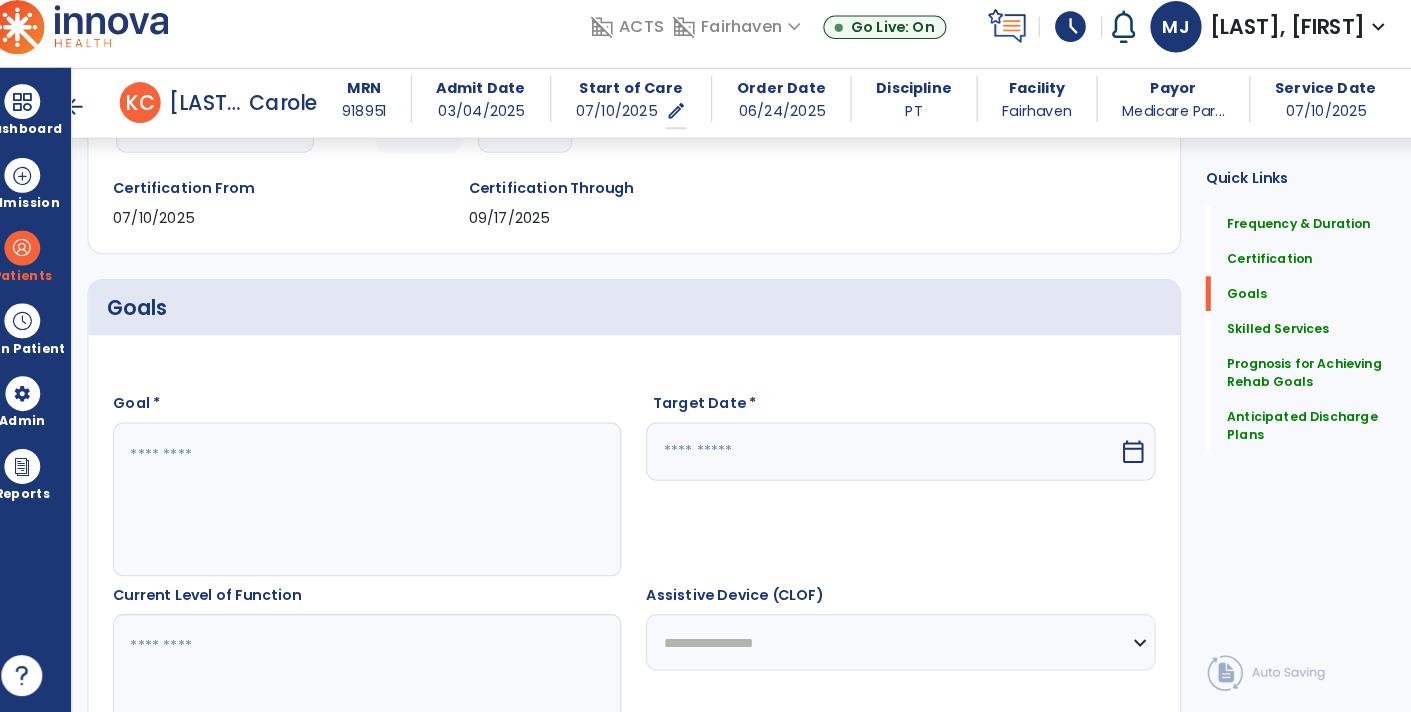 click at bounding box center [383, 504] 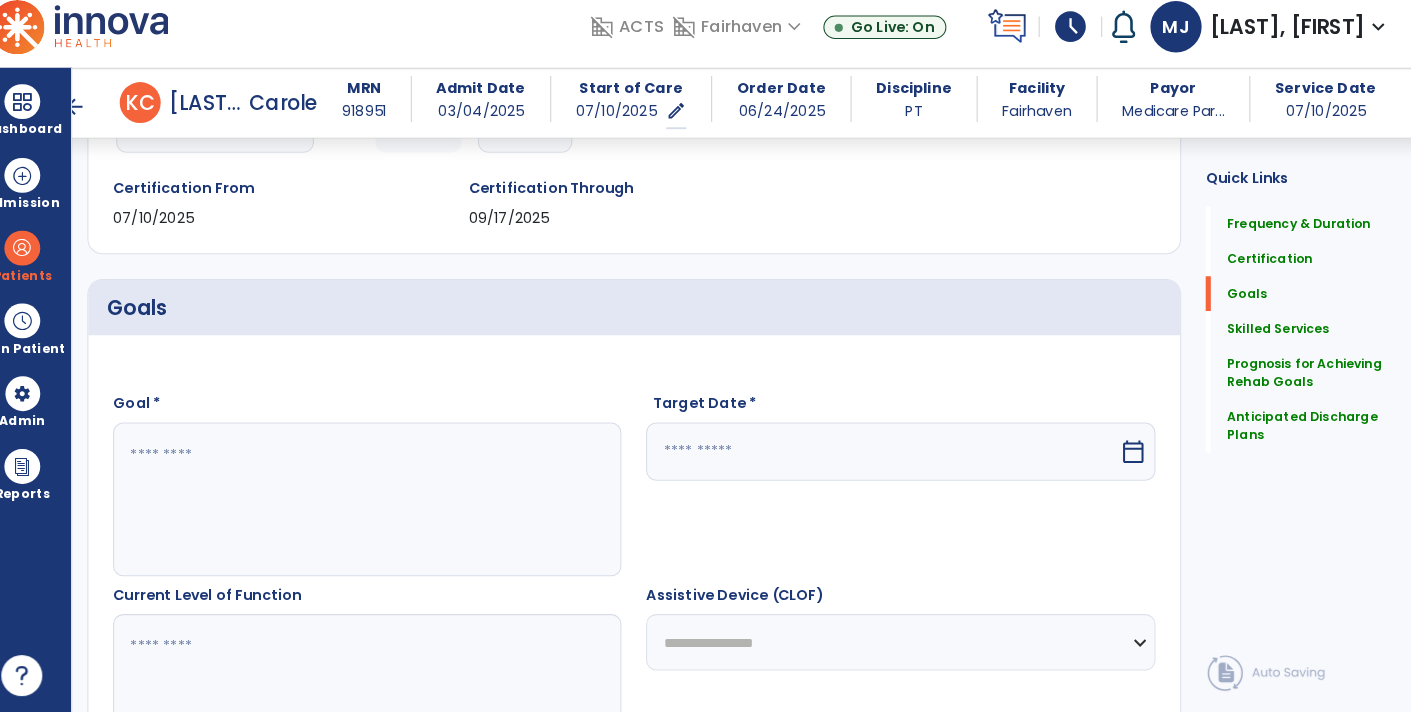 paste on "**********" 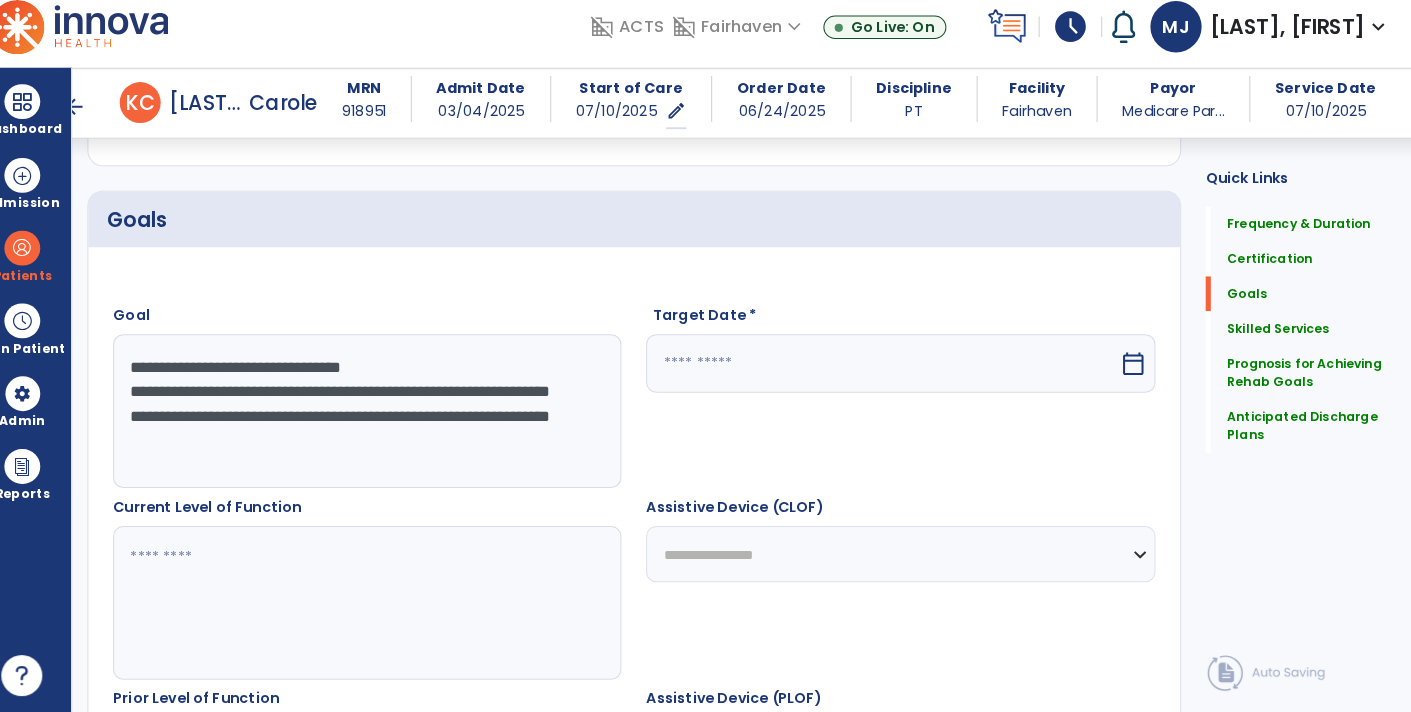 scroll, scrollTop: 414, scrollLeft: 0, axis: vertical 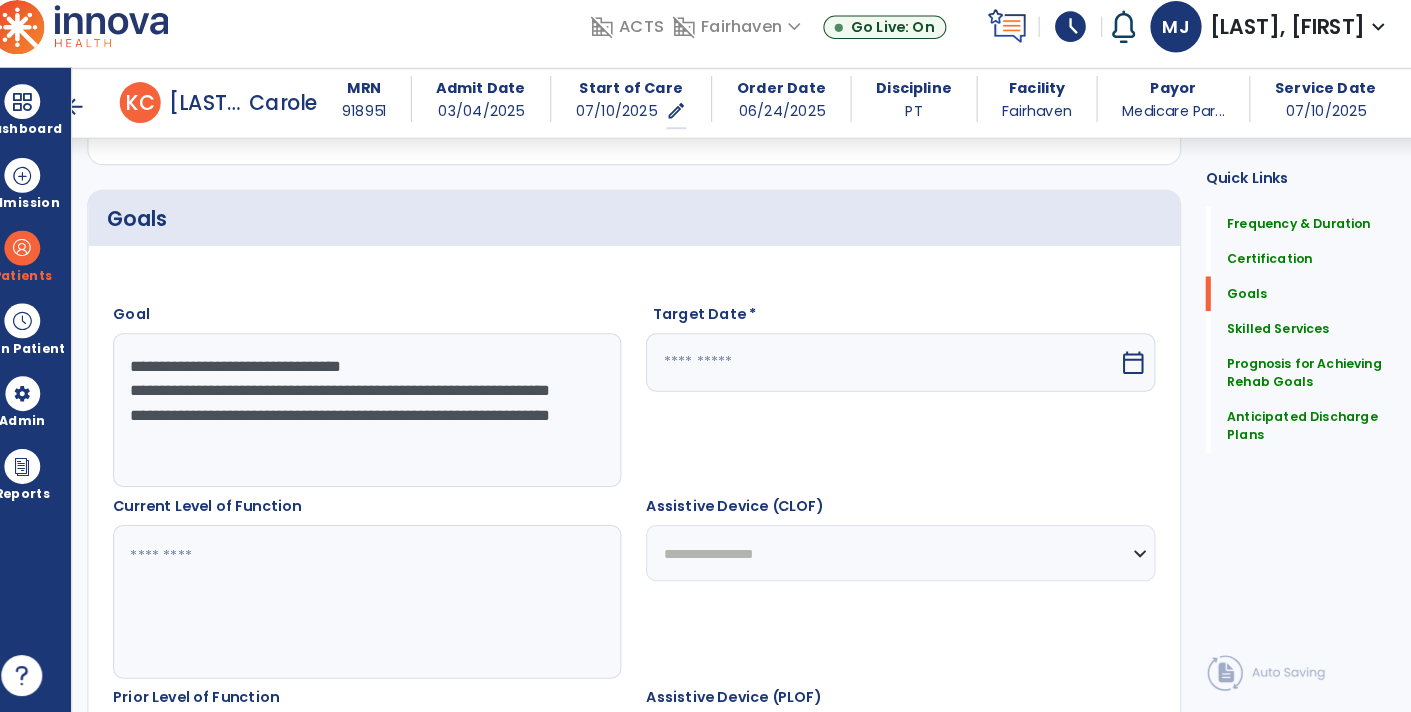 click on "**********" at bounding box center (383, 417) 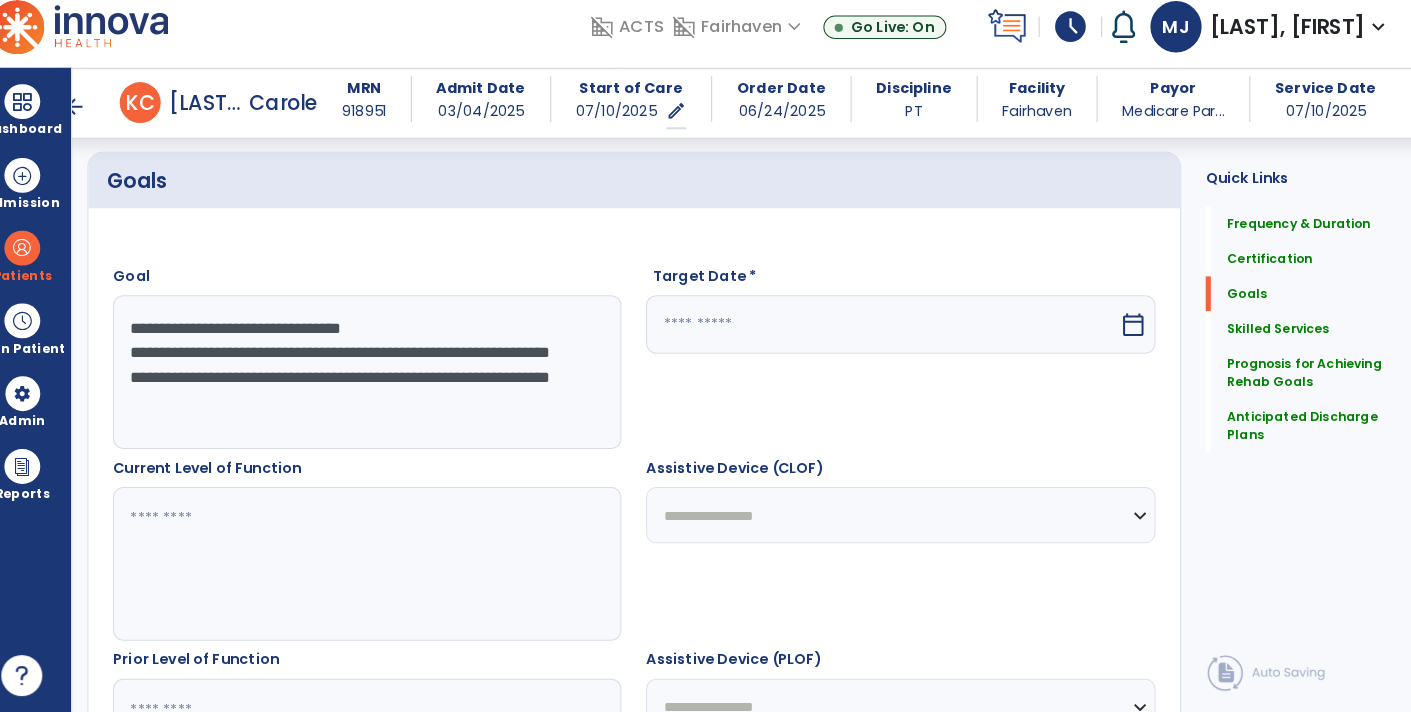 scroll, scrollTop: 493, scrollLeft: 0, axis: vertical 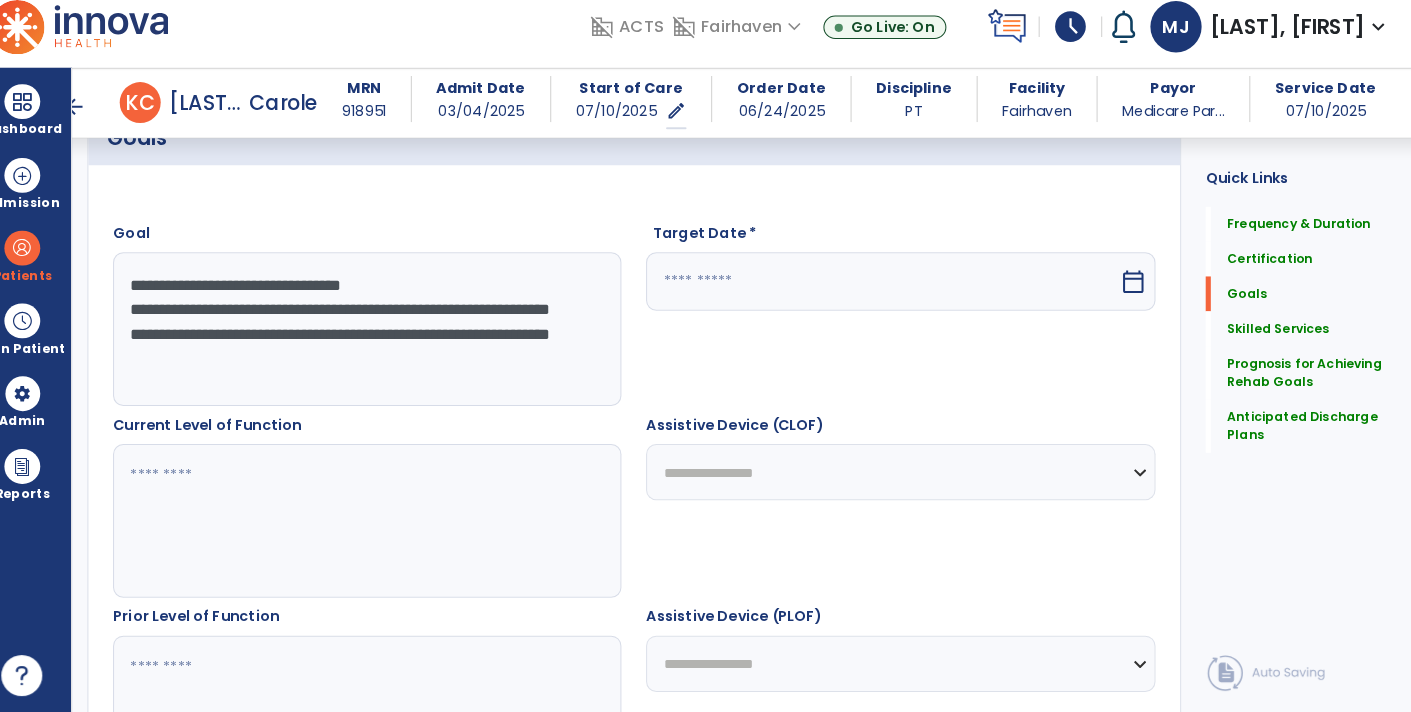 type on "**********" 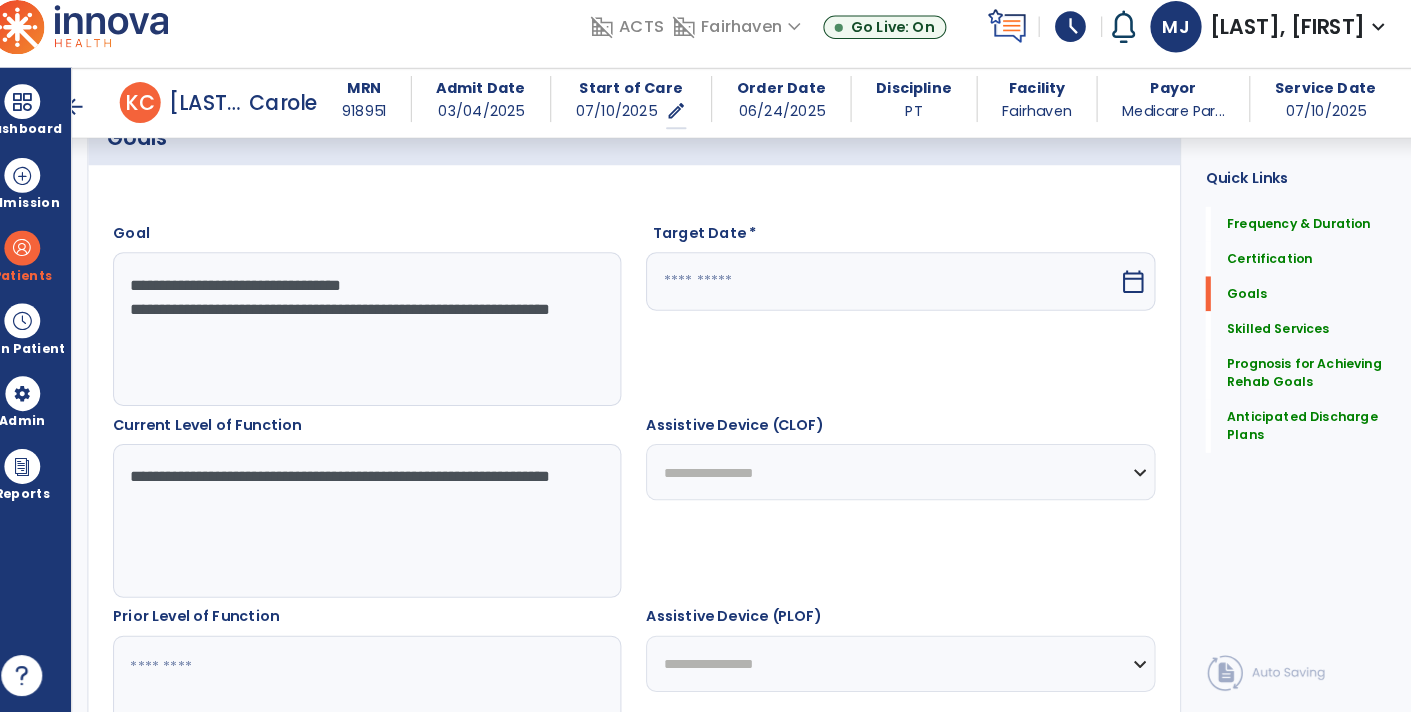 click on "**********" at bounding box center (383, 525) 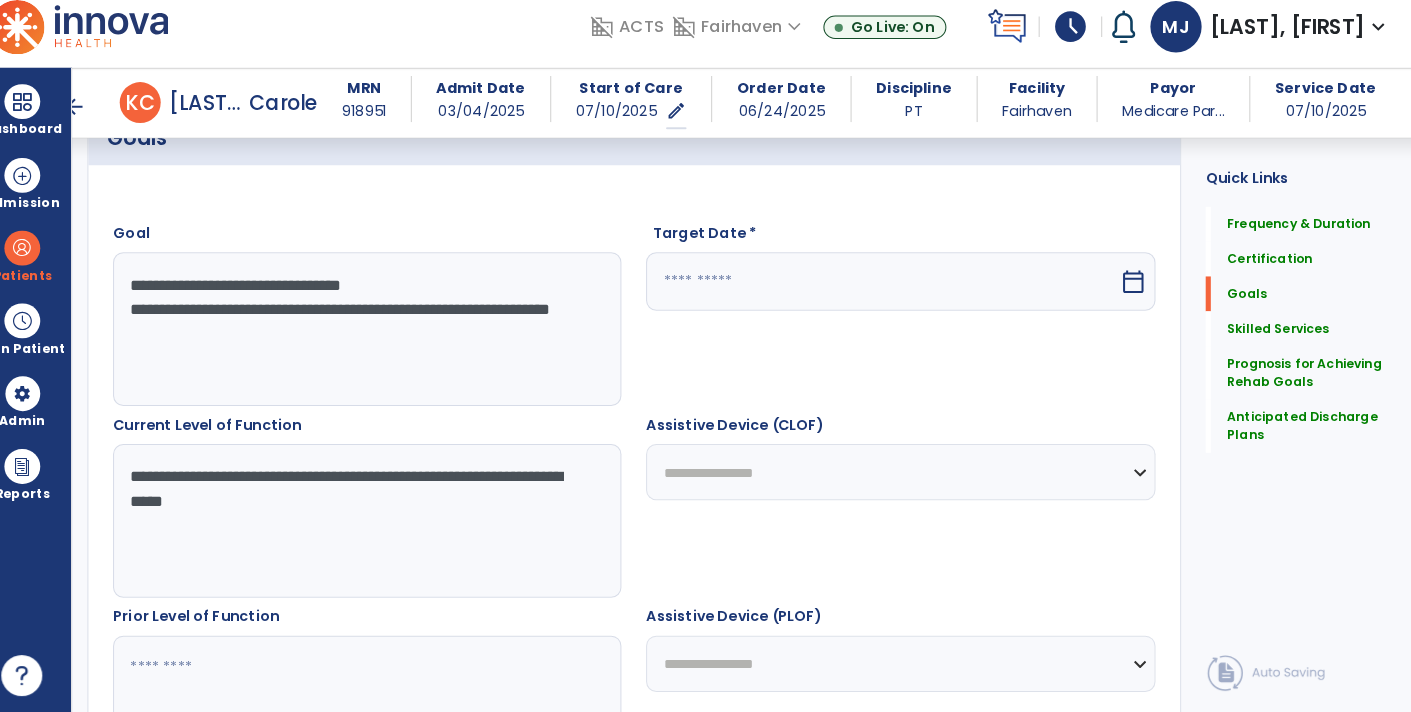 click on "**********" at bounding box center (383, 525) 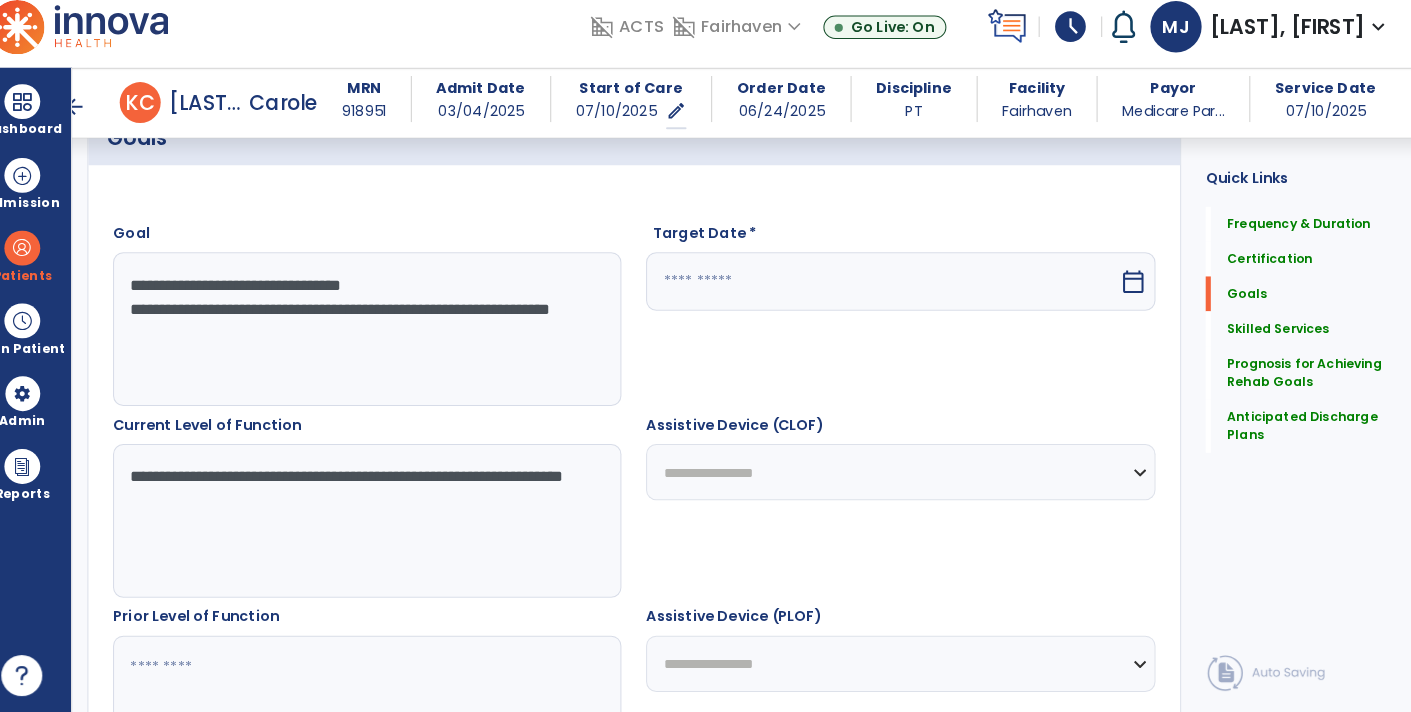 click on "**********" at bounding box center [383, 525] 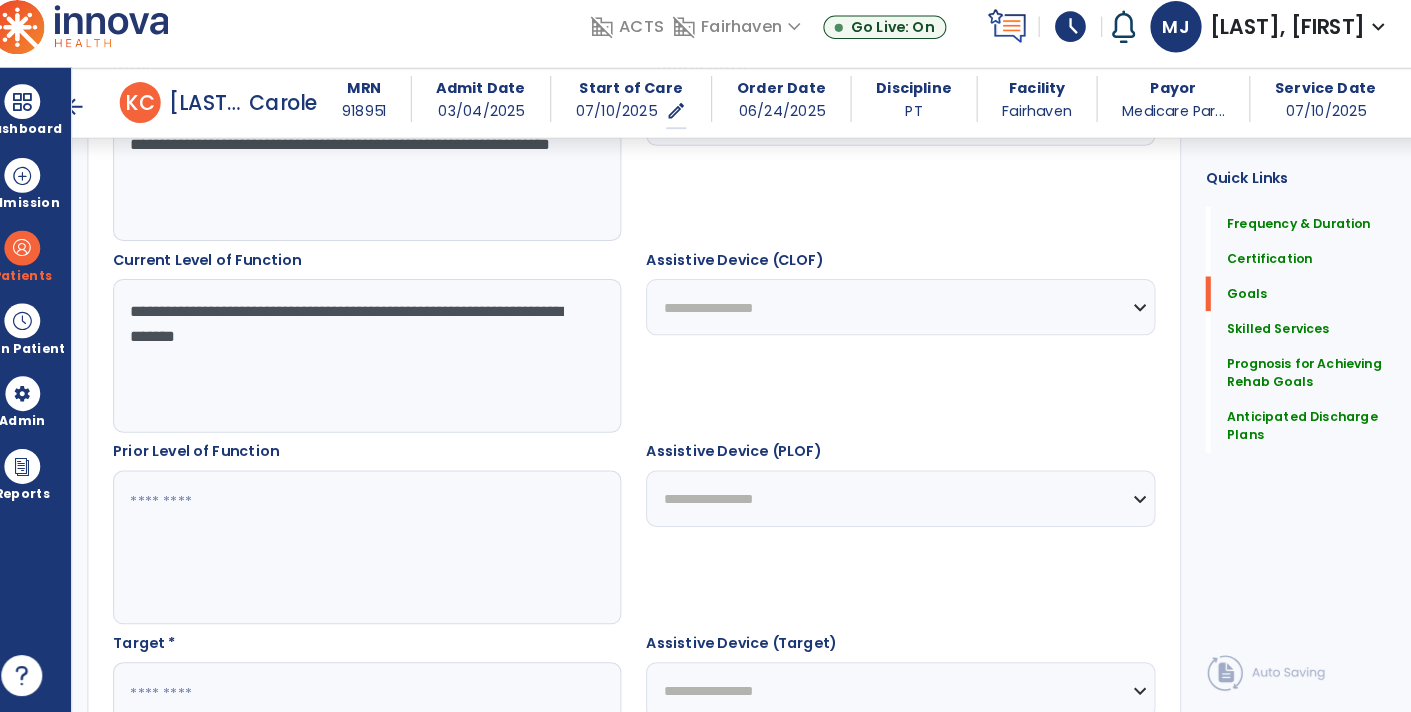 scroll, scrollTop: 656, scrollLeft: 0, axis: vertical 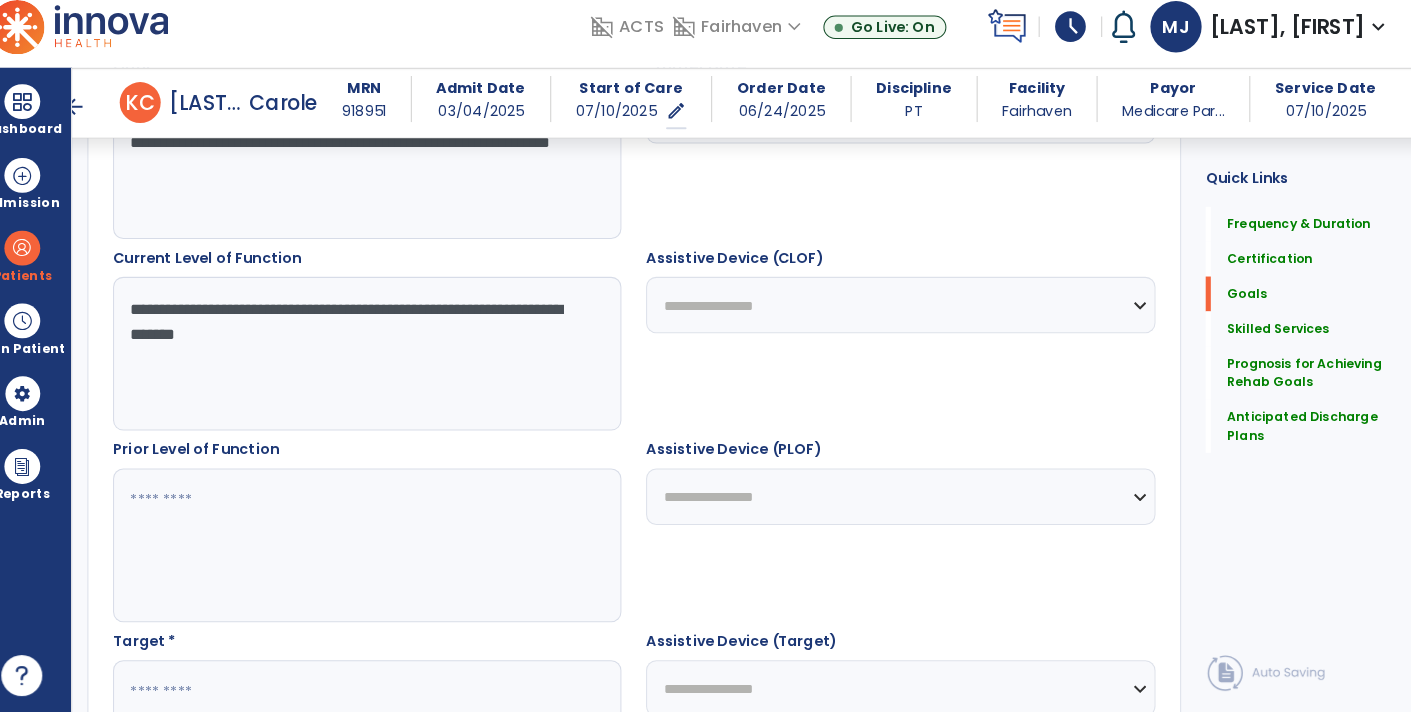 drag, startPoint x: 367, startPoint y: 362, endPoint x: 121, endPoint y: 290, distance: 256.3201 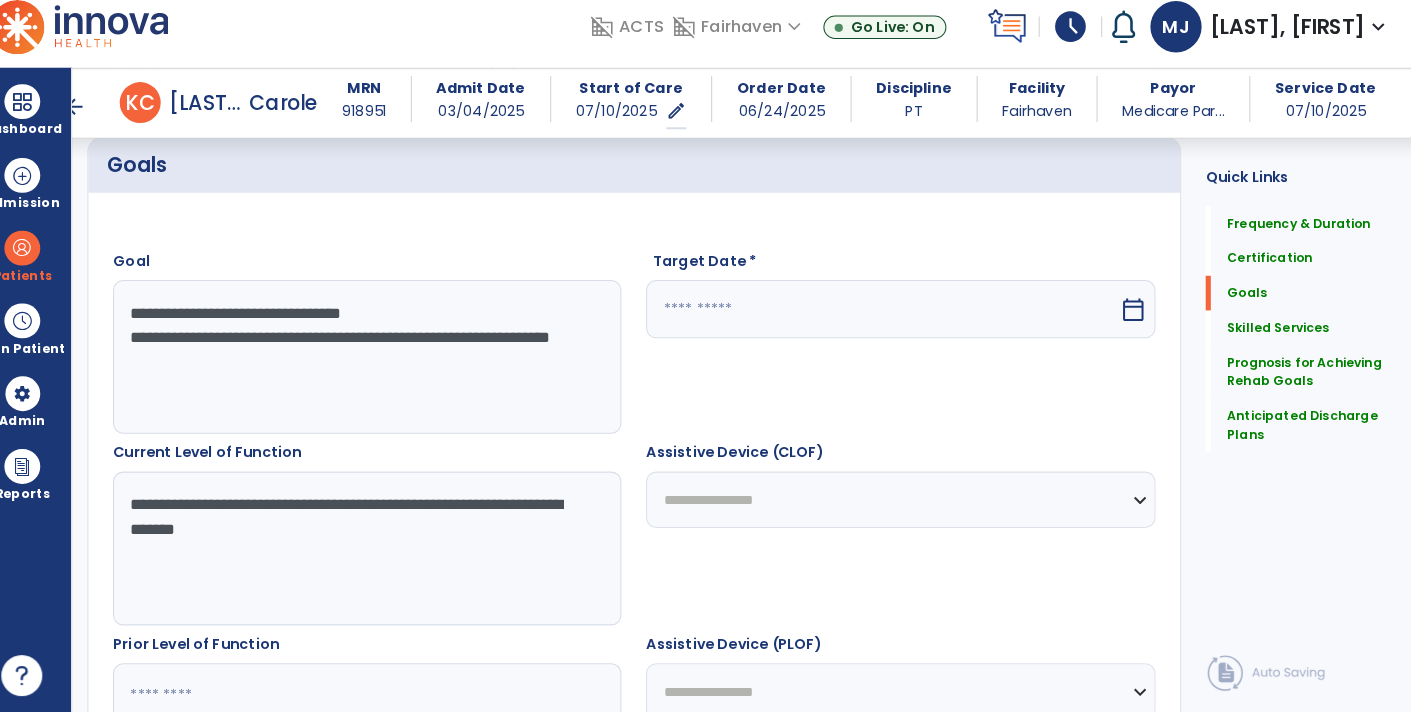 scroll, scrollTop: 475, scrollLeft: 0, axis: vertical 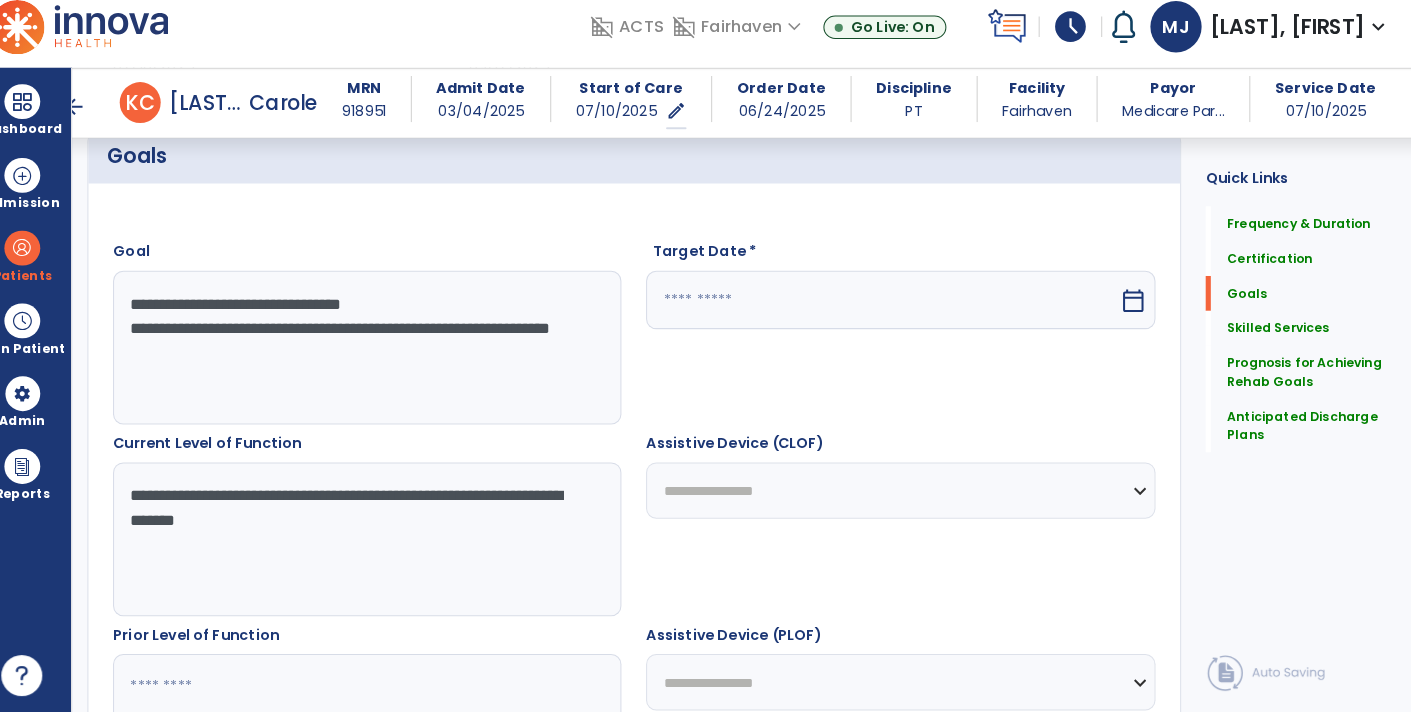 type on "**********" 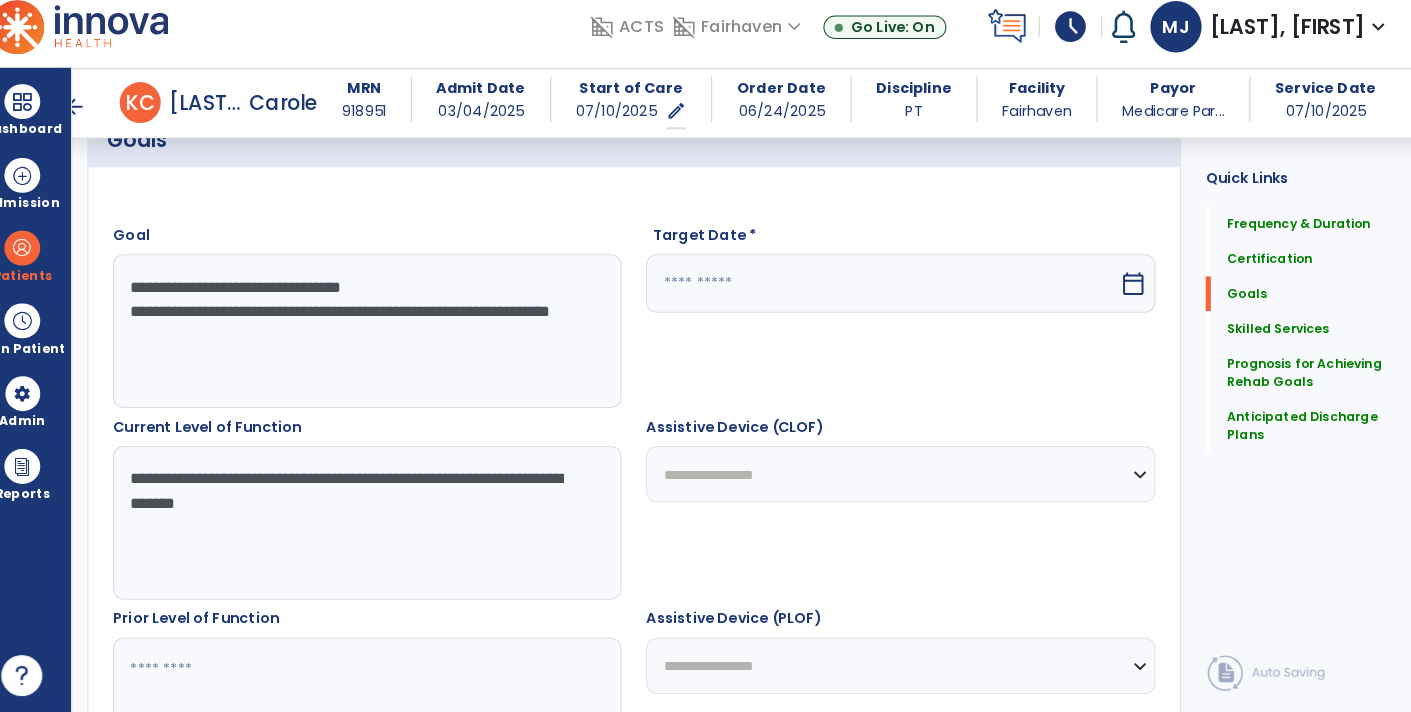 scroll, scrollTop: 516, scrollLeft: 0, axis: vertical 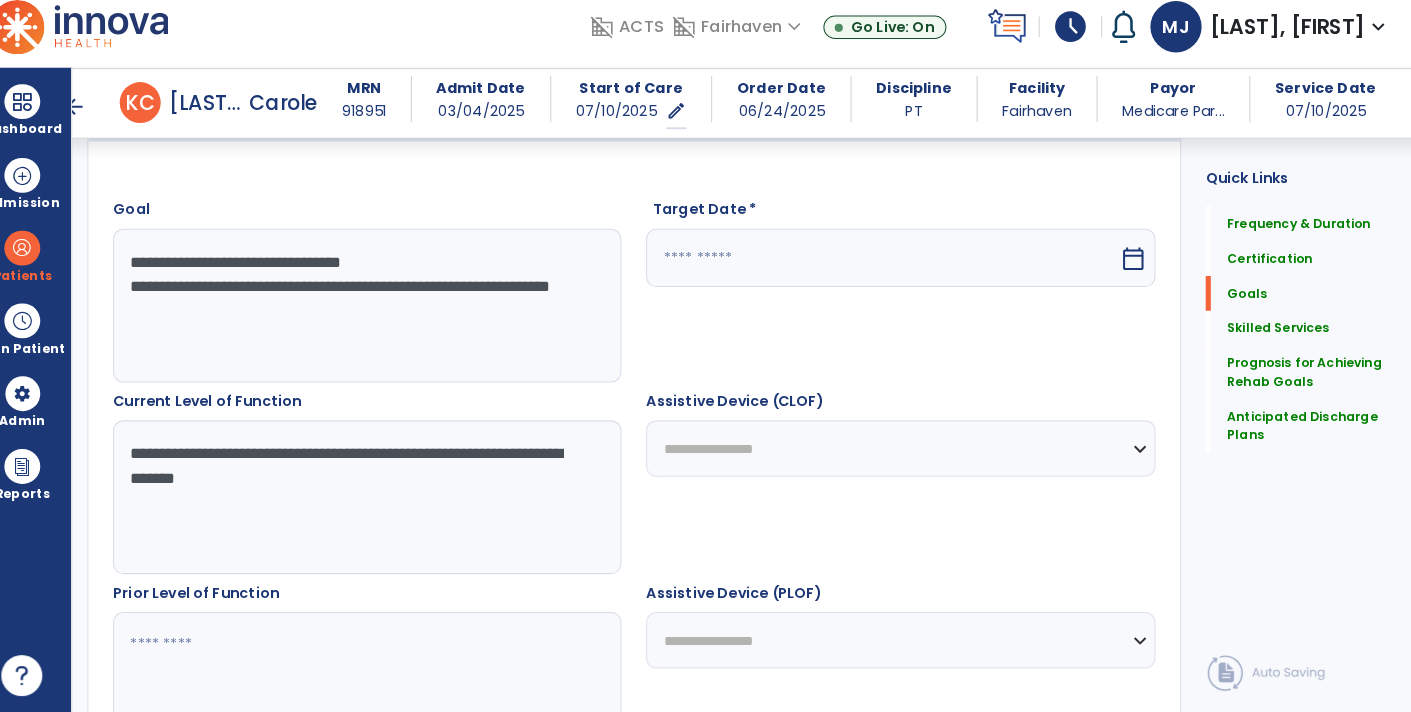type on "**********" 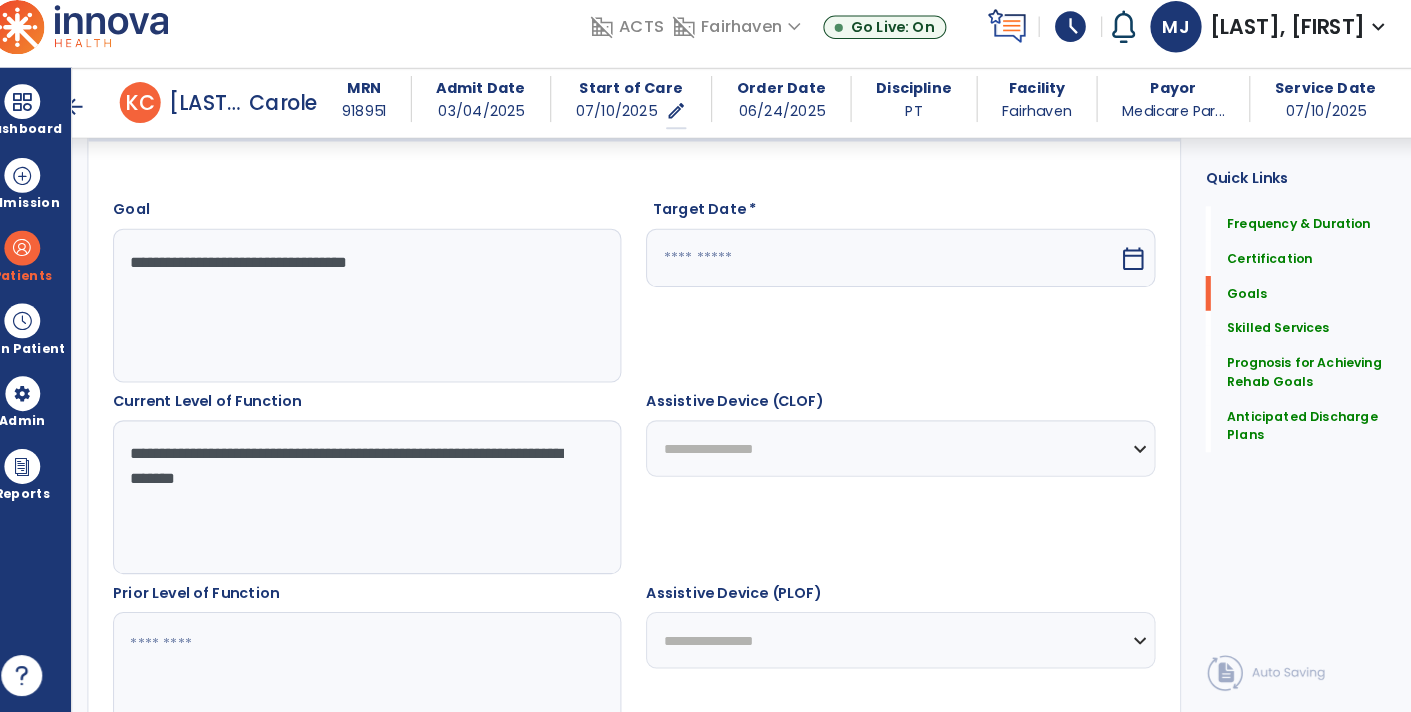 type on "**********" 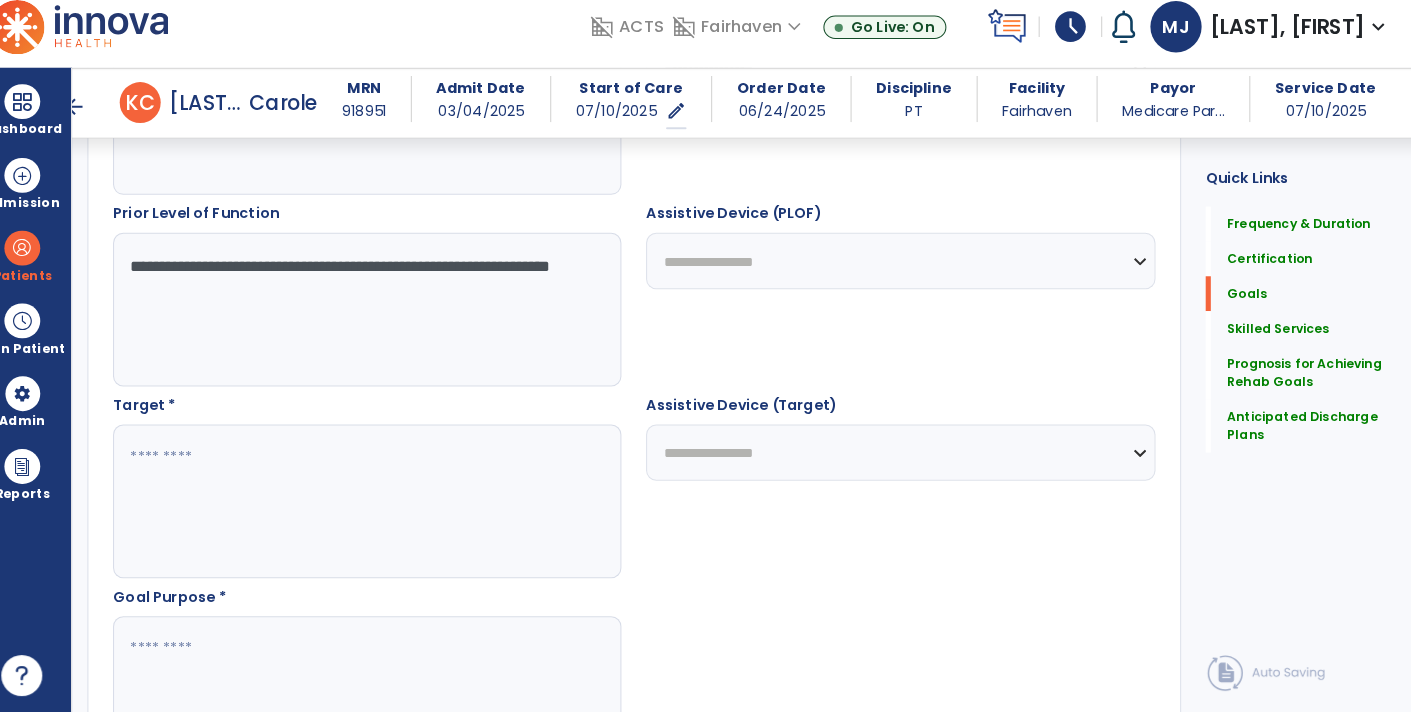 scroll, scrollTop: 890, scrollLeft: 0, axis: vertical 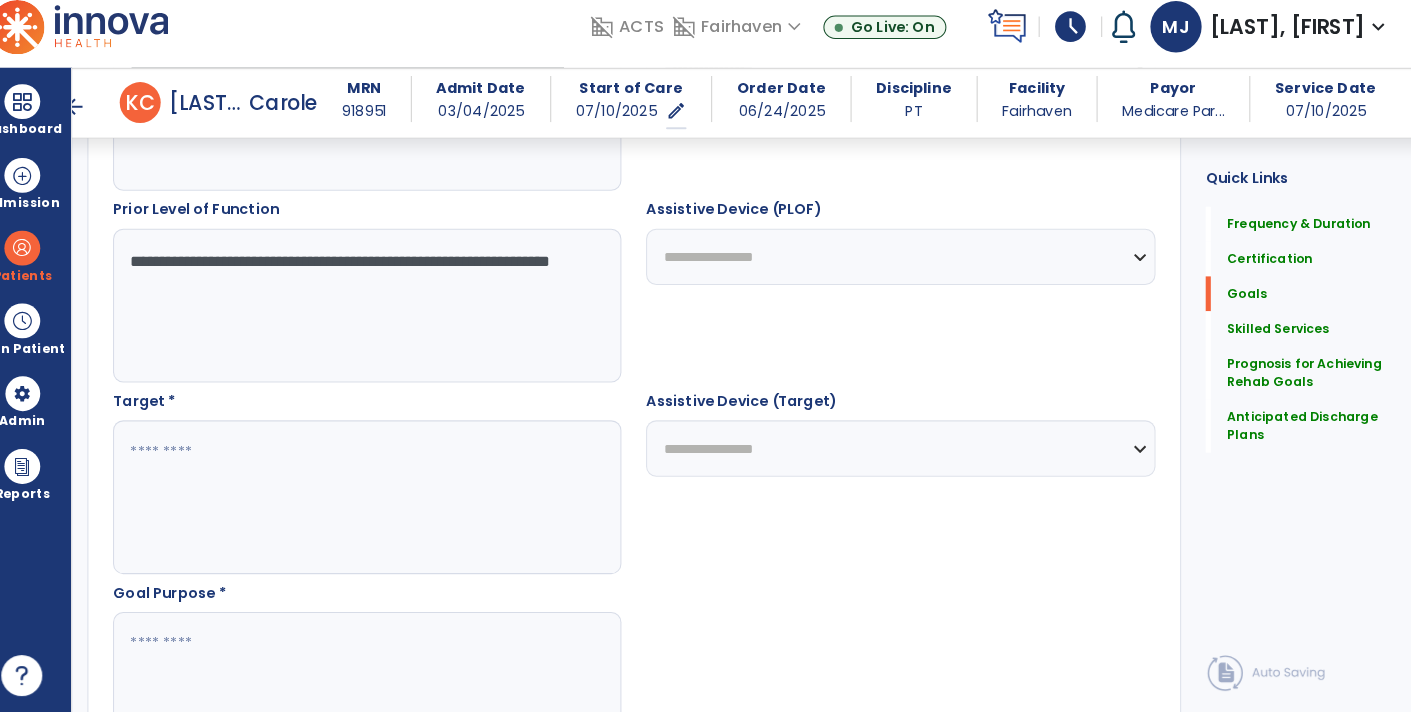 type 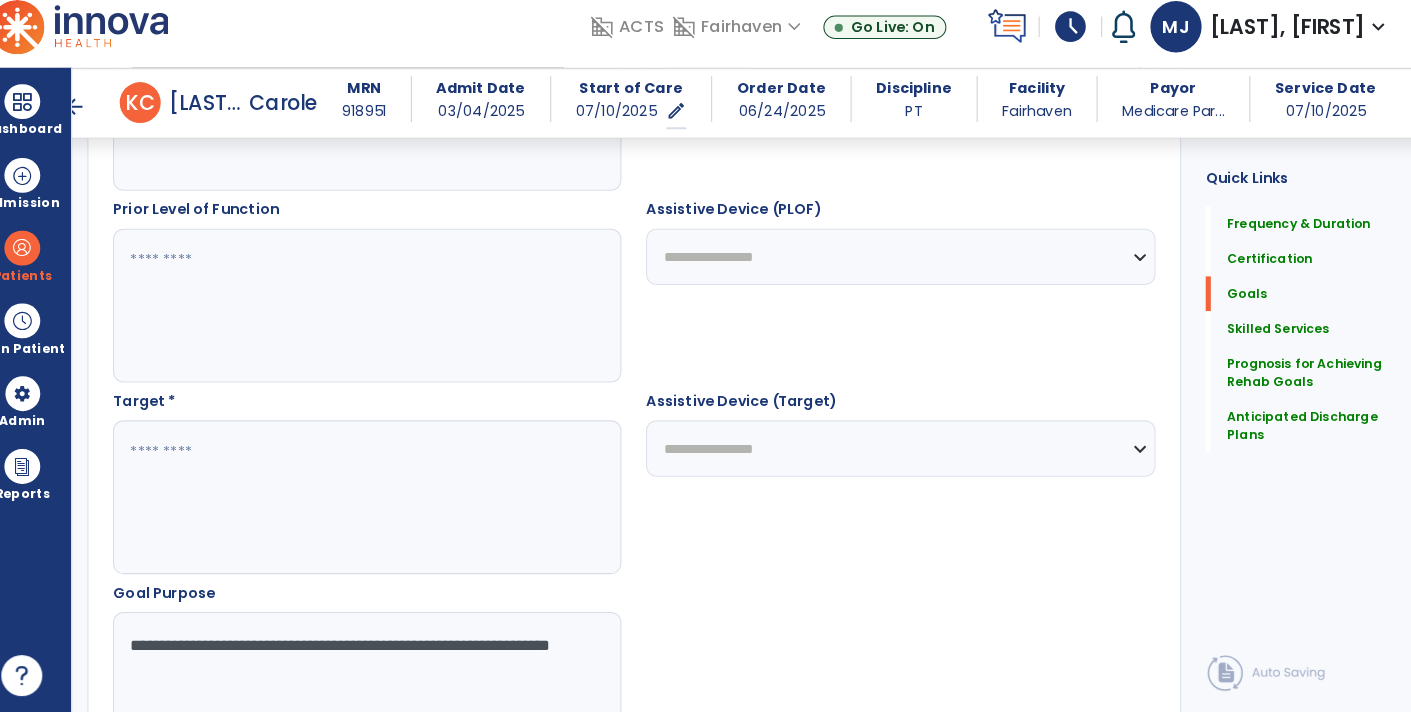 type on "**********" 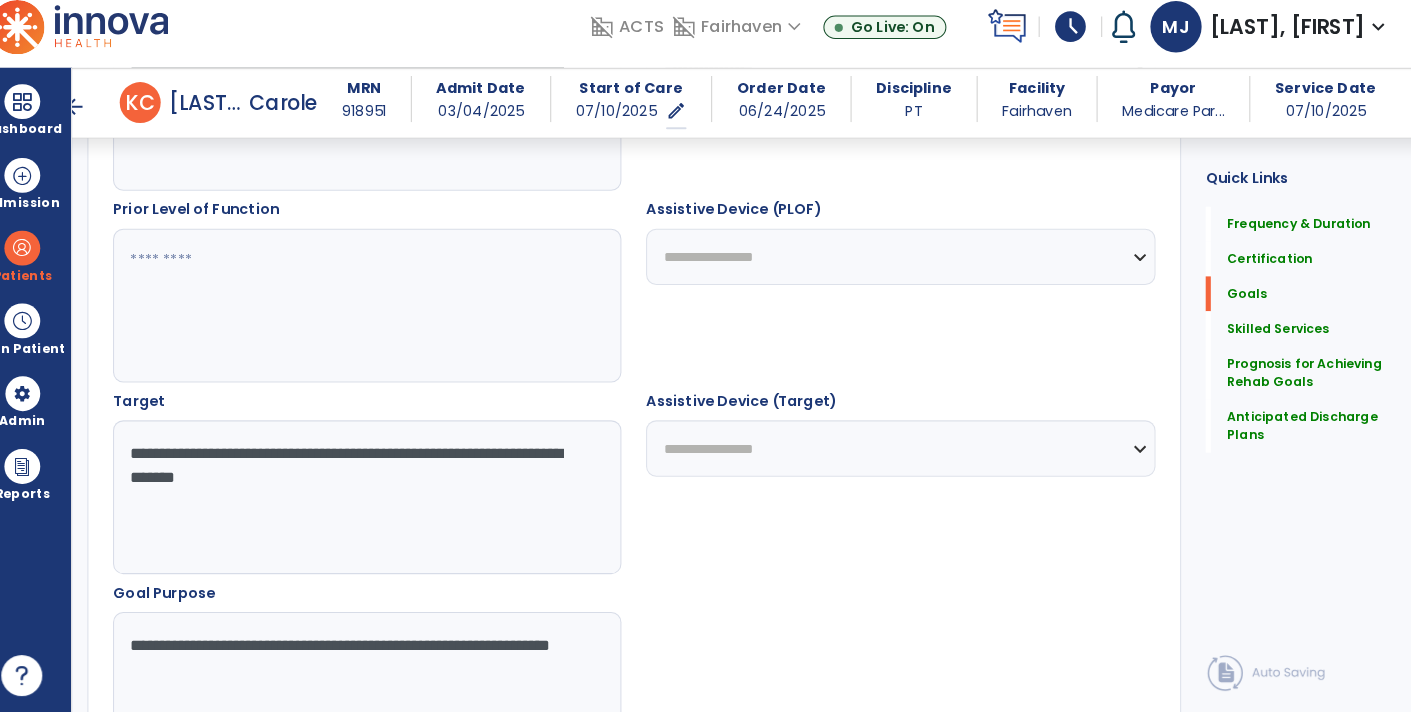 drag, startPoint x: 492, startPoint y: 456, endPoint x: 495, endPoint y: 478, distance: 22.203604 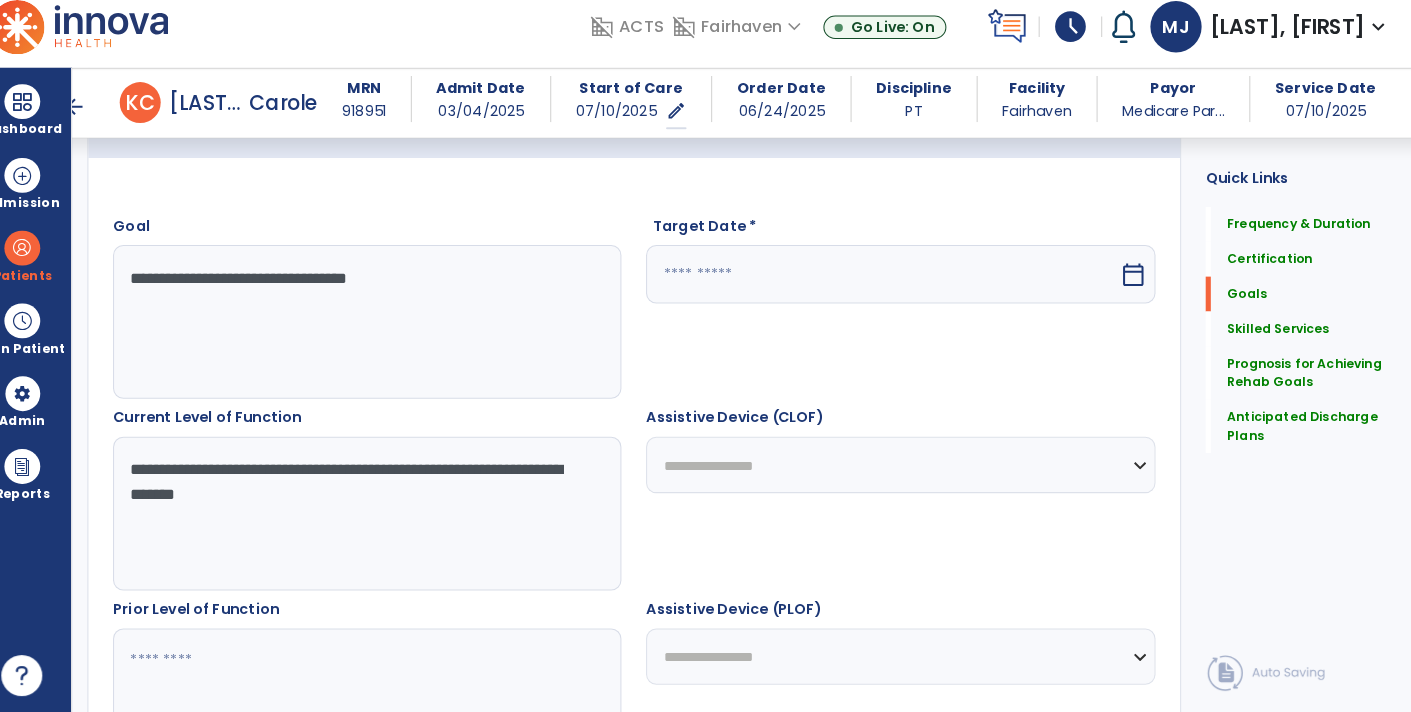 scroll, scrollTop: 508, scrollLeft: 0, axis: vertical 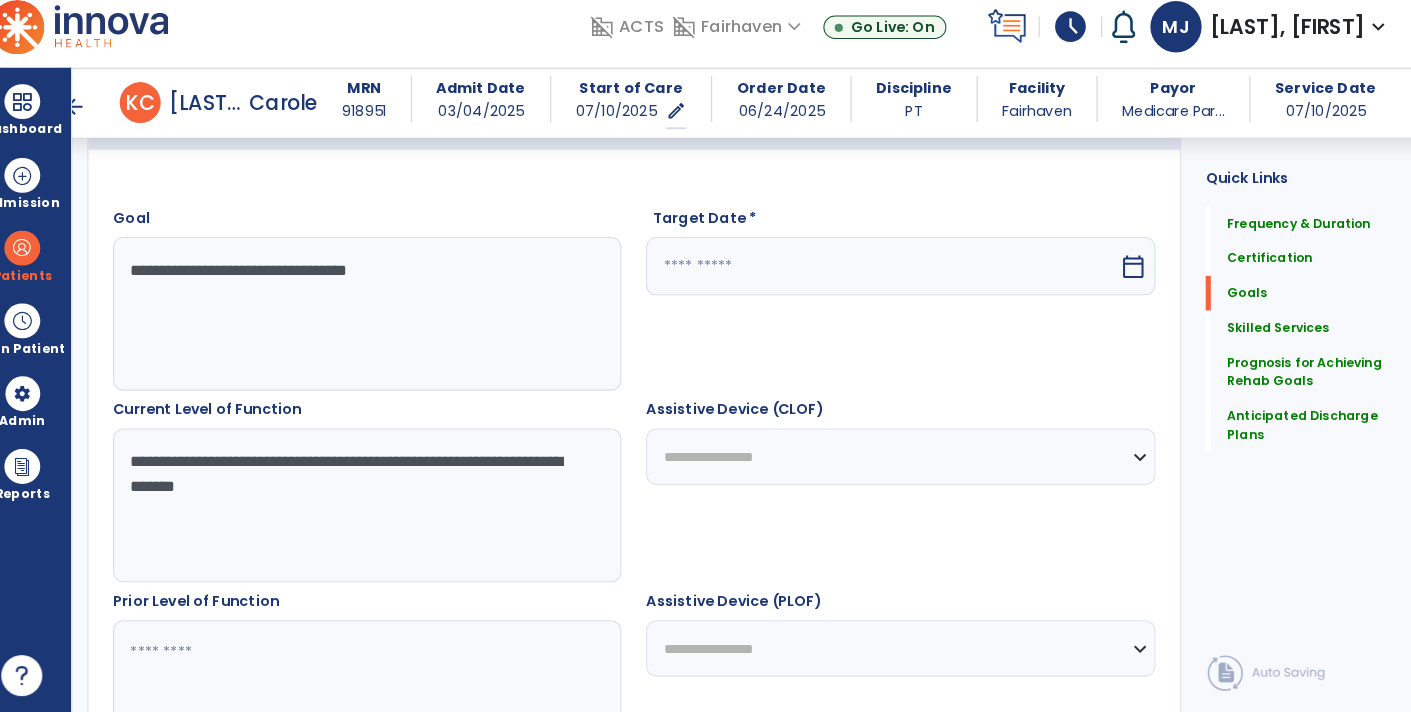 type on "**********" 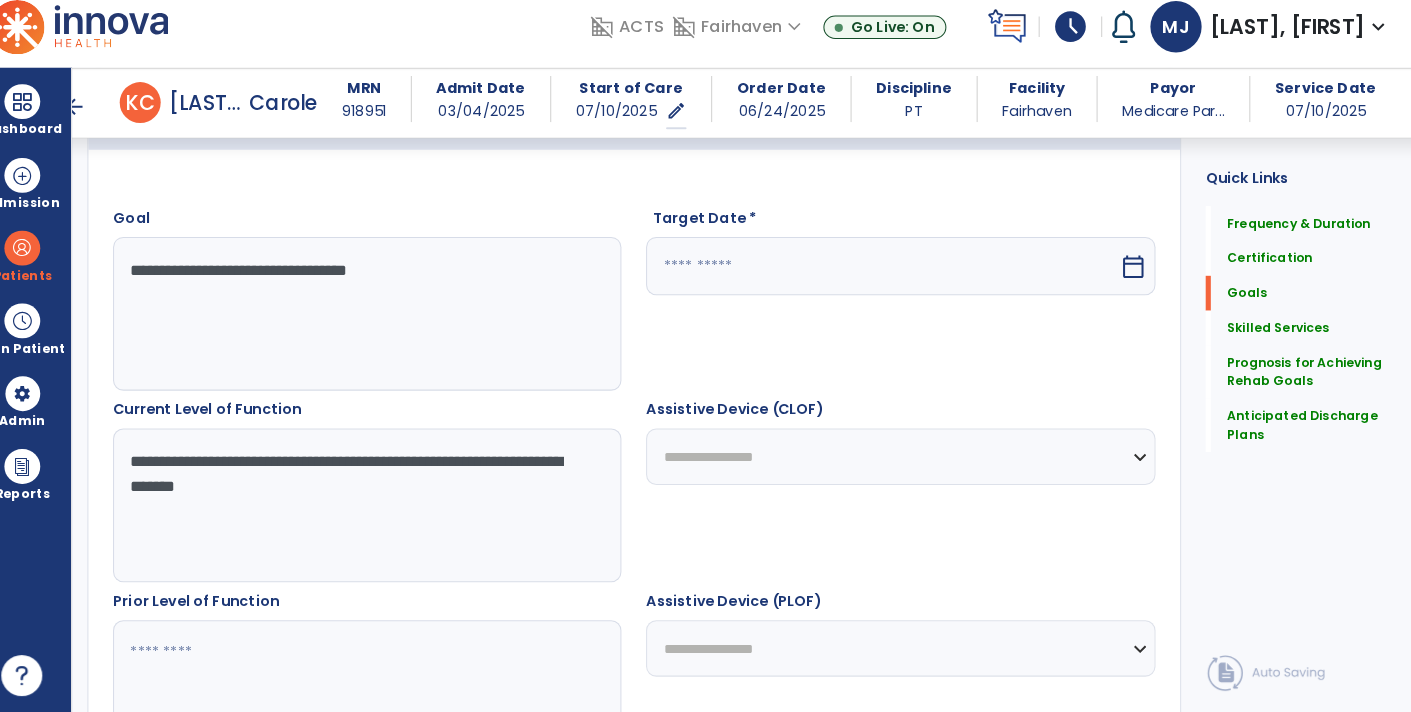 drag, startPoint x: 480, startPoint y: 462, endPoint x: 619, endPoint y: 517, distance: 149.48578 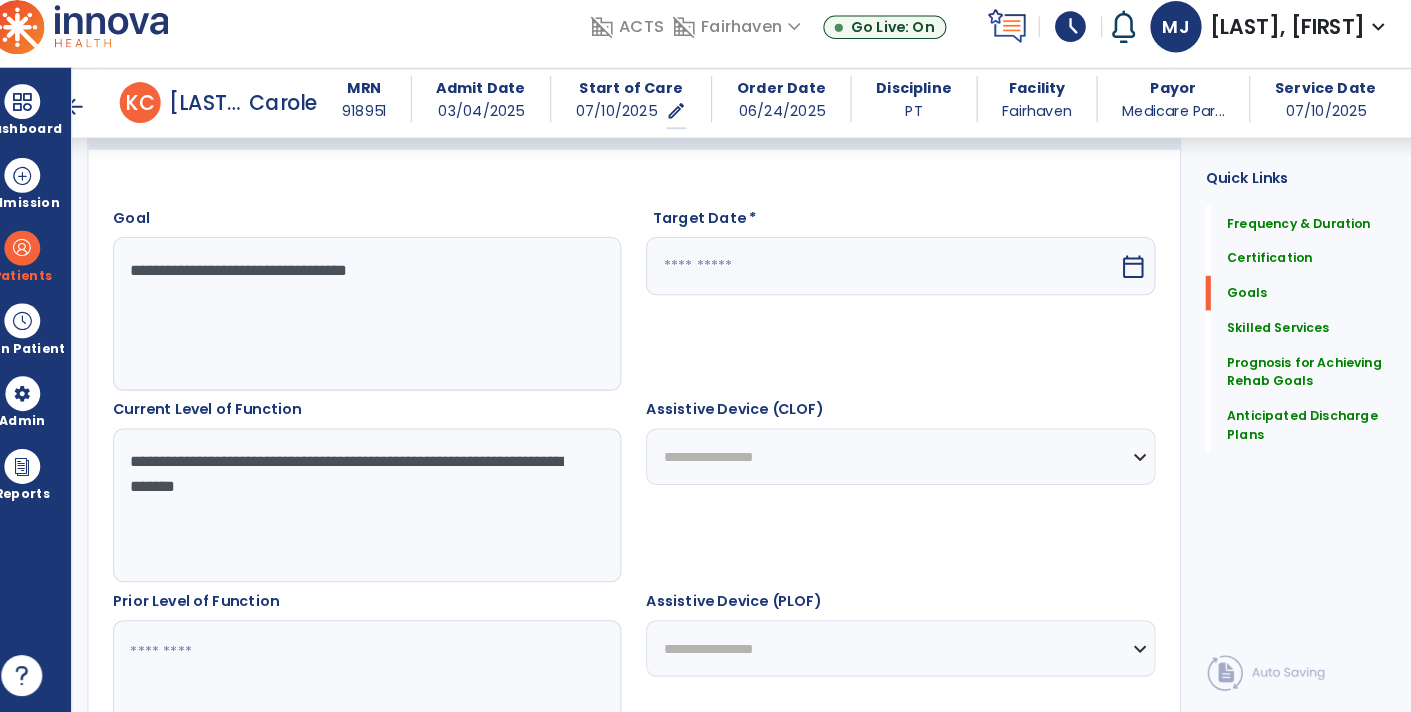 click on "**********" at bounding box center [383, 510] 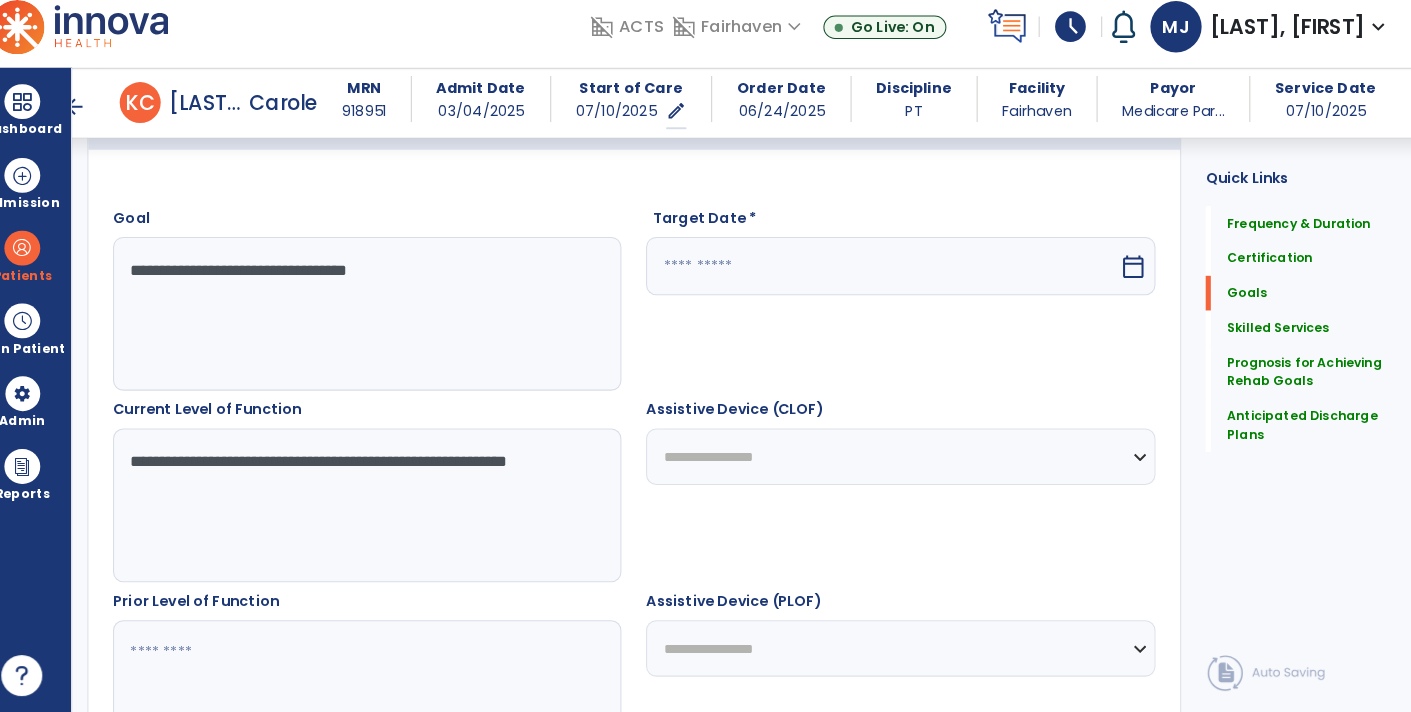 scroll, scrollTop: 512, scrollLeft: 0, axis: vertical 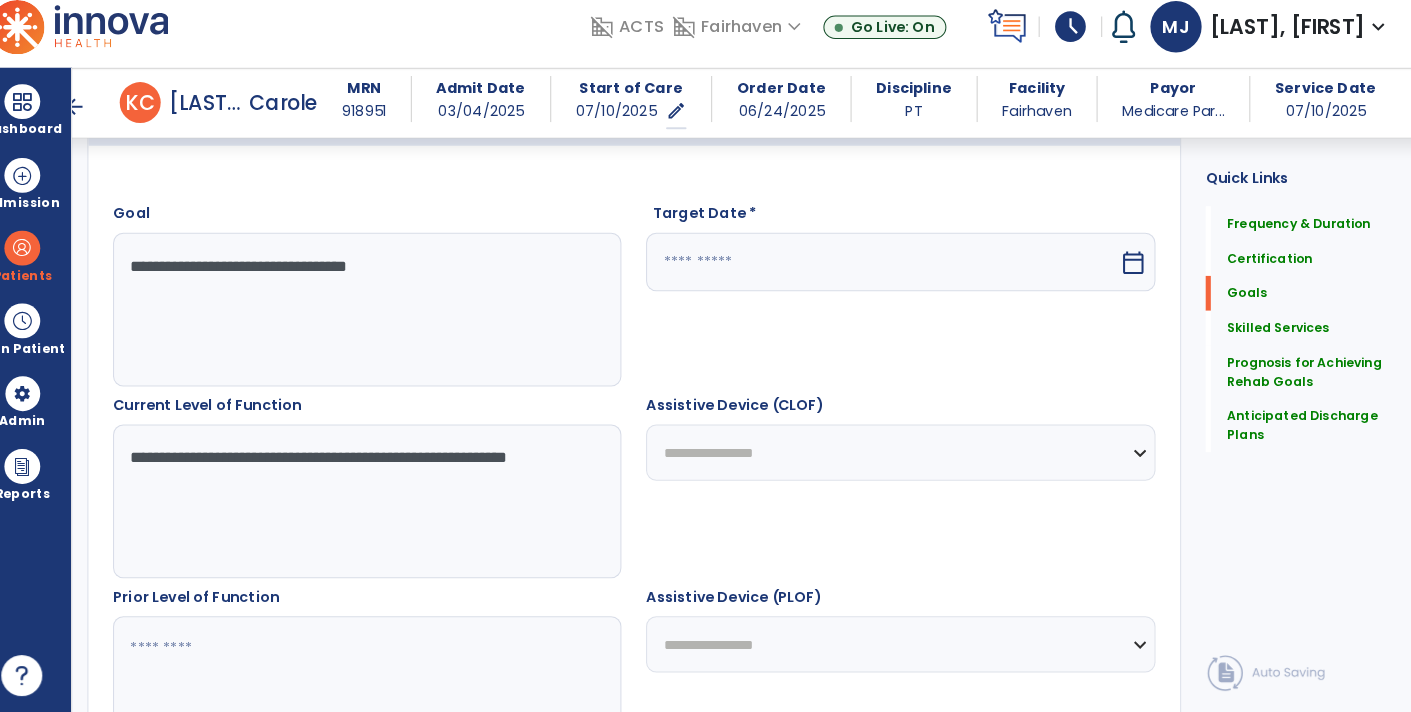type on "**********" 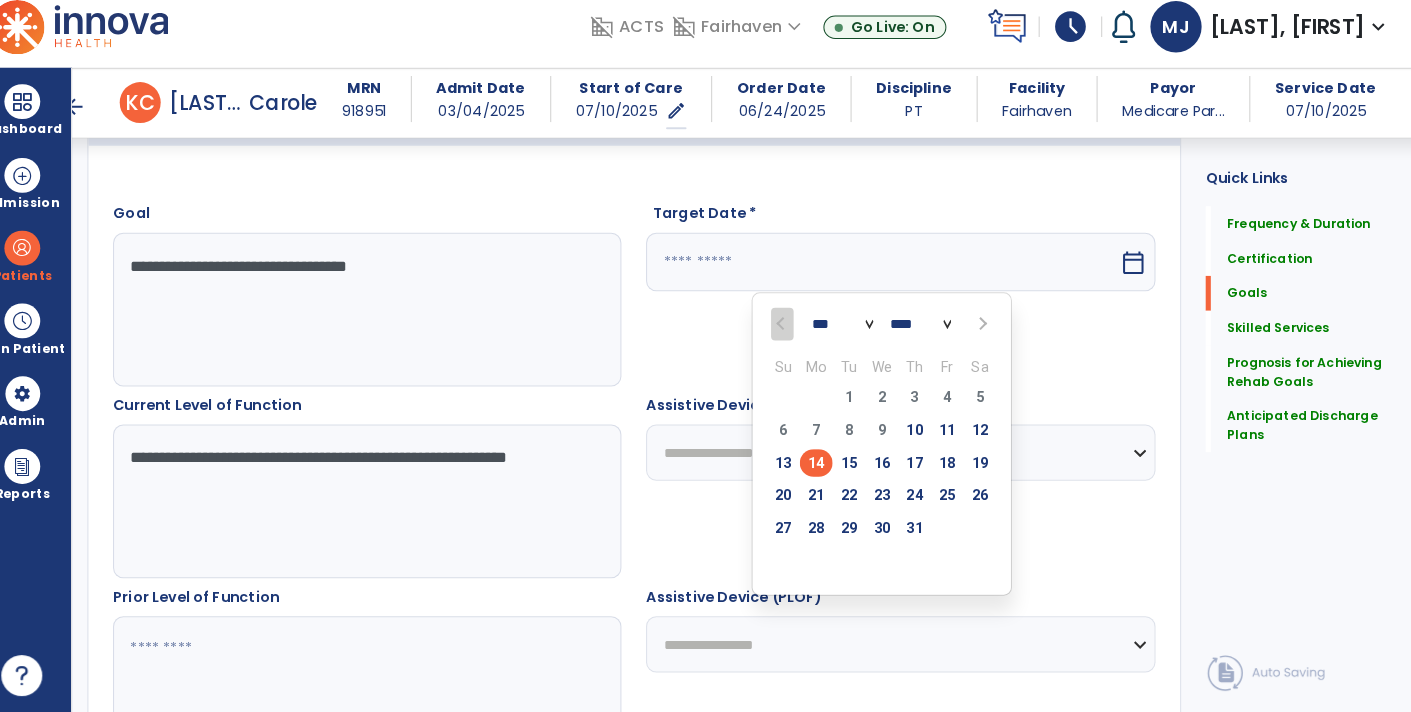 click at bounding box center [984, 333] 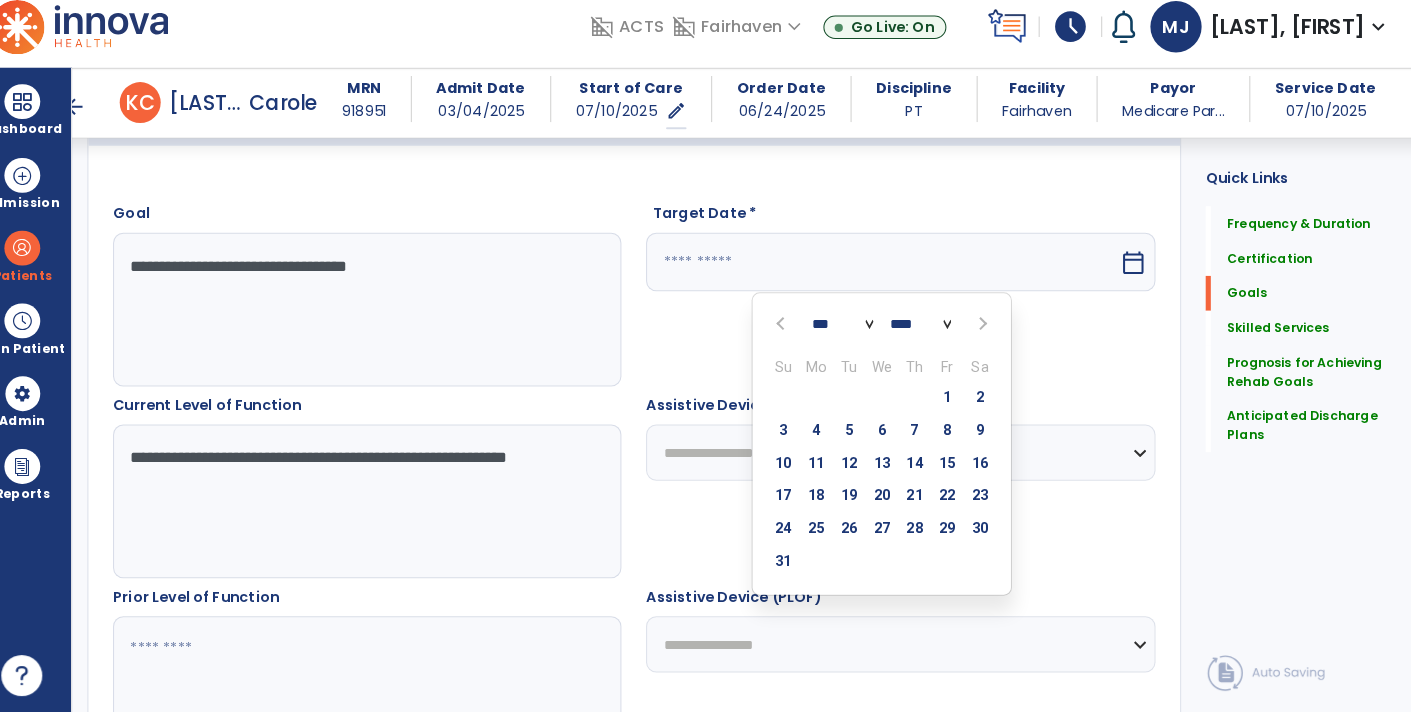 click at bounding box center (984, 333) 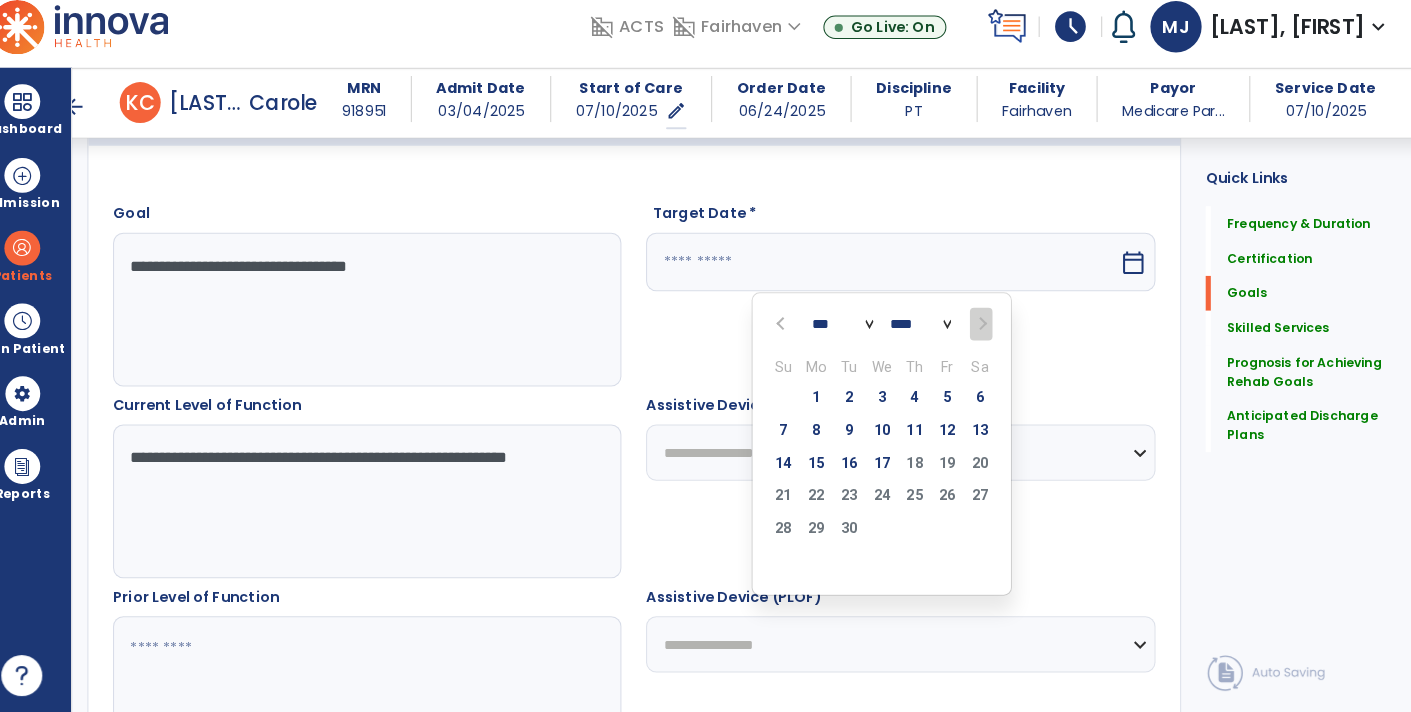 click at bounding box center (982, 333) 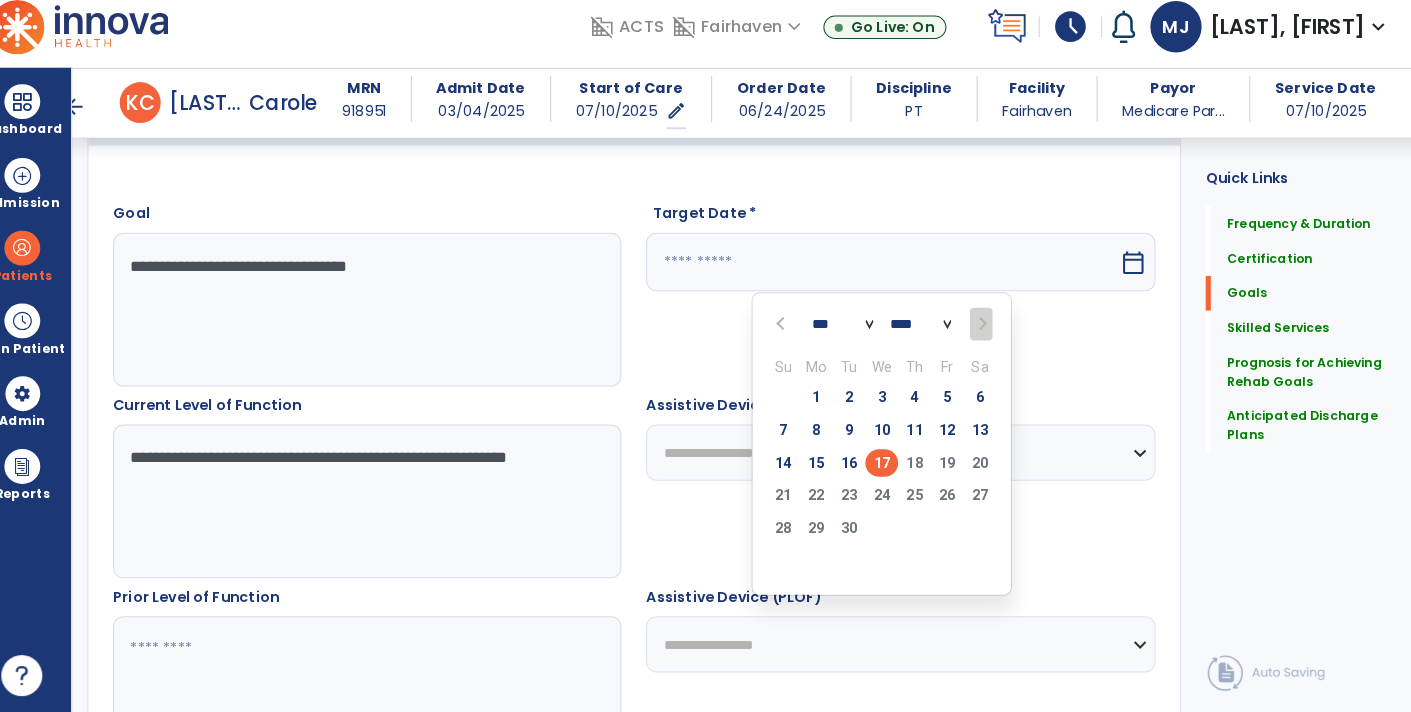 click on "17" at bounding box center [886, 468] 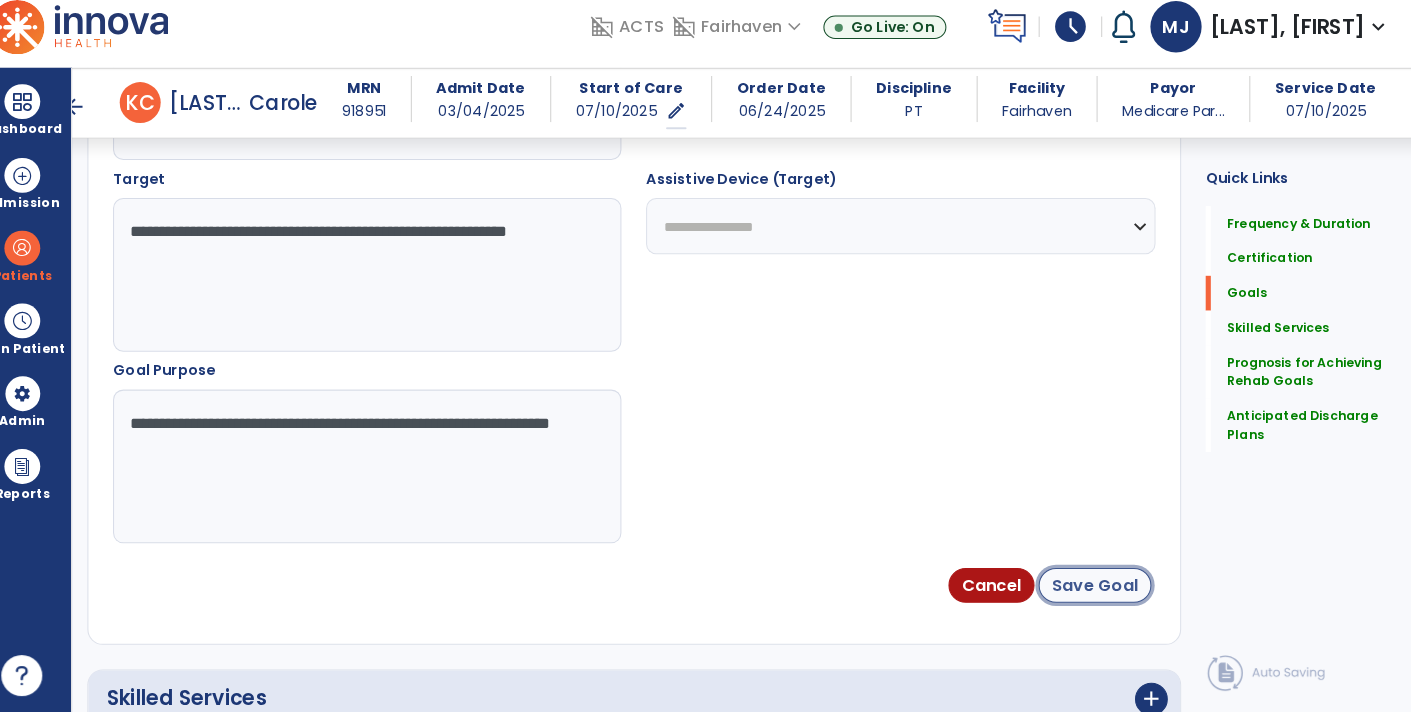 click on "Save Goal" at bounding box center (1094, 588) 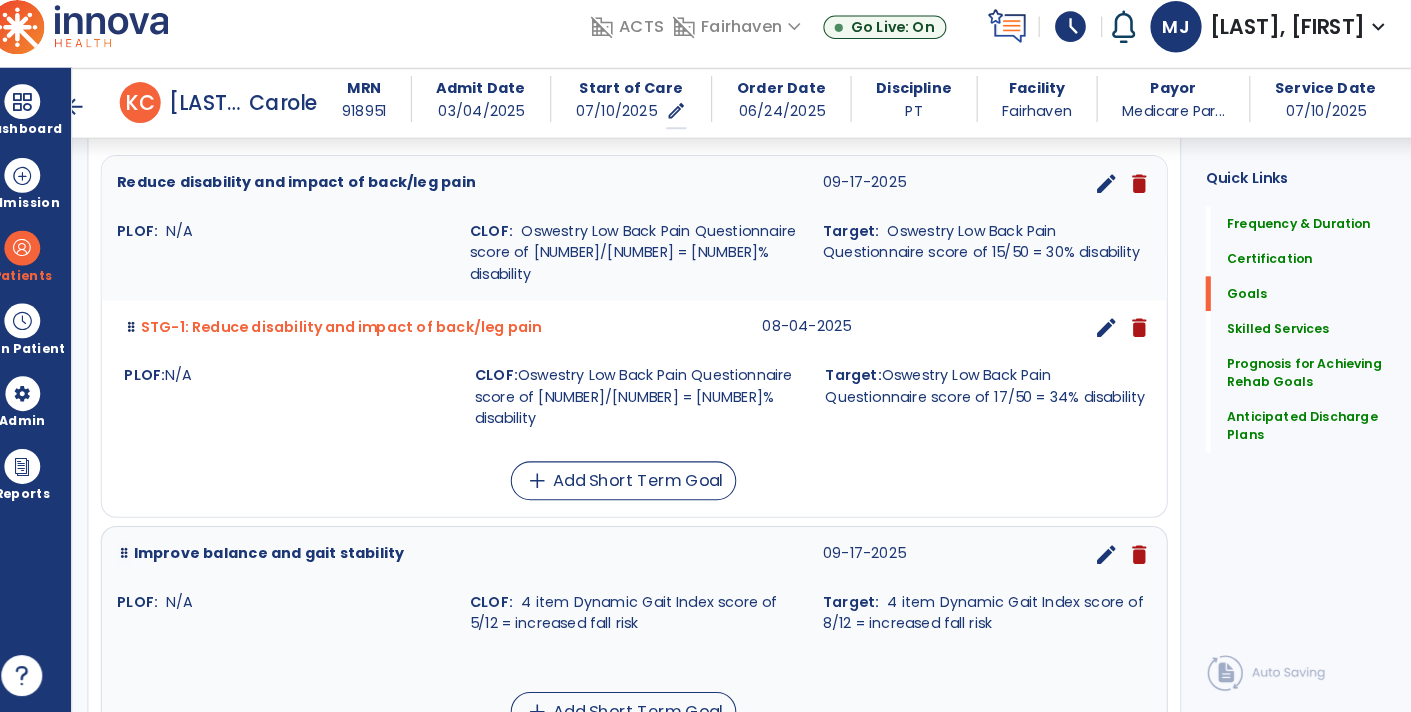 scroll, scrollTop: 576, scrollLeft: 0, axis: vertical 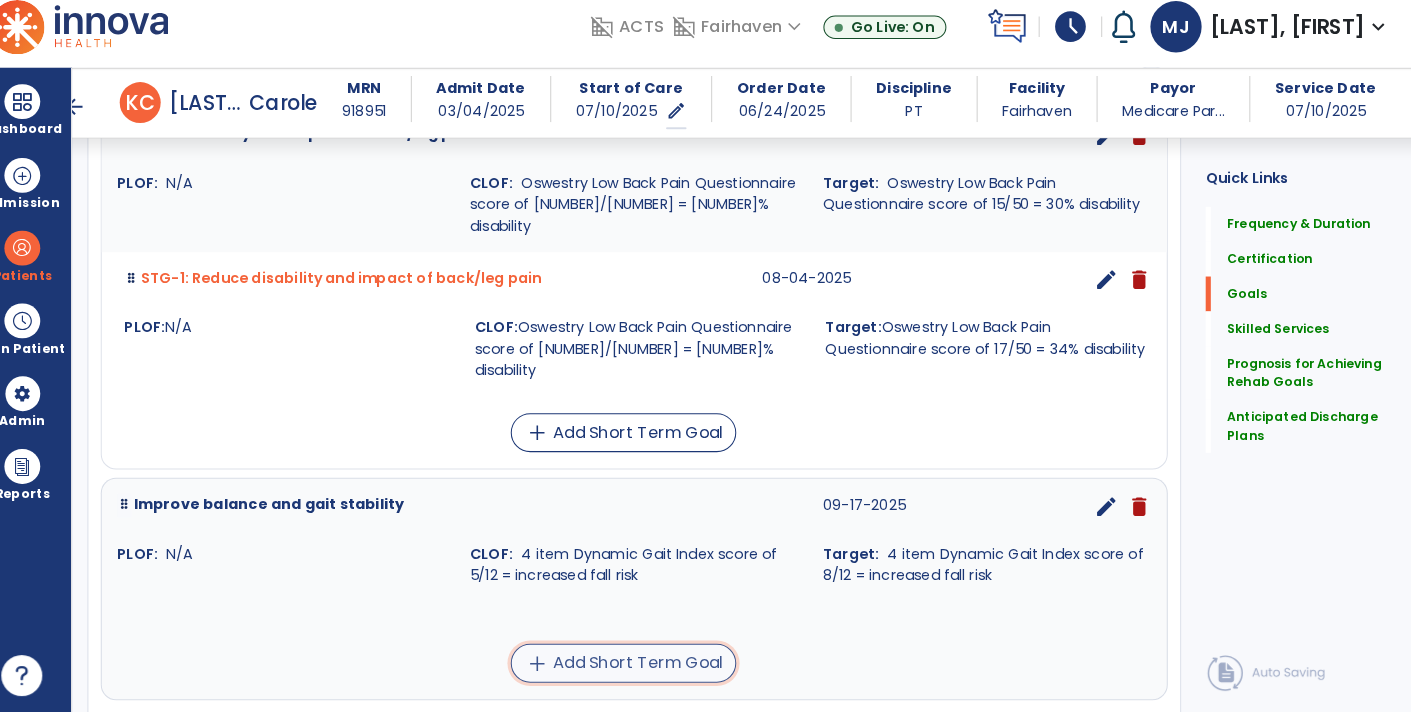 click on "add  Add Short Term Goal" at bounding box center (634, 664) 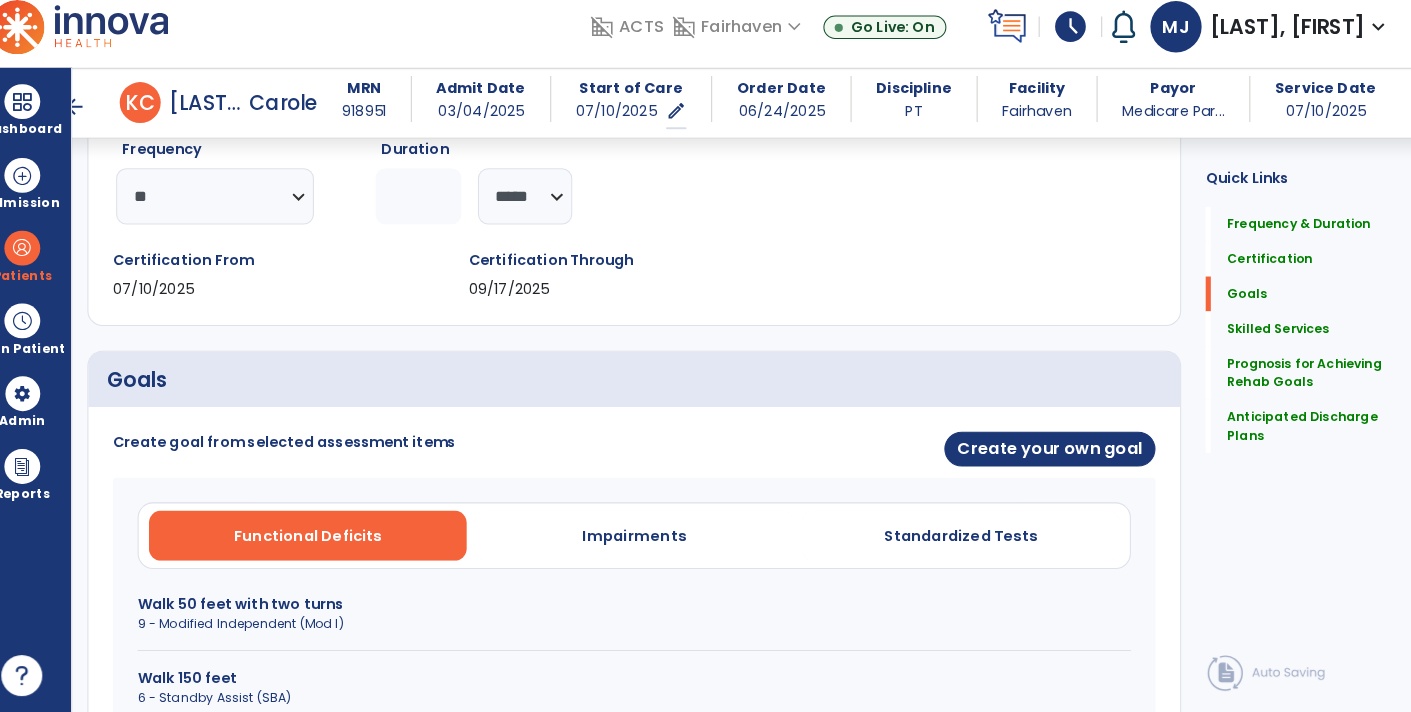 scroll, scrollTop: 257, scrollLeft: 0, axis: vertical 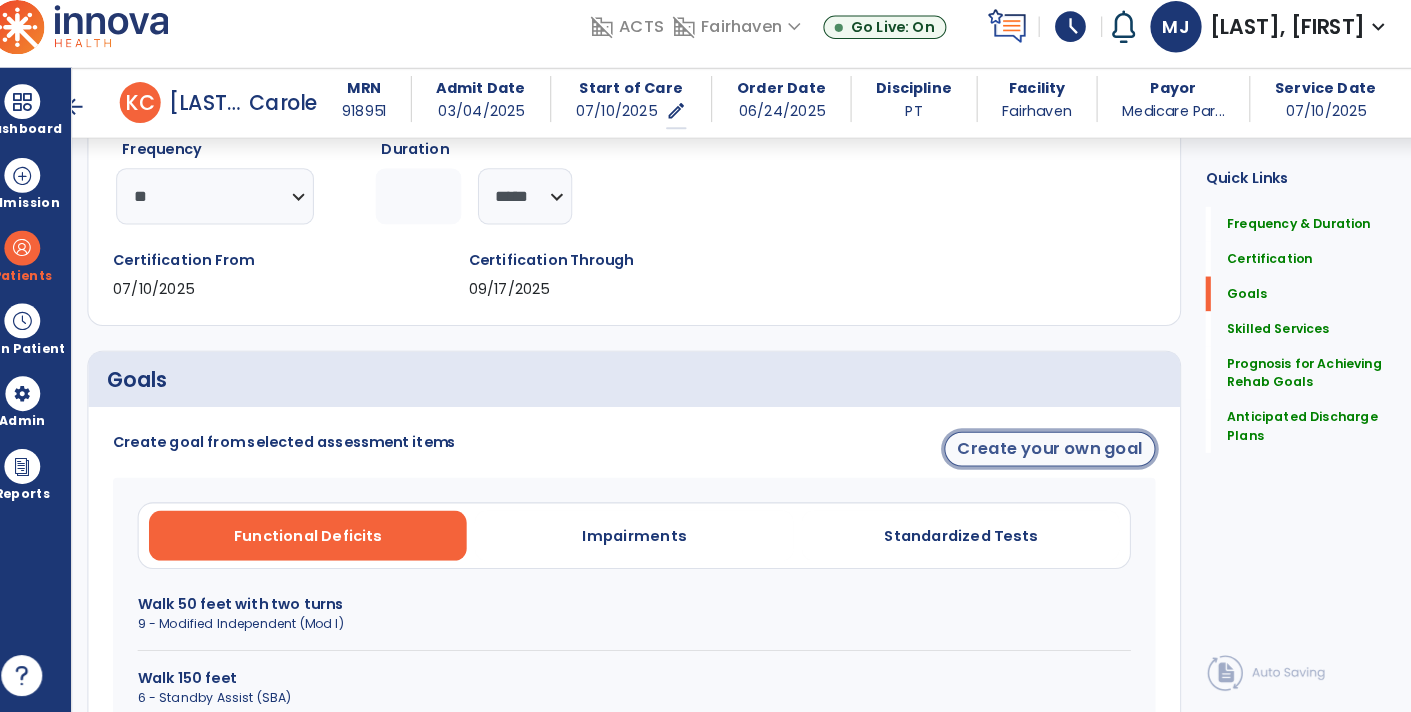 click on "Create your own goal" at bounding box center [1050, 455] 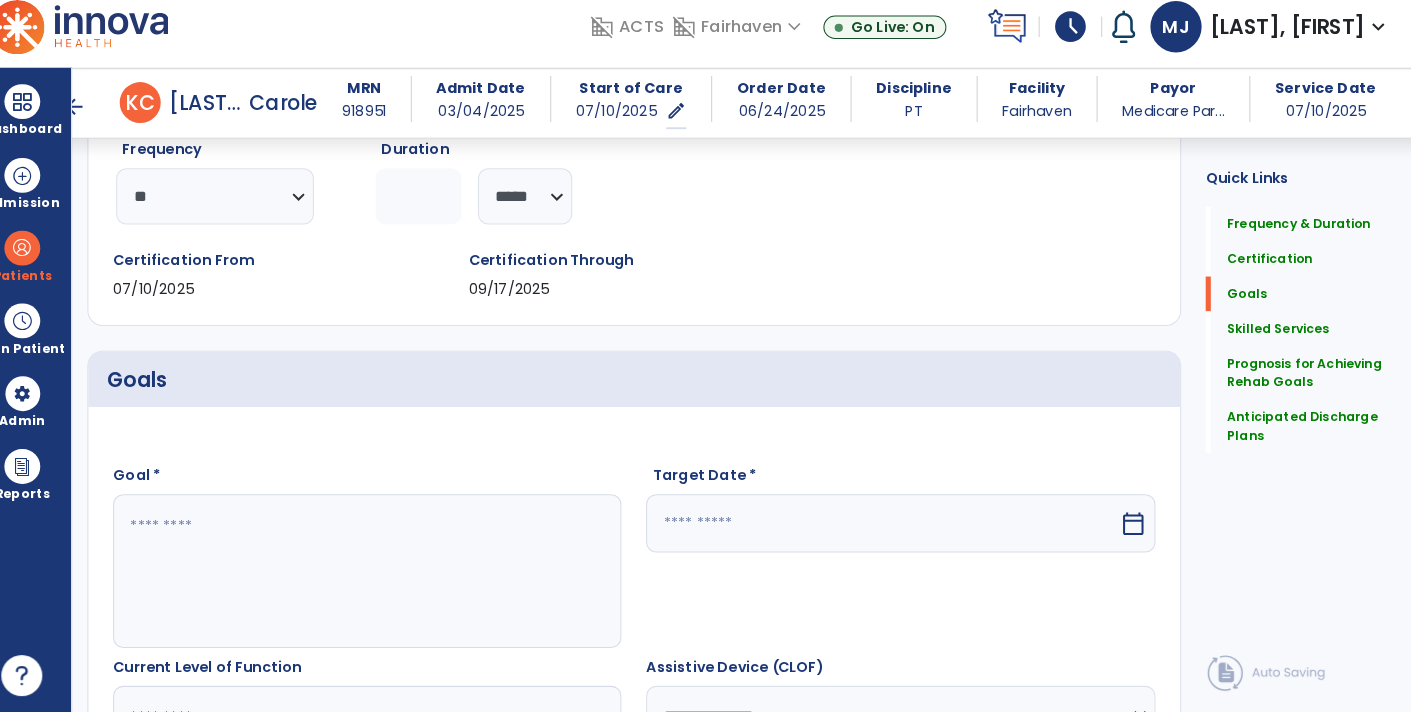 click on "calendar_today" at bounding box center (1134, 527) 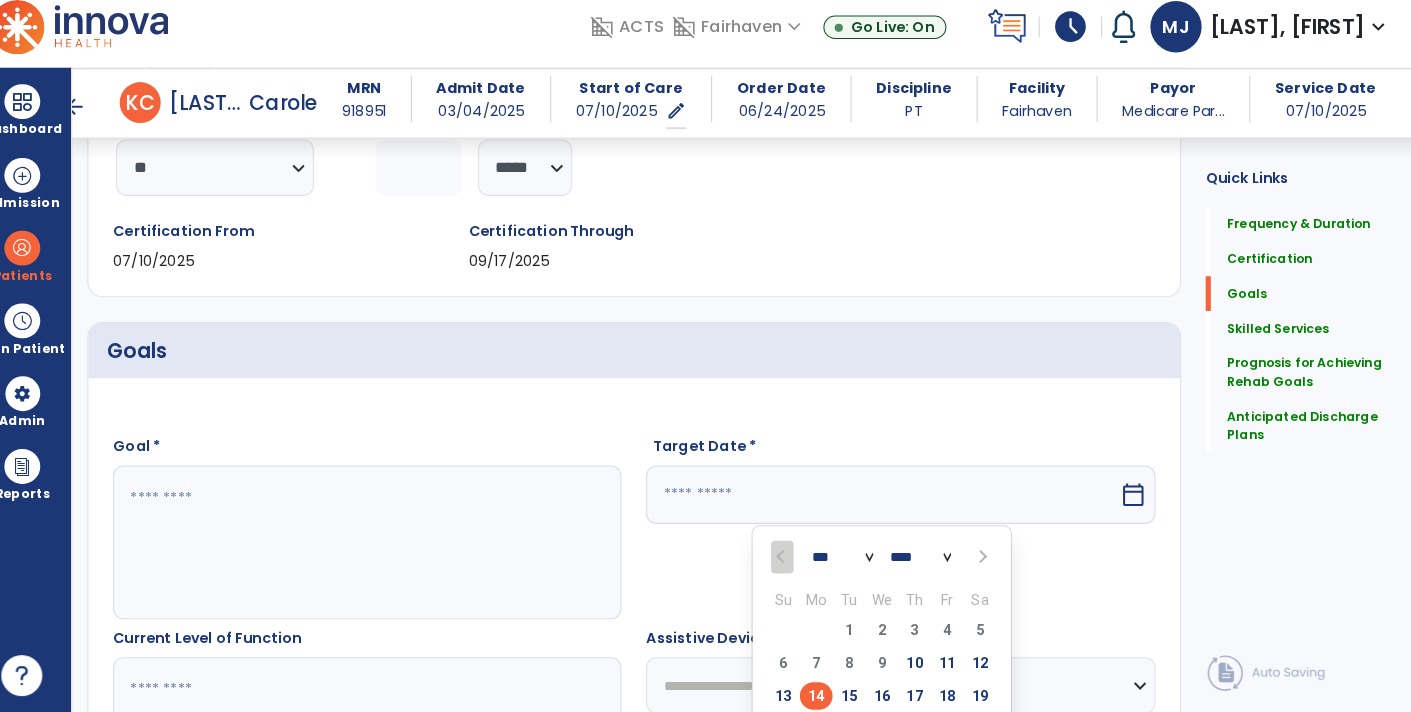 click at bounding box center [984, 560] 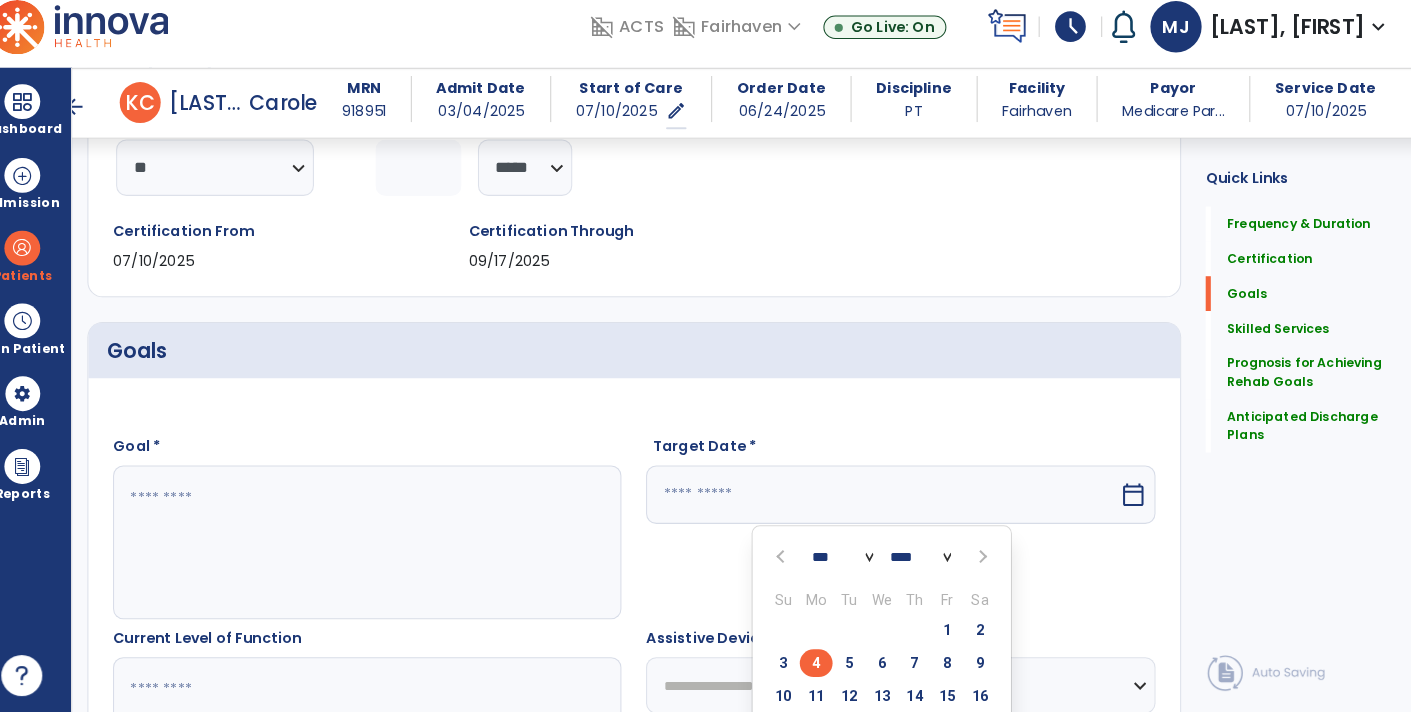 click on "4" at bounding box center [822, 663] 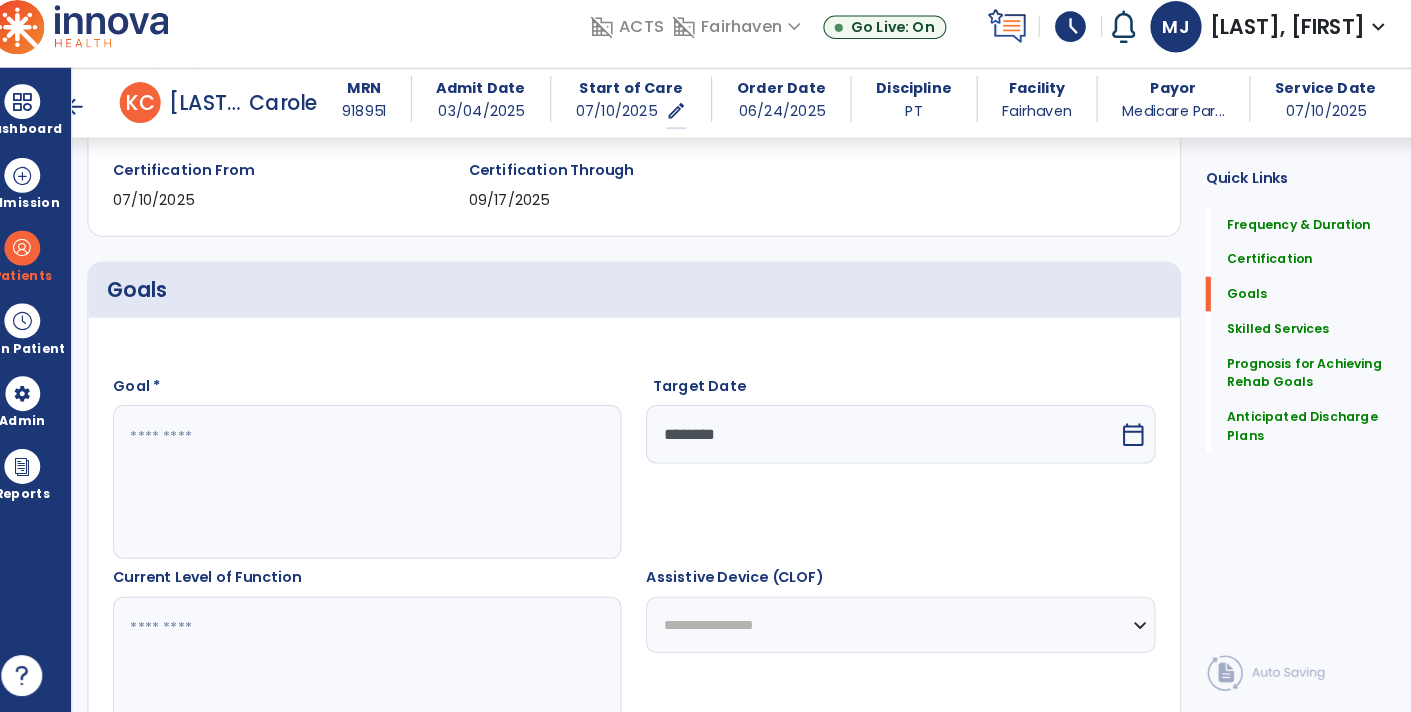 scroll, scrollTop: 382, scrollLeft: 0, axis: vertical 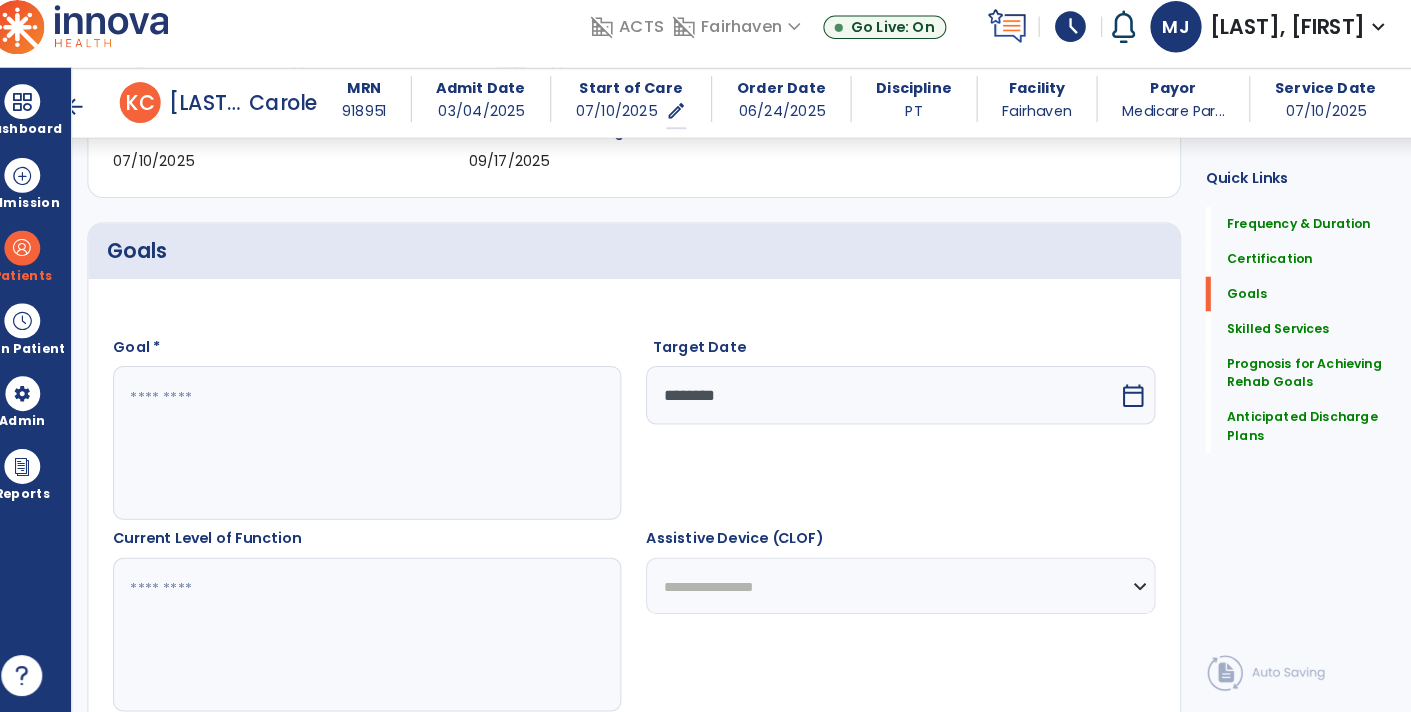 click at bounding box center [383, 449] 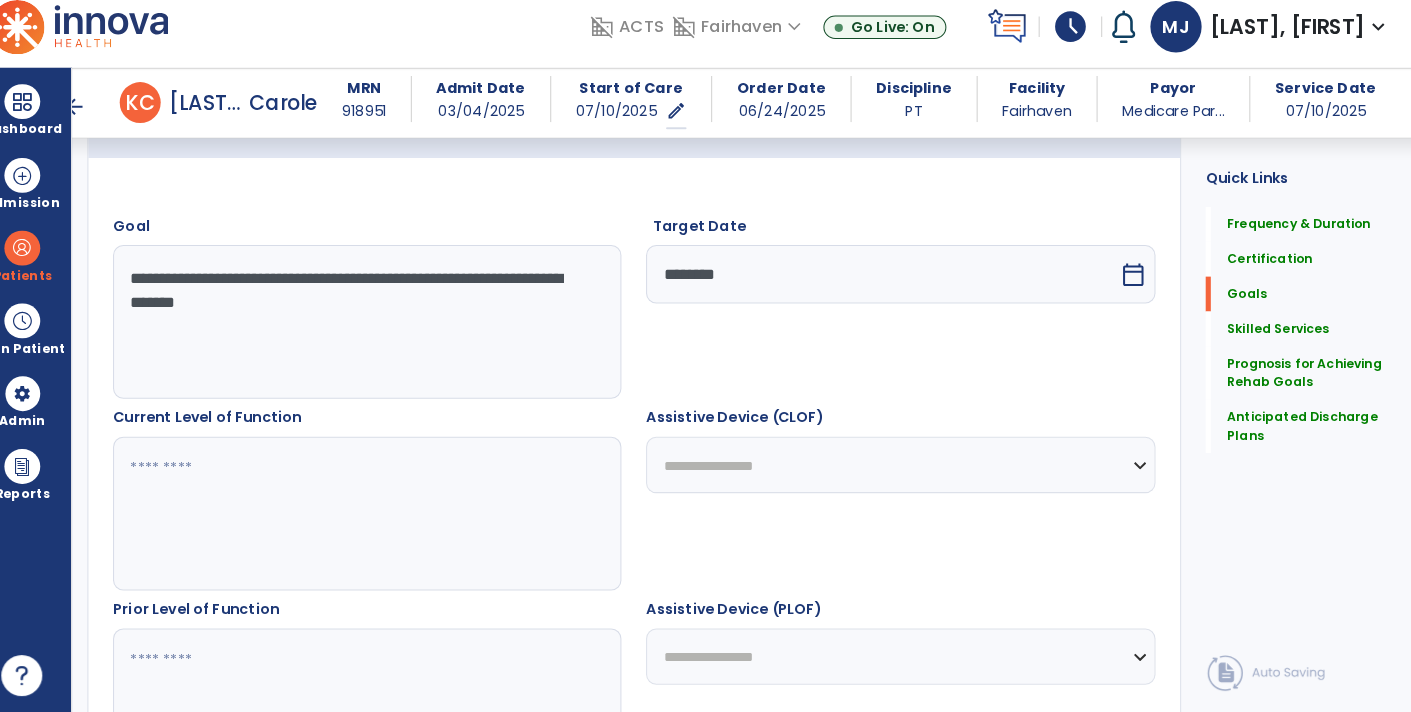scroll, scrollTop: 519, scrollLeft: 0, axis: vertical 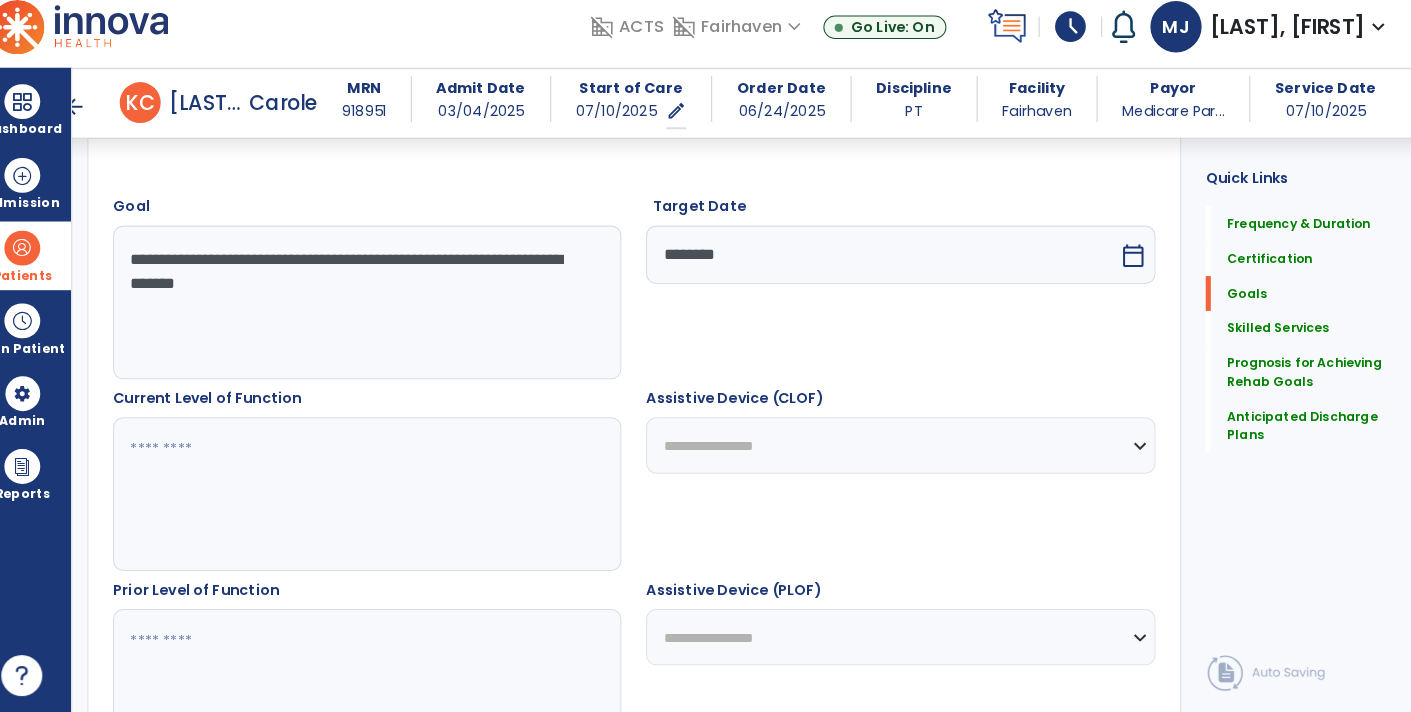 drag, startPoint x: 344, startPoint y: 304, endPoint x: 42, endPoint y: 243, distance: 308.099 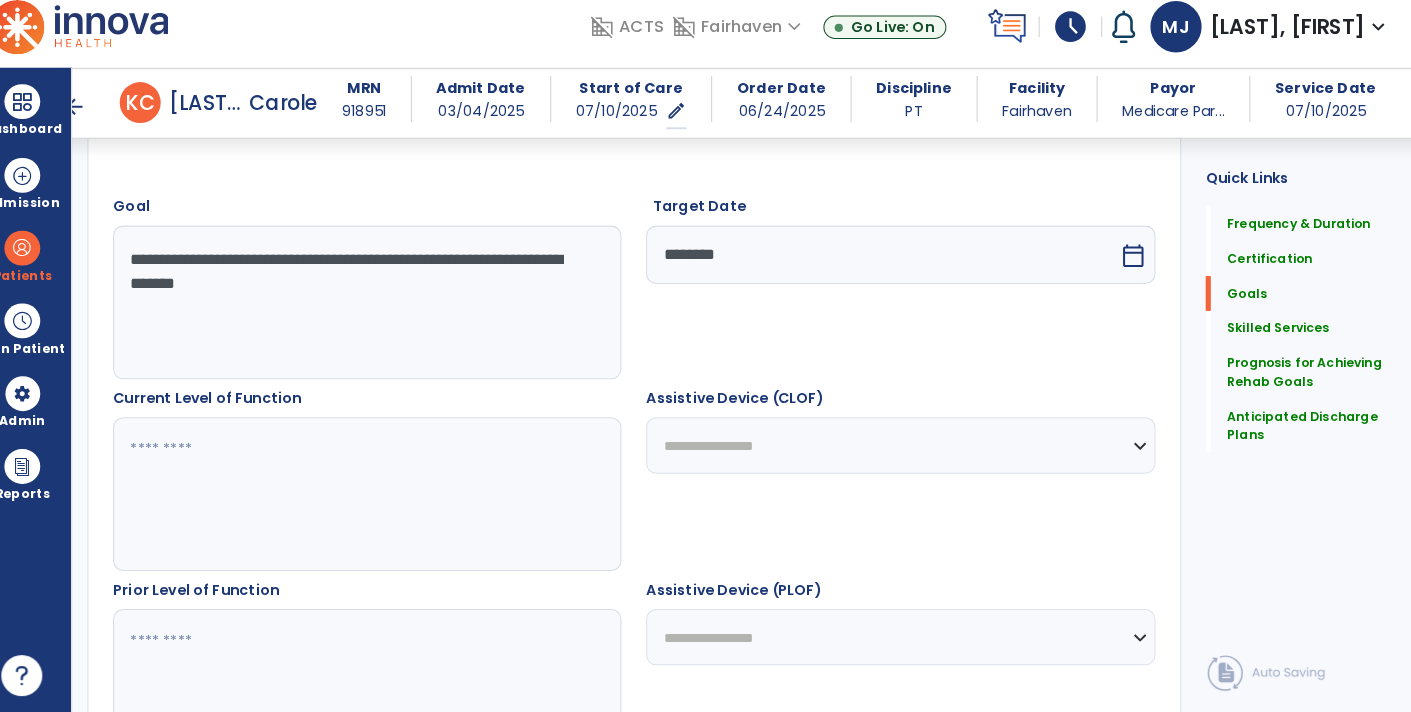 click on "**********" at bounding box center [383, 312] 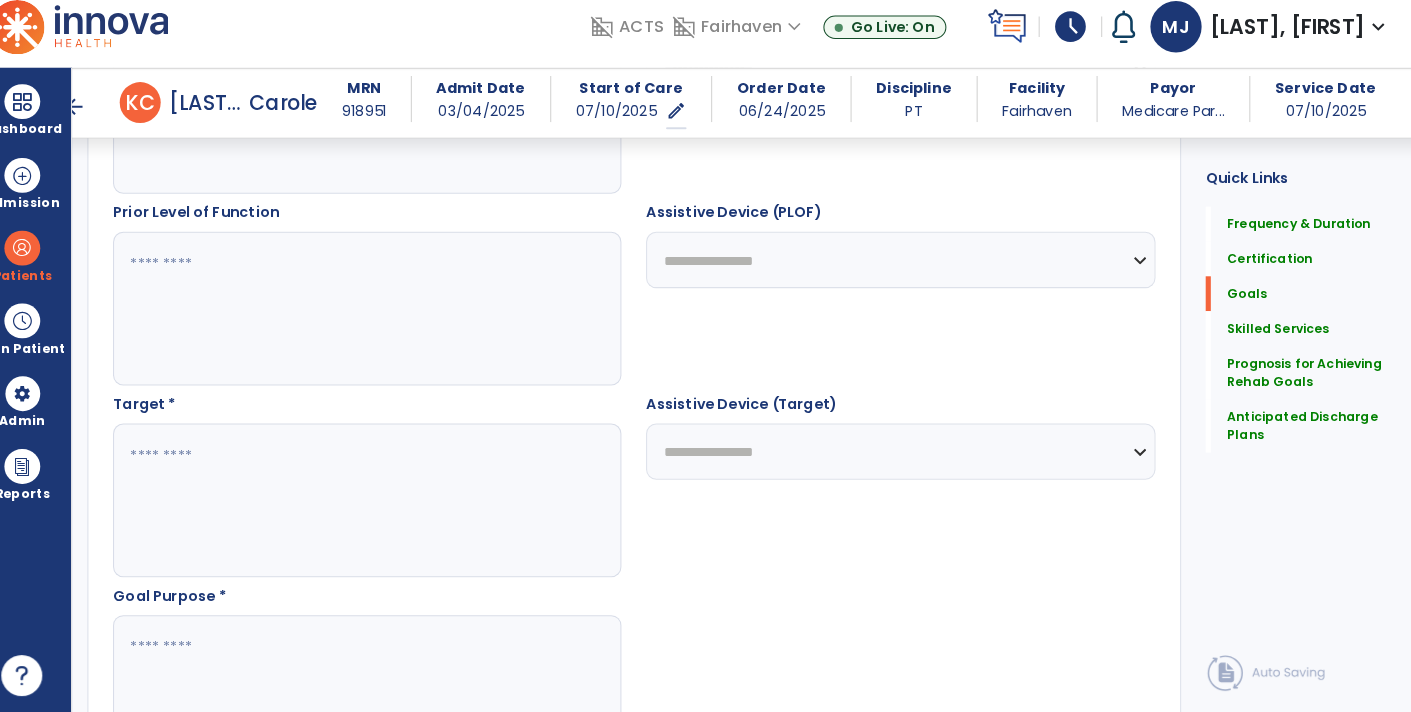 scroll, scrollTop: 895, scrollLeft: 0, axis: vertical 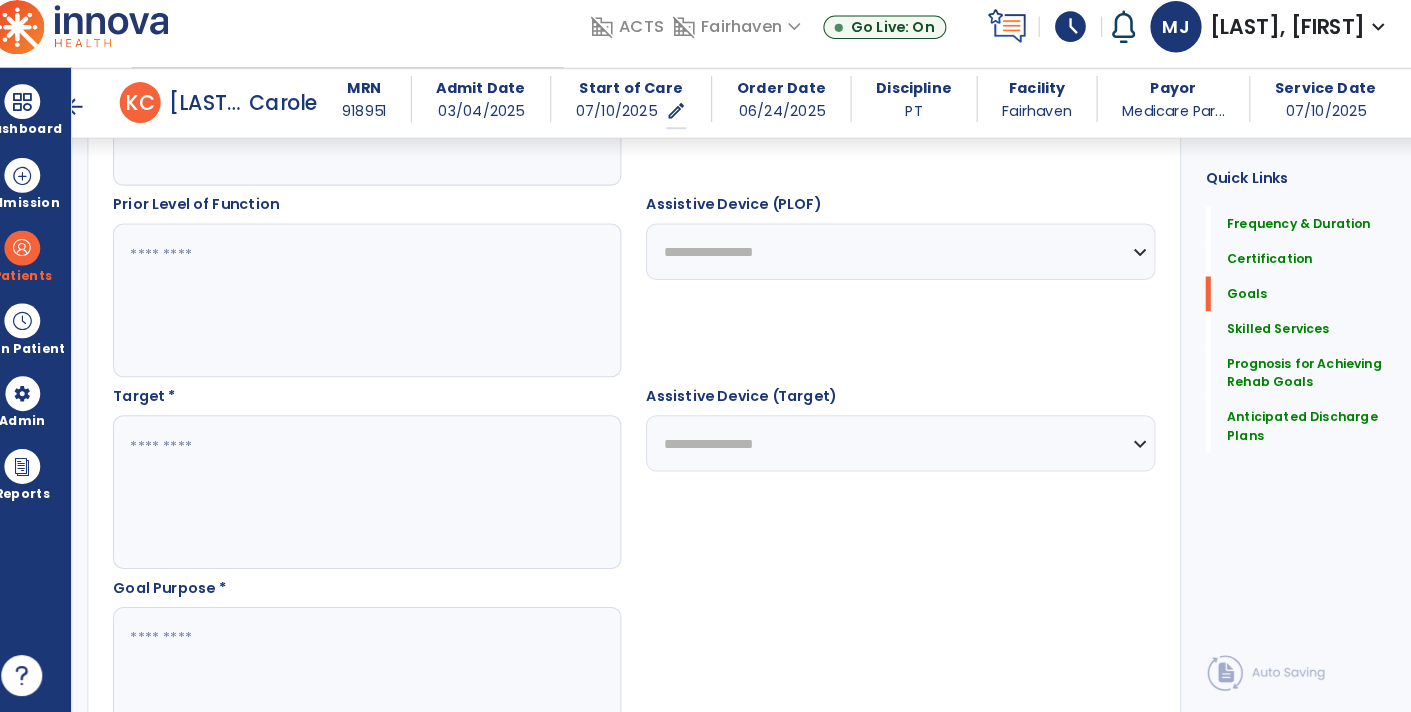 type on "**********" 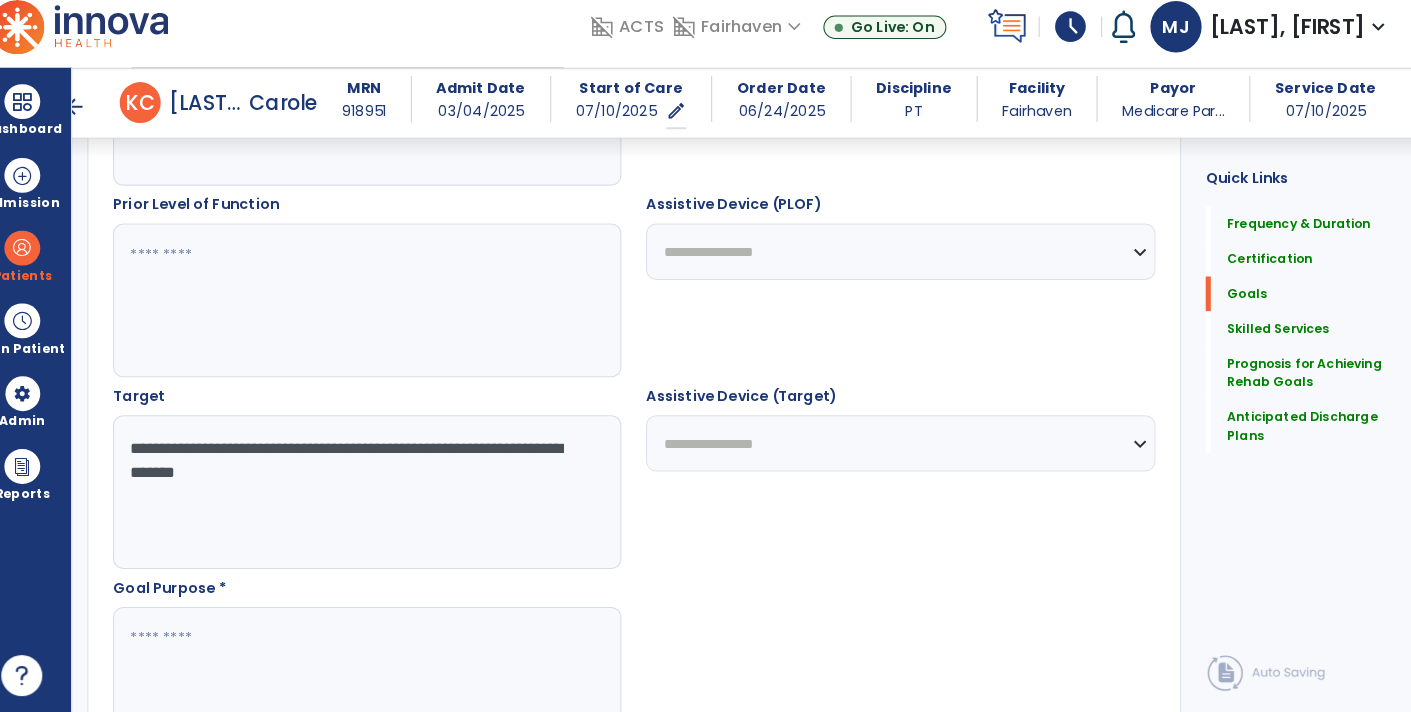 click on "**********" at bounding box center [383, 497] 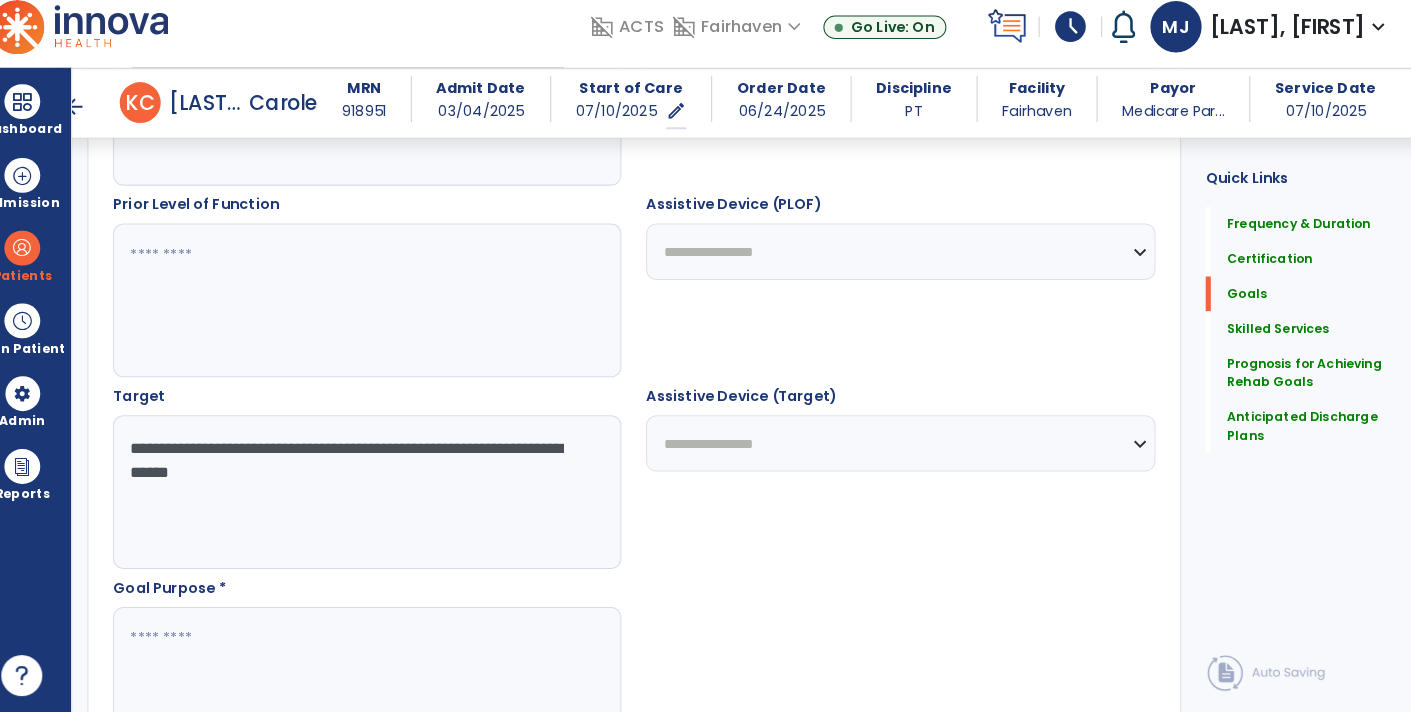 click on "domain_disabled   Fairhaven   expand_more   Fairhaven   Sandbox  Go Live: On" at bounding box center (831, 43) 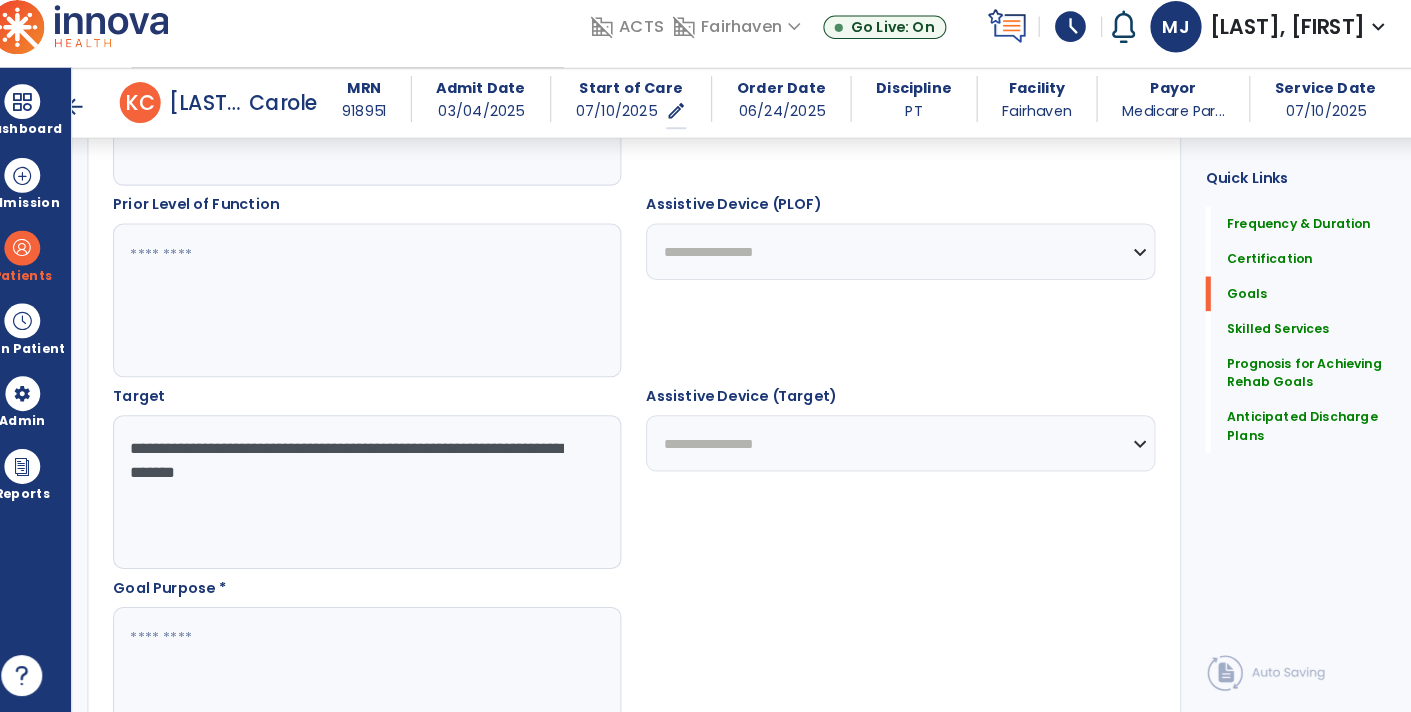 click on "**********" at bounding box center [383, 497] 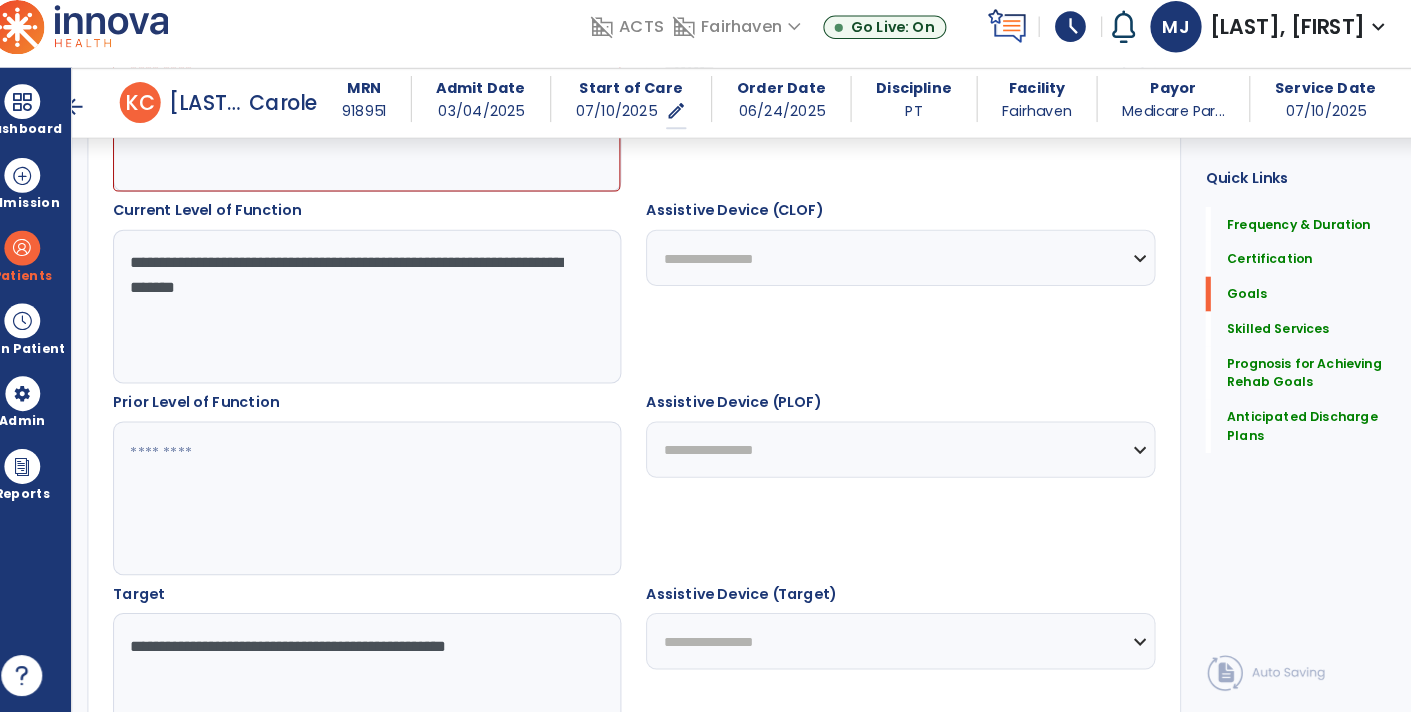 scroll, scrollTop: 698, scrollLeft: 0, axis: vertical 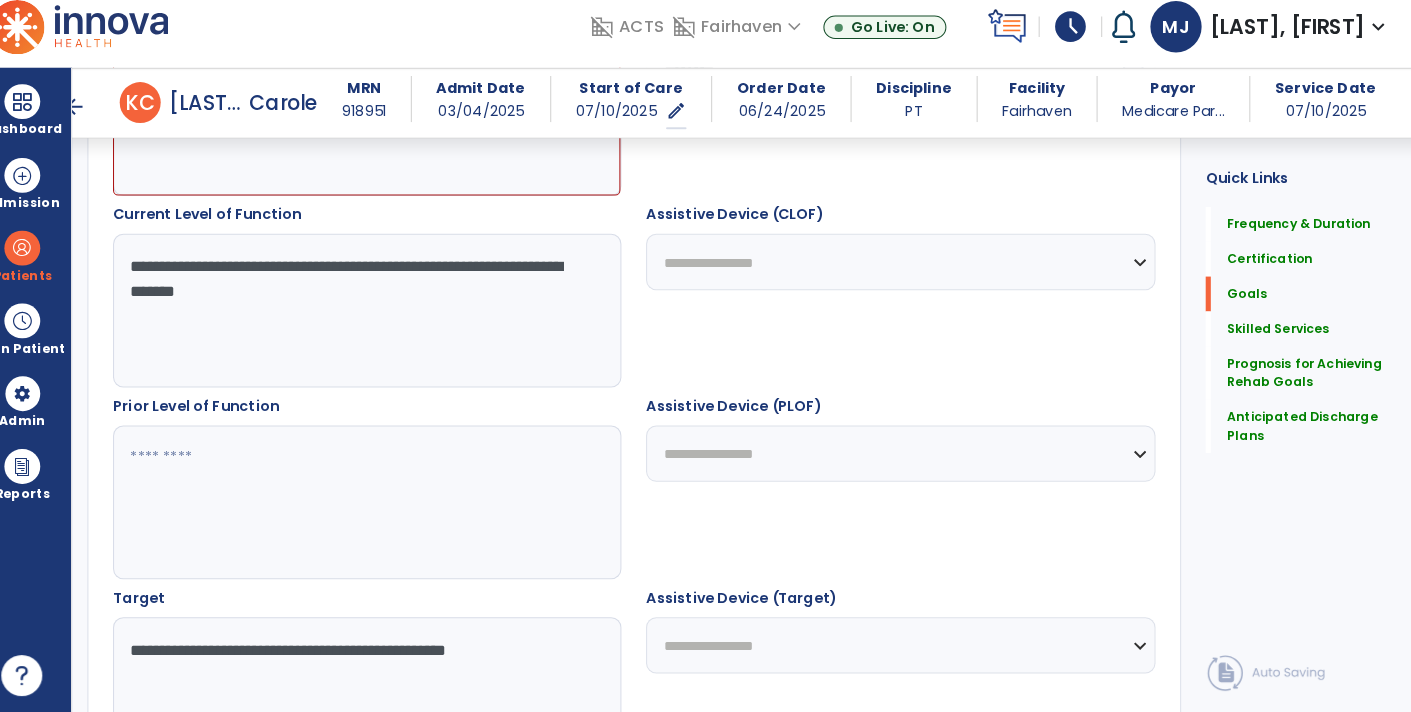 type on "**********" 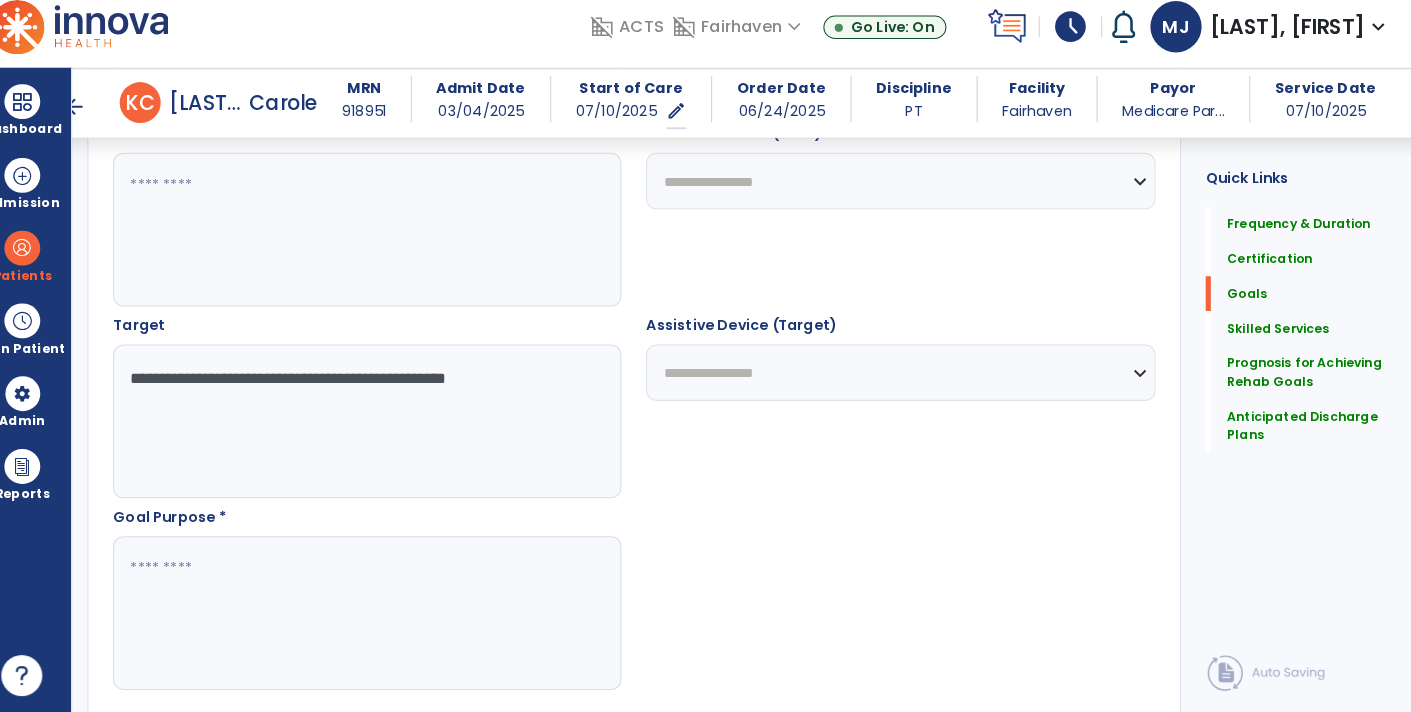 scroll, scrollTop: 973, scrollLeft: 0, axis: vertical 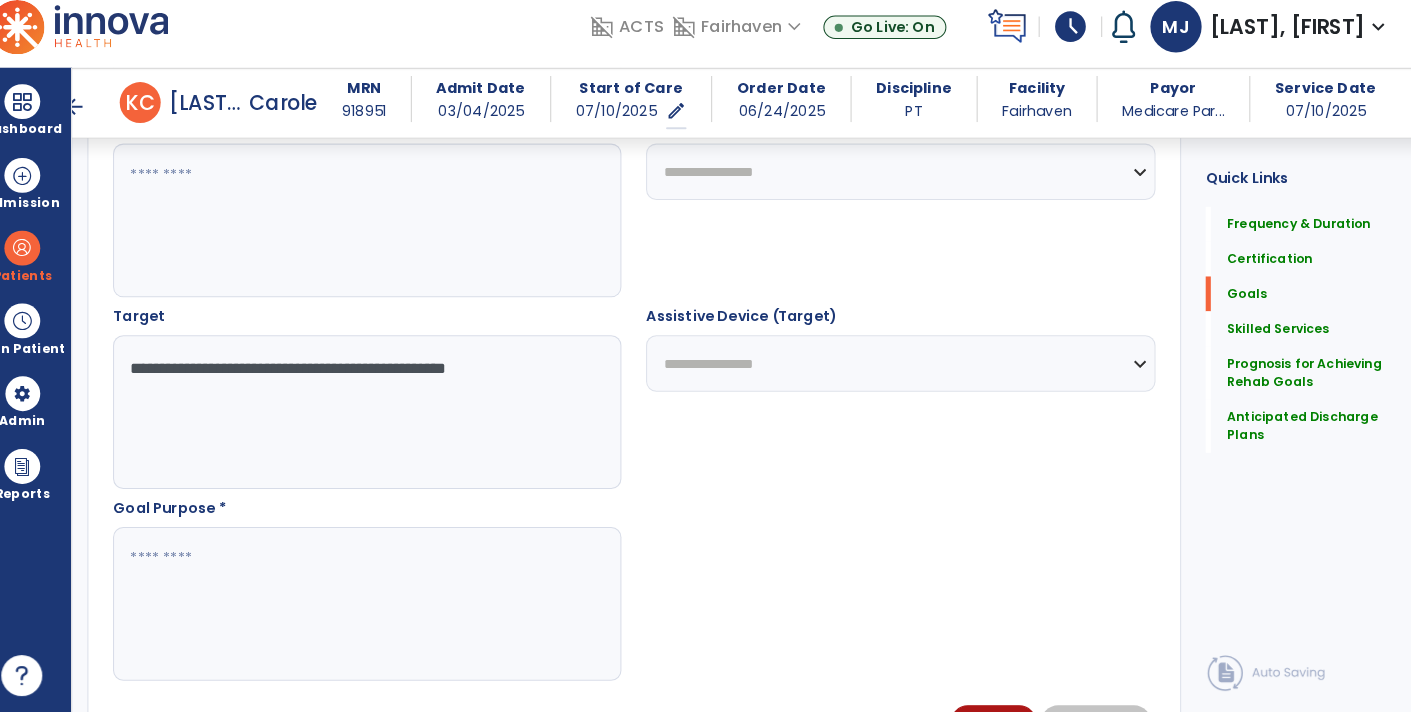 type on "**********" 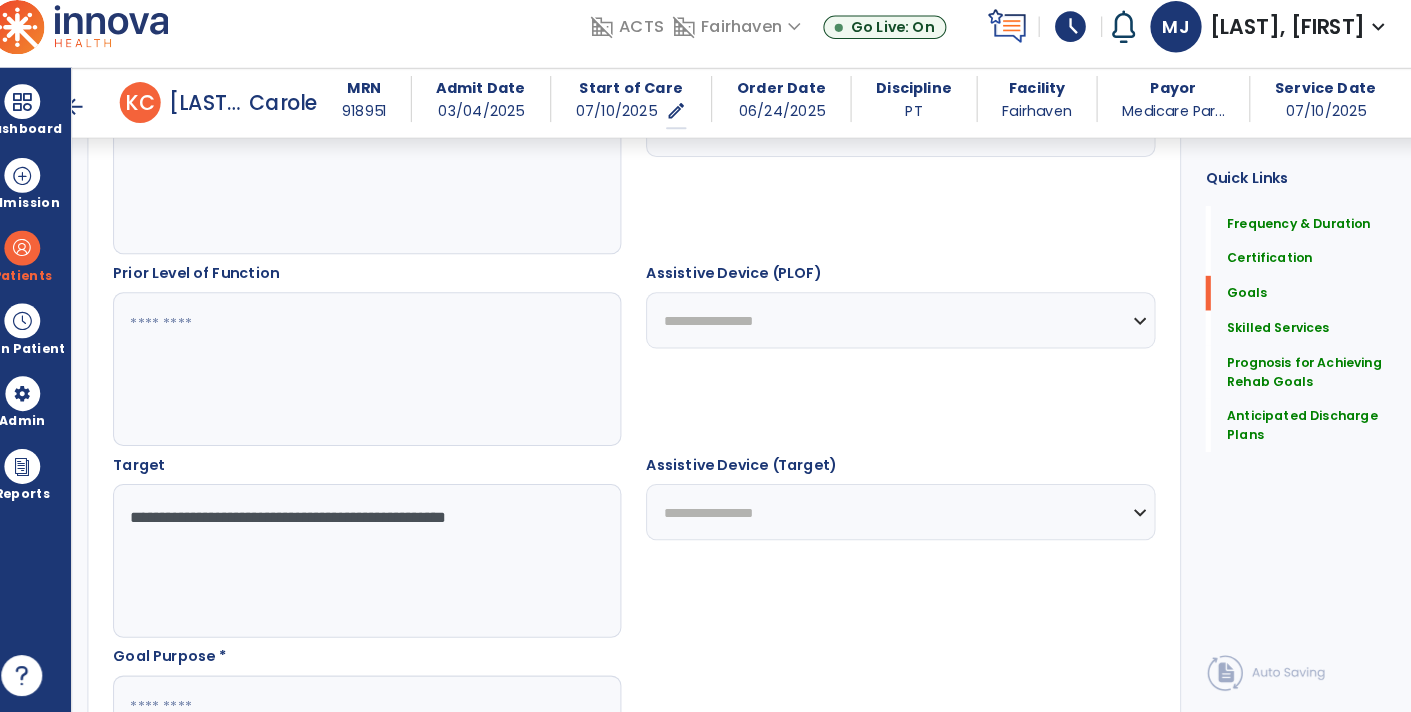 scroll, scrollTop: 826, scrollLeft: 0, axis: vertical 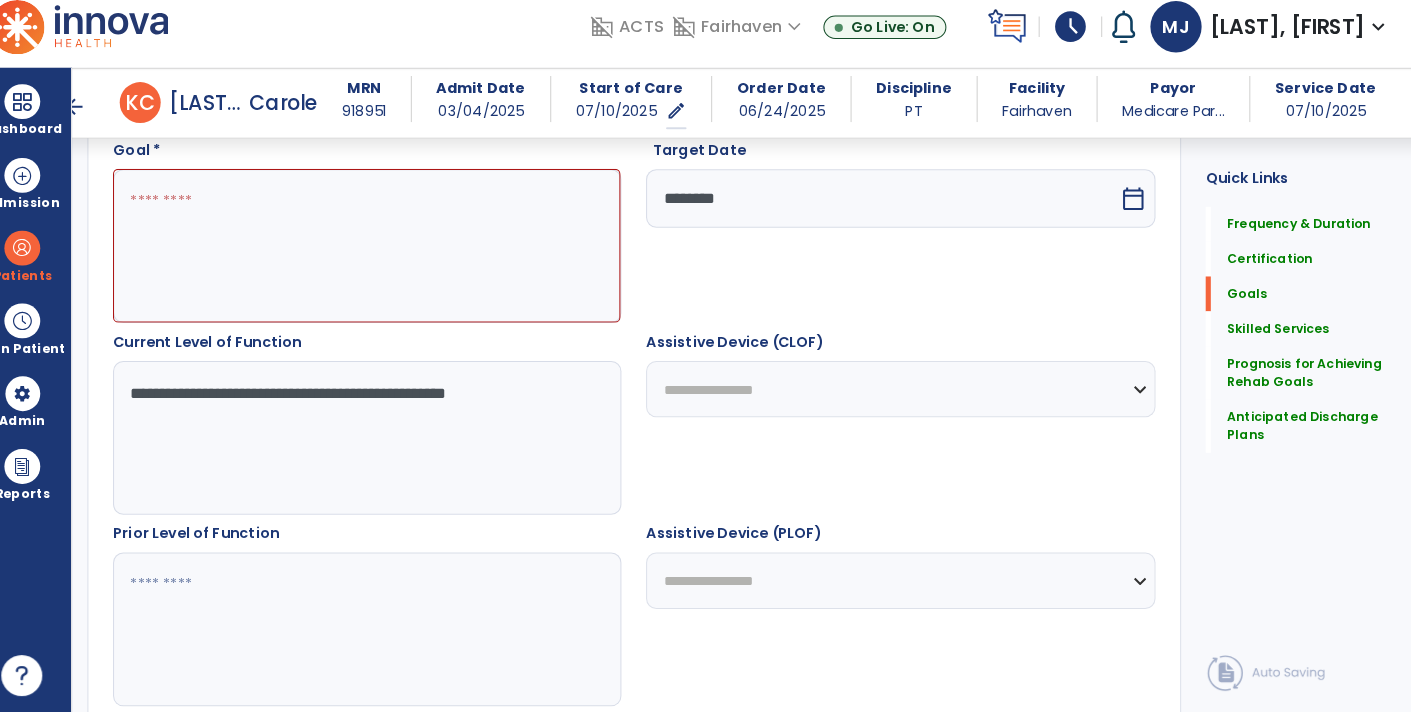 click at bounding box center [383, 257] 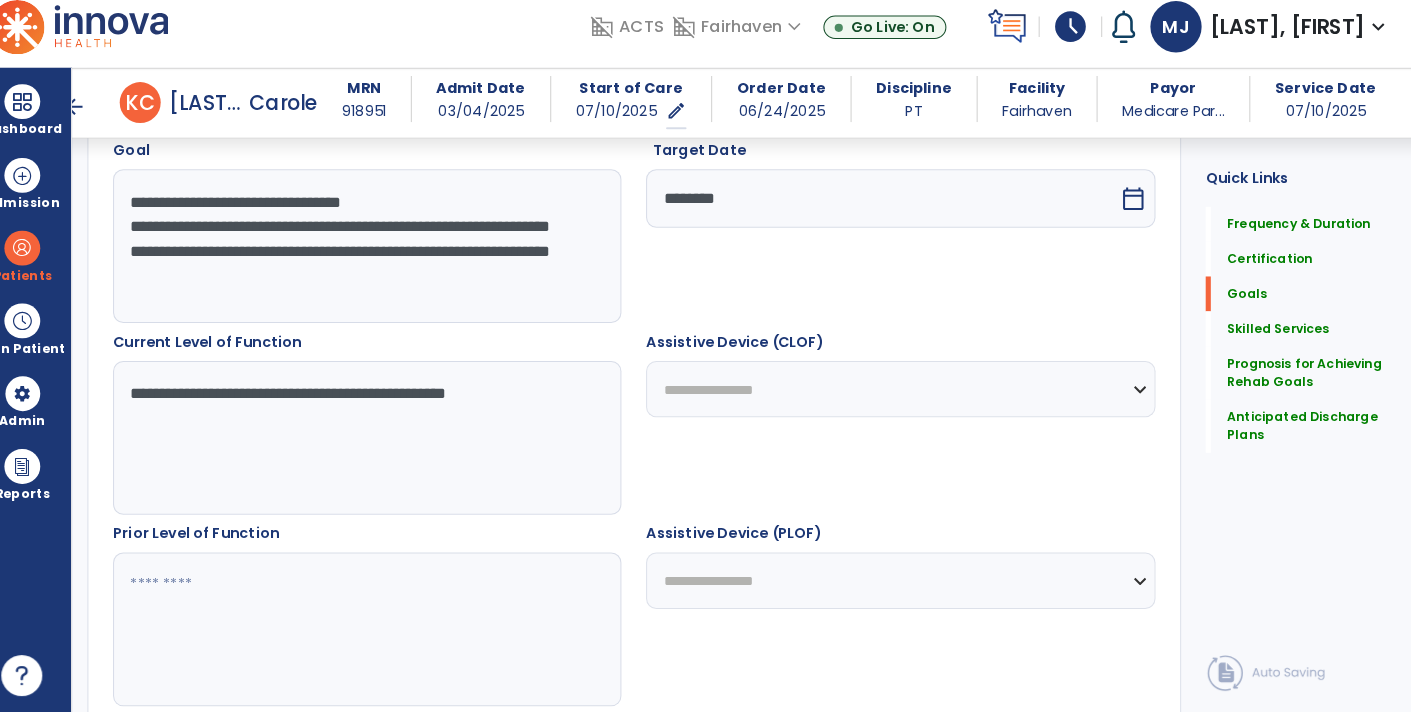 click on "**********" at bounding box center (383, 257) 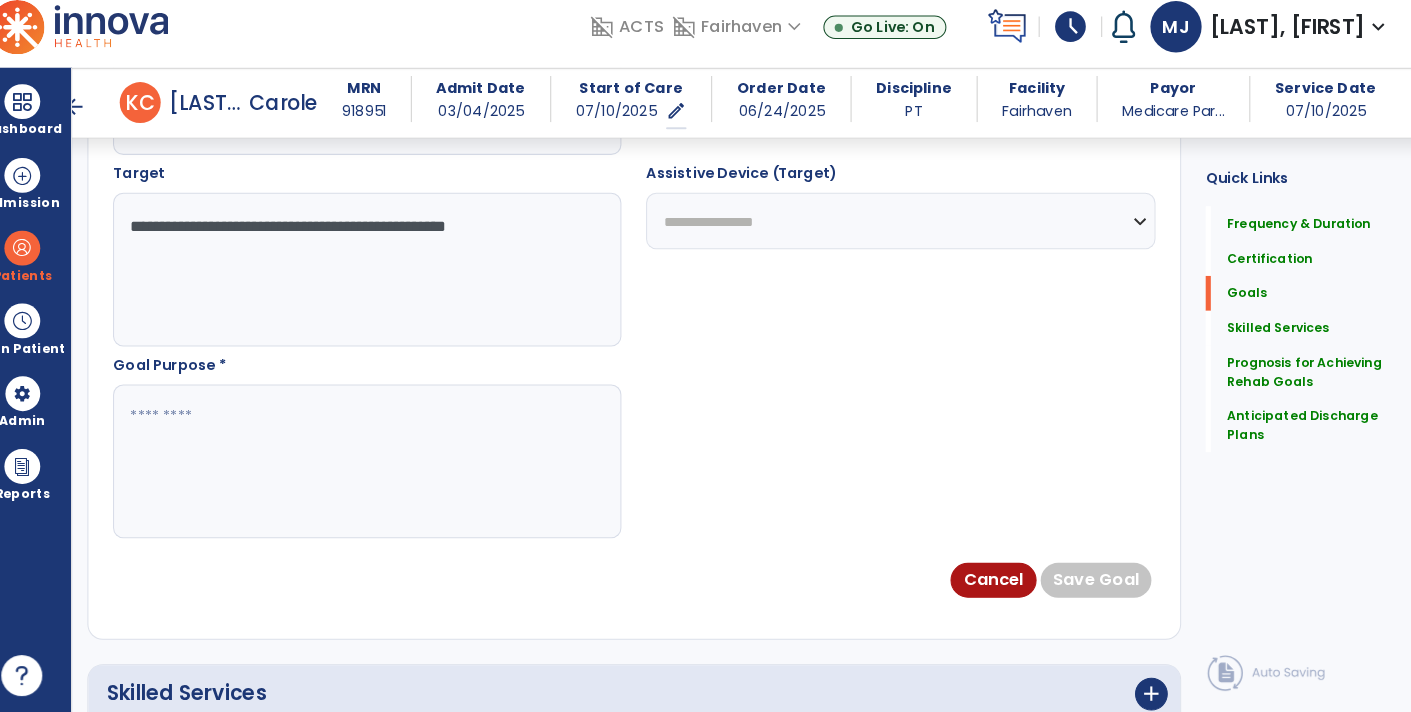scroll, scrollTop: 1225, scrollLeft: 0, axis: vertical 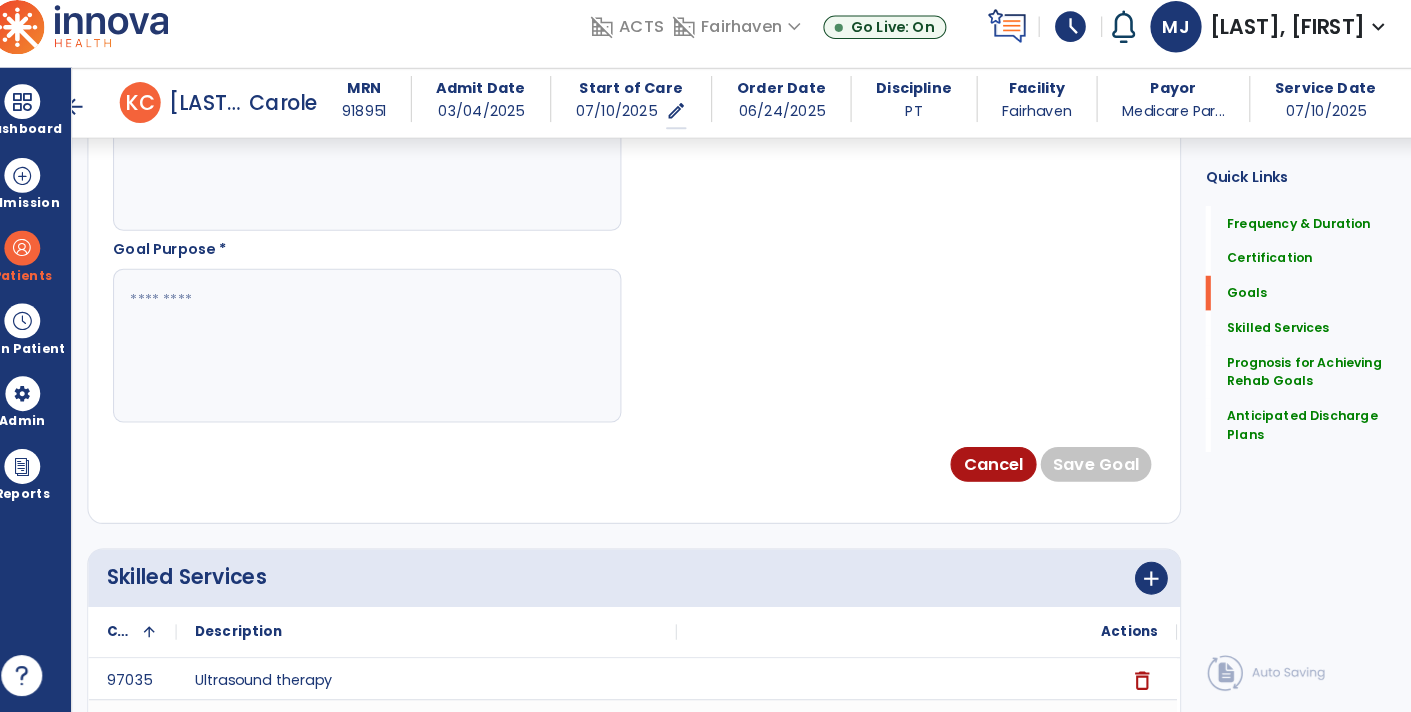 type on "**********" 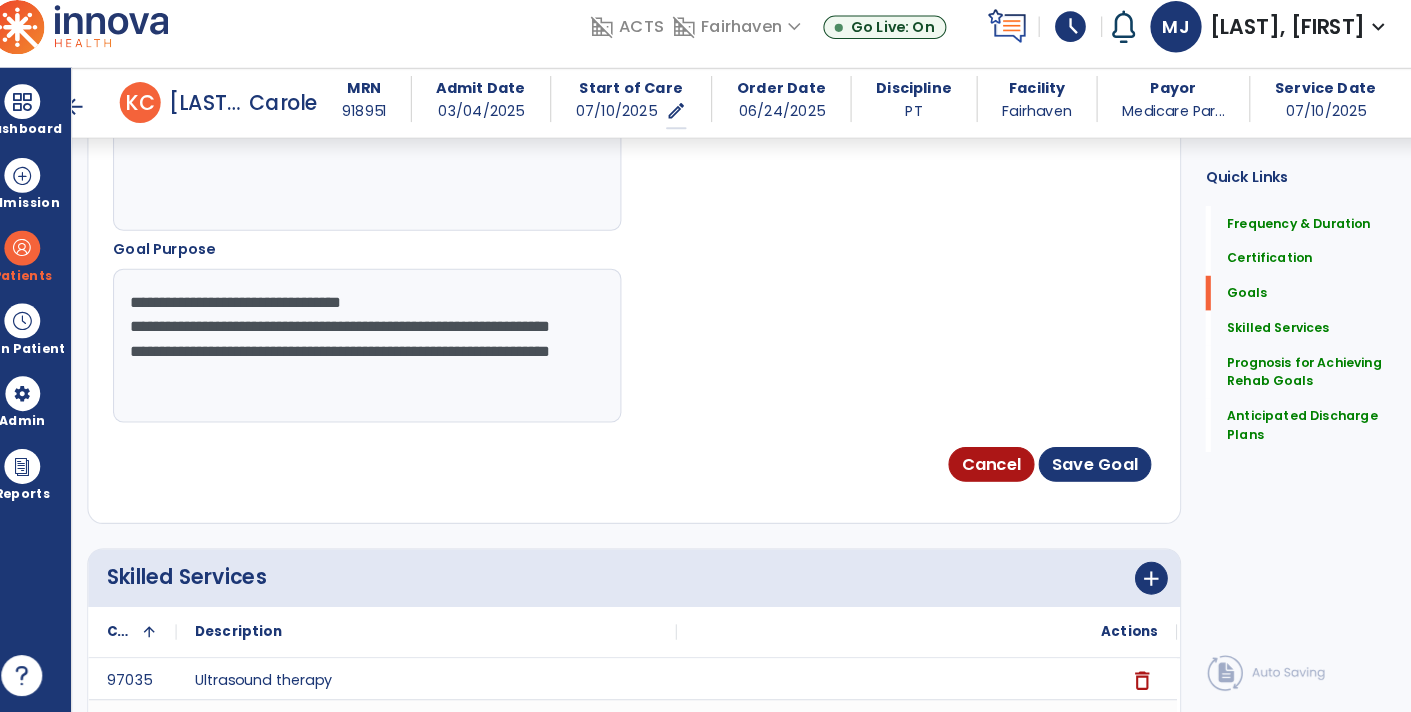 click on "**********" at bounding box center [383, 354] 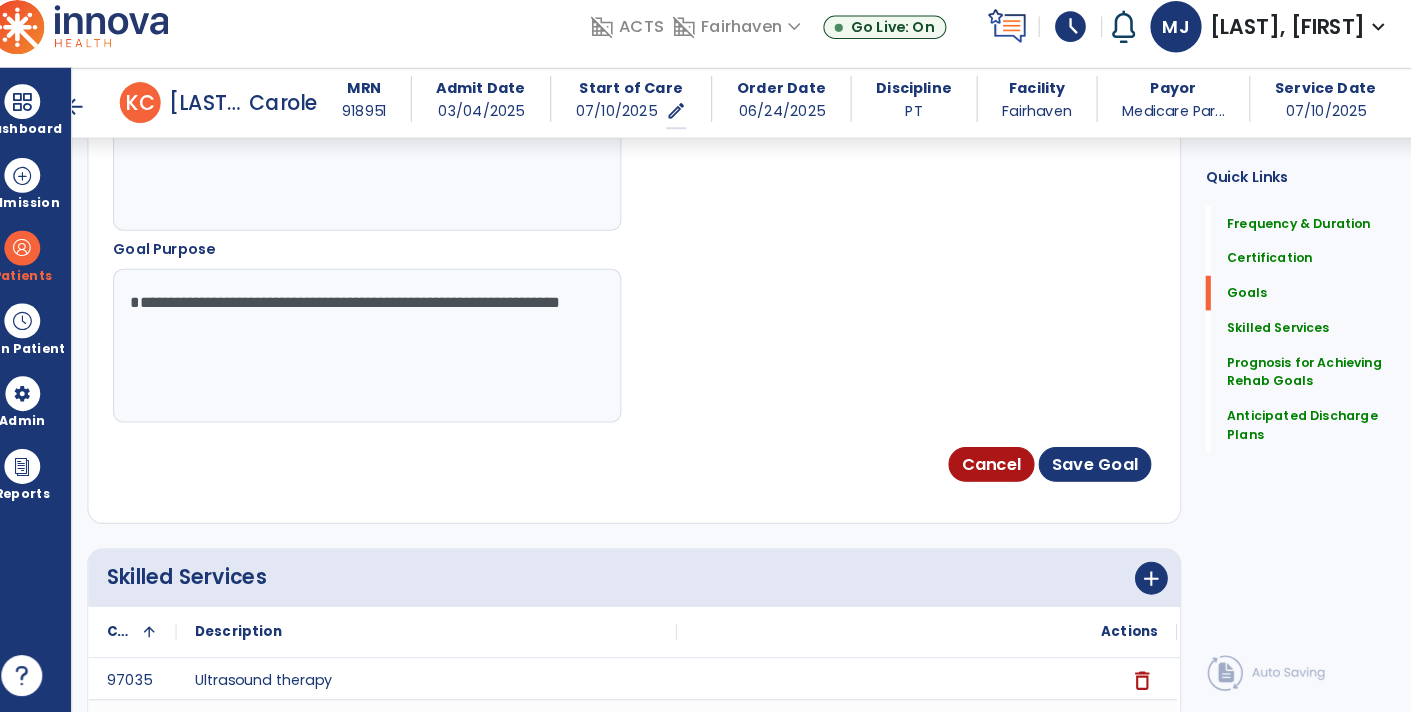 type on "**********" 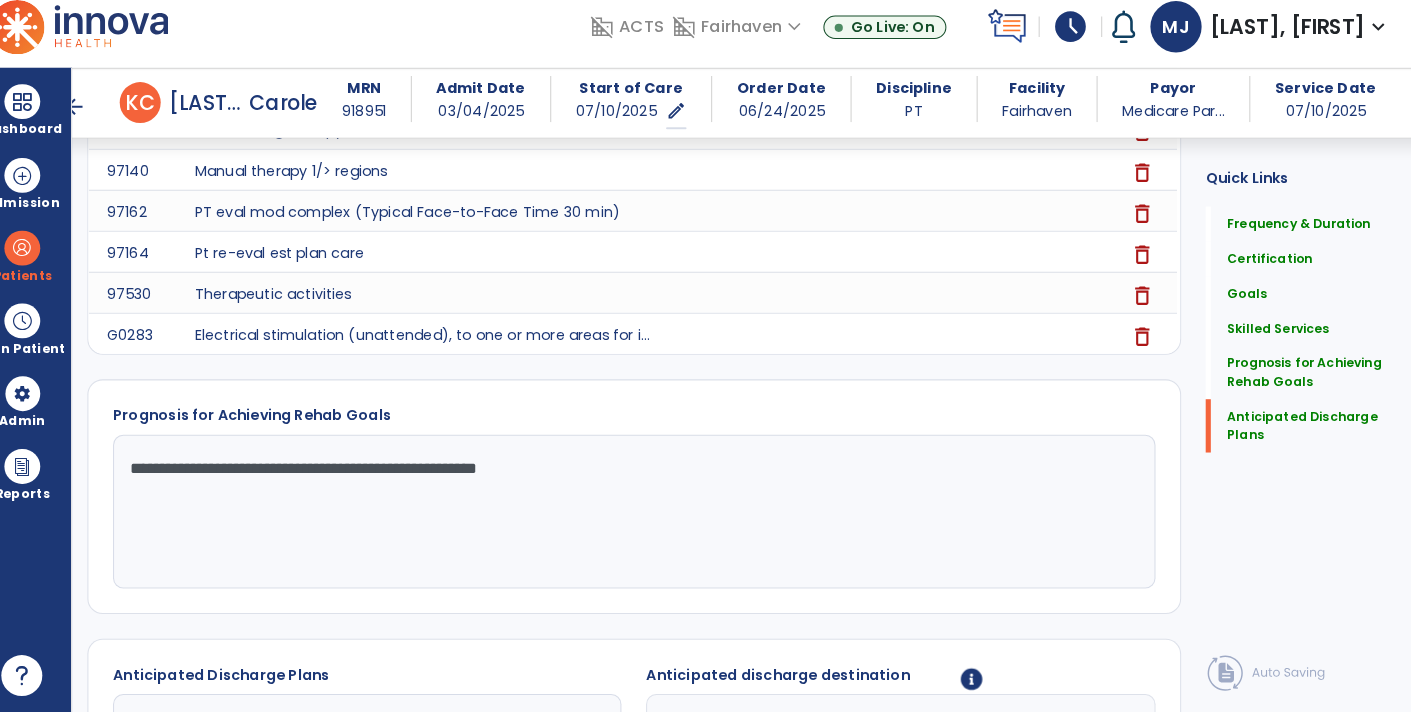 scroll, scrollTop: 2128, scrollLeft: 0, axis: vertical 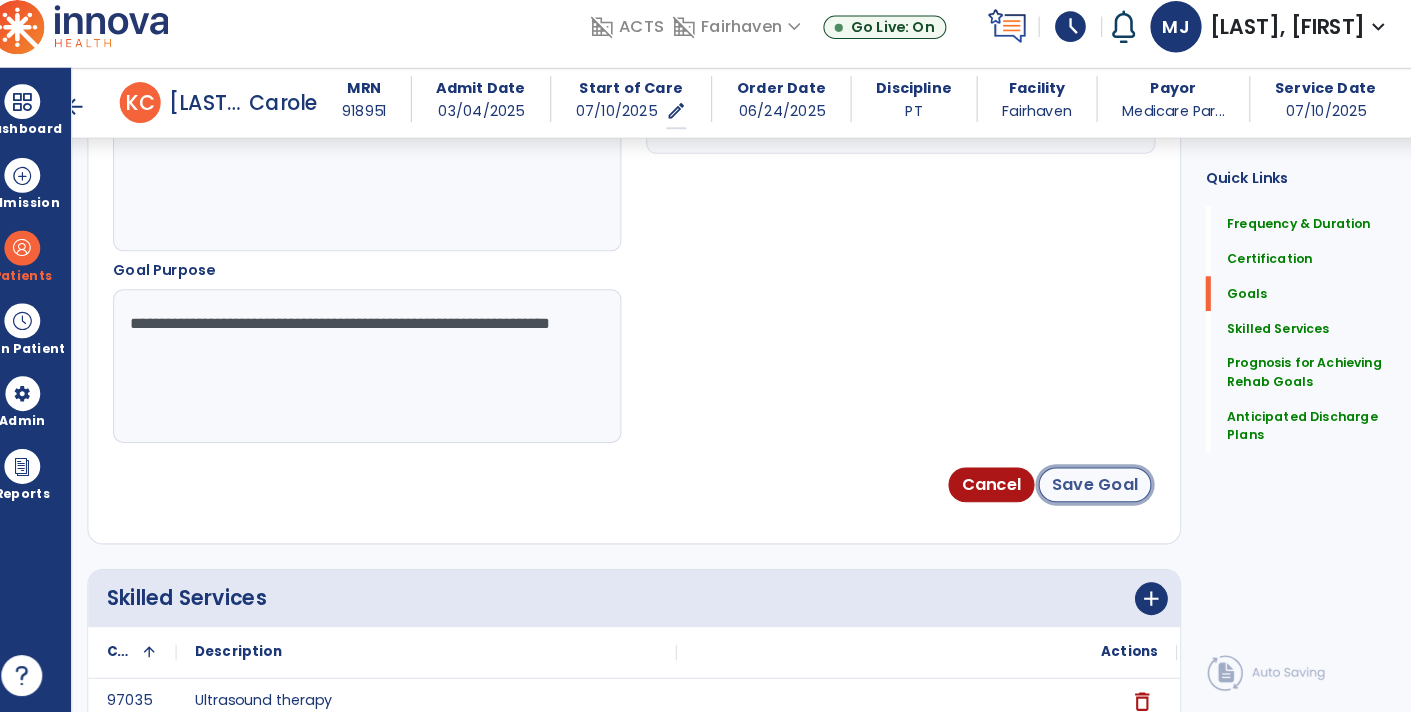 click on "Save Goal" at bounding box center [1094, 490] 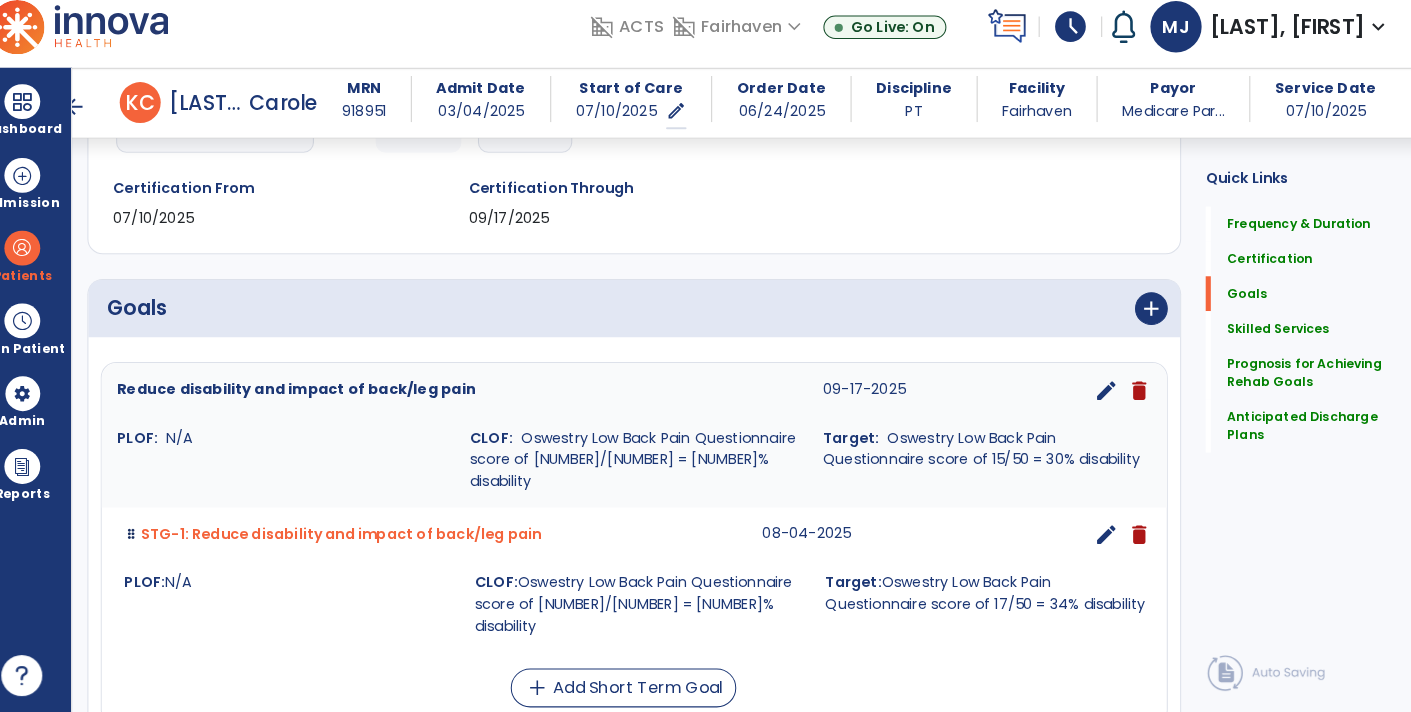scroll, scrollTop: 328, scrollLeft: 0, axis: vertical 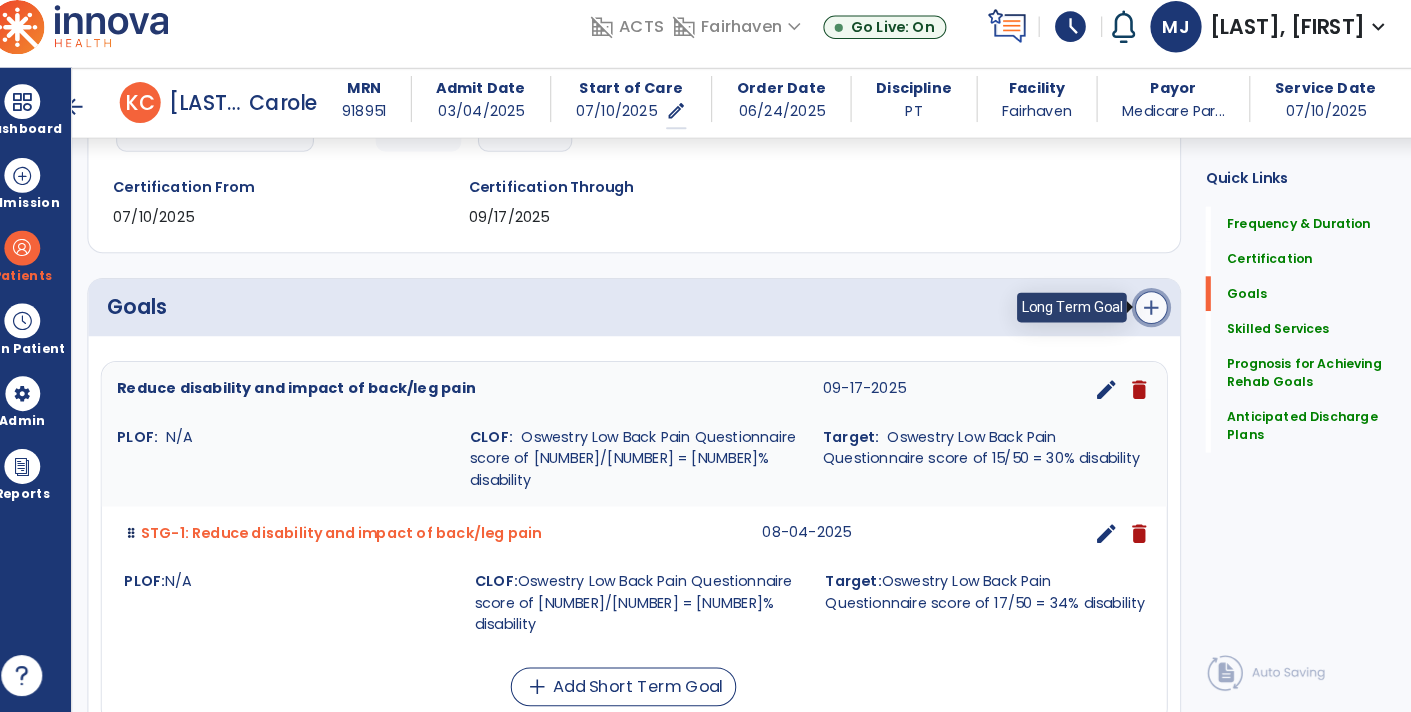 click on "add" at bounding box center [1149, 317] 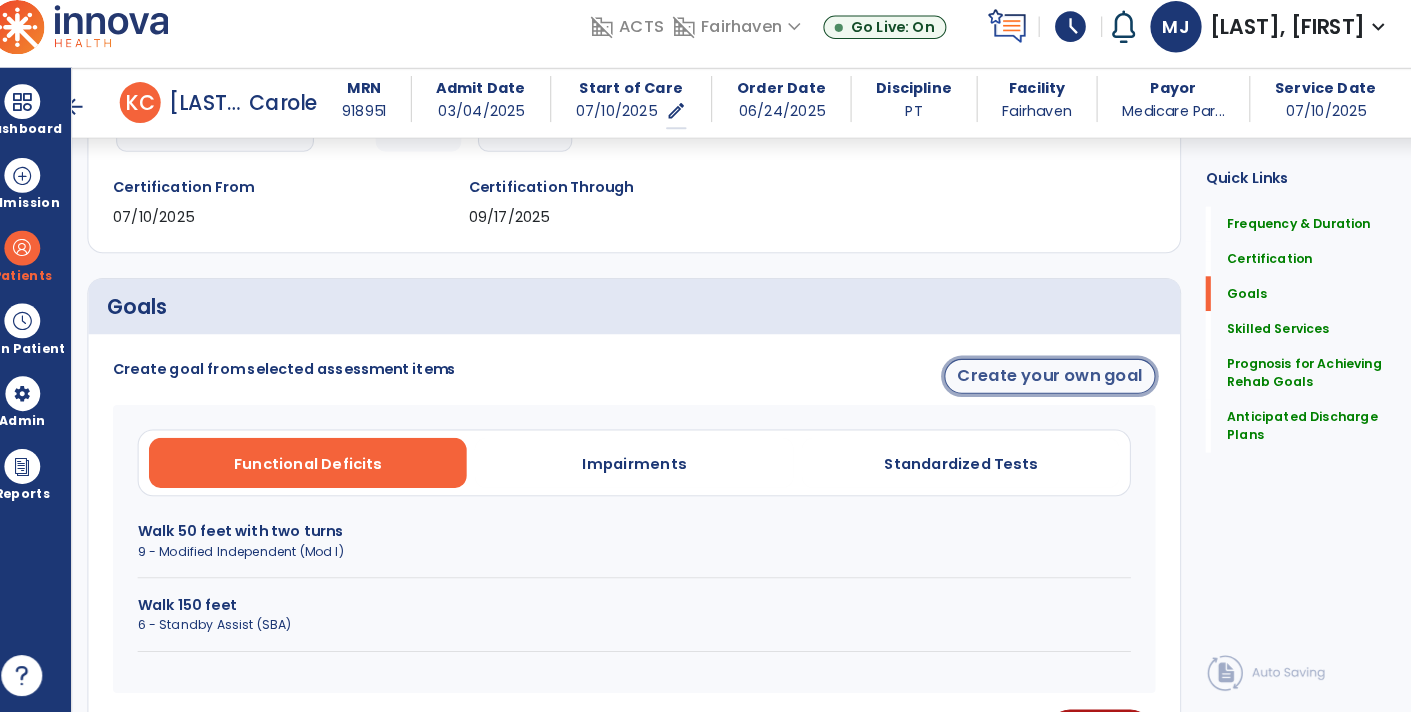 click on "Create your own goal" at bounding box center [1050, 384] 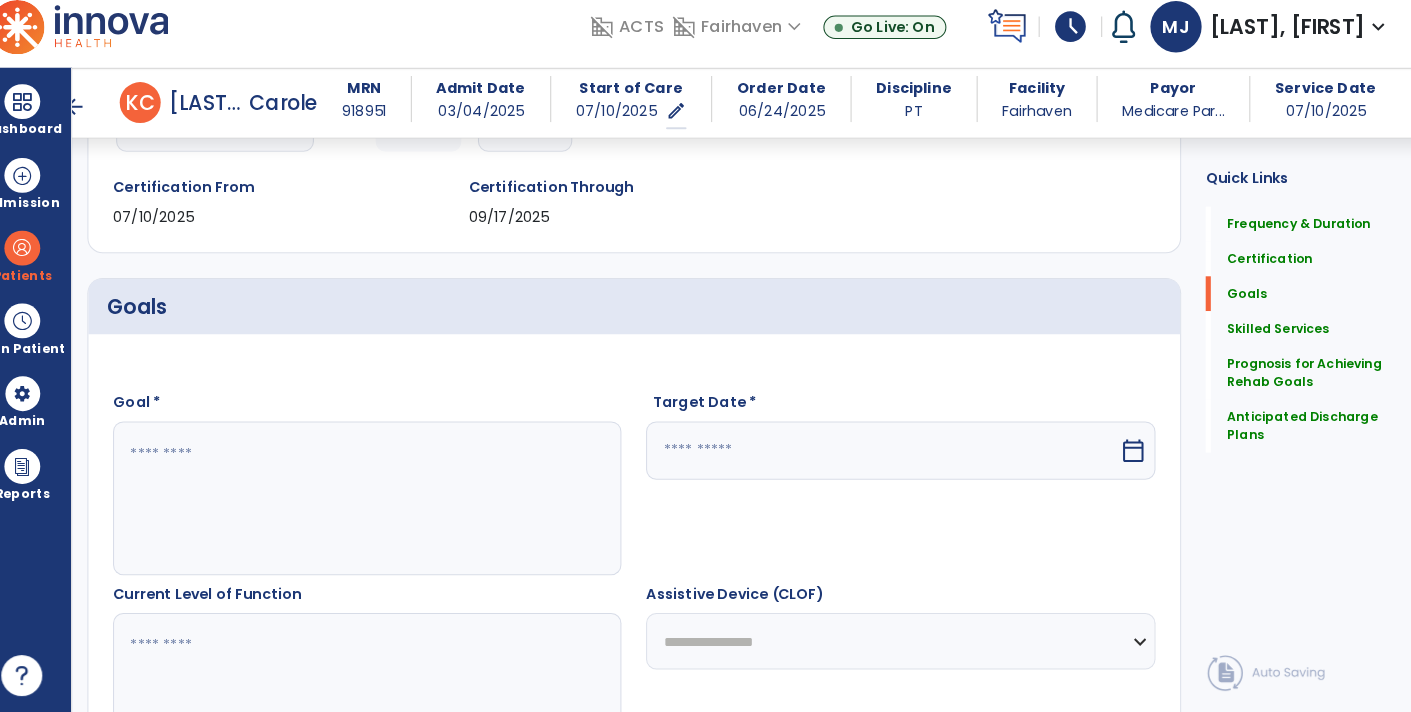 click at bounding box center (383, 503) 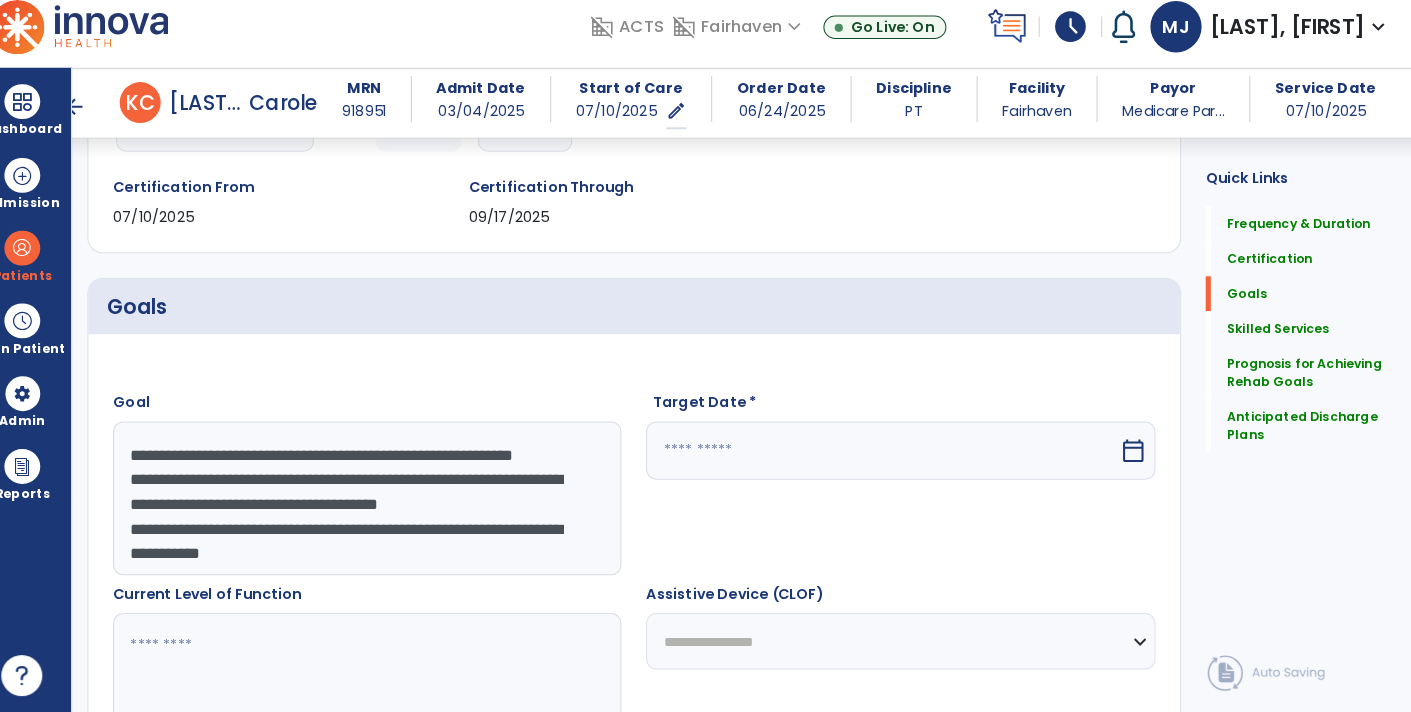 scroll, scrollTop: 38, scrollLeft: 0, axis: vertical 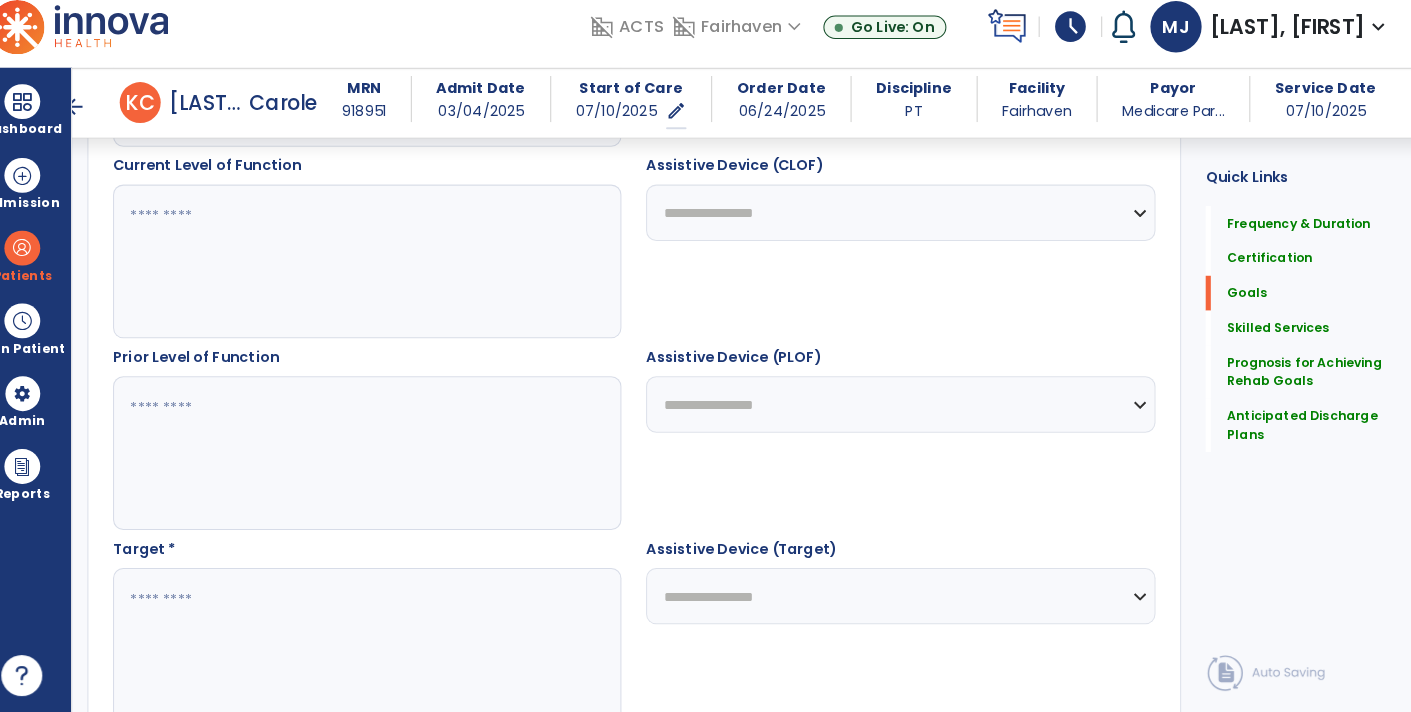 type on "**********" 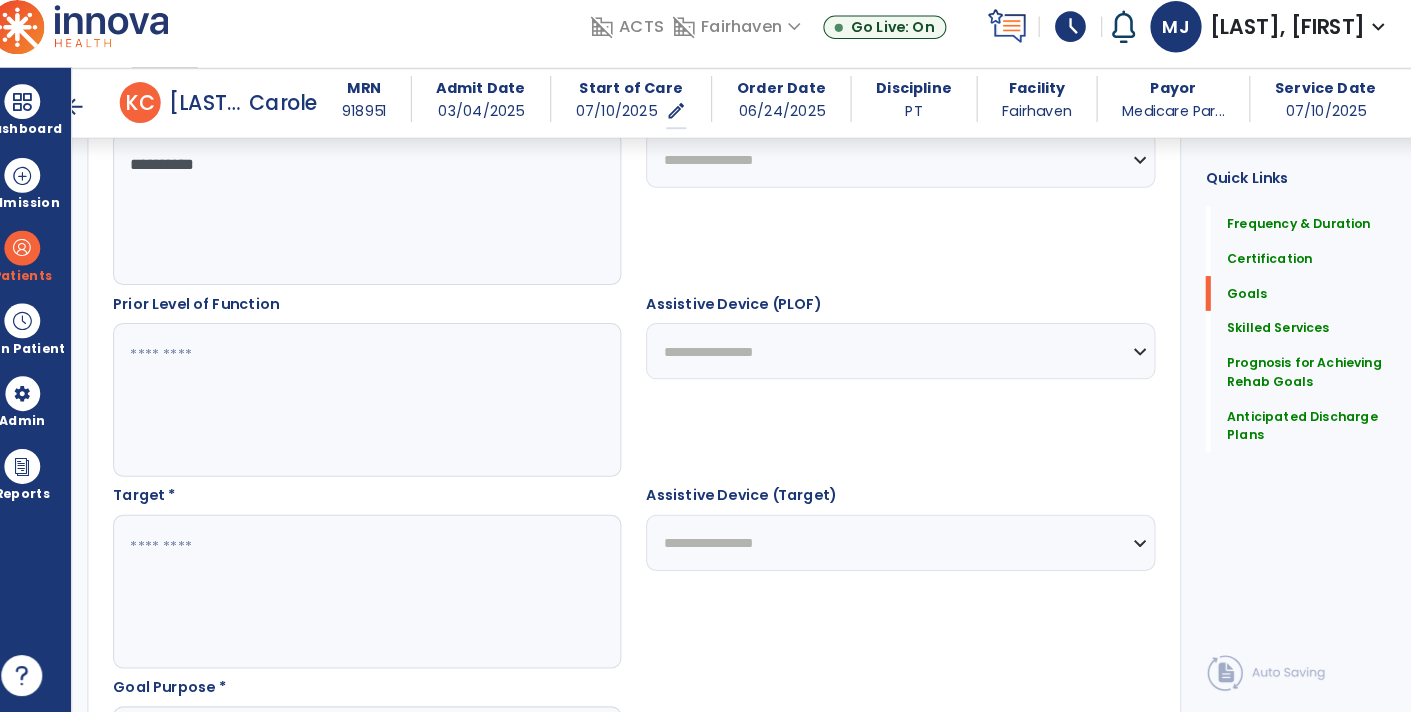 scroll, scrollTop: 801, scrollLeft: 0, axis: vertical 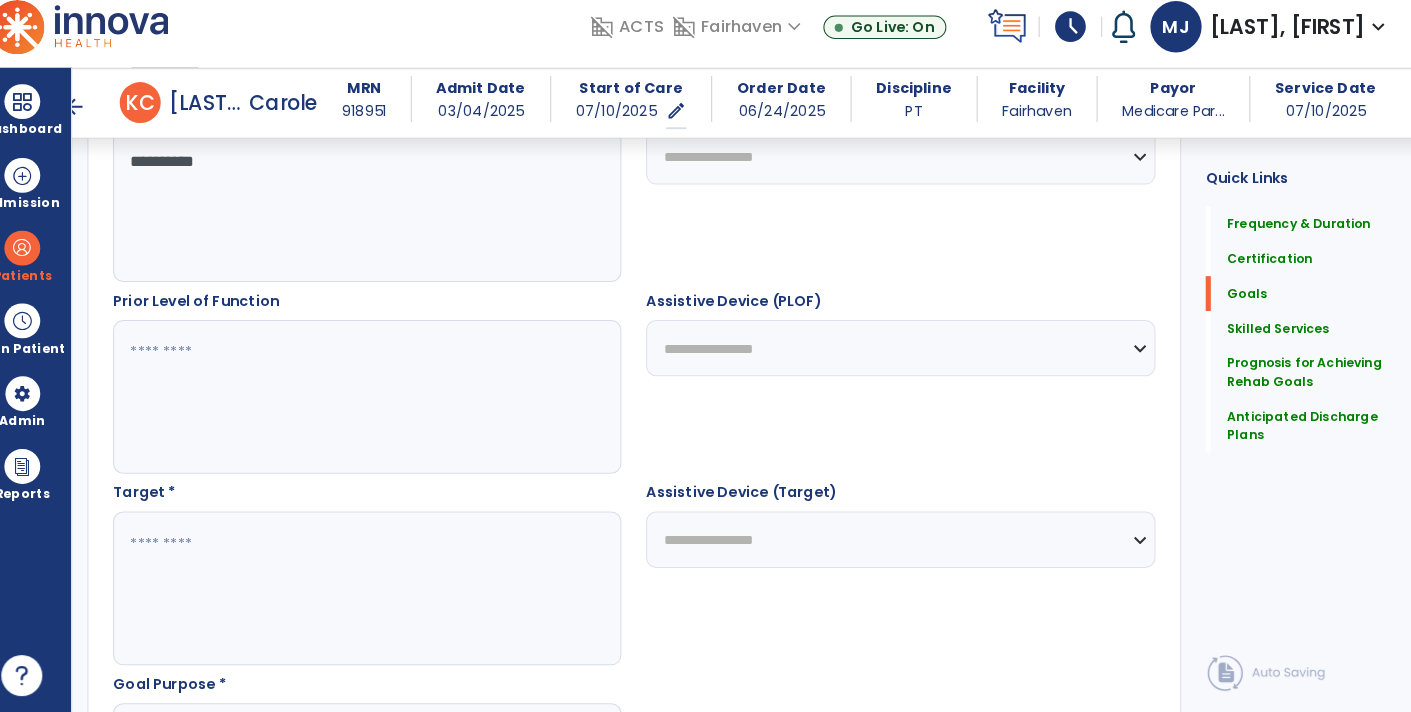 type on "**********" 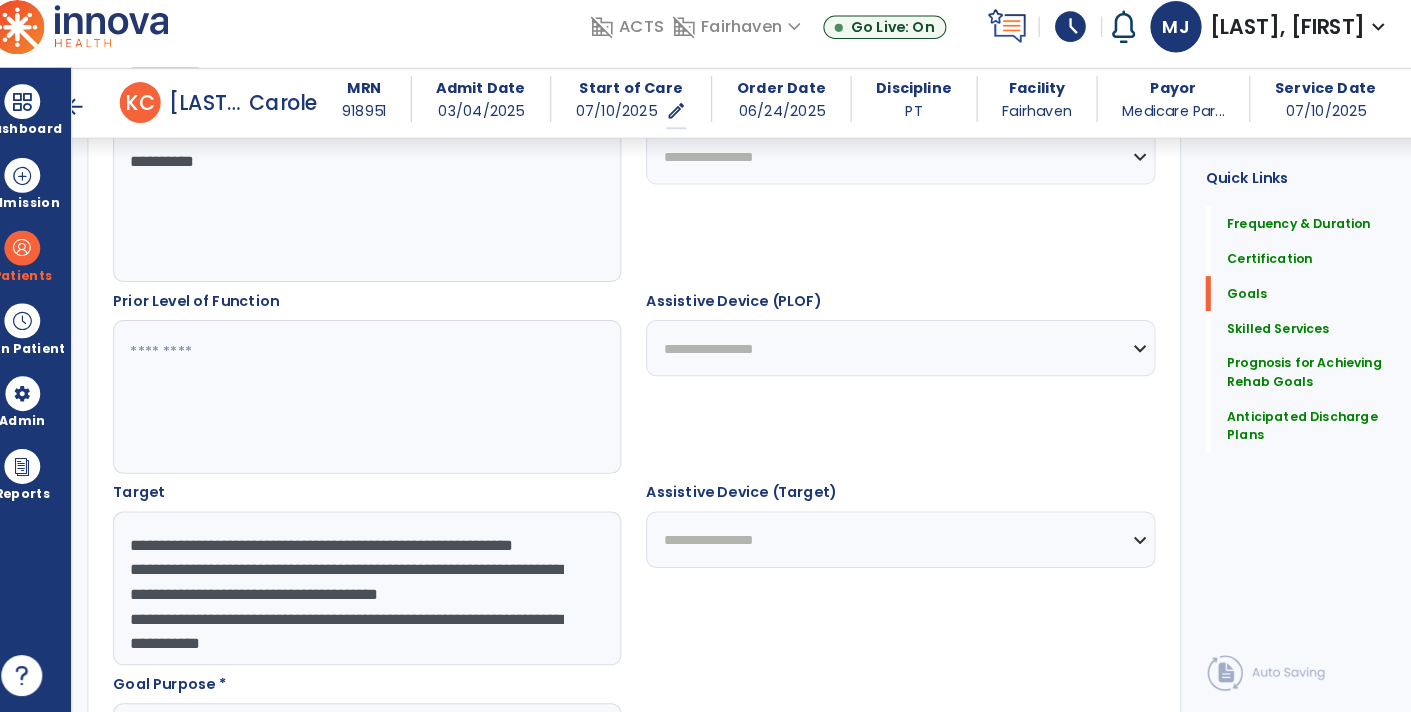 scroll, scrollTop: 39, scrollLeft: 0, axis: vertical 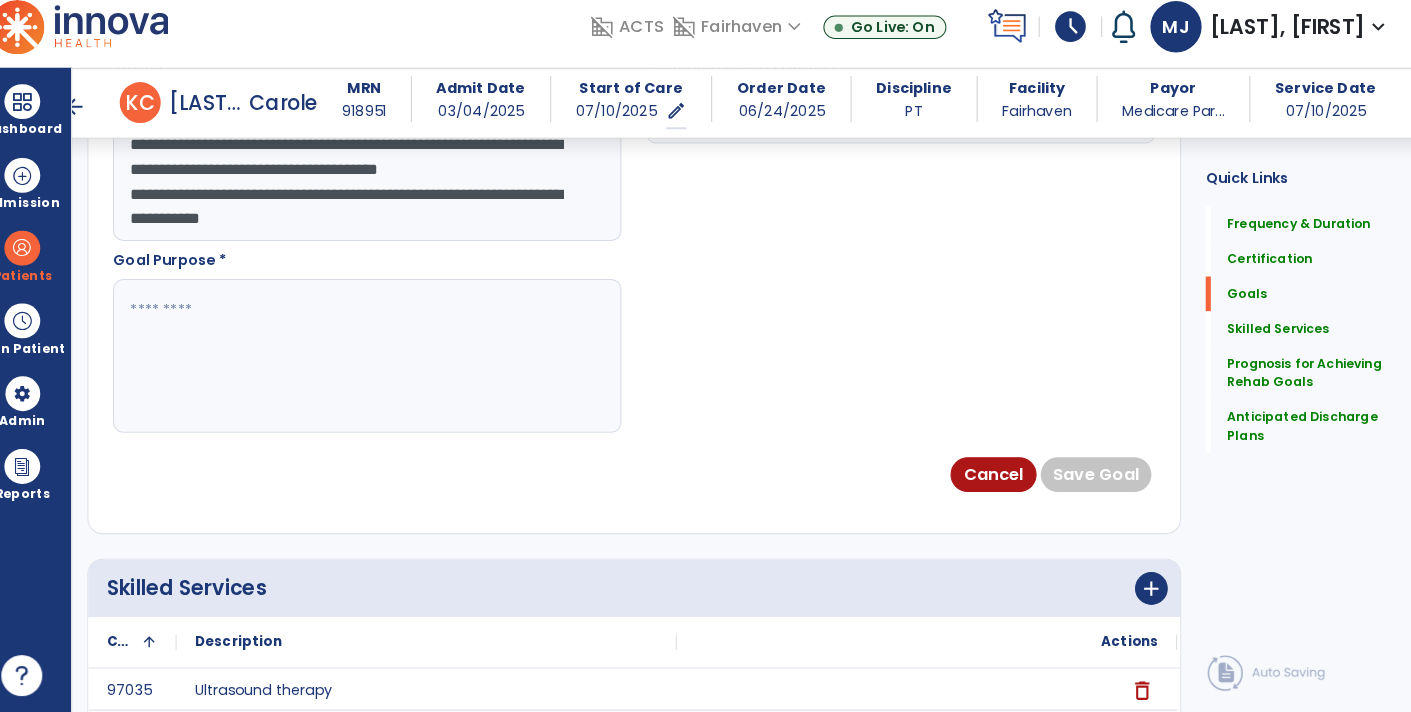 type on "**********" 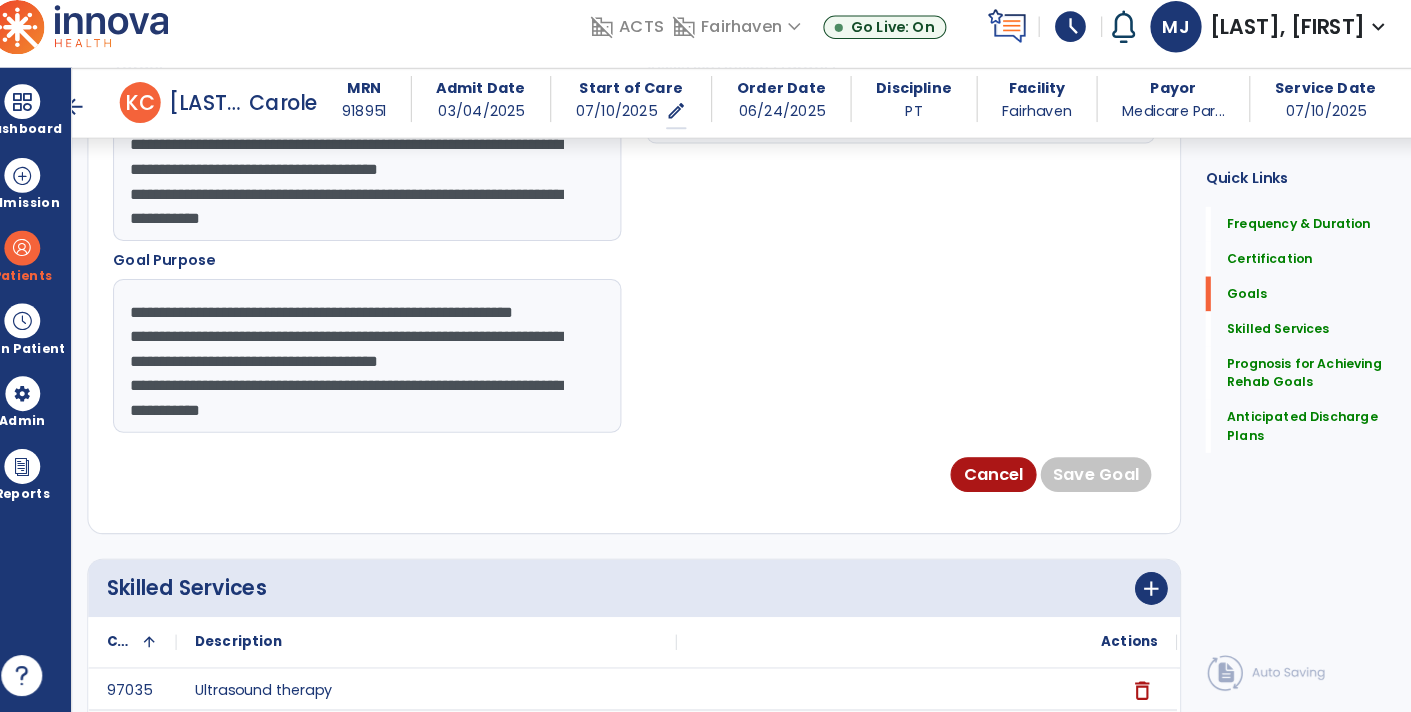 scroll, scrollTop: 38, scrollLeft: 0, axis: vertical 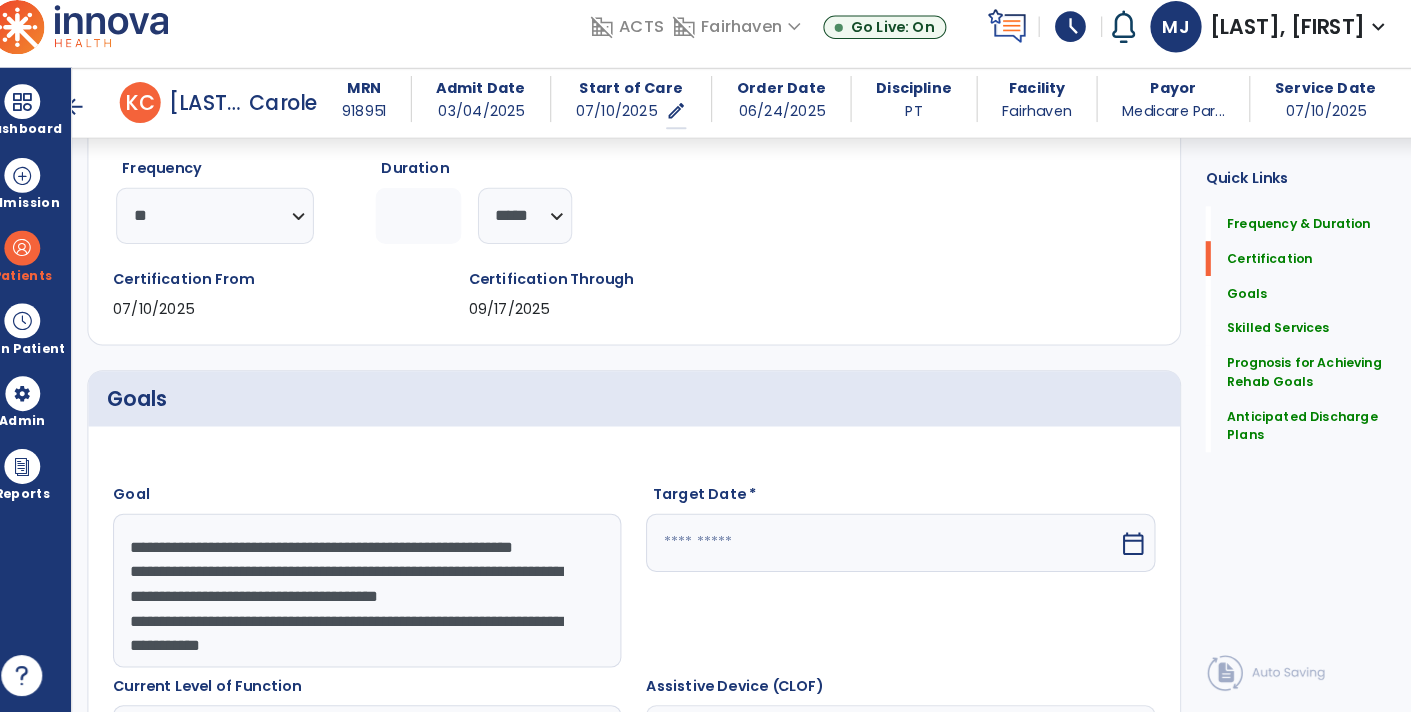 type on "**********" 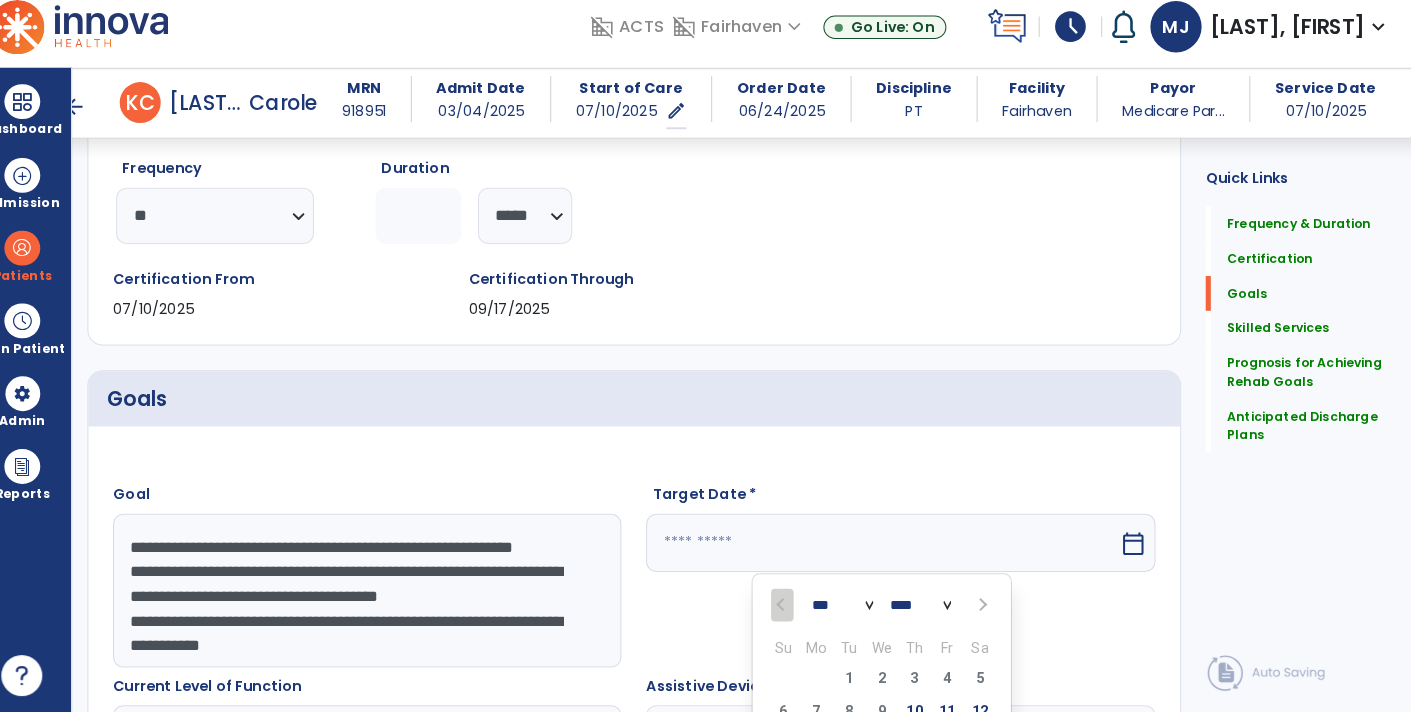 scroll, scrollTop: 584, scrollLeft: 0, axis: vertical 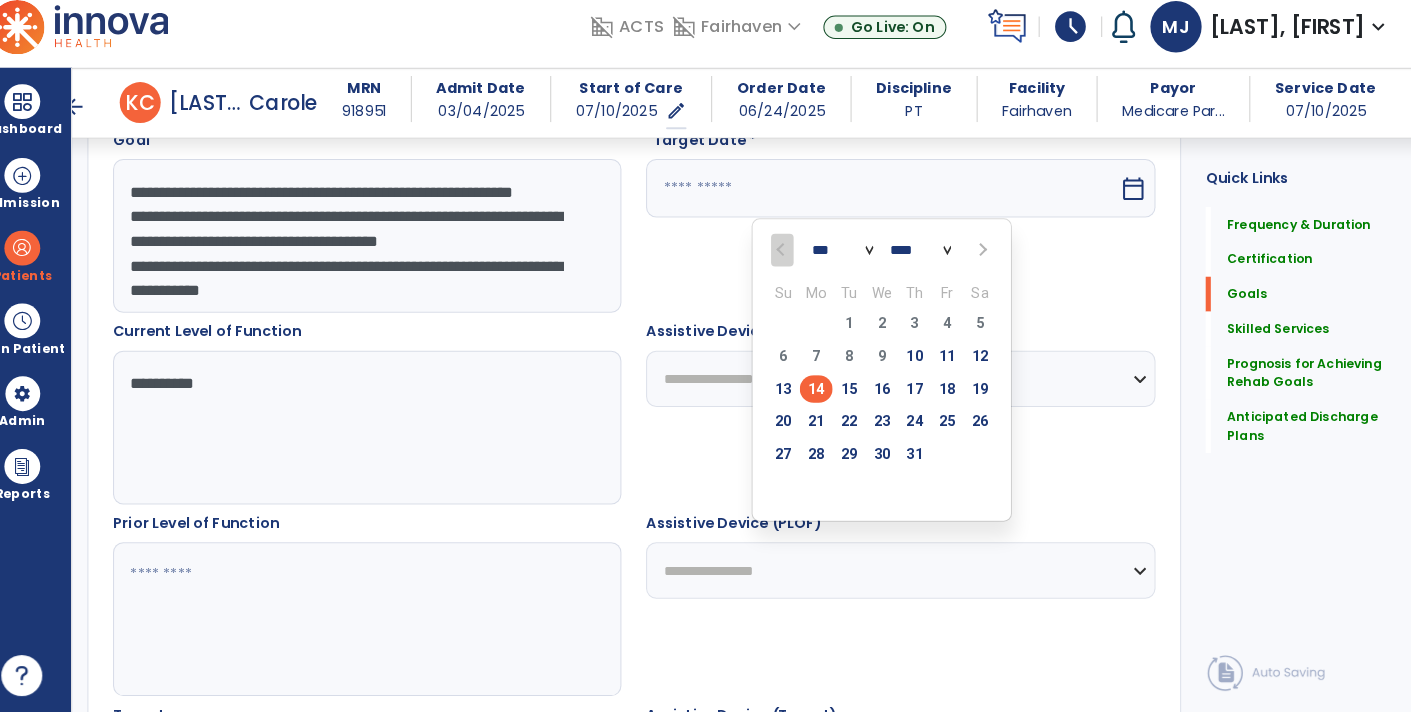 click at bounding box center (984, 261) 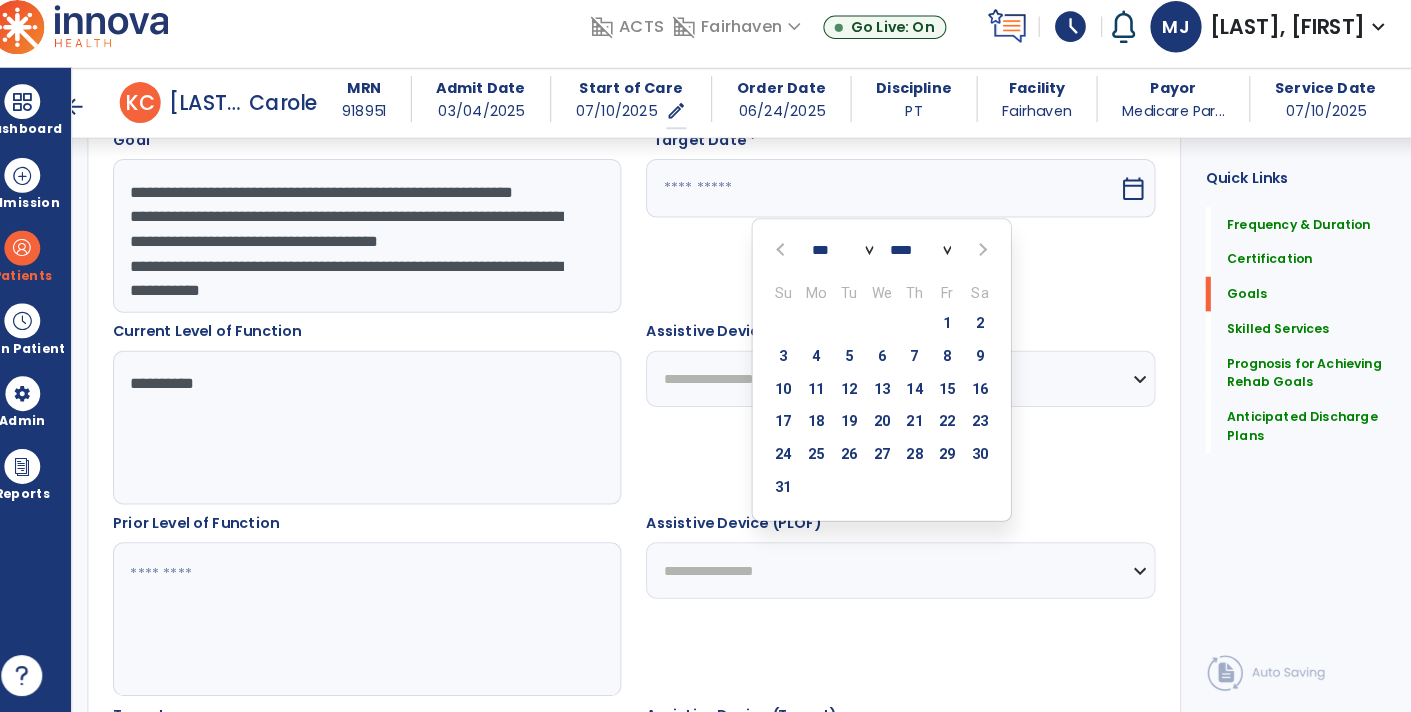 click at bounding box center (984, 261) 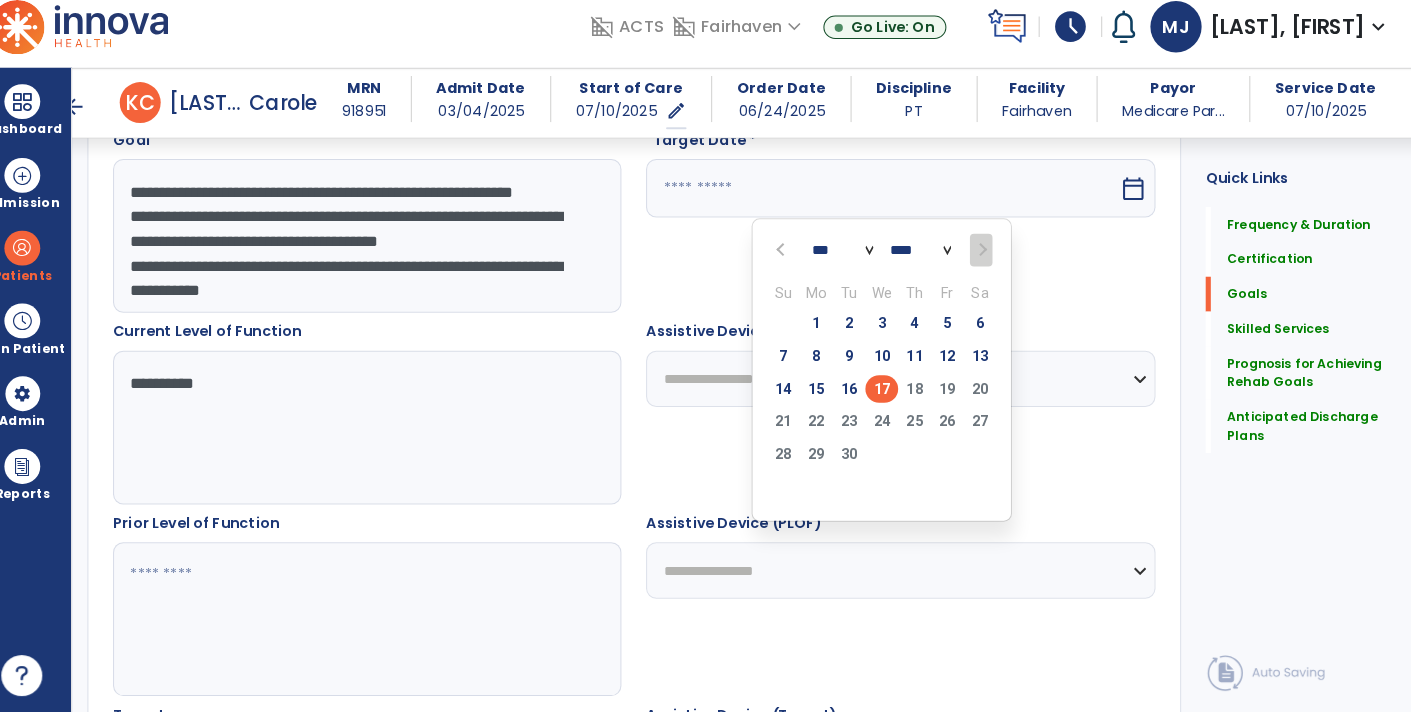 click on "17" at bounding box center (886, 396) 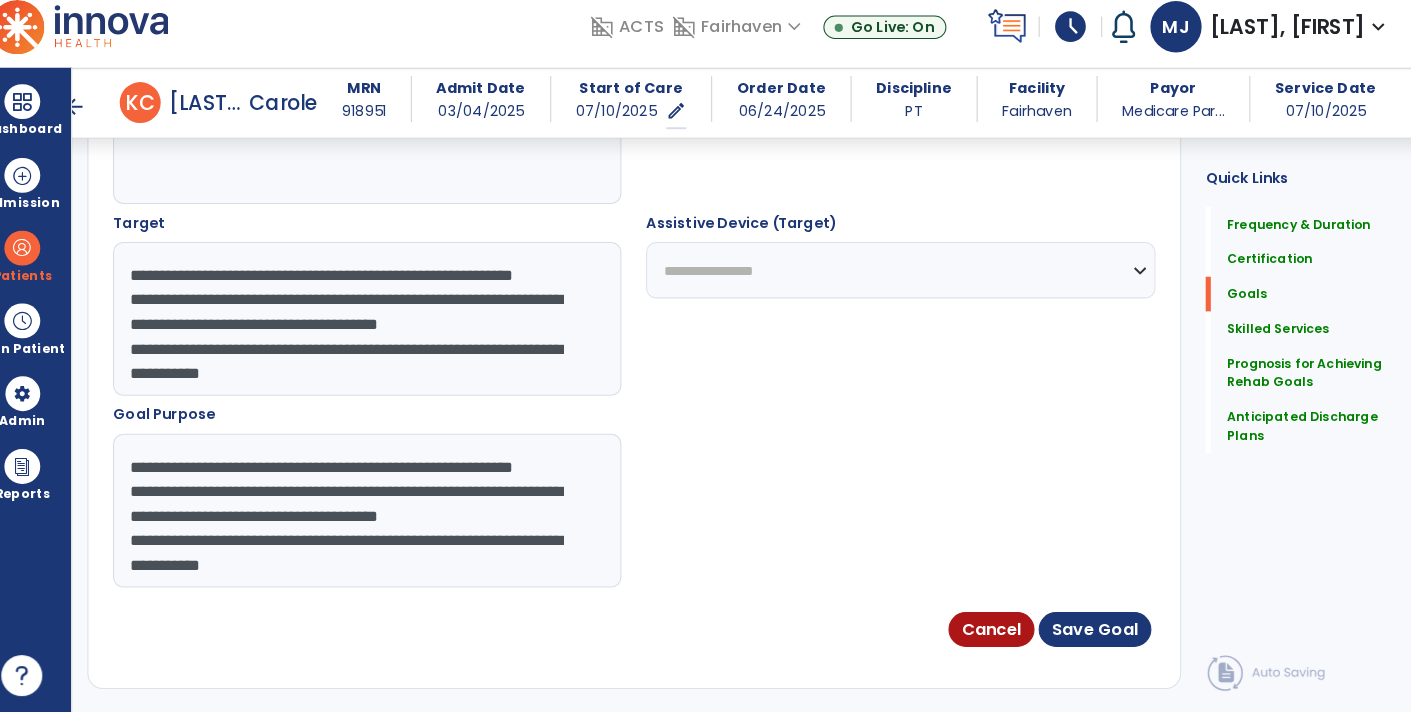 scroll, scrollTop: 1069, scrollLeft: 0, axis: vertical 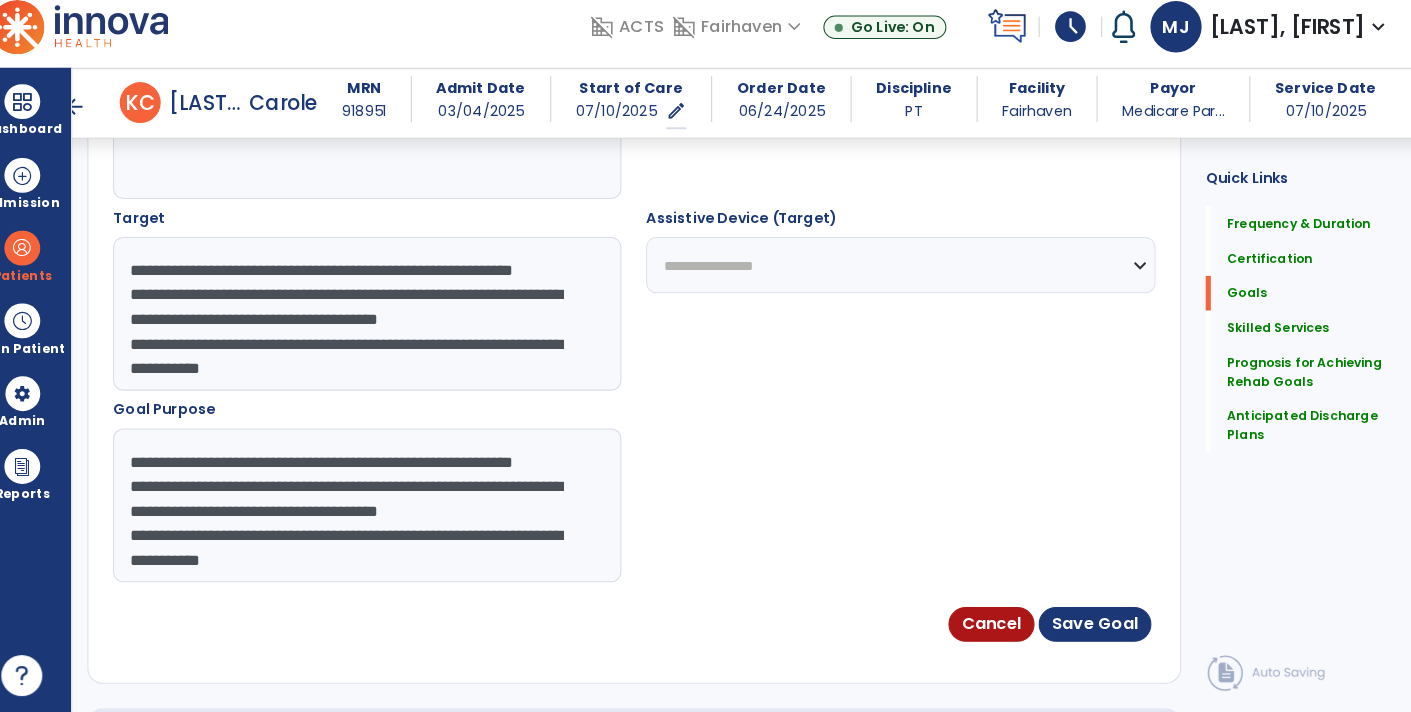 drag, startPoint x: 148, startPoint y: 550, endPoint x: 151, endPoint y: 456, distance: 94.04786 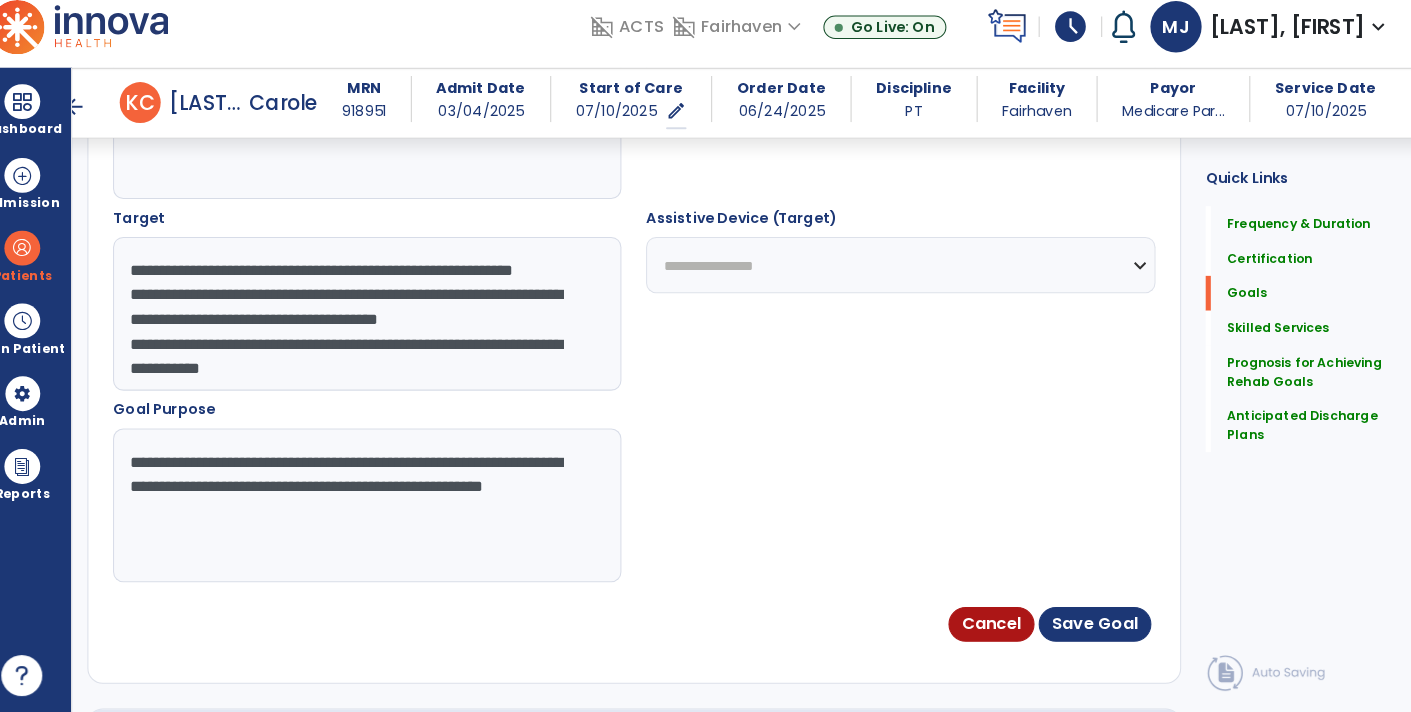 scroll, scrollTop: 0, scrollLeft: 0, axis: both 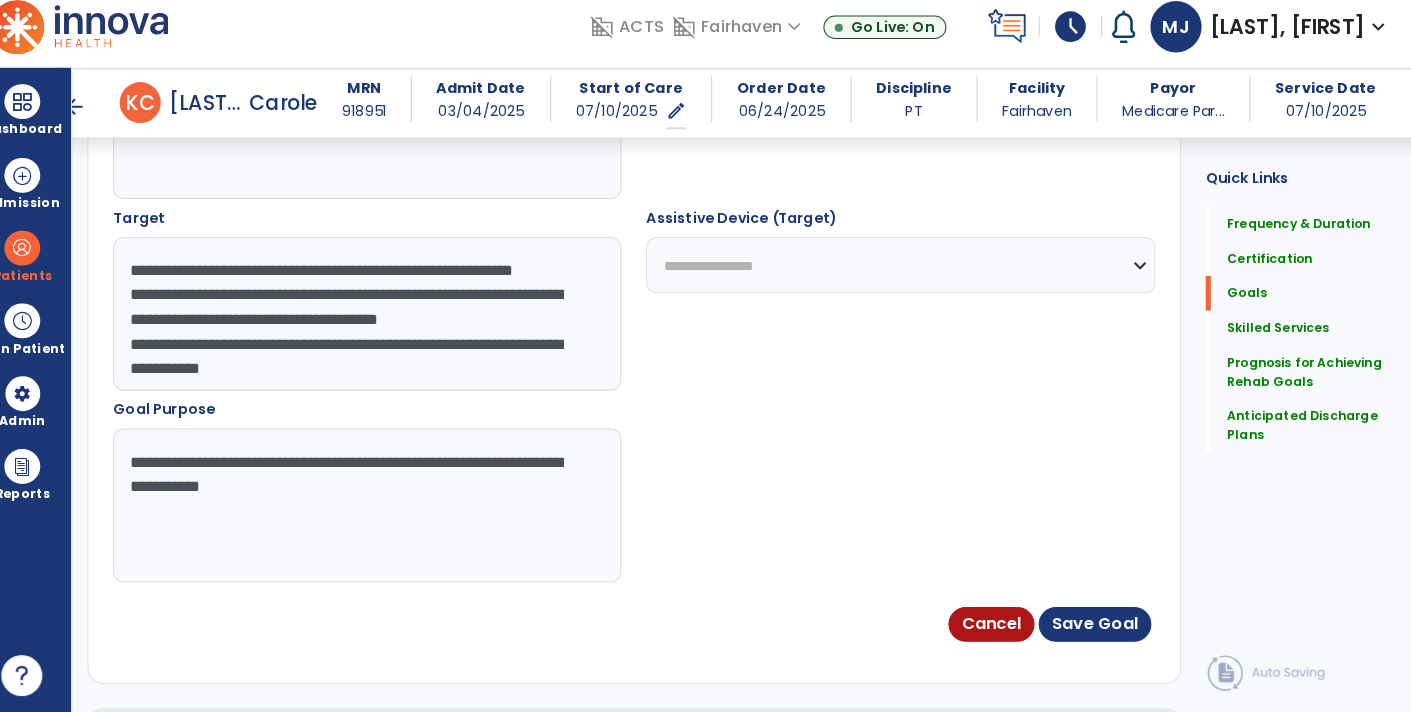 click on "**********" at bounding box center (383, 510) 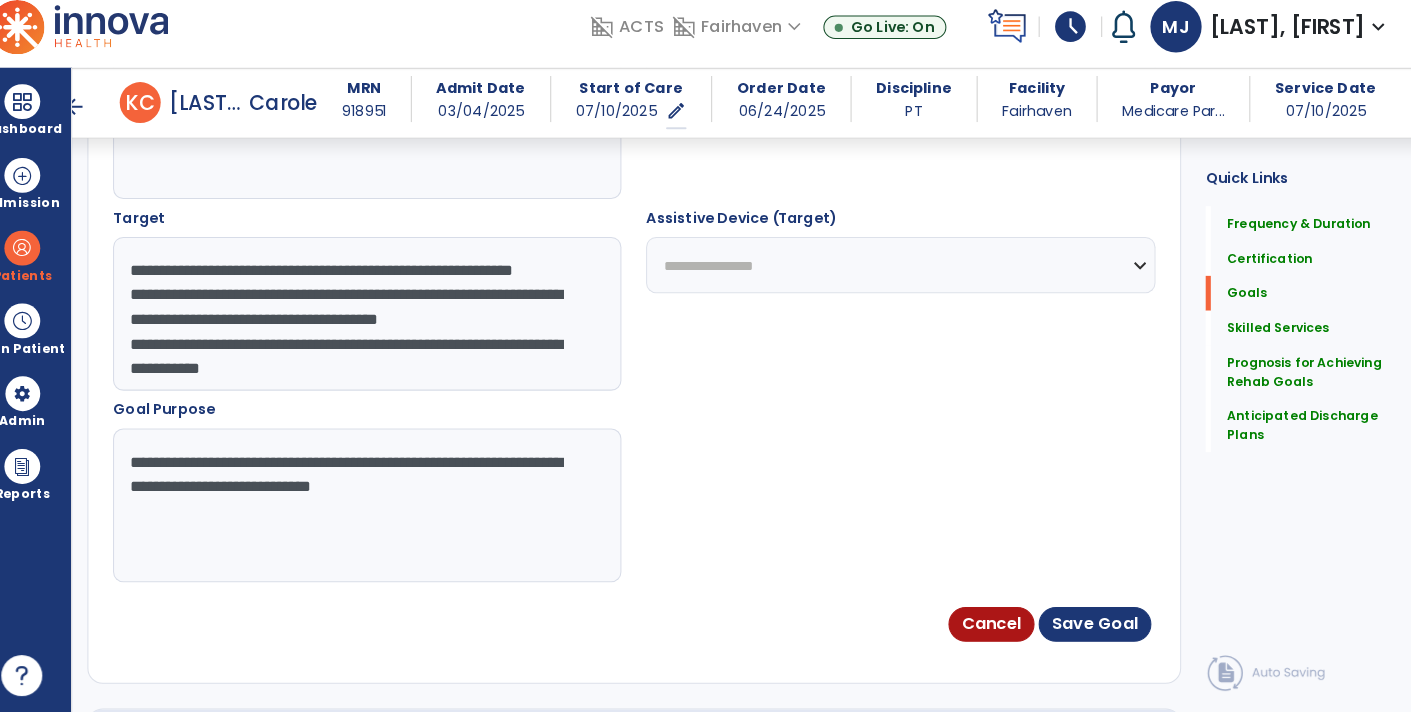 click on "**********" at bounding box center (383, 510) 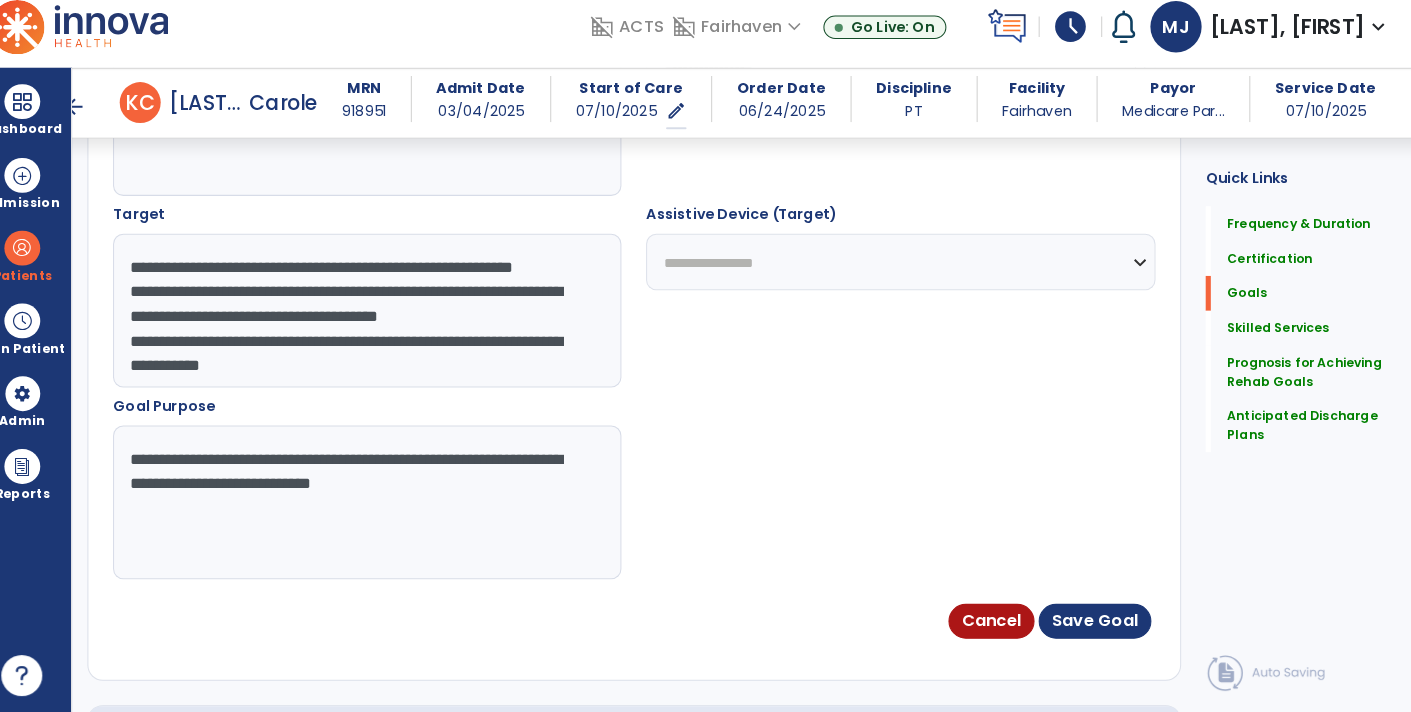 drag, startPoint x: 539, startPoint y: 489, endPoint x: 147, endPoint y: 459, distance: 393.14627 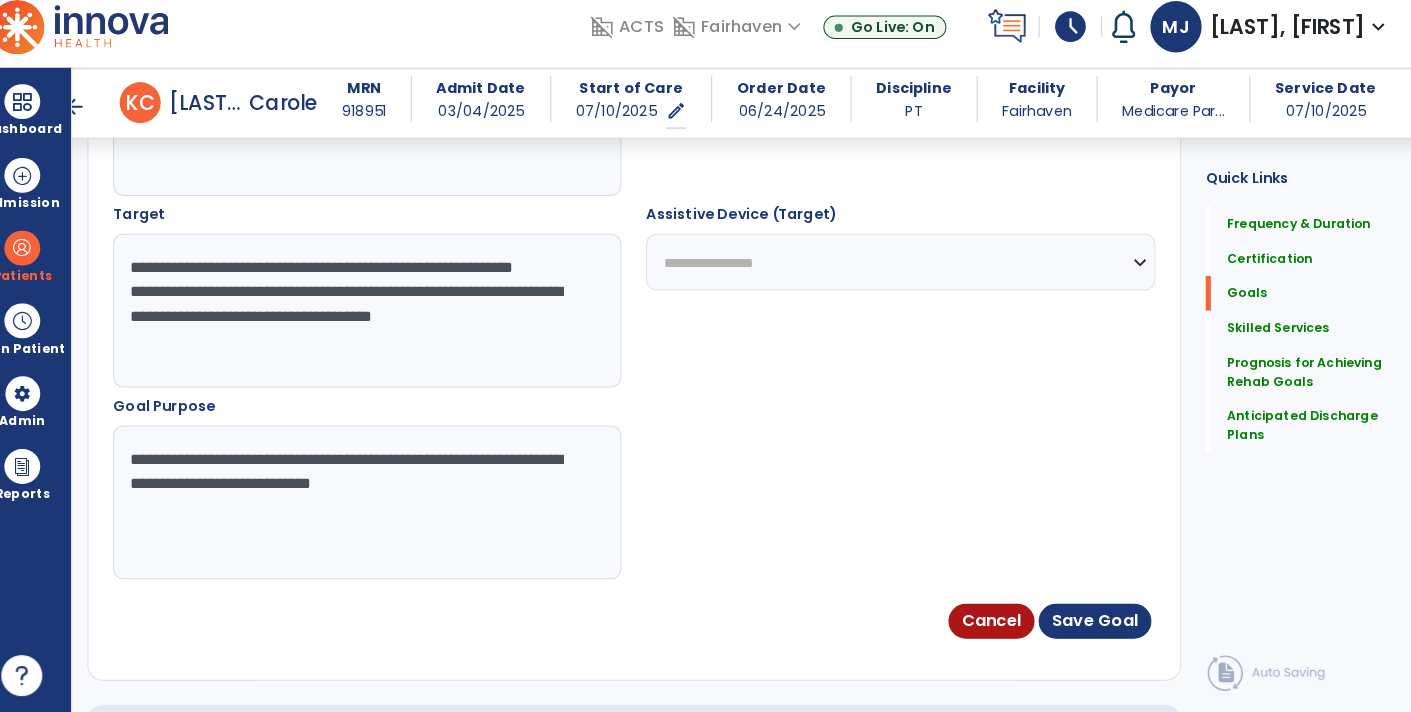 scroll, scrollTop: 0, scrollLeft: 0, axis: both 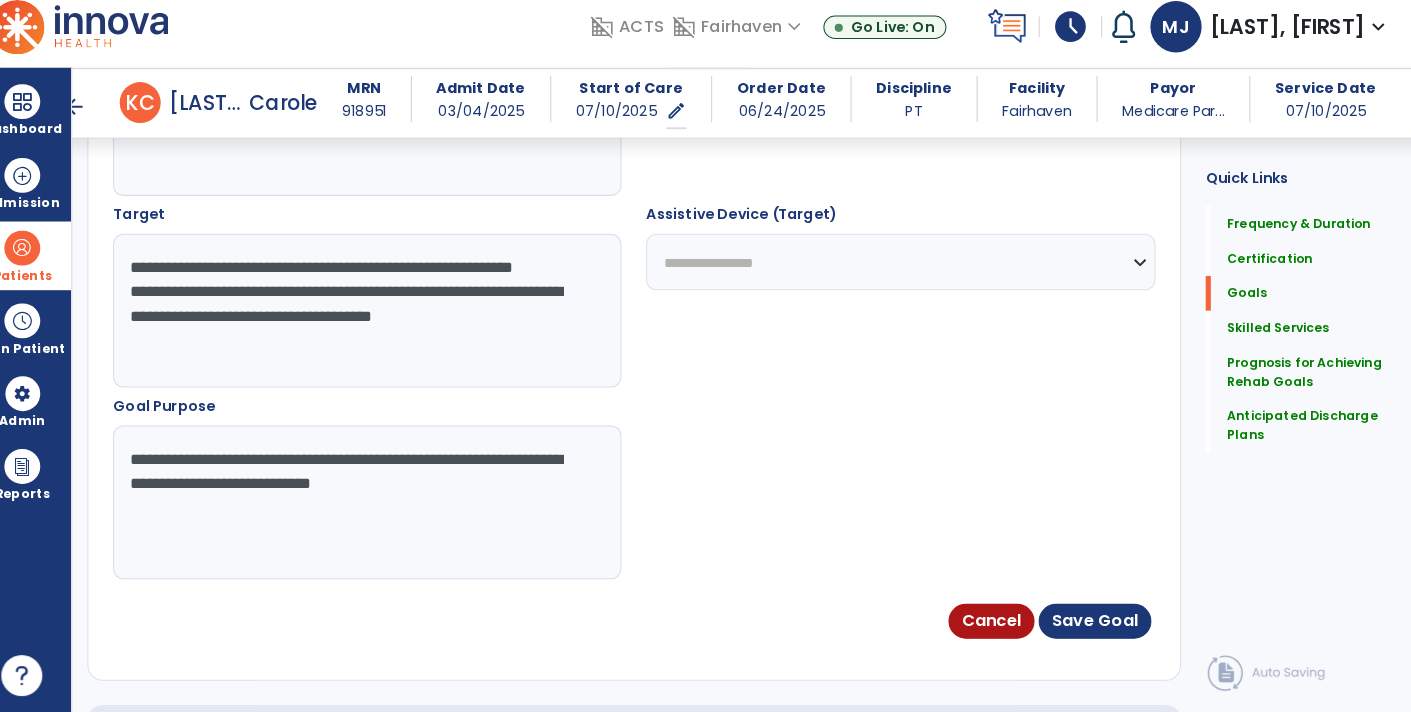 drag, startPoint x: 275, startPoint y: 295, endPoint x: 81, endPoint y: 240, distance: 201.64572 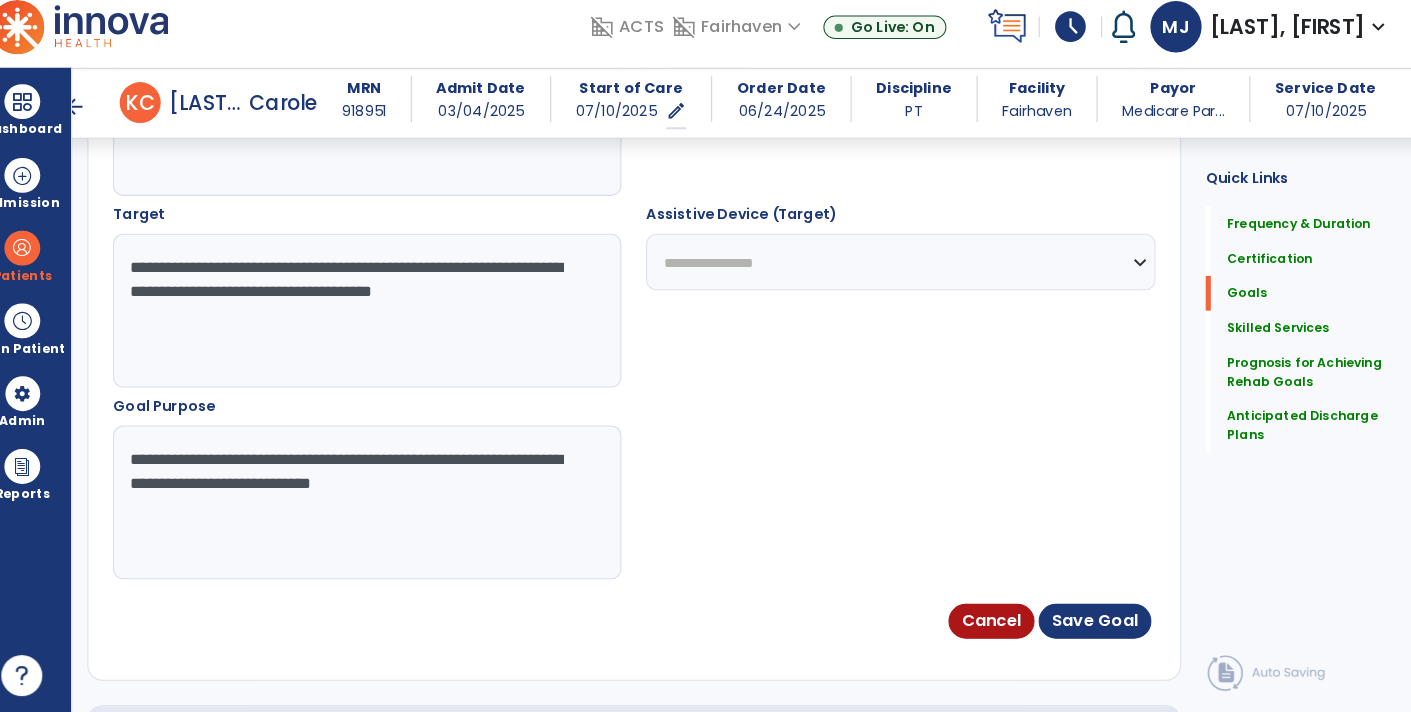 click on "**********" at bounding box center [383, 320] 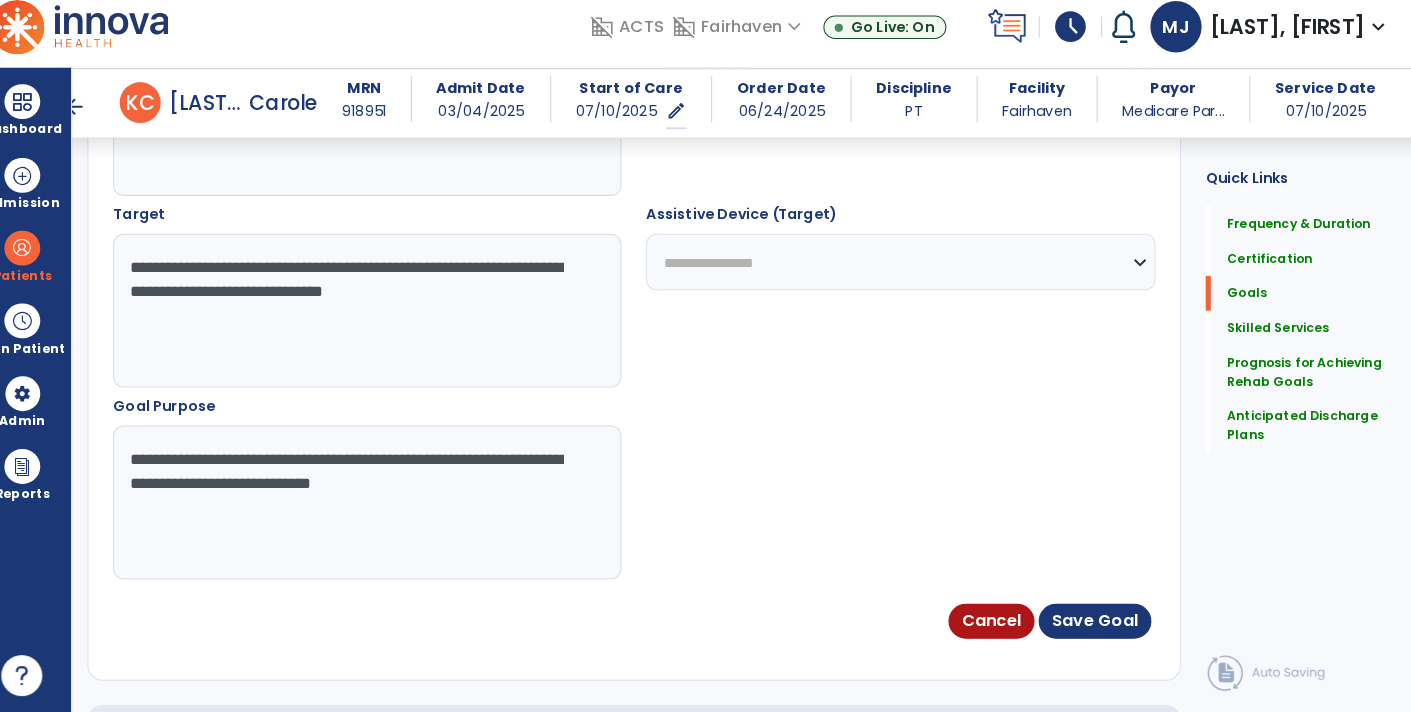 click on "**********" at bounding box center [383, 320] 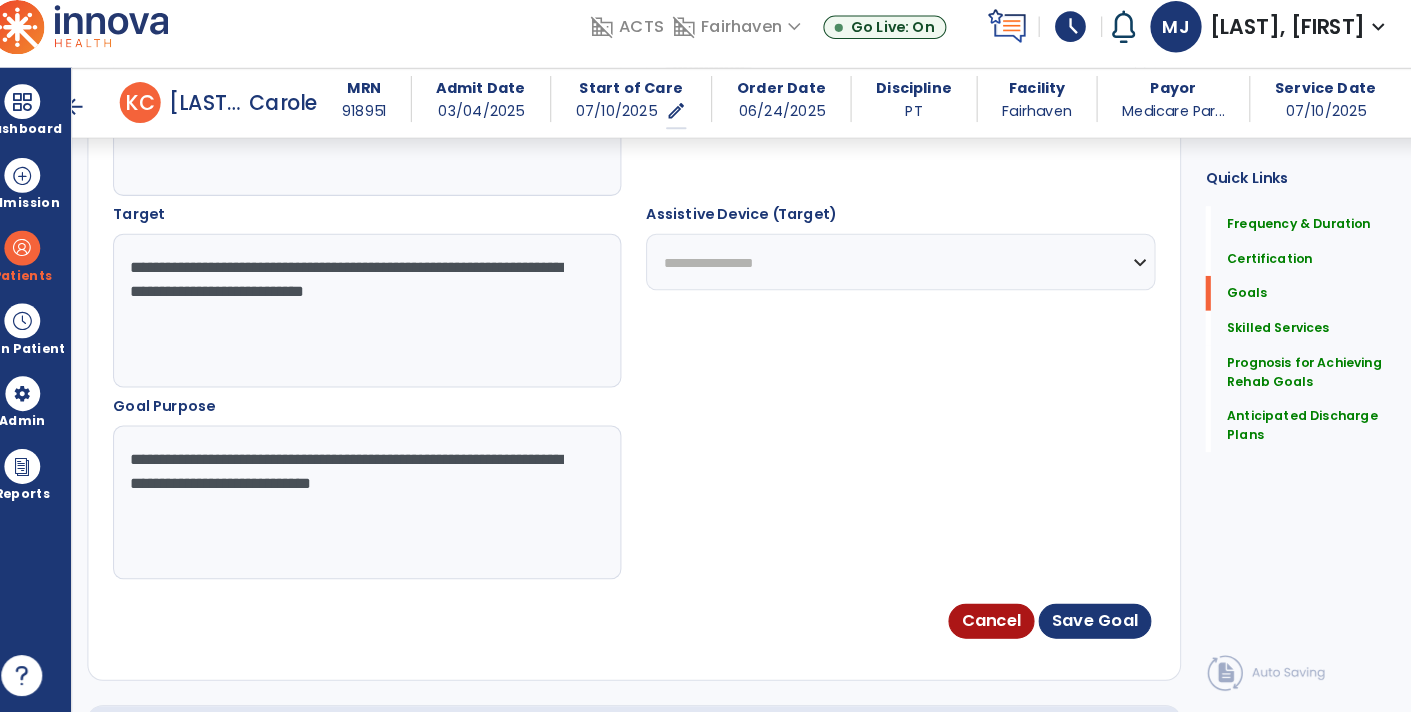 drag, startPoint x: 142, startPoint y: 300, endPoint x: 369, endPoint y: 297, distance: 227.01982 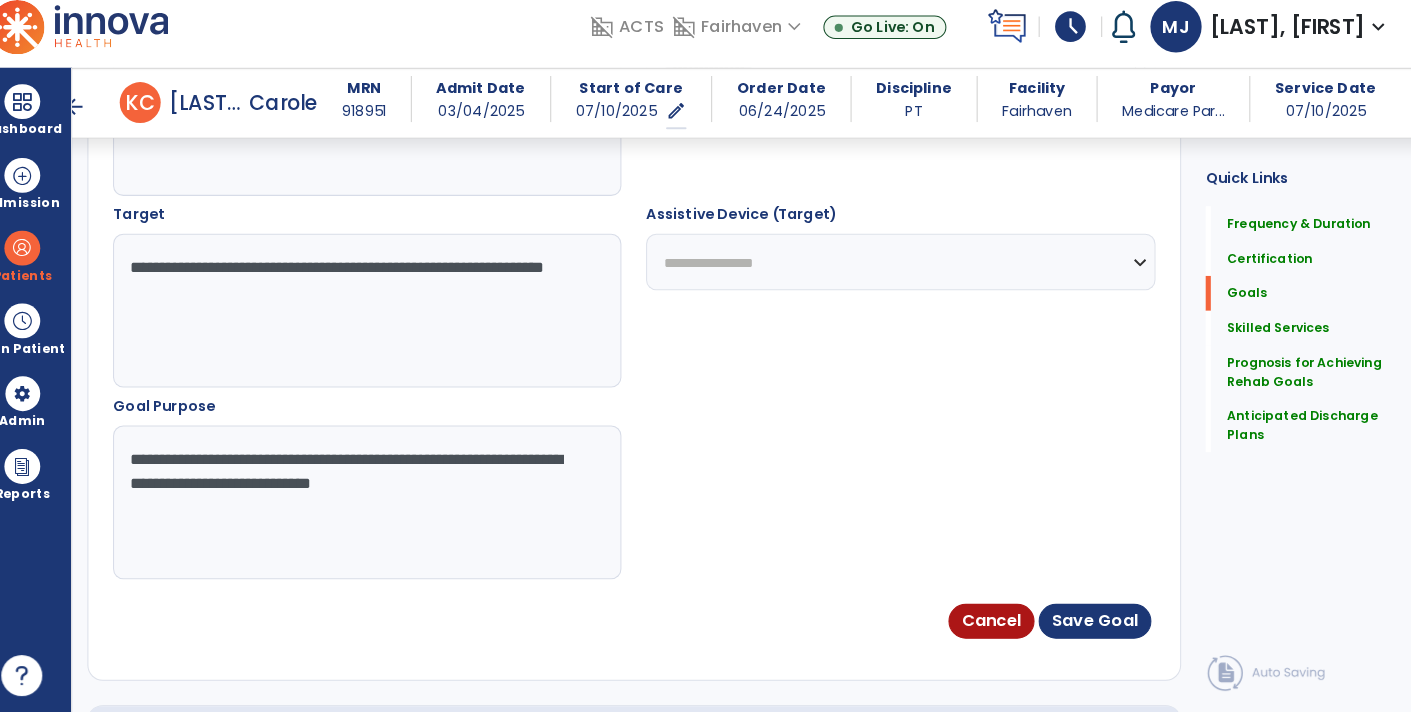 click on "**********" at bounding box center [383, 320] 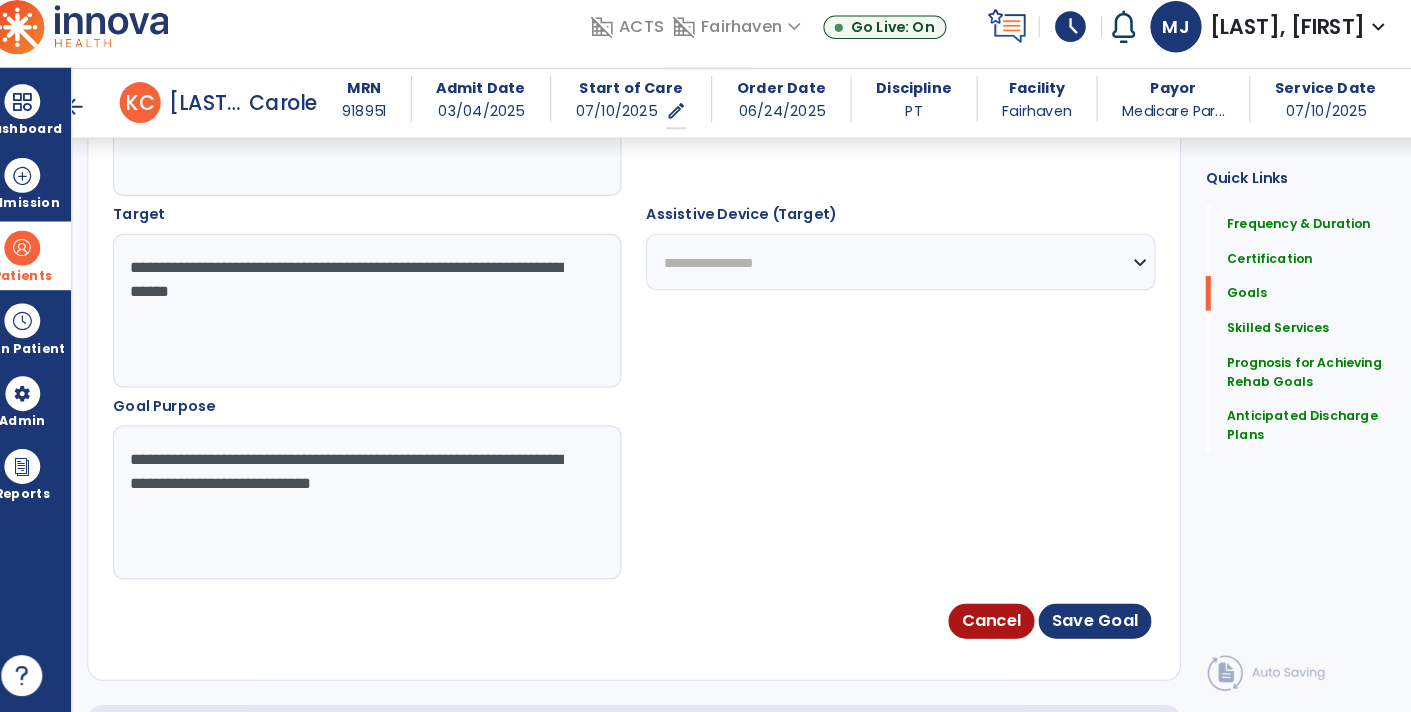 drag, startPoint x: 433, startPoint y: 318, endPoint x: 38, endPoint y: 260, distance: 399.23553 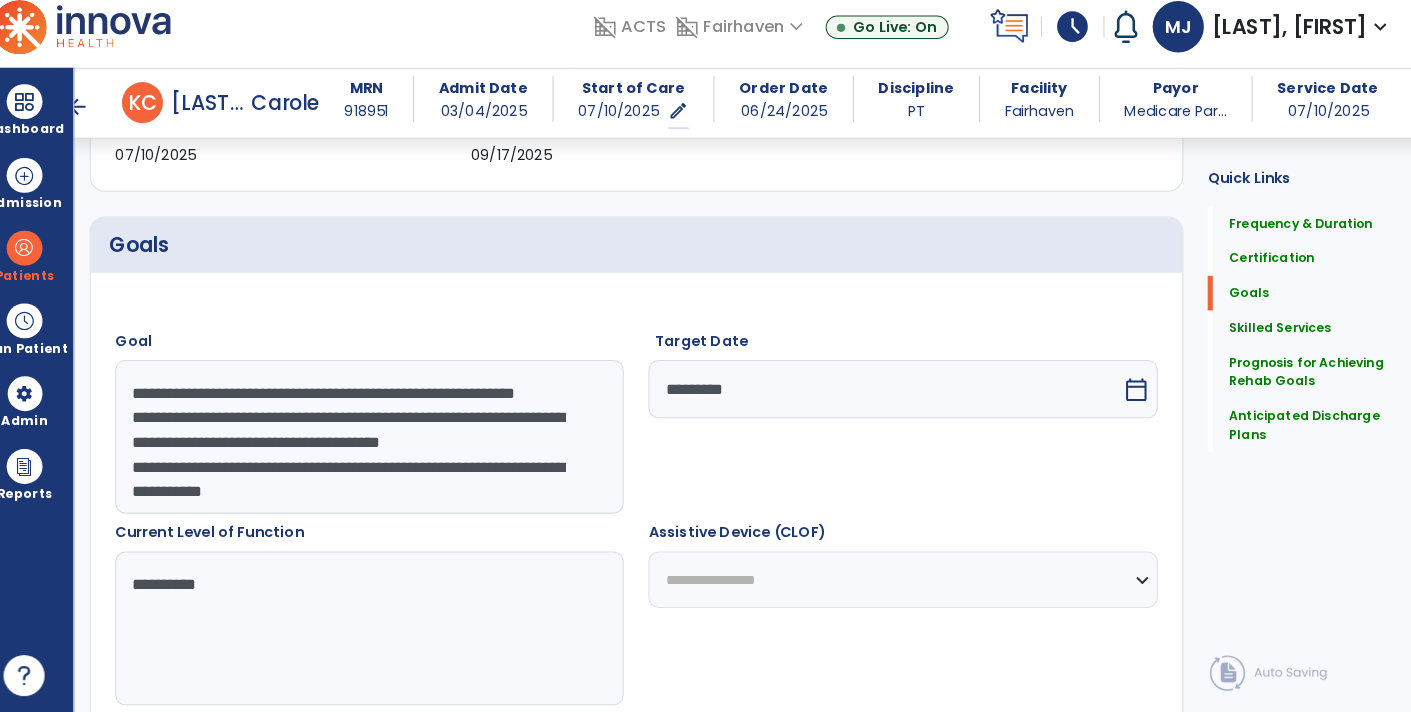 scroll, scrollTop: 390, scrollLeft: 0, axis: vertical 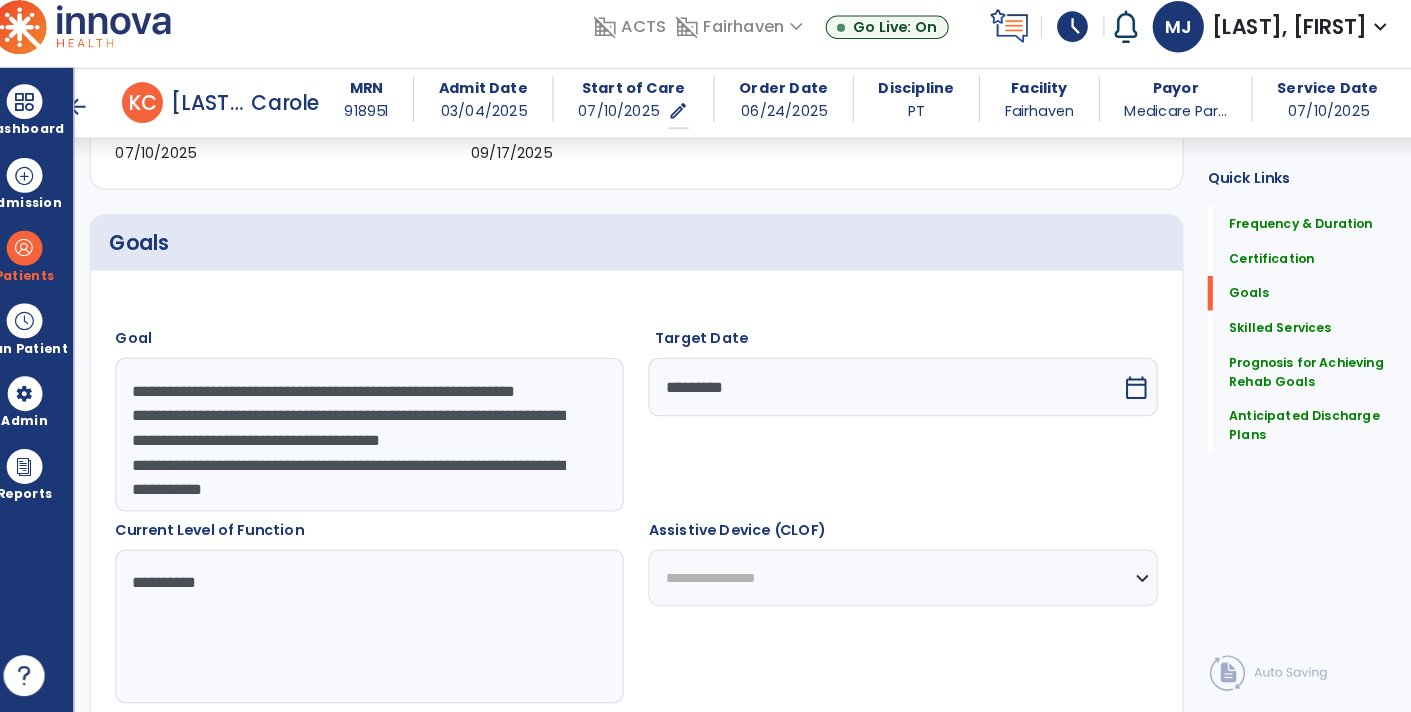 type on "**********" 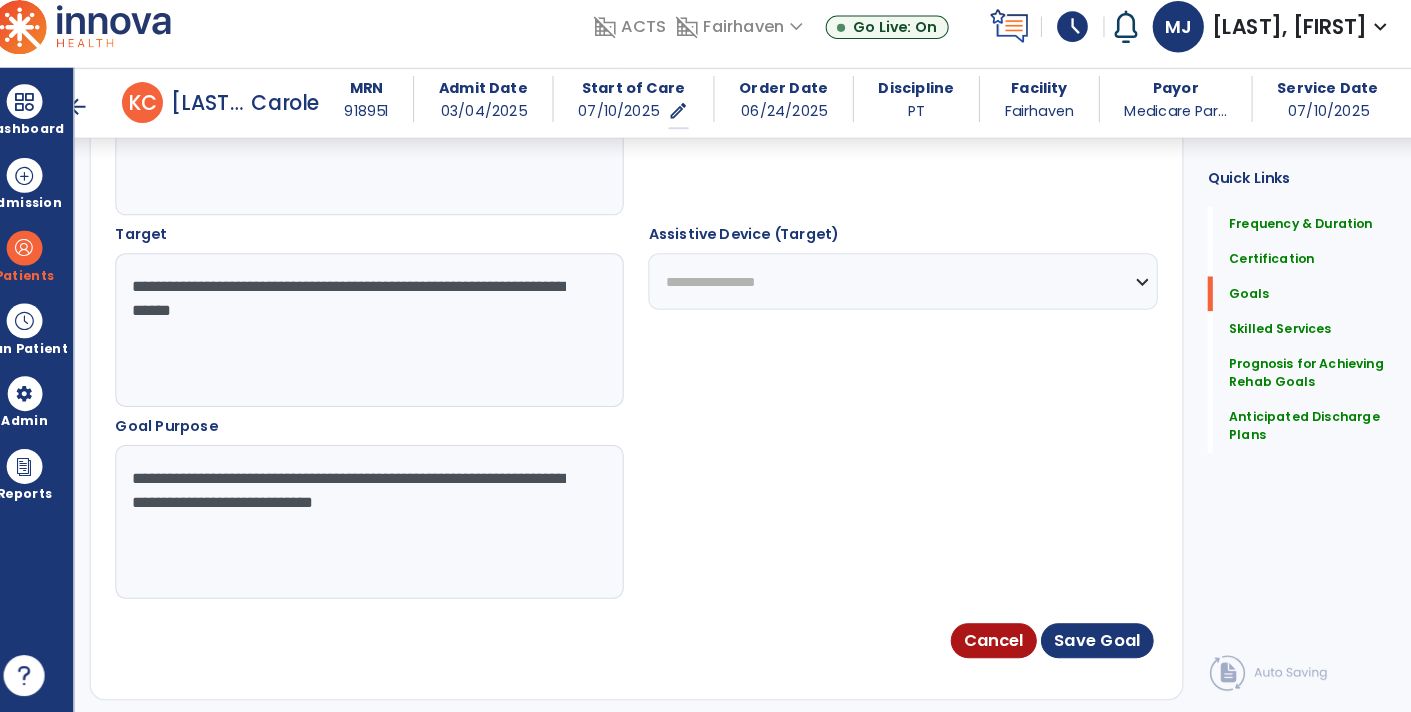 drag, startPoint x: 149, startPoint y: 394, endPoint x: 830, endPoint y: 758, distance: 772.1768 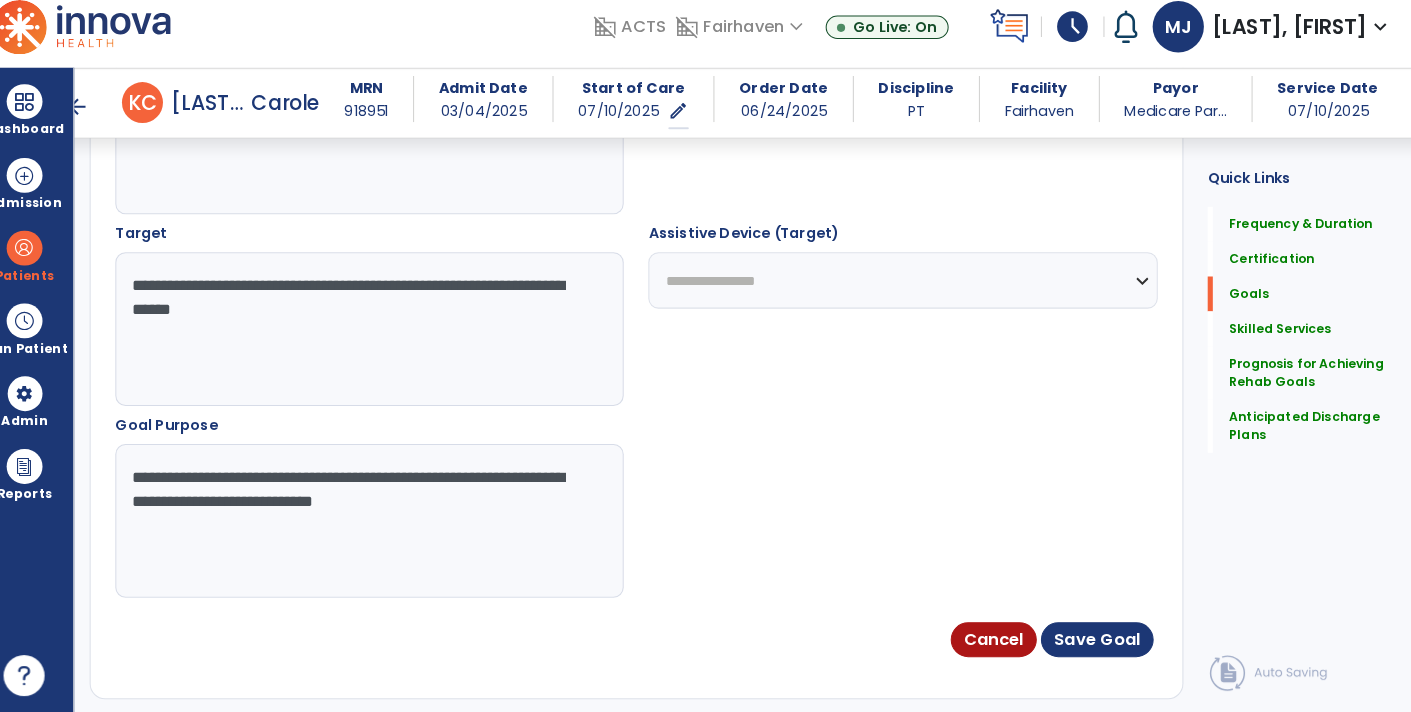 click on "domain_disabled   ACTS   domain_disabled   Fairhaven   expand_more   Fairhaven   Sandbox  Go Live: On schedule My Time:   Monday, Jul 14    **** arrow_right  Start   Open your timecard  arrow_right Notifications Mark as read Co-Treatment Conflict: Lioi, Vincent Mon Apr 14 2025 at 9:04 AM | Fairhaven Plan of Care (RecertificationNote) Rejected: Edwards, David by LIEN AMANDA Mon Apr 07 2025 at 10:57 AM | Fairhaven See all Notifications  MJ   James, Monica   expand_more   home   Home   person   Profile   manage_accounts   Admin   help   Help   logout   Log out  Dashboard  dashboard  Therapist Dashboard  view_quilt  Operations Dashboard Admission Patients  format_list_bulleted  Patient List  space_dashboard  Patient Board  insert_chart  PDPM Board Plan Patient  event_note  Planner  content_paste_go  Scheduler  content_paste_go  Whiteboard Admin  manage_accounts  Users Reports  export_notes  Billing Exports  note_alt  EOM Report  event_note  Minutes By Payor  inbox_customize  Service Log     K  C" at bounding box center [705, 356] 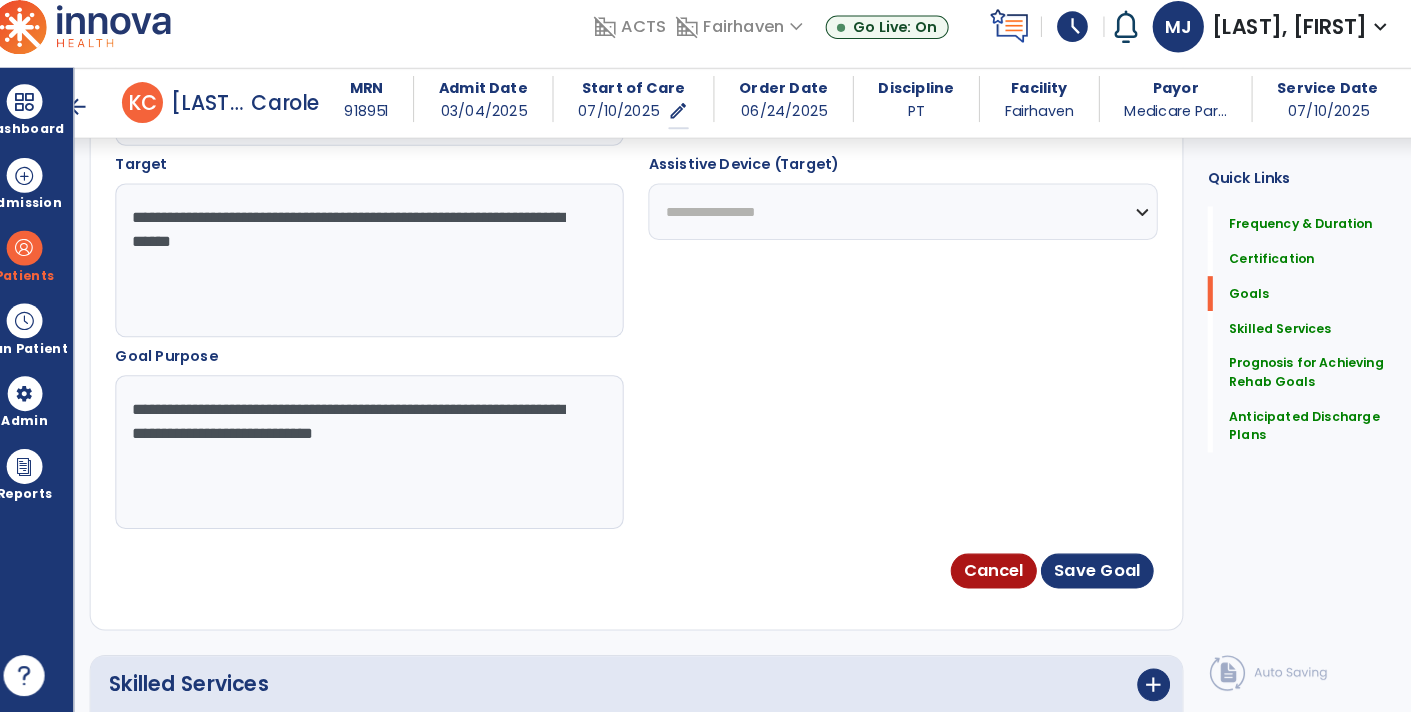 scroll, scrollTop: 740, scrollLeft: 0, axis: vertical 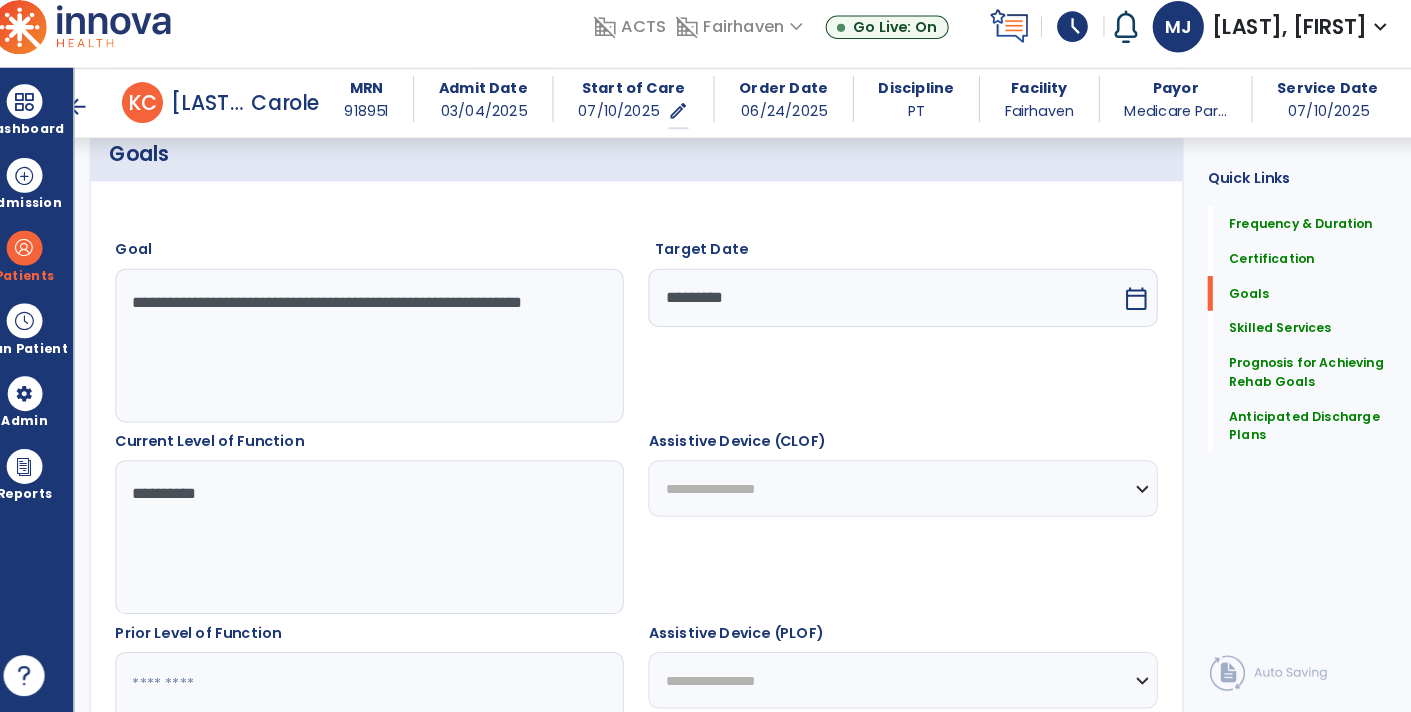 type on "**********" 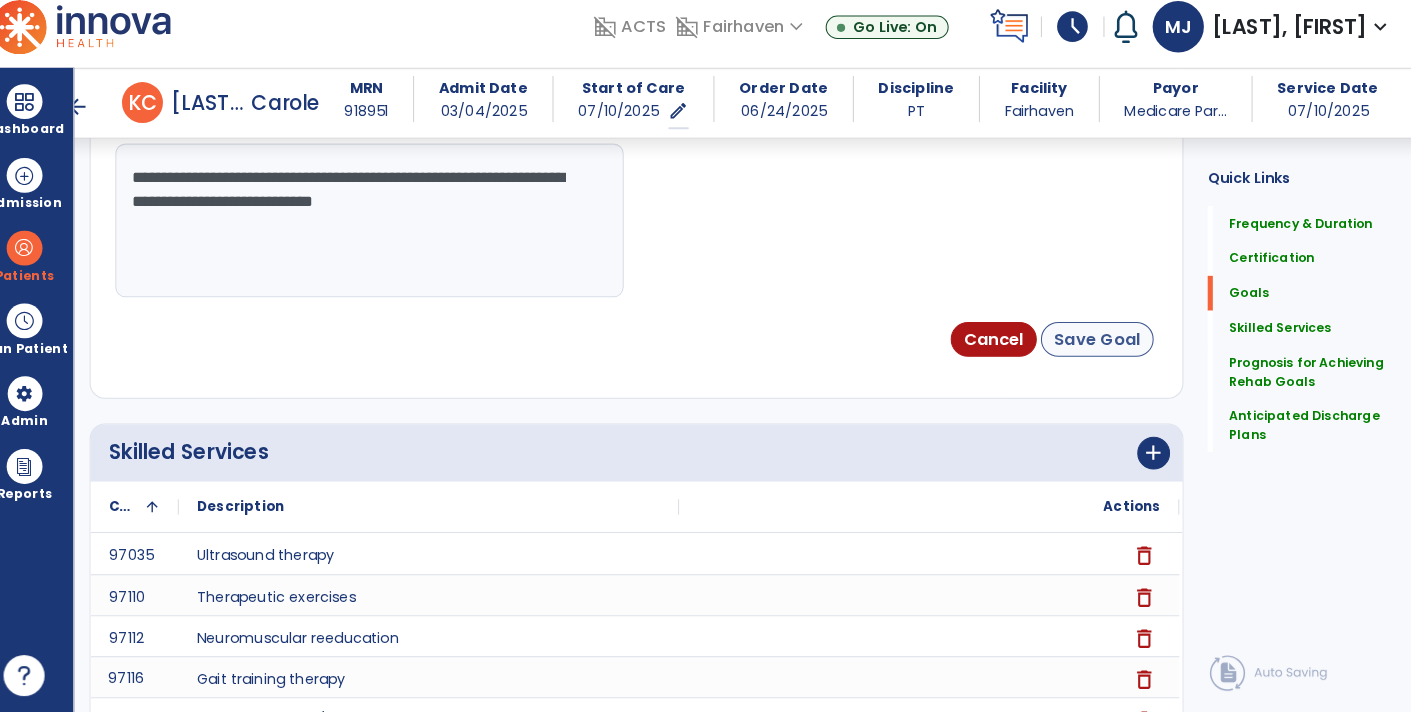 click on "Save Goal" at bounding box center (1094, 348) 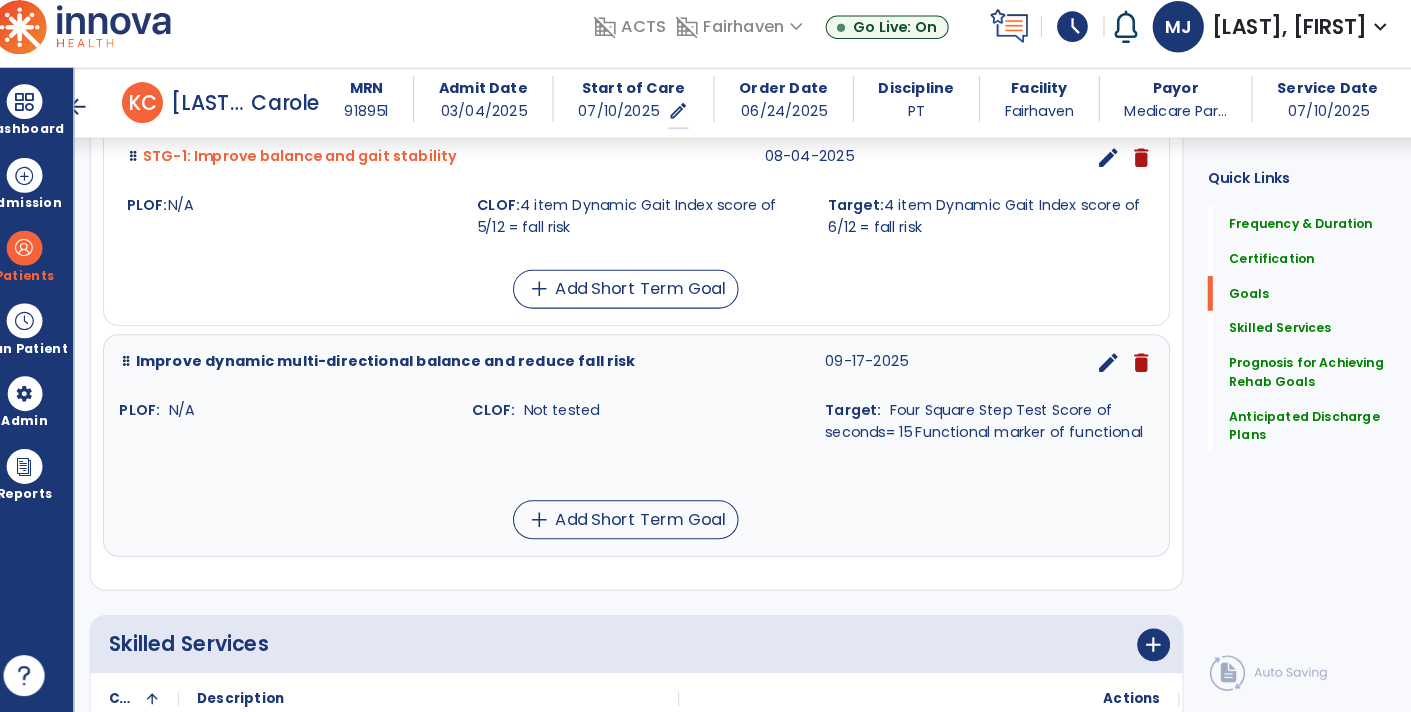 scroll, scrollTop: 1036, scrollLeft: 0, axis: vertical 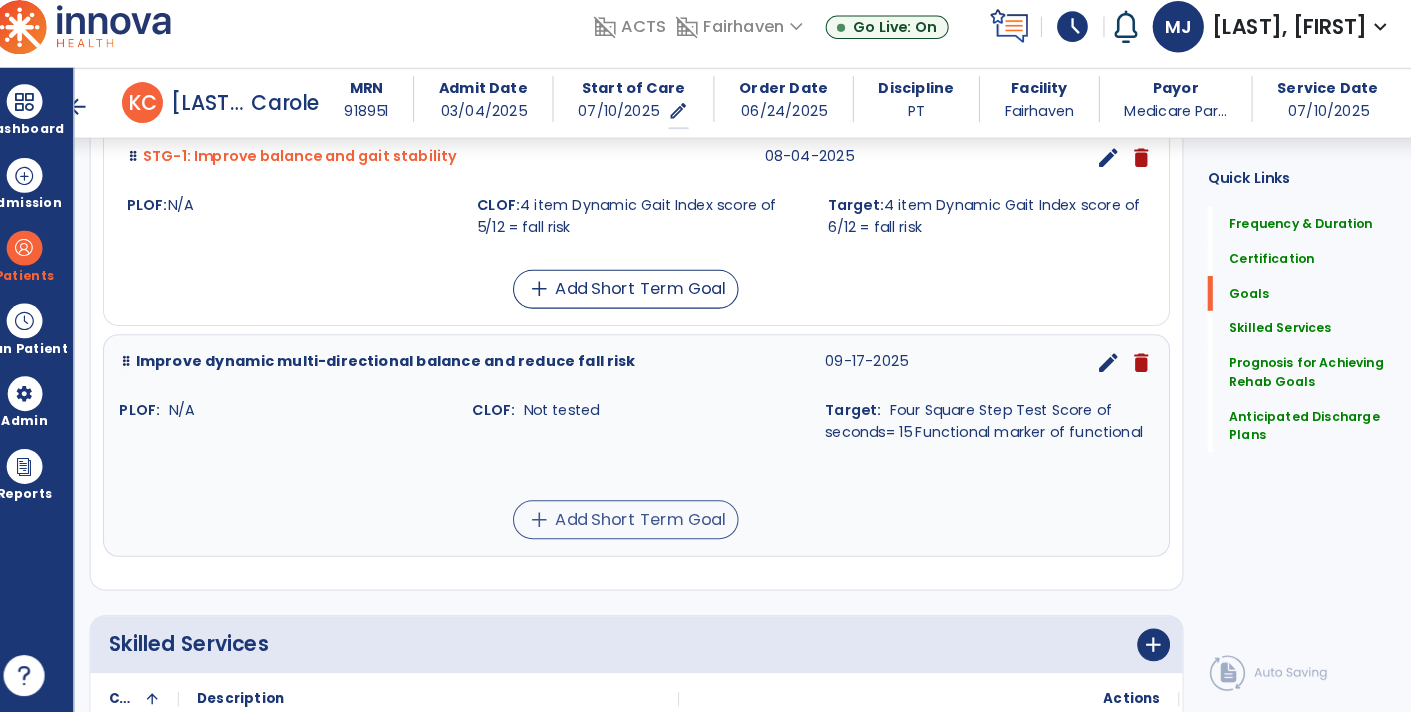 click on "add  Add Short Term Goal" at bounding box center (634, 524) 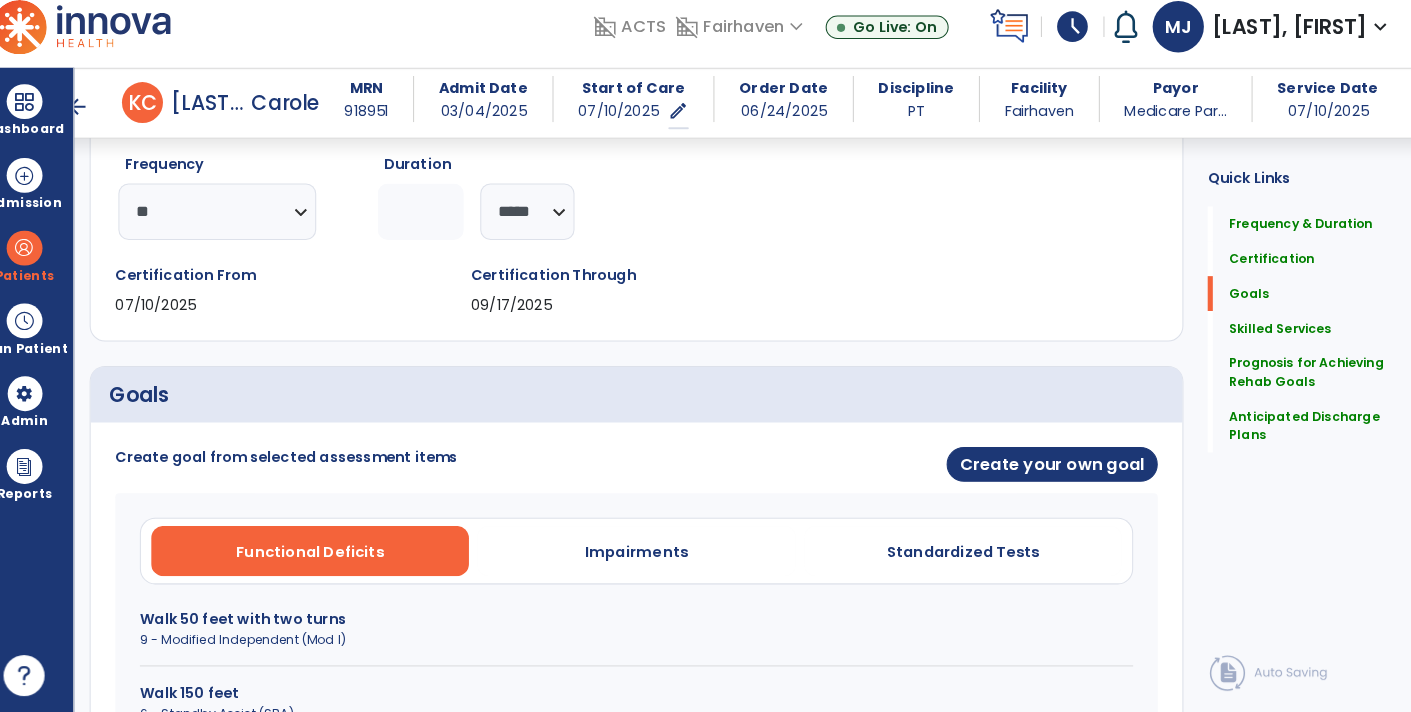scroll, scrollTop: 241, scrollLeft: 0, axis: vertical 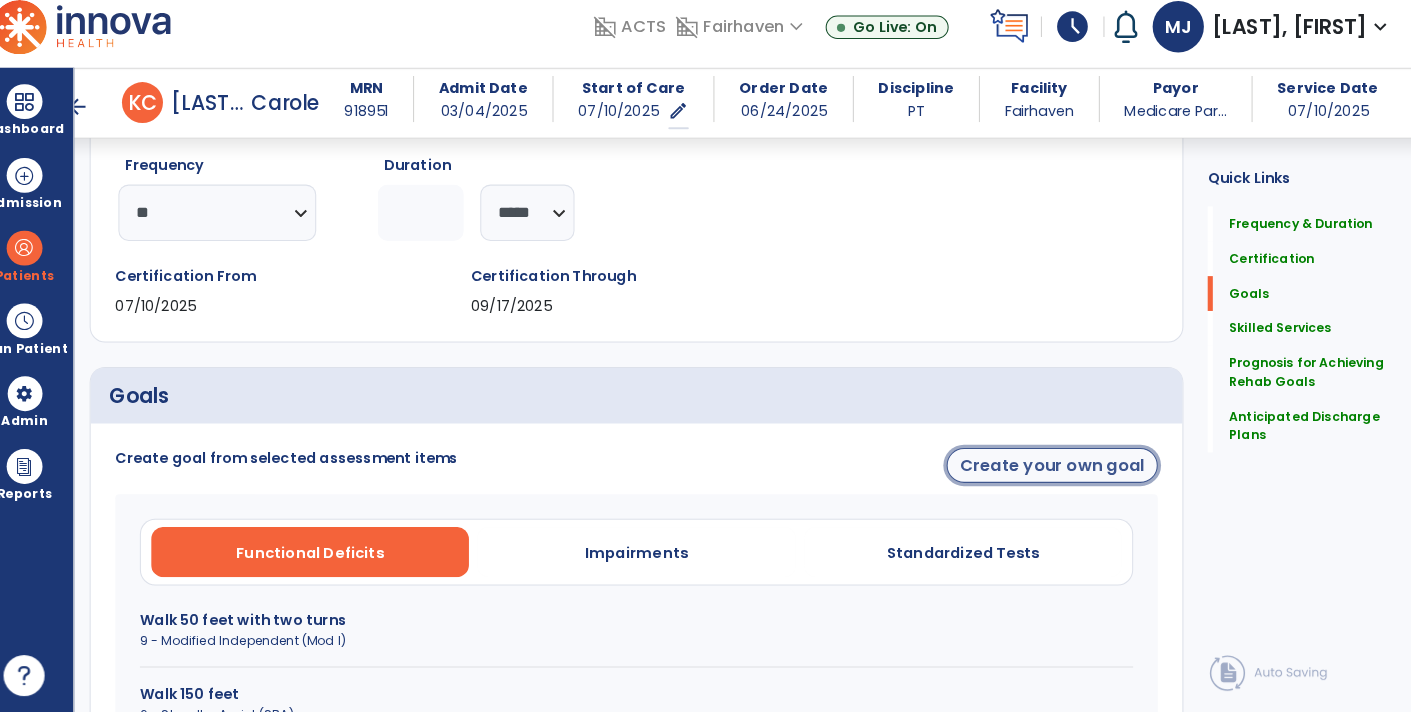 click on "Create your own goal" at bounding box center [1050, 471] 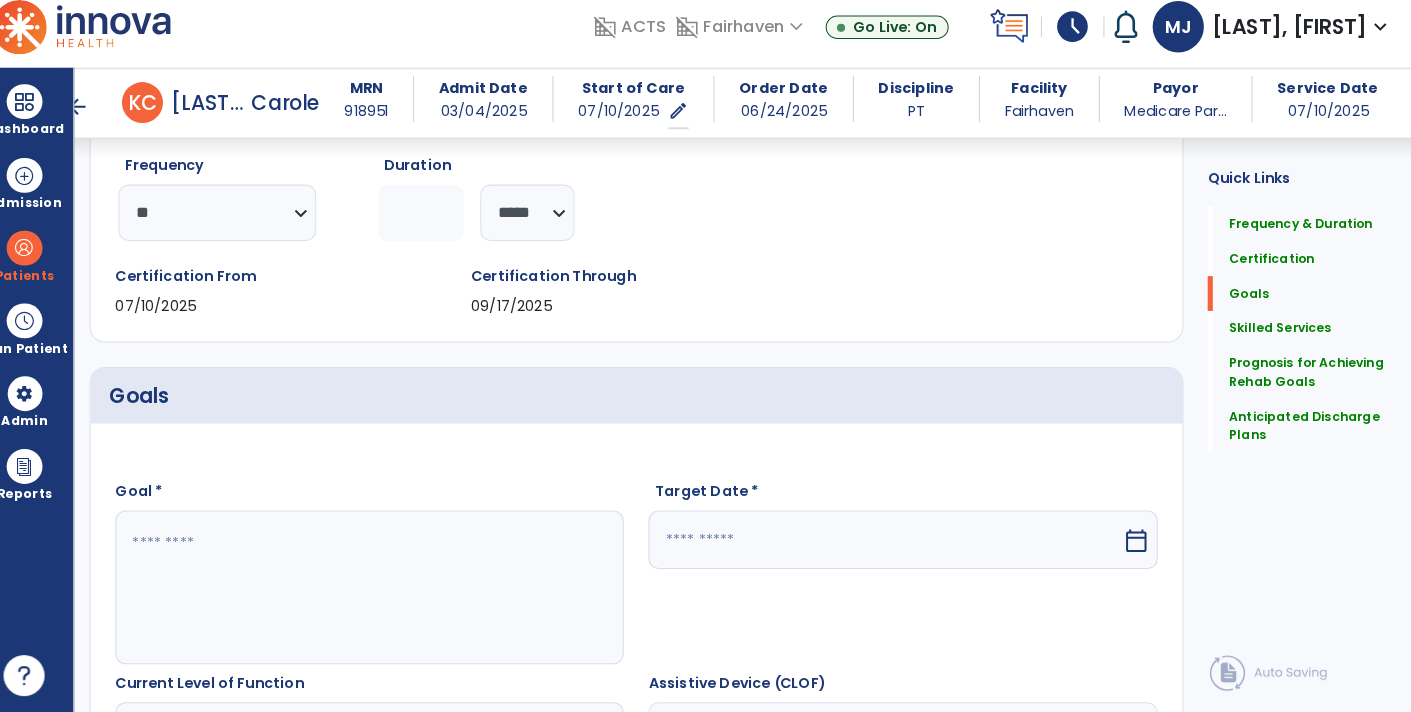 click at bounding box center (886, 543) 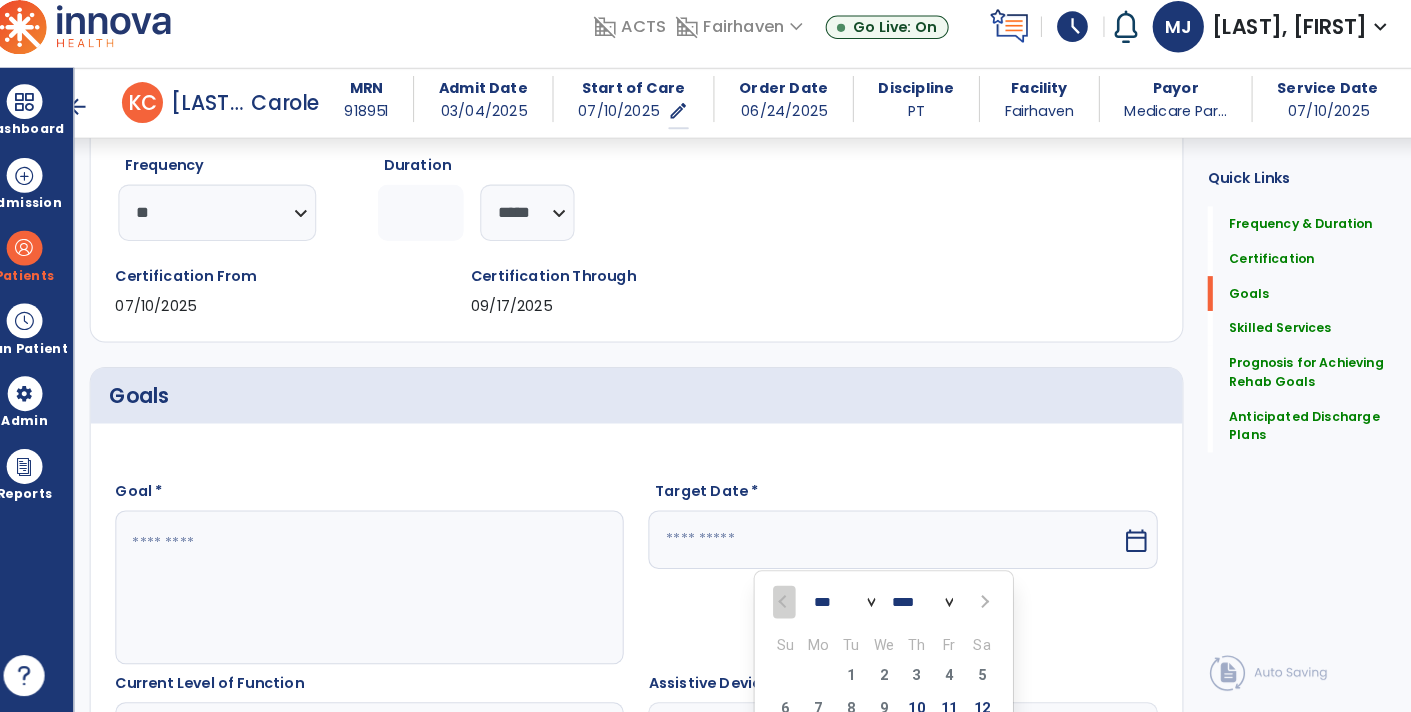 scroll, scrollTop: 584, scrollLeft: 0, axis: vertical 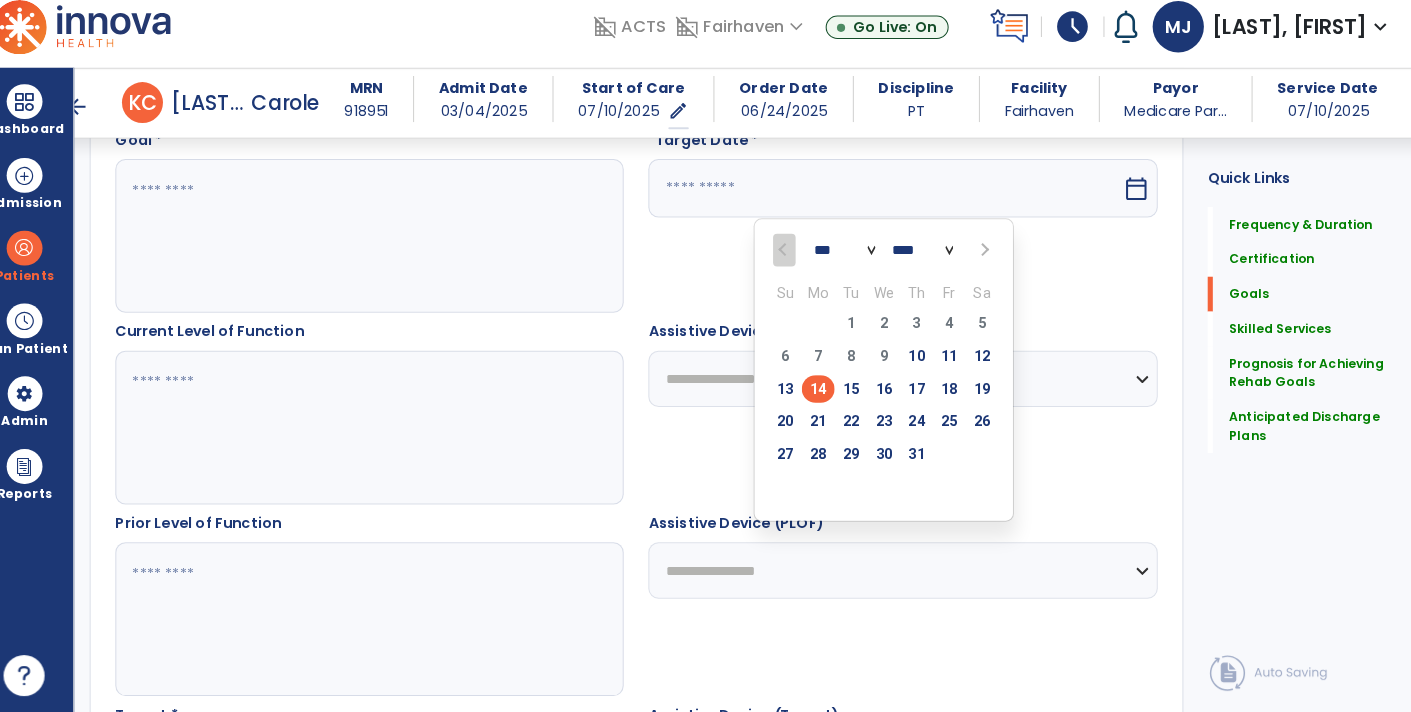 click at bounding box center (983, 261) 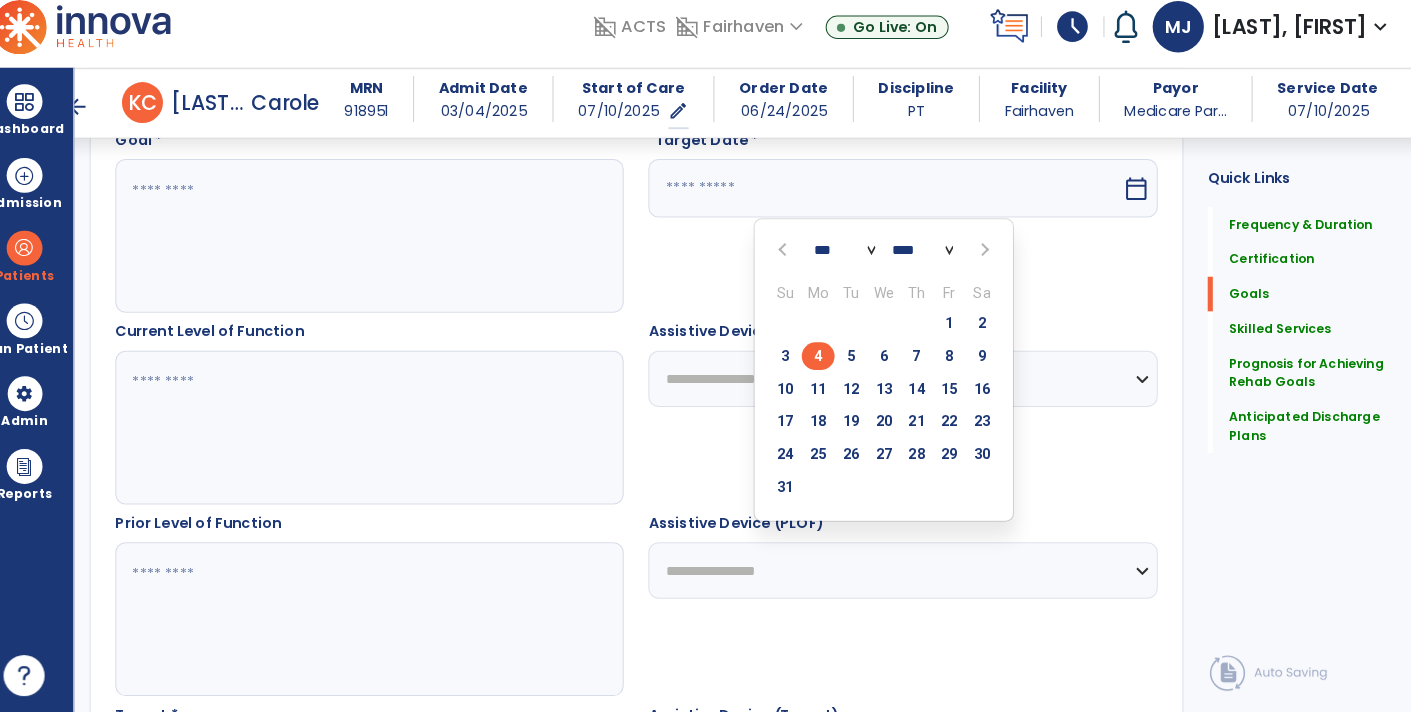 click on "4" at bounding box center (822, 364) 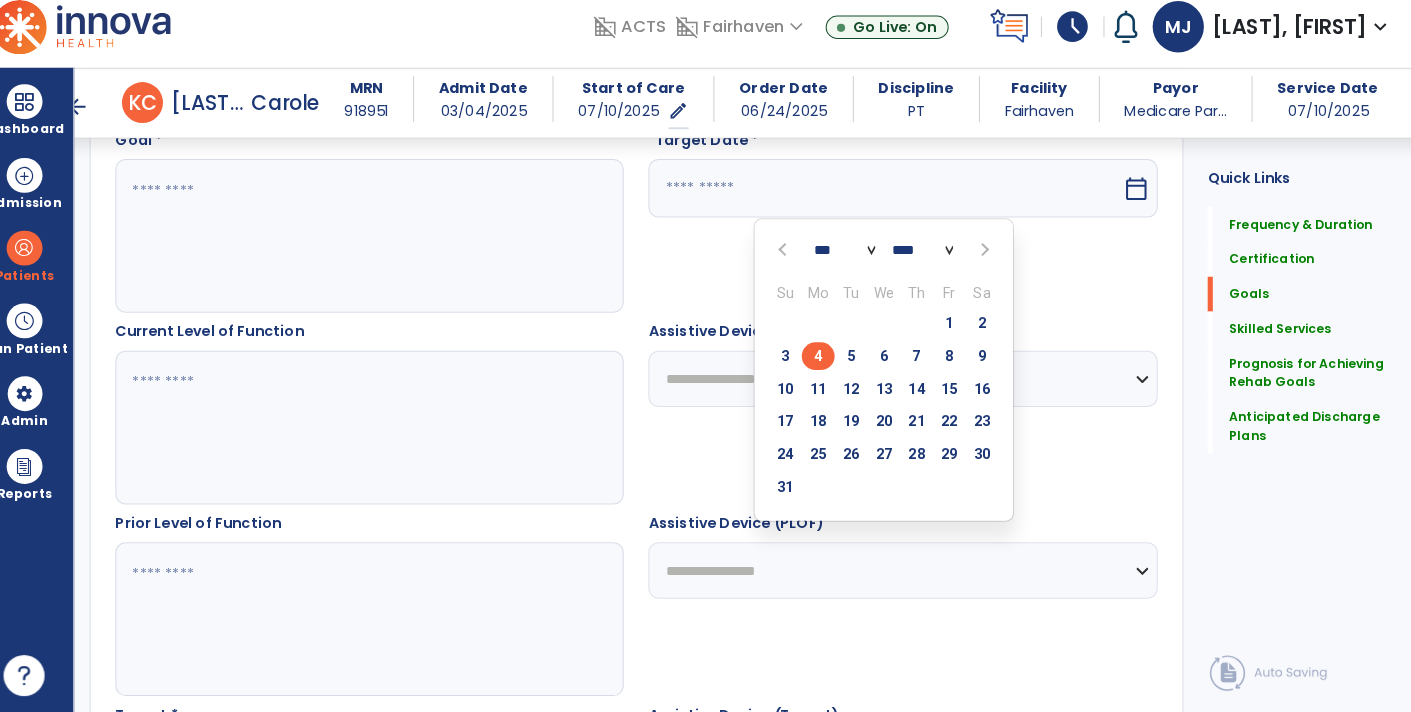 type on "********" 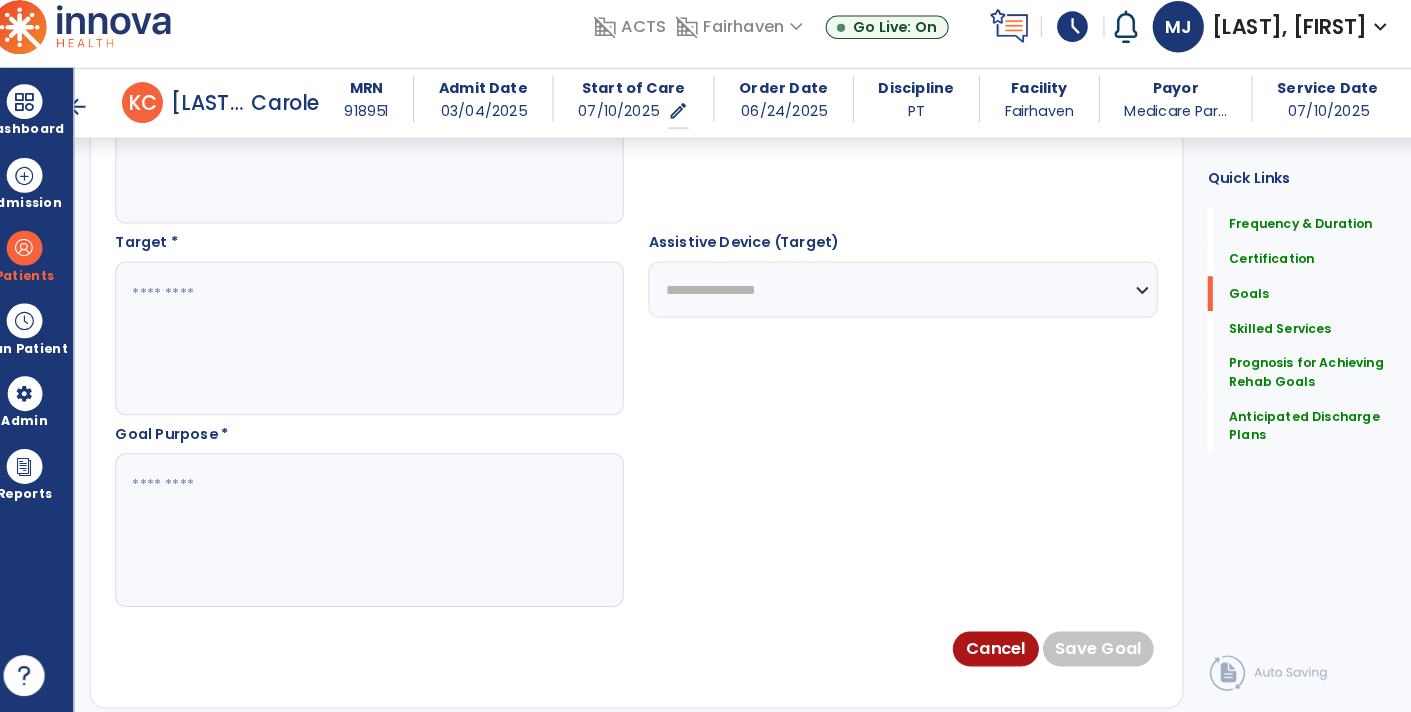 scroll, scrollTop: 1049, scrollLeft: 0, axis: vertical 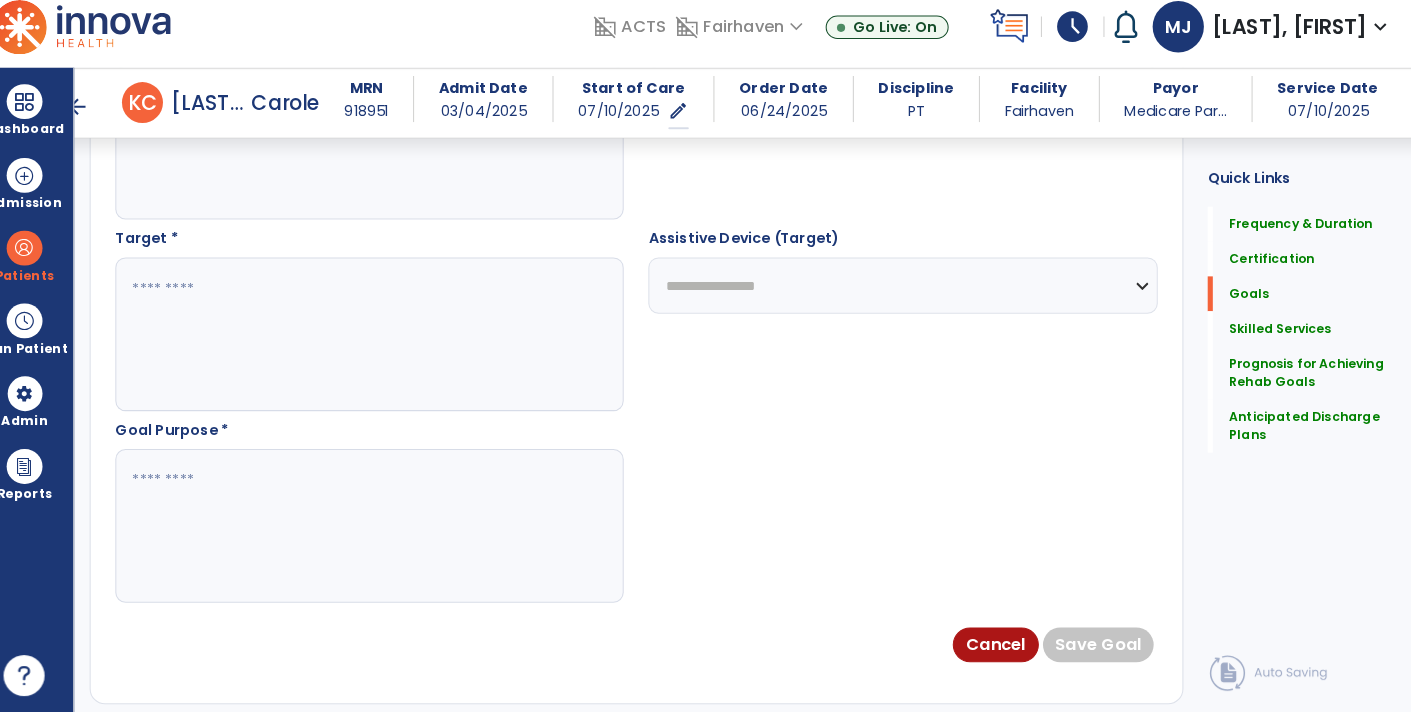 click at bounding box center (383, 343) 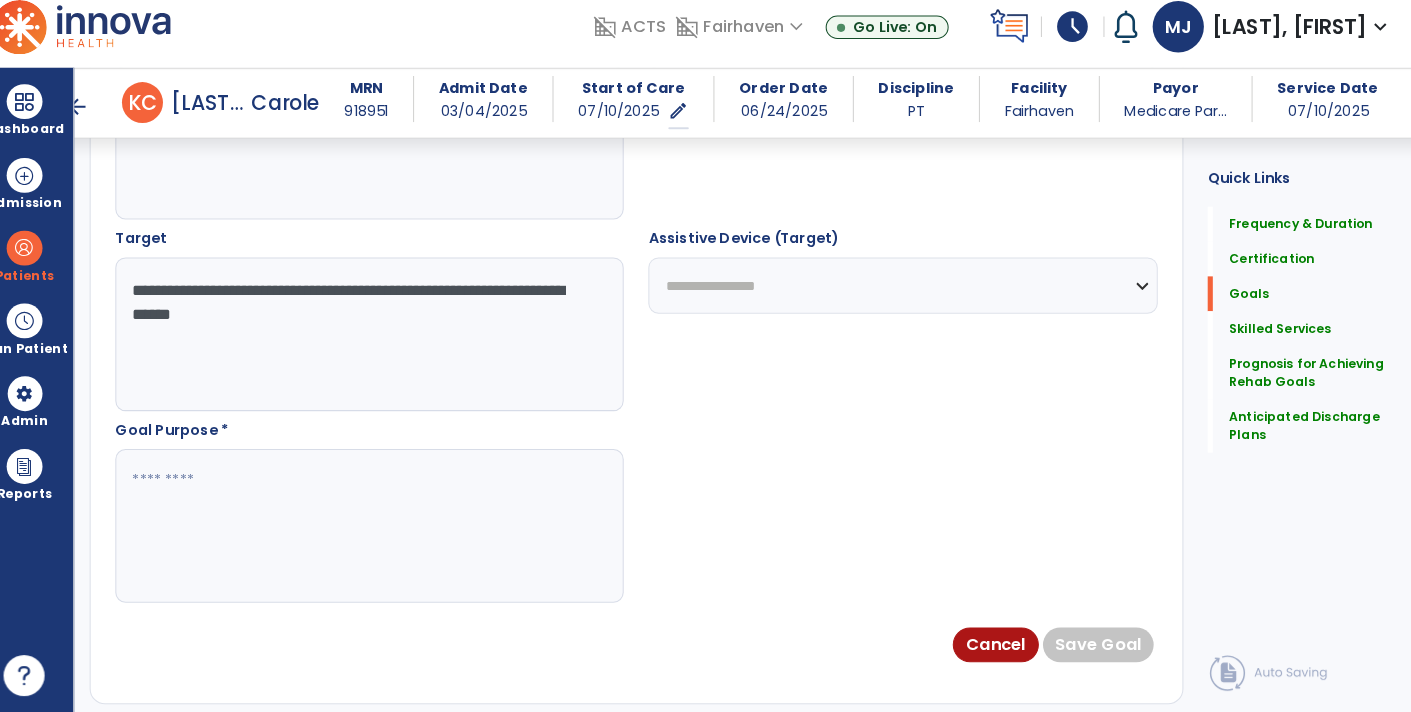 click on "**********" at bounding box center (383, 343) 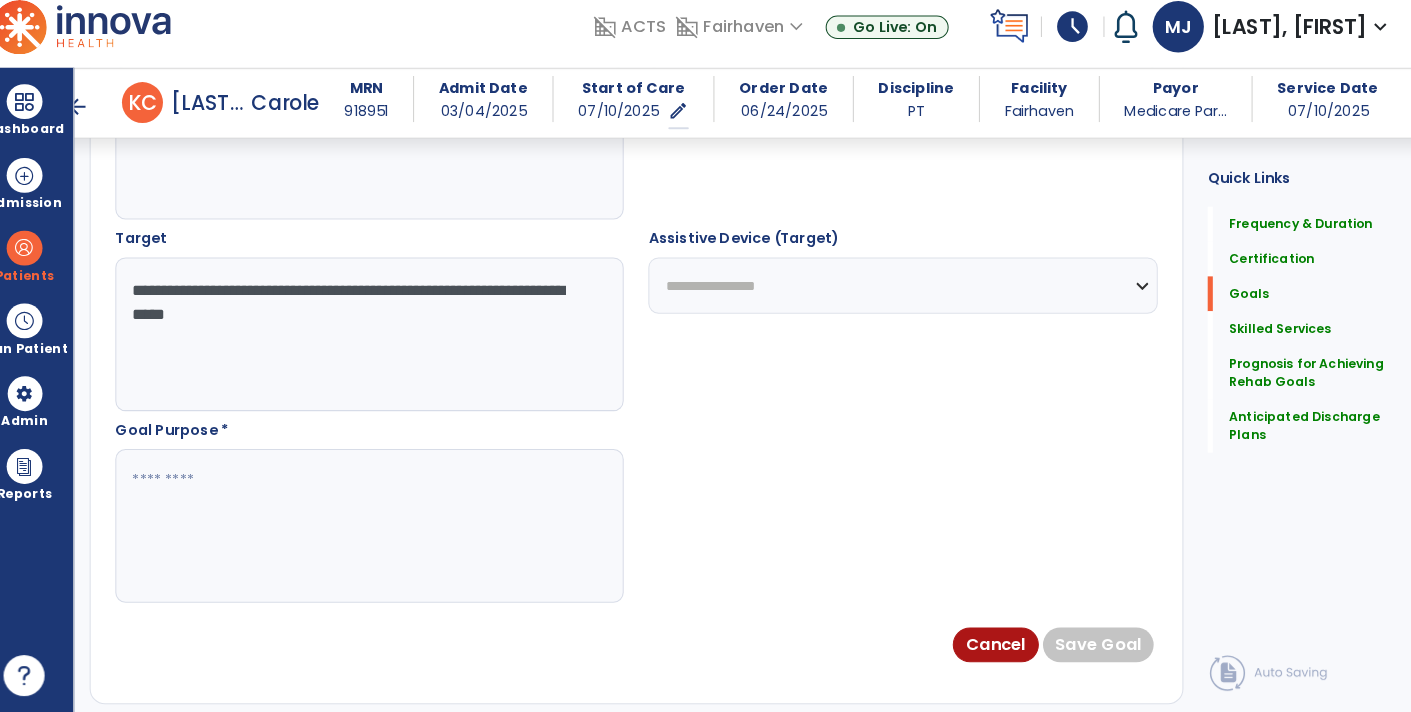 click on "**********" at bounding box center (383, 343) 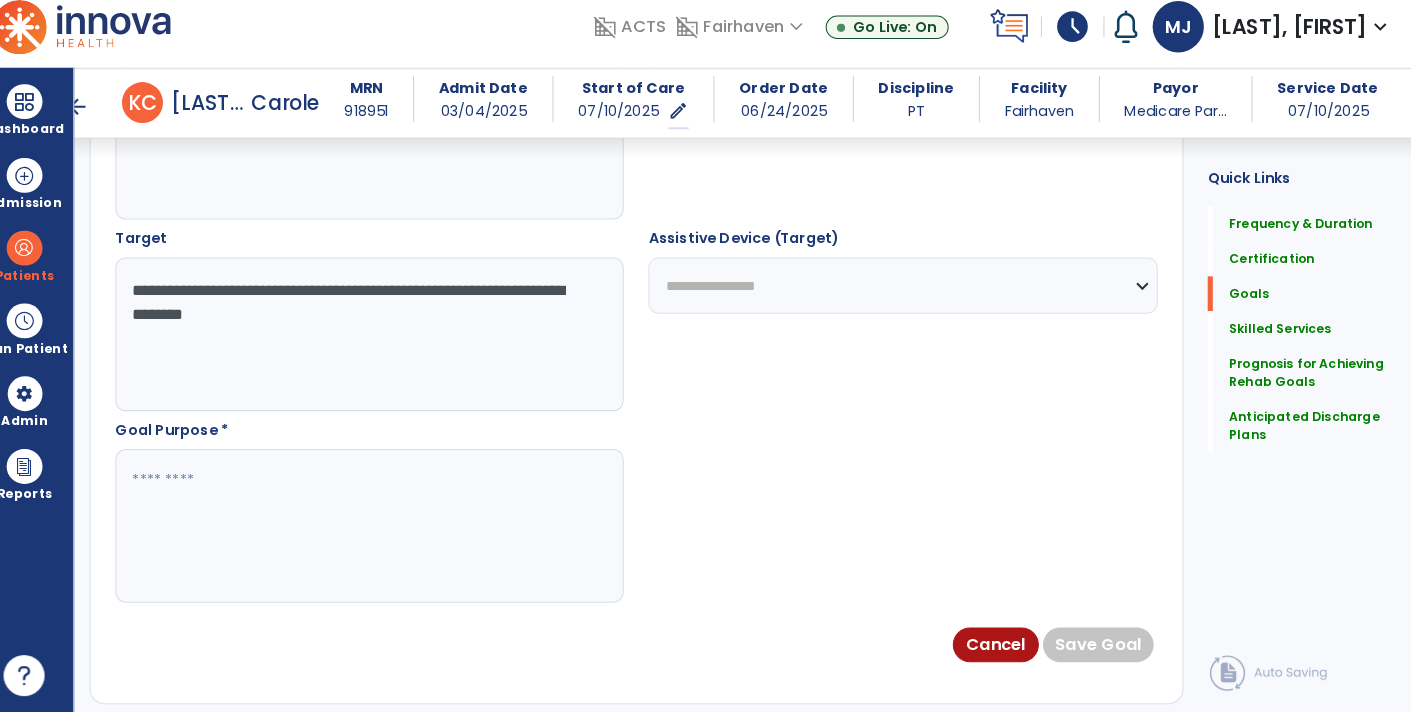 click on "**********" at bounding box center (383, 343) 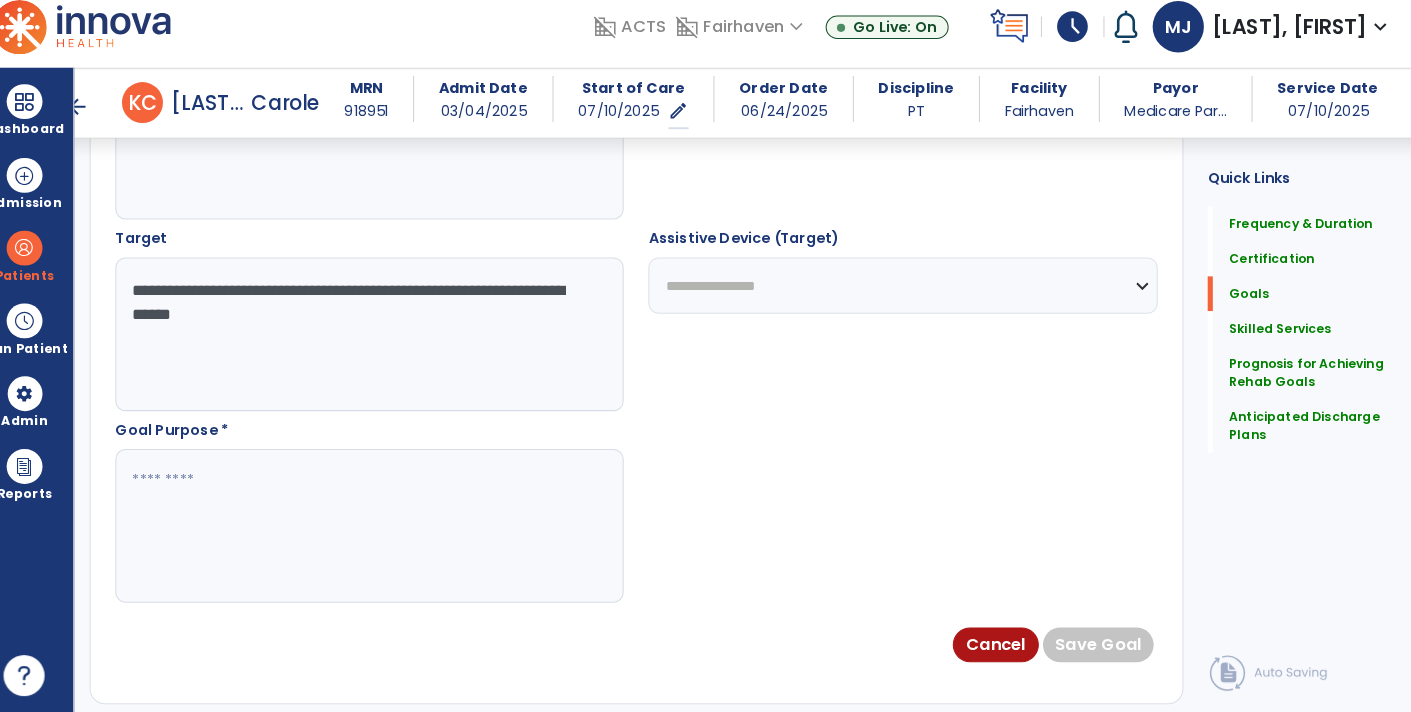 click on "**********" at bounding box center [383, 343] 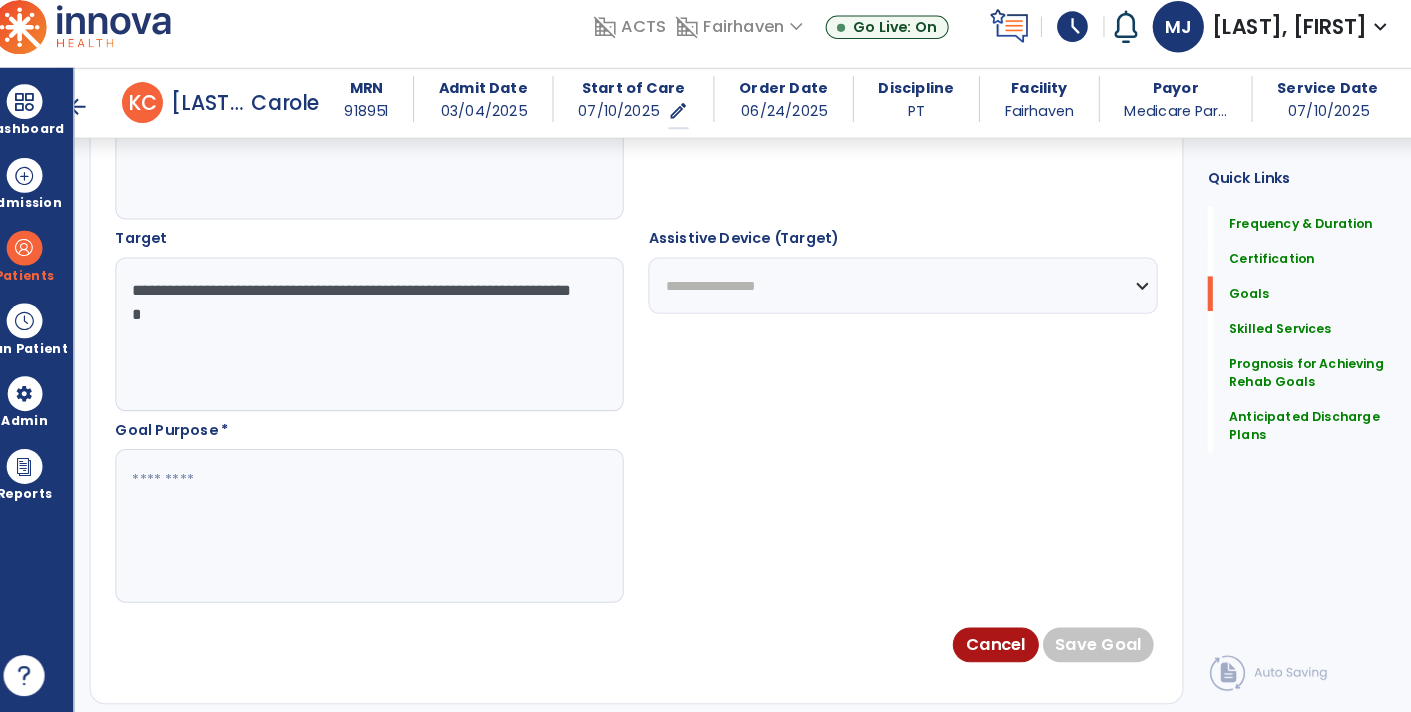 type on "**********" 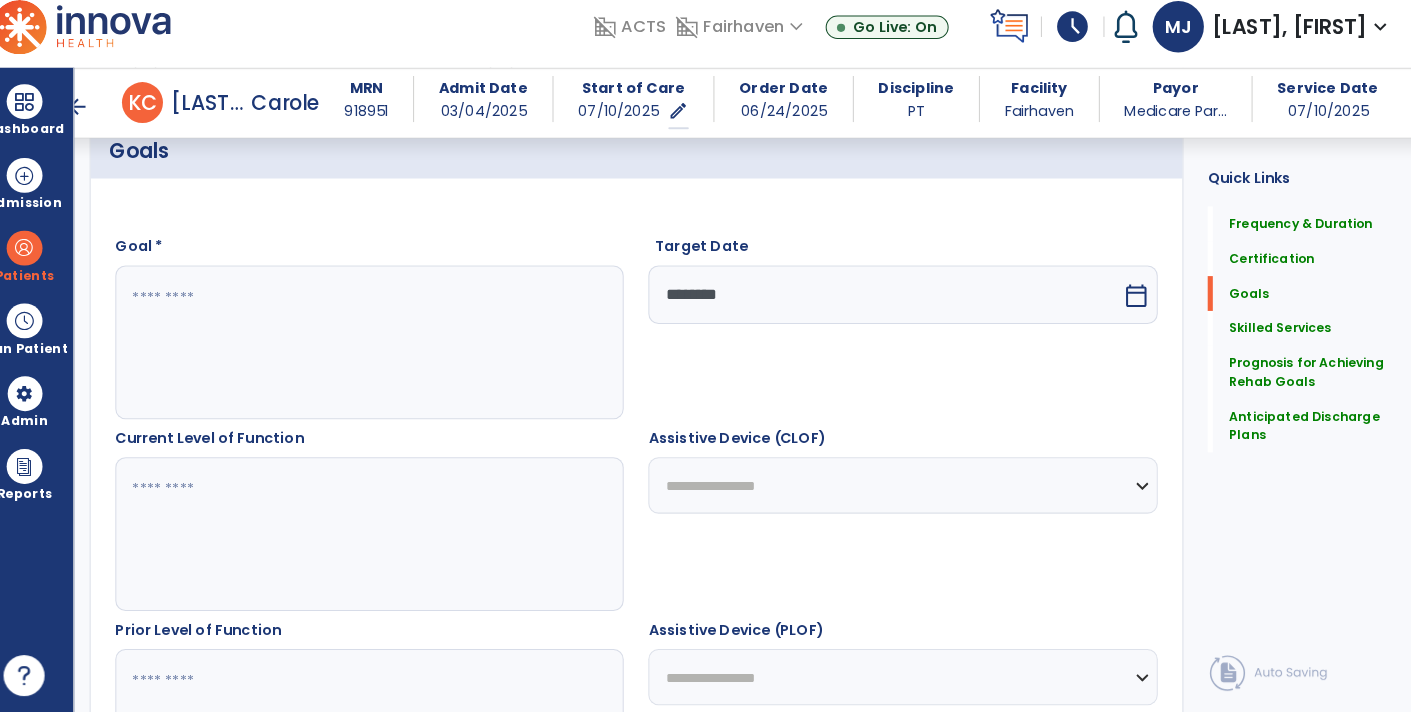 scroll, scrollTop: 475, scrollLeft: 0, axis: vertical 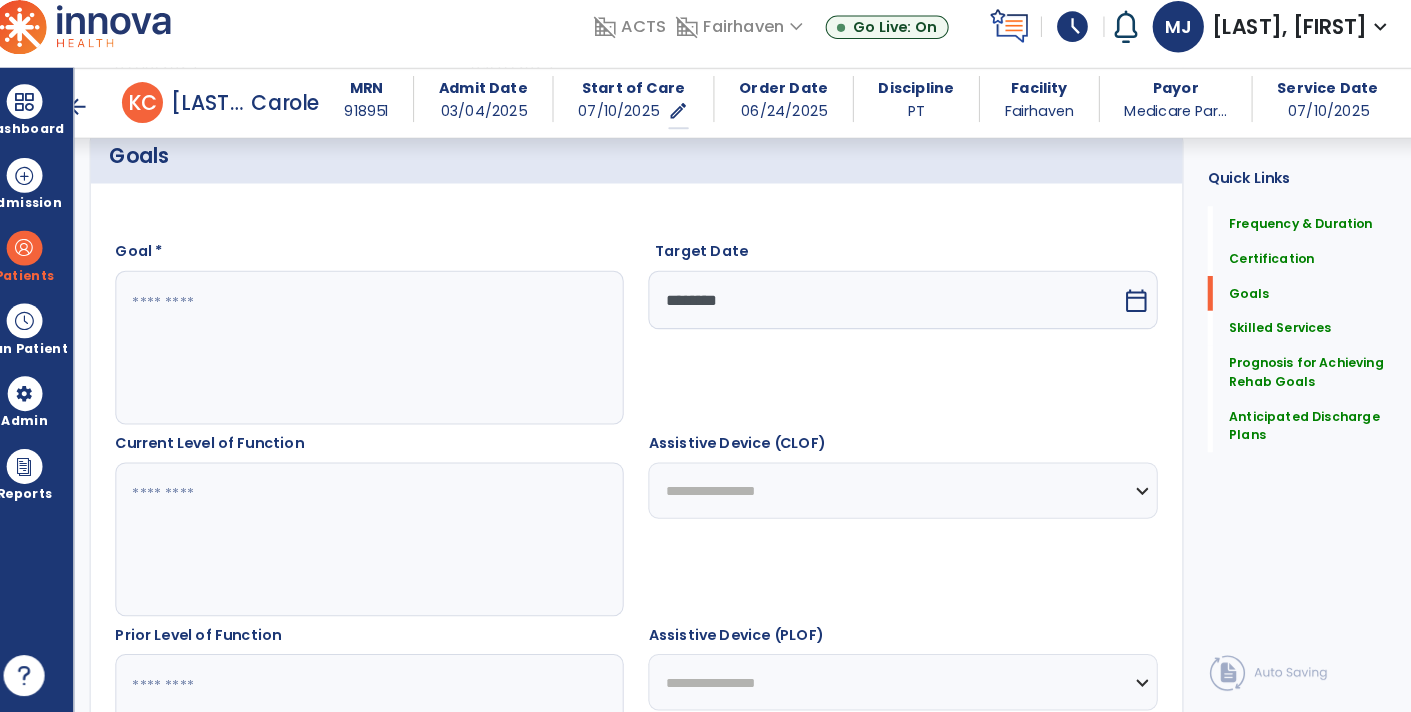 type on "**********" 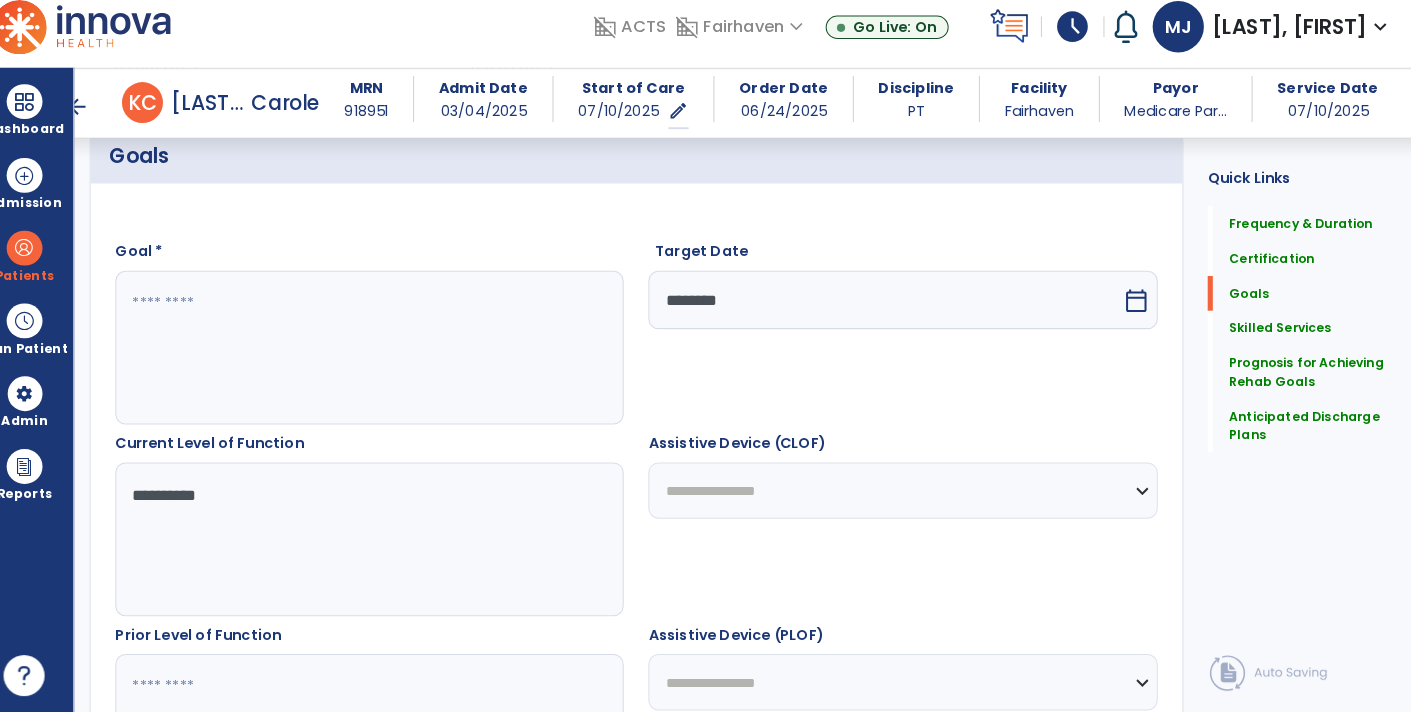 type on "**********" 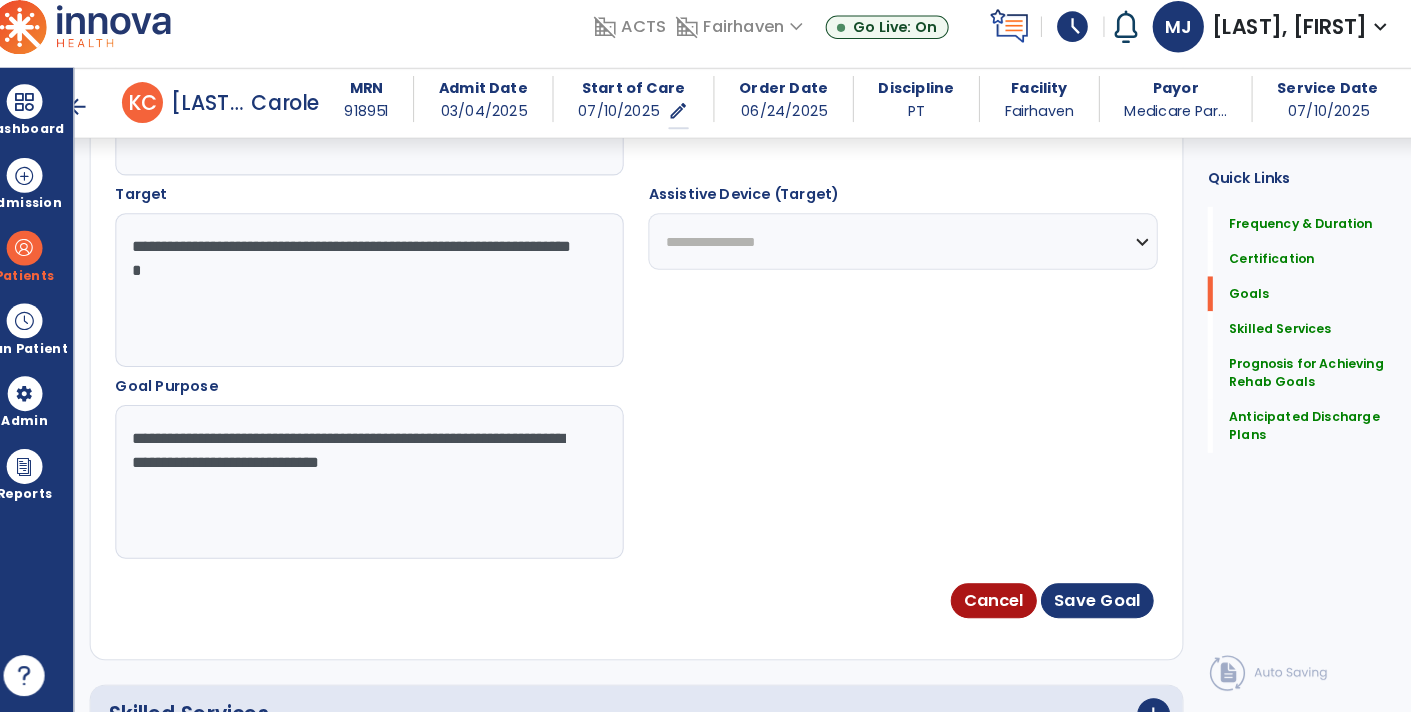scroll, scrollTop: 1097, scrollLeft: 0, axis: vertical 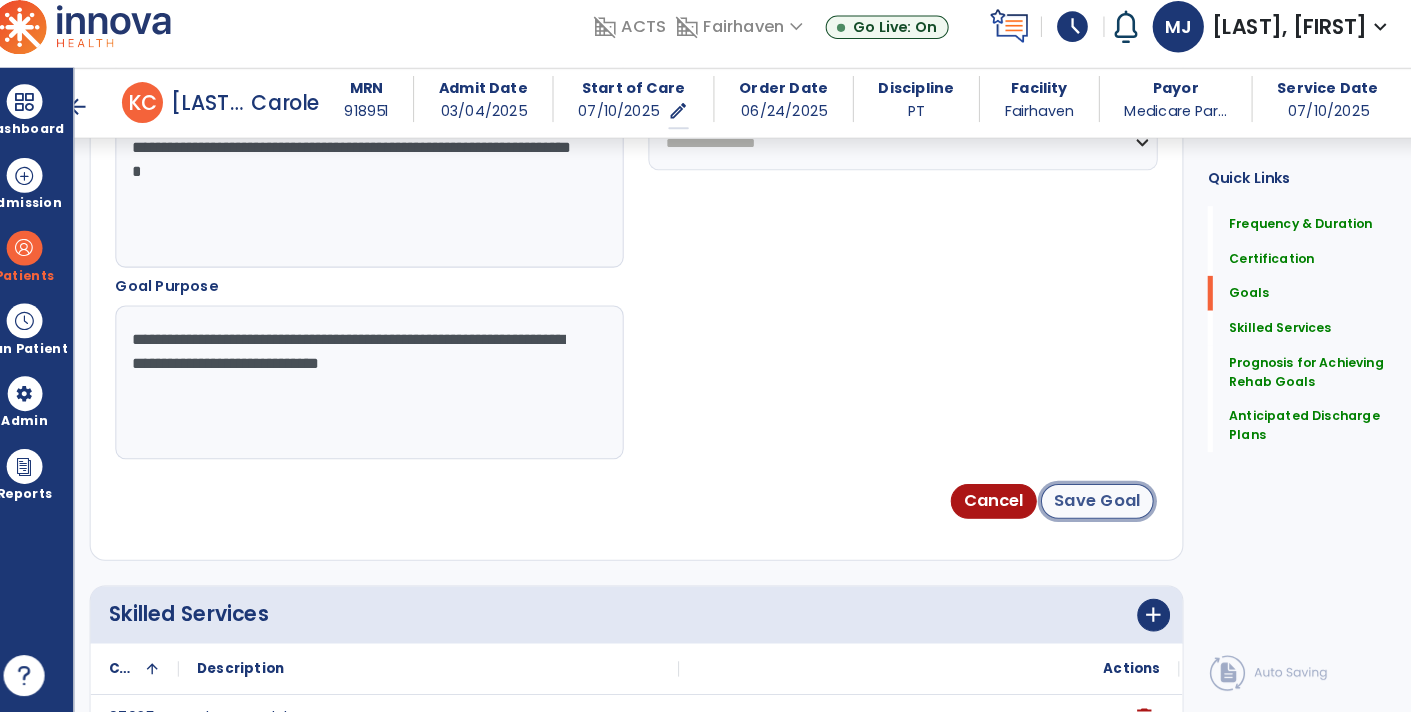 click on "Save Goal" at bounding box center [1094, 506] 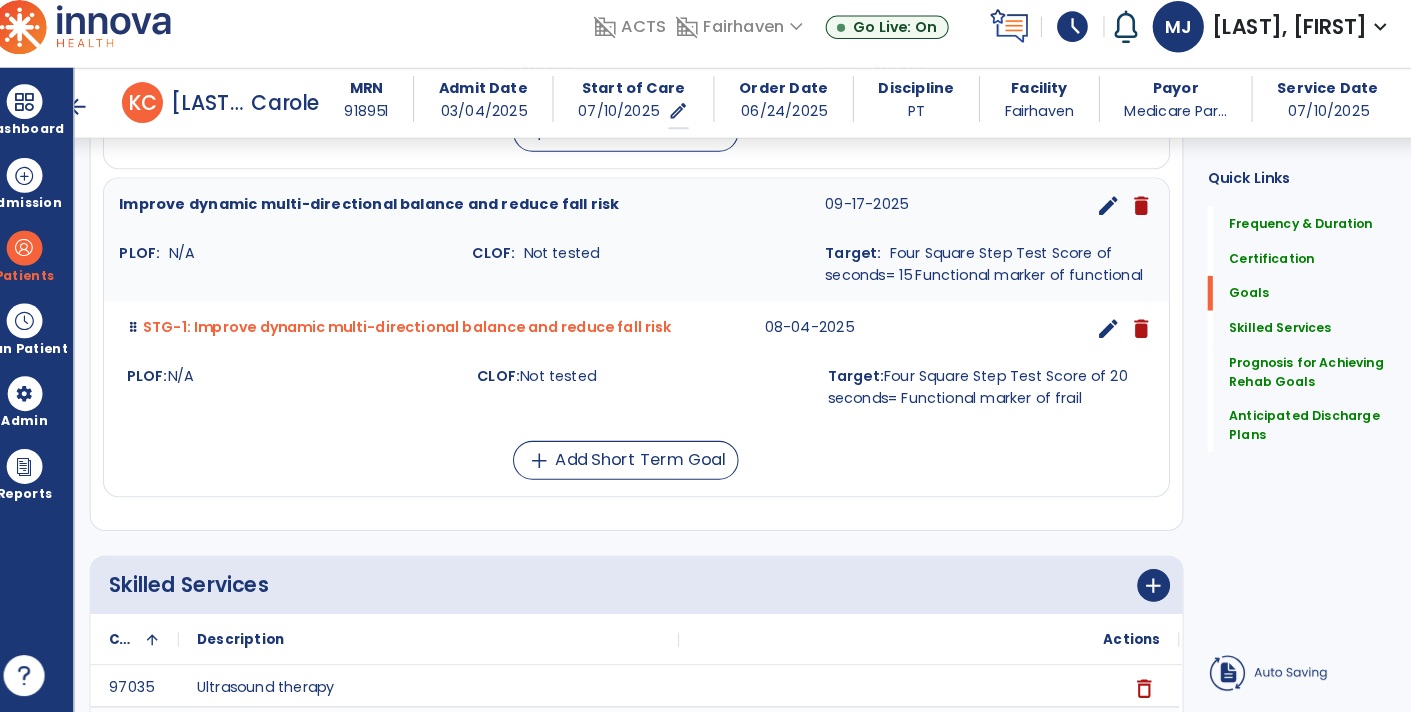 scroll, scrollTop: 114, scrollLeft: 0, axis: vertical 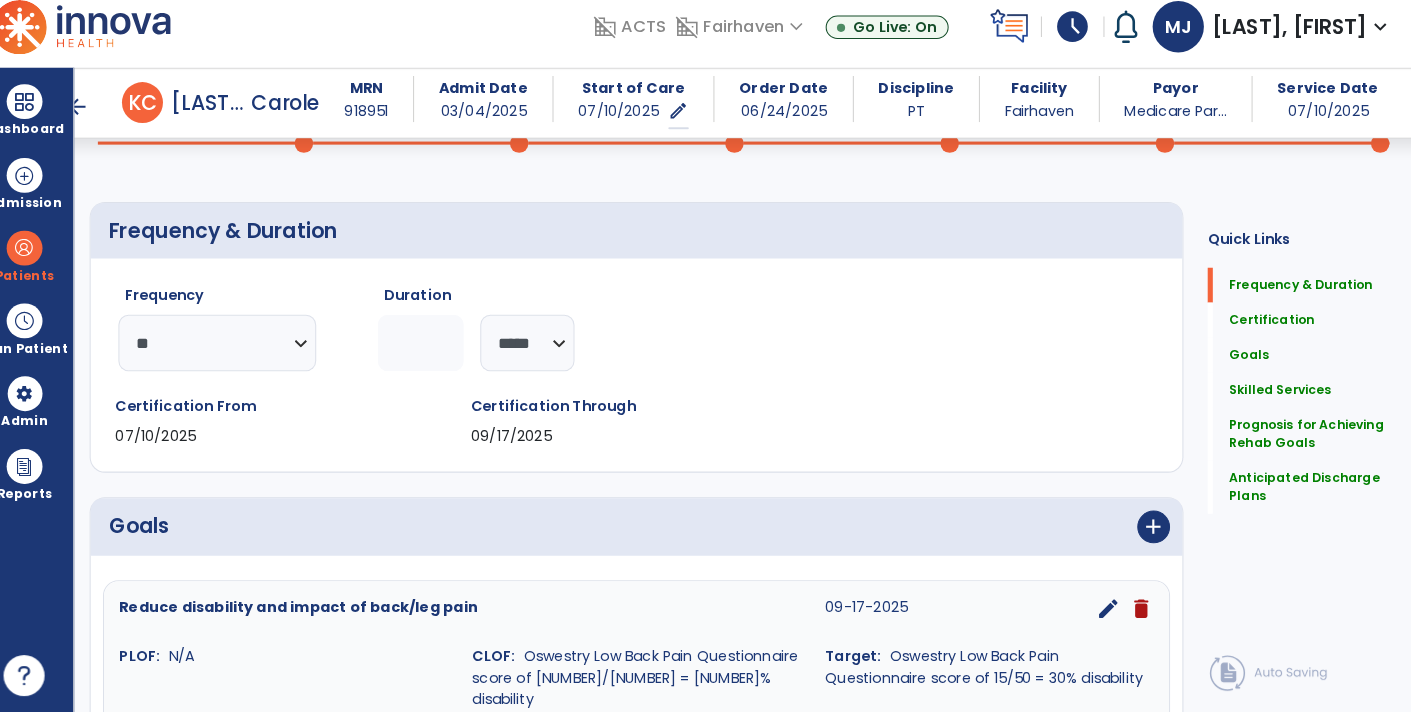 click on "Frequency  ********* ** ** ** ** ** ** **  Duration  ** ******** *****" 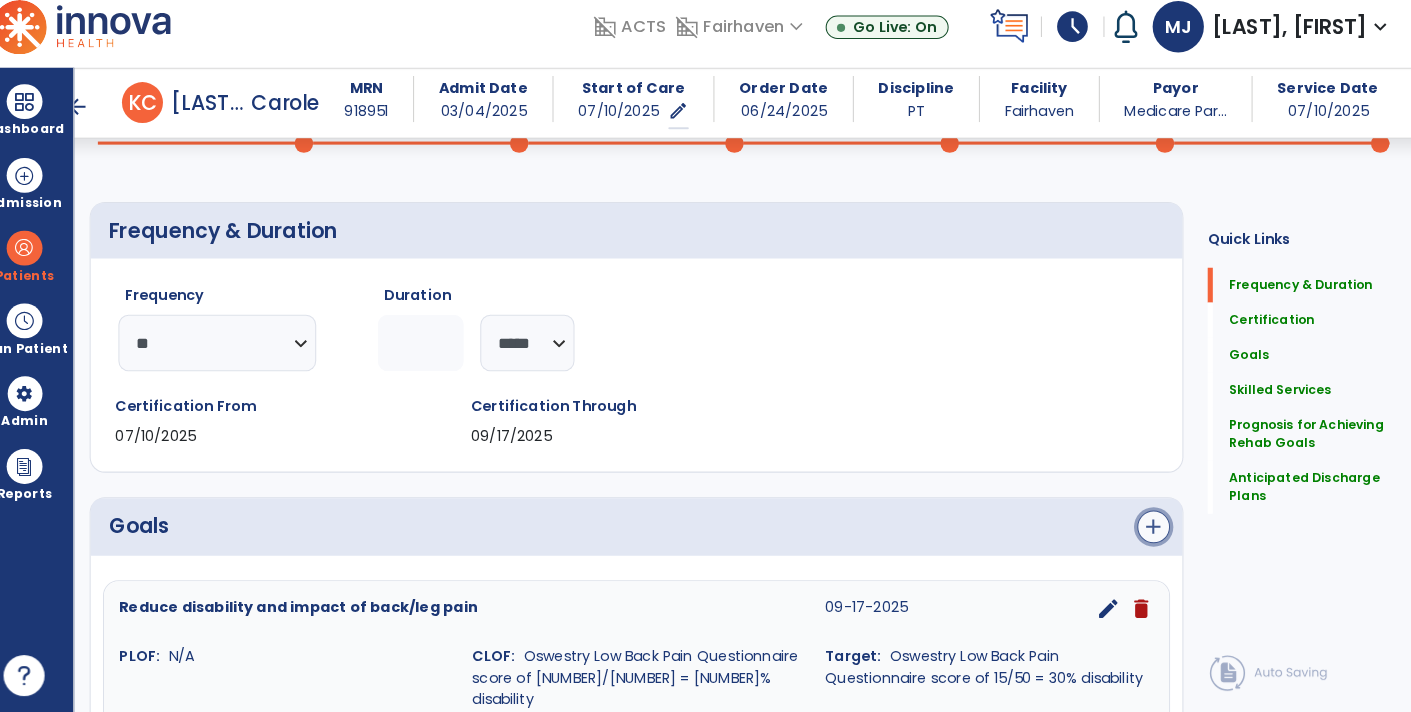 click on "add" at bounding box center (1149, 531) 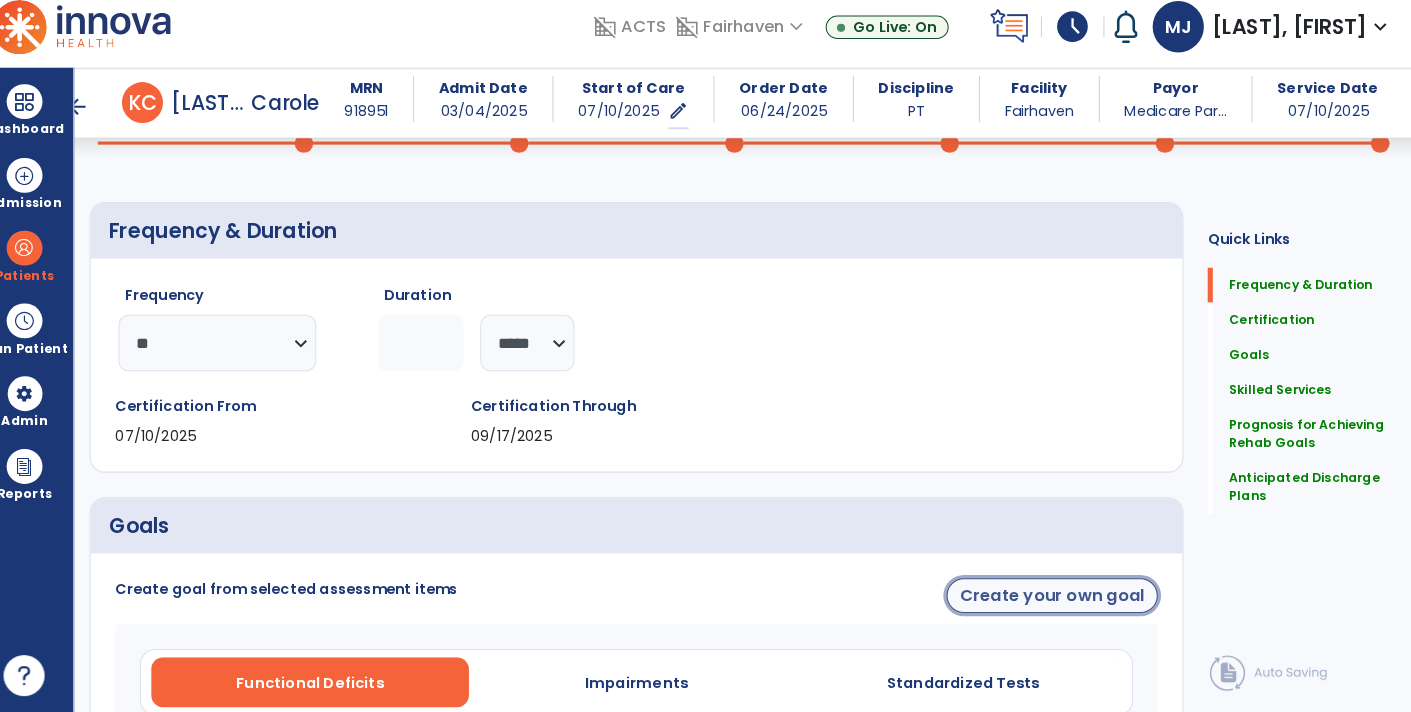 click on "Create your own goal" at bounding box center [1050, 598] 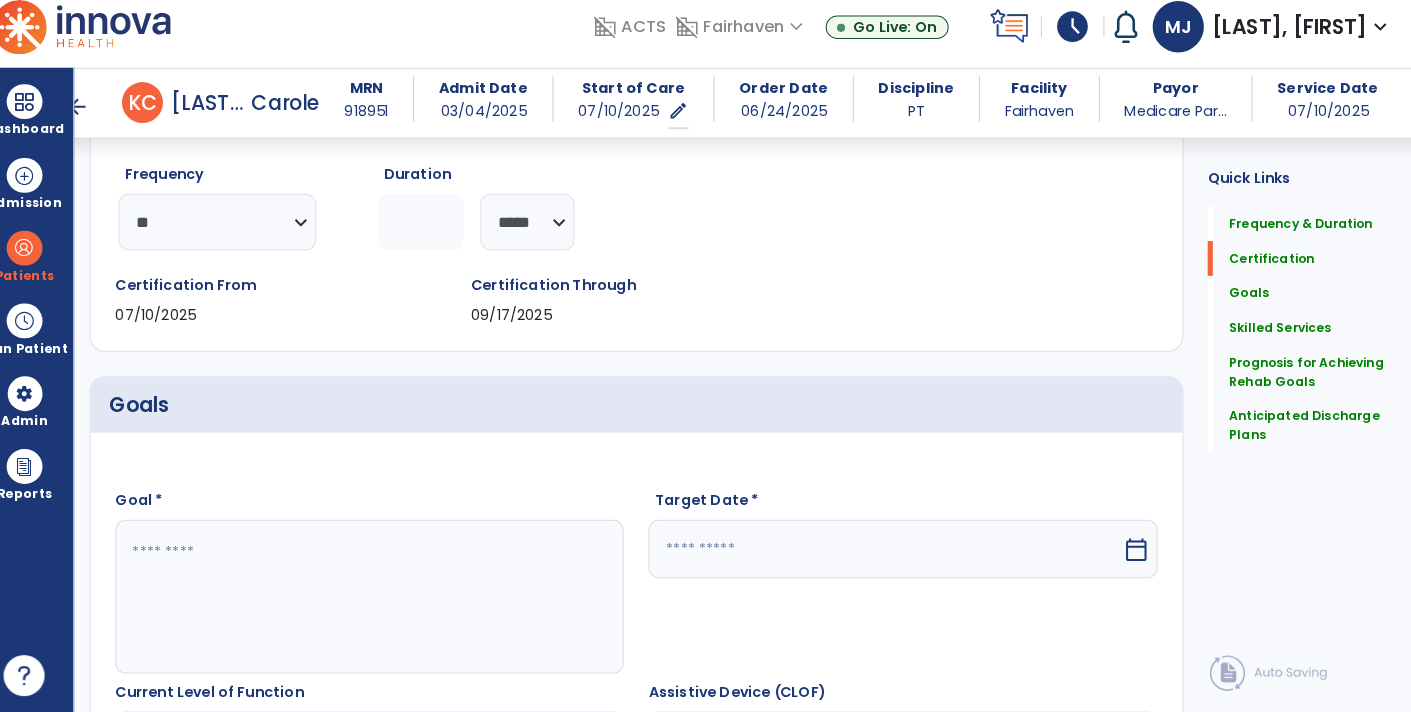 scroll, scrollTop: 255, scrollLeft: 0, axis: vertical 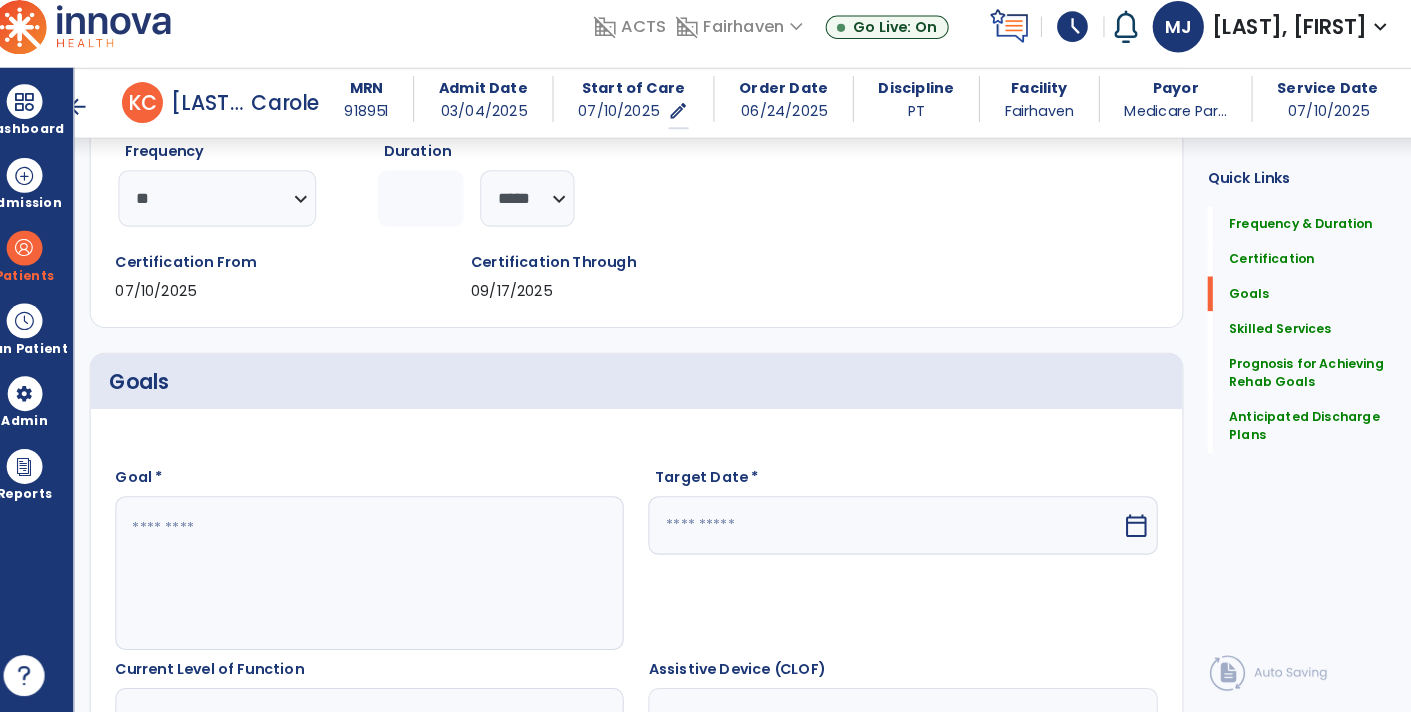 click at bounding box center [383, 576] 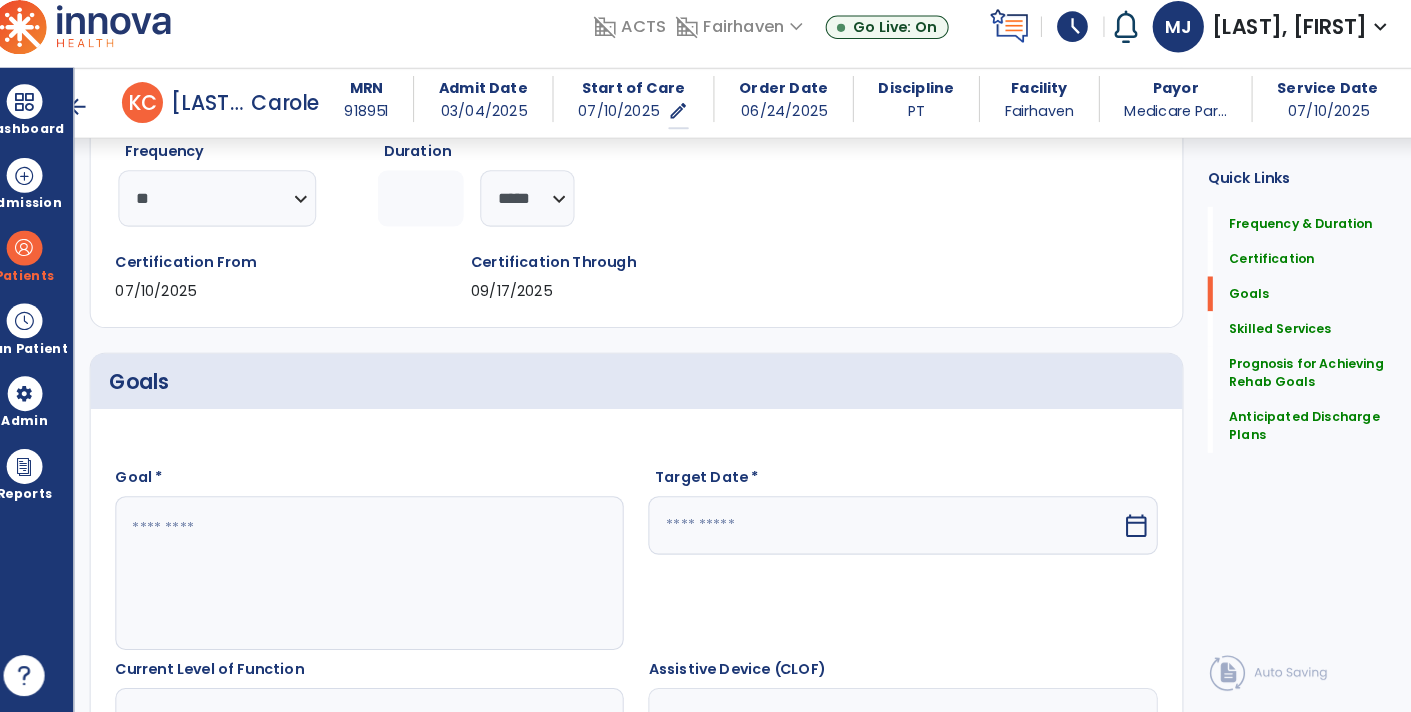 paste on "**********" 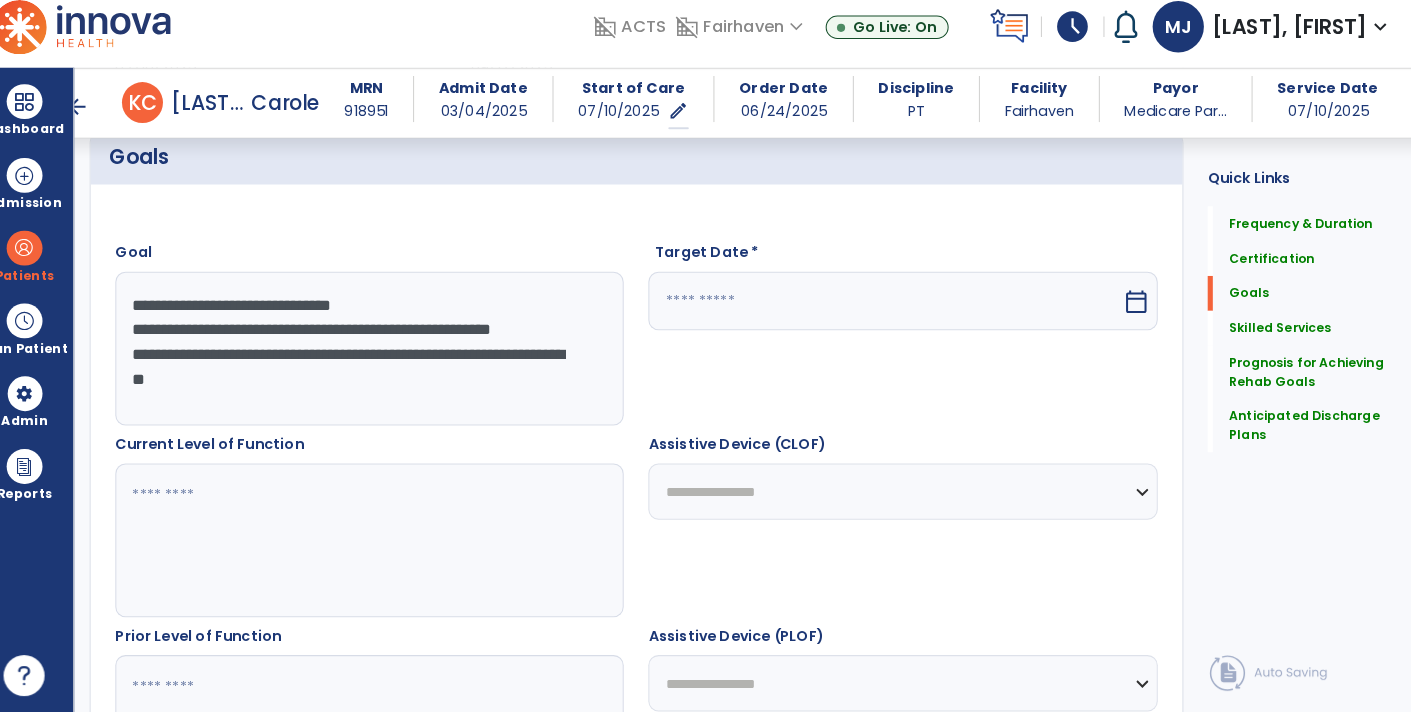 scroll, scrollTop: 482, scrollLeft: 0, axis: vertical 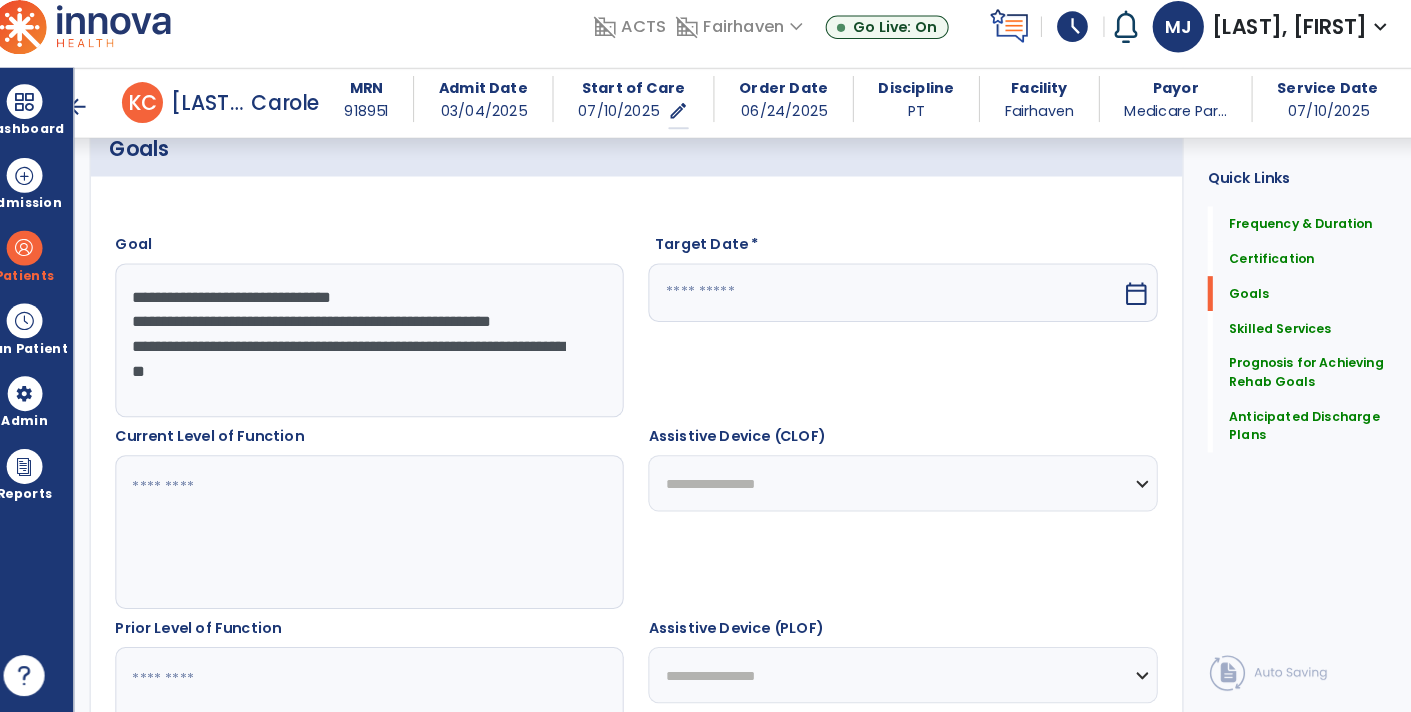 type on "**********" 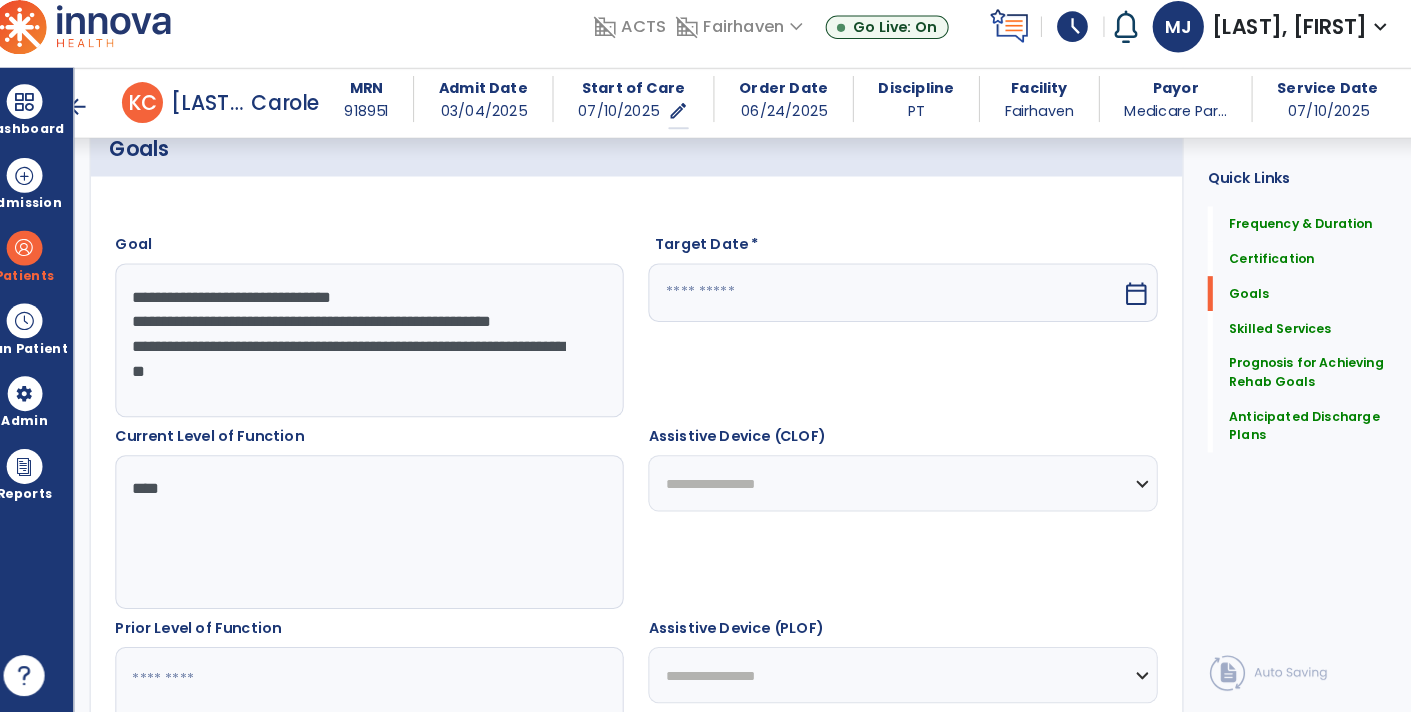 type on "*****" 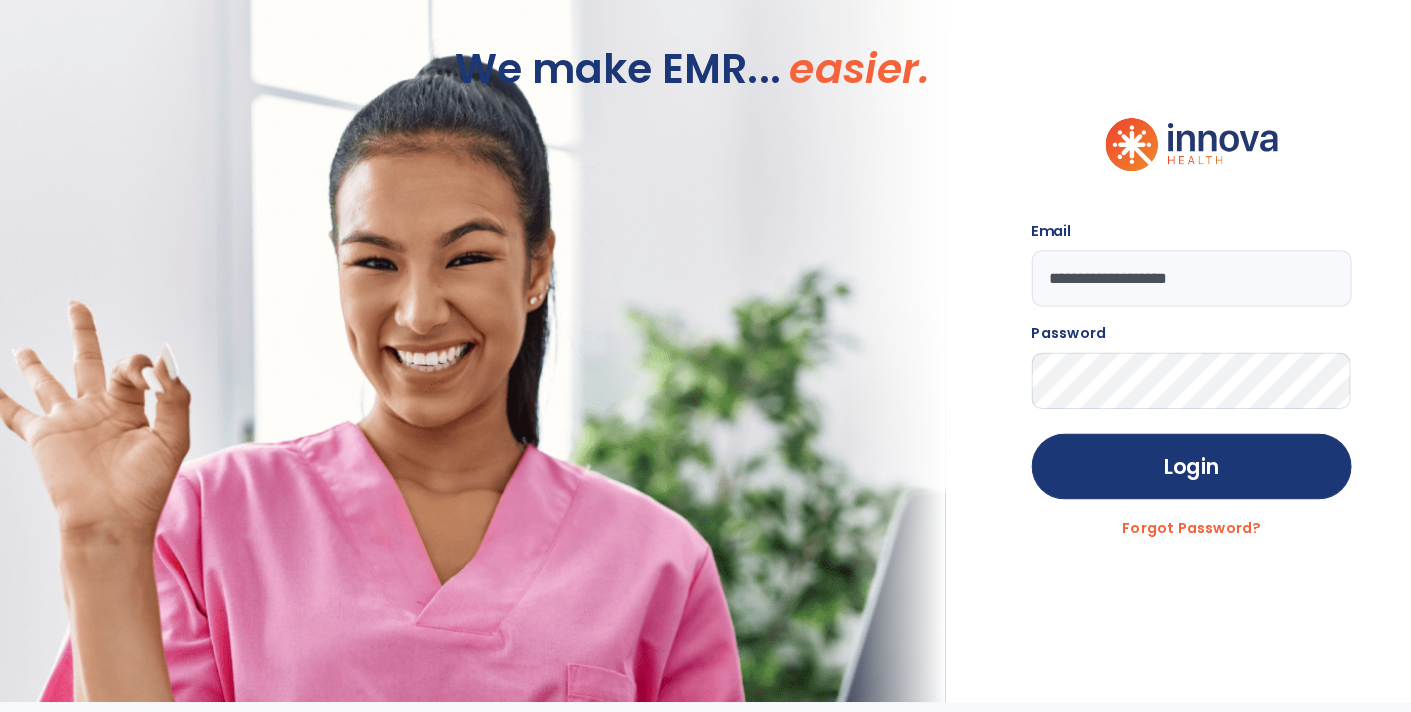 scroll, scrollTop: 0, scrollLeft: 0, axis: both 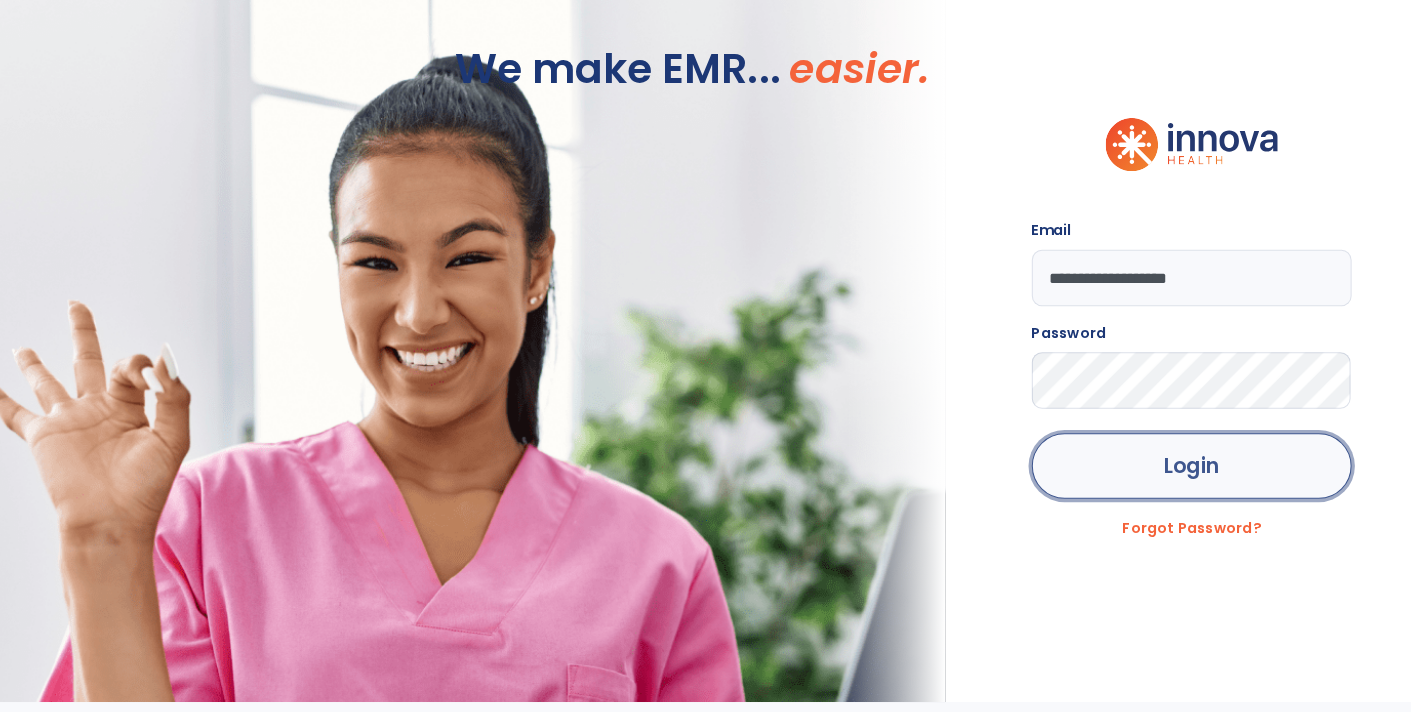 click on "Login" 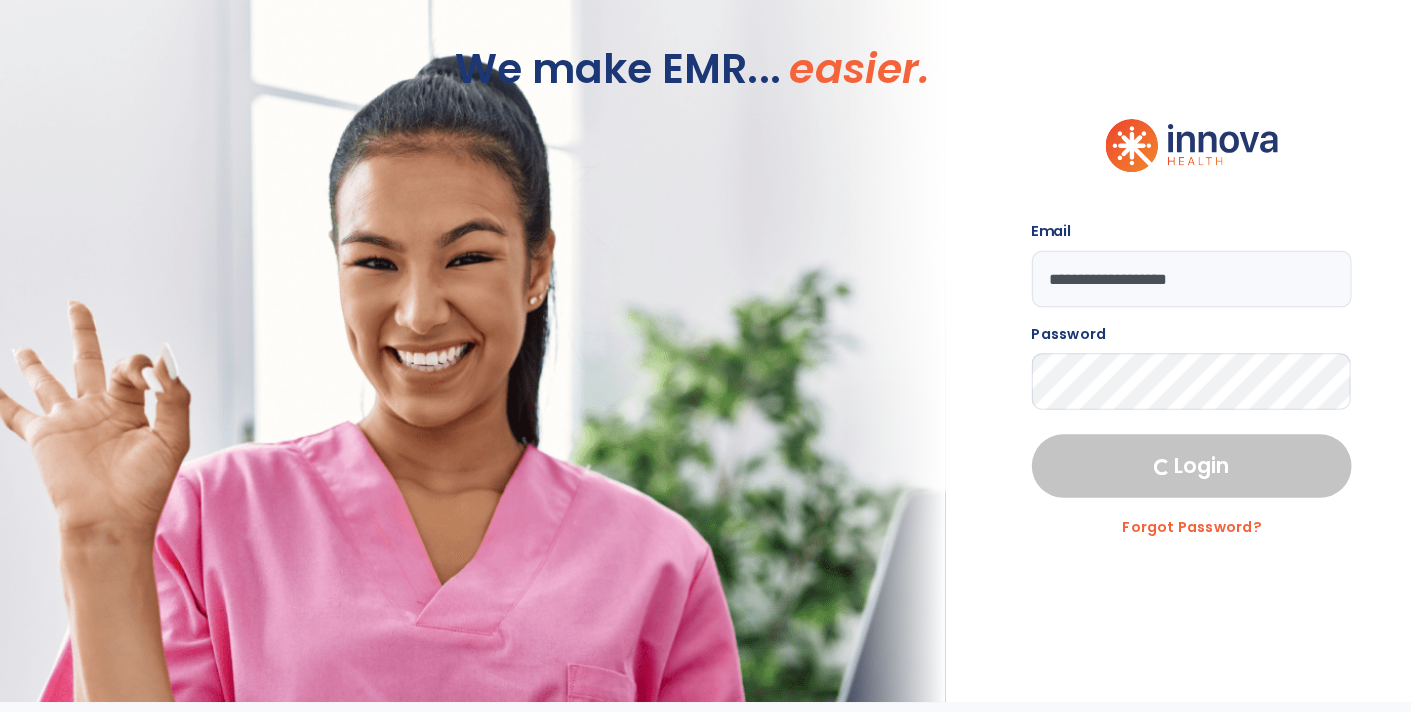 select on "****" 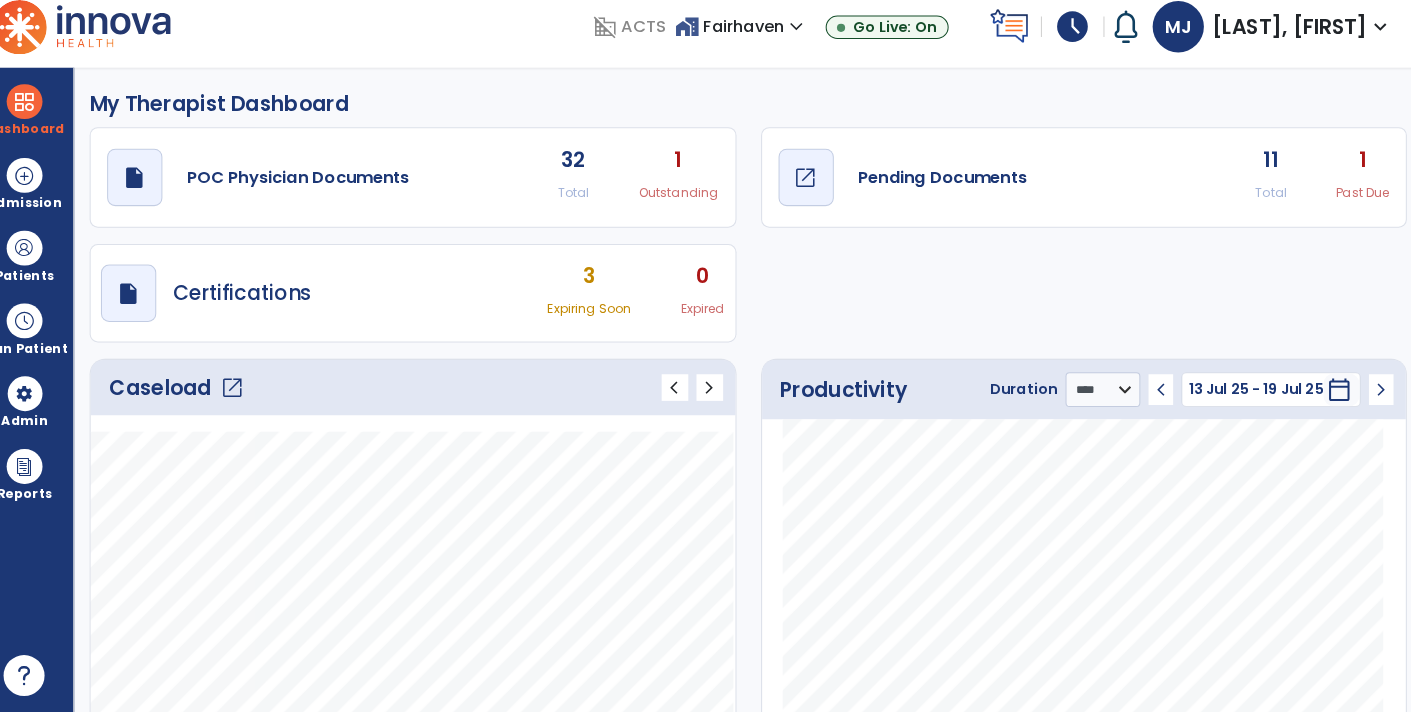 click on "open_in_new" 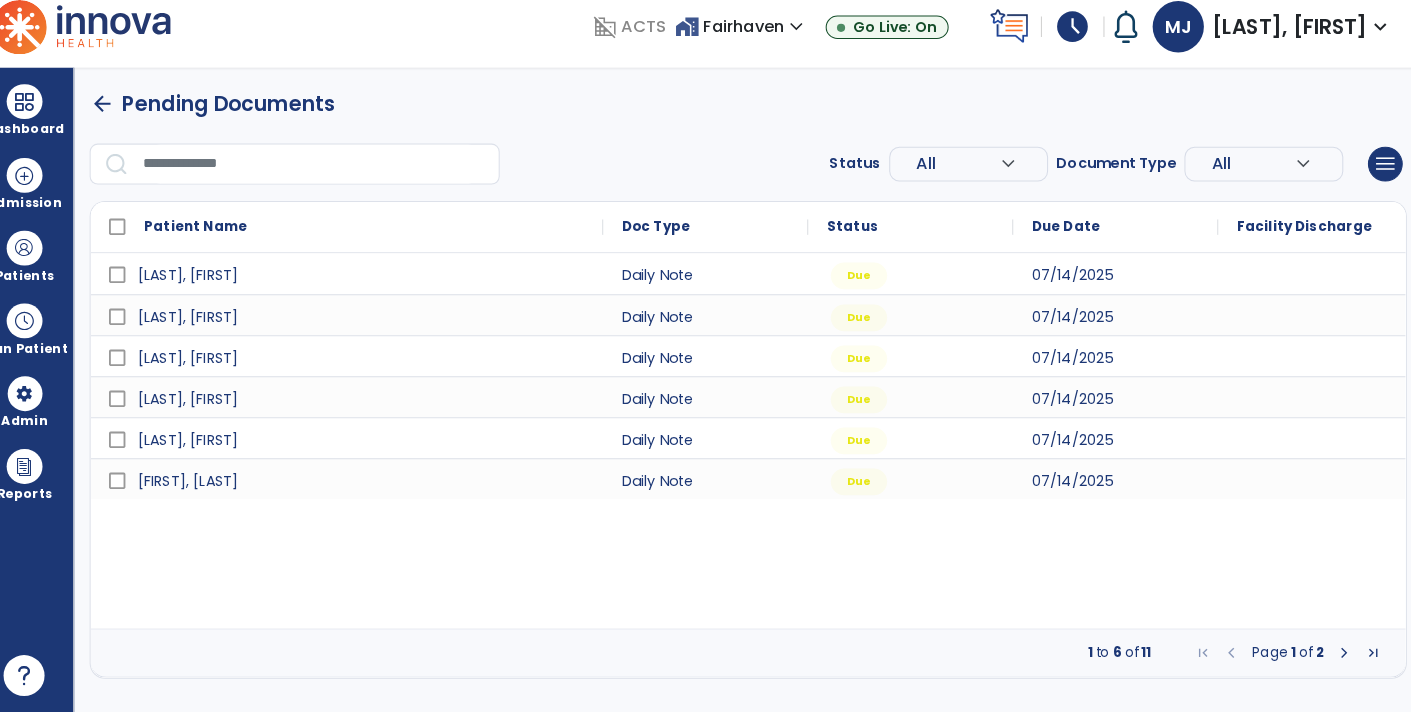 scroll, scrollTop: 0, scrollLeft: 0, axis: both 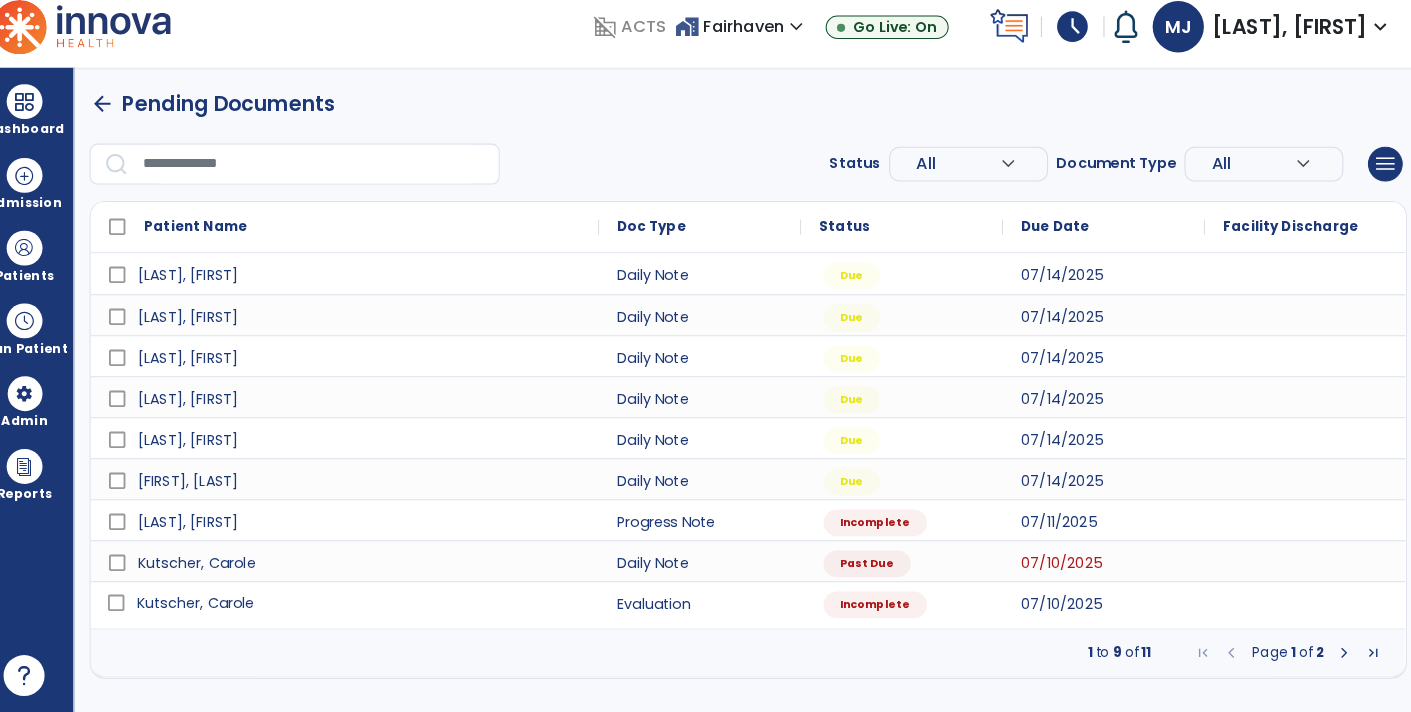 click on "Kutscher, Carole" at bounding box center (214, 605) 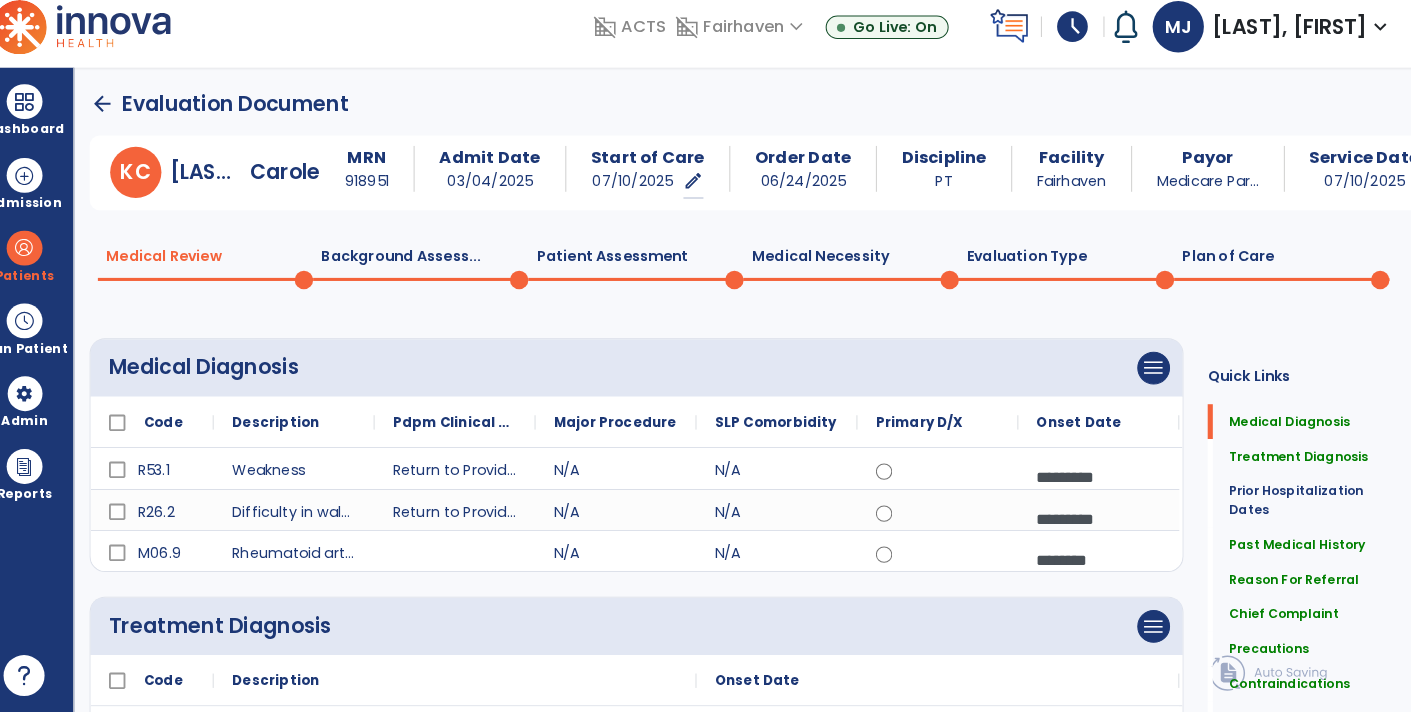 click 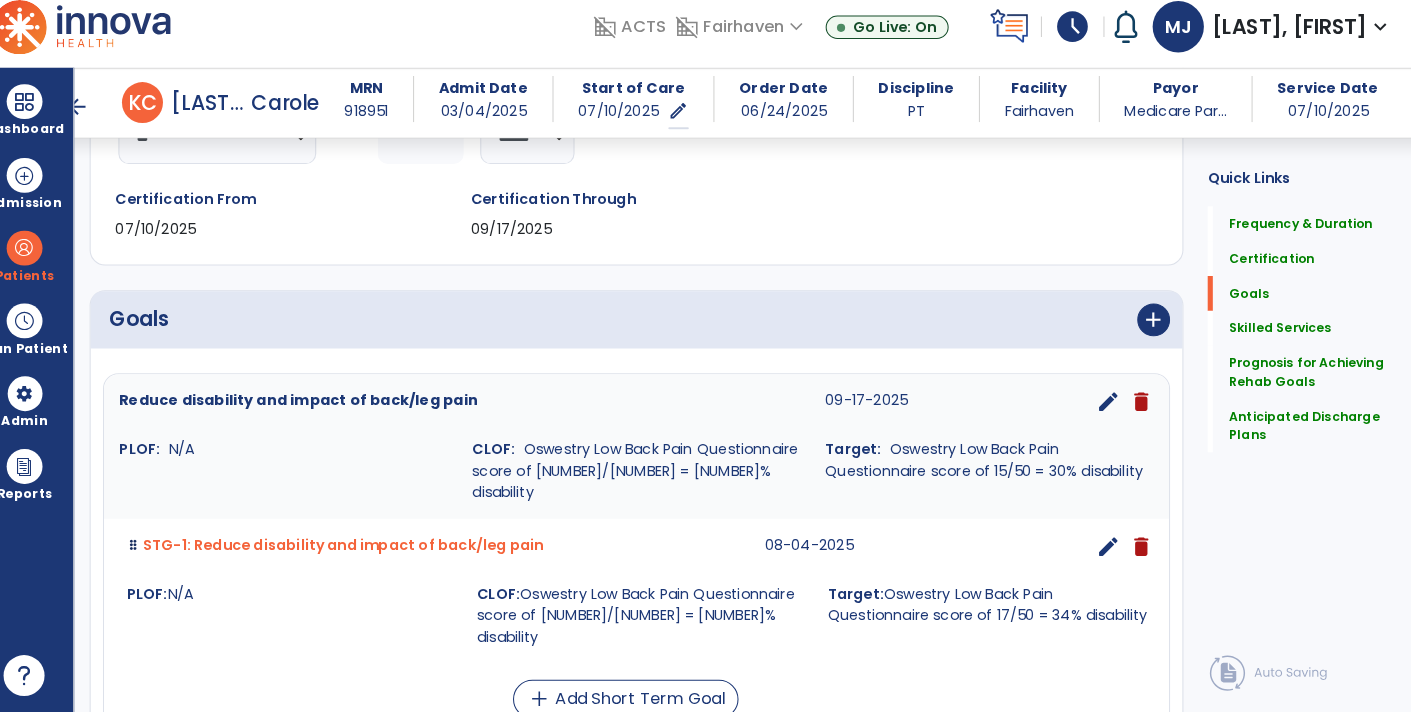 scroll, scrollTop: 324, scrollLeft: 0, axis: vertical 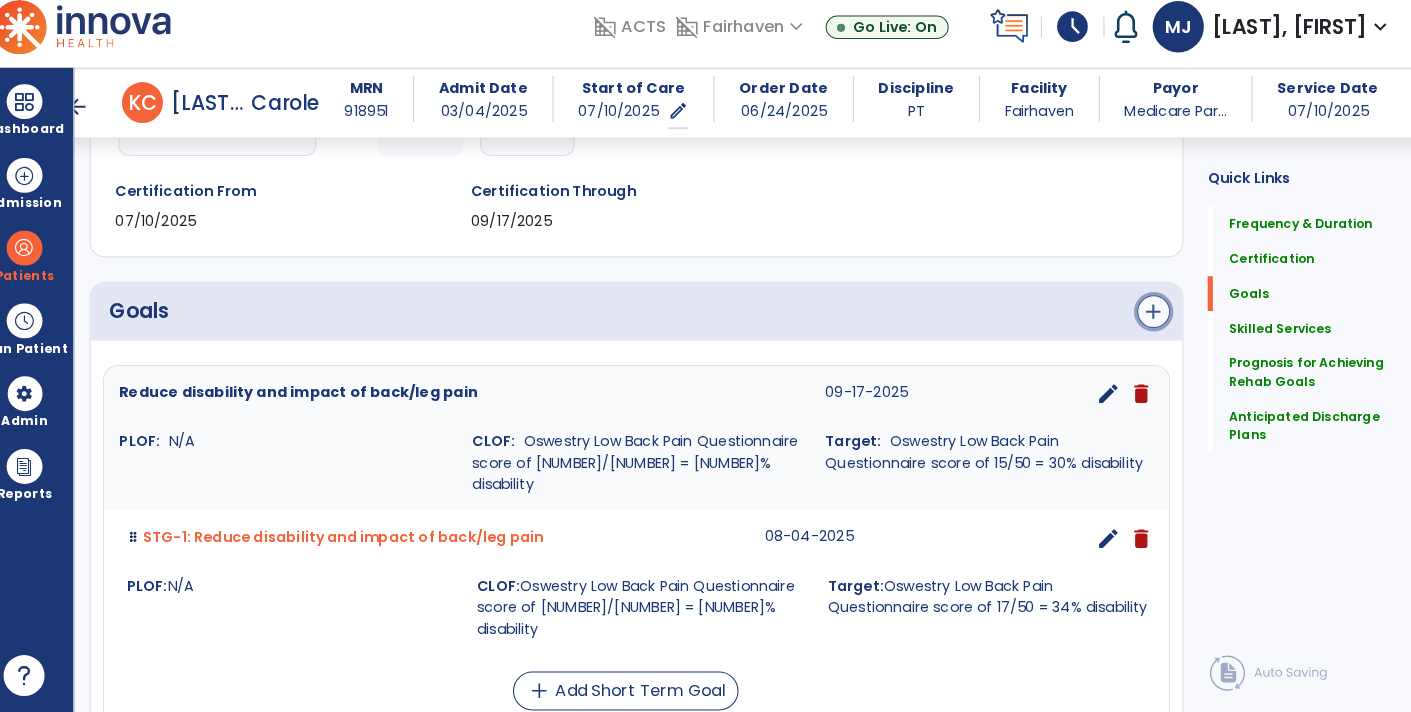 click on "add" at bounding box center [1149, 321] 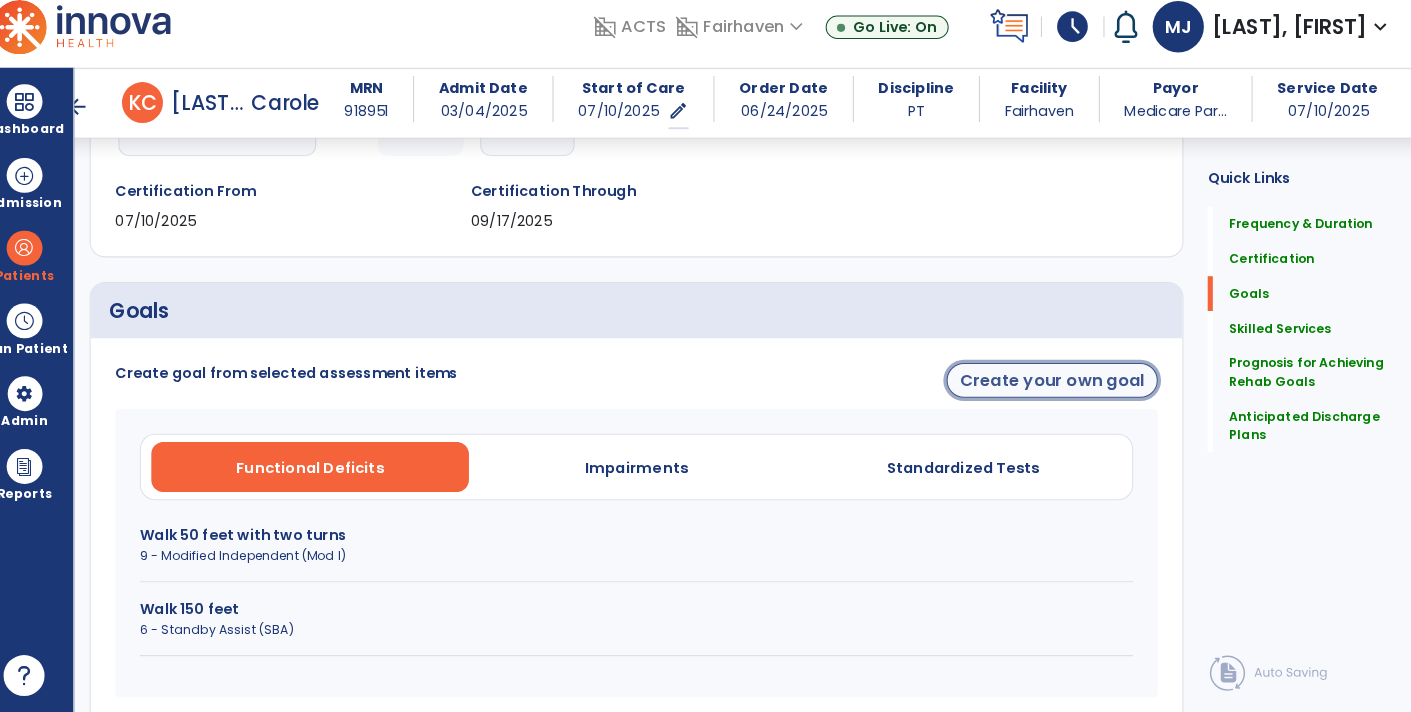 click on "Create your own goal" at bounding box center (1050, 388) 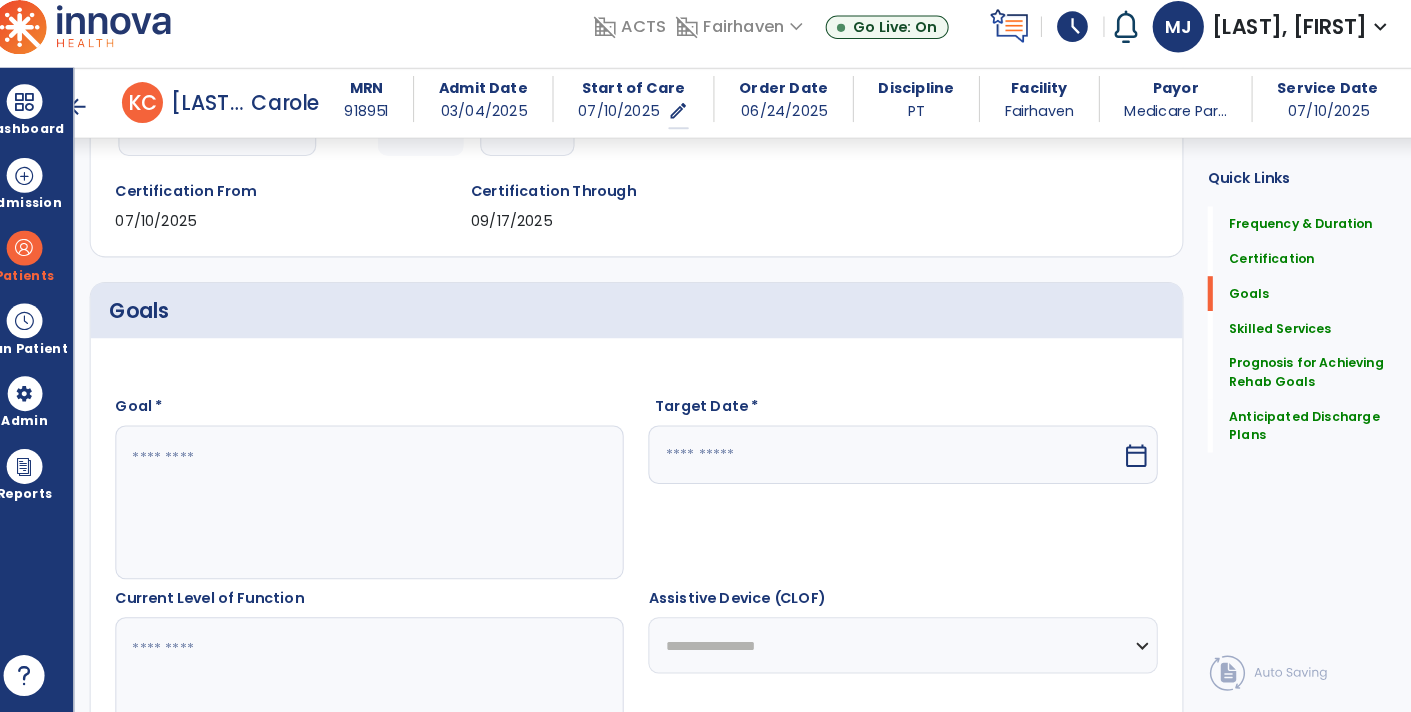 click at bounding box center [886, 460] 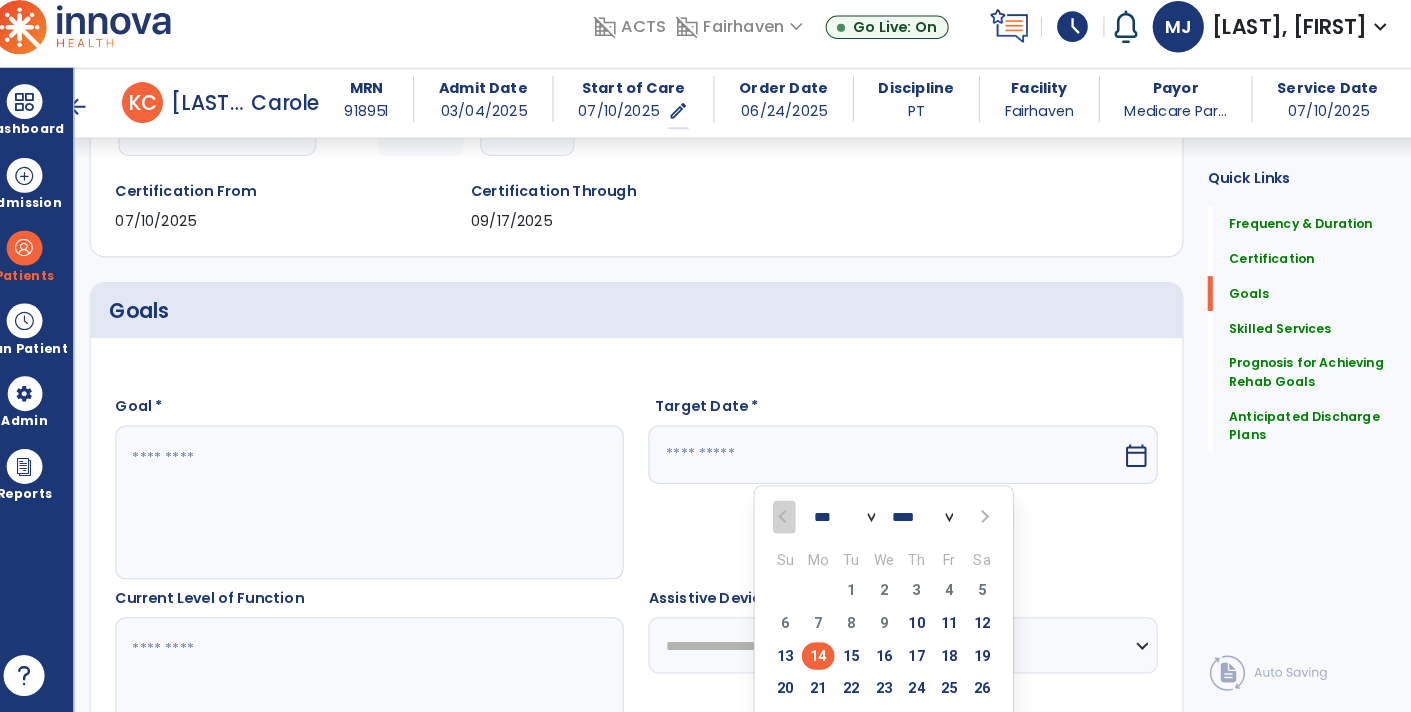 click at bounding box center [983, 521] 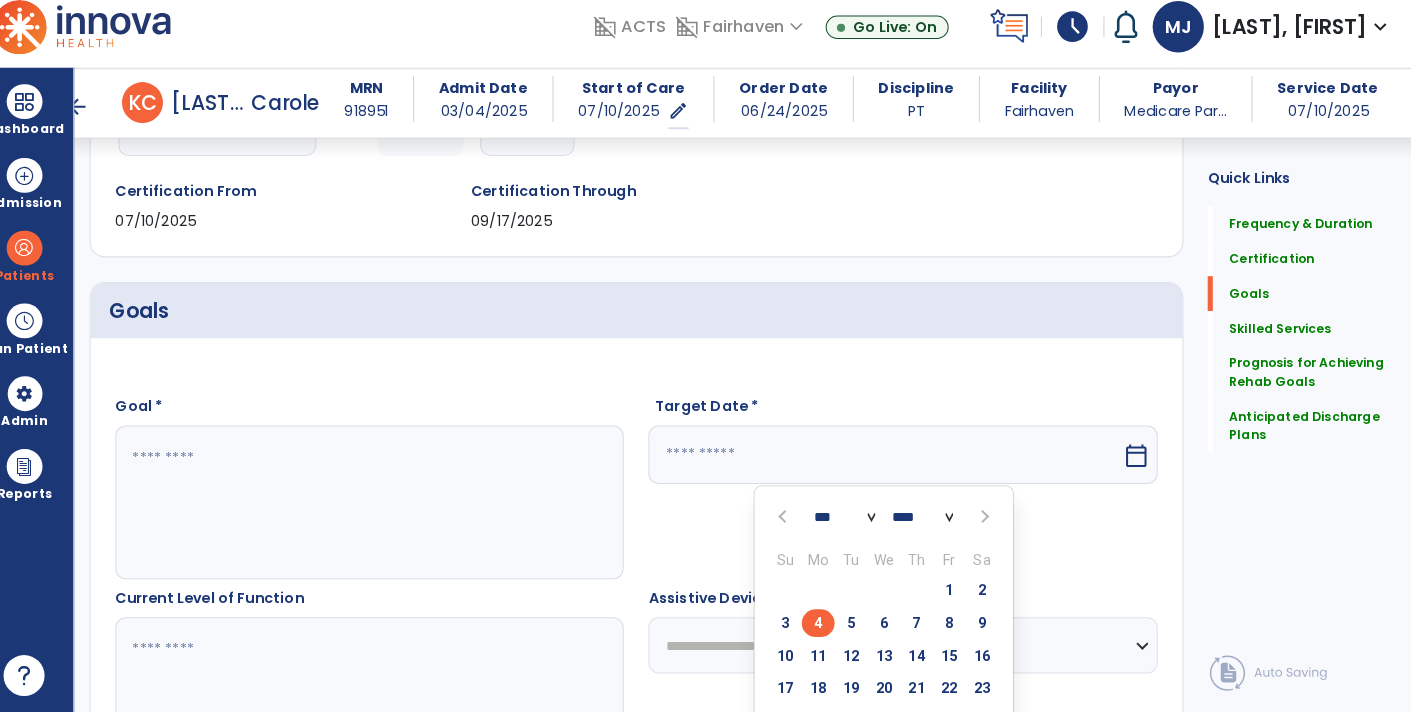 click on "4" at bounding box center [822, 624] 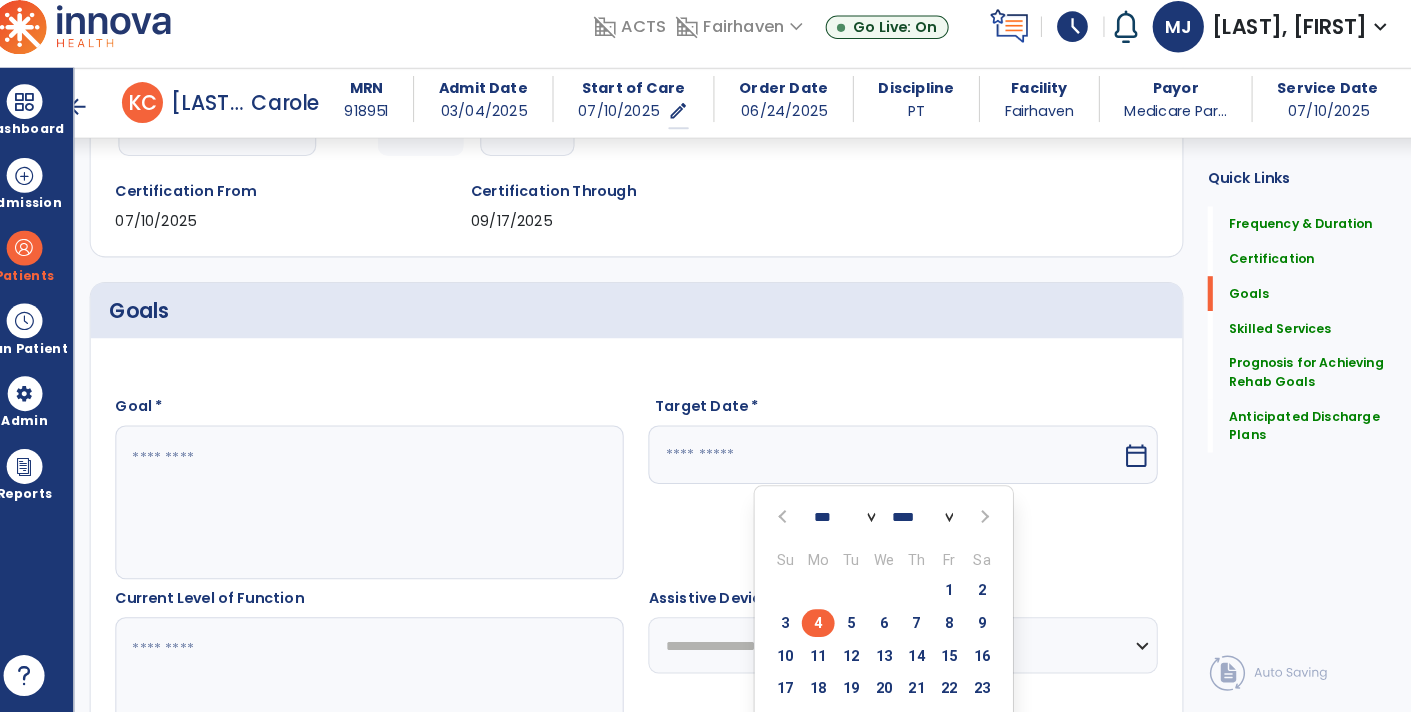 type on "********" 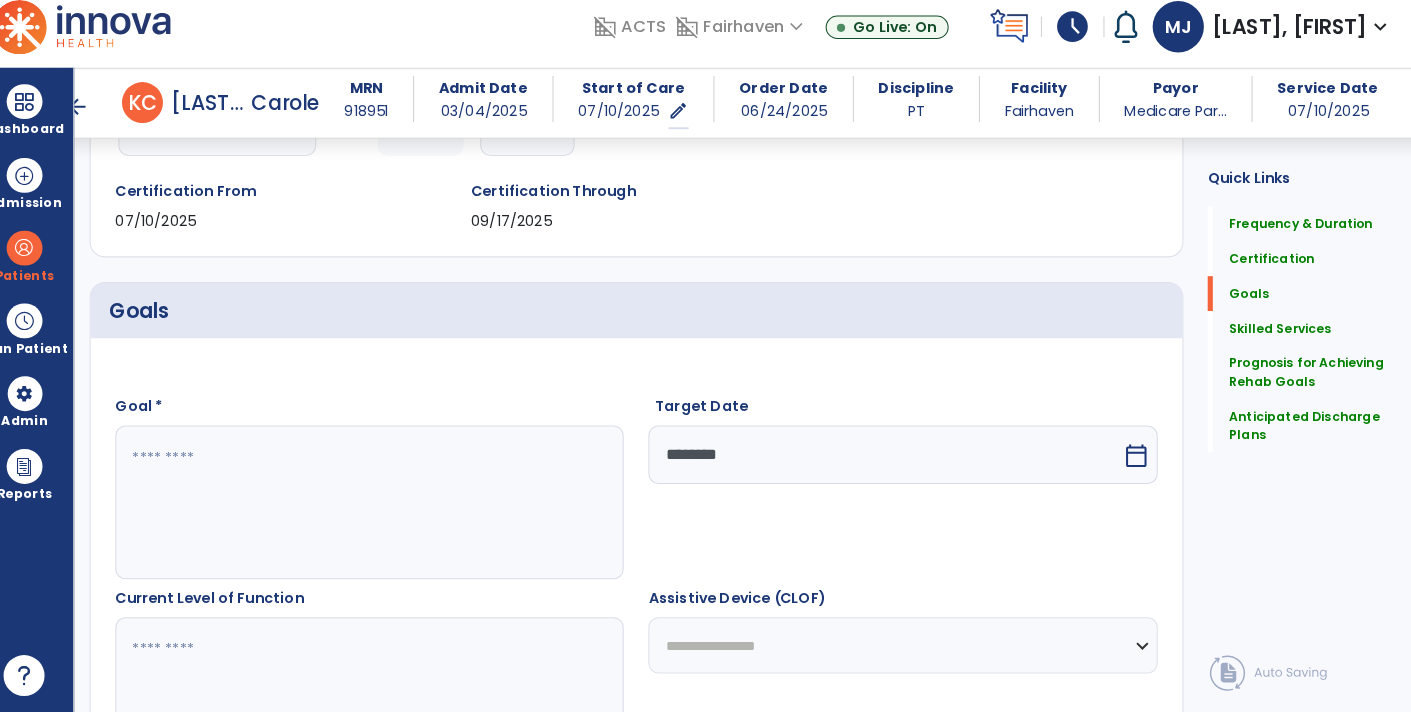 click at bounding box center (383, 507) 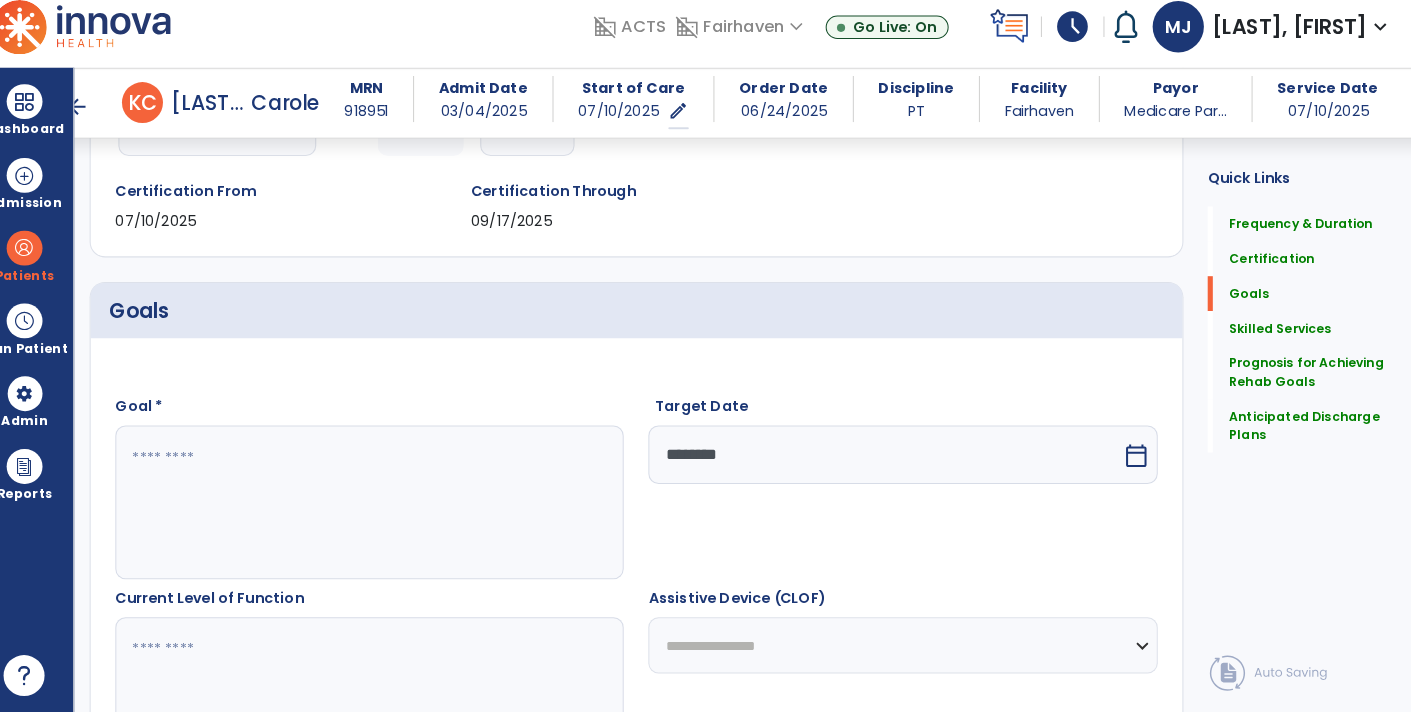 paste on "**********" 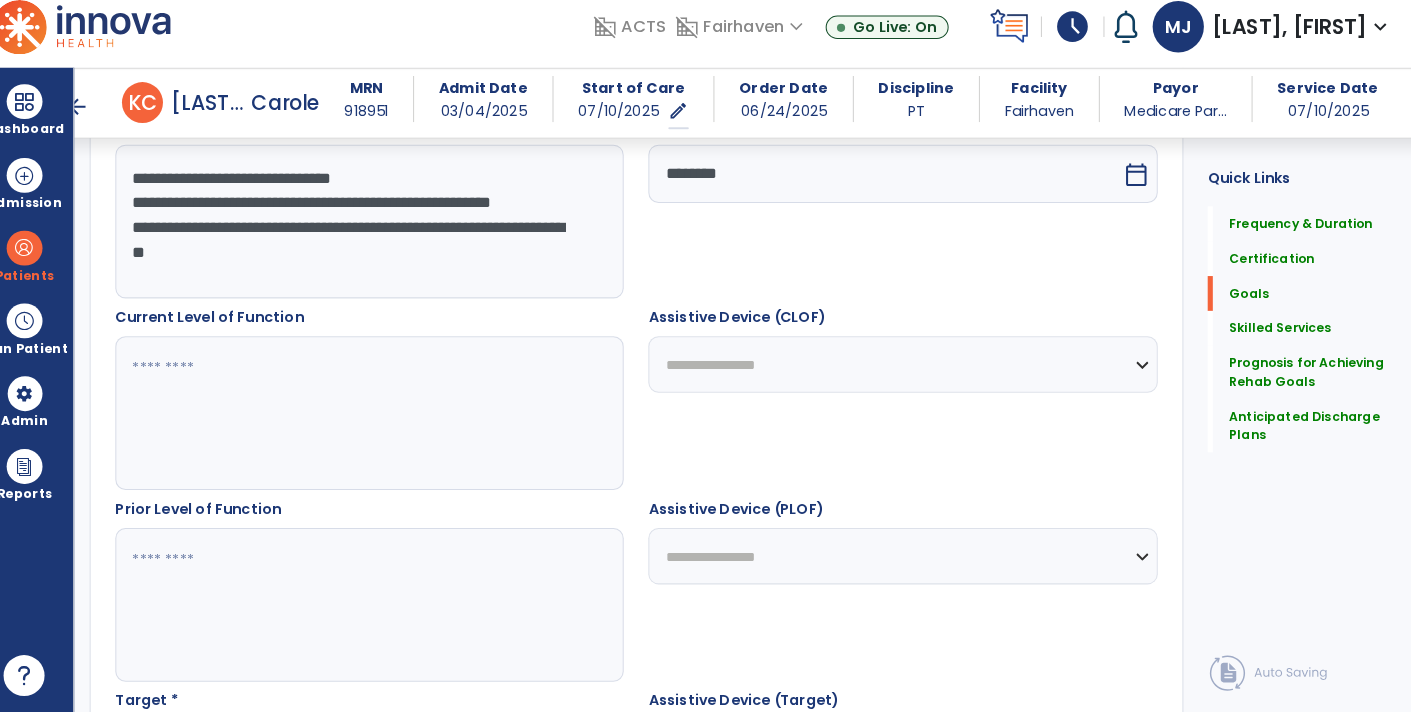 scroll, scrollTop: 604, scrollLeft: 0, axis: vertical 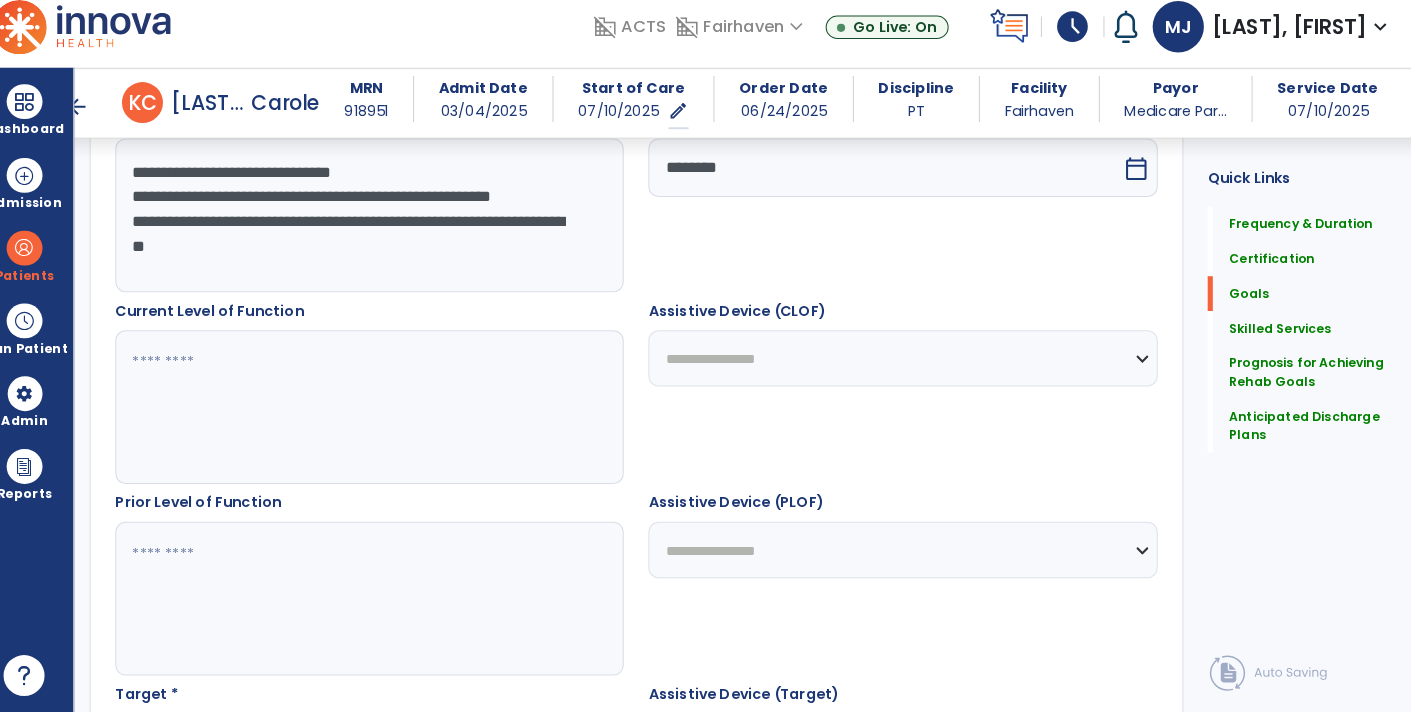 click on "**********" at bounding box center (383, 227) 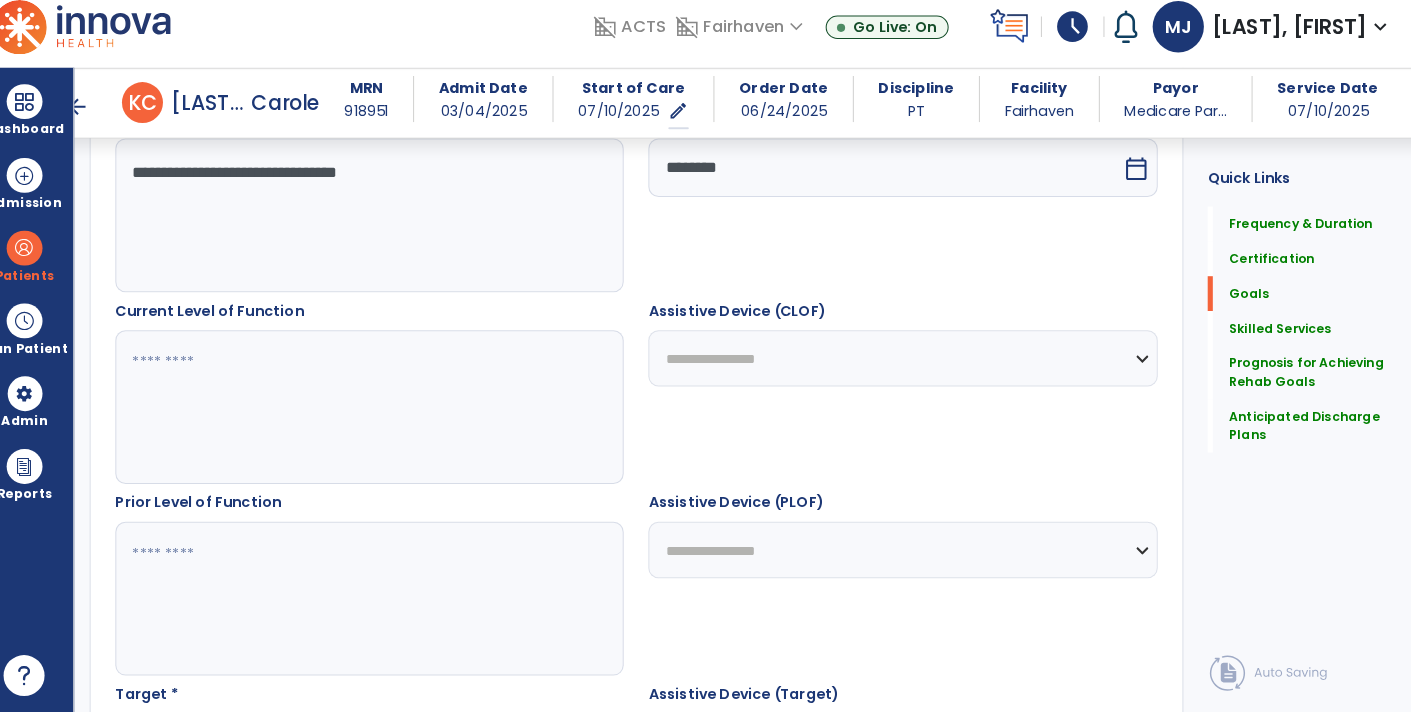 type on "**********" 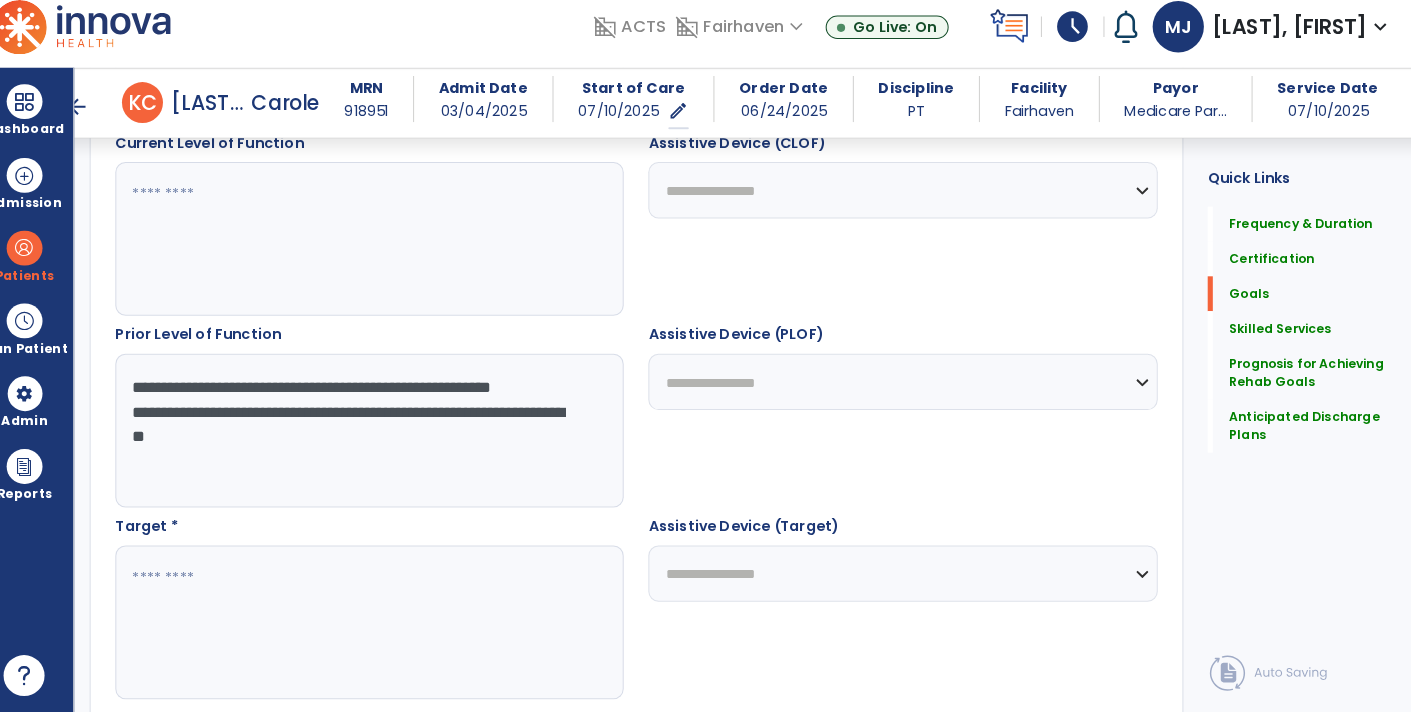 scroll, scrollTop: 892, scrollLeft: 0, axis: vertical 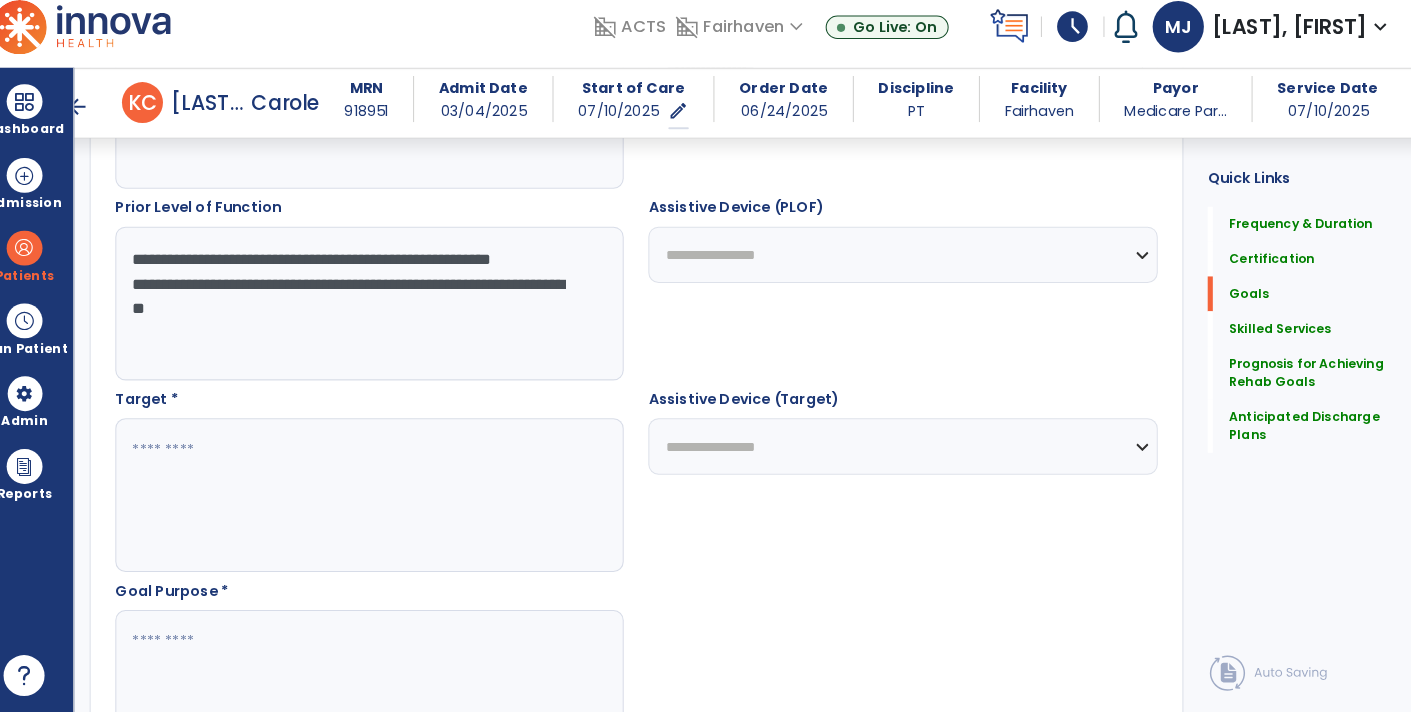 type 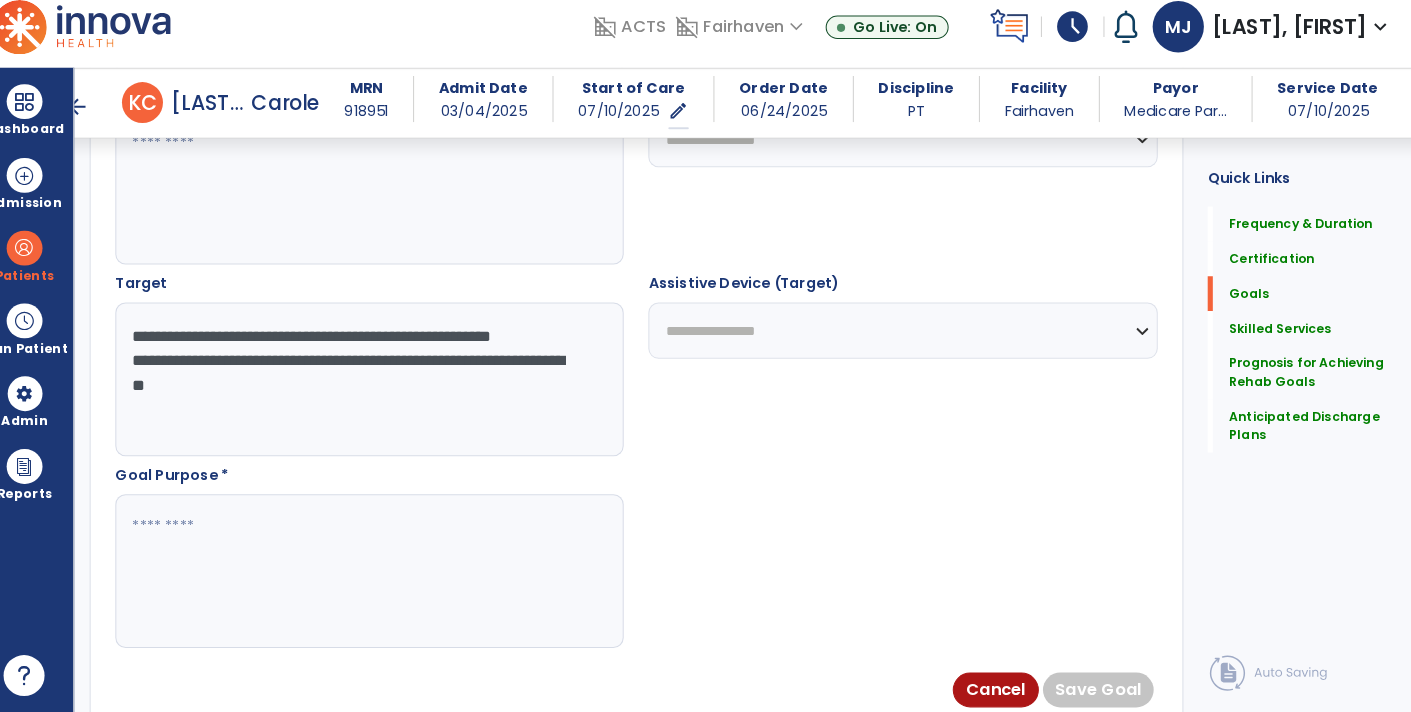 scroll, scrollTop: 1006, scrollLeft: 0, axis: vertical 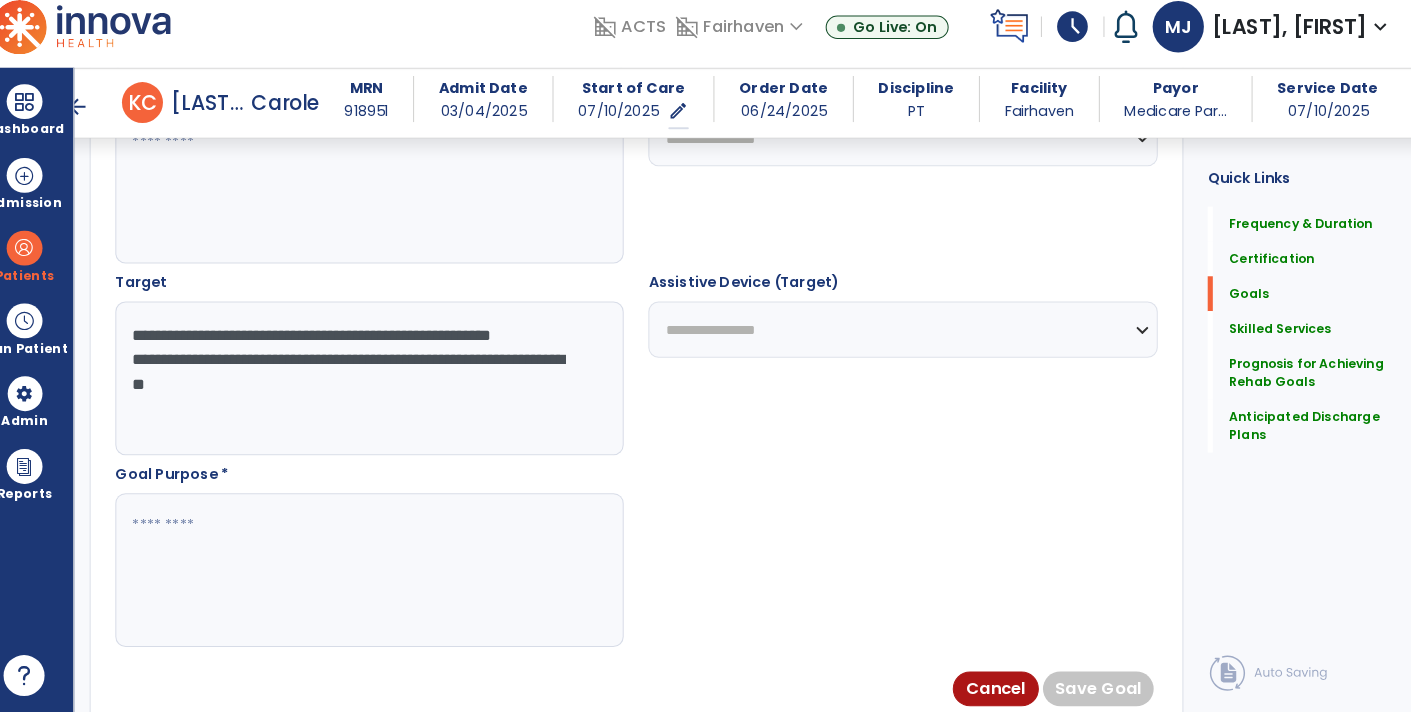 click on "**********" at bounding box center (383, 386) 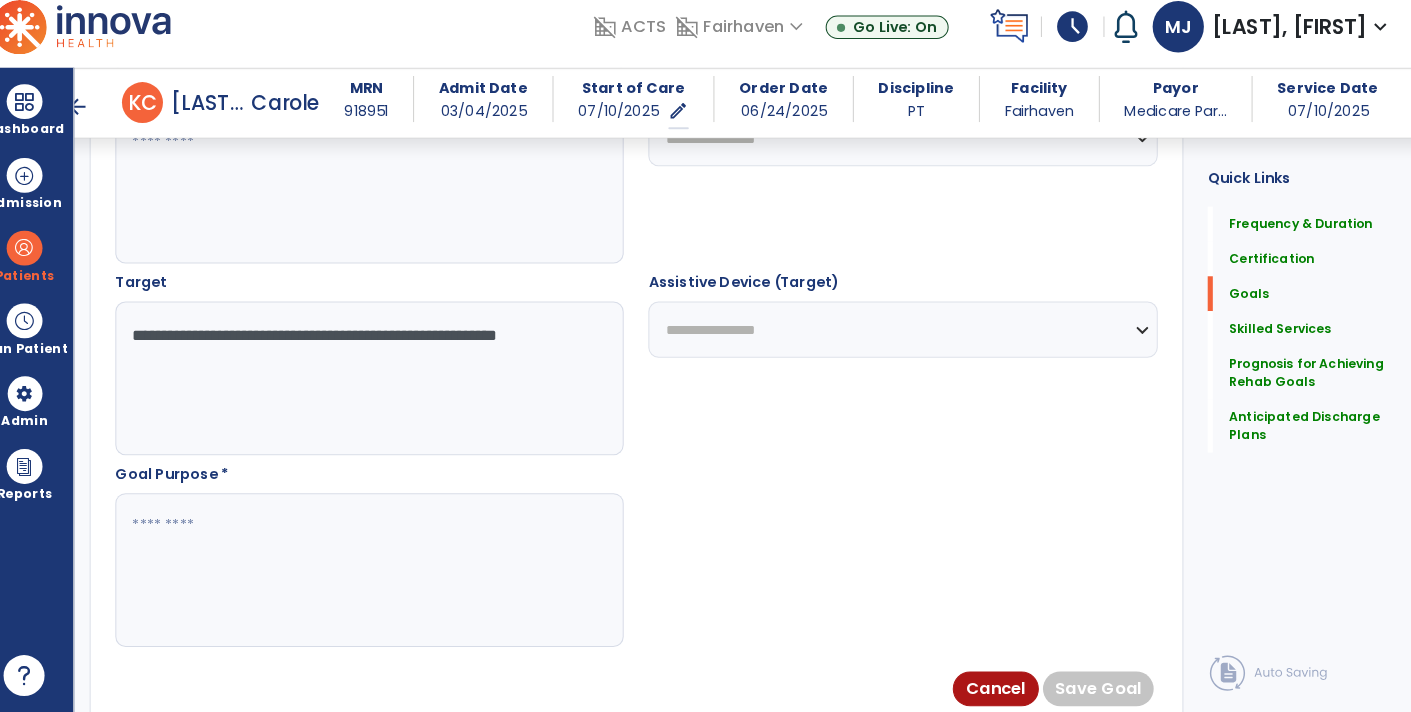 drag, startPoint x: 365, startPoint y: 340, endPoint x: 782, endPoint y: 404, distance: 421.8827 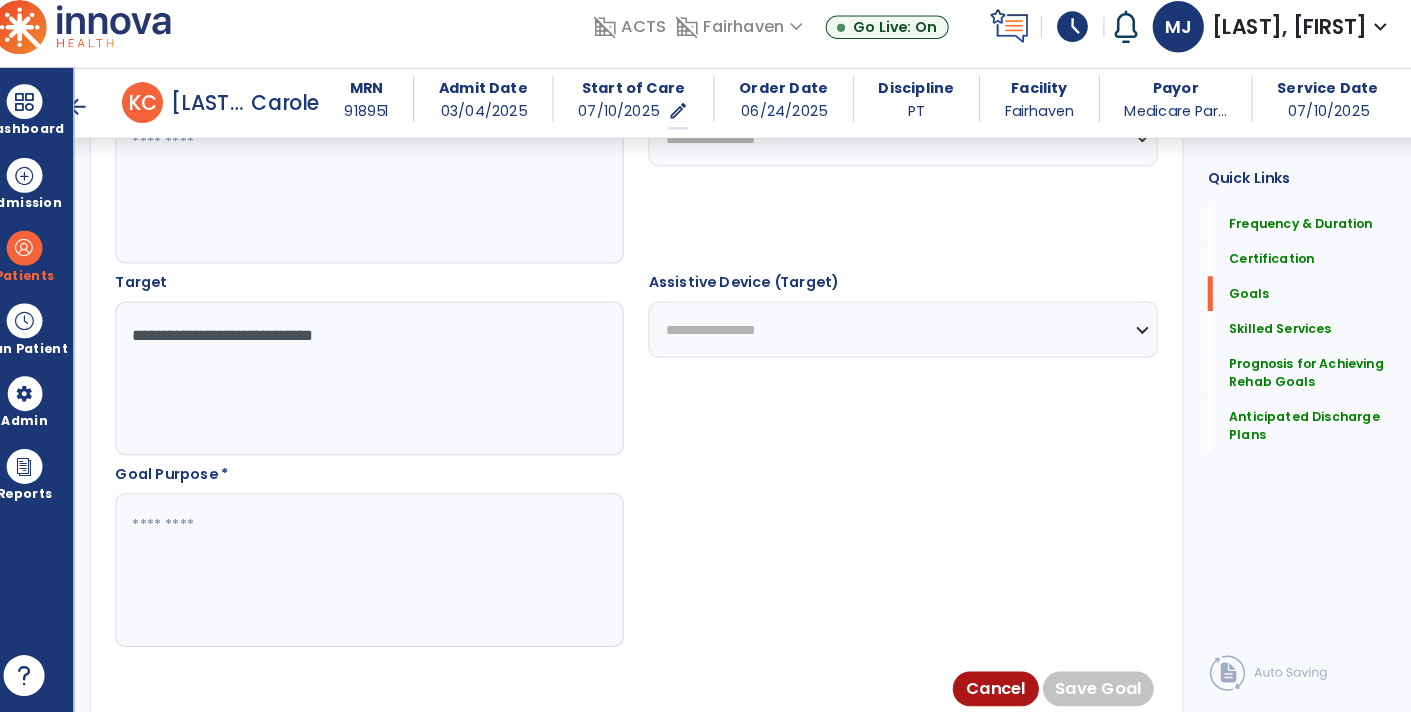 type on "**********" 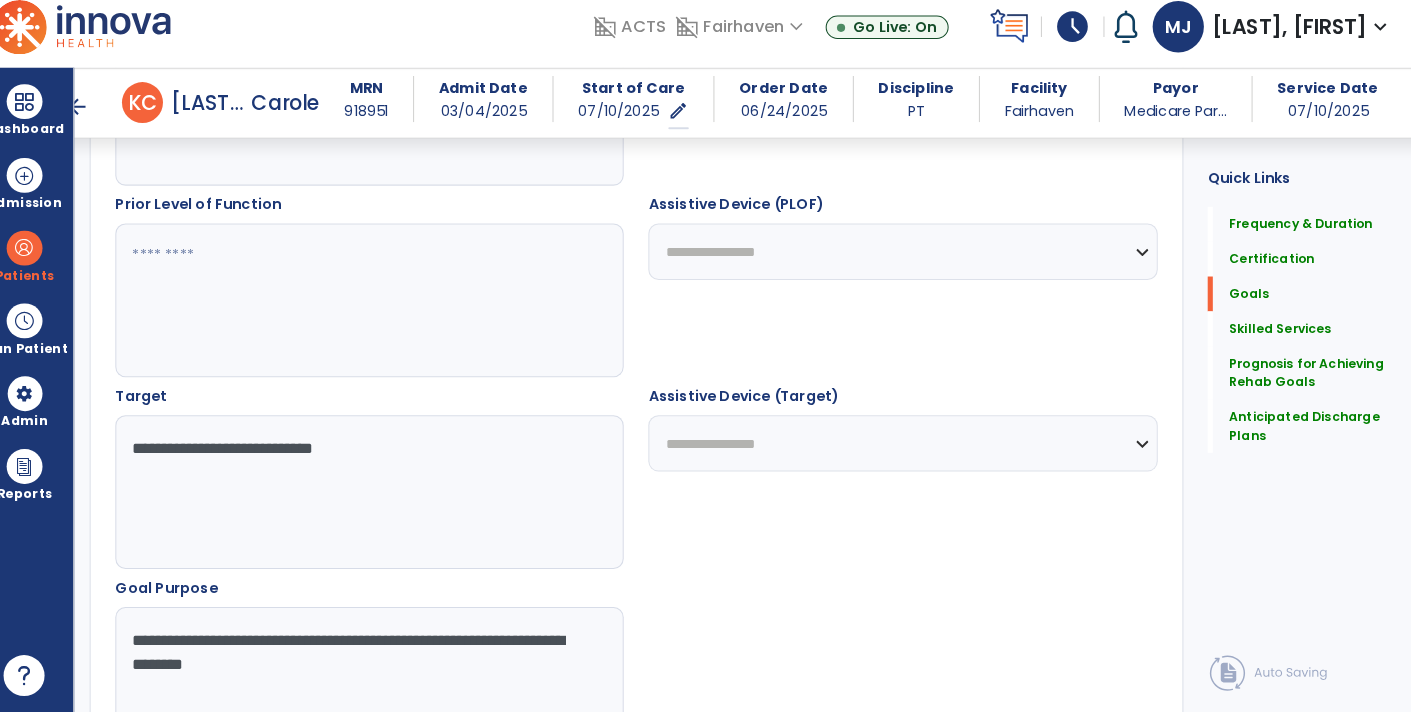 scroll, scrollTop: 889, scrollLeft: 0, axis: vertical 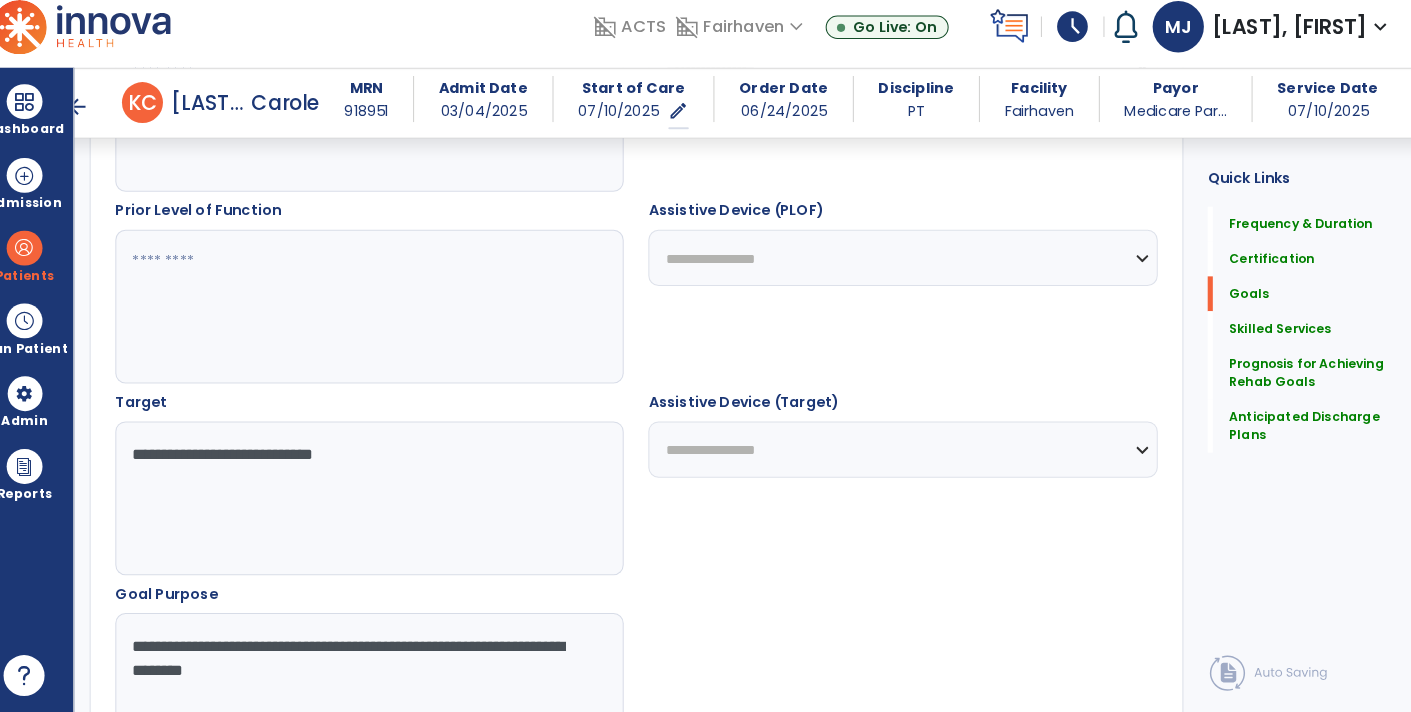 type on "**********" 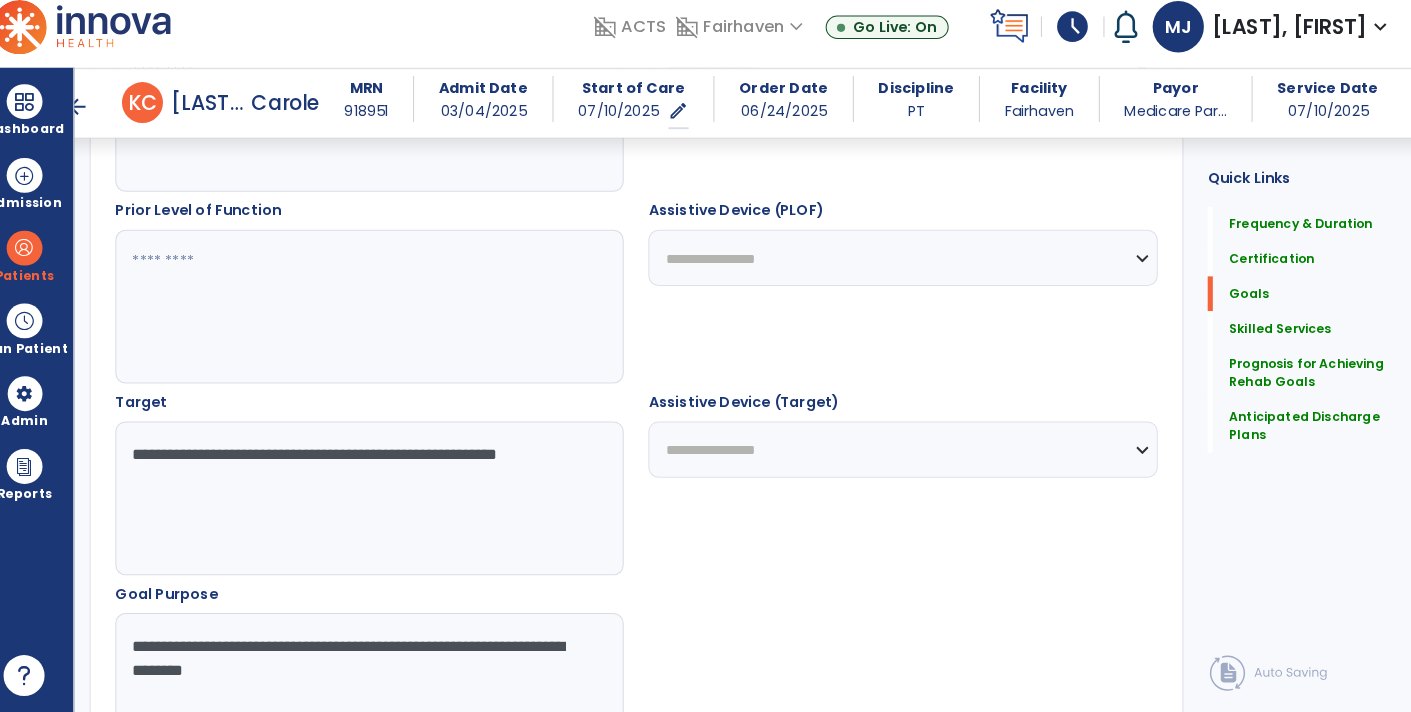 type on "**********" 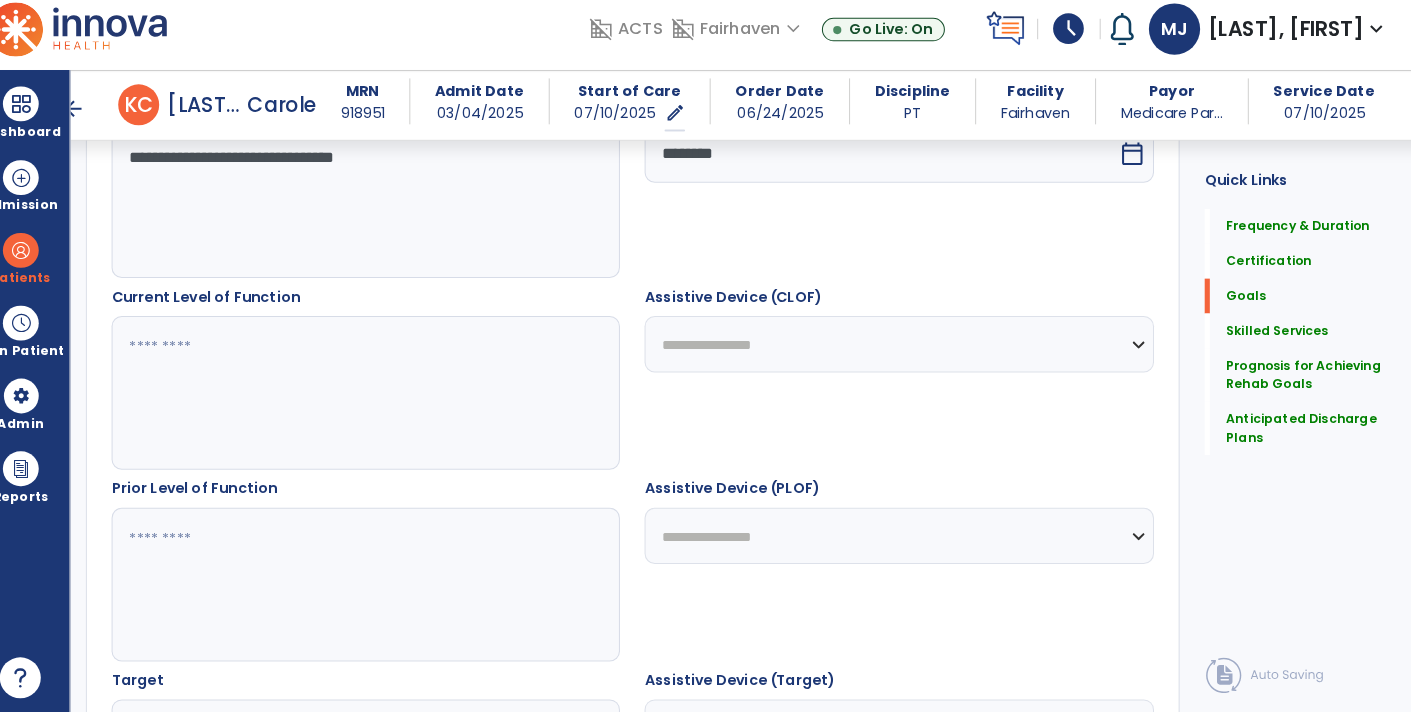 scroll, scrollTop: 618, scrollLeft: 0, axis: vertical 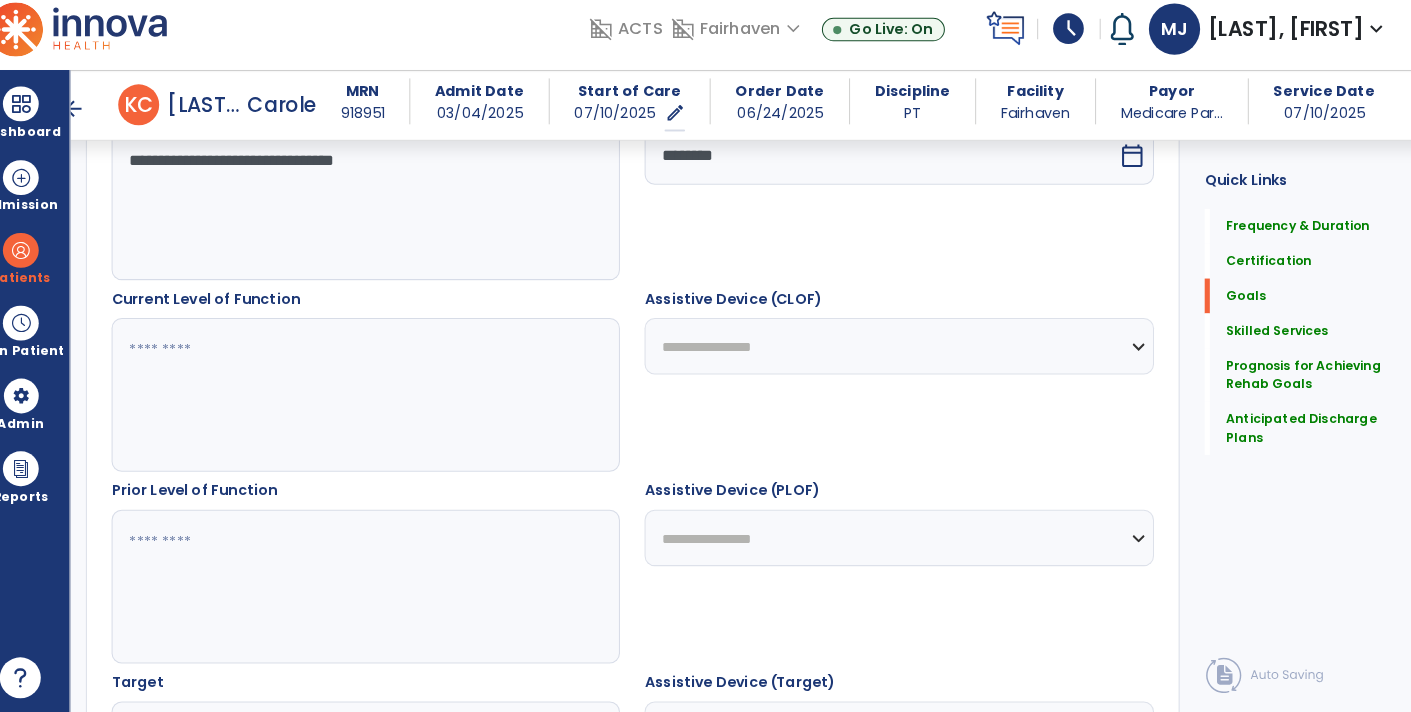 click at bounding box center (383, 400) 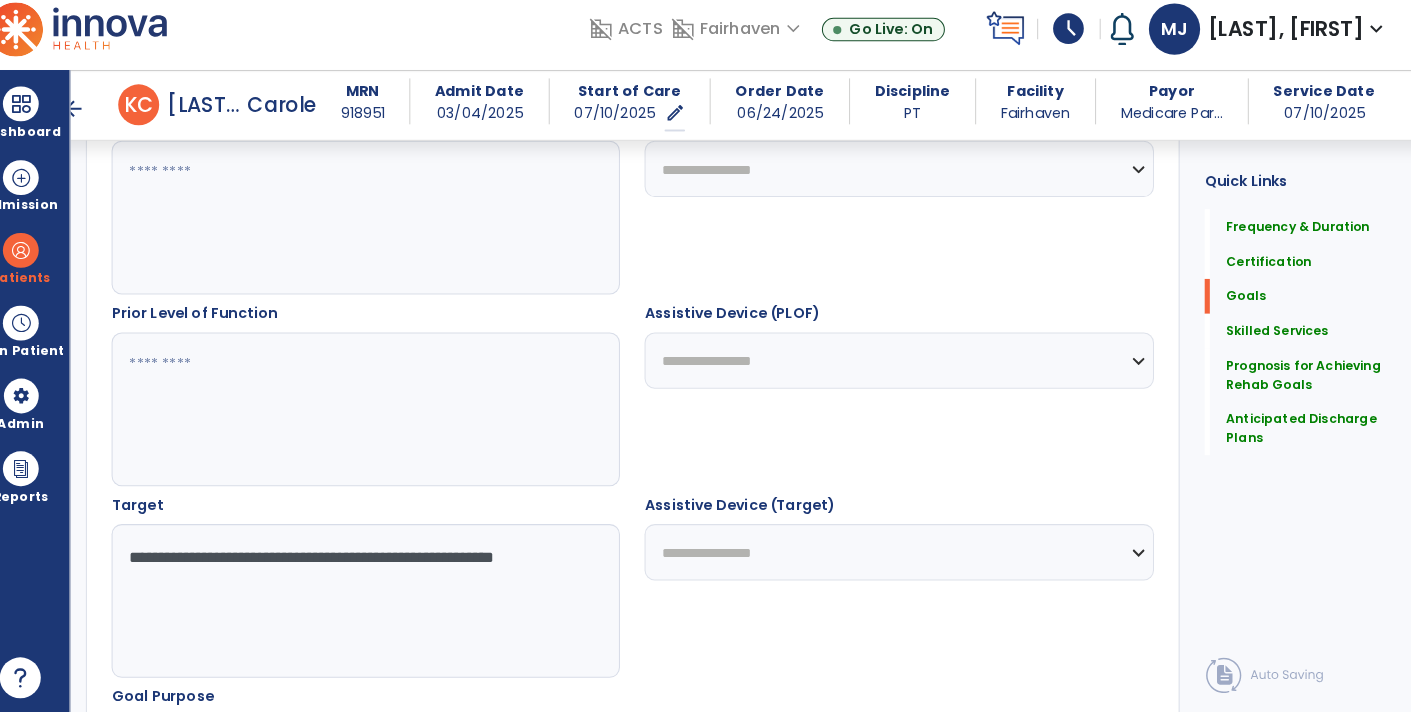 scroll, scrollTop: 797, scrollLeft: 0, axis: vertical 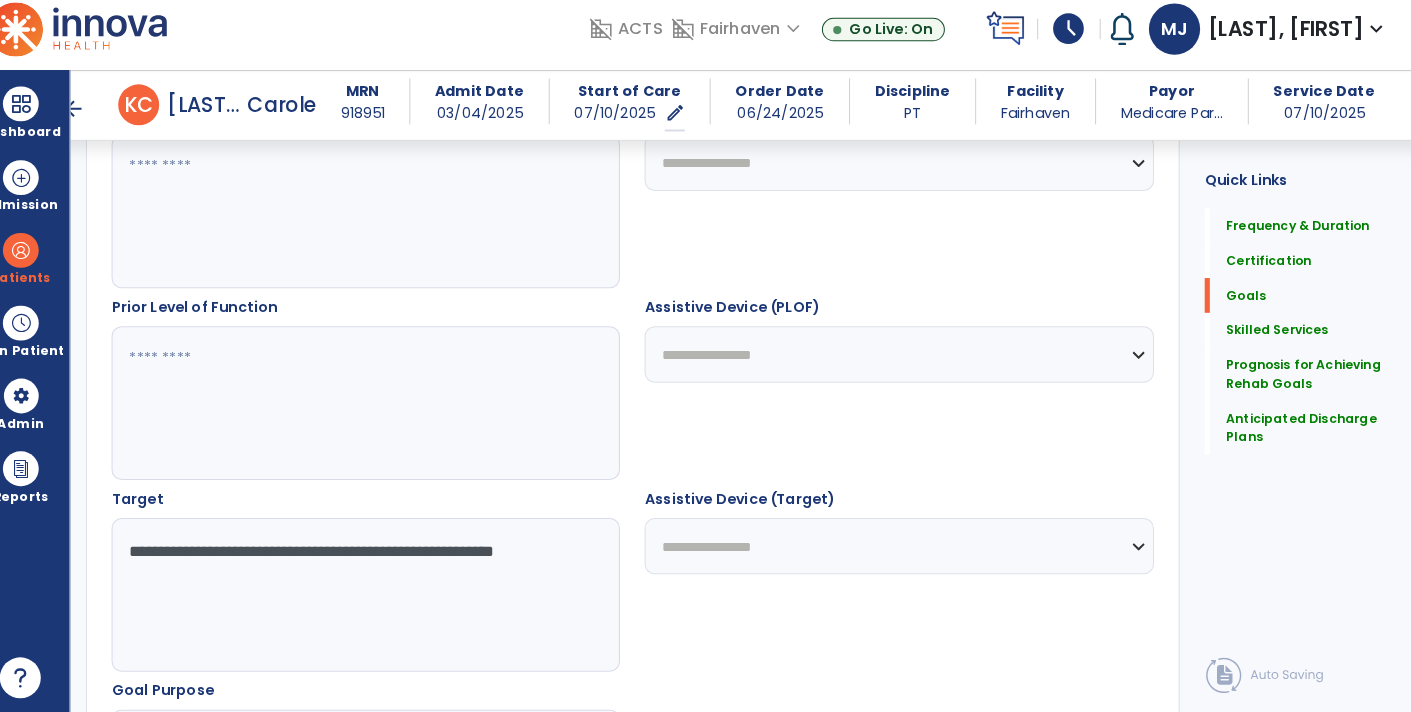 drag, startPoint x: 197, startPoint y: 587, endPoint x: 122, endPoint y: 548, distance: 84.53402 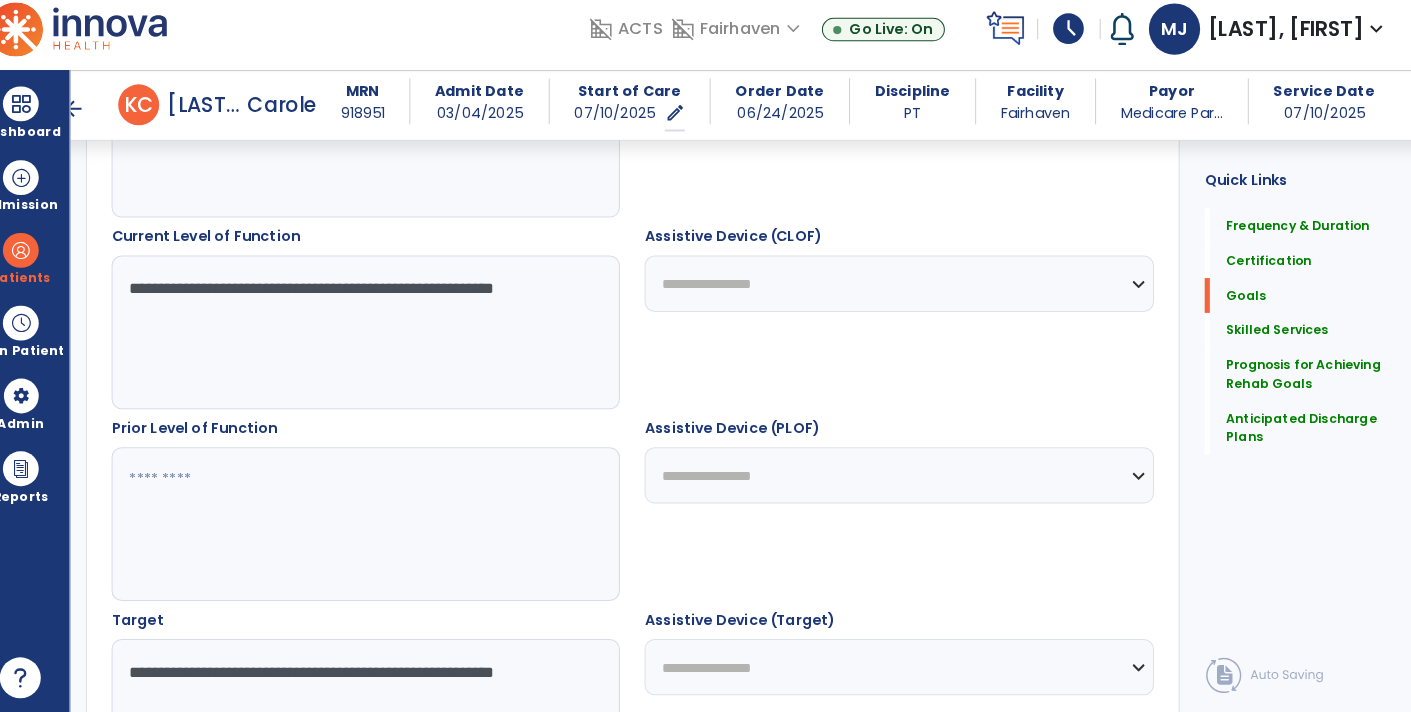 scroll, scrollTop: 680, scrollLeft: 0, axis: vertical 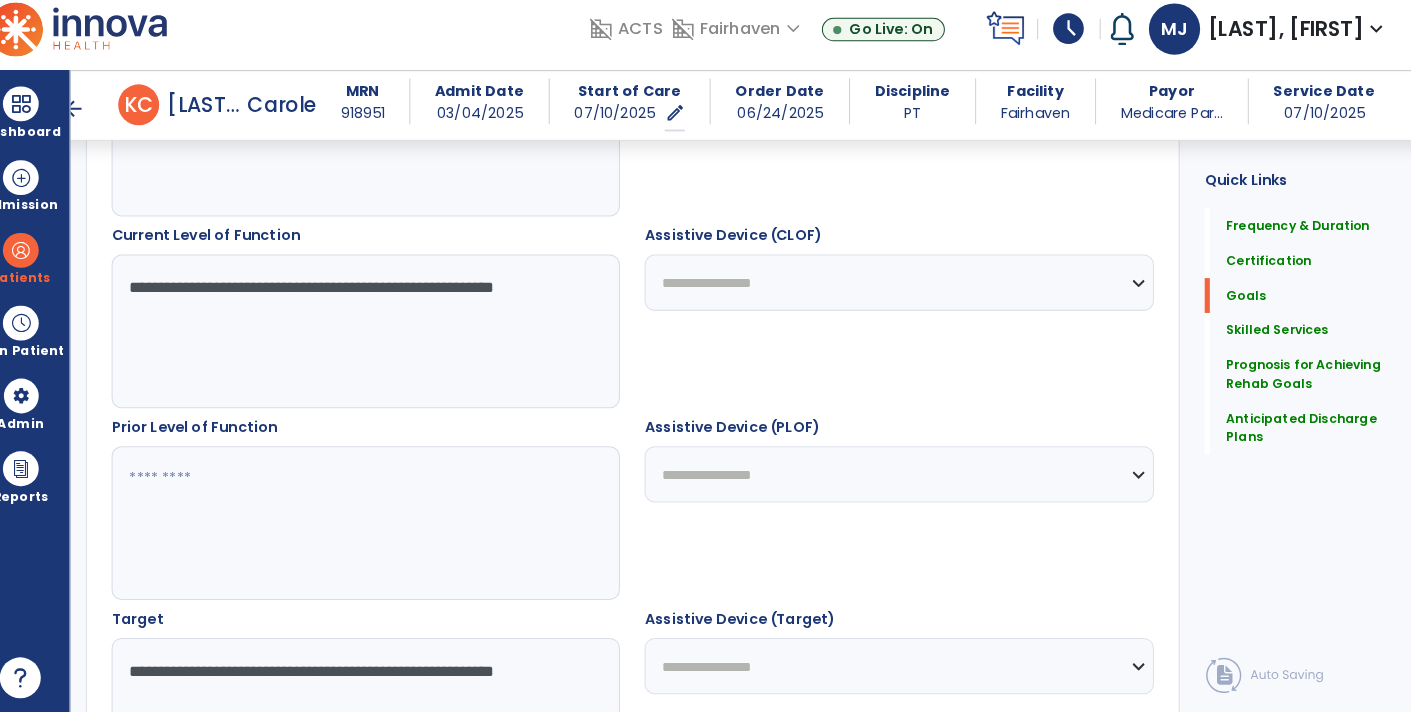 click on "**********" at bounding box center (383, 338) 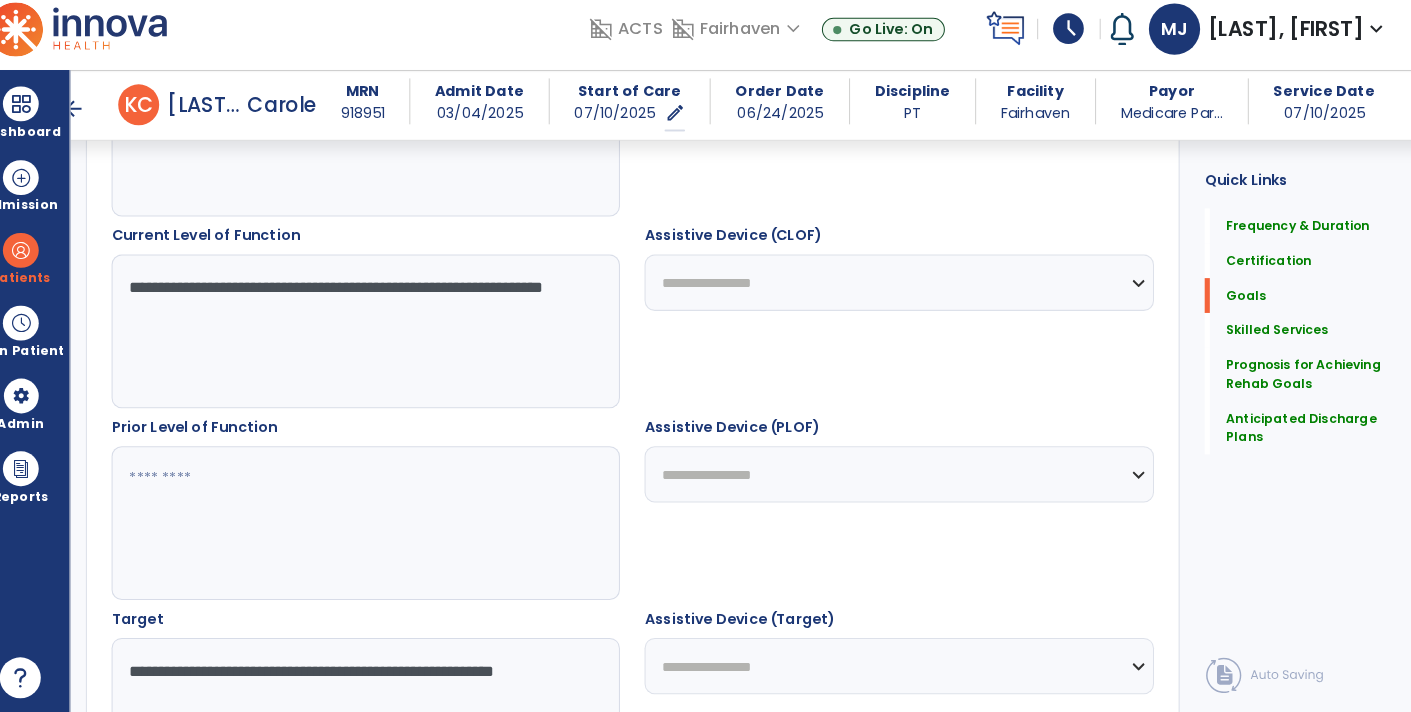 type on "**********" 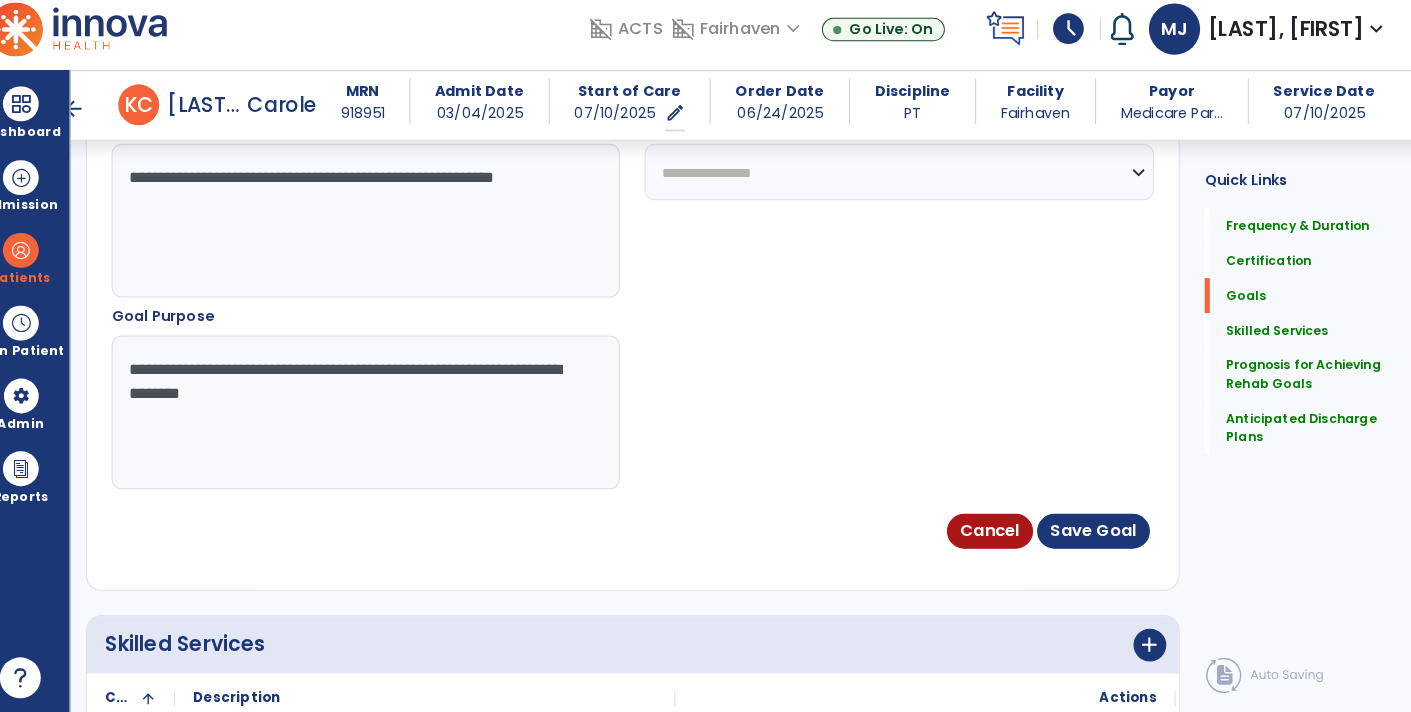scroll, scrollTop: 1163, scrollLeft: 0, axis: vertical 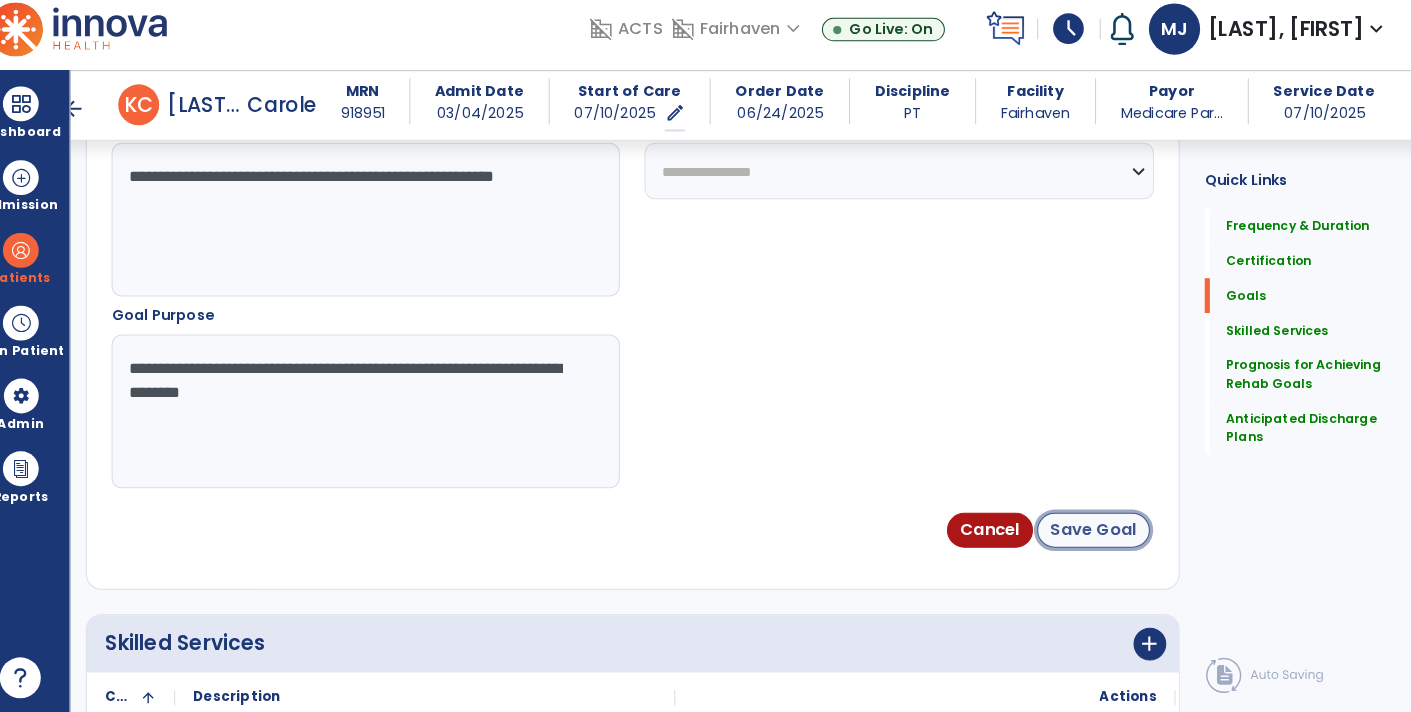 click on "Save Goal" at bounding box center [1094, 532] 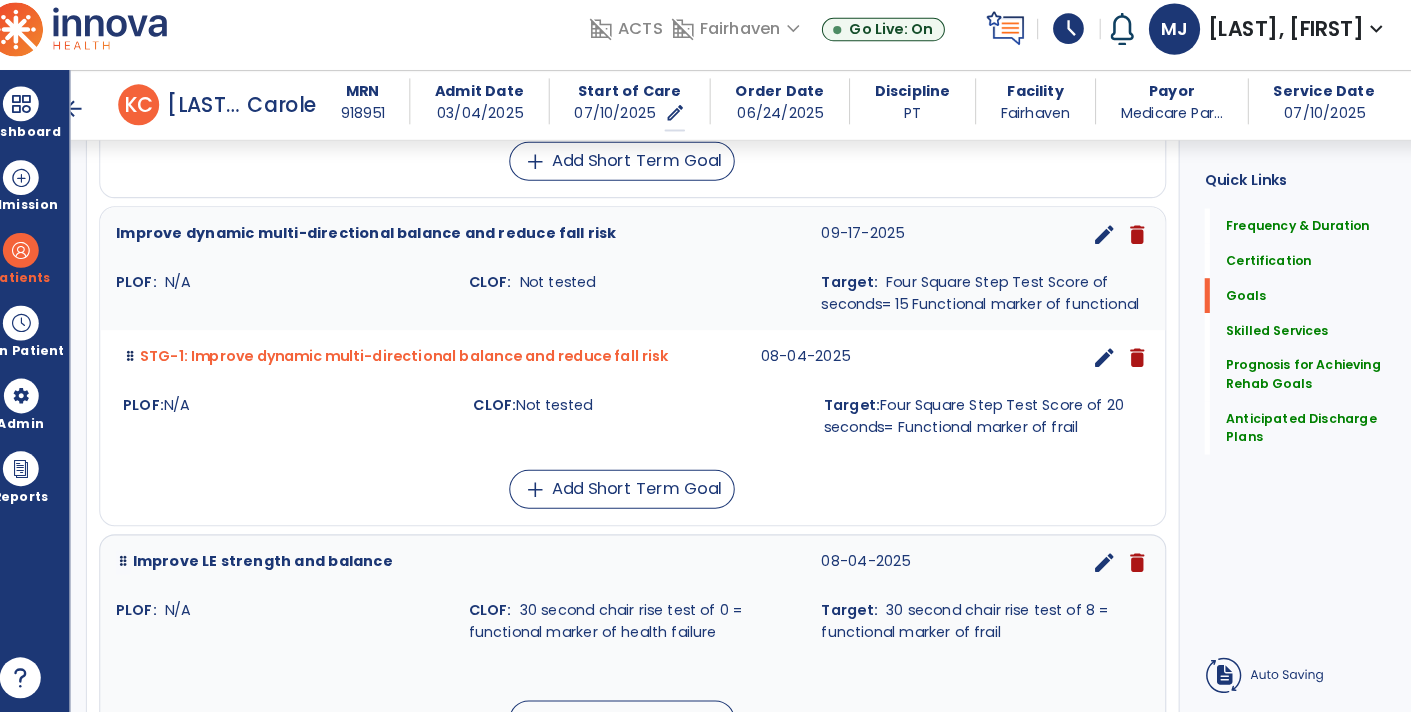 scroll, scrollTop: 88, scrollLeft: 0, axis: vertical 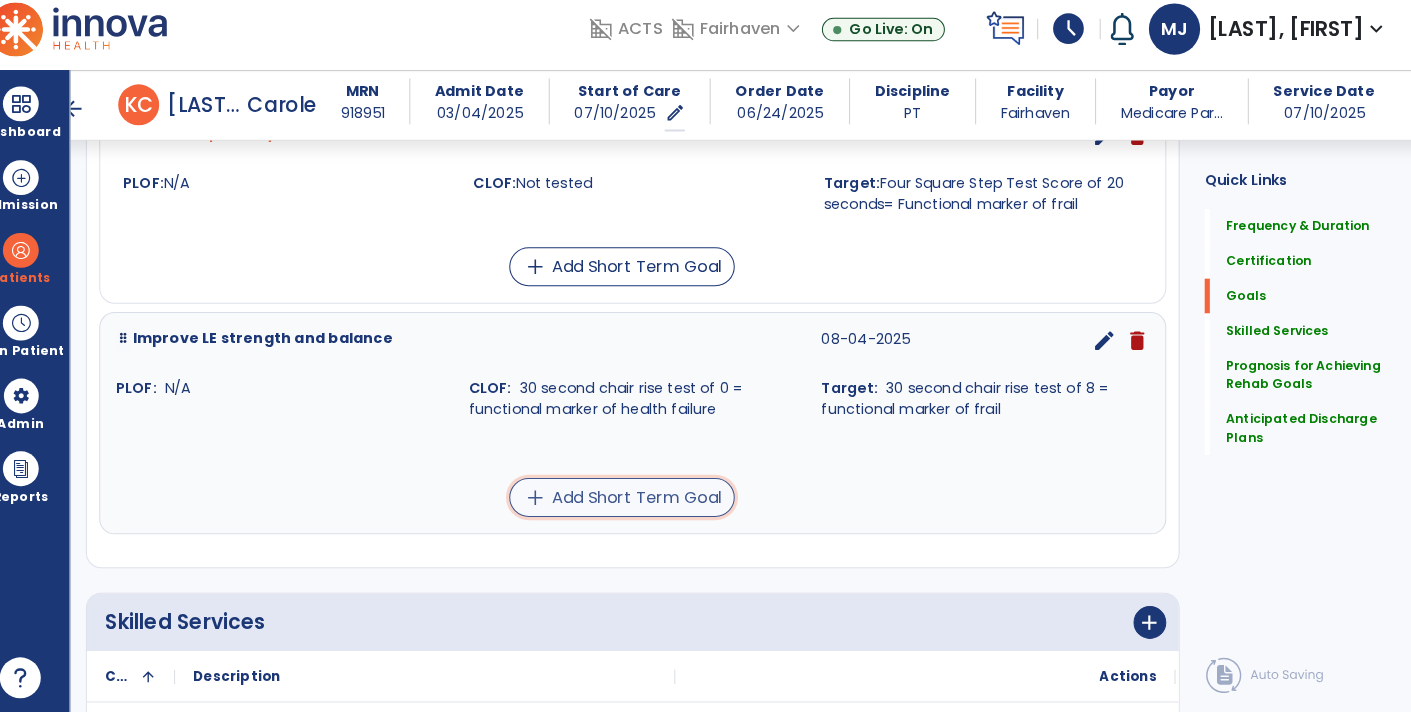 click on "add  Add Short Term Goal" at bounding box center [634, 500] 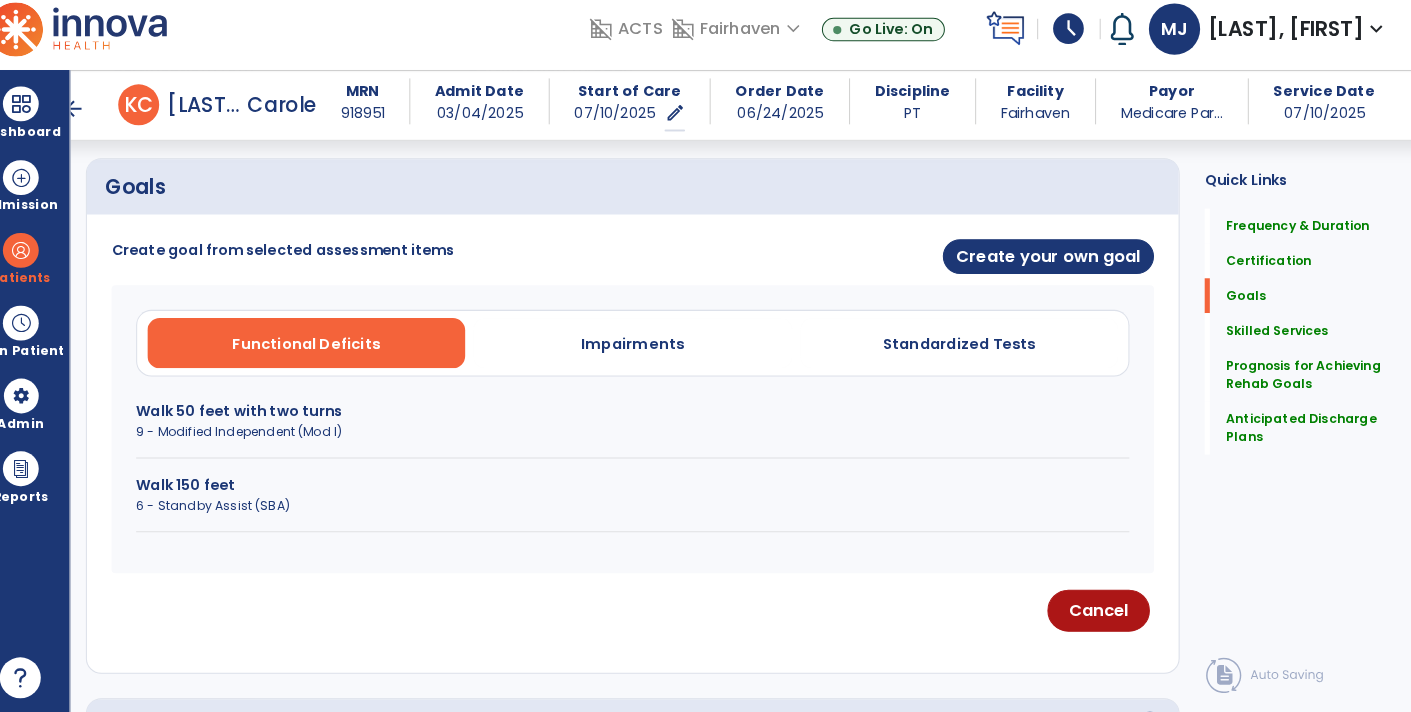 scroll, scrollTop: 446, scrollLeft: 0, axis: vertical 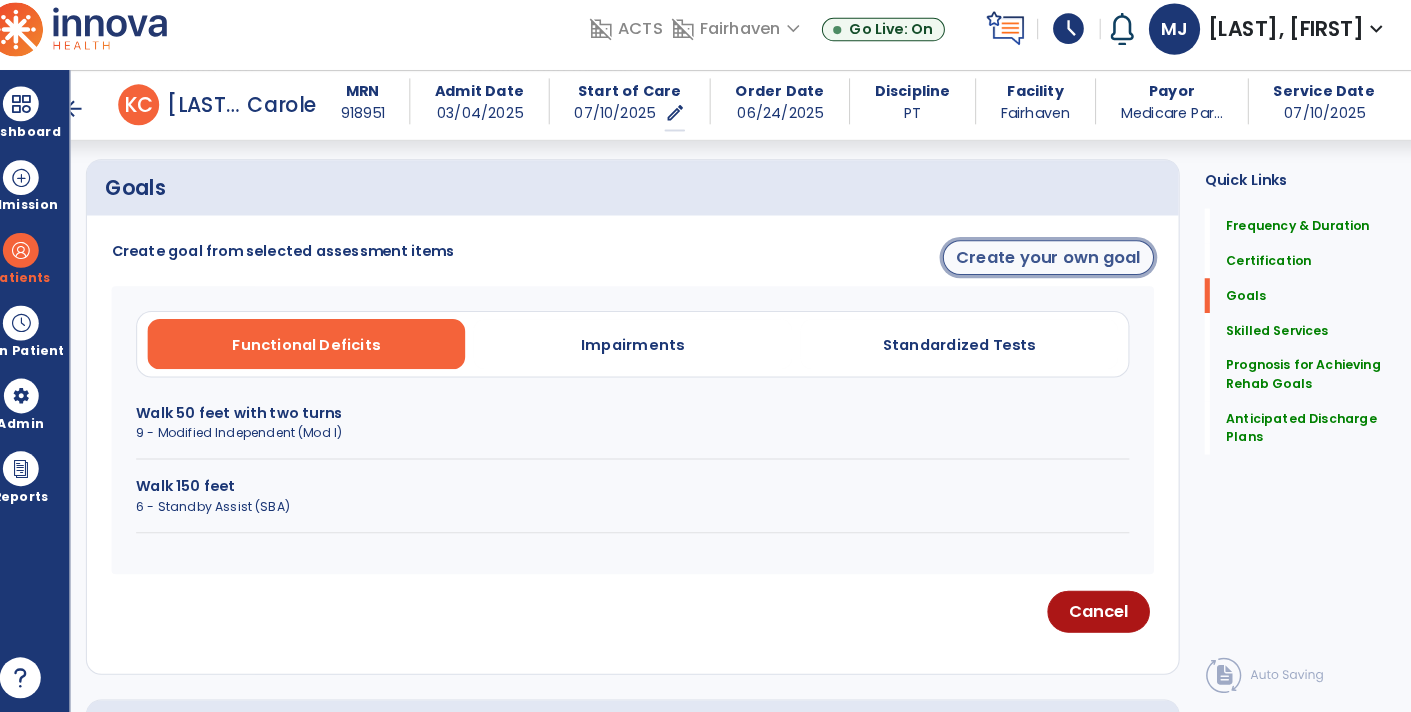 click on "Create your own goal" at bounding box center (1050, 266) 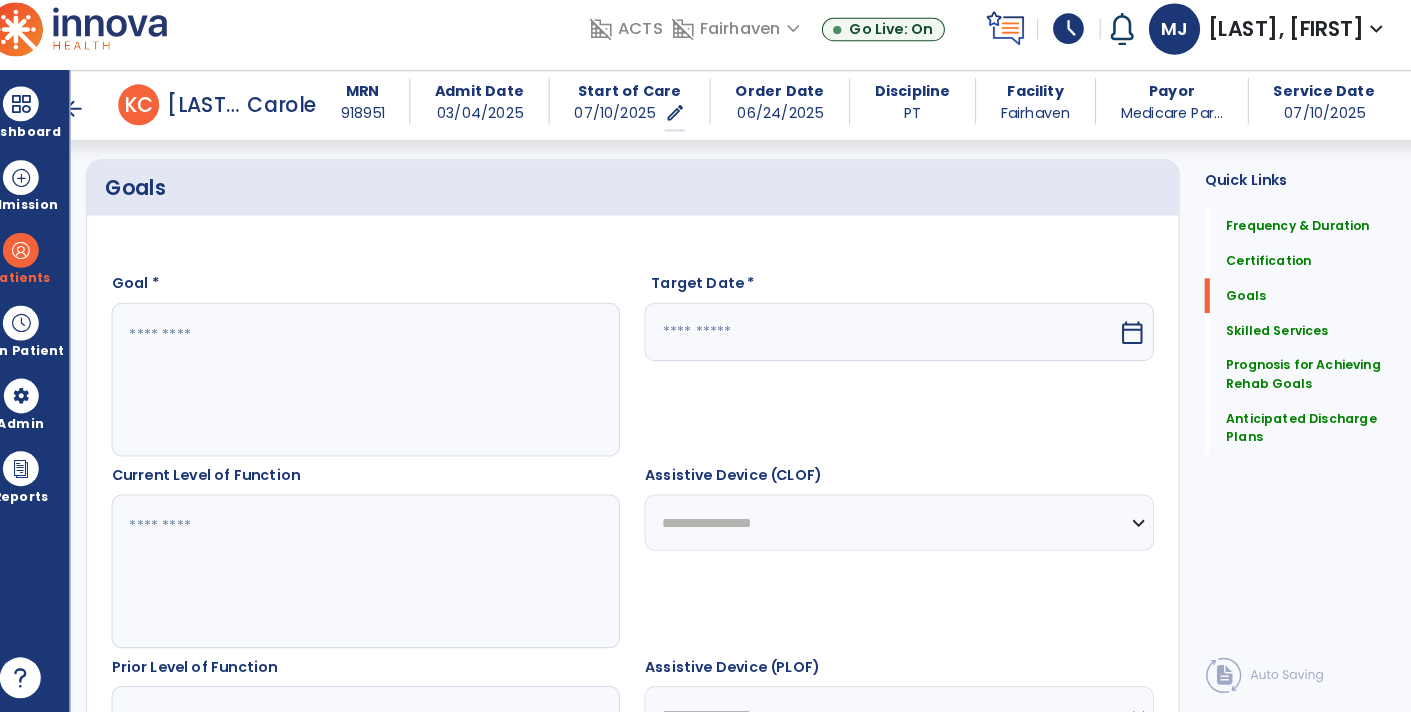 click at bounding box center [886, 338] 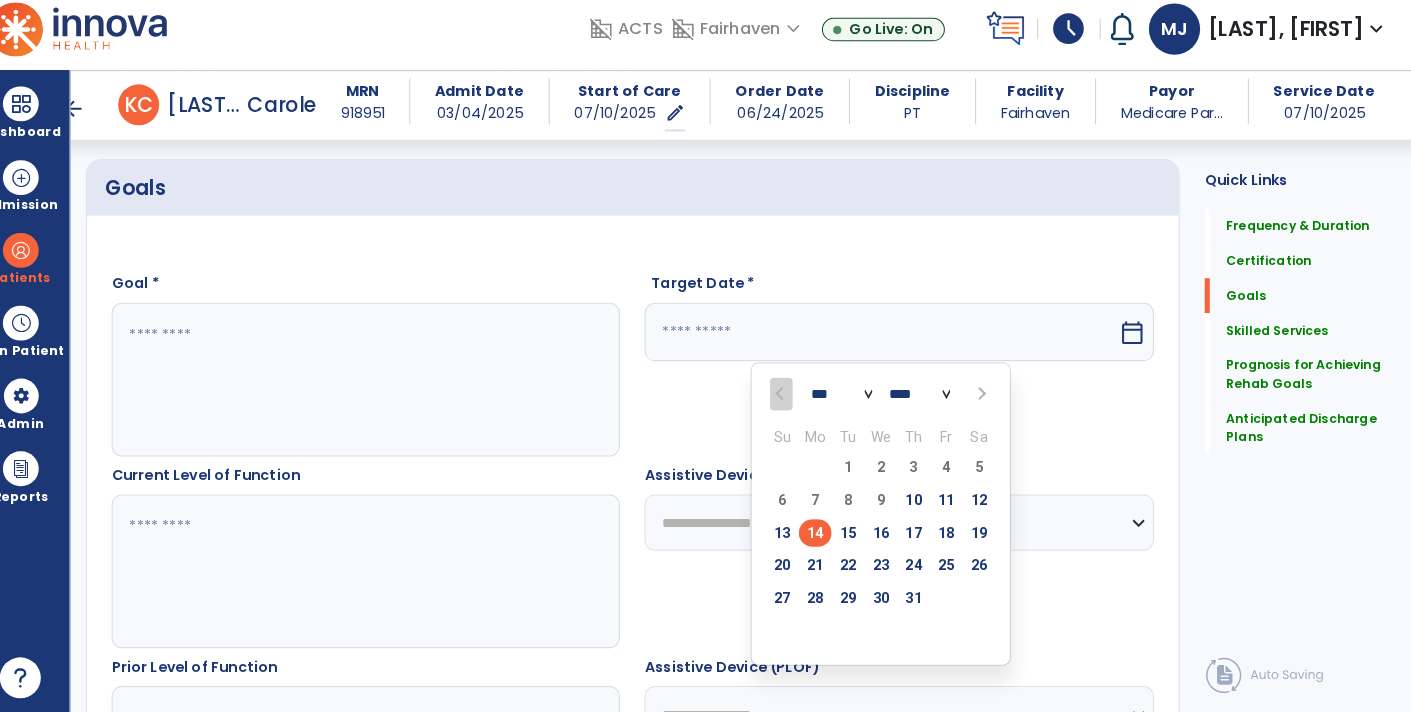 click on "Target Date * *** *** *** **** Su Mo Tu We Th Fr Sa  29   30   1   2   3   4   5   6   7   8   9   10   11   12   13   14   15   16   17   18   19   20   21   22   23   24   25   26   27   28   29   30   31   1   2   3   4   5   6   7   8   9   calendar_today" at bounding box center [904, 370] 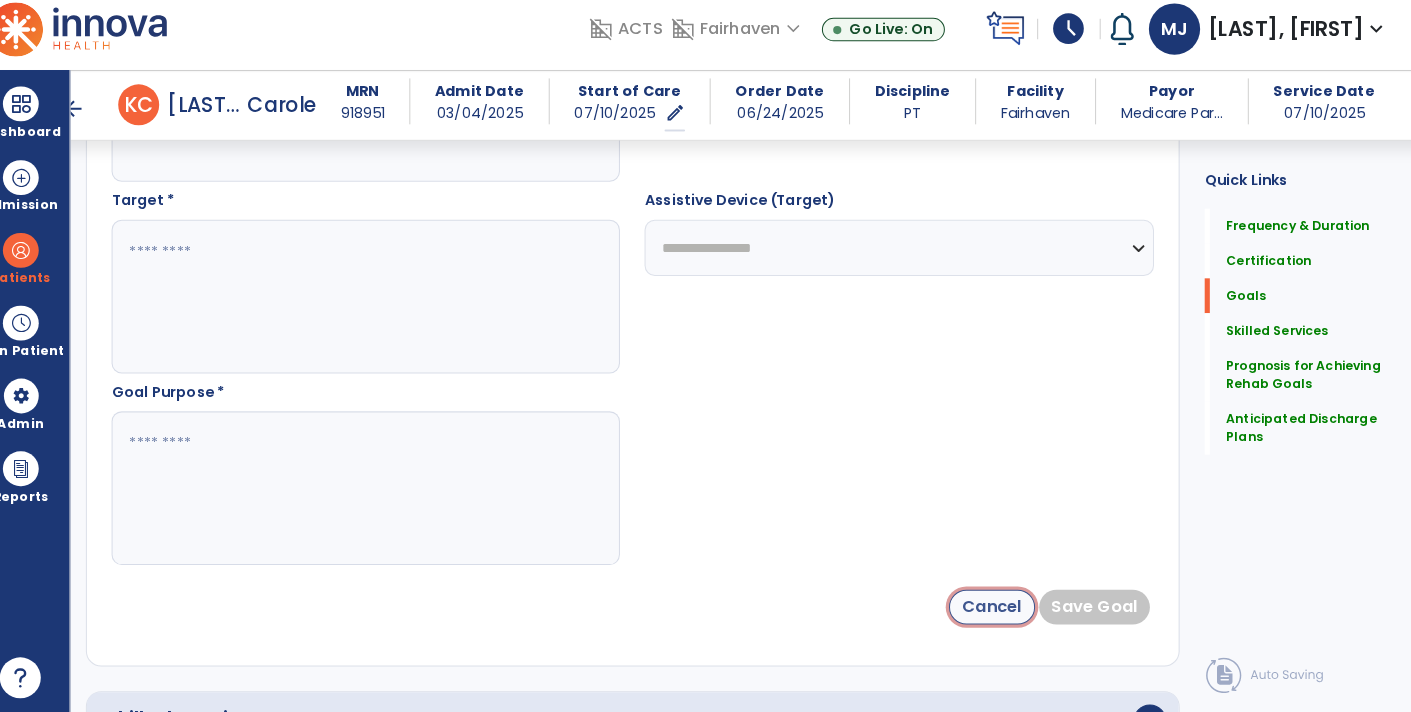 click on "Cancel" at bounding box center (995, 607) 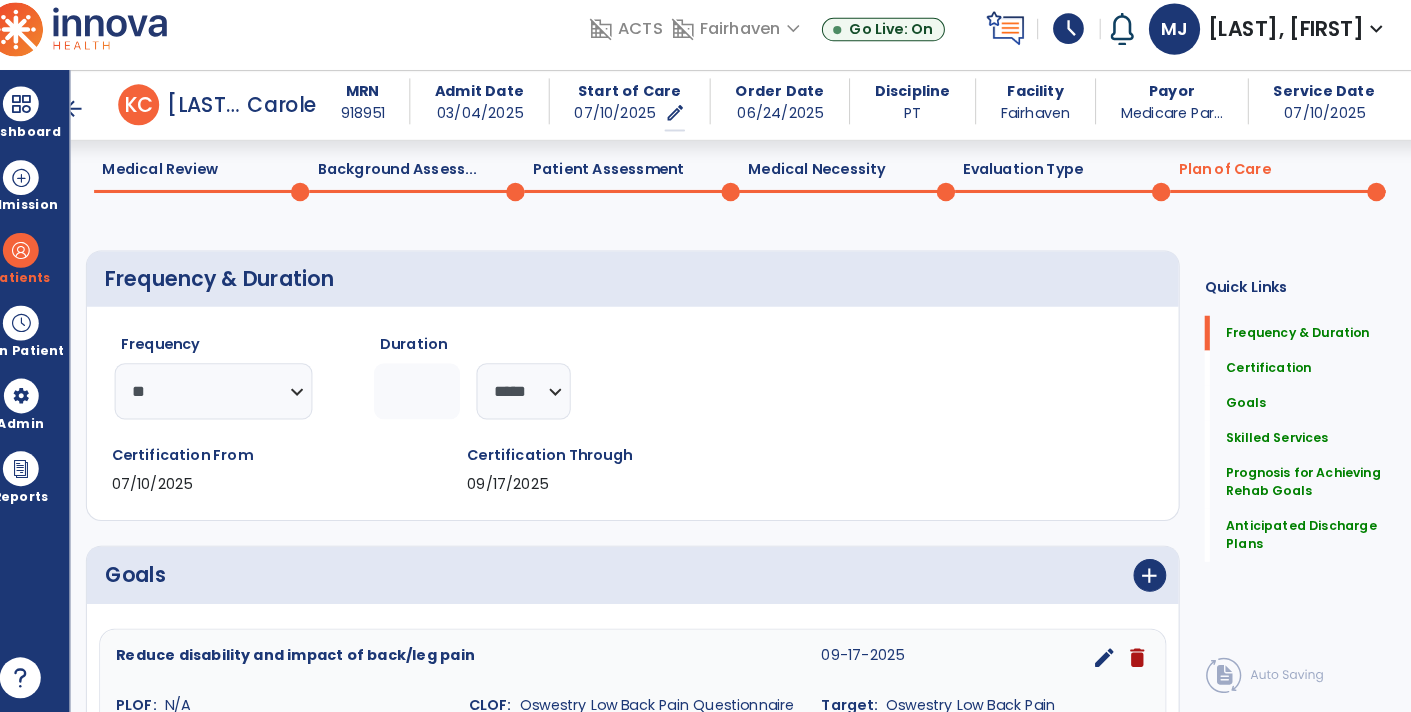 scroll, scrollTop: 74, scrollLeft: 0, axis: vertical 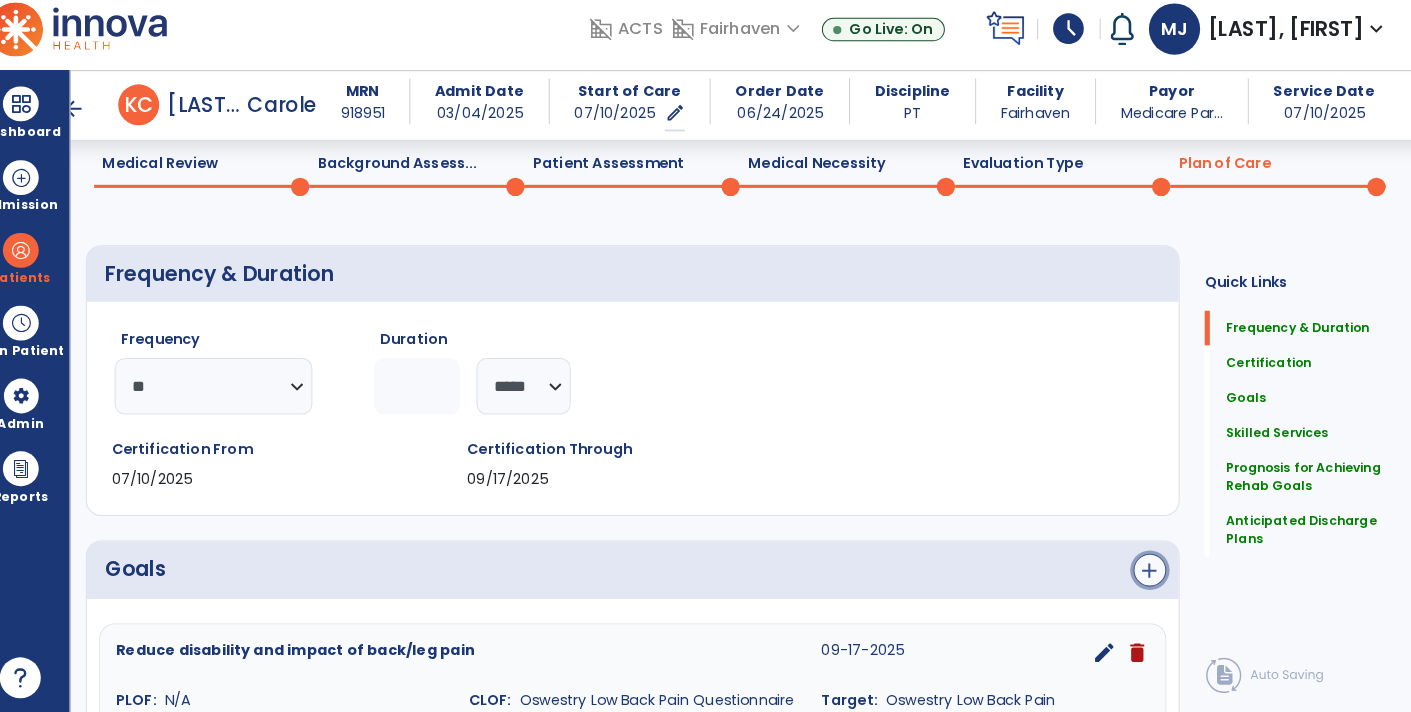 click on "add" at bounding box center [1149, 571] 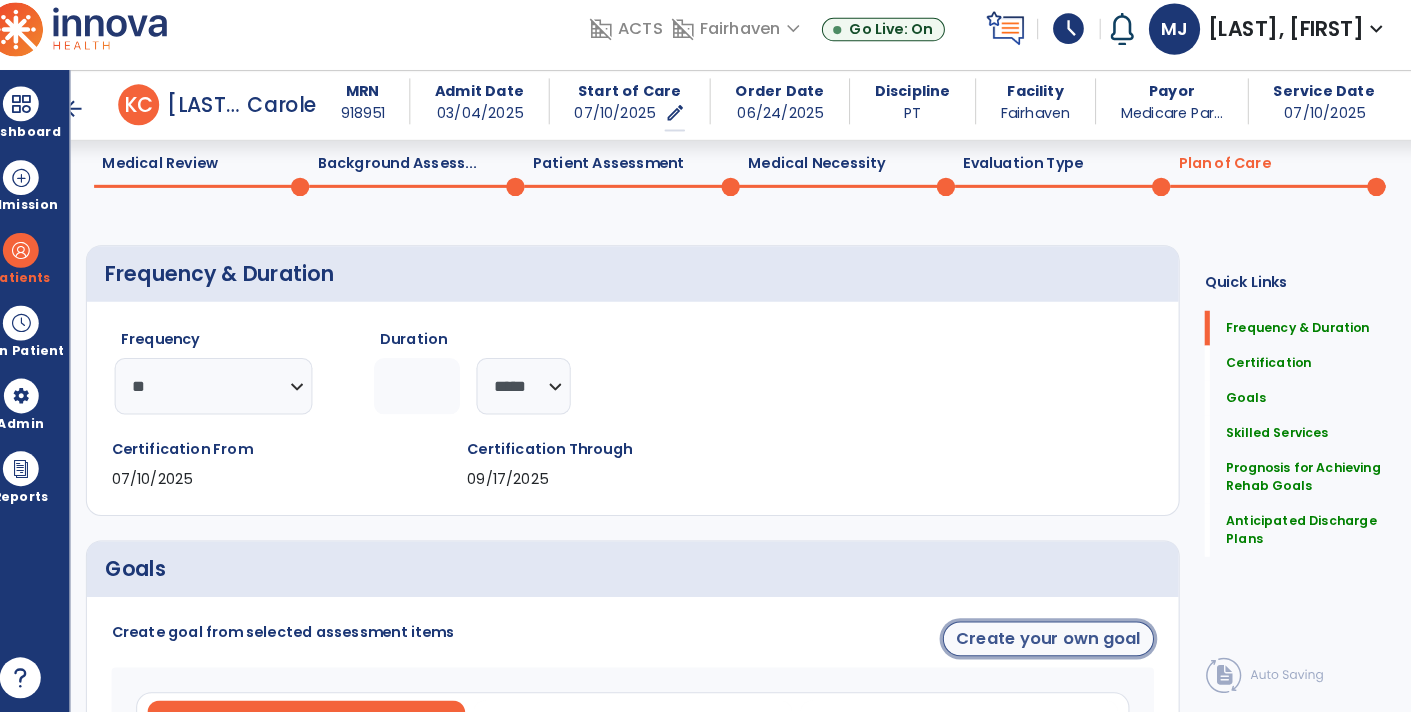 click on "Create your own goal" at bounding box center [1050, 638] 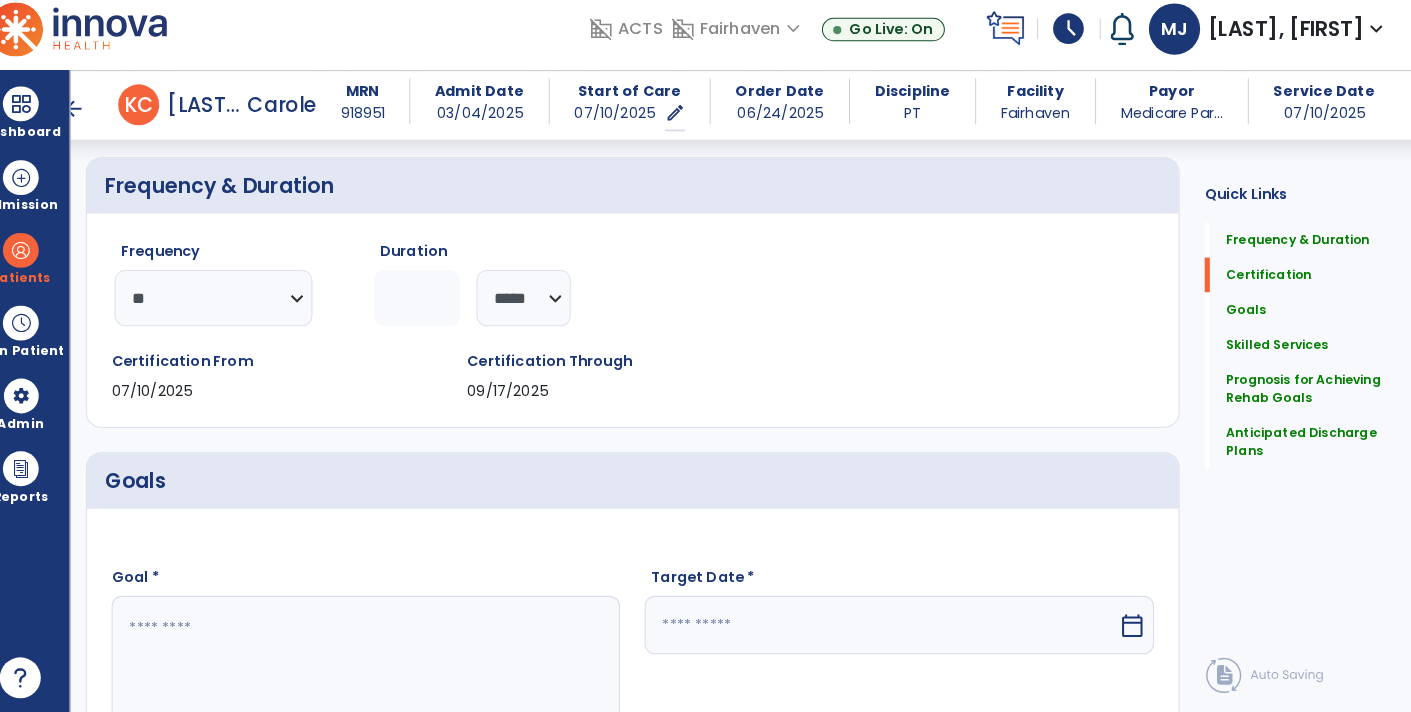 scroll, scrollTop: 310, scrollLeft: 0, axis: vertical 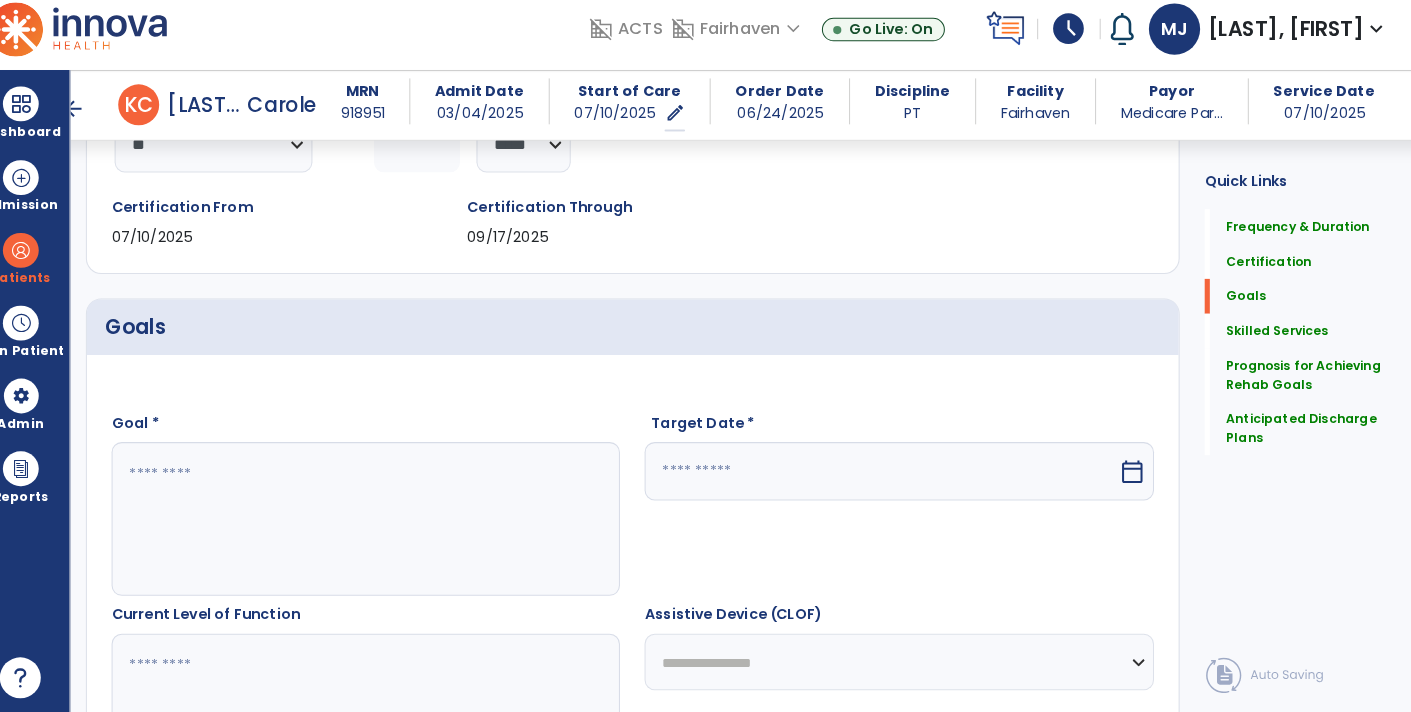 click on "calendar_today" at bounding box center (1132, 475) 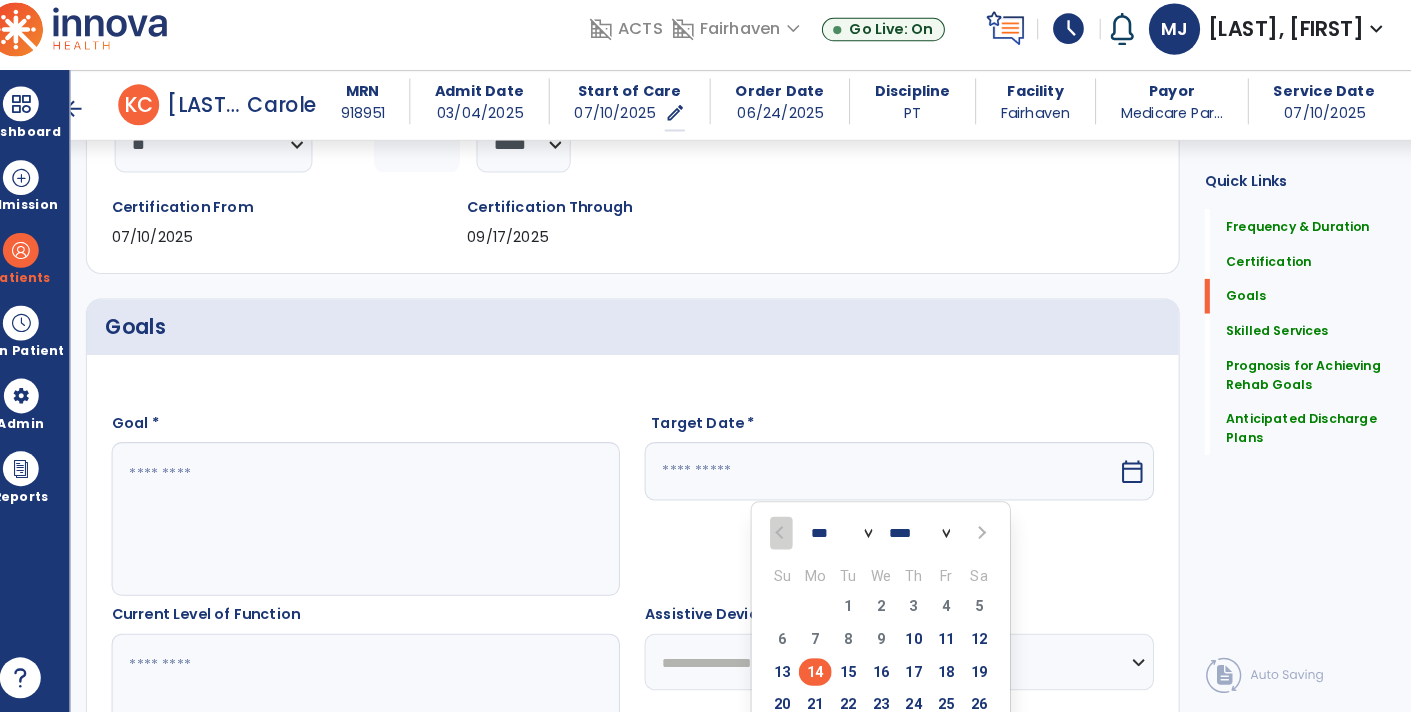 click at bounding box center (983, 535) 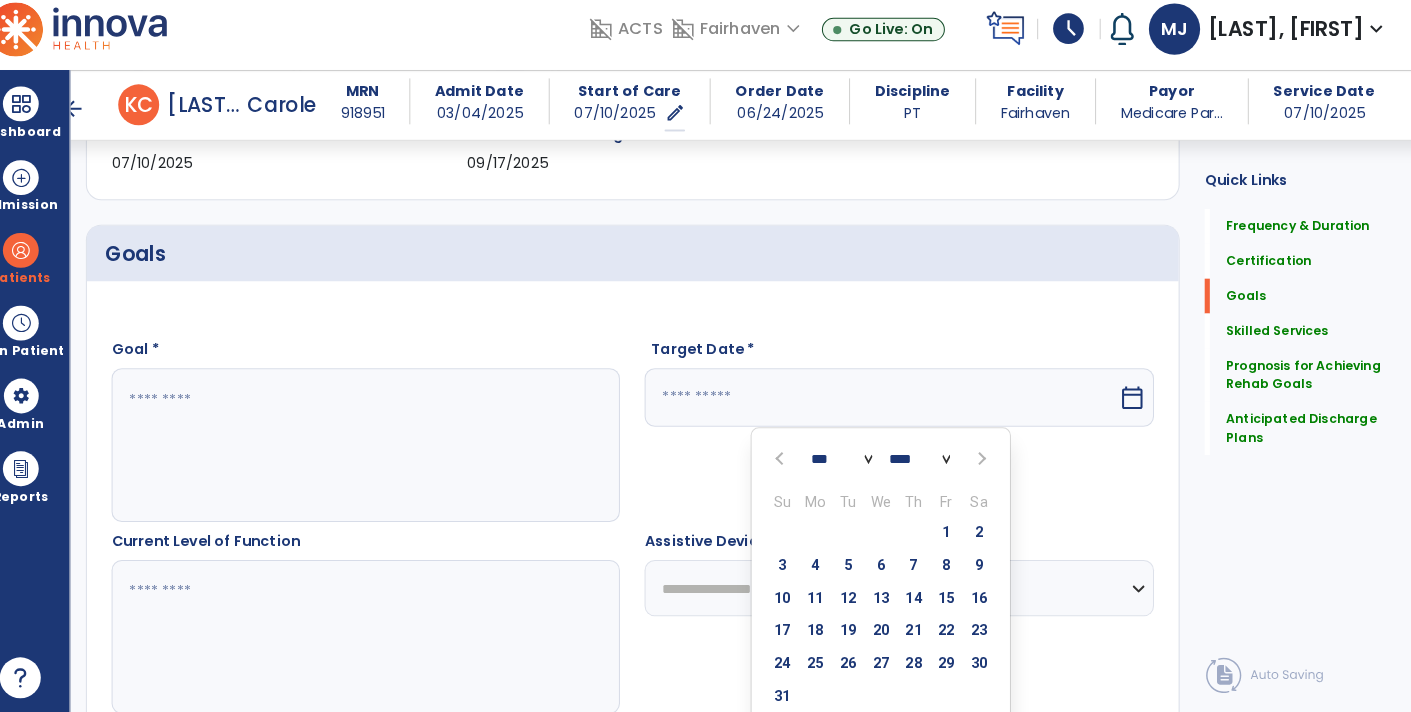 scroll, scrollTop: 460, scrollLeft: 0, axis: vertical 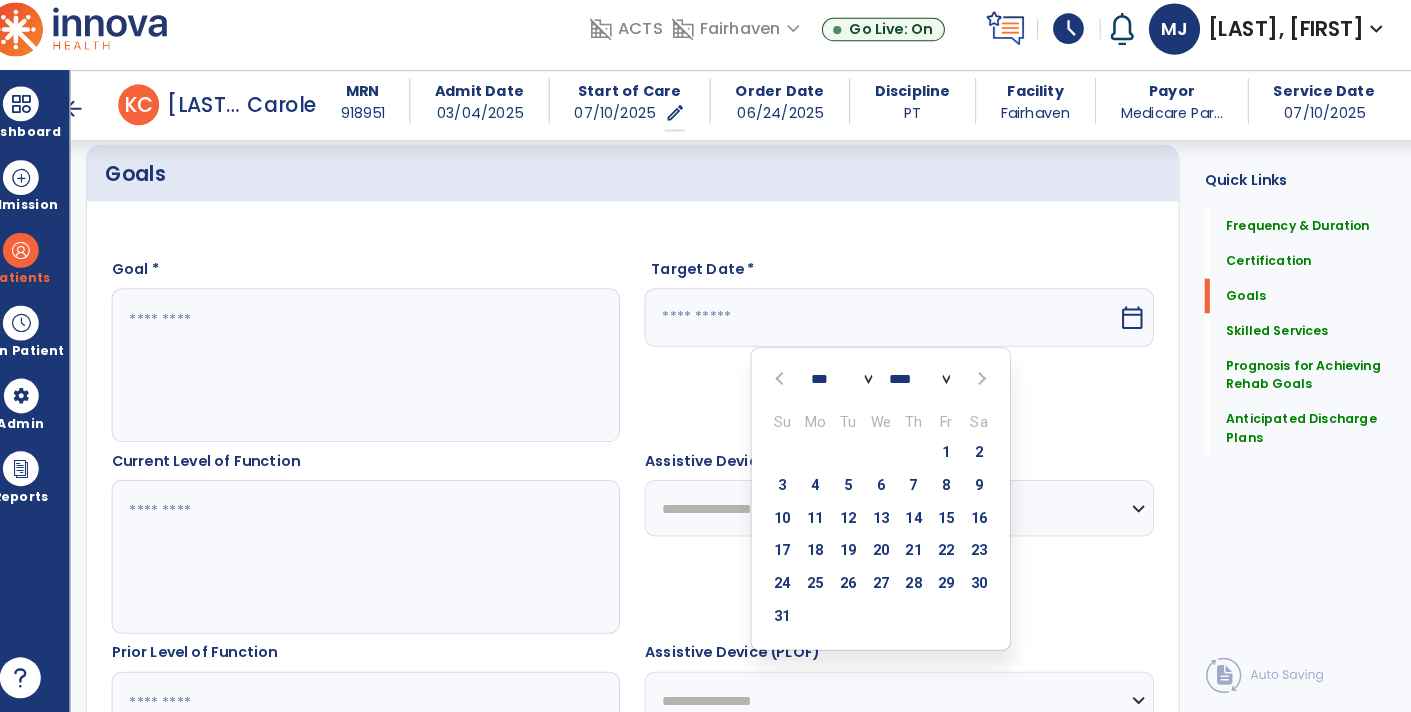 click at bounding box center (983, 385) 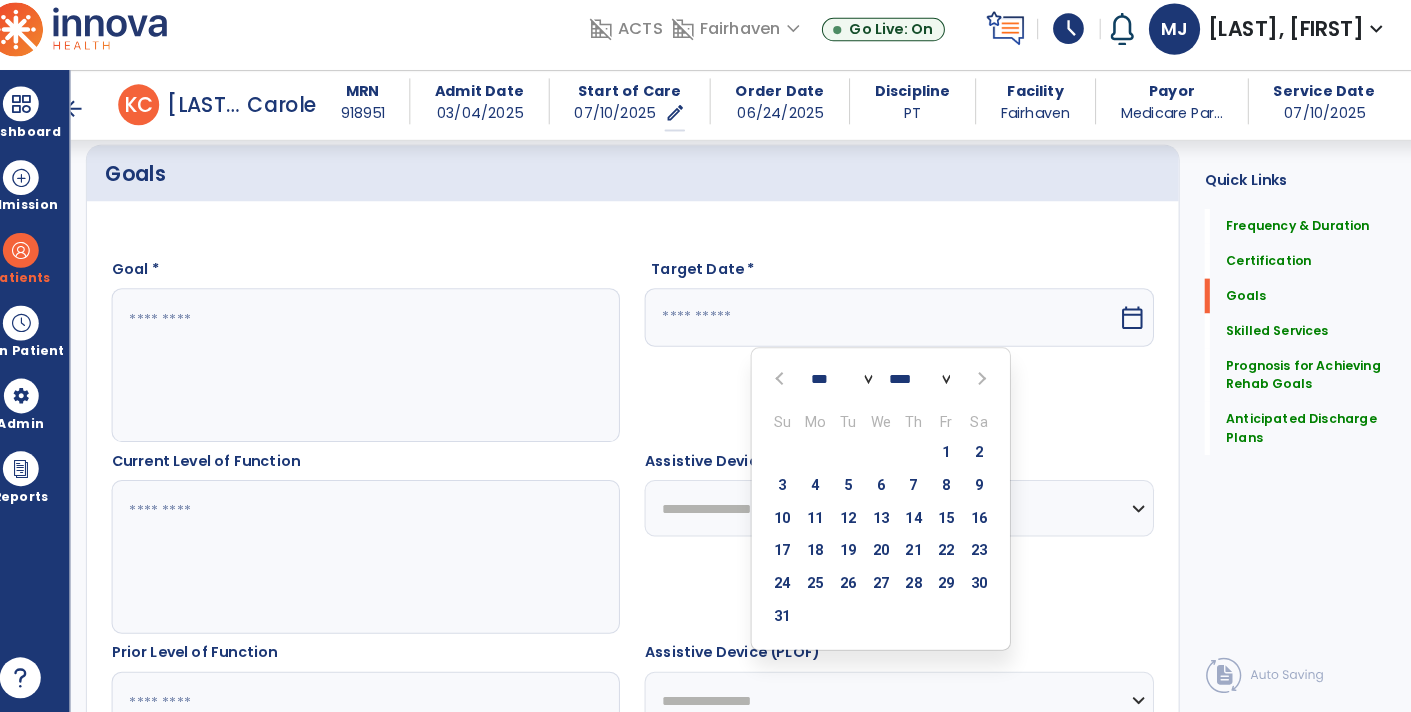 select on "*" 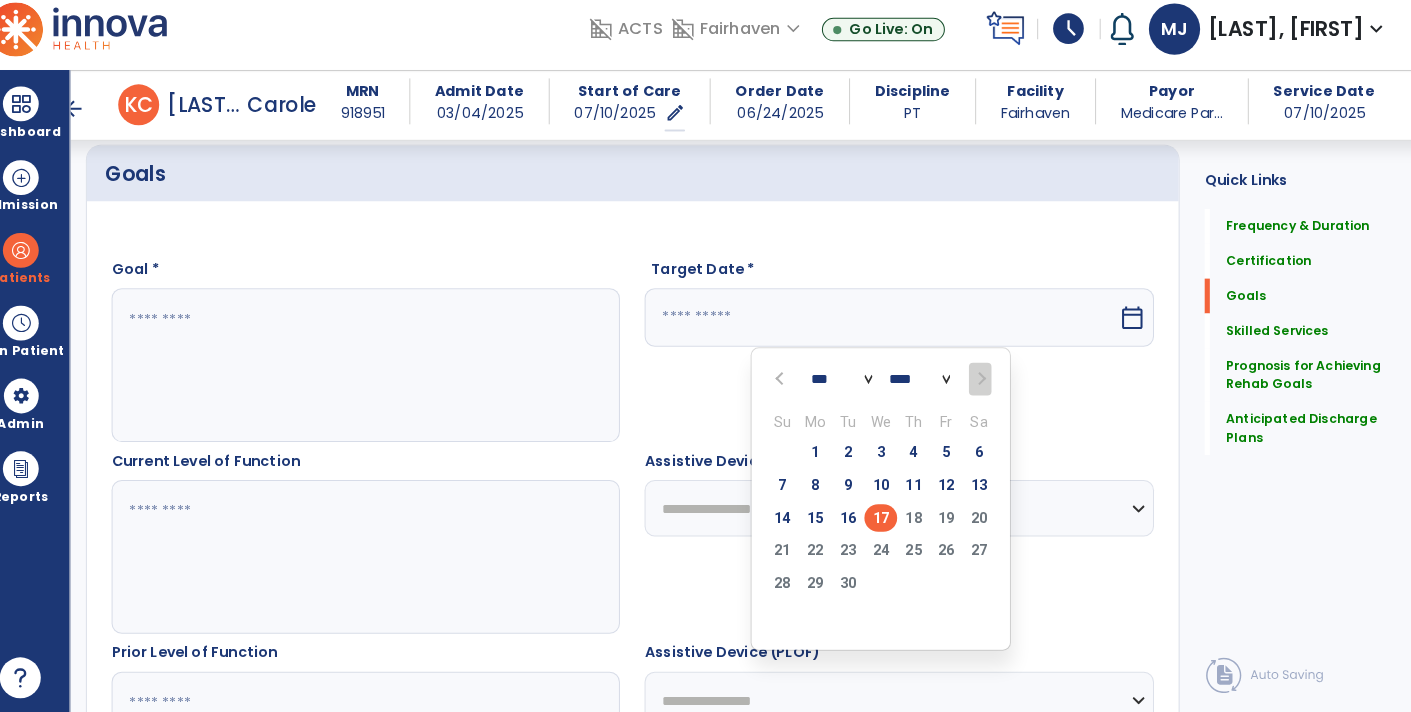 click on "17" at bounding box center [886, 520] 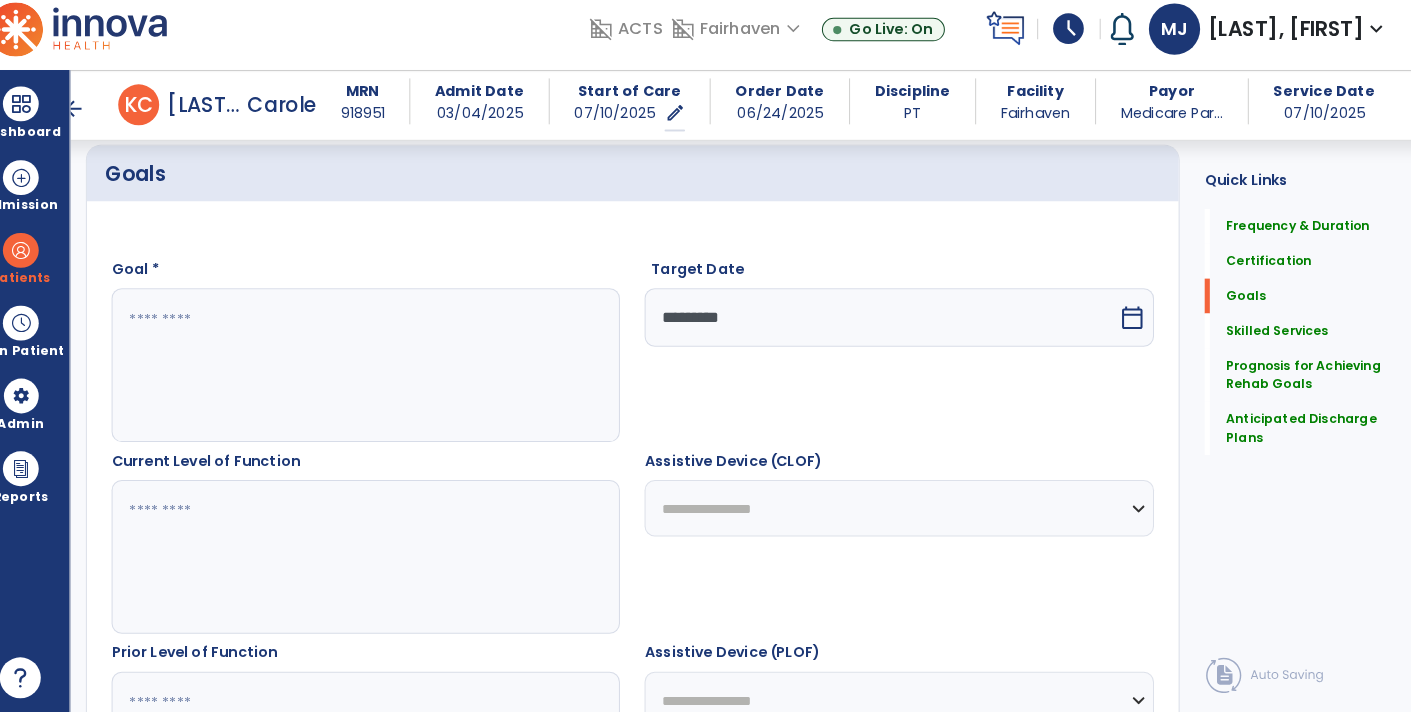 click at bounding box center [383, 371] 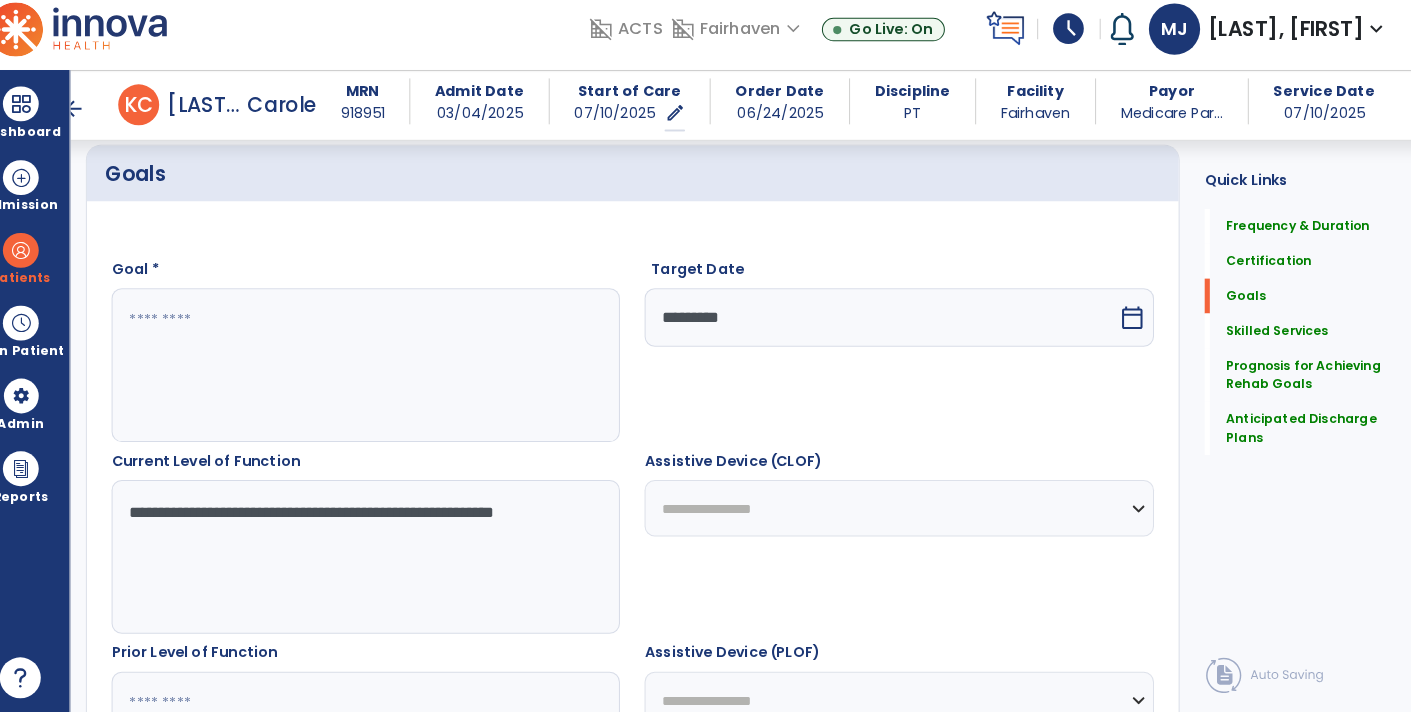 click on "**********" at bounding box center [383, 558] 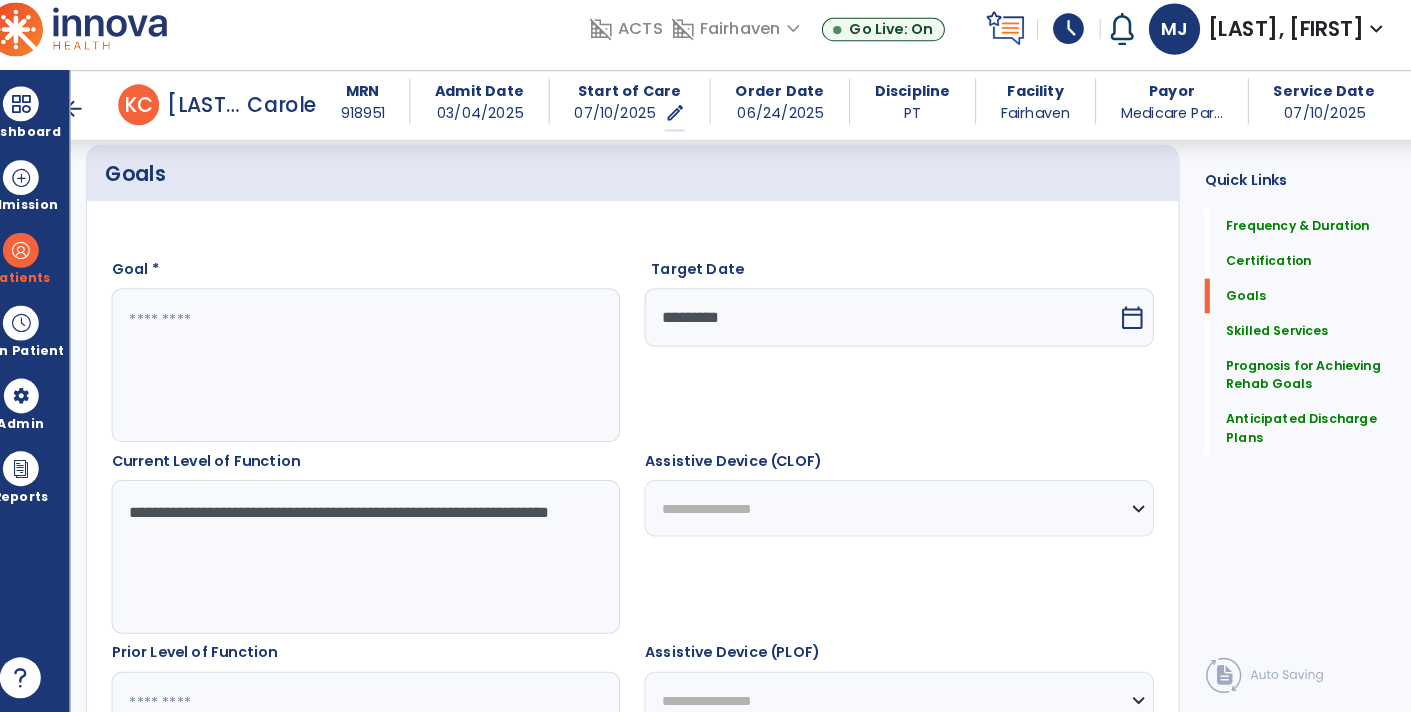 type on "**********" 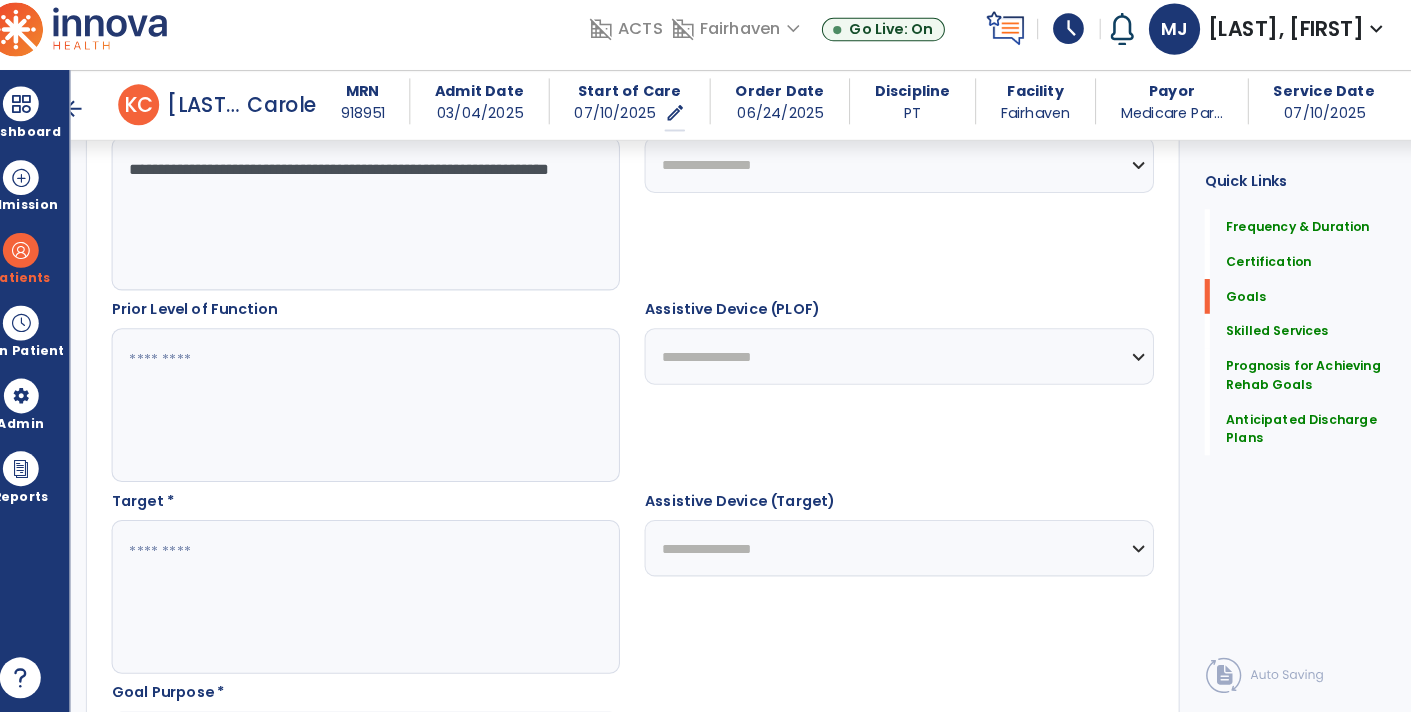 scroll, scrollTop: 796, scrollLeft: 0, axis: vertical 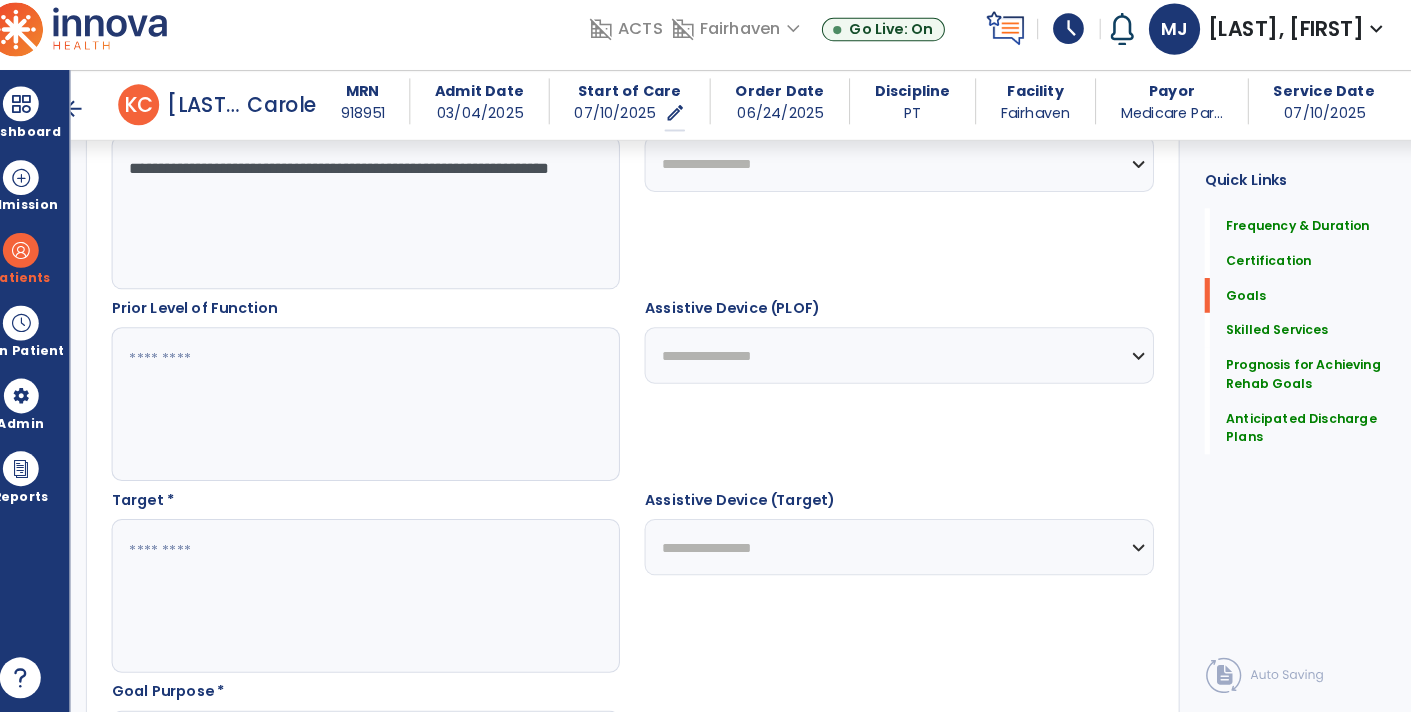 click at bounding box center [383, 596] 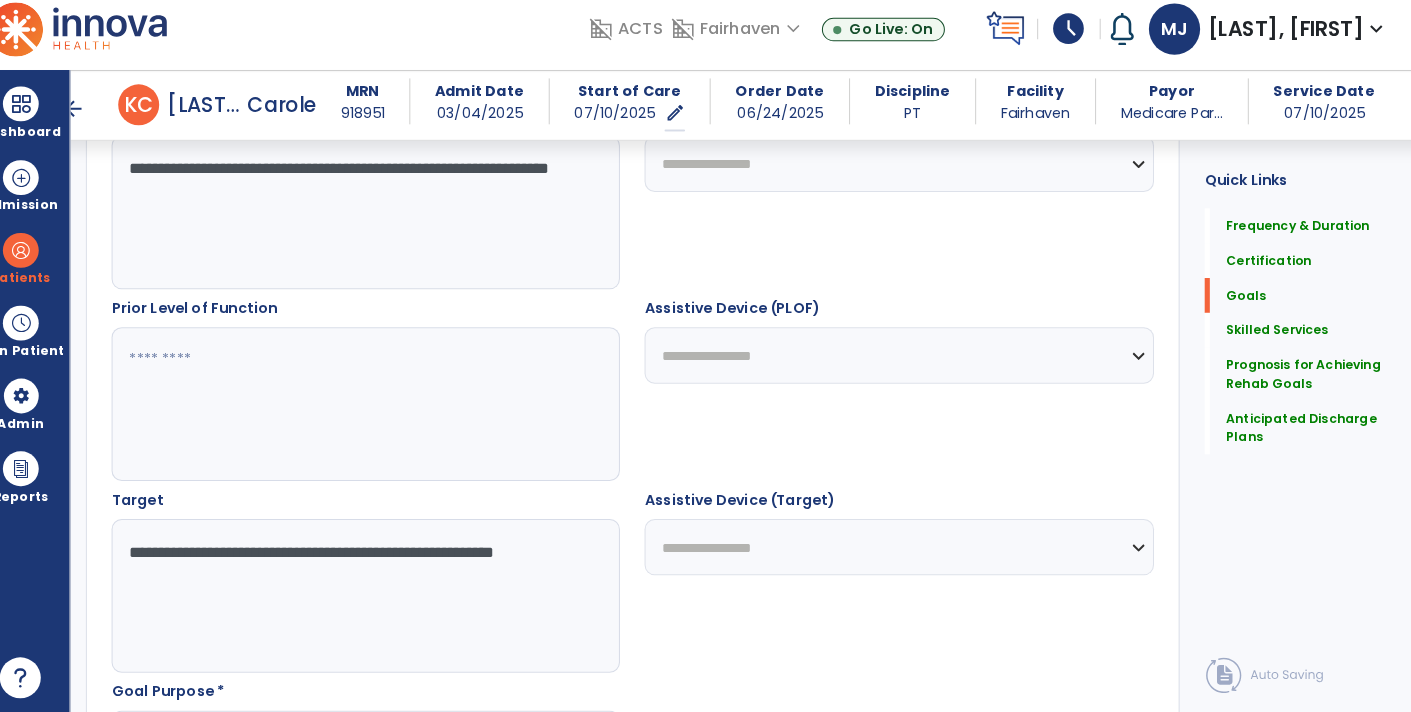 click on "**********" at bounding box center (383, 596) 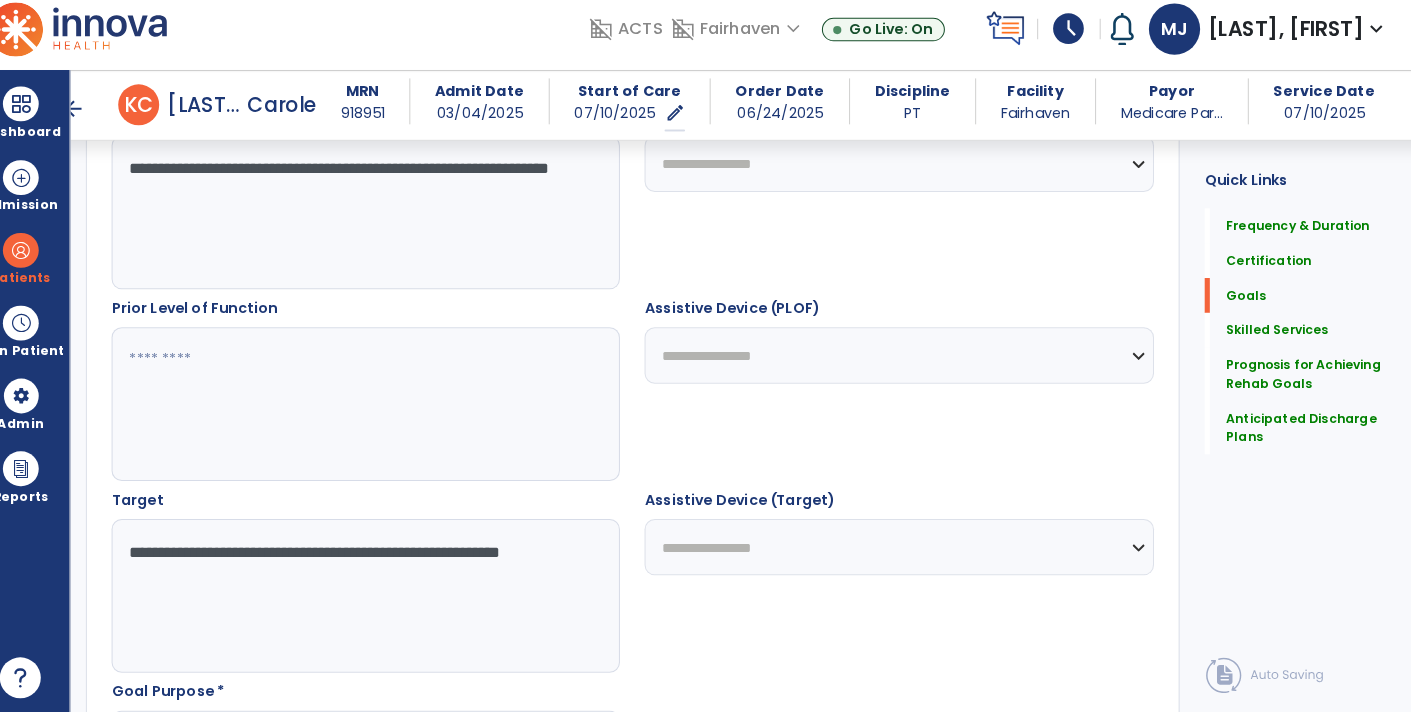 click on "**********" at bounding box center (383, 596) 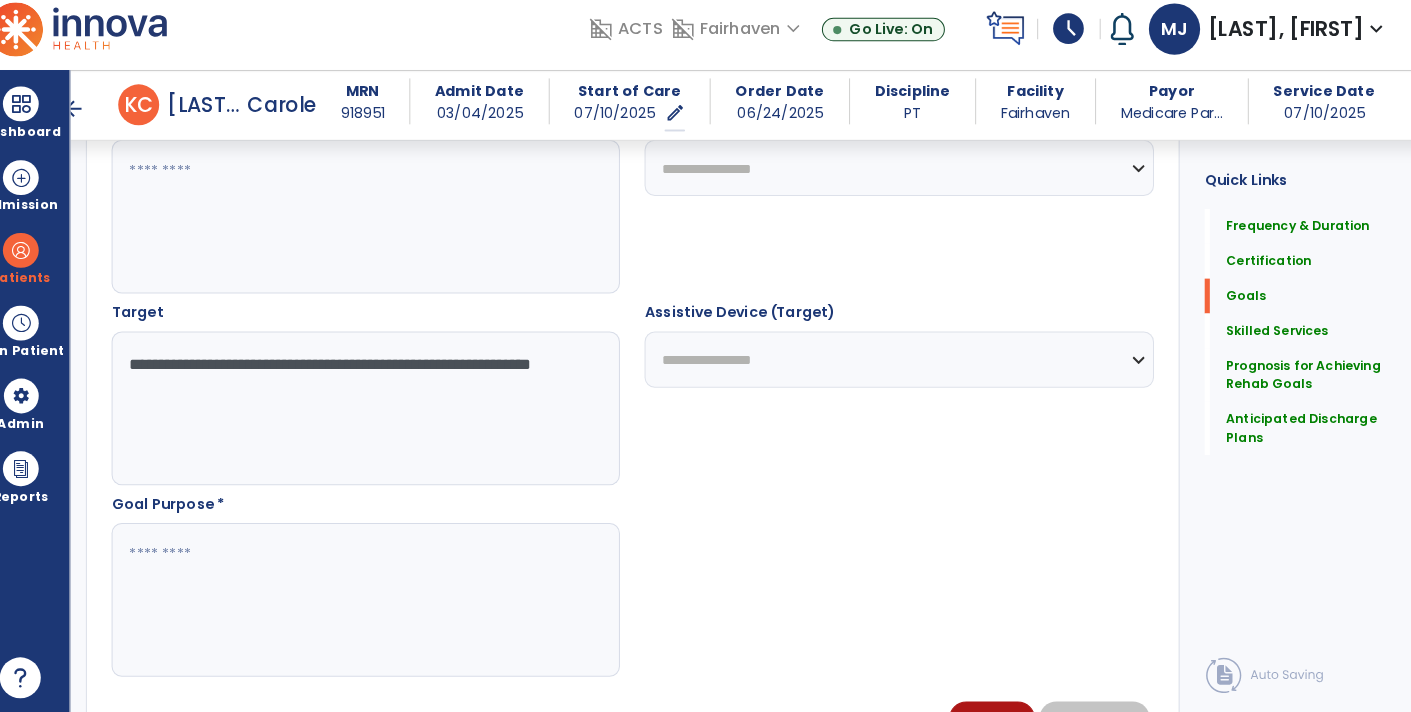 scroll, scrollTop: 1007, scrollLeft: 0, axis: vertical 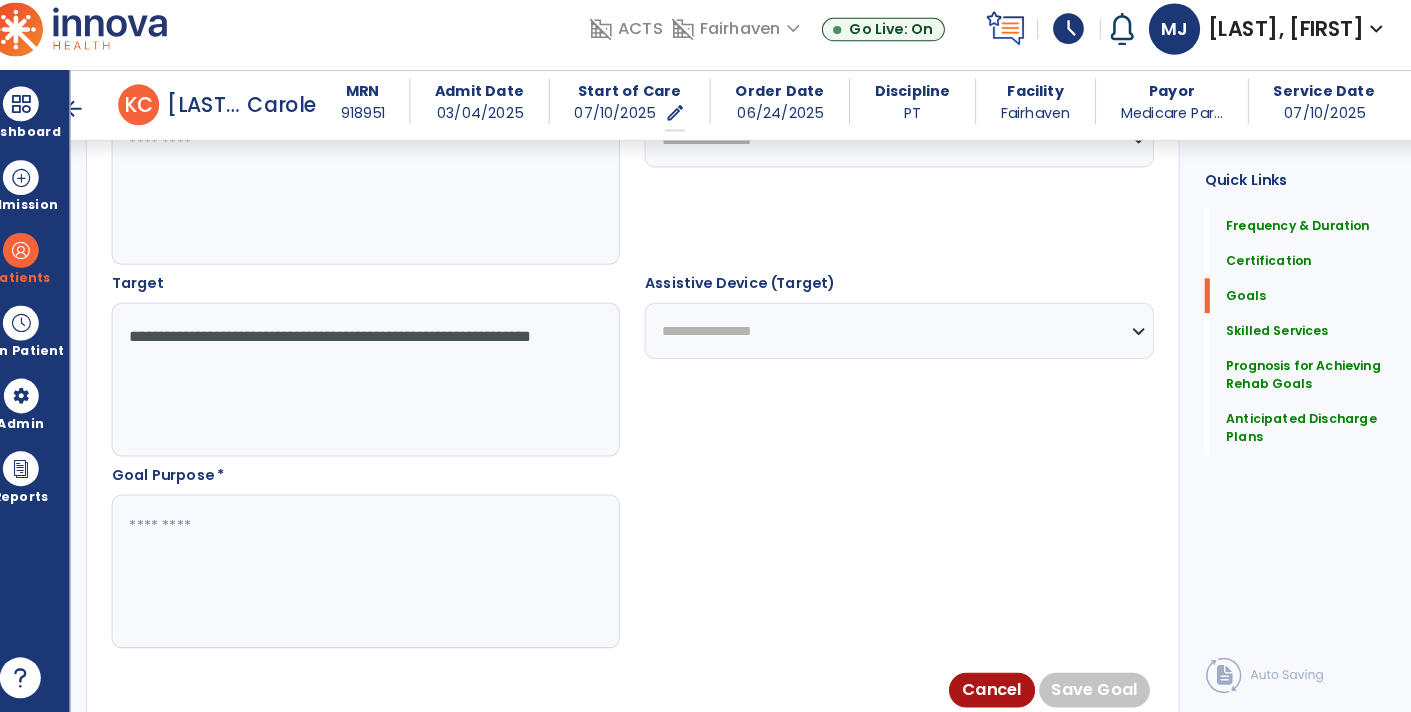 type on "**********" 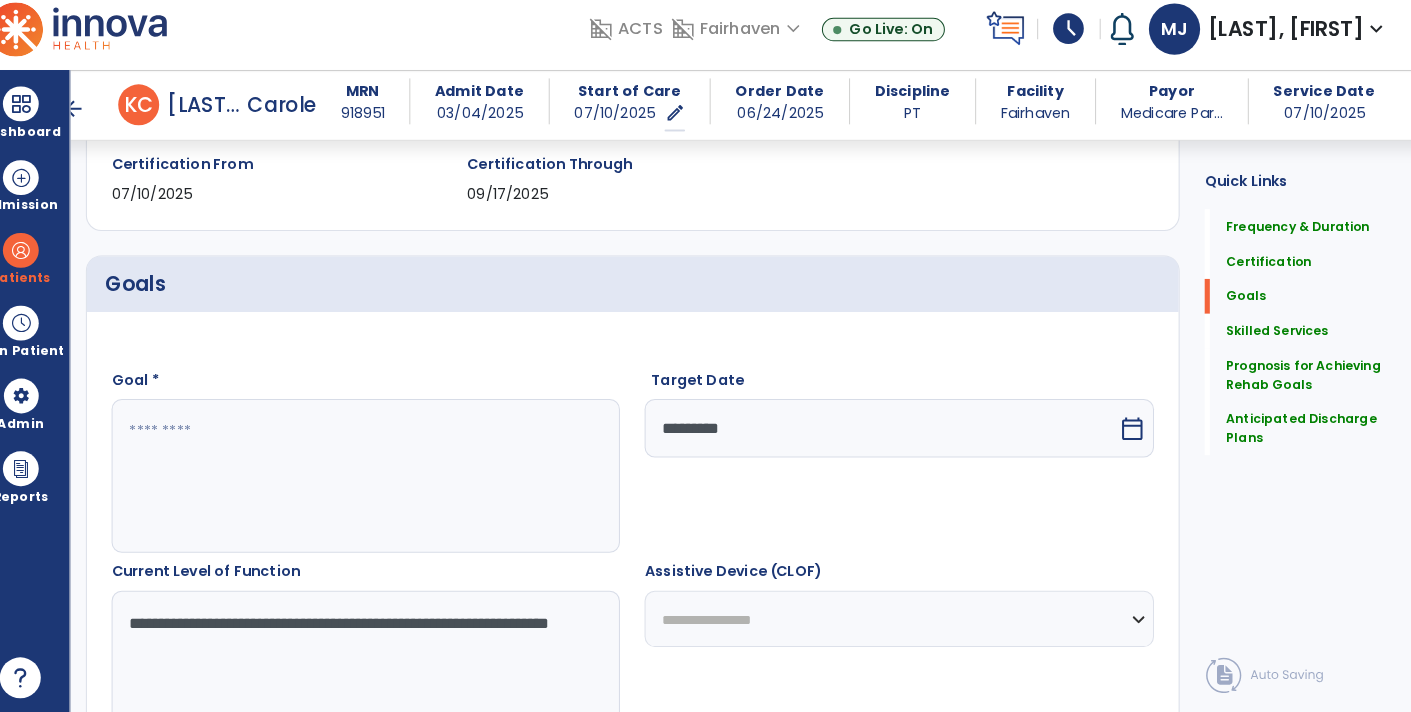 scroll, scrollTop: 342, scrollLeft: 0, axis: vertical 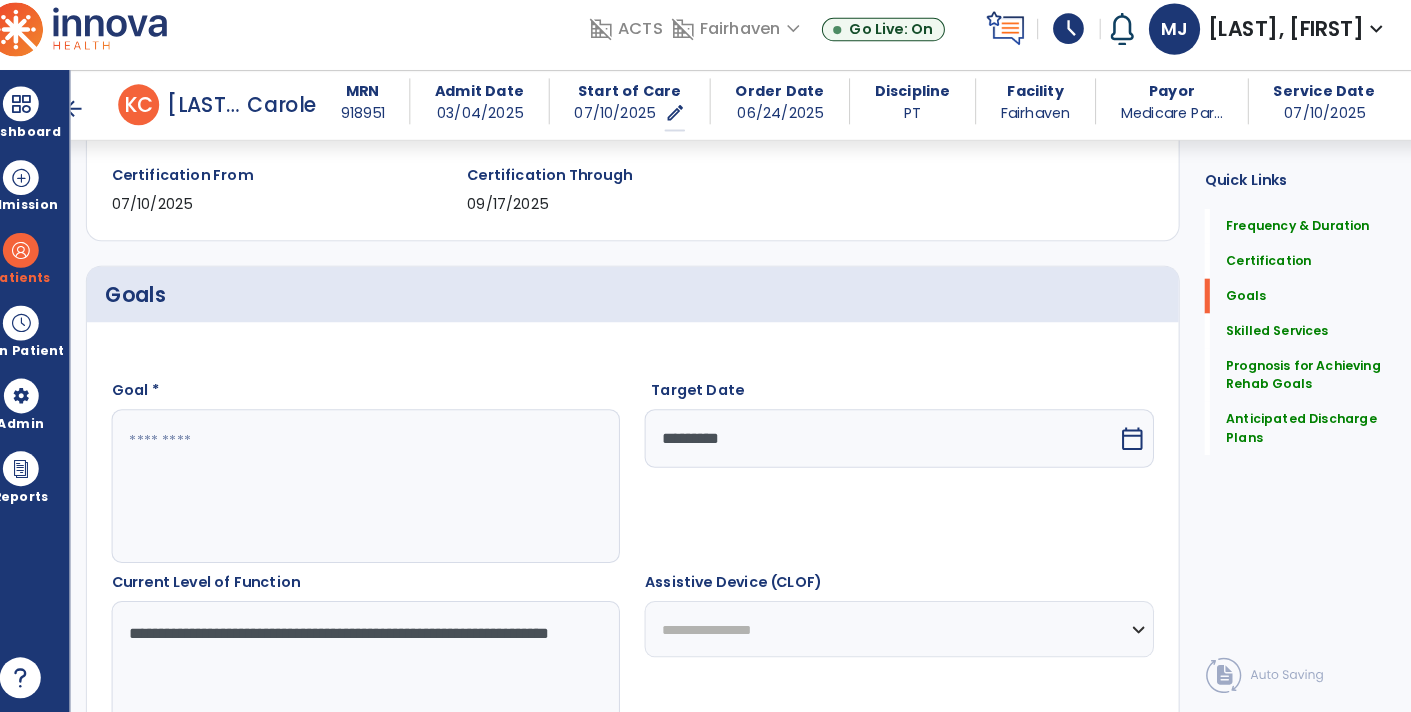 type on "**********" 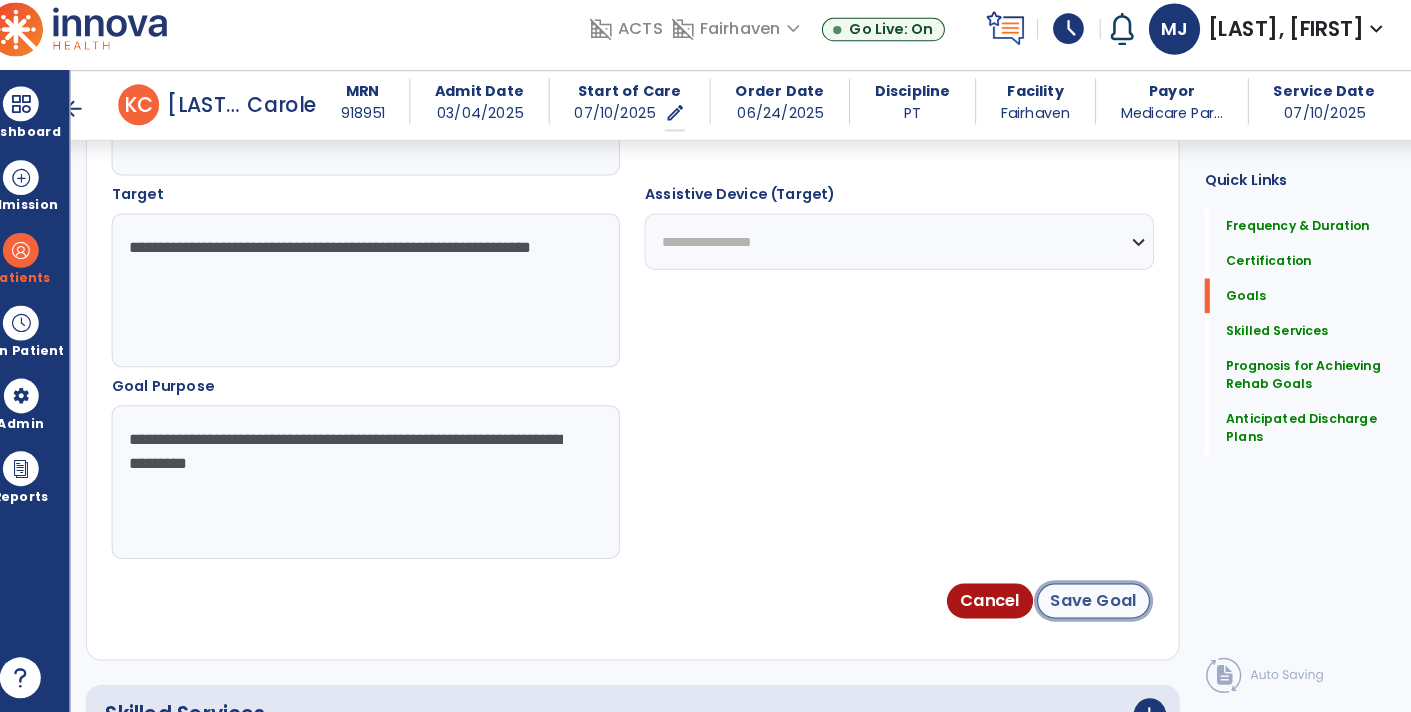 click on "Save Goal" at bounding box center (1094, 601) 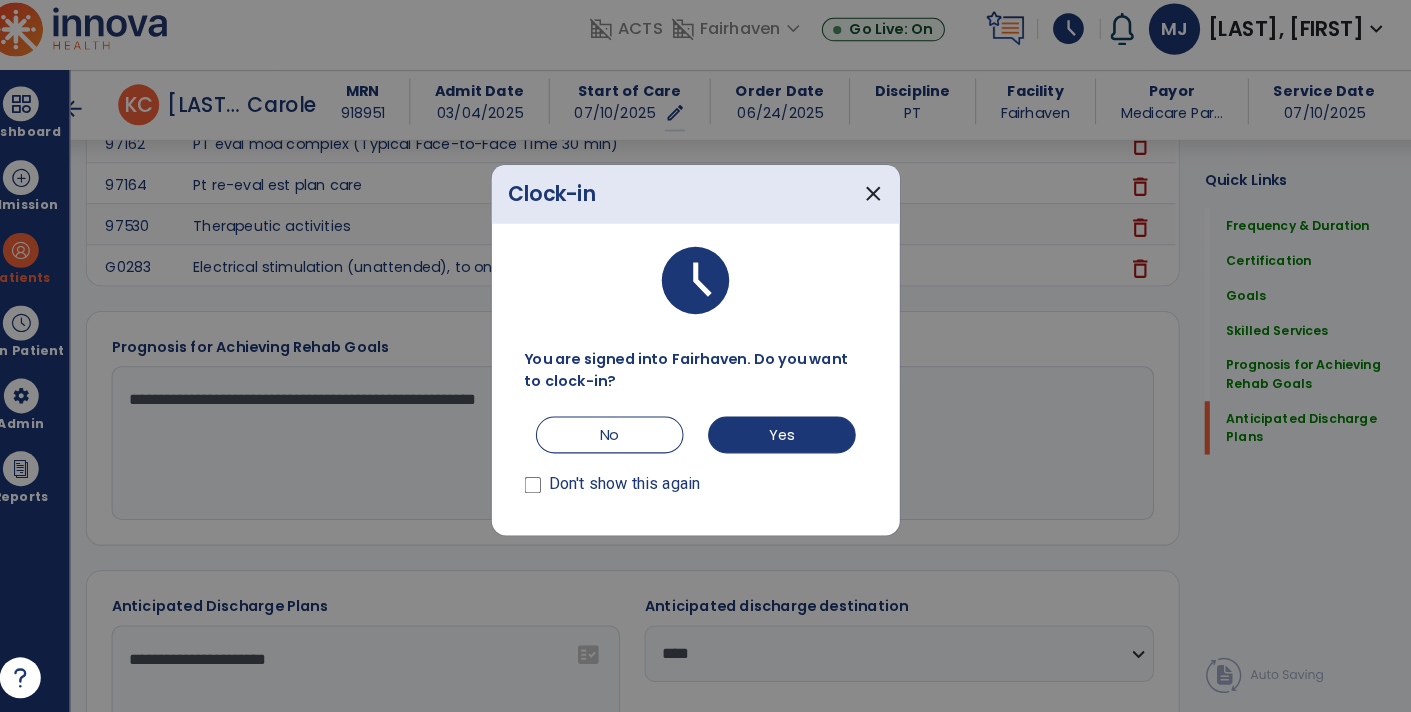 scroll, scrollTop: 2121, scrollLeft: 0, axis: vertical 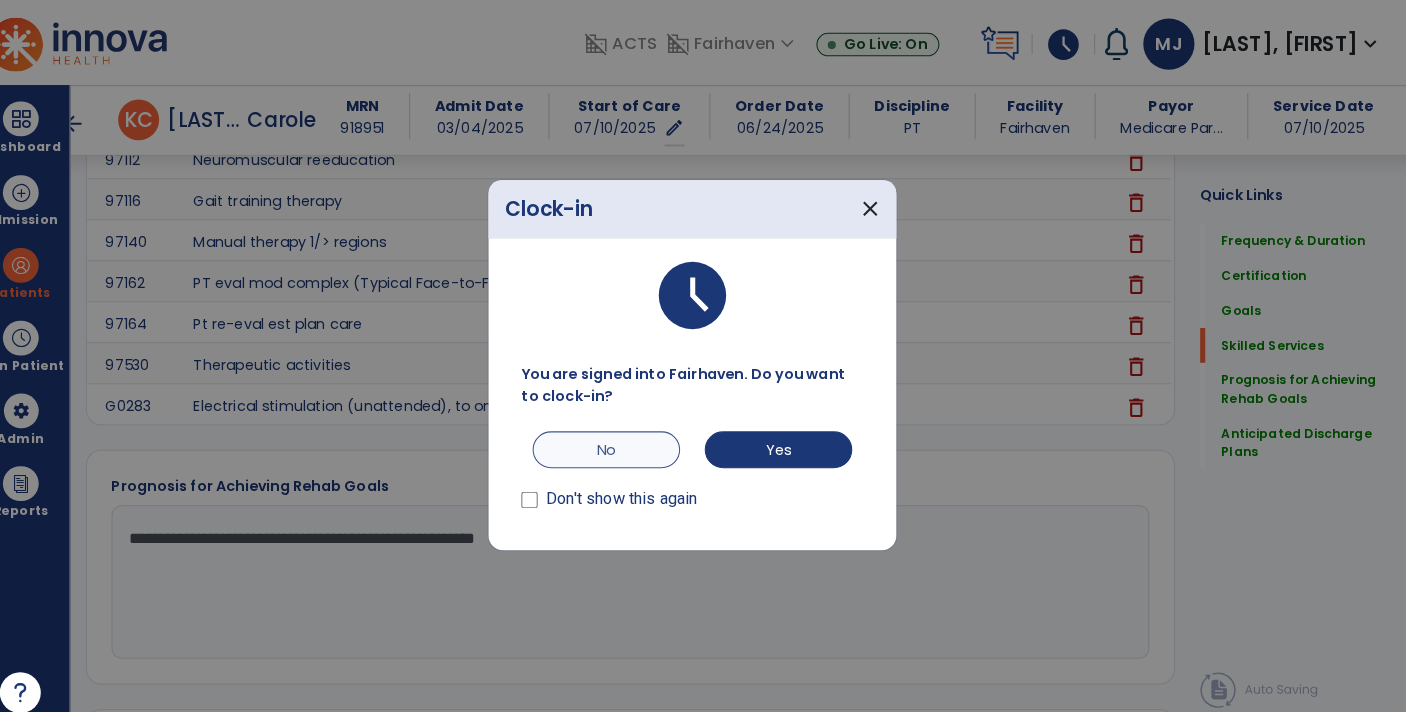 click on "No" at bounding box center [619, 439] 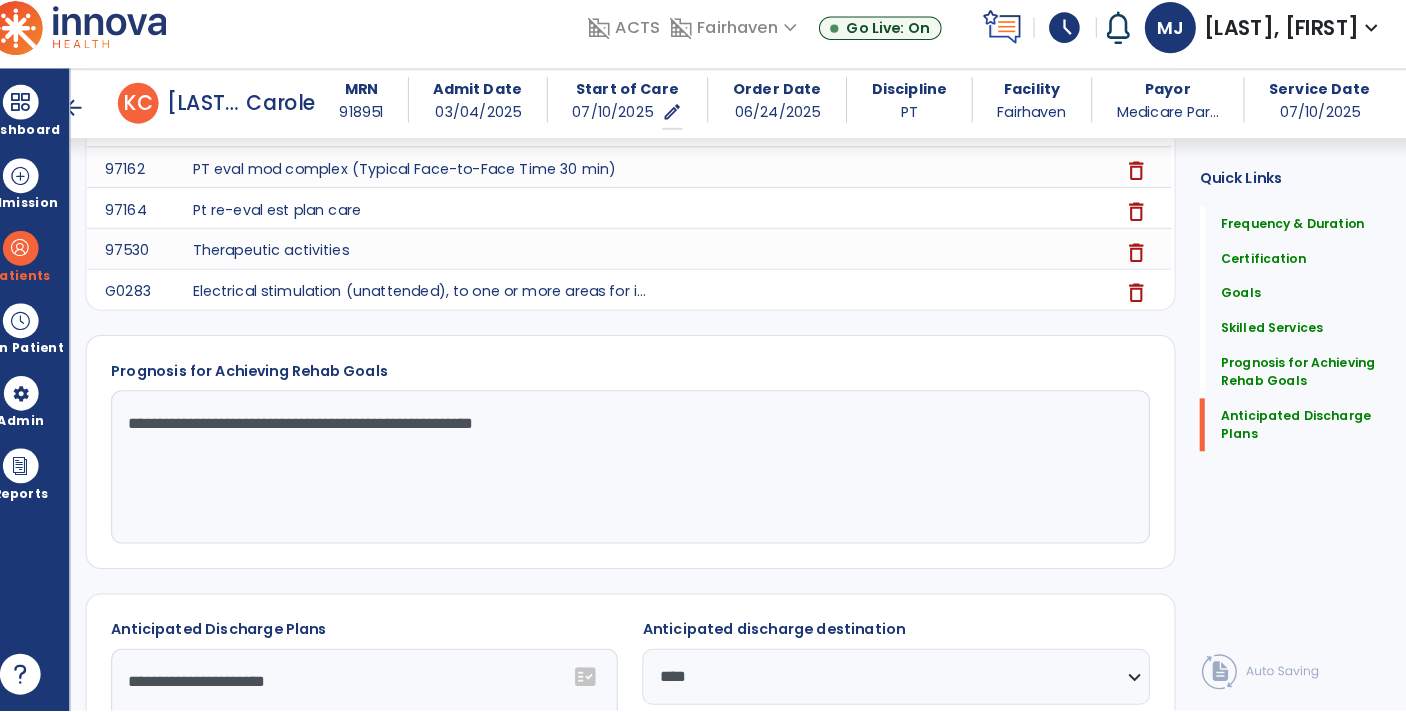 scroll, scrollTop: 2376, scrollLeft: 0, axis: vertical 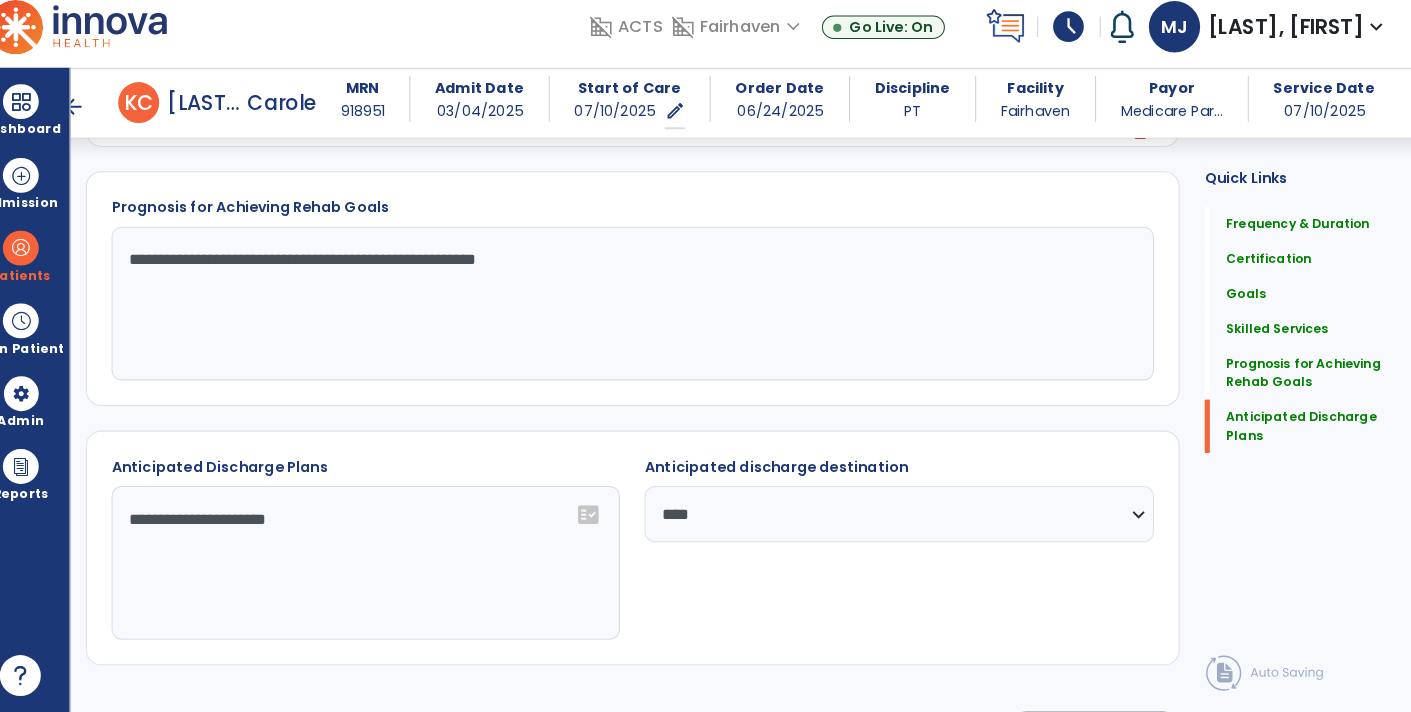 click on "Sign Doc" 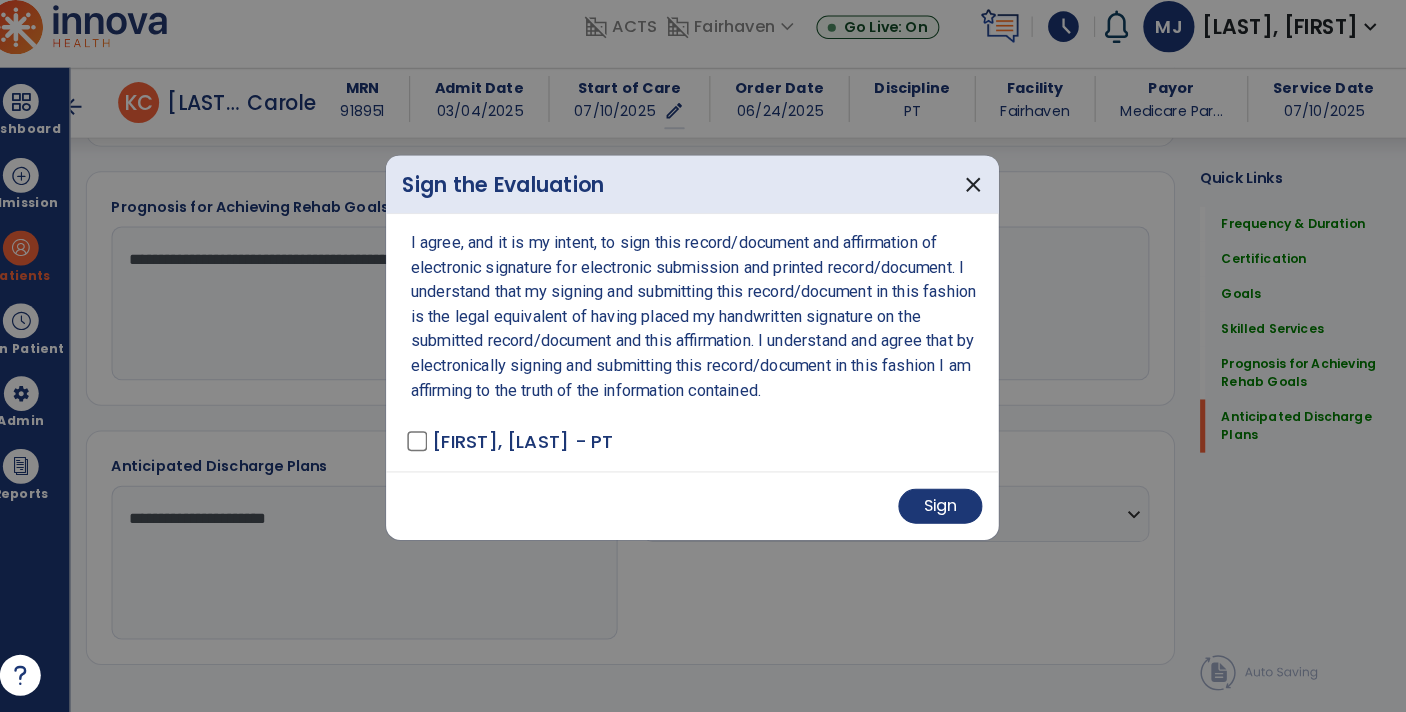 click on "Sign" at bounding box center [703, 510] 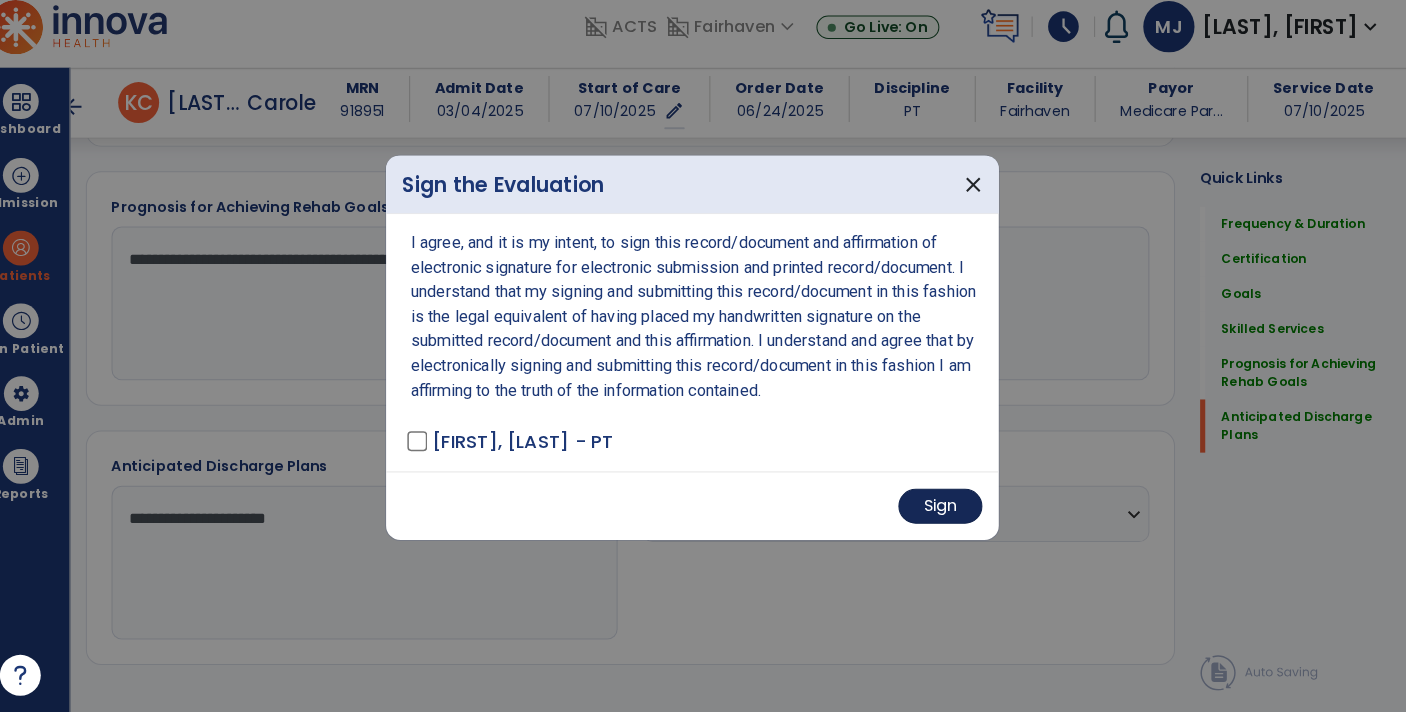 click on "Sign" at bounding box center (945, 511) 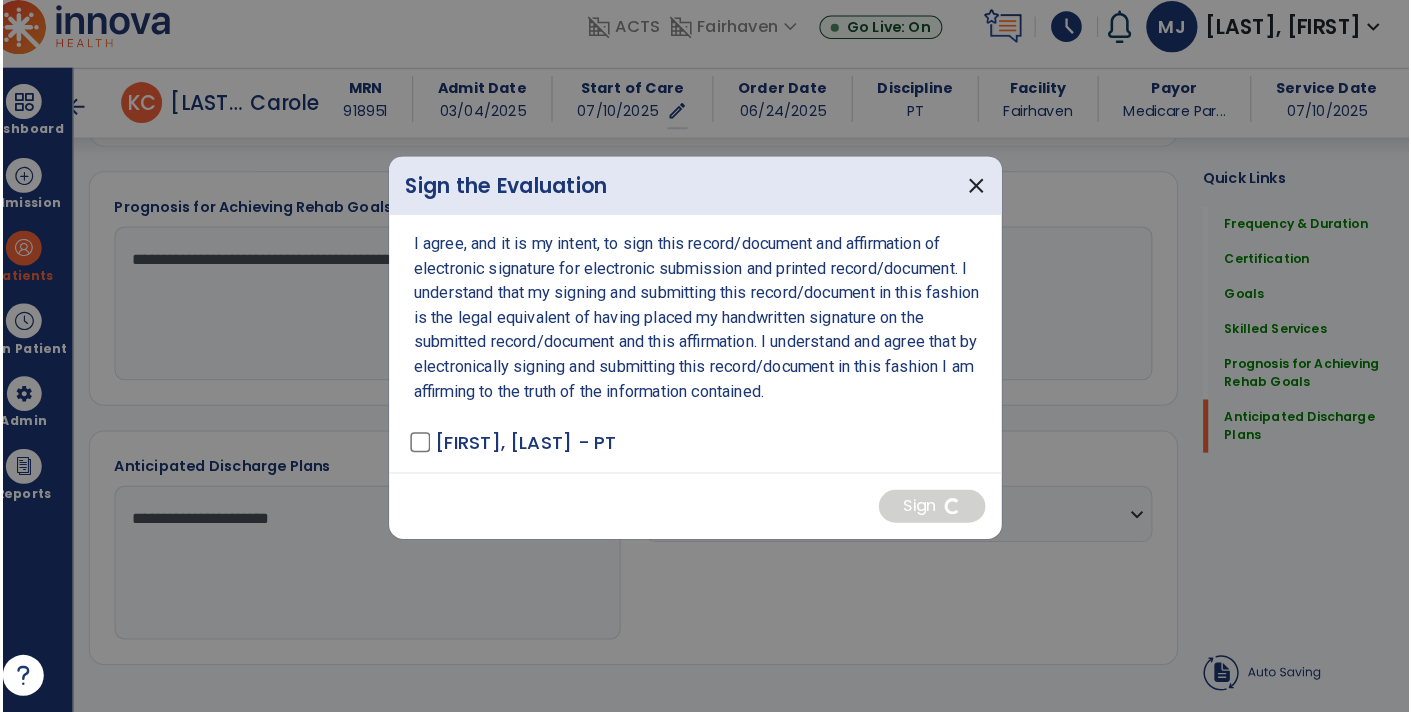 scroll, scrollTop: 2375, scrollLeft: 0, axis: vertical 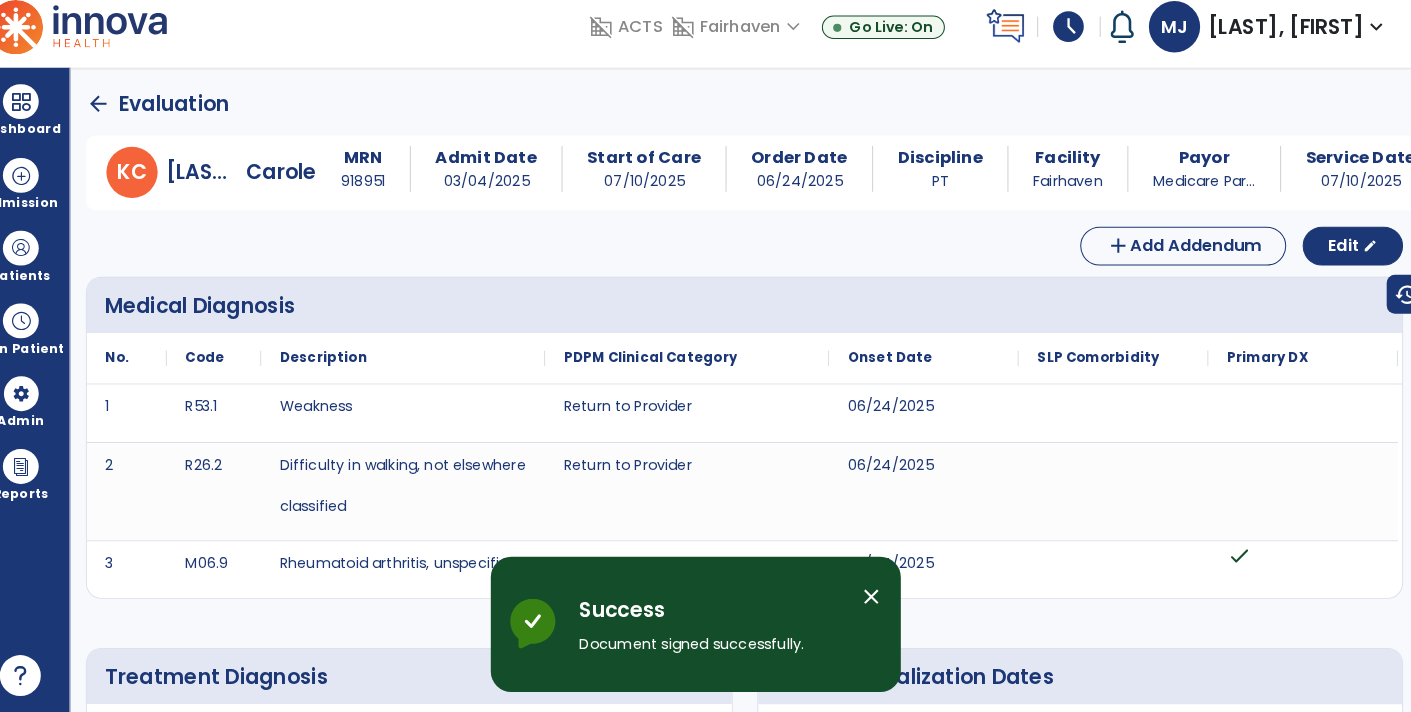 click on "arrow_back" 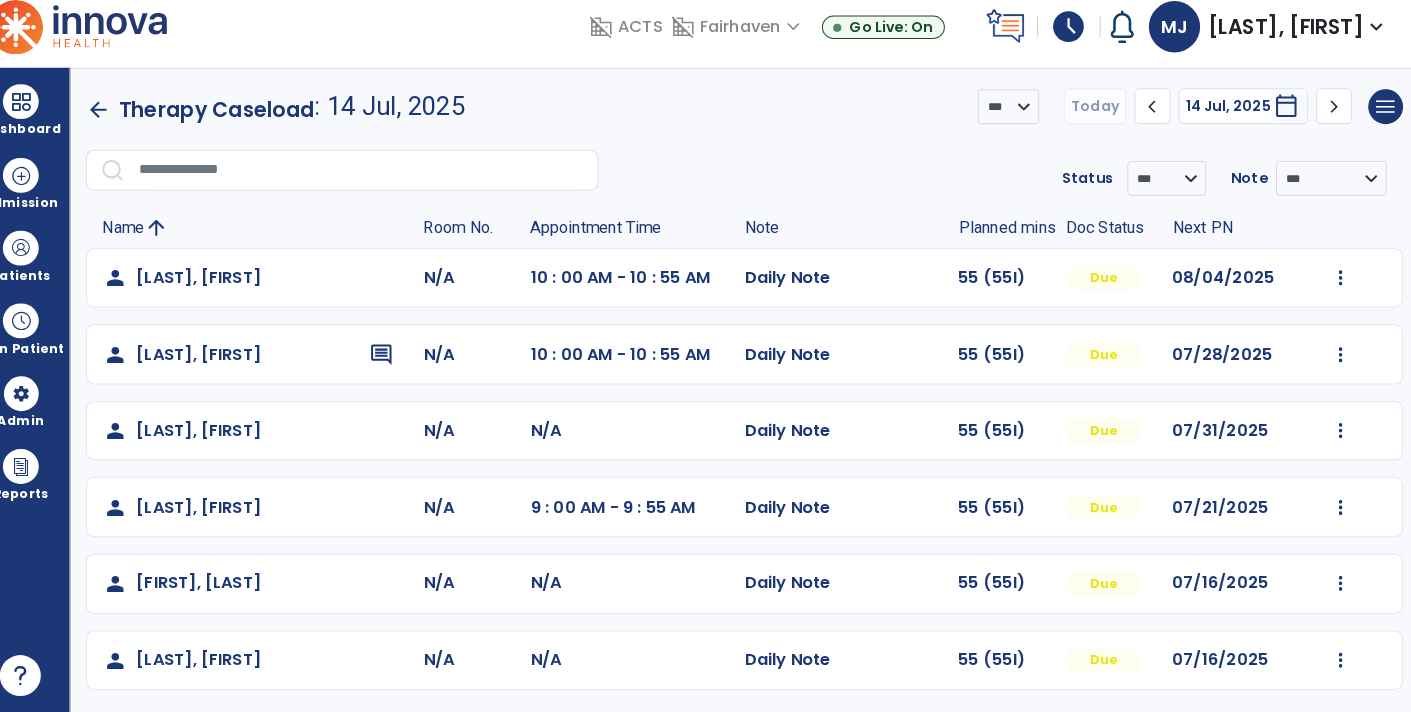 click on "arrow_back" 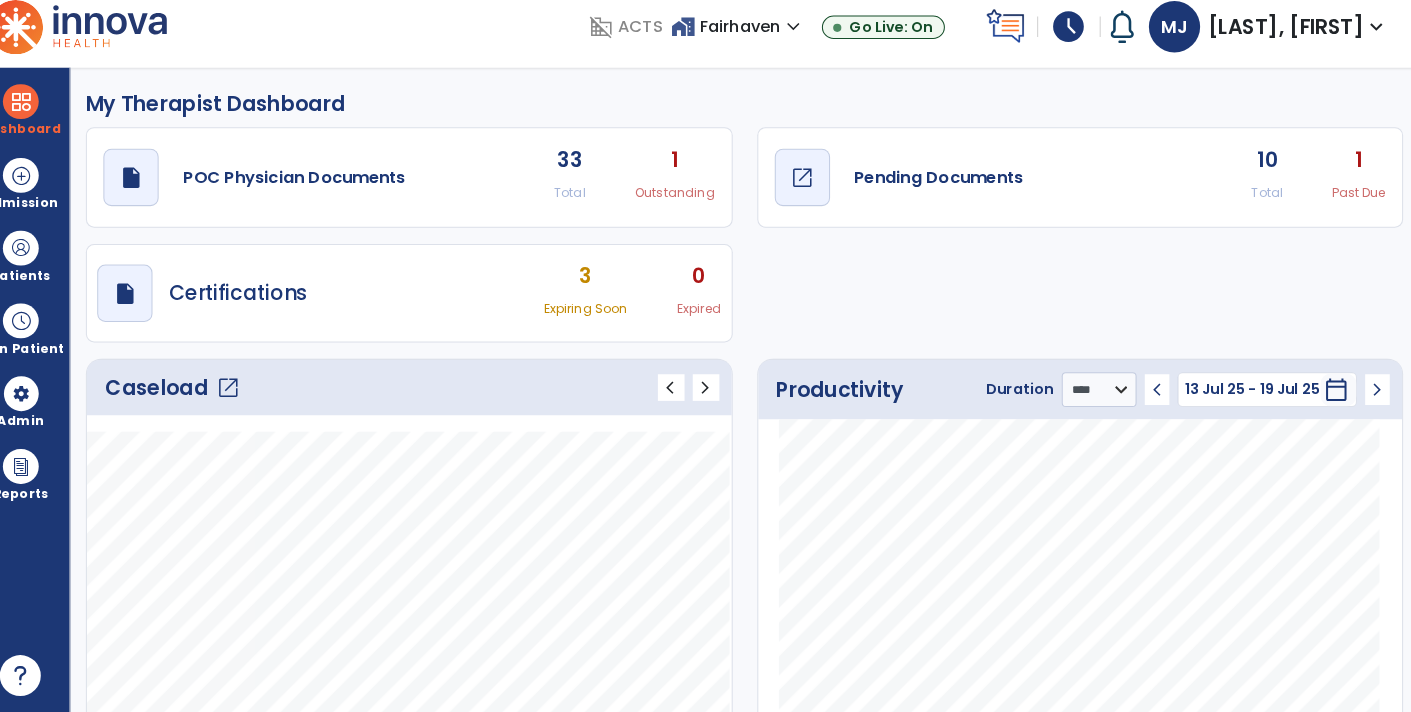 click on "draft   open_in_new" 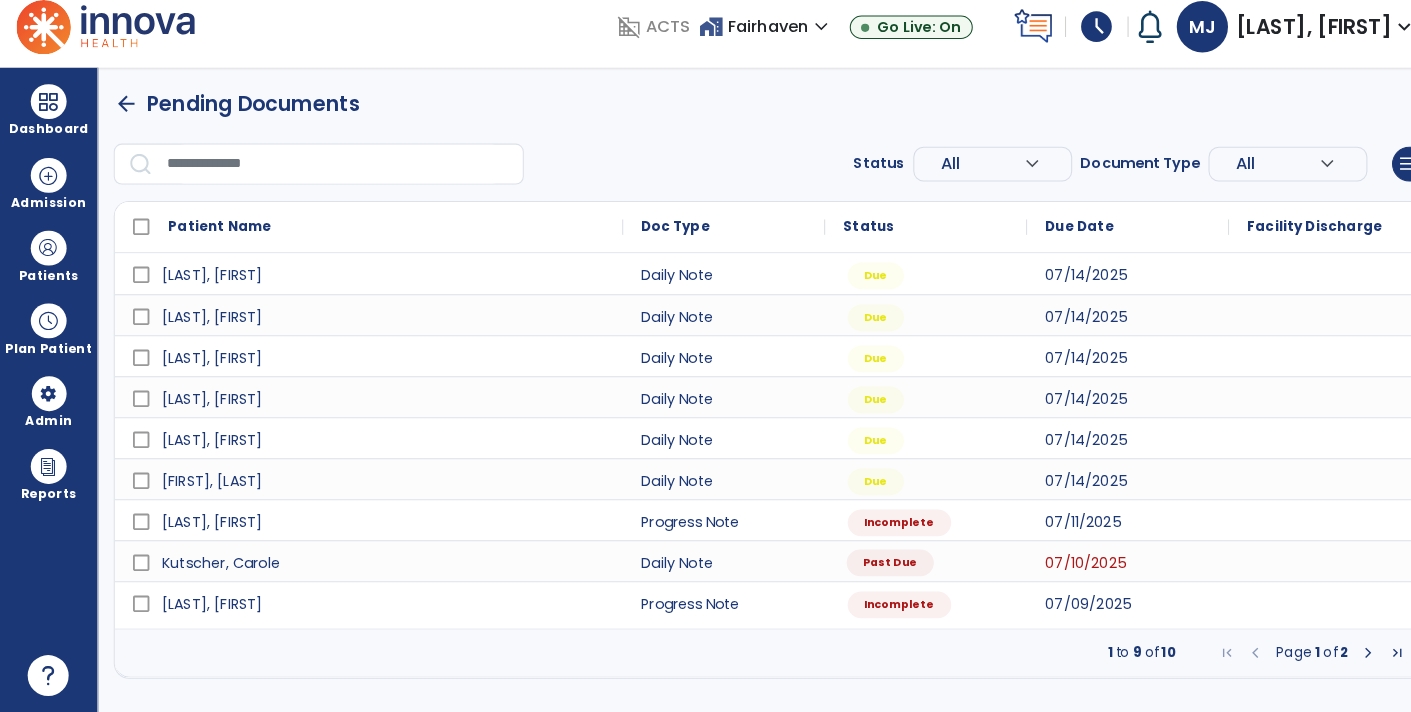 click on "Past Due" at bounding box center (868, 566) 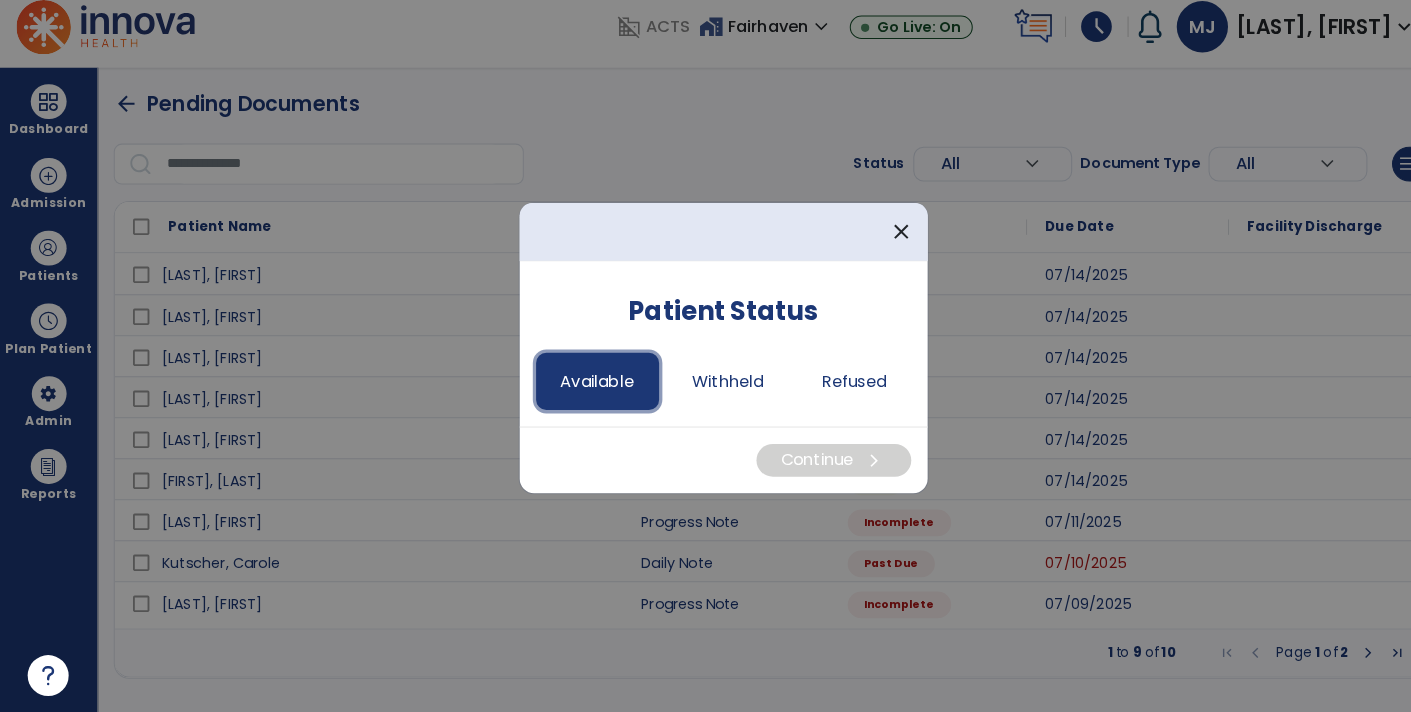 click on "Available" at bounding box center [583, 389] 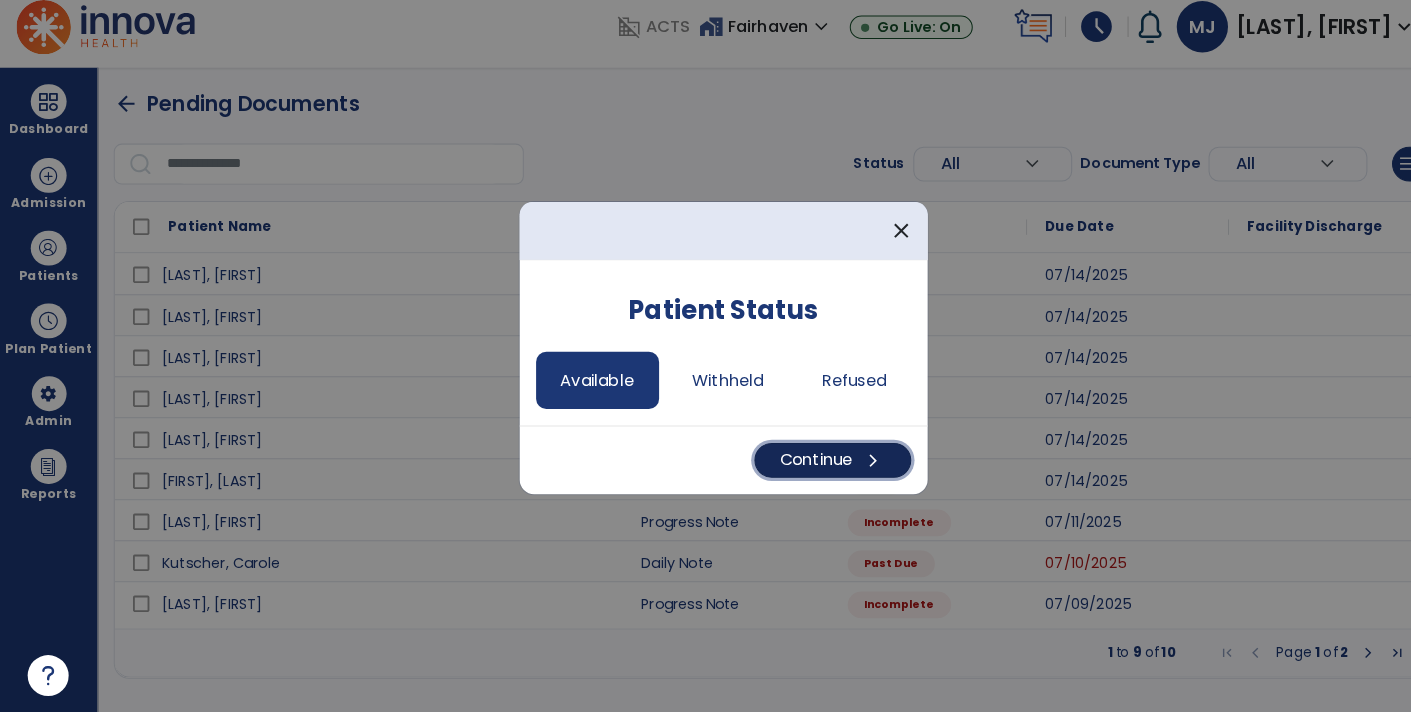 click on "Continue   chevron_right" at bounding box center [812, 466] 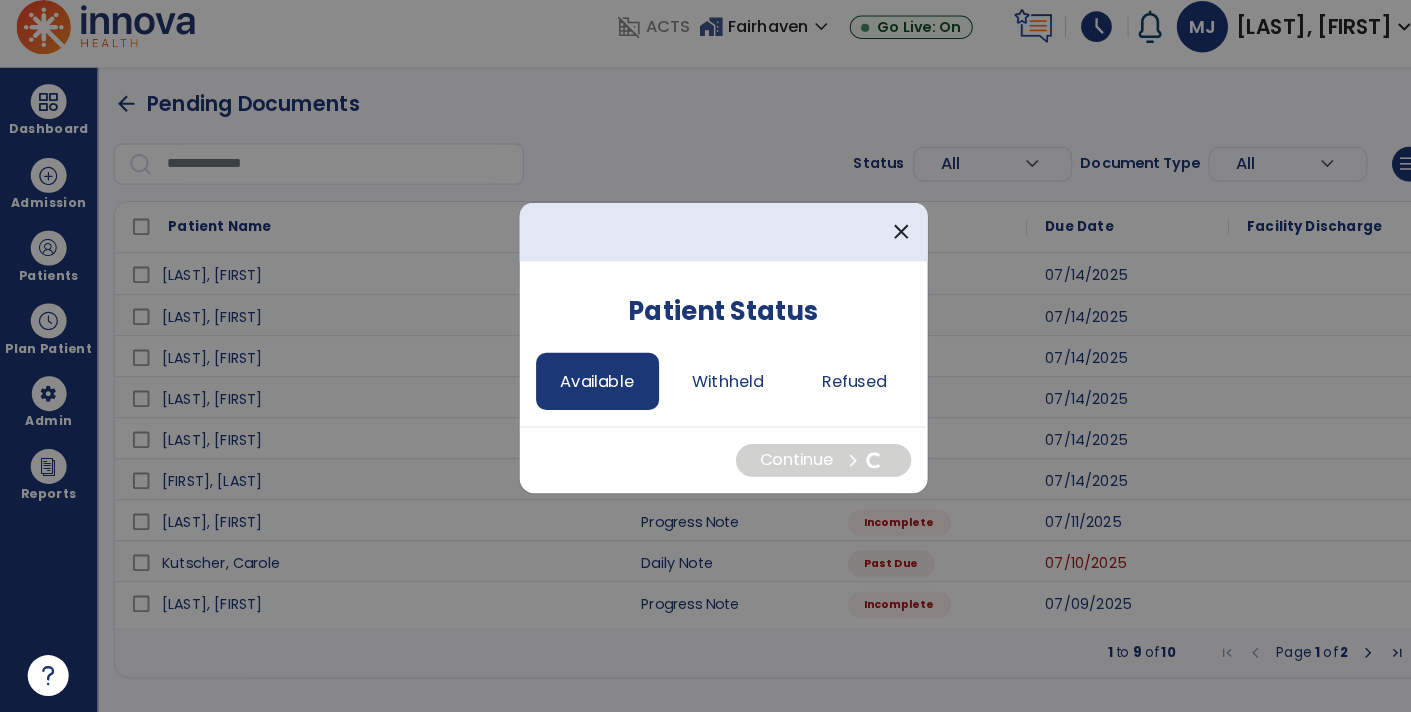 select on "*" 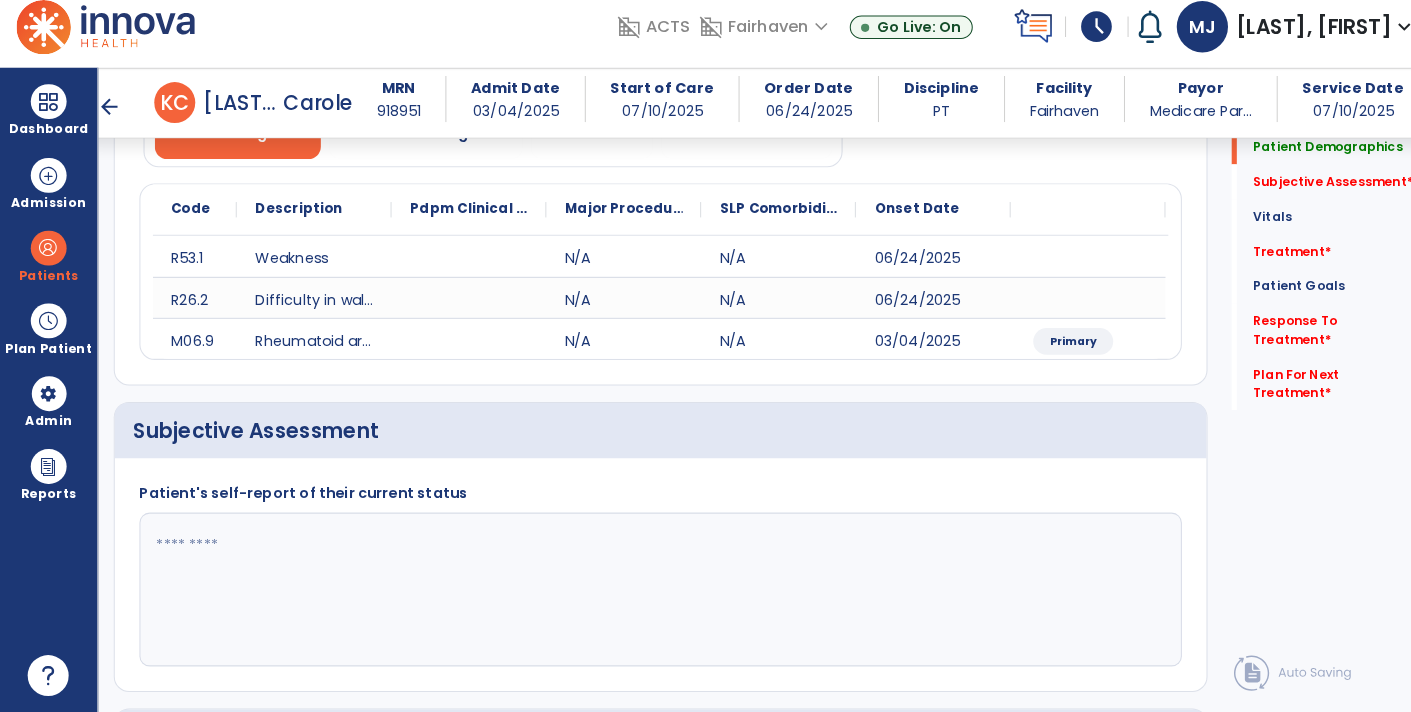 scroll, scrollTop: 202, scrollLeft: 0, axis: vertical 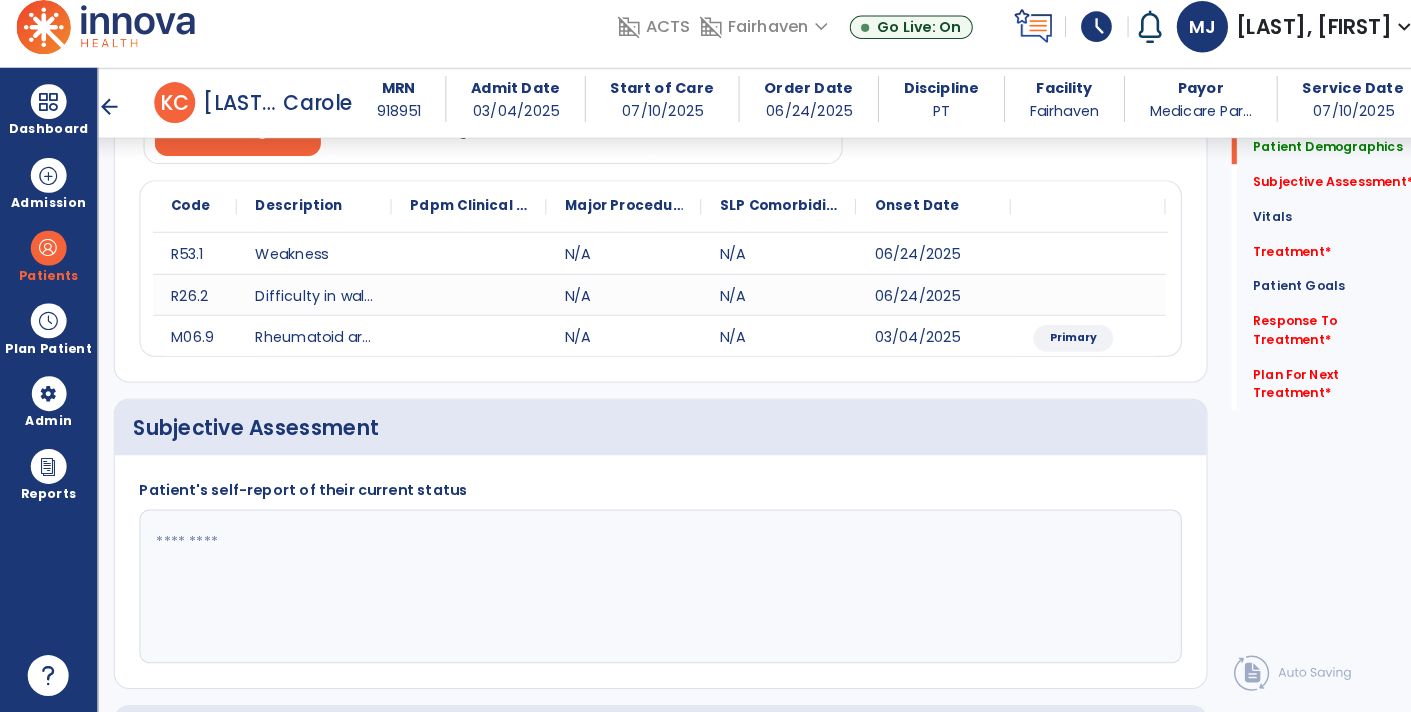 click 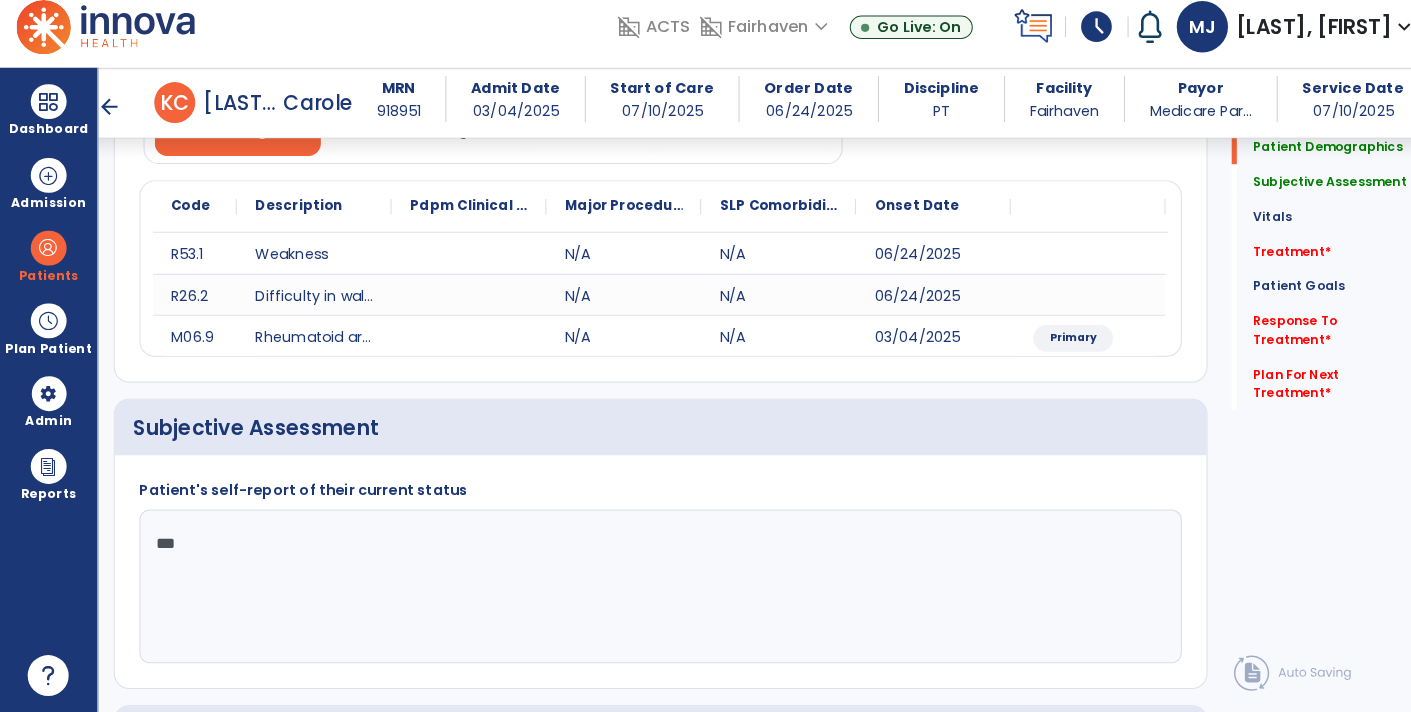 click on "**" 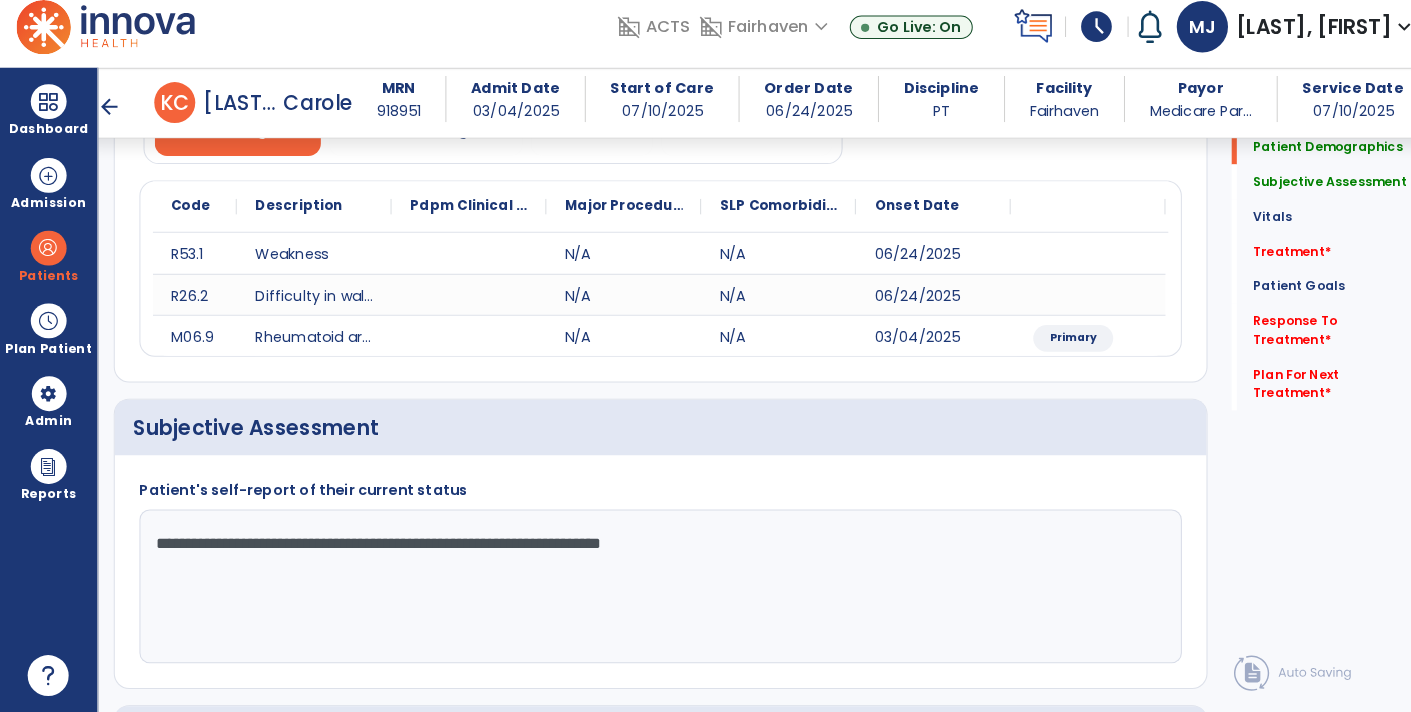 click on "**********" 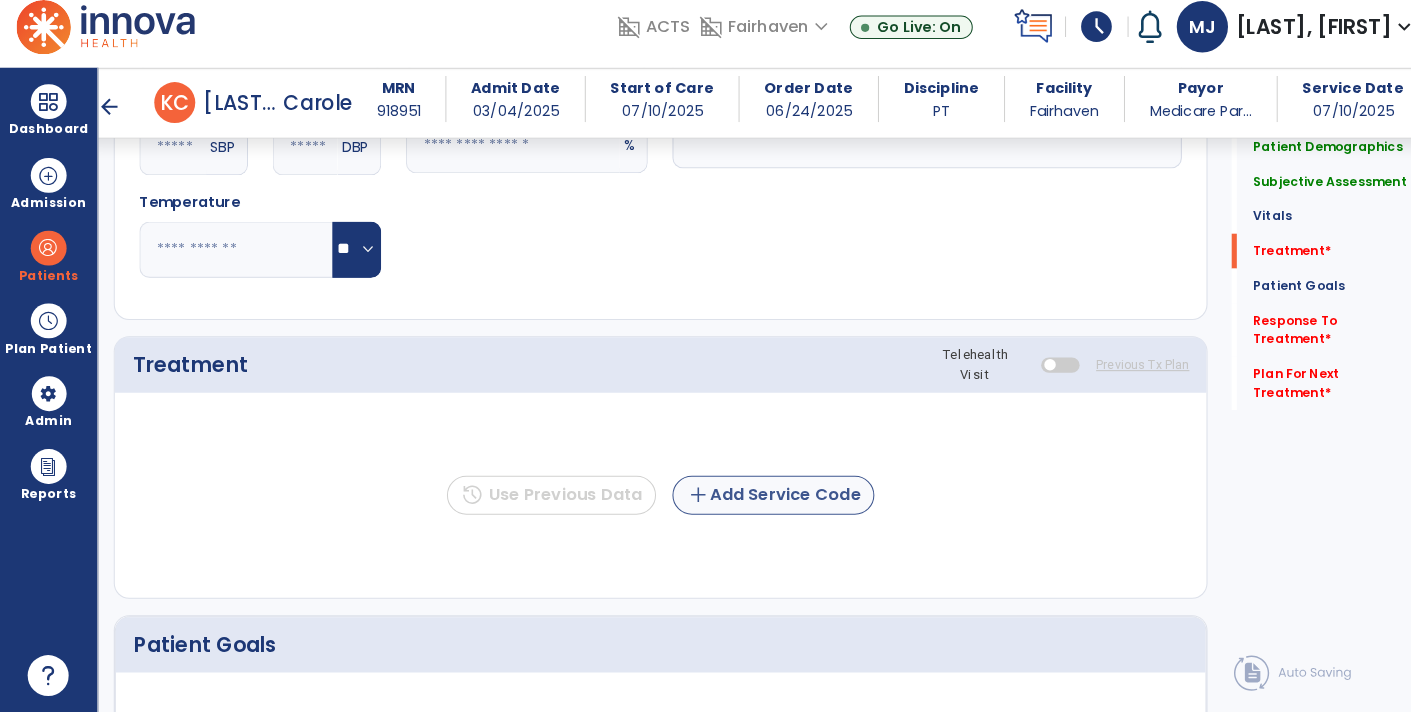 type on "**********" 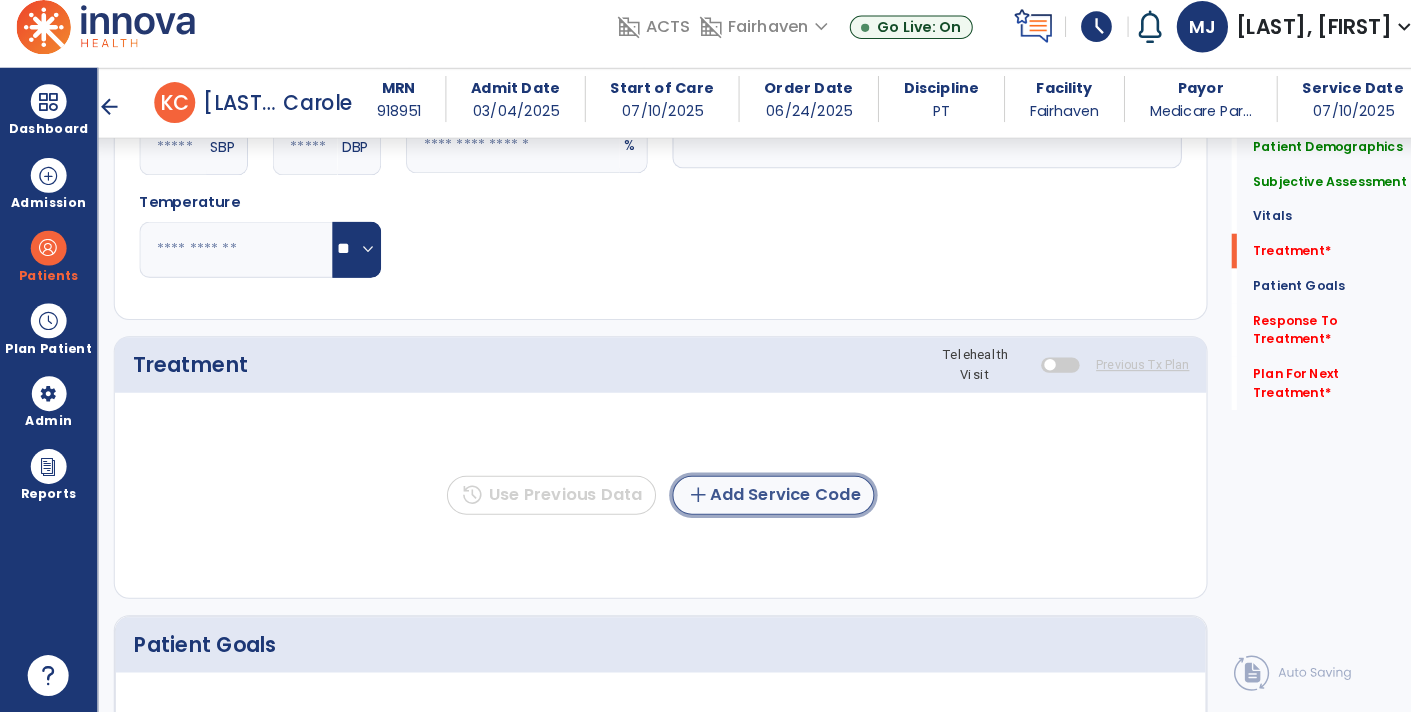 click on "add  Add Service Code" 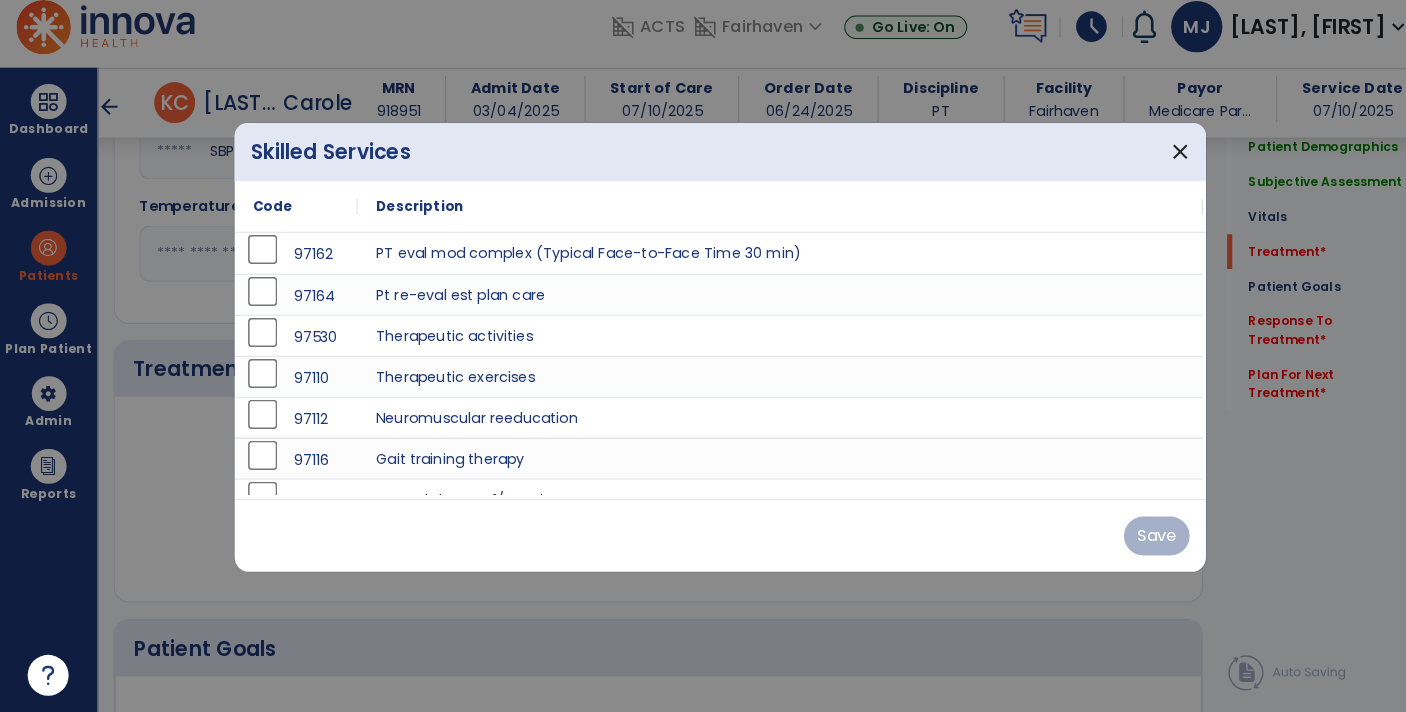 scroll, scrollTop: 984, scrollLeft: 0, axis: vertical 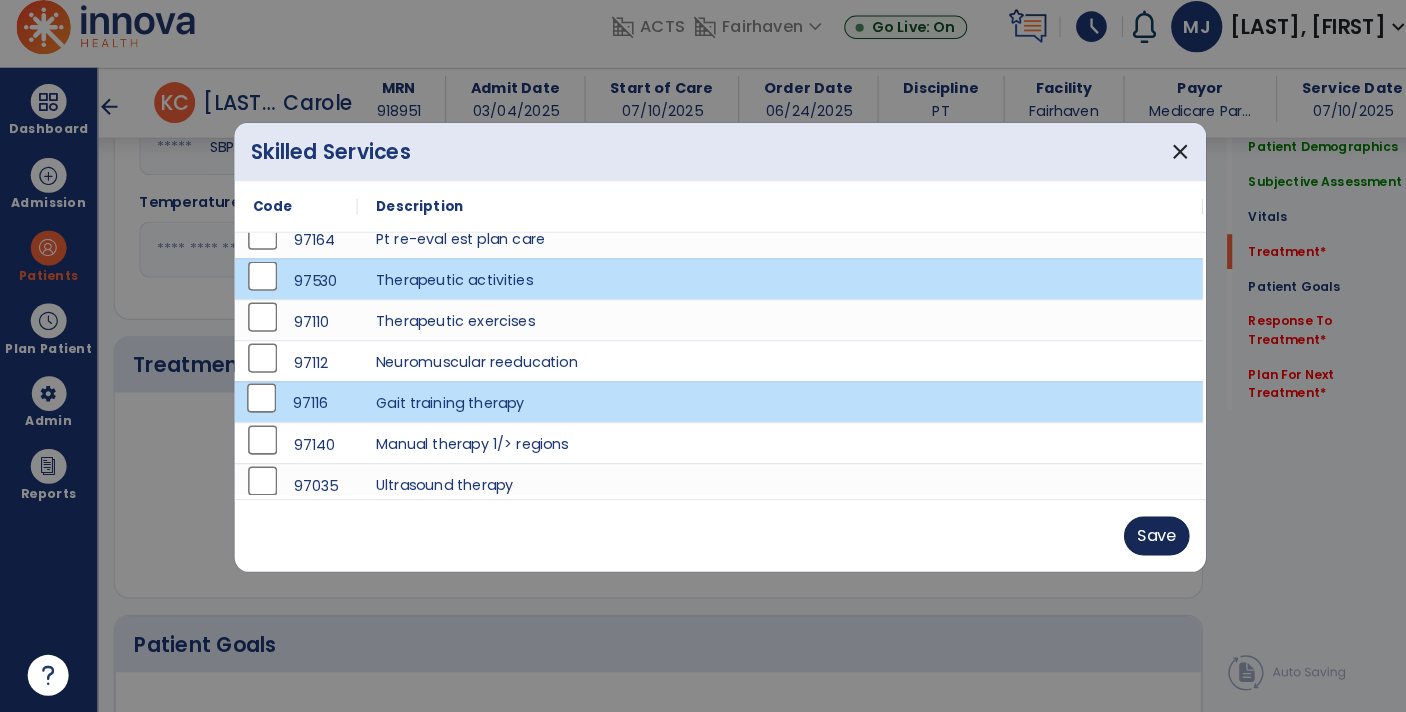 click on "Save" at bounding box center [1129, 540] 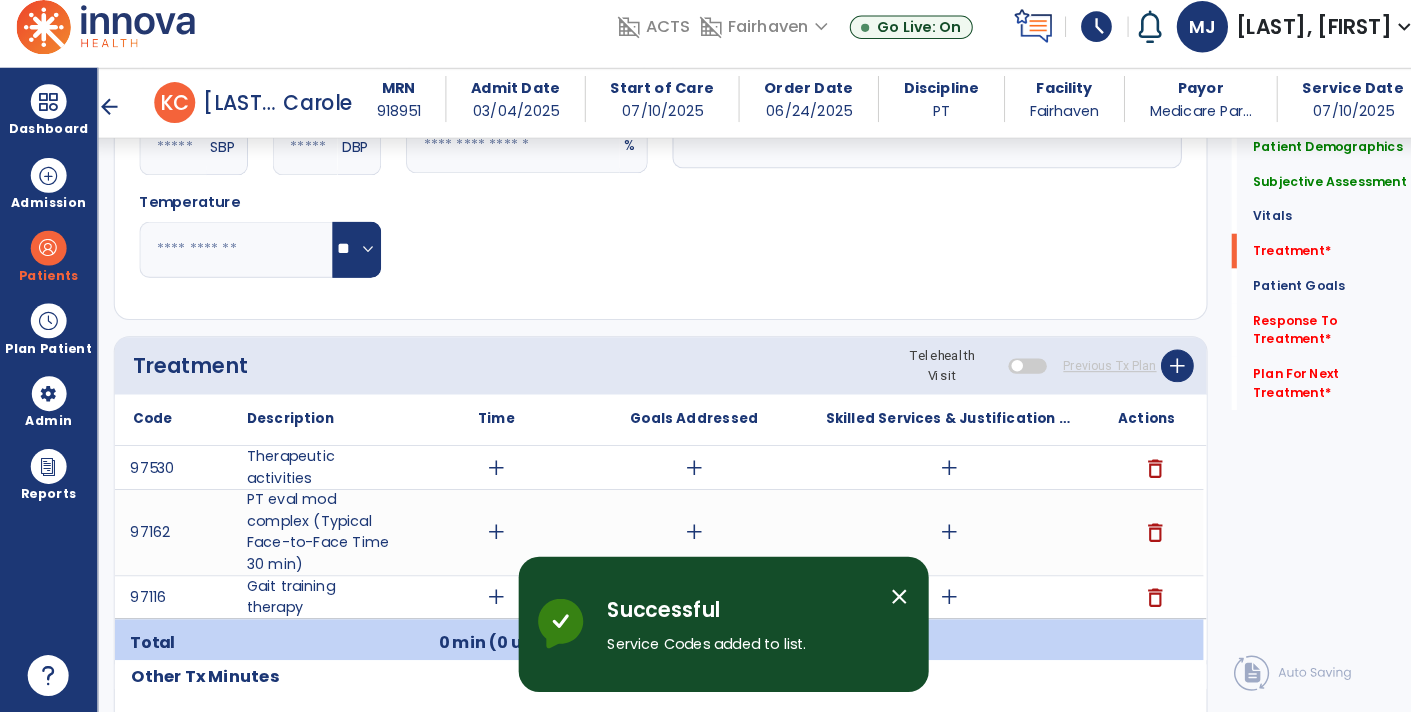 scroll, scrollTop: 0, scrollLeft: 0, axis: both 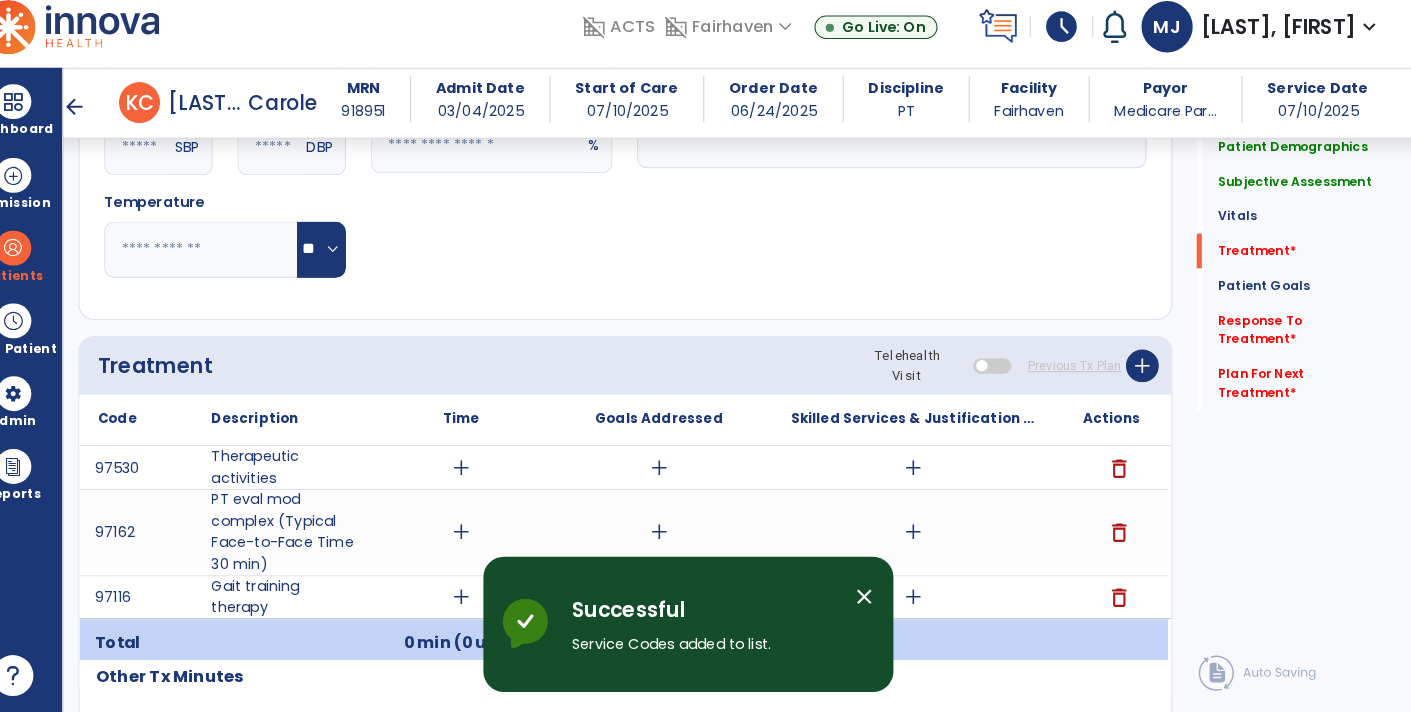 click on "add" at bounding box center [484, 536] 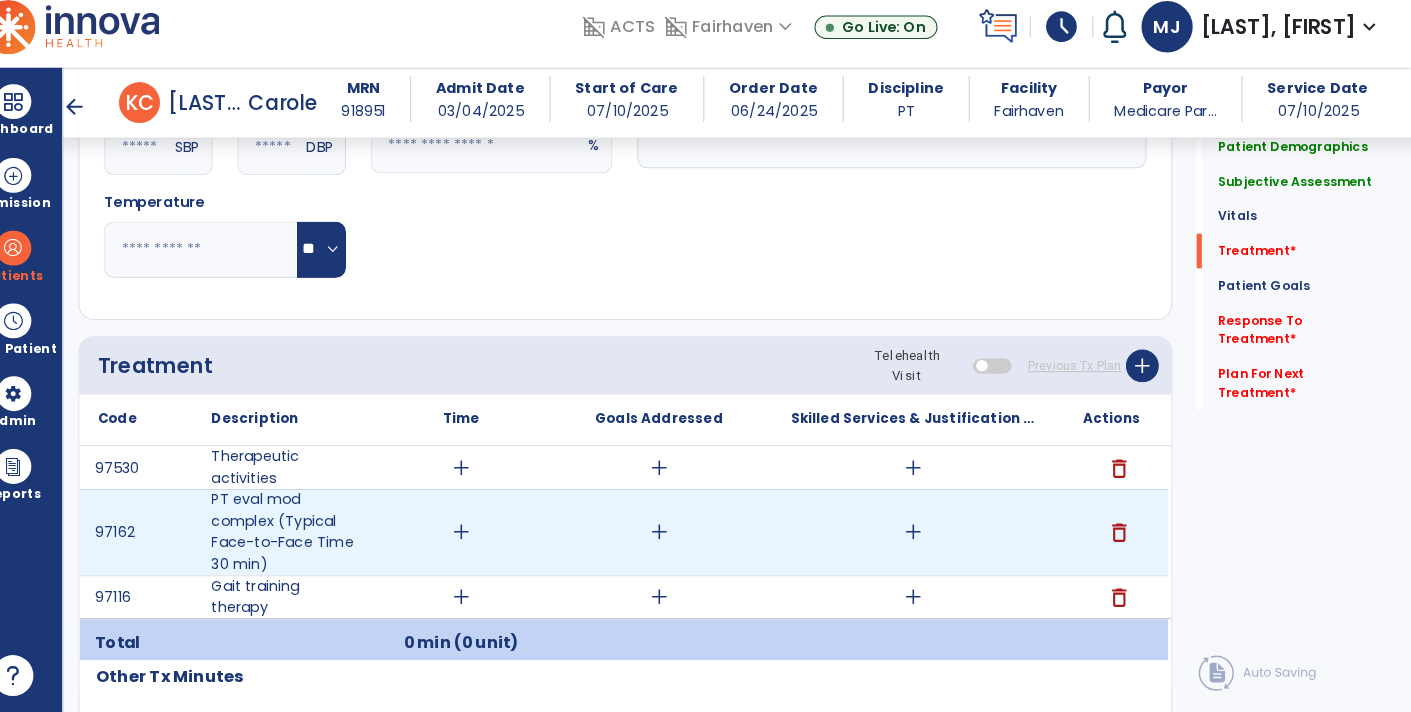 click on "add" at bounding box center [484, 536] 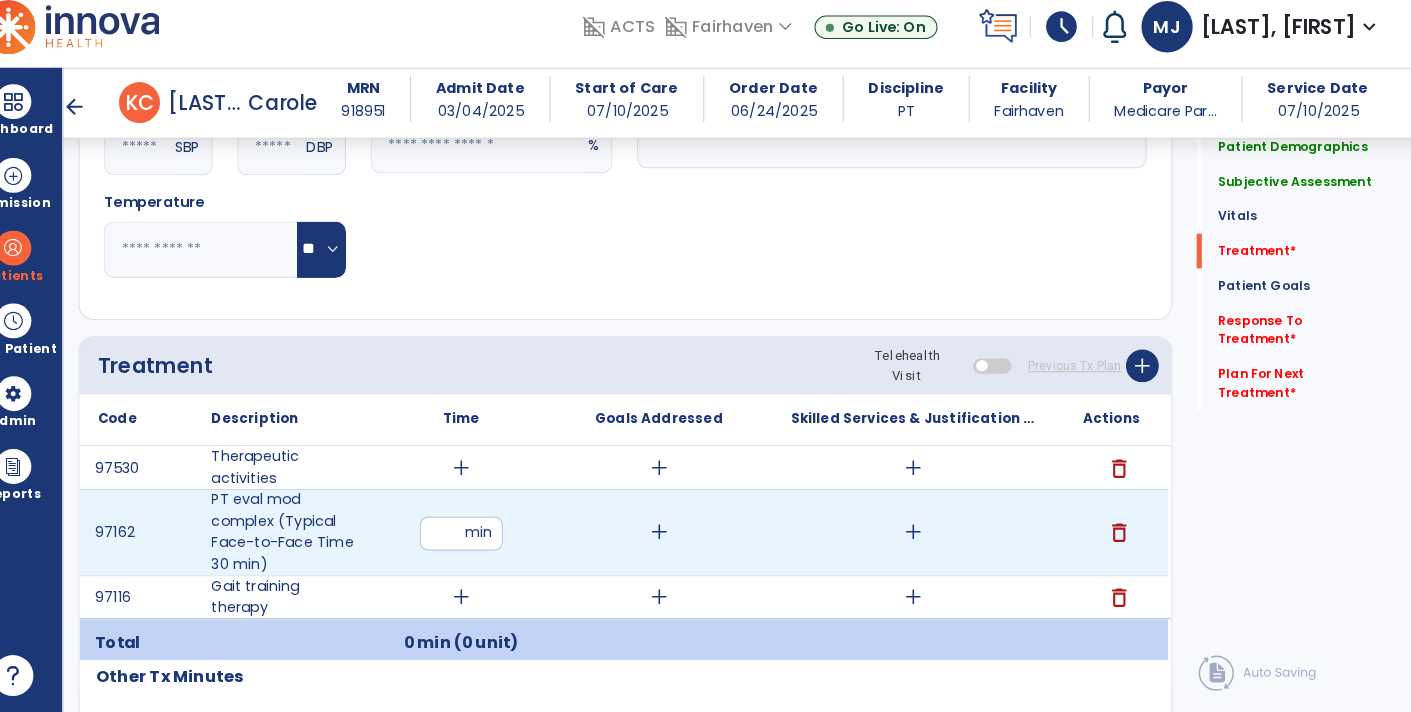 type on "**" 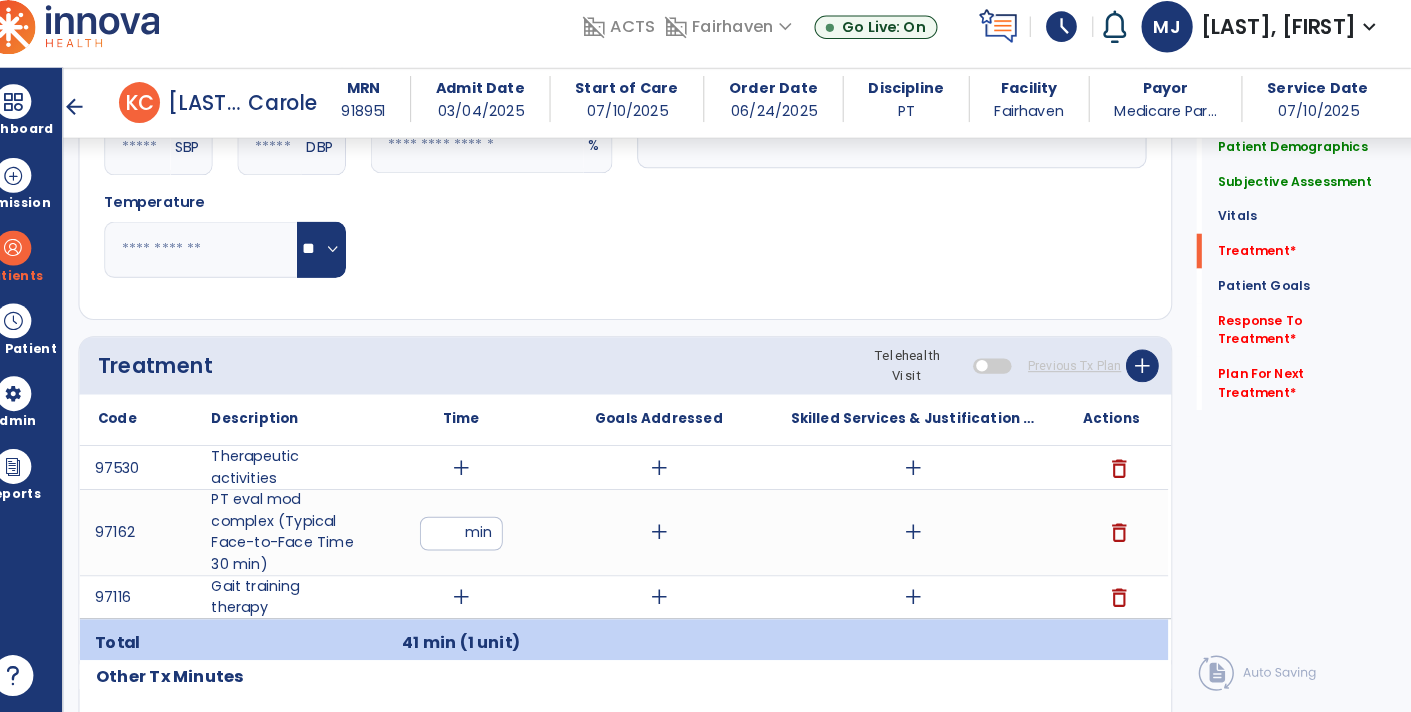 click on "add" at bounding box center (484, 599) 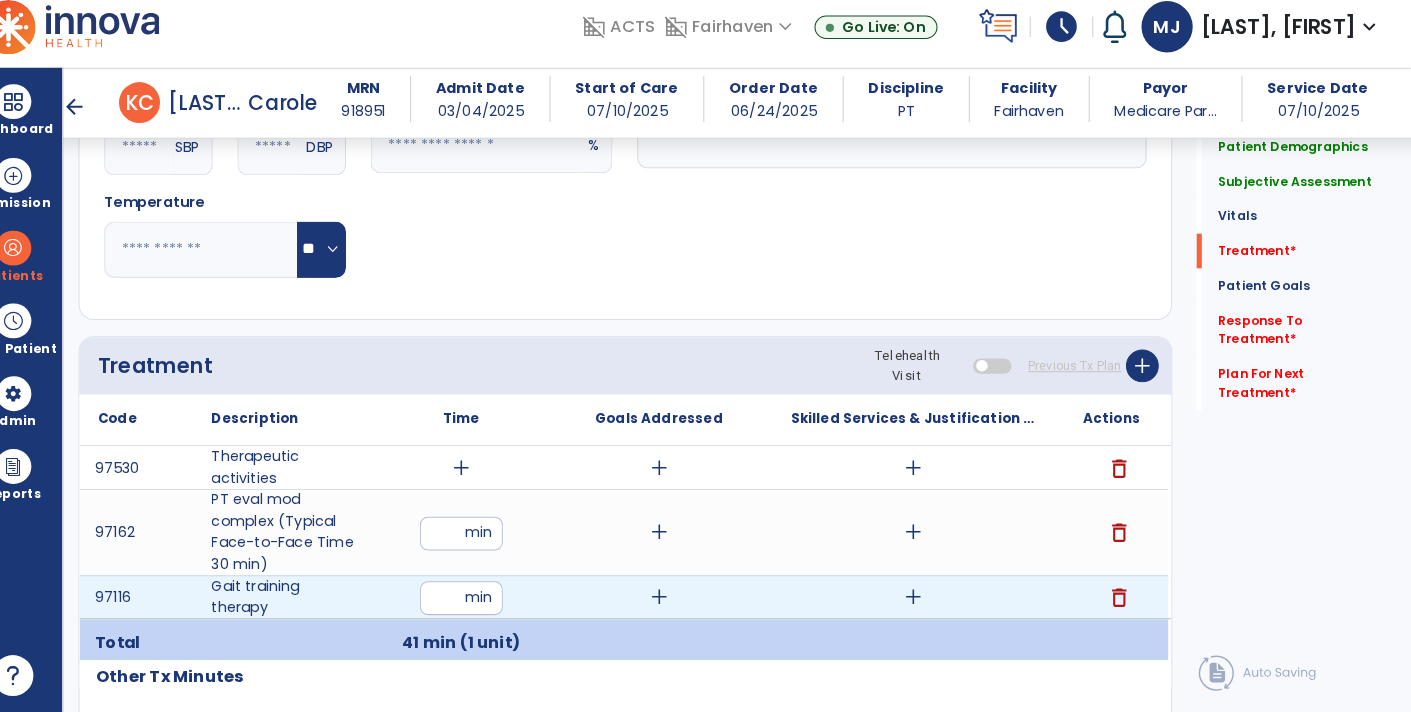 type on "**" 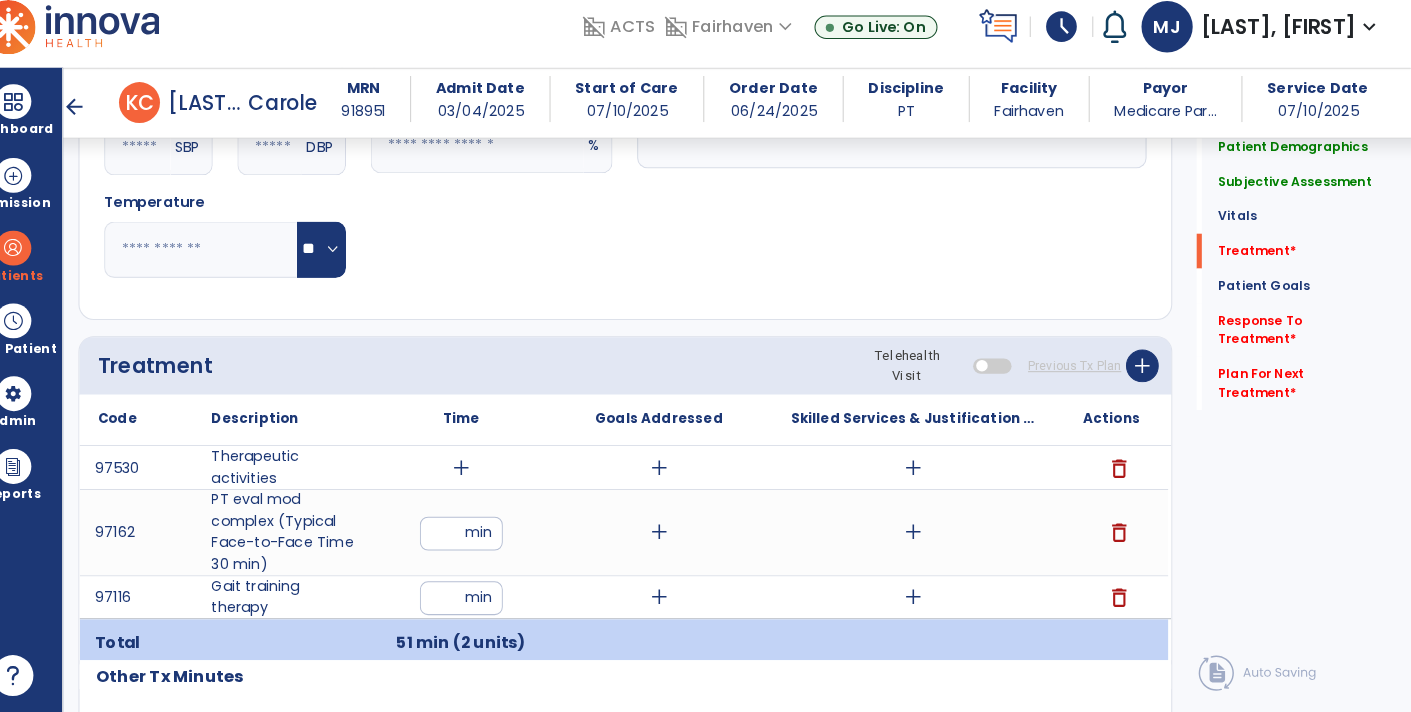 click on "**" at bounding box center (484, 537) 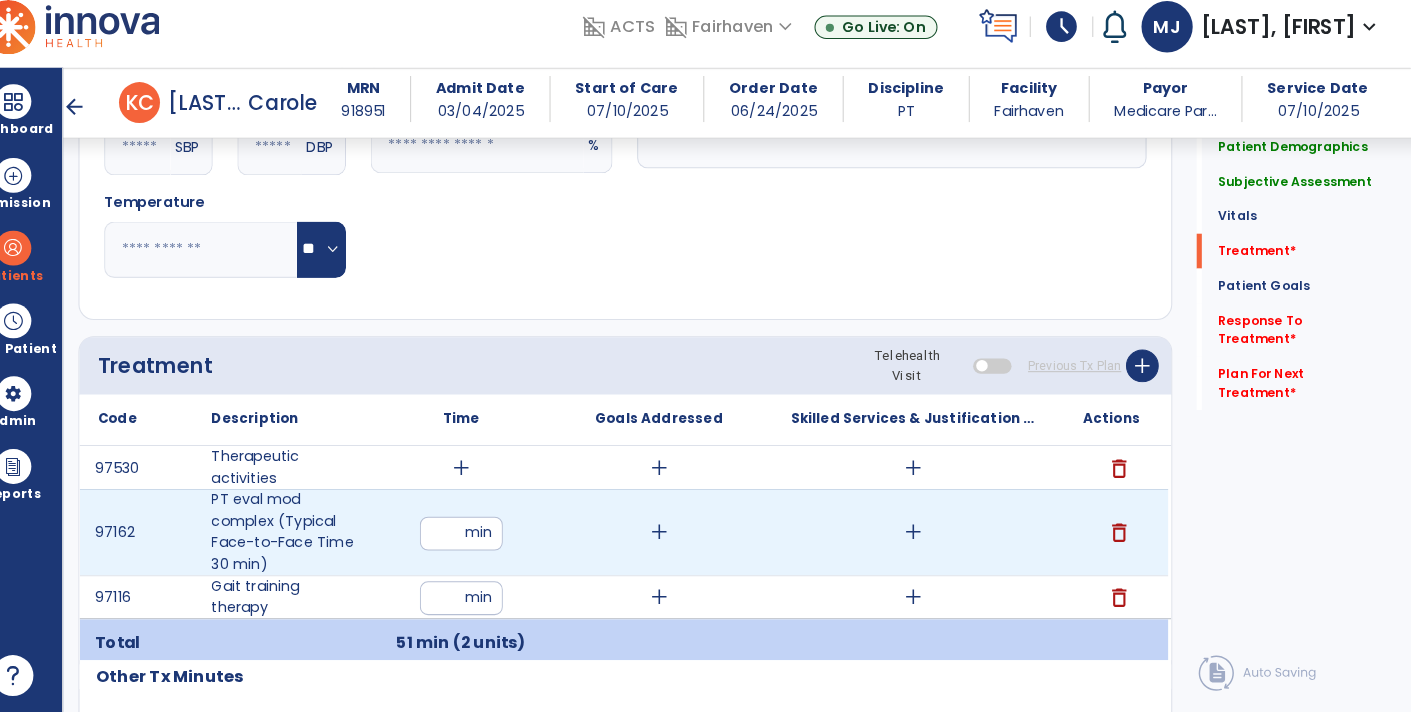 type on "**" 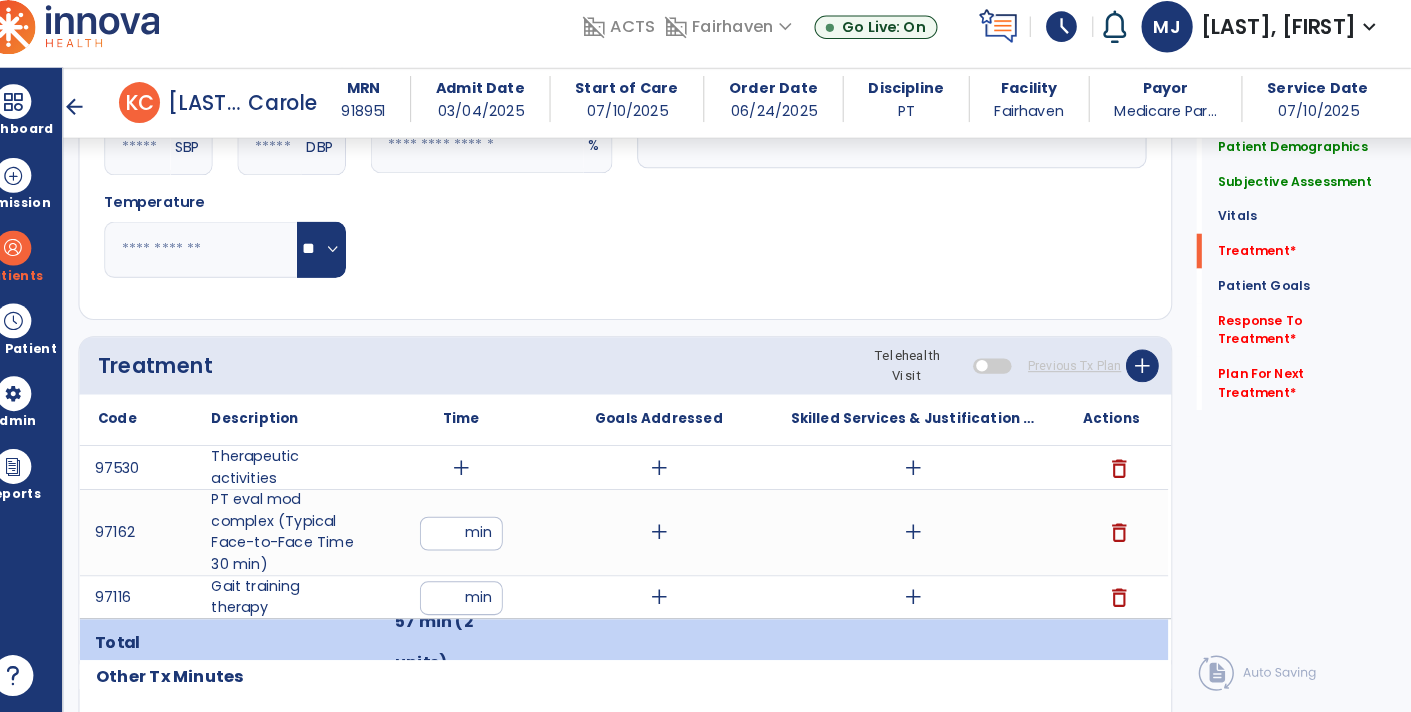 click on "add" at bounding box center [484, 473] 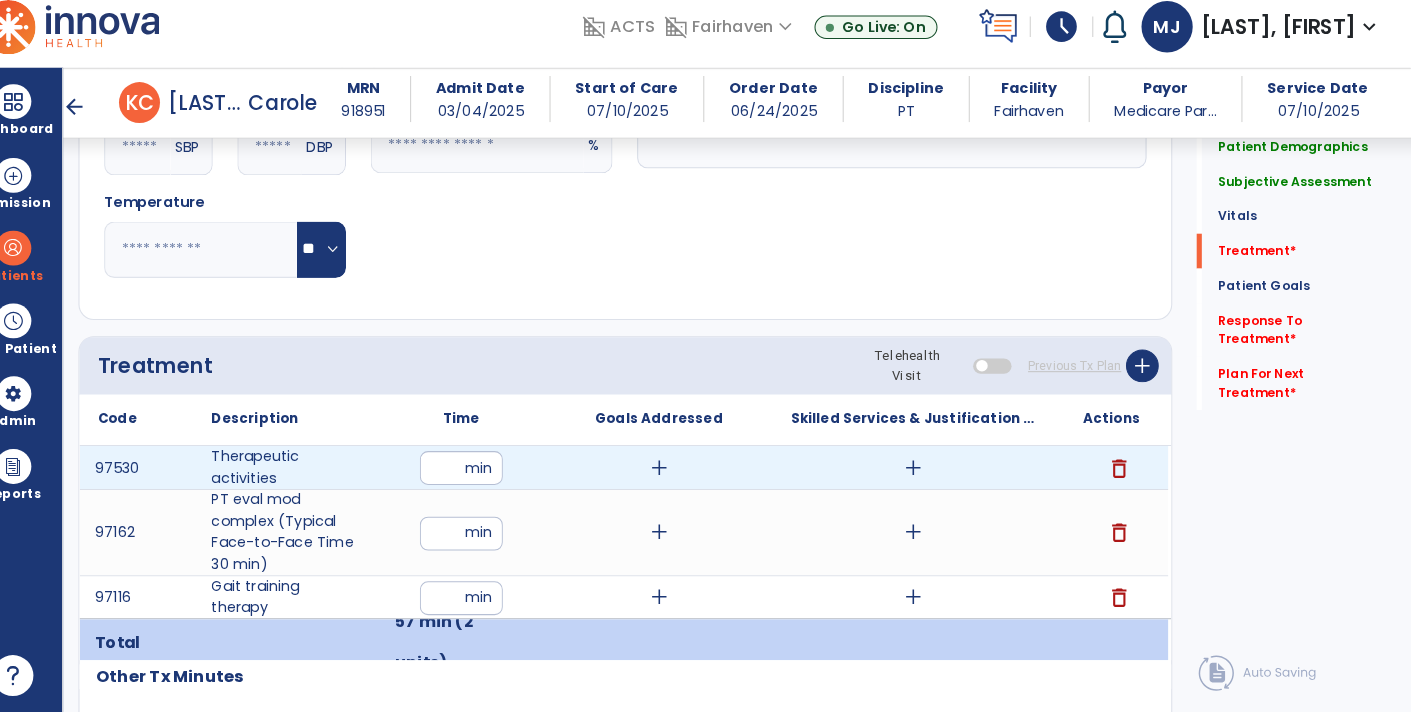 type on "**" 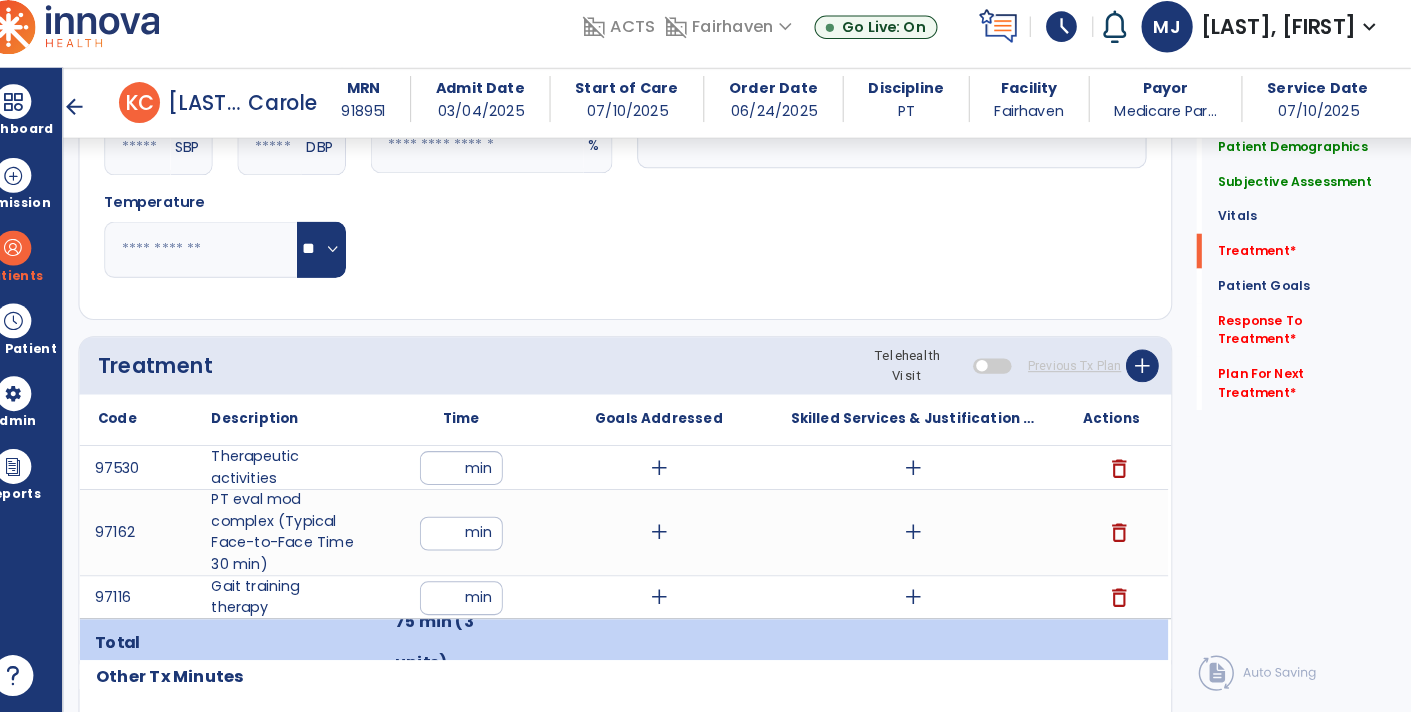 click on "**" at bounding box center (484, 600) 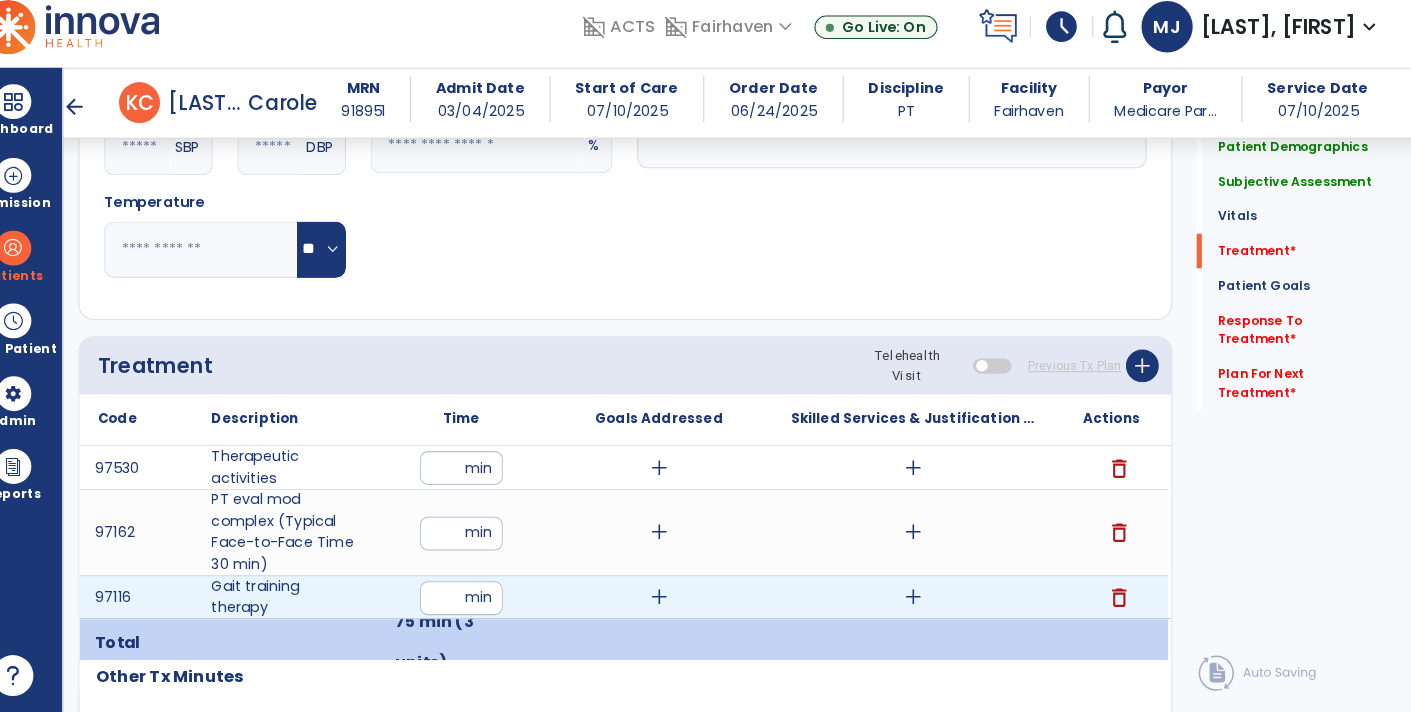 type on "**" 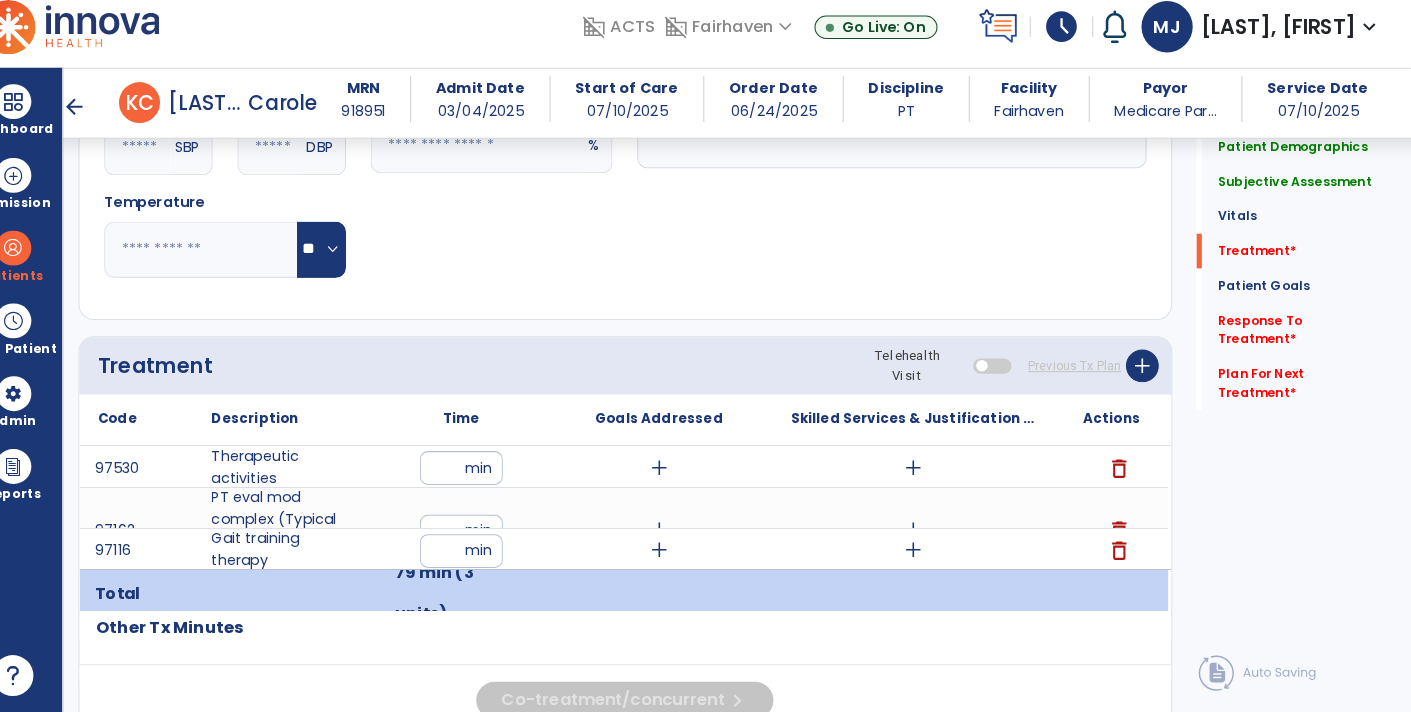 click on "**" at bounding box center (484, 473) 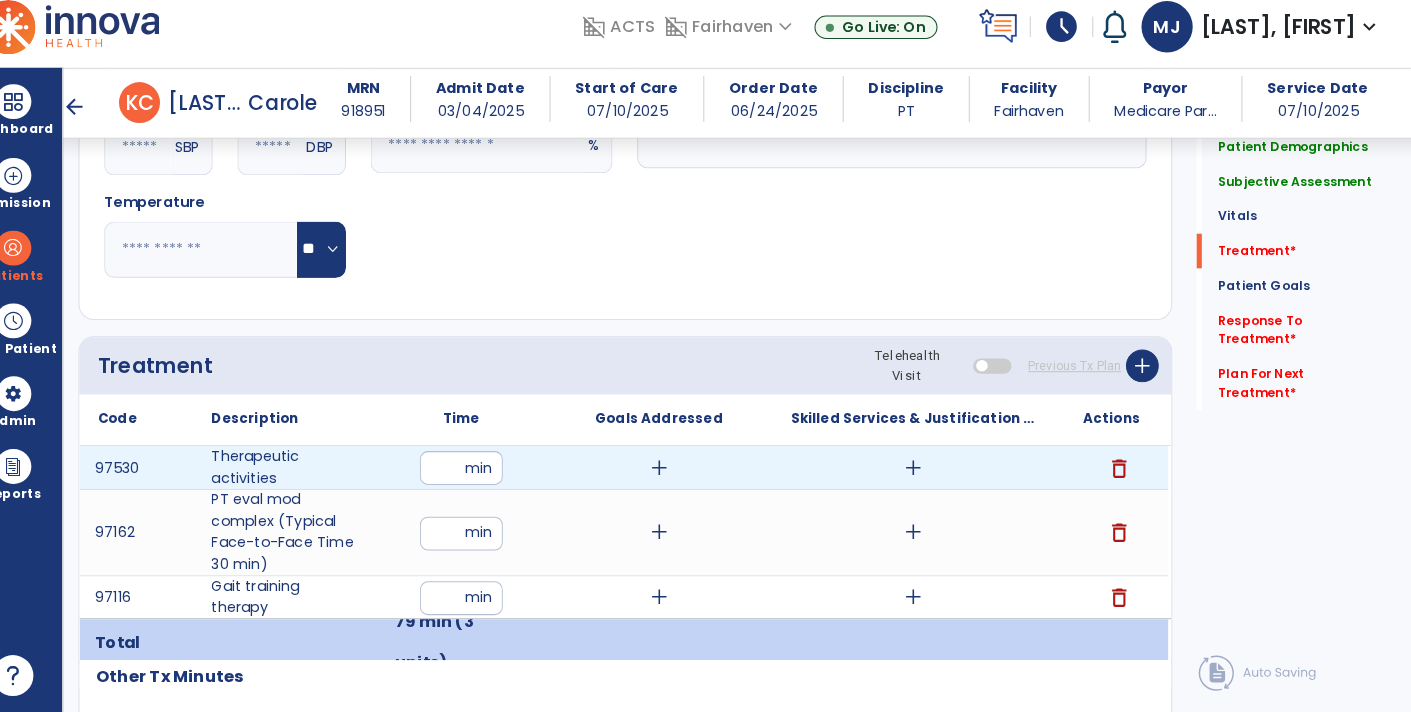 type on "*" 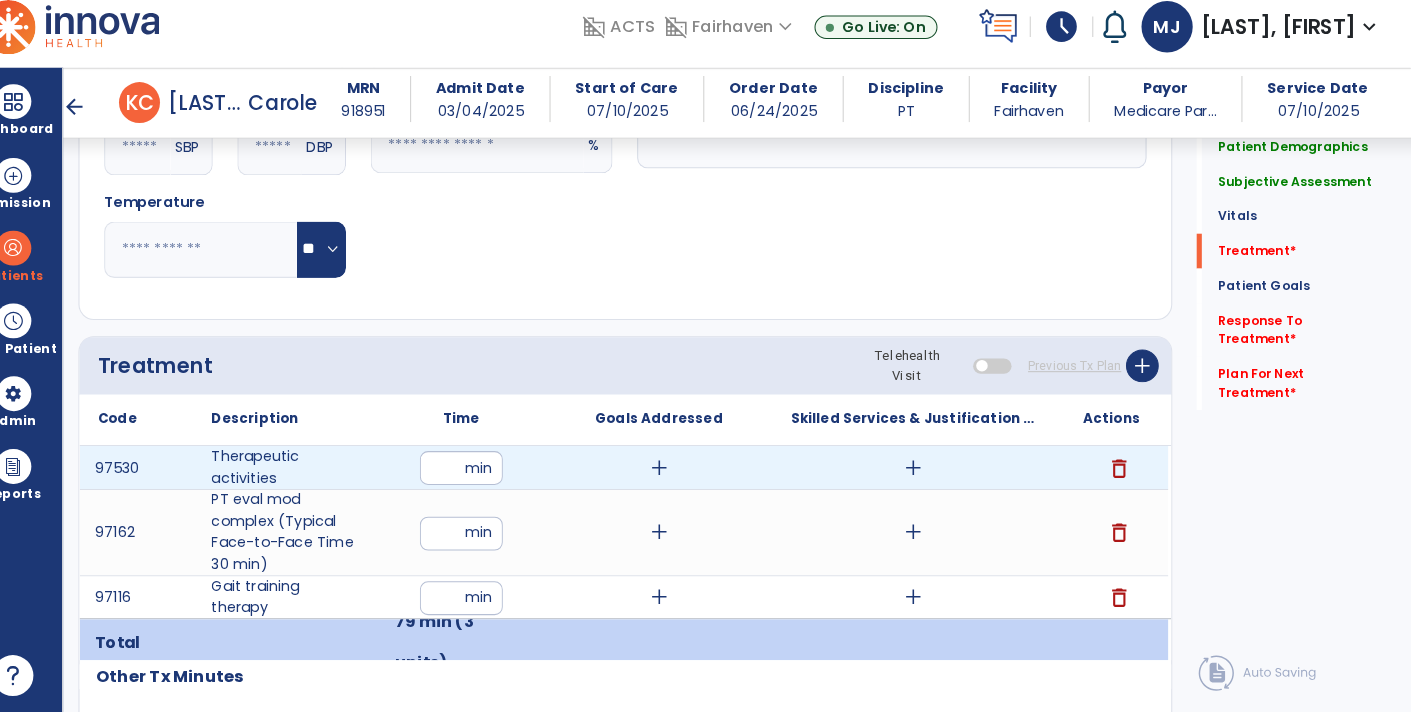 type 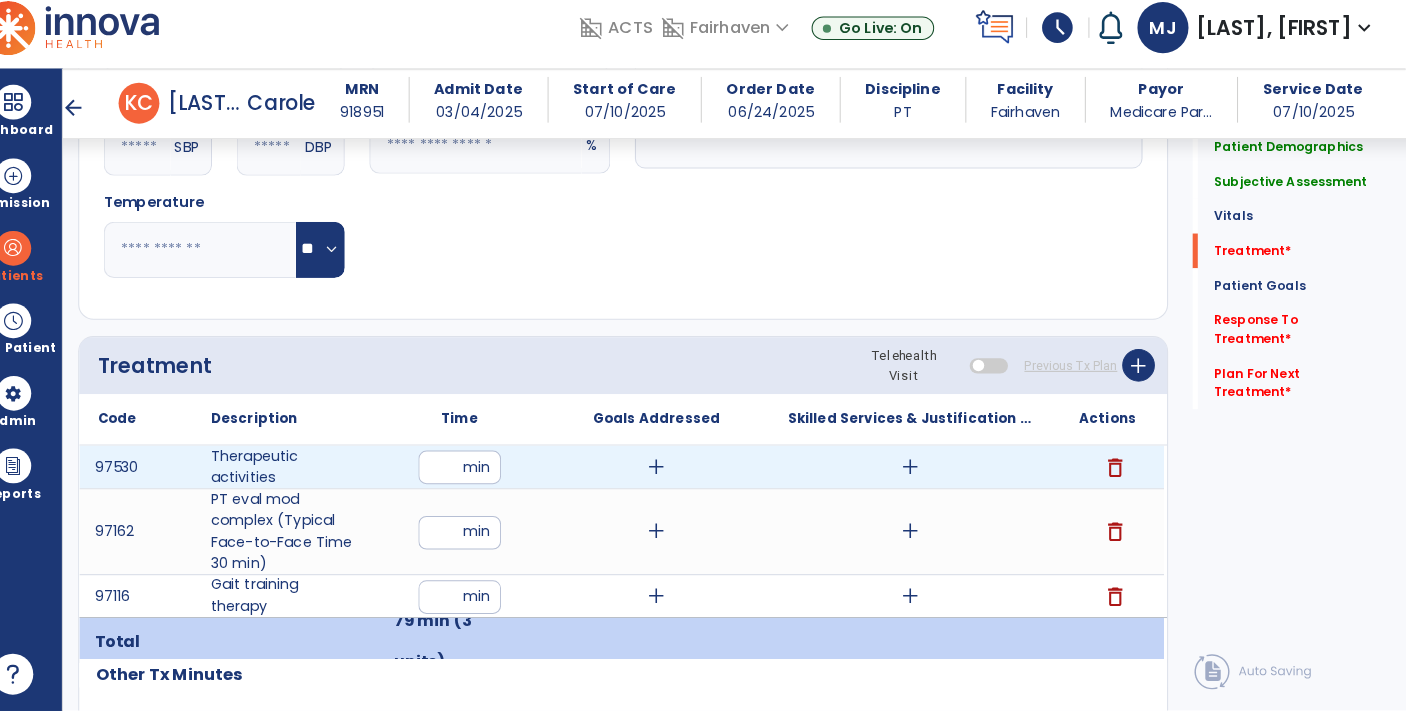 scroll, scrollTop: 986, scrollLeft: 0, axis: vertical 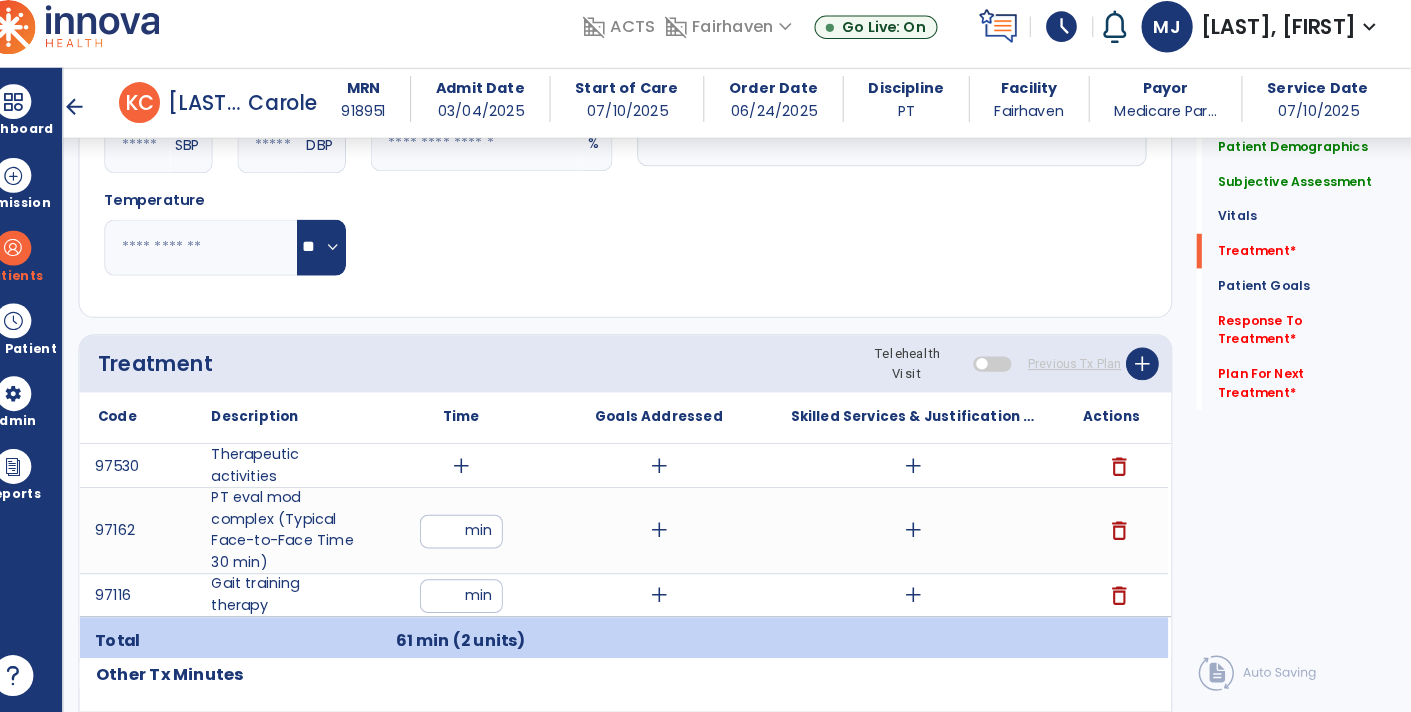 click on "**" at bounding box center [484, 535] 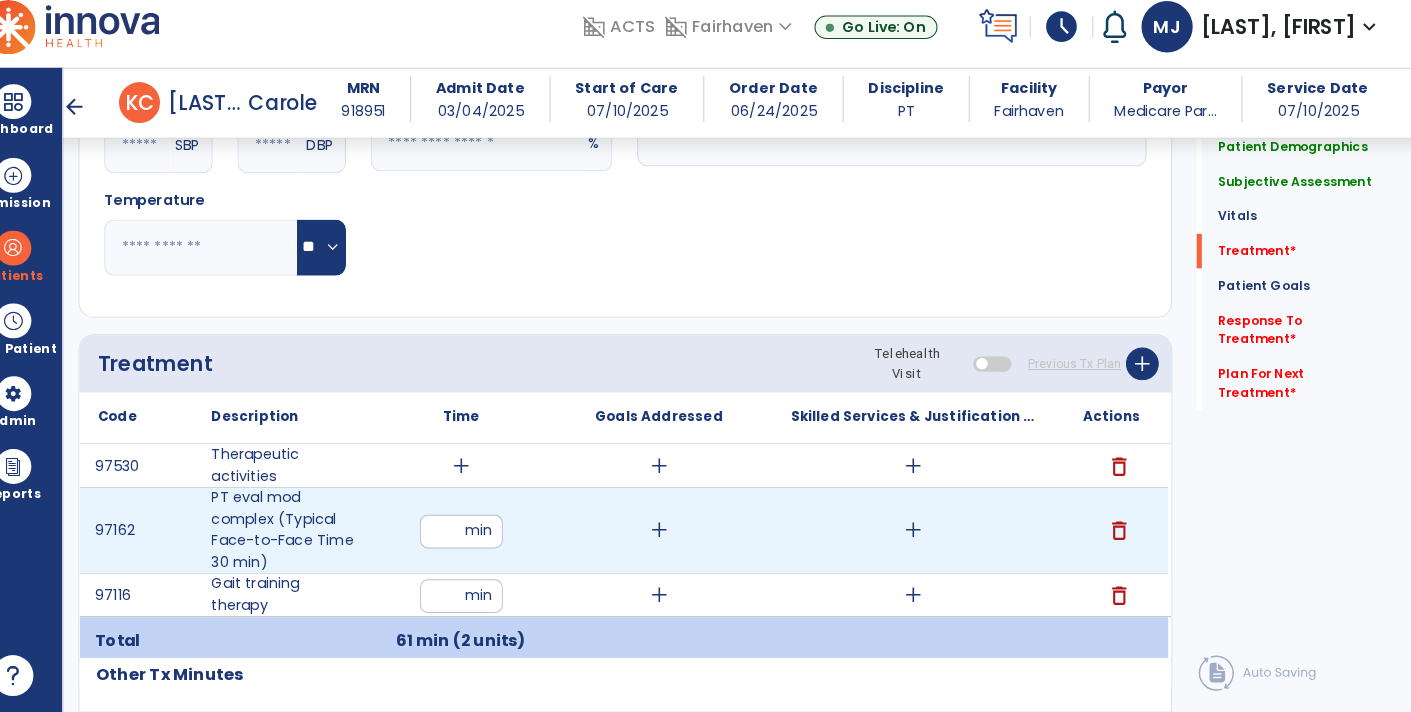 type on "**" 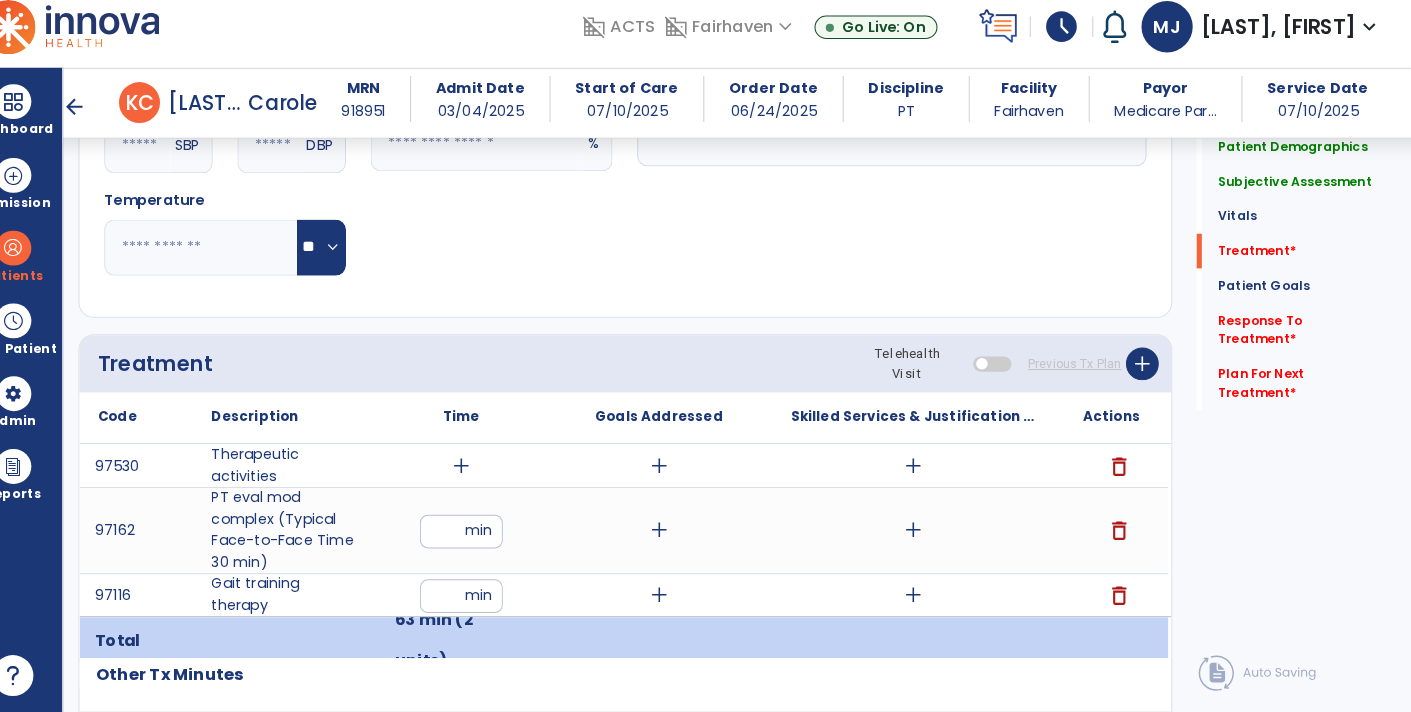 click on "add" at bounding box center [484, 471] 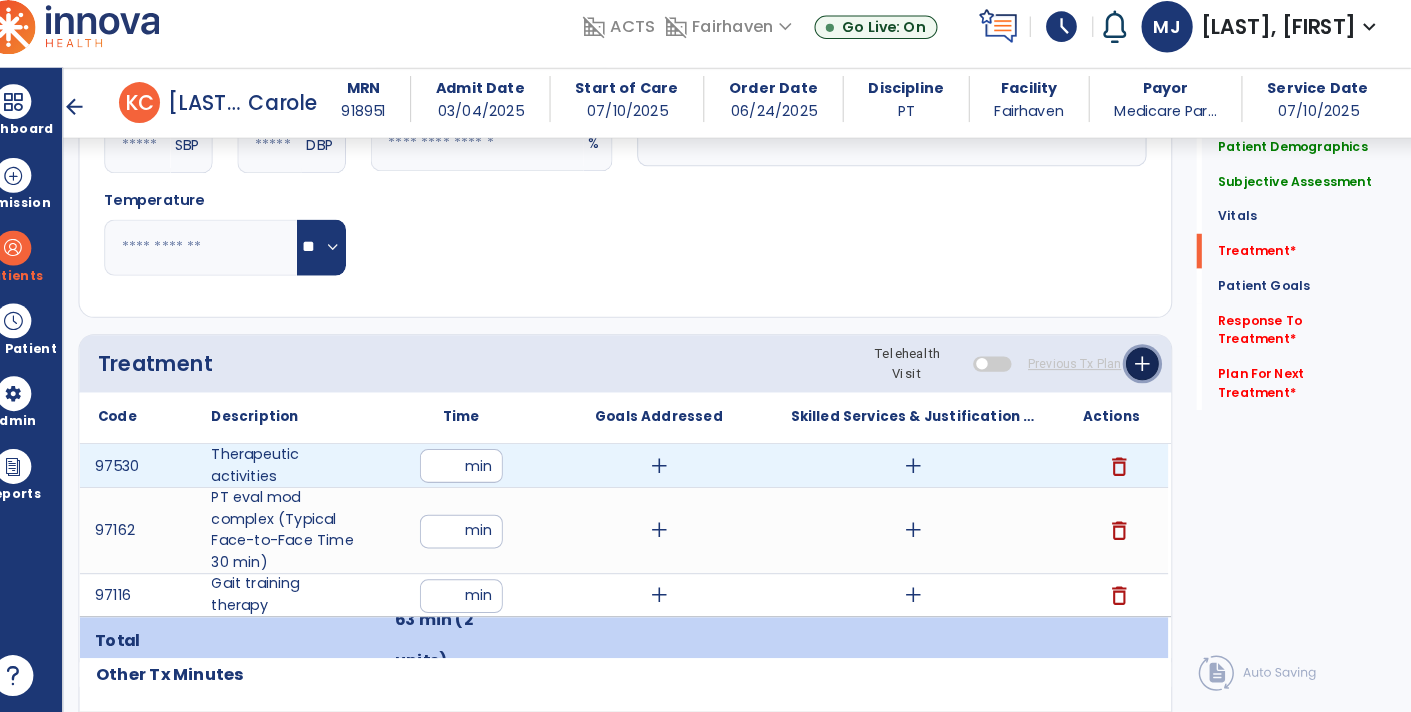 click on "add" 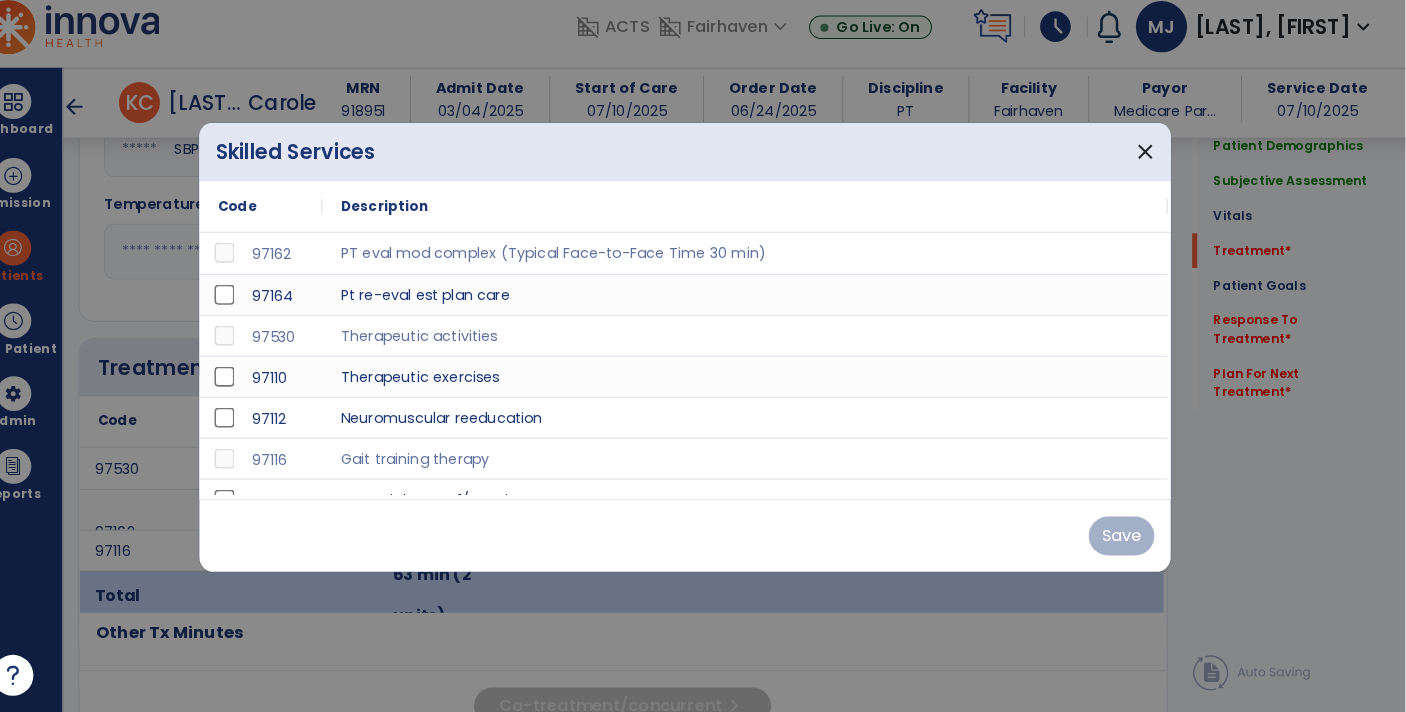 scroll, scrollTop: 986, scrollLeft: 0, axis: vertical 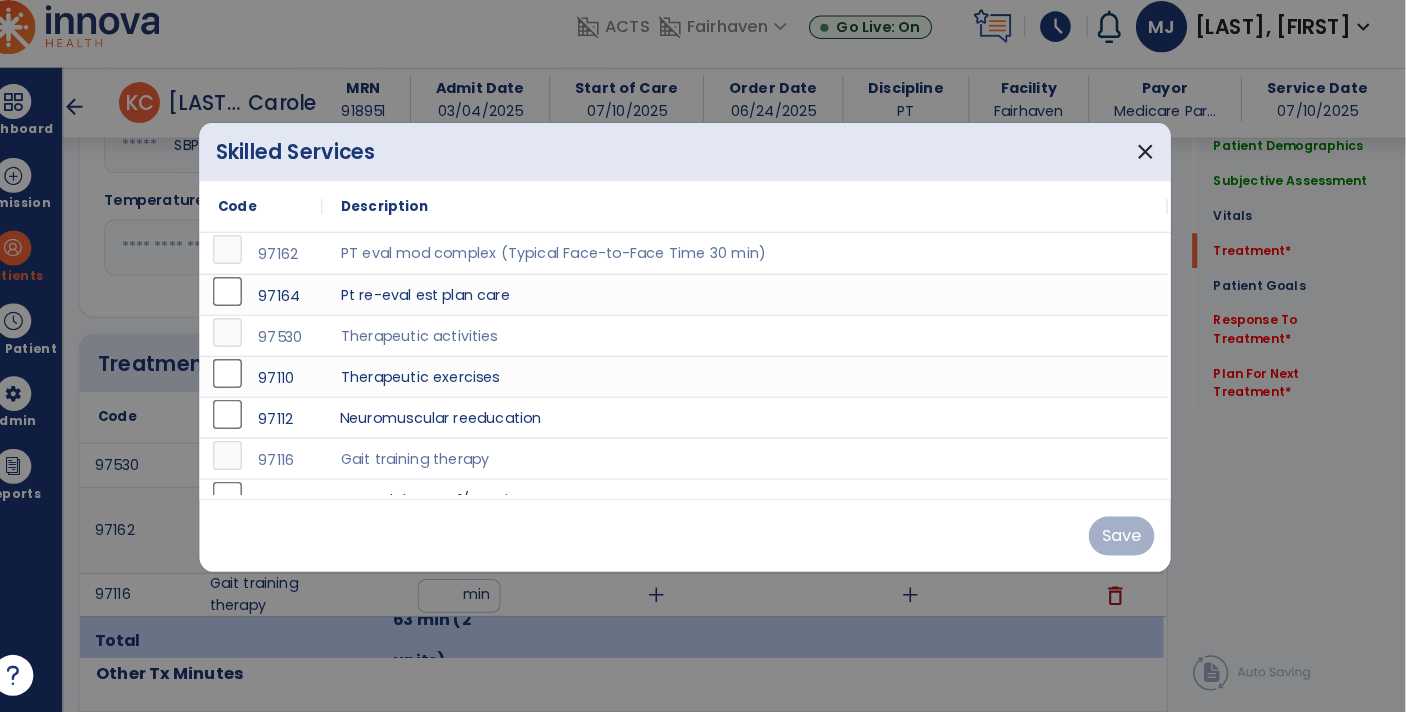 click on "Neuromuscular reeducation" at bounding box center (761, 424) 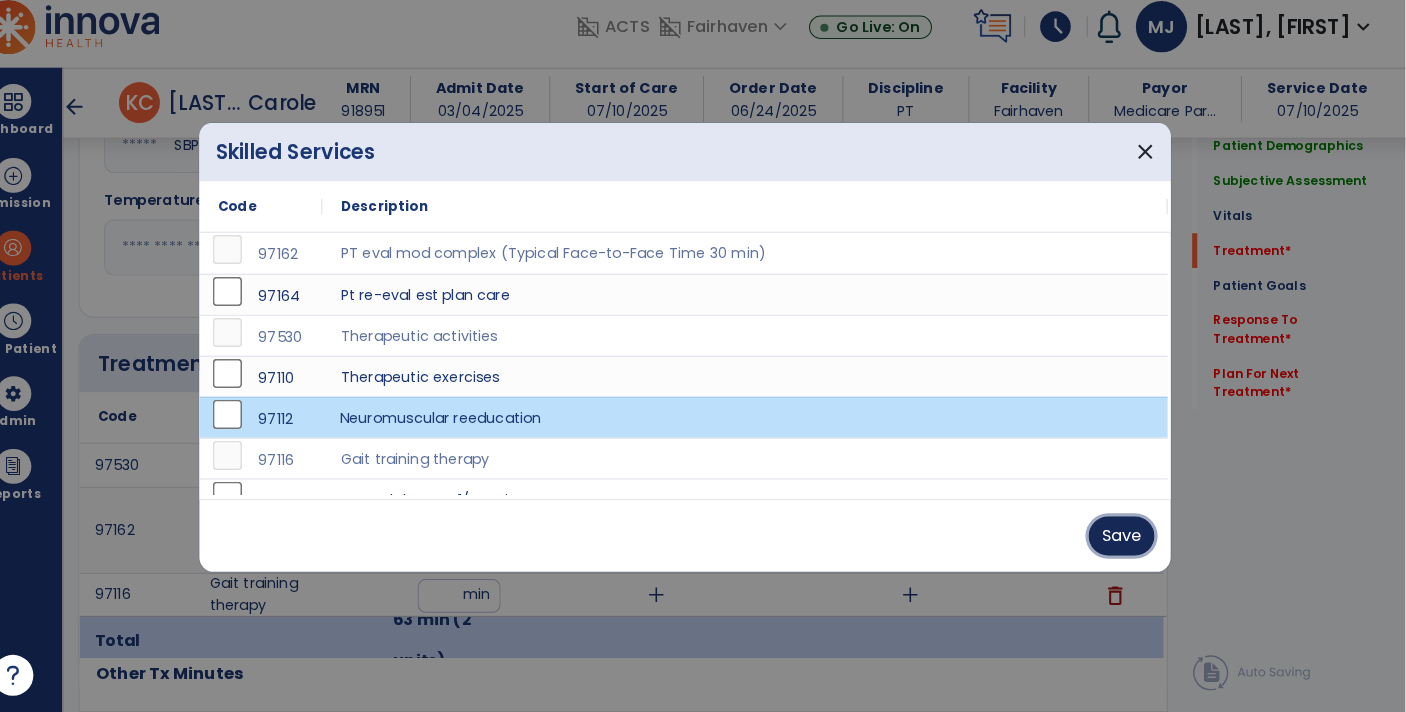 click on "Save" at bounding box center (1129, 540) 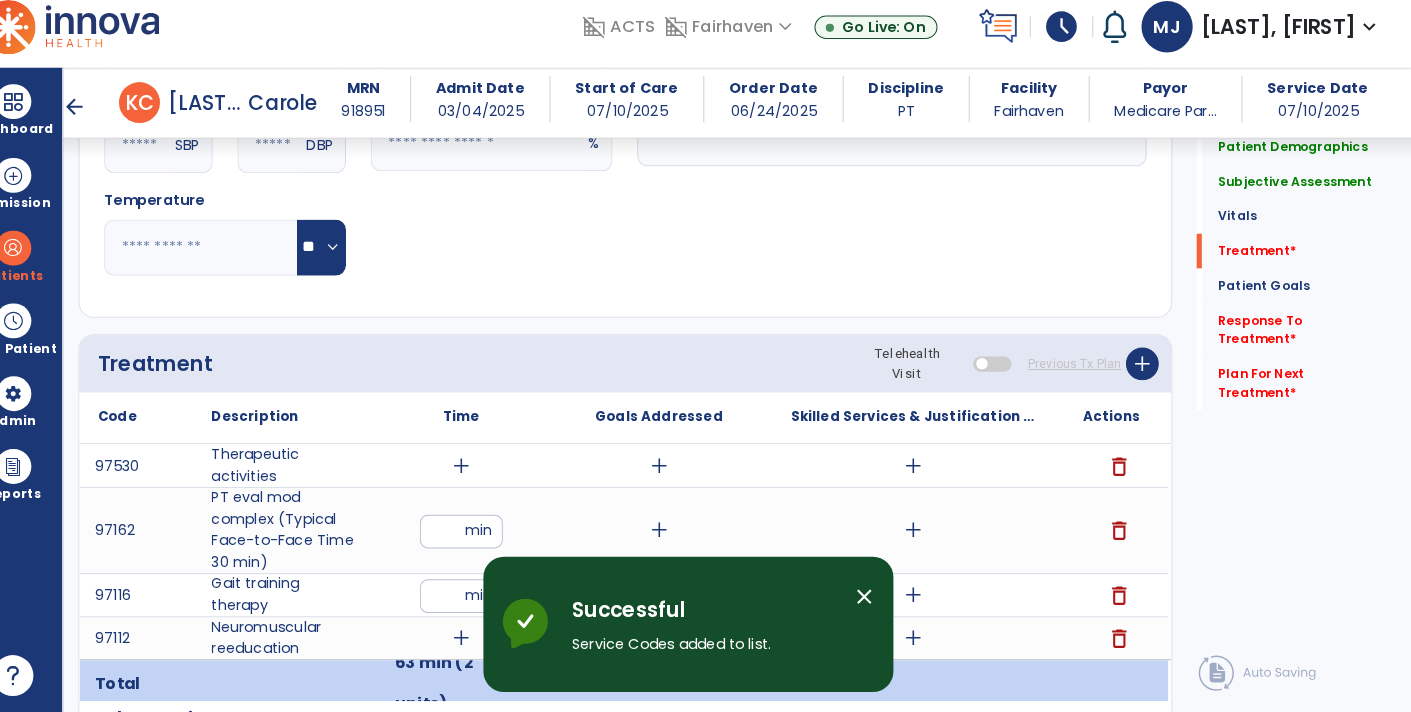 click on "add" at bounding box center (484, 471) 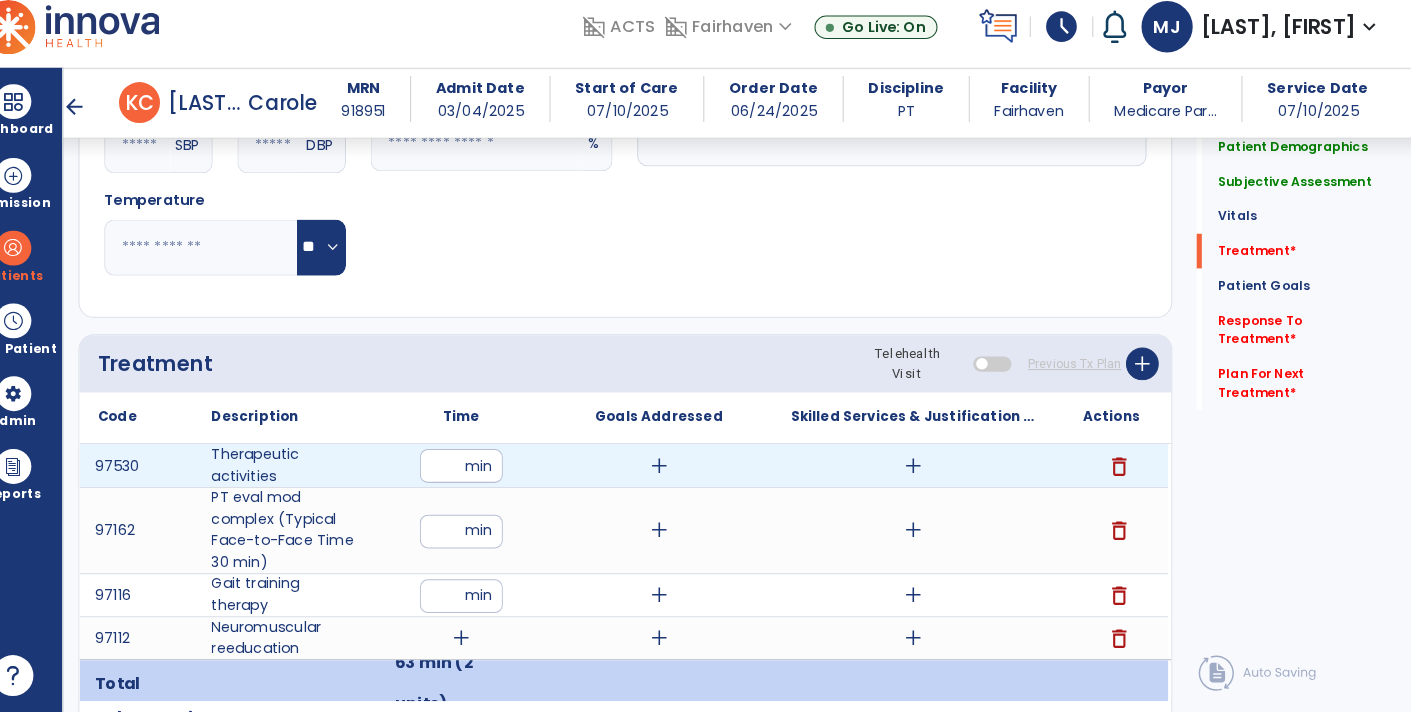 type on "*" 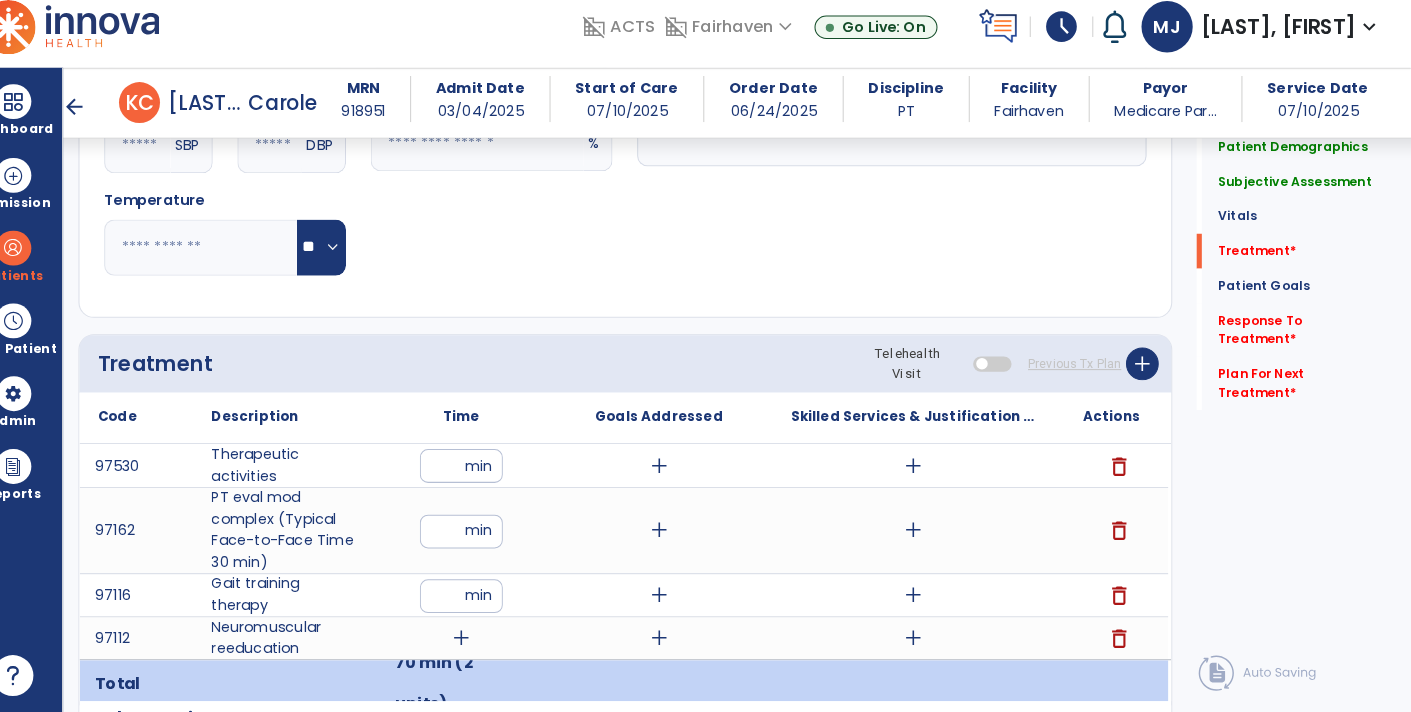 click on "add" at bounding box center (484, 639) 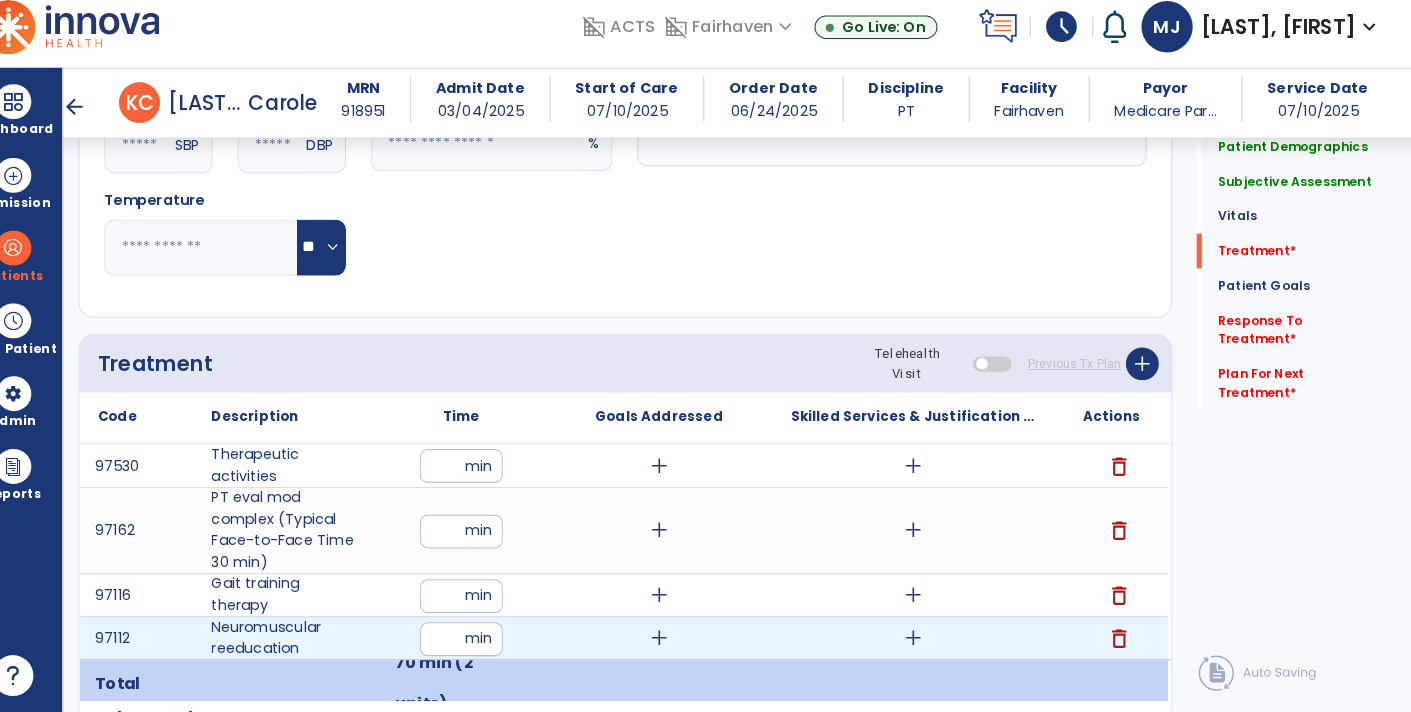 type on "**" 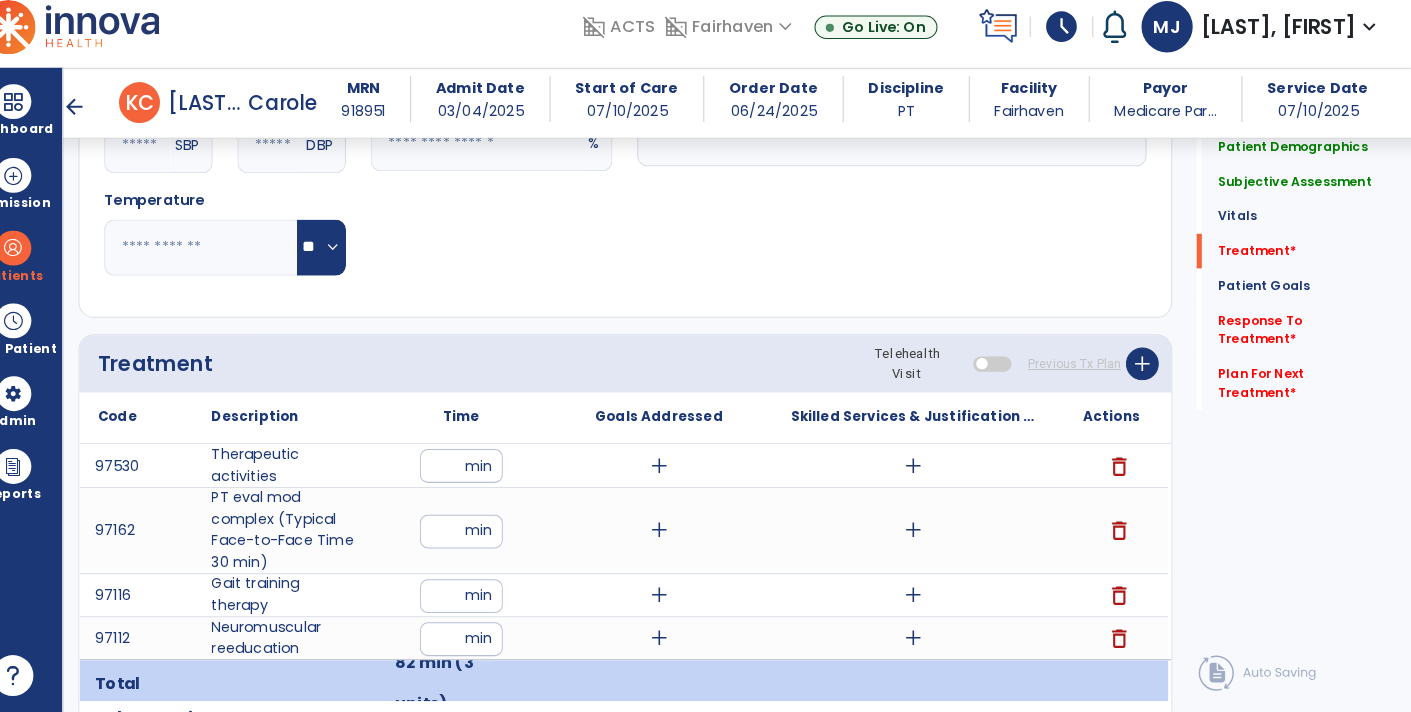 click on "add" at bounding box center [926, 639] 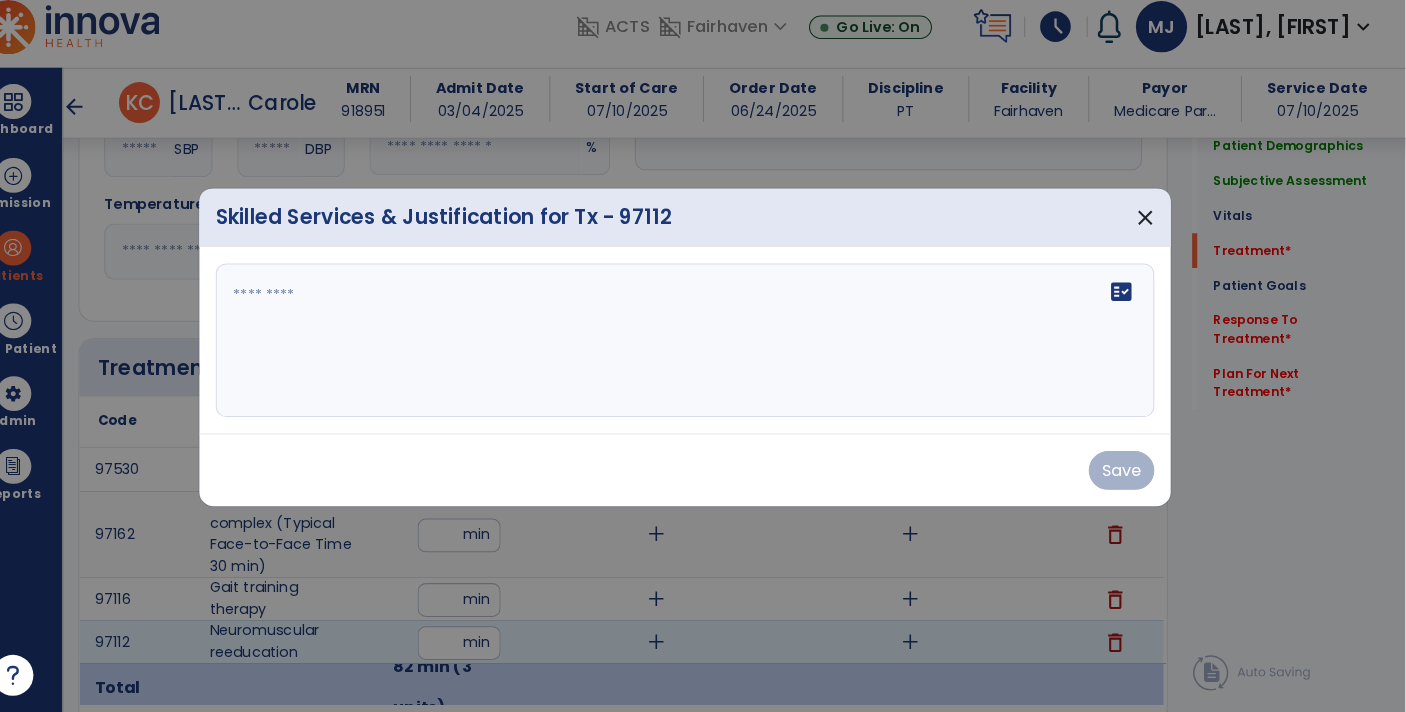 scroll, scrollTop: 986, scrollLeft: 0, axis: vertical 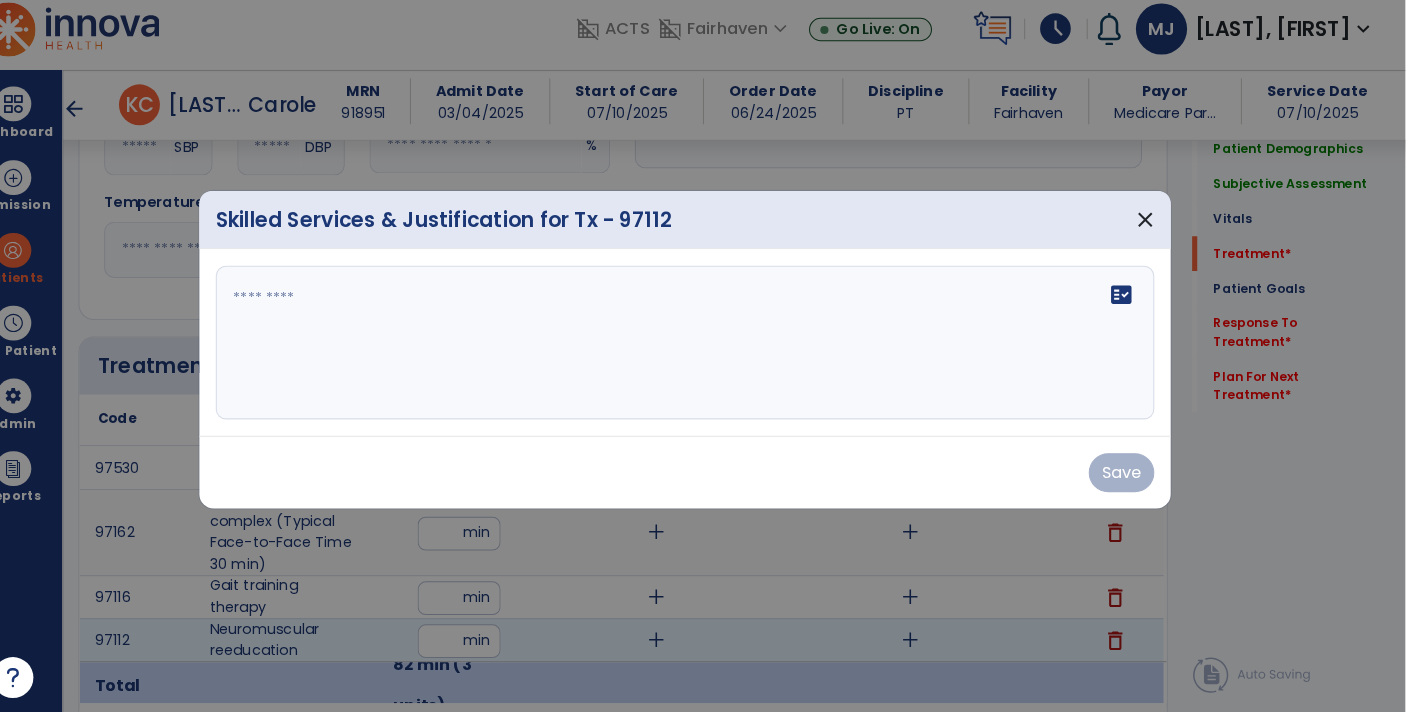 click at bounding box center (703, 349) 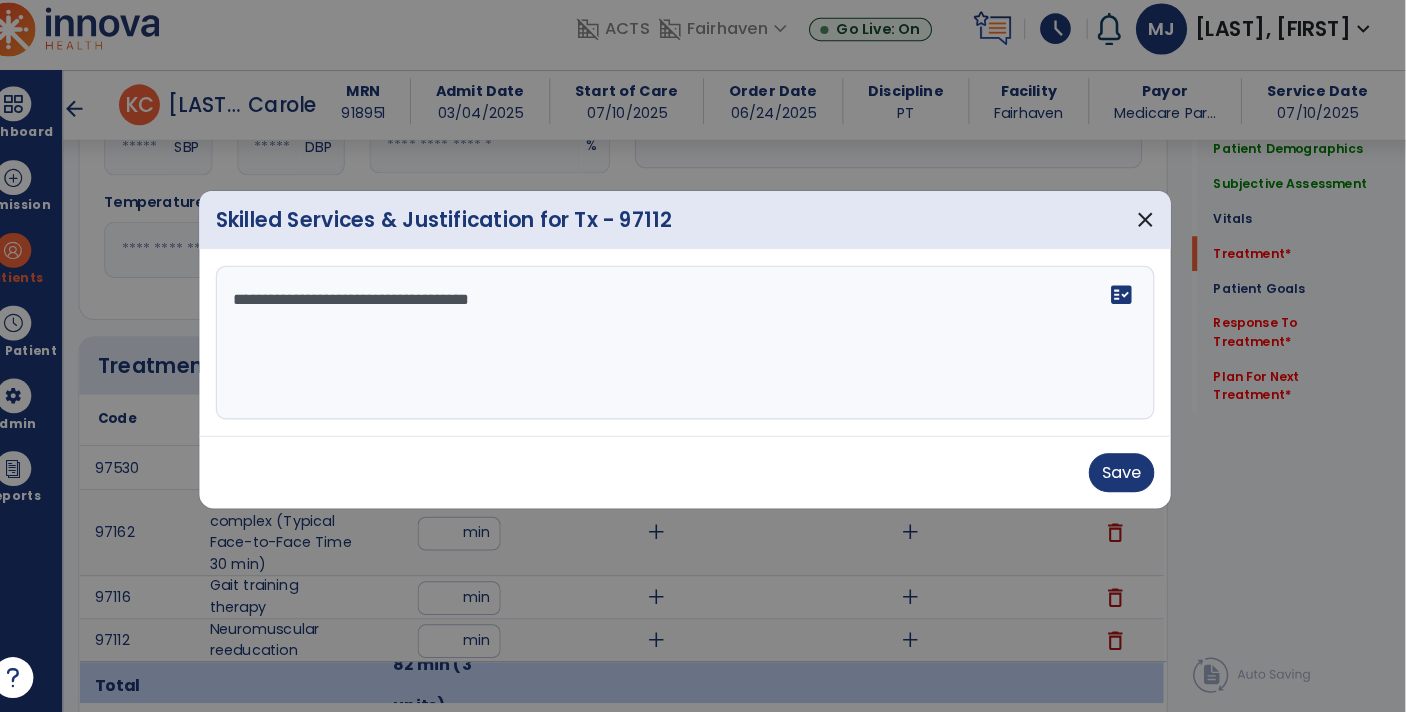 type on "**********" 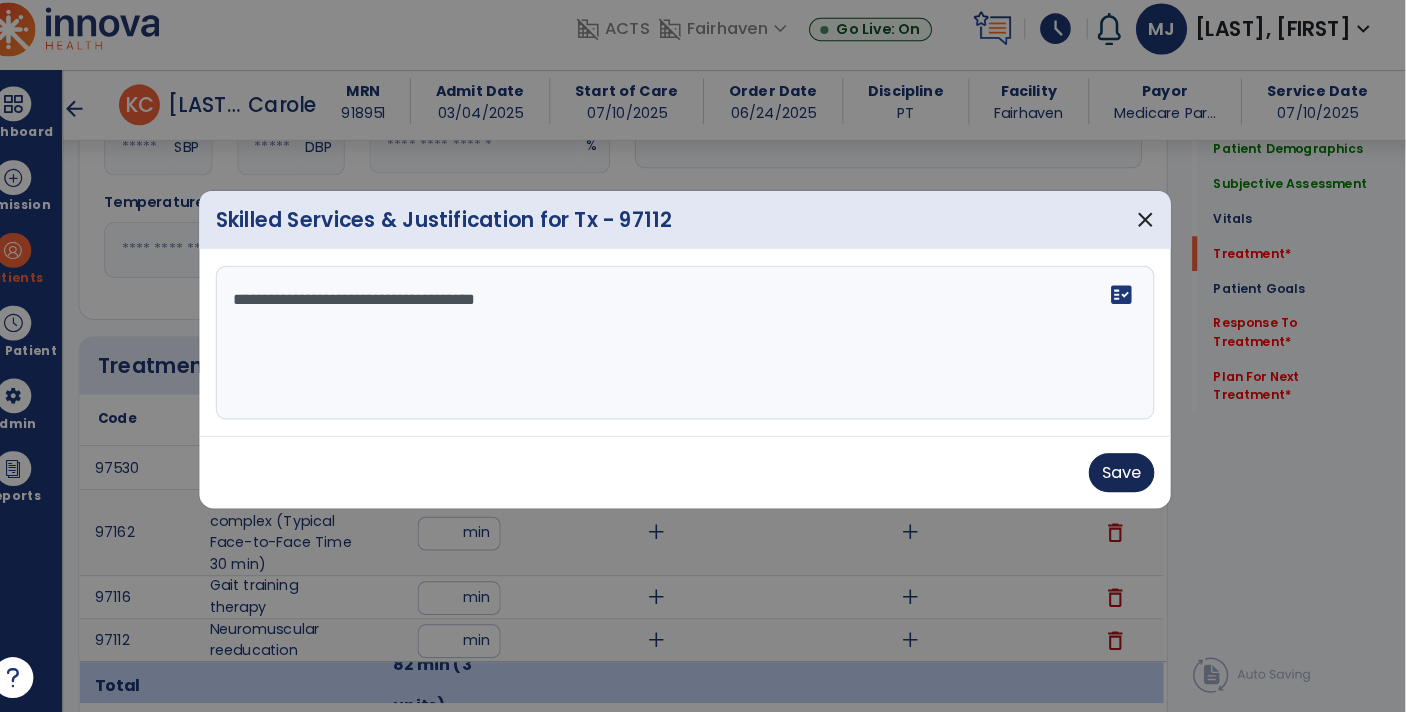 click on "Save" at bounding box center [1129, 476] 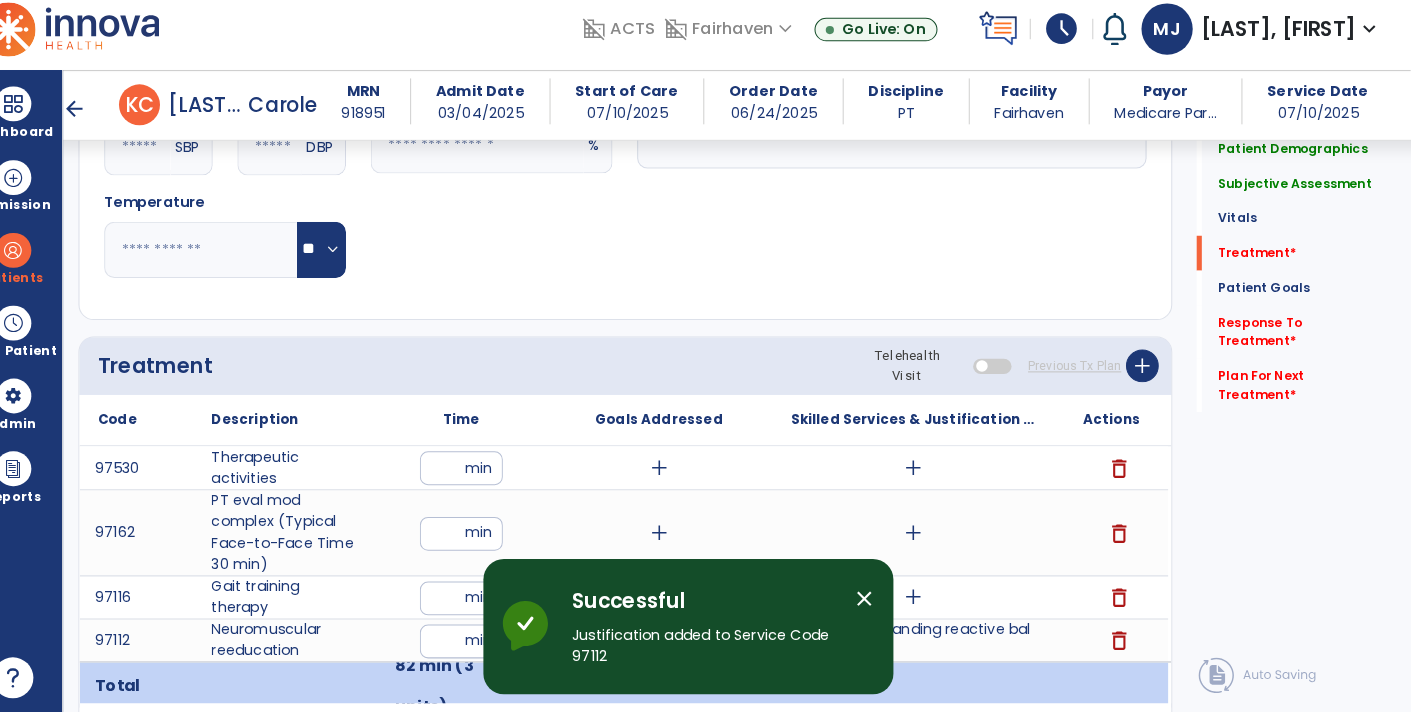 click on "add" at bounding box center [926, 471] 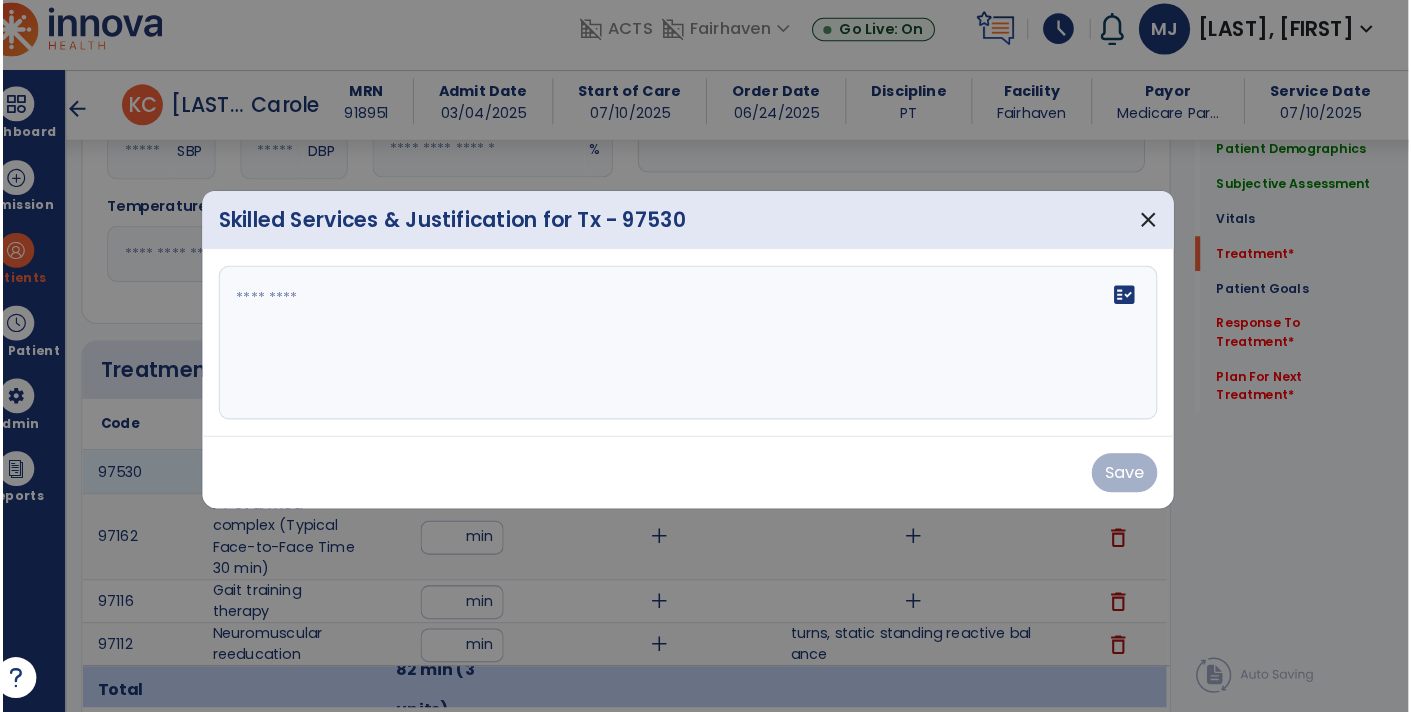 scroll, scrollTop: 986, scrollLeft: 0, axis: vertical 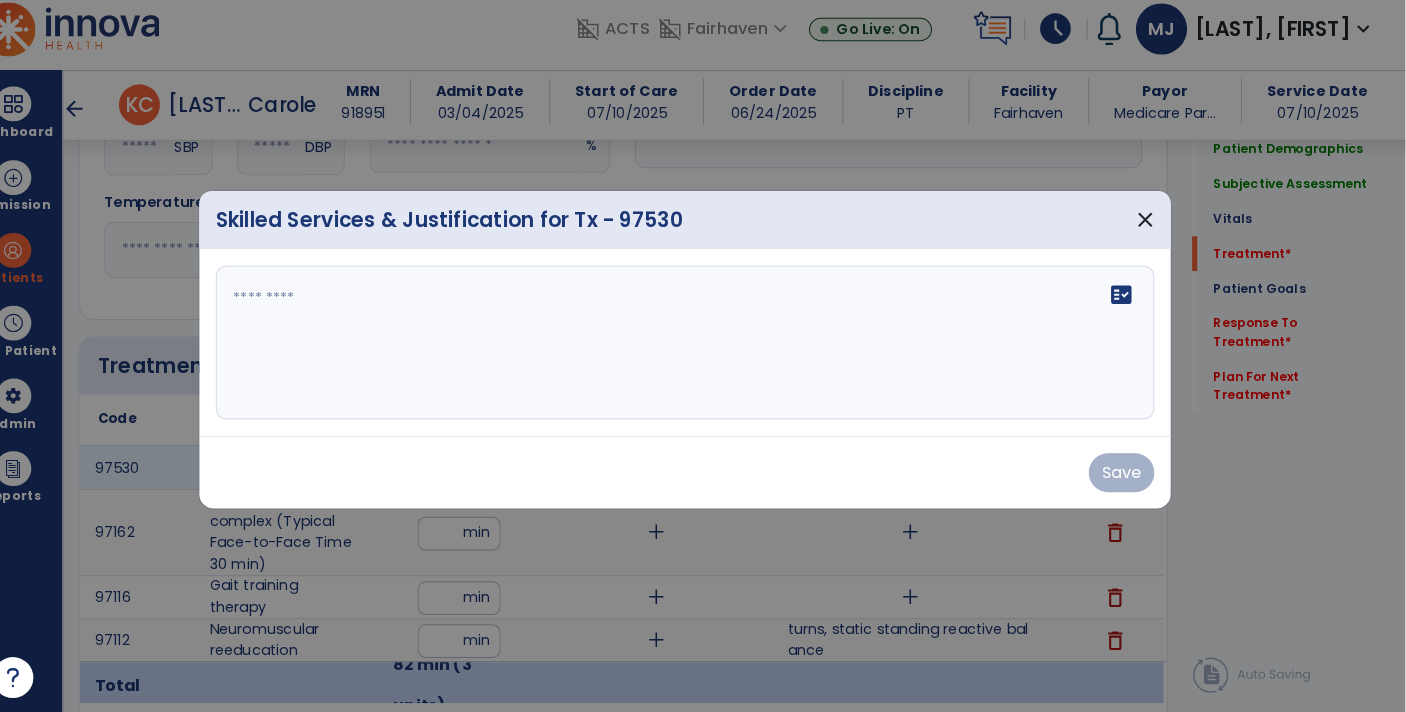 click on "fact_check" at bounding box center (703, 349) 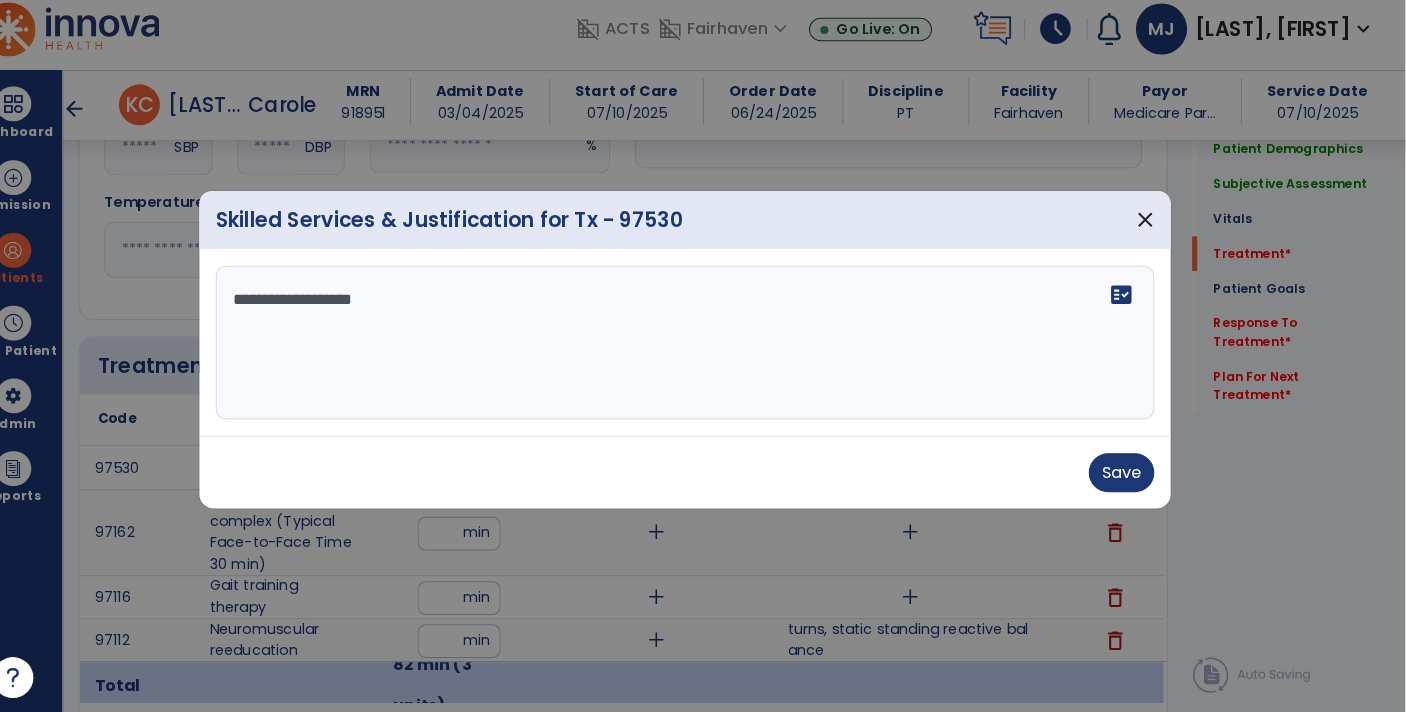type on "**********" 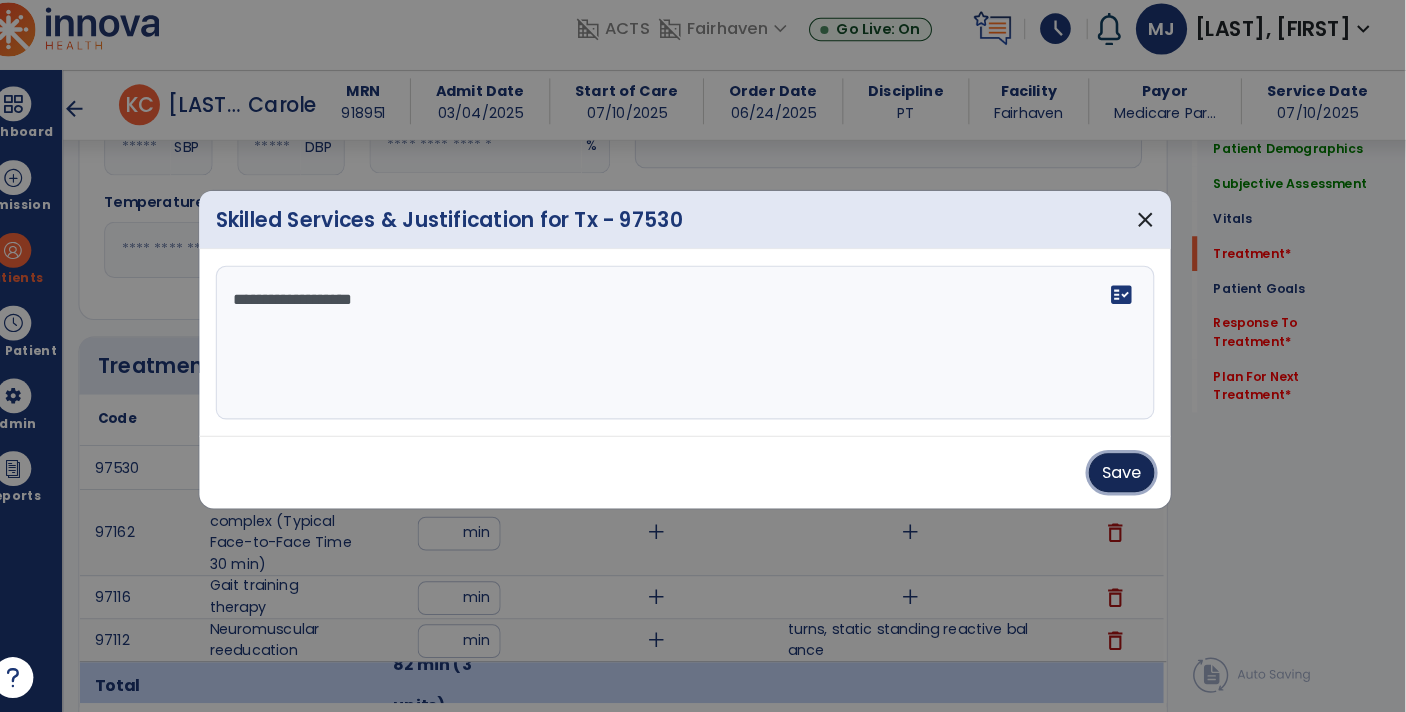 click on "Save" at bounding box center [1129, 476] 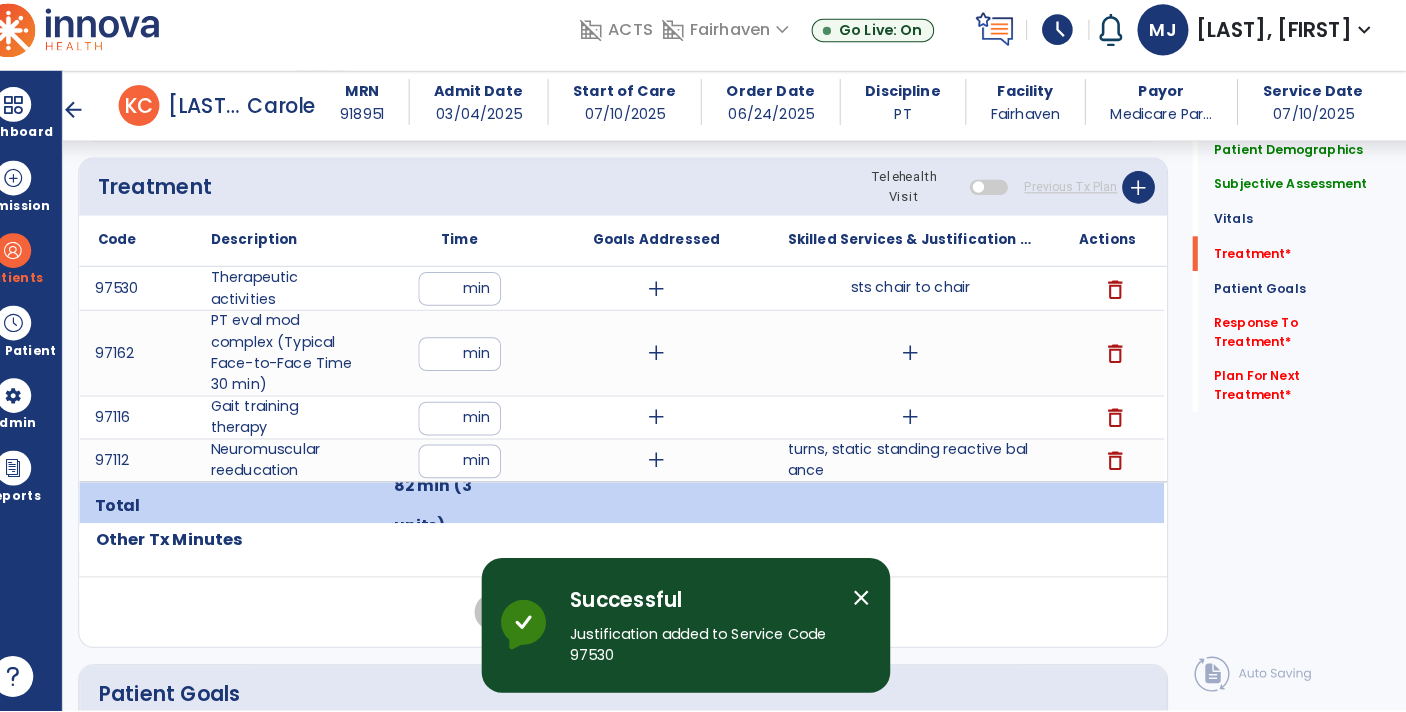 scroll, scrollTop: 1167, scrollLeft: 0, axis: vertical 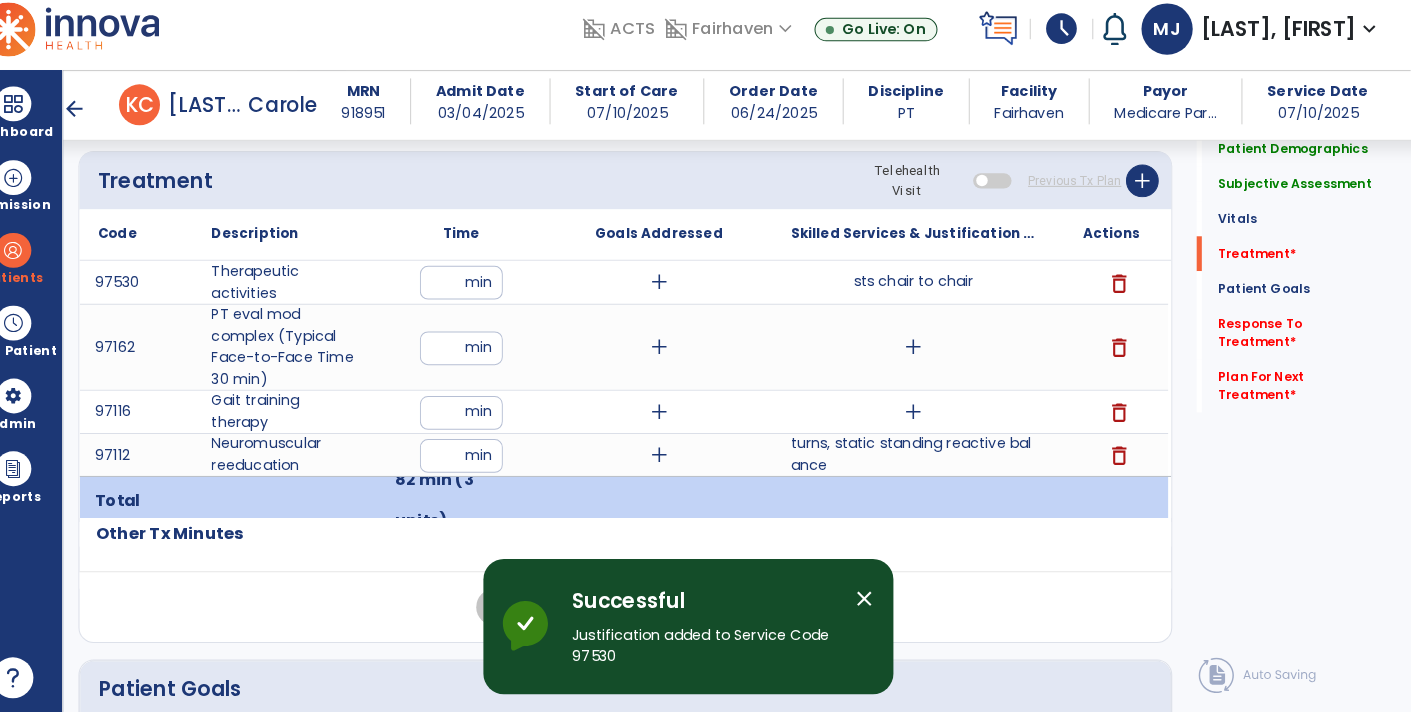 click on "add" at bounding box center [926, 353] 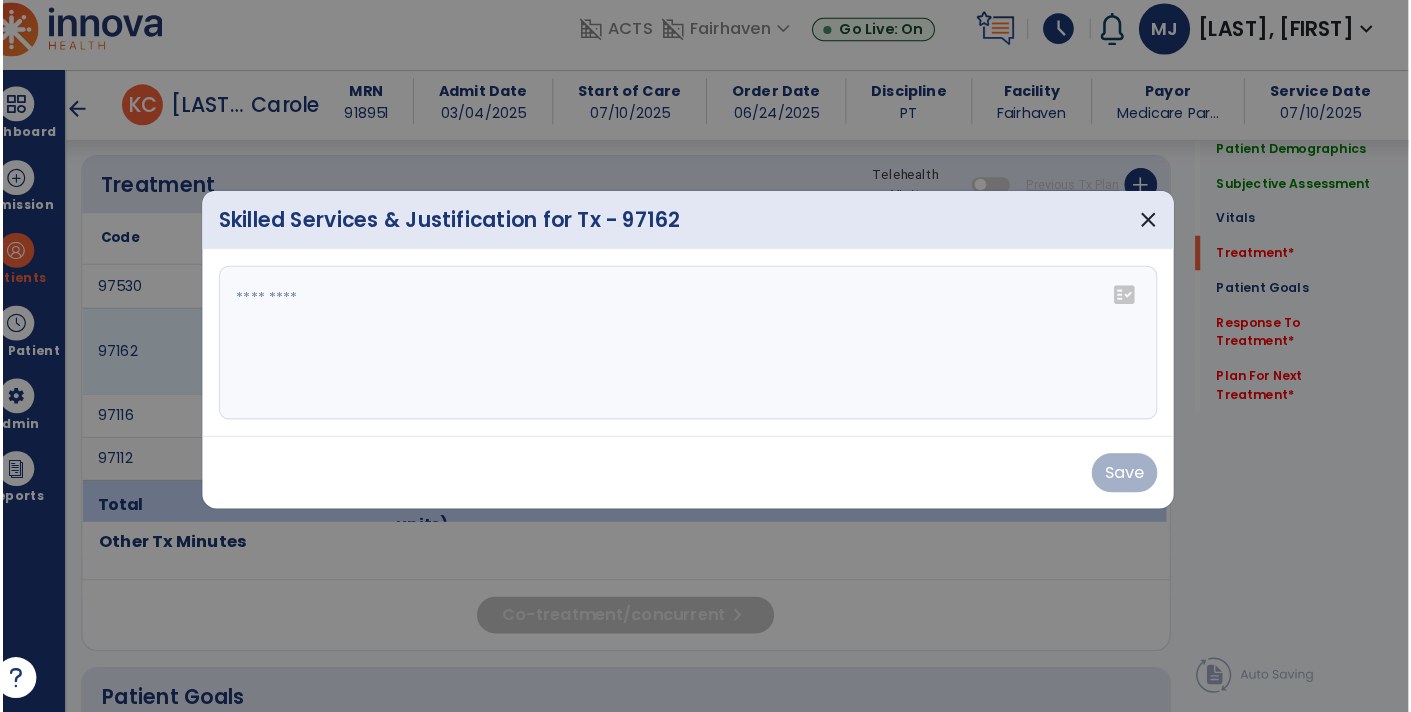 scroll, scrollTop: 1167, scrollLeft: 0, axis: vertical 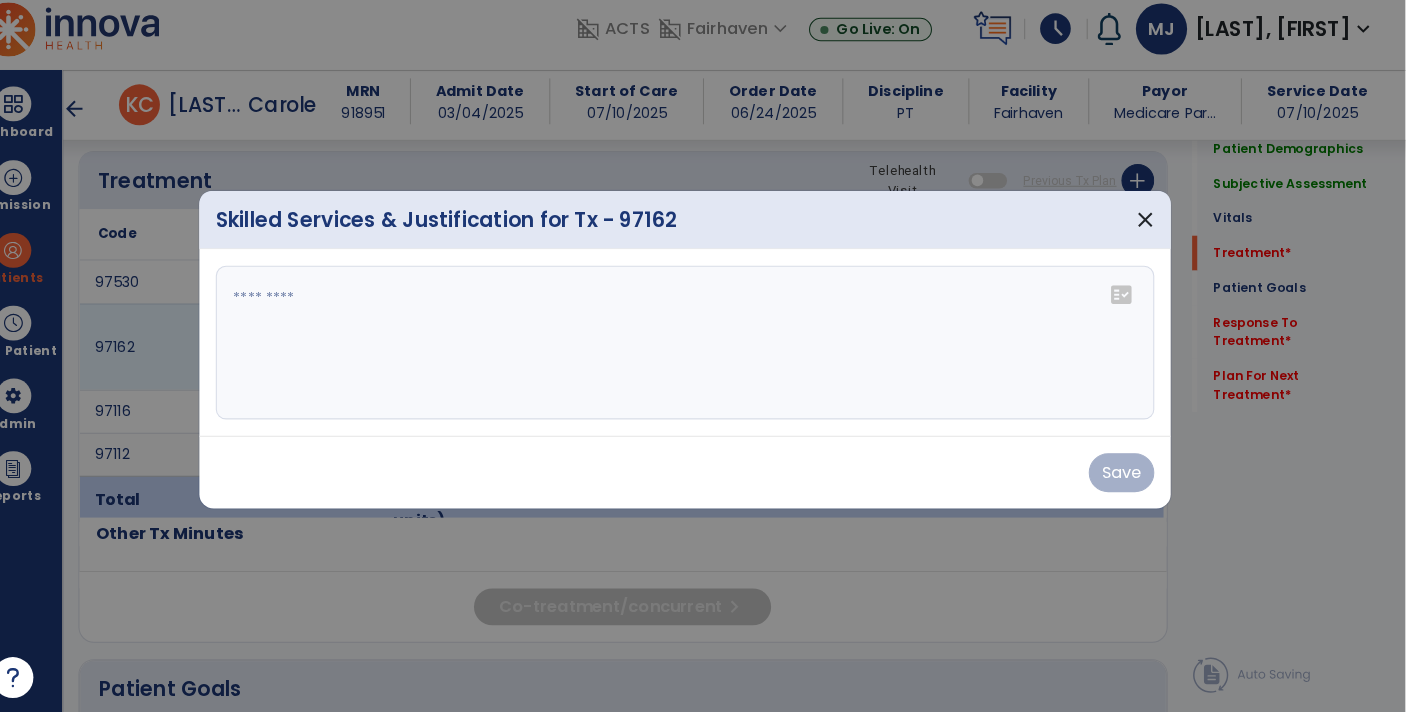click at bounding box center [703, 349] 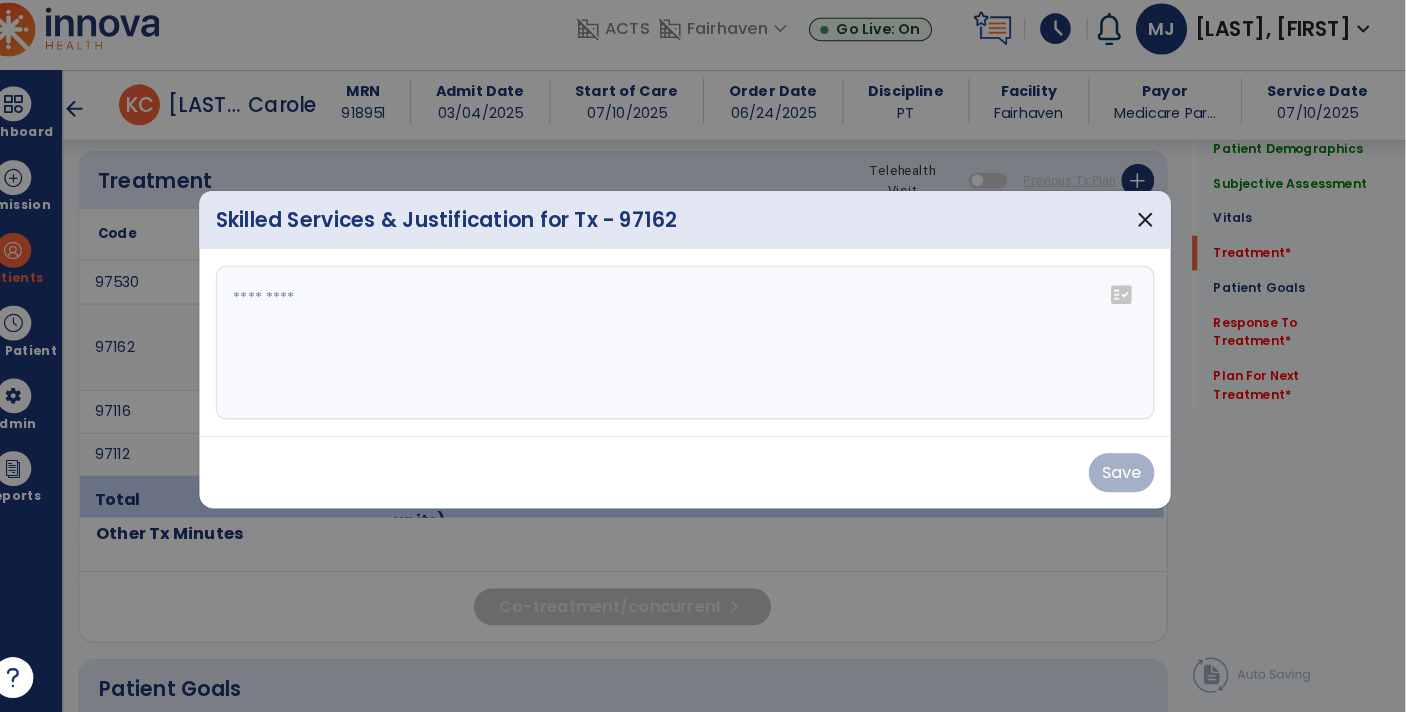 click at bounding box center [703, 349] 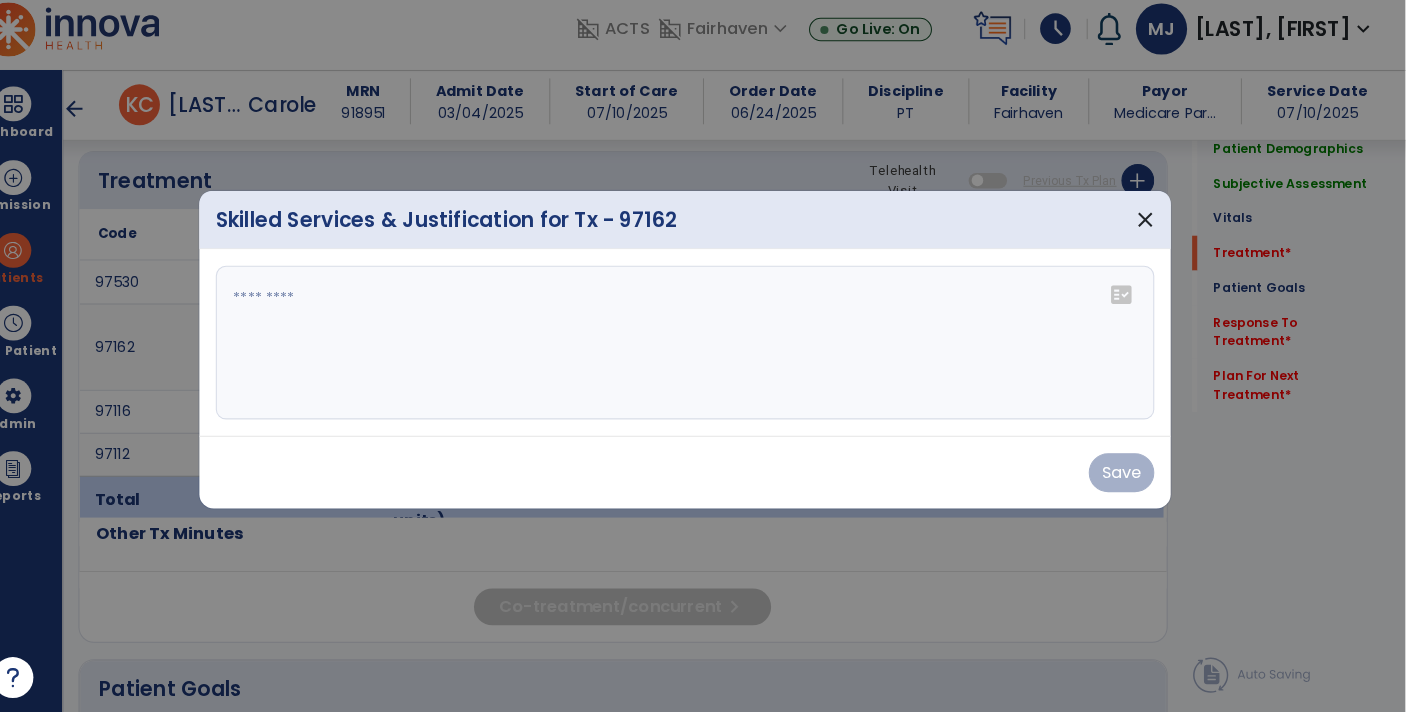 paste on "**********" 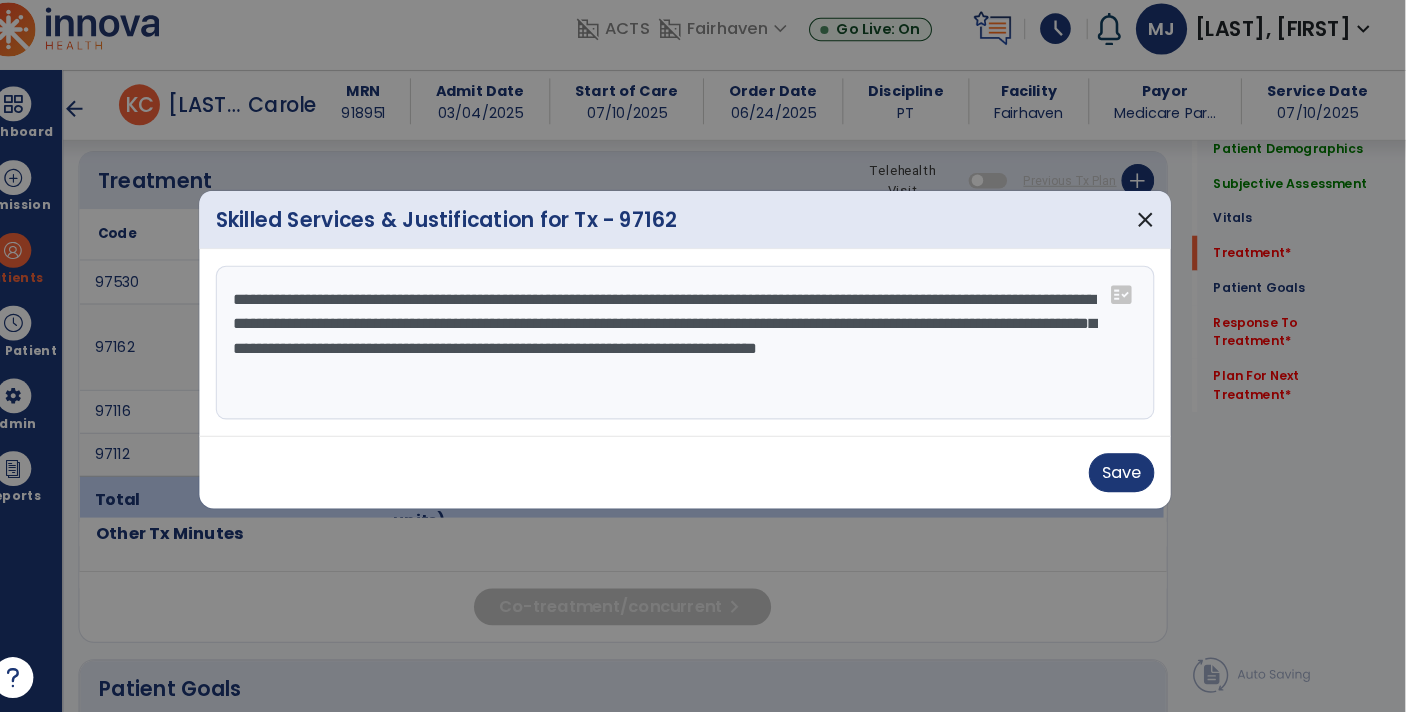 click on "**********" at bounding box center (703, 349) 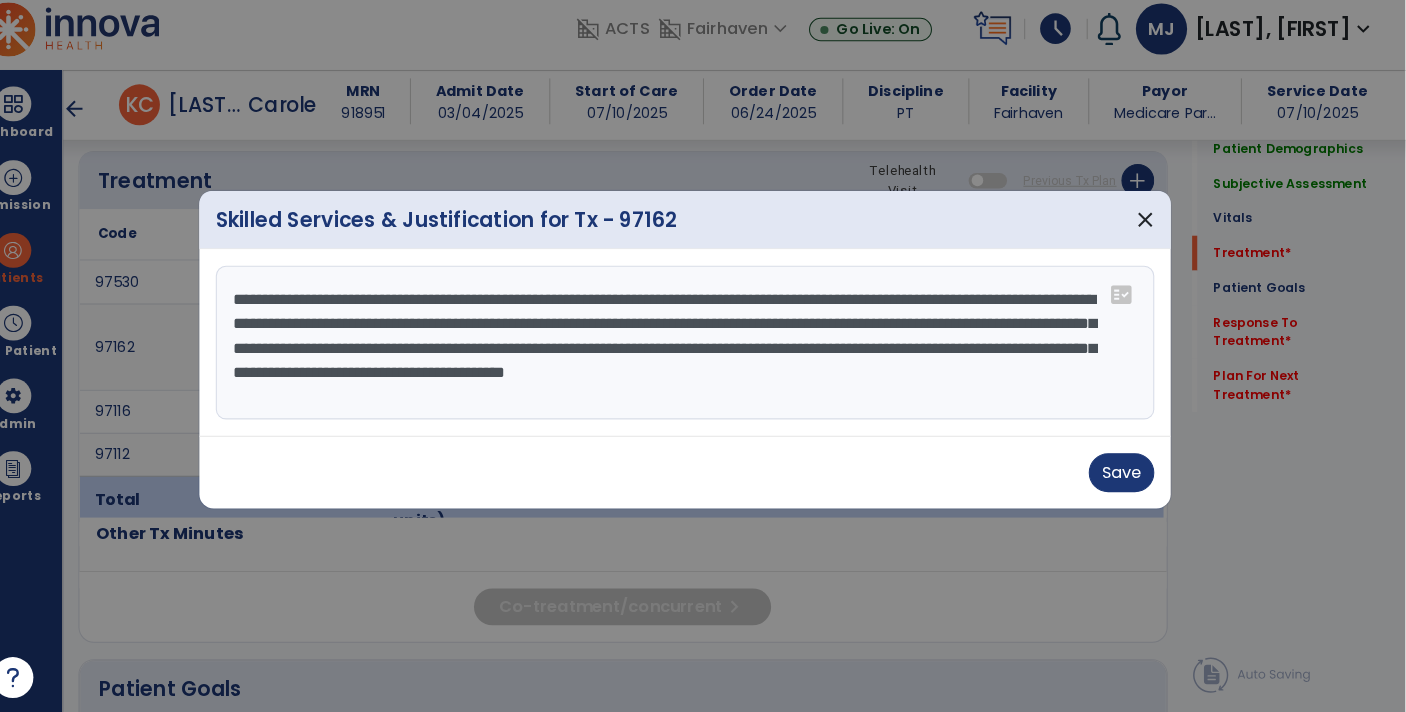 click on "**********" at bounding box center (703, 349) 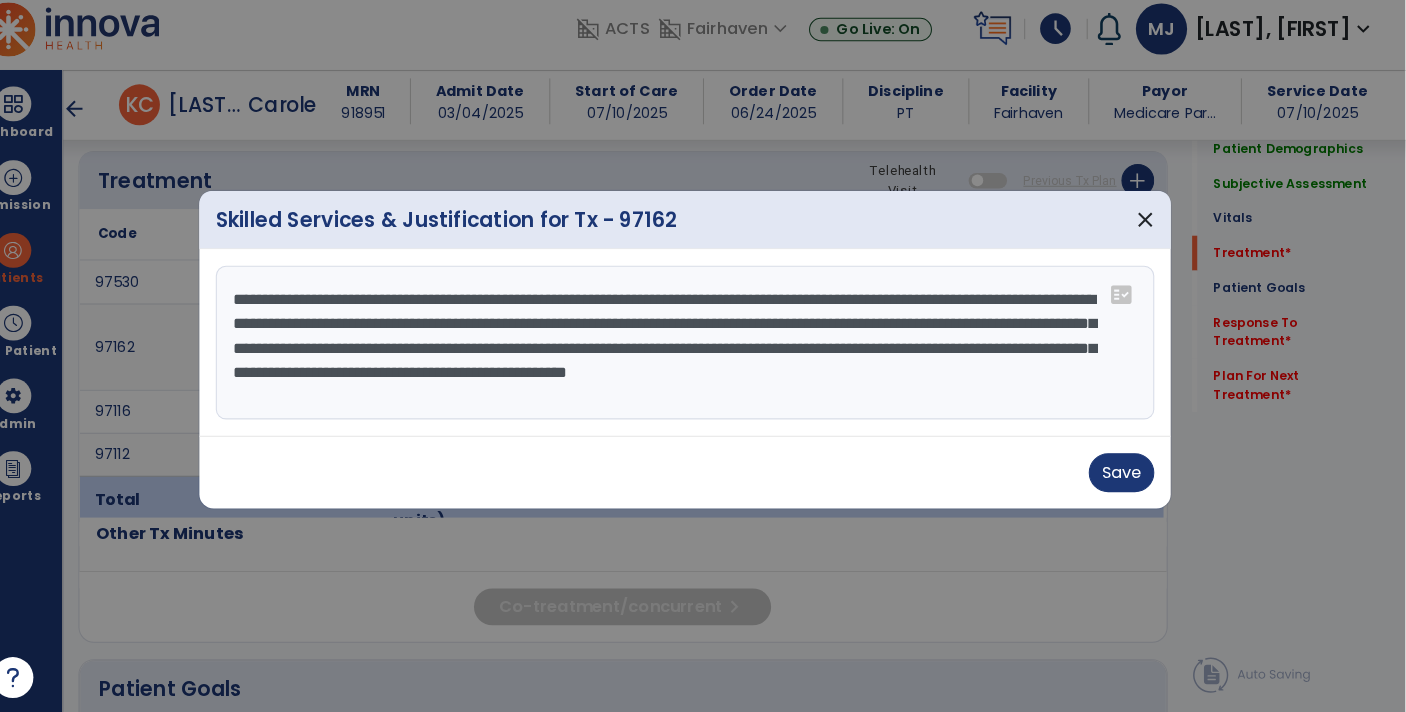 drag, startPoint x: 695, startPoint y: 409, endPoint x: 199, endPoint y: 241, distance: 523.6793 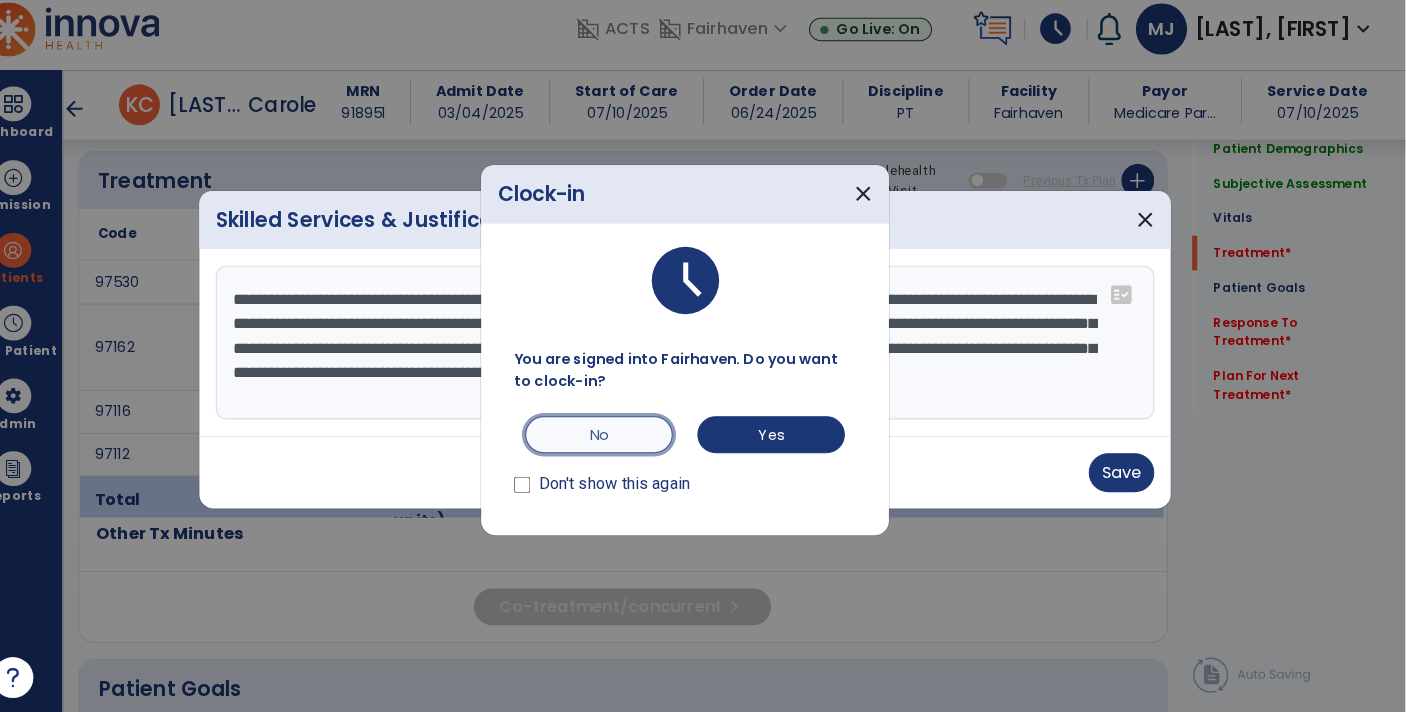 click on "No" at bounding box center (619, 439) 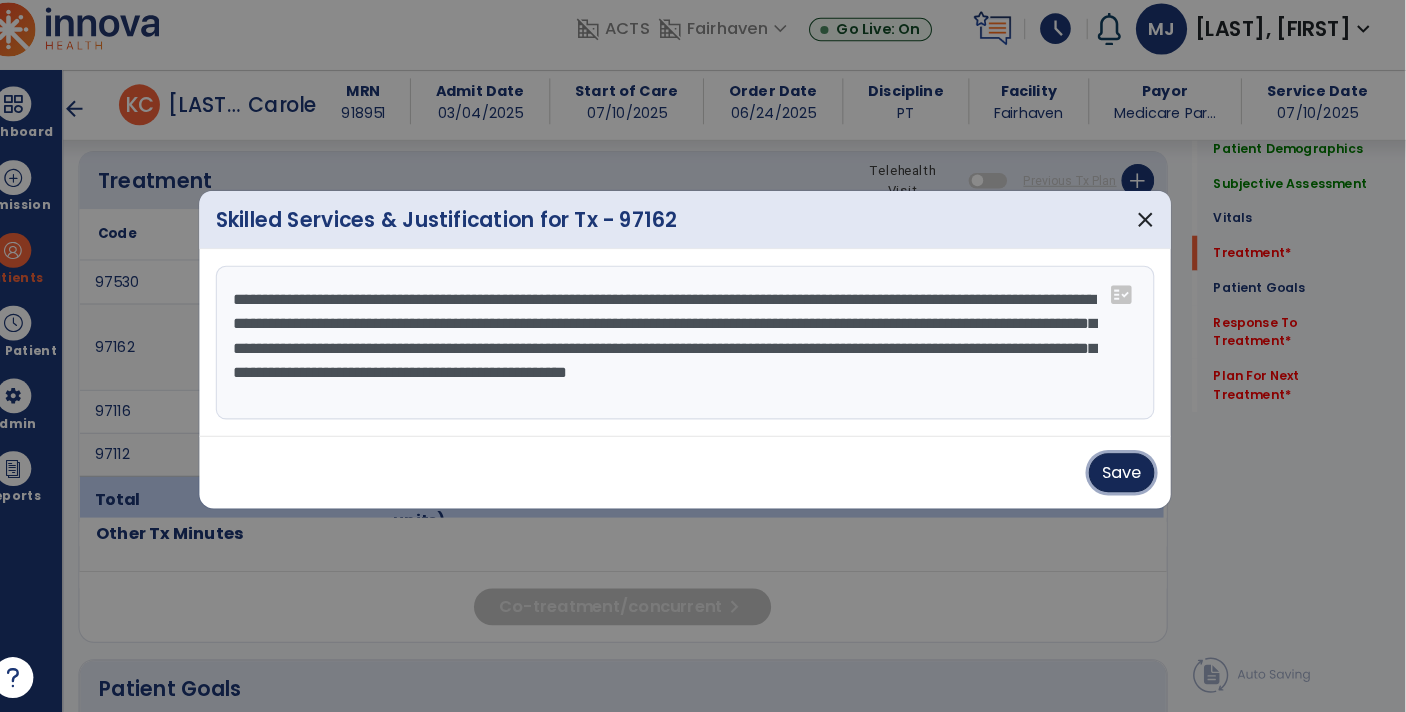 click on "Save" at bounding box center (1129, 476) 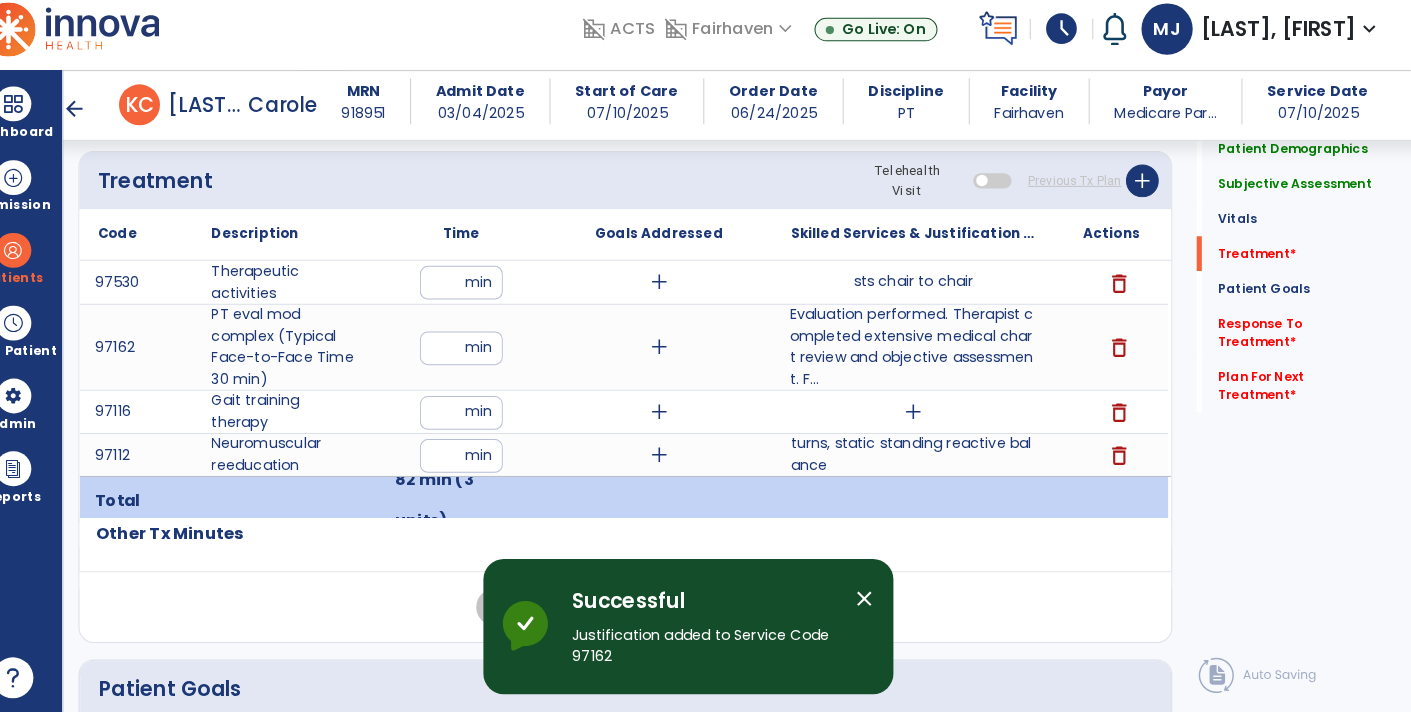 click on "arrow_back" at bounding box center [107, 121] 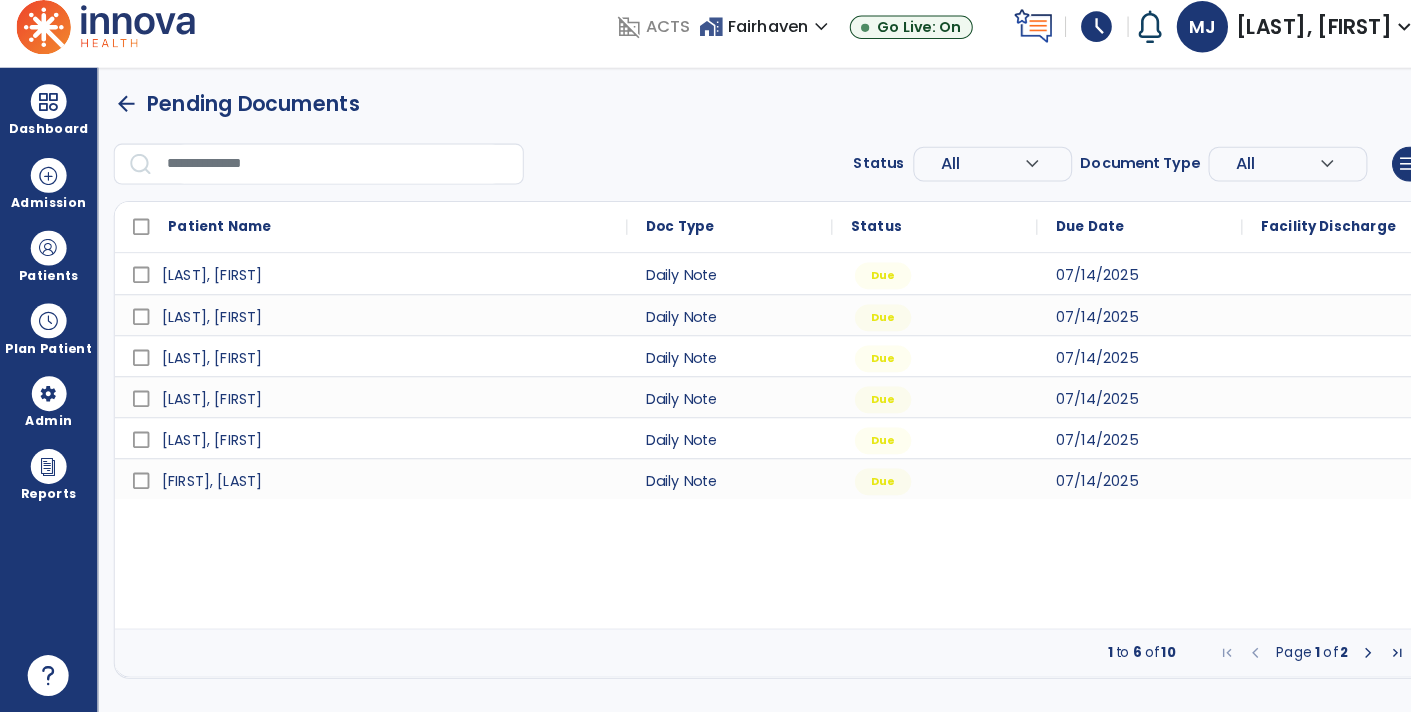 scroll, scrollTop: 0, scrollLeft: 0, axis: both 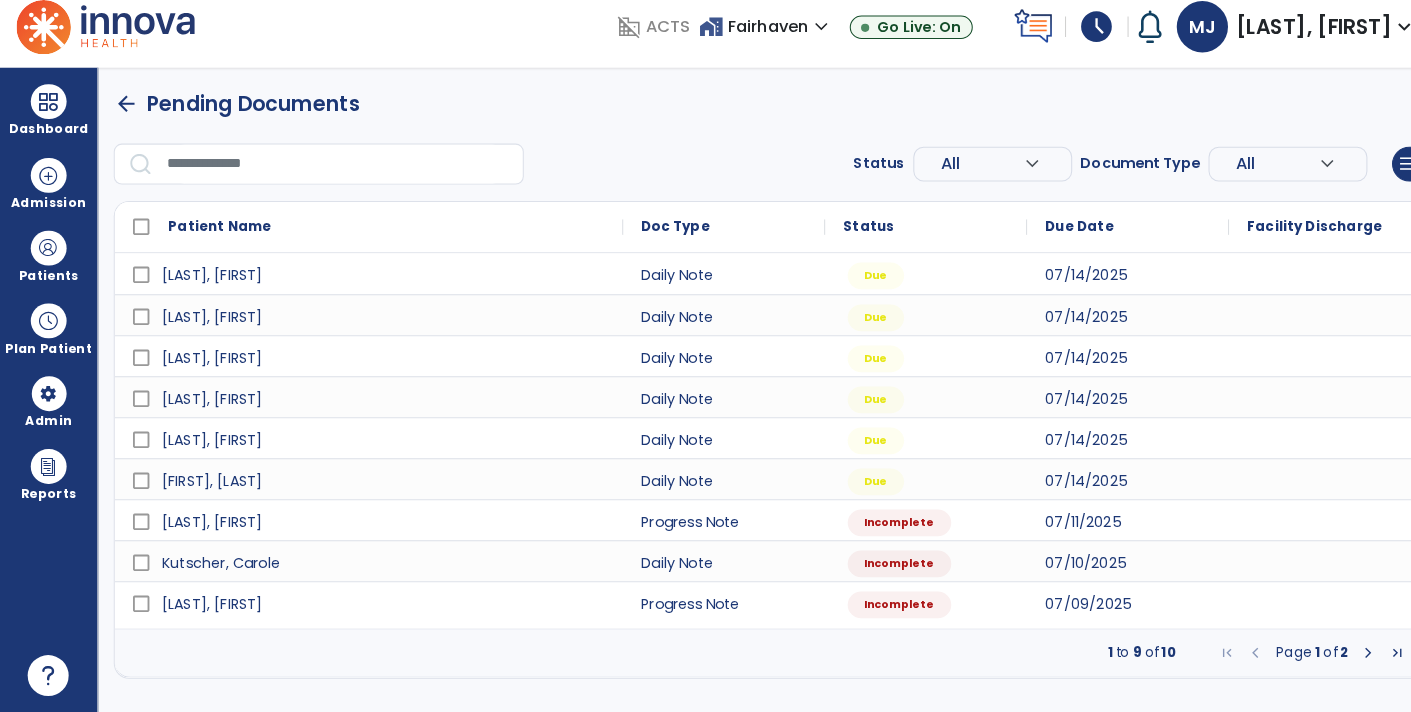 click at bounding box center [1335, 654] 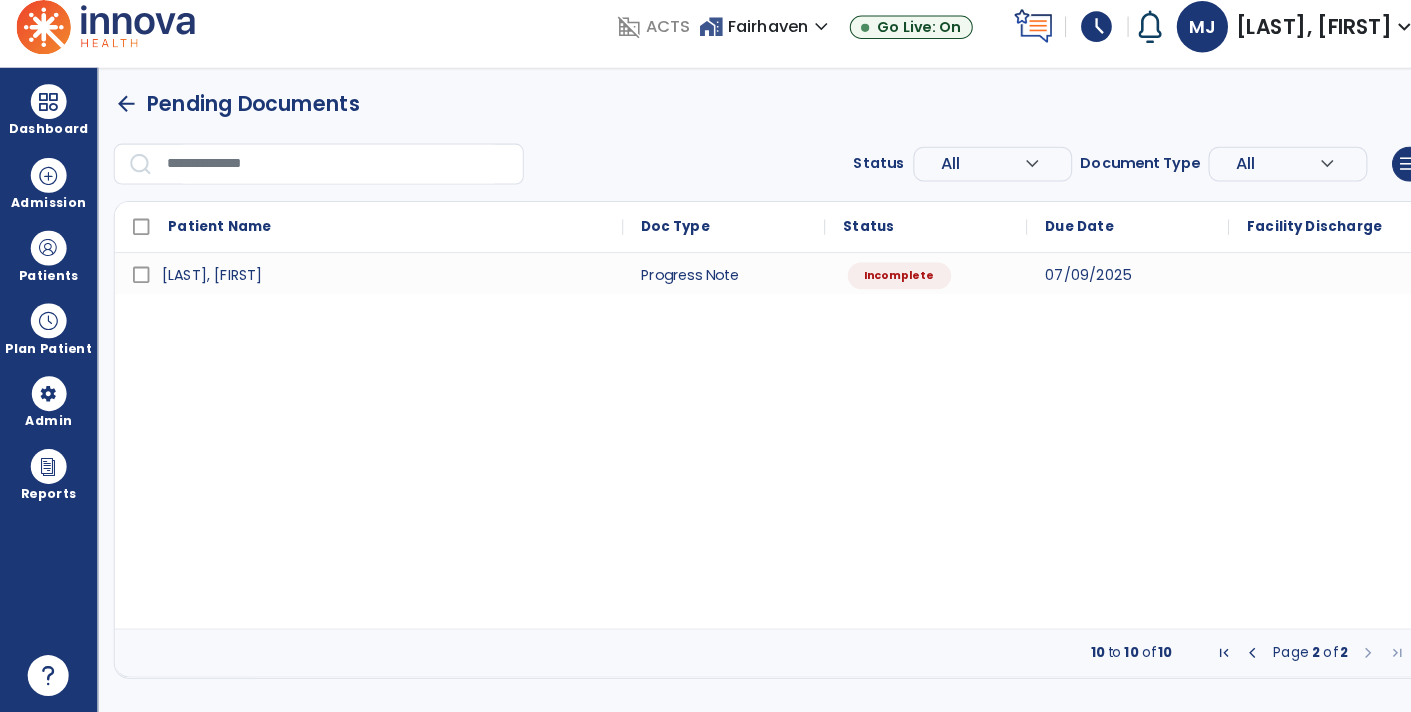 click at bounding box center (1222, 654) 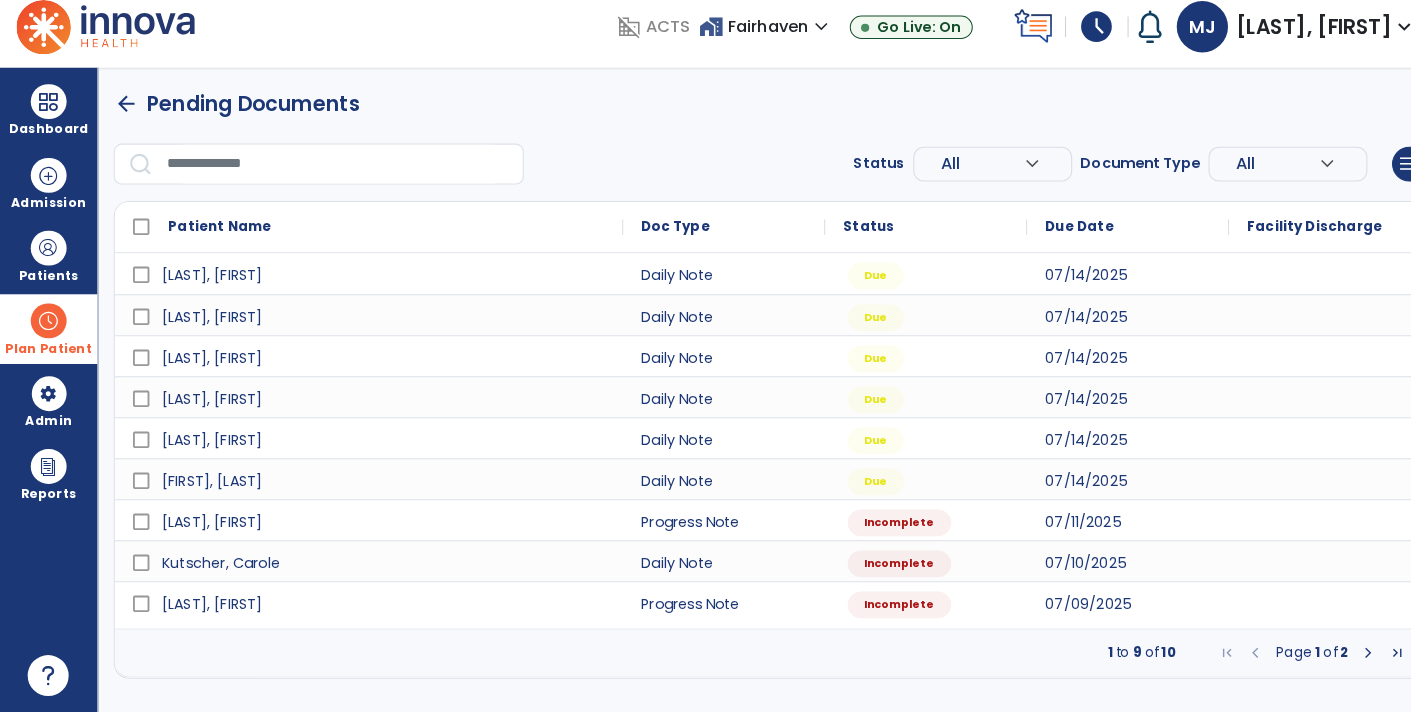 click on "Plan Patient" at bounding box center (47, 286) 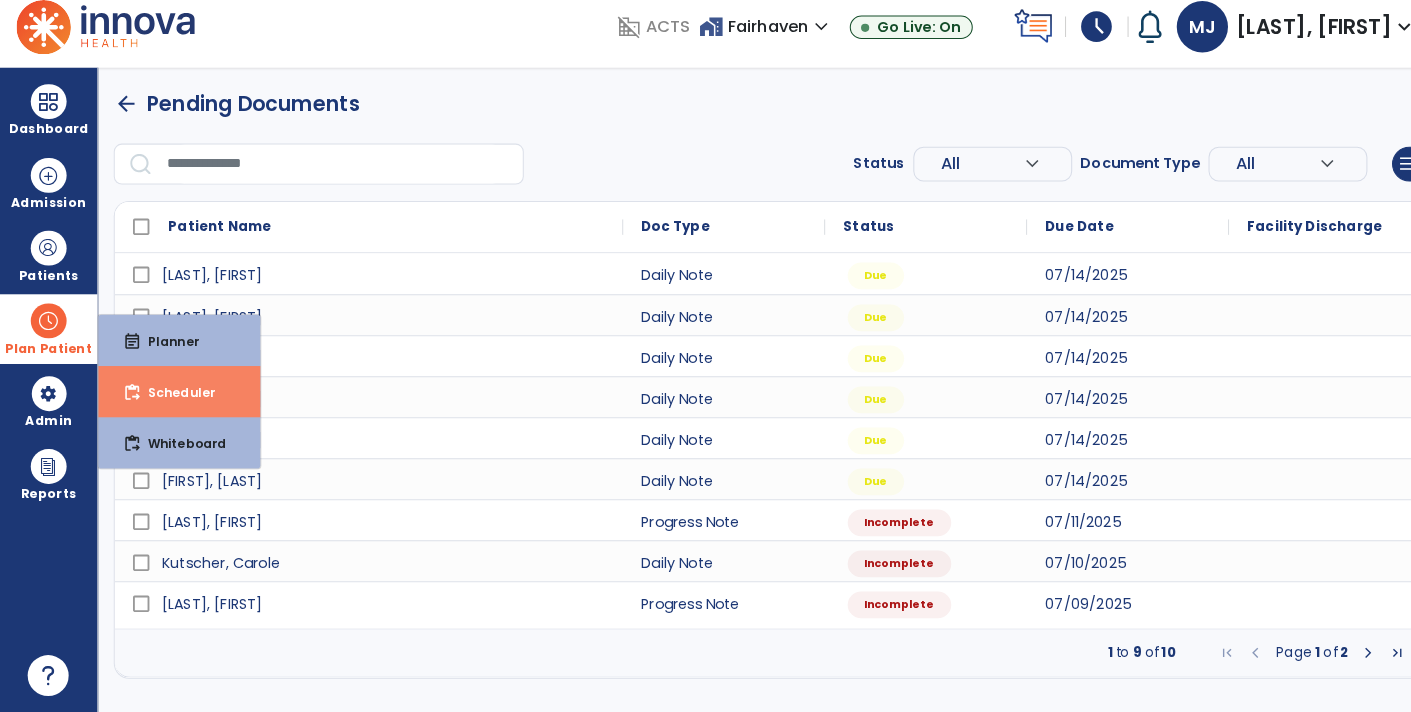 click on "content_paste_go  Scheduler" at bounding box center [175, 399] 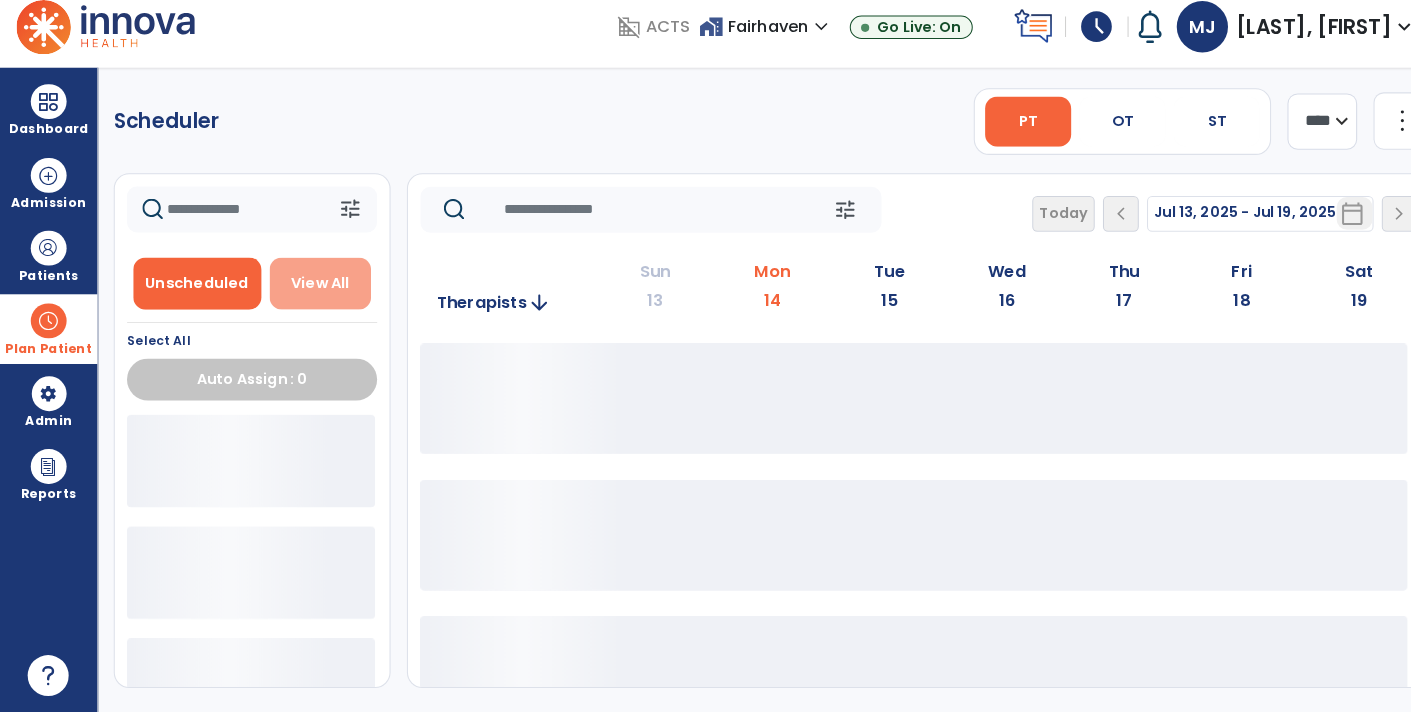 click on "View All" at bounding box center (312, 293) 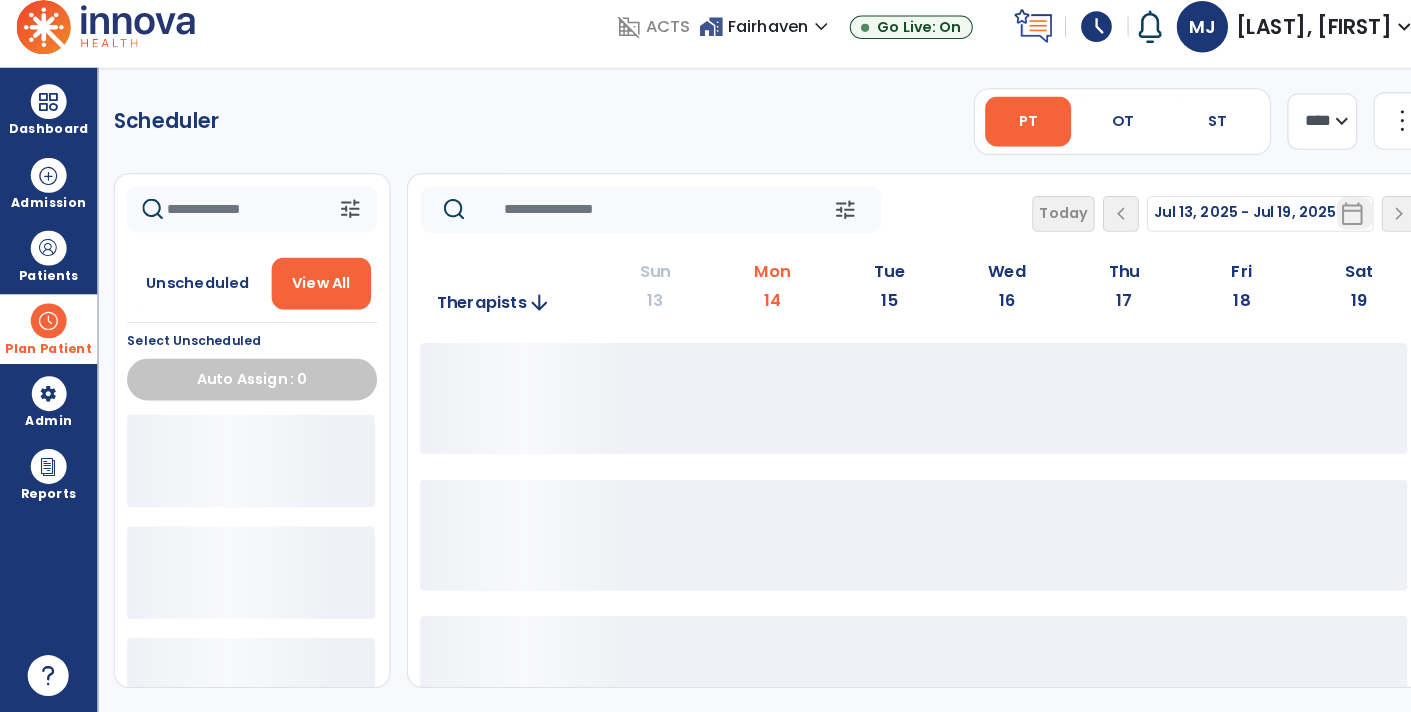 click 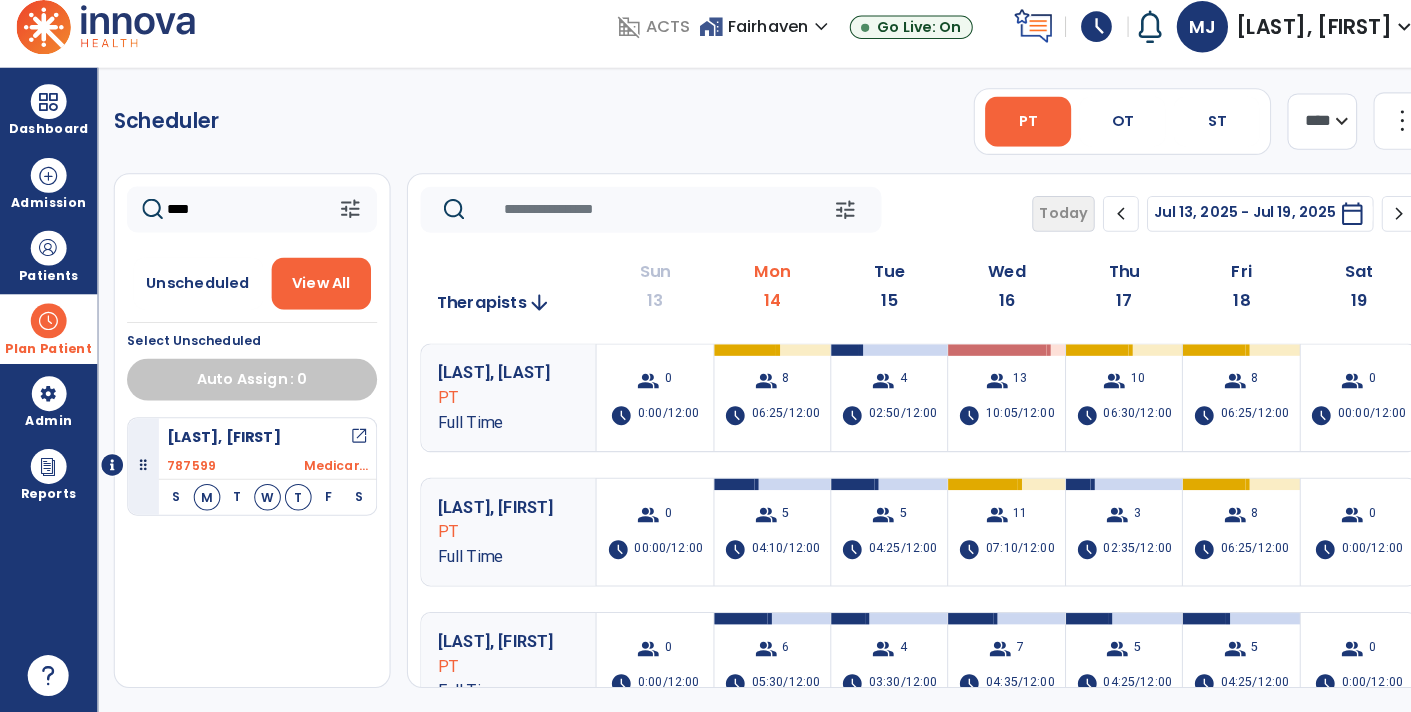 type on "****" 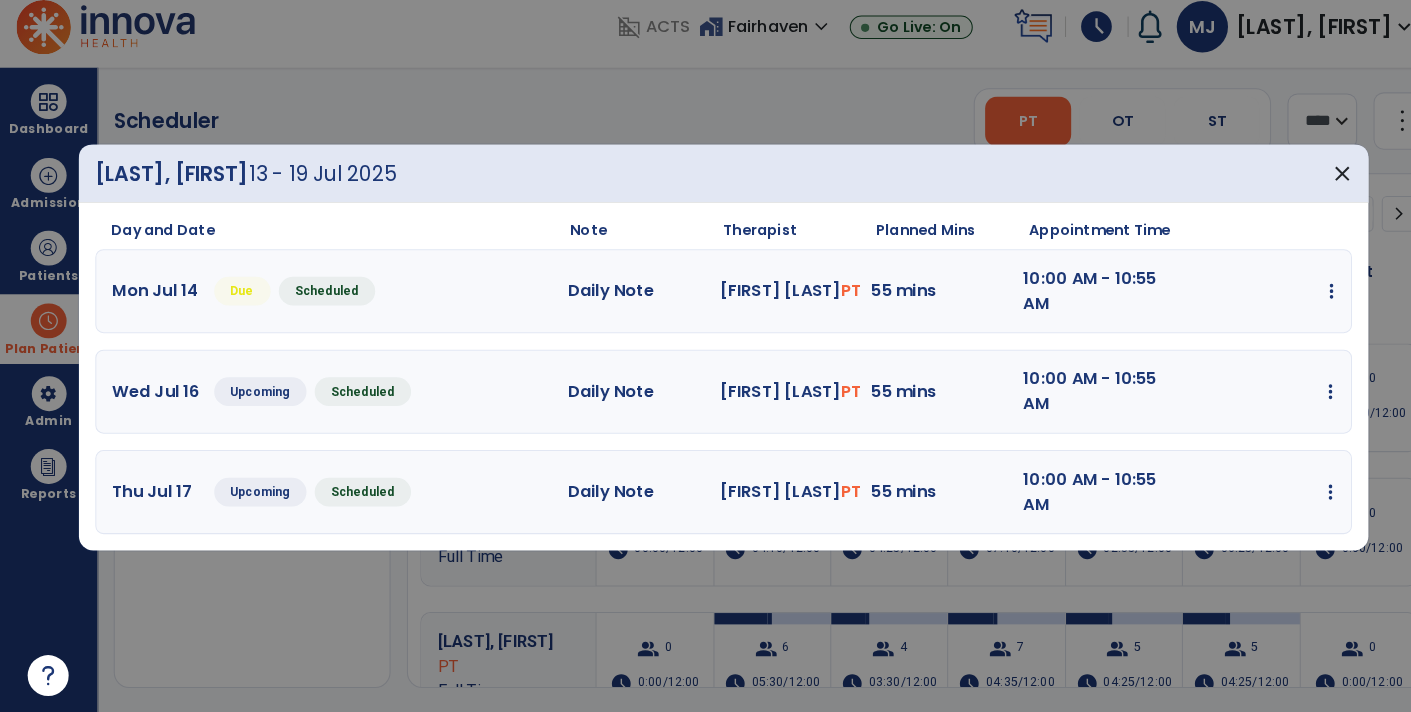 click at bounding box center (1299, 301) 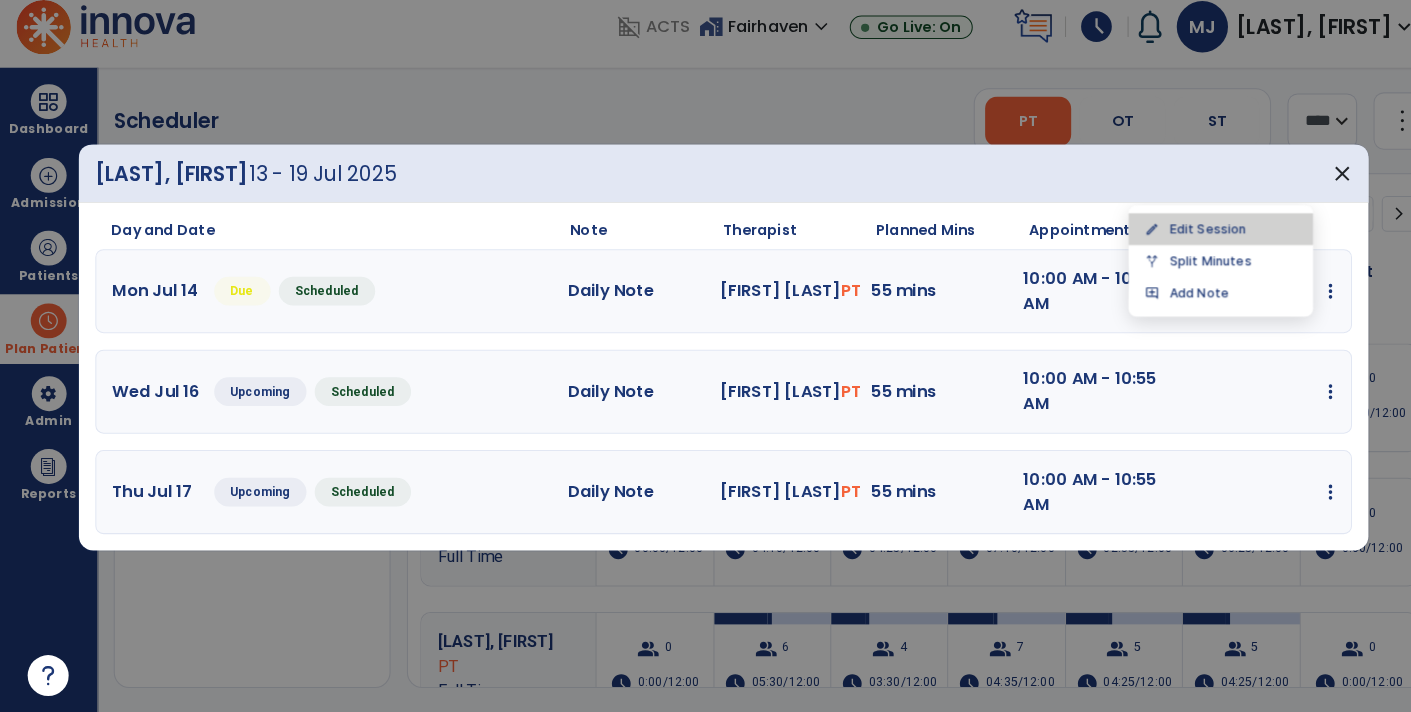 click on "edit   Edit Session" at bounding box center (1191, 240) 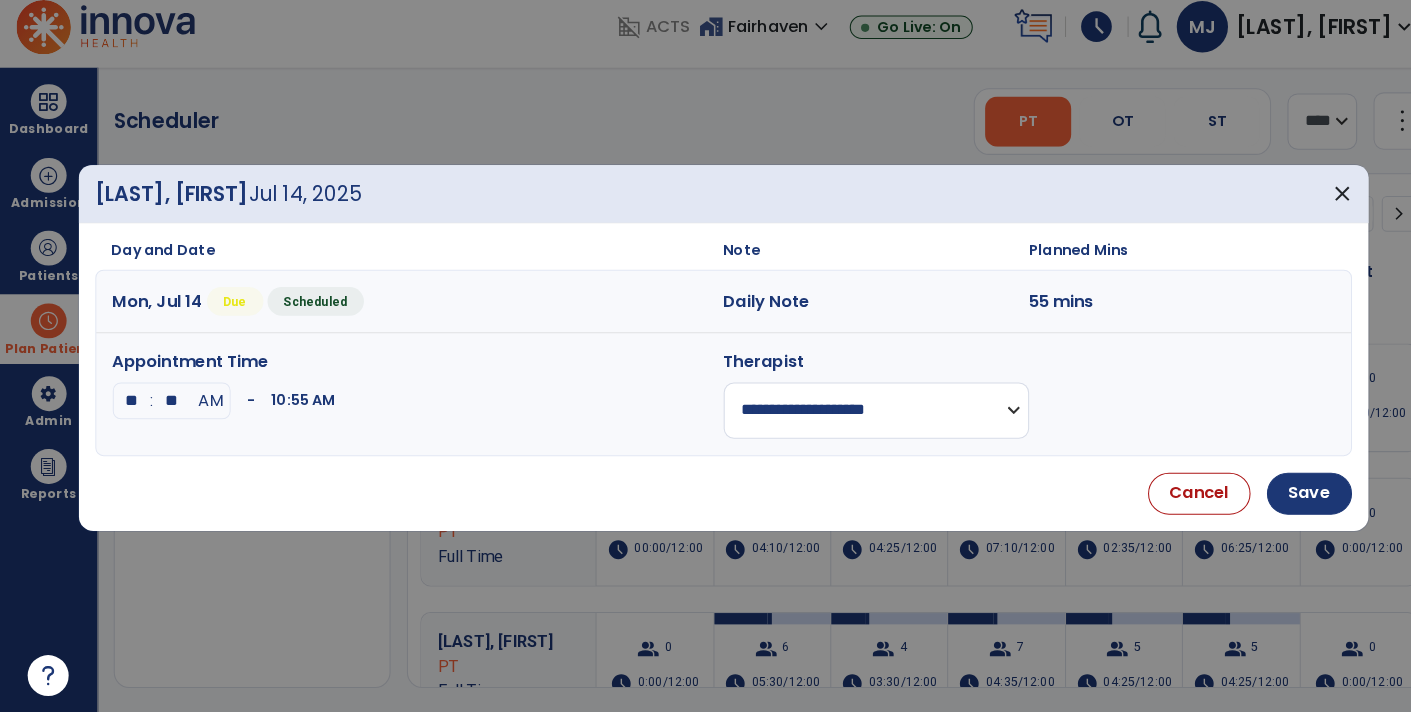 click on "**********" at bounding box center [855, 417] 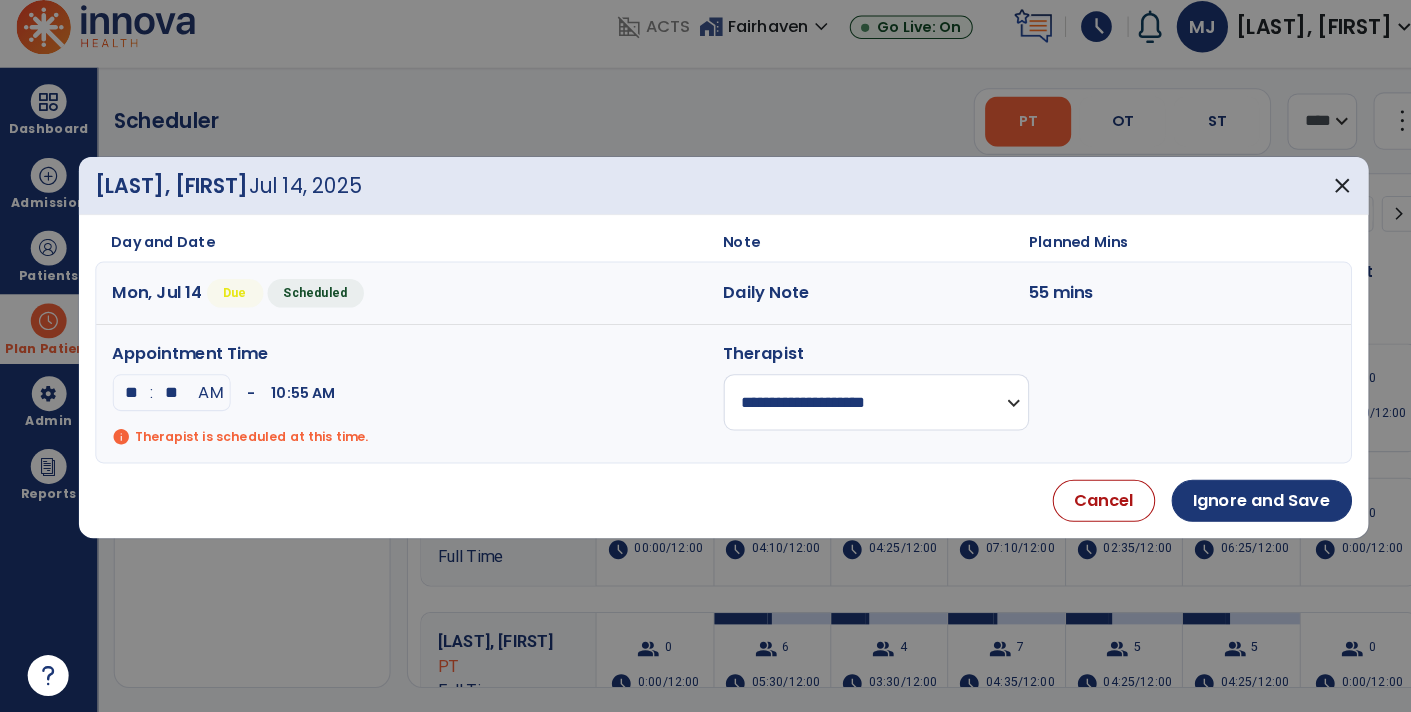 select on "**********" 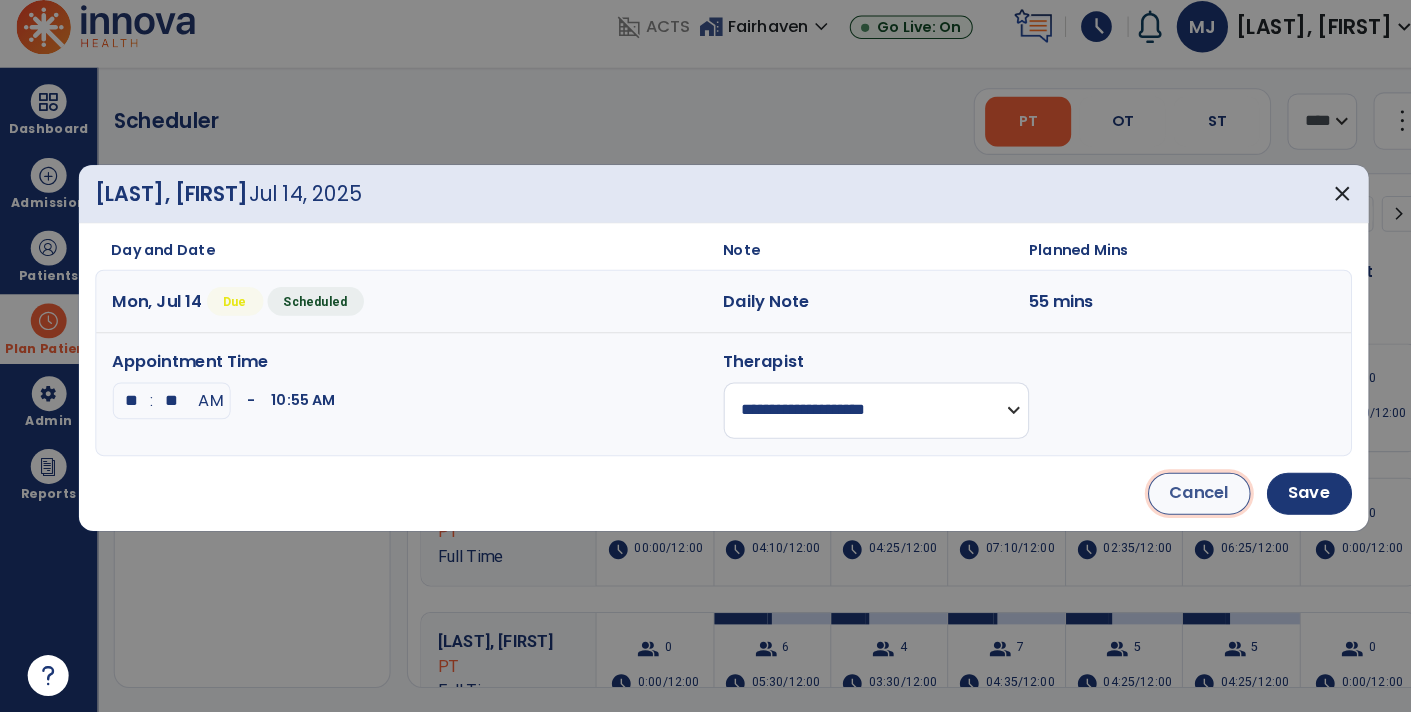 click on "Cancel" at bounding box center (1170, 498) 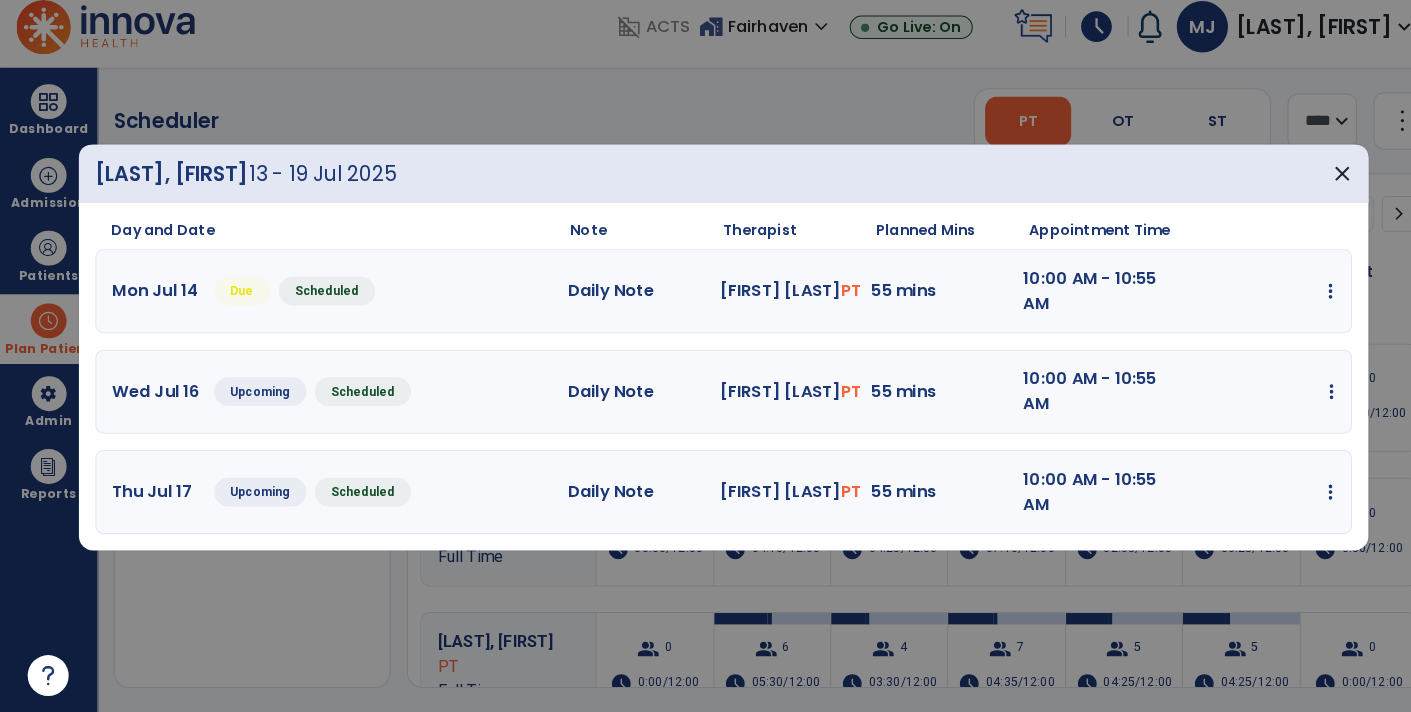 click at bounding box center [1298, 301] 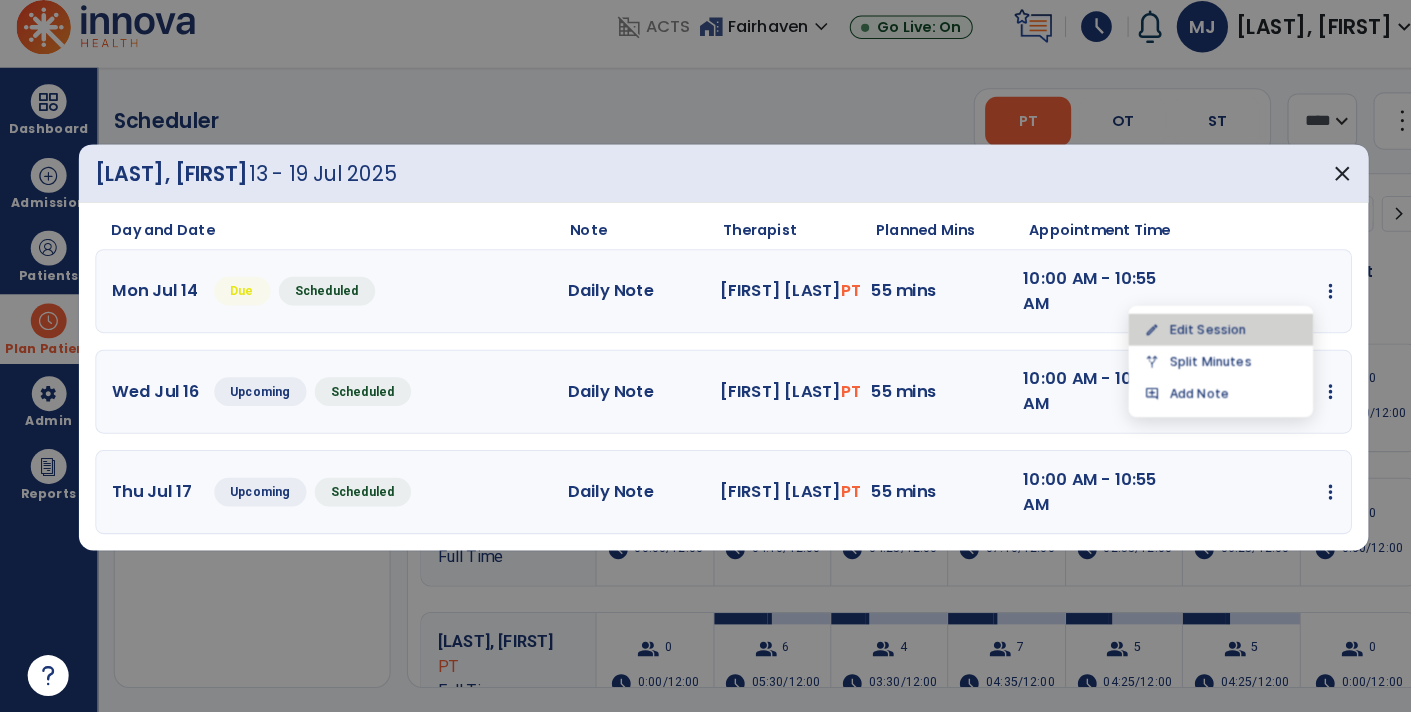 click on "edit   Edit Session" at bounding box center (1191, 338) 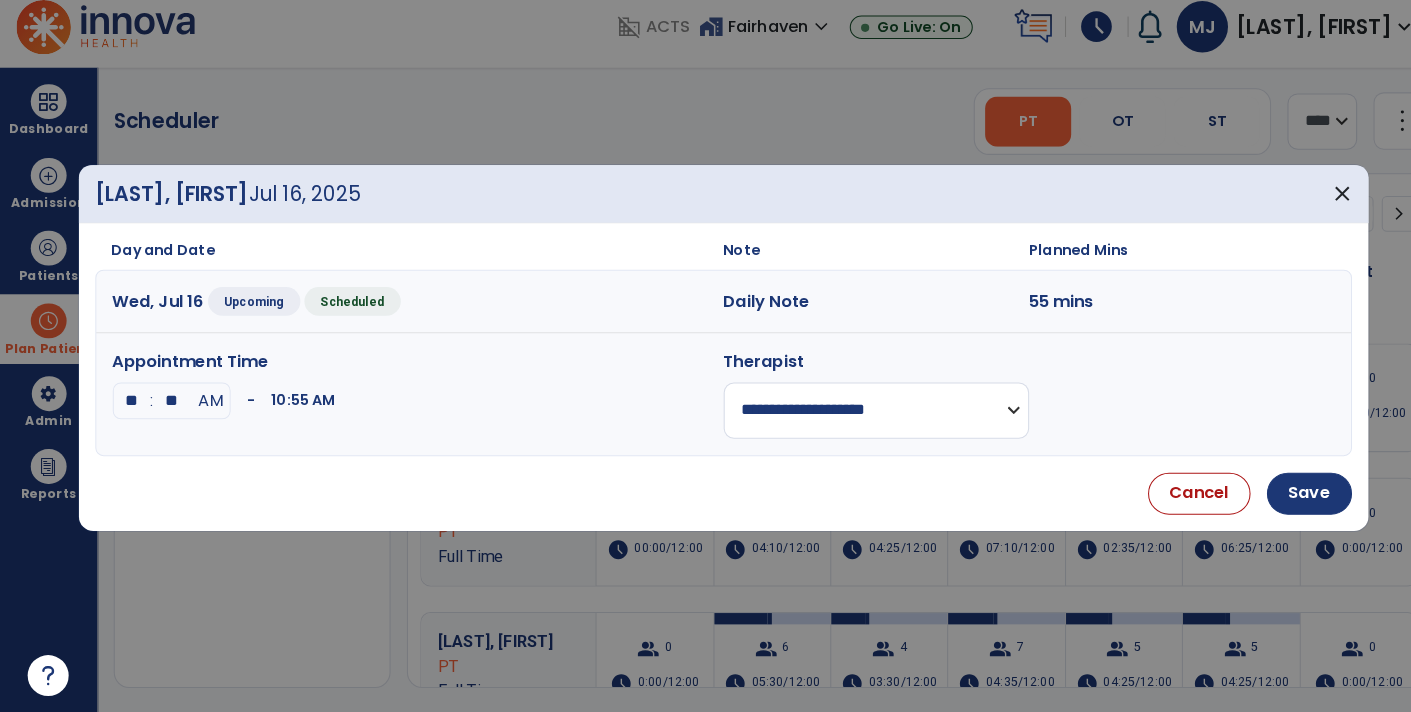 click on "**********" at bounding box center [855, 417] 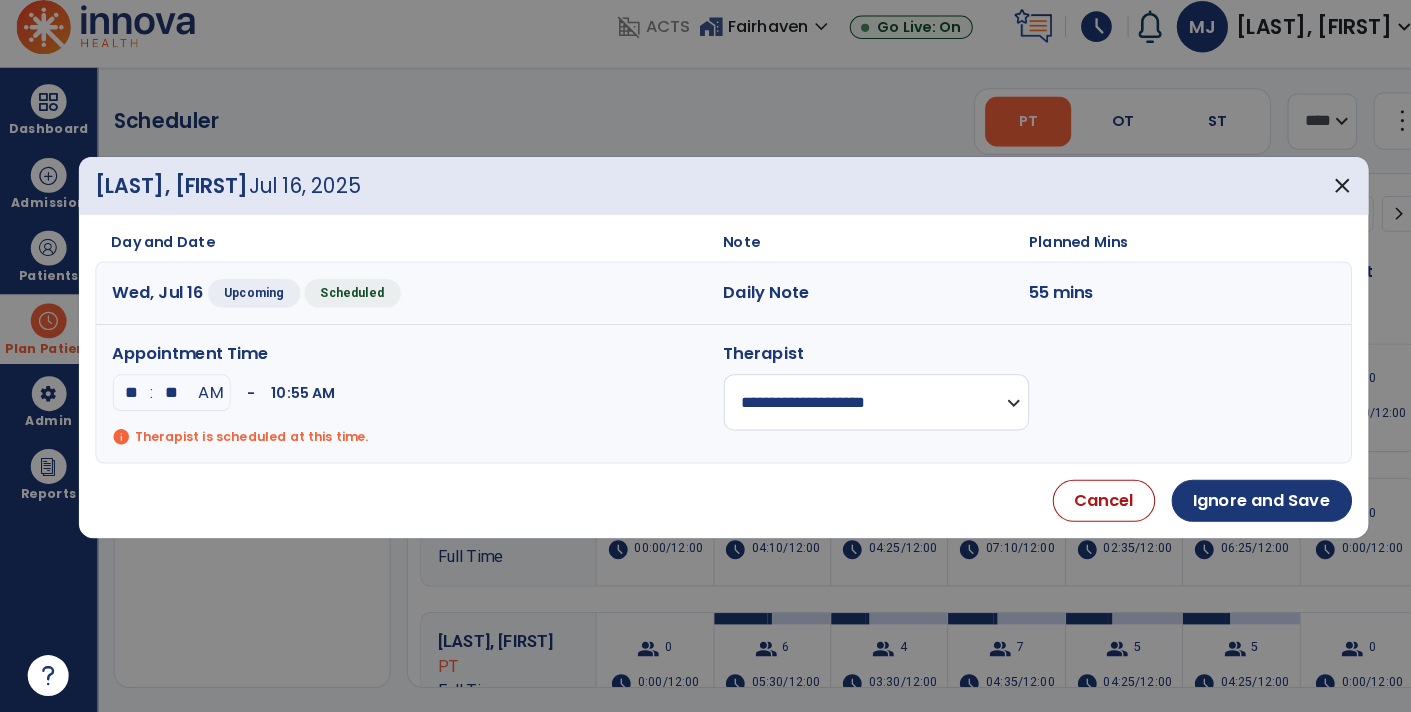 select on "**********" 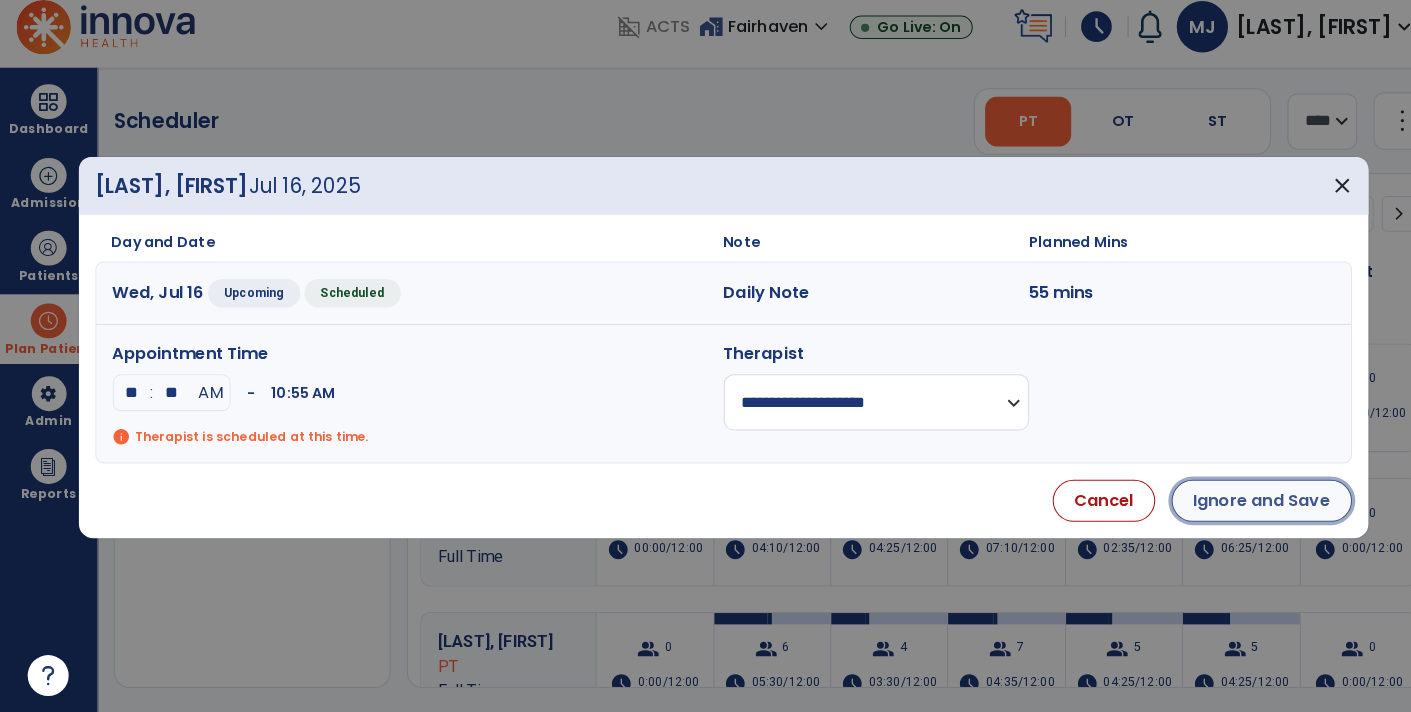 click on "Ignore and Save" at bounding box center [1231, 505] 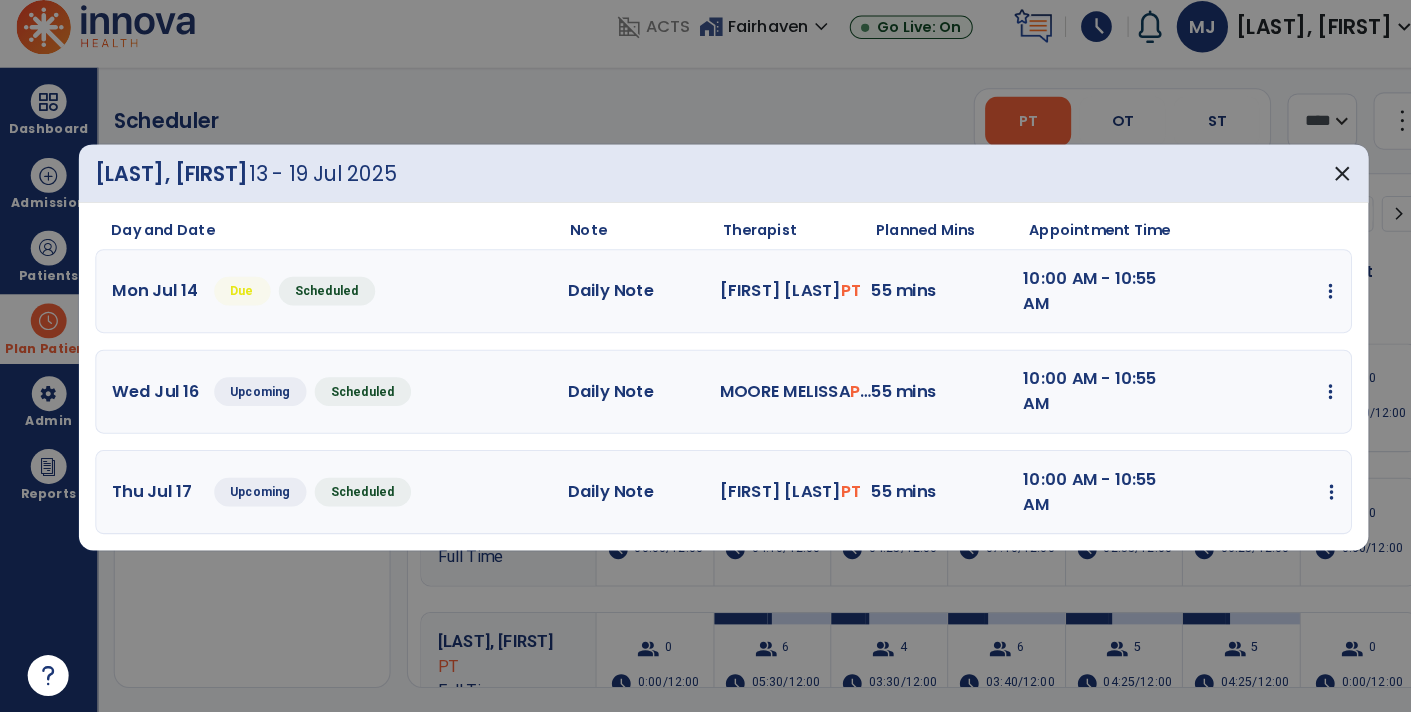 click at bounding box center (1298, 301) 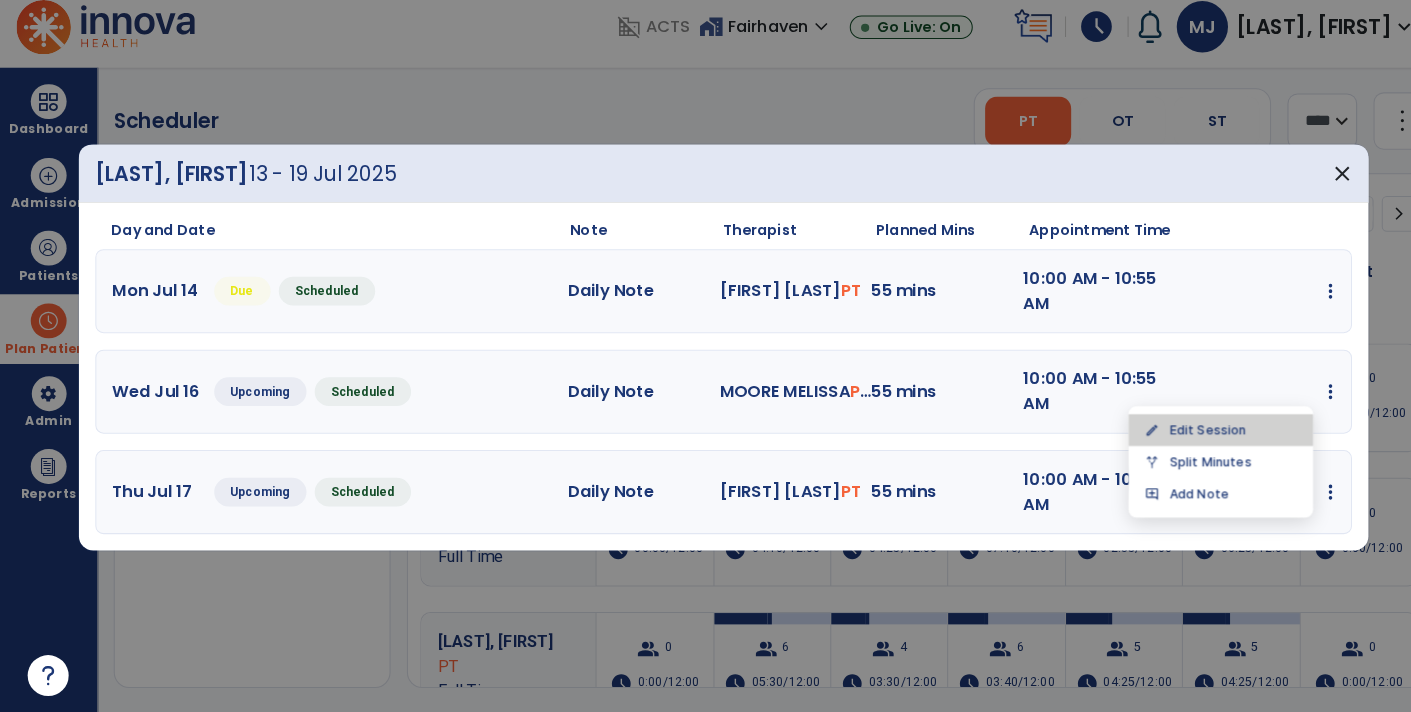 click on "edit   Edit Session" at bounding box center (1191, 436) 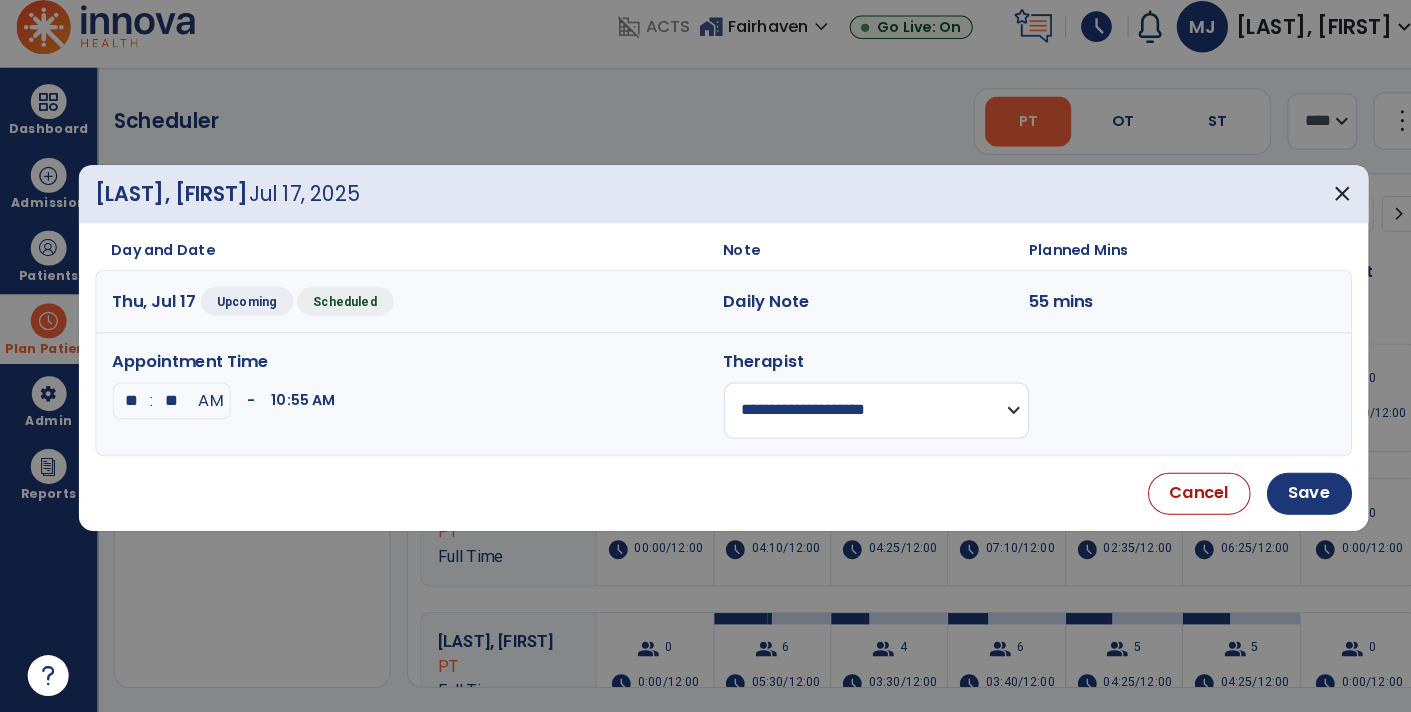 click on "**********" at bounding box center [855, 417] 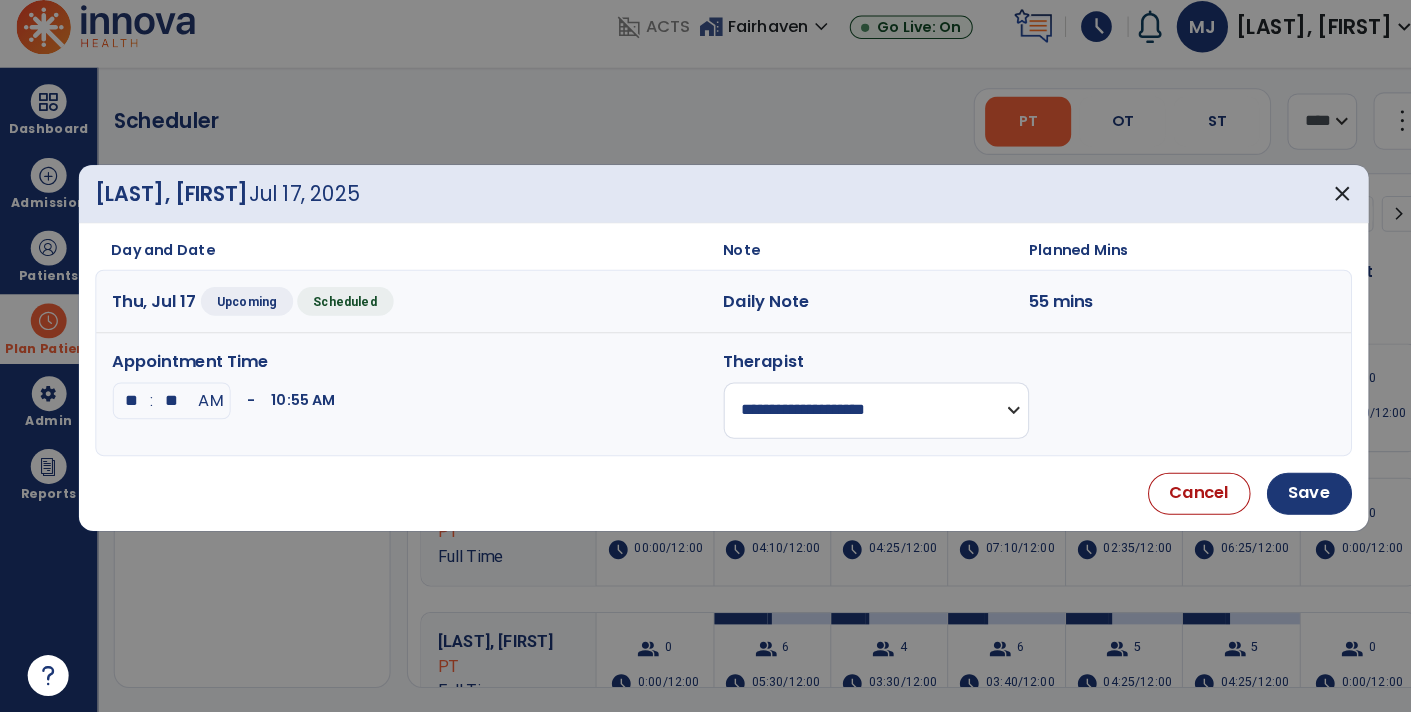 click on "**********" at bounding box center [855, 417] 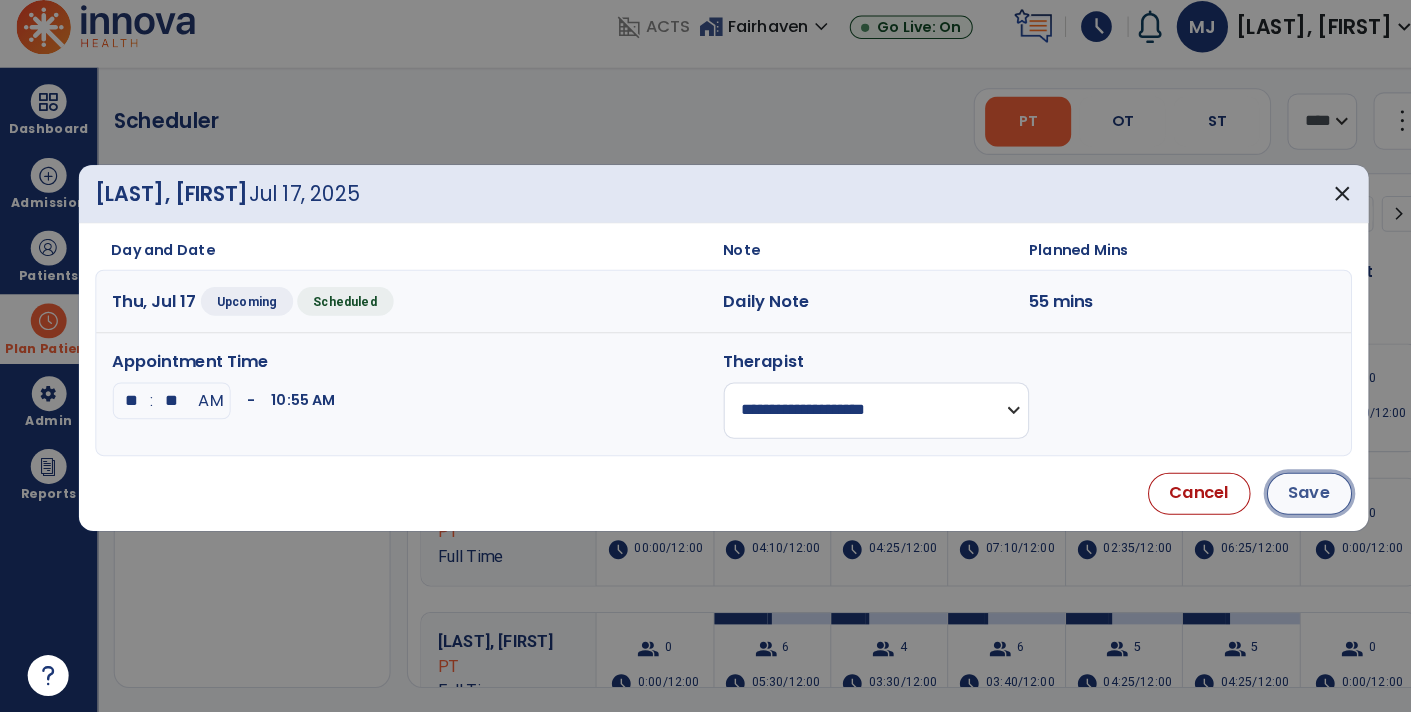 click on "Save" at bounding box center (1277, 498) 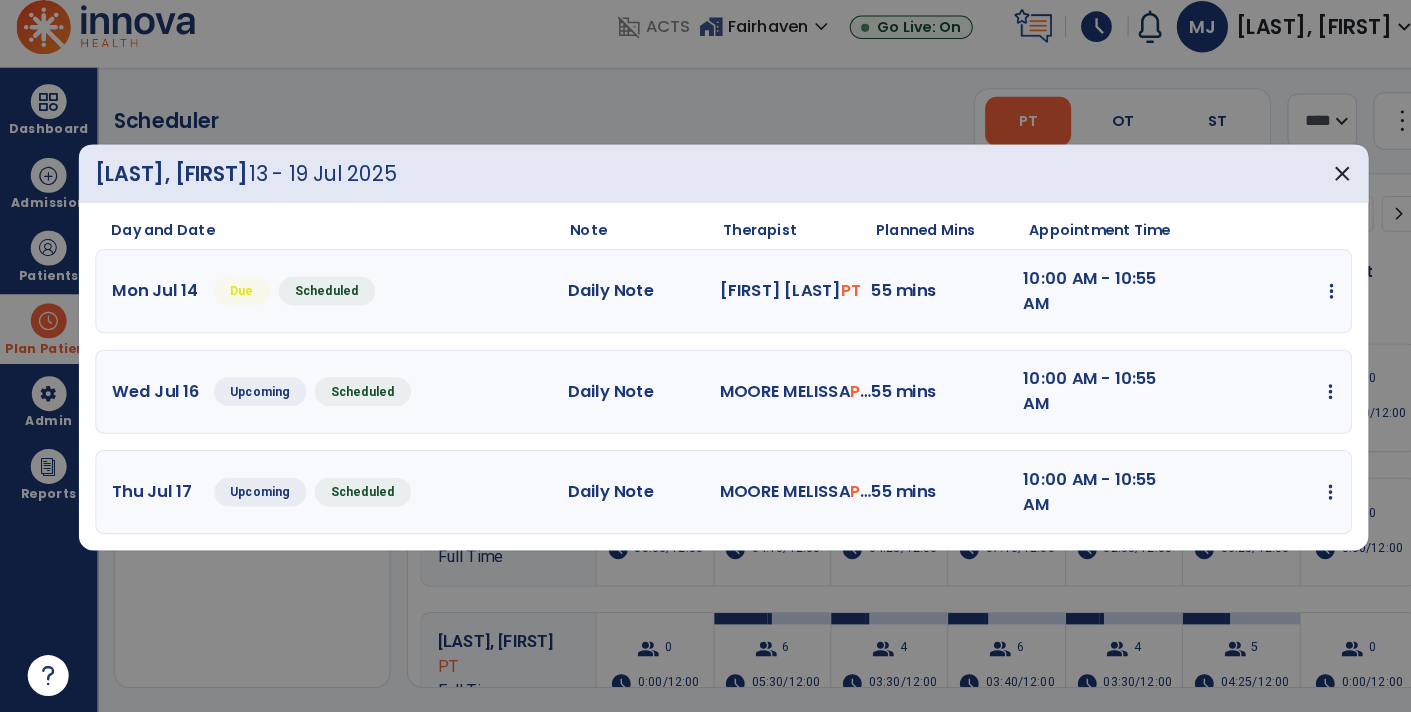 click on "edit   Edit Session   alt_route   Split Minutes  add_comment  Add Note" at bounding box center [1227, 301] 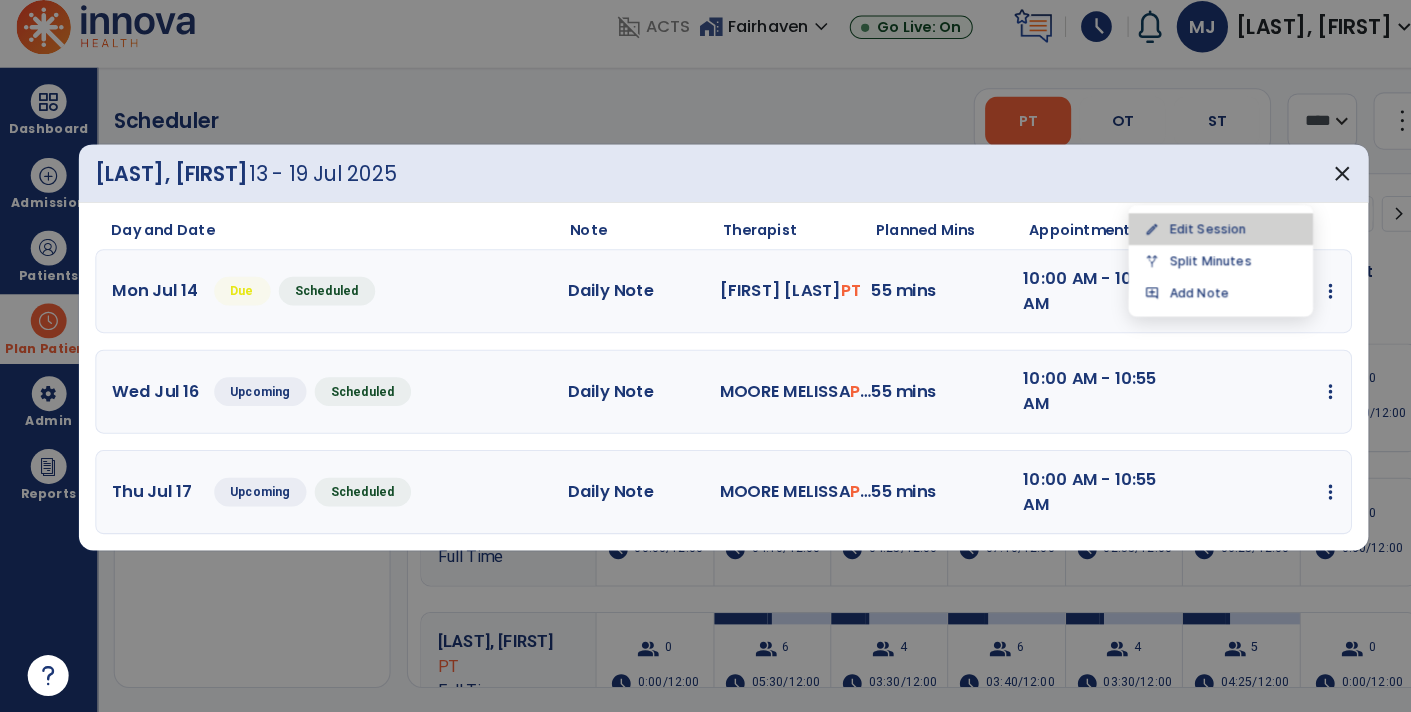 click on "edit   Edit Session" at bounding box center [1191, 240] 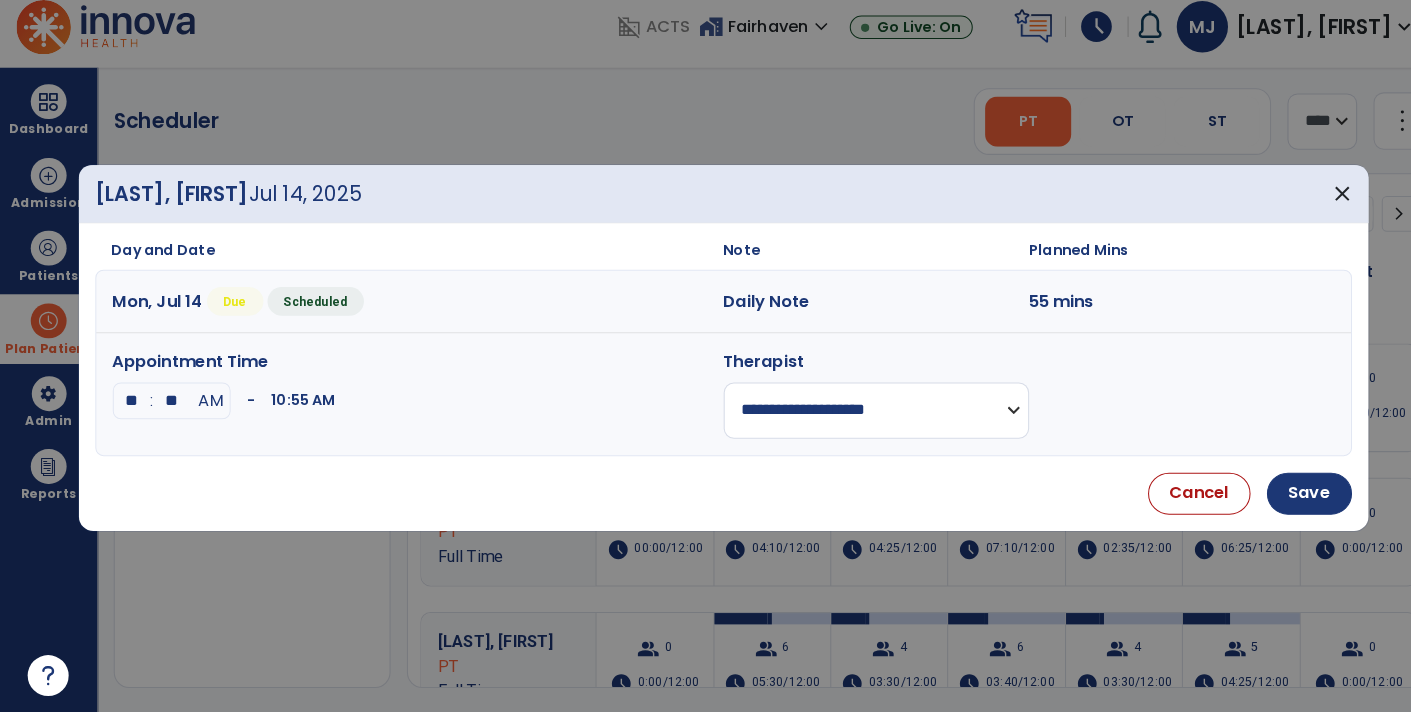click on "**********" at bounding box center [855, 417] 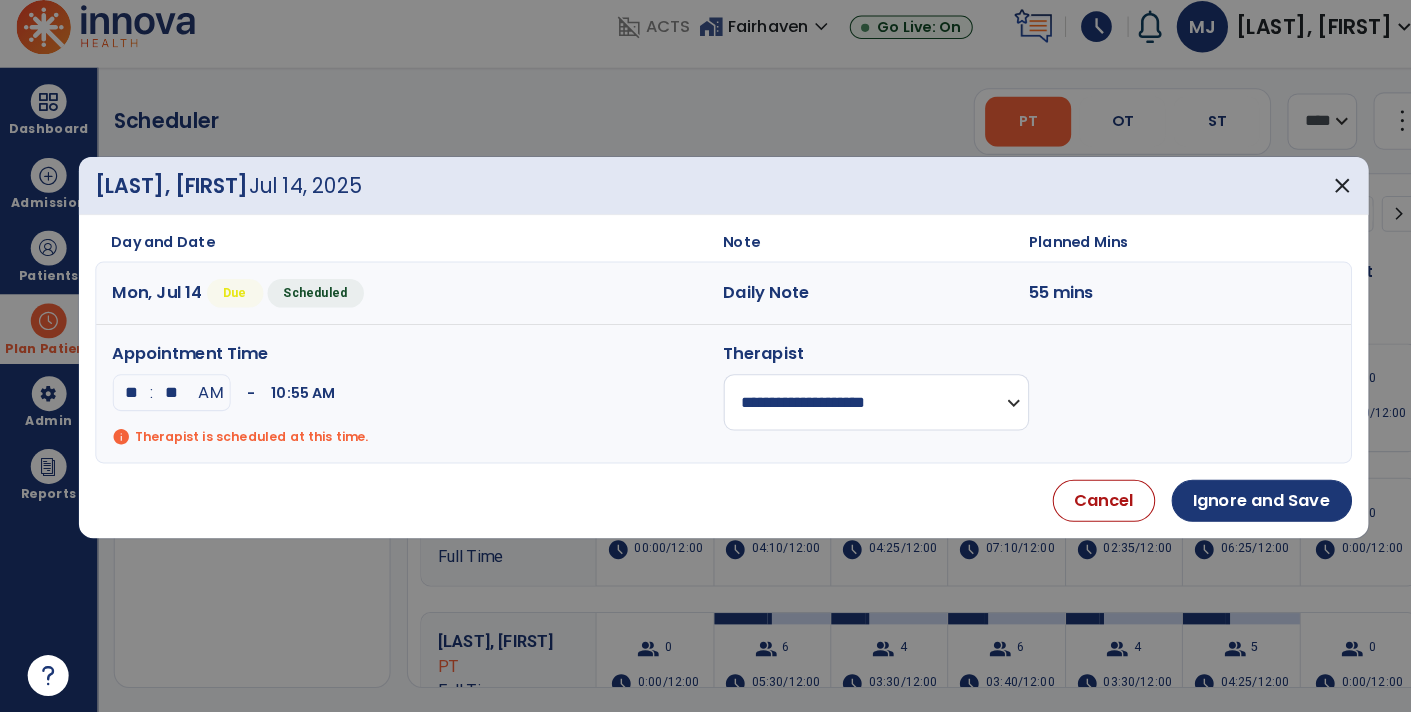 select on "**********" 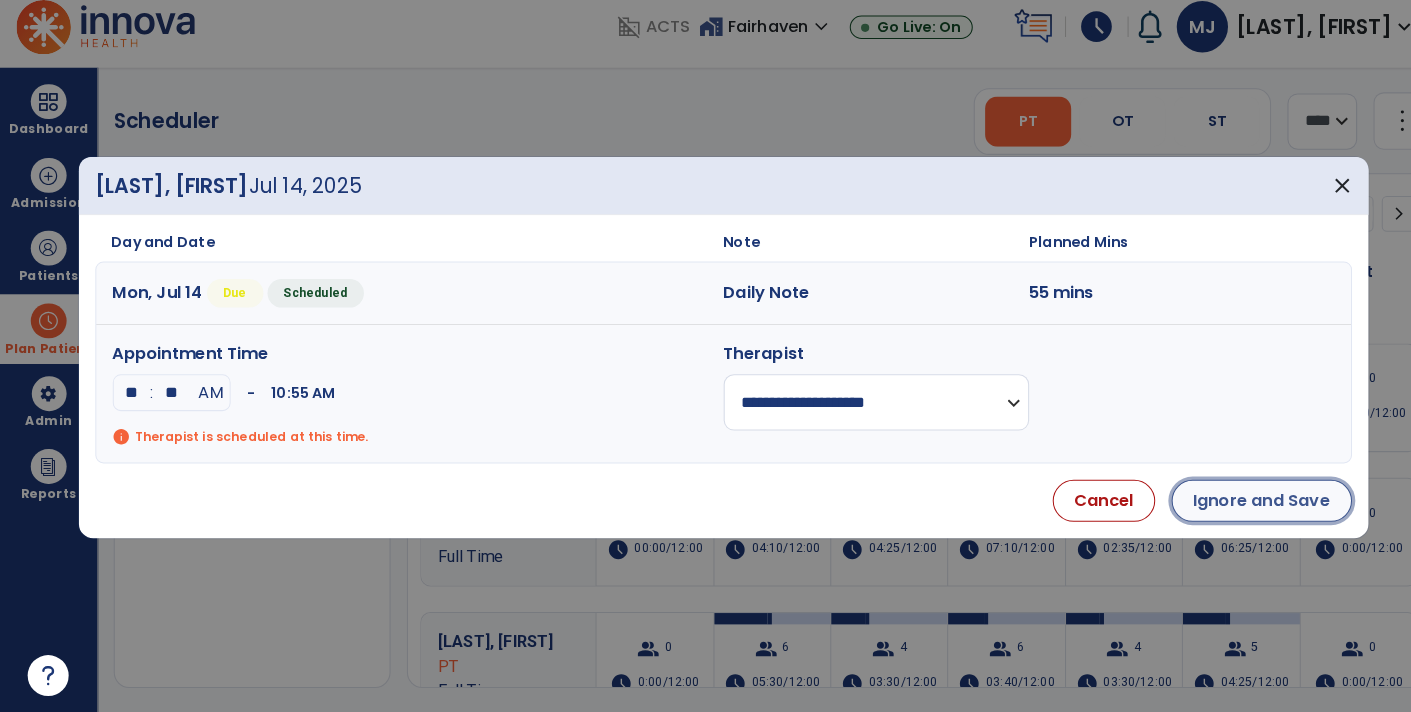 click on "Ignore and Save" at bounding box center (1231, 505) 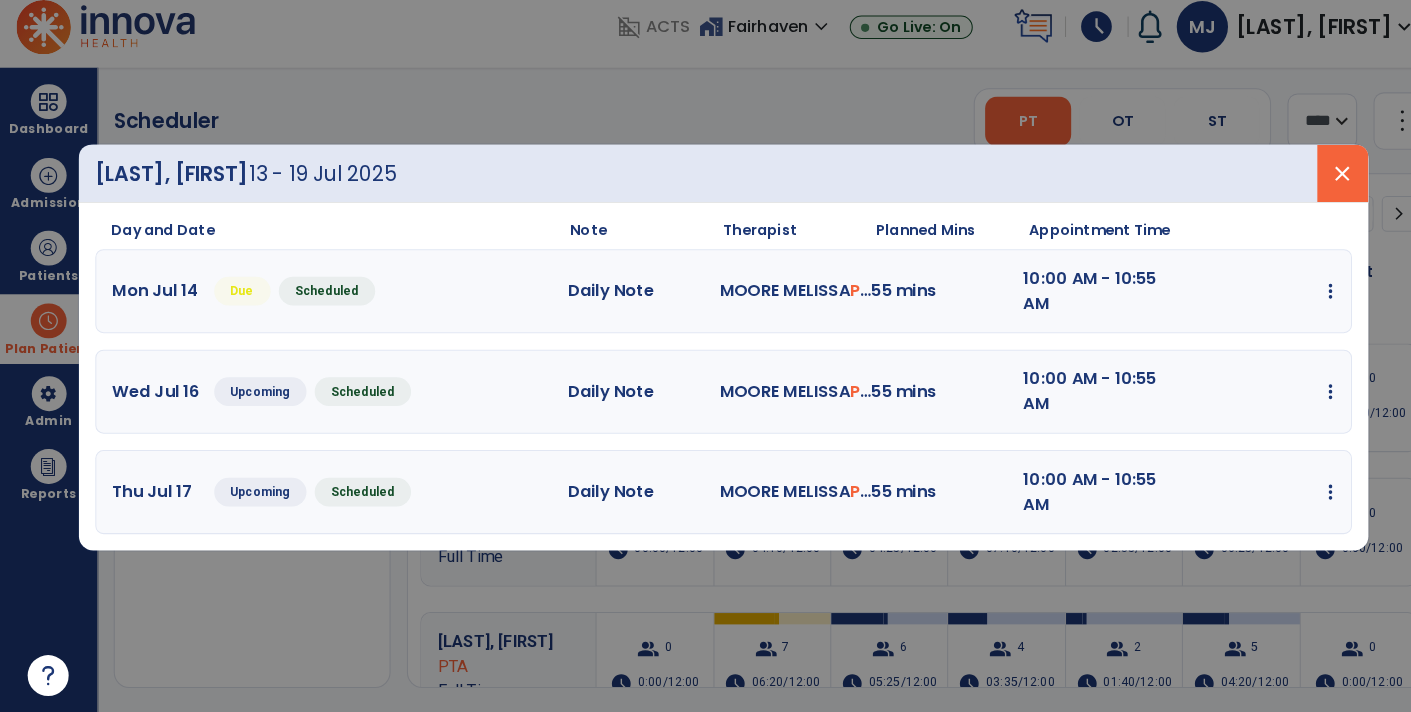 click on "close" at bounding box center (1310, 186) 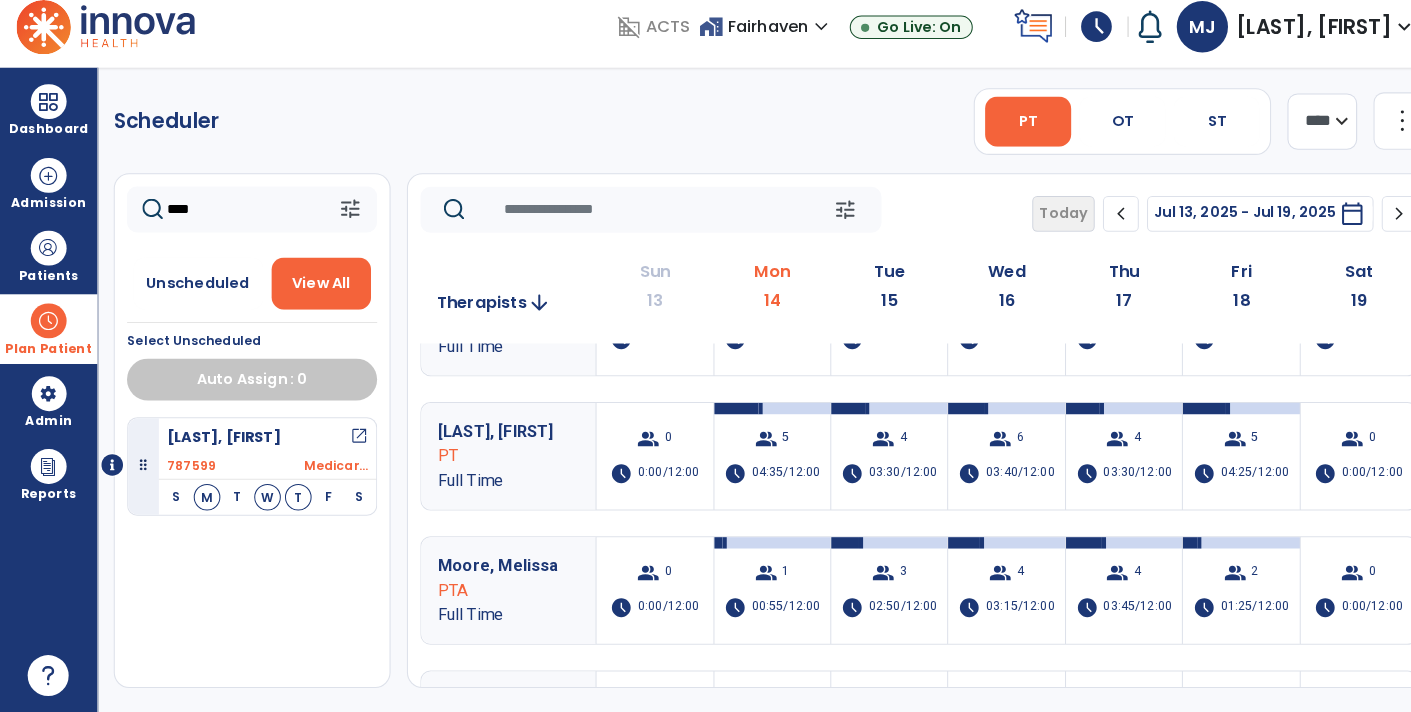 scroll, scrollTop: 382, scrollLeft: 0, axis: vertical 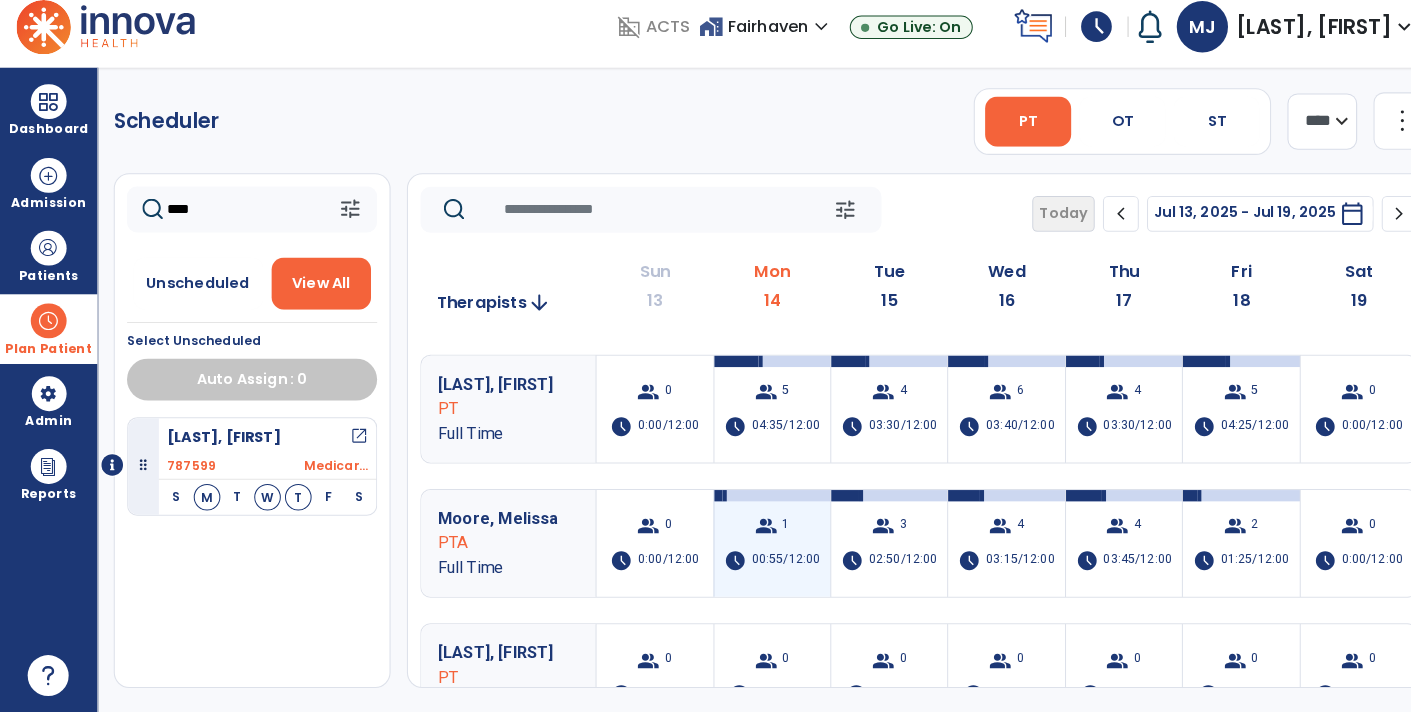 click on "group  1  schedule  00:55/12:00" at bounding box center (753, 547) 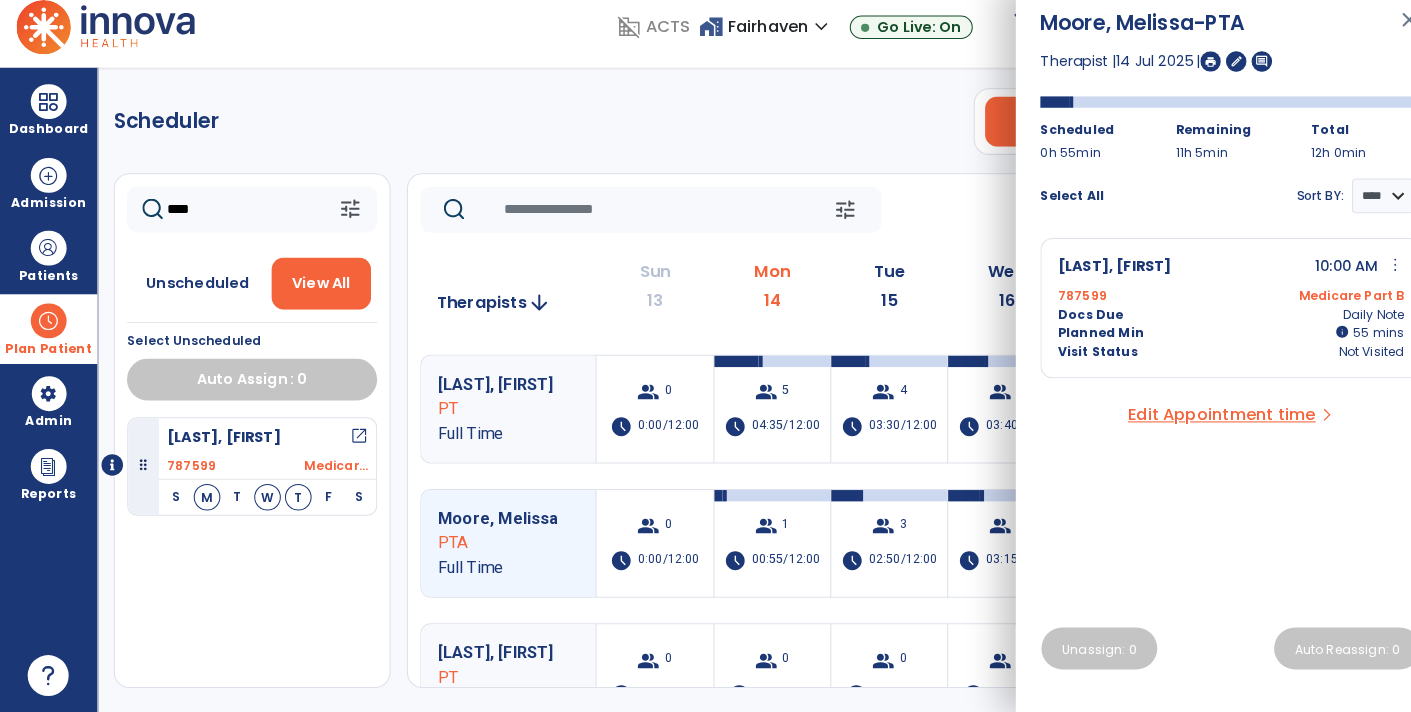 click on "more_vert" at bounding box center (1361, 275) 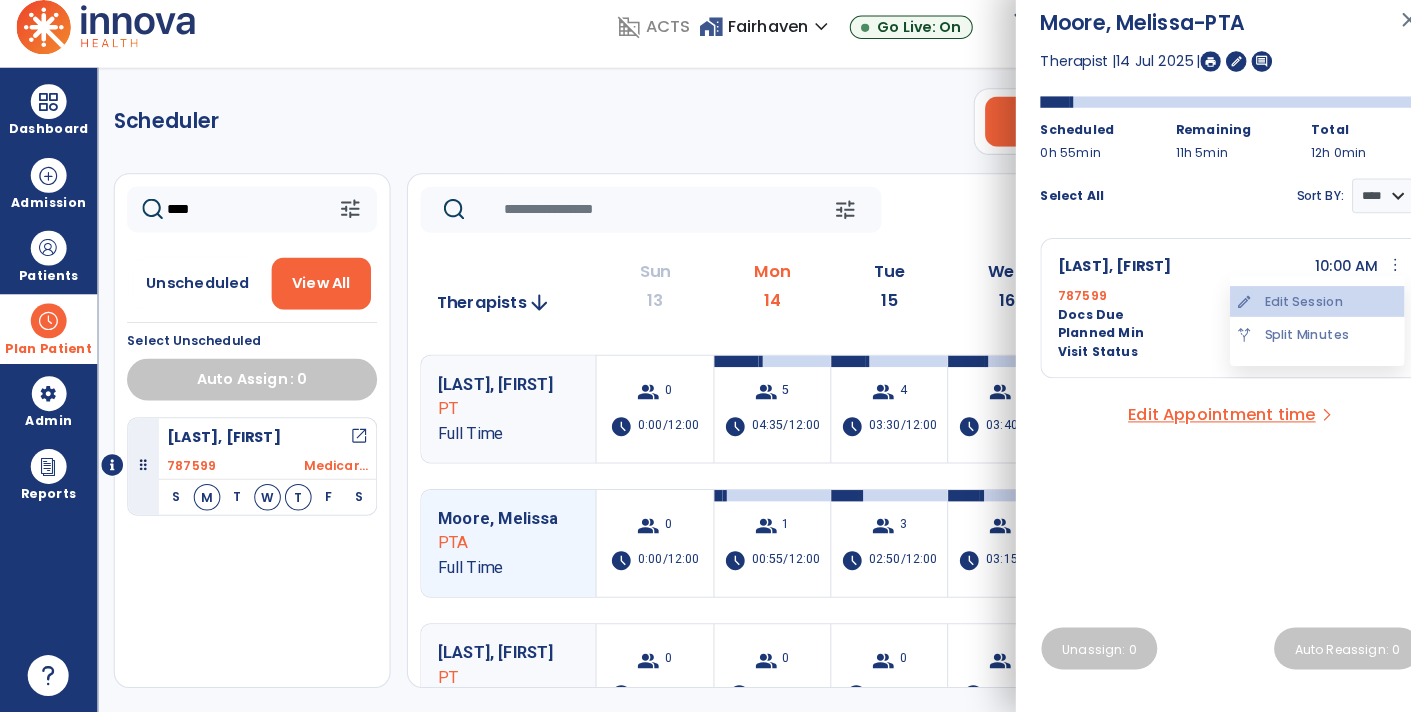 click on "edit   Edit Session" at bounding box center (1285, 311) 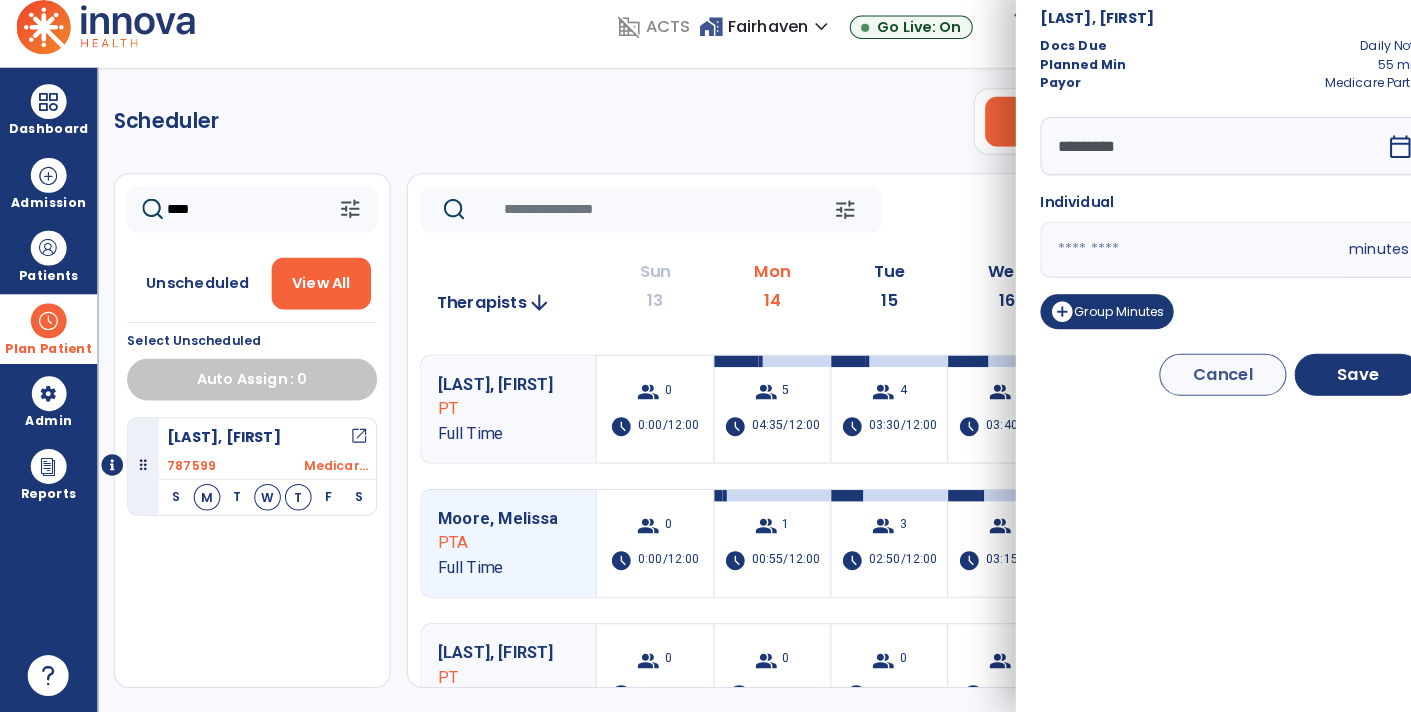 click on "calendar_today" at bounding box center [1366, 160] 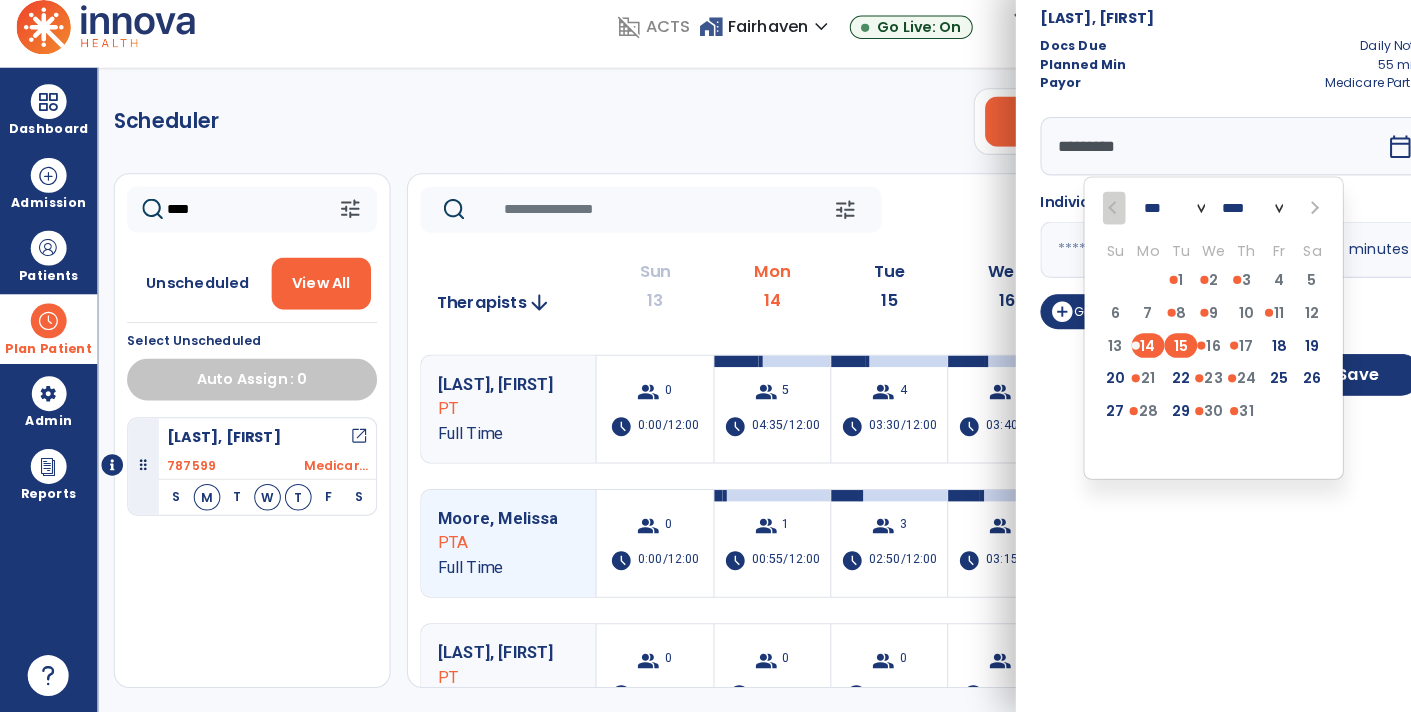 click on "15" at bounding box center (1152, 354) 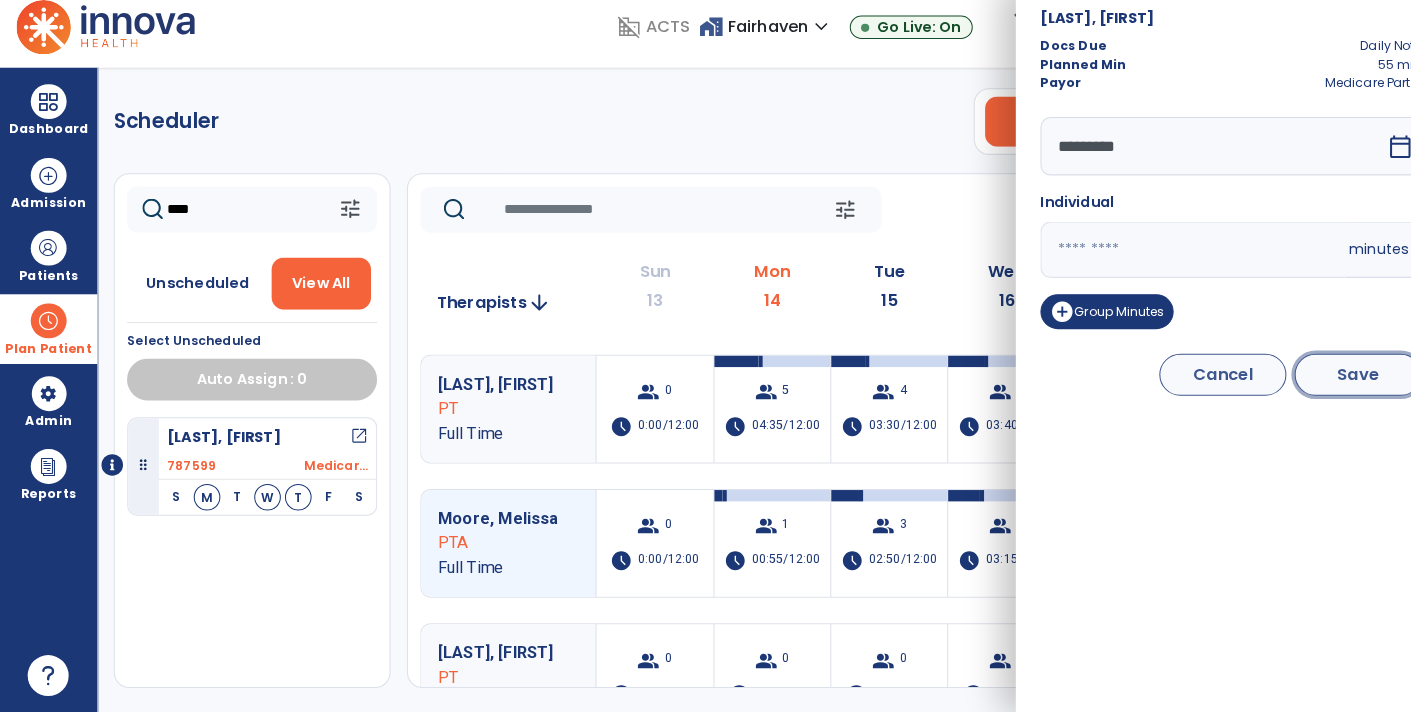 click on "Save" at bounding box center (1325, 382) 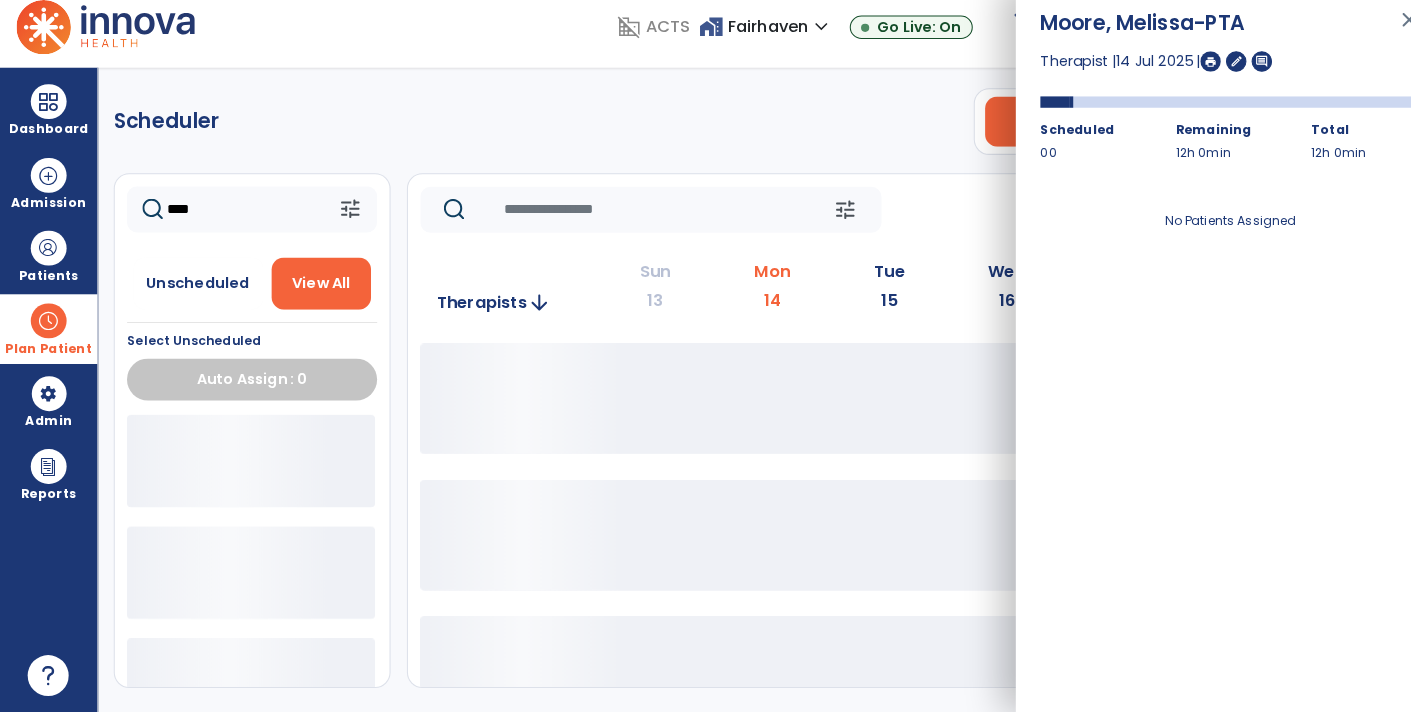click 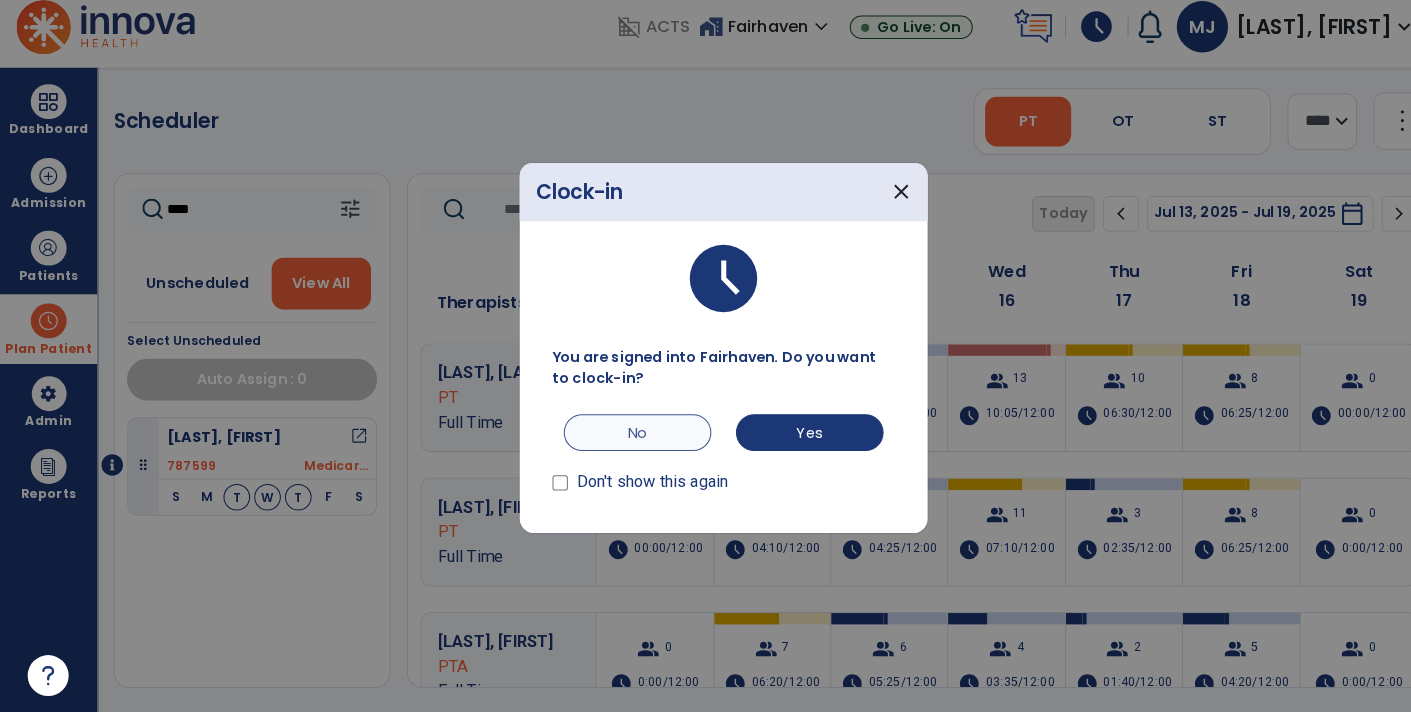 click on "No" at bounding box center (622, 439) 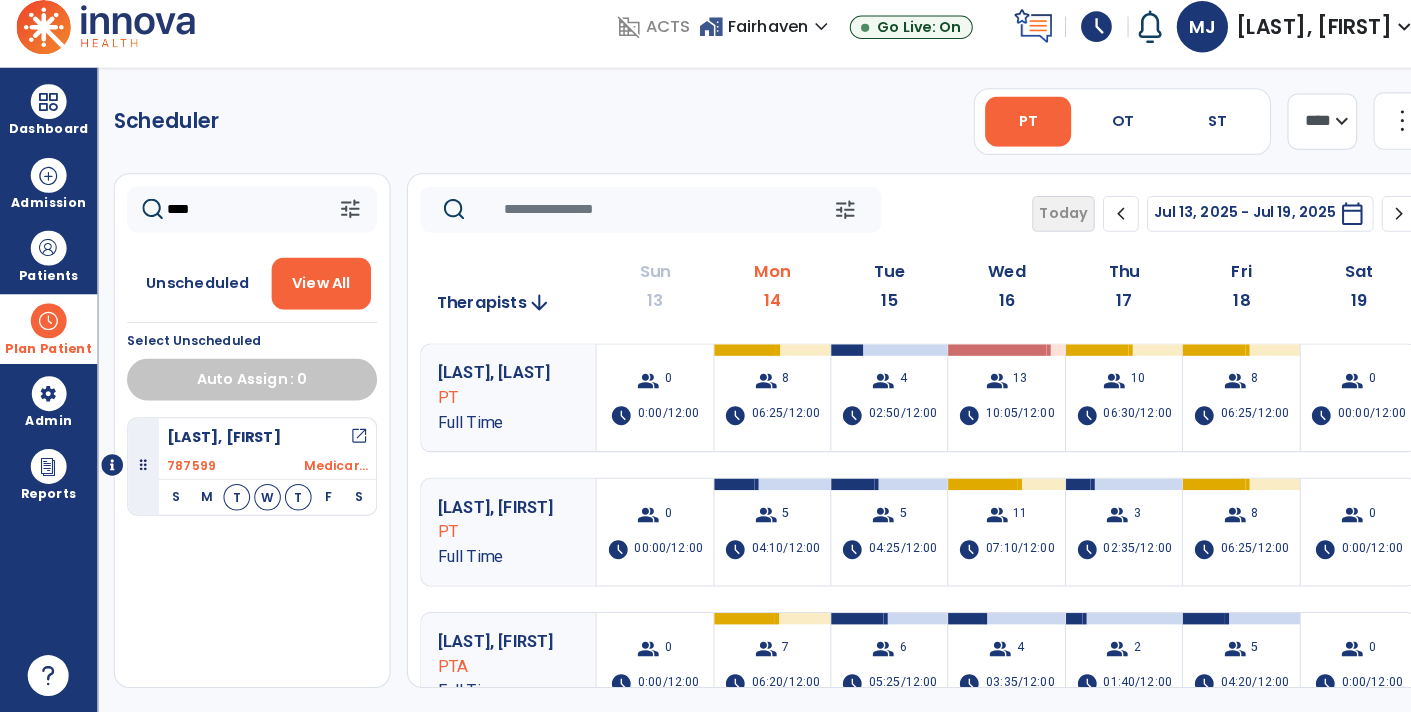 click on "[FIRST], [LAST]" at bounding box center (1282, 43) 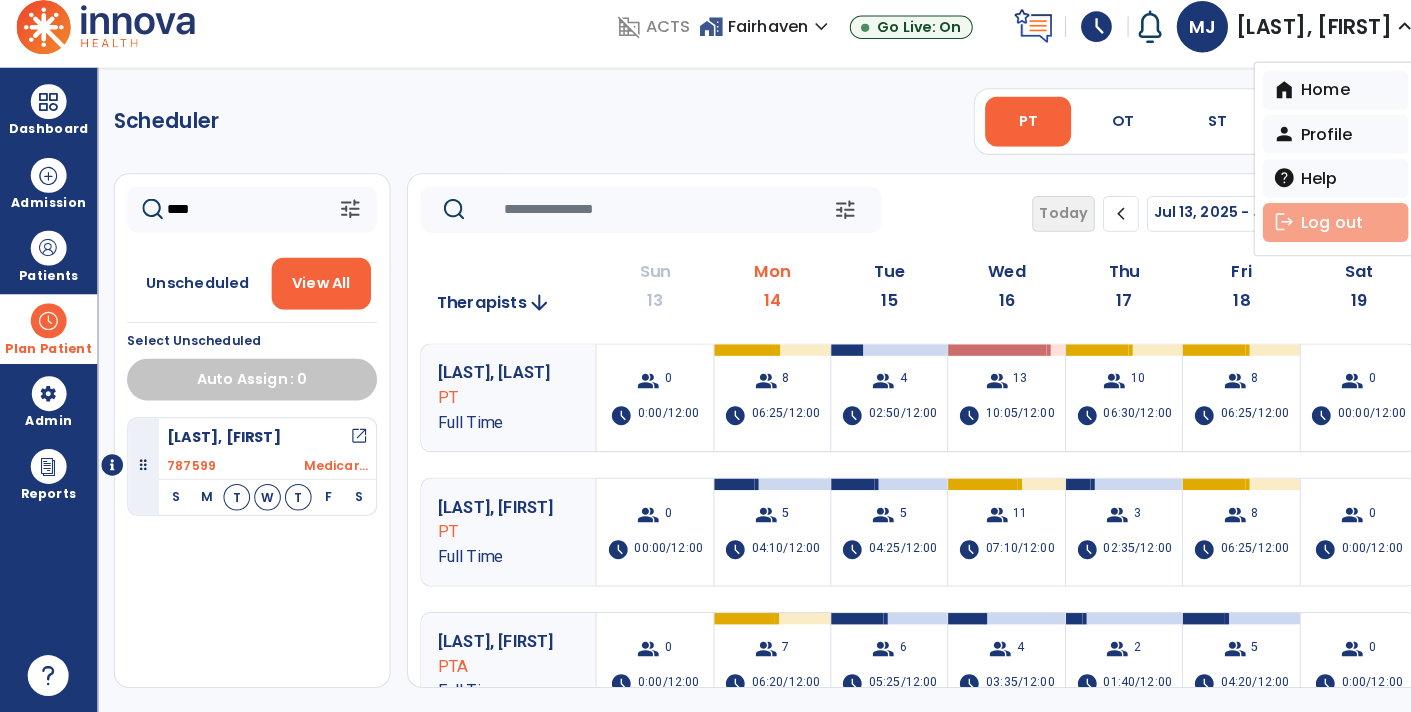 click on "logout   Log out" at bounding box center (1303, 234) 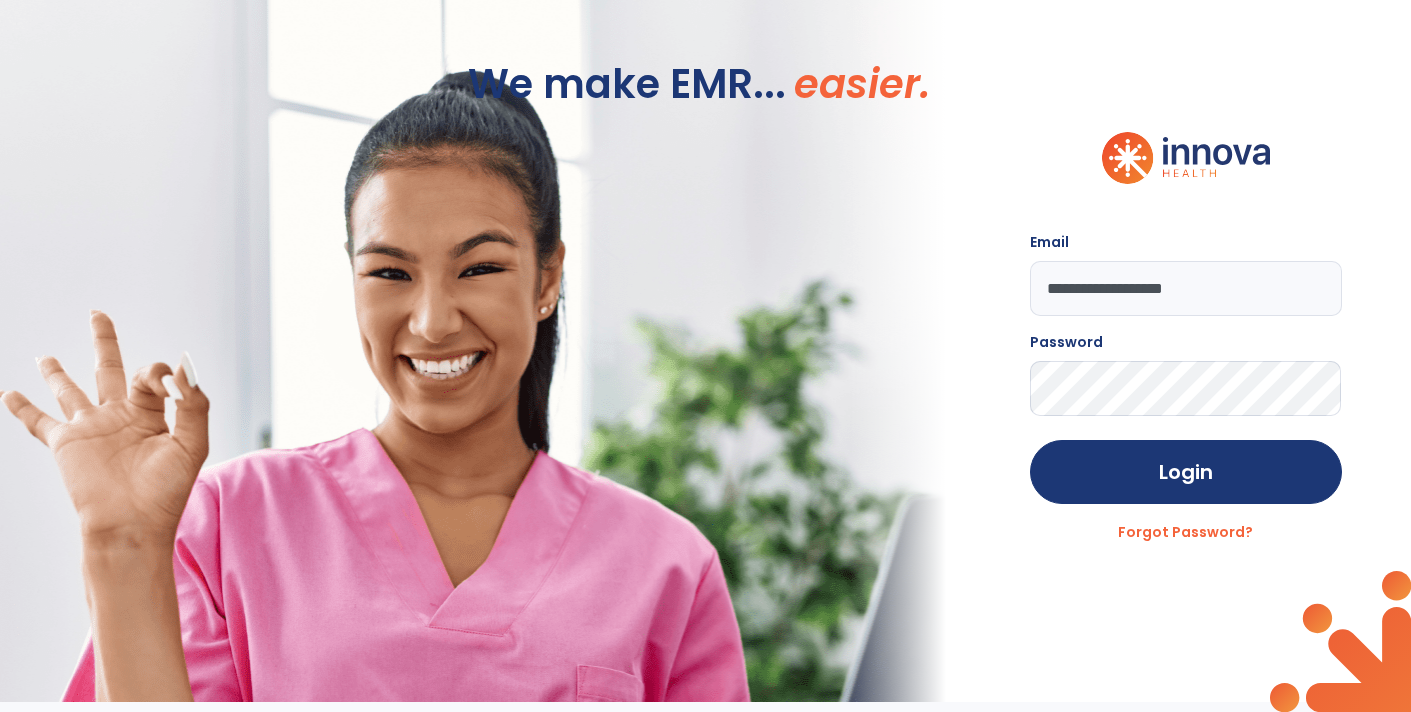scroll, scrollTop: 0, scrollLeft: 0, axis: both 